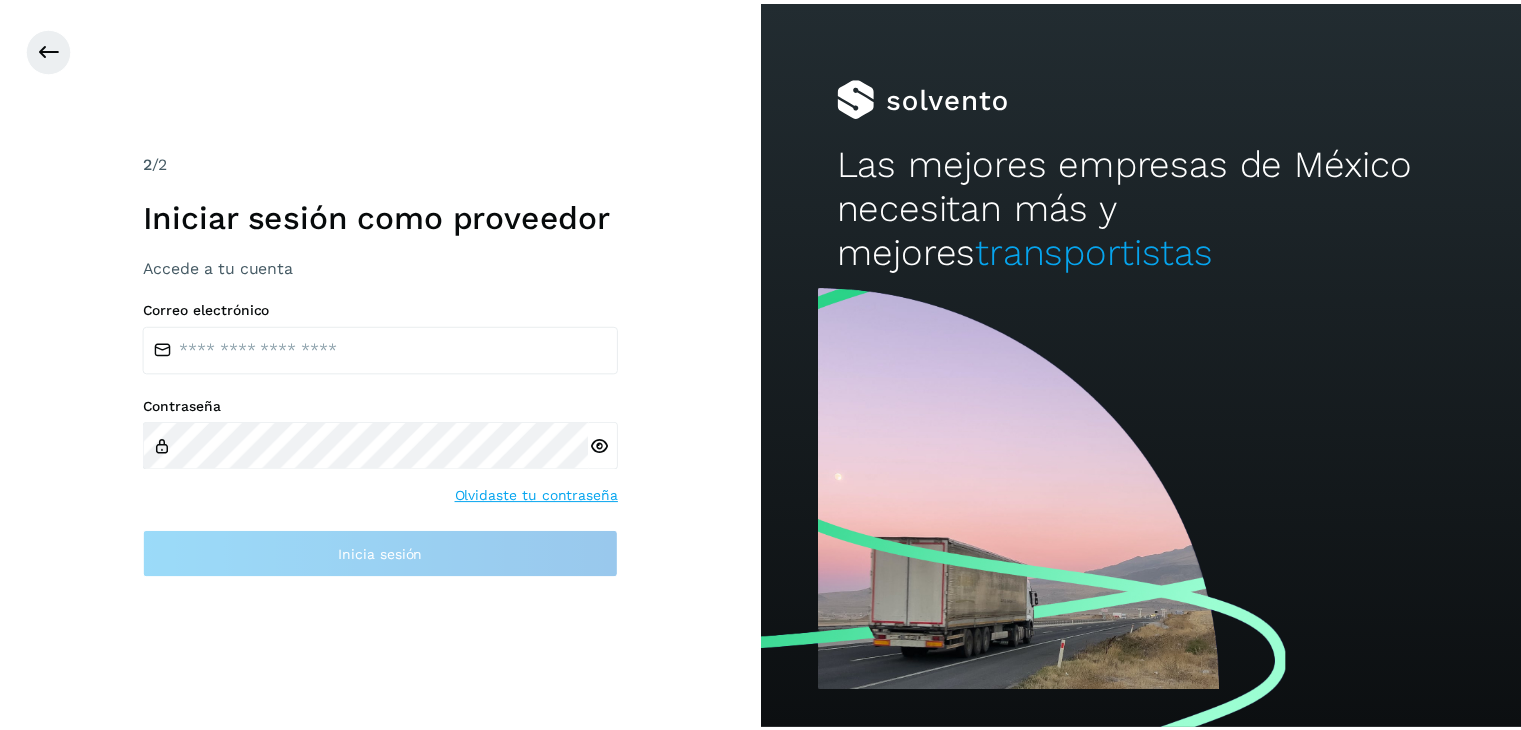 scroll, scrollTop: 0, scrollLeft: 0, axis: both 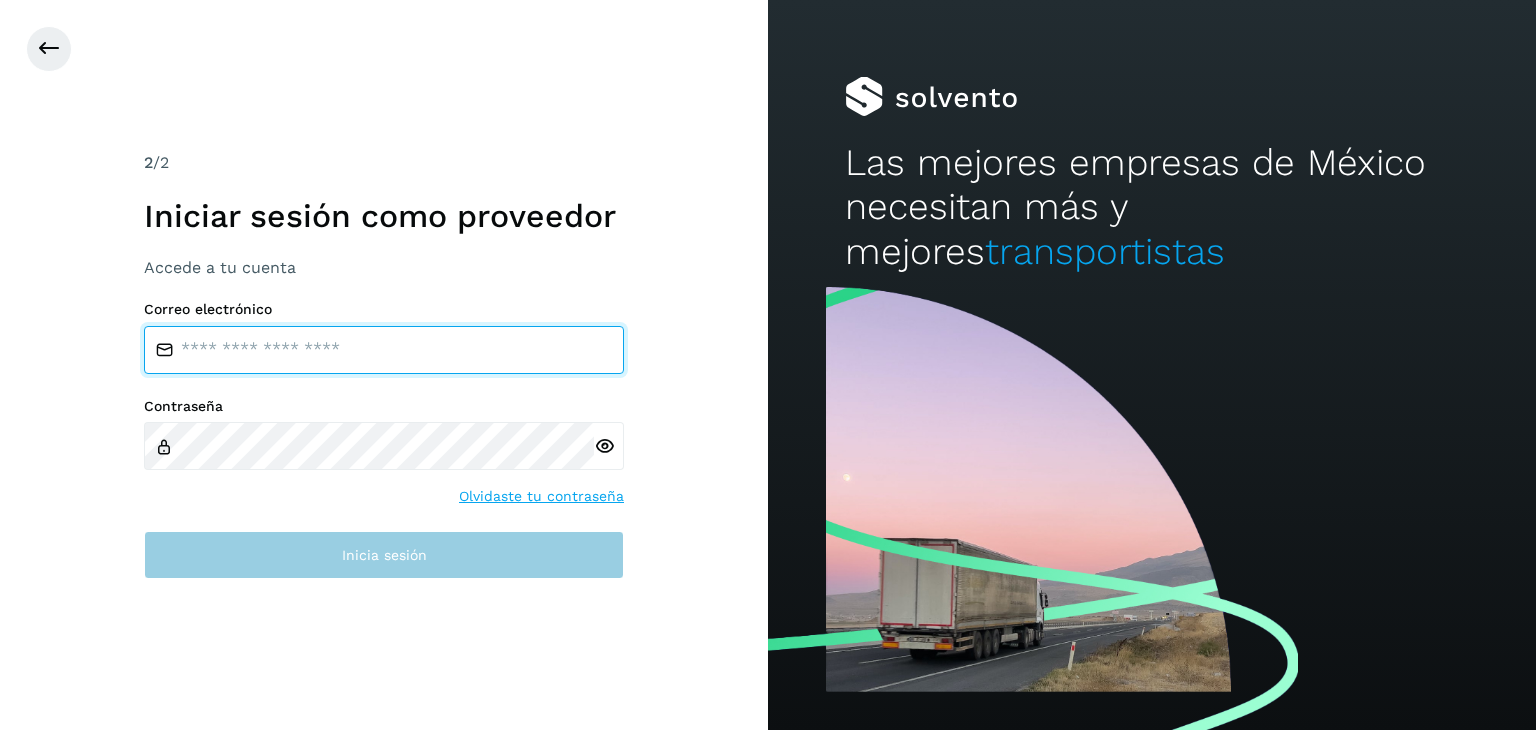 type on "**********" 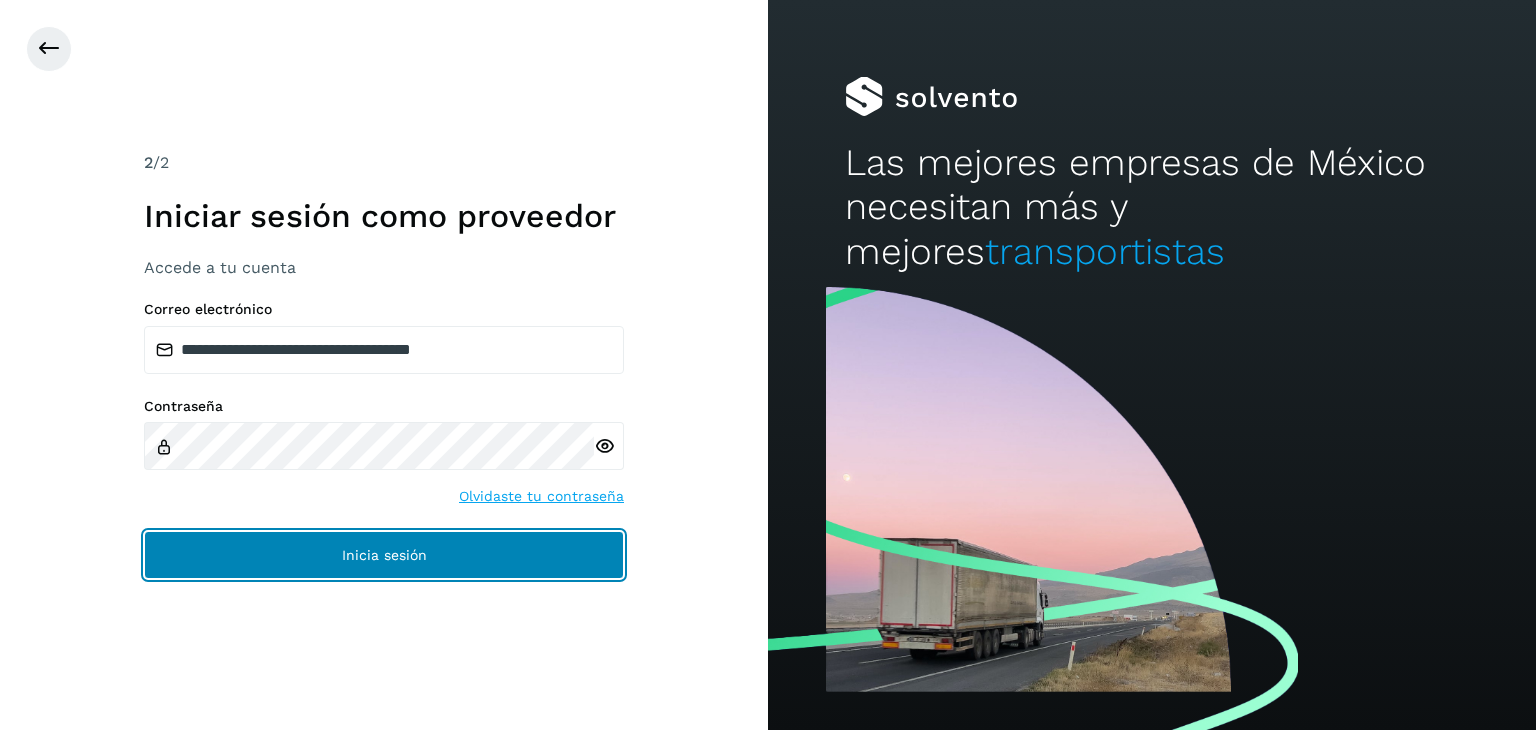 click on "Inicia sesión" at bounding box center (384, 555) 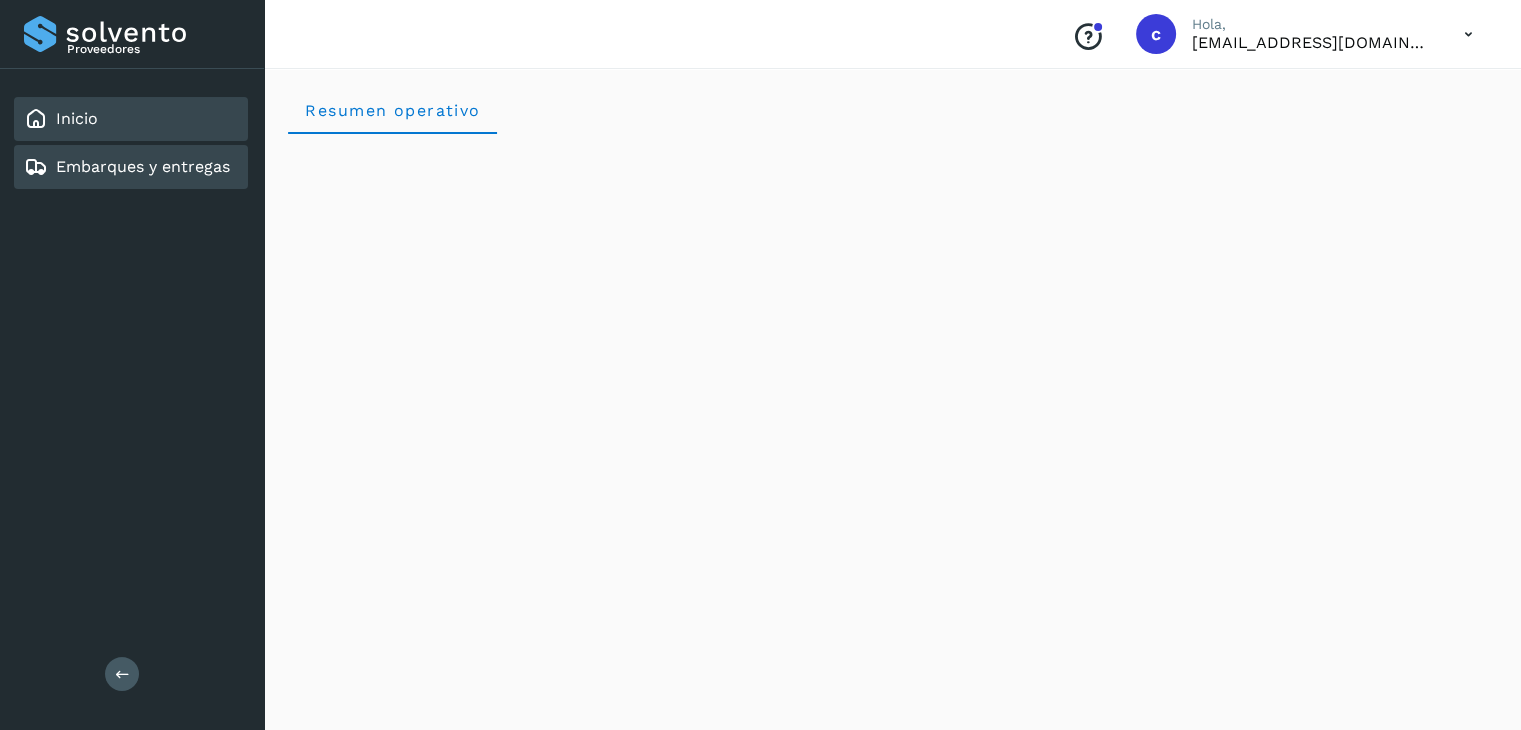click on "Embarques y entregas" at bounding box center [143, 166] 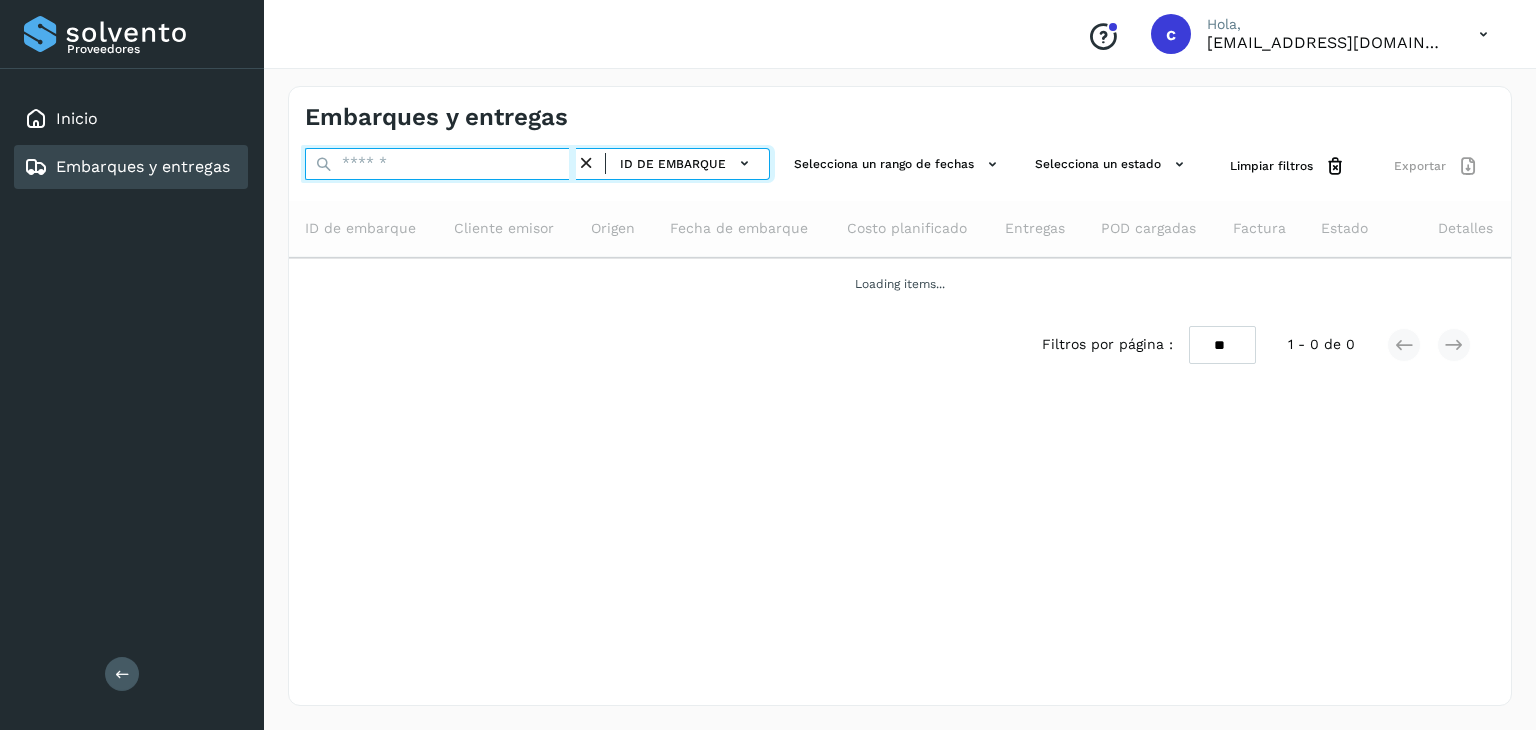 click at bounding box center (440, 164) 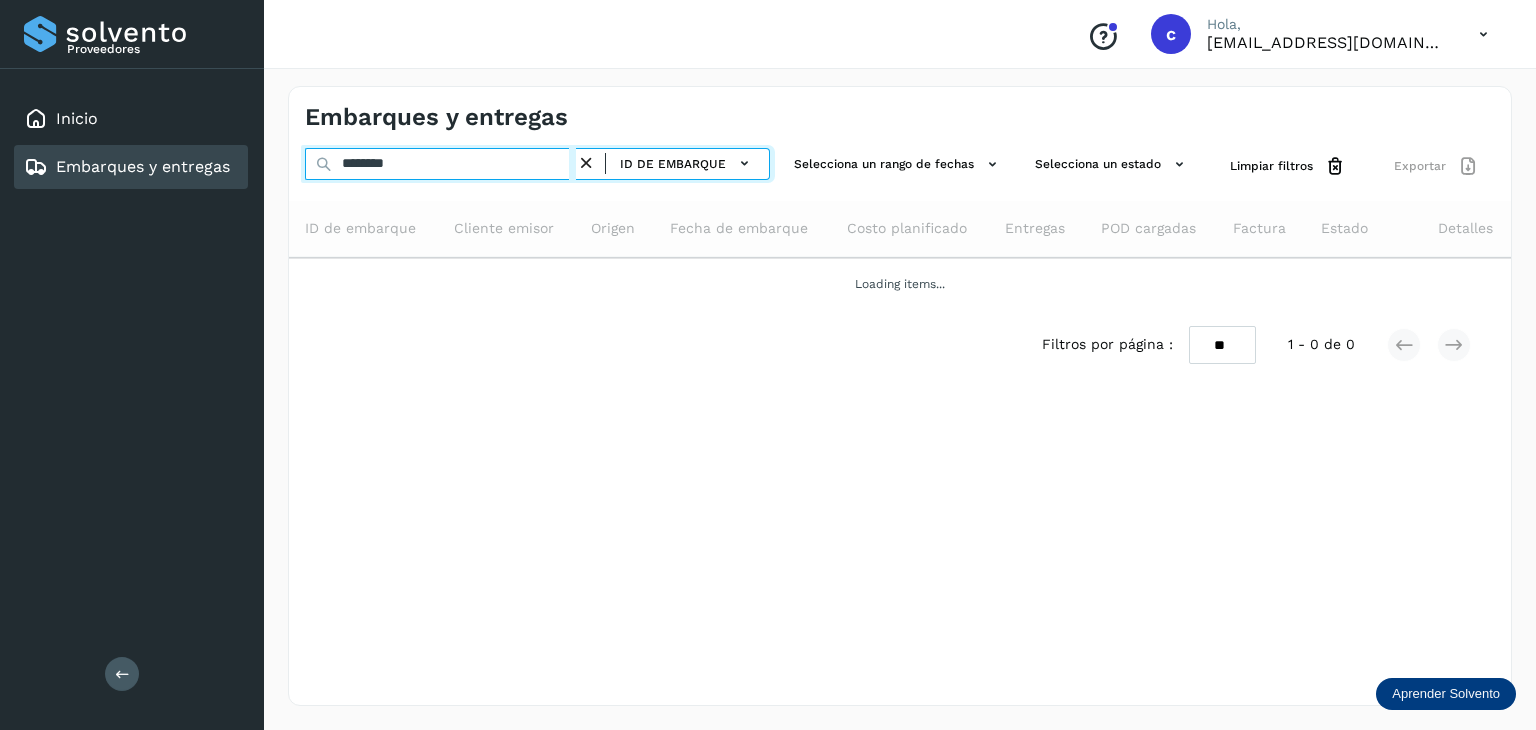 type on "********" 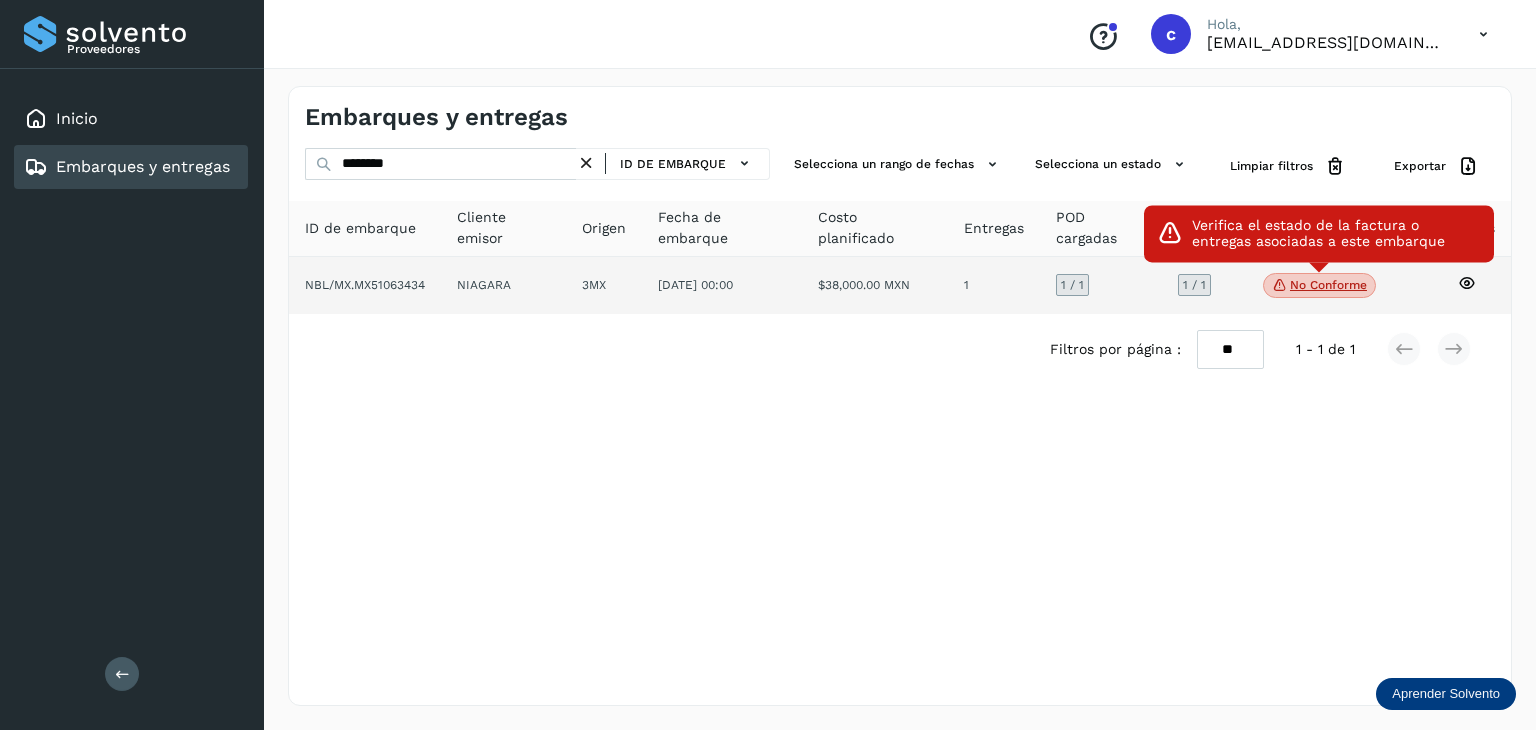 click on "No conforme" at bounding box center (1319, 286) 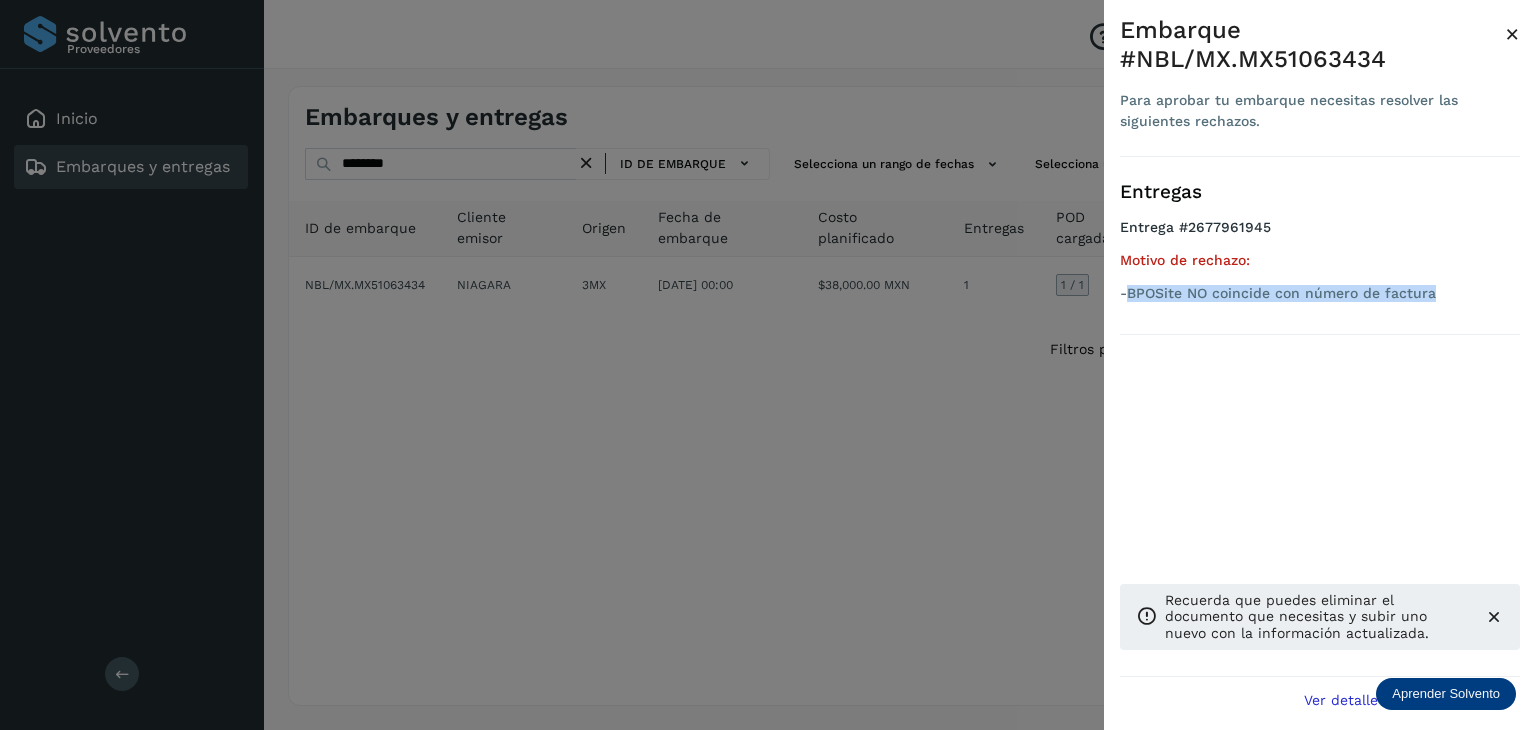 drag, startPoint x: 1408, startPoint y: 286, endPoint x: 1130, endPoint y: 292, distance: 278.06473 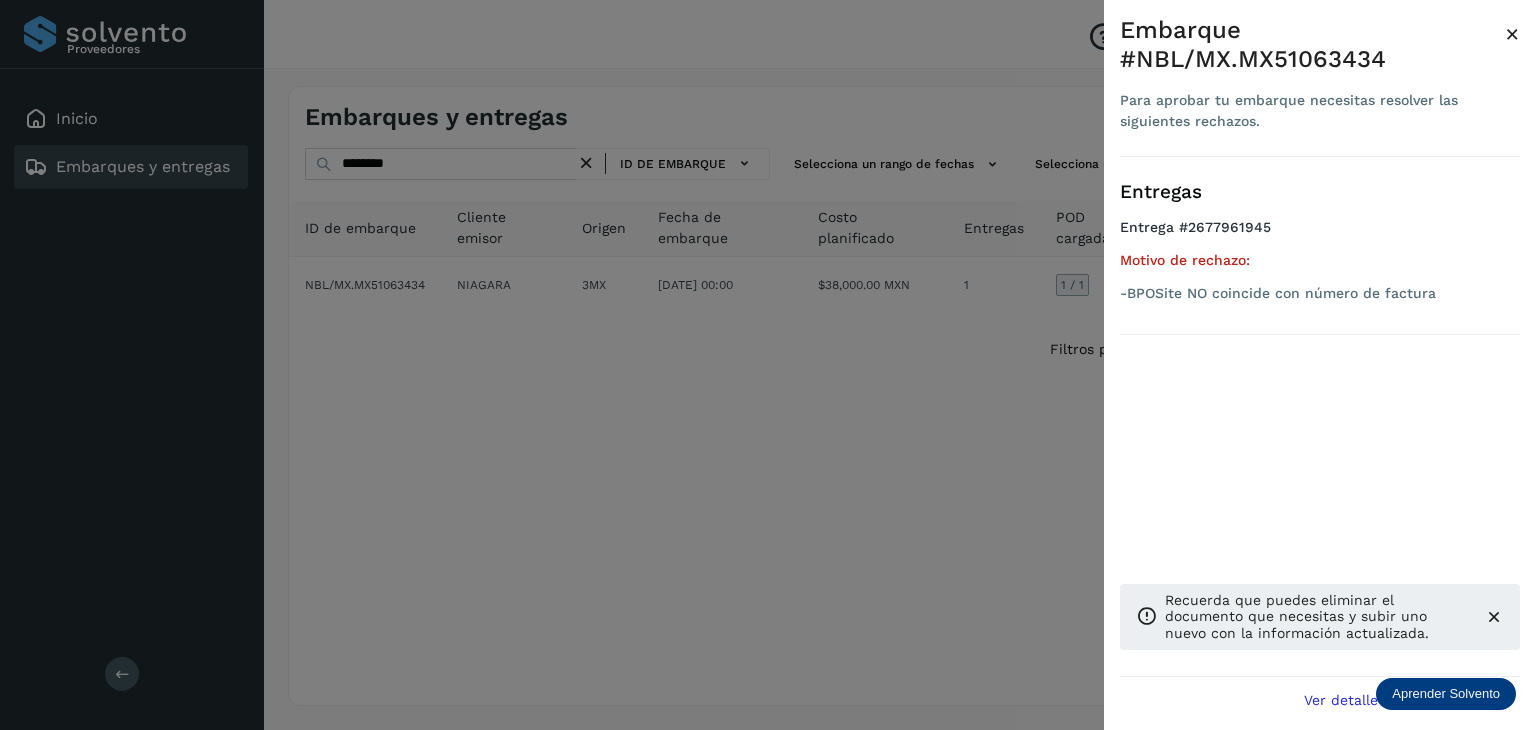click at bounding box center (768, 365) 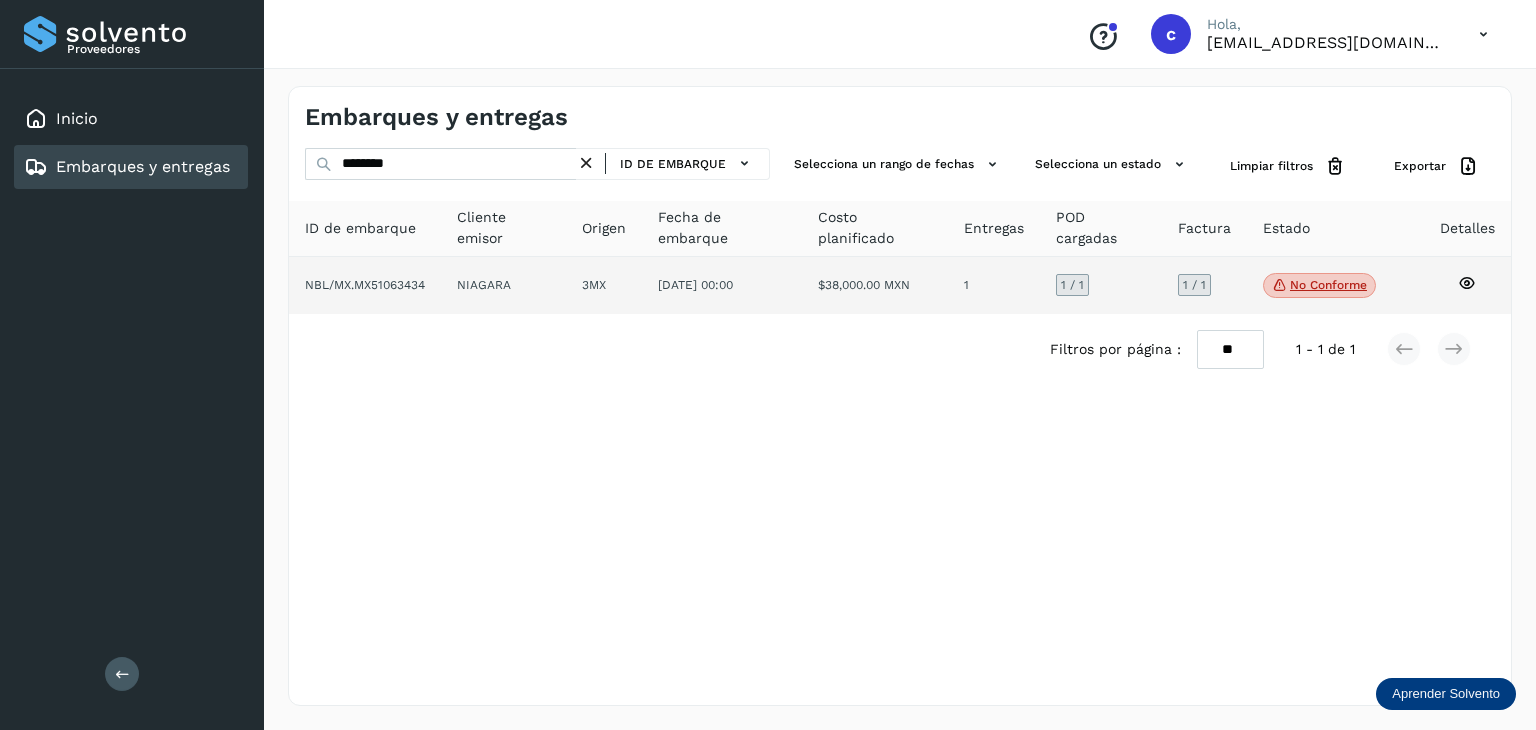click 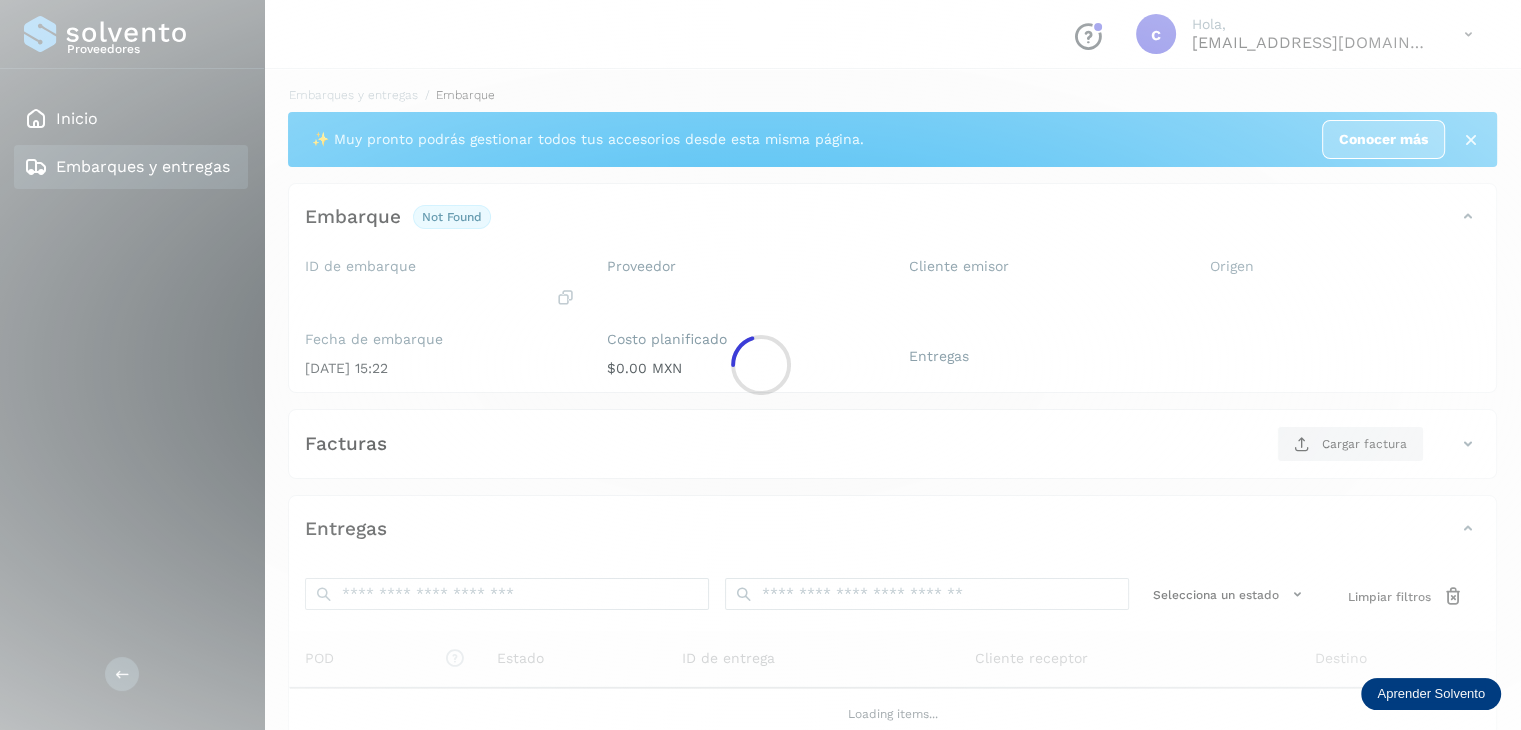click 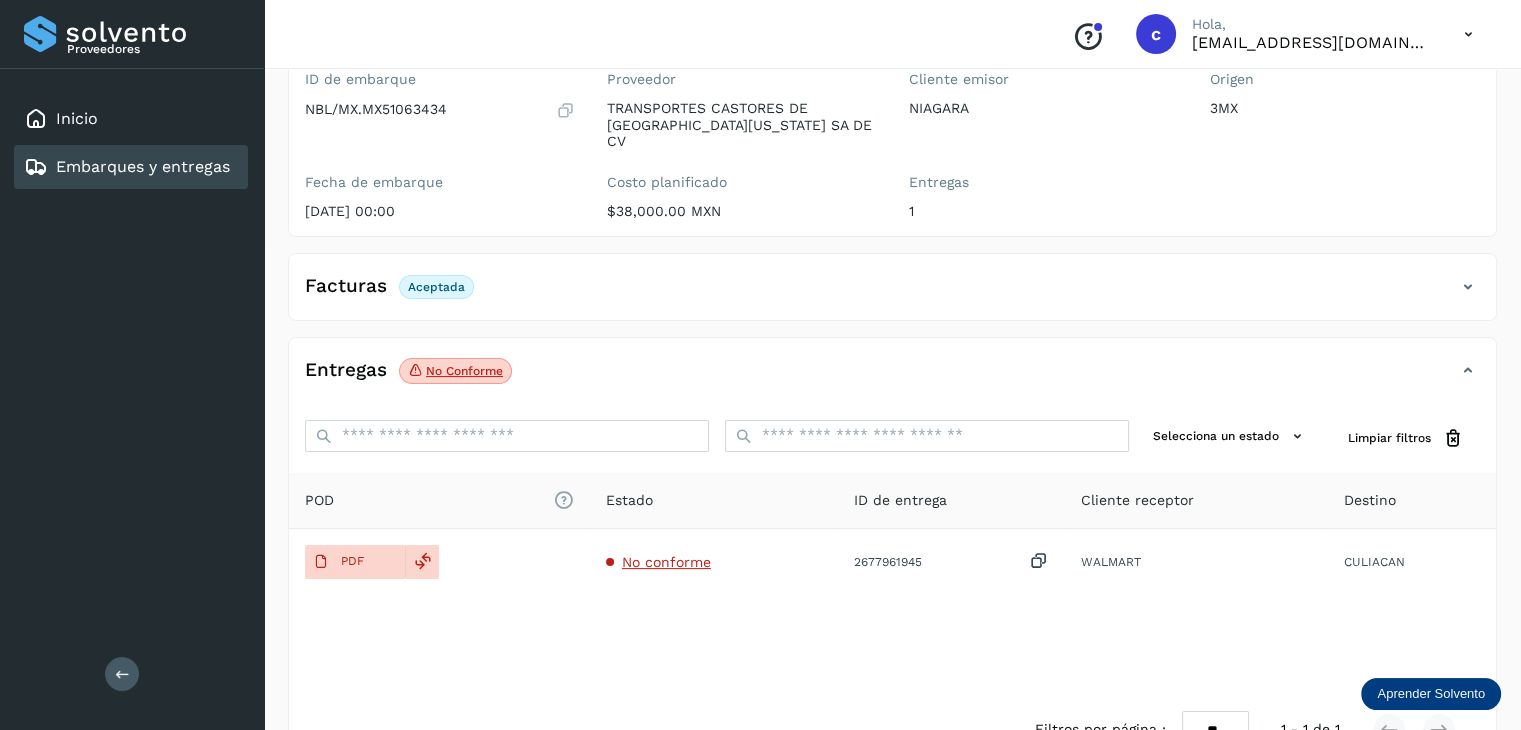 scroll, scrollTop: 200, scrollLeft: 0, axis: vertical 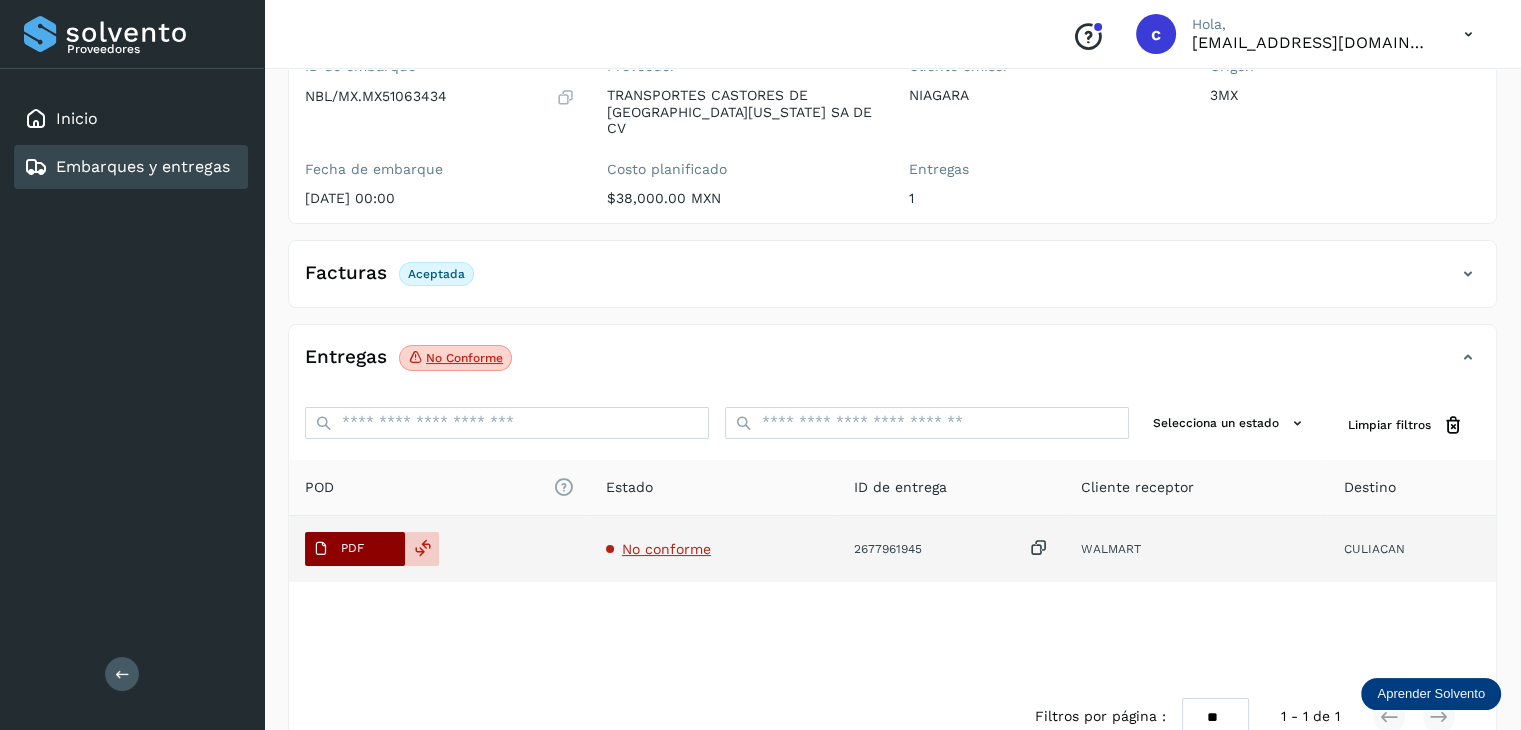 click on "PDF" at bounding box center (352, 548) 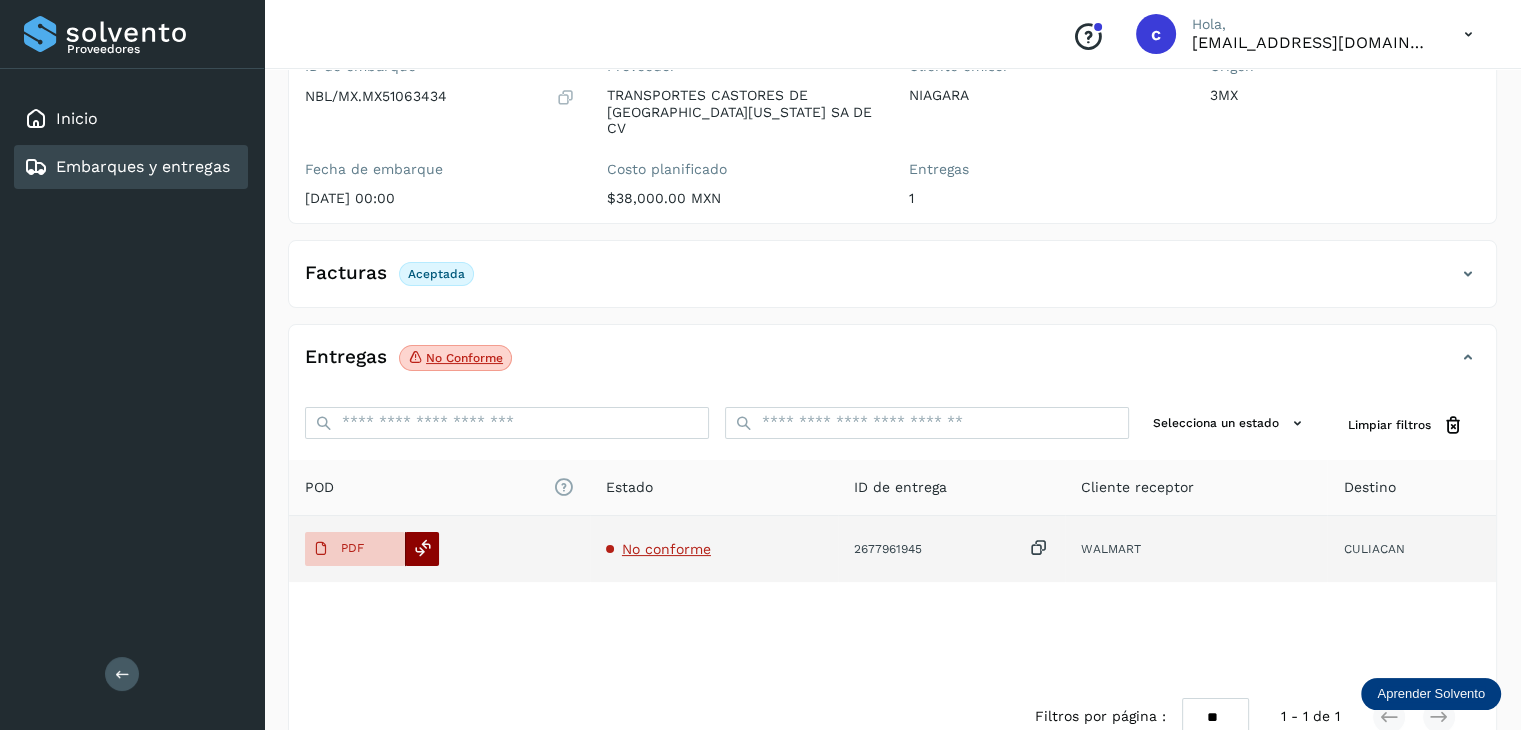 click 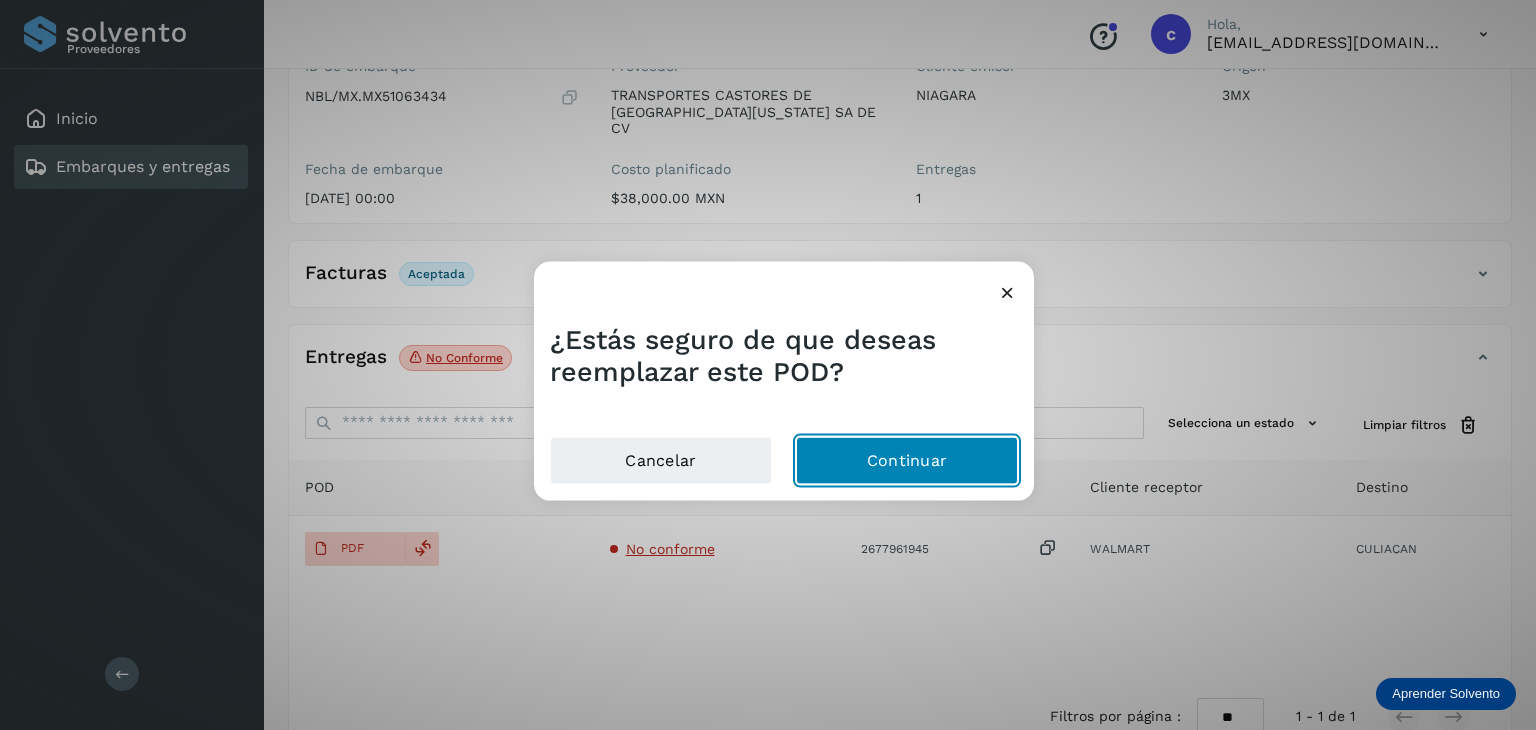 click on "Continuar" 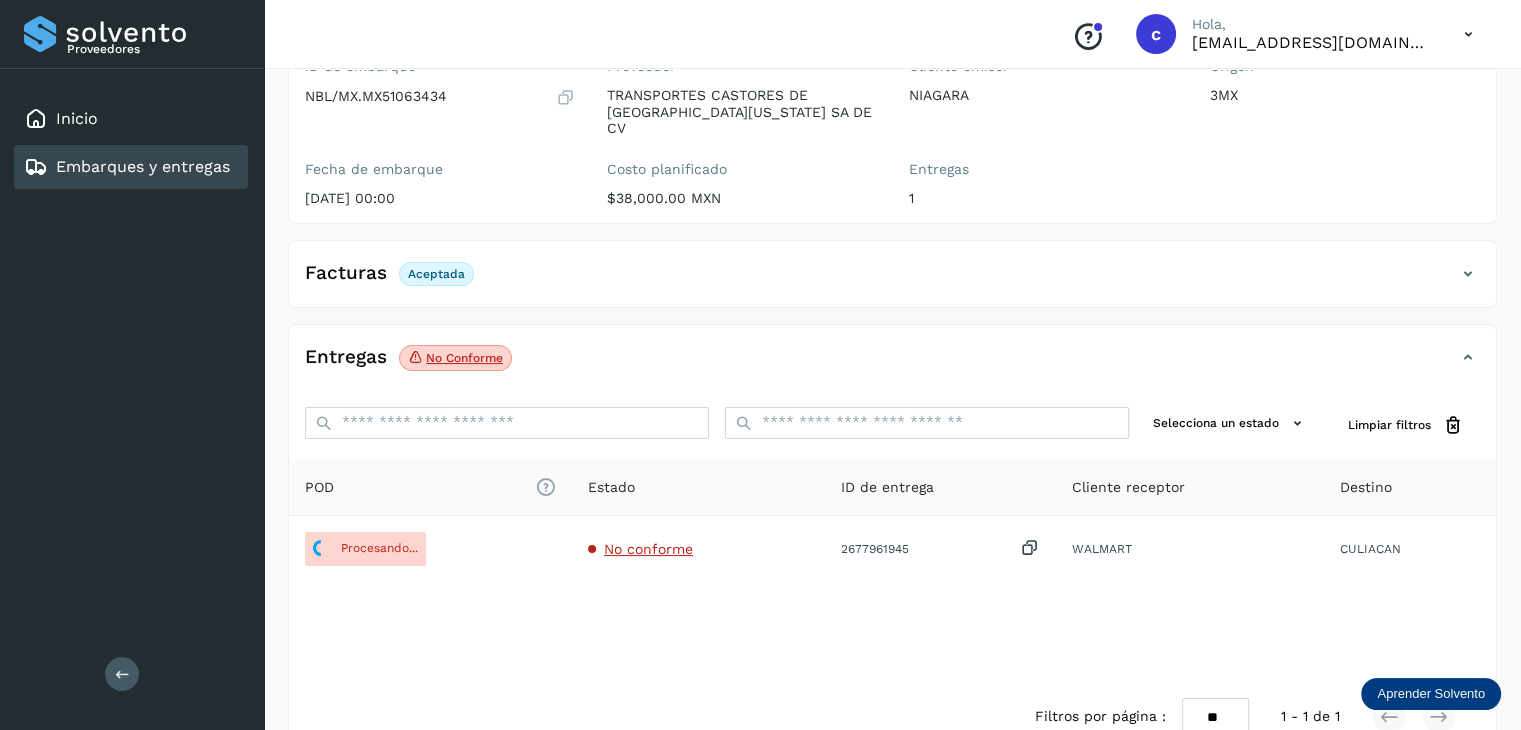 click on "Embarques y entregas" at bounding box center (143, 166) 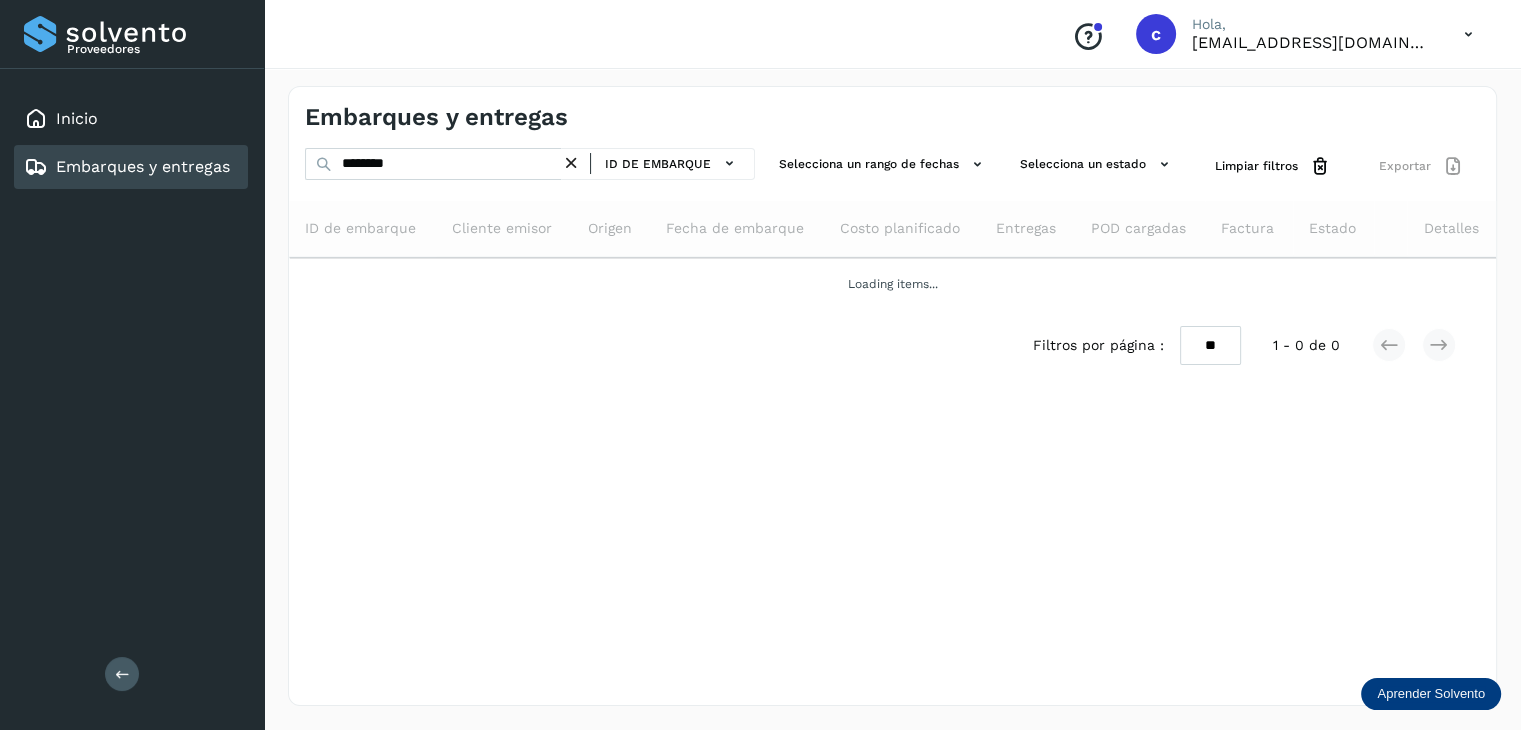 scroll, scrollTop: 0, scrollLeft: 0, axis: both 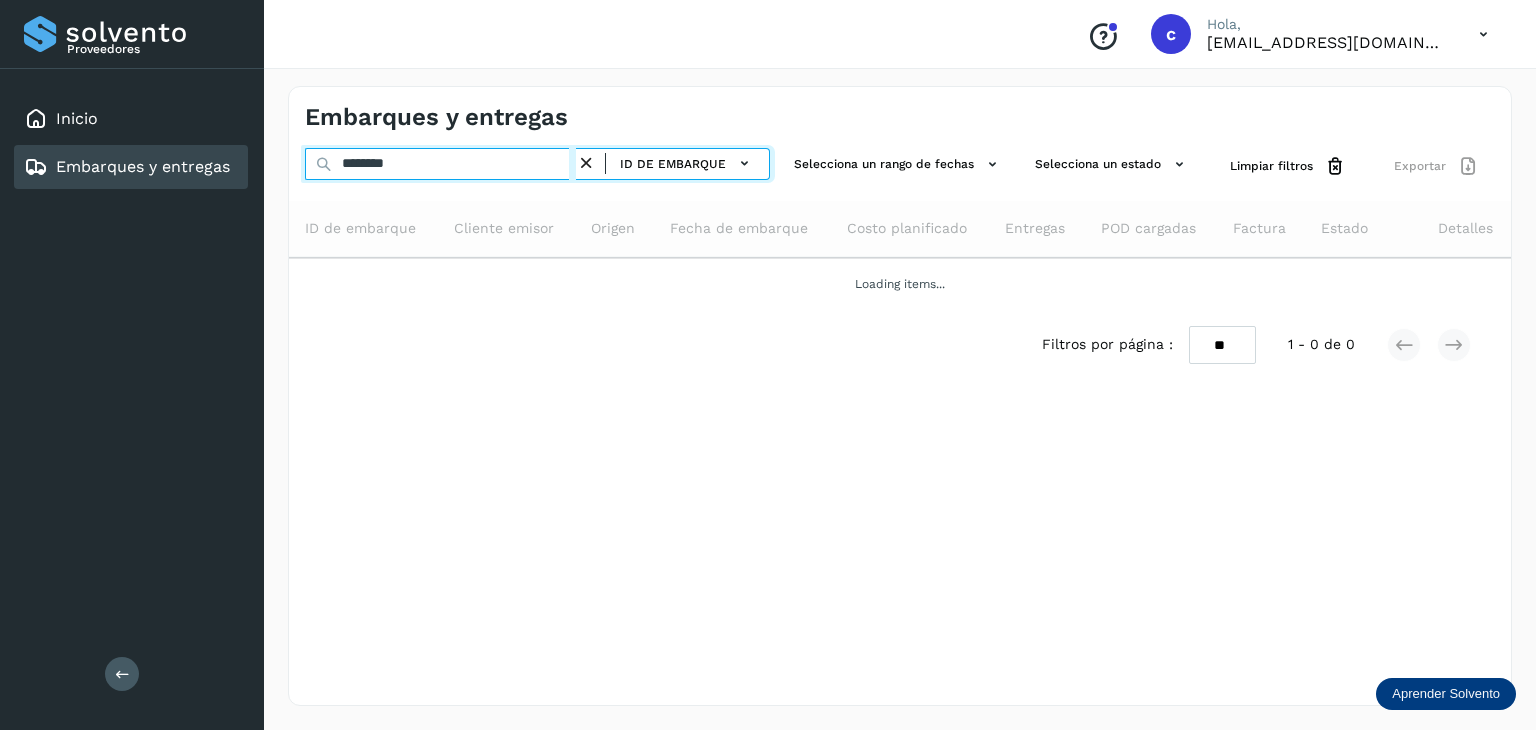 click on "Proveedores Inicio Embarques y entregas Salir
Conoce nuestros beneficios
c Hola, [EMAIL_ADDRESS][DOMAIN_NAME] Embarques y entregas ******** ID de embarque Selecciona un rango de fechas  Selecciona un estado Limpiar filtros Exportar ID de embarque Cliente emisor Origen Fecha de embarque Costo planificado Entregas POD cargadas Factura Estado Detalles Loading items... Filtros por página : ** ** ** 1 - 0 de 0" 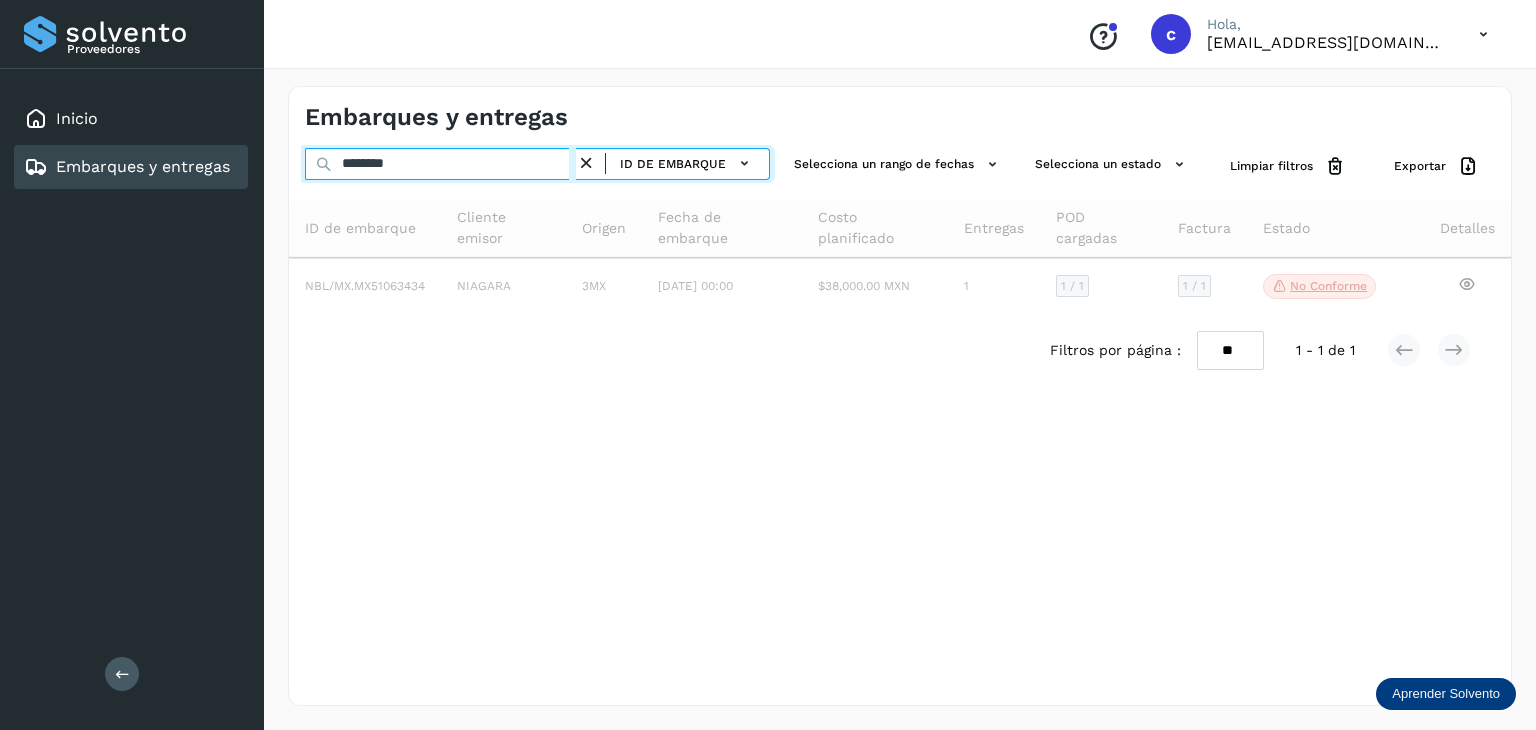 type on "********" 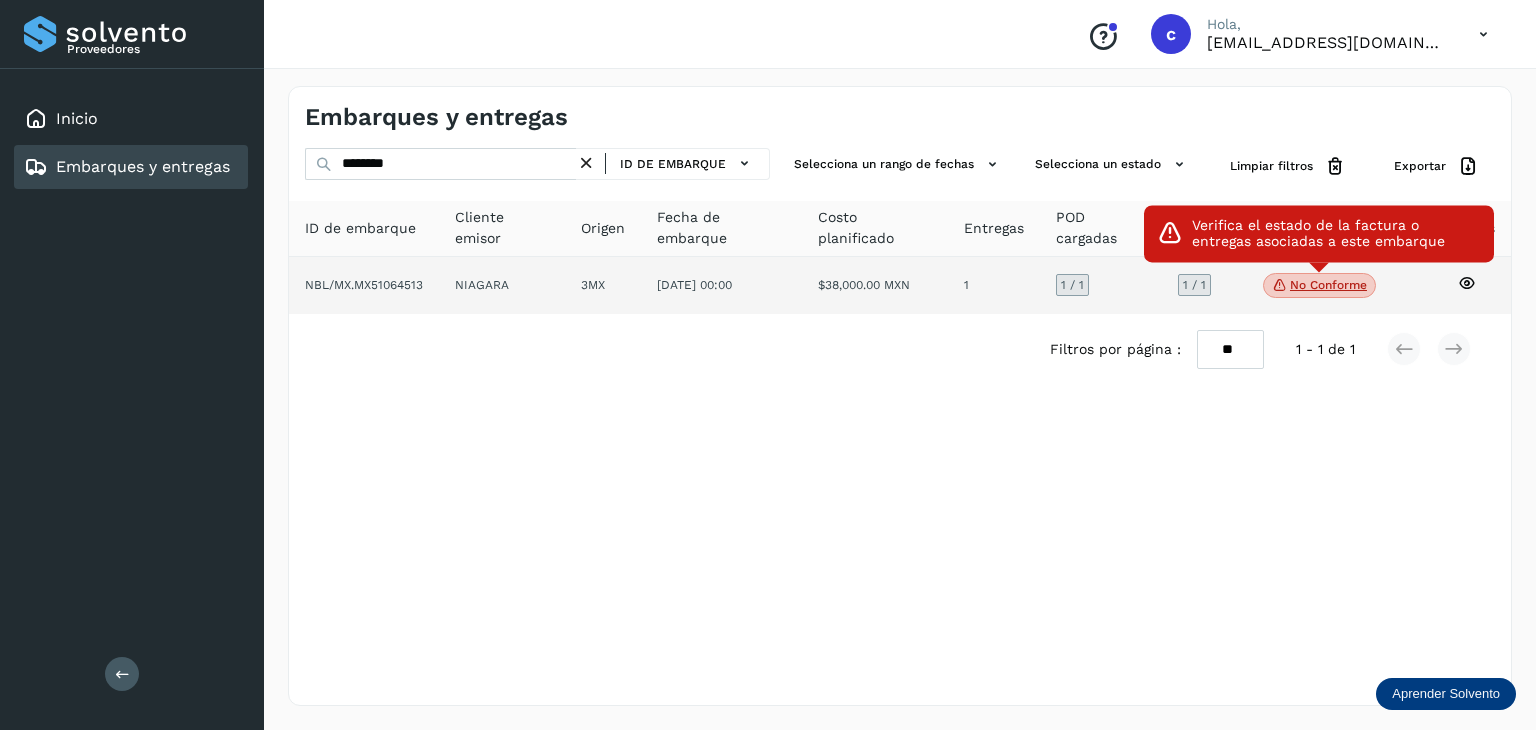 click on "No conforme" 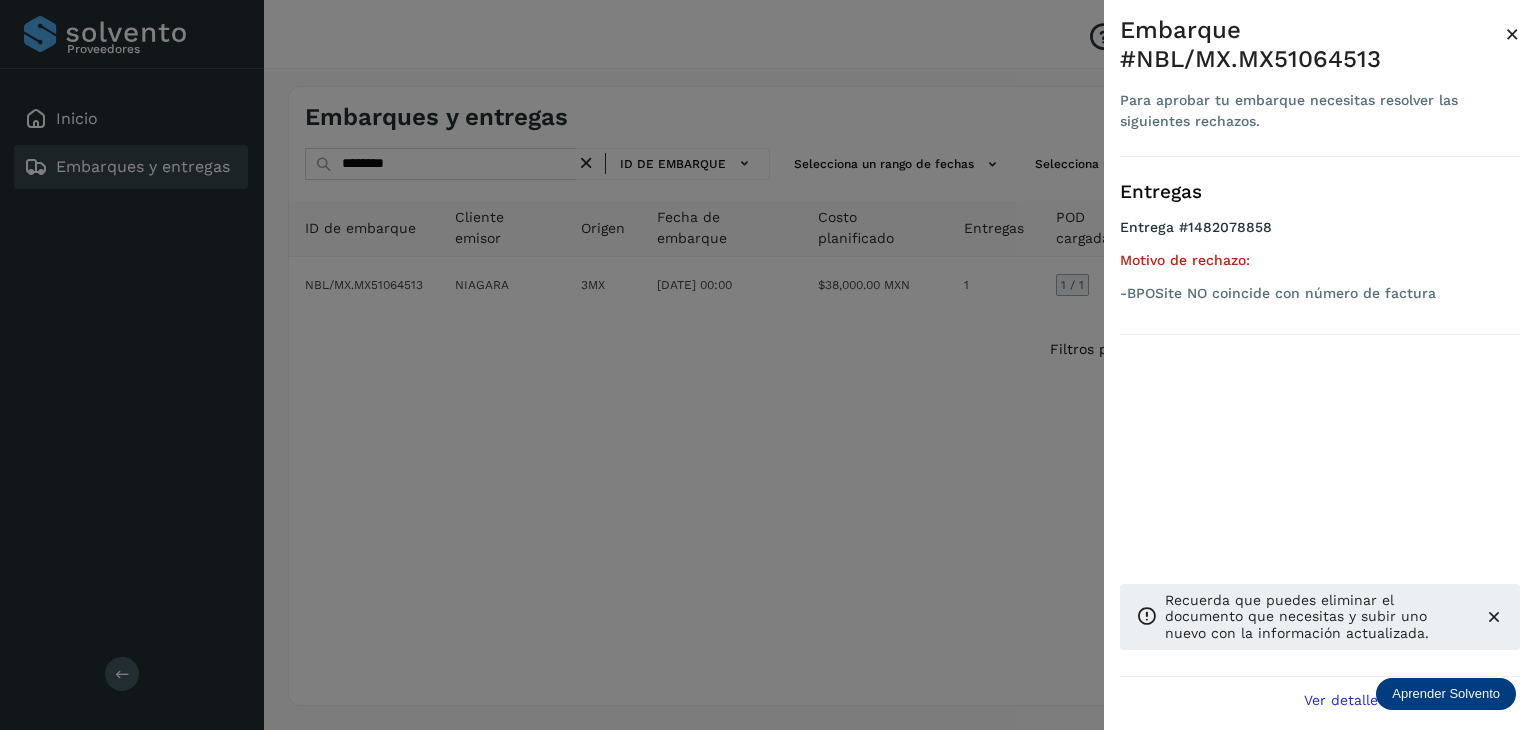 drag, startPoint x: 746, startPoint y: 530, endPoint x: 1168, endPoint y: 393, distance: 443.68118 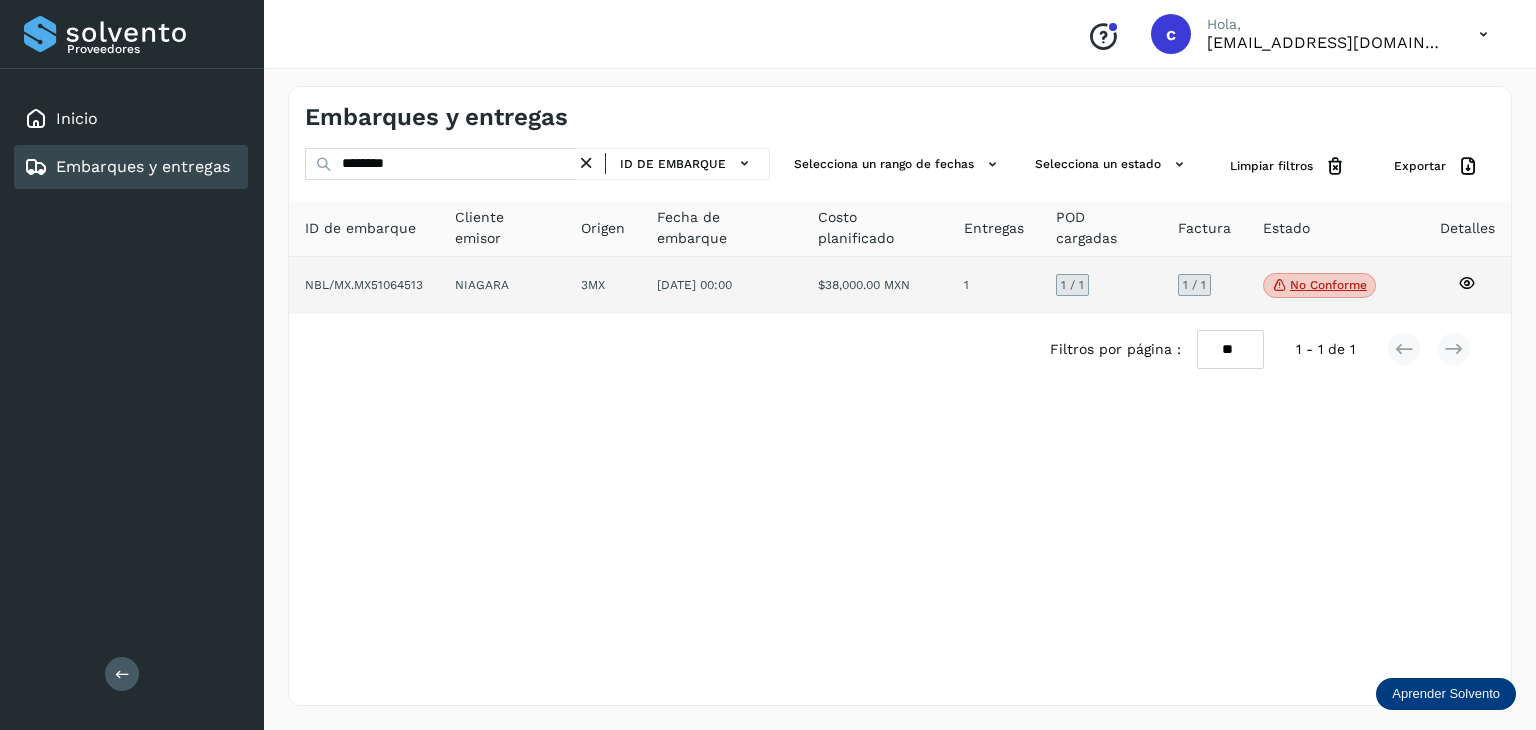 click 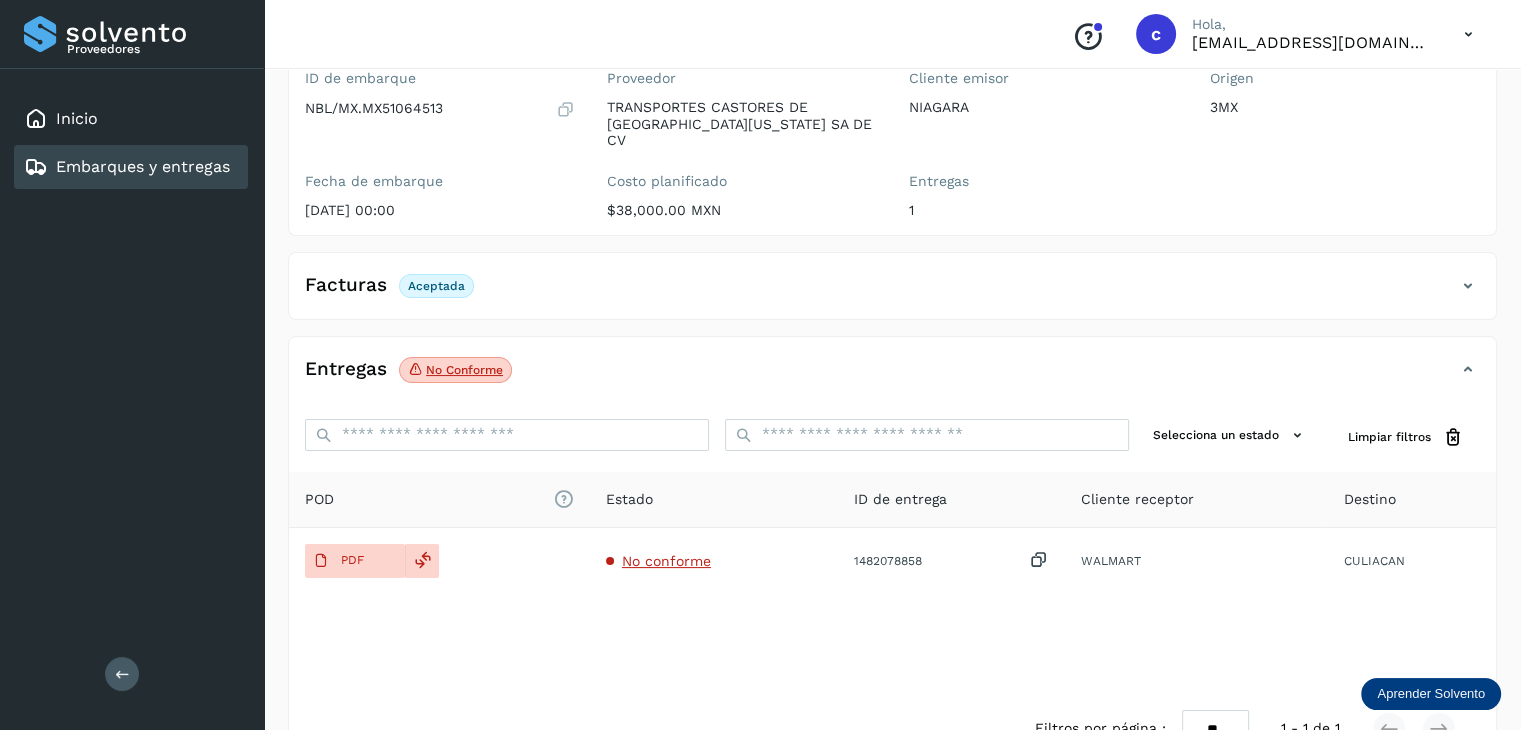 scroll, scrollTop: 200, scrollLeft: 0, axis: vertical 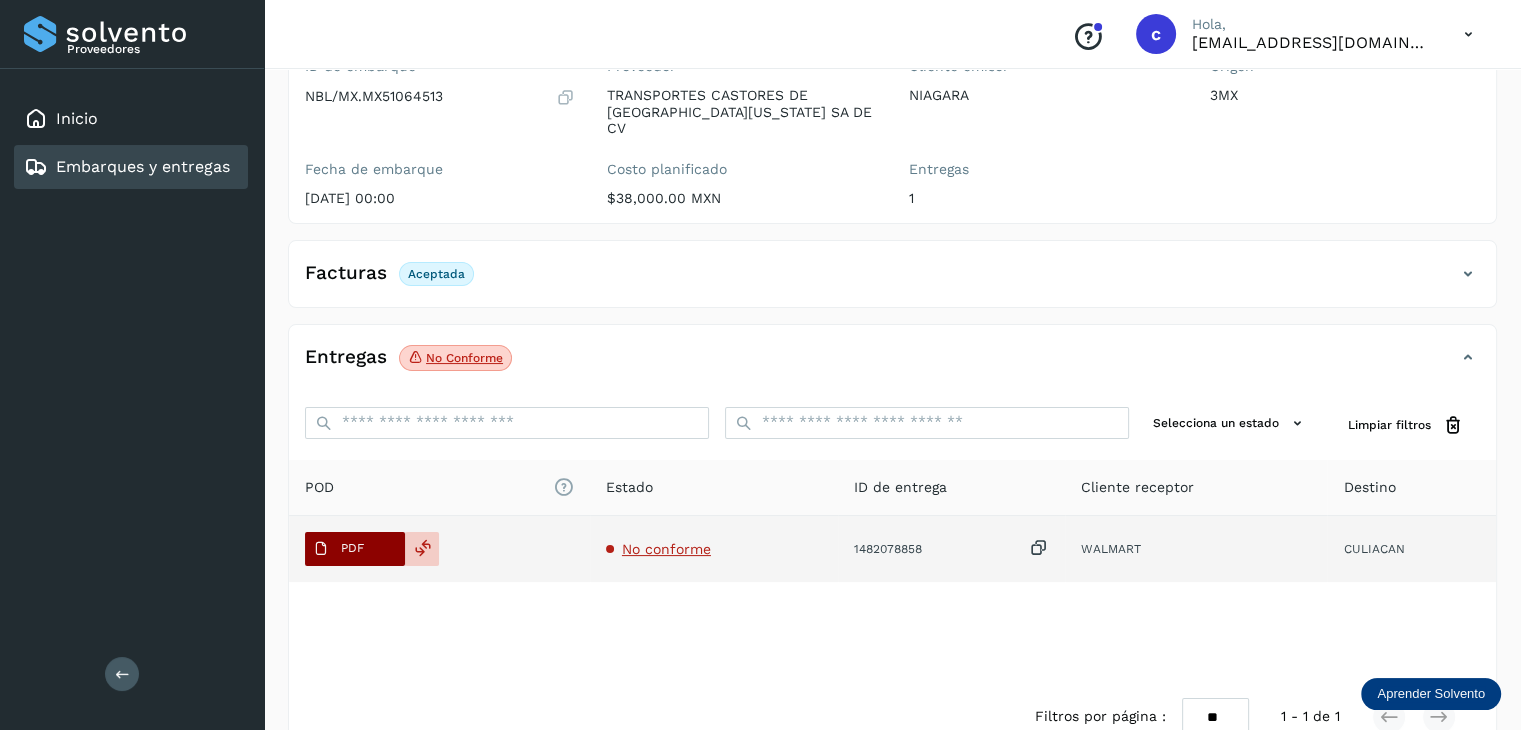 click on "PDF" at bounding box center [355, 549] 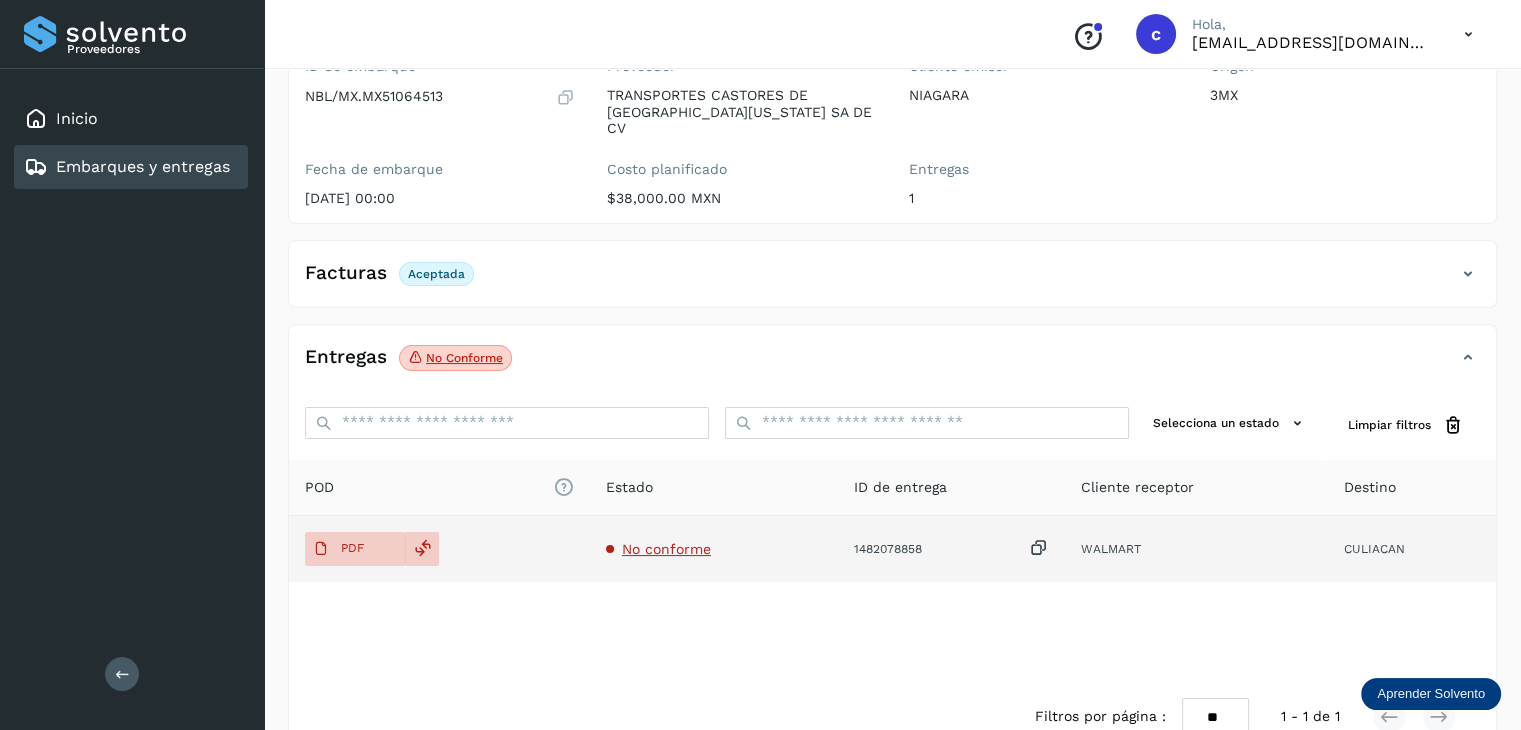 click on "No conforme" at bounding box center [666, 549] 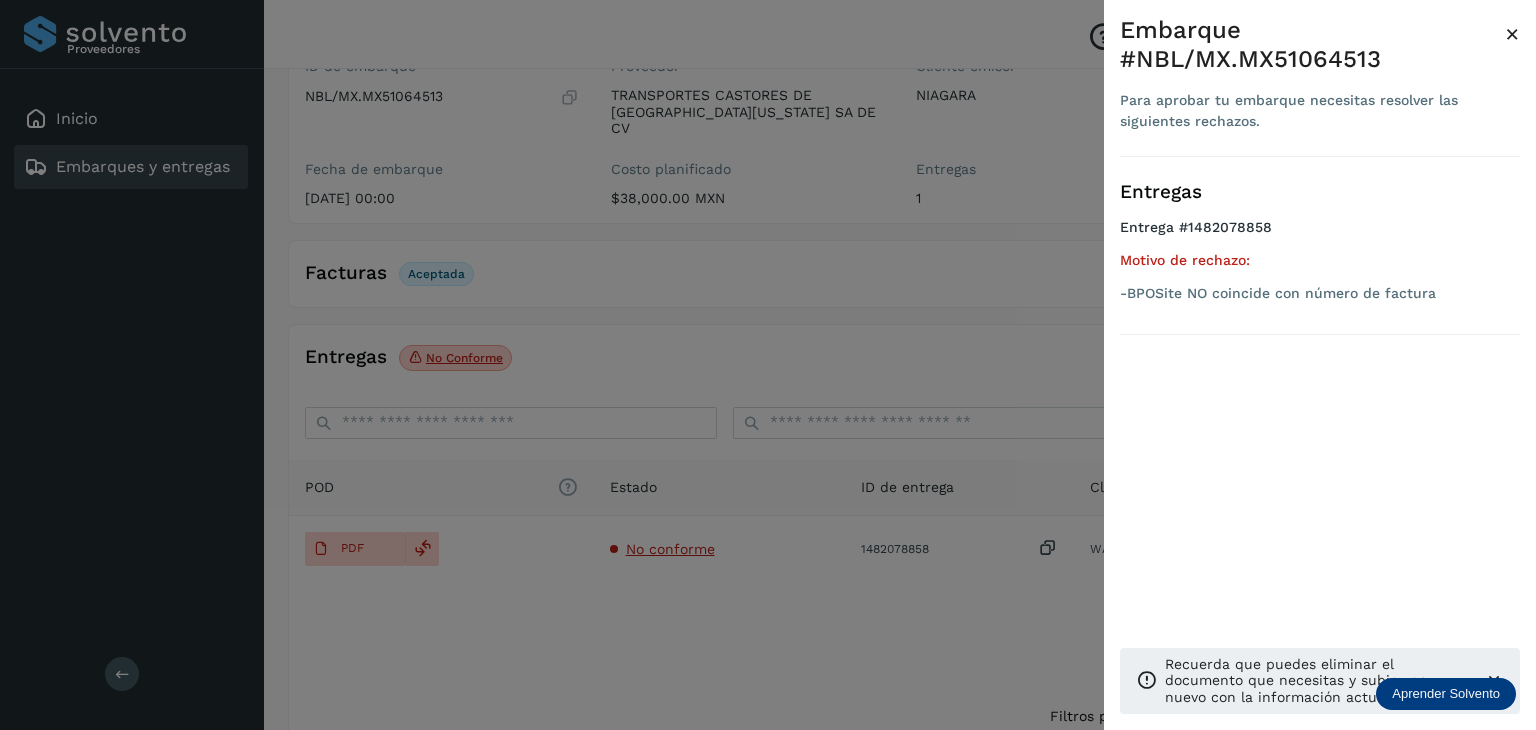 drag, startPoint x: 600, startPoint y: 280, endPoint x: 589, endPoint y: 277, distance: 11.401754 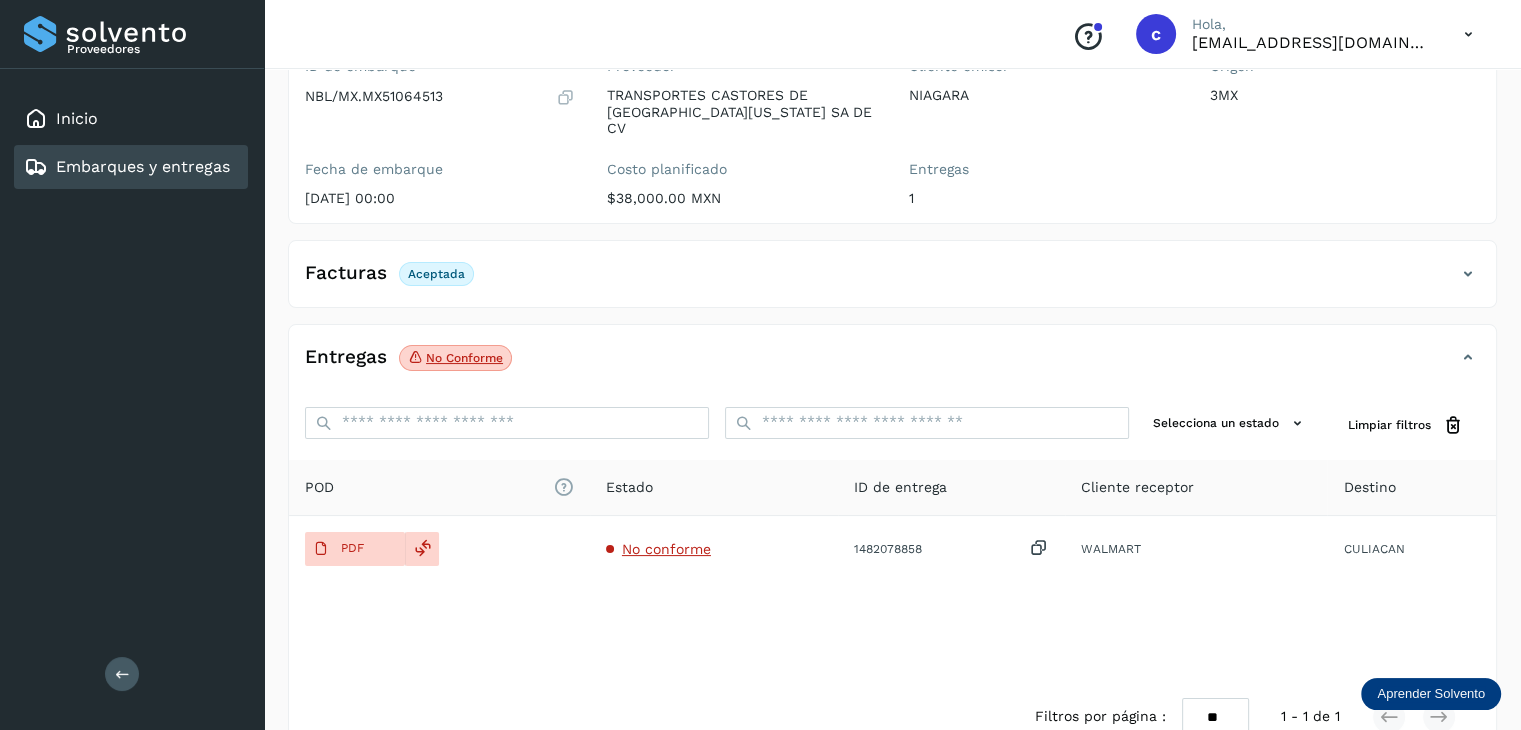 click on "Embarques y entregas" at bounding box center (143, 166) 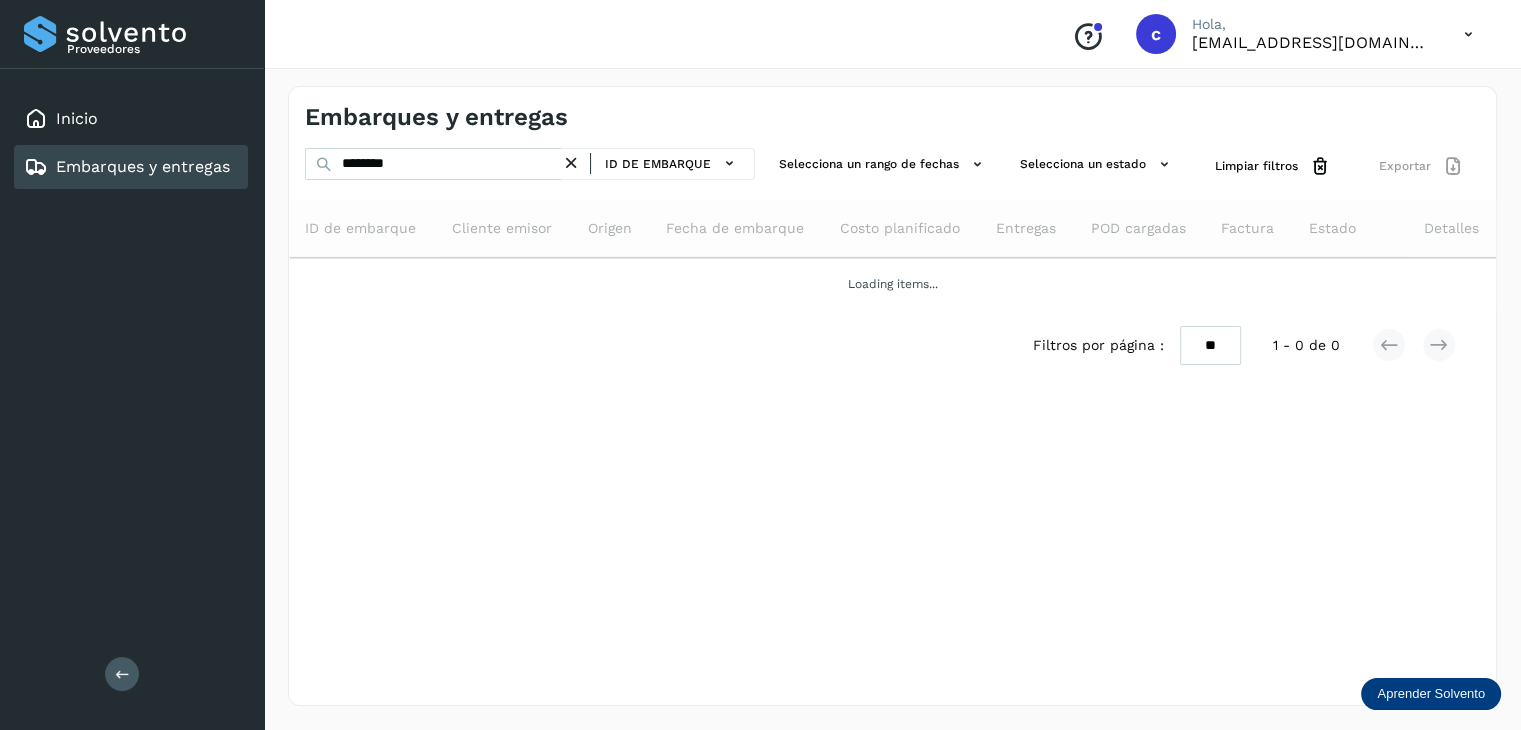 scroll, scrollTop: 0, scrollLeft: 0, axis: both 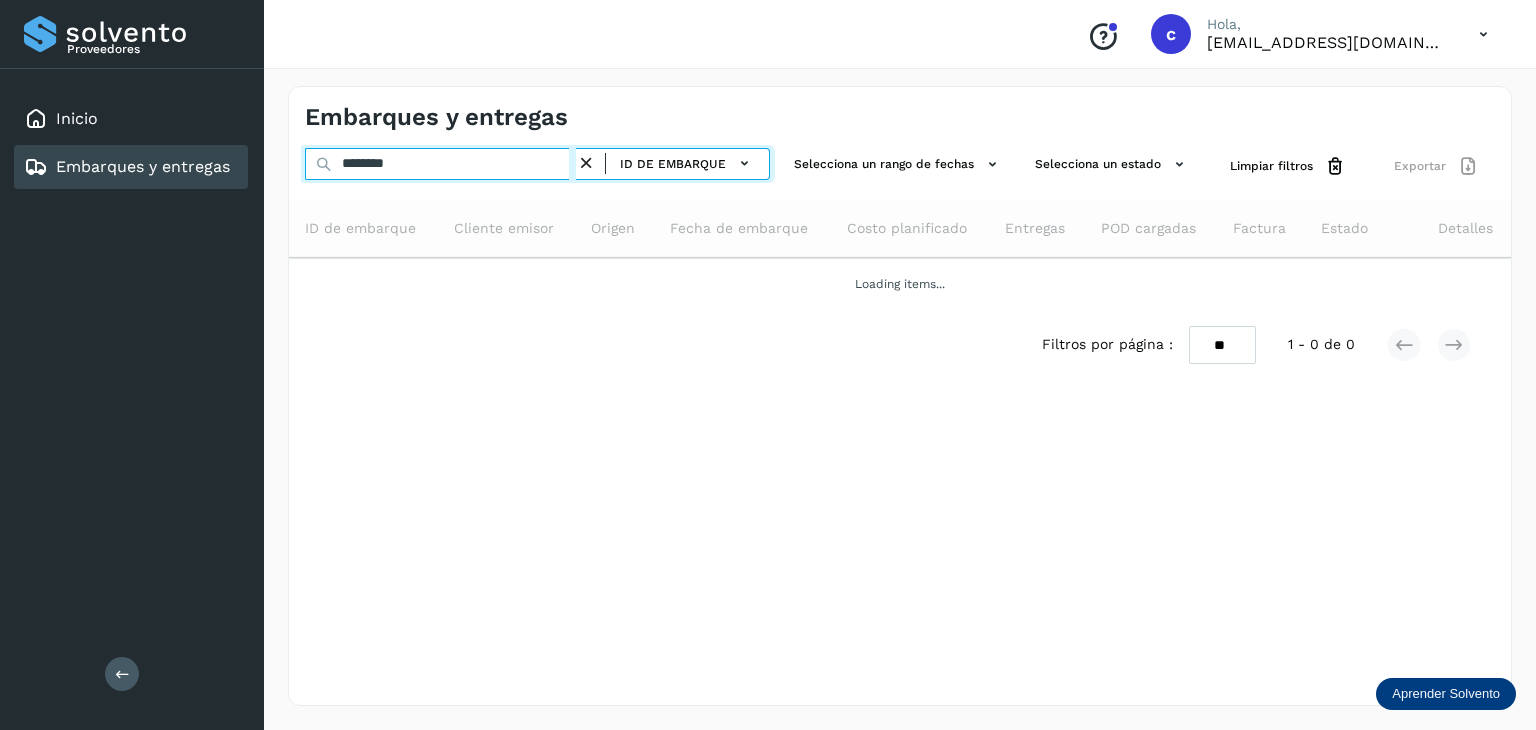 drag, startPoint x: 171, startPoint y: 148, endPoint x: 124, endPoint y: 155, distance: 47.518417 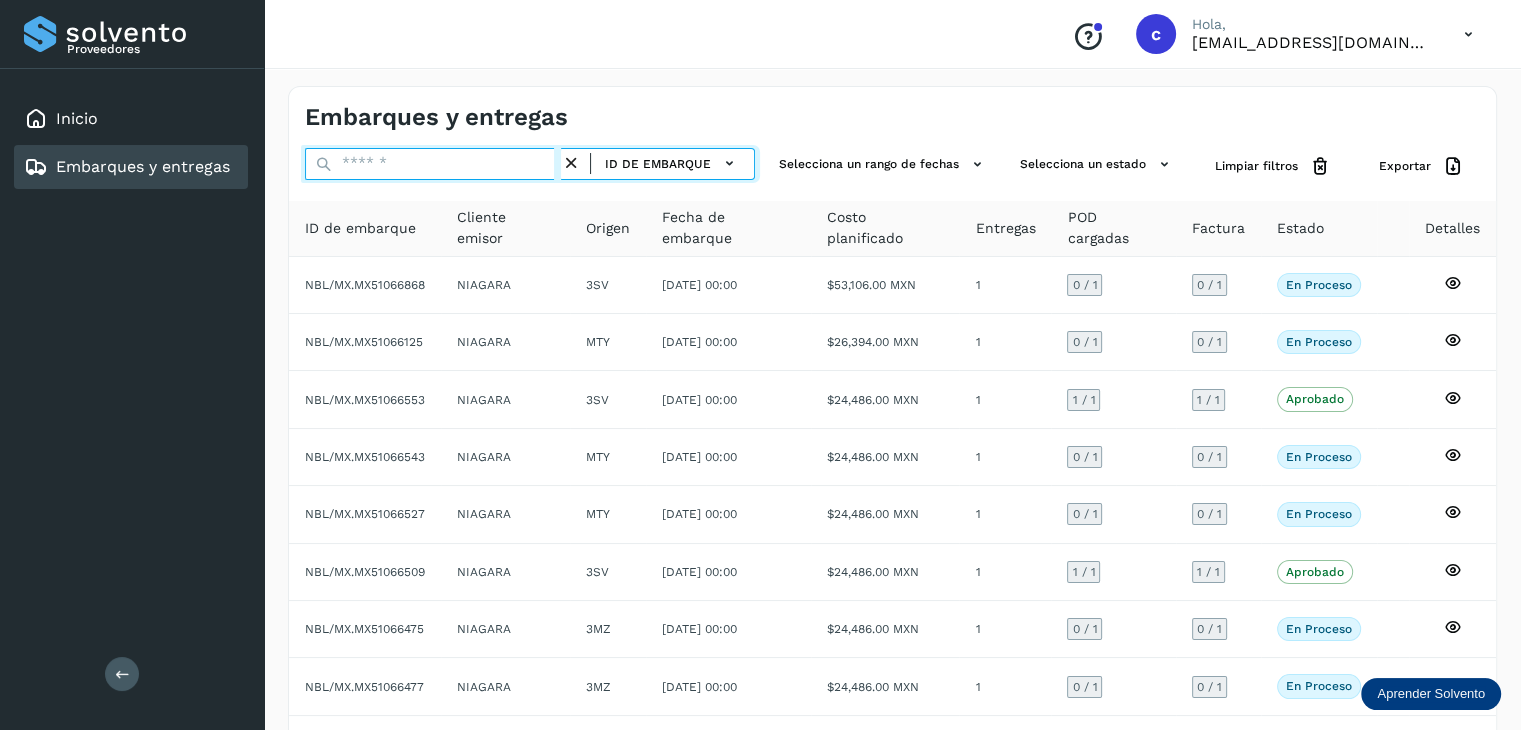 drag, startPoint x: 396, startPoint y: 158, endPoint x: 290, endPoint y: 163, distance: 106.11786 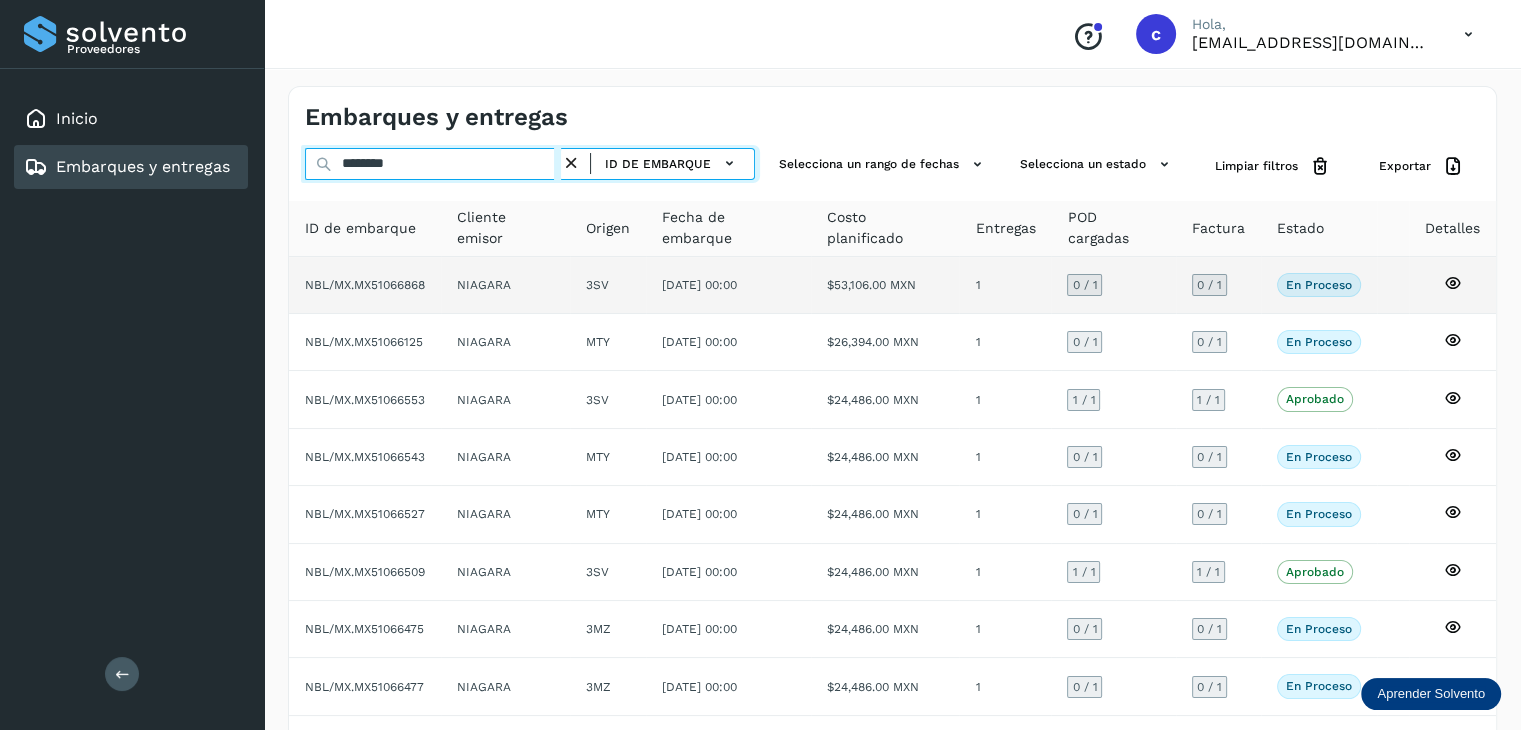 type on "********" 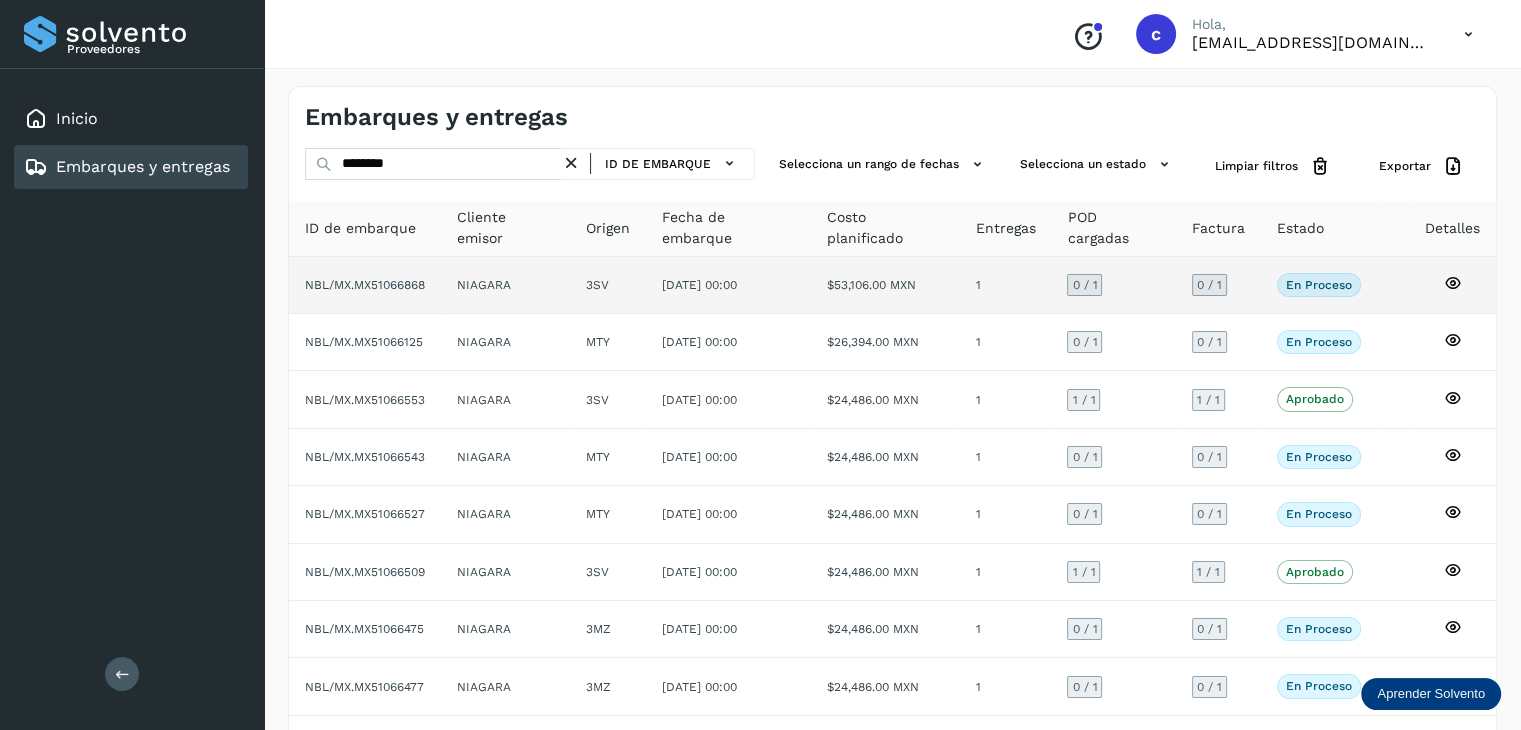 click on "NIAGARA" 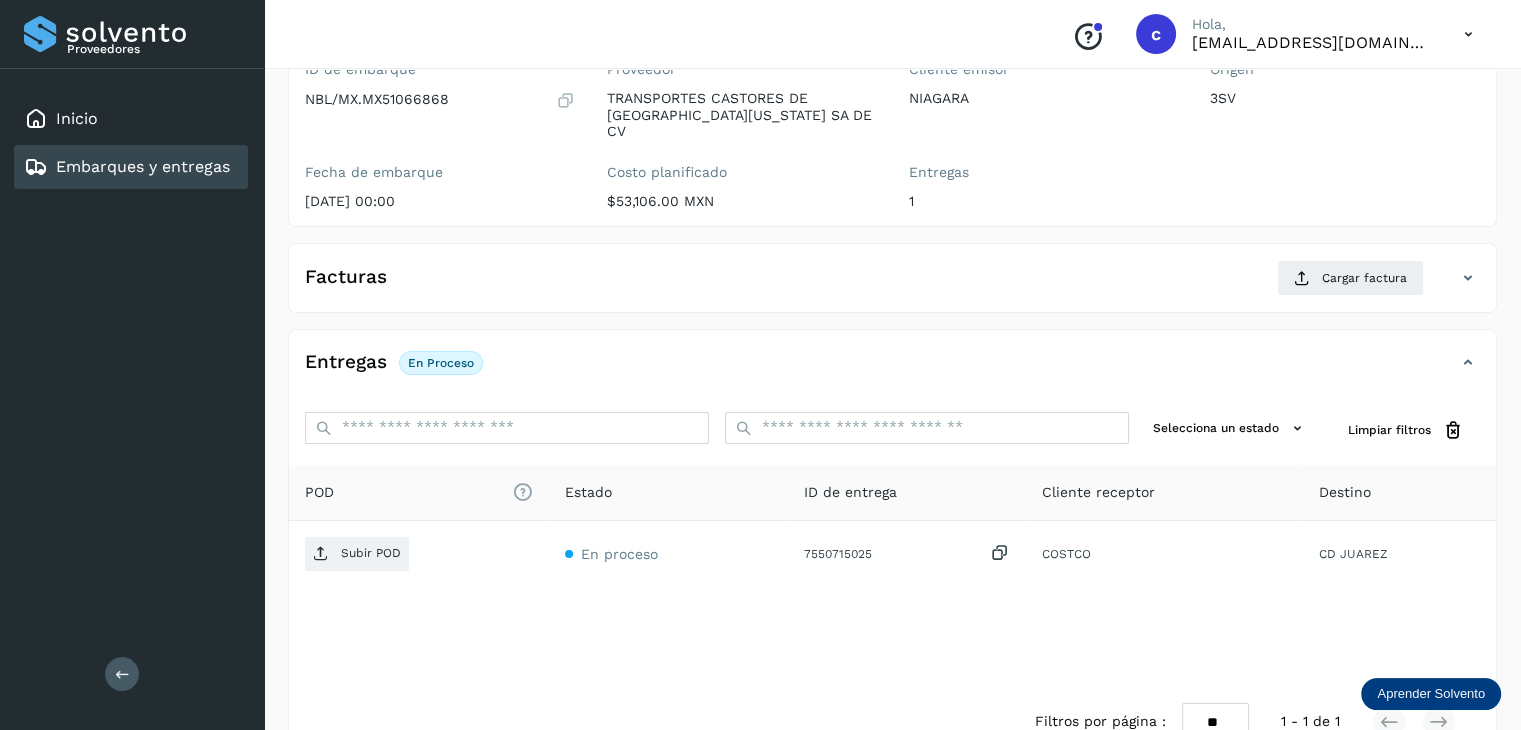 scroll, scrollTop: 231, scrollLeft: 0, axis: vertical 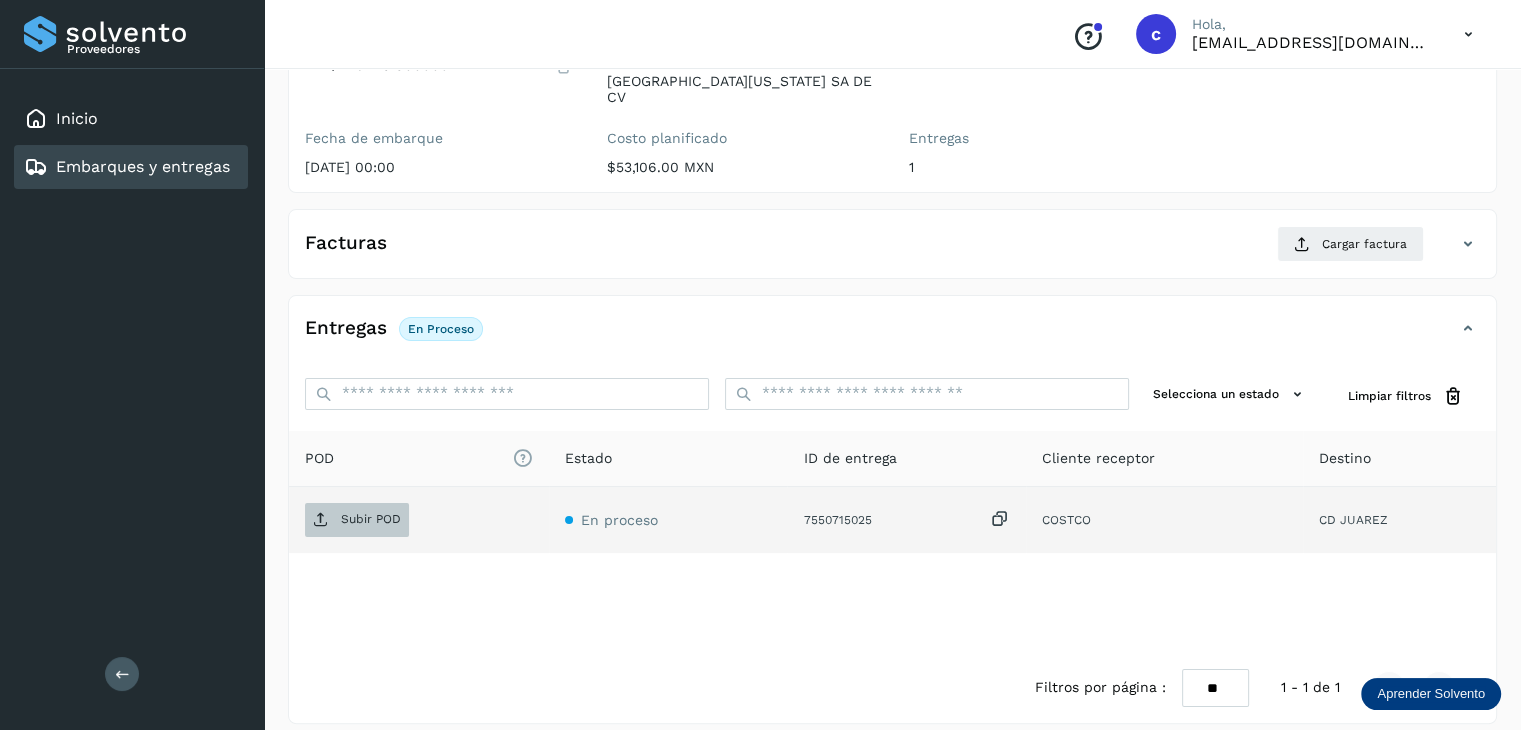 click on "Subir POD" at bounding box center [357, 520] 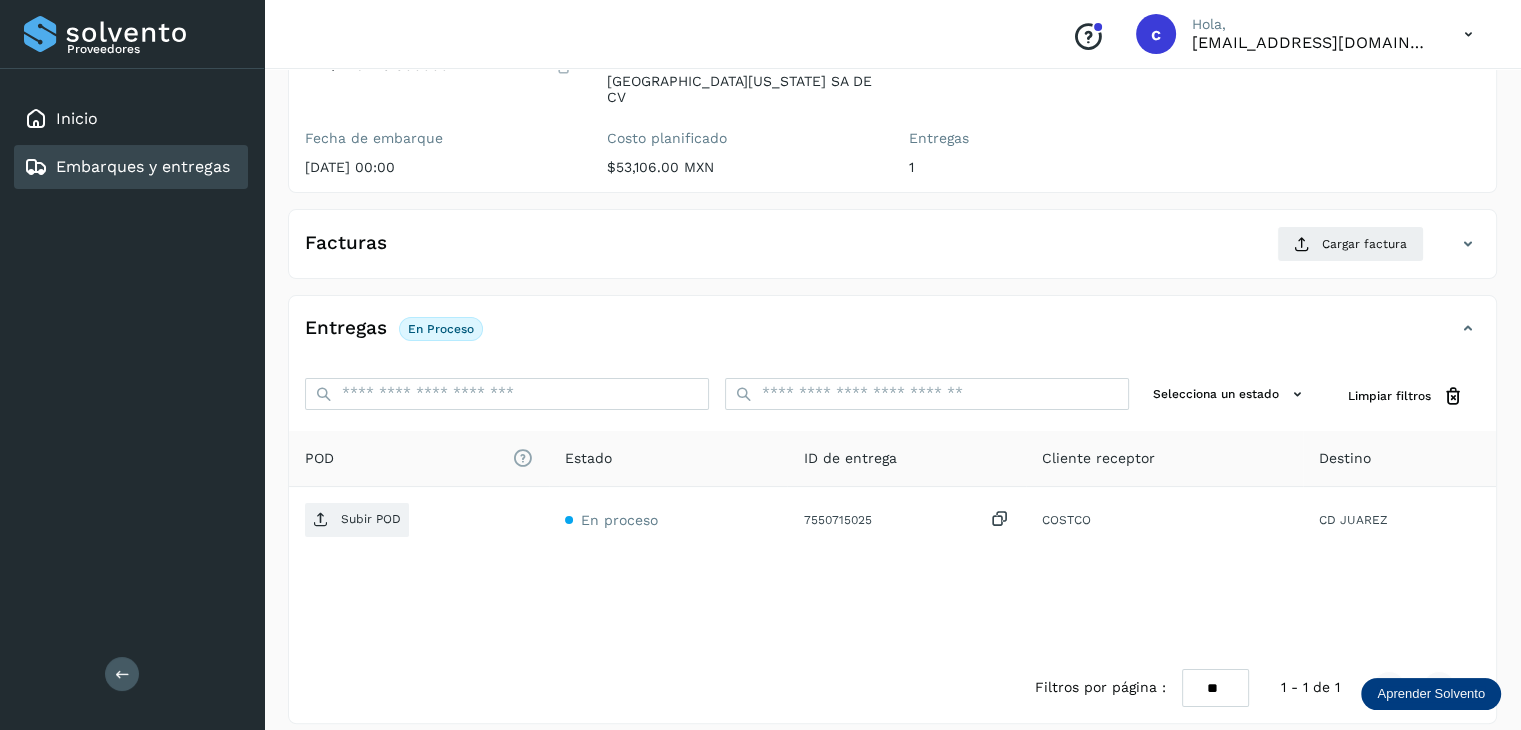click on "Entregas En proceso" 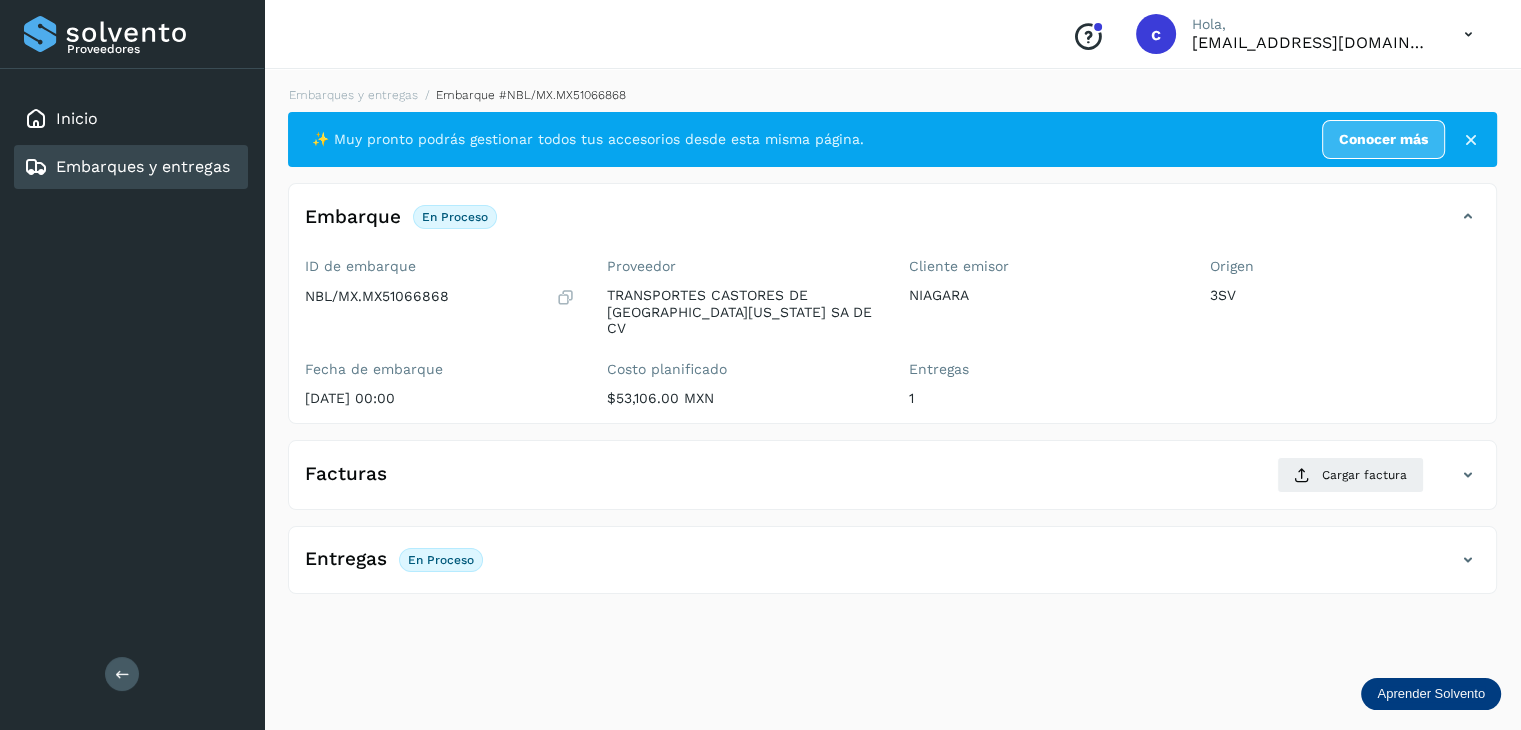 scroll, scrollTop: 0, scrollLeft: 0, axis: both 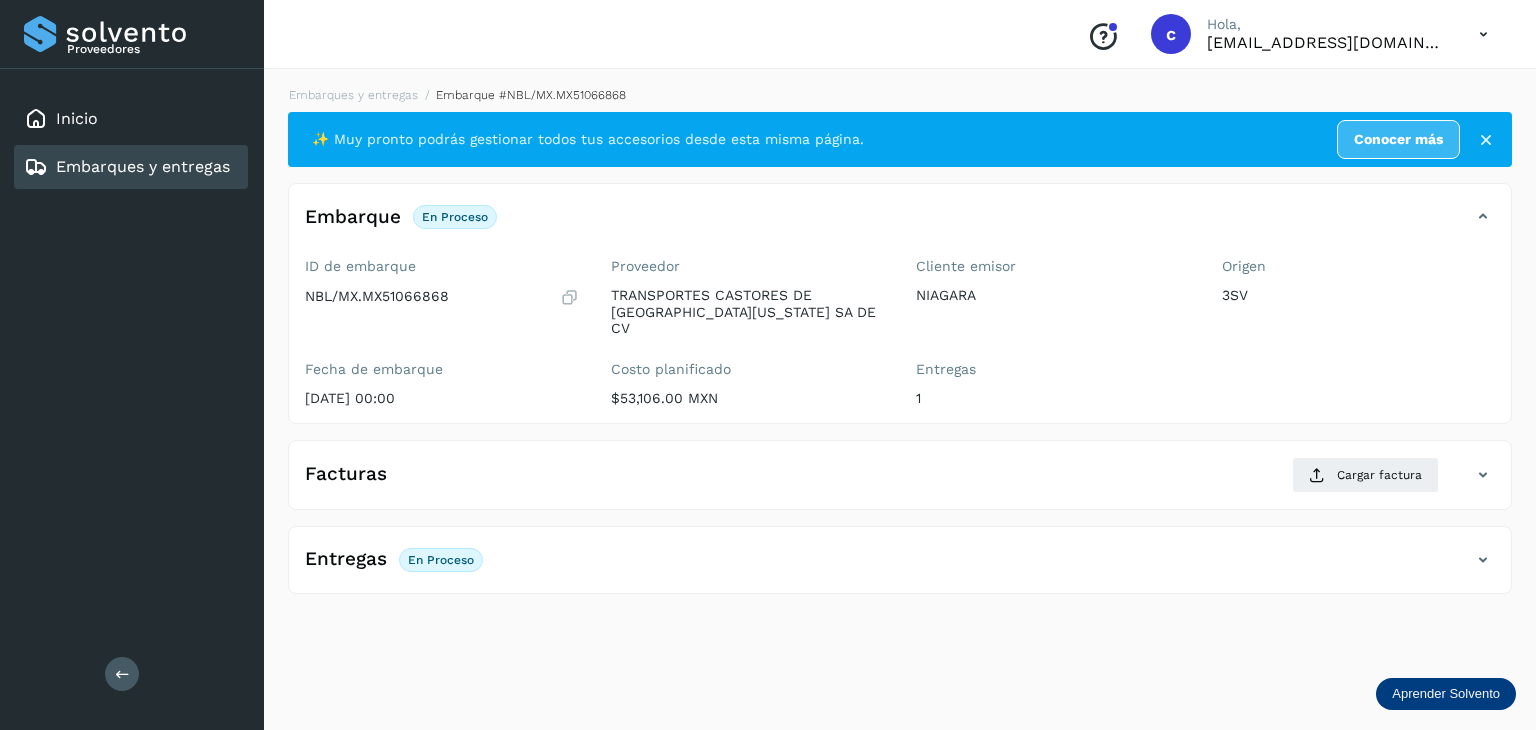 click on "Embarques y entregas" at bounding box center (143, 166) 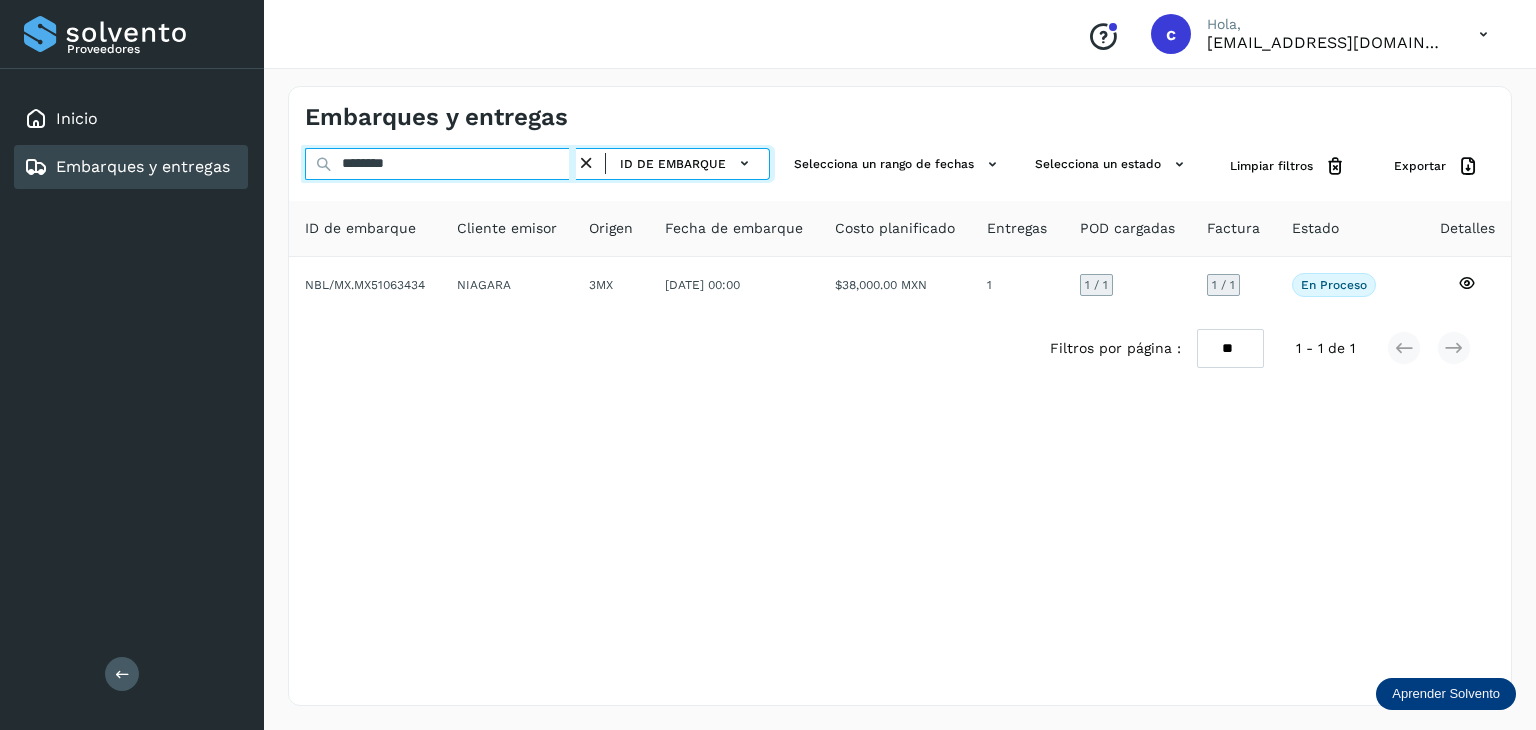 drag, startPoint x: 398, startPoint y: 160, endPoint x: 227, endPoint y: 160, distance: 171 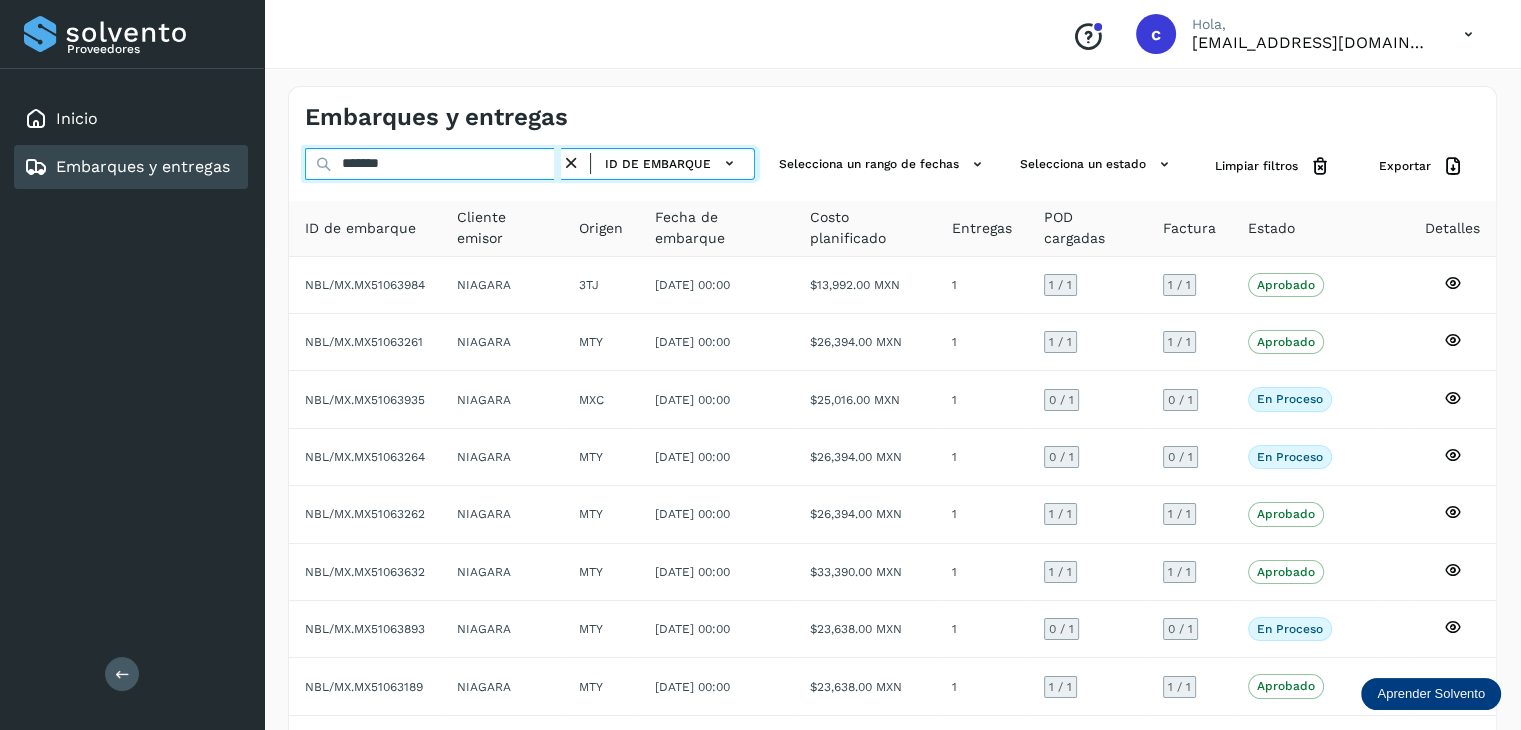 type on "********" 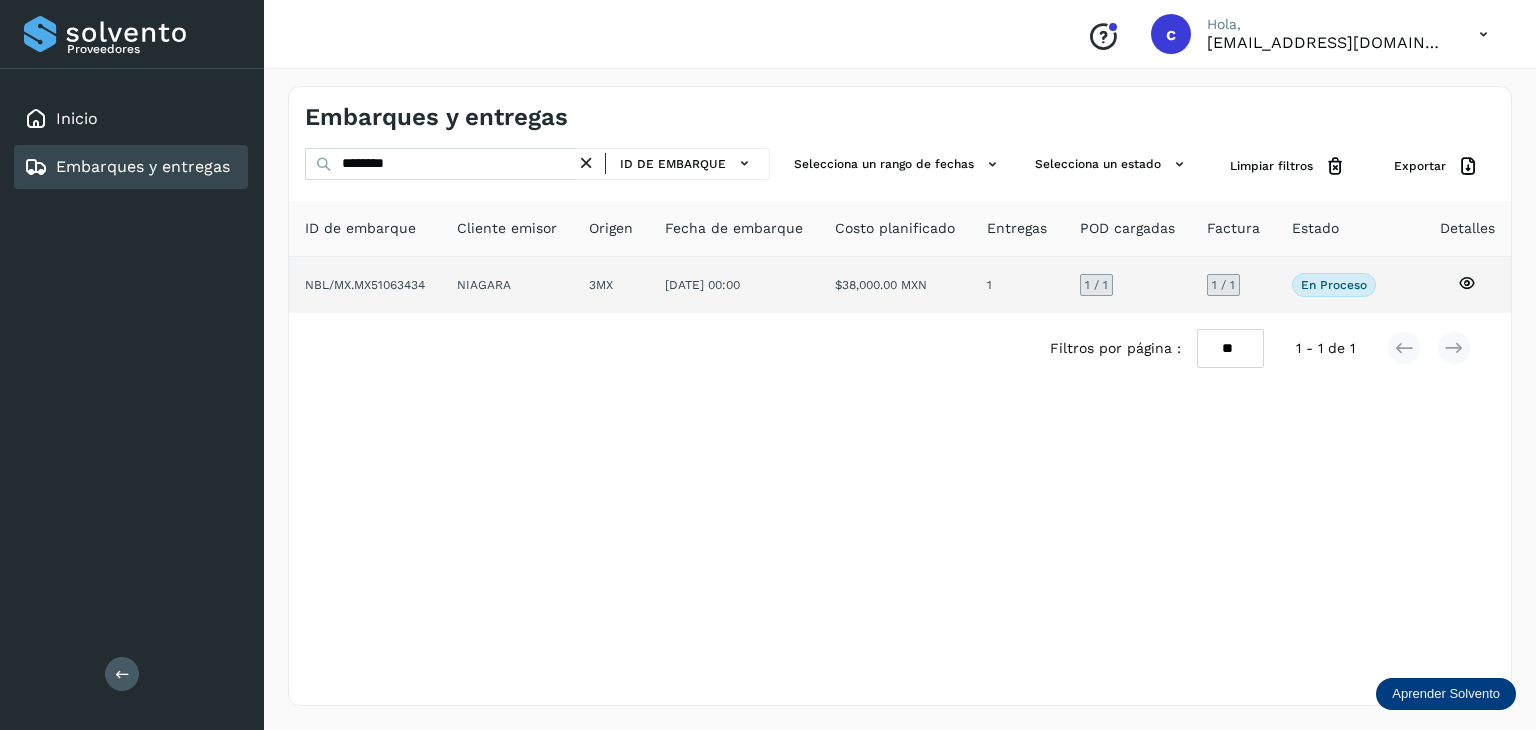 click 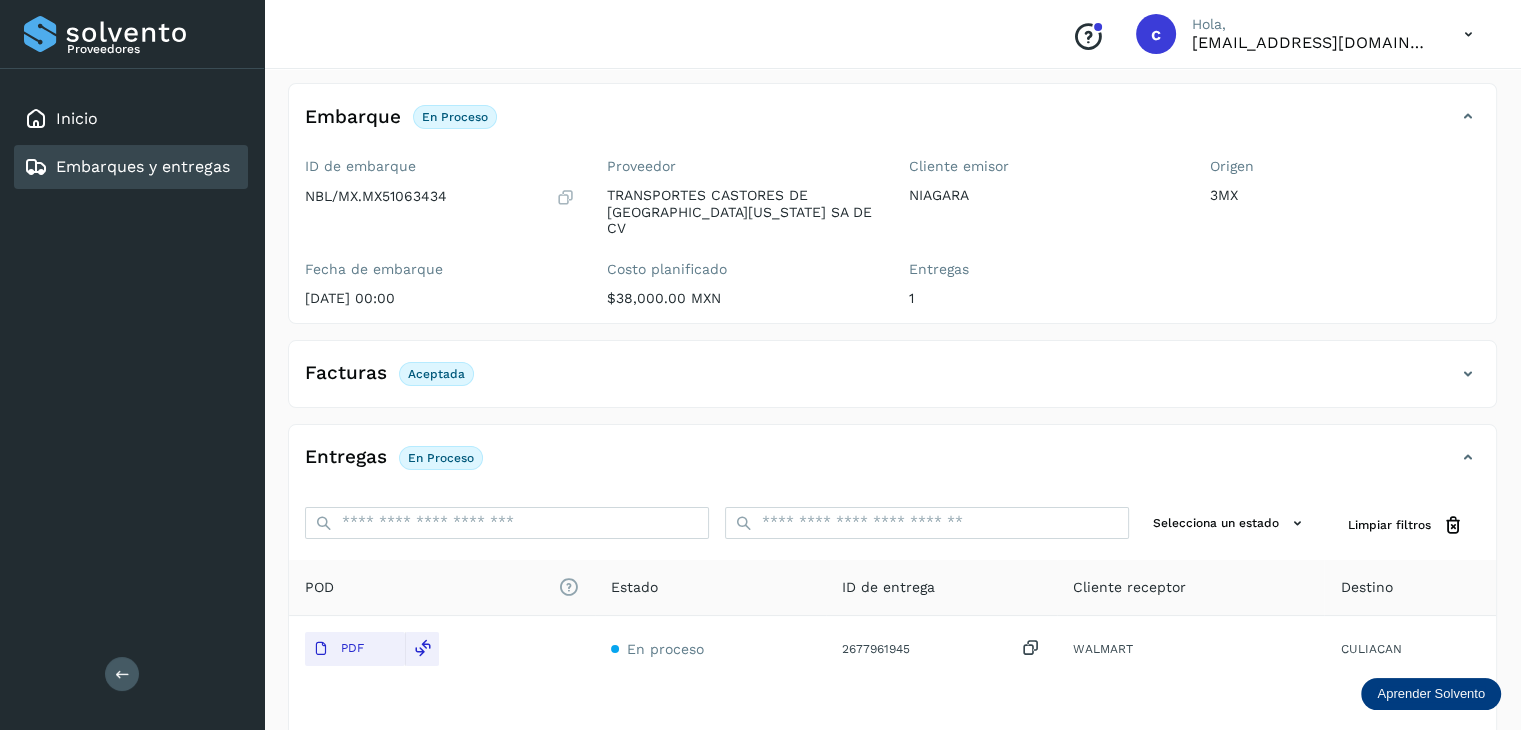 scroll, scrollTop: 0, scrollLeft: 0, axis: both 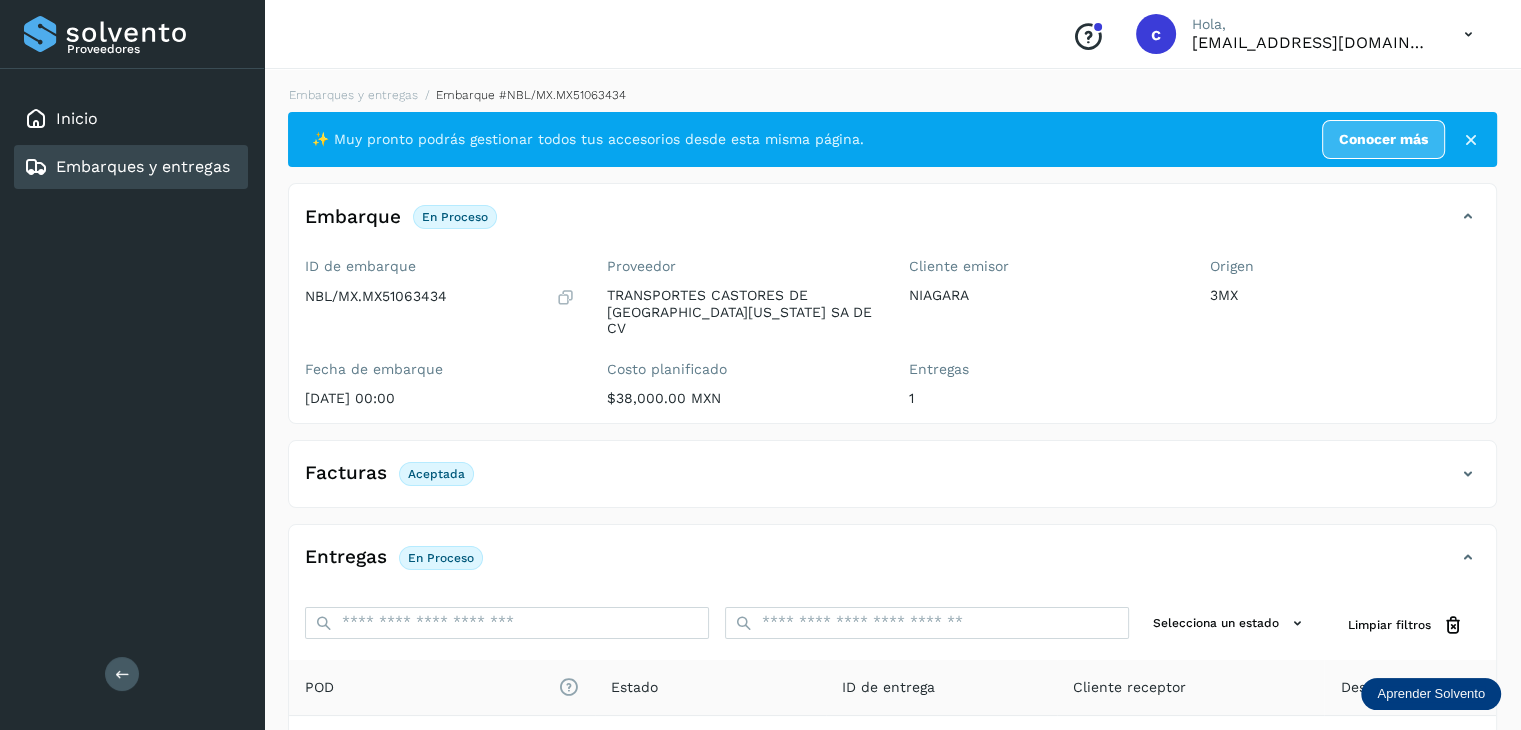 click on "Embarques y entregas" at bounding box center (143, 166) 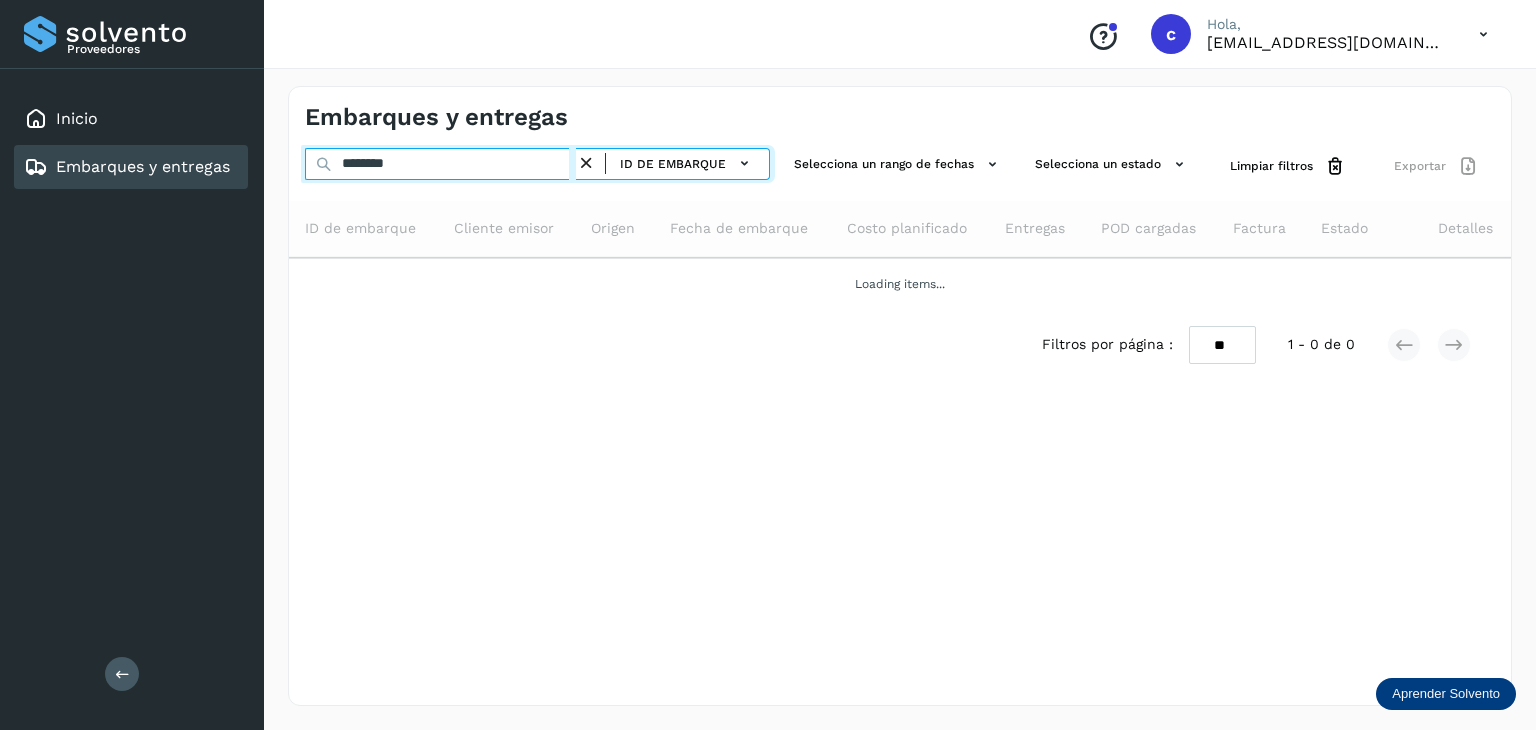 click on "Embarques y entregas ******** ID de embarque Selecciona un rango de fechas  Selecciona un estado Limpiar filtros Exportar ID de embarque Cliente emisor Origen Fecha de embarque Costo planificado Entregas POD cargadas Factura Estado Detalles Loading items... Filtros por página : ** ** ** 1 - 0 de 0" at bounding box center [900, 396] 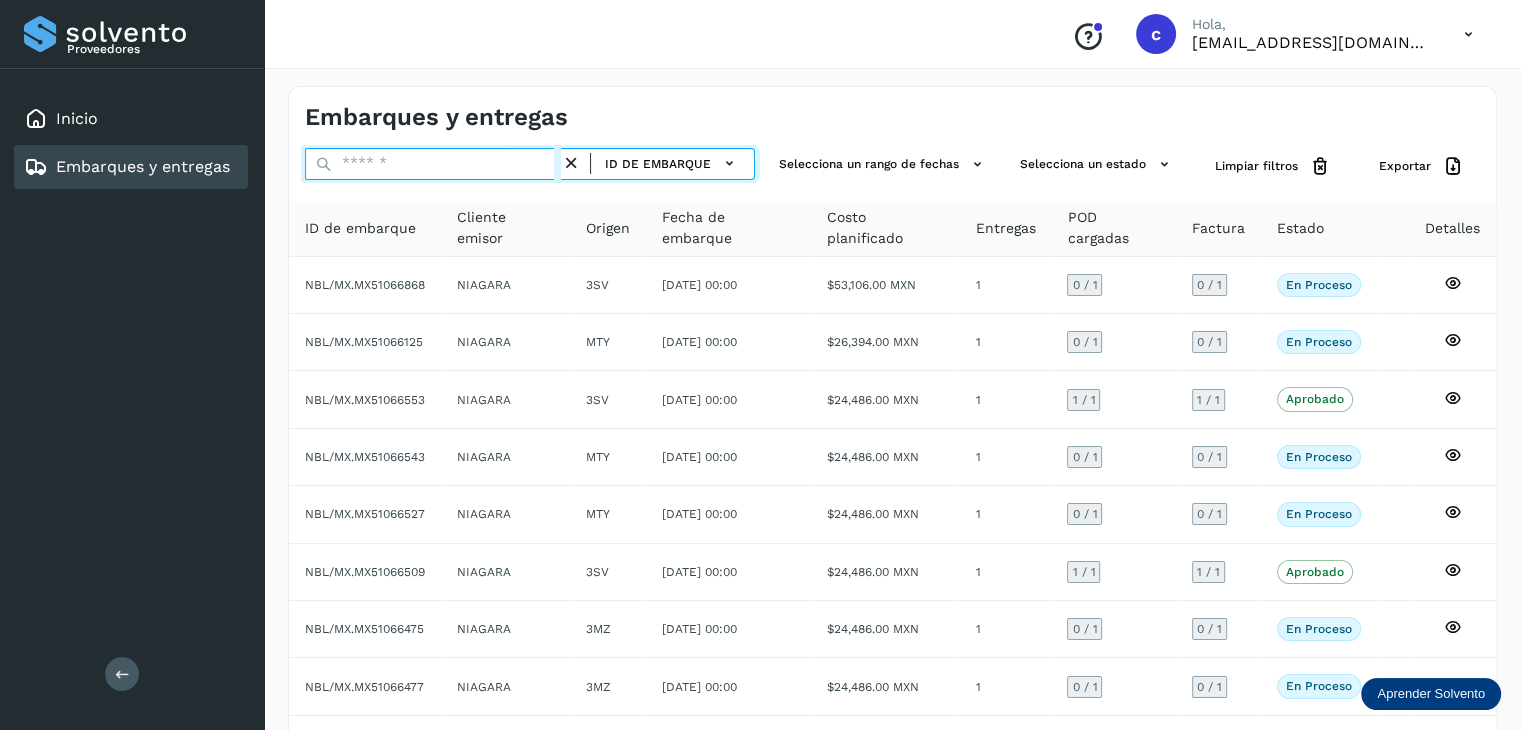click at bounding box center (433, 164) 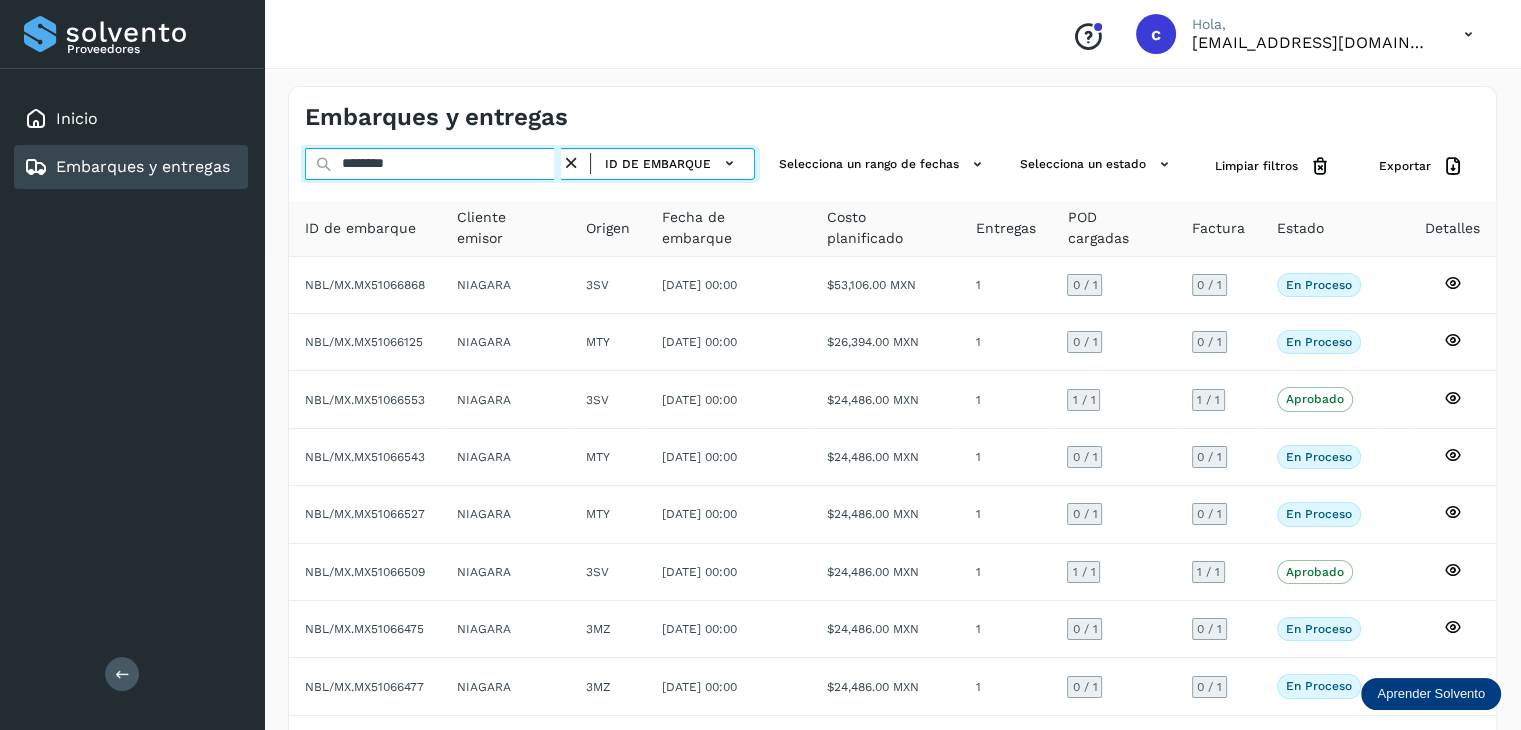 type on "********" 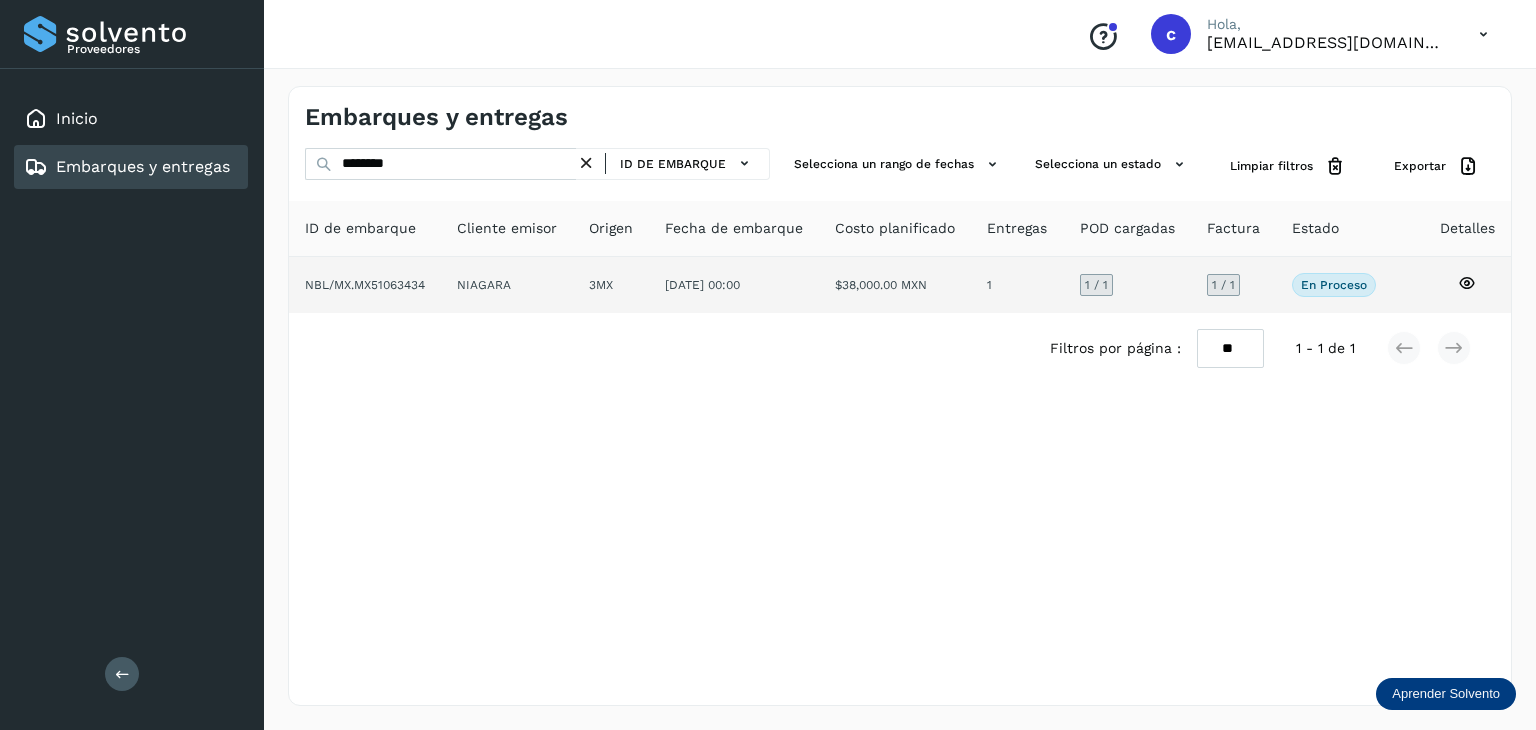 click 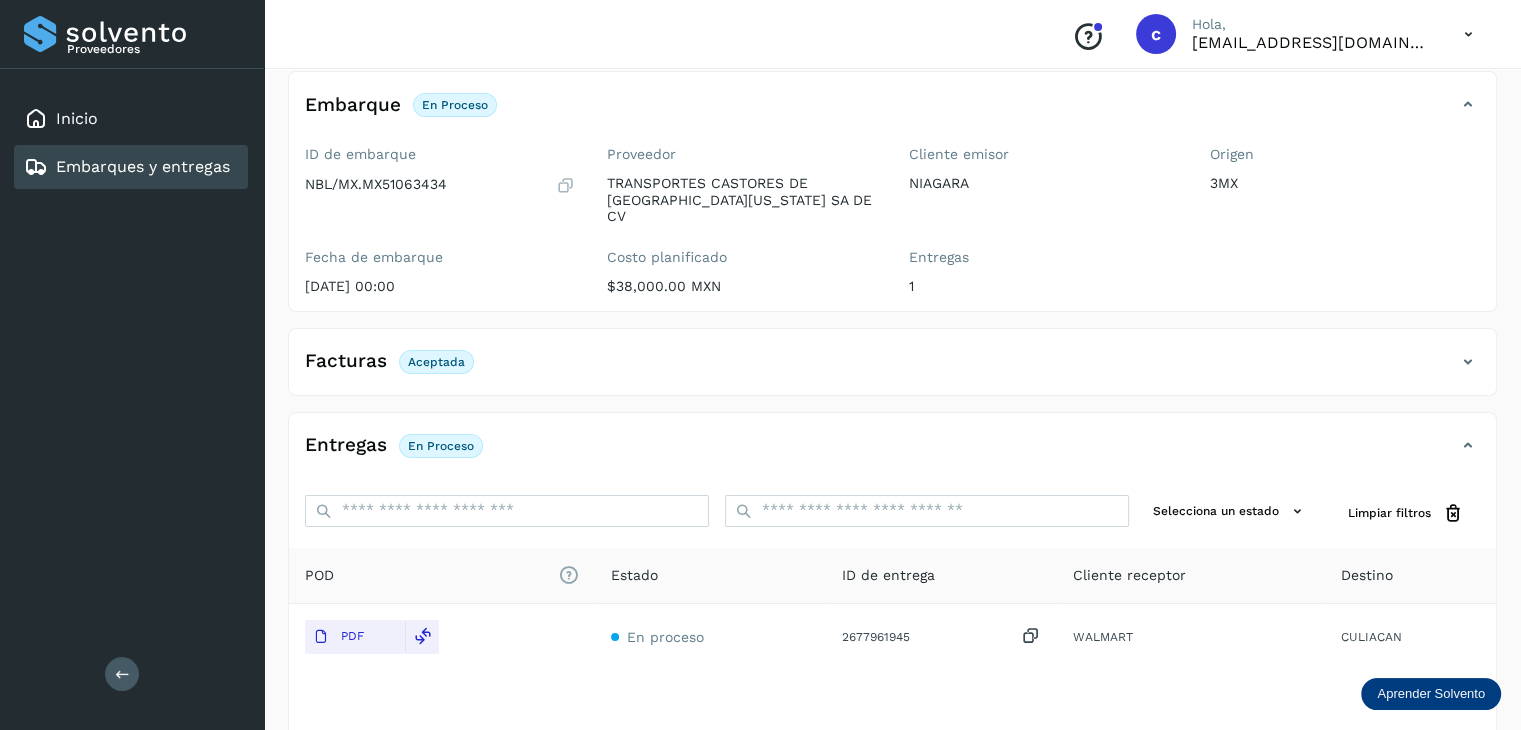 scroll, scrollTop: 0, scrollLeft: 0, axis: both 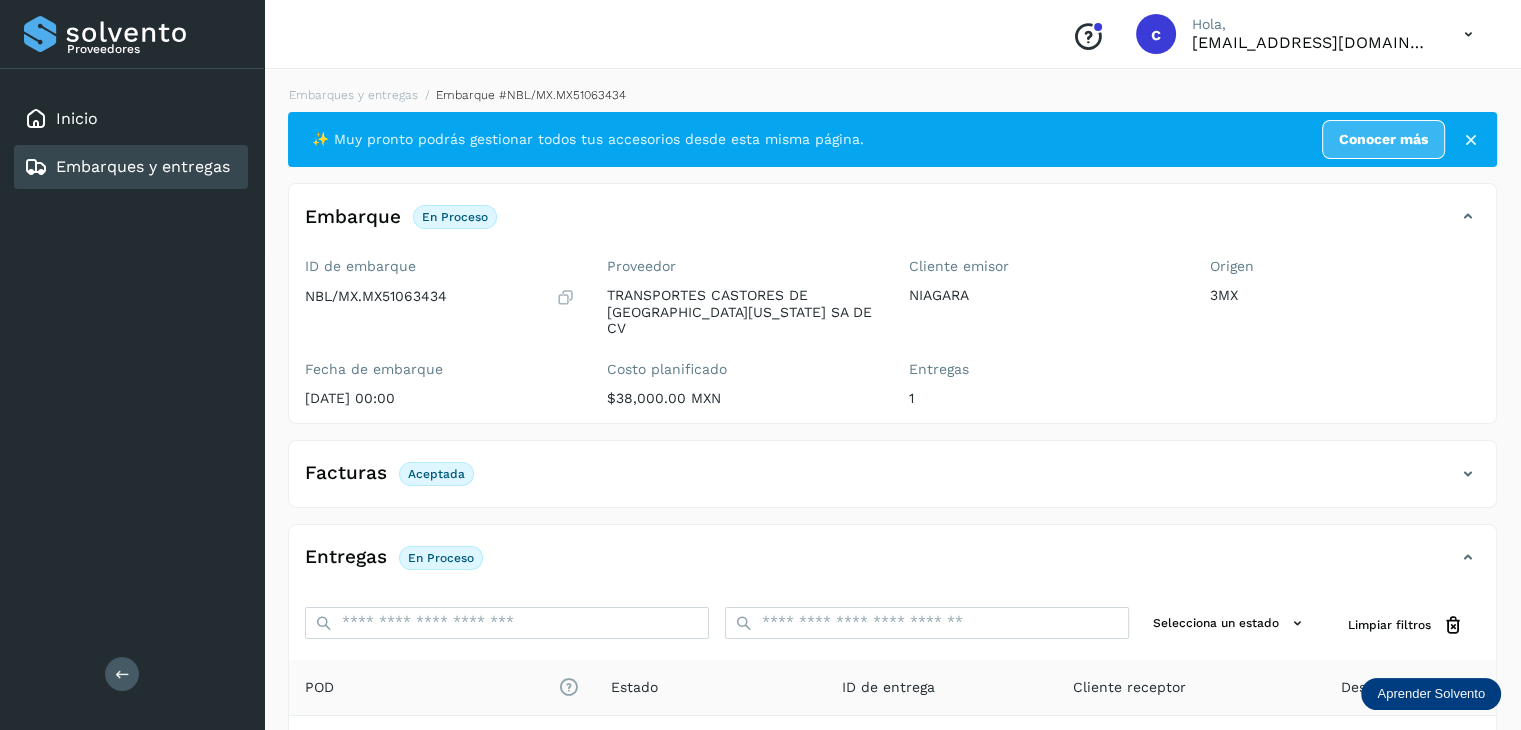 drag, startPoint x: 117, startPoint y: 160, endPoint x: 112, endPoint y: 169, distance: 10.29563 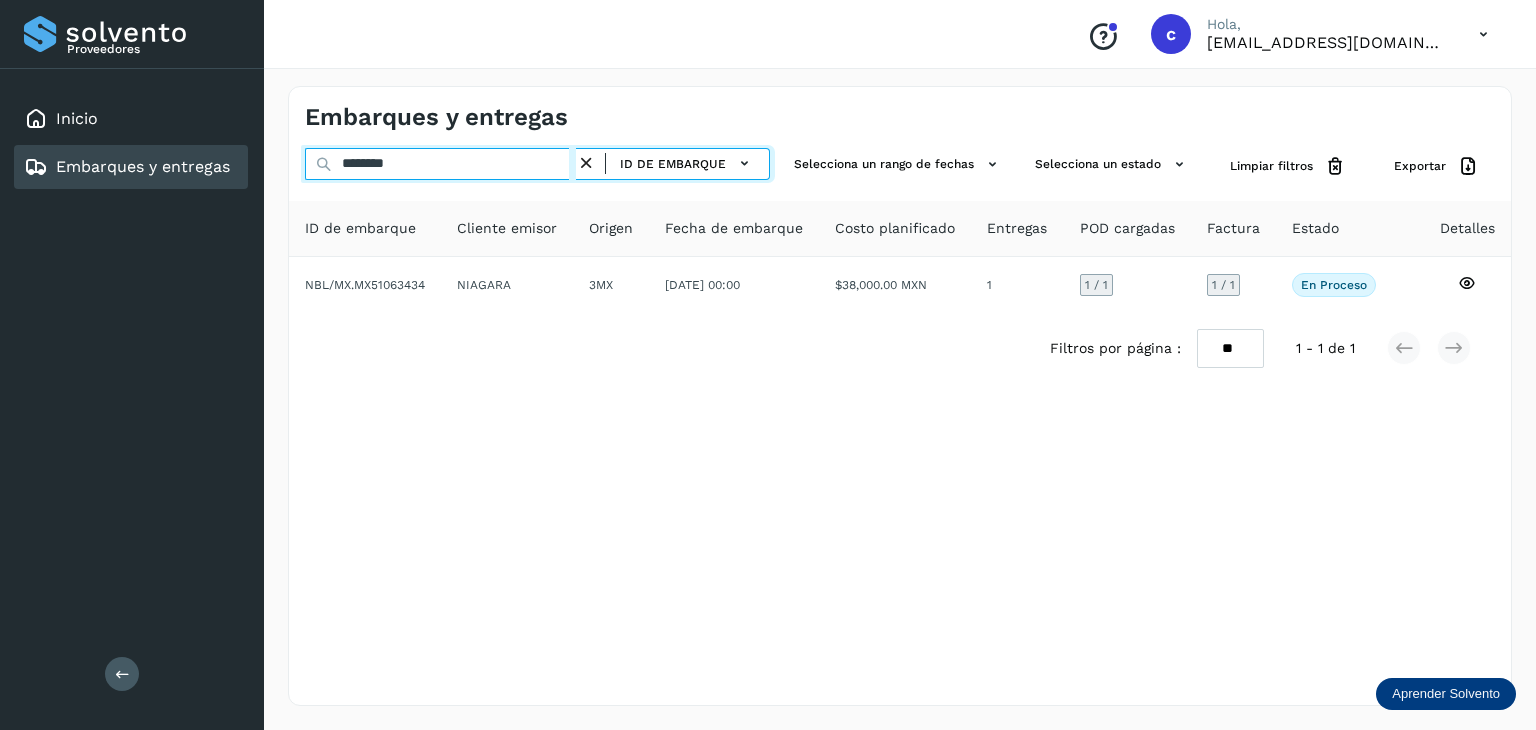 drag, startPoint x: 399, startPoint y: 167, endPoint x: 390, endPoint y: 173, distance: 10.816654 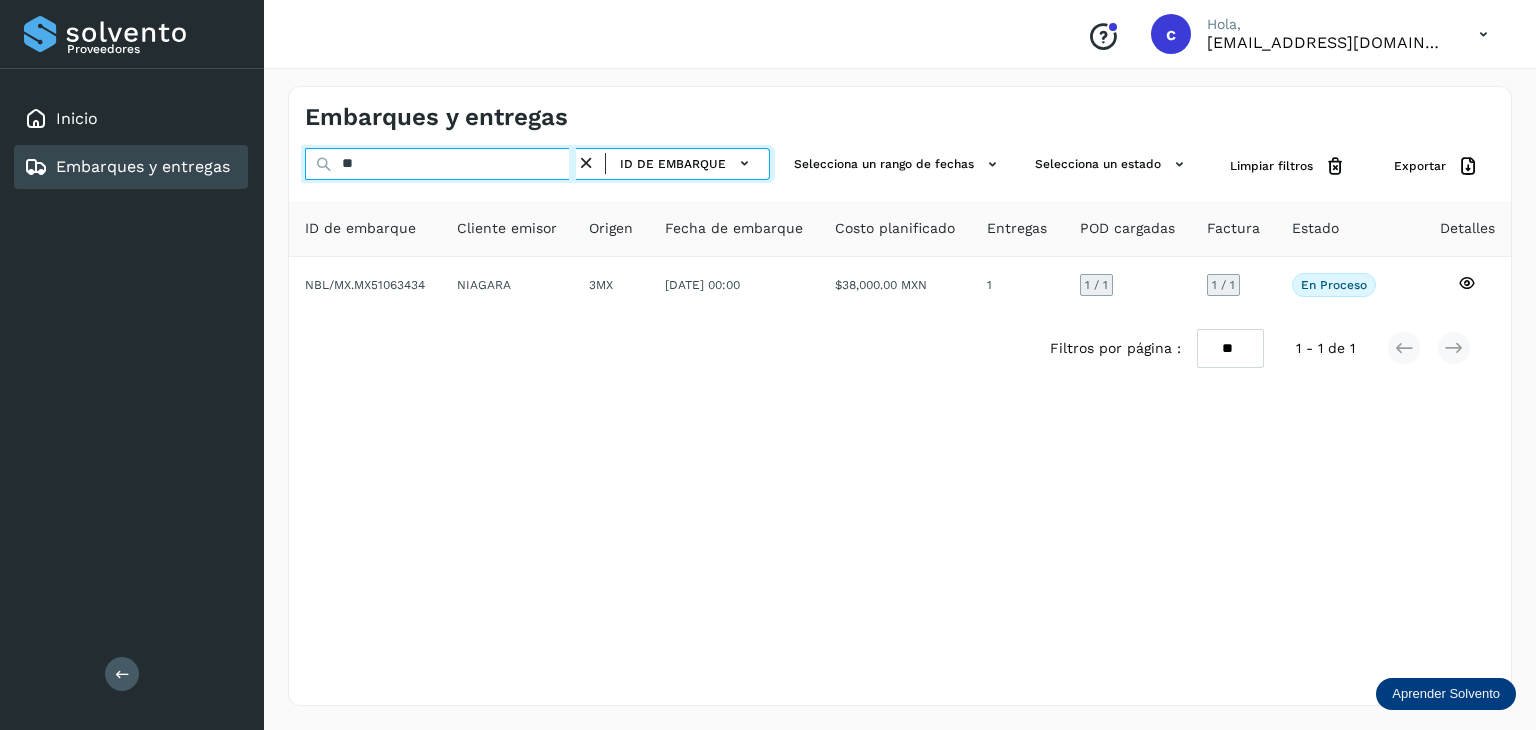 type on "*" 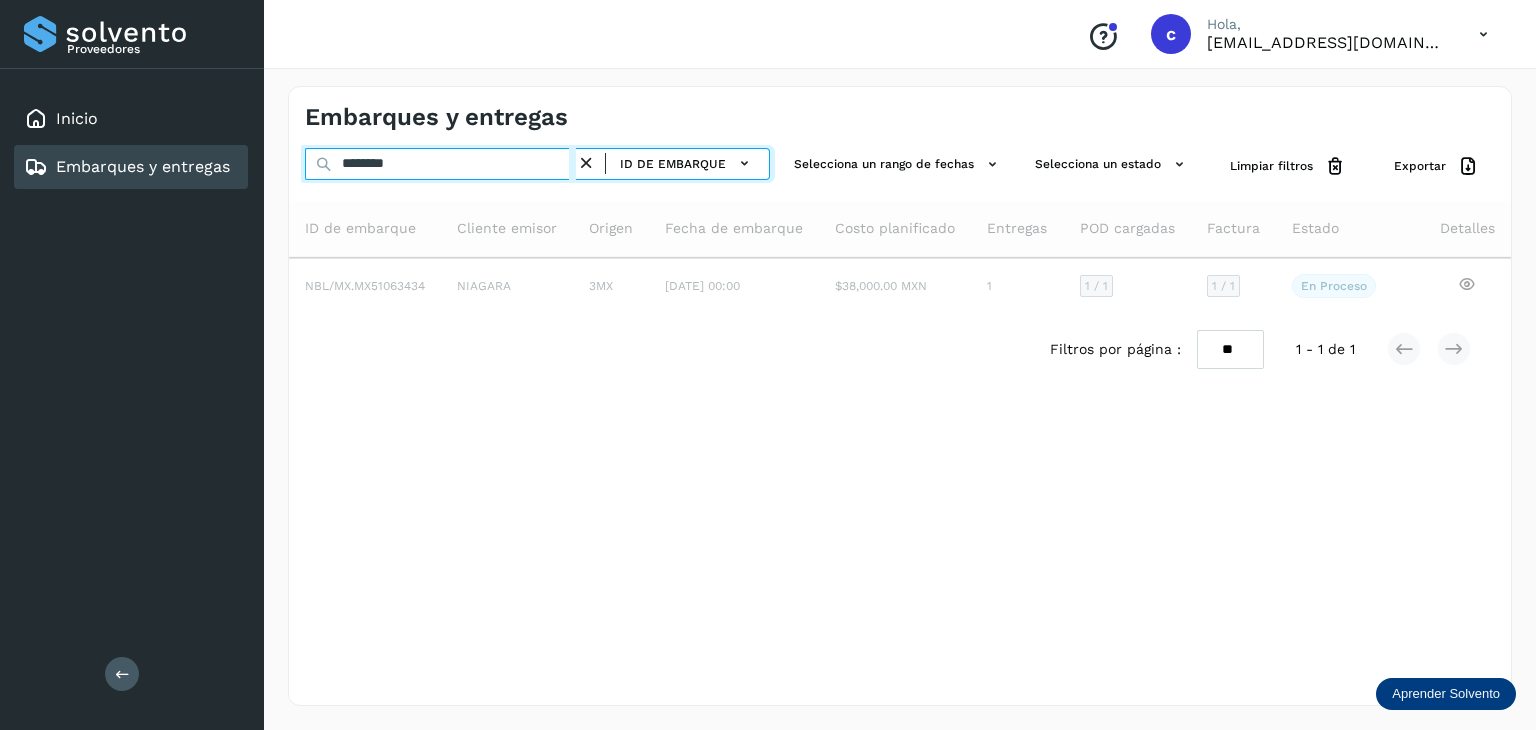 type on "********" 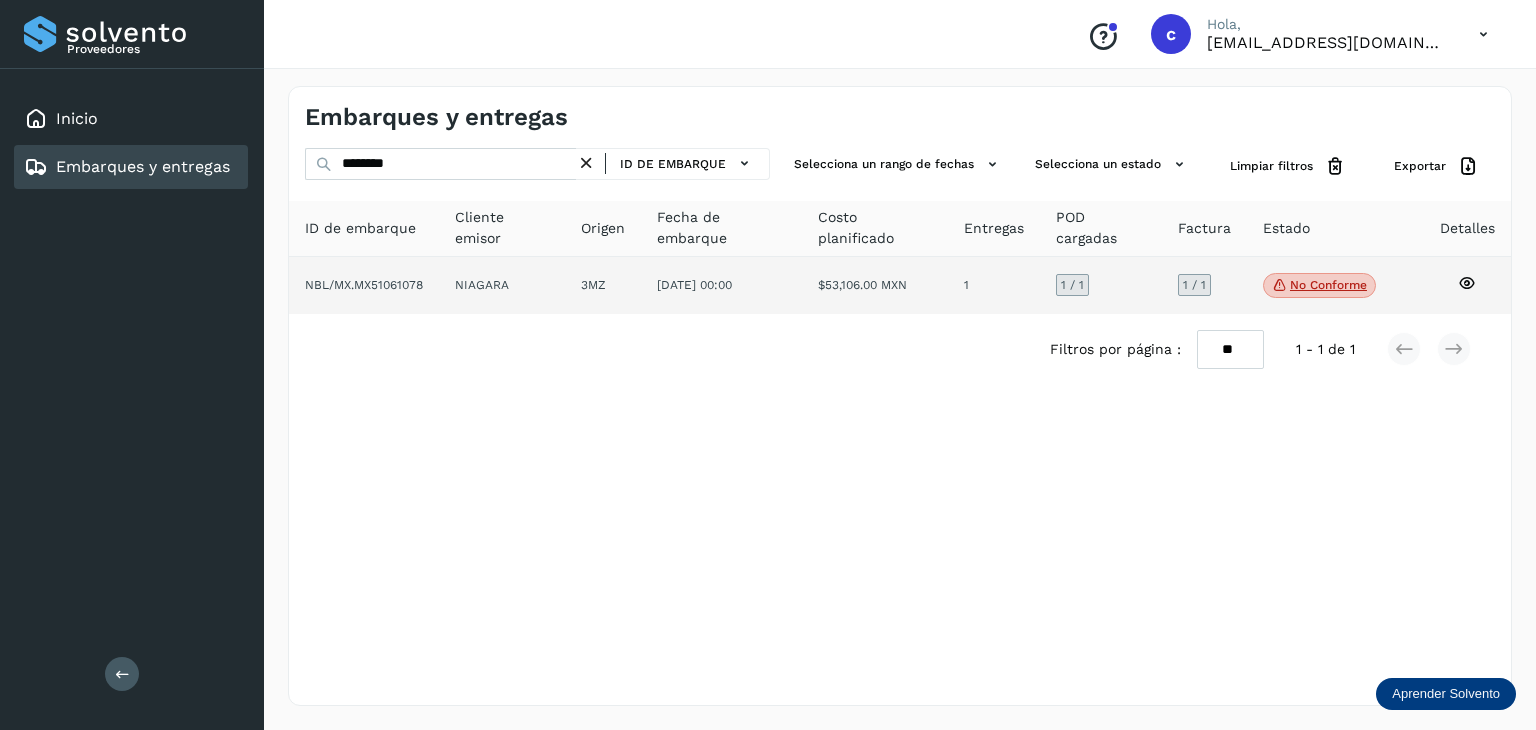 click on "No conforme" 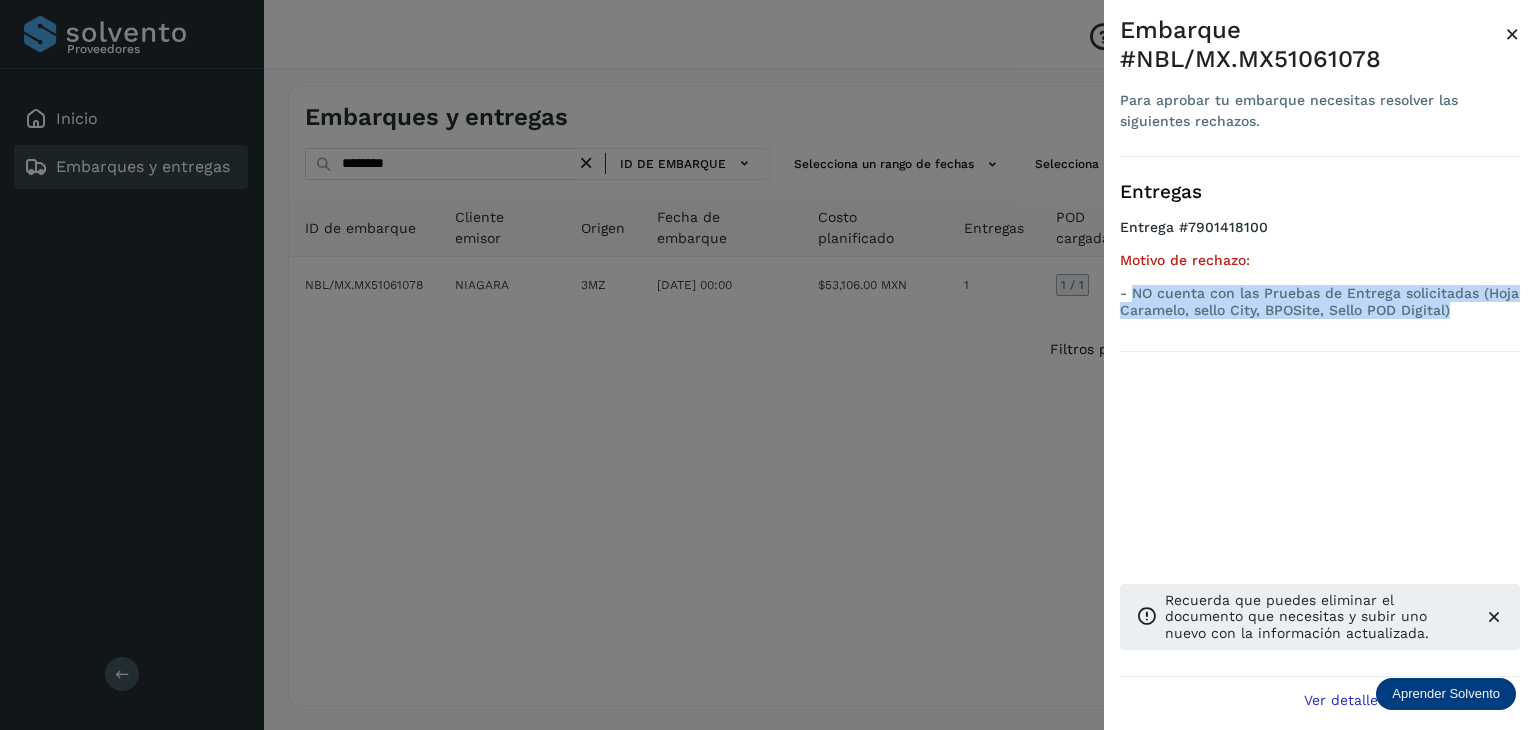 drag, startPoint x: 1458, startPoint y: 308, endPoint x: 1132, endPoint y: 290, distance: 326.49655 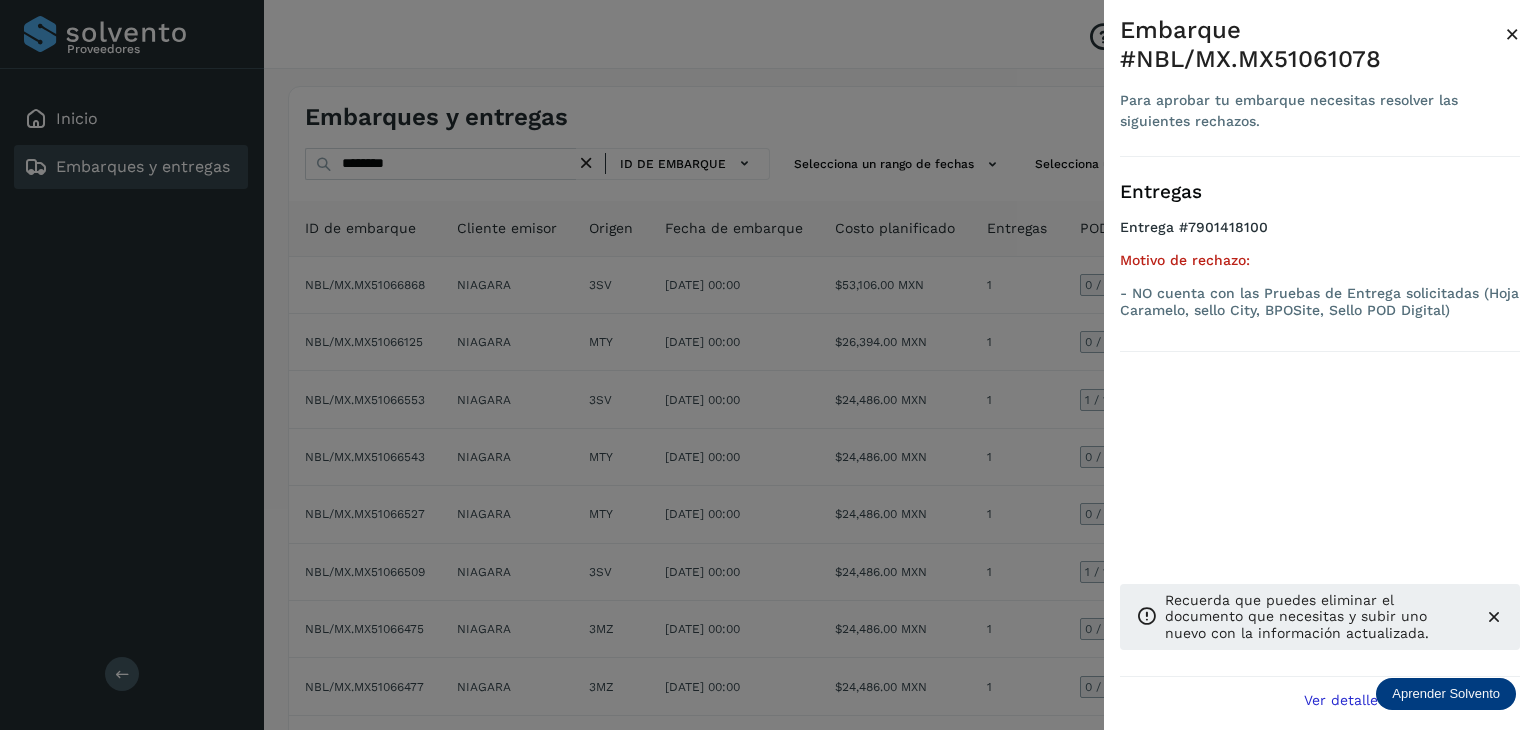 click at bounding box center (768, 365) 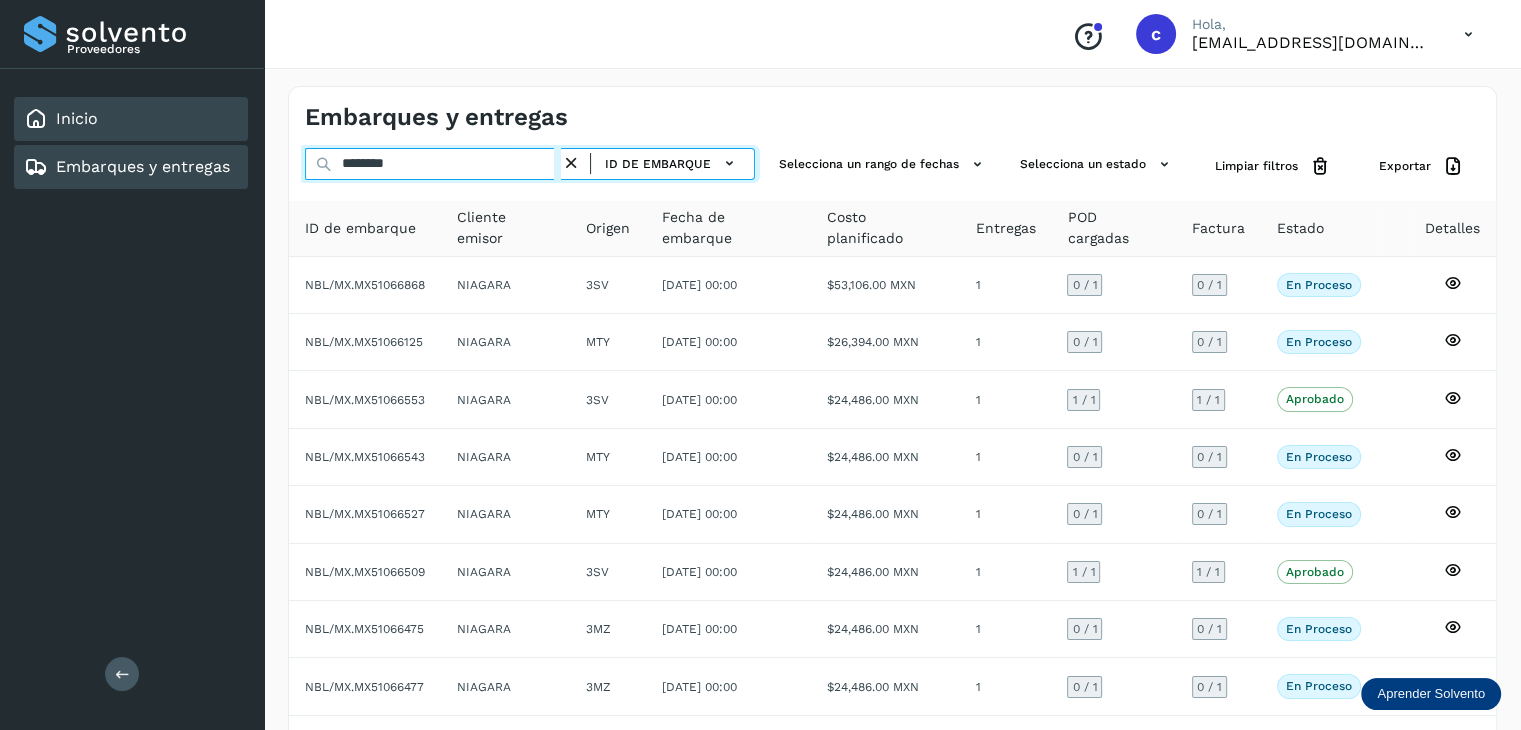 drag, startPoint x: 424, startPoint y: 162, endPoint x: 106, endPoint y: 108, distance: 322.5523 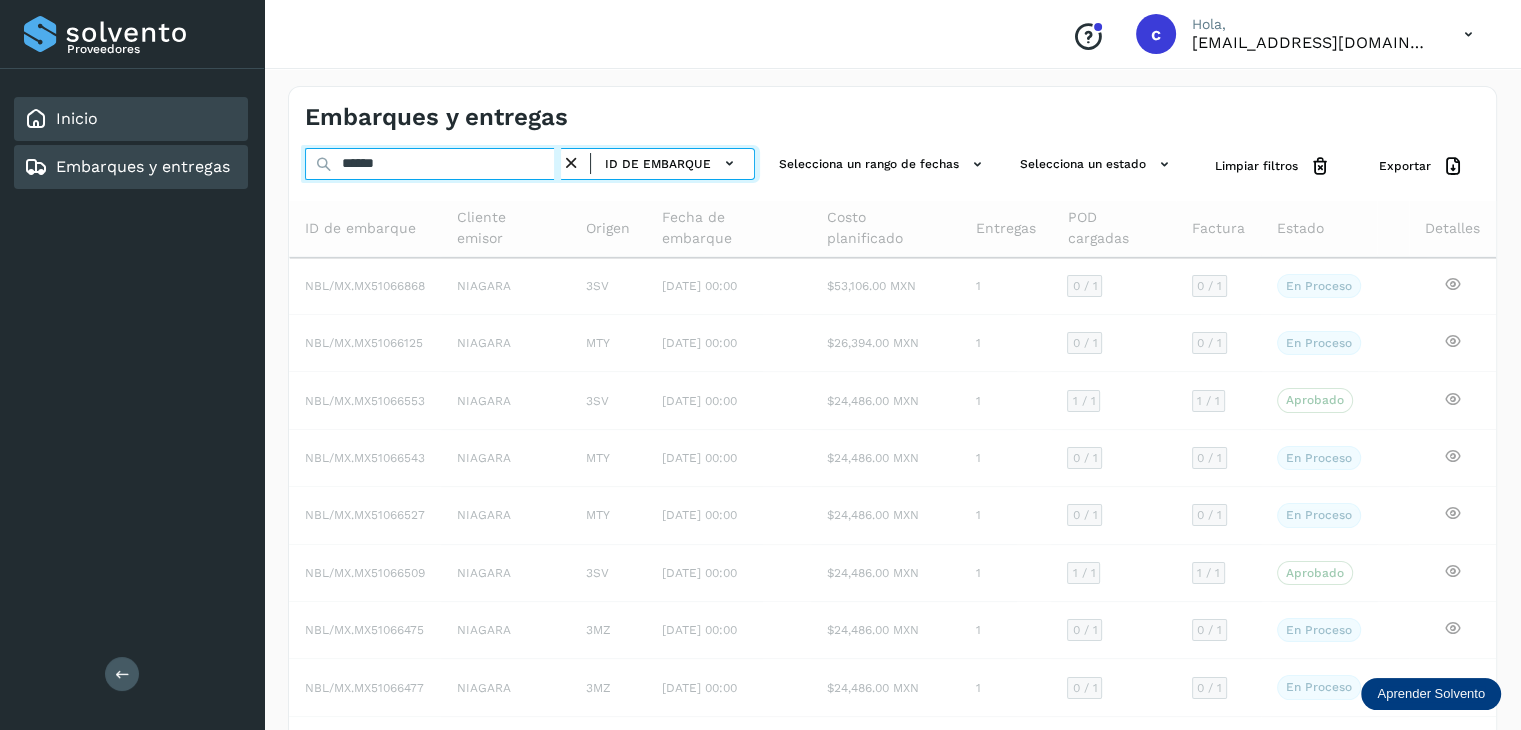 type on "******" 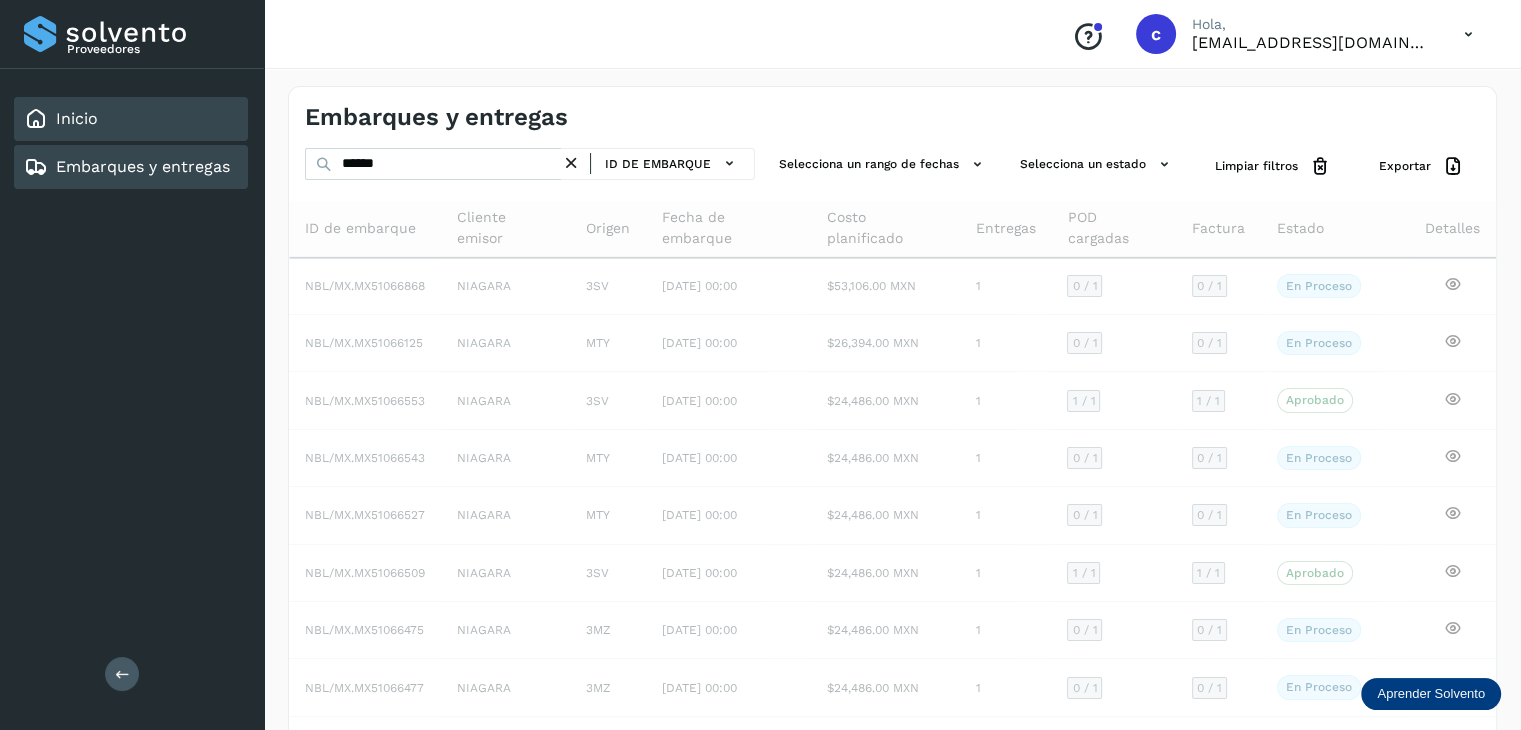click on "Inicio" 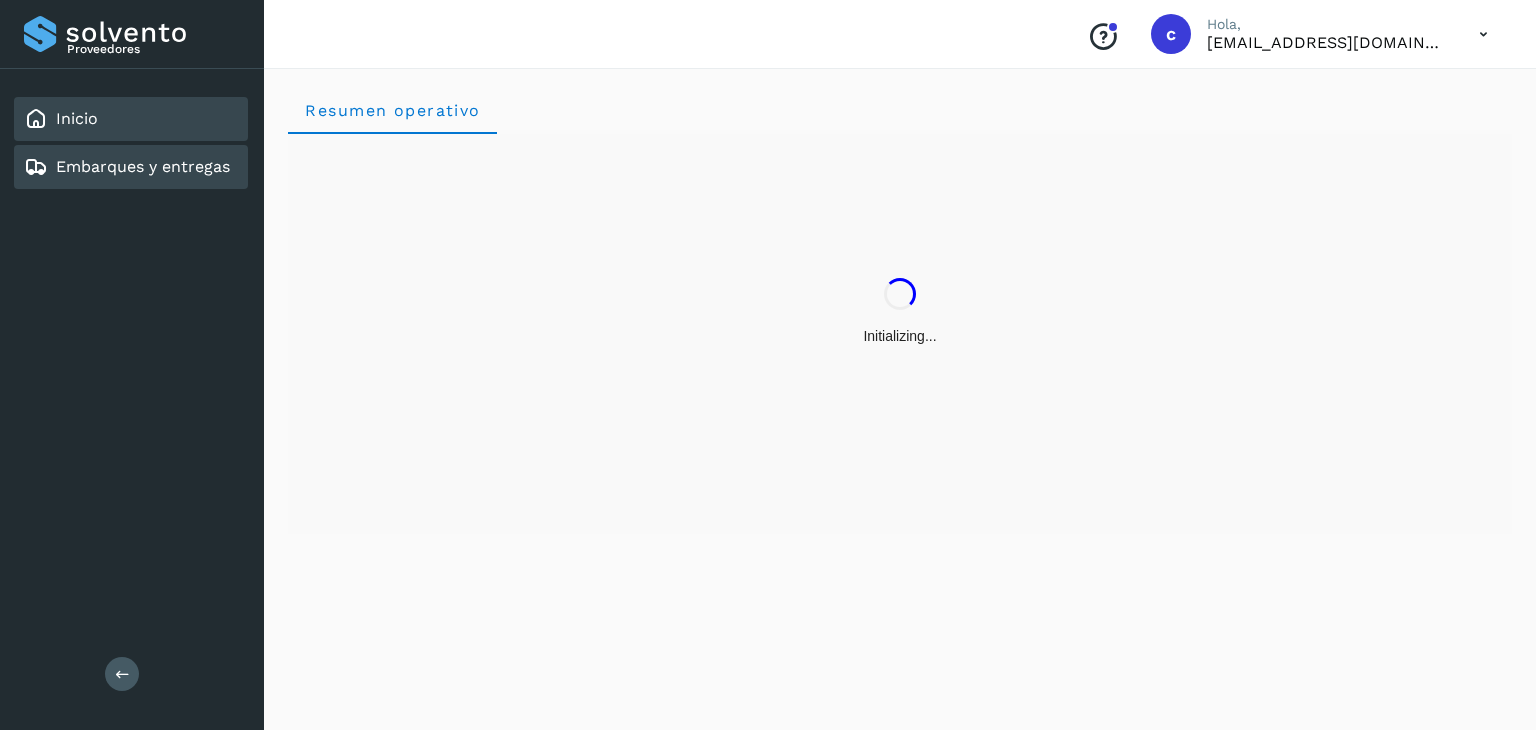 drag, startPoint x: 193, startPoint y: 176, endPoint x: 220, endPoint y: 175, distance: 27.018513 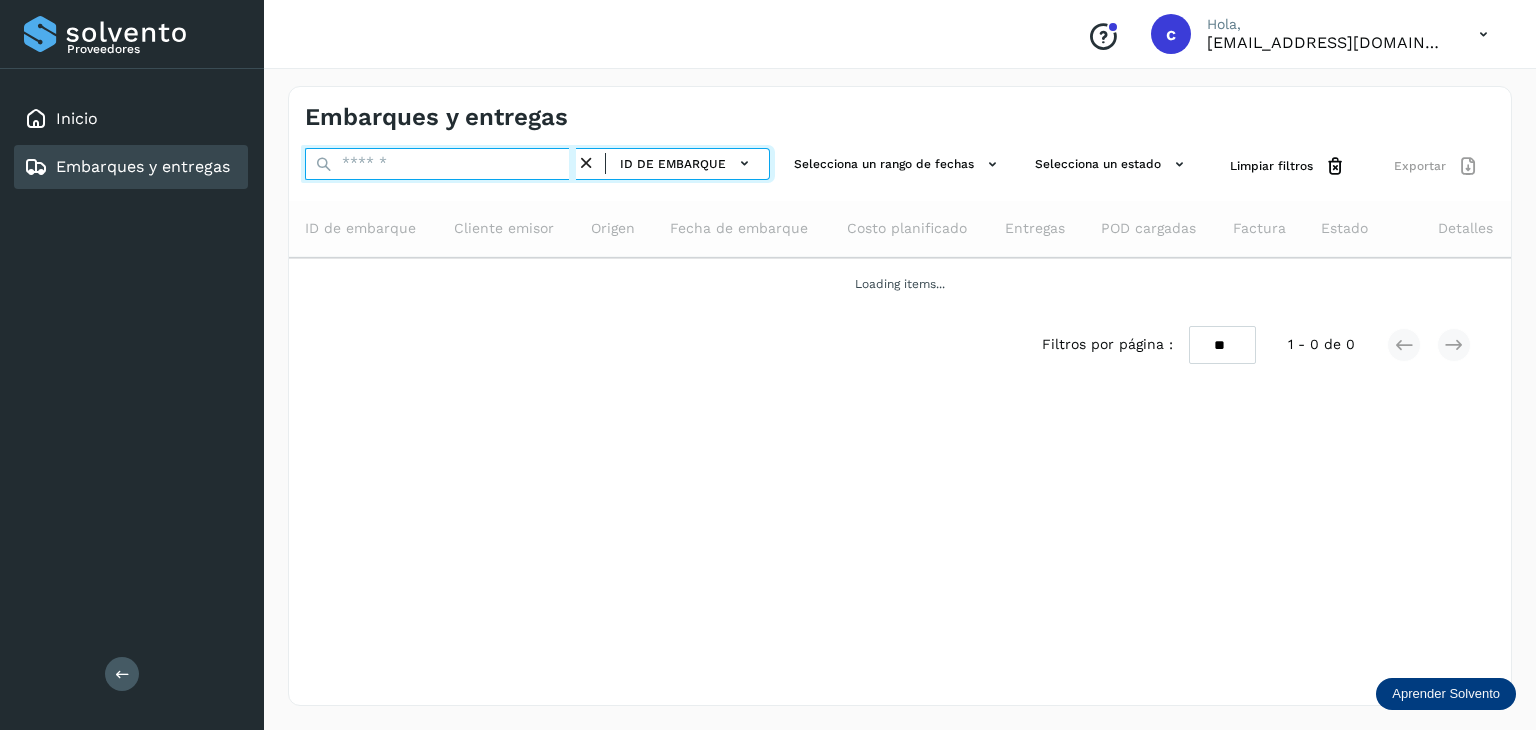 drag, startPoint x: 376, startPoint y: 172, endPoint x: 348, endPoint y: 162, distance: 29.732138 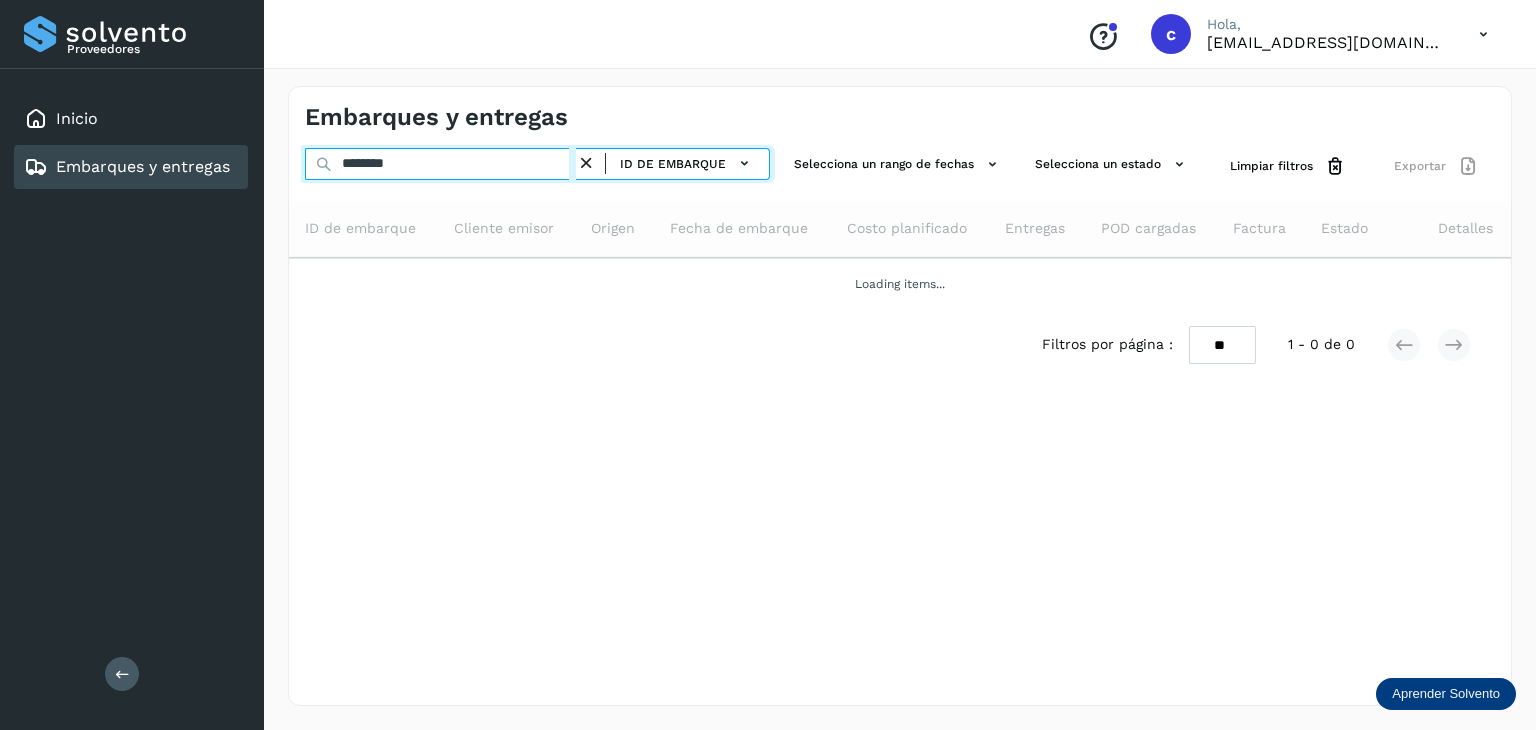 type on "********" 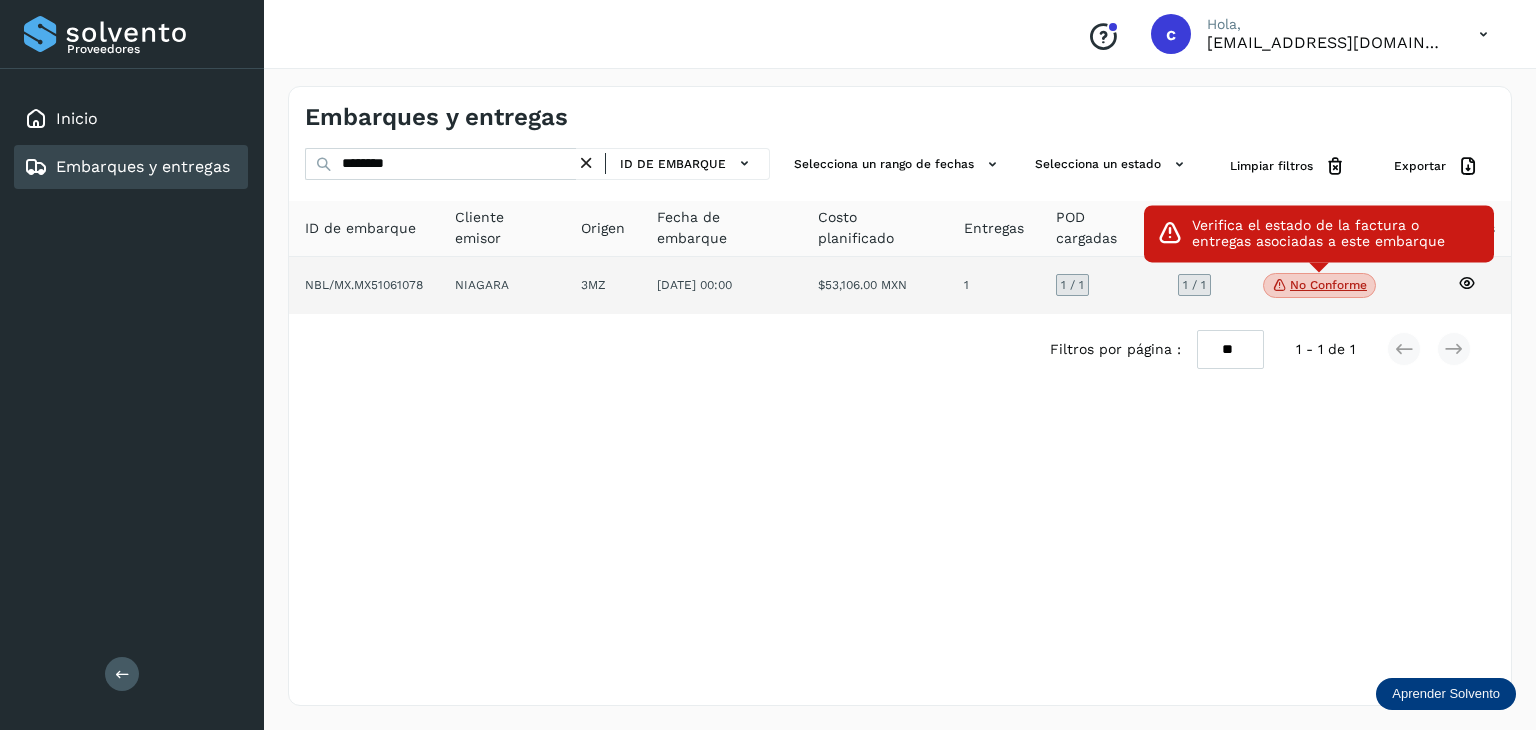 click on "No conforme" at bounding box center [1319, 286] 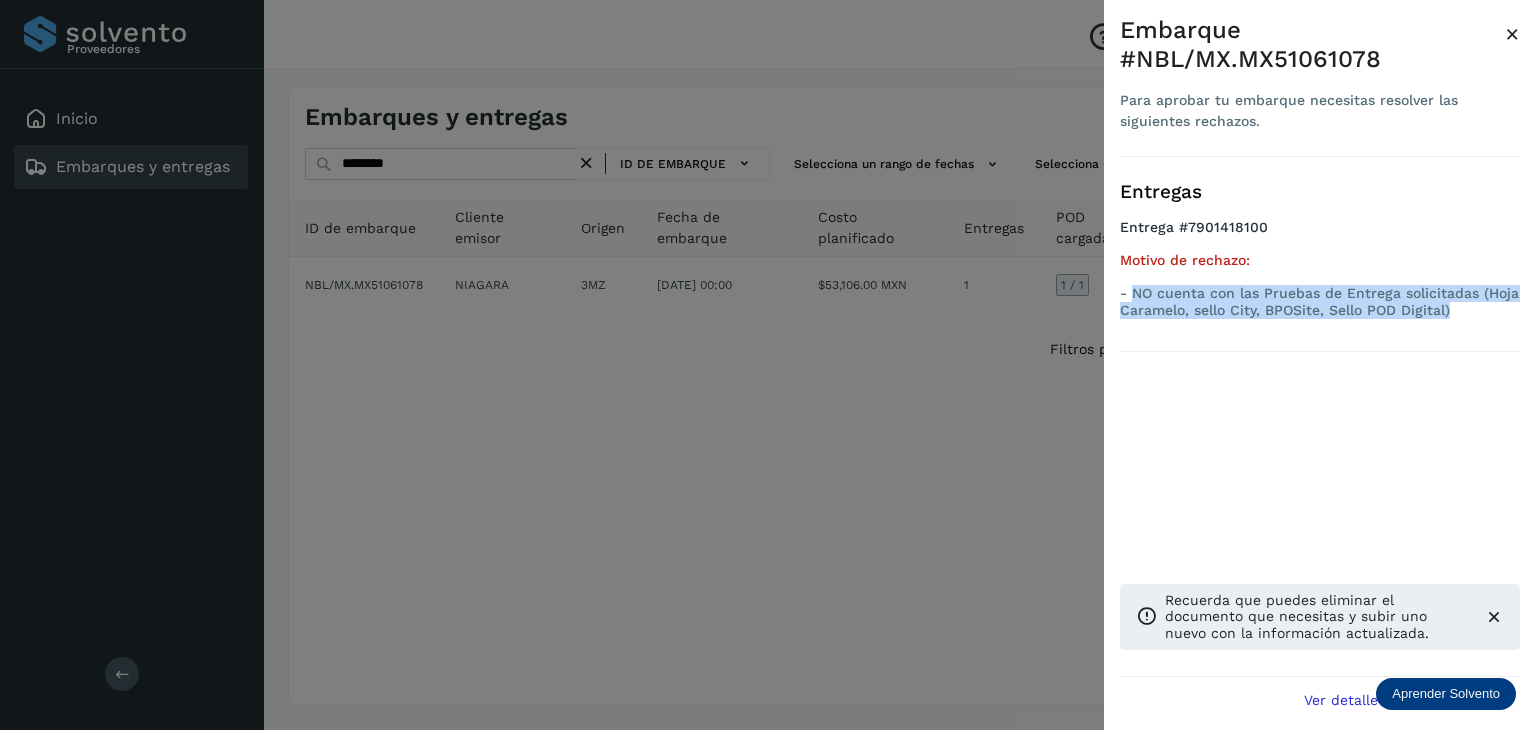 drag, startPoint x: 1450, startPoint y: 313, endPoint x: 1134, endPoint y: 287, distance: 317.0678 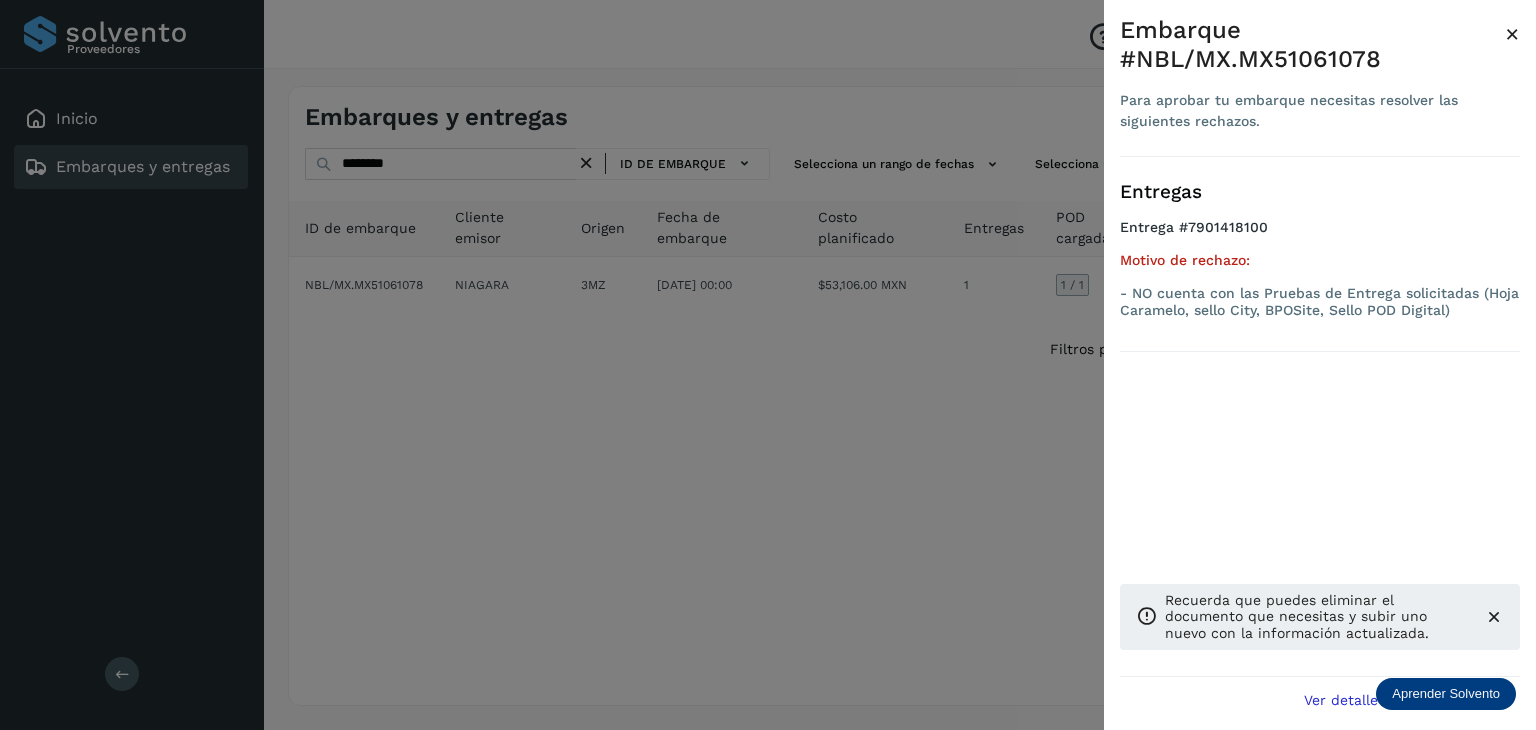click at bounding box center (768, 365) 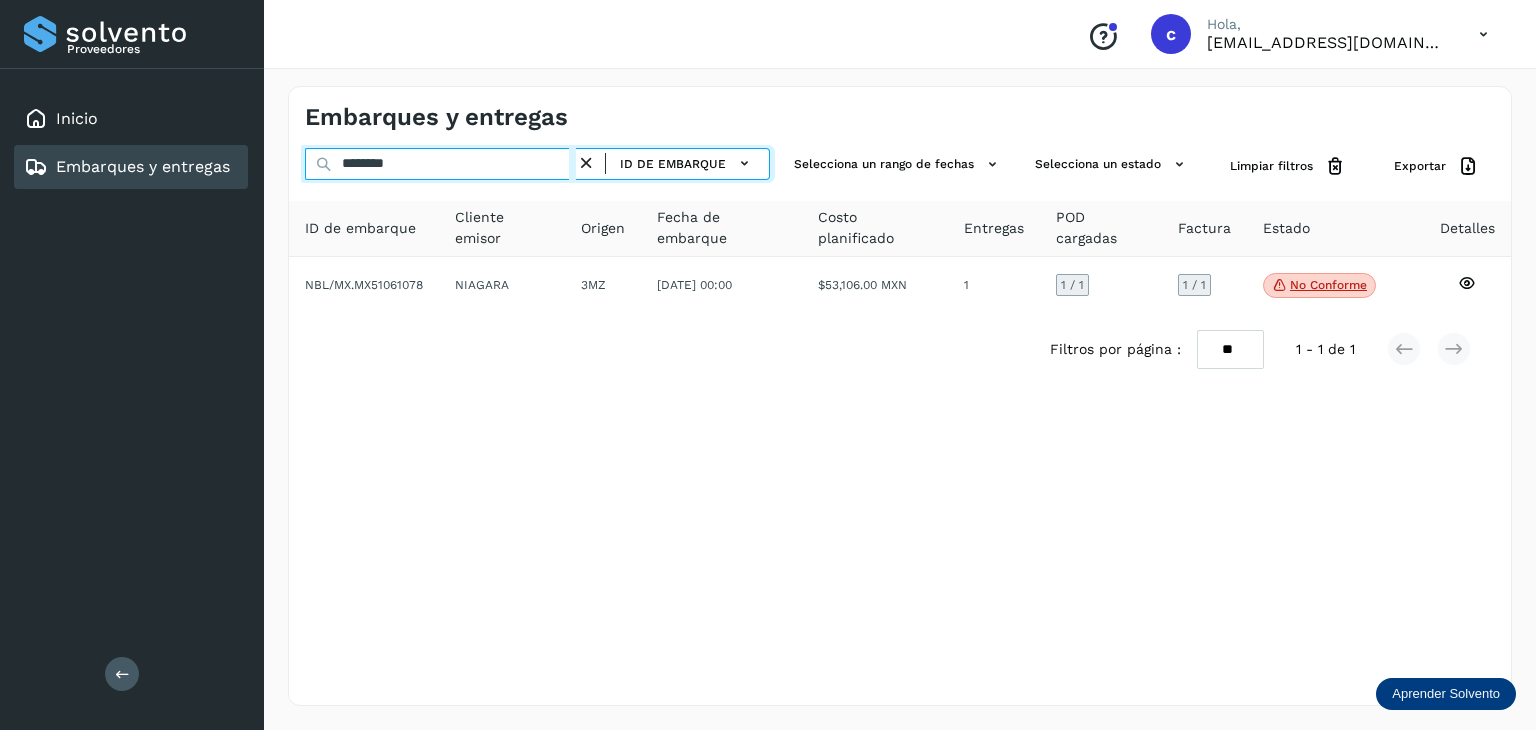 drag, startPoint x: 407, startPoint y: 166, endPoint x: 134, endPoint y: 151, distance: 273.41177 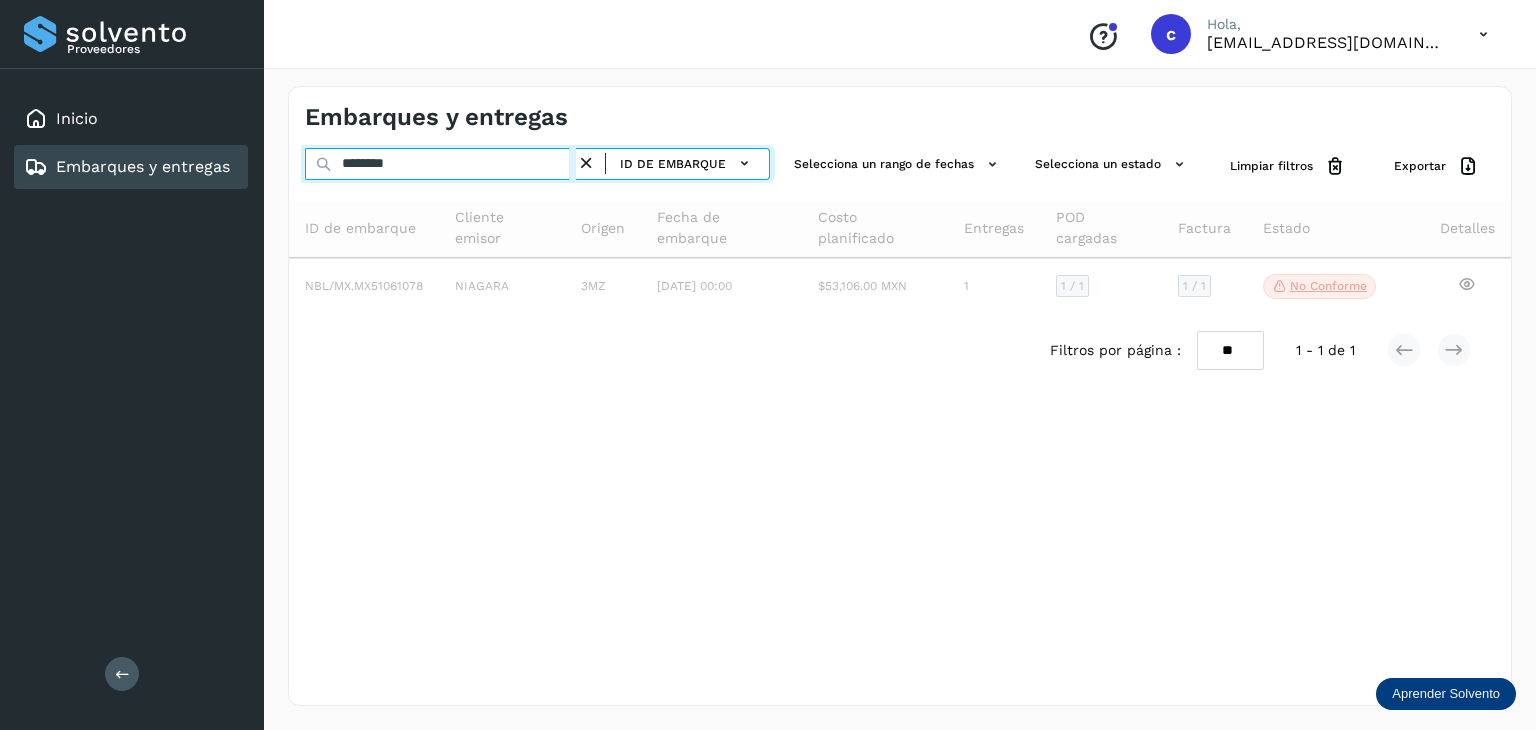 type on "********" 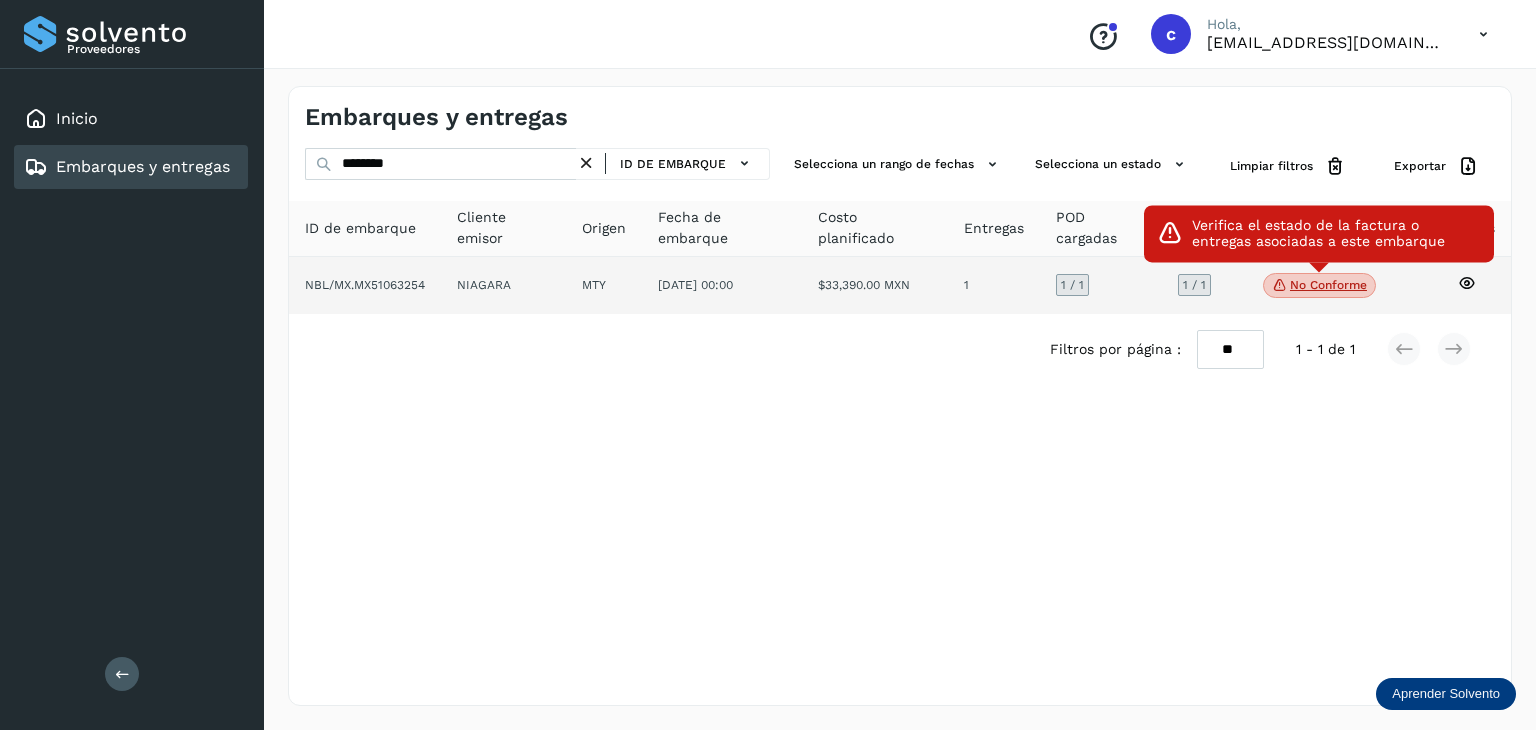 click on "No conforme" 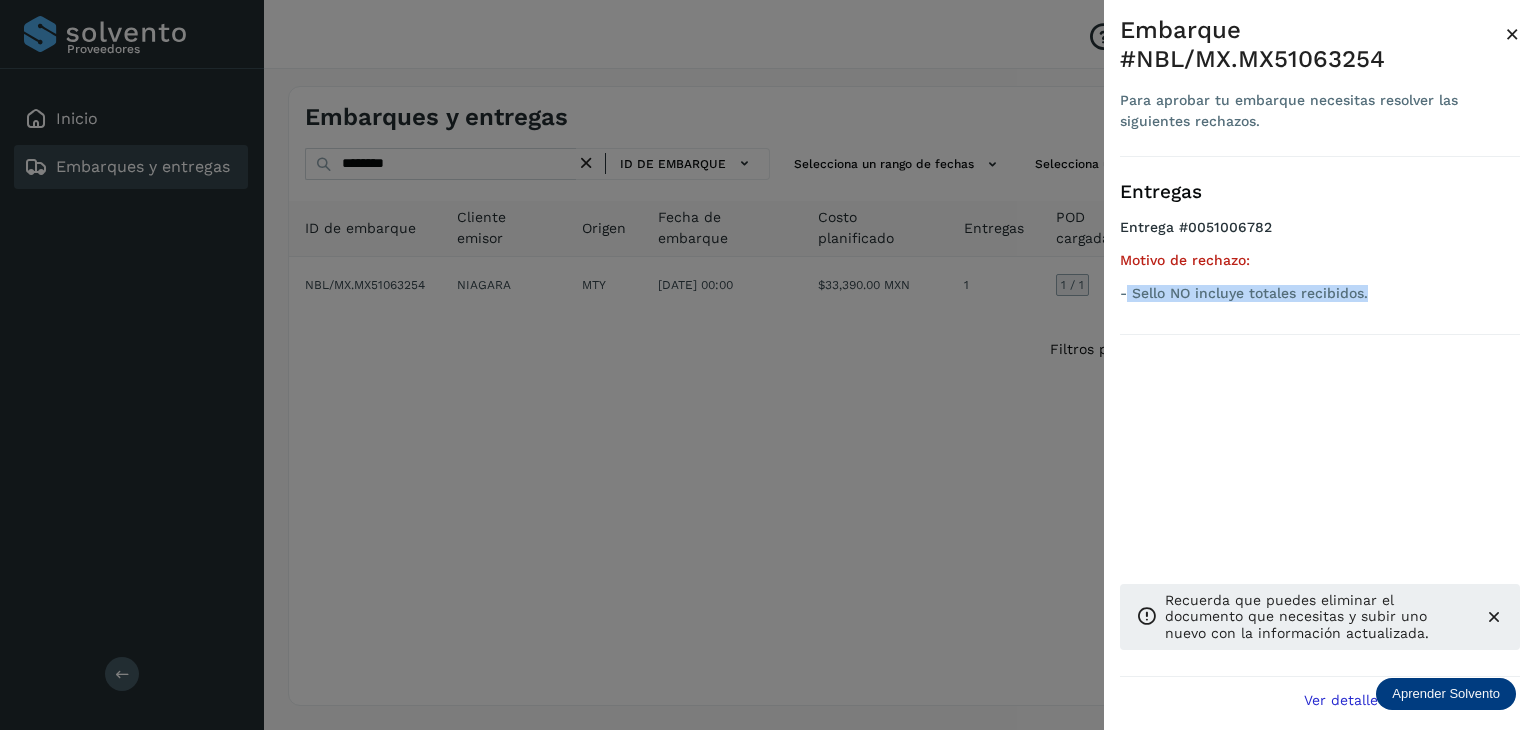 drag, startPoint x: 1248, startPoint y: 316, endPoint x: 1128, endPoint y: 313, distance: 120.03749 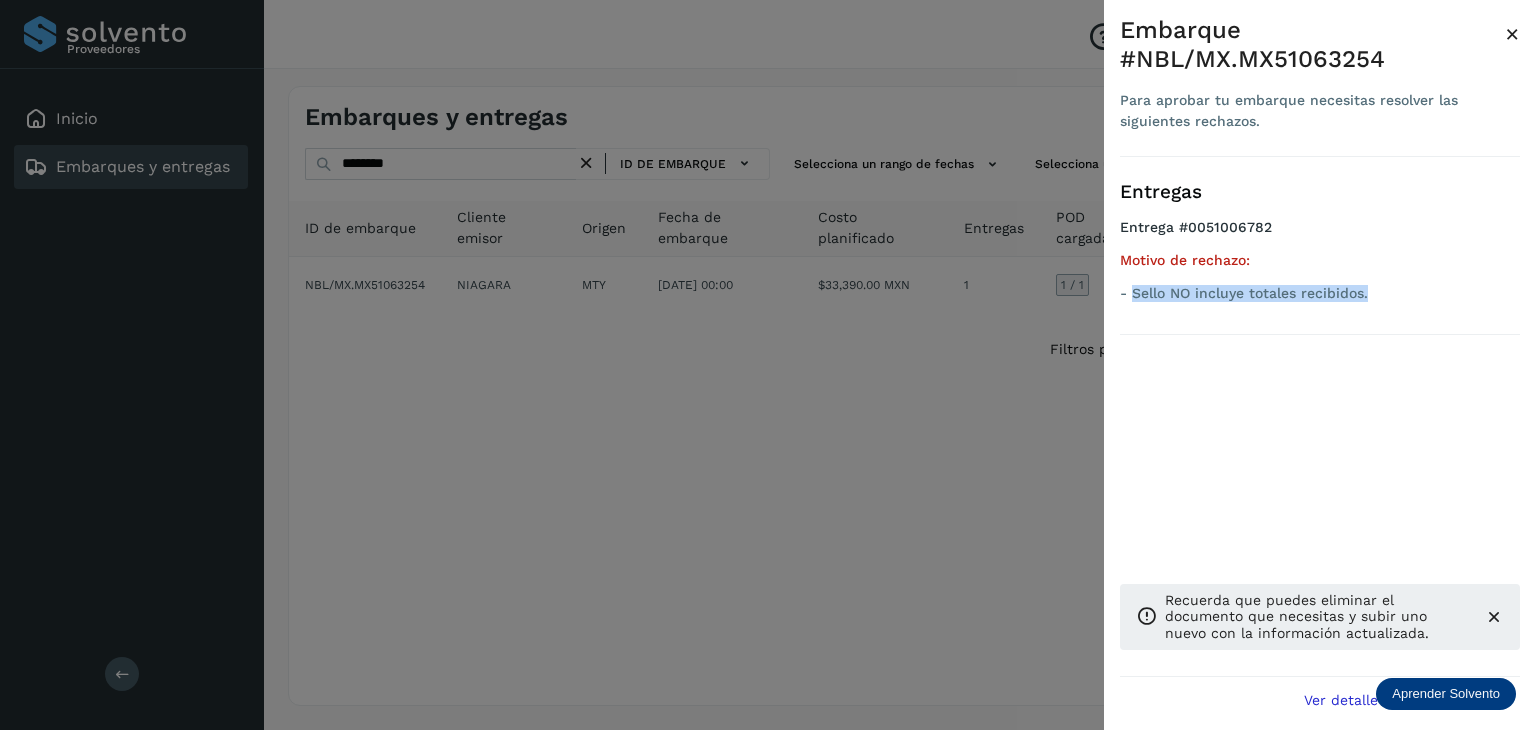 copy on "Sello NO incluye totales recibidos." 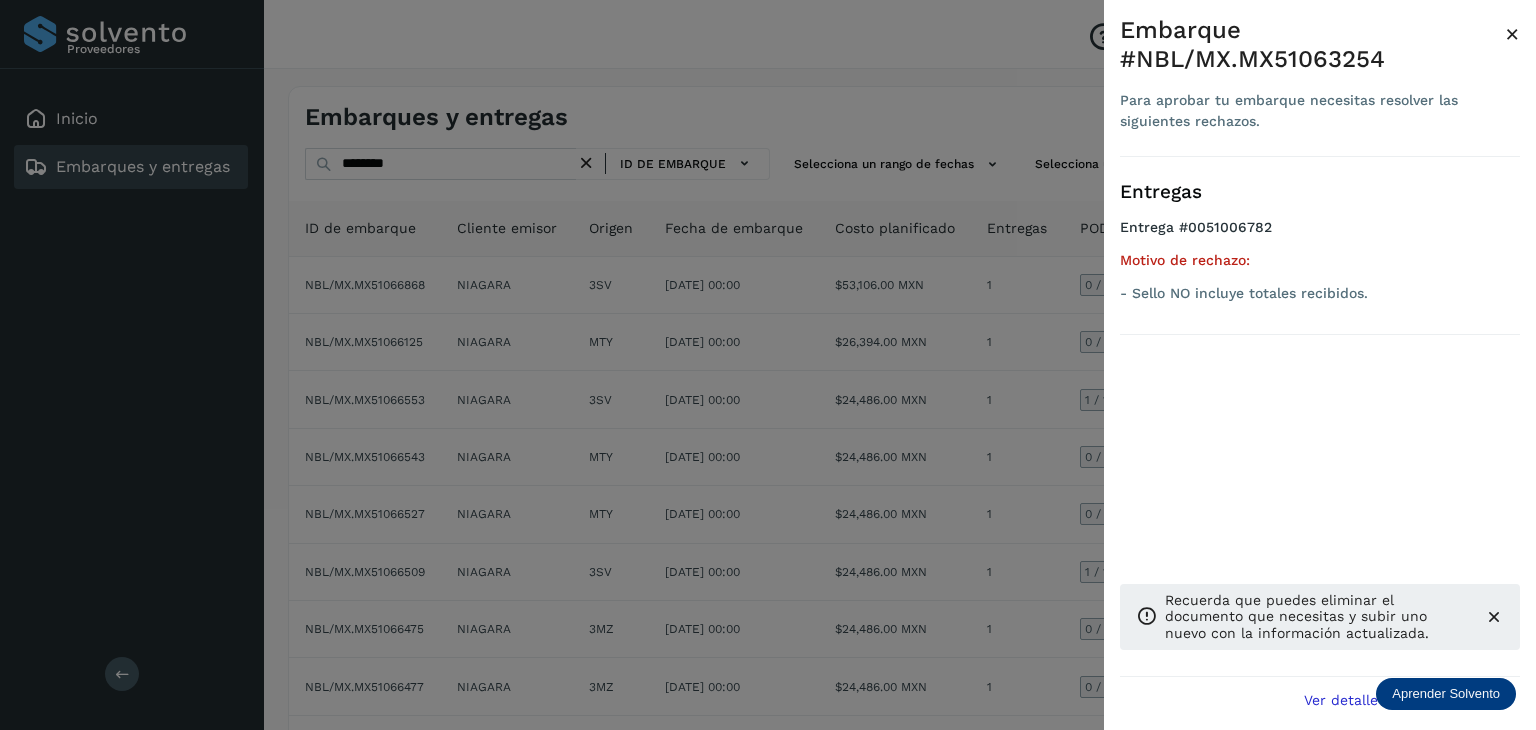 click at bounding box center [768, 365] 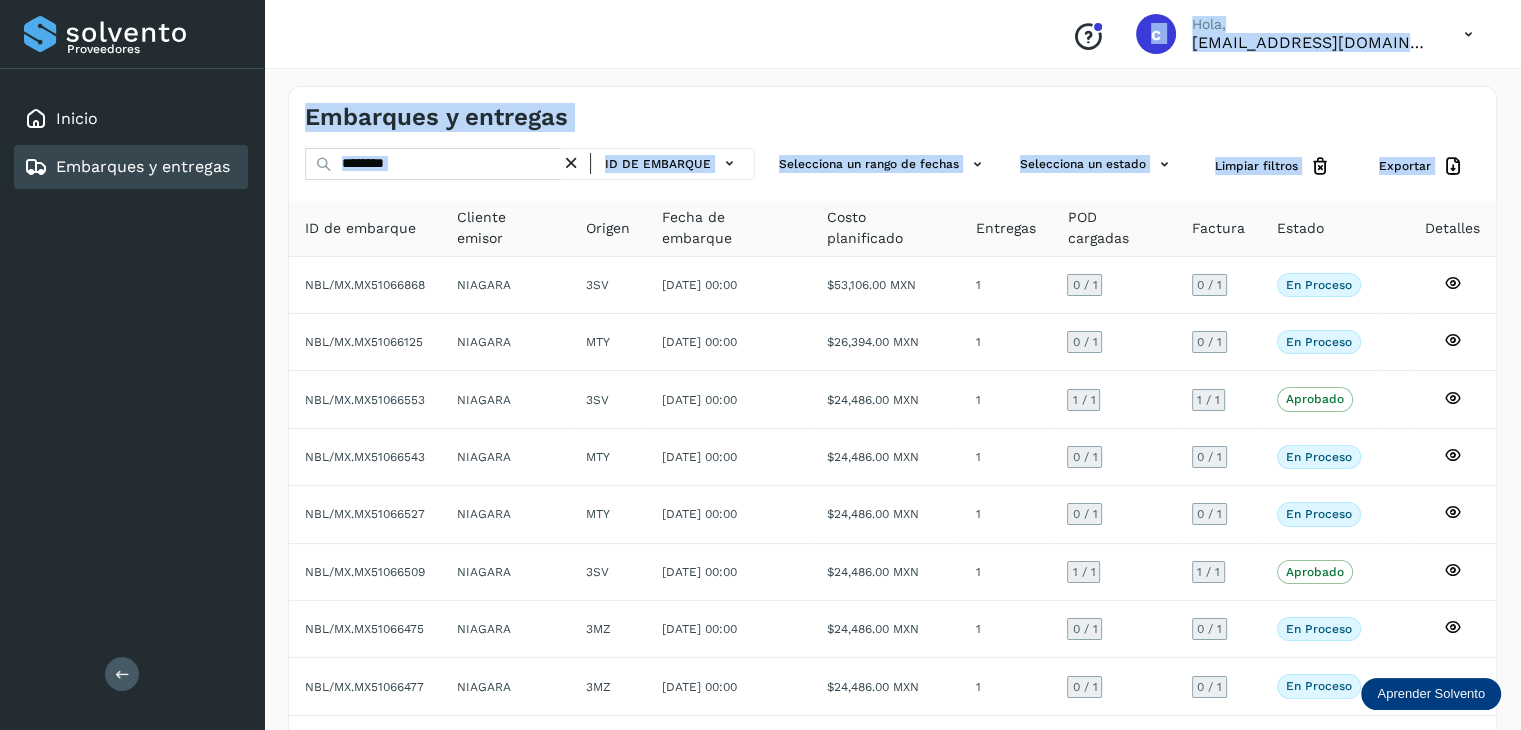 drag, startPoint x: 323, startPoint y: 149, endPoint x: 253, endPoint y: 162, distance: 71.19691 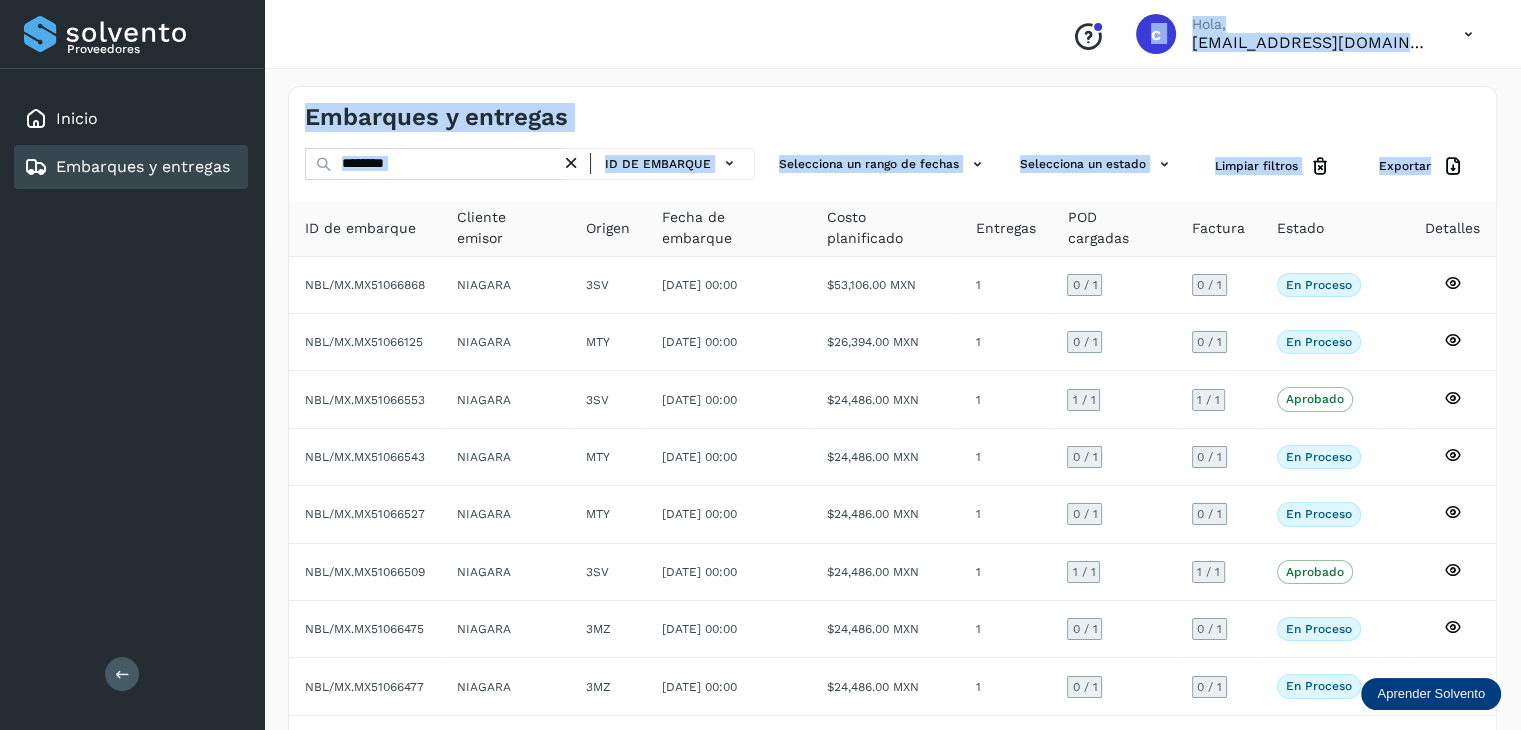 click on "******** ID de embarque Selecciona un rango de fechas  Selecciona un estado Limpiar filtros Exportar ID de embarque Cliente emisor Origen Fecha de embarque Costo planificado Entregas POD cargadas Factura Estado Detalles NBL/MX.MX51066868 NIAGARA 3SV [DATE] 00:00  $53,106.00 MXN  1 0  / 1 0 / 1 En proceso
Verifica el estado de la factura o entregas asociadas a este embarque
NBL/MX.MX51066125 NIAGARA MTY [DATE] 00:00  $26,394.00 MXN  1 0  / 1 0 / 1 En proceso
Verifica el estado de la factura o entregas asociadas a este embarque
NBL/MX.MX51066553 NIAGARA 3SV [DATE] 00:00  $24,486.00 MXN  1 1  / 1 1 / 1 Aprobado
Verifica el estado de la factura o entregas asociadas a este embarque
NBL/MX.MX51066543 NIAGARA MTY [DATE] 00:00  $24,486.00 MXN  1 0  / 1 0 / 1 En proceso
NBL/MX.MX51066527 MTY 1" at bounding box center [892, 524] 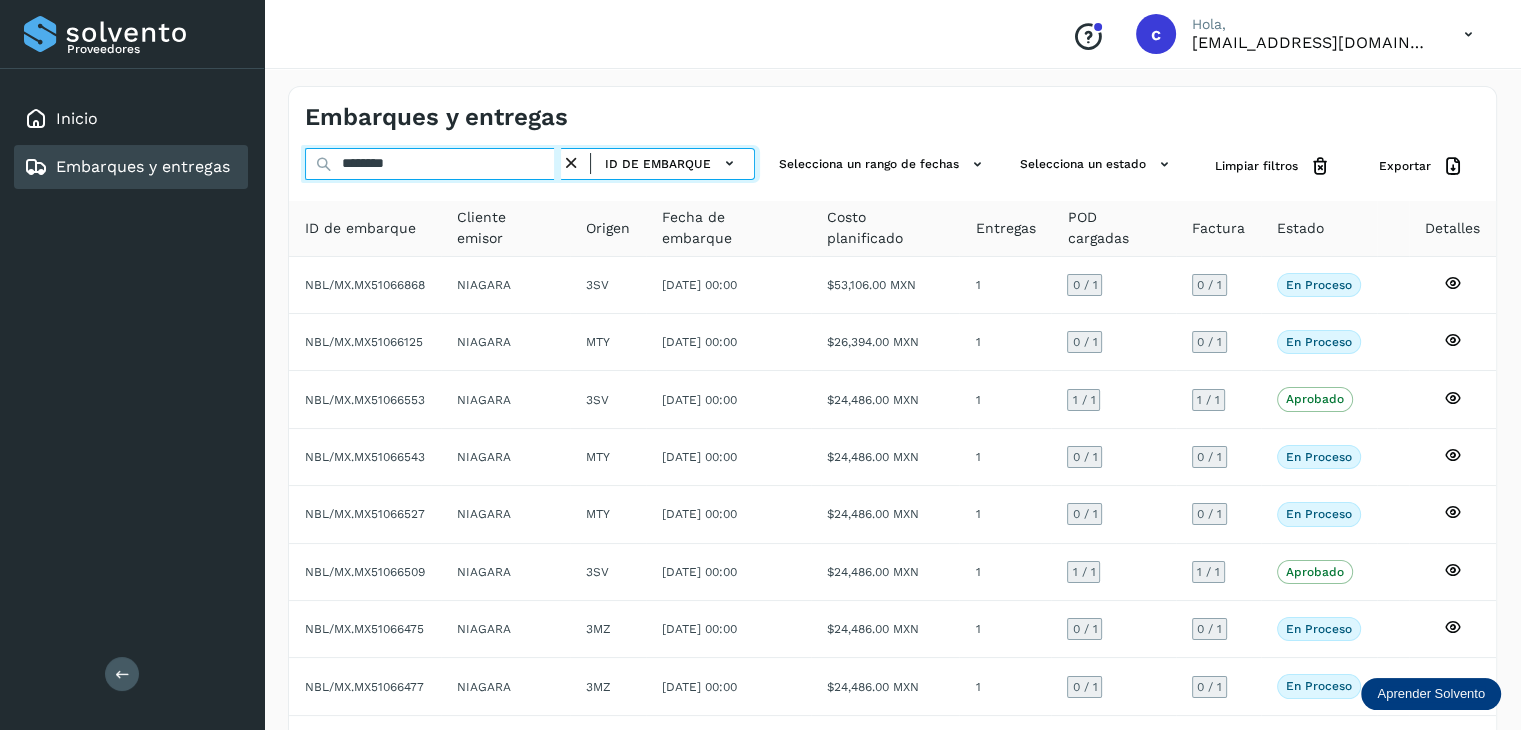 drag, startPoint x: 444, startPoint y: 165, endPoint x: 335, endPoint y: 177, distance: 109.65856 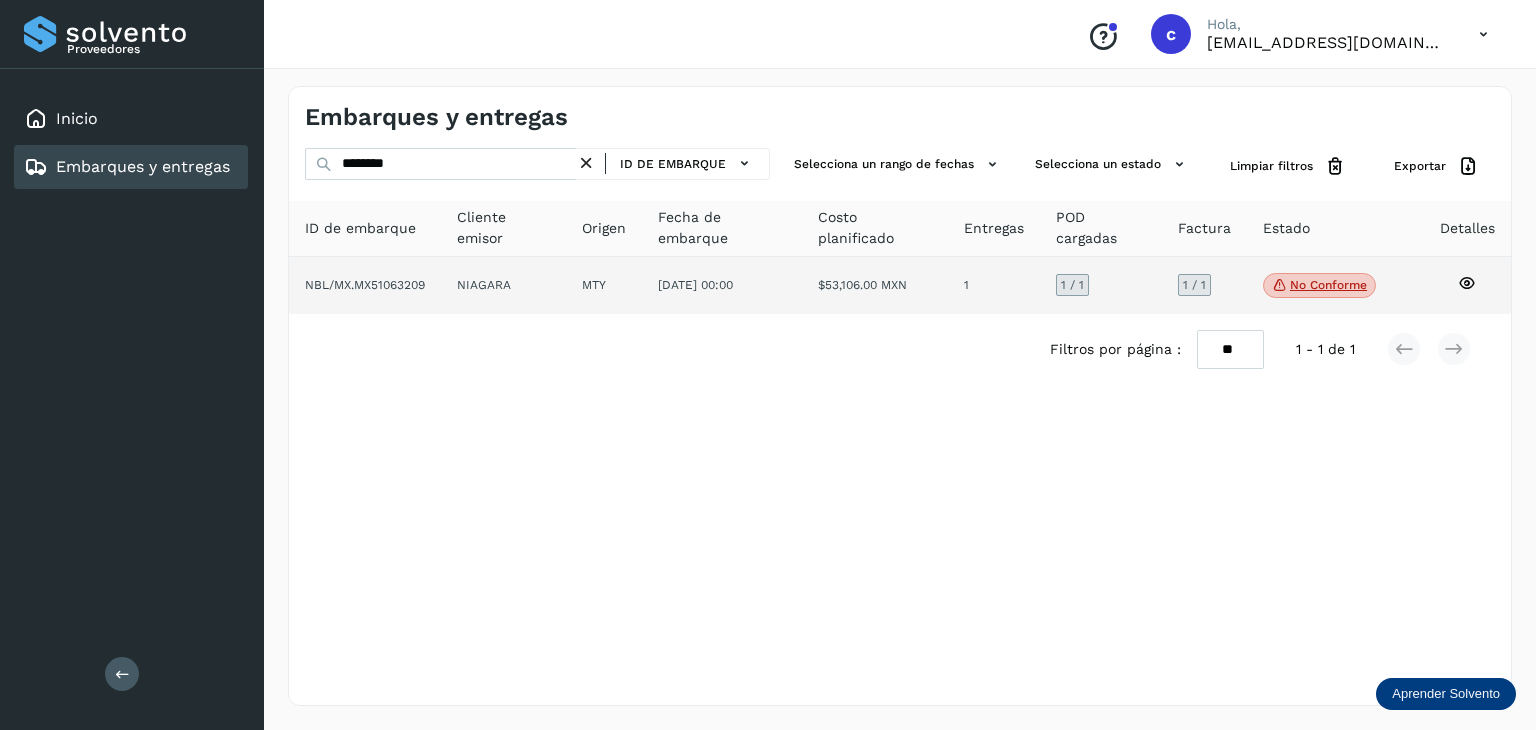 click on "No conforme" 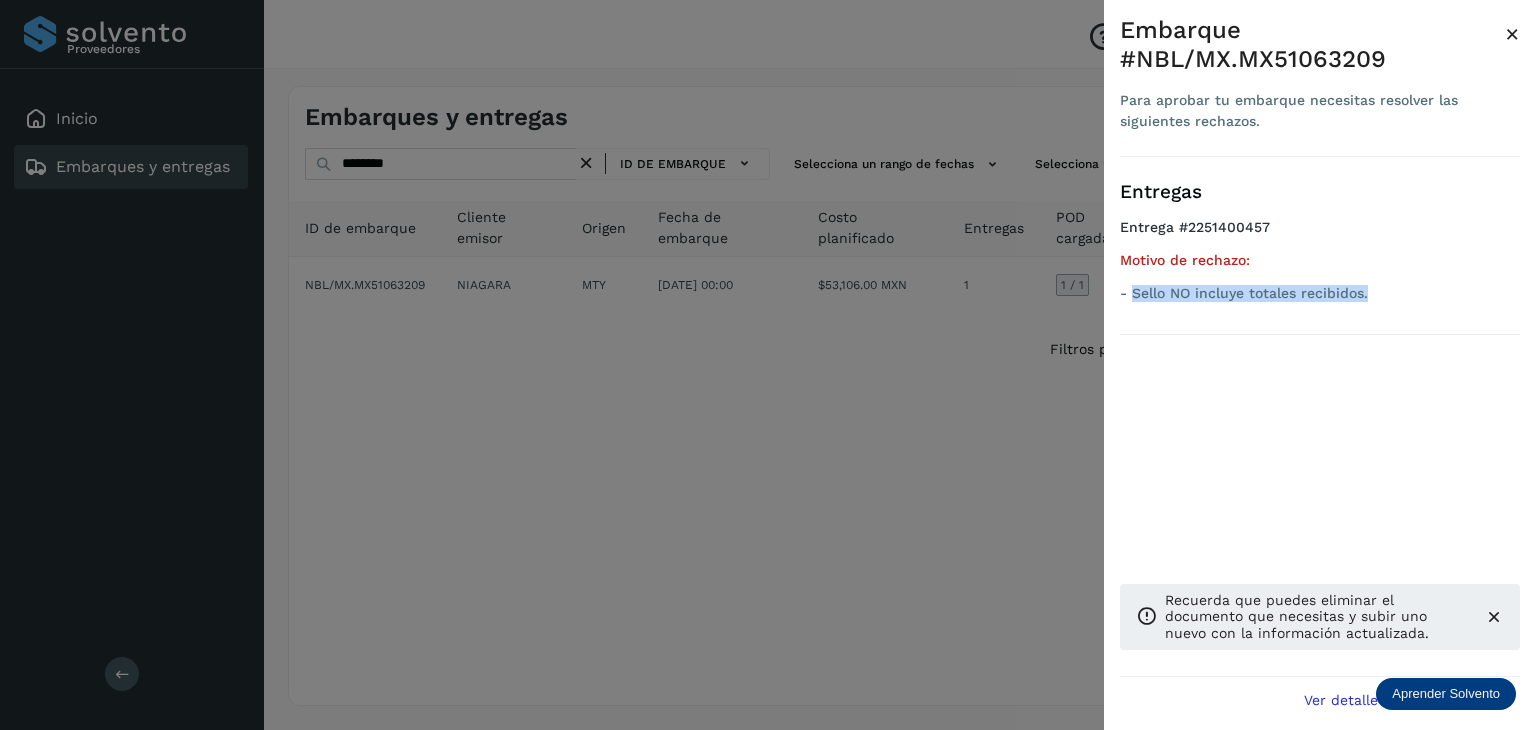 drag, startPoint x: 1270, startPoint y: 289, endPoint x: 1132, endPoint y: 289, distance: 138 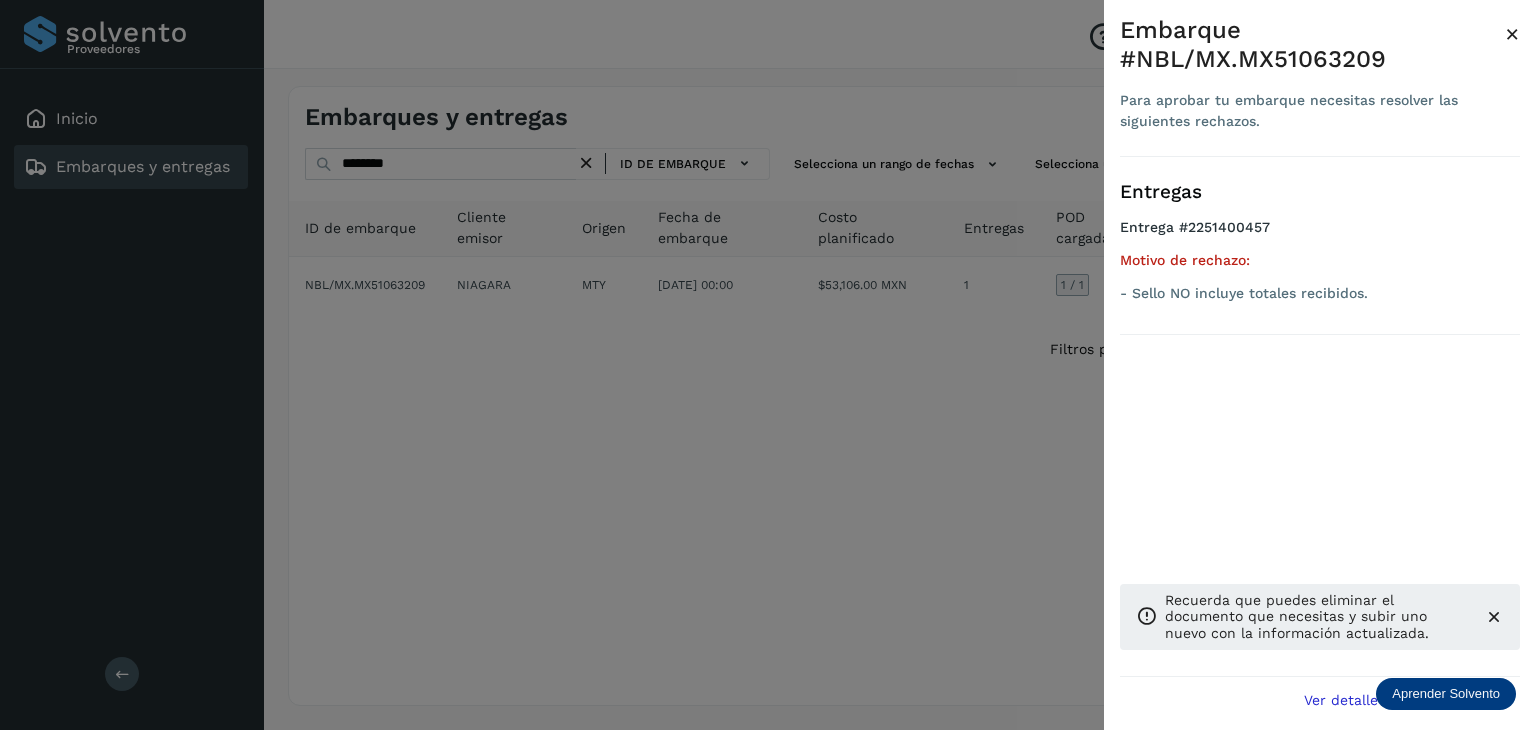 drag, startPoint x: 346, startPoint y: 157, endPoint x: 278, endPoint y: 170, distance: 69.2315 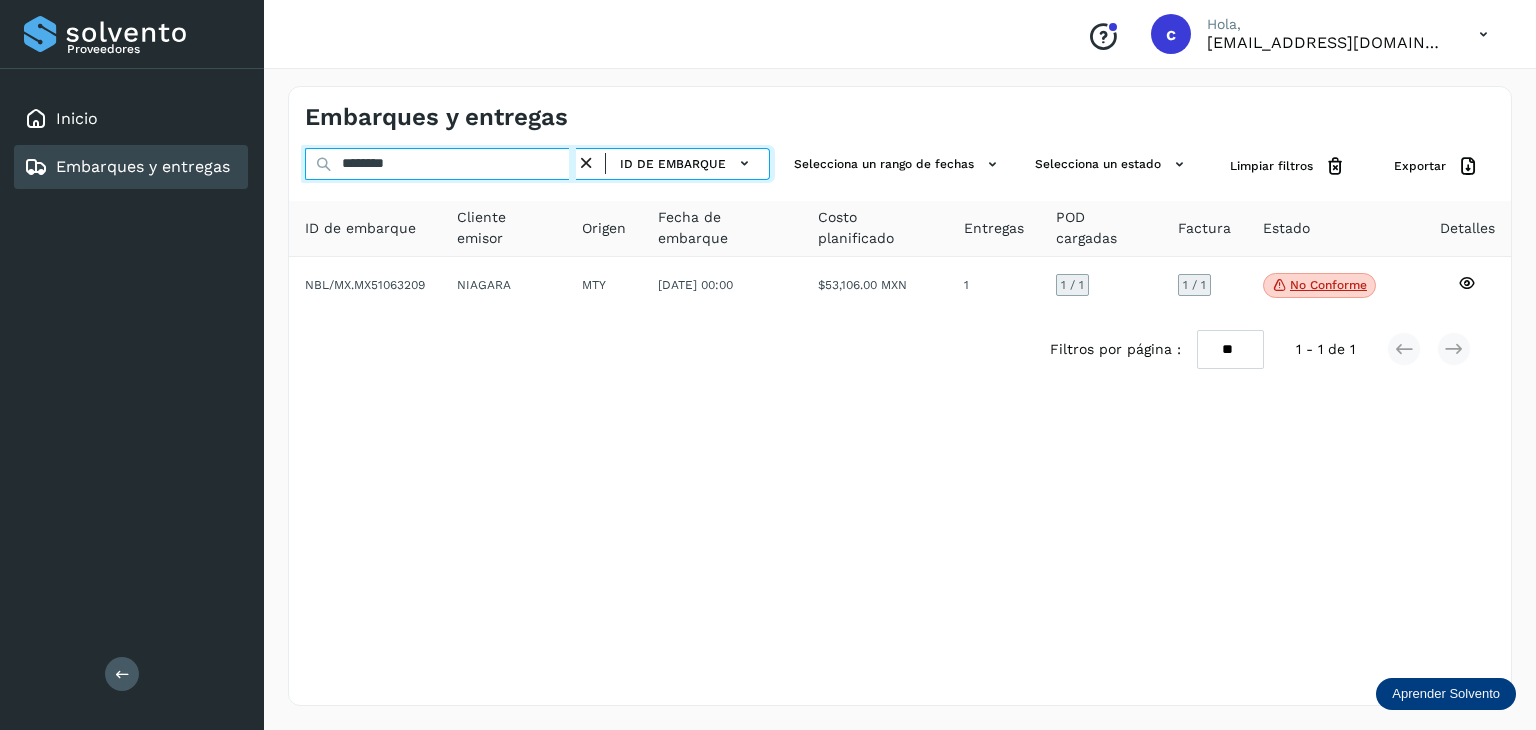 drag, startPoint x: 429, startPoint y: 173, endPoint x: 291, endPoint y: 168, distance: 138.09055 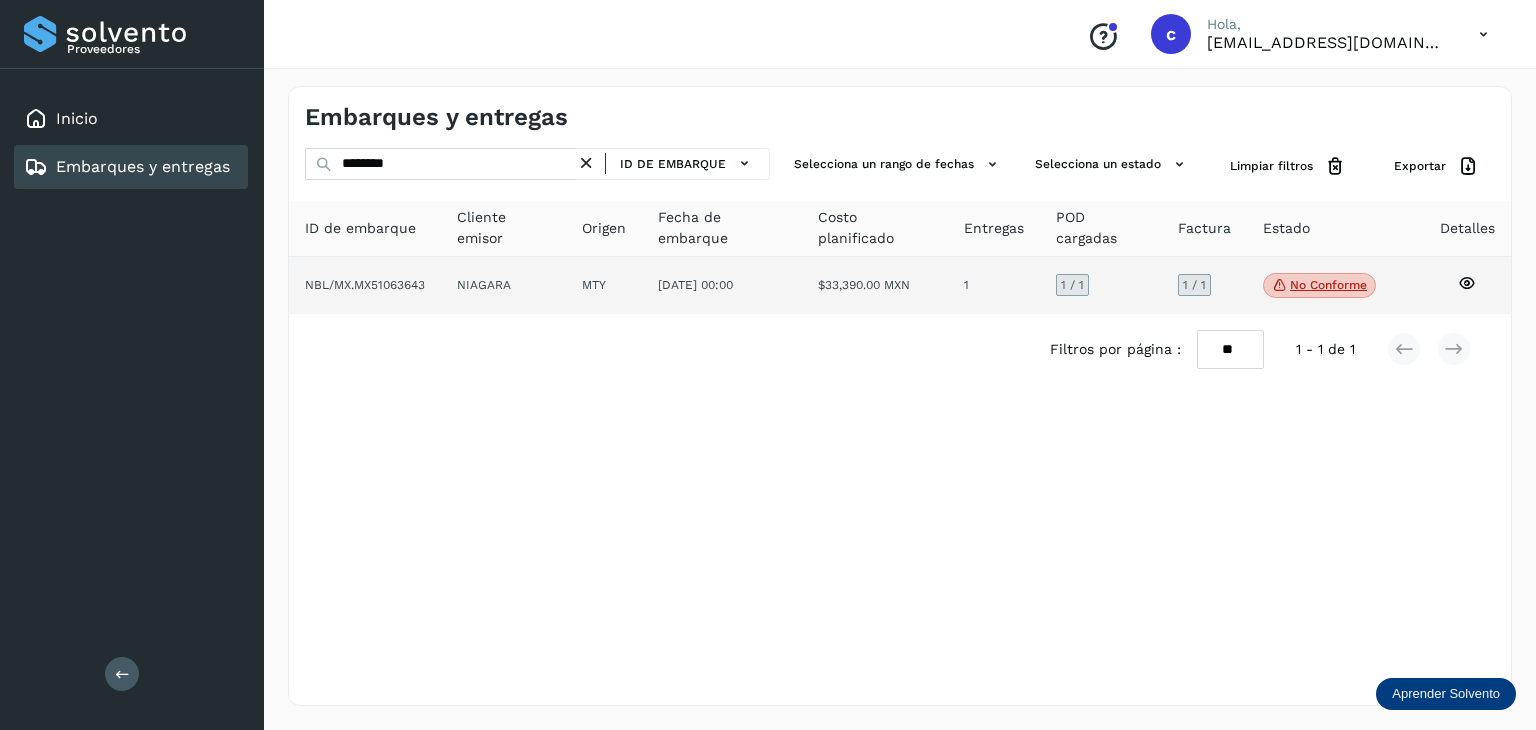 click on "No conforme" 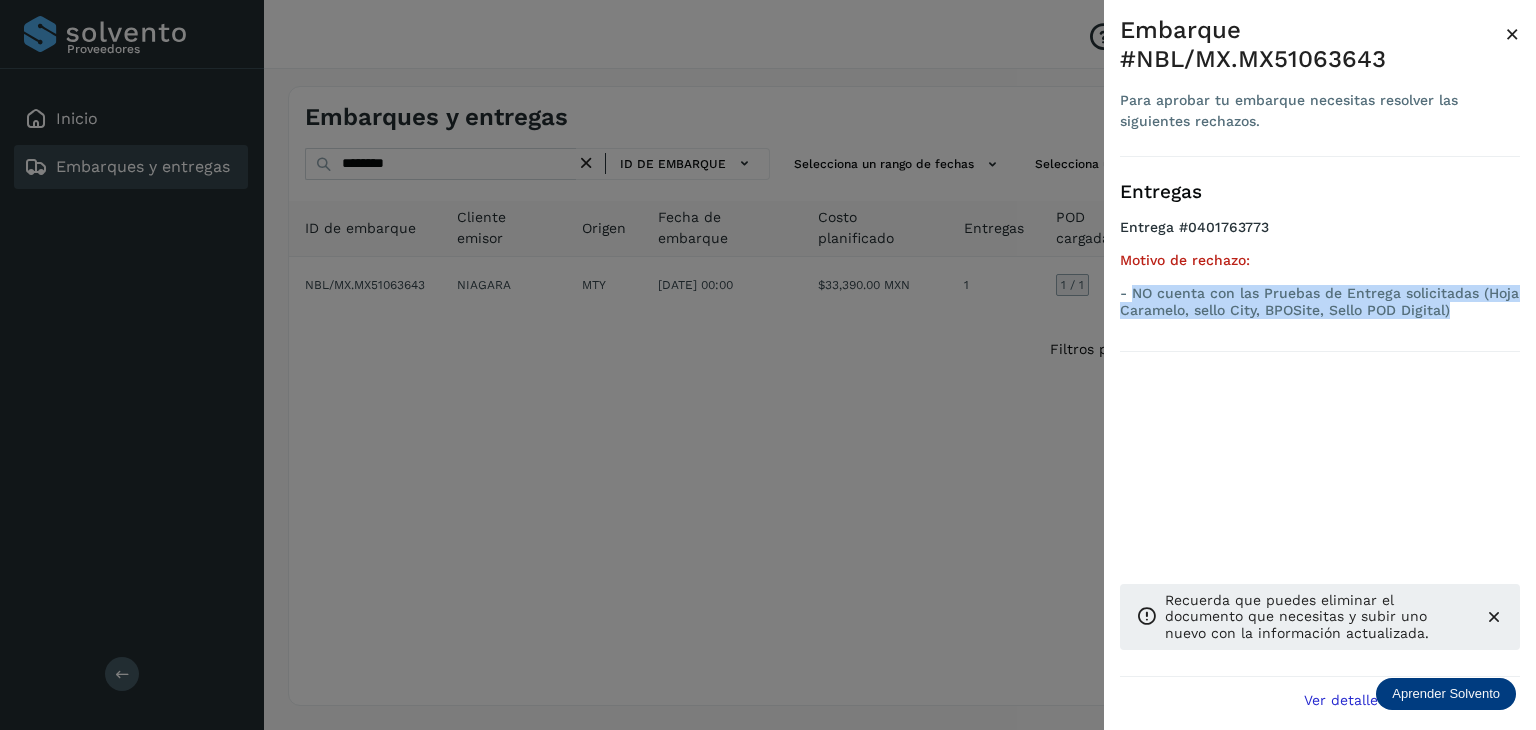 drag, startPoint x: 1463, startPoint y: 305, endPoint x: 1133, endPoint y: 288, distance: 330.4376 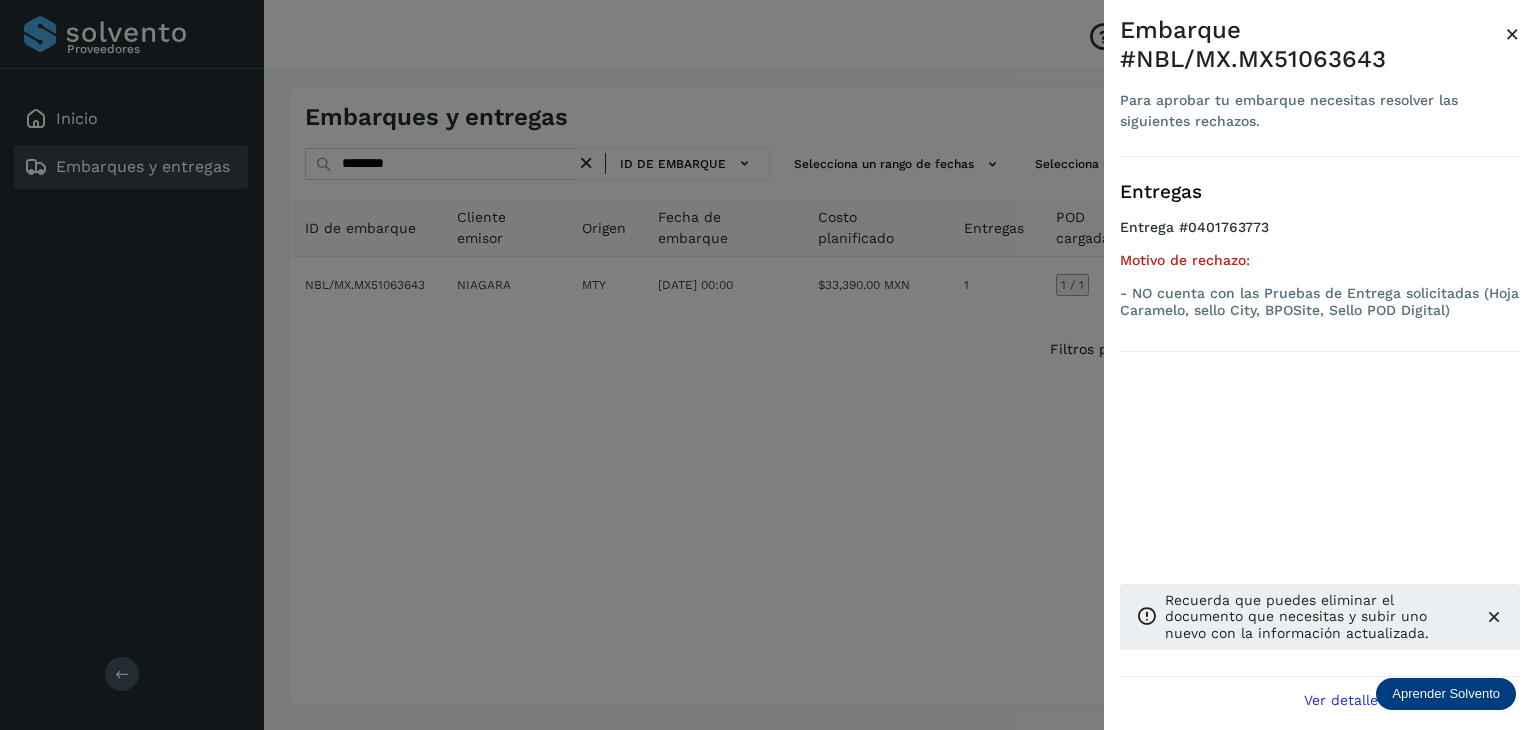 drag, startPoint x: 601, startPoint y: 400, endPoint x: 437, endPoint y: 206, distance: 254.0315 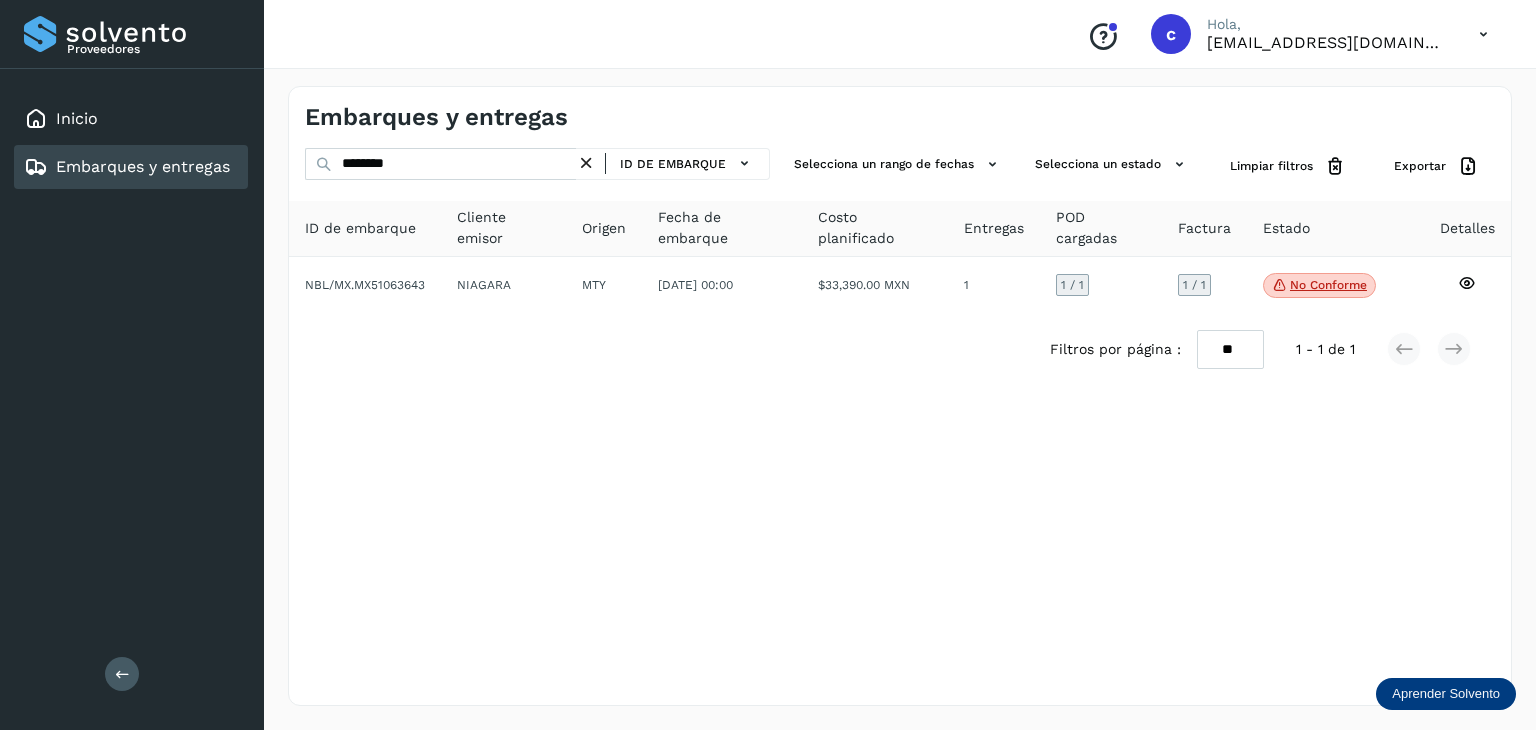 click on "Embarques y entregas ******** ID de embarque Selecciona un rango de fechas  Selecciona un estado Limpiar filtros Exportar ID de embarque Cliente emisor Origen Fecha de embarque Costo planificado Entregas POD cargadas Factura Estado Detalles NBL/MX.MX51063643 NIAGARA MTY [DATE] 00:00  $33,390.00 MXN  1 1  / 1 1 / 1 No conforme
Verifica el estado de la factura o entregas asociadas a este embarque
Filtros por página : ** ** ** 1 - 1 de 1" at bounding box center (900, 396) 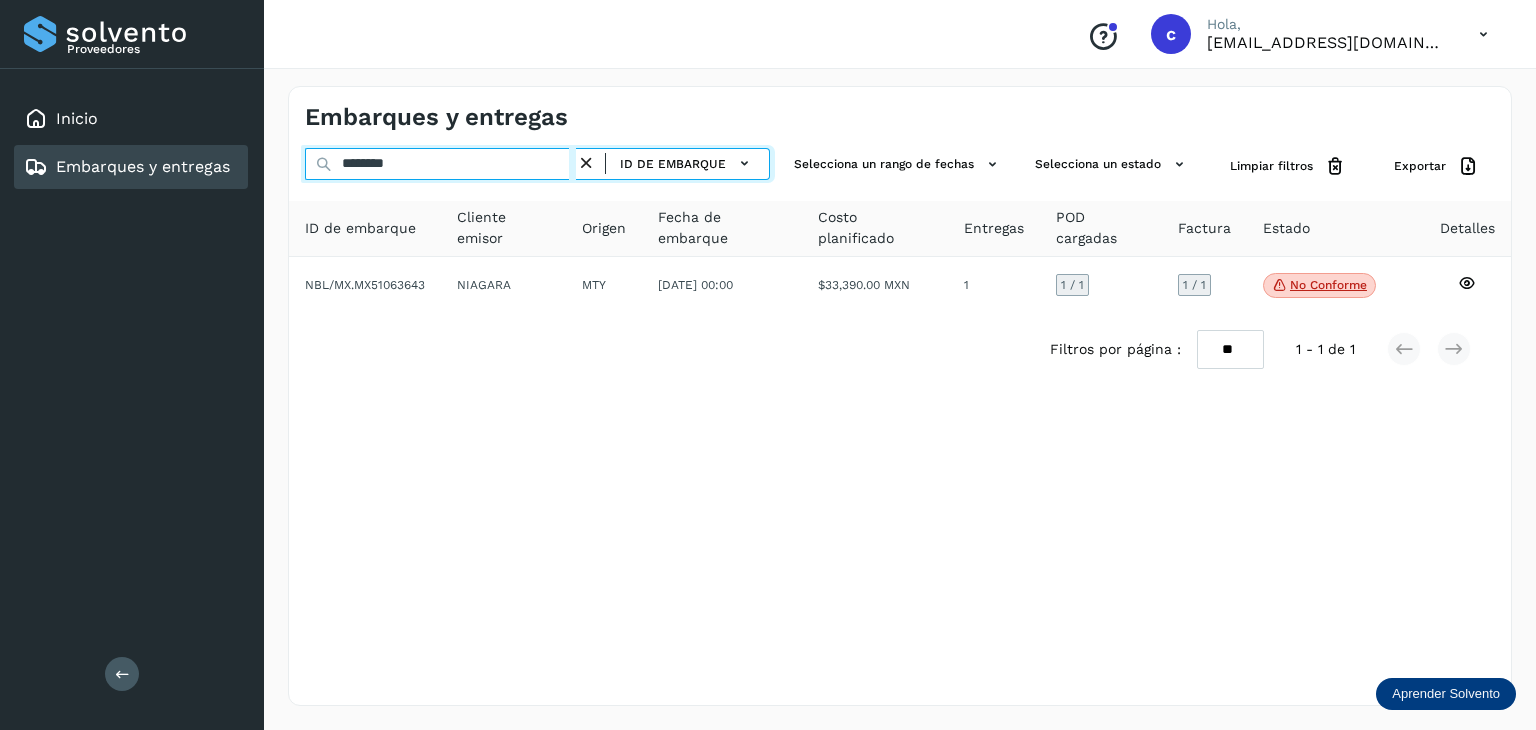 click on "********" at bounding box center [440, 164] 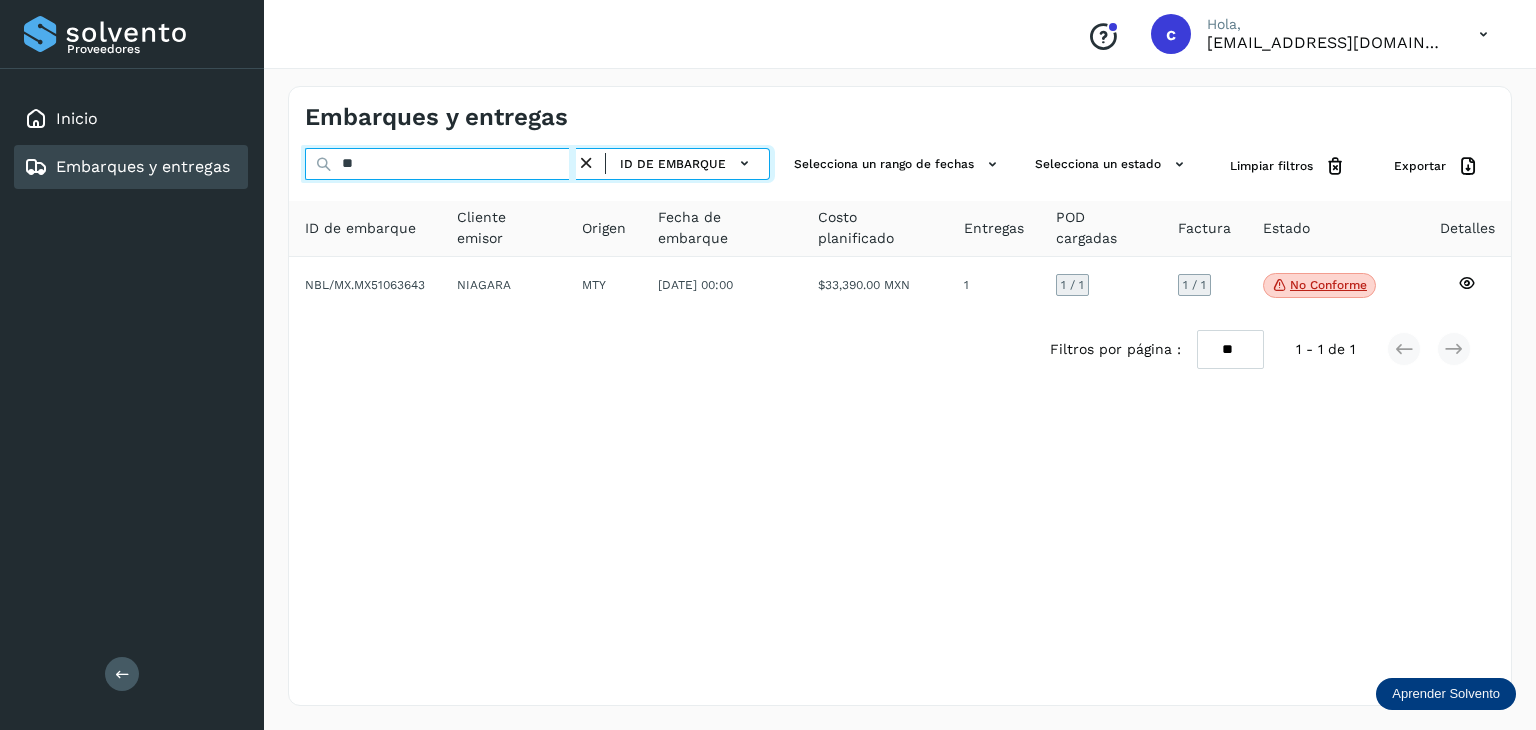 type on "*" 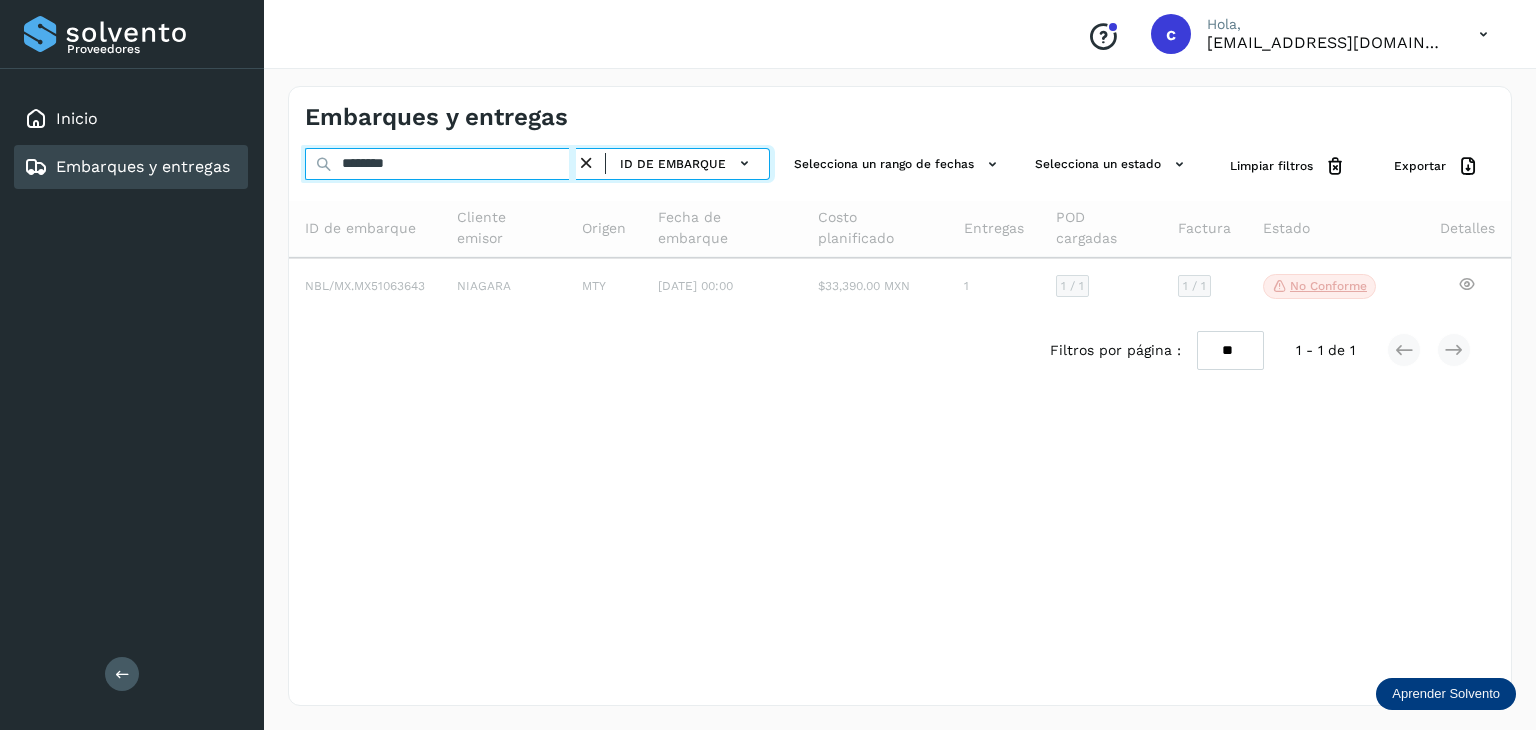 type on "********" 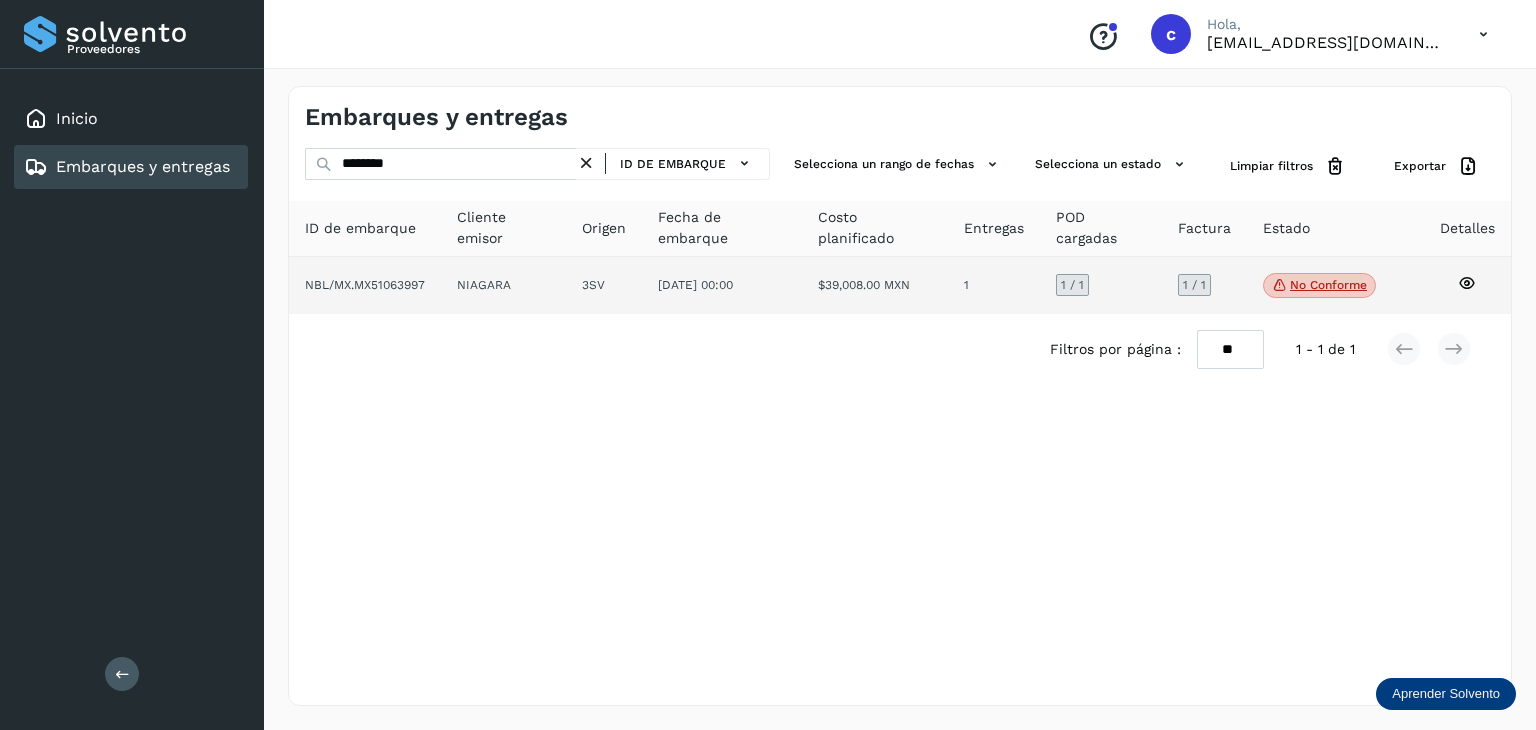 click on "No conforme" 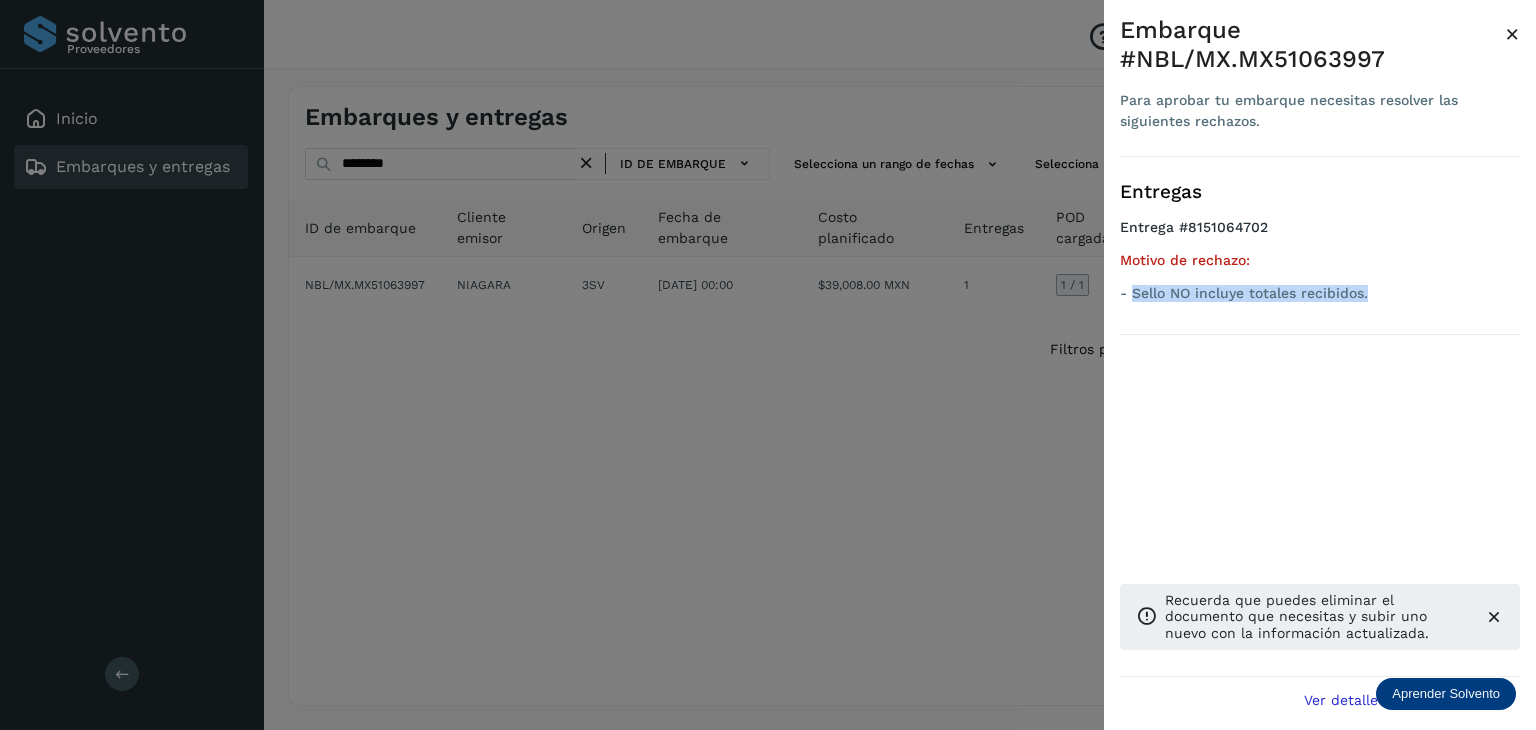 drag, startPoint x: 1377, startPoint y: 296, endPoint x: 1130, endPoint y: 285, distance: 247.24481 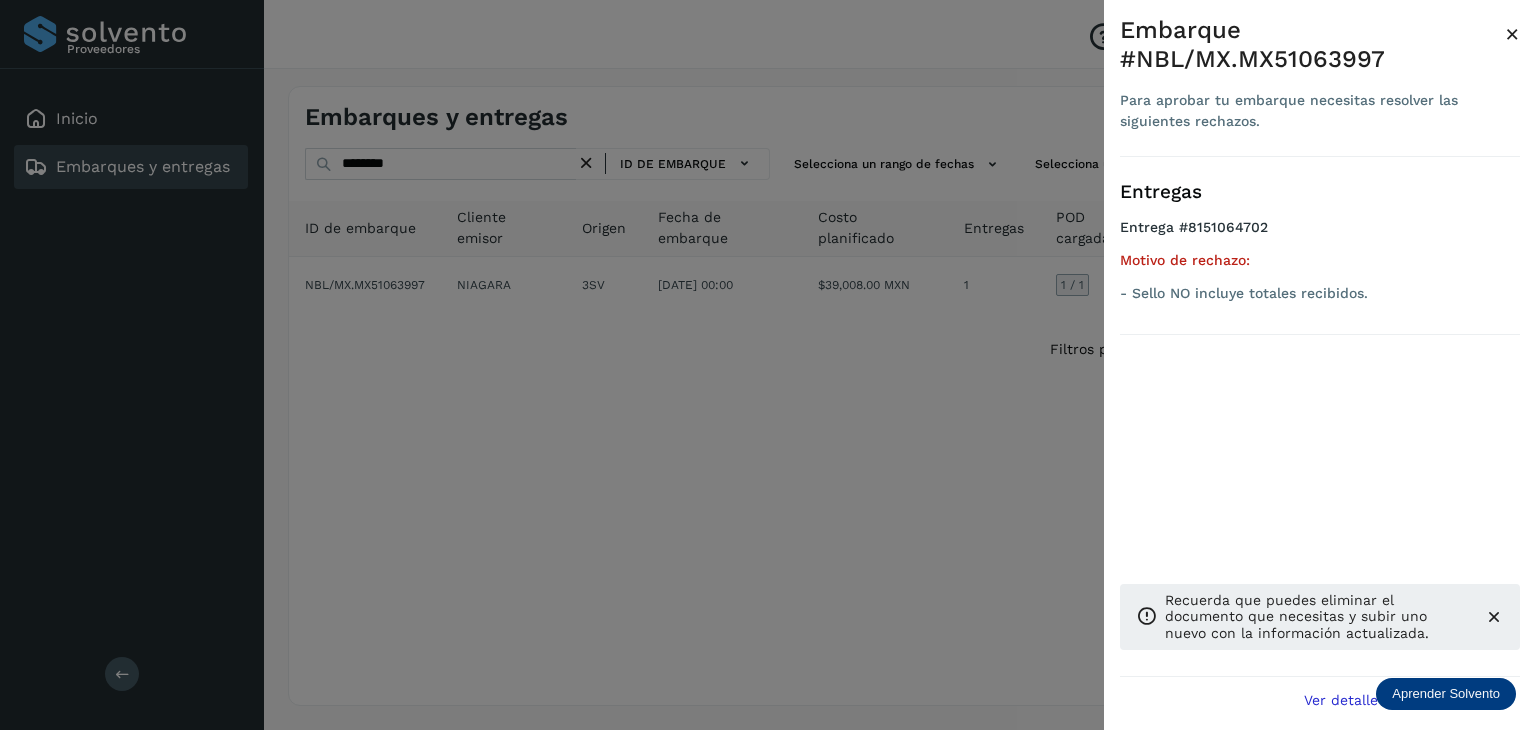 drag, startPoint x: 478, startPoint y: 167, endPoint x: 466, endPoint y: 162, distance: 13 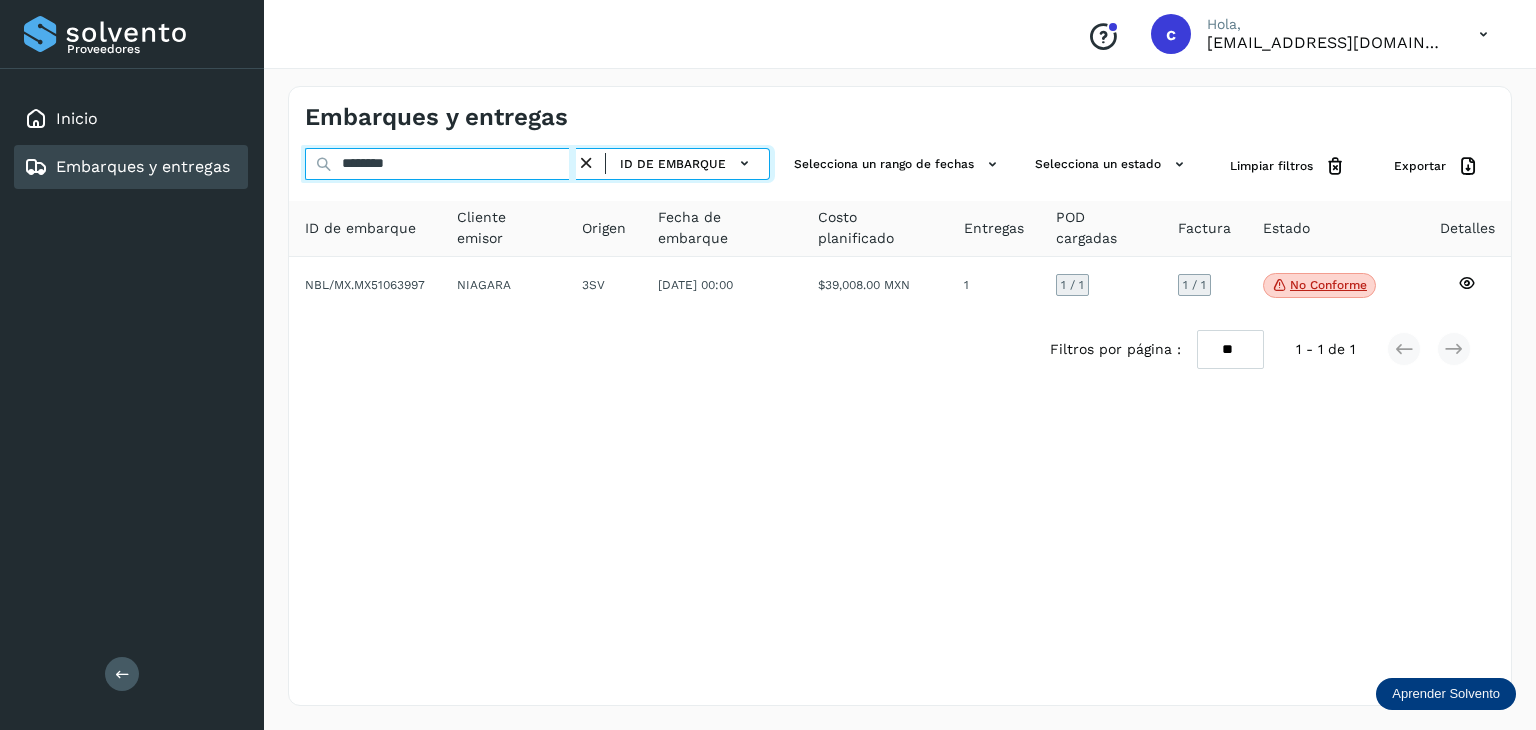 drag, startPoint x: 441, startPoint y: 161, endPoint x: 226, endPoint y: 164, distance: 215.02094 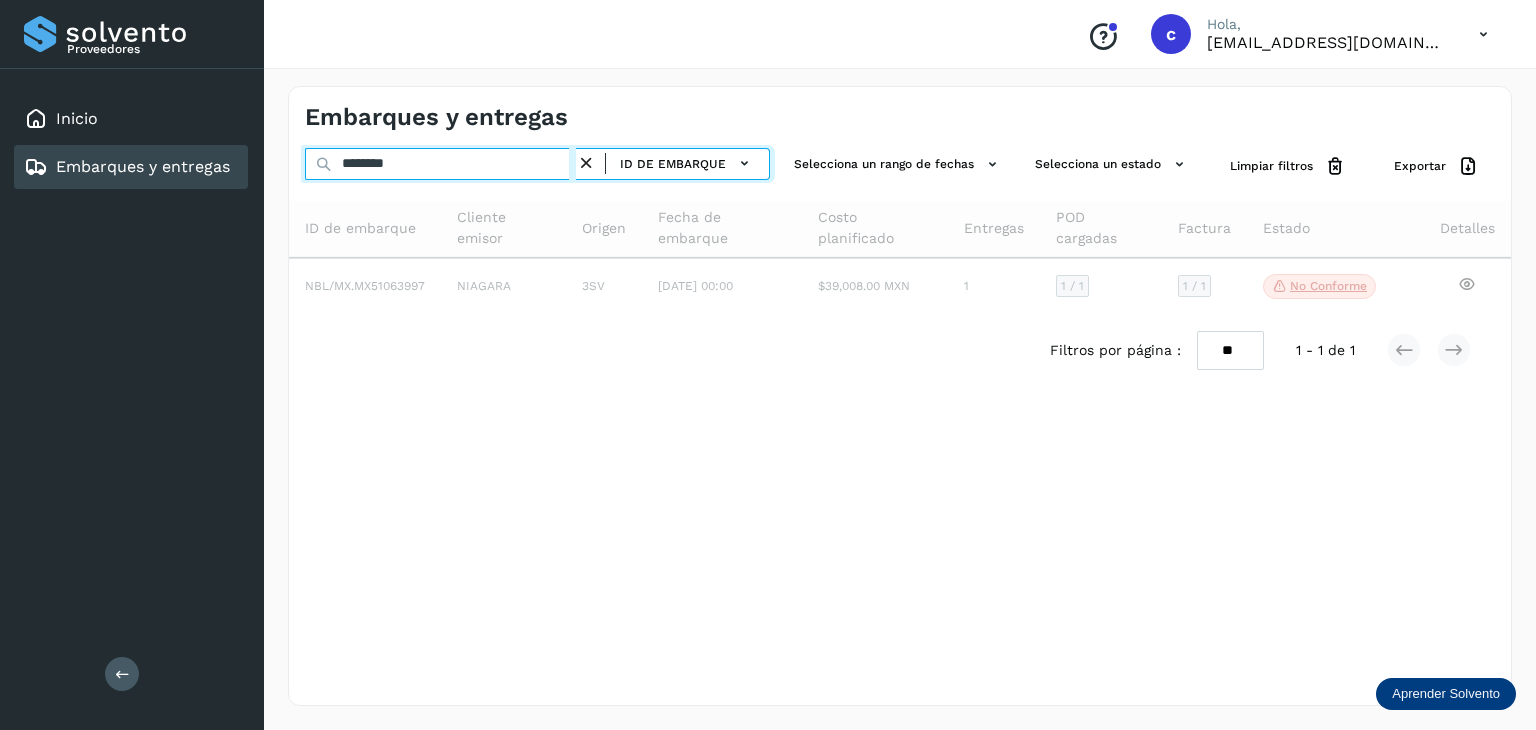 type on "********" 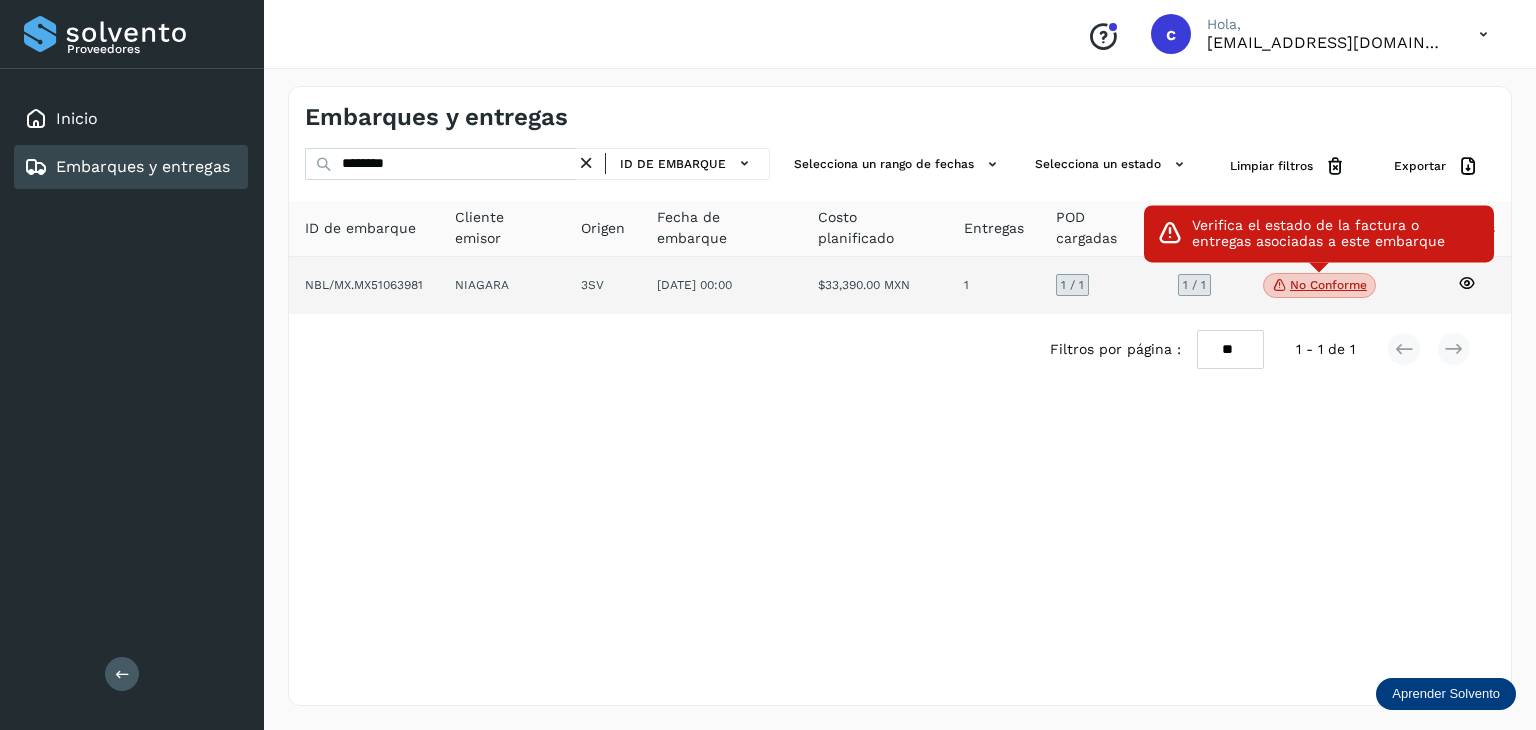 click on "No conforme" 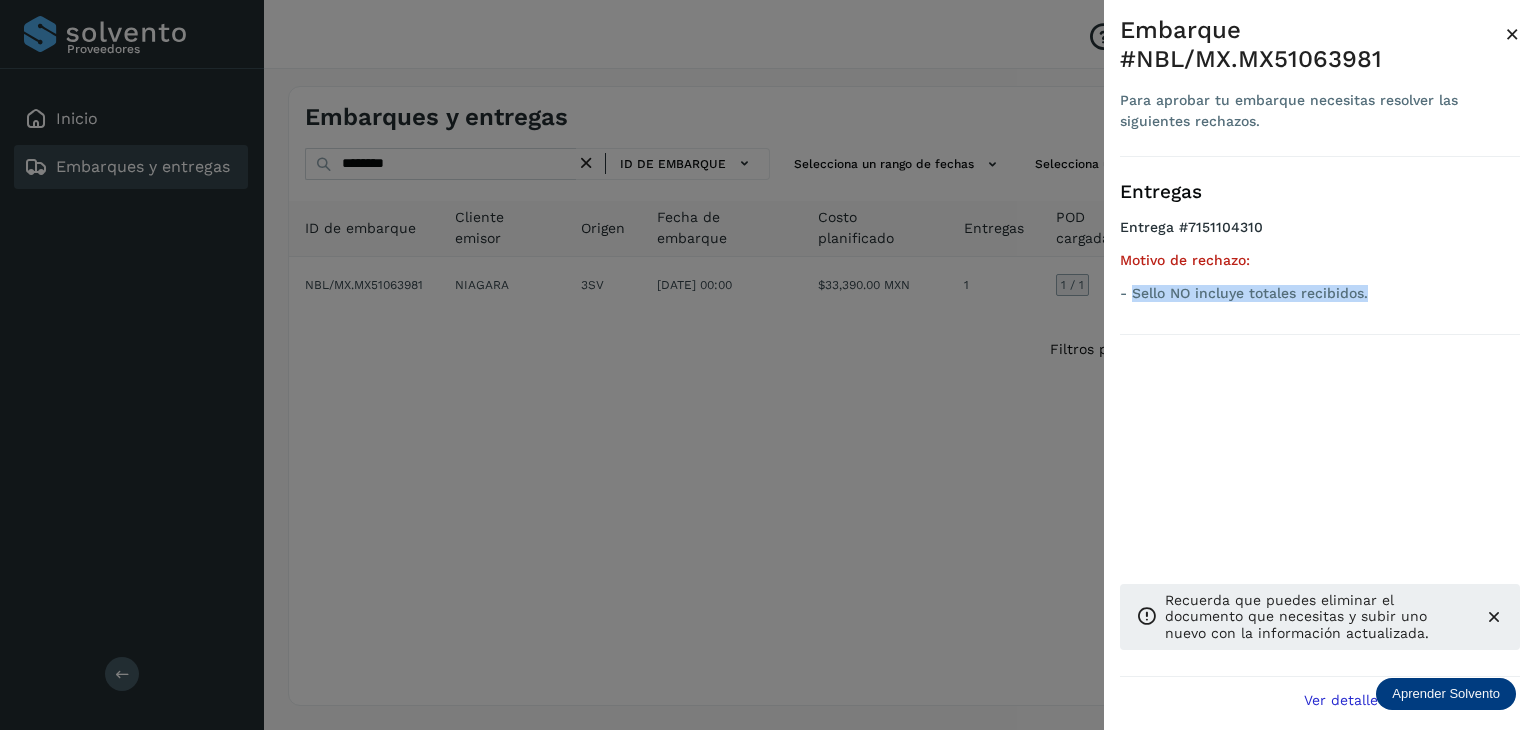drag, startPoint x: 1334, startPoint y: 292, endPoint x: 1132, endPoint y: 289, distance: 202.02228 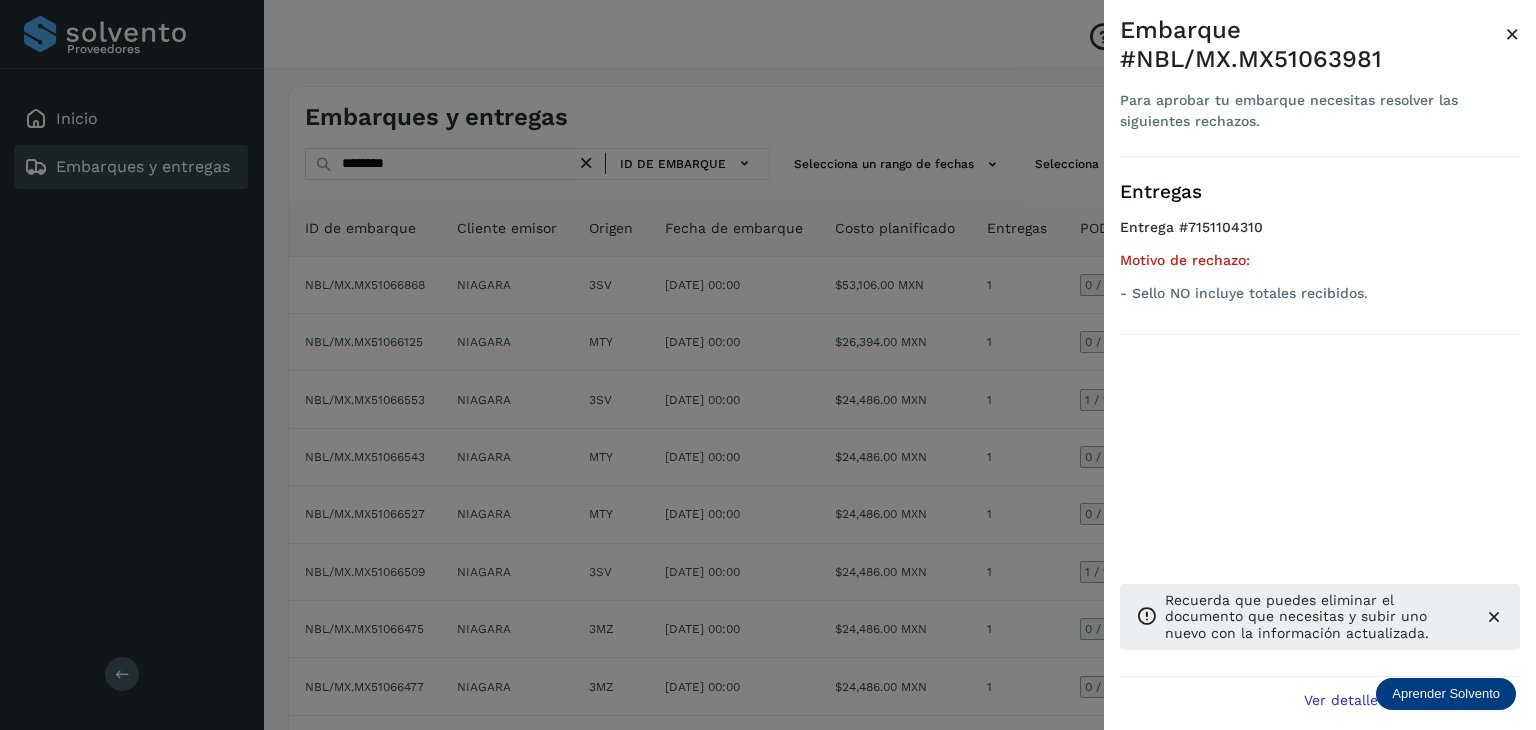 click at bounding box center [768, 365] 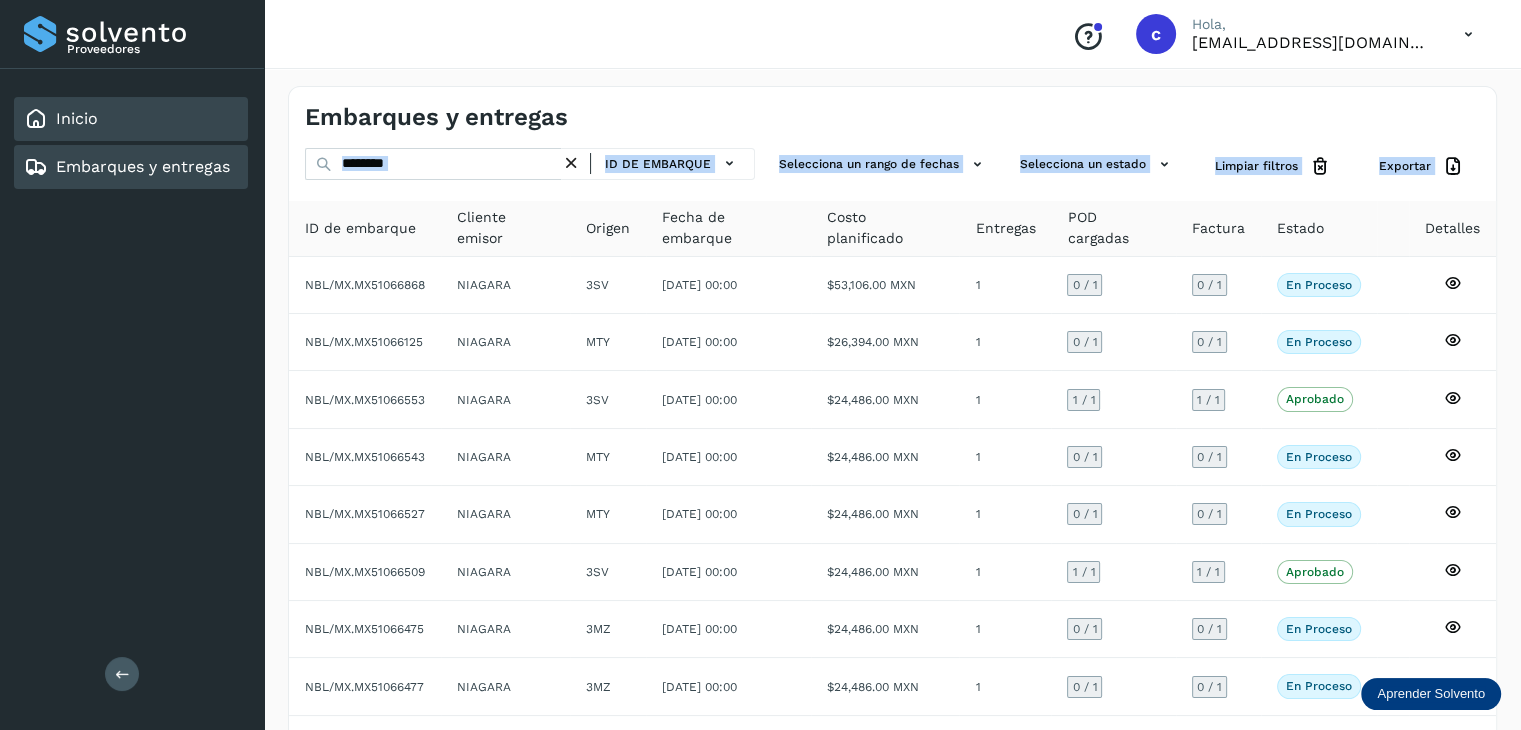 drag, startPoint x: 396, startPoint y: 159, endPoint x: 236, endPoint y: 134, distance: 161.94135 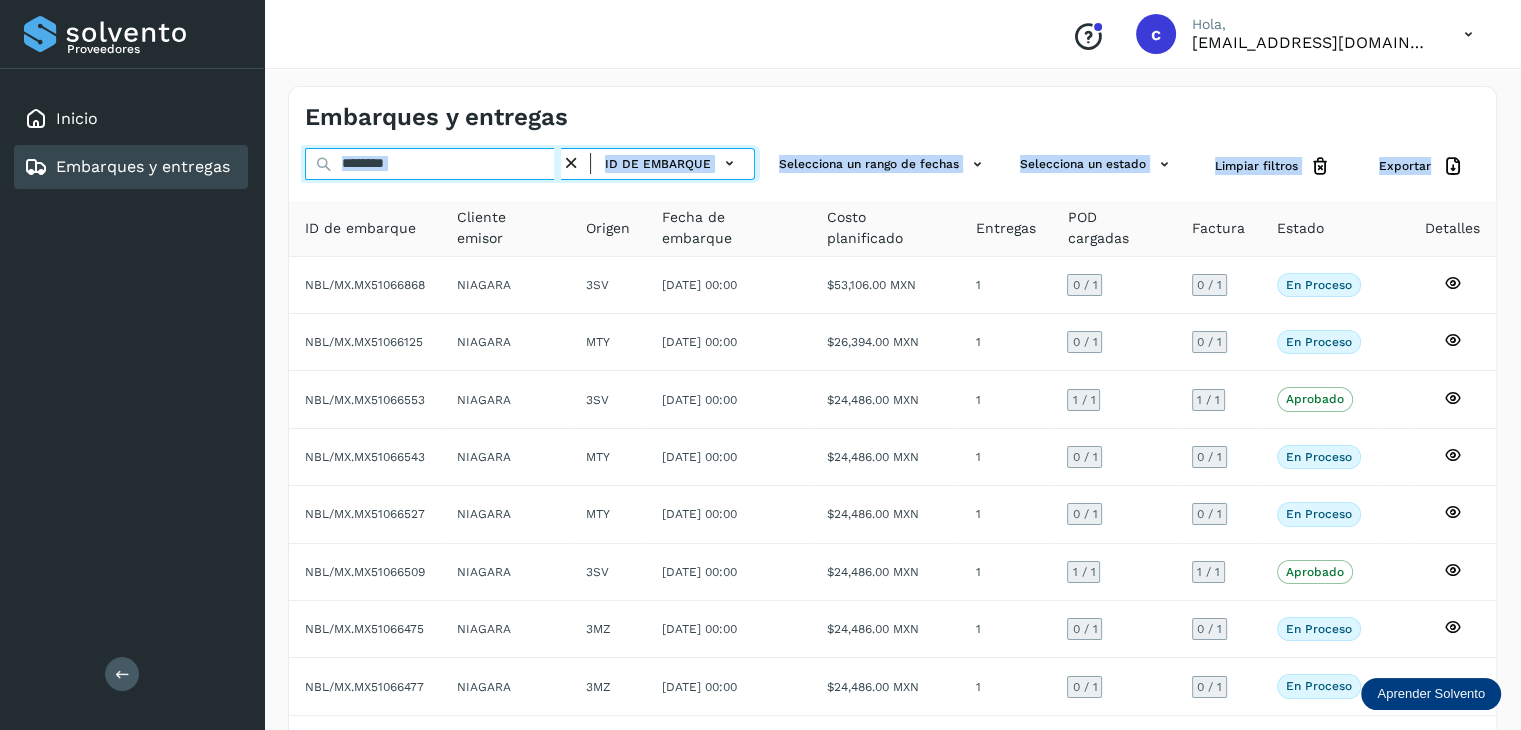 click on "********" at bounding box center [433, 164] 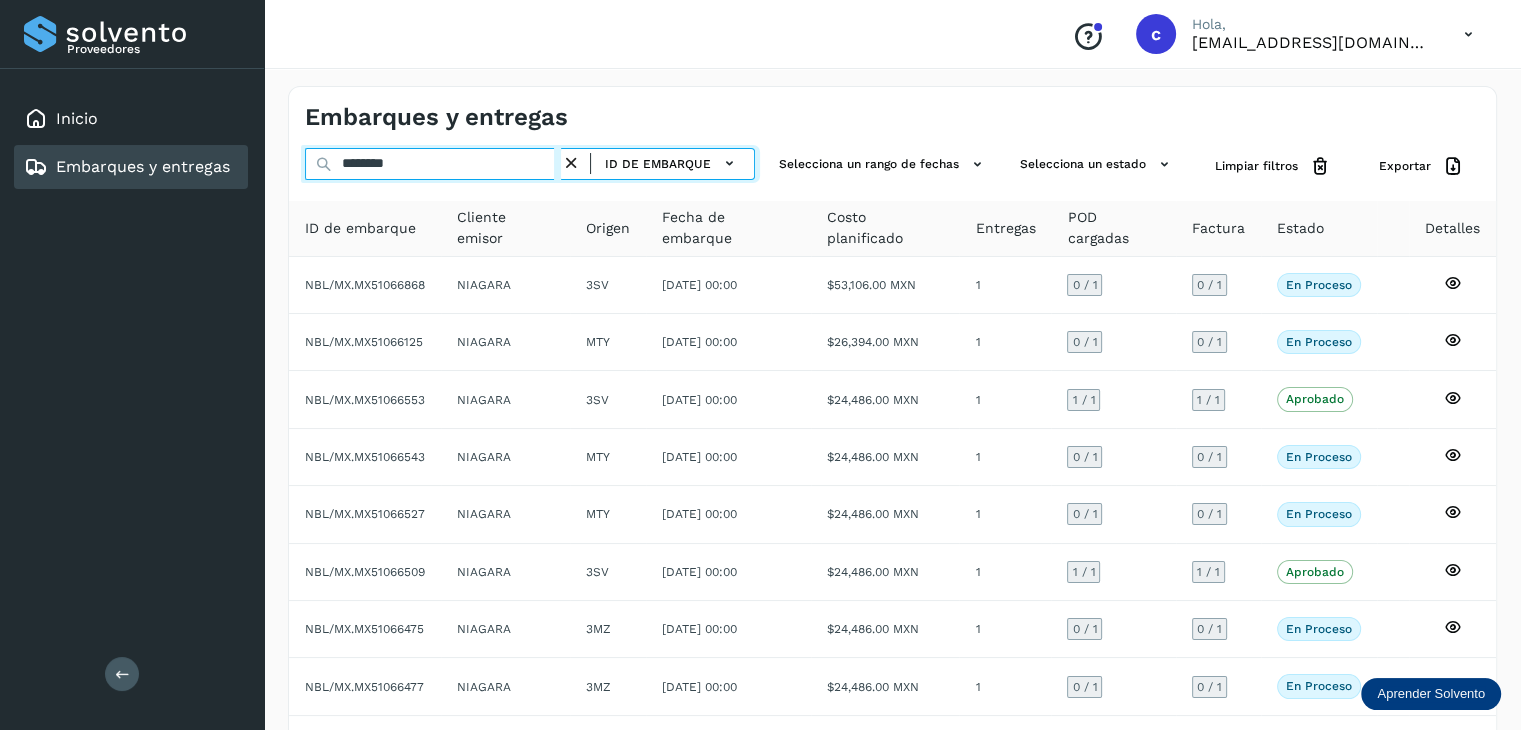 drag, startPoint x: 444, startPoint y: 165, endPoint x: 318, endPoint y: 177, distance: 126.57014 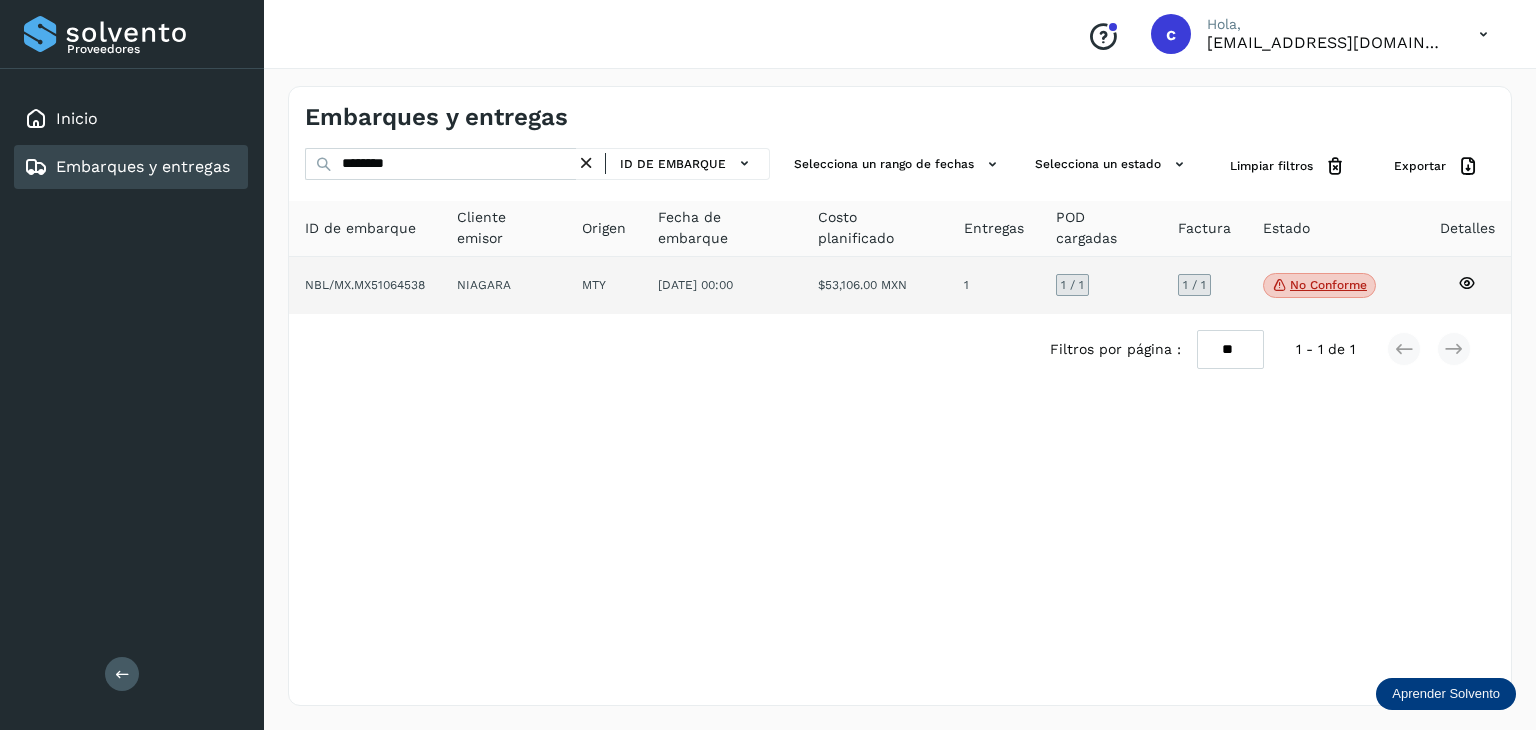 click on "No conforme" 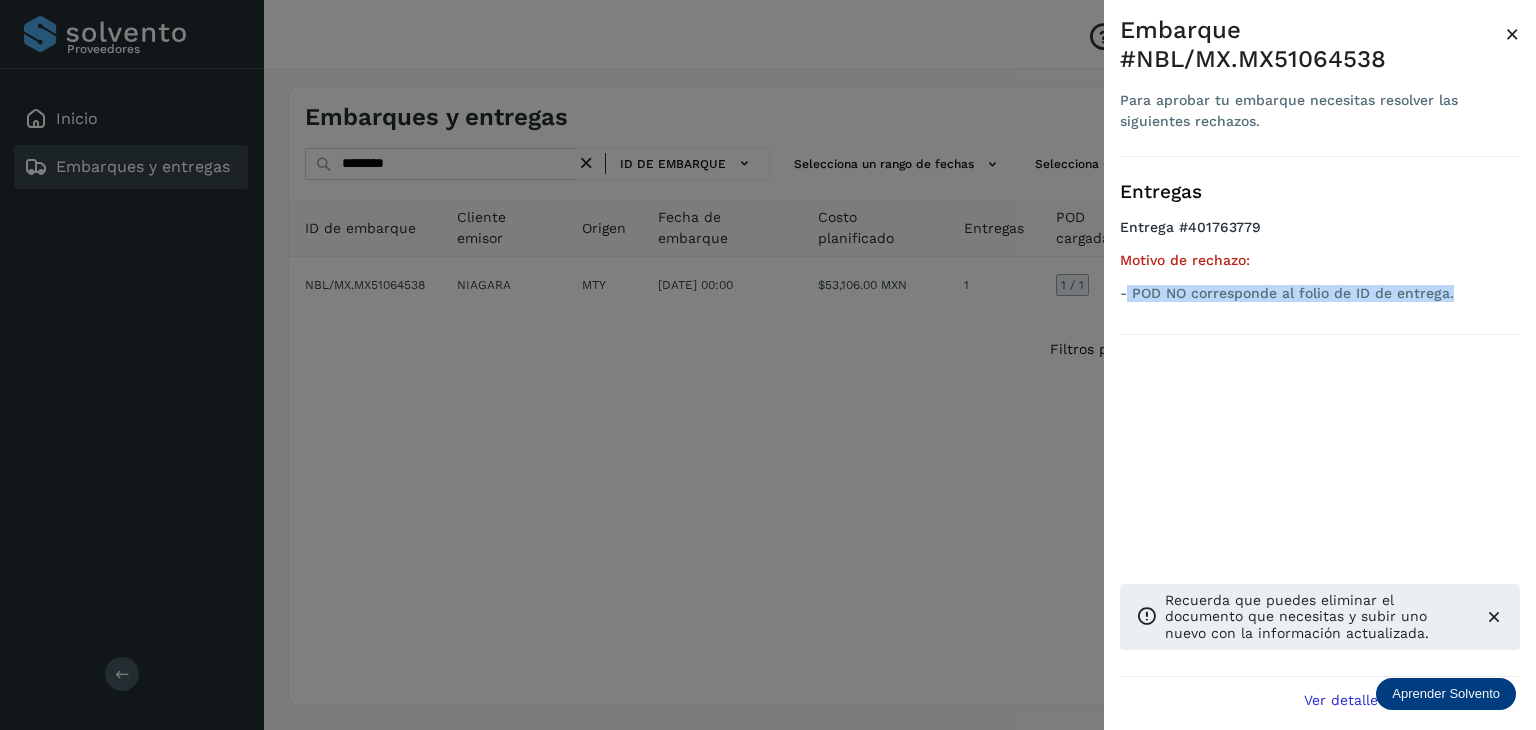 drag, startPoint x: 1385, startPoint y: 291, endPoint x: 1127, endPoint y: 299, distance: 258.124 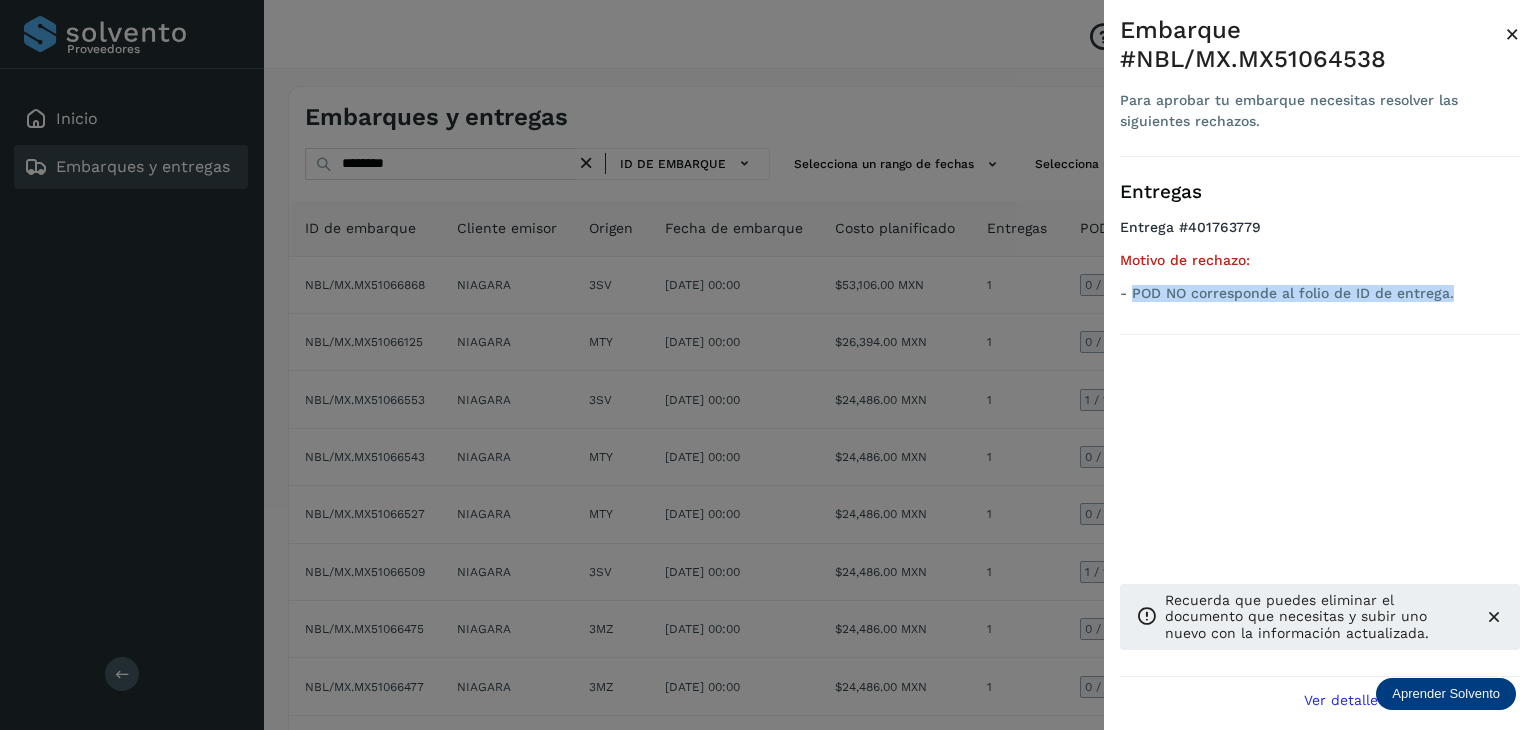 copy on "POD NO corresponde al folio de ID de entrega." 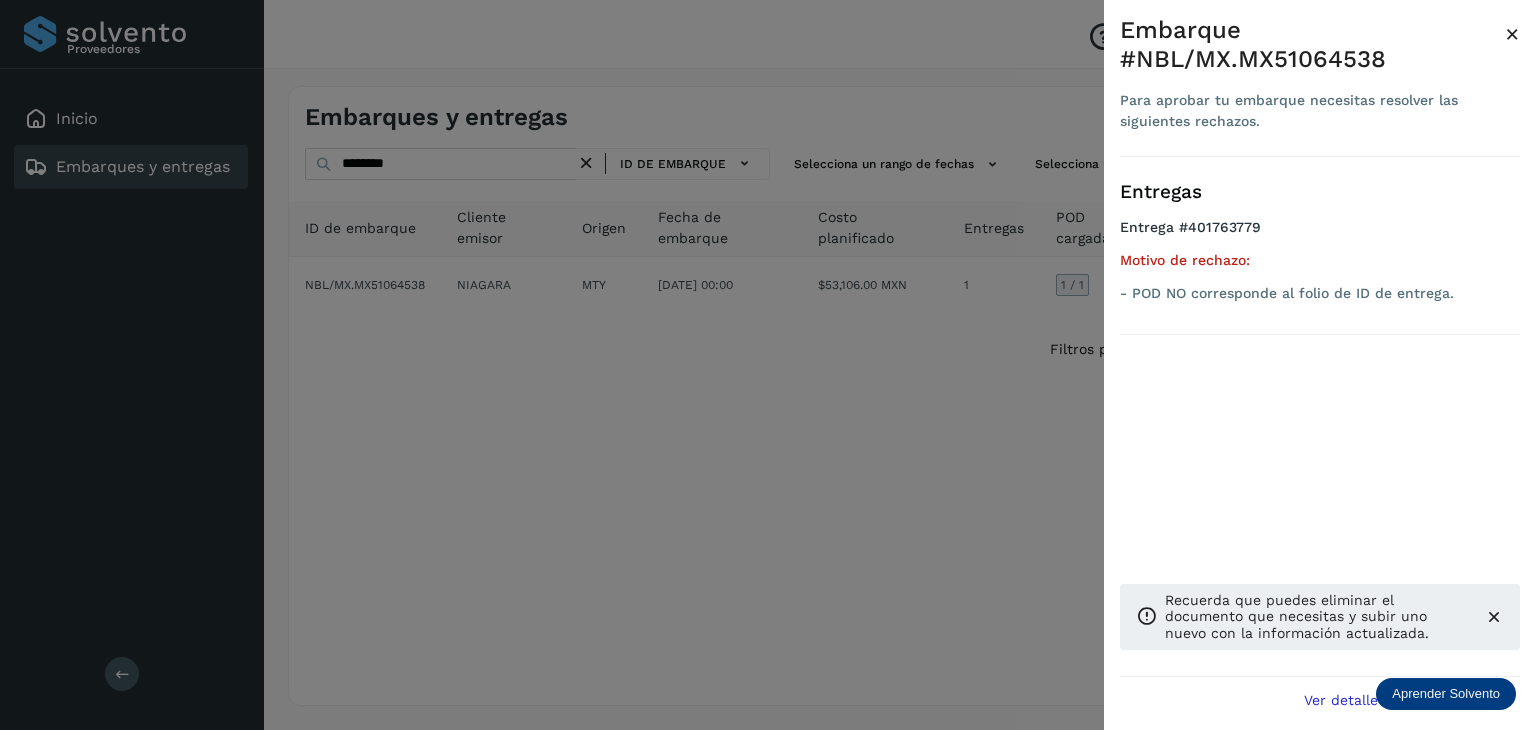 click at bounding box center (768, 365) 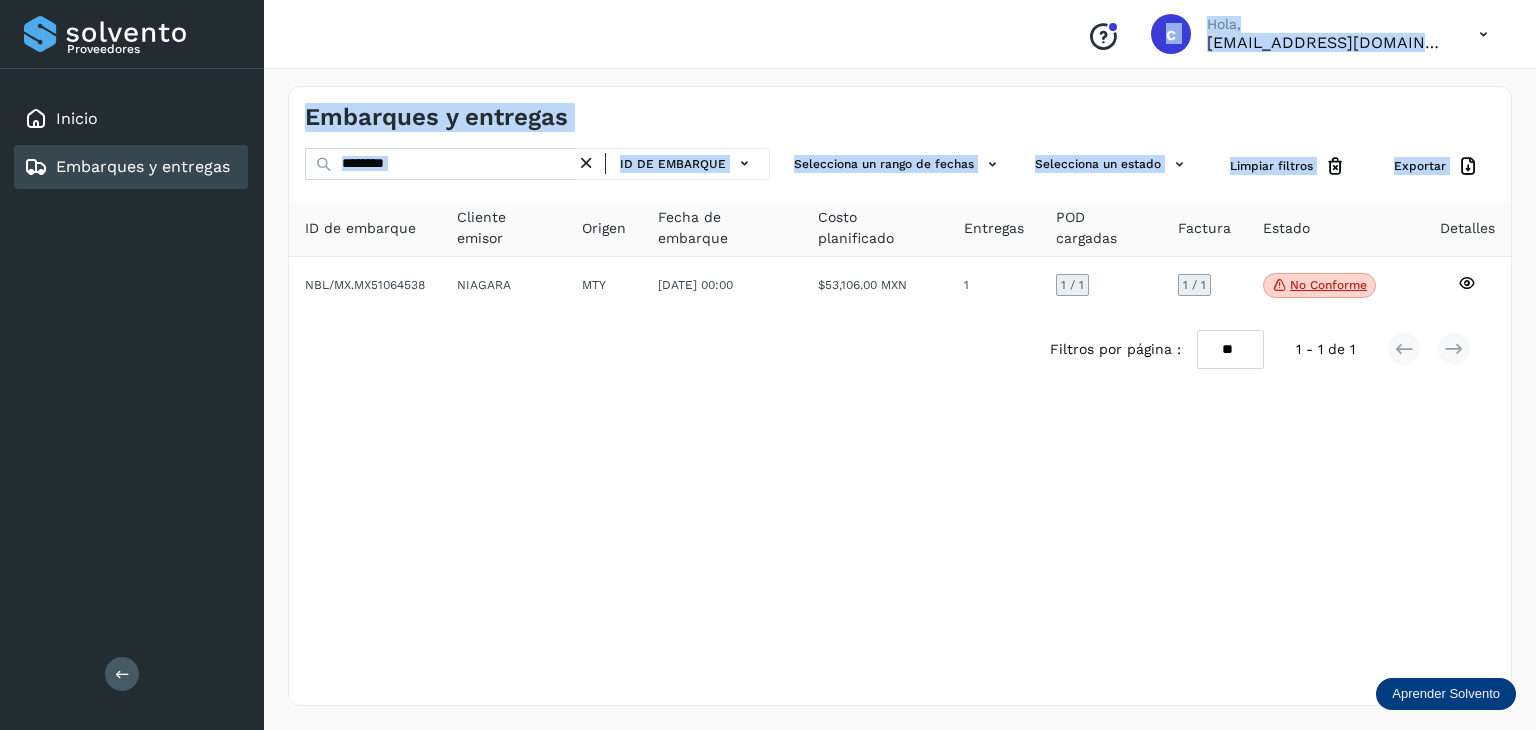 drag, startPoint x: 249, startPoint y: 166, endPoint x: 240, endPoint y: 174, distance: 12.0415945 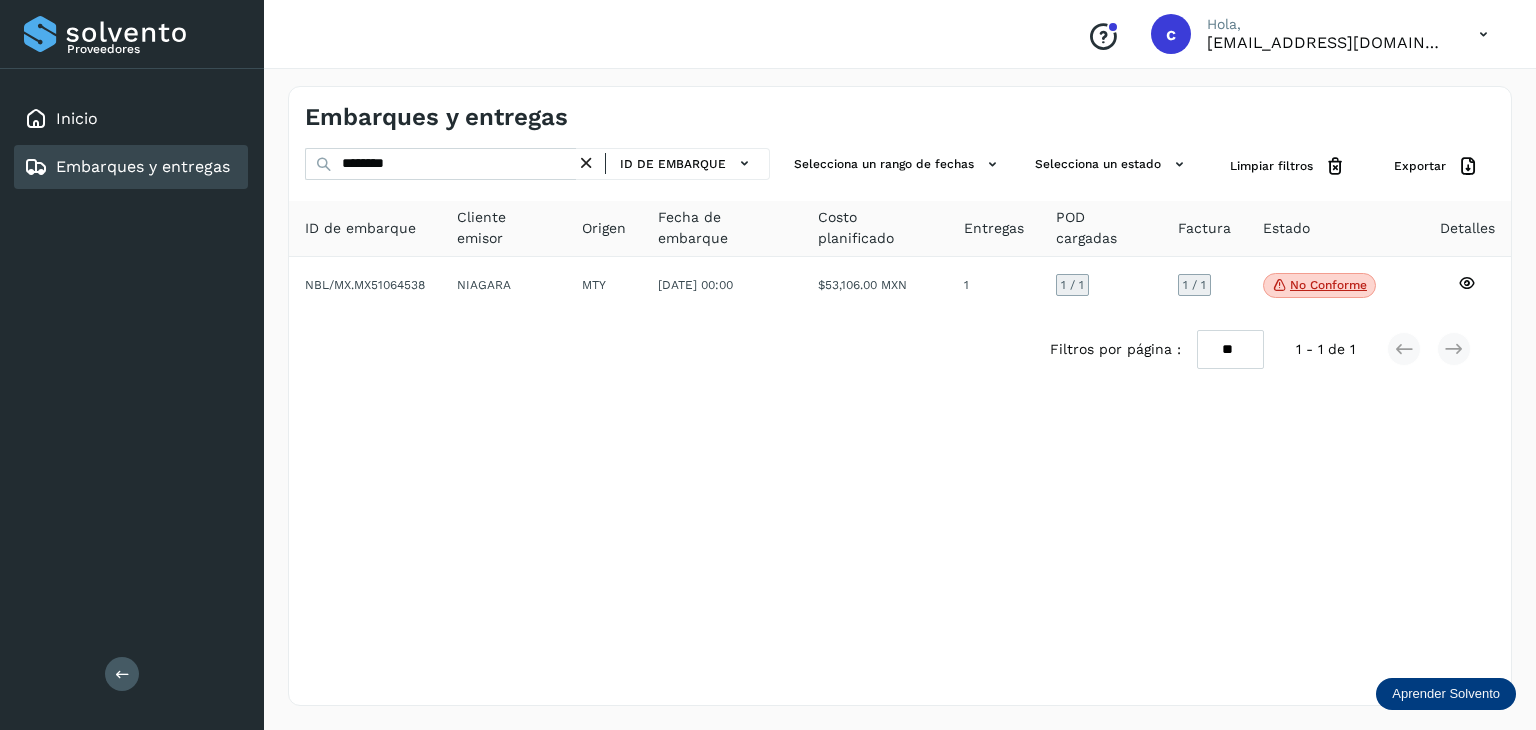 drag, startPoint x: 547, startPoint y: 366, endPoint x: 540, endPoint y: 357, distance: 11.401754 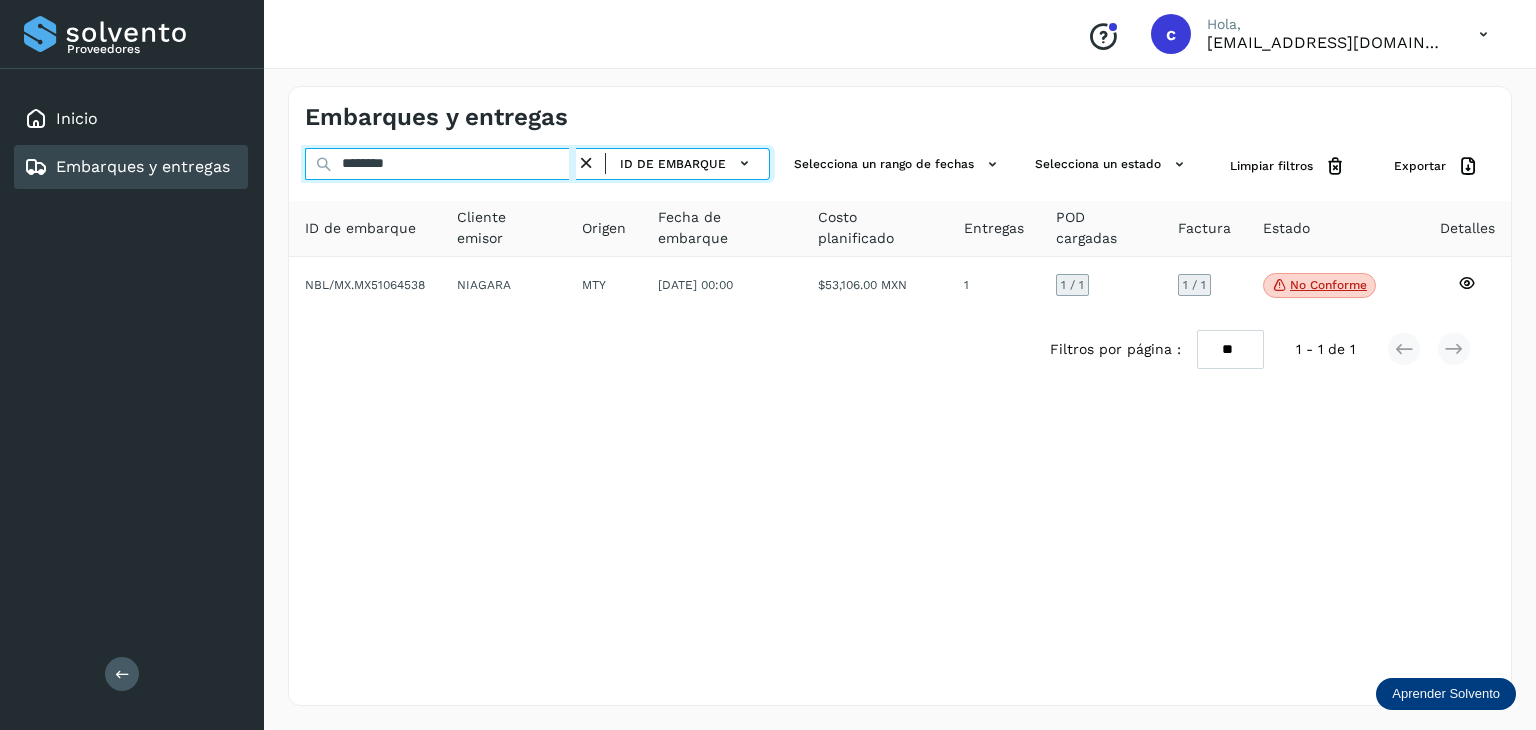 drag, startPoint x: 318, startPoint y: 161, endPoint x: 308, endPoint y: 185, distance: 26 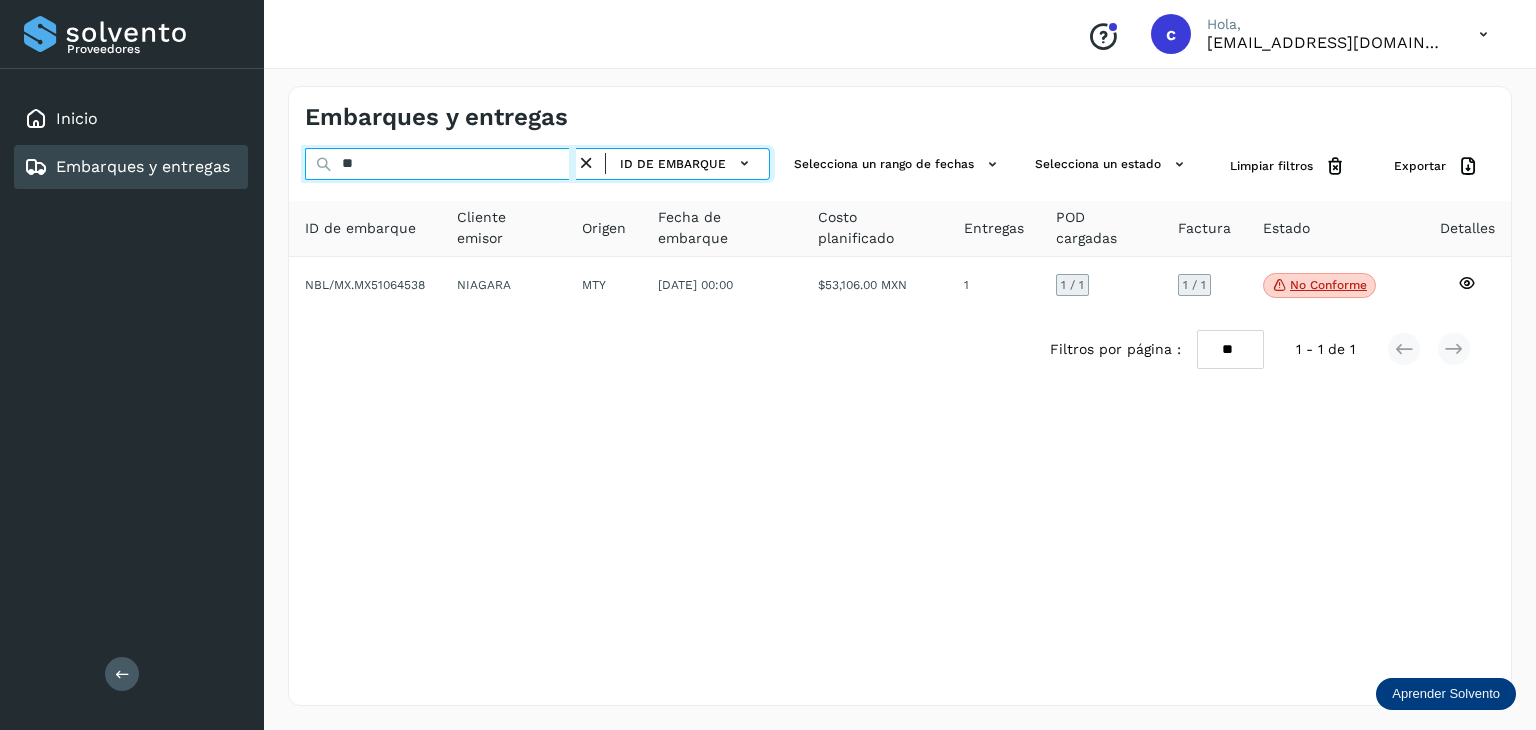 type on "*" 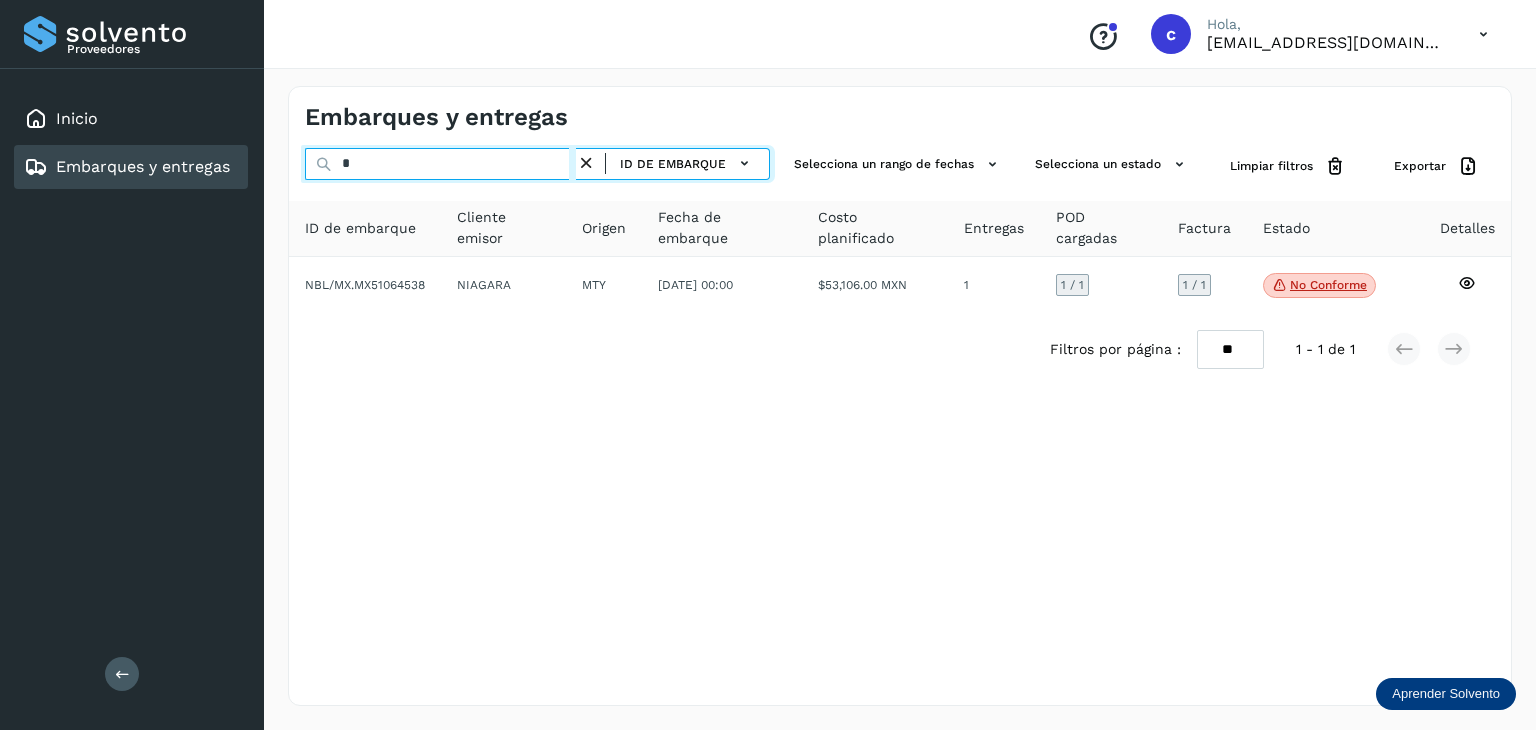 type 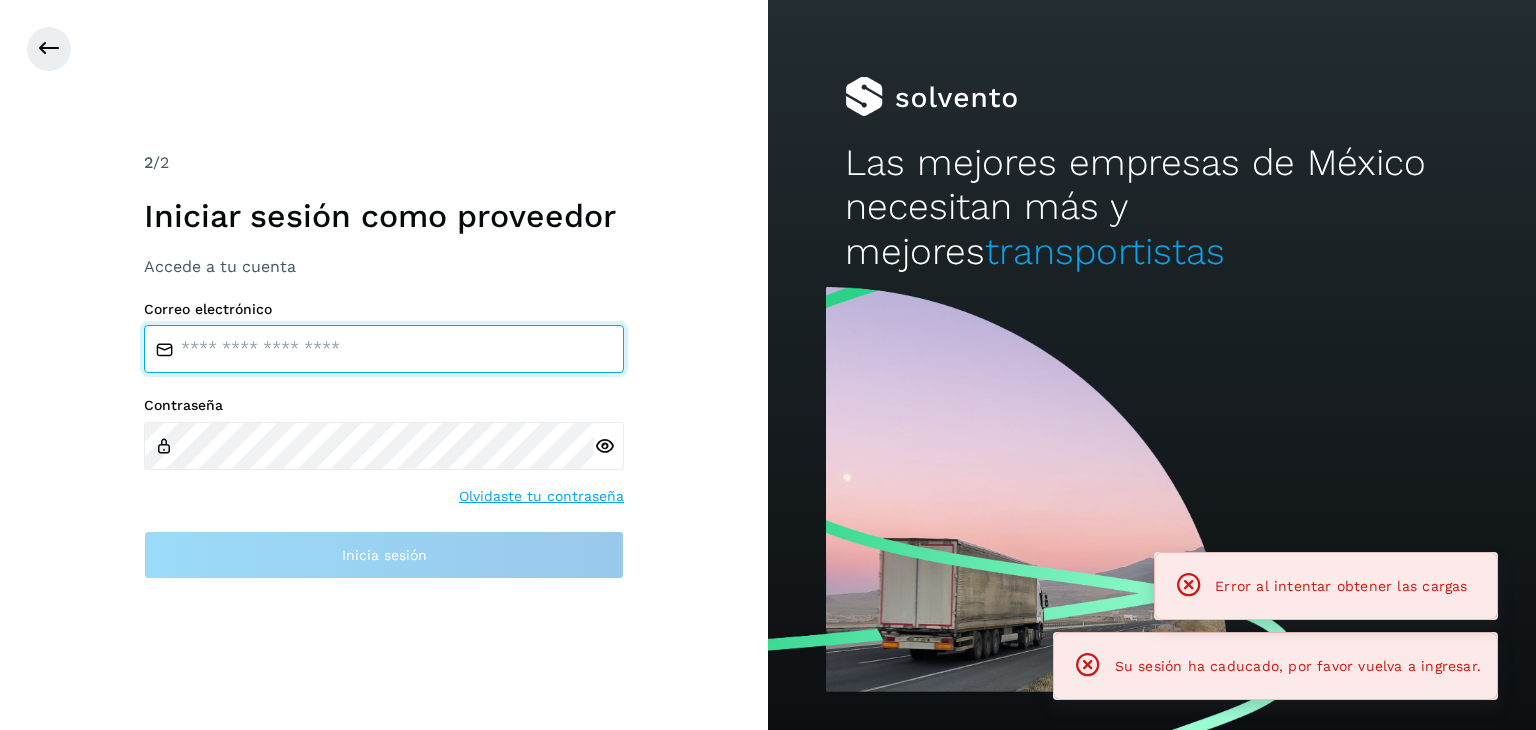 type on "**********" 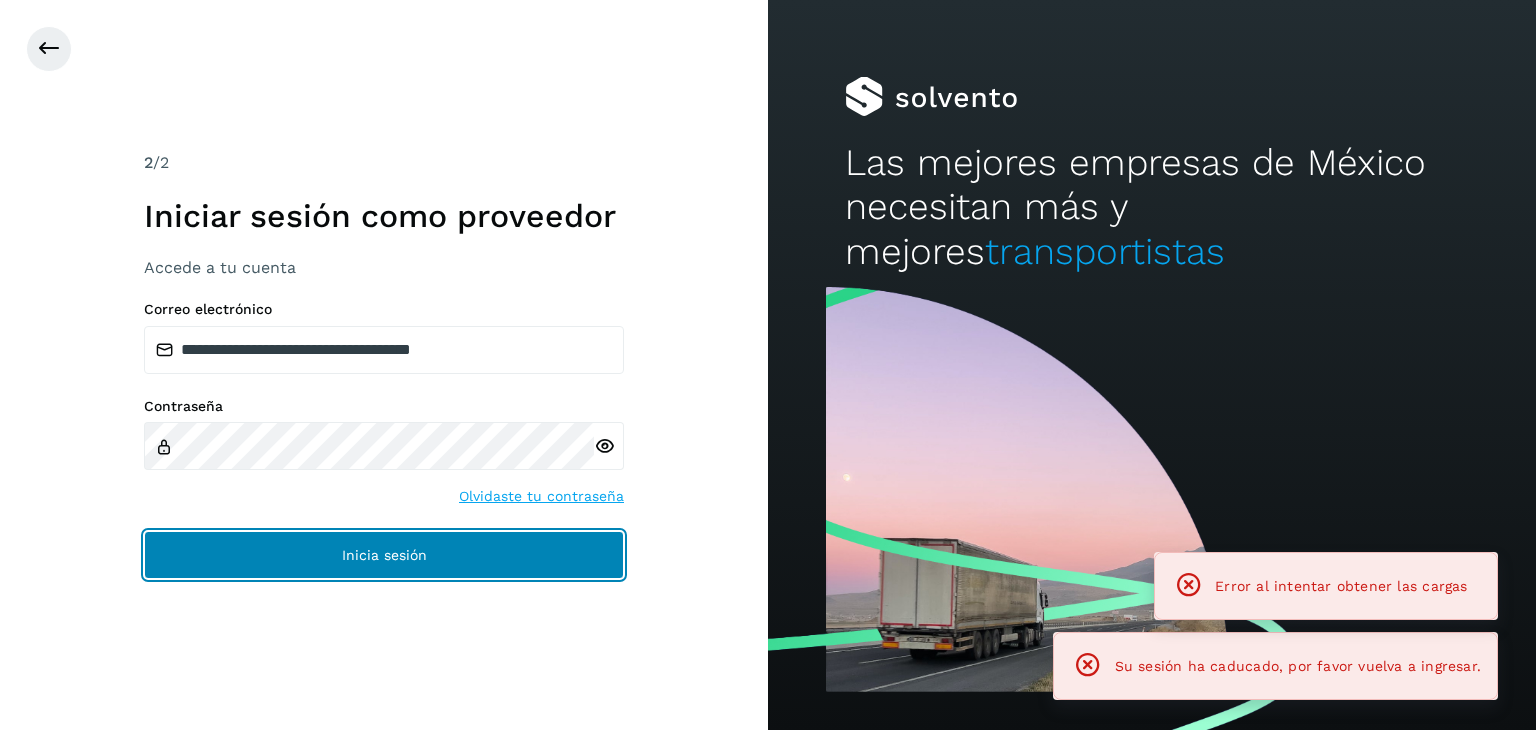 click on "Inicia sesión" at bounding box center (384, 555) 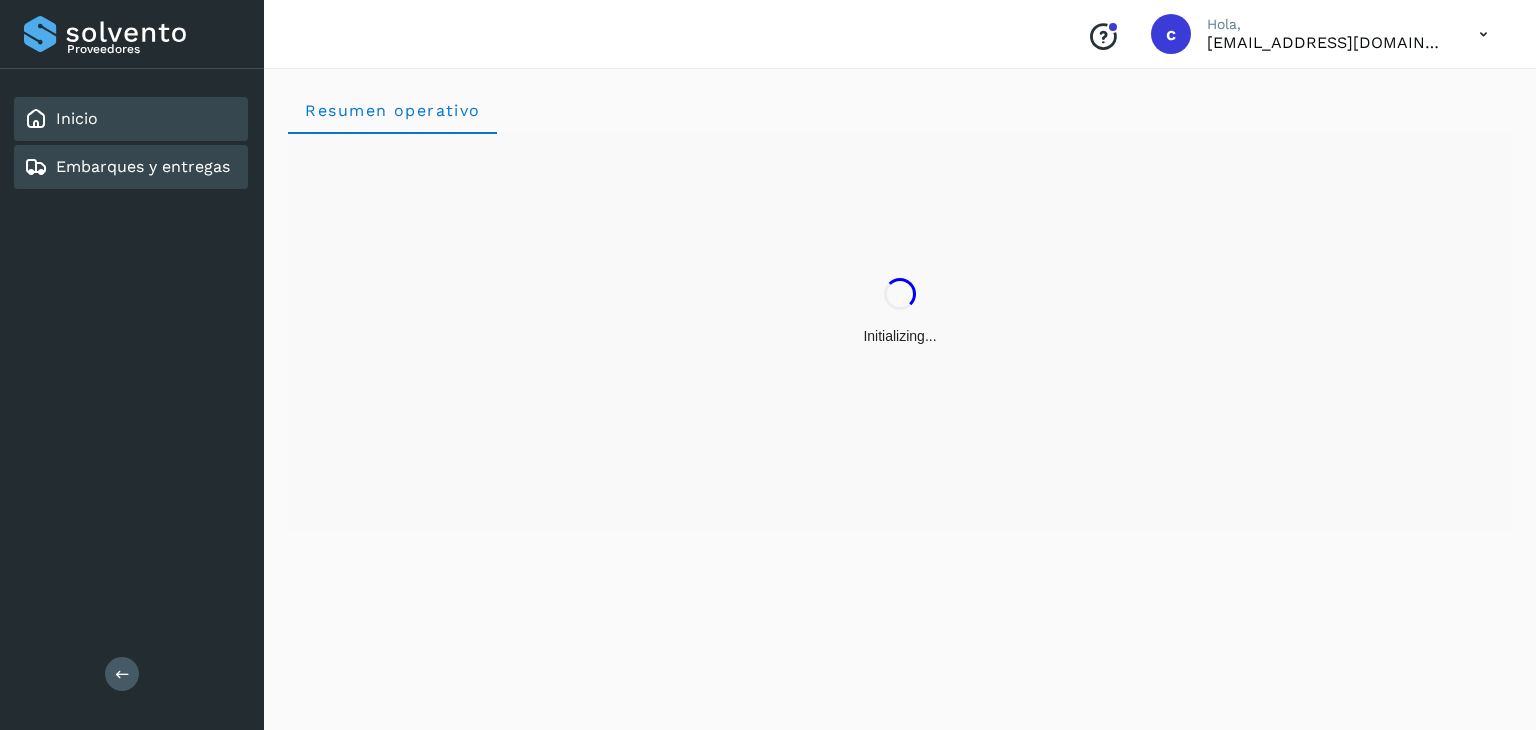 click on "Embarques y entregas" at bounding box center [143, 166] 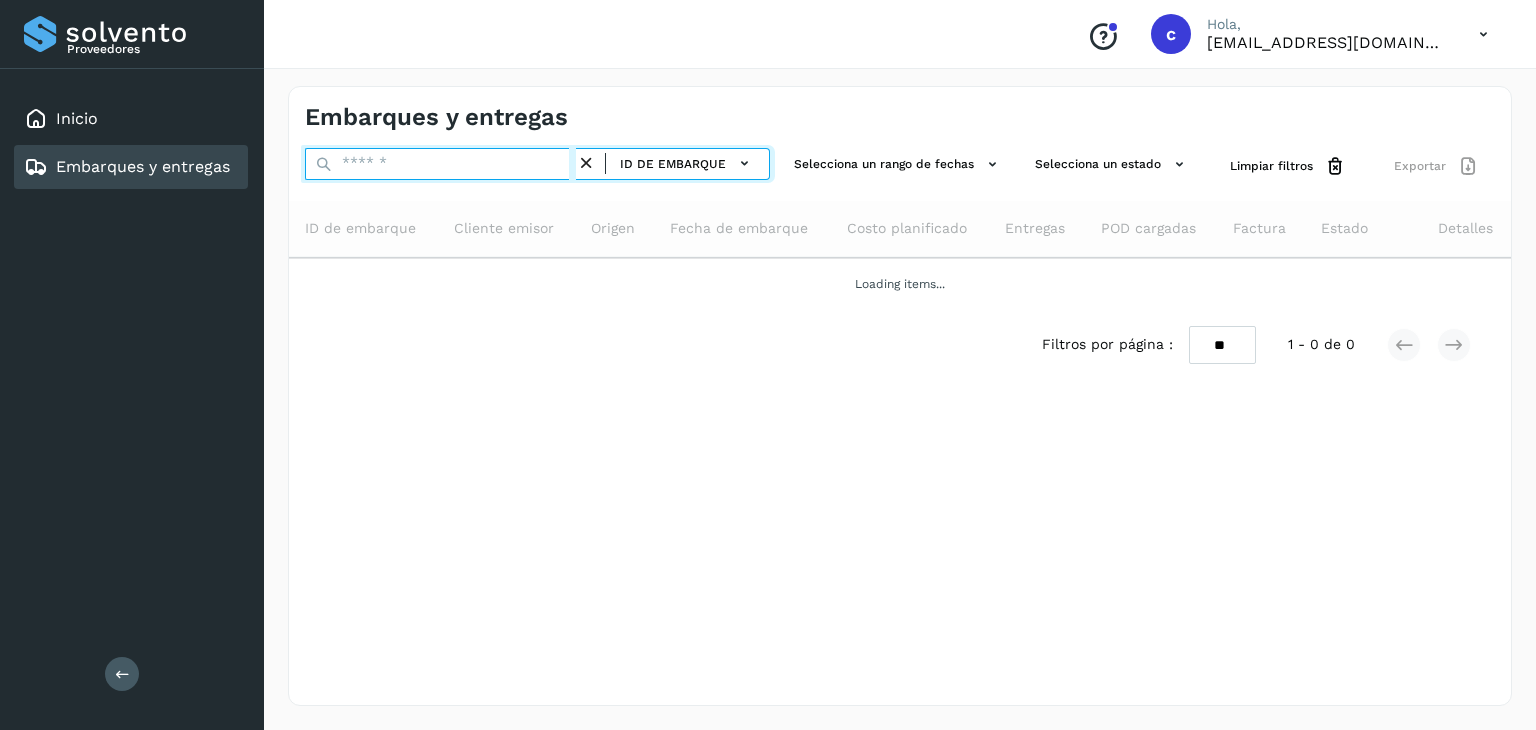 drag, startPoint x: 401, startPoint y: 160, endPoint x: 406, endPoint y: 173, distance: 13.928389 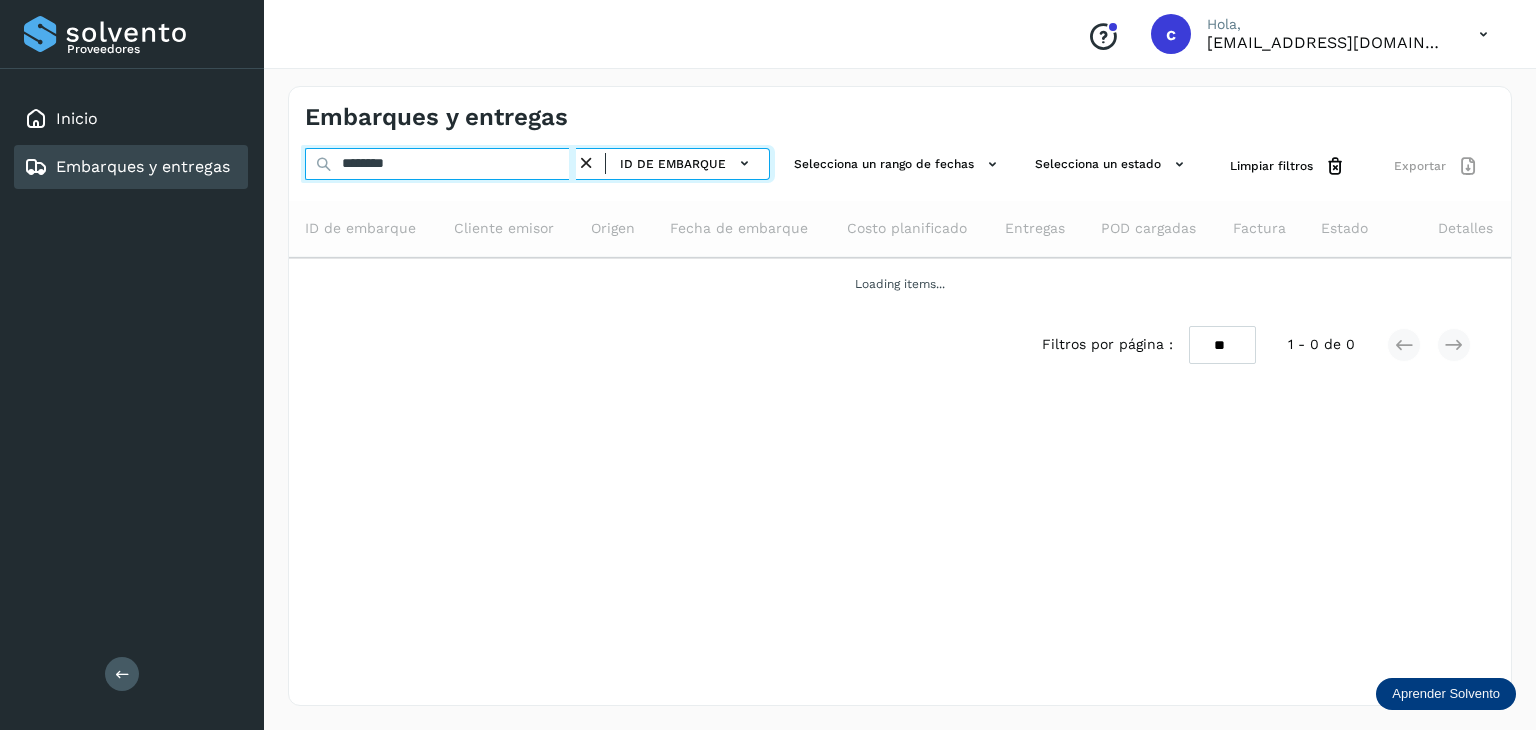 type on "********" 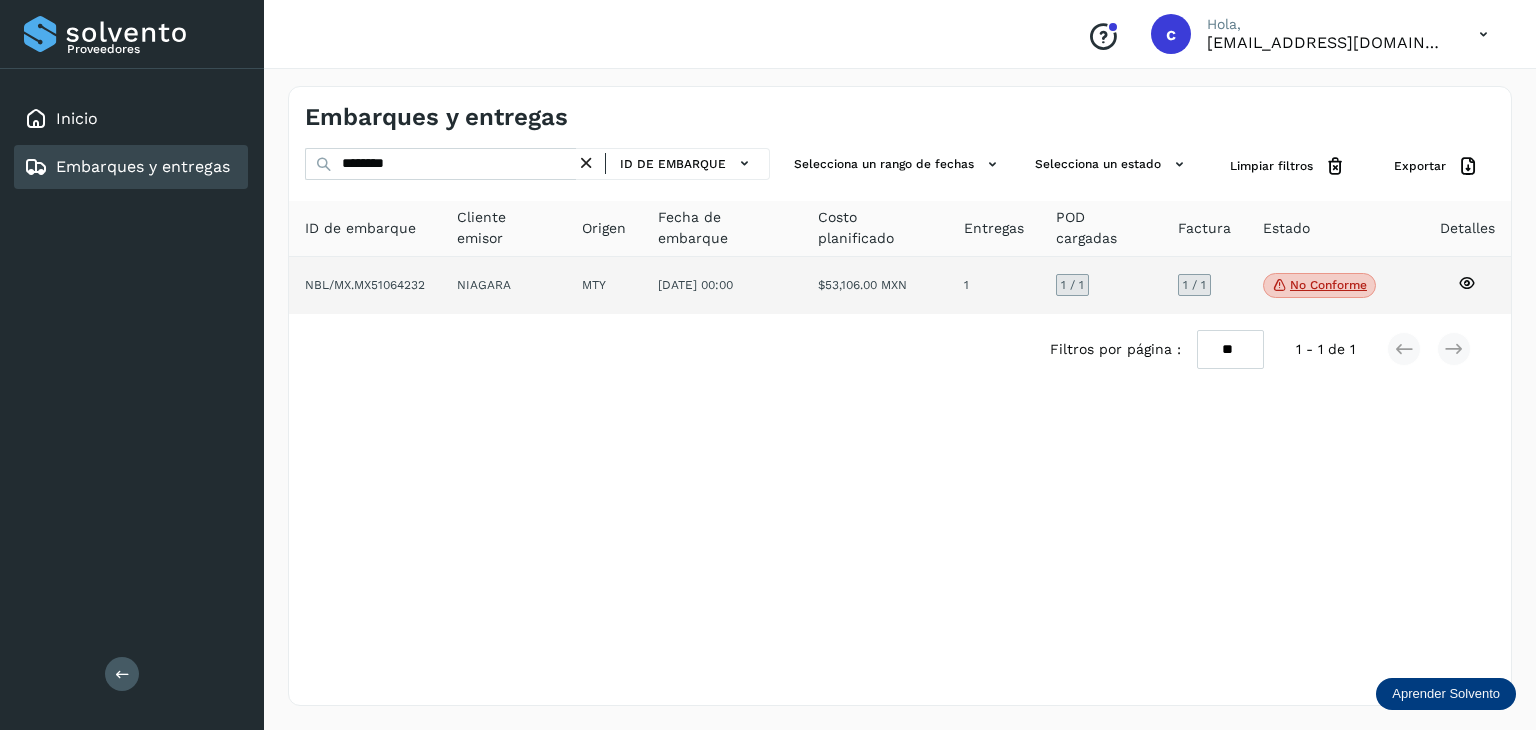 click 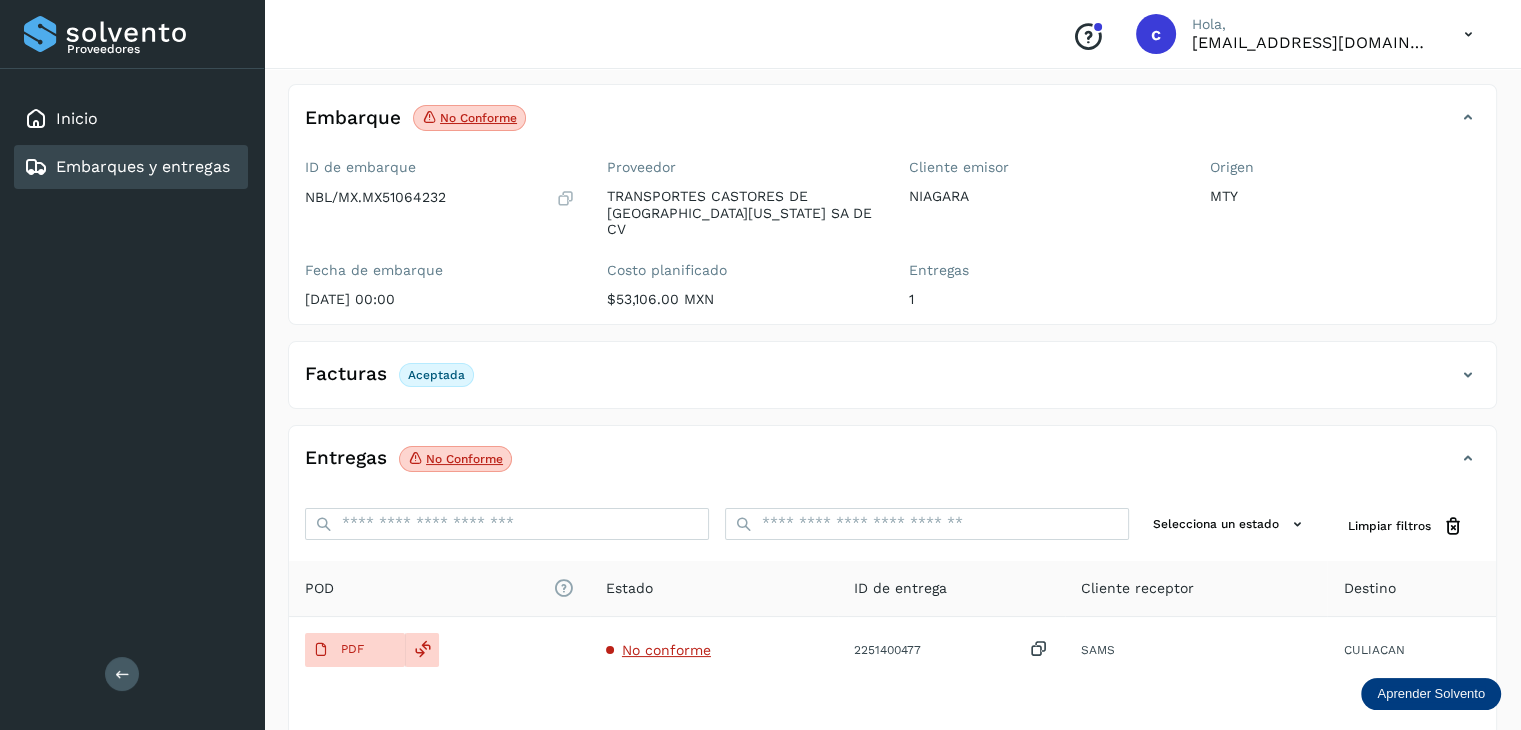 scroll, scrollTop: 229, scrollLeft: 0, axis: vertical 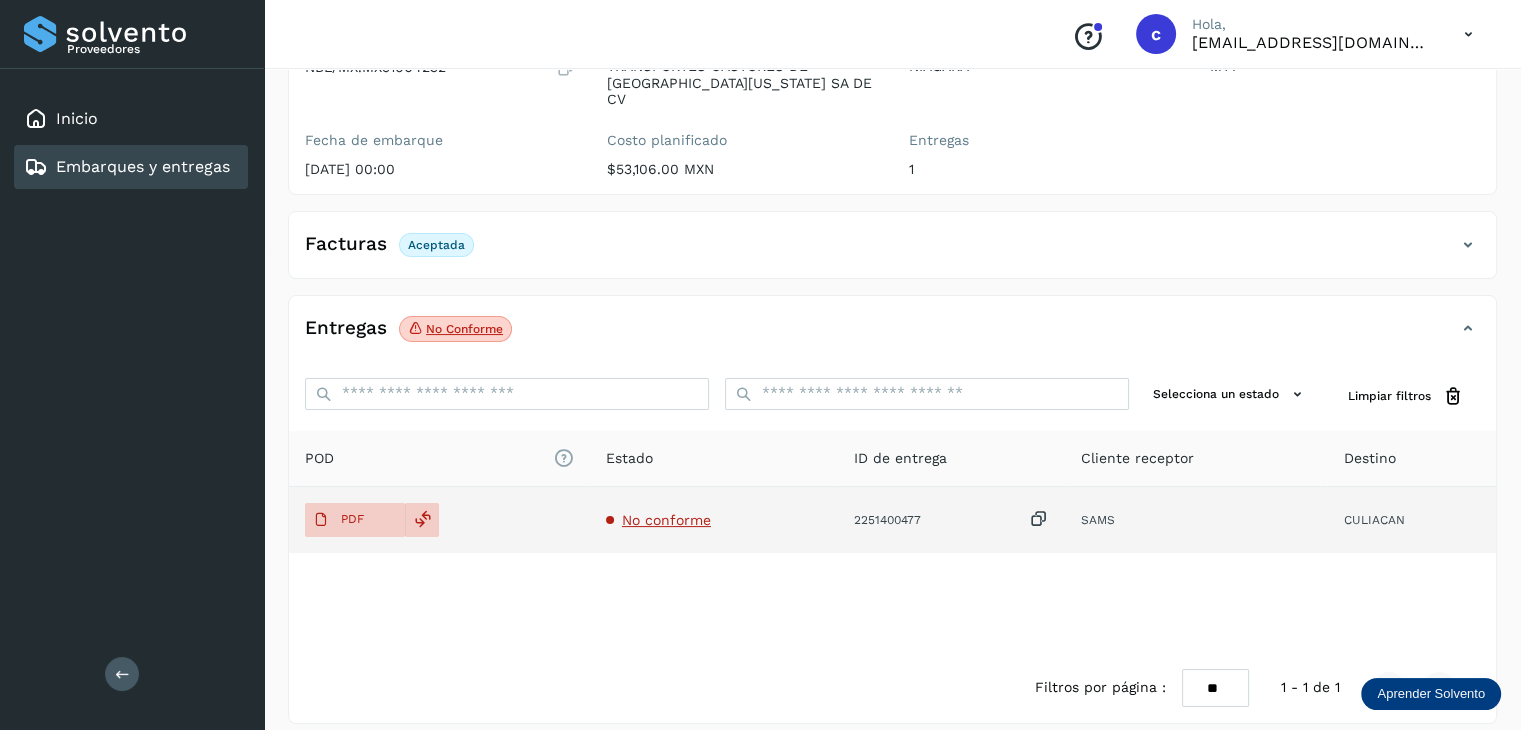 click on "No conforme" 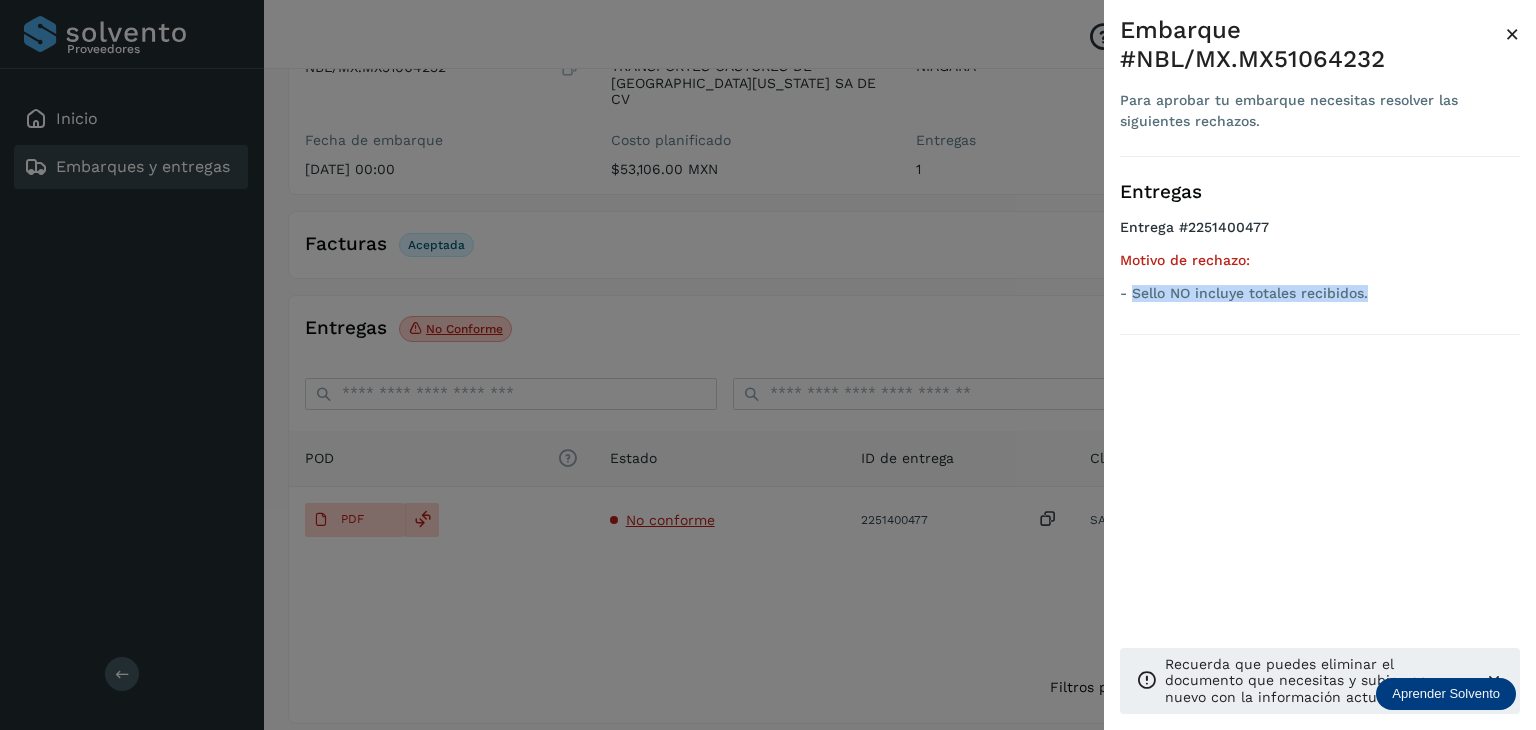 drag, startPoint x: 1396, startPoint y: 290, endPoint x: 1130, endPoint y: 294, distance: 266.03006 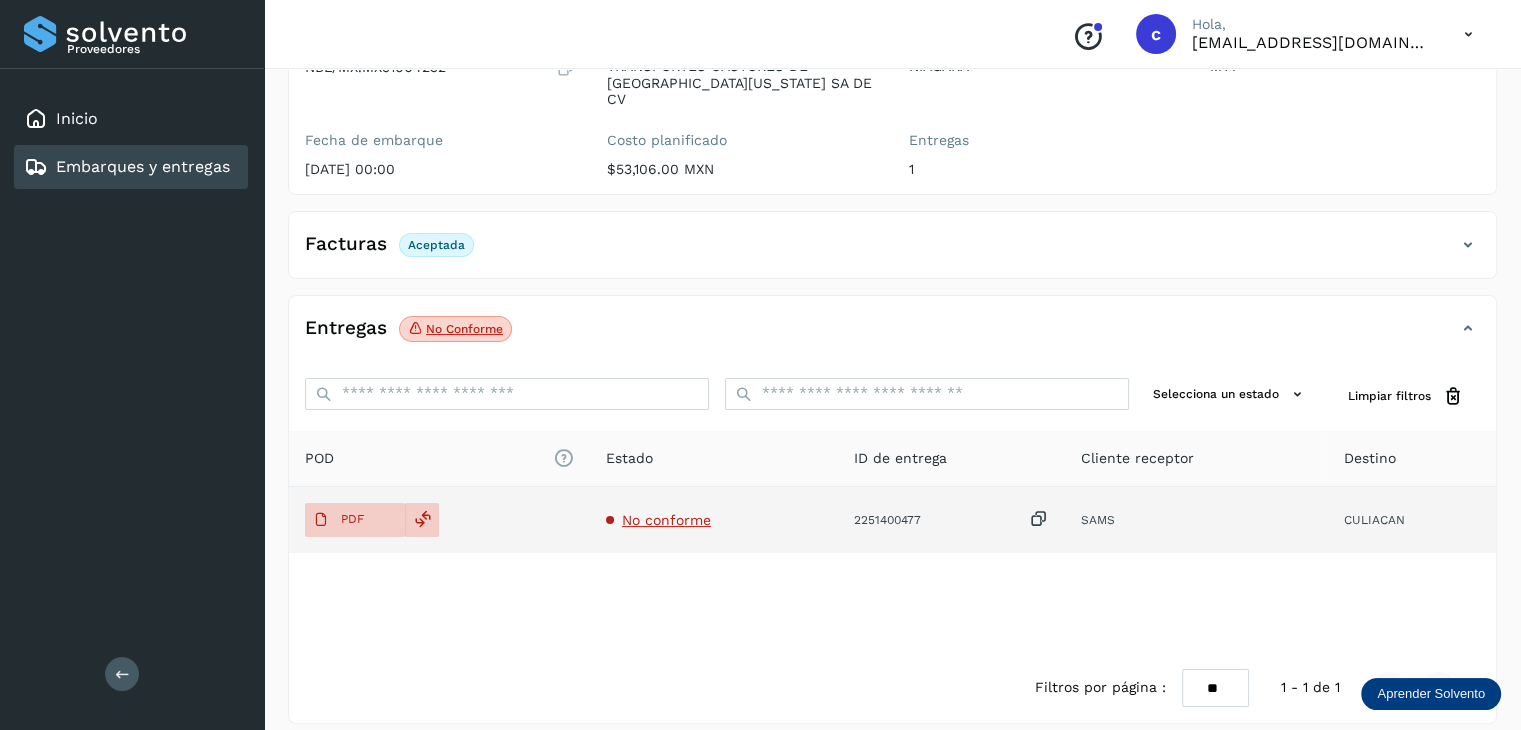 click on "No conforme" at bounding box center [666, 520] 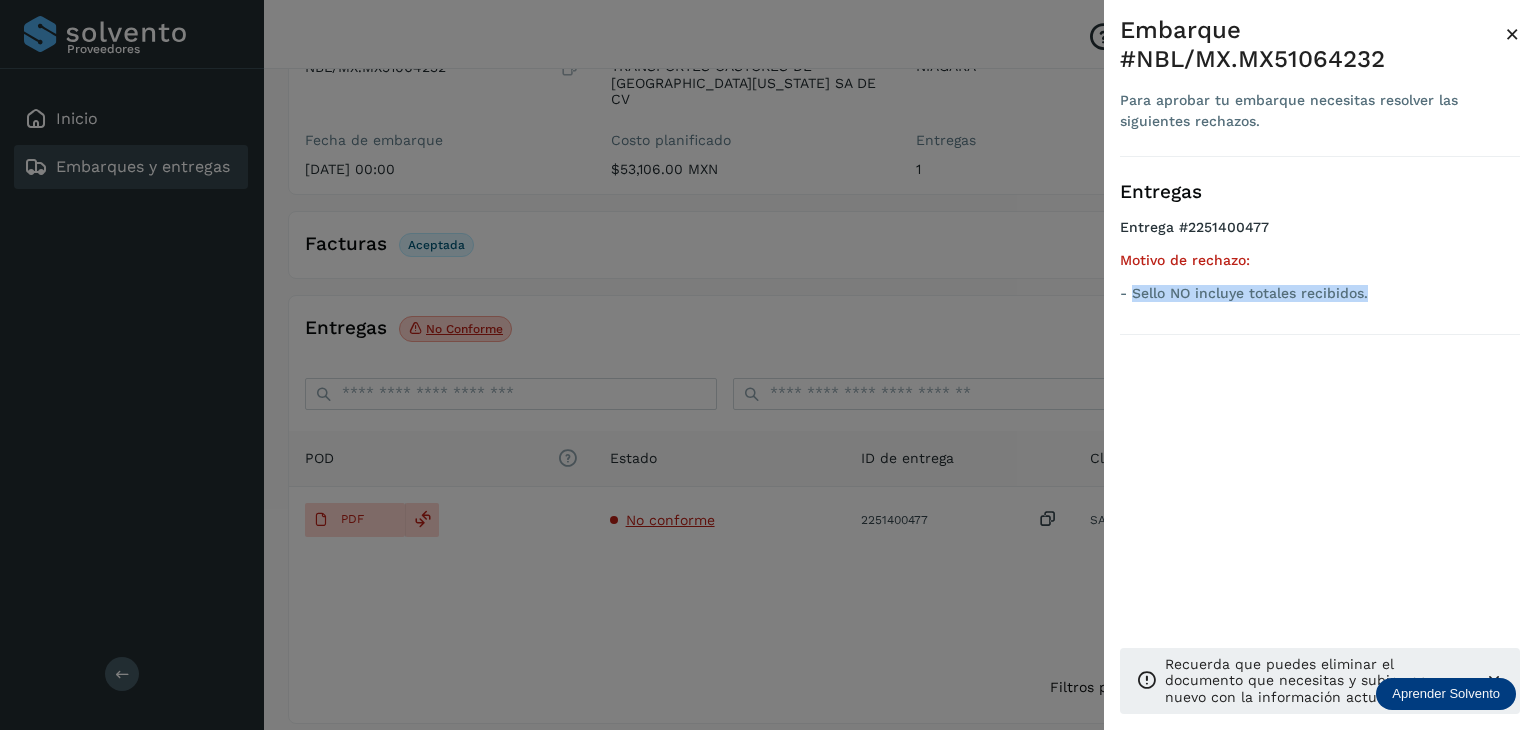 drag, startPoint x: 1194, startPoint y: 292, endPoint x: 1134, endPoint y: 289, distance: 60.074955 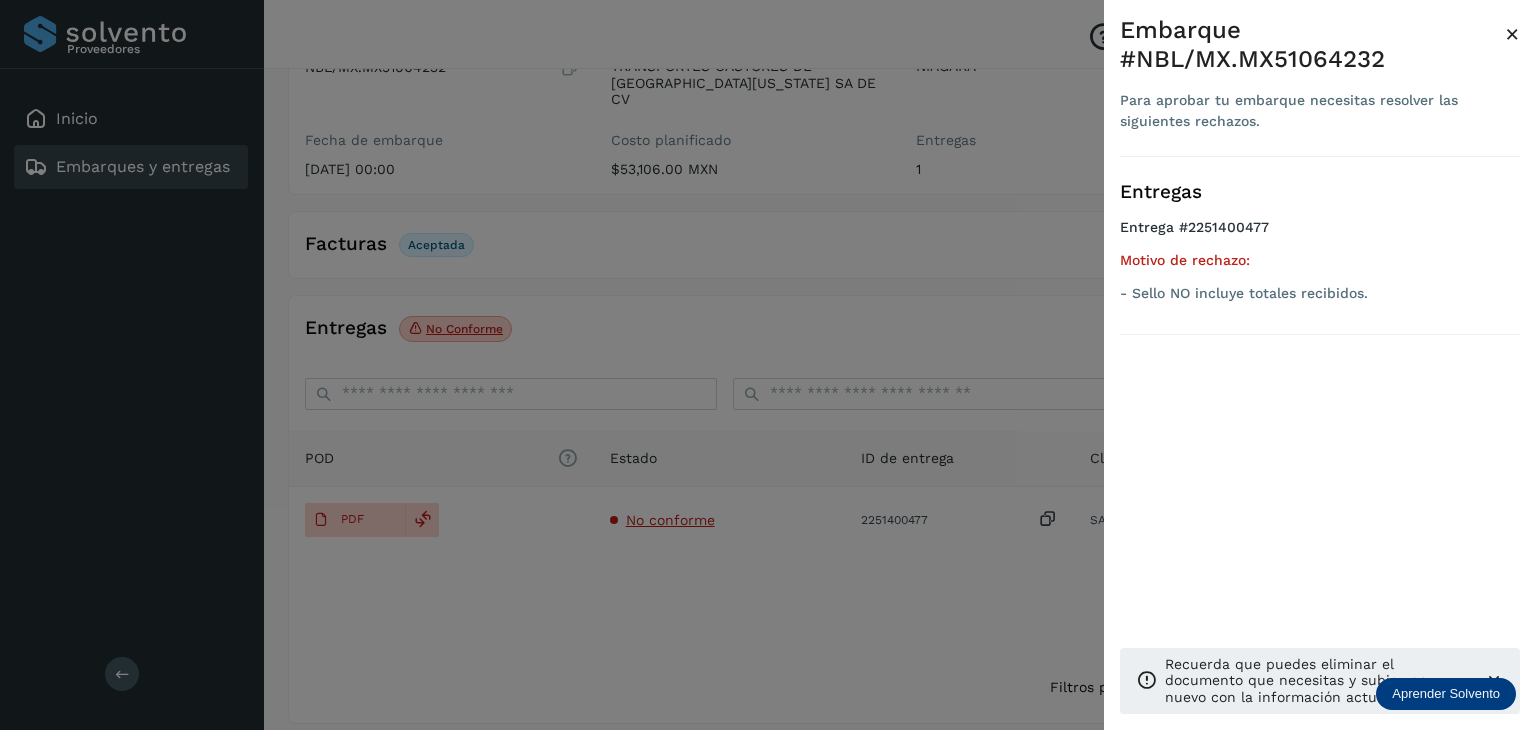 drag, startPoint x: 628, startPoint y: 303, endPoint x: 587, endPoint y: 295, distance: 41.773197 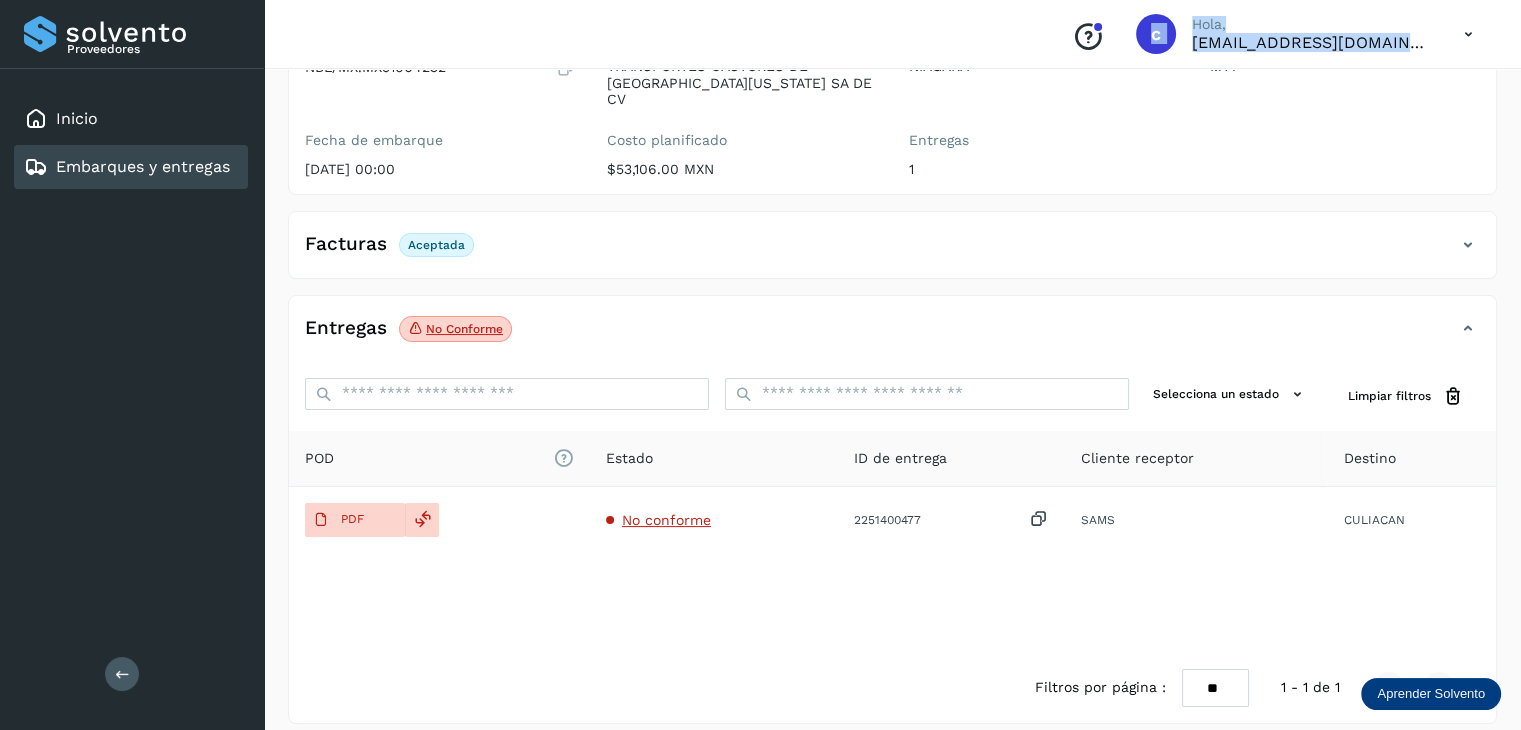 drag, startPoint x: 227, startPoint y: 218, endPoint x: 181, endPoint y: 194, distance: 51.884487 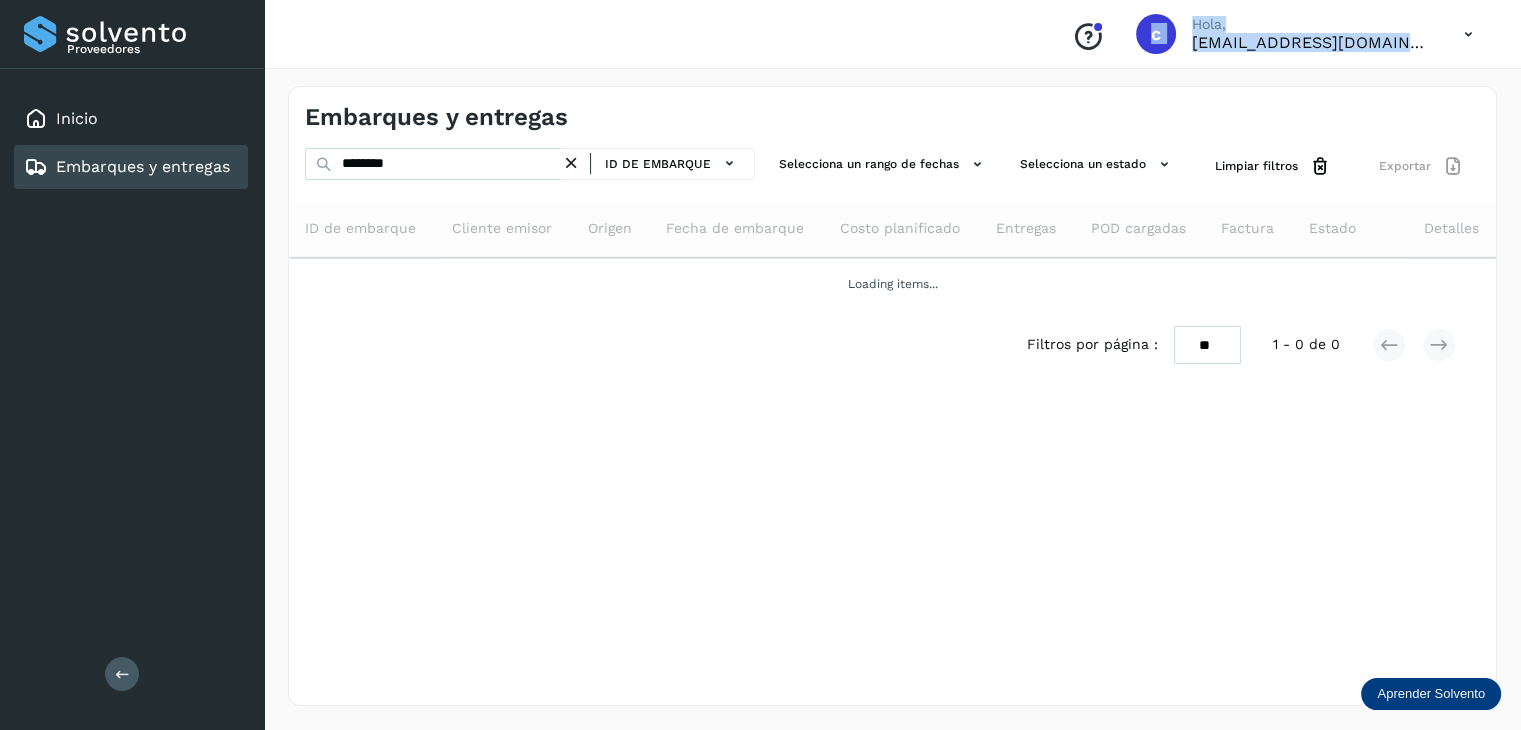 scroll, scrollTop: 0, scrollLeft: 0, axis: both 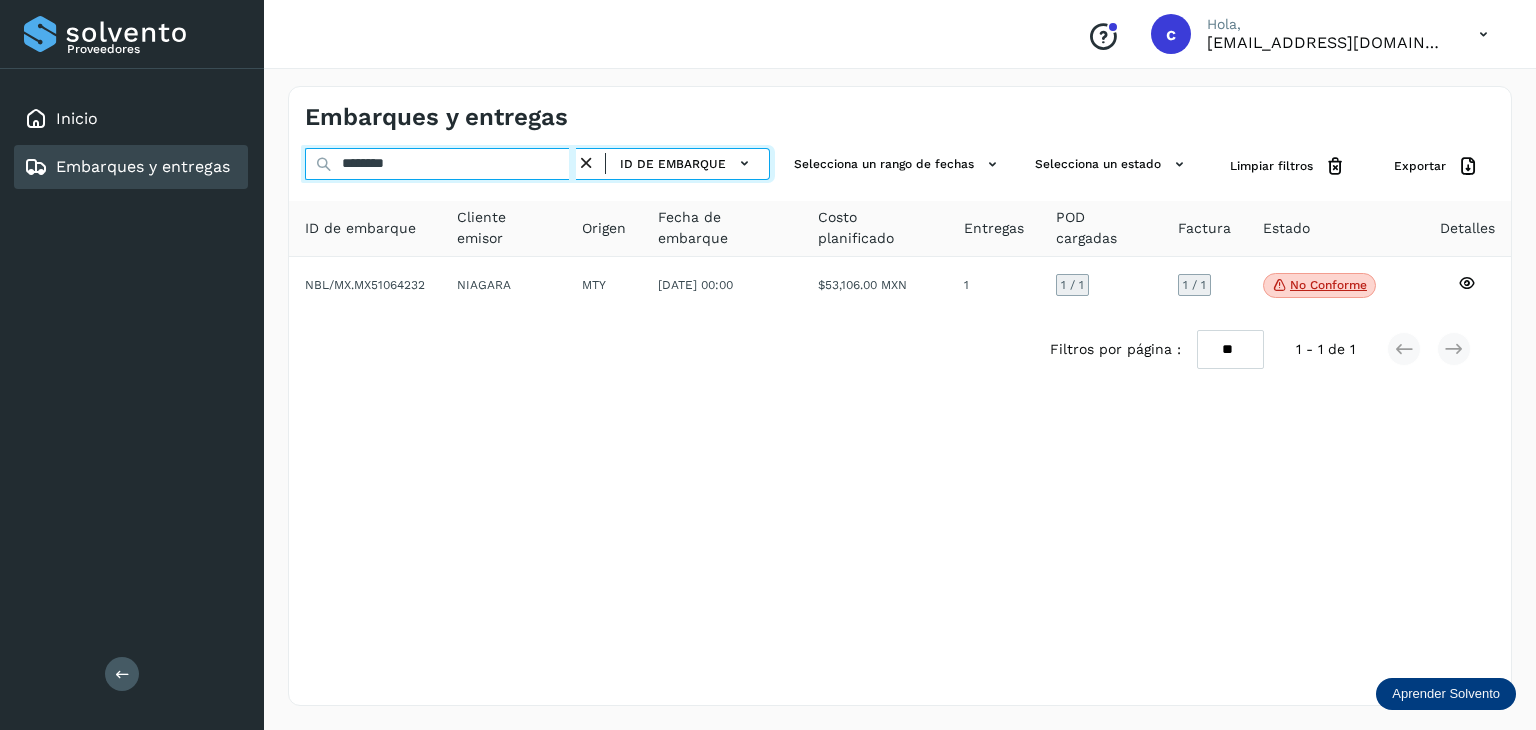 drag, startPoint x: 420, startPoint y: 161, endPoint x: 271, endPoint y: 159, distance: 149.01343 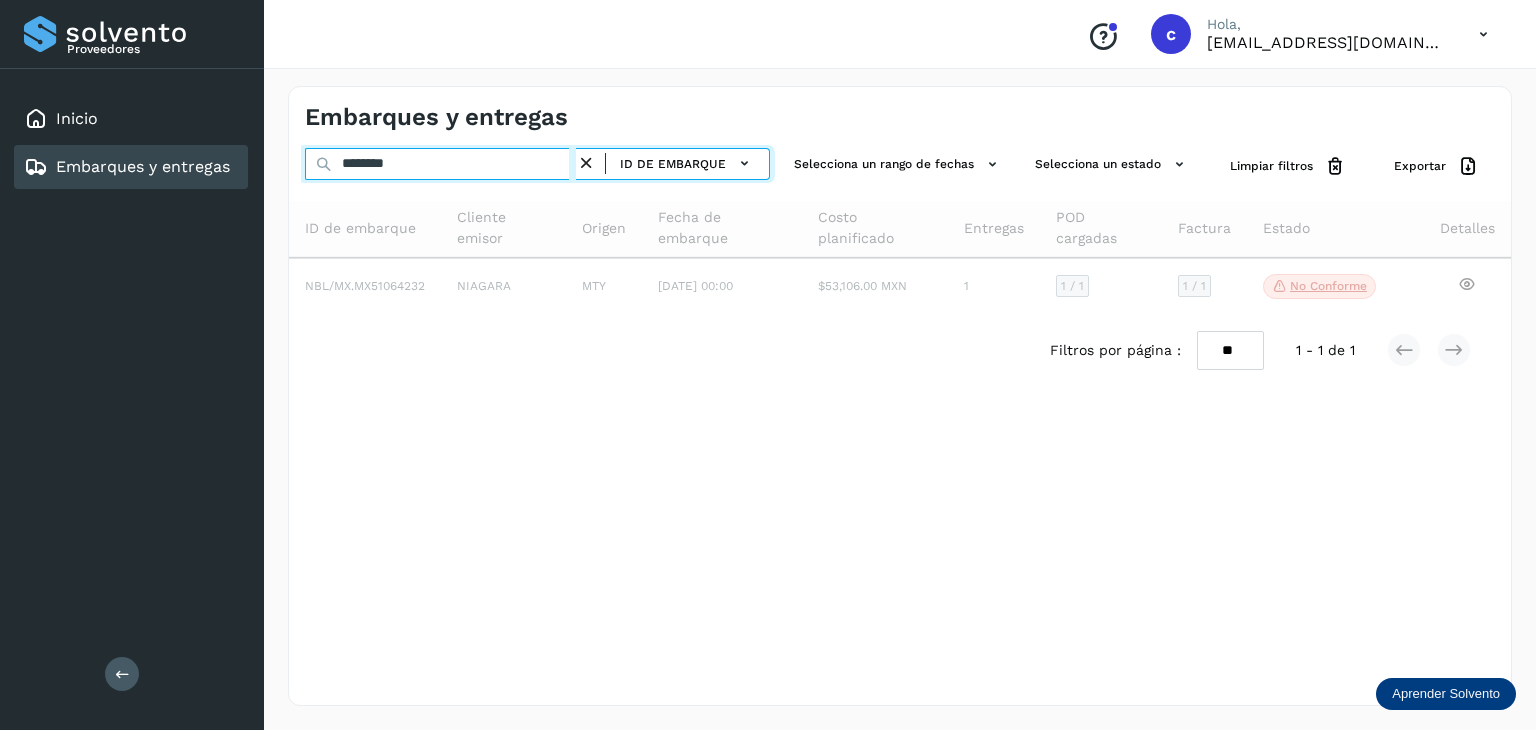 type on "********" 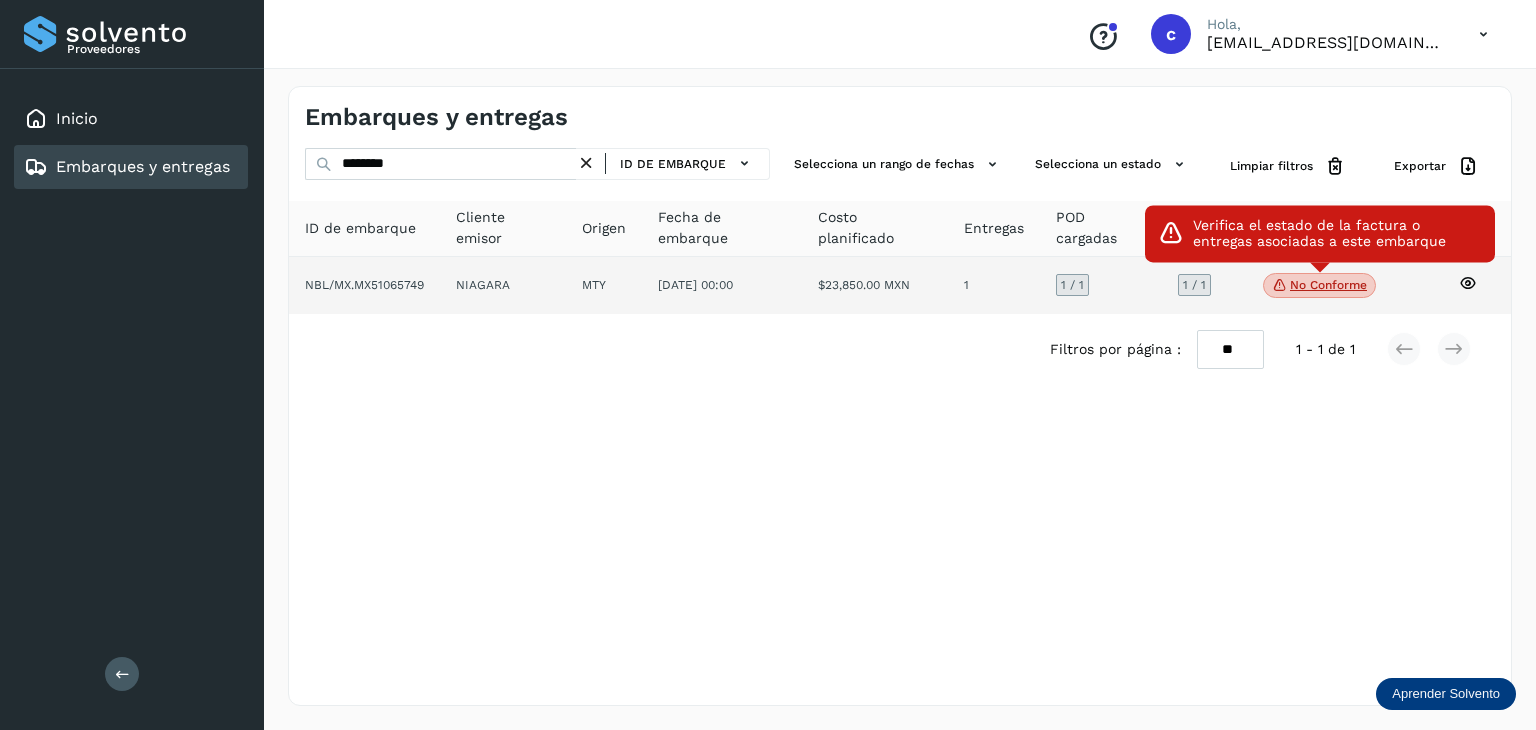 click on "No conforme" 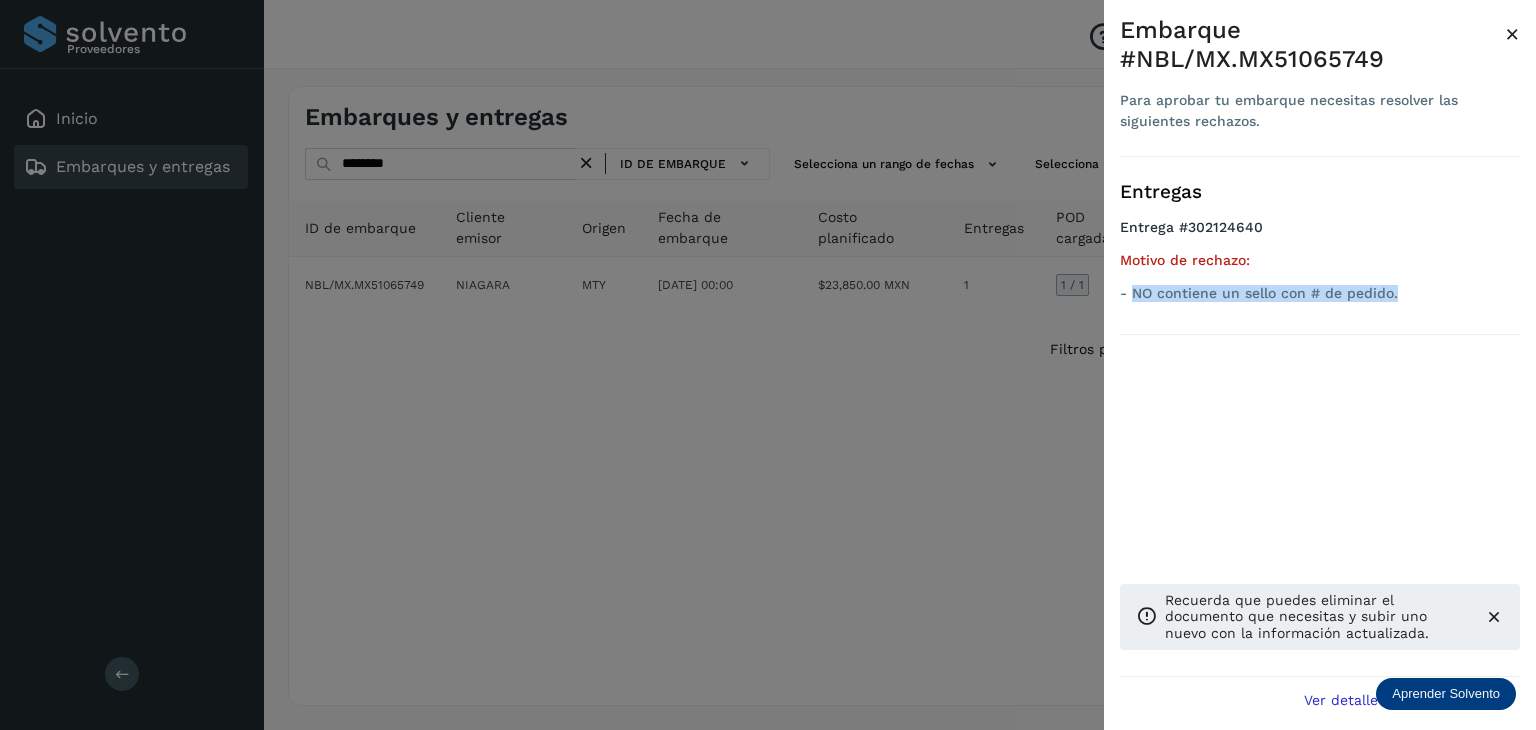 drag, startPoint x: 1420, startPoint y: 295, endPoint x: 1131, endPoint y: 292, distance: 289.01556 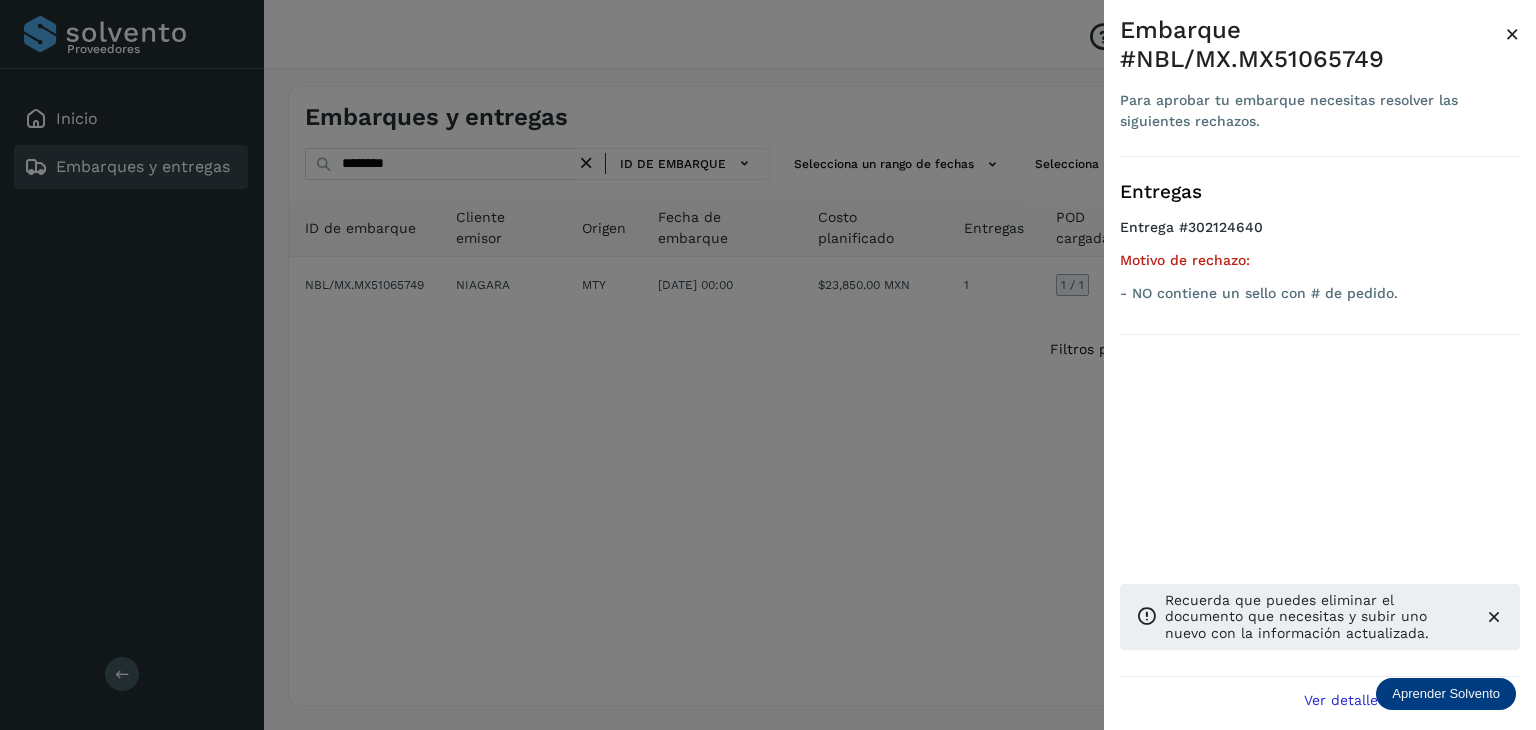 drag, startPoint x: 416, startPoint y: 366, endPoint x: 424, endPoint y: 289, distance: 77.41447 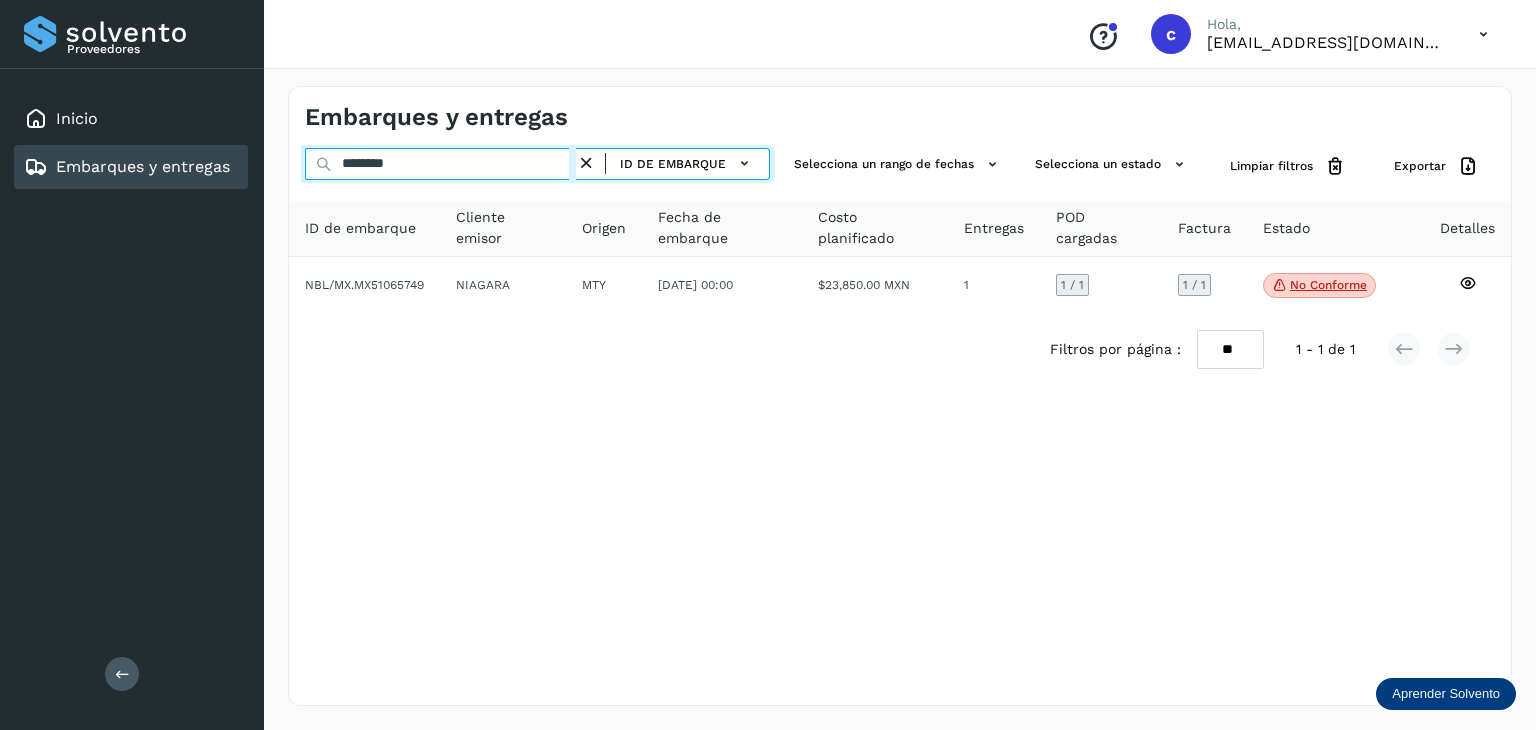 drag, startPoint x: 382, startPoint y: 161, endPoint x: 266, endPoint y: 197, distance: 121.45781 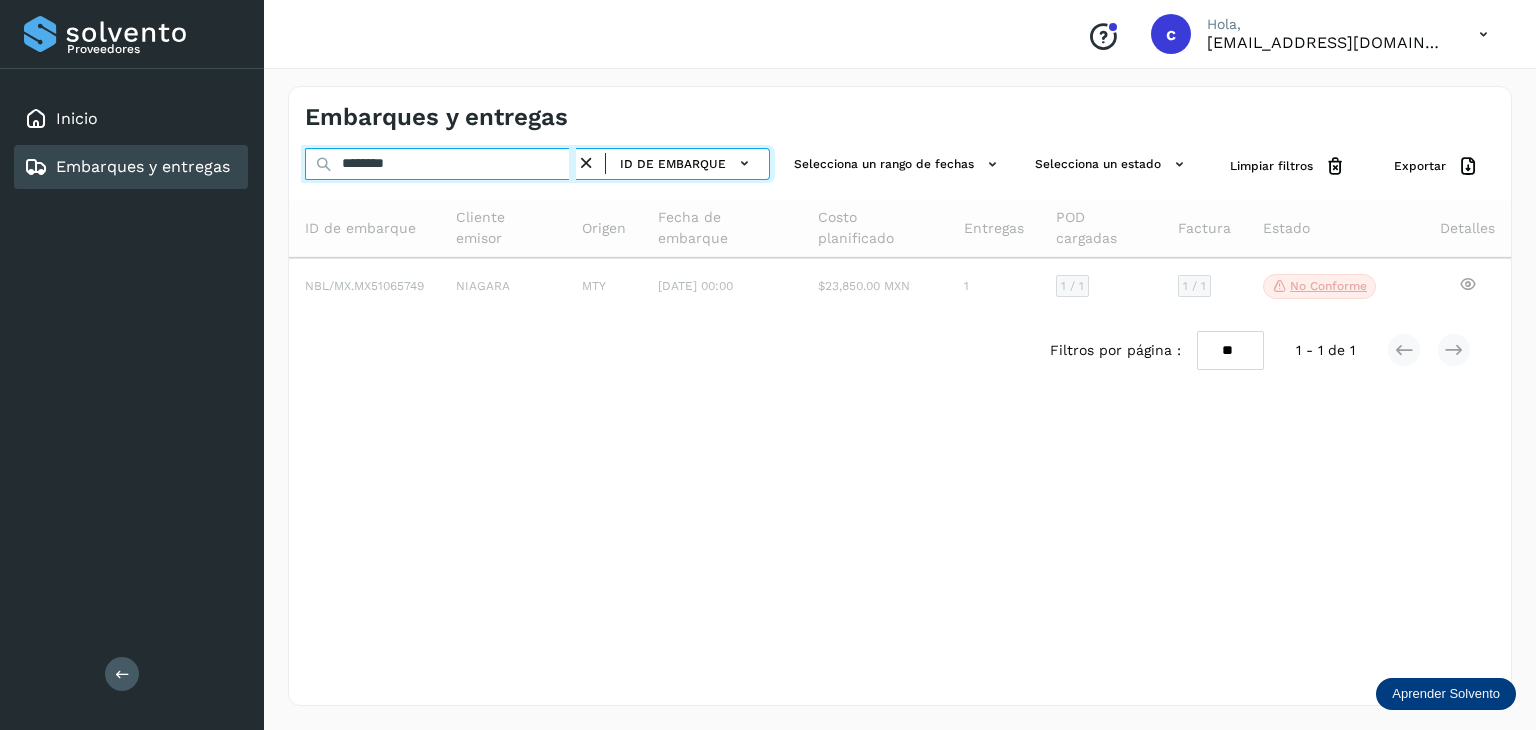type on "********" 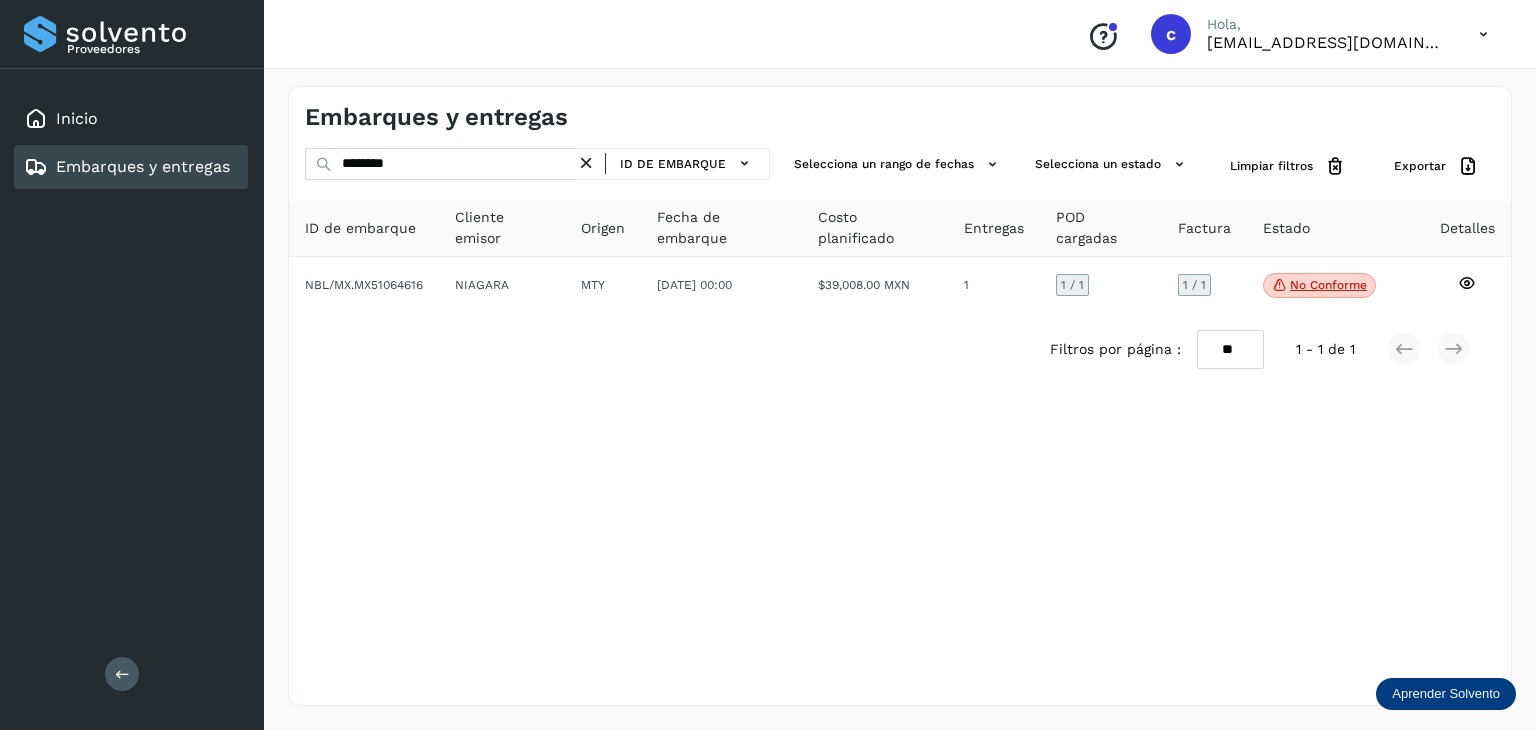 drag, startPoint x: 1335, startPoint y: 409, endPoint x: 1326, endPoint y: 321, distance: 88.45903 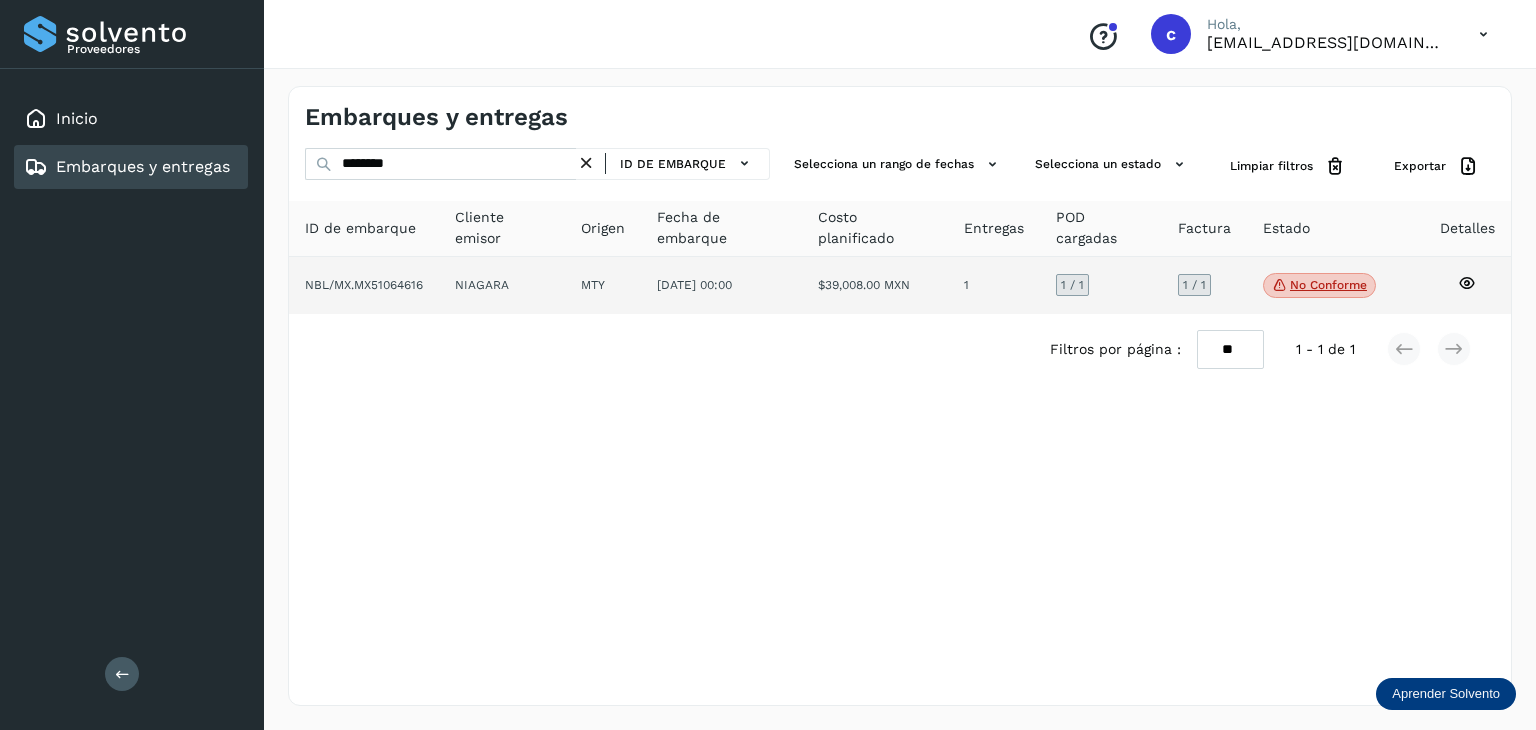 click on "No conforme" 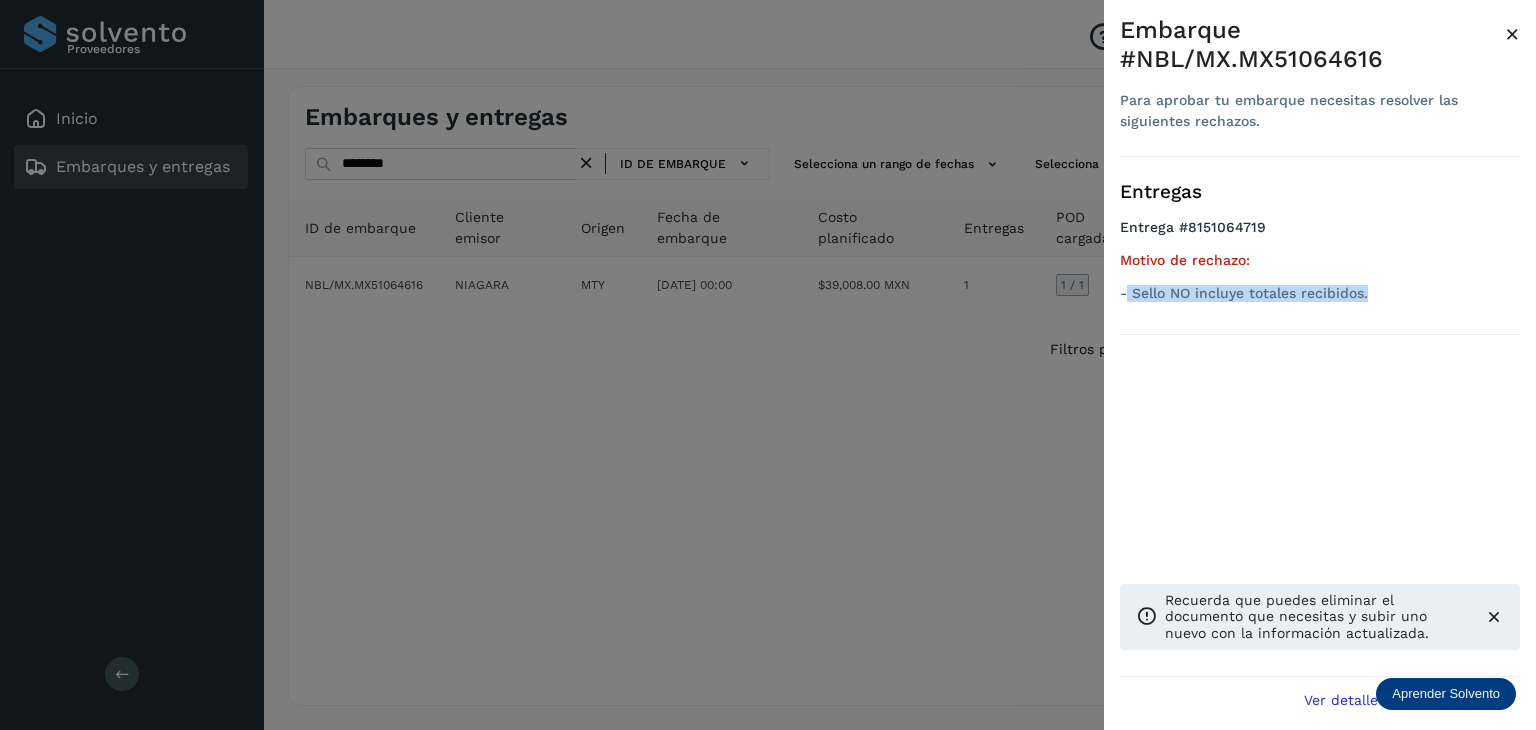 drag, startPoint x: 1176, startPoint y: 301, endPoint x: 1128, endPoint y: 289, distance: 49.47727 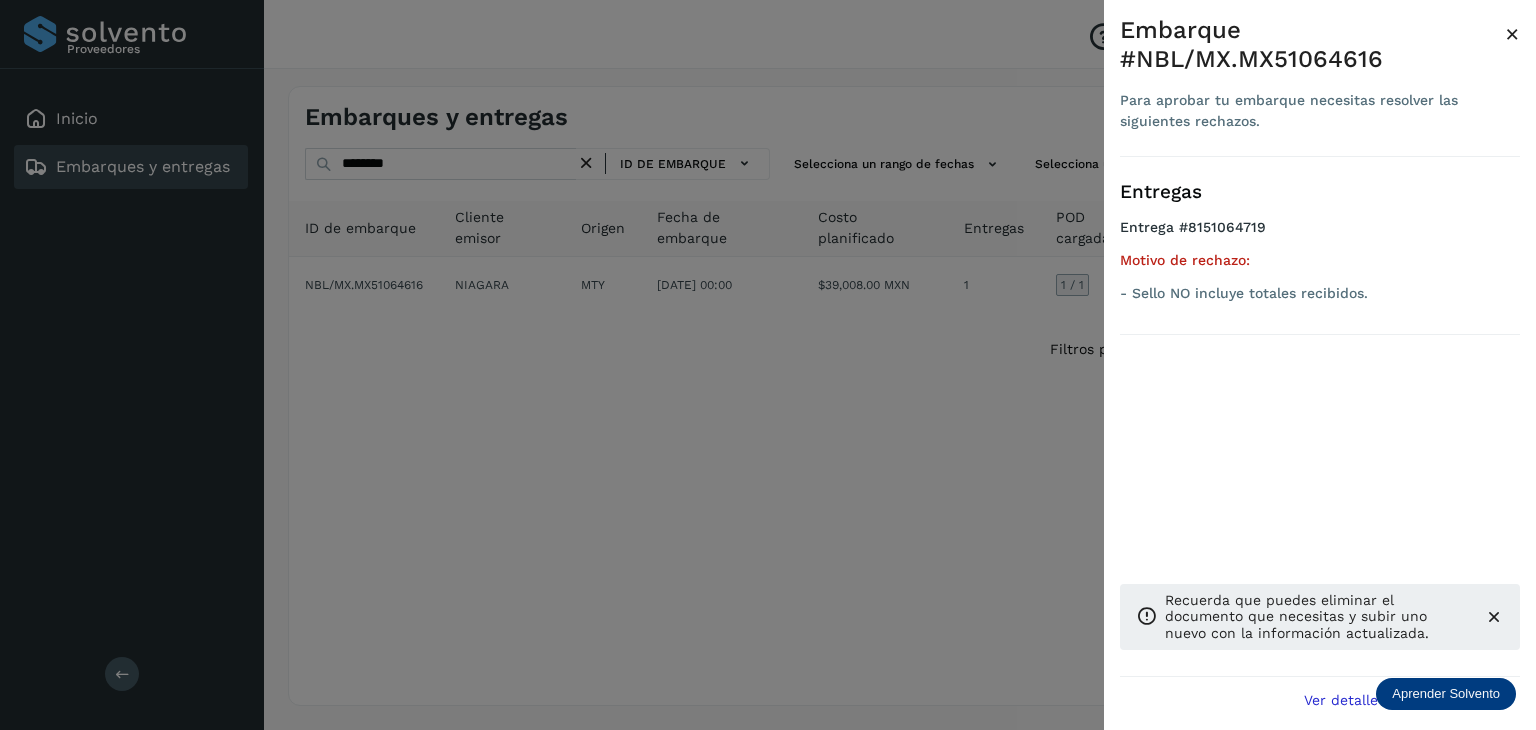 drag, startPoint x: 736, startPoint y: 477, endPoint x: 861, endPoint y: 15, distance: 478.61154 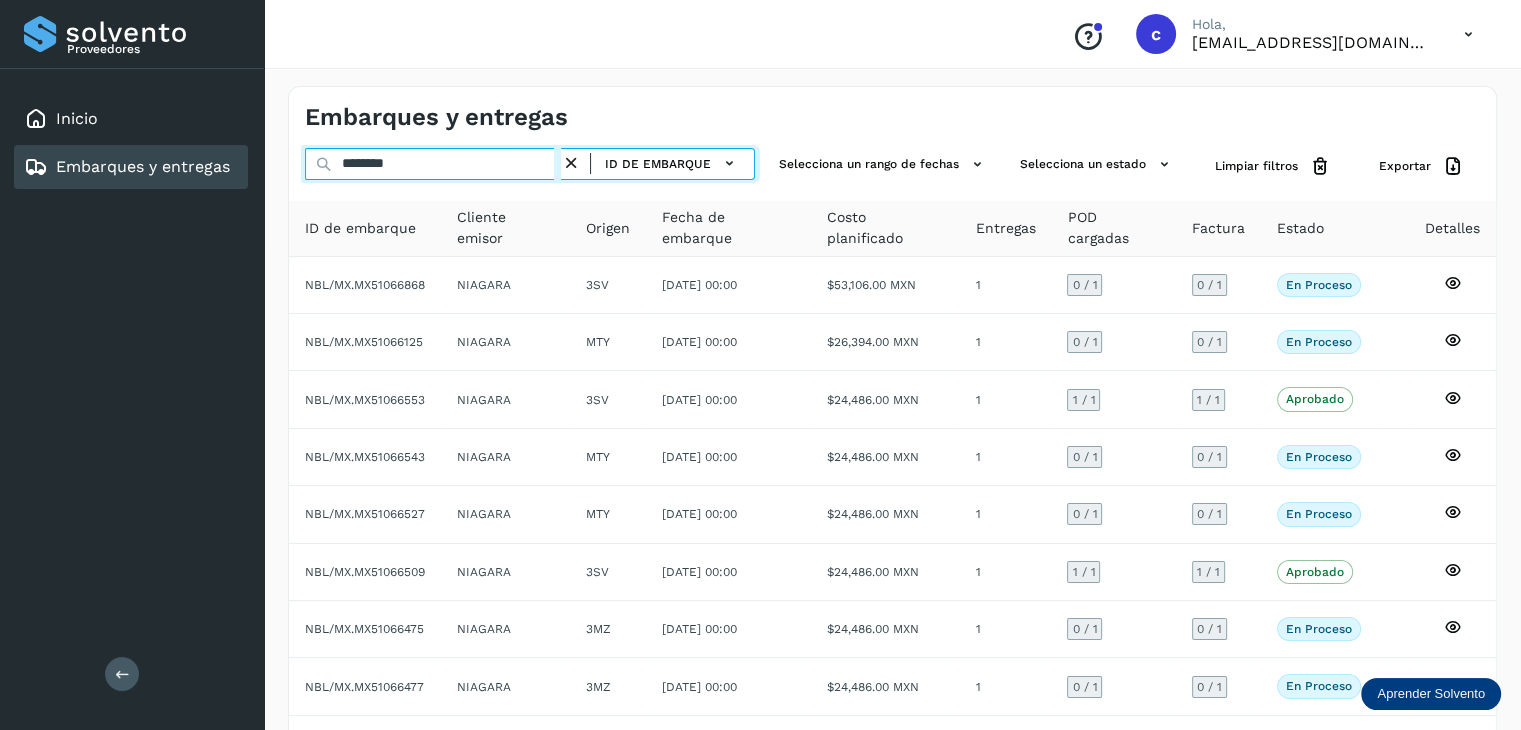 drag, startPoint x: 396, startPoint y: 169, endPoint x: 237, endPoint y: 153, distance: 159.80301 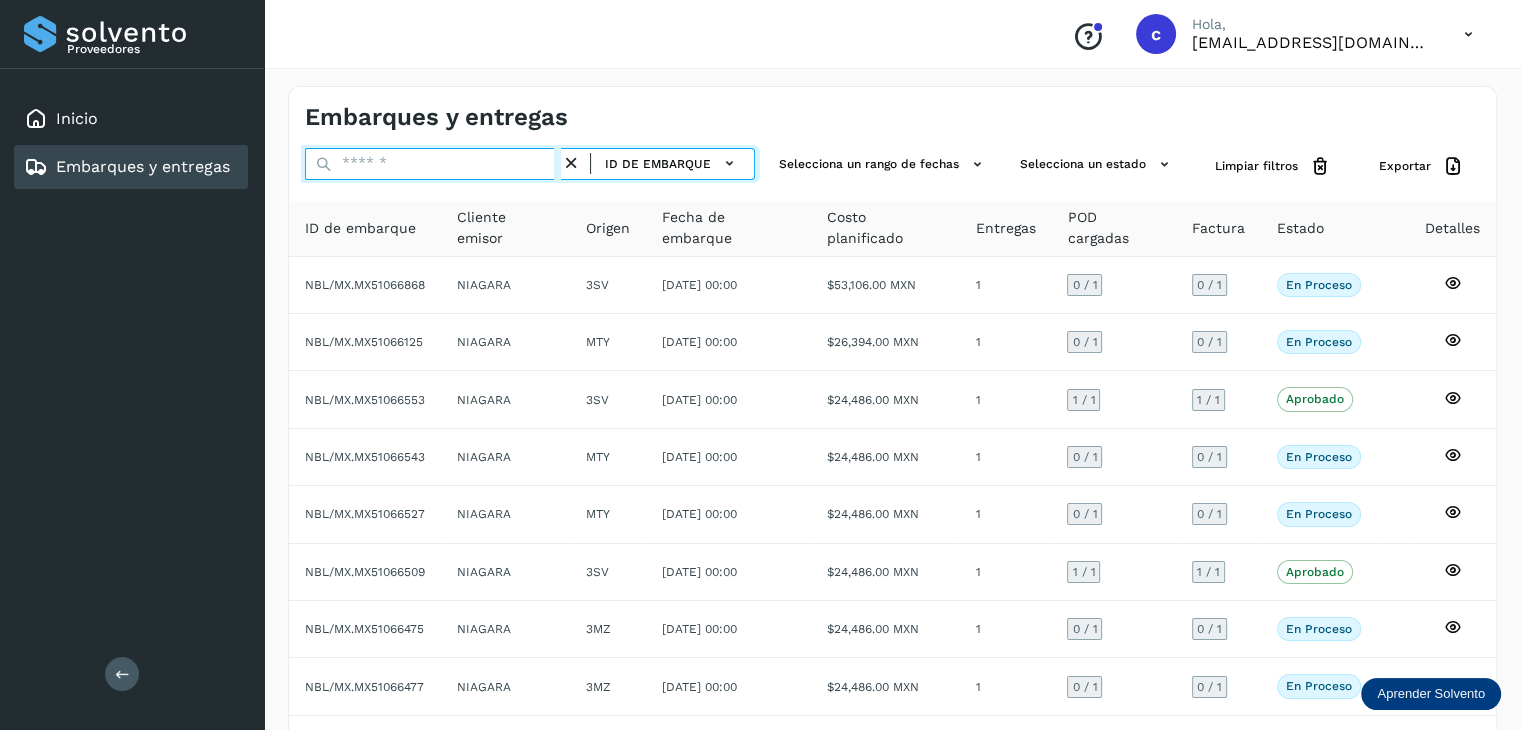 paste on "********" 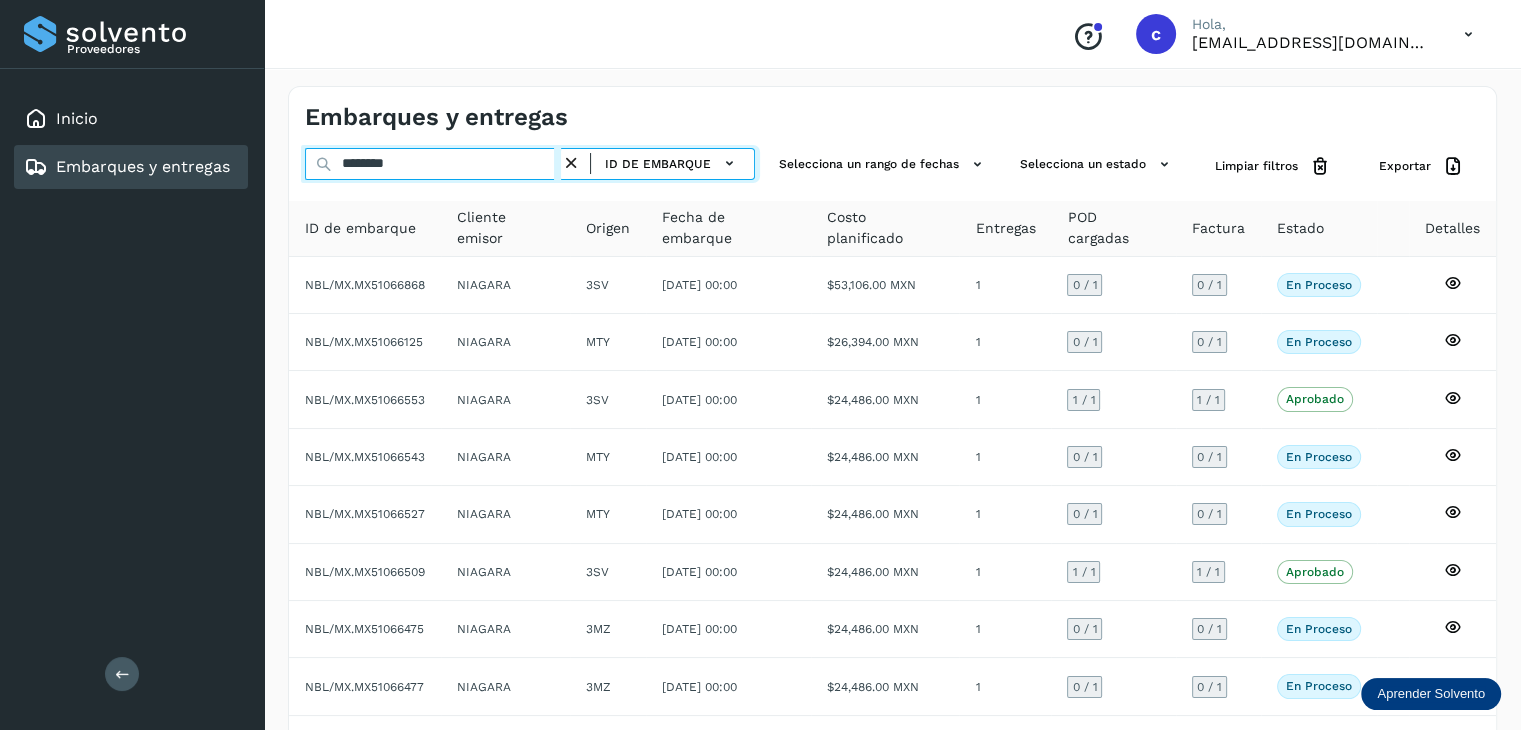 type on "********" 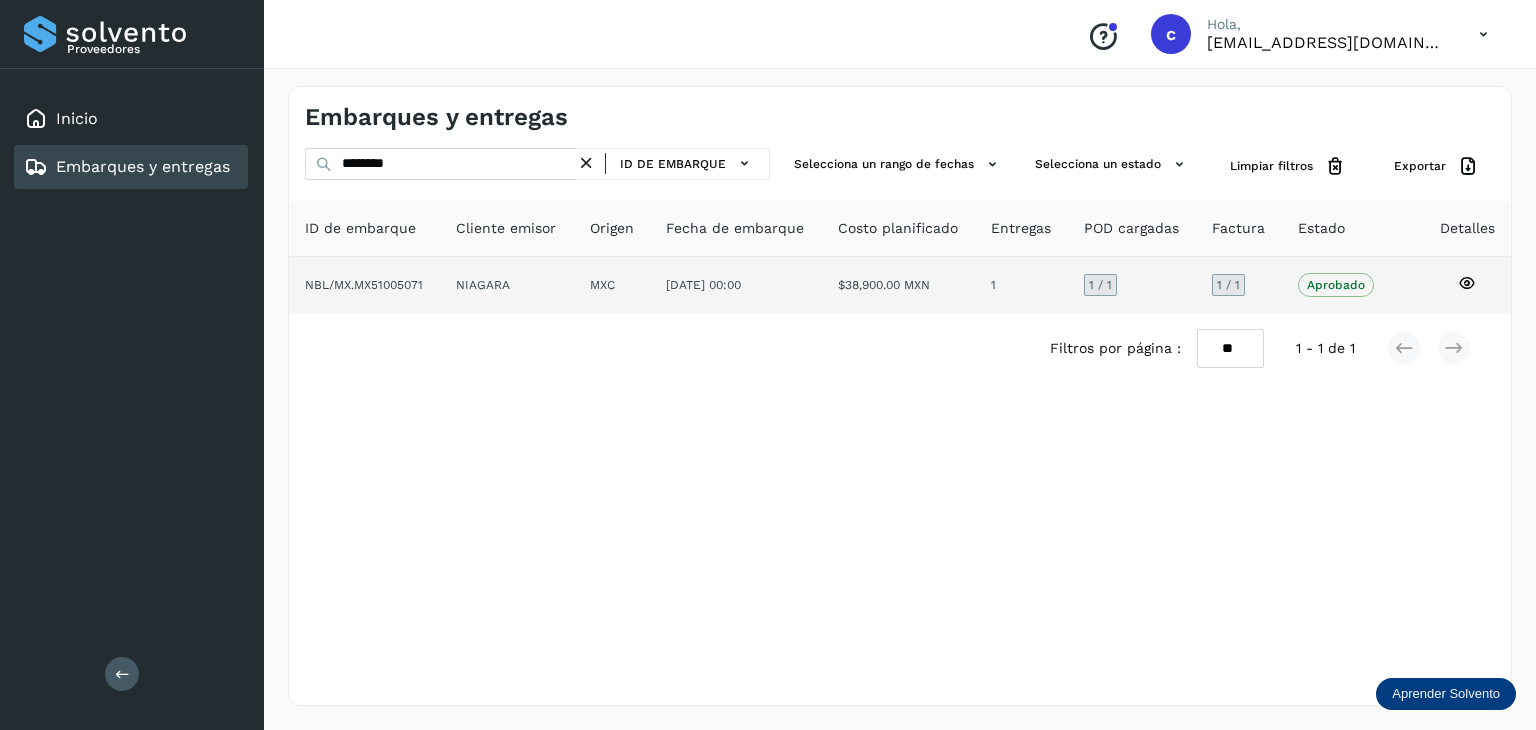 click 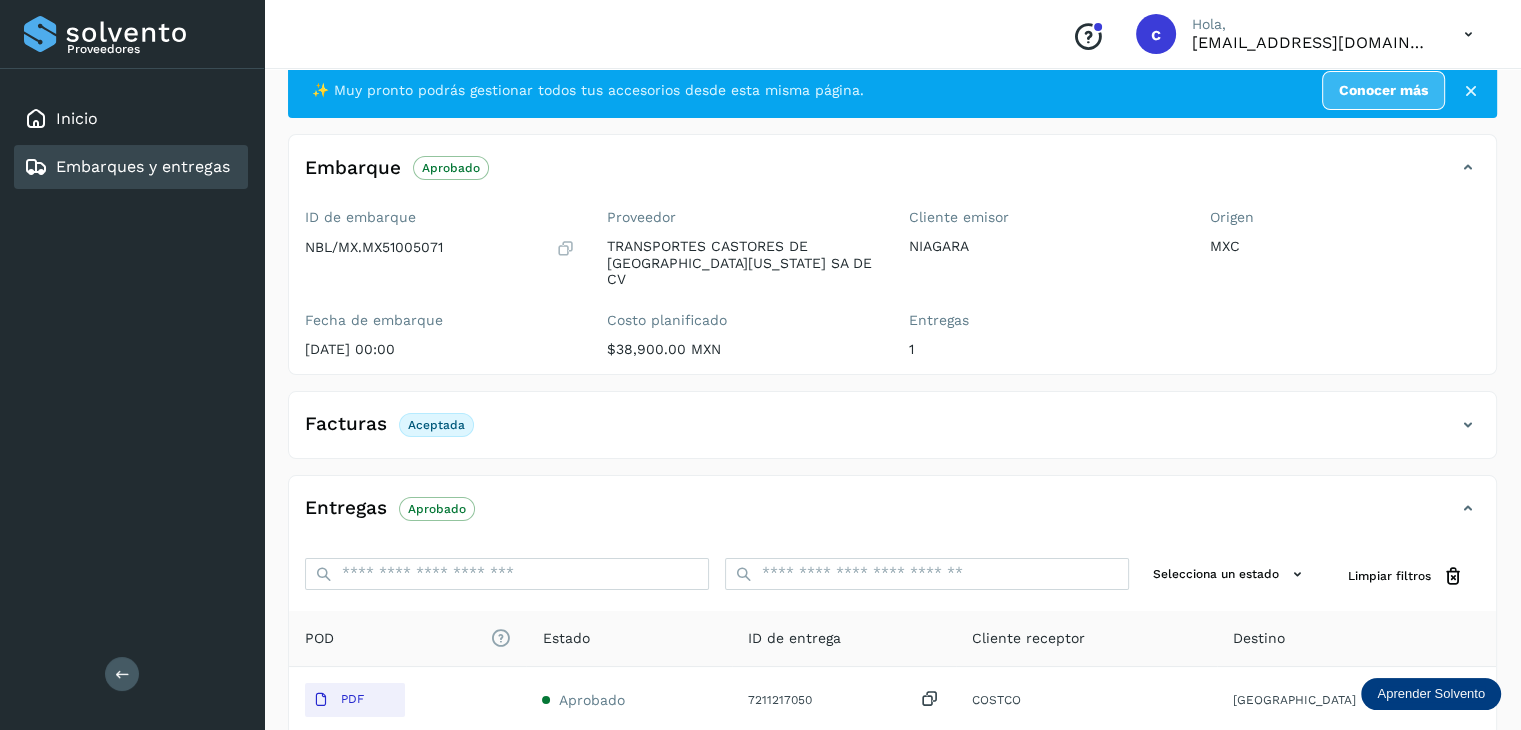 scroll, scrollTop: 0, scrollLeft: 0, axis: both 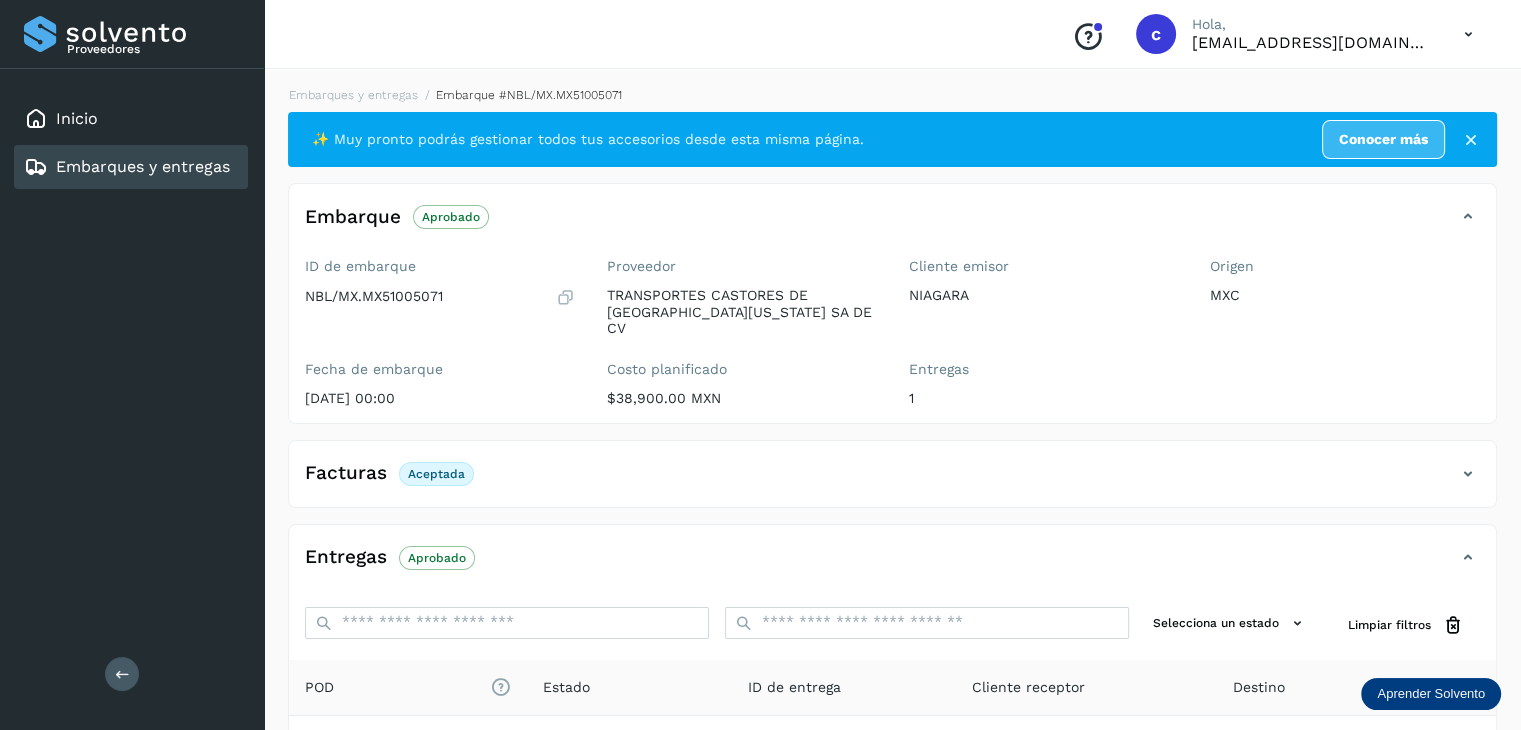 click on "Embarques y entregas" at bounding box center [143, 166] 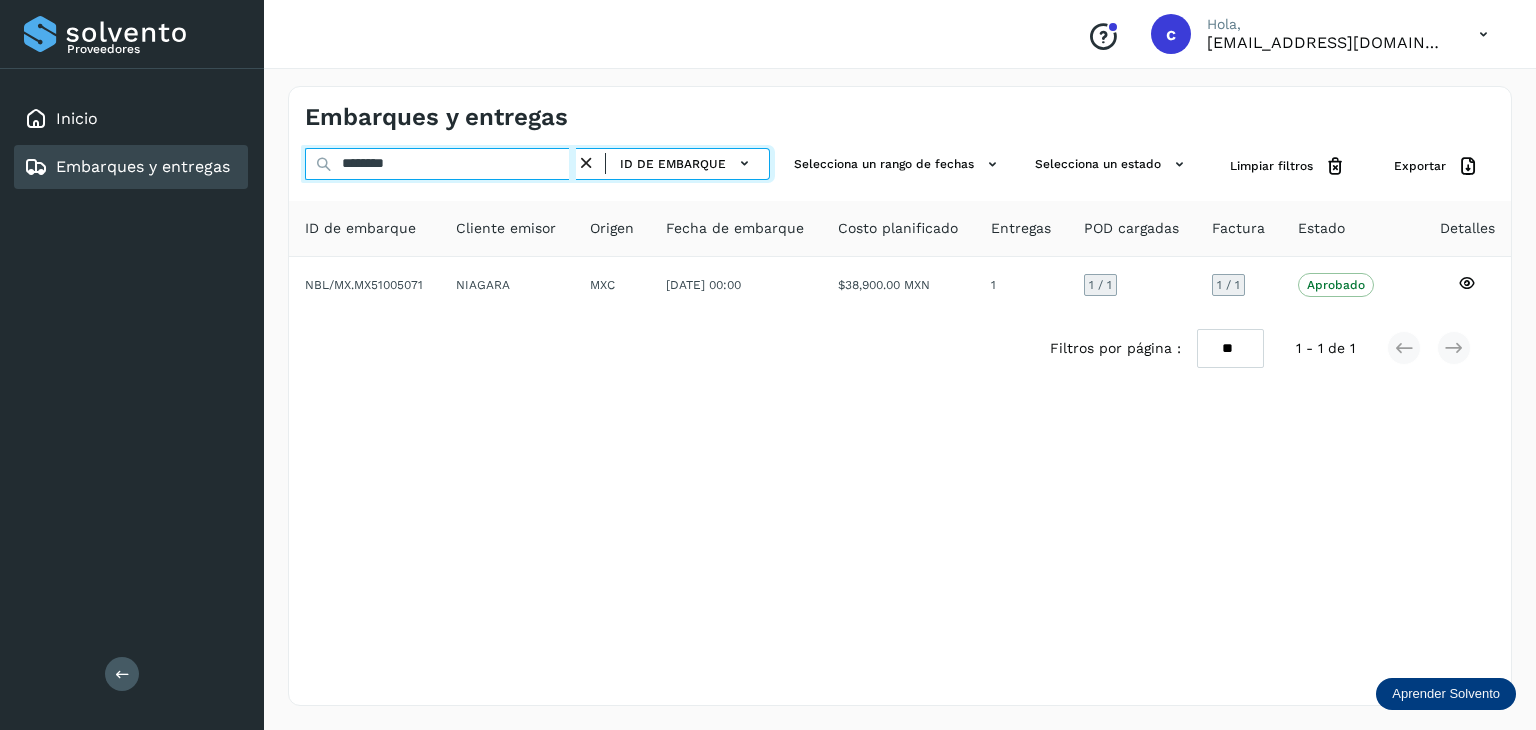drag, startPoint x: 333, startPoint y: 163, endPoint x: 321, endPoint y: 161, distance: 12.165525 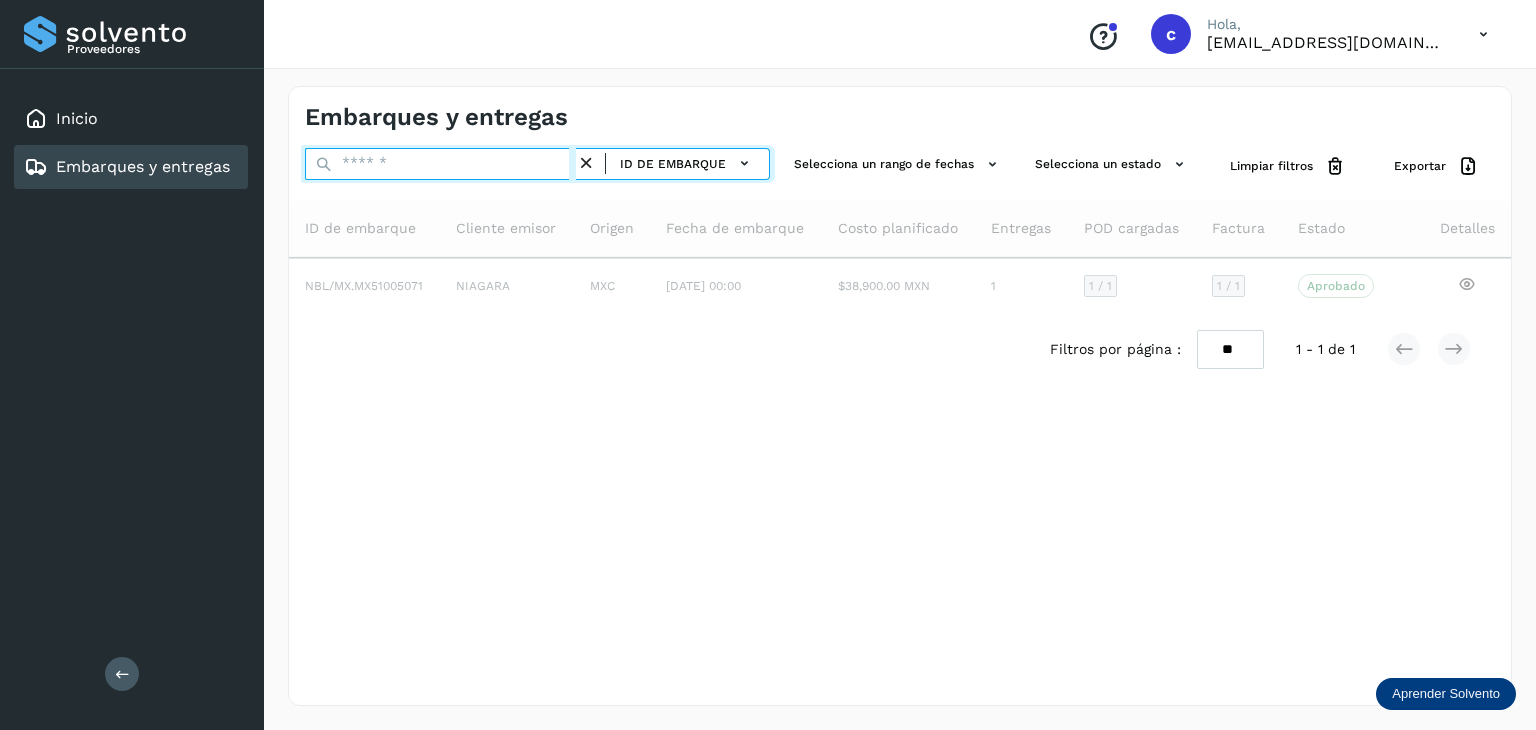 click at bounding box center (440, 164) 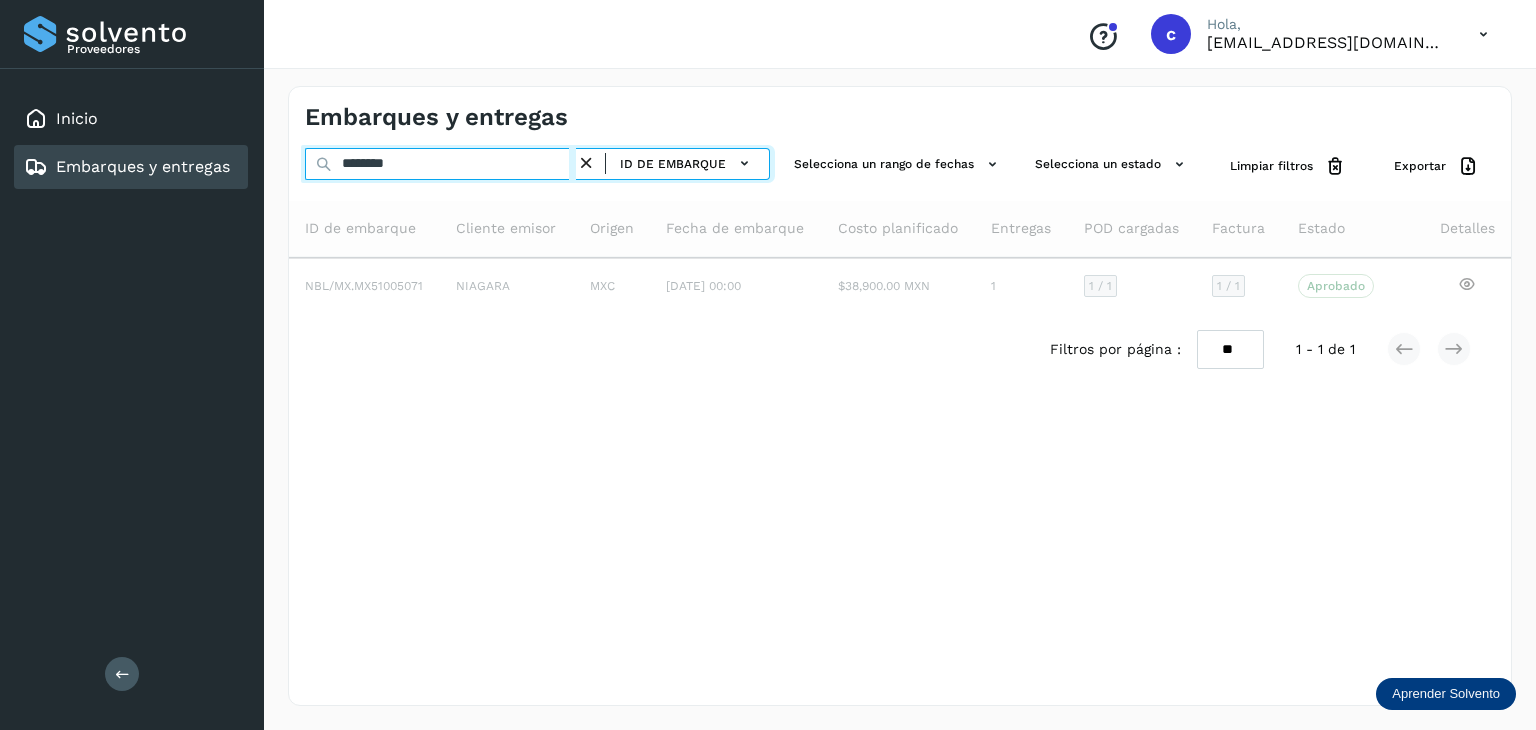 type on "********" 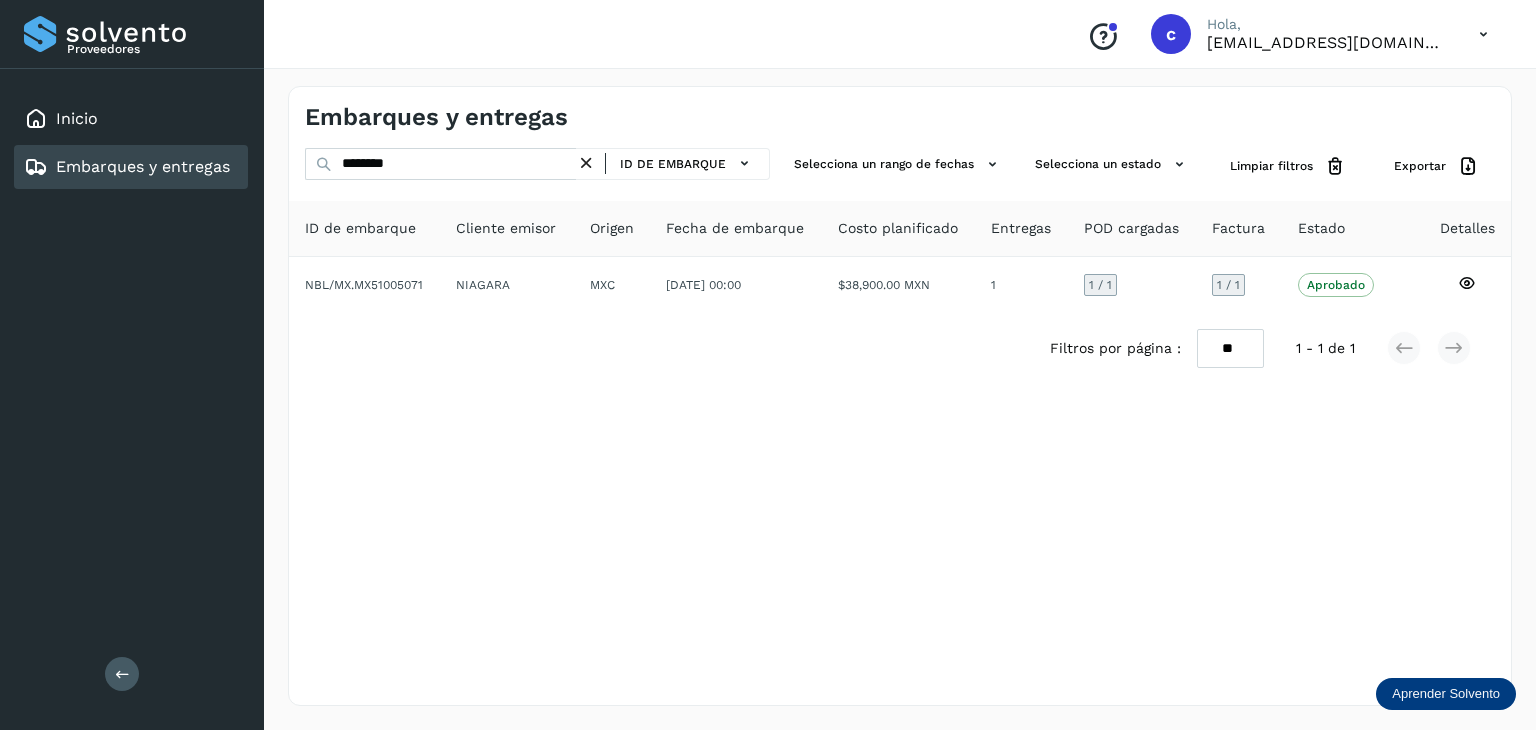 click on "Embarques y entregas ******** ID de embarque Selecciona un rango de fechas  Selecciona un estado Limpiar filtros Exportar ID de embarque Cliente emisor Origen Fecha de embarque Costo planificado Entregas POD cargadas Factura Estado Detalles NBL/MX.MX51005071 NIAGARA MXC [DATE] 00:00  $38,900.00 MXN  1 1  / 1 1 / 1 Aprobado
Verifica el estado de la factura o entregas asociadas a este embarque
Filtros por página : ** ** ** 1 - 1 de 1" at bounding box center (900, 396) 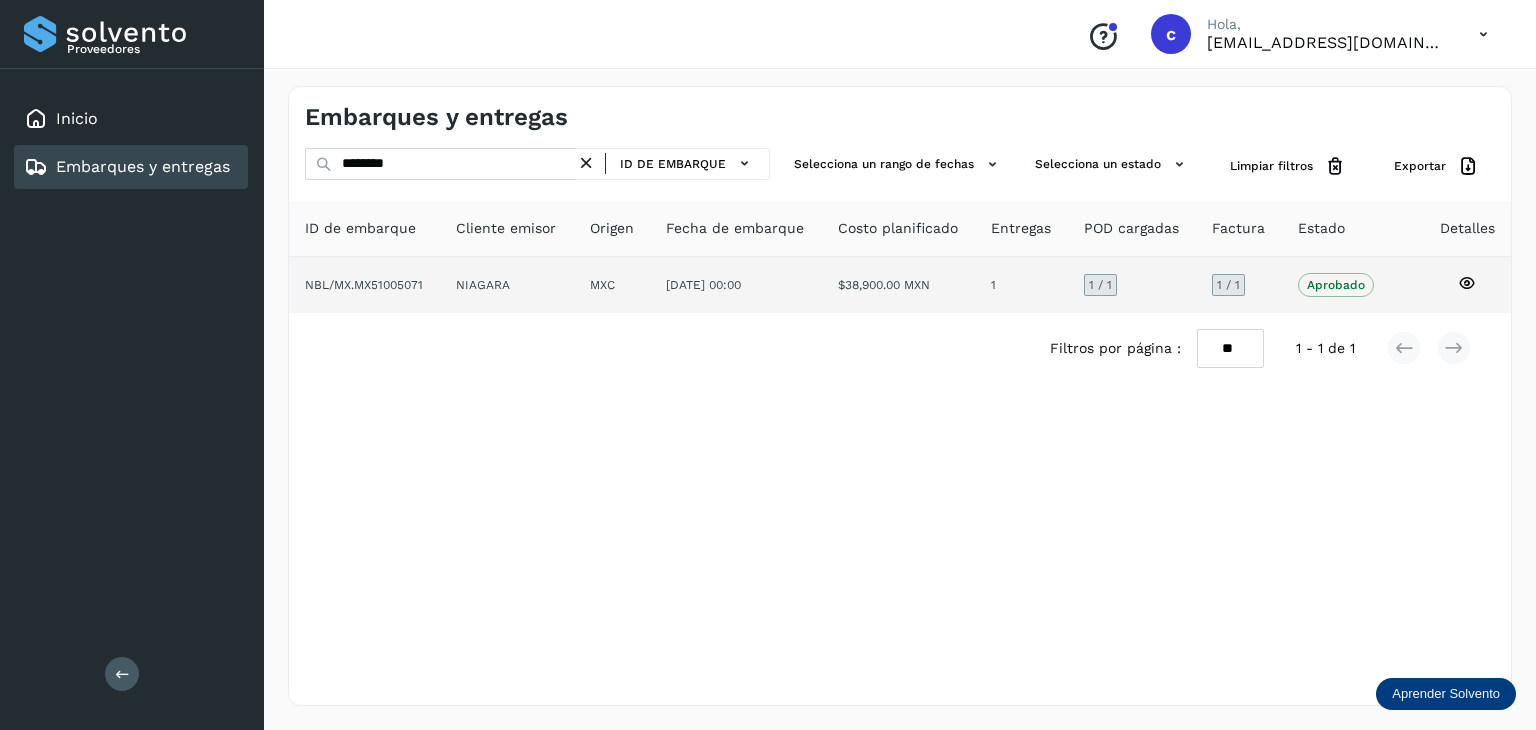 click 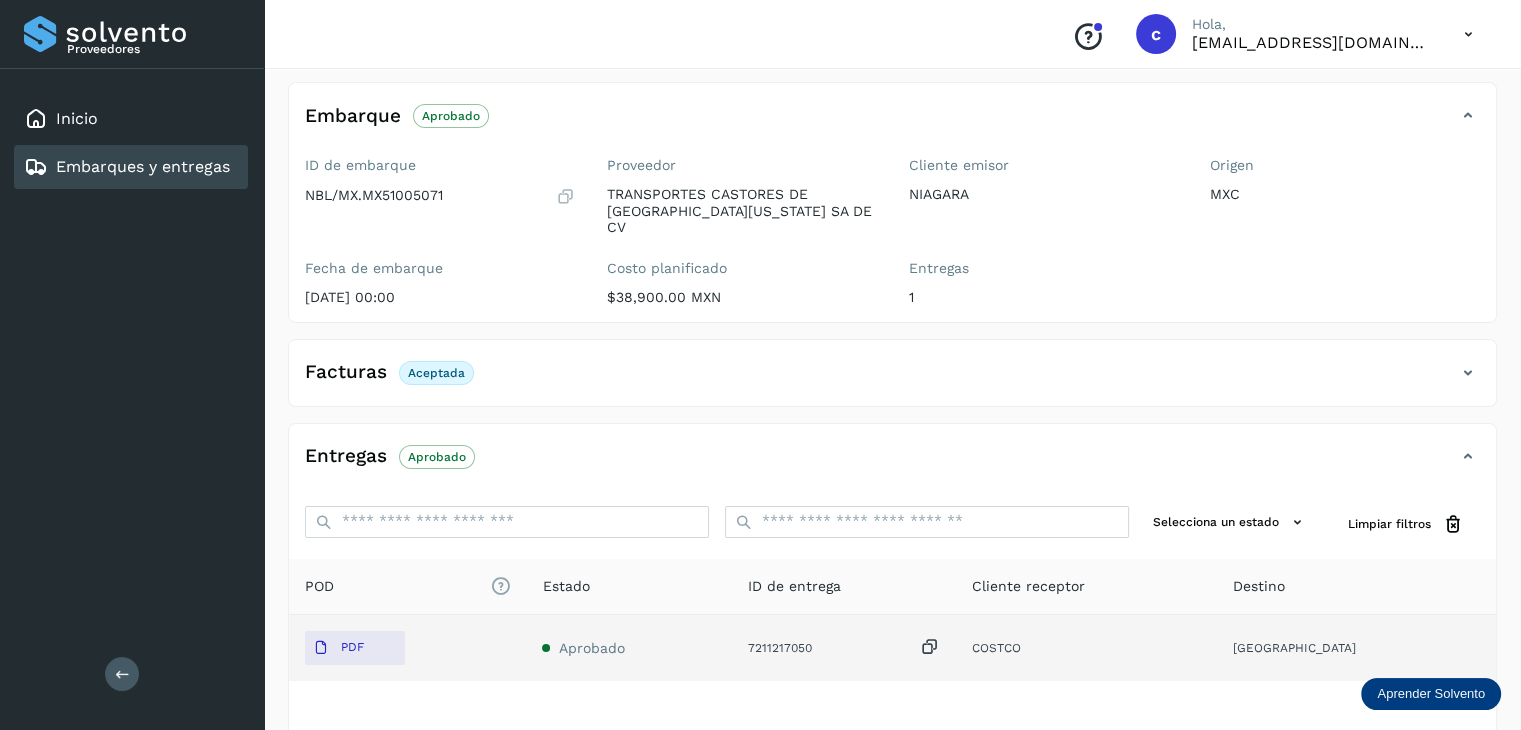 scroll, scrollTop: 229, scrollLeft: 0, axis: vertical 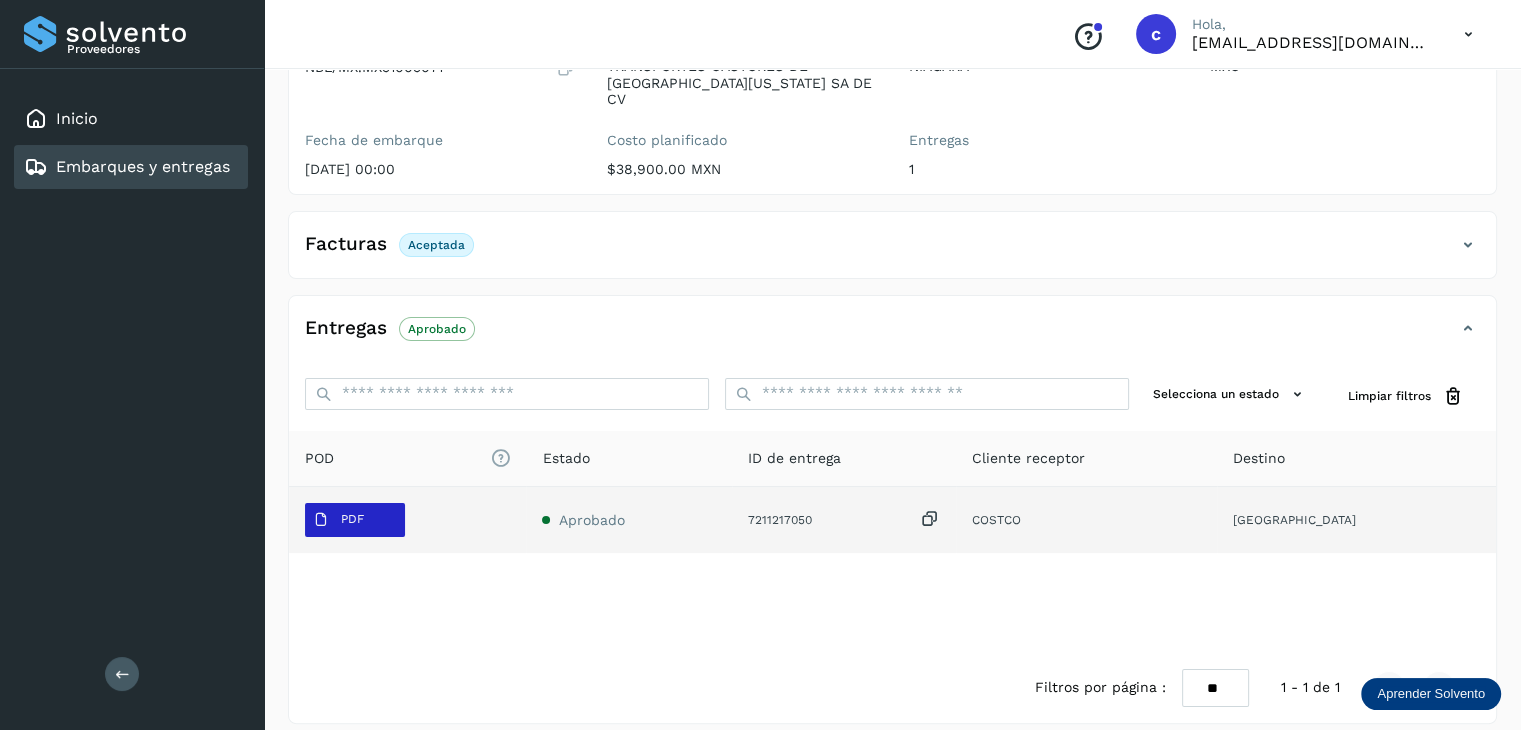 click on "PDF" at bounding box center (352, 519) 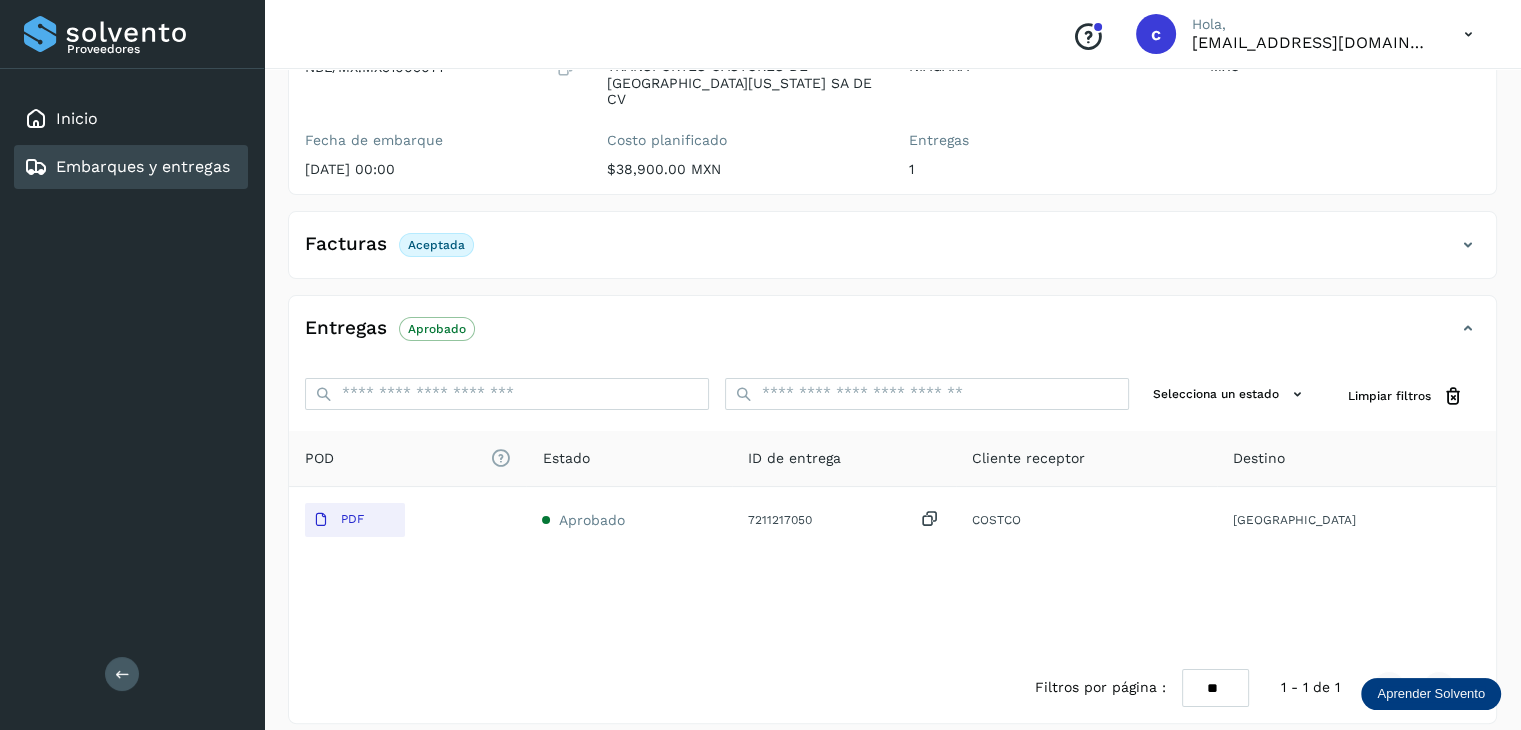 type 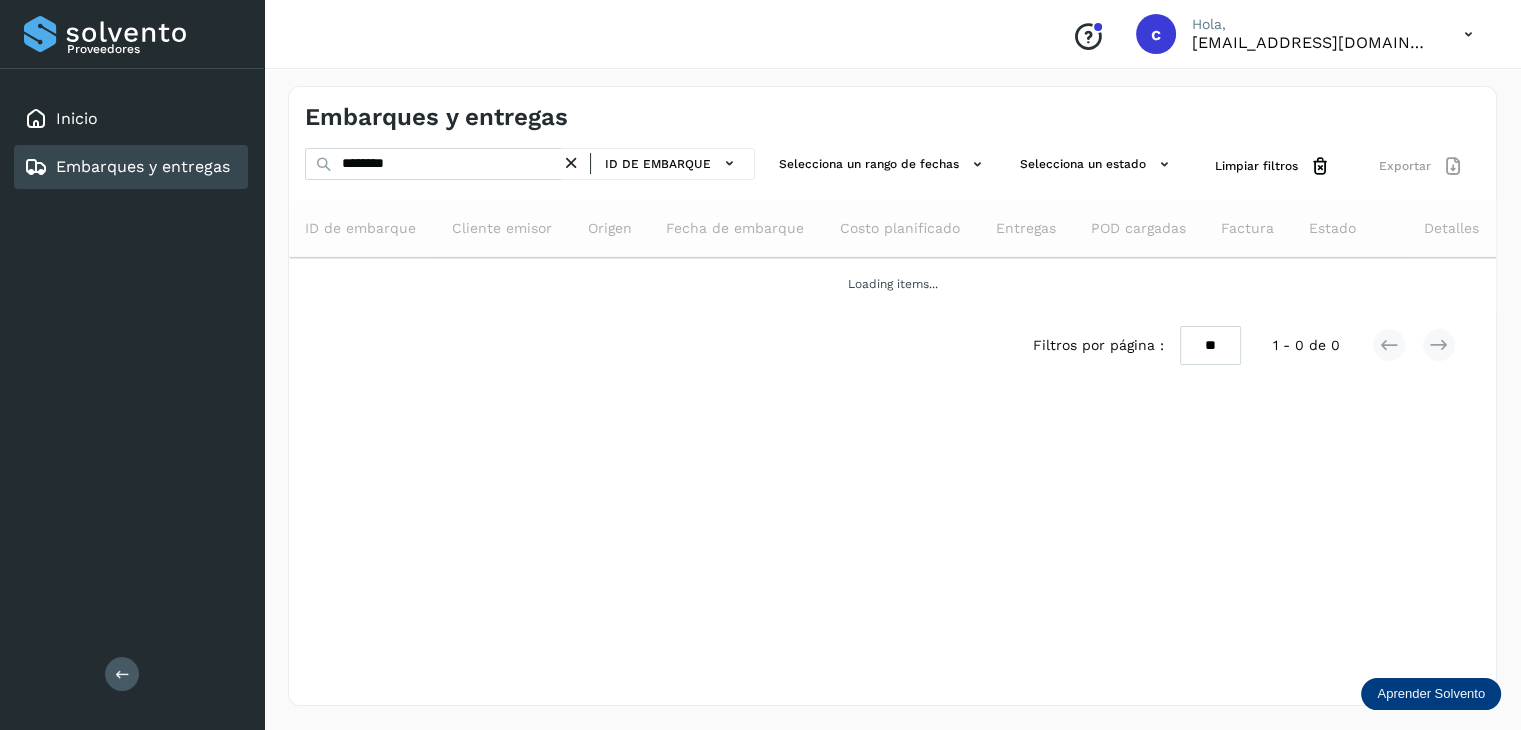 scroll, scrollTop: 0, scrollLeft: 0, axis: both 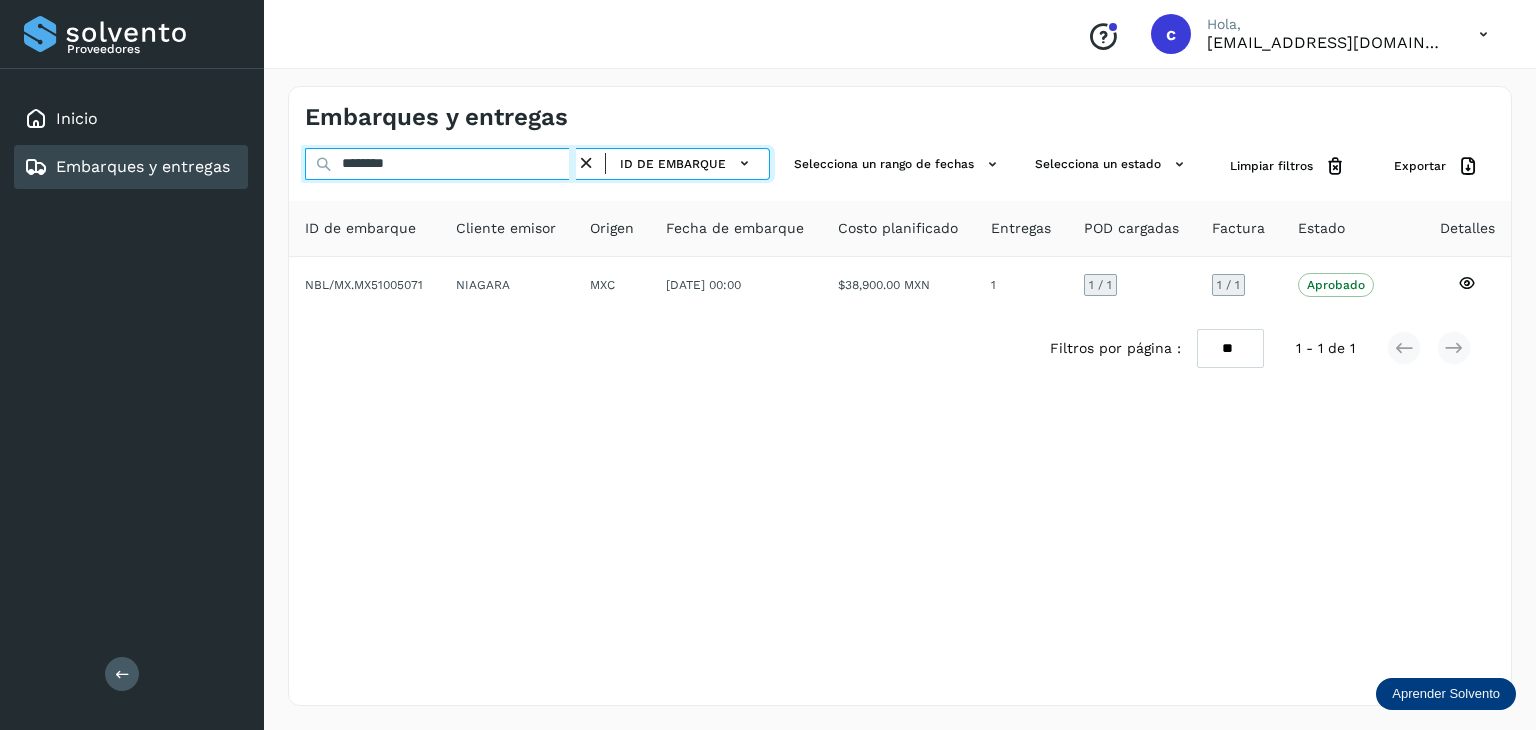 drag, startPoint x: 268, startPoint y: 165, endPoint x: 206, endPoint y: 153, distance: 63.15061 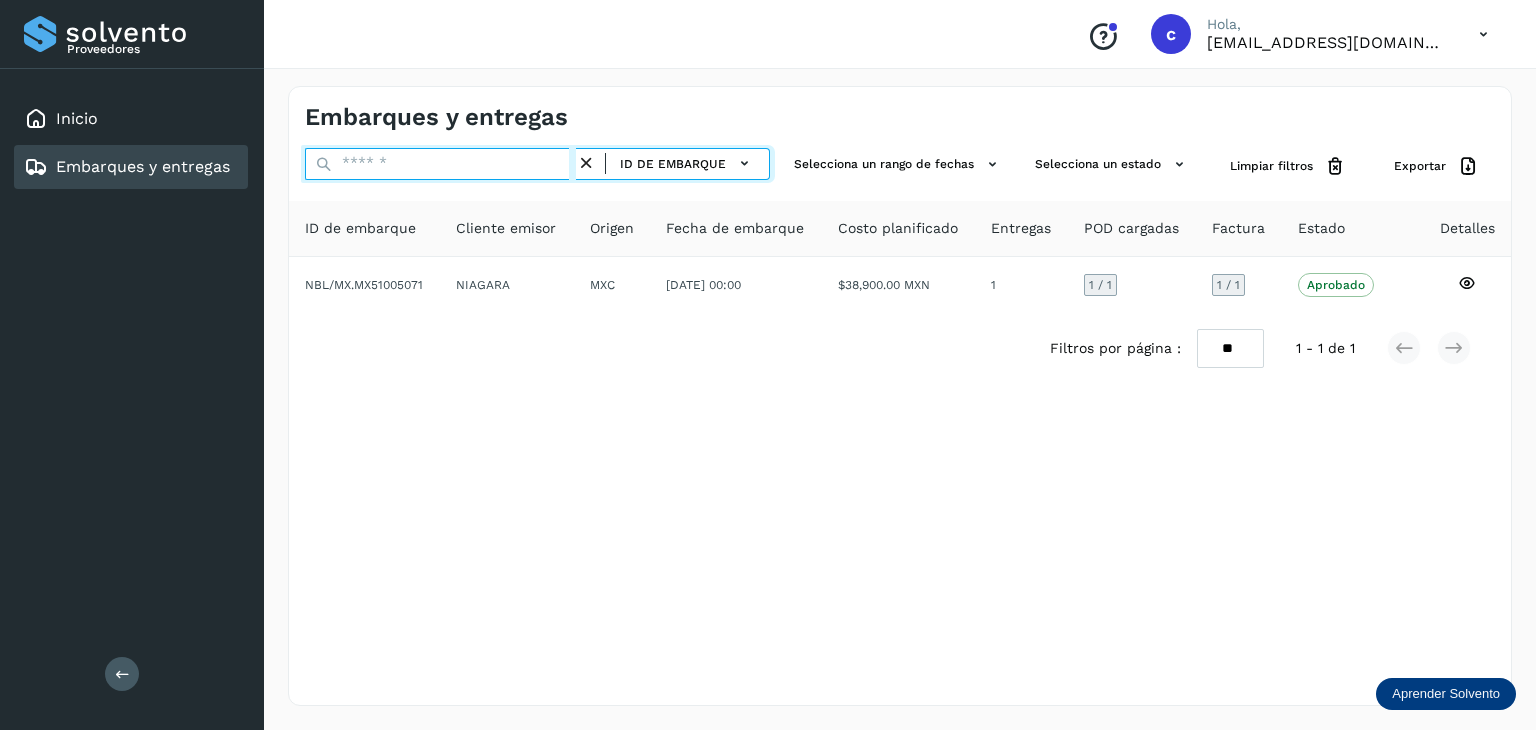 paste on "********" 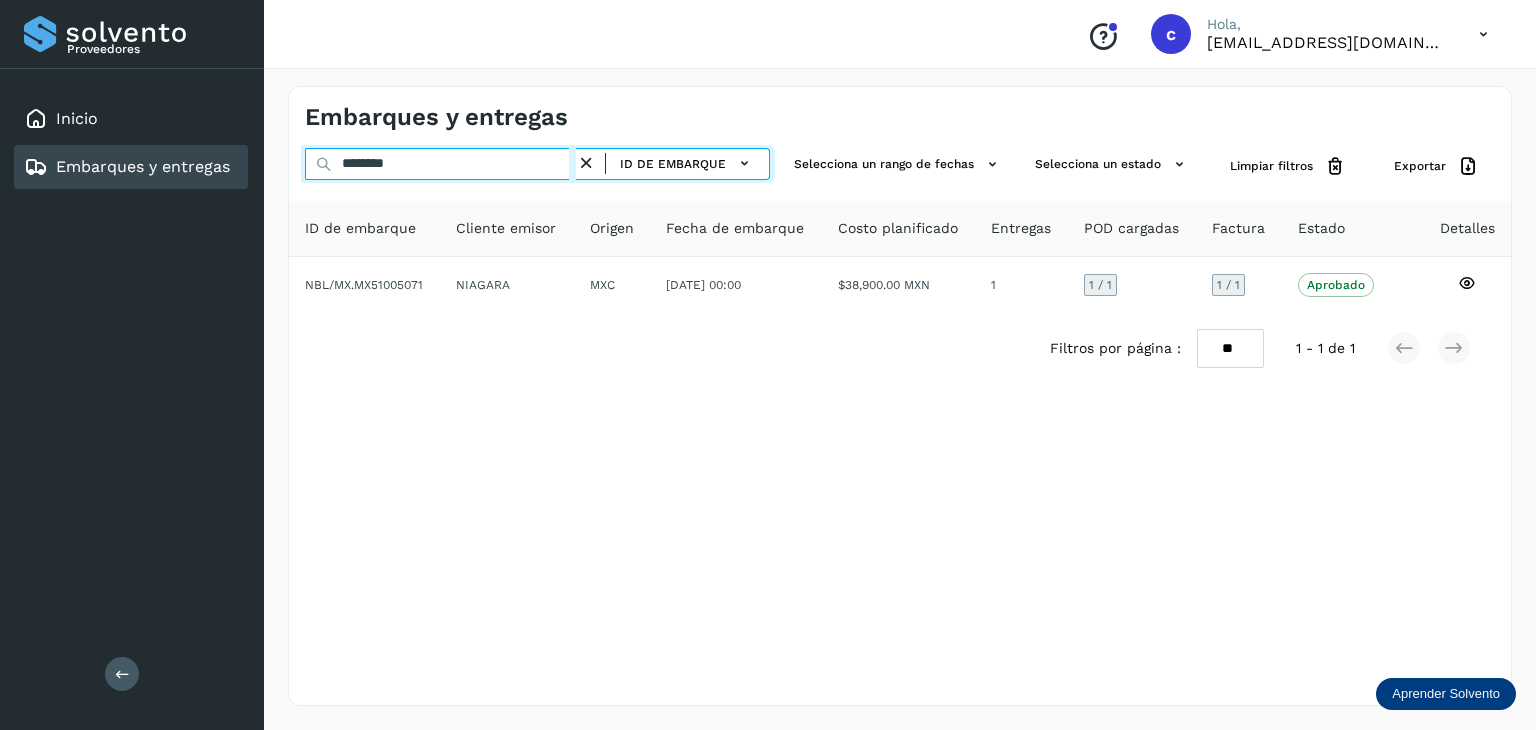 type on "********" 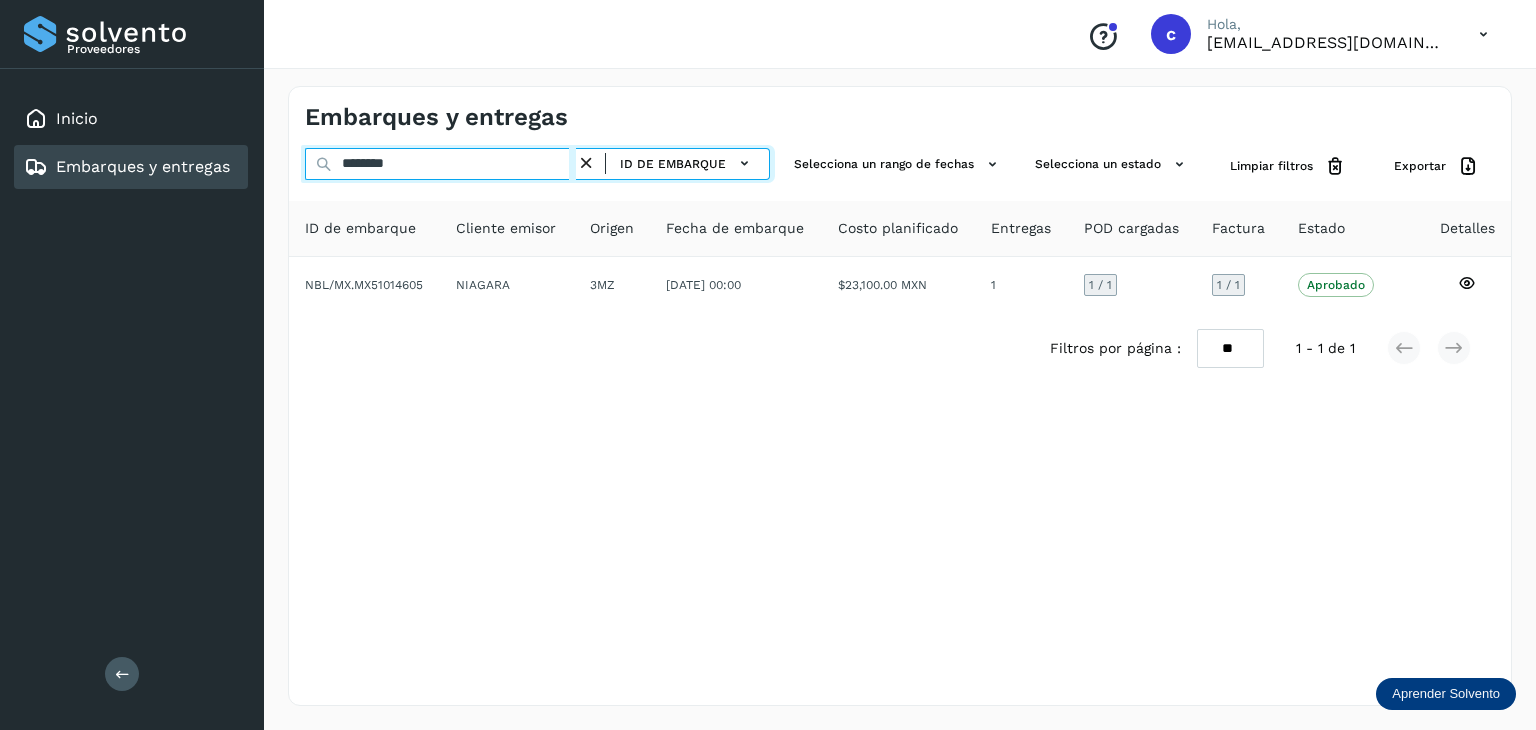 drag, startPoint x: 296, startPoint y: 182, endPoint x: 271, endPoint y: 182, distance: 25 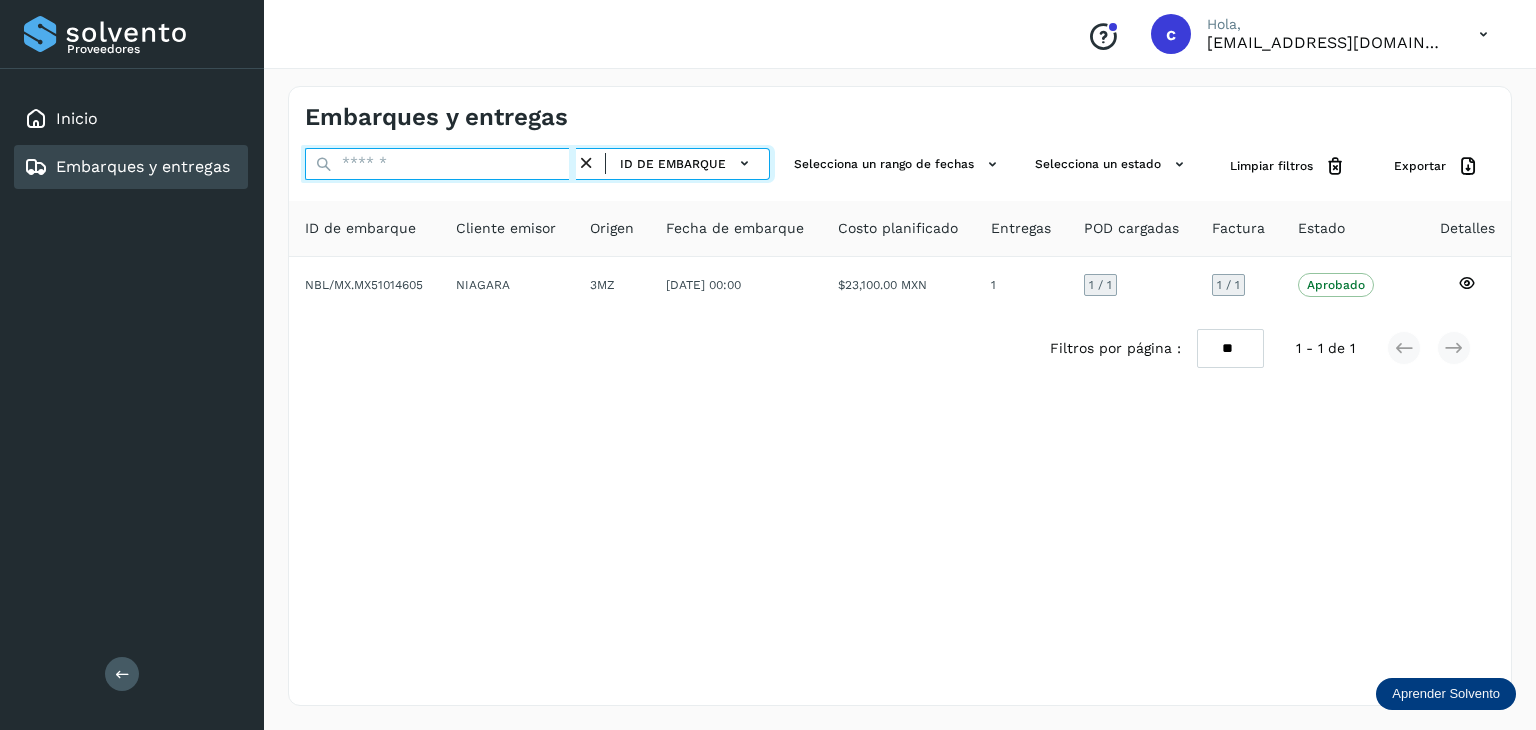 paste on "********" 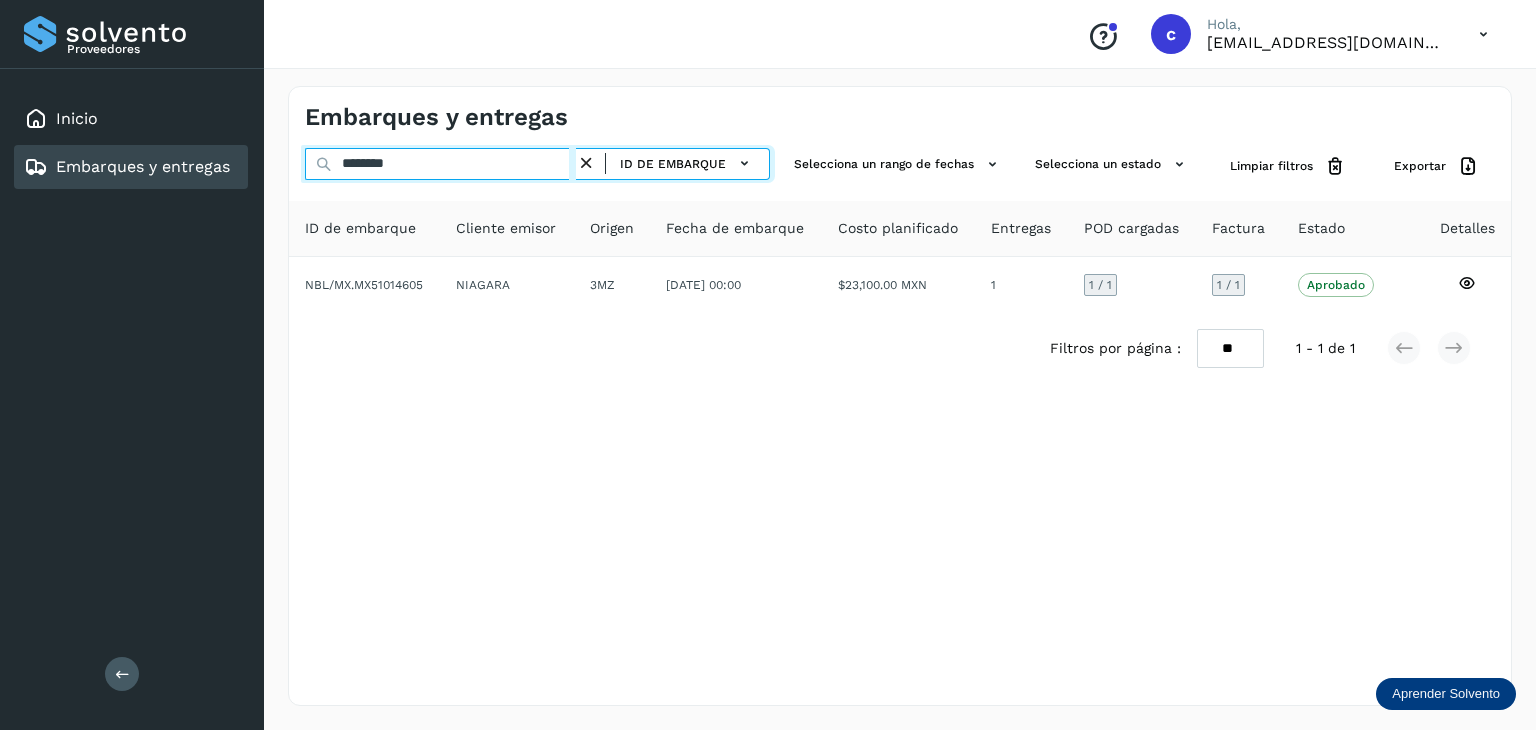 type on "********" 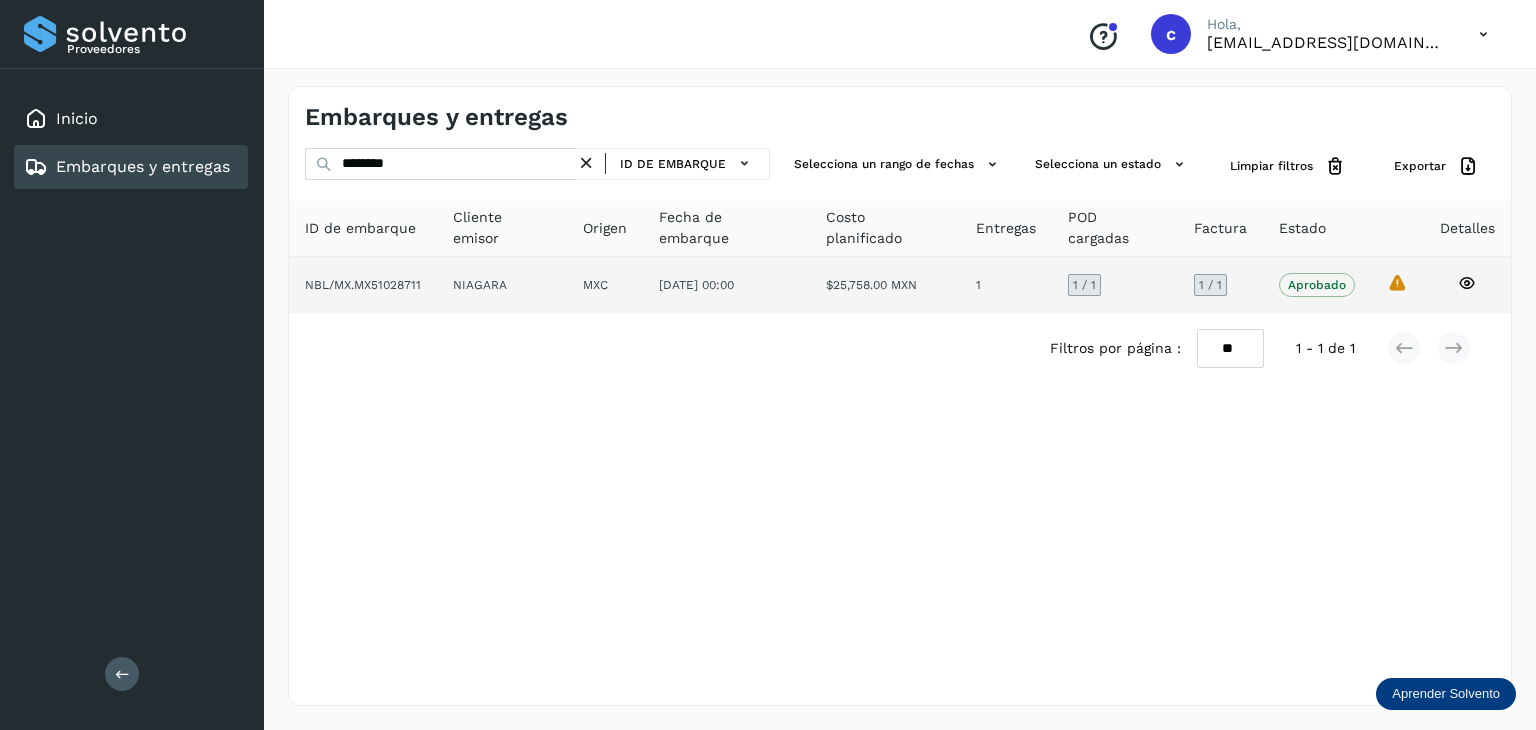 click 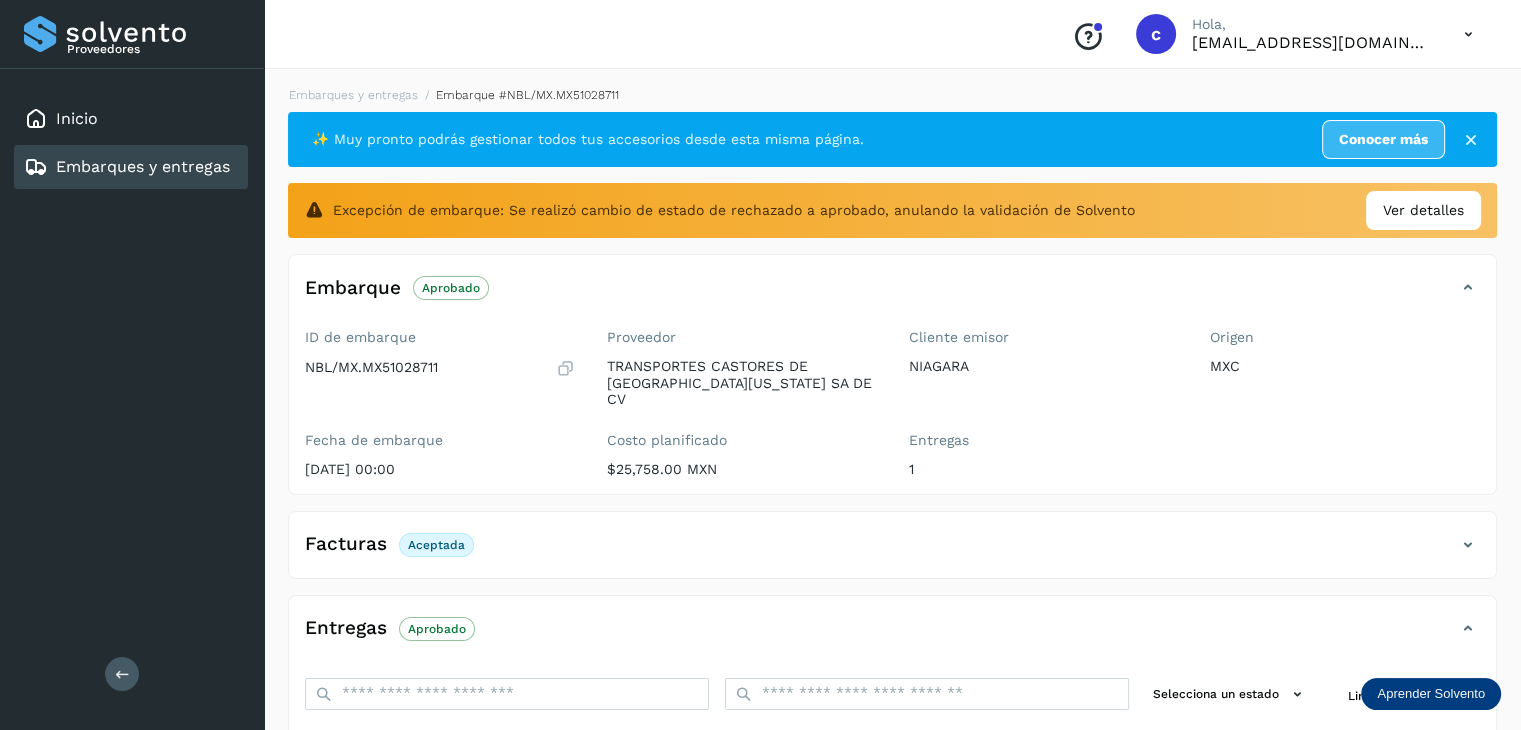 scroll, scrollTop: 300, scrollLeft: 0, axis: vertical 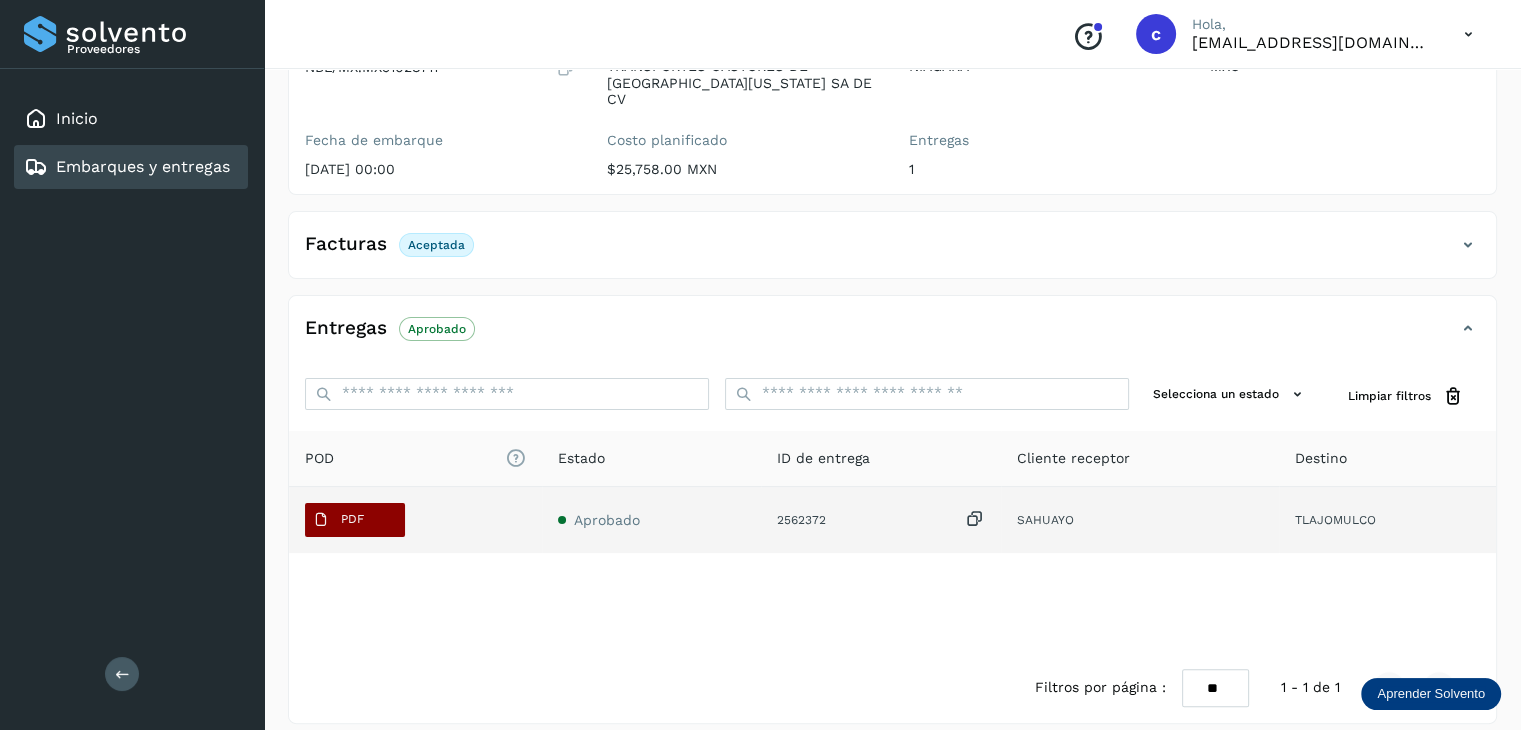 click on "PDF" at bounding box center [338, 520] 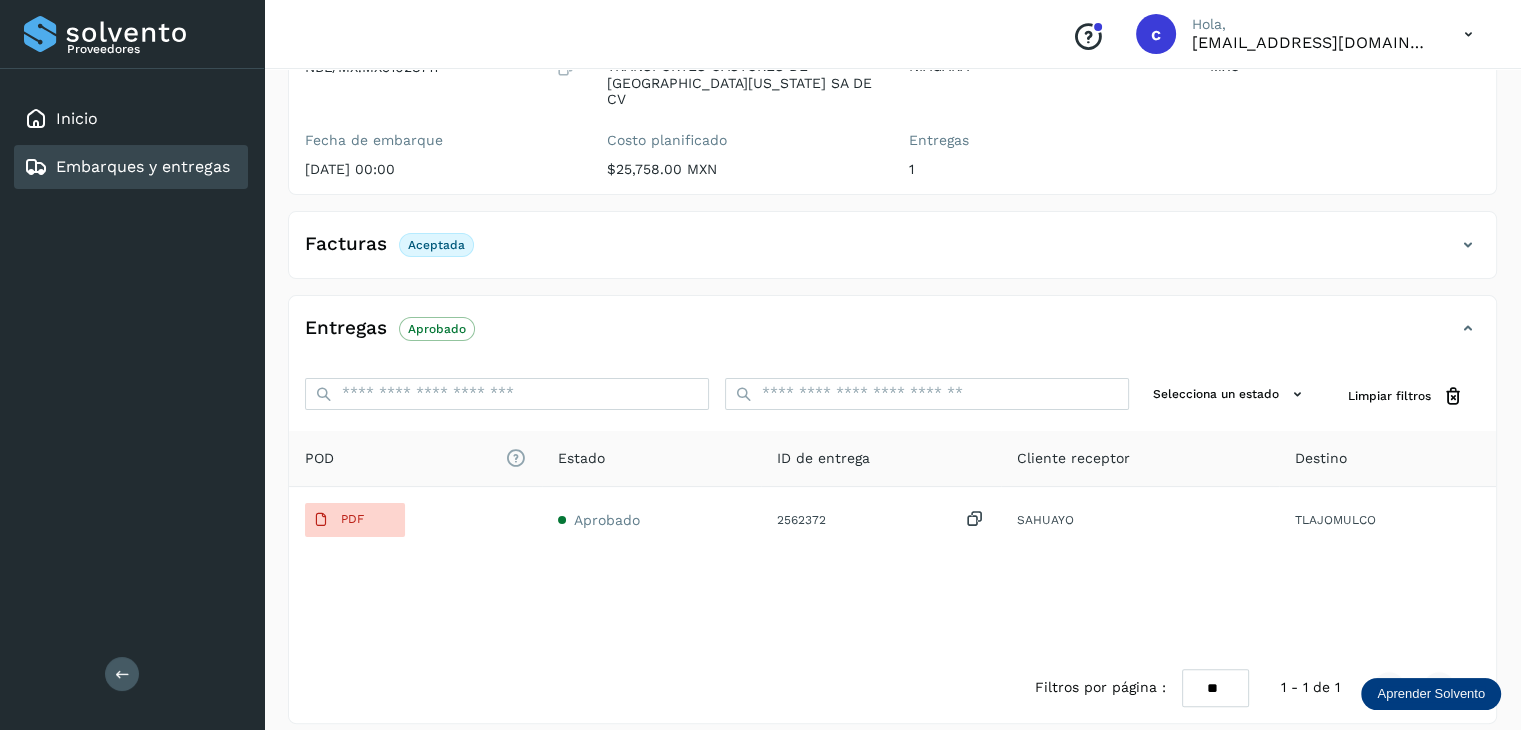 scroll, scrollTop: 0, scrollLeft: 0, axis: both 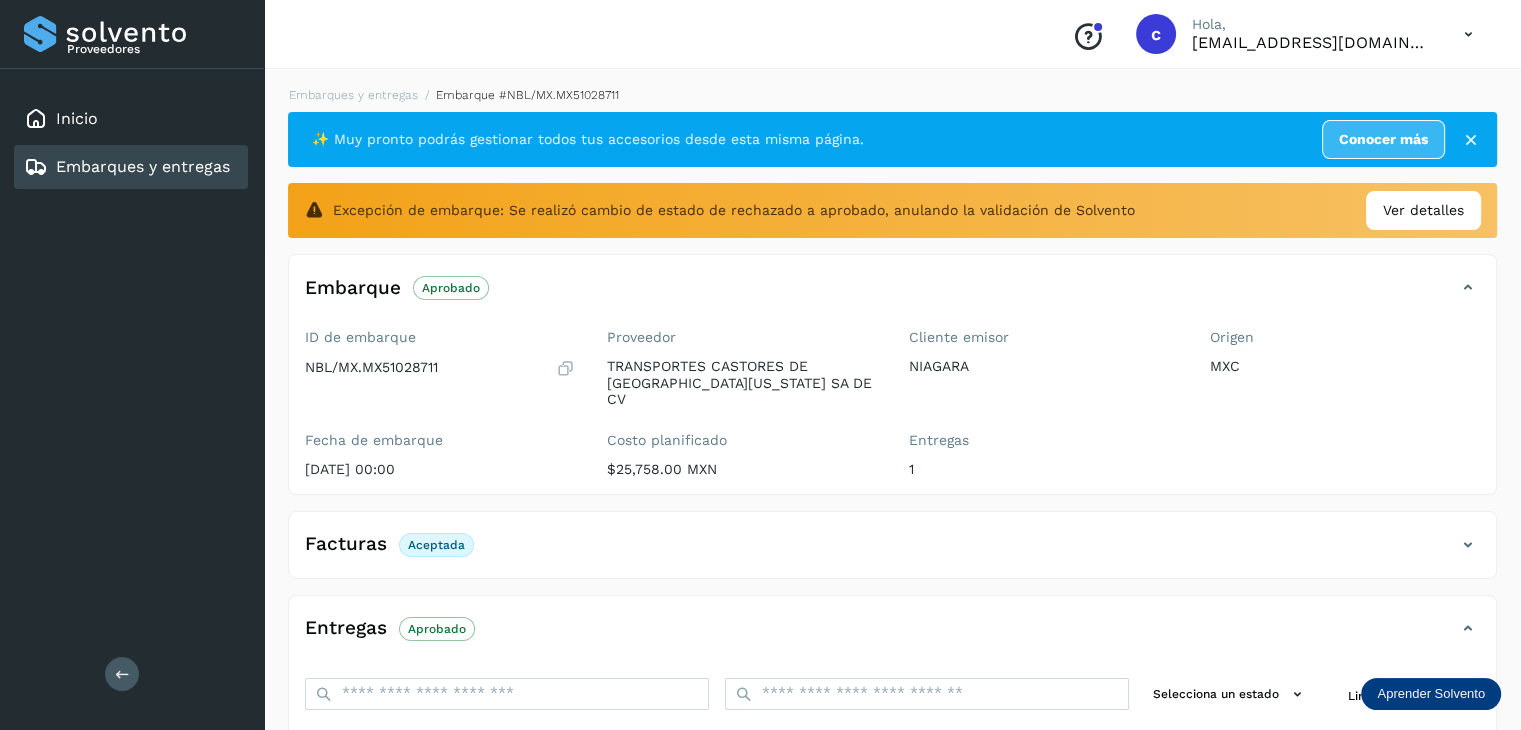 type 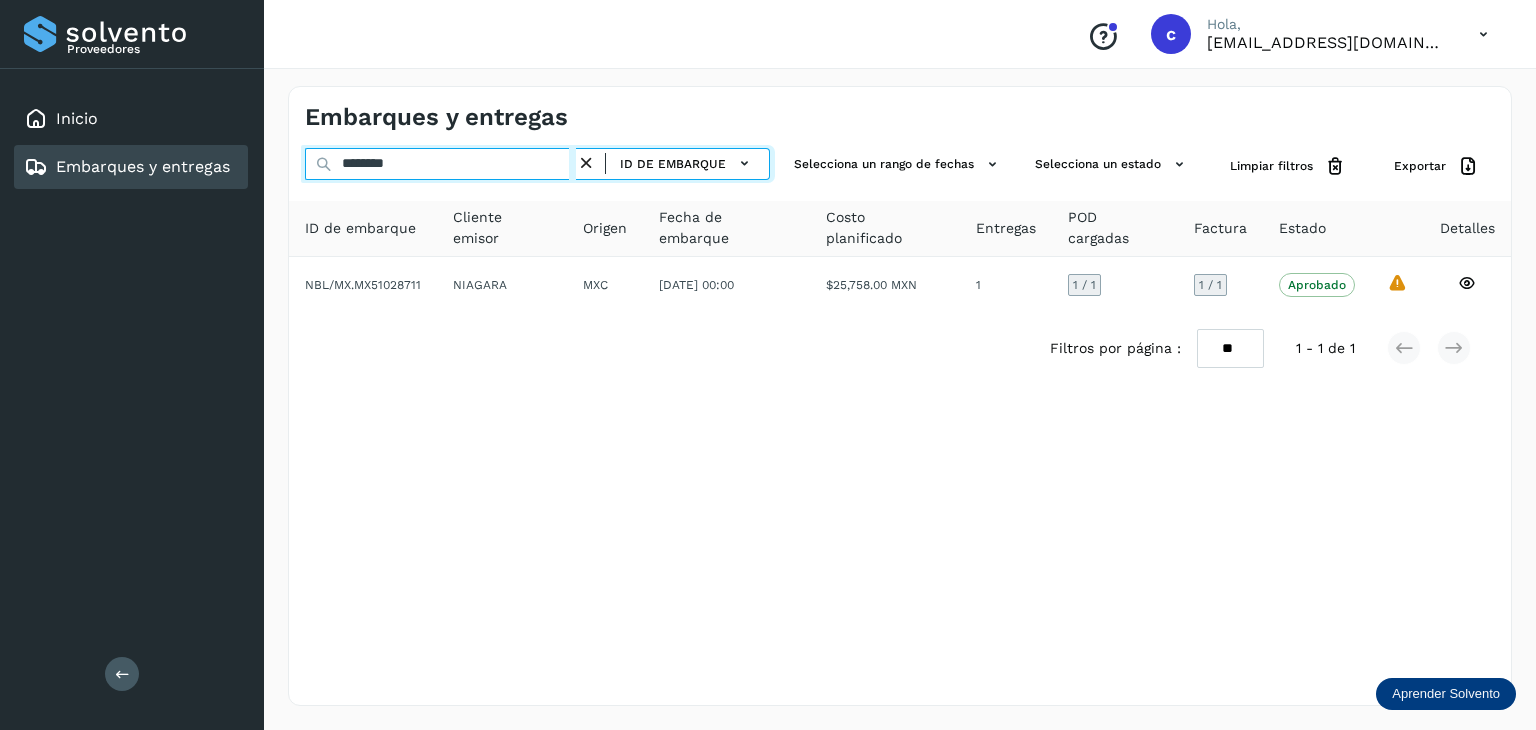 drag, startPoint x: 404, startPoint y: 166, endPoint x: 328, endPoint y: 172, distance: 76.23647 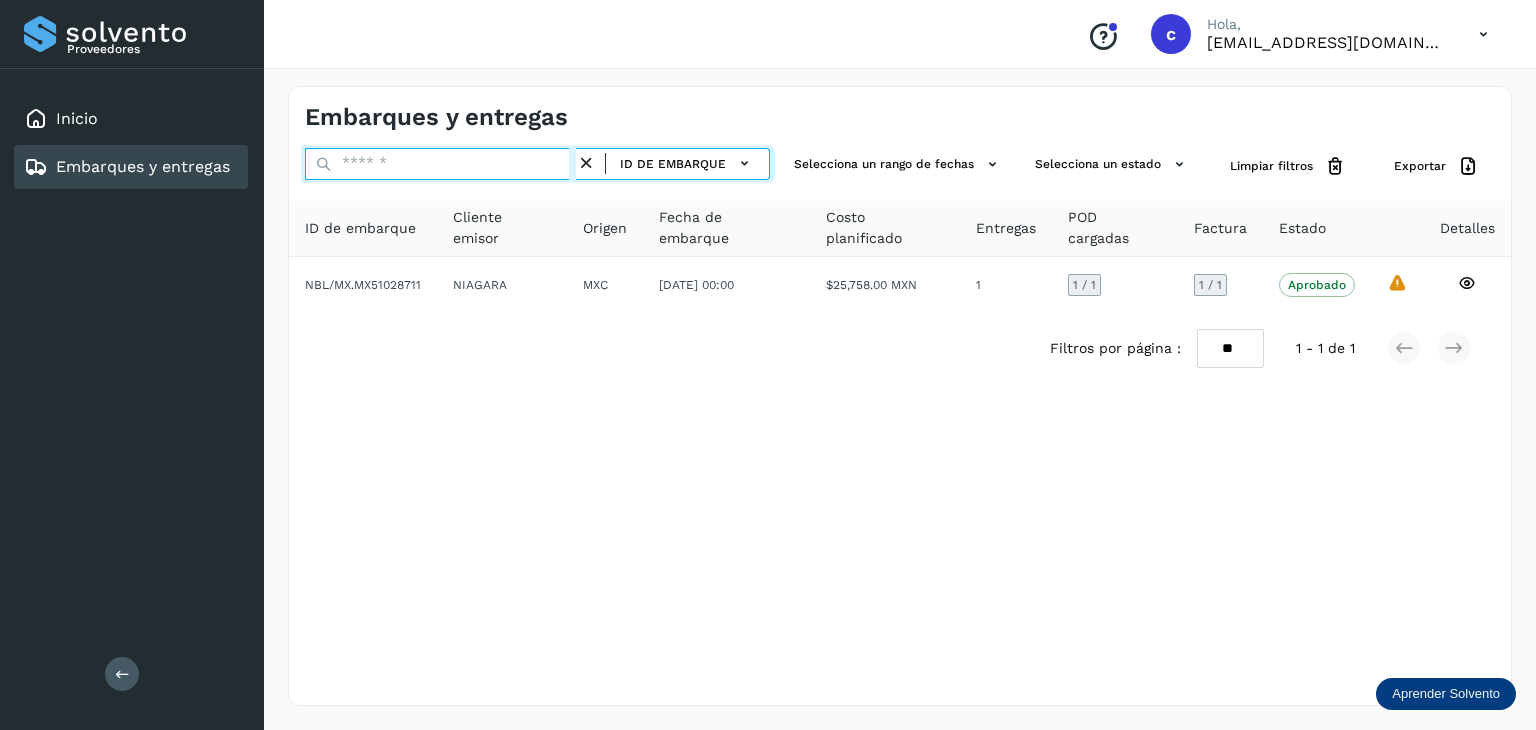 paste on "**********" 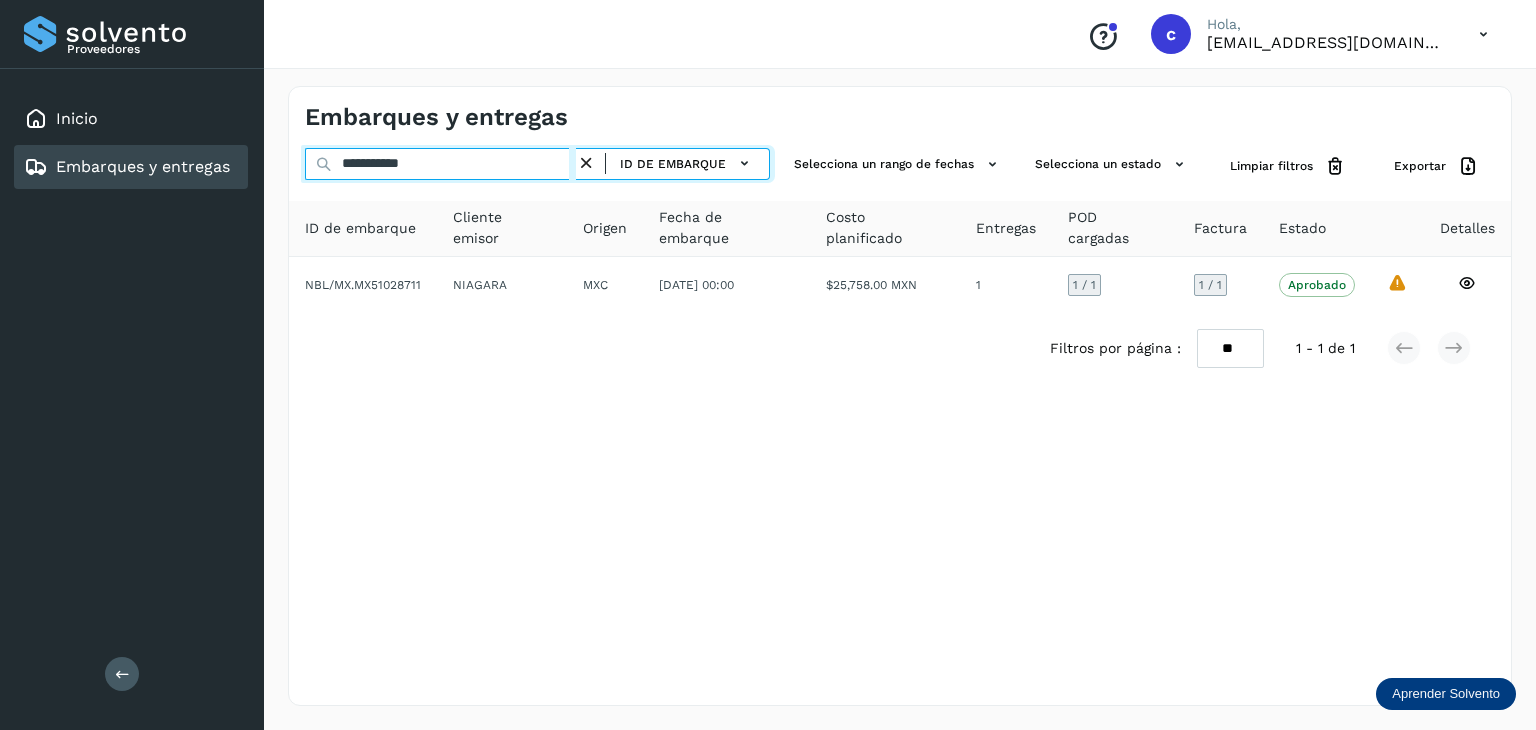 type on "**********" 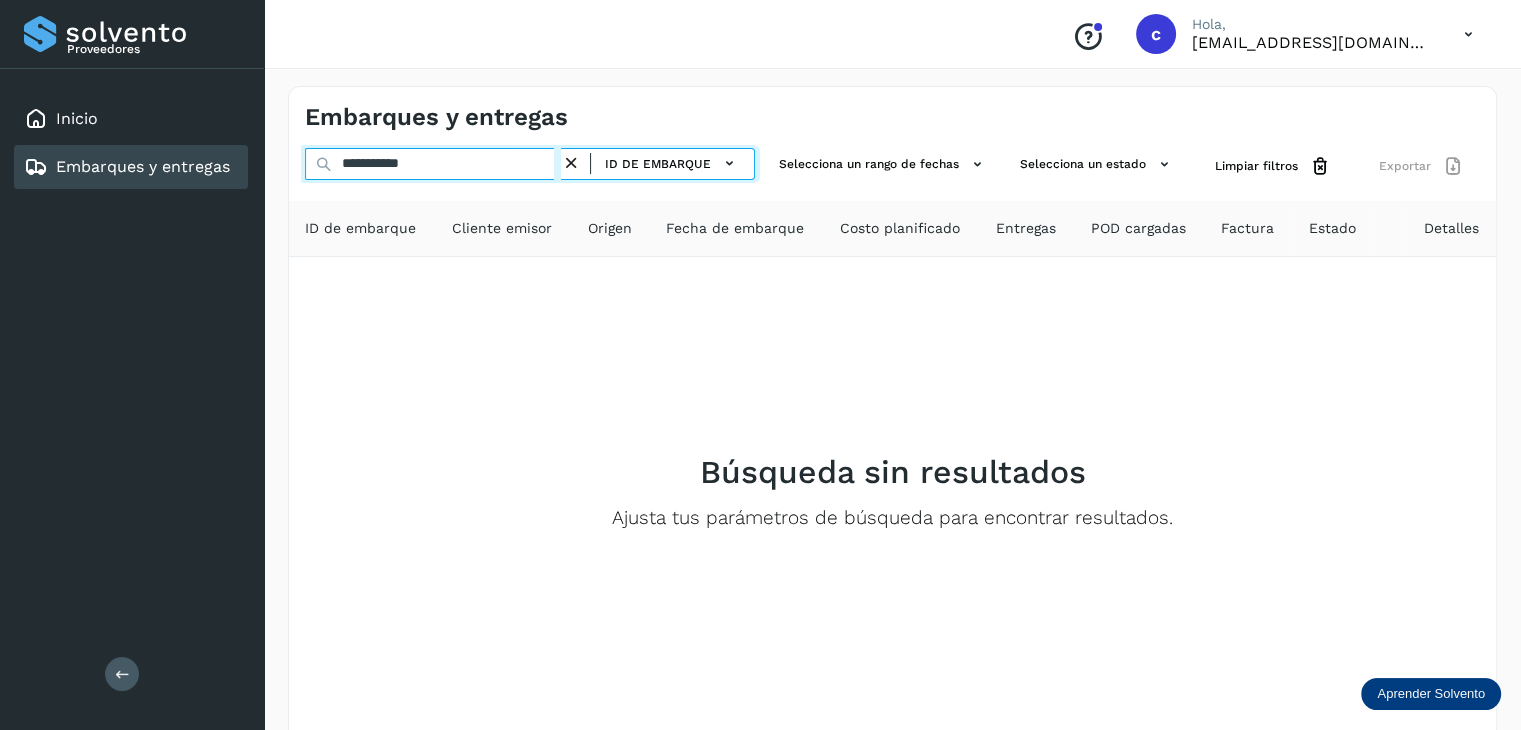 drag, startPoint x: 400, startPoint y: 168, endPoint x: 252, endPoint y: 153, distance: 148.7582 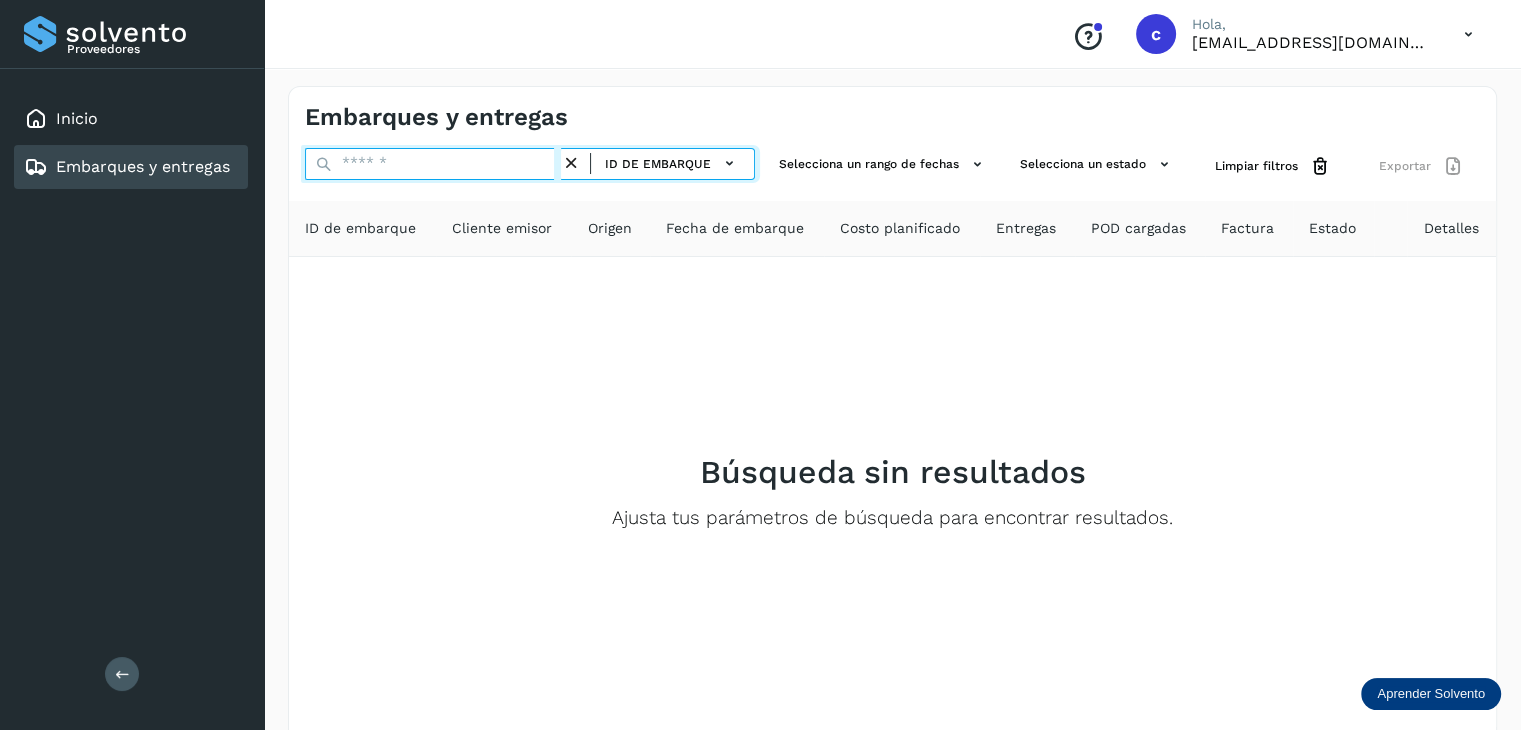paste on "********" 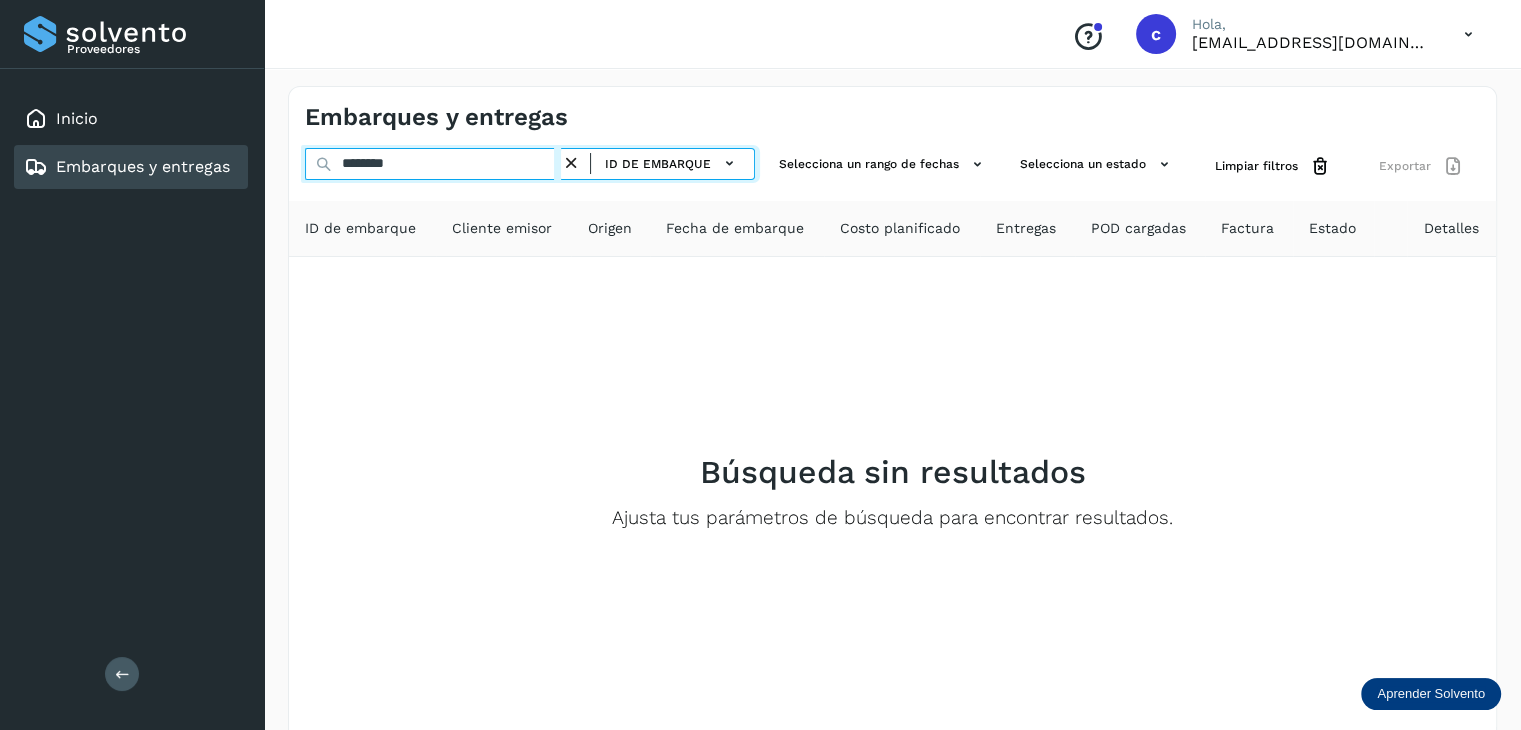 type on "********" 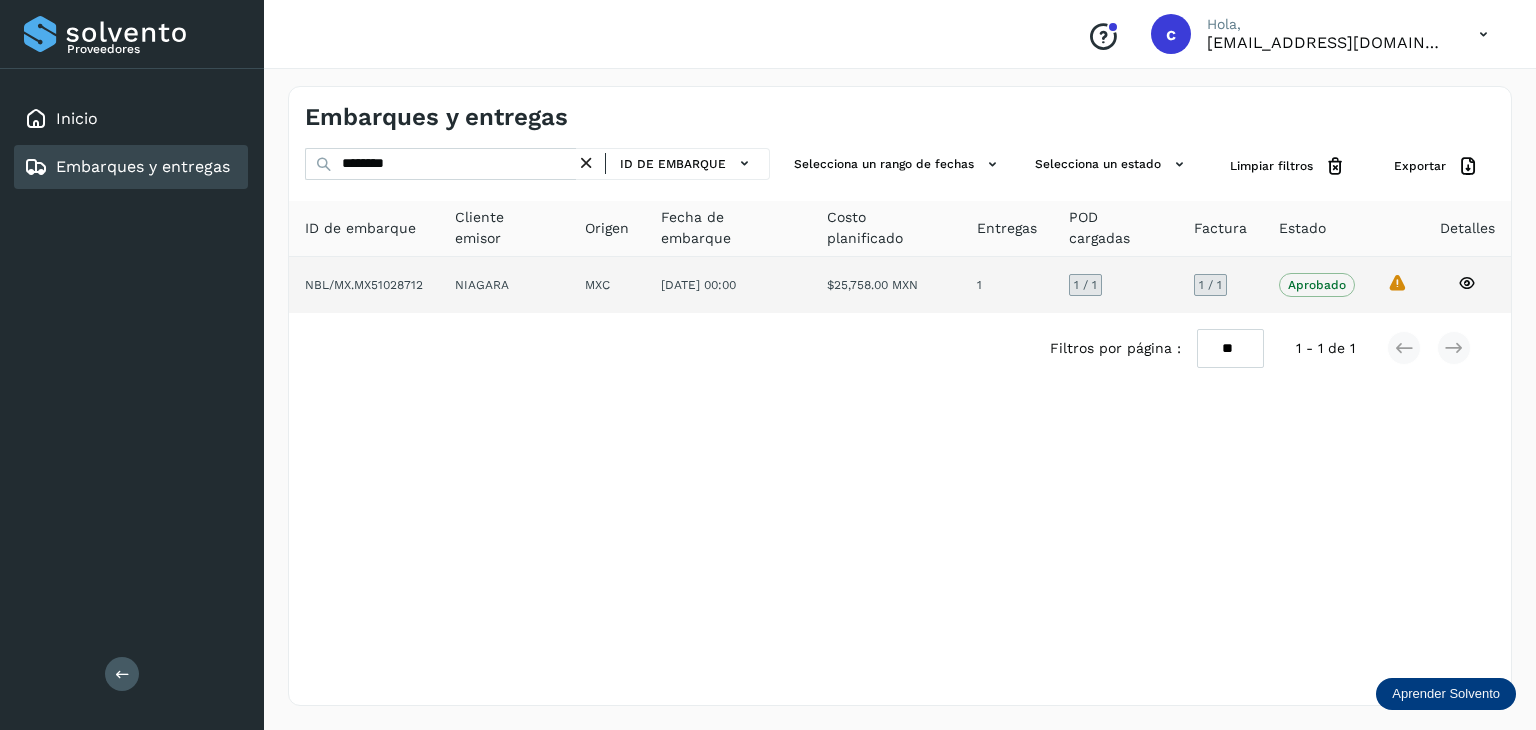 click 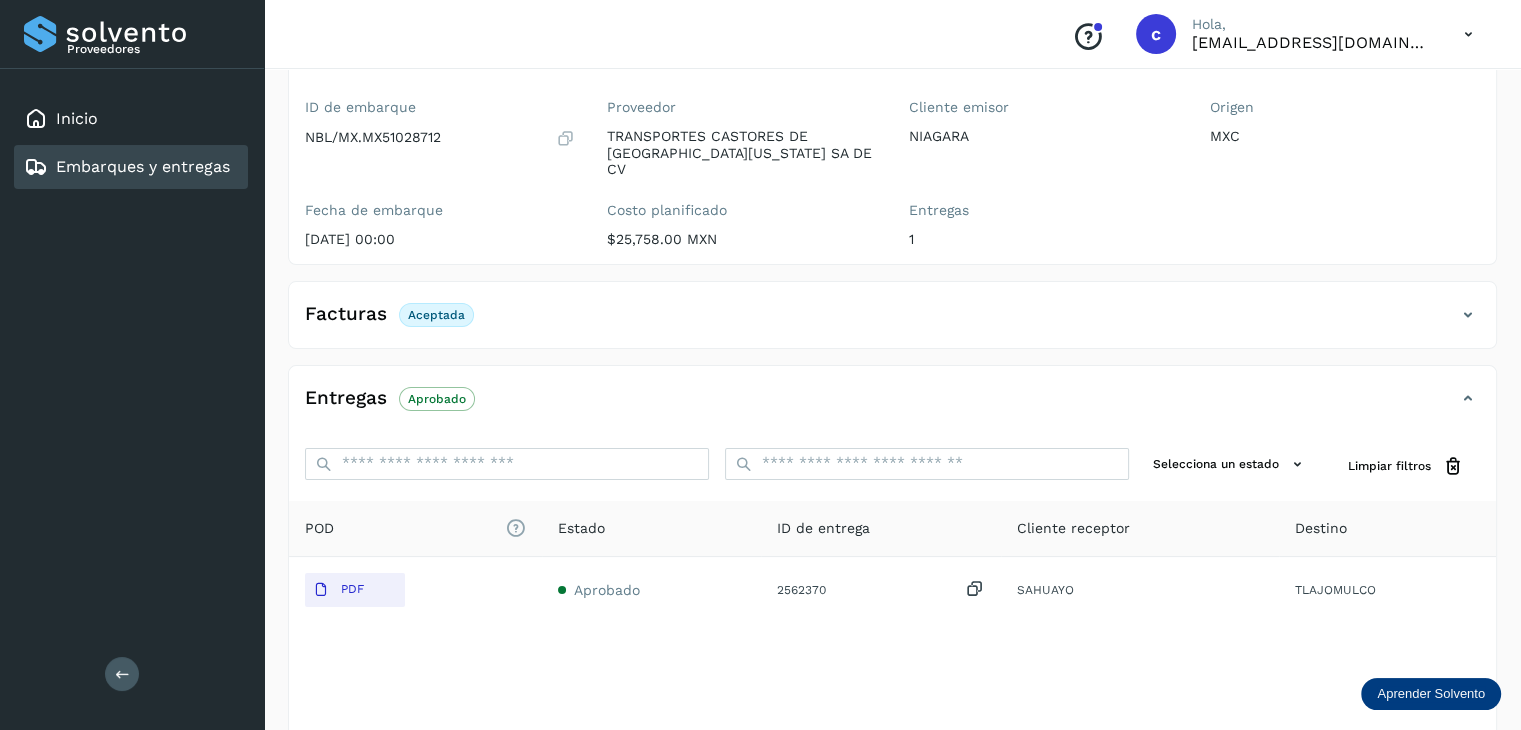 scroll, scrollTop: 300, scrollLeft: 0, axis: vertical 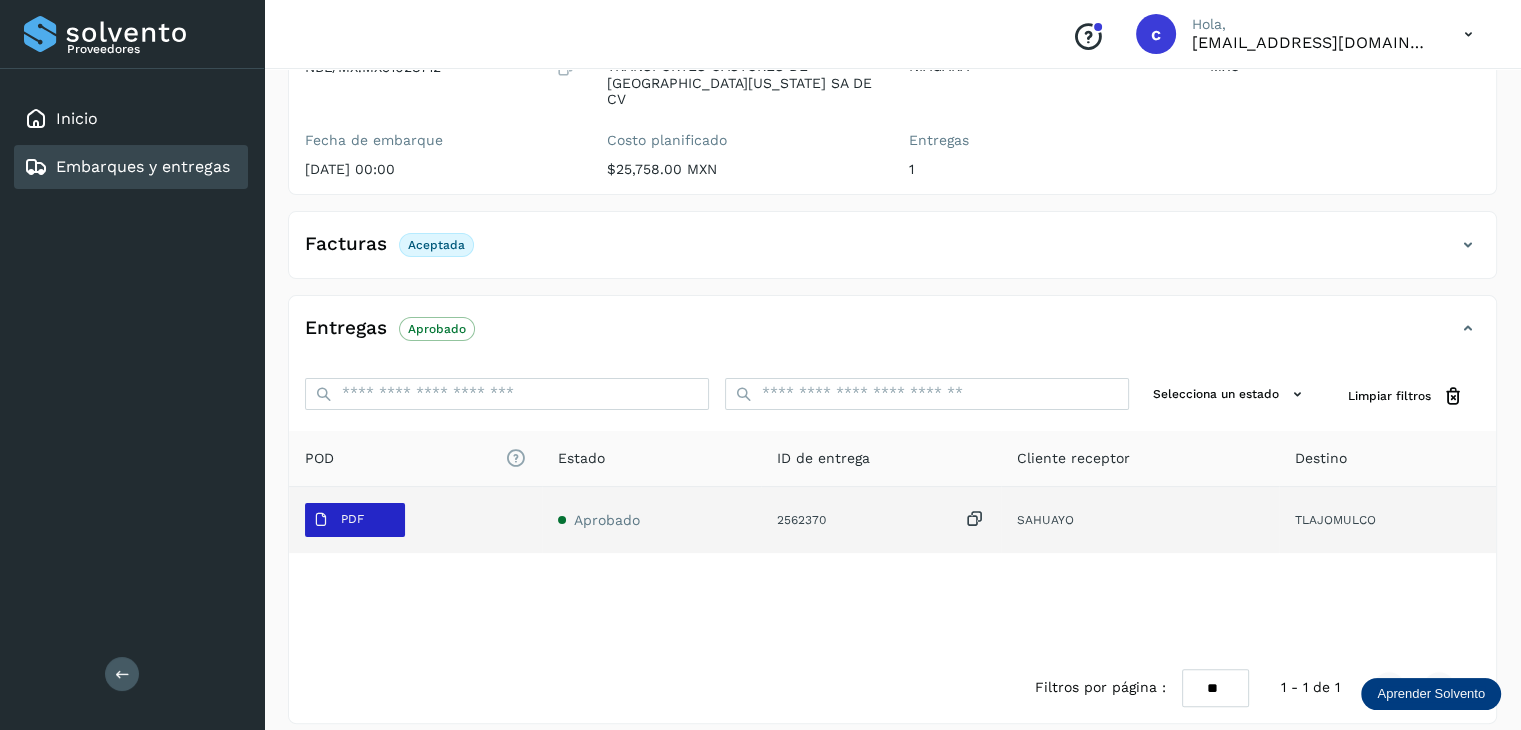 click on "PDF" at bounding box center (355, 520) 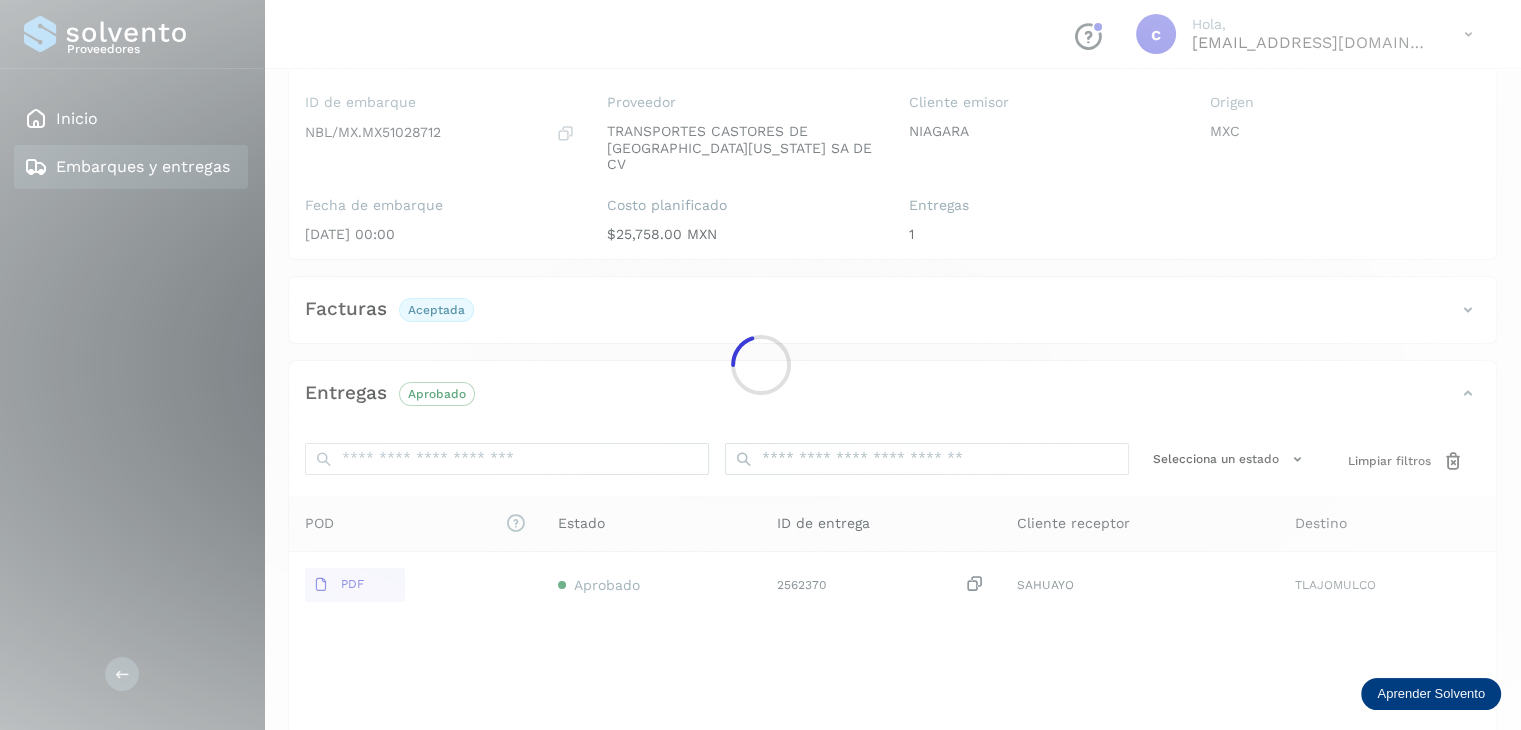 scroll, scrollTop: 100, scrollLeft: 0, axis: vertical 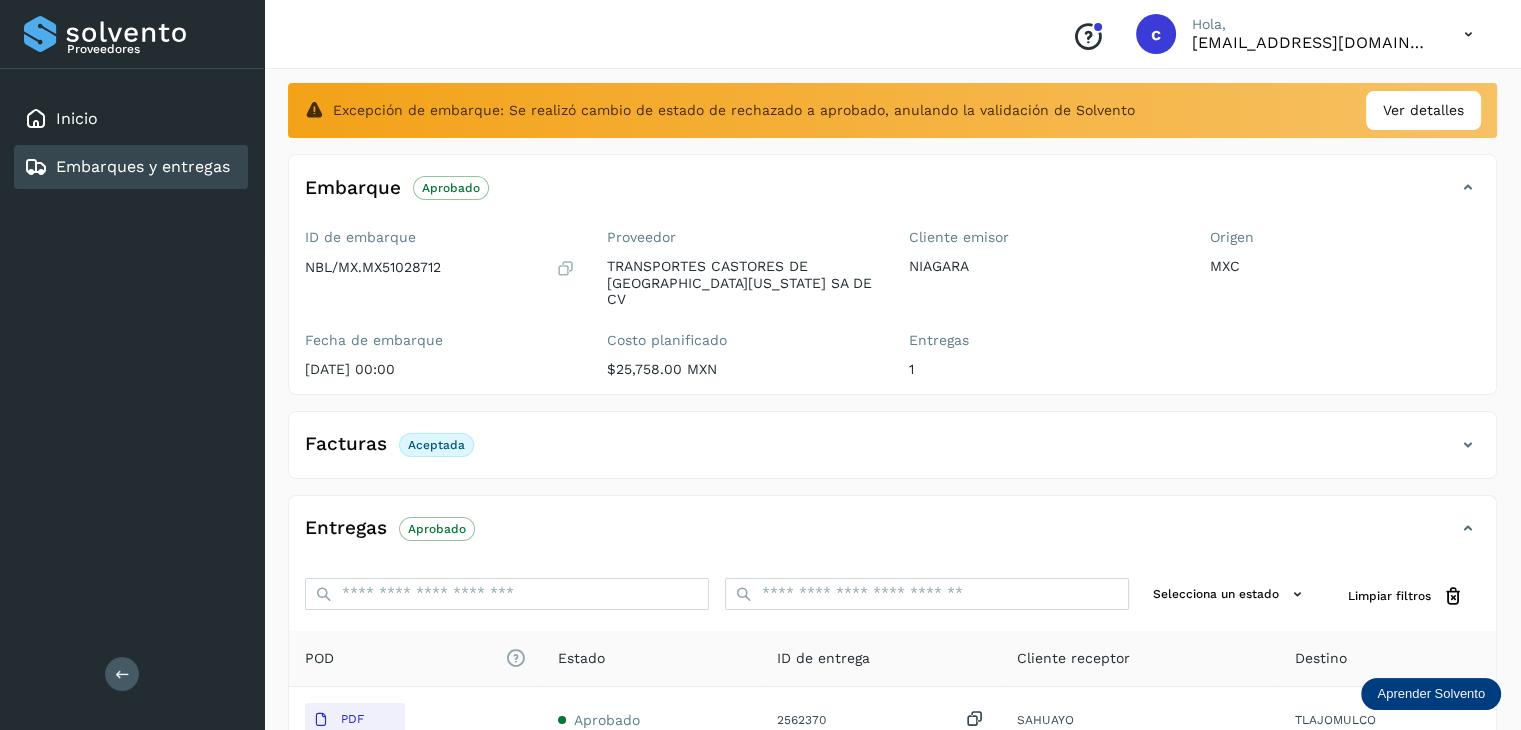 type 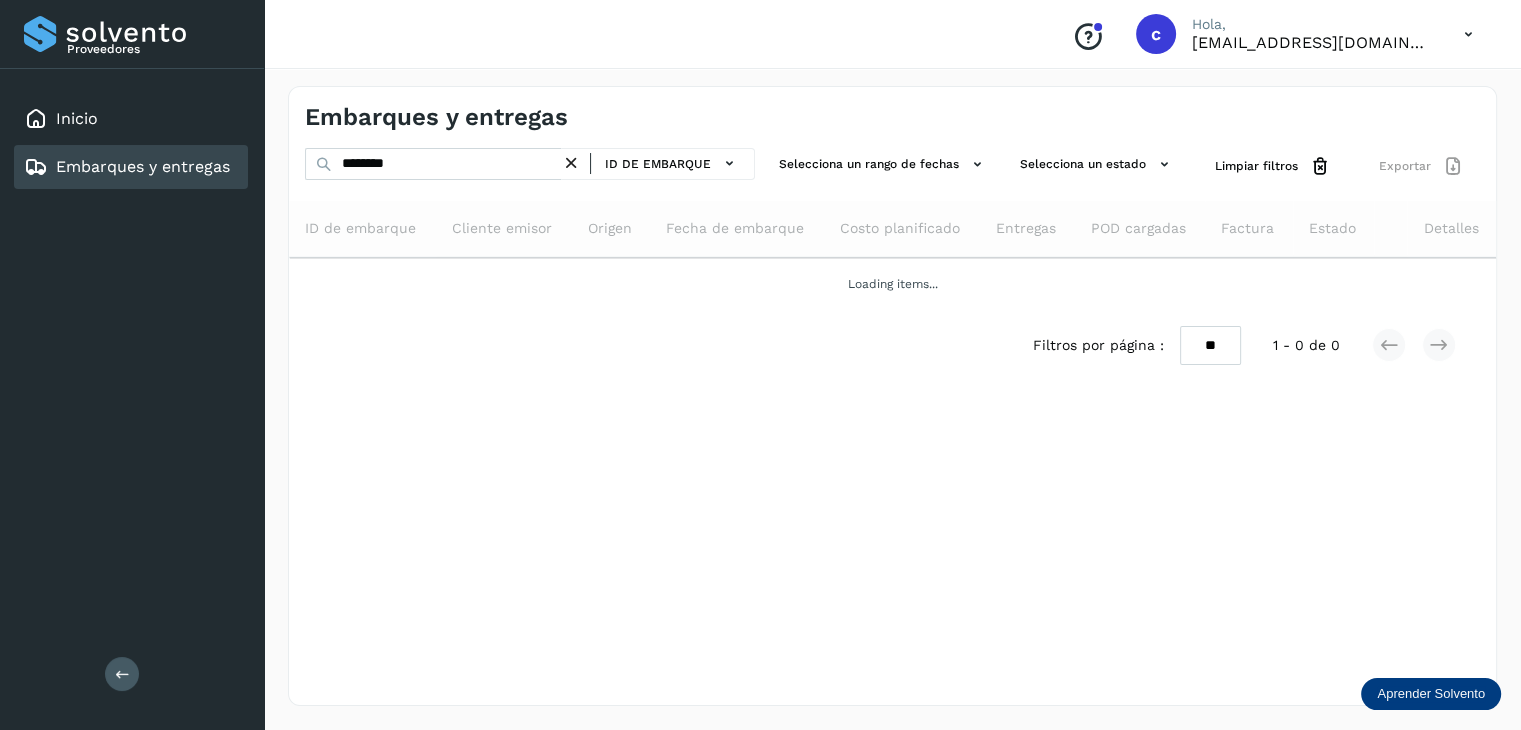 scroll, scrollTop: 0, scrollLeft: 0, axis: both 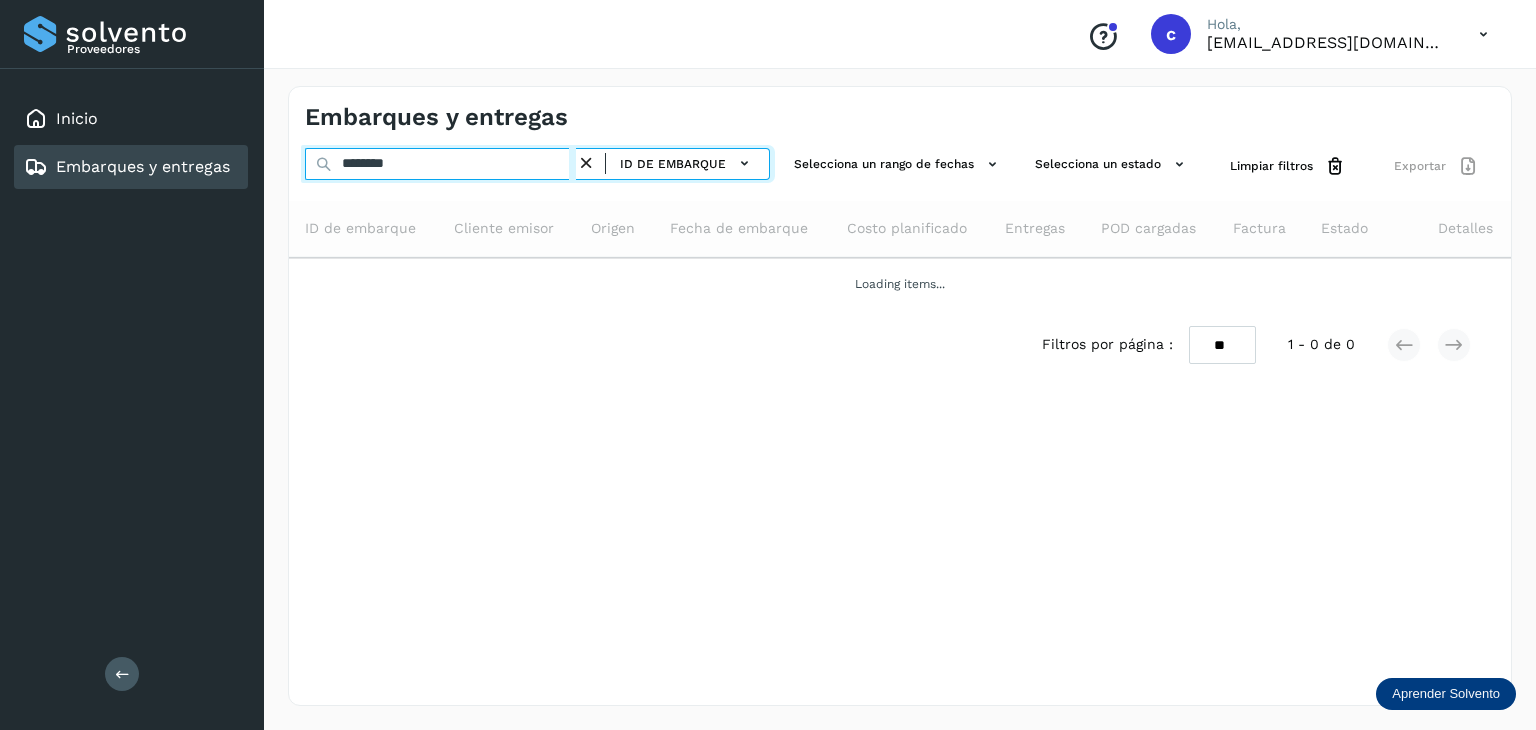 drag, startPoint x: 335, startPoint y: 157, endPoint x: 286, endPoint y: 161, distance: 49.162994 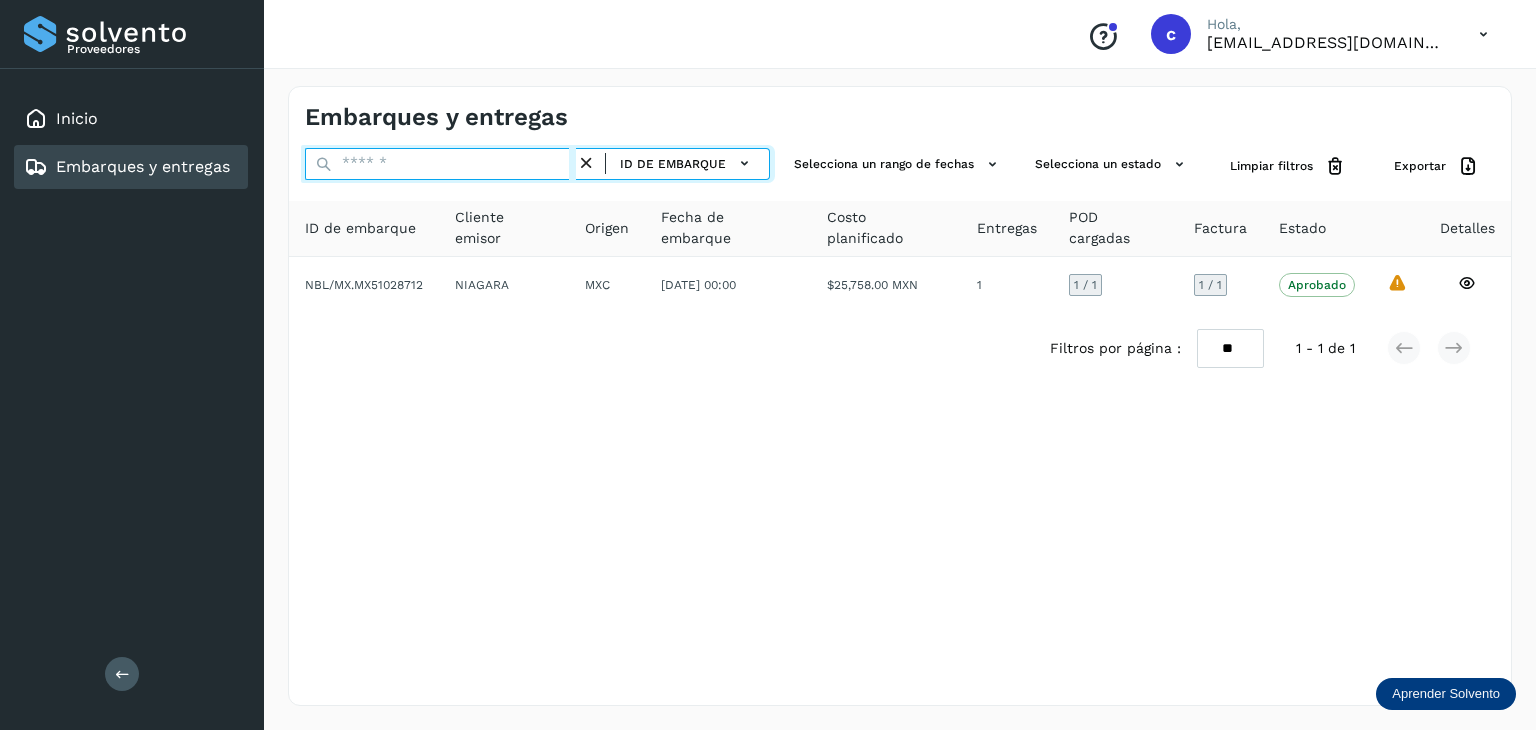 paste on "********" 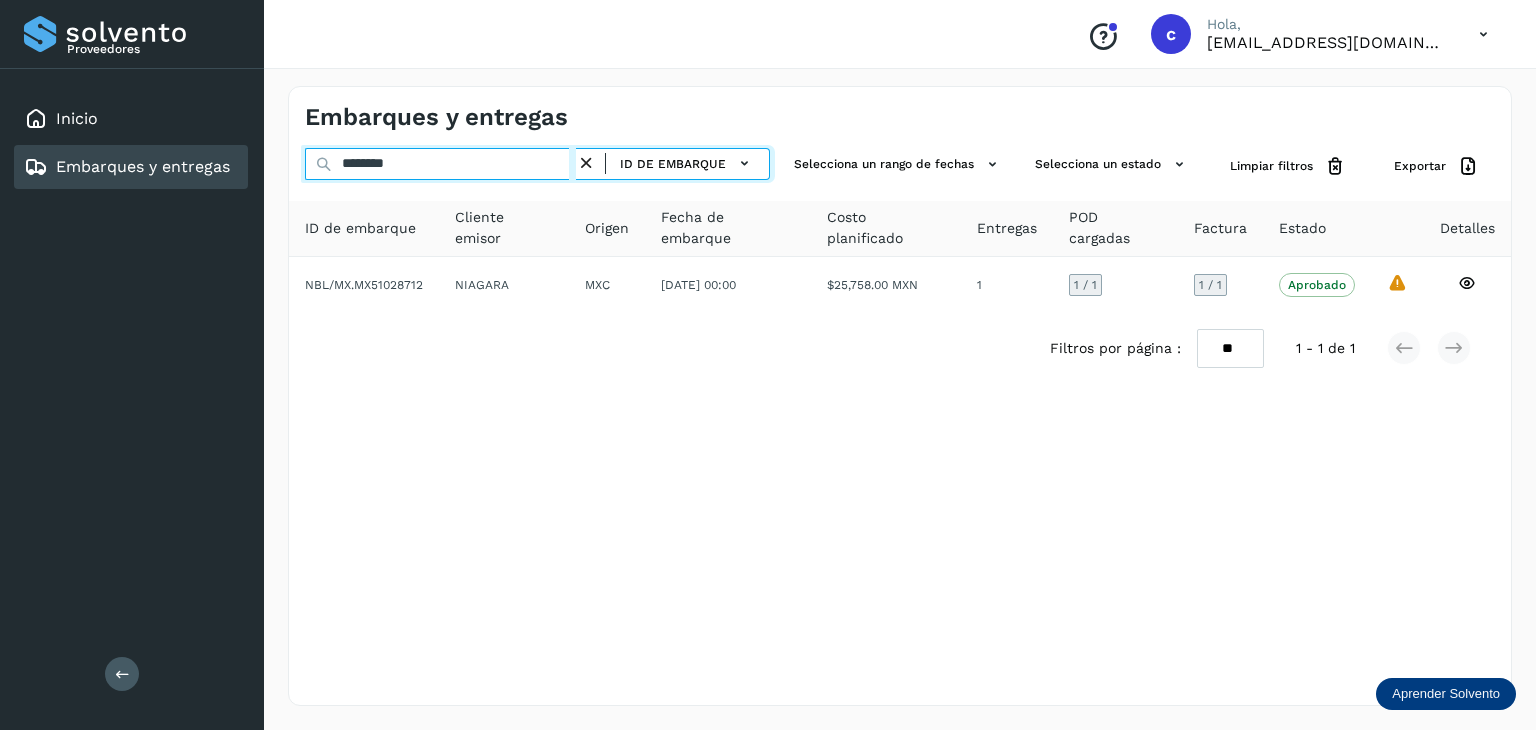 type on "********" 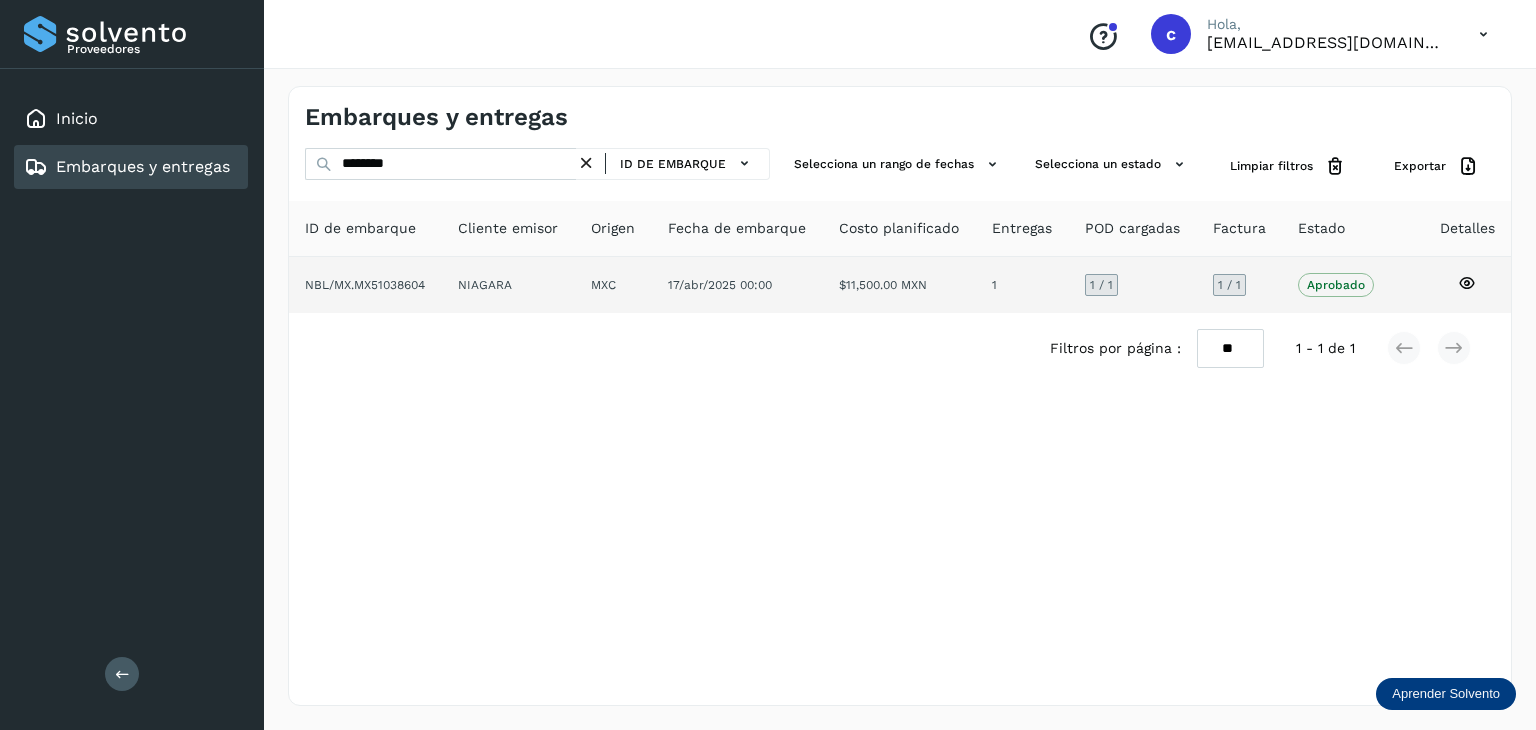 click 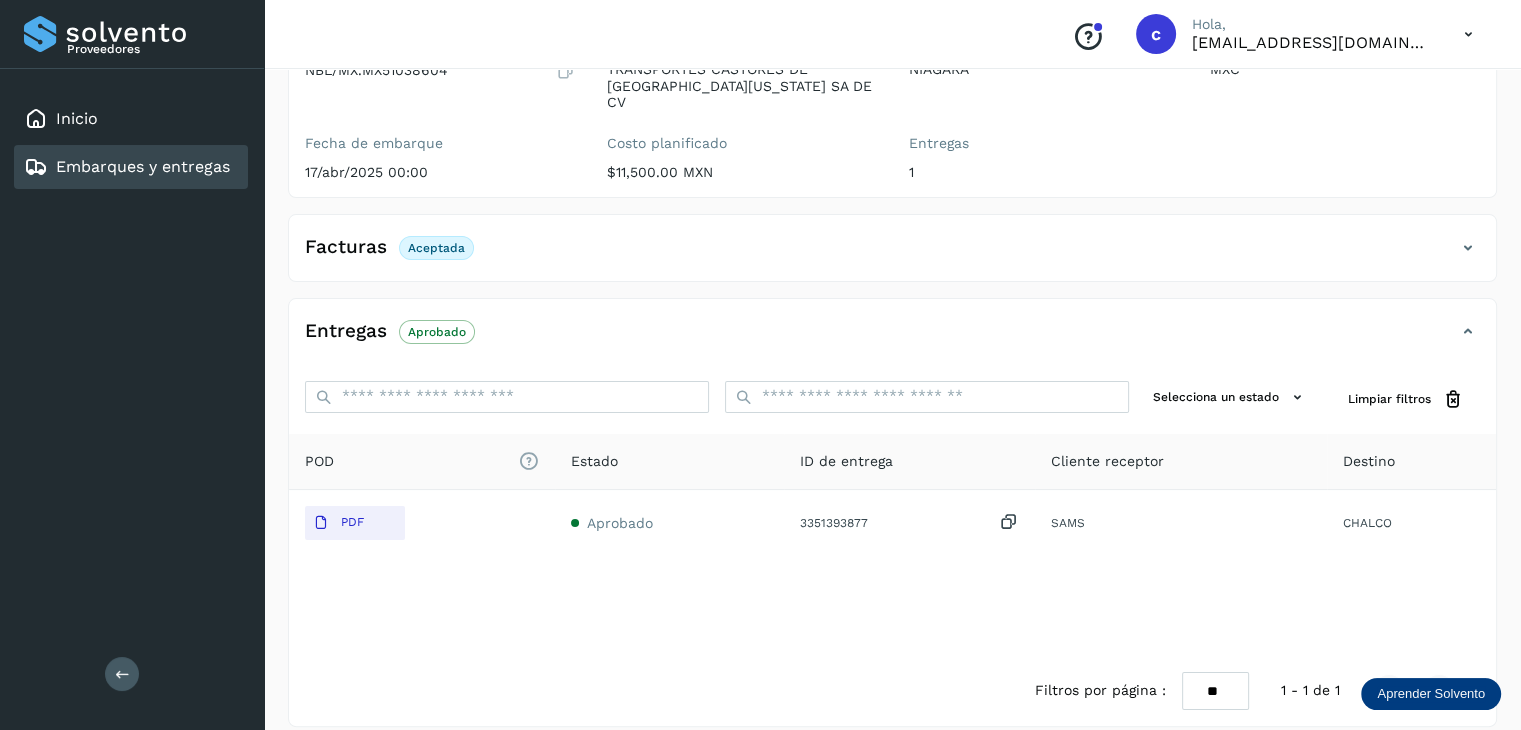 scroll, scrollTop: 229, scrollLeft: 0, axis: vertical 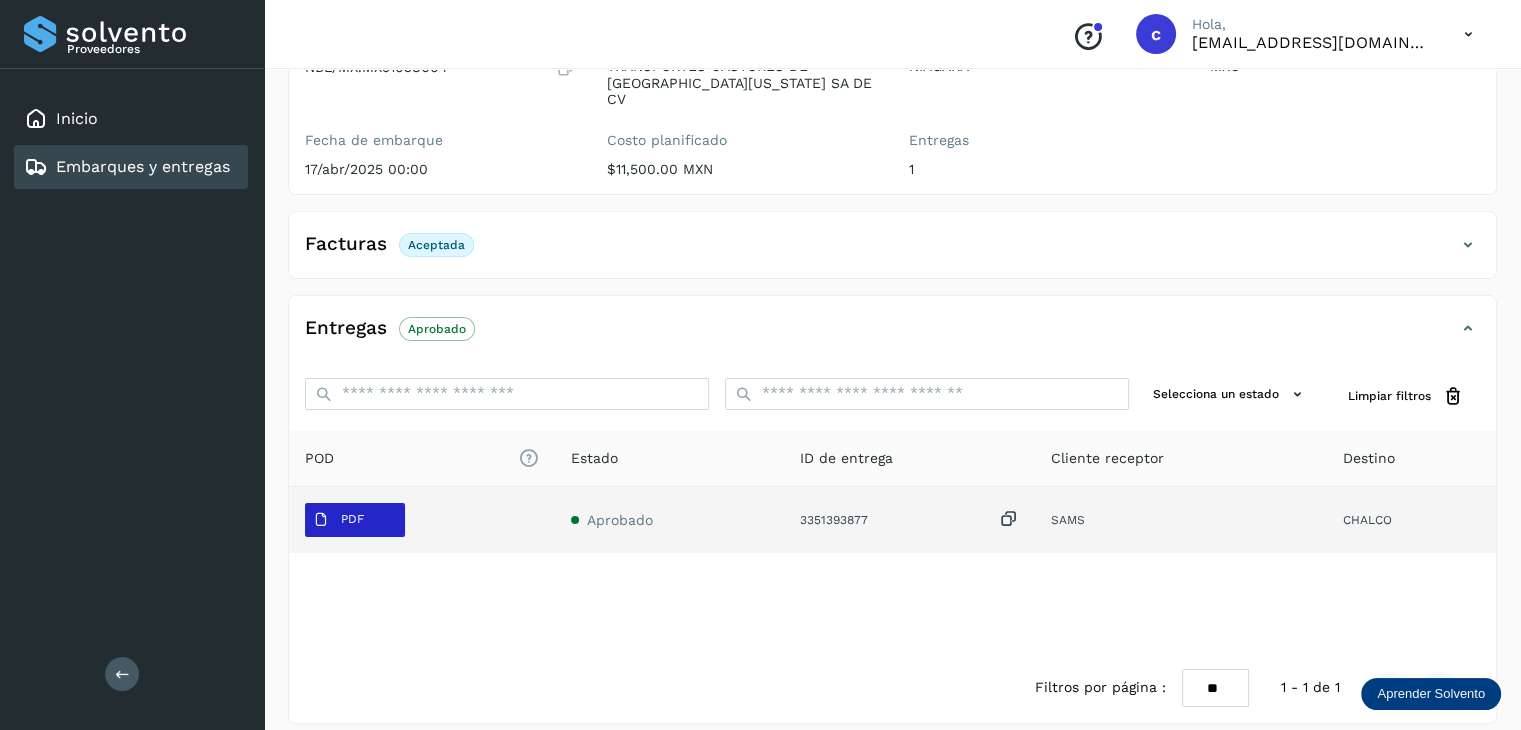 click on "PDF" at bounding box center (355, 520) 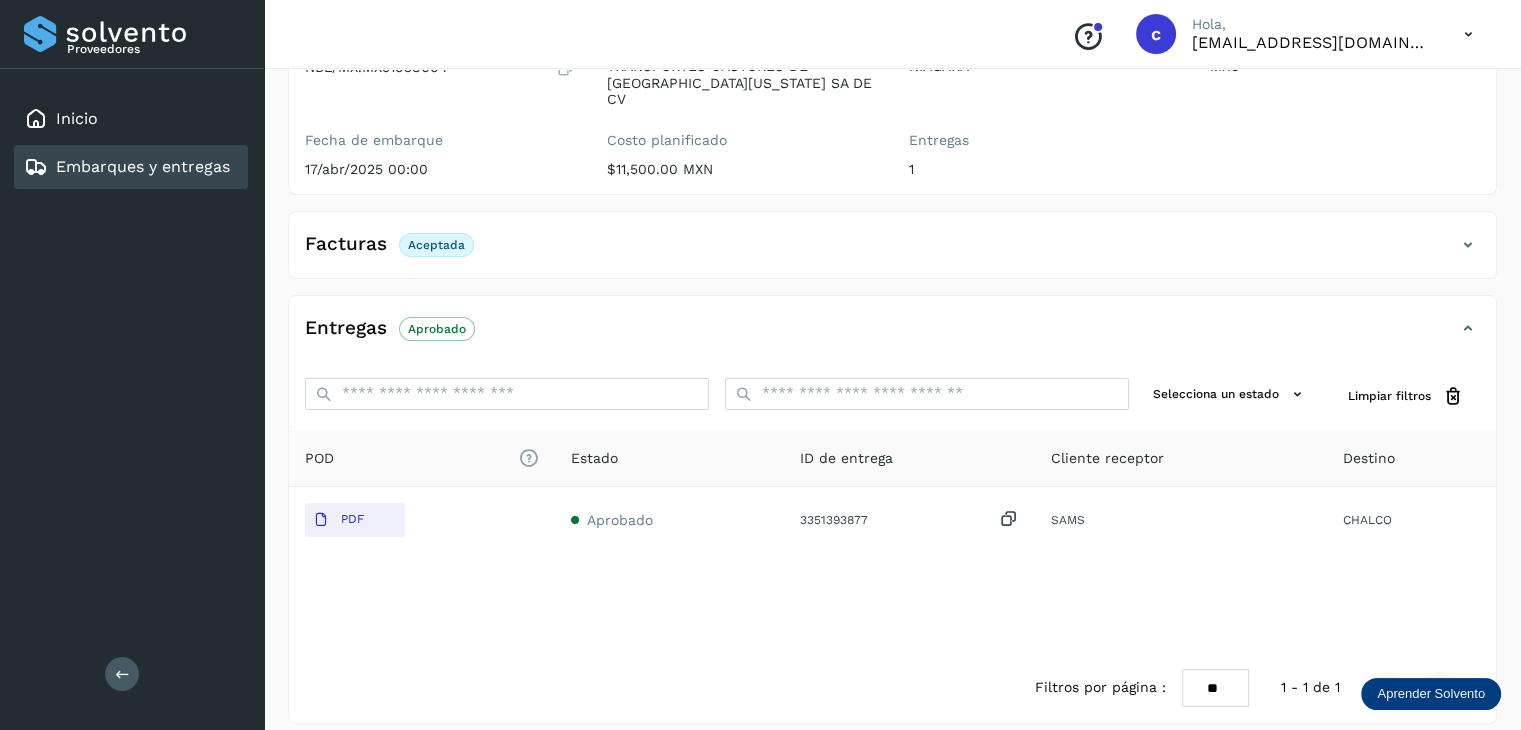 drag, startPoint x: 180, startPoint y: 170, endPoint x: 255, endPoint y: 200, distance: 80.77747 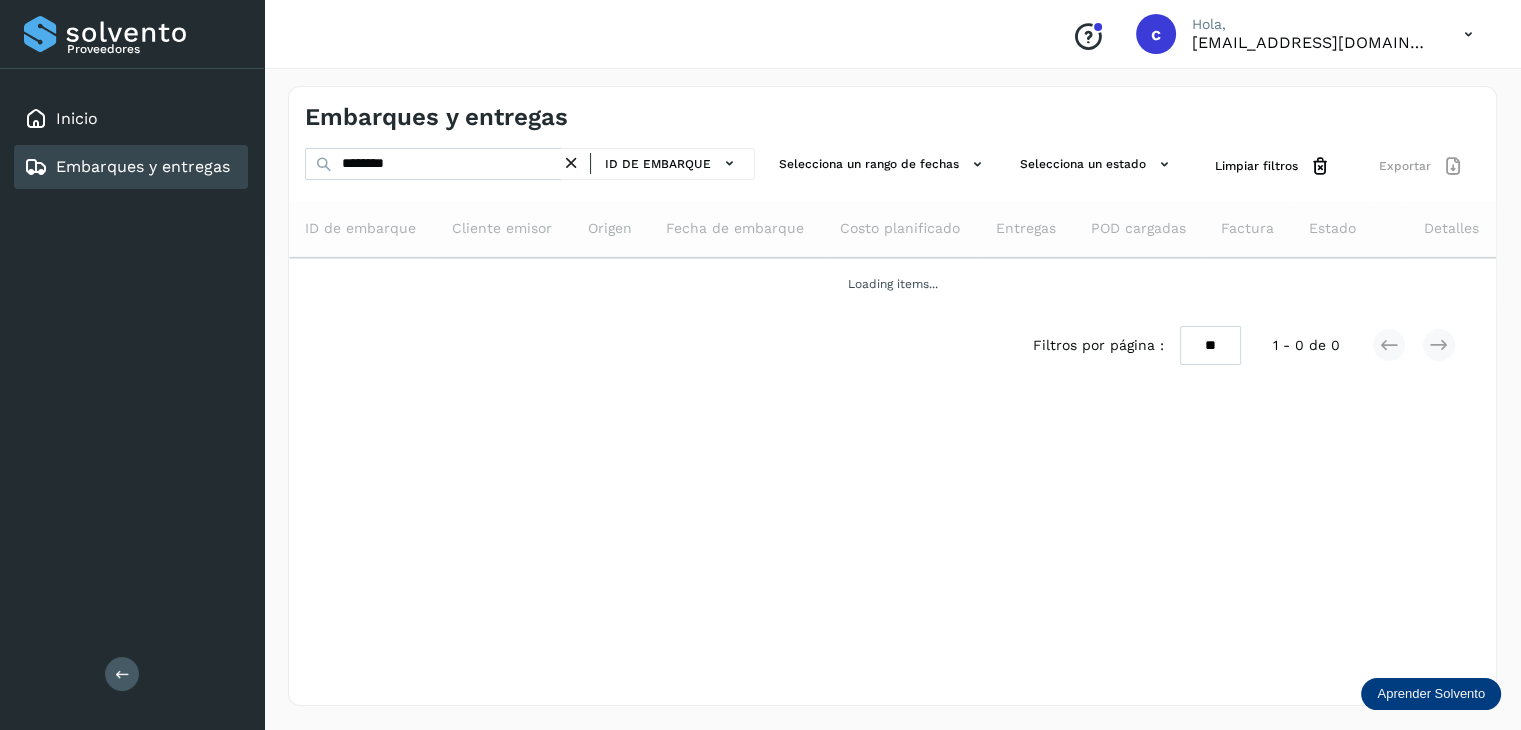 scroll, scrollTop: 0, scrollLeft: 0, axis: both 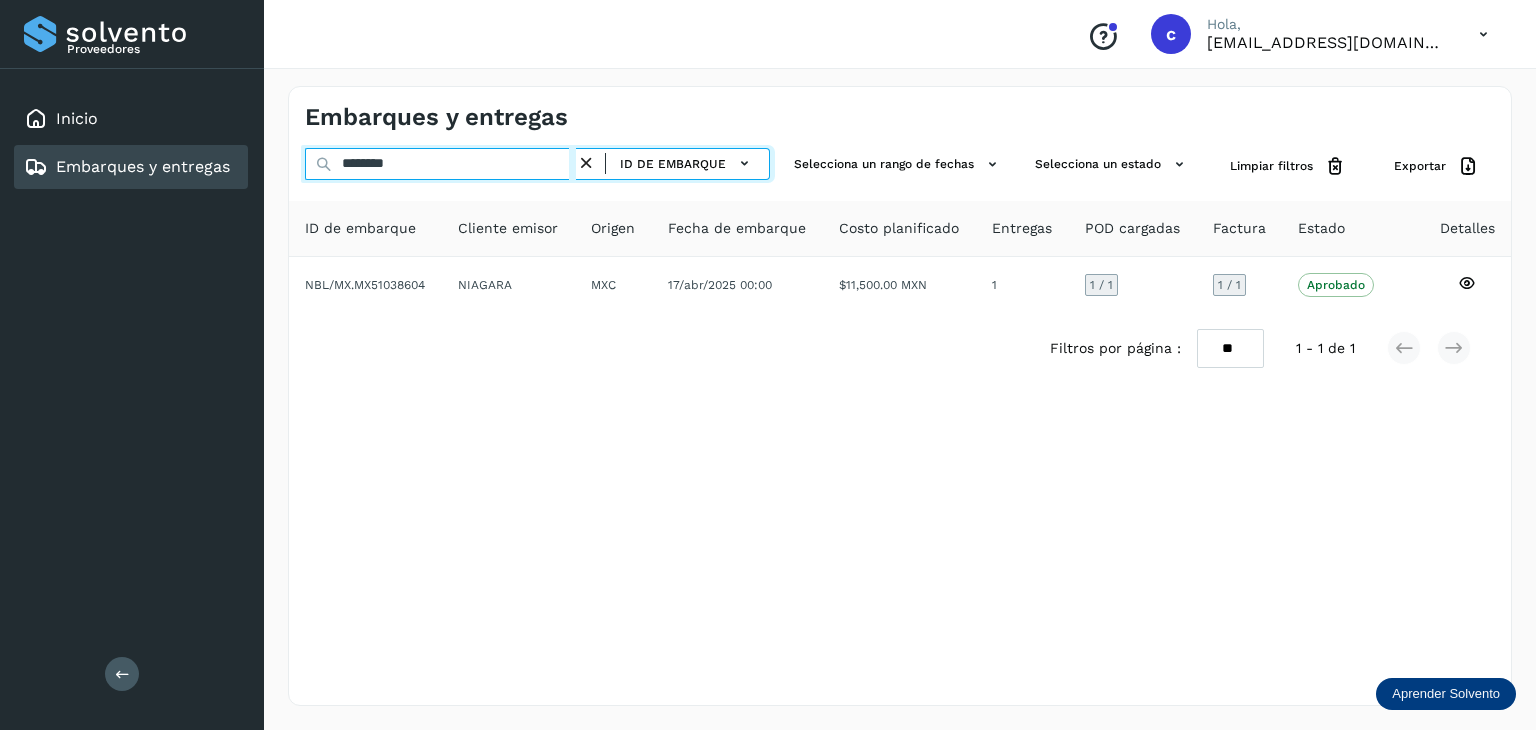 drag, startPoint x: 408, startPoint y: 161, endPoint x: 255, endPoint y: 170, distance: 153.26448 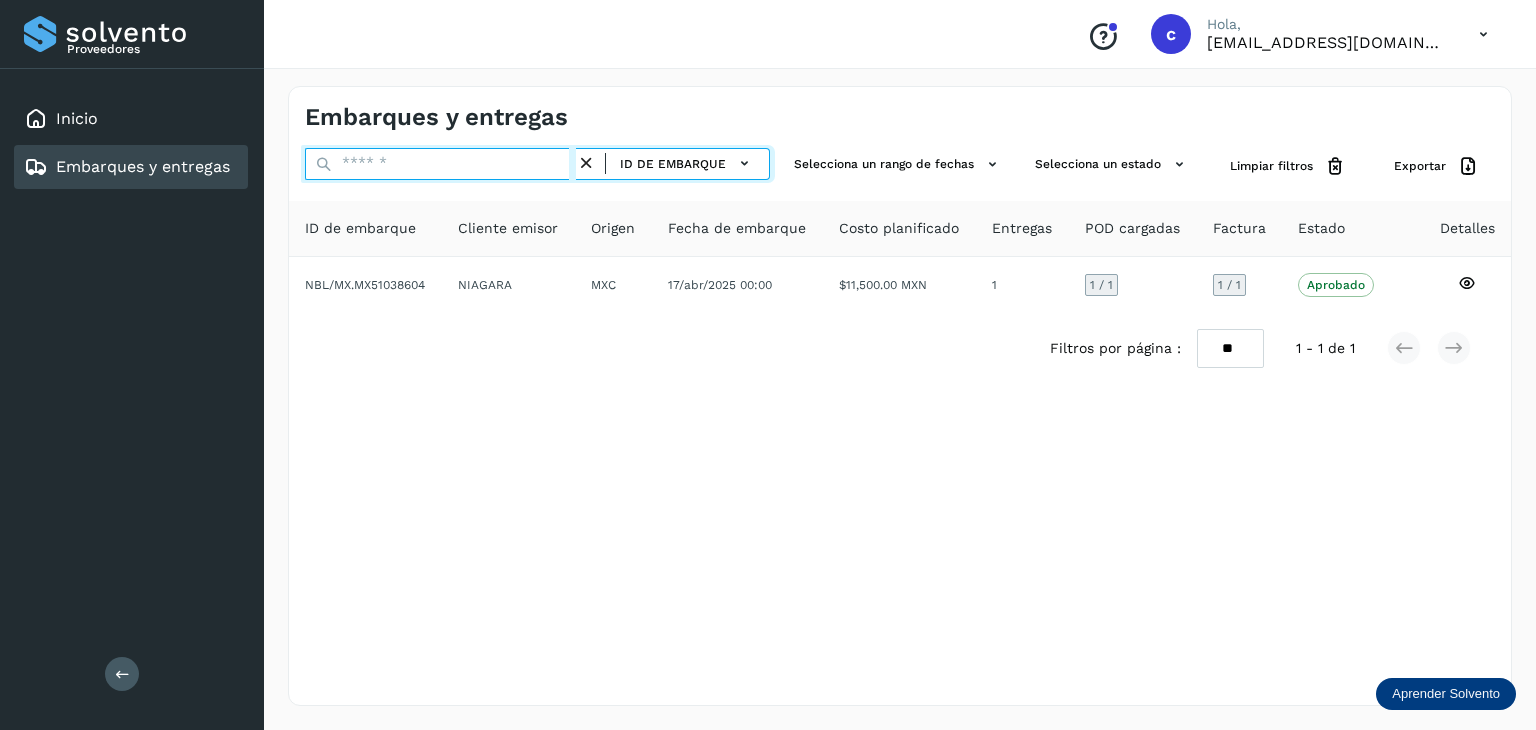 paste on "********" 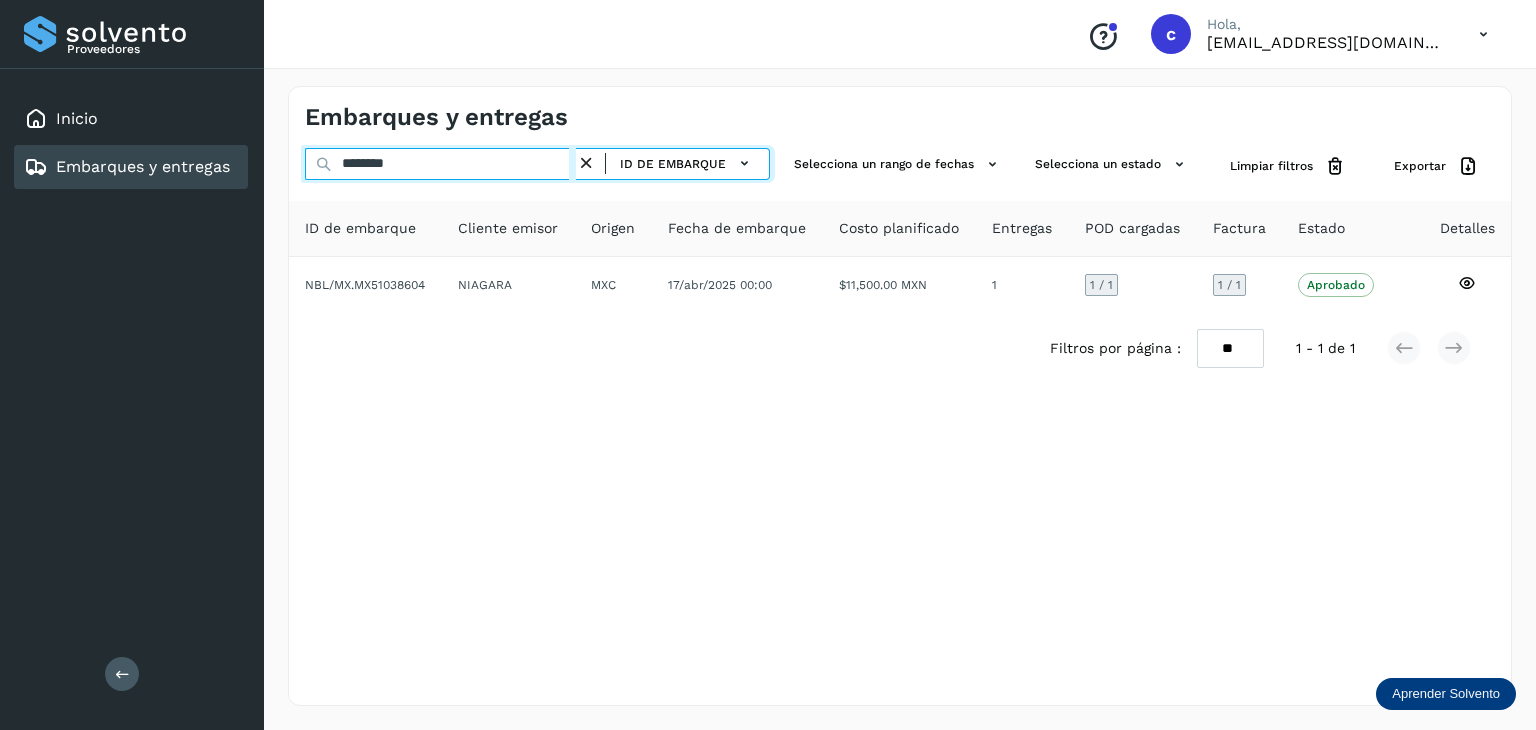 type on "********" 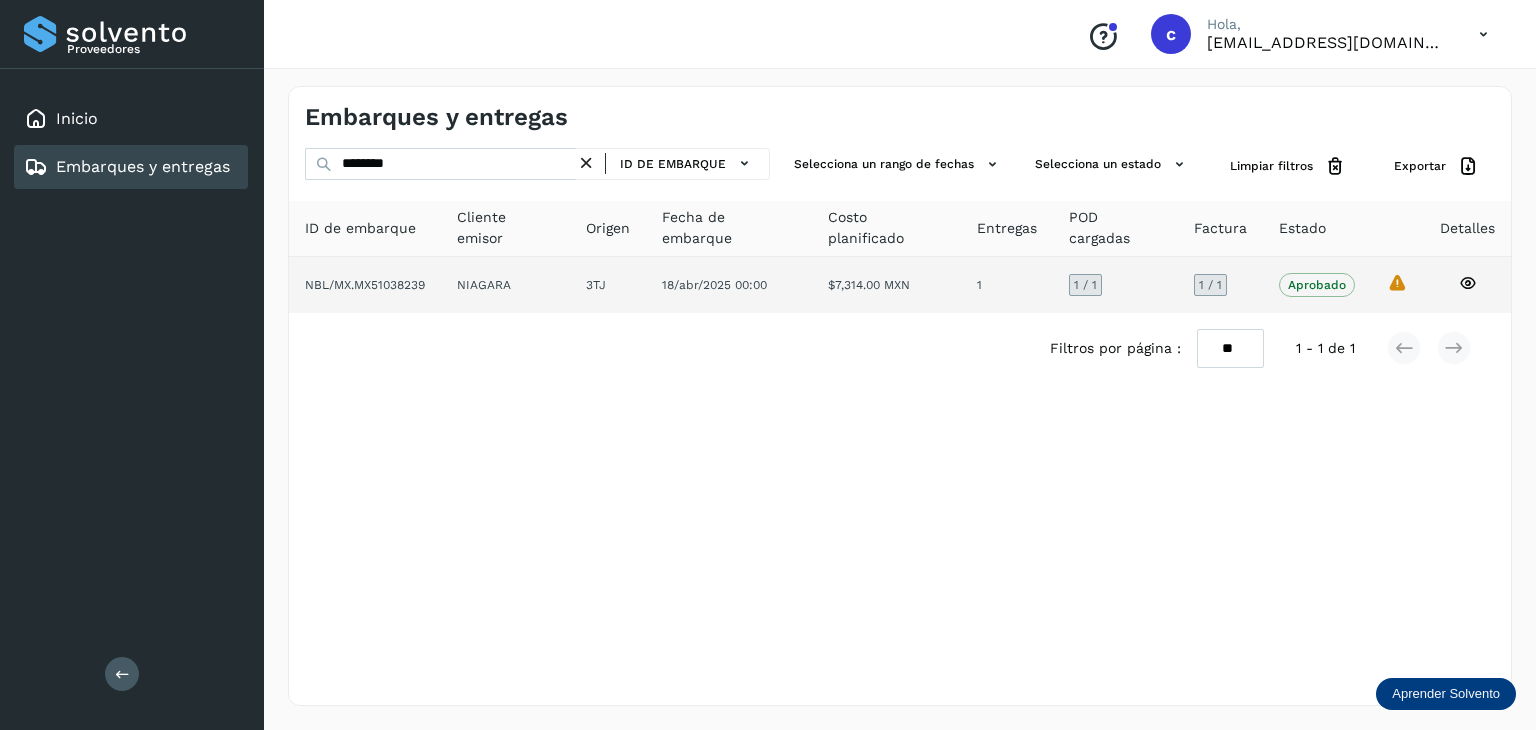 click 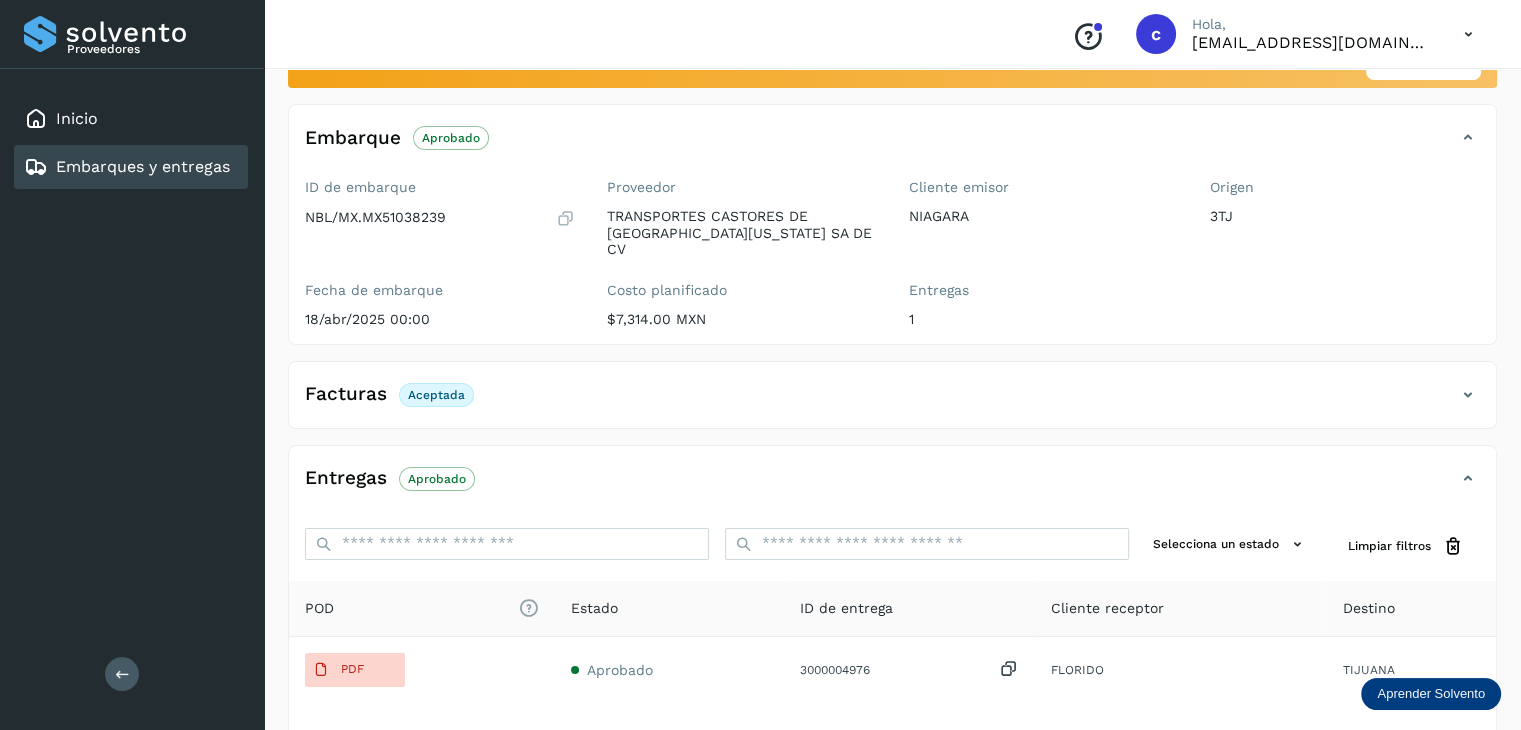 scroll, scrollTop: 300, scrollLeft: 0, axis: vertical 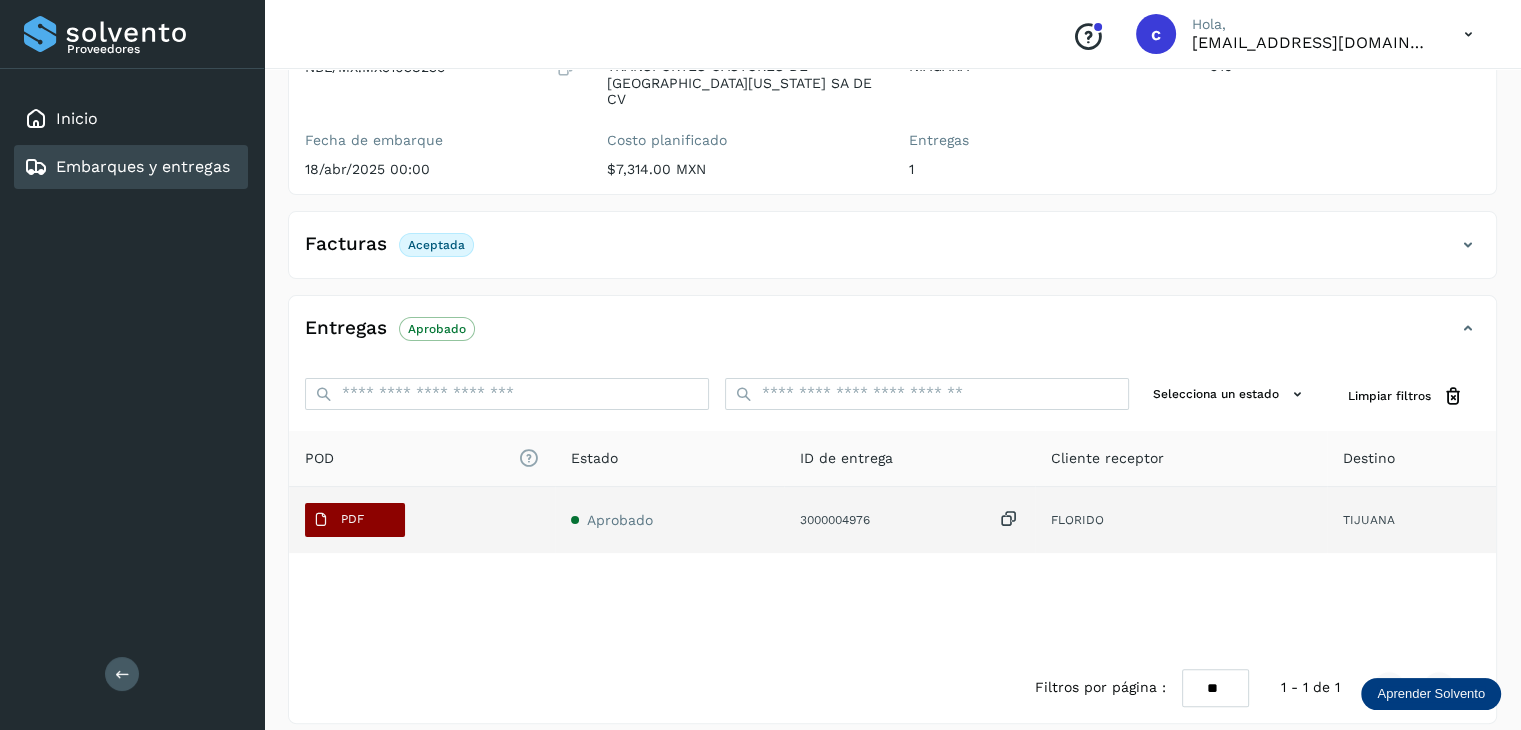 click on "PDF" at bounding box center [352, 519] 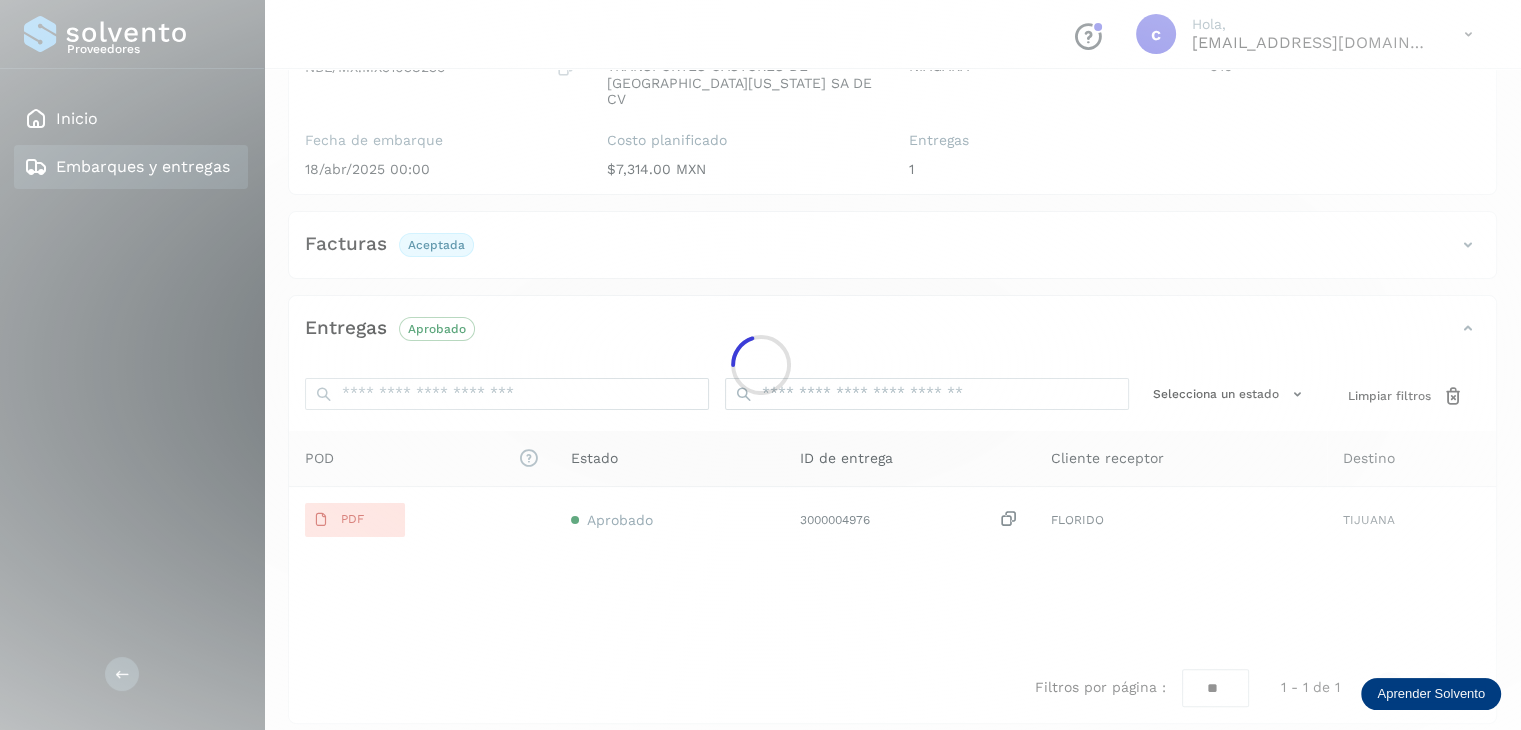 type 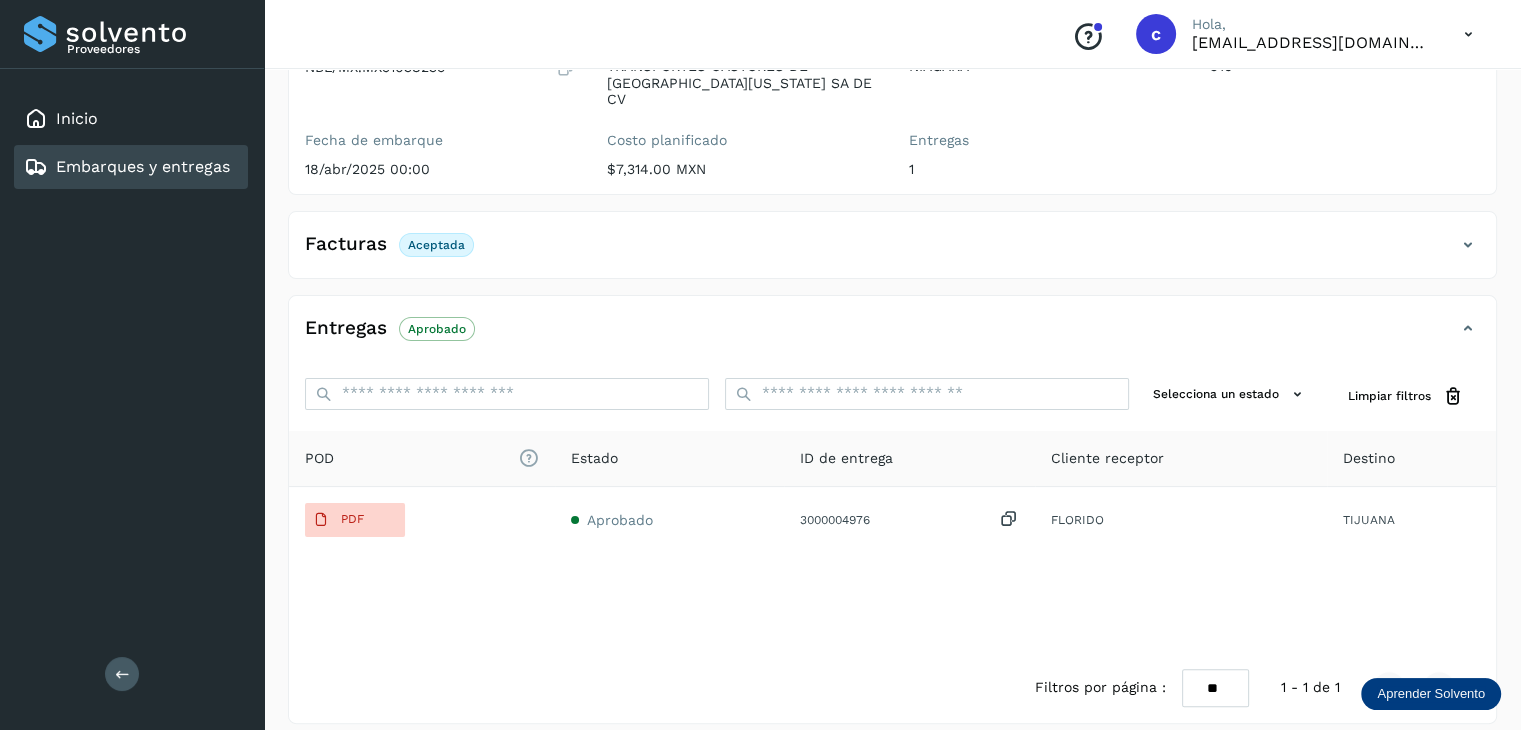 click on "Embarques y entregas" at bounding box center (143, 166) 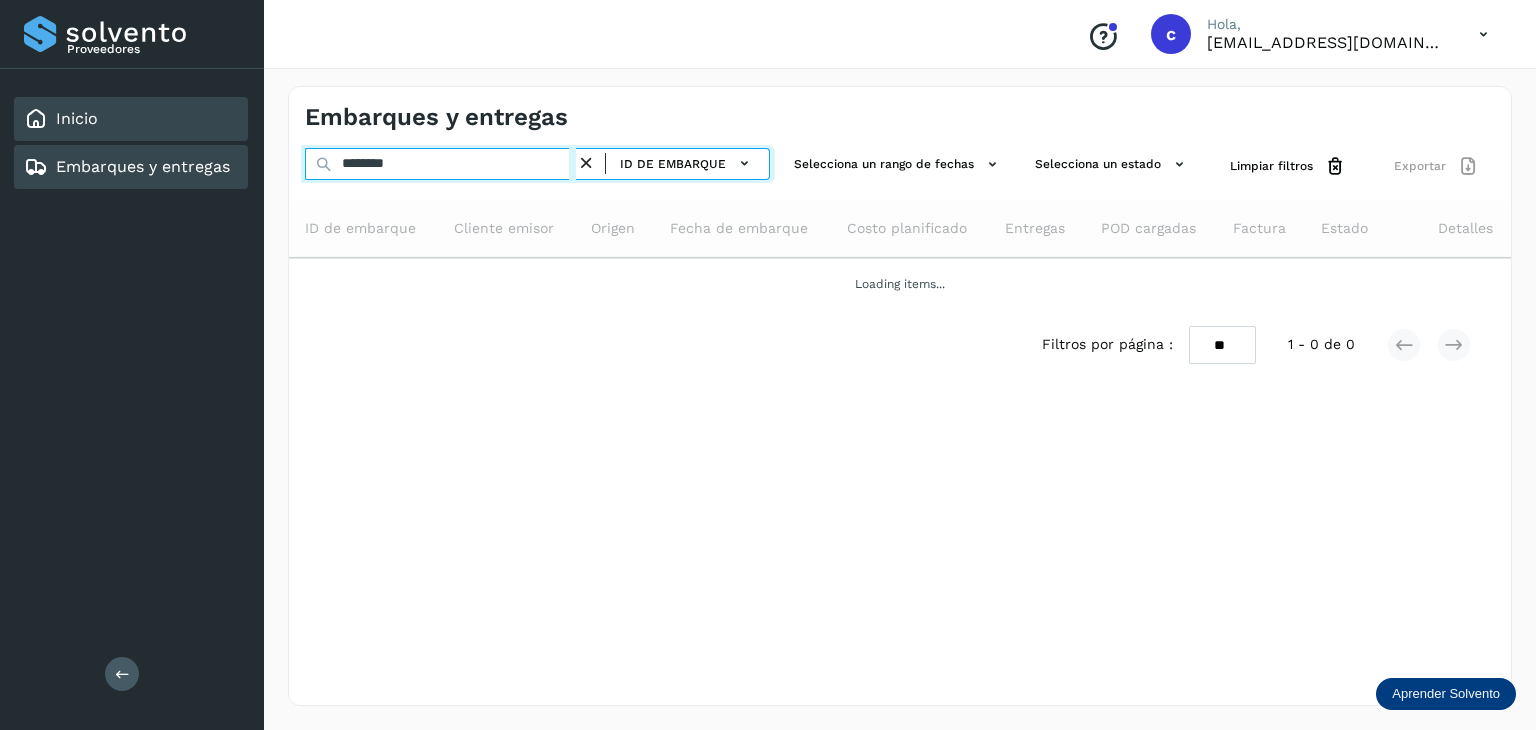 drag, startPoint x: 365, startPoint y: 161, endPoint x: 86, endPoint y: 122, distance: 281.71262 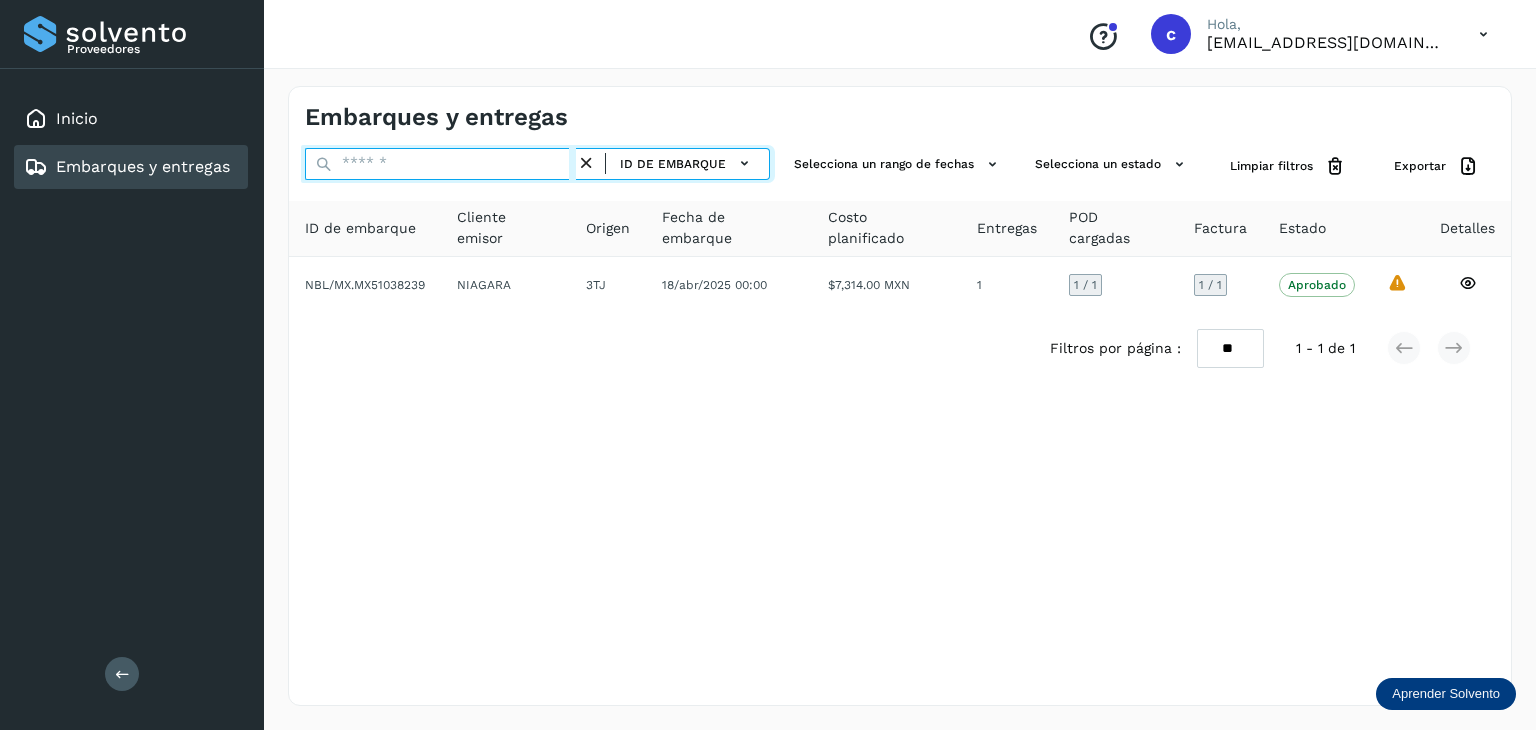 paste on "********" 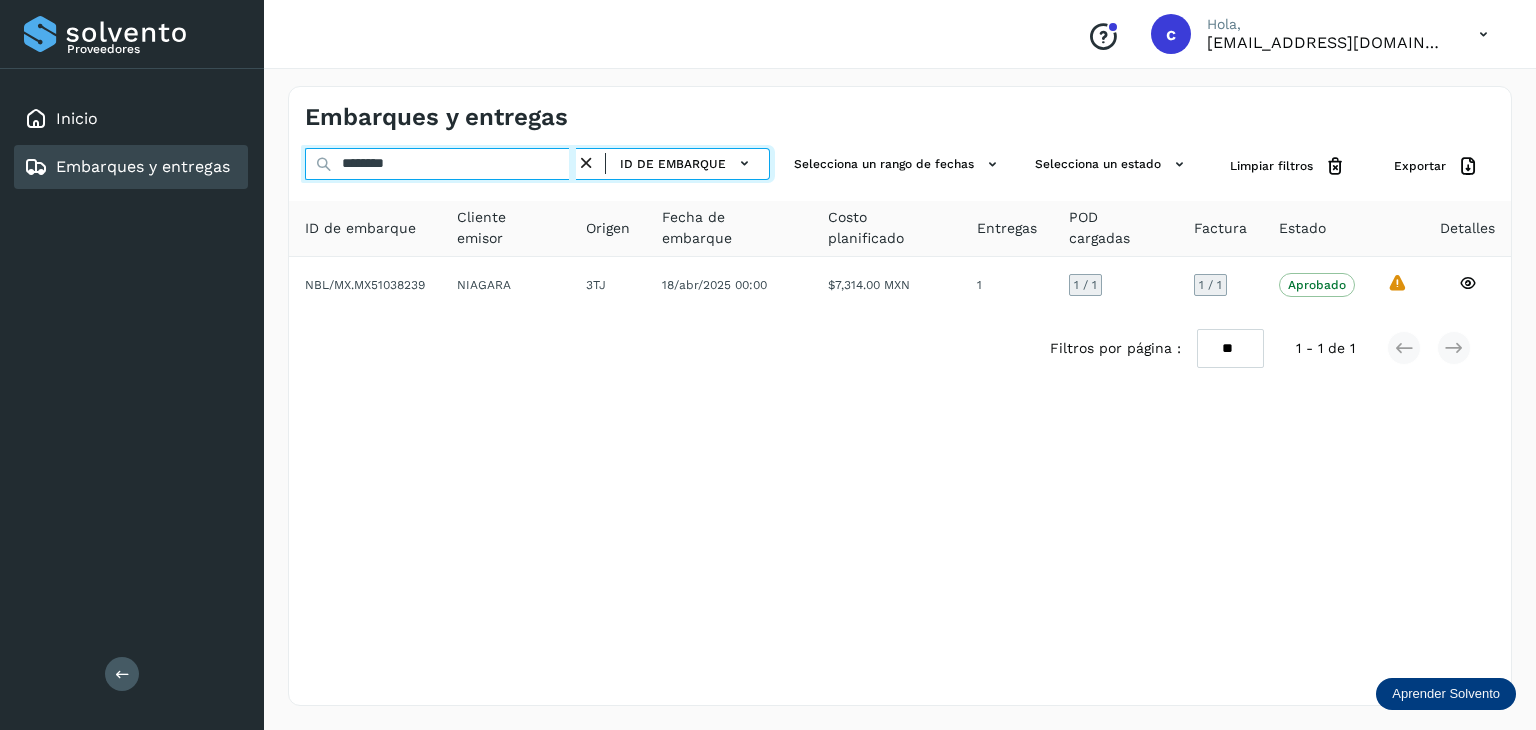 type on "********" 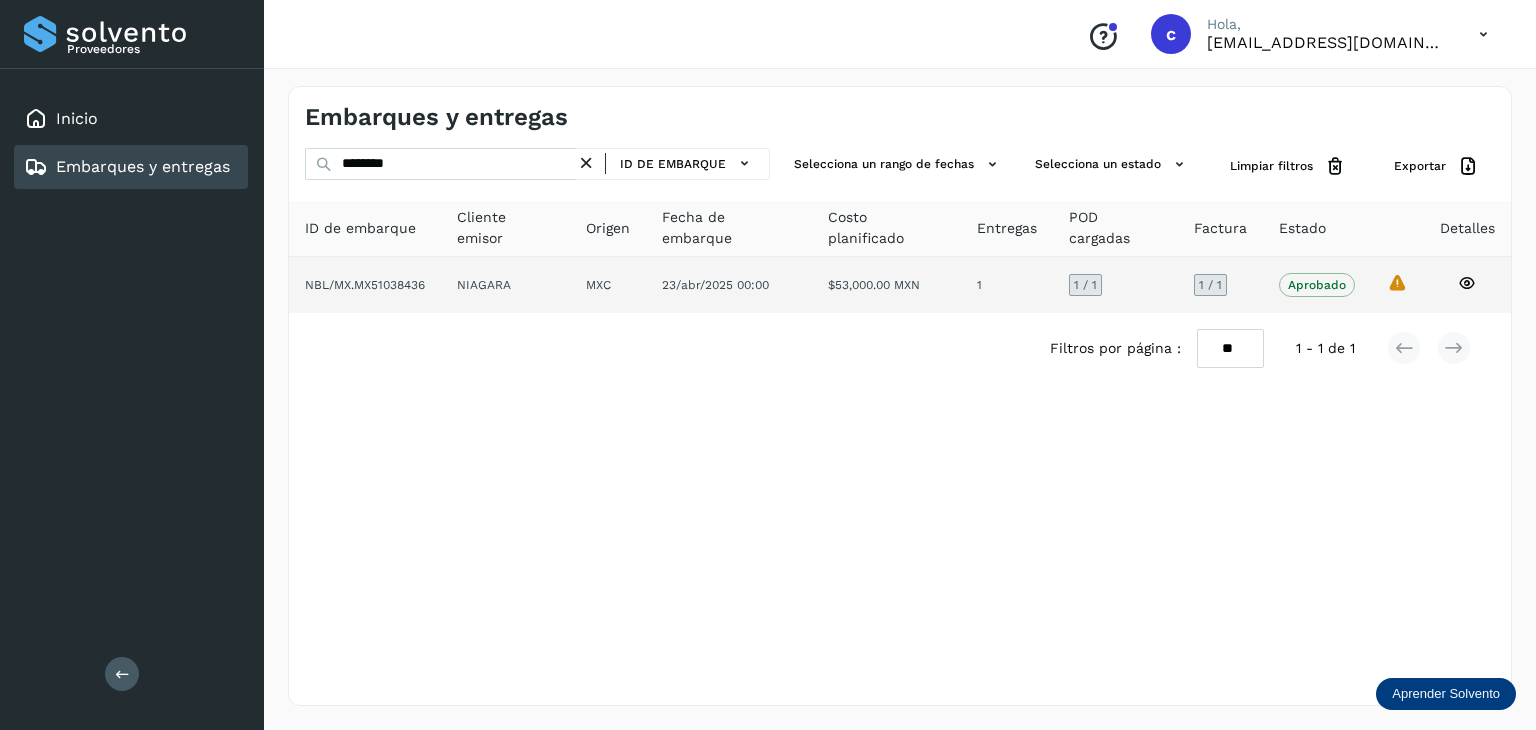 click 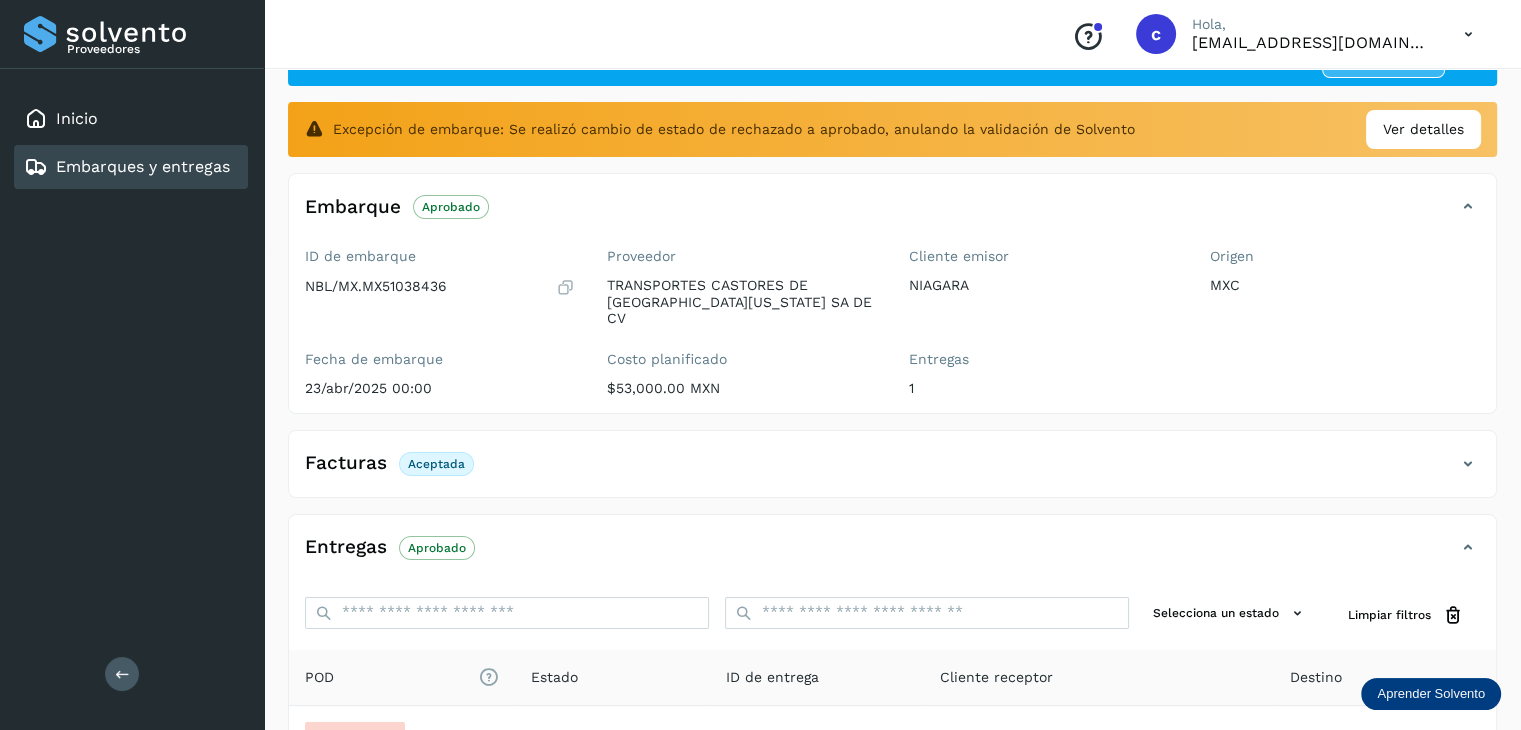 scroll, scrollTop: 200, scrollLeft: 0, axis: vertical 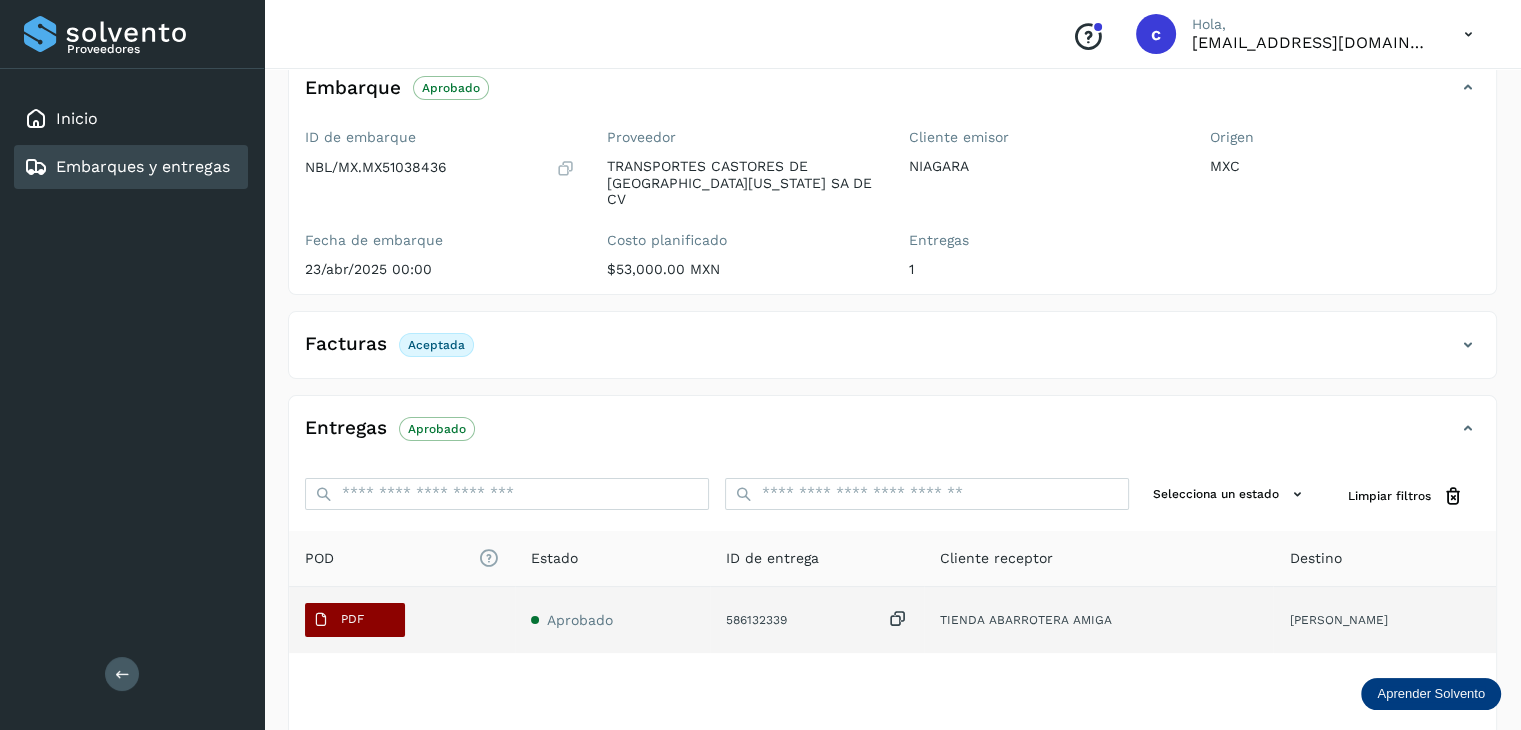 click on "PDF" at bounding box center [338, 620] 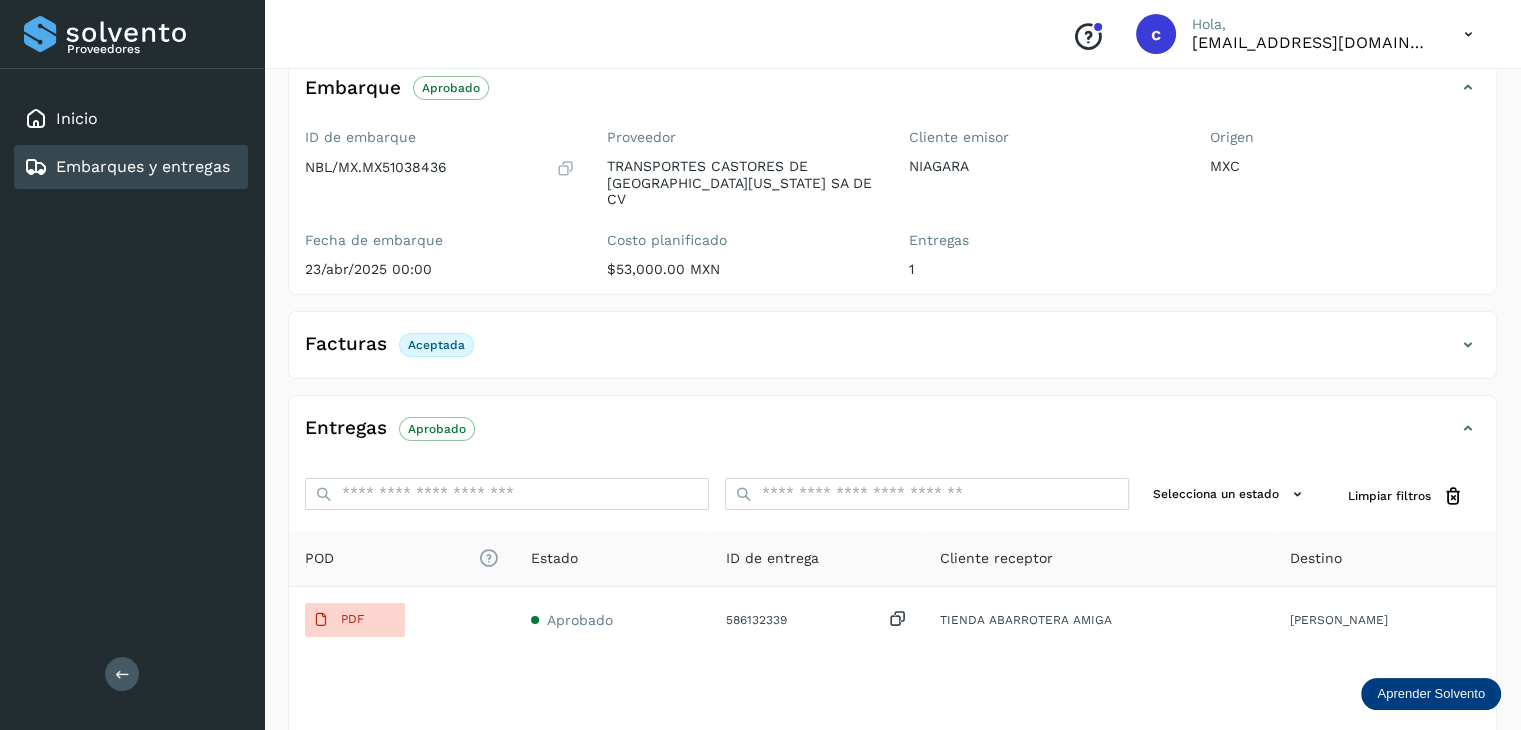 click on "Embarques y entregas" at bounding box center (143, 166) 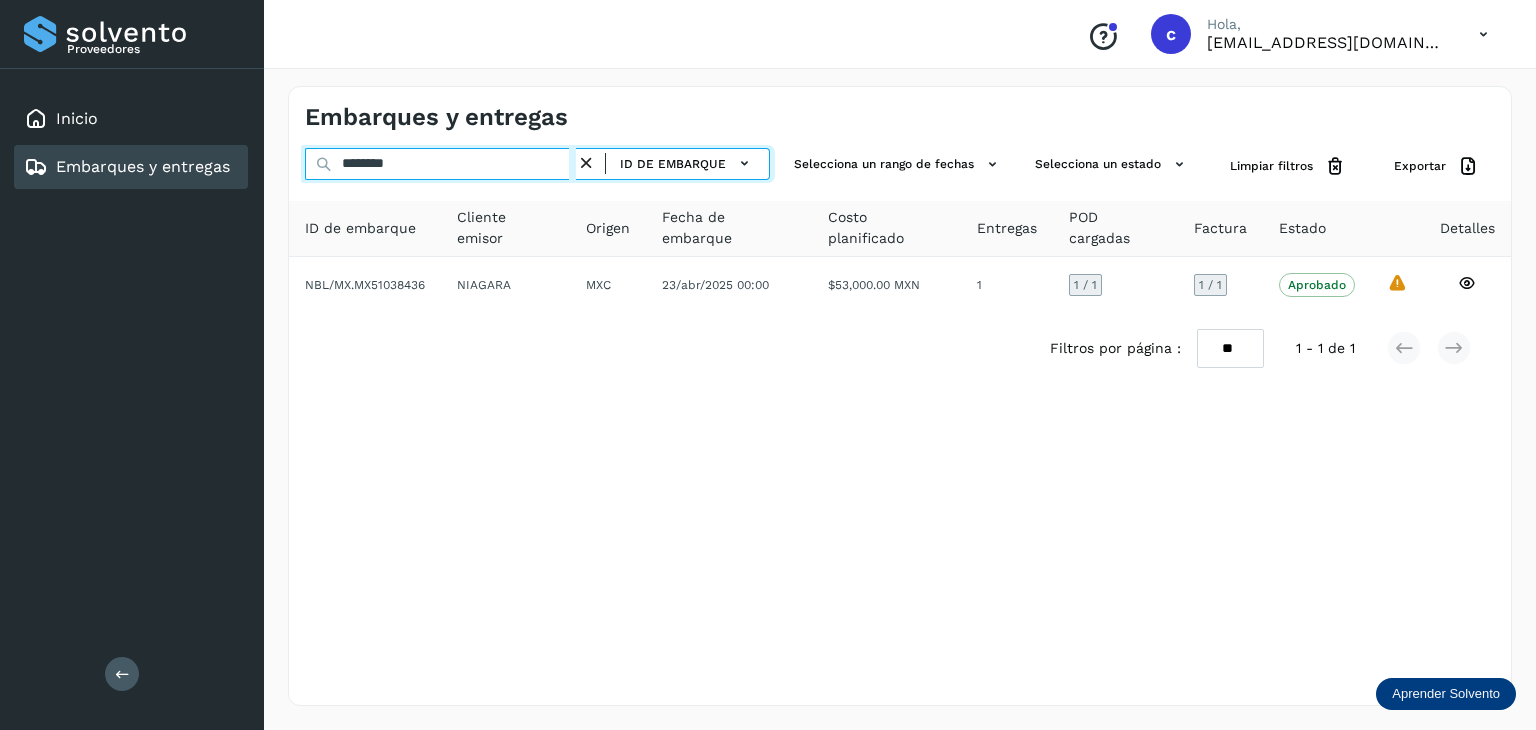 drag, startPoint x: 422, startPoint y: 173, endPoint x: 148, endPoint y: 161, distance: 274.26263 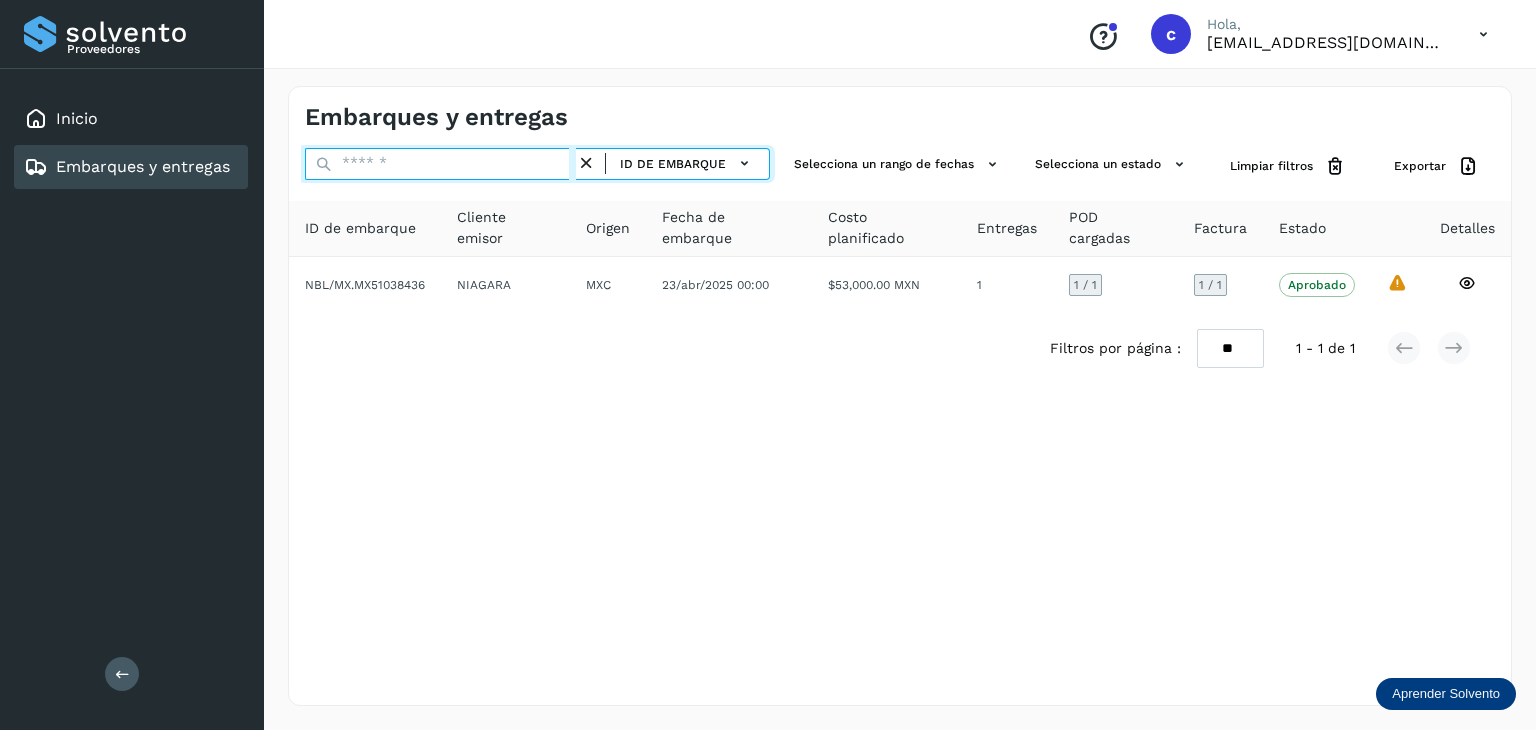 paste on "********" 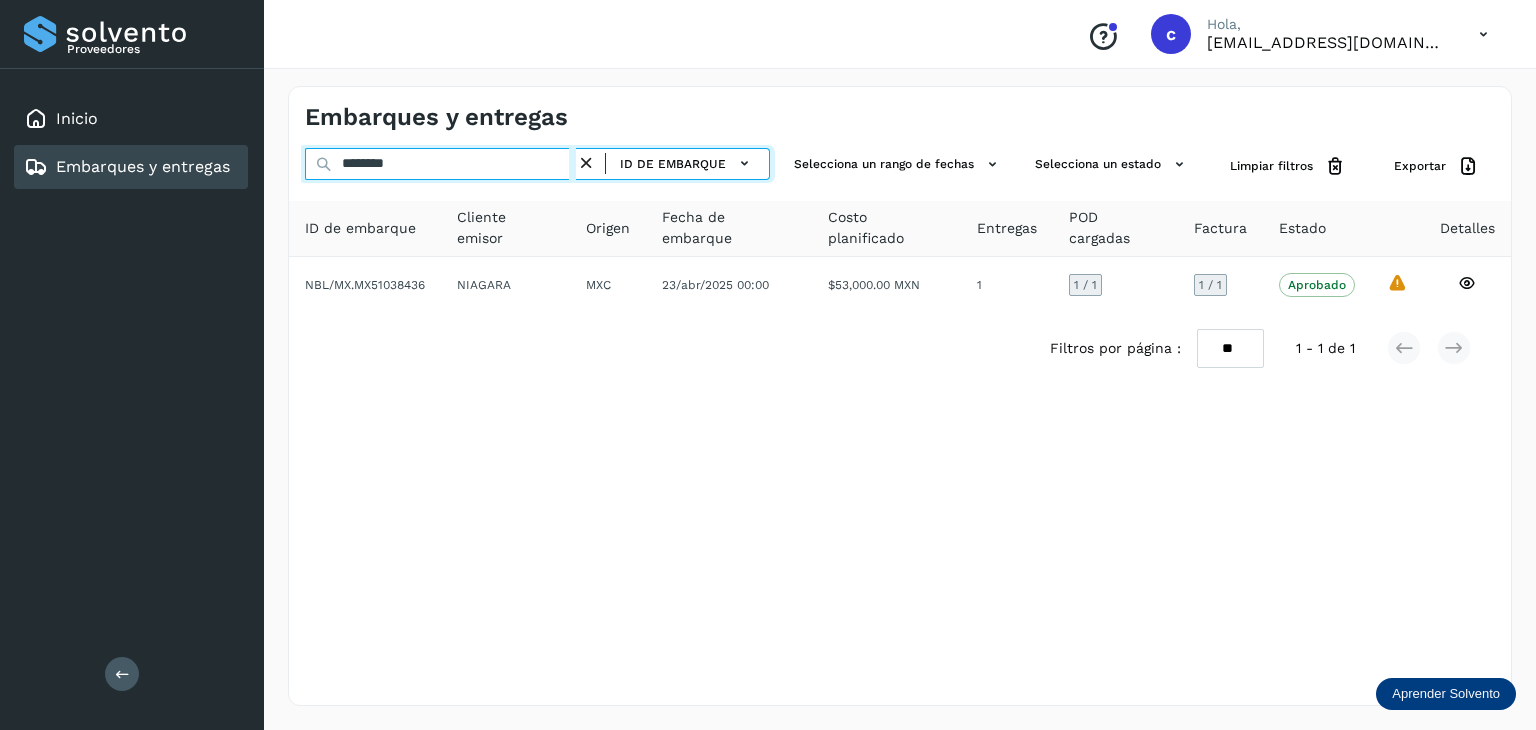type on "********" 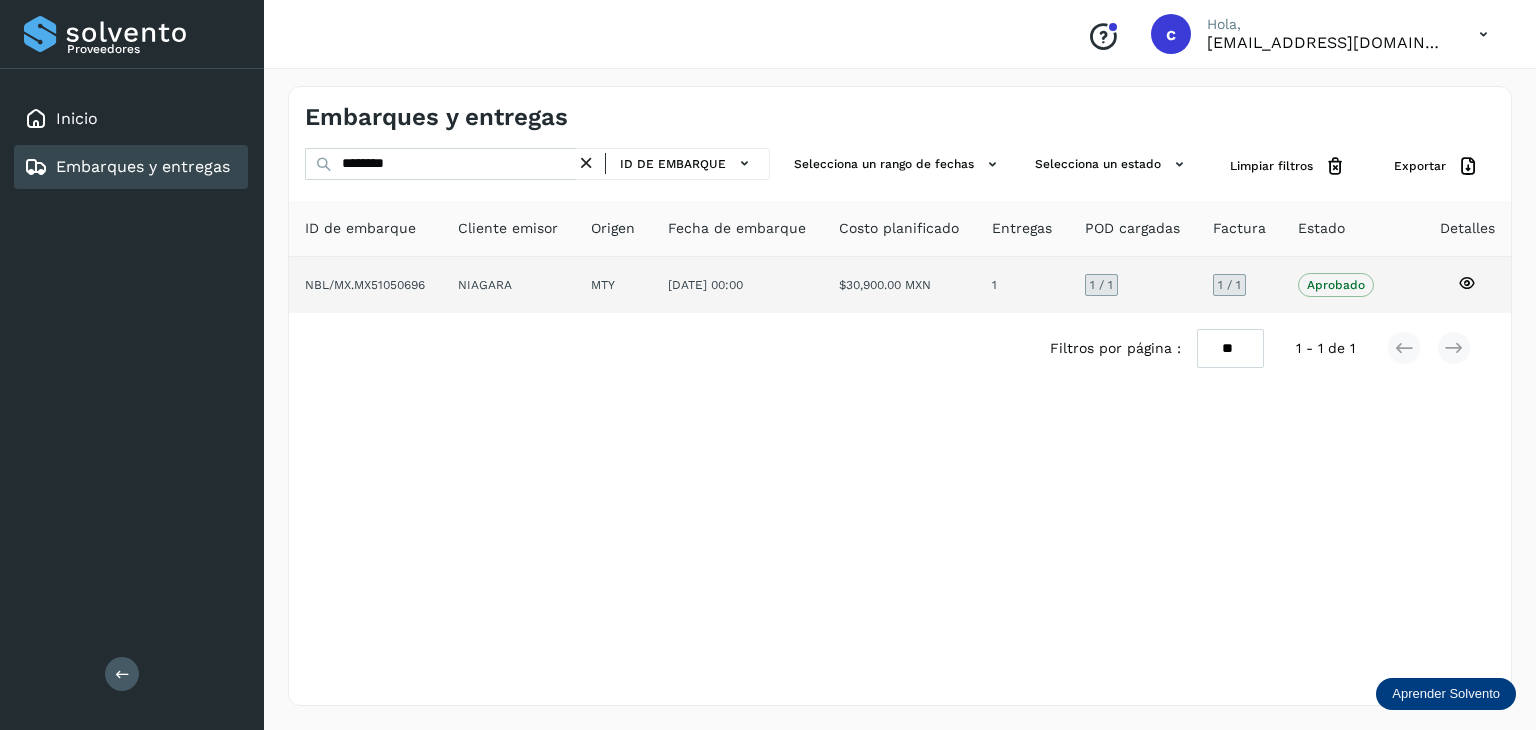 click 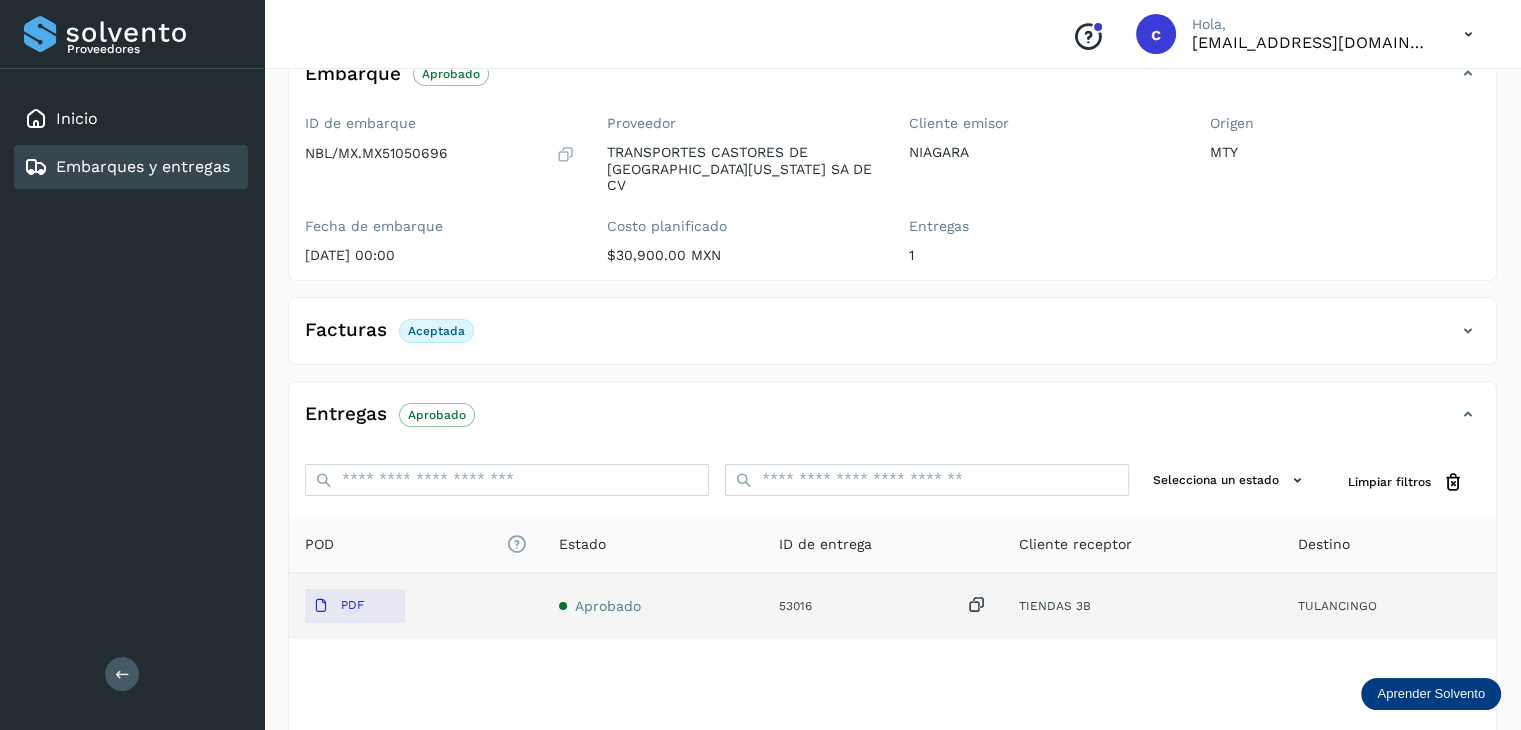 scroll, scrollTop: 229, scrollLeft: 0, axis: vertical 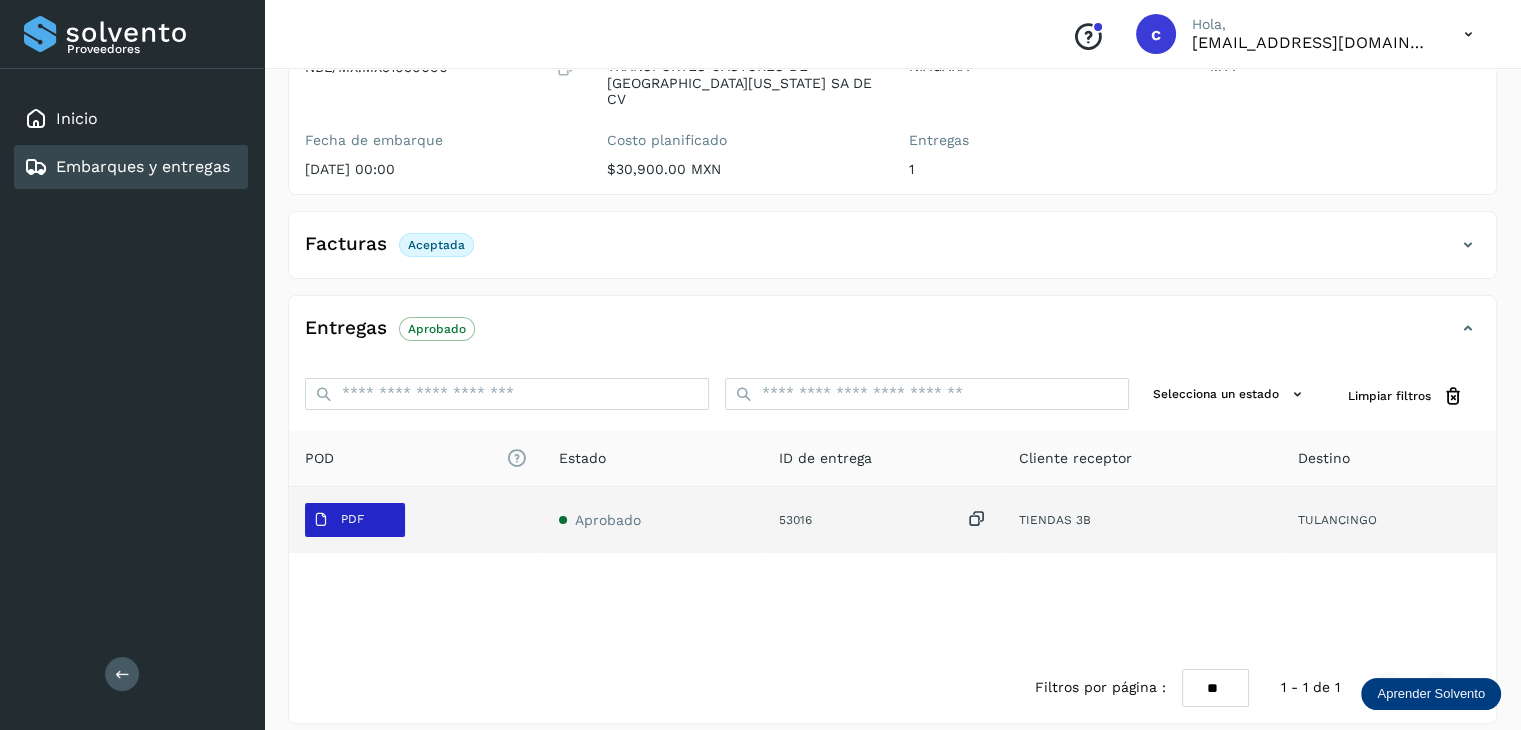 click on "PDF" at bounding box center [355, 520] 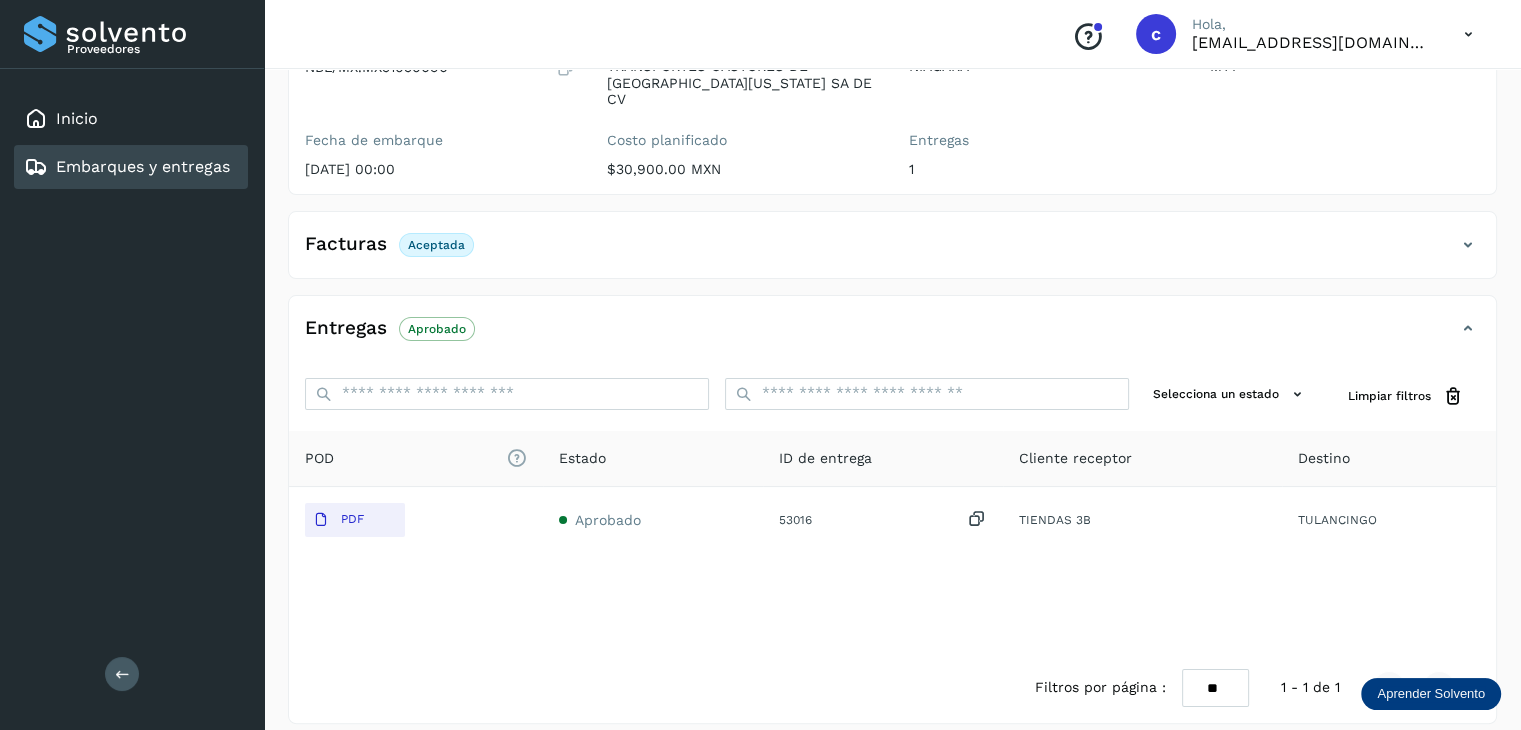 type 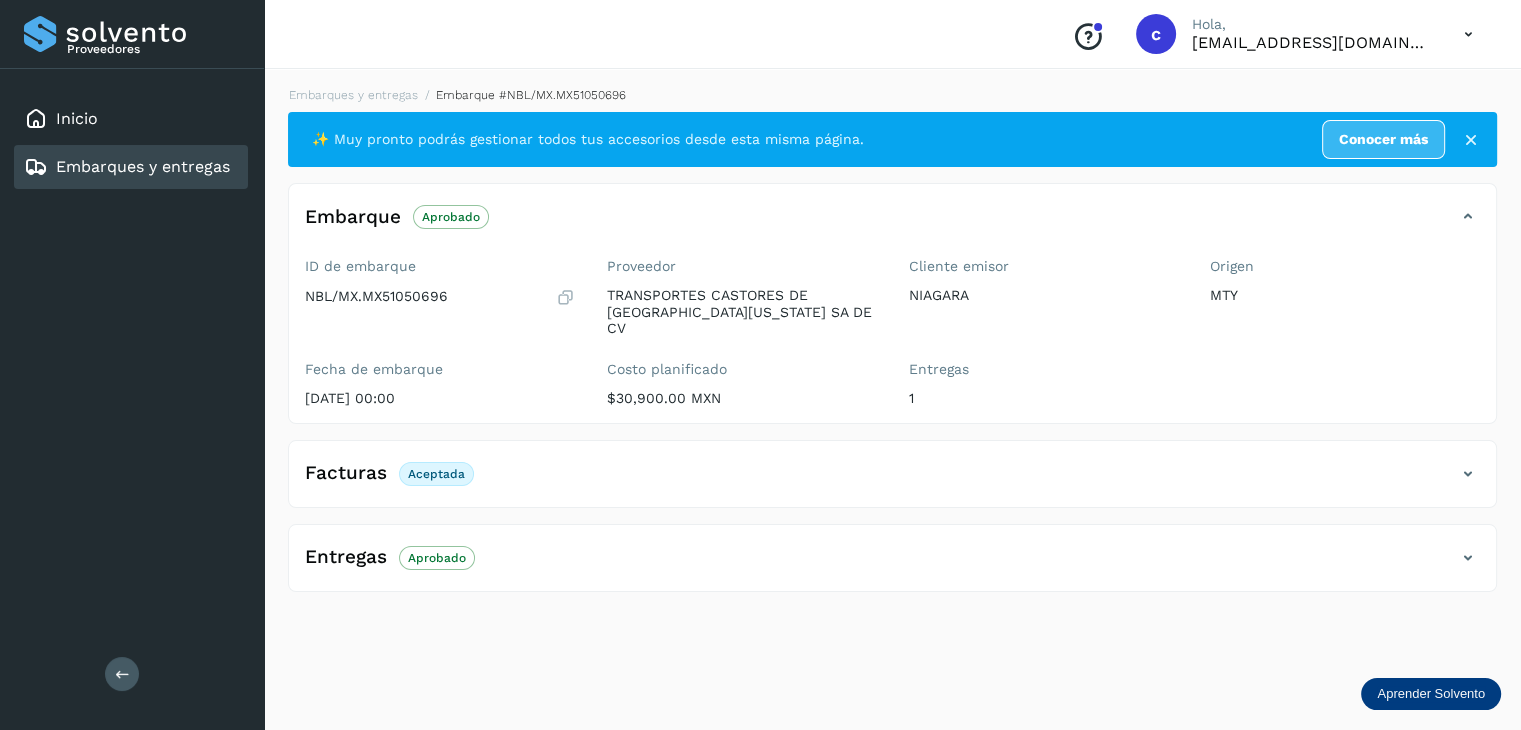 scroll, scrollTop: 0, scrollLeft: 0, axis: both 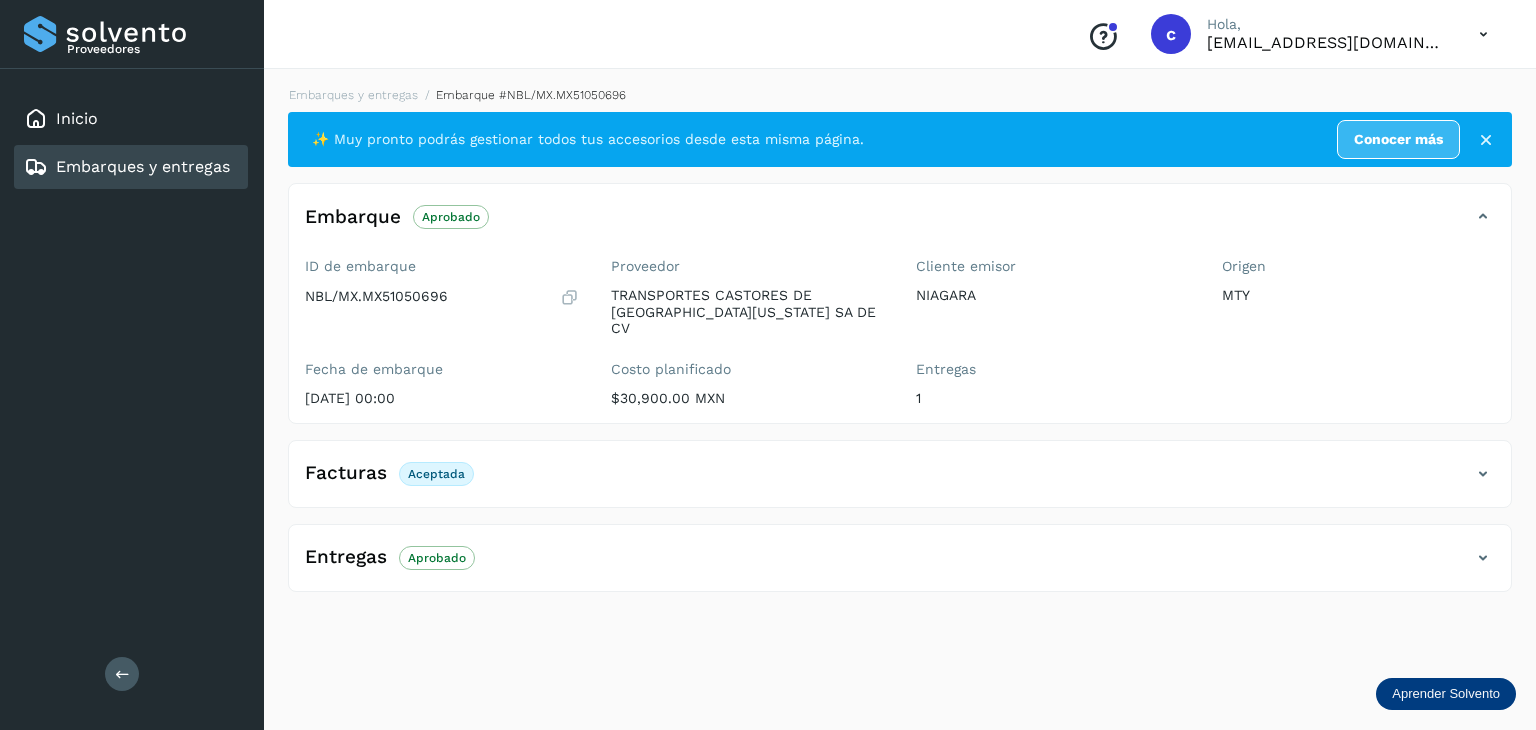 click on "Proveedor TRANSPORTES CASTORES DE [GEOGRAPHIC_DATA][US_STATE] SA DE CV Costo planificado  $30,900.00 MXN" at bounding box center [748, 336] 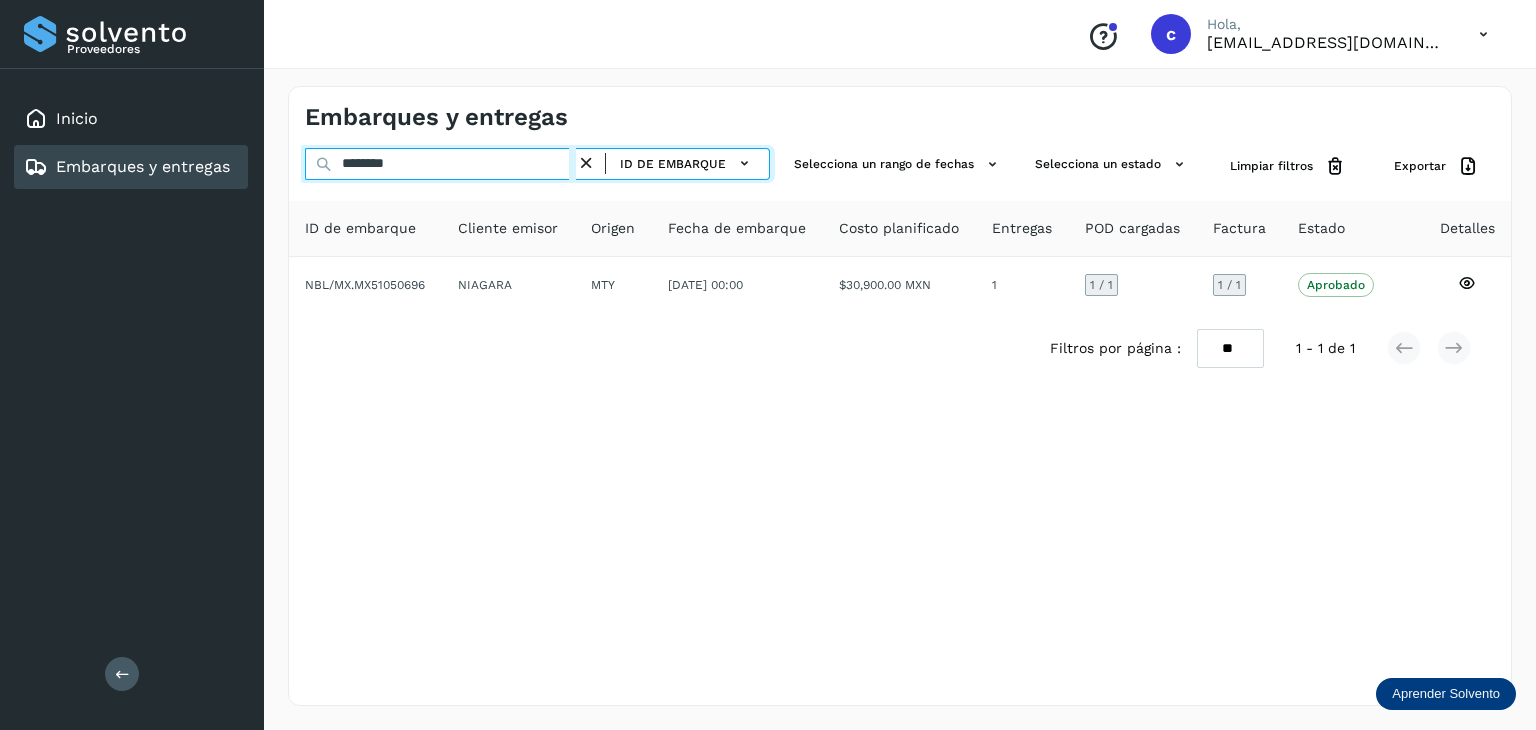 click on "Proveedores Inicio Embarques y entregas Salir
Conoce nuestros beneficios
c Hola, [EMAIL_ADDRESS][DOMAIN_NAME] Embarques y entregas ******** ID de embarque Selecciona un rango de fechas  Selecciona un estado Limpiar filtros Exportar ID de embarque Cliente emisor Origen Fecha de embarque Costo planificado Entregas POD cargadas Factura Estado Detalles NBL/MX.MX51050696 NIAGARA MTY [DATE] 00:00  $30,900.00 MXN  1 1  / 1 1 / 1 Aprobado
Verifica el estado de la factura o entregas asociadas a este embarque
Filtros por página : ** ** ** 1 - 1 de 1" 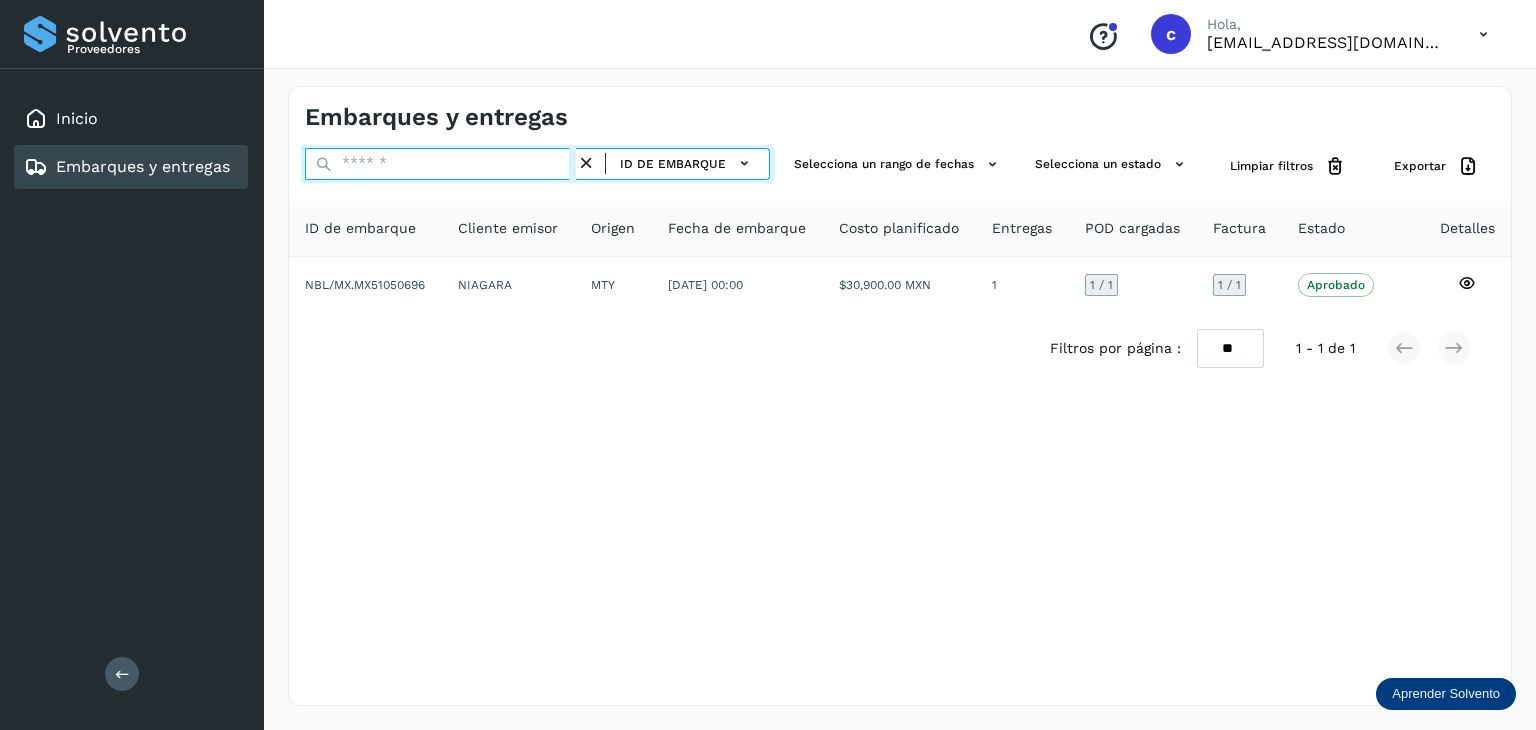 paste on "********" 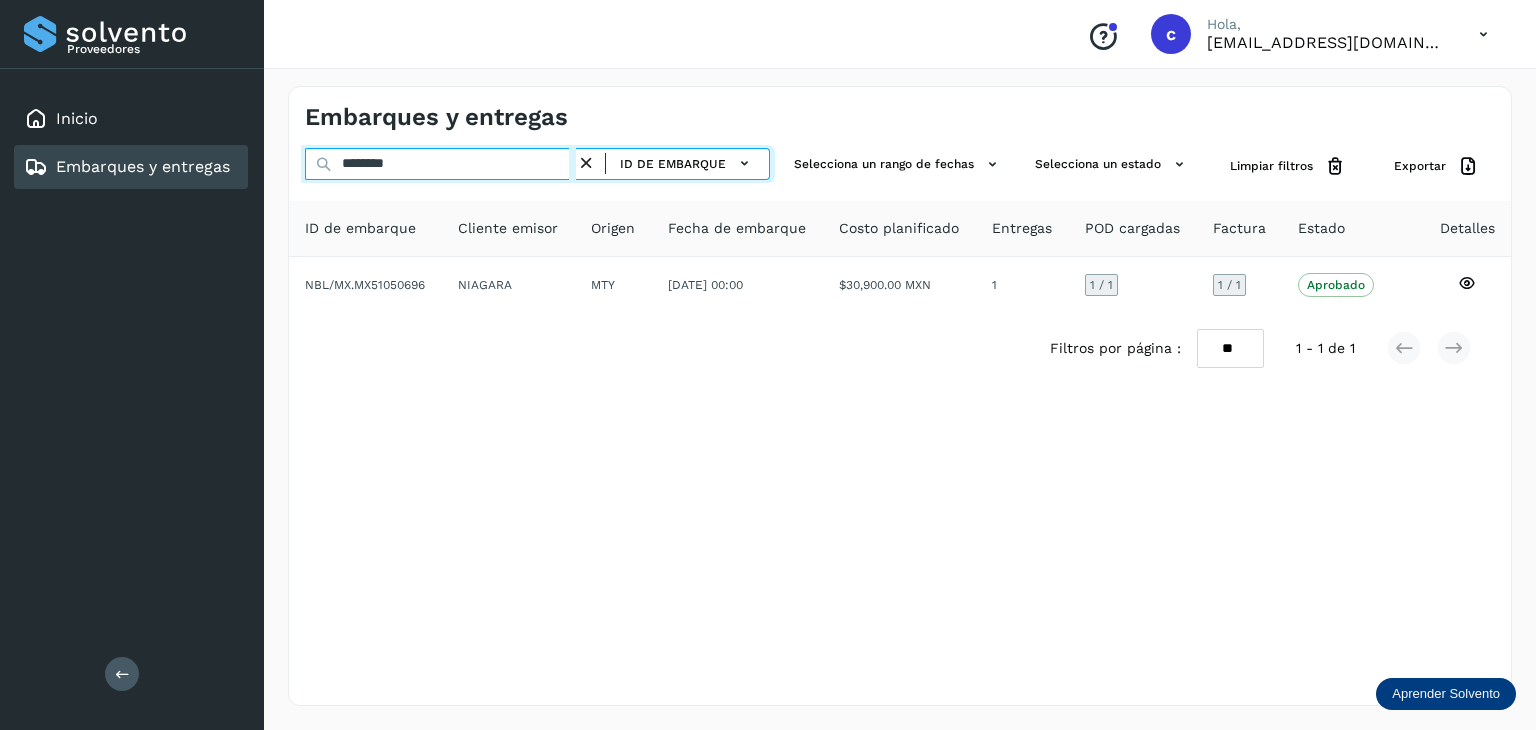 type on "********" 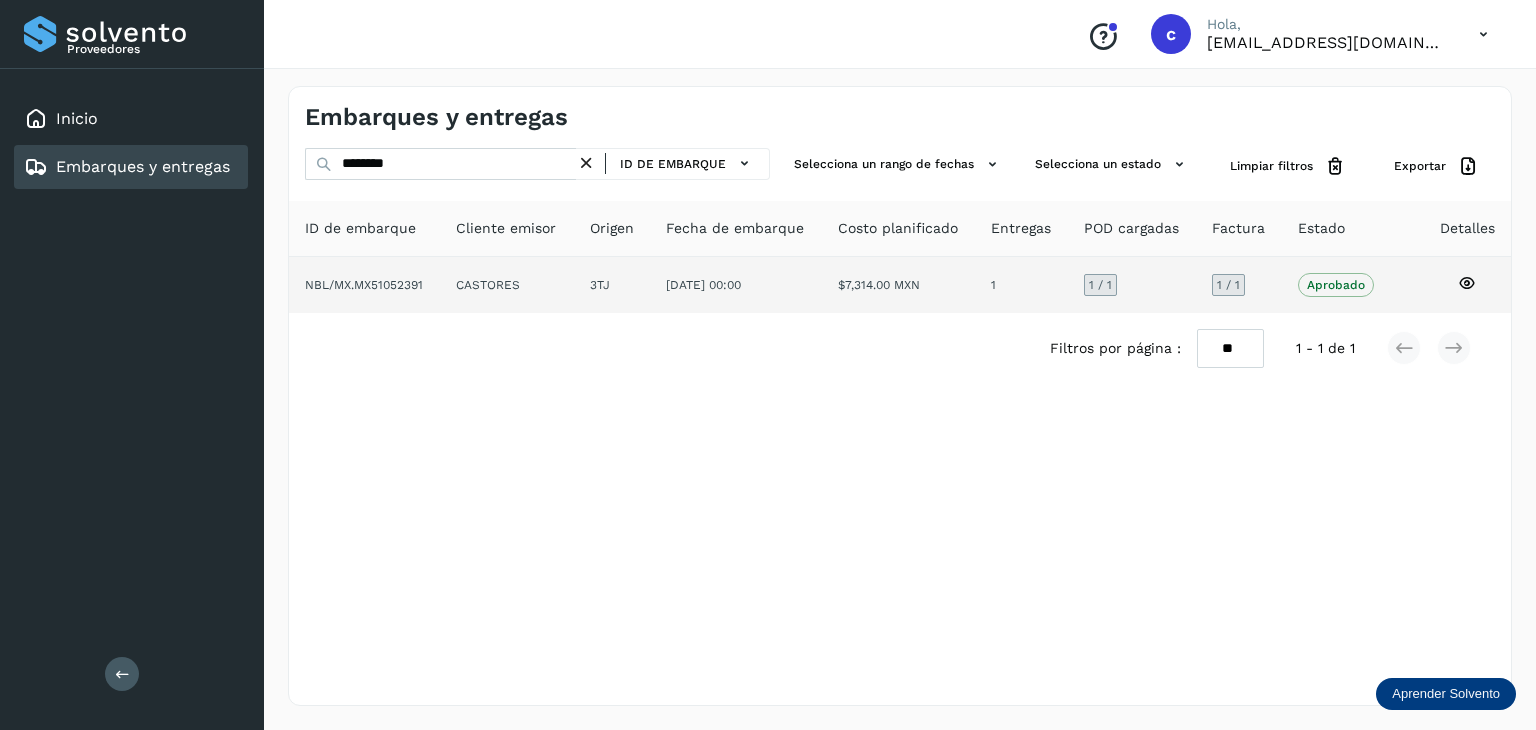 click 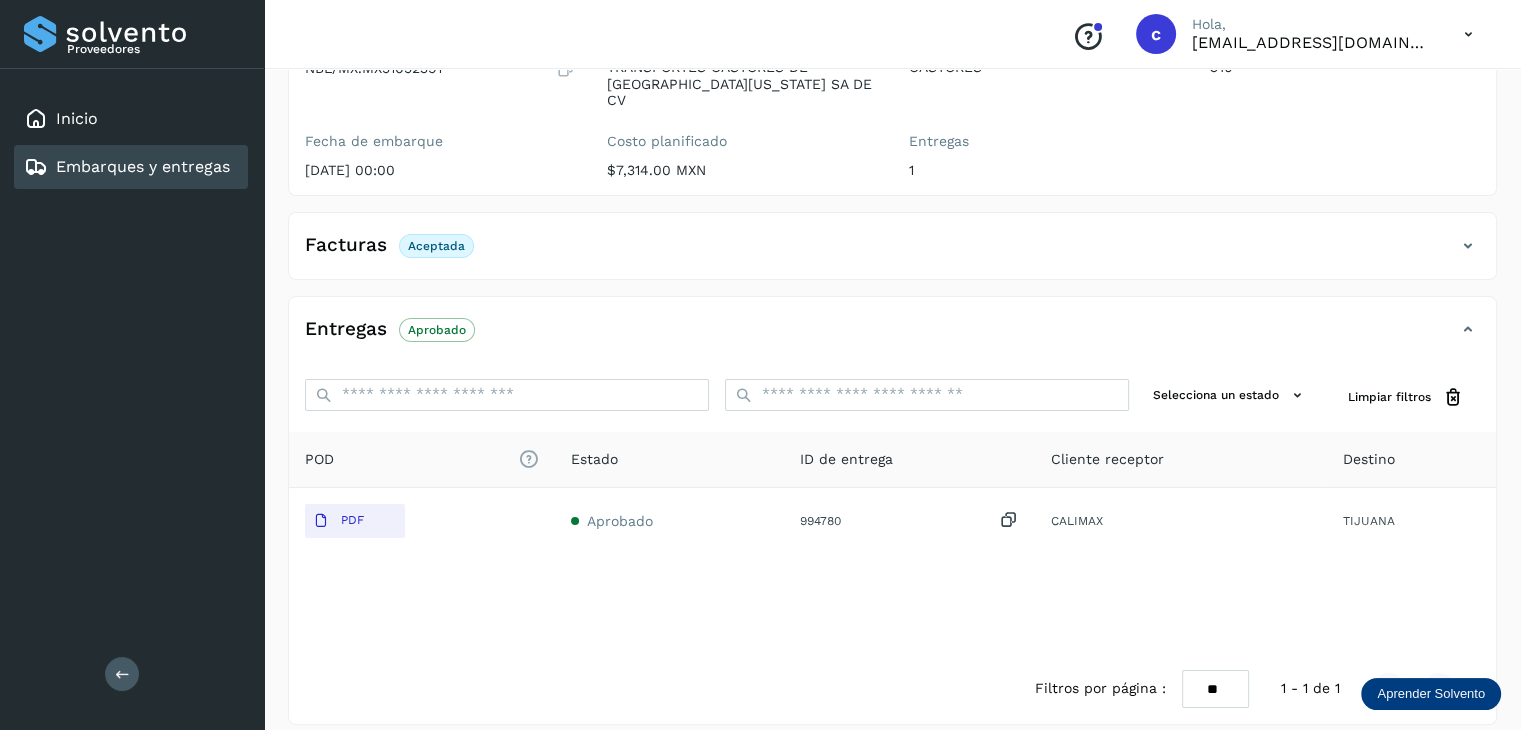 scroll, scrollTop: 229, scrollLeft: 0, axis: vertical 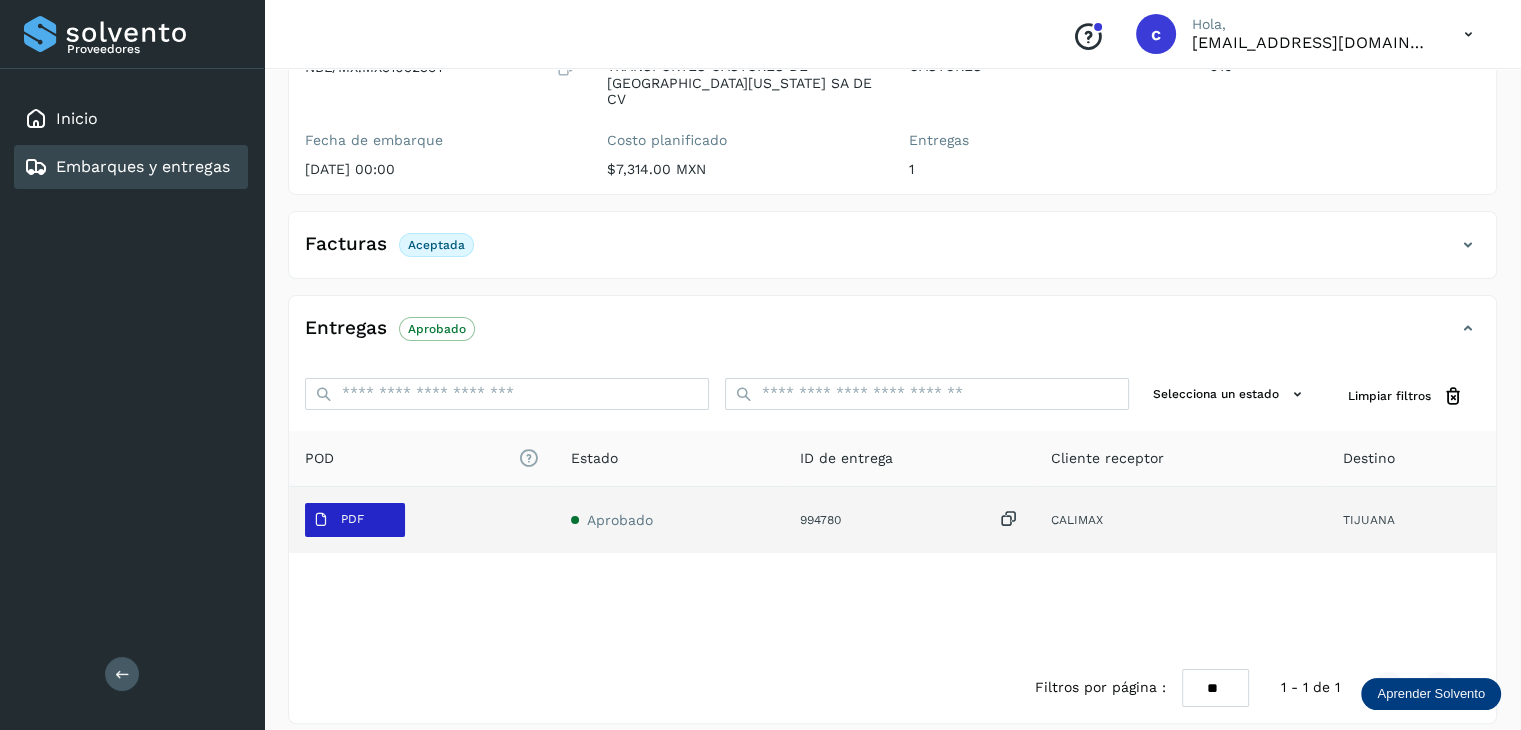 click on "PDF" at bounding box center [338, 520] 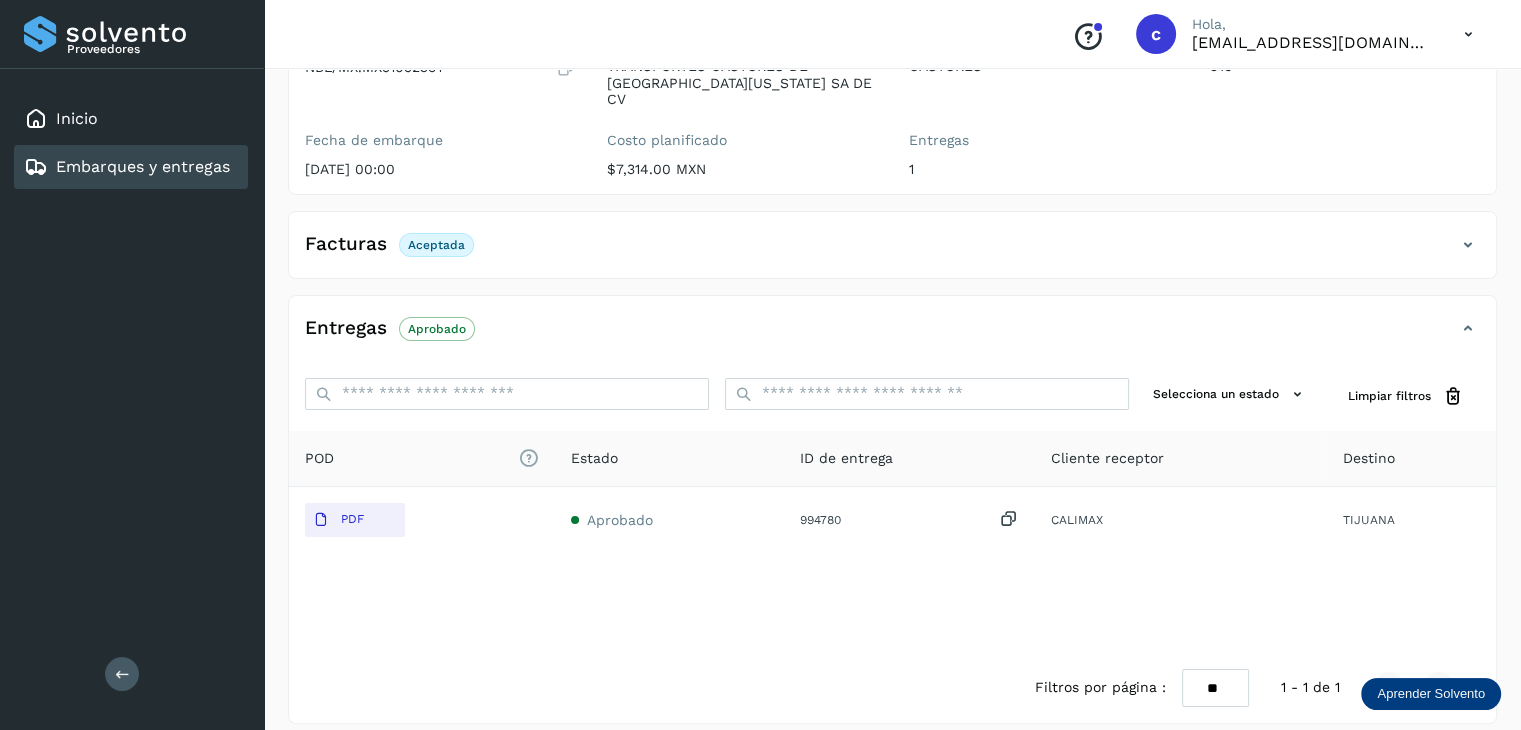 click on "Embarques y entregas" at bounding box center (143, 166) 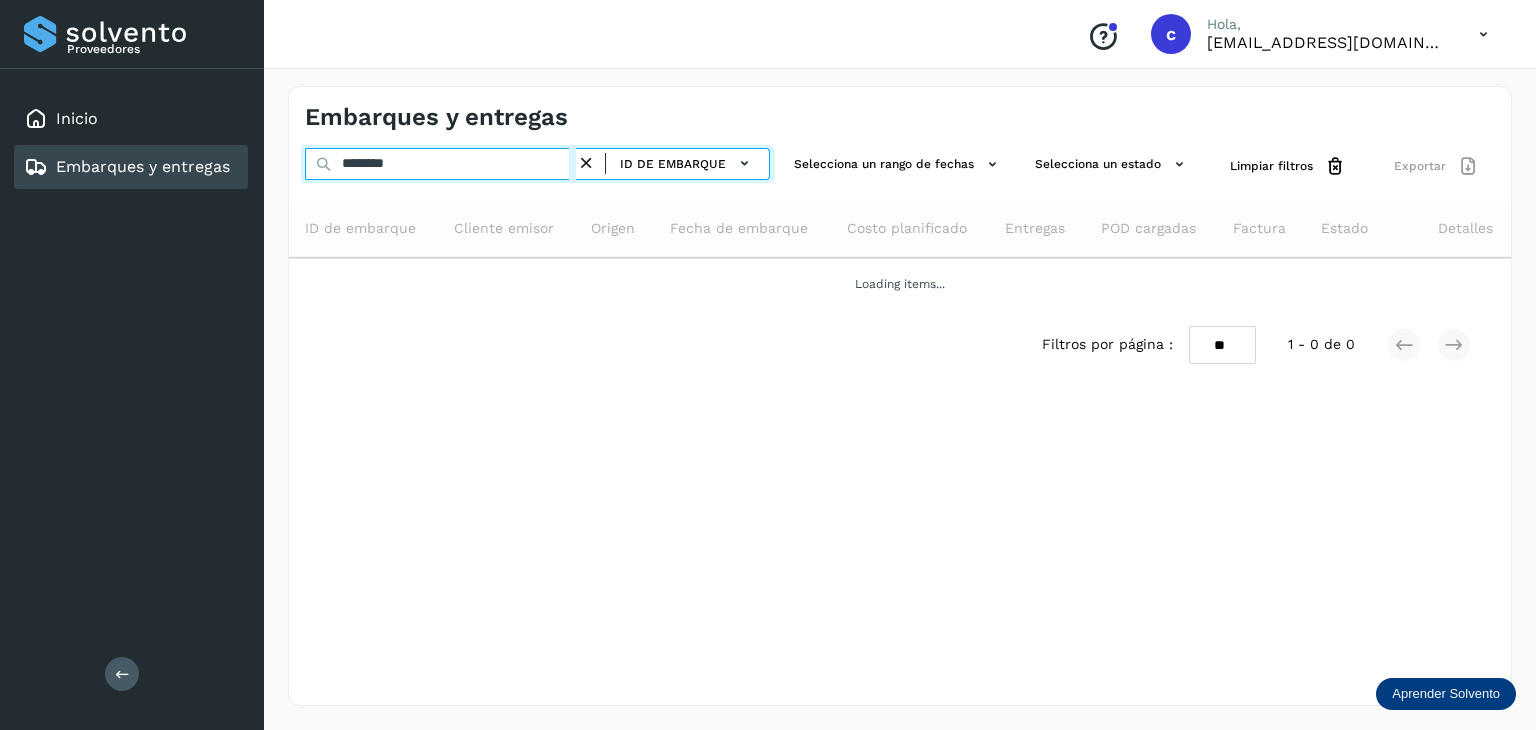 click on "Proveedores Inicio Embarques y entregas Salir
Conoce nuestros beneficios
c Hola, [EMAIL_ADDRESS][DOMAIN_NAME] Embarques y entregas ******** ID de embarque Selecciona un rango de fechas  Selecciona un estado Limpiar filtros Exportar ID de embarque Cliente emisor Origen Fecha de embarque Costo planificado Entregas POD cargadas Factura Estado Detalles Loading items... Filtros por página : ** ** ** 1 - 0 de 0" 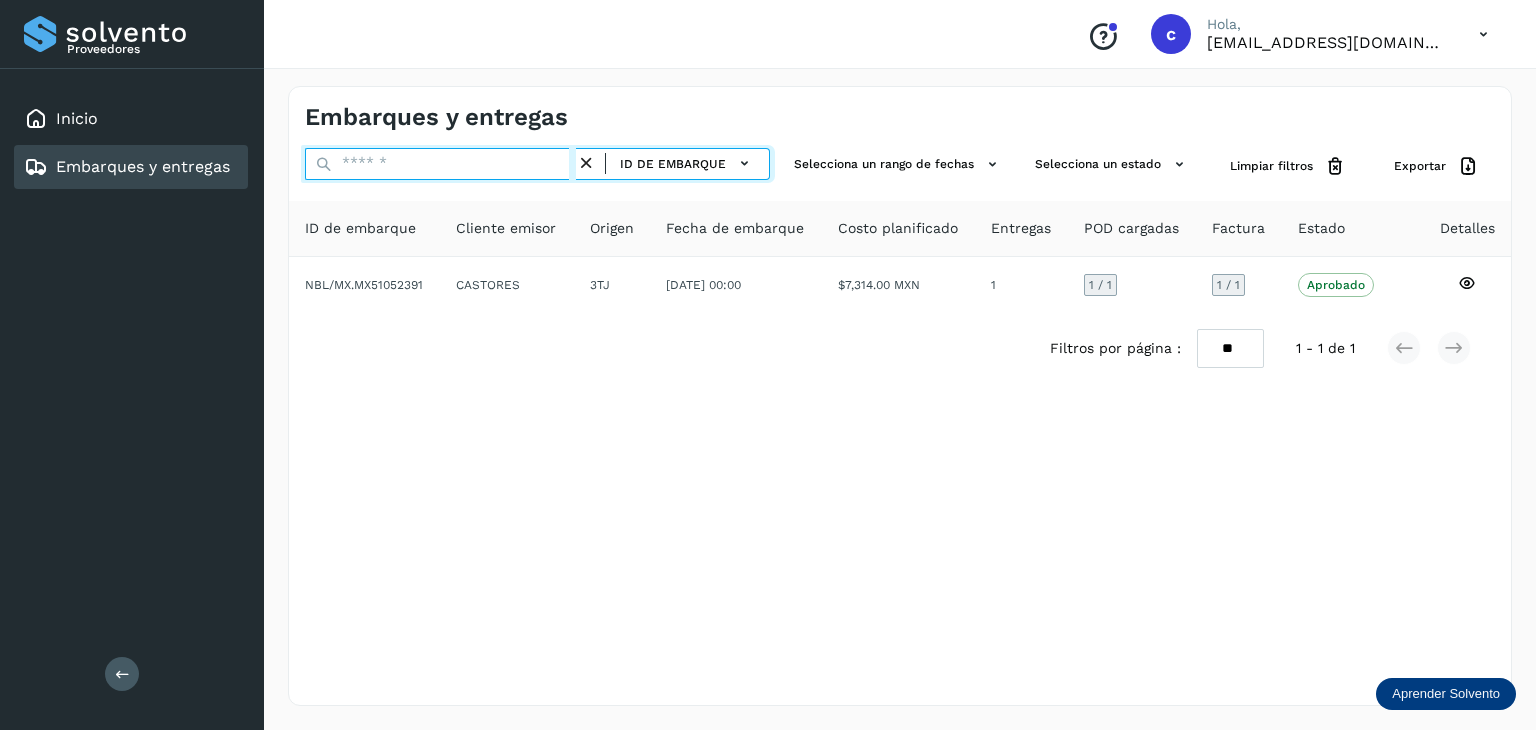 paste on "********" 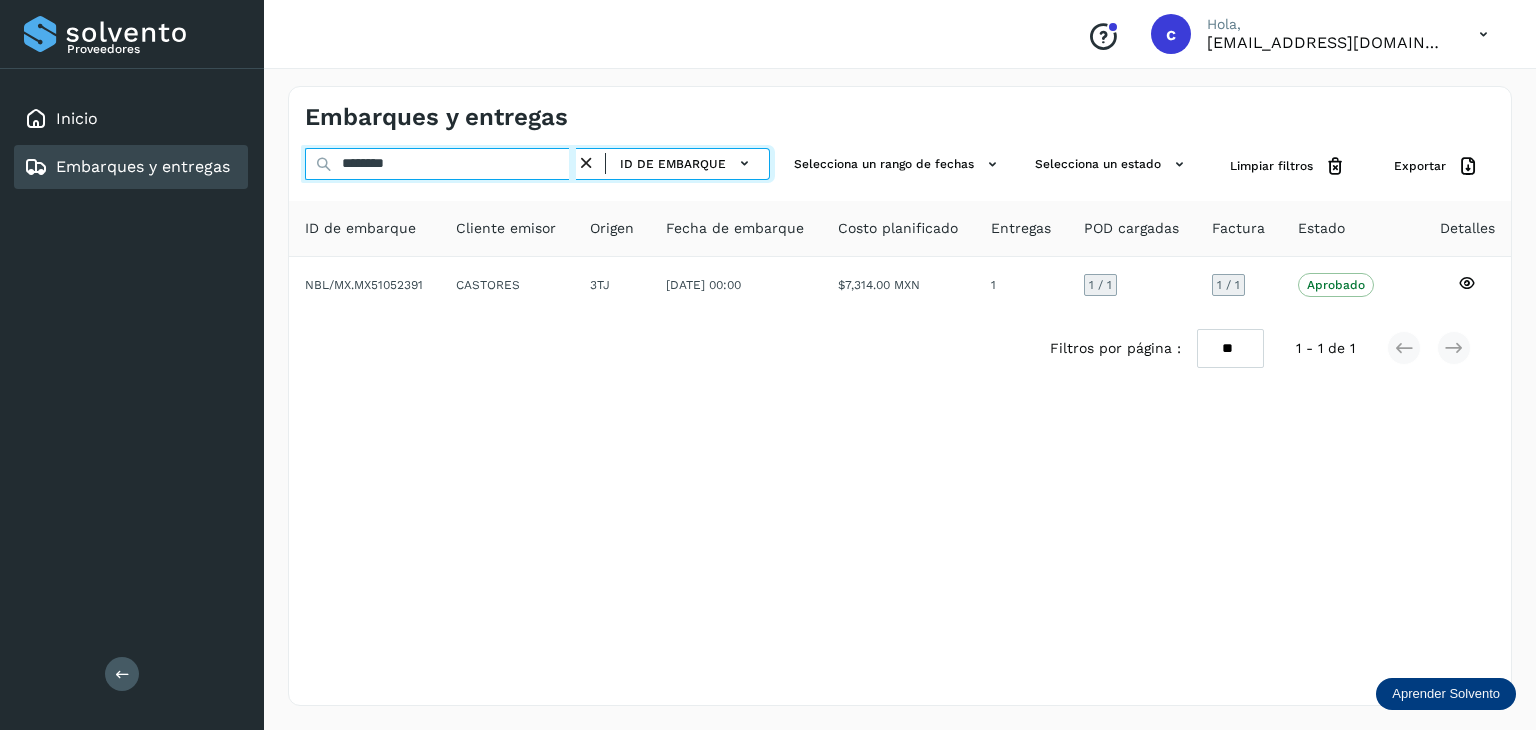 type on "********" 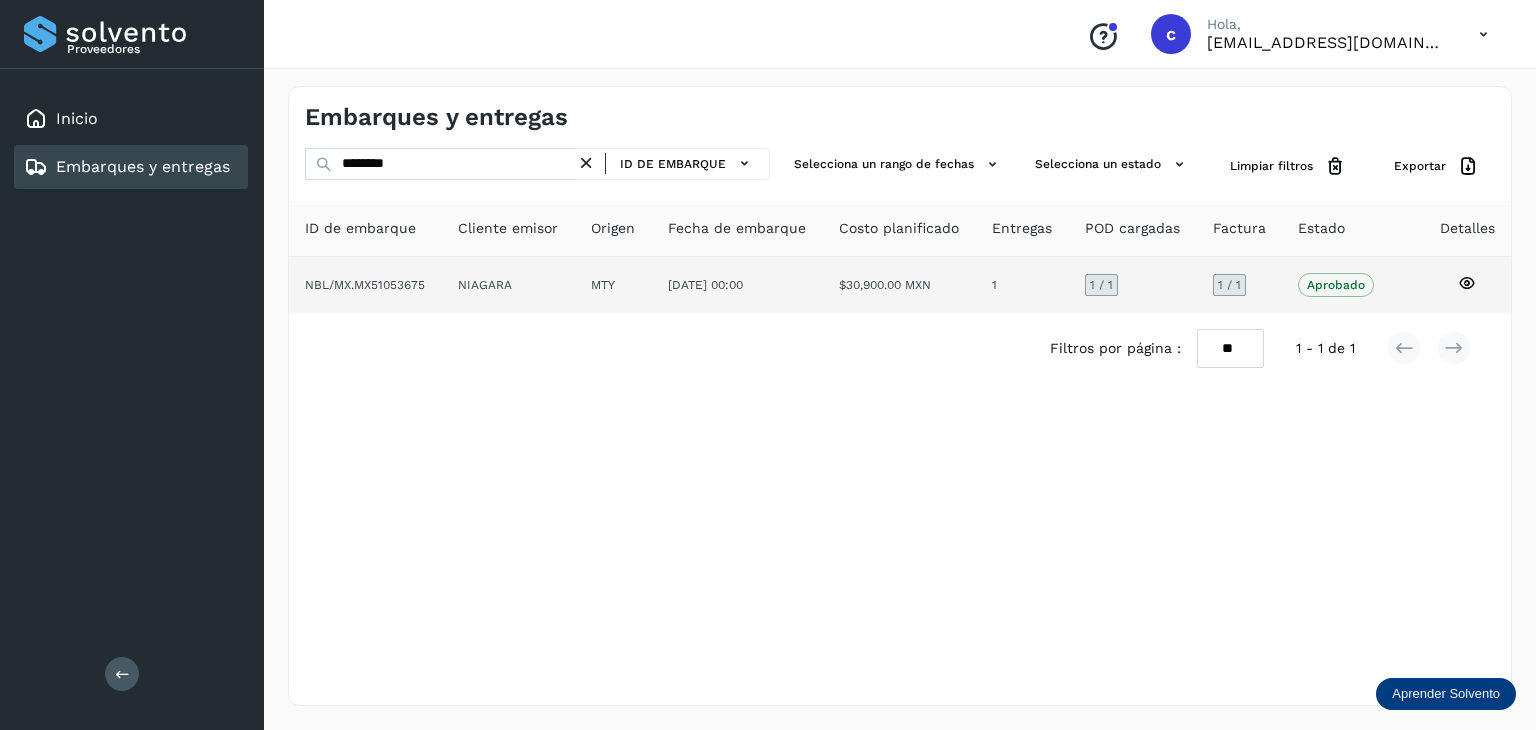 click 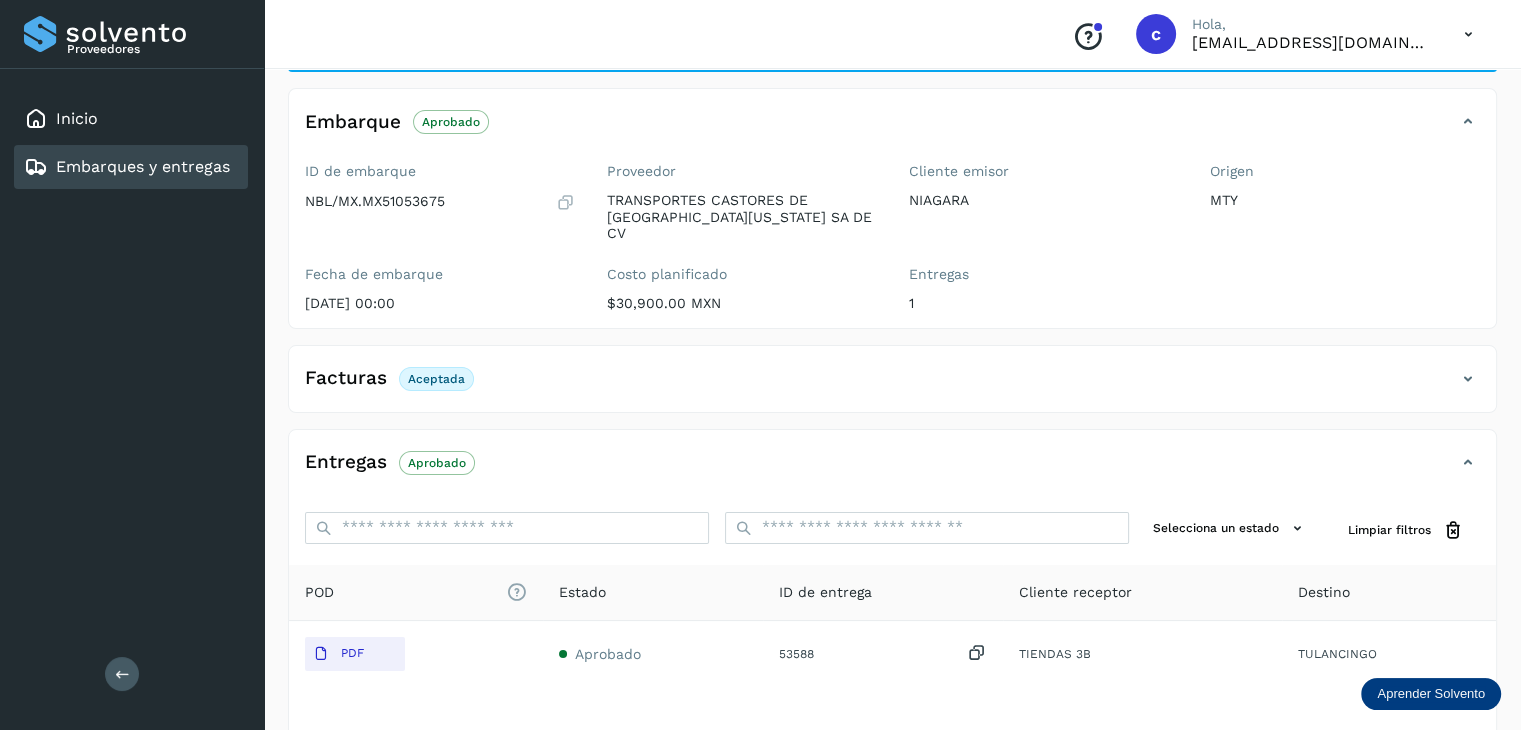 scroll, scrollTop: 229, scrollLeft: 0, axis: vertical 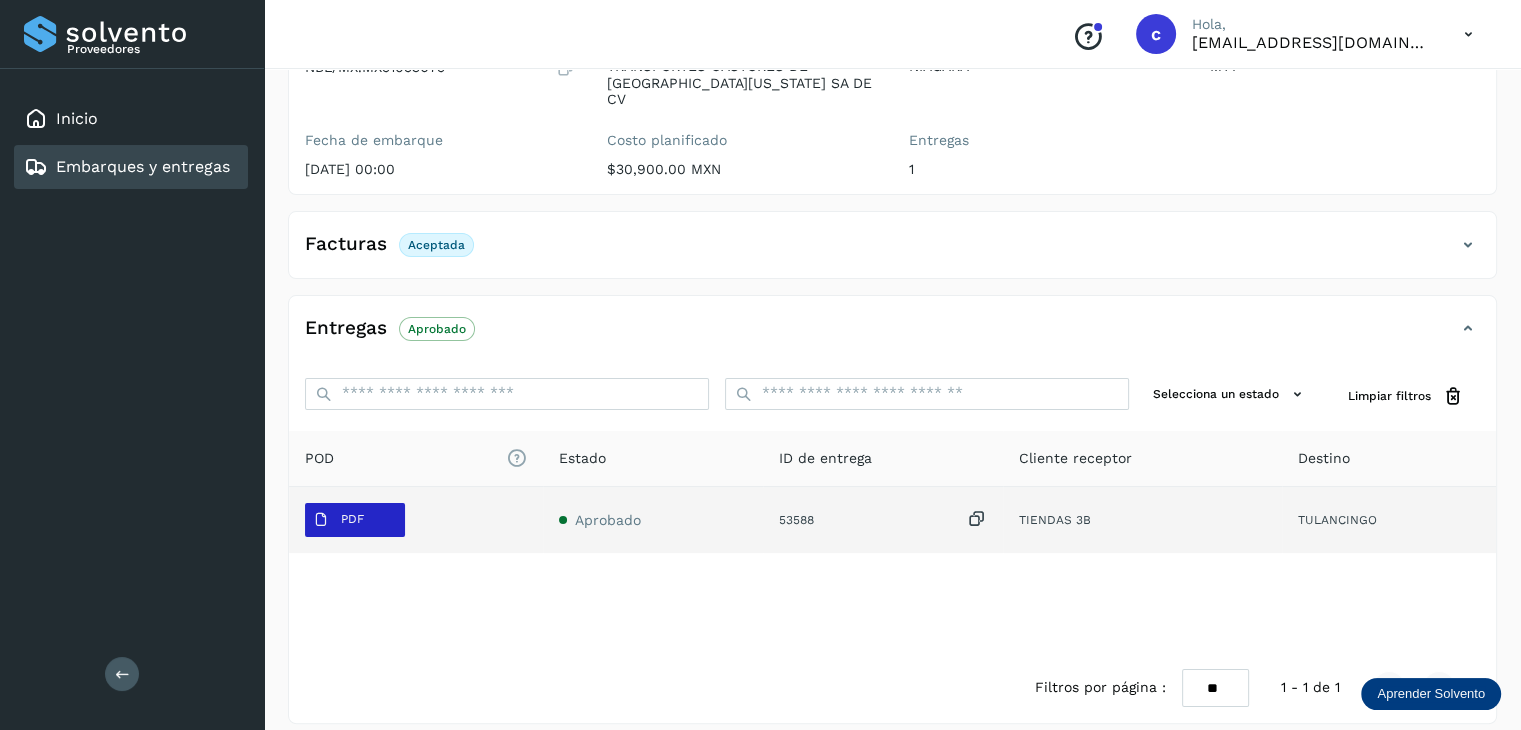 click on "PDF" at bounding box center [338, 520] 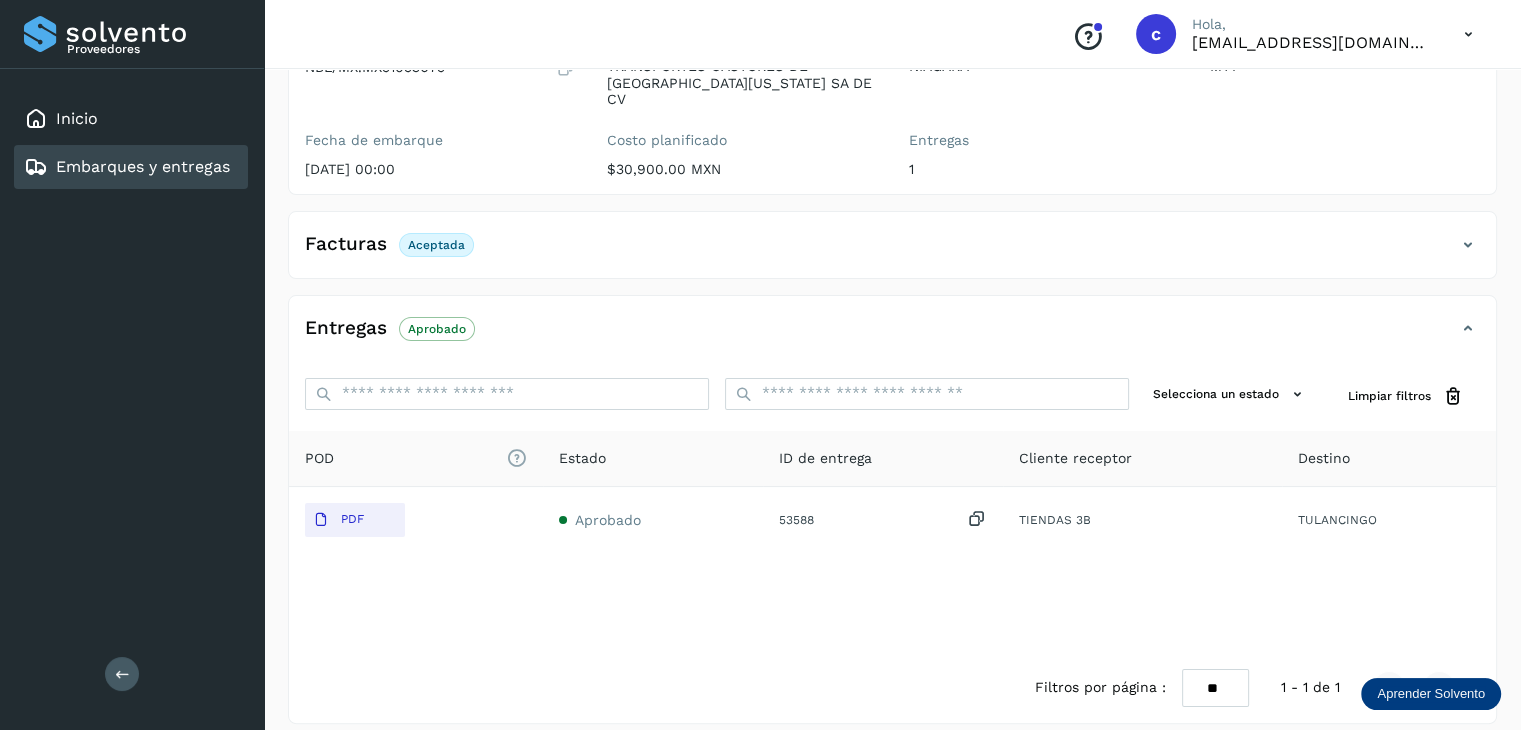 type 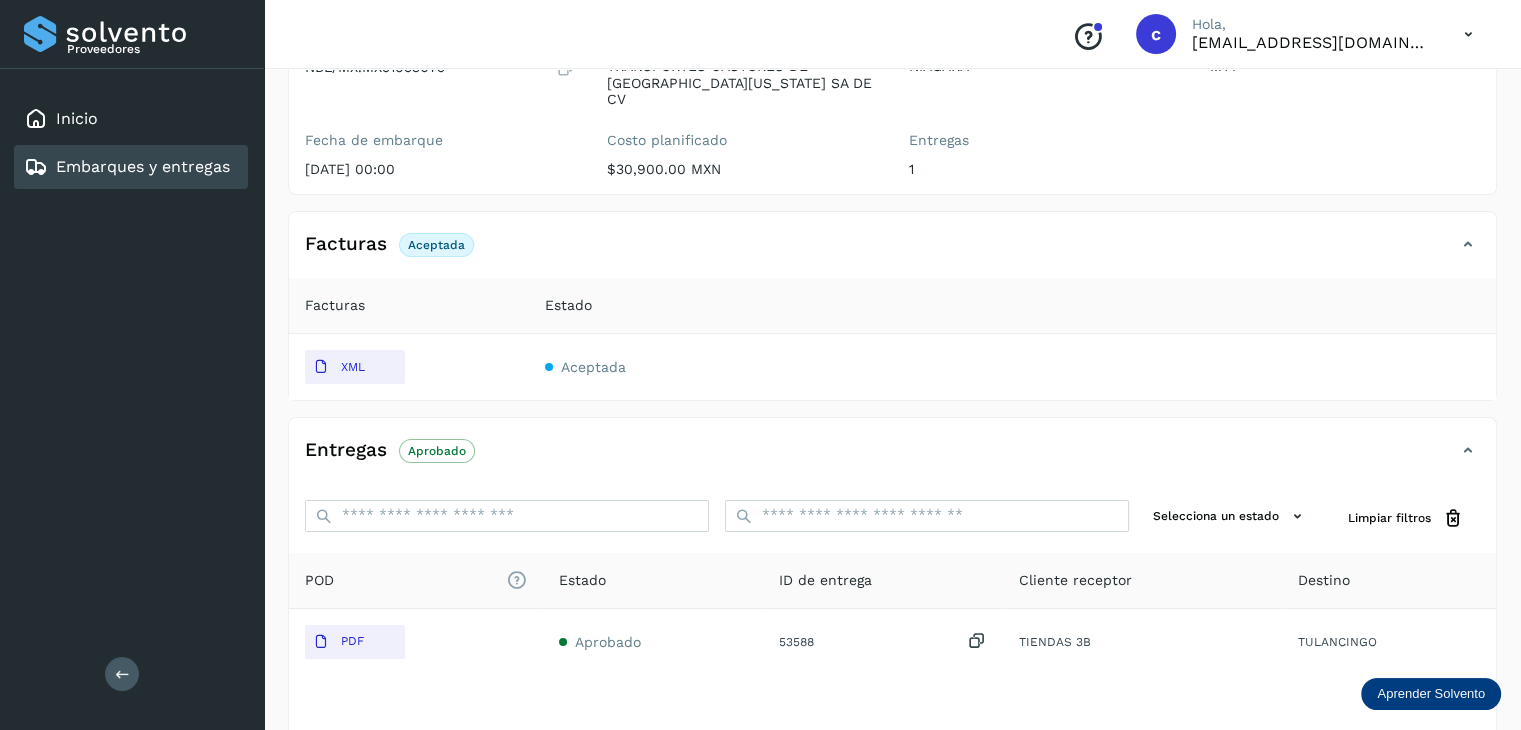 click on "Embarques y entregas" at bounding box center [143, 166] 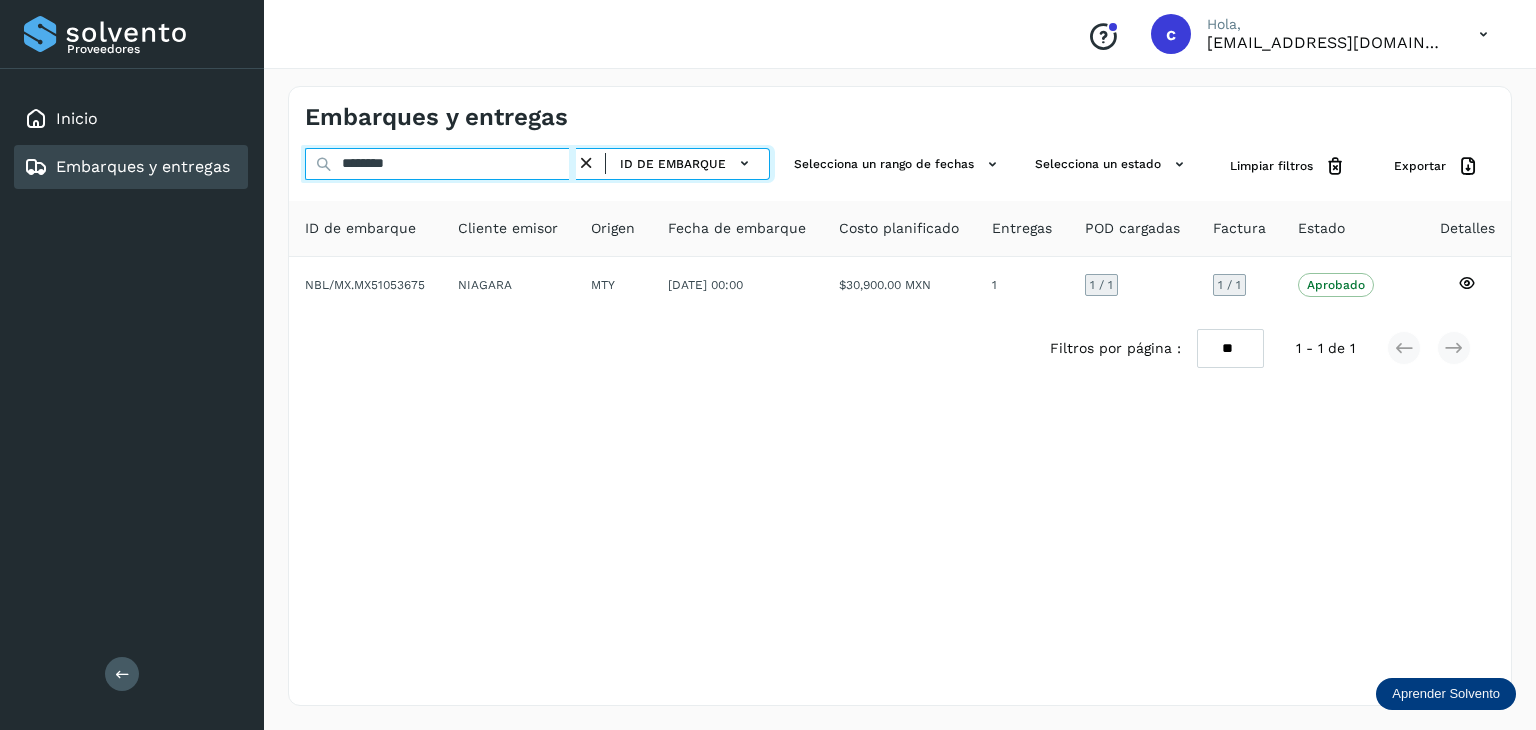 drag, startPoint x: 415, startPoint y: 165, endPoint x: 281, endPoint y: 154, distance: 134.45073 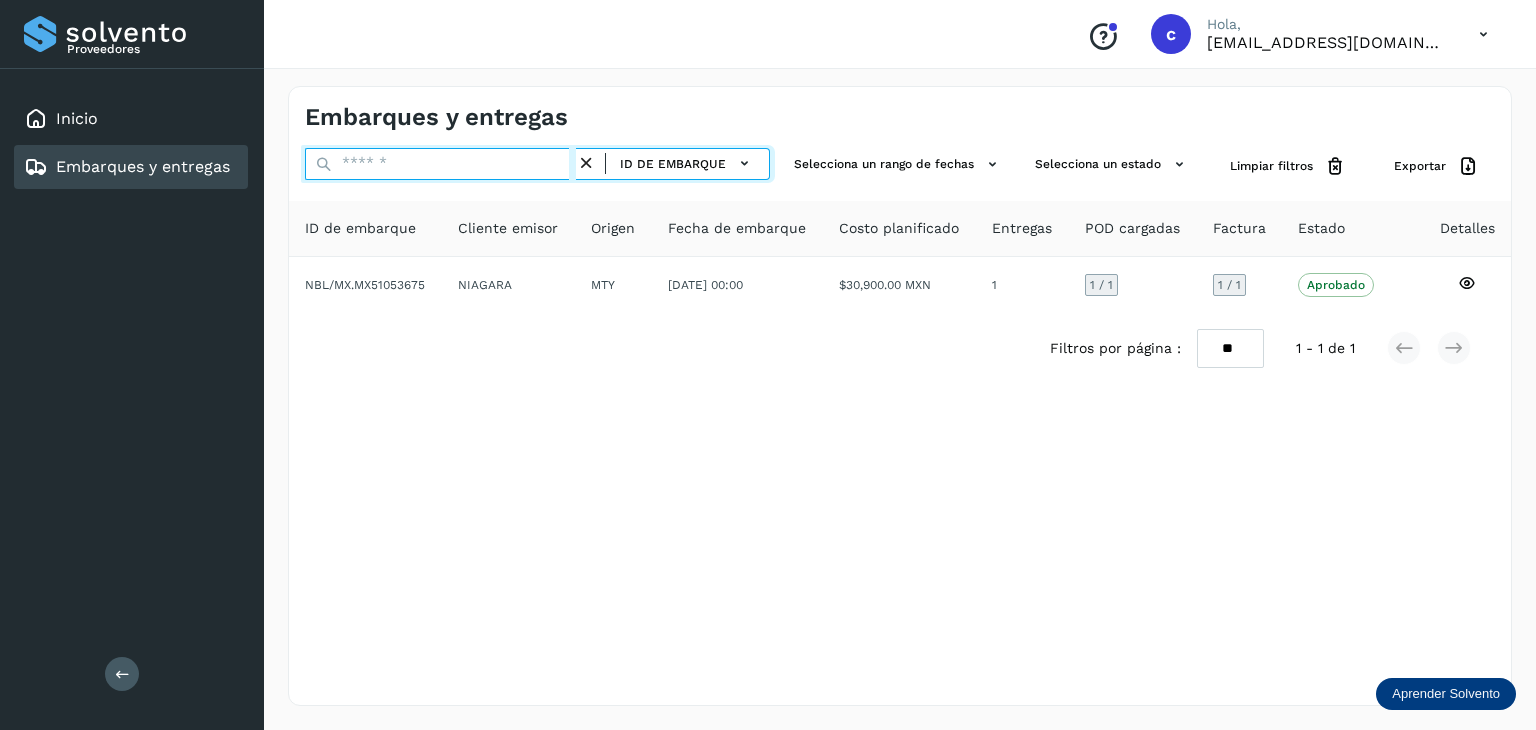 paste on "********" 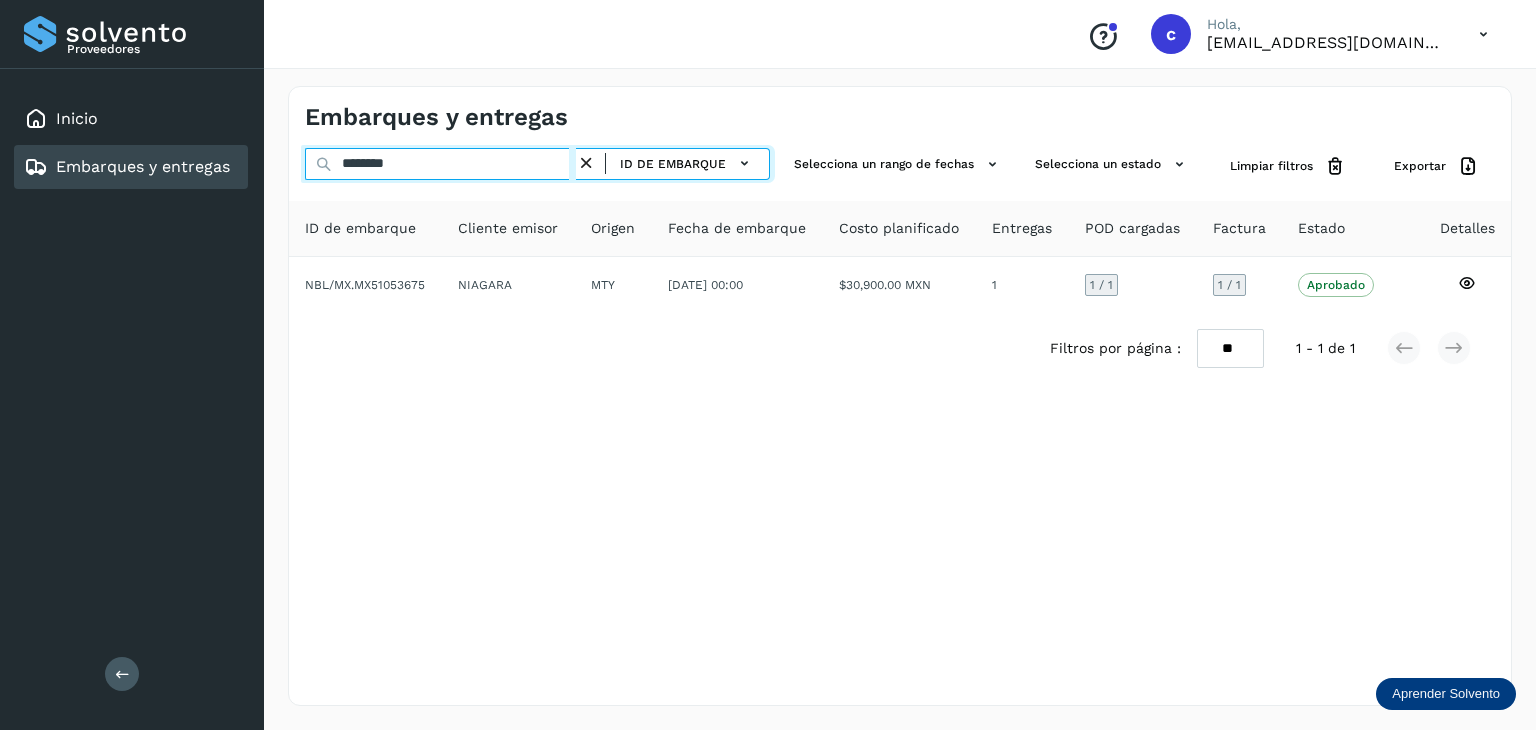 type on "********" 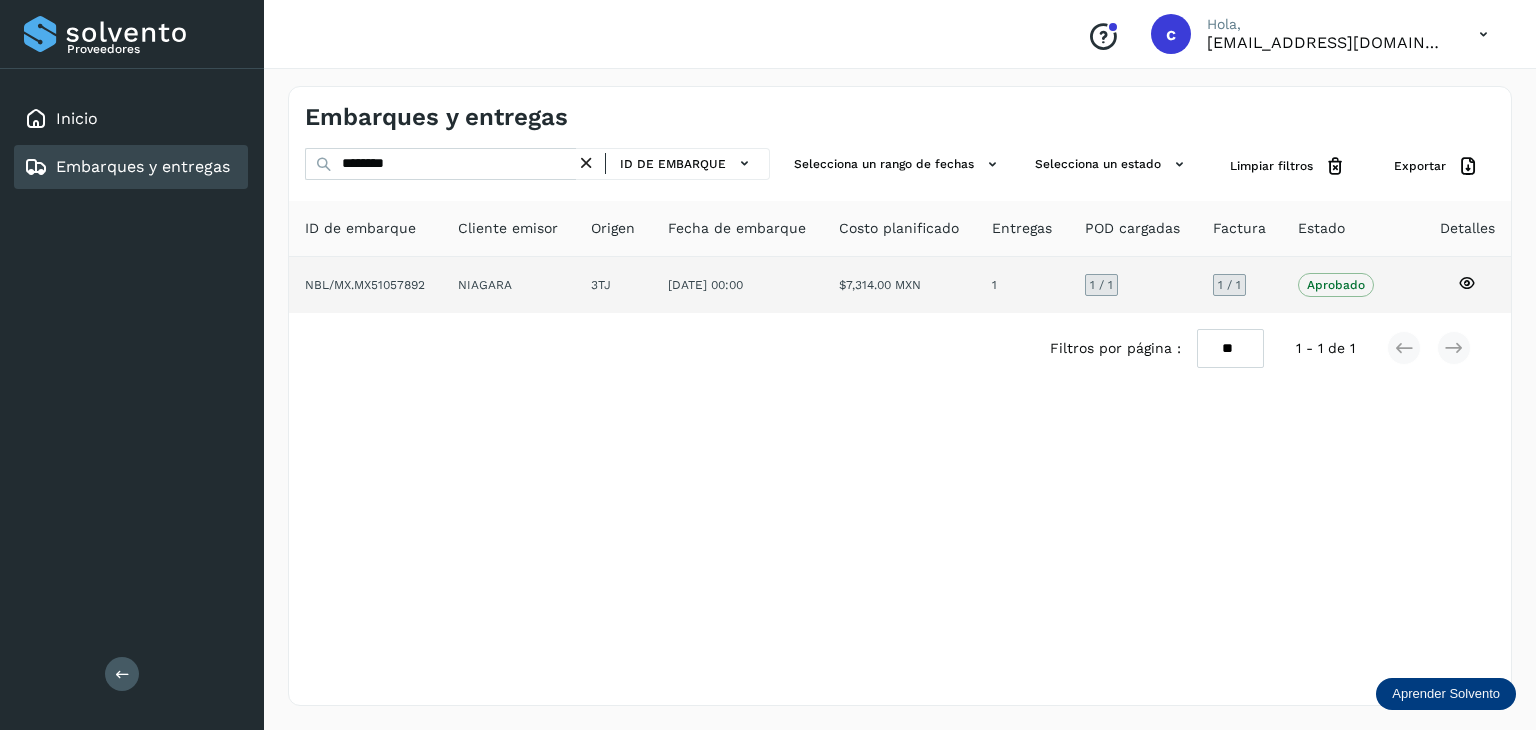click 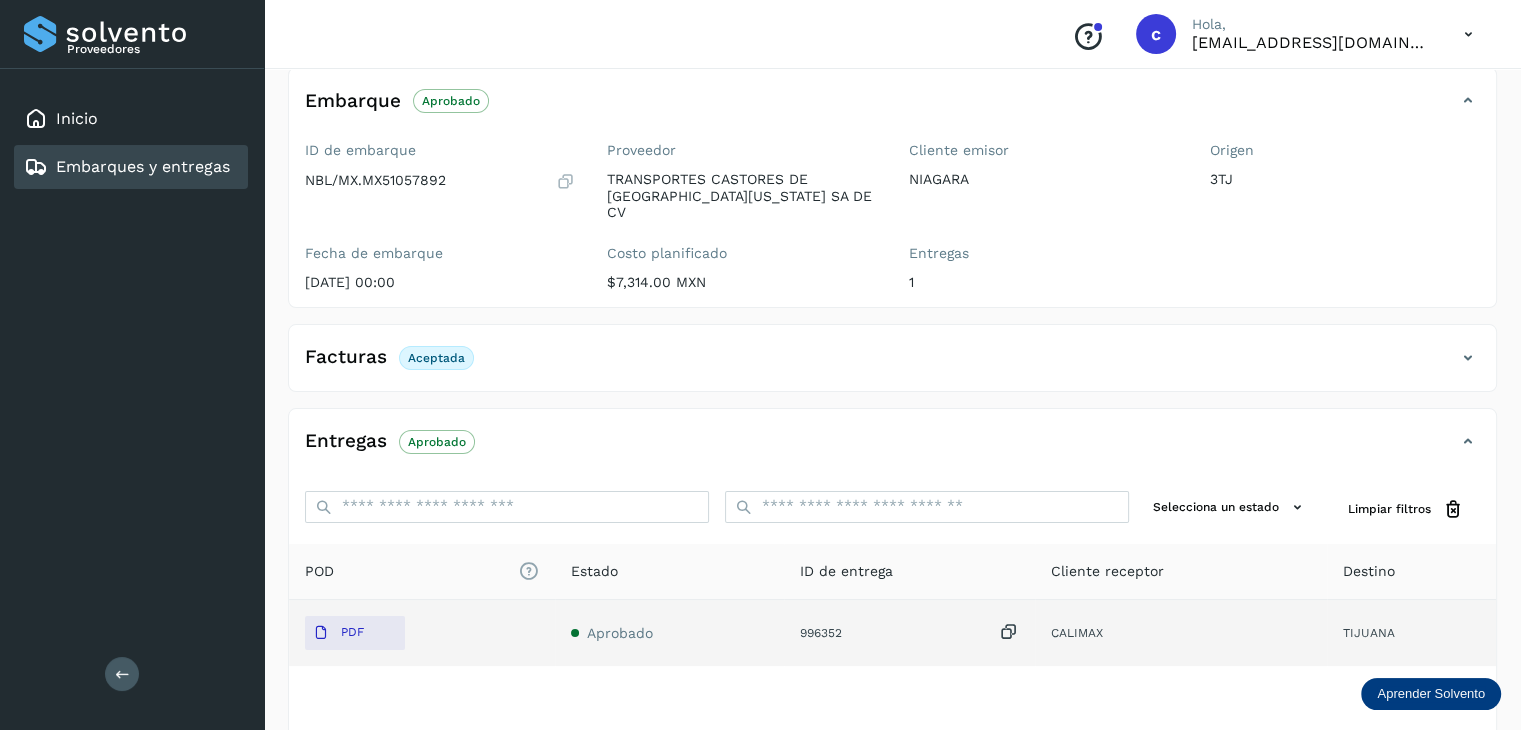 scroll, scrollTop: 229, scrollLeft: 0, axis: vertical 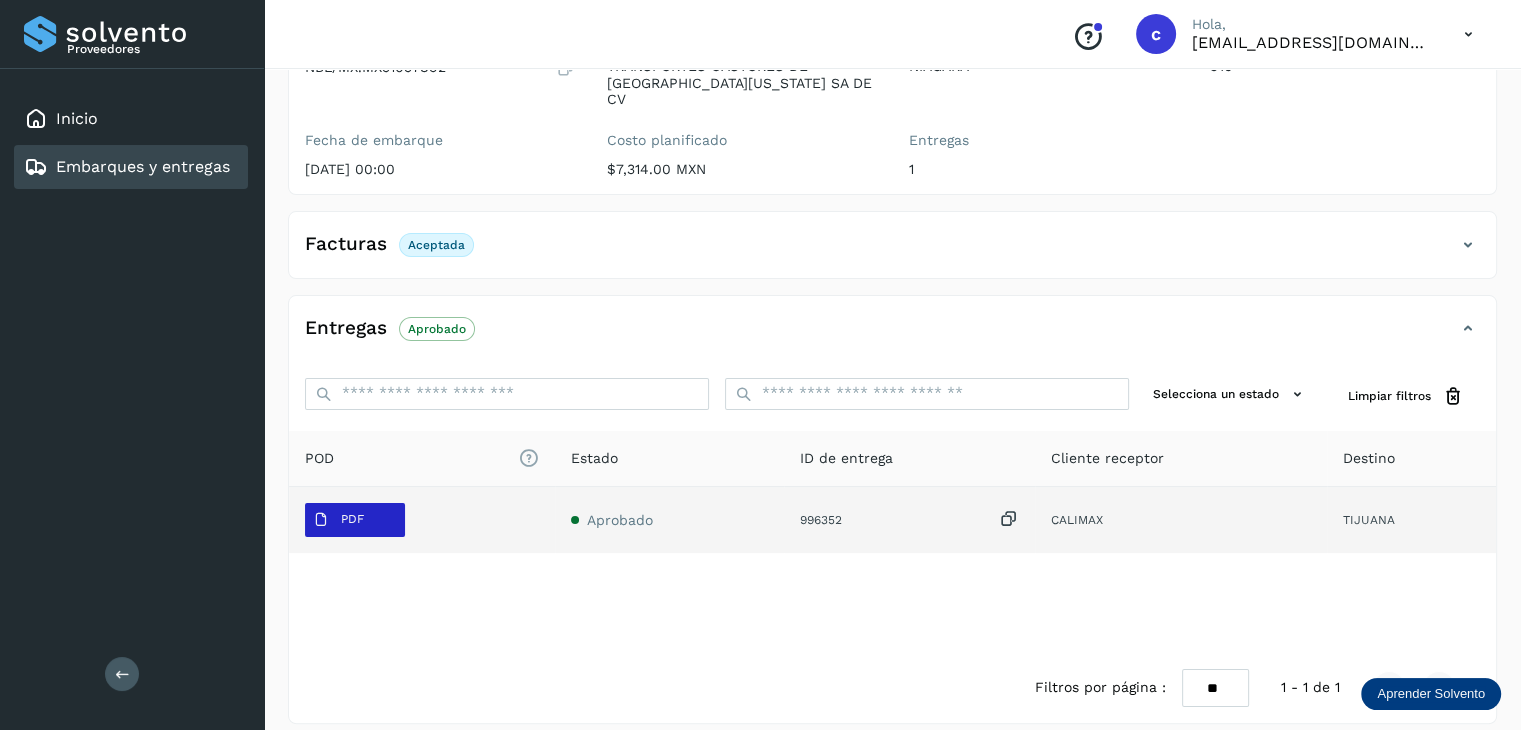 click on "PDF" at bounding box center [352, 519] 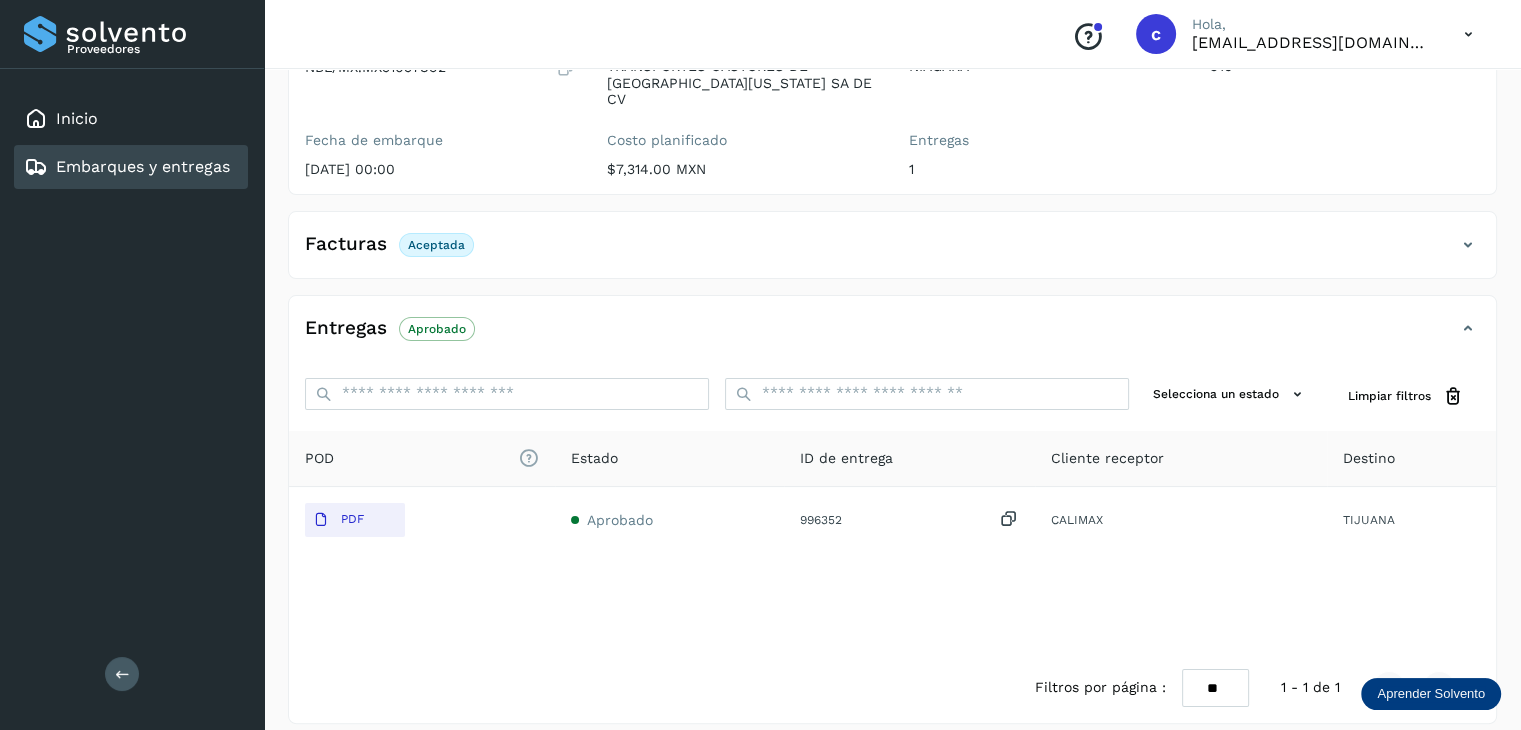 type 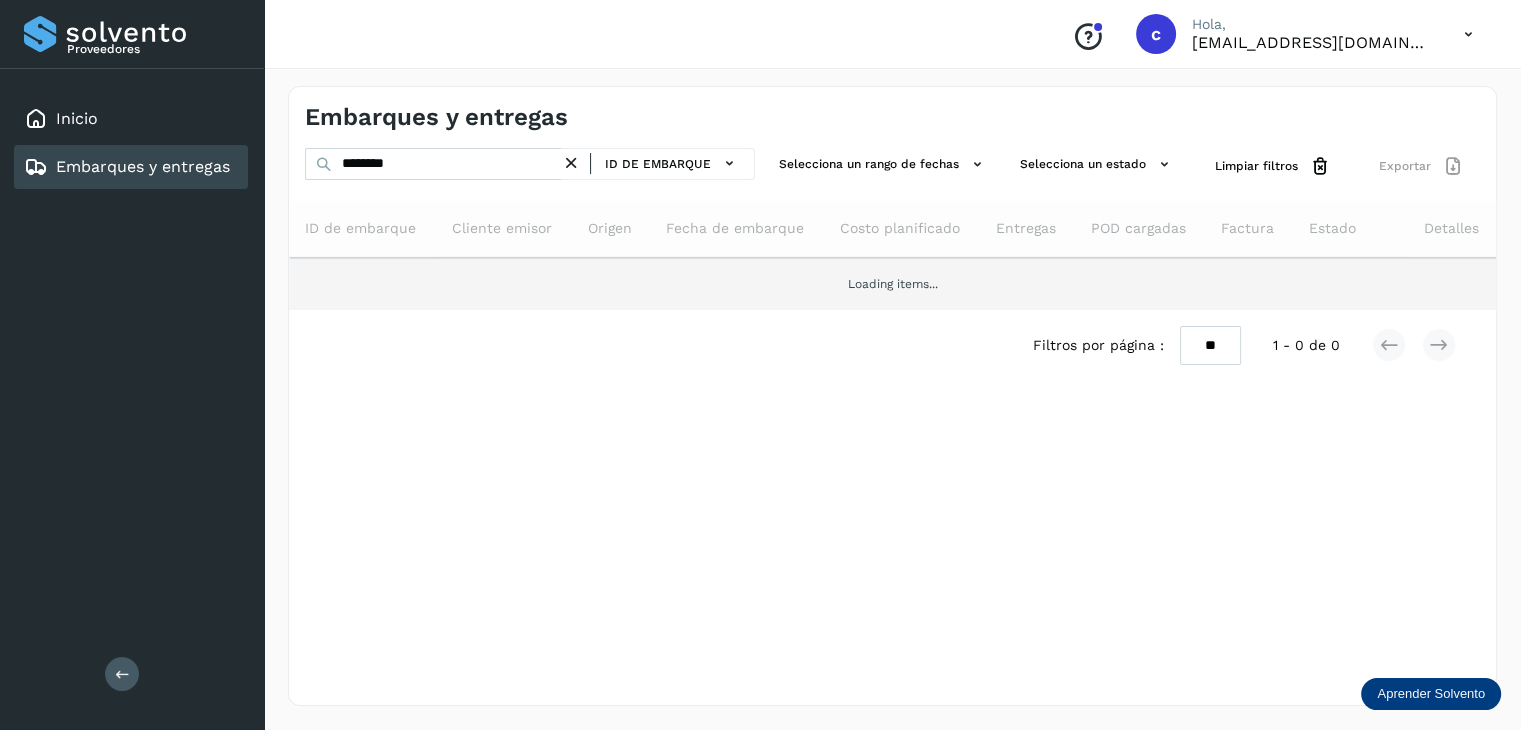 scroll, scrollTop: 0, scrollLeft: 0, axis: both 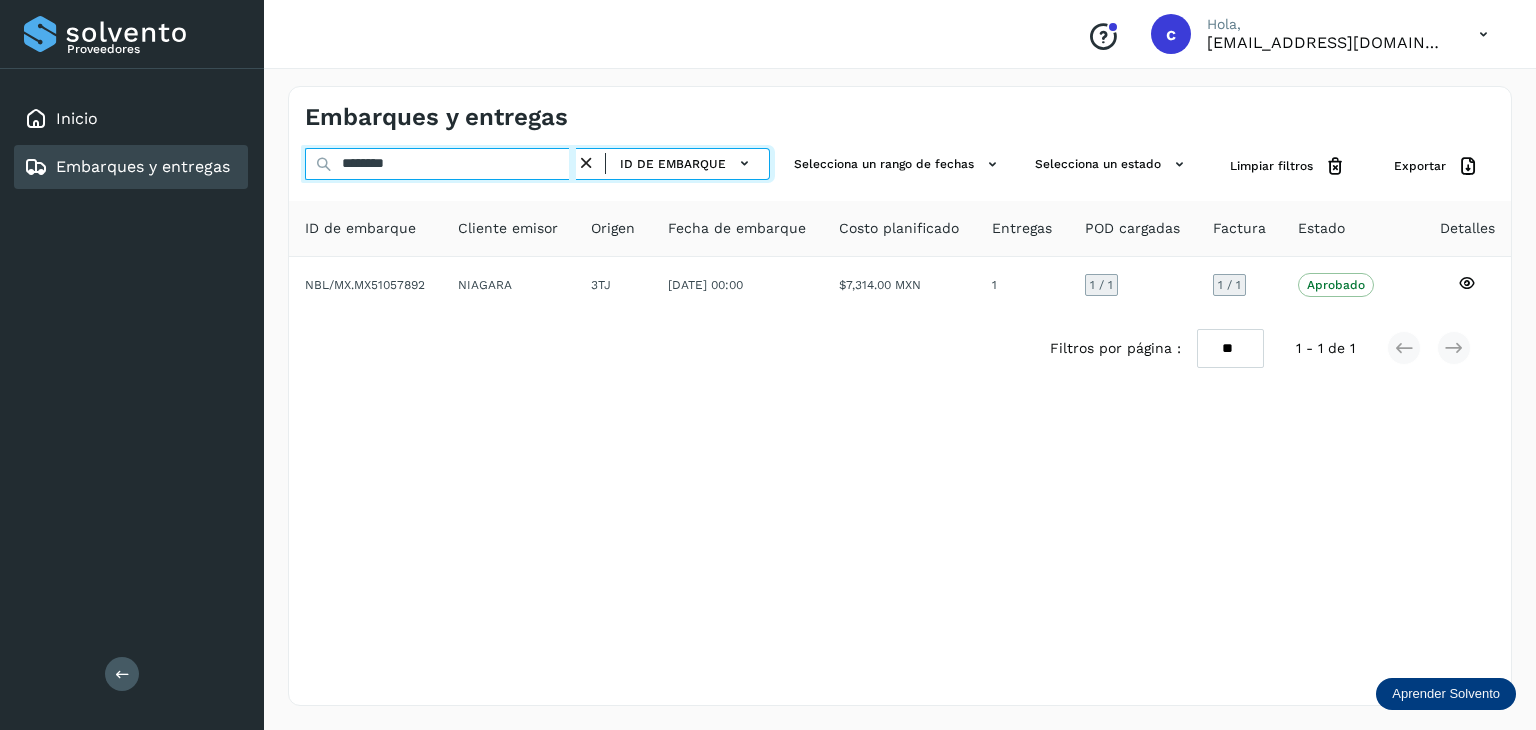 drag, startPoint x: 403, startPoint y: 162, endPoint x: 192, endPoint y: 154, distance: 211.15161 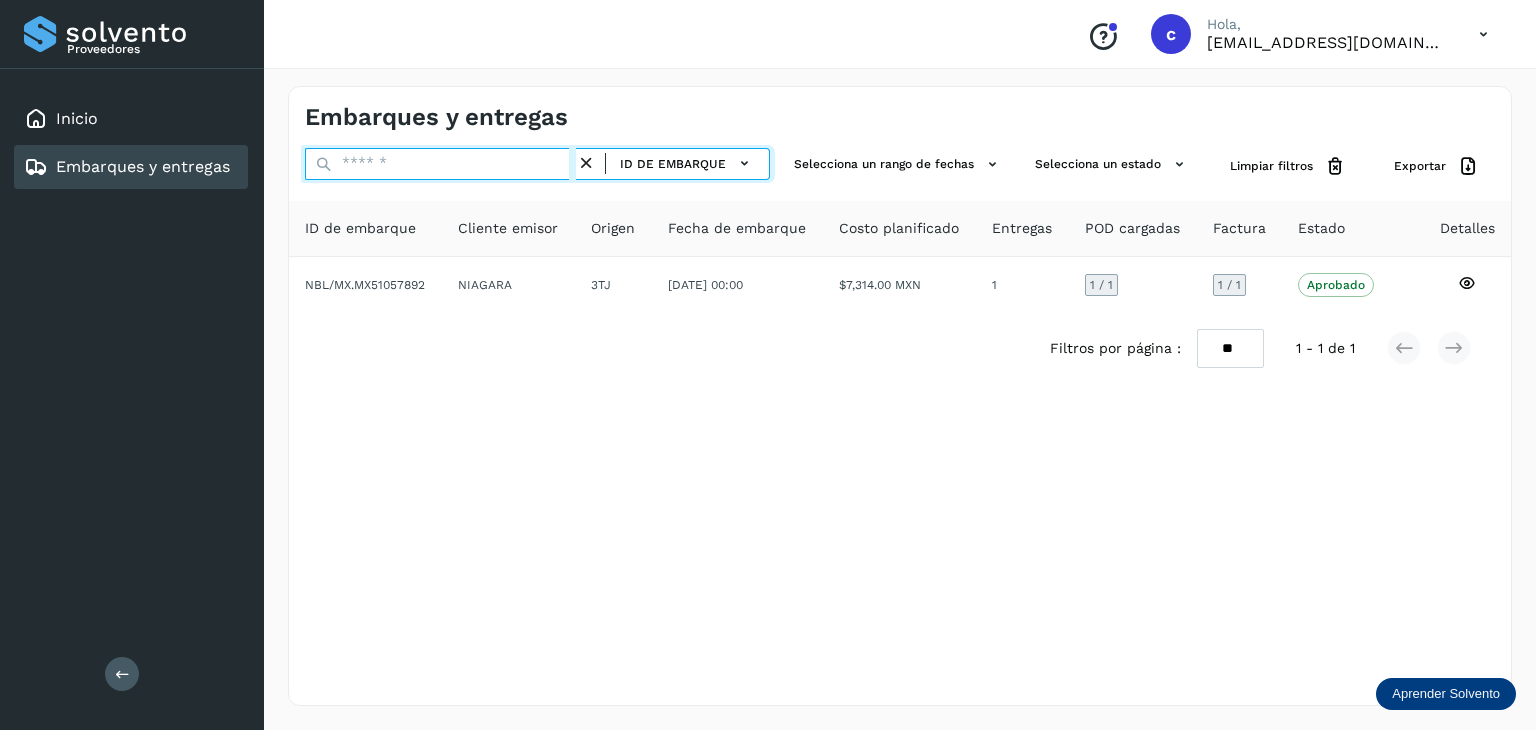 paste on "********" 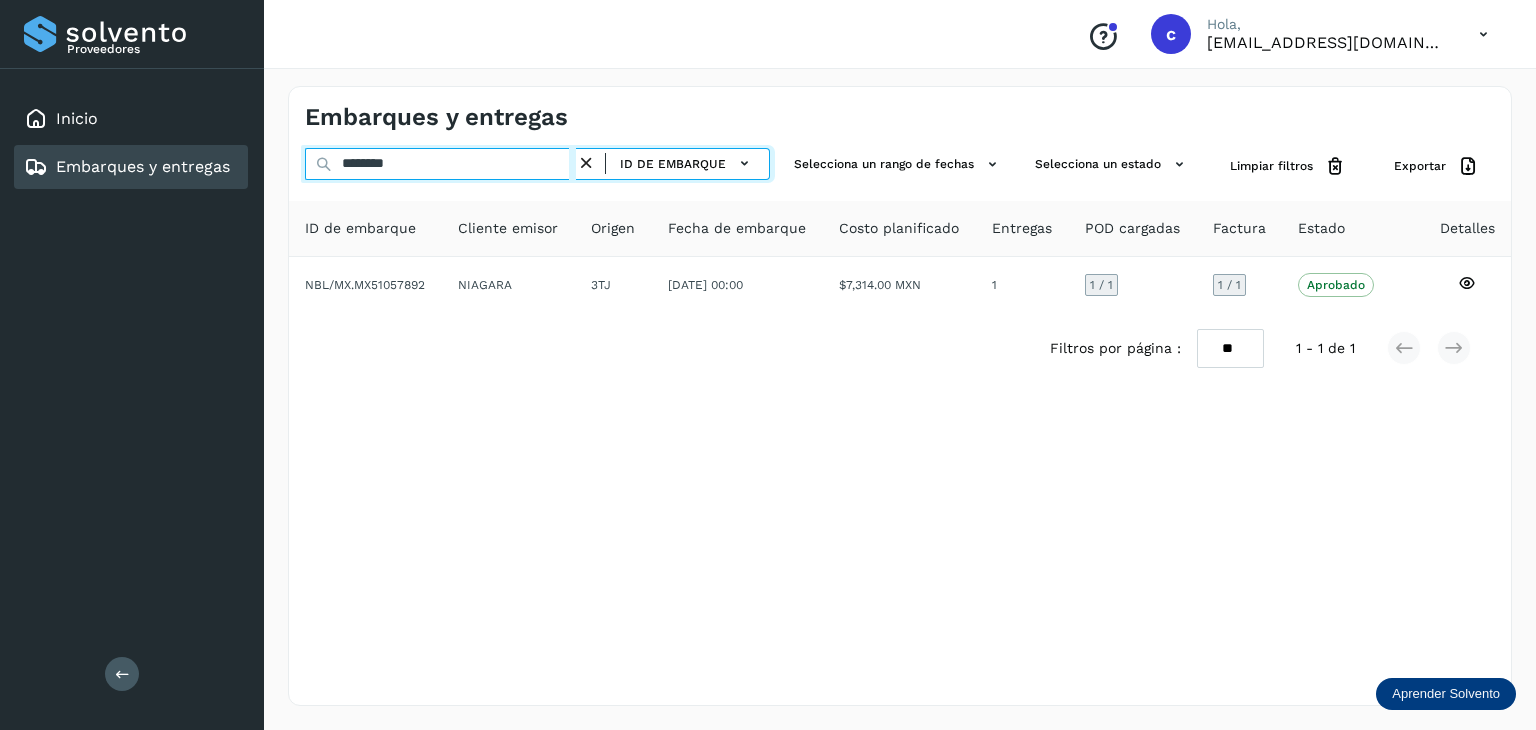 type on "********" 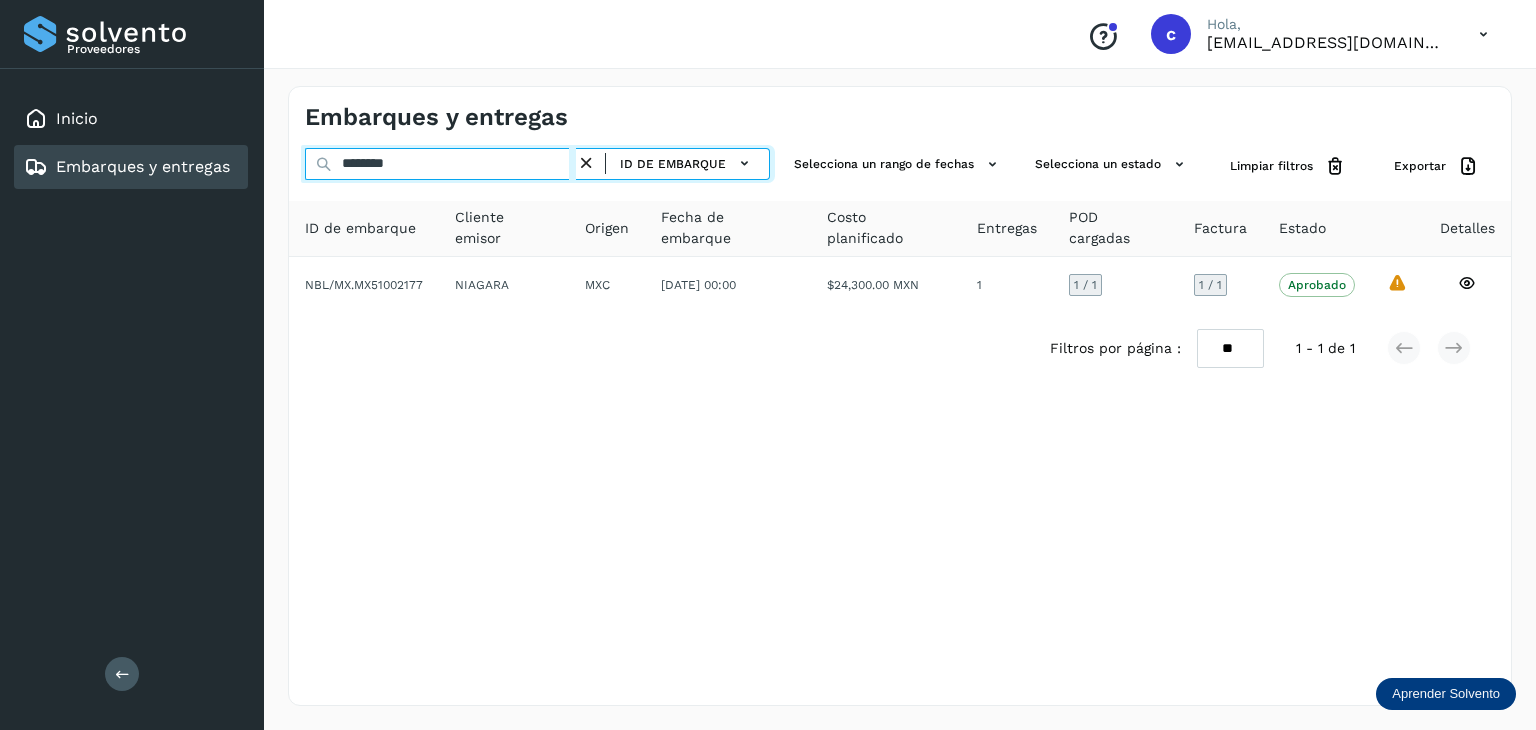 drag, startPoint x: 271, startPoint y: 160, endPoint x: 261, endPoint y: 161, distance: 10.049875 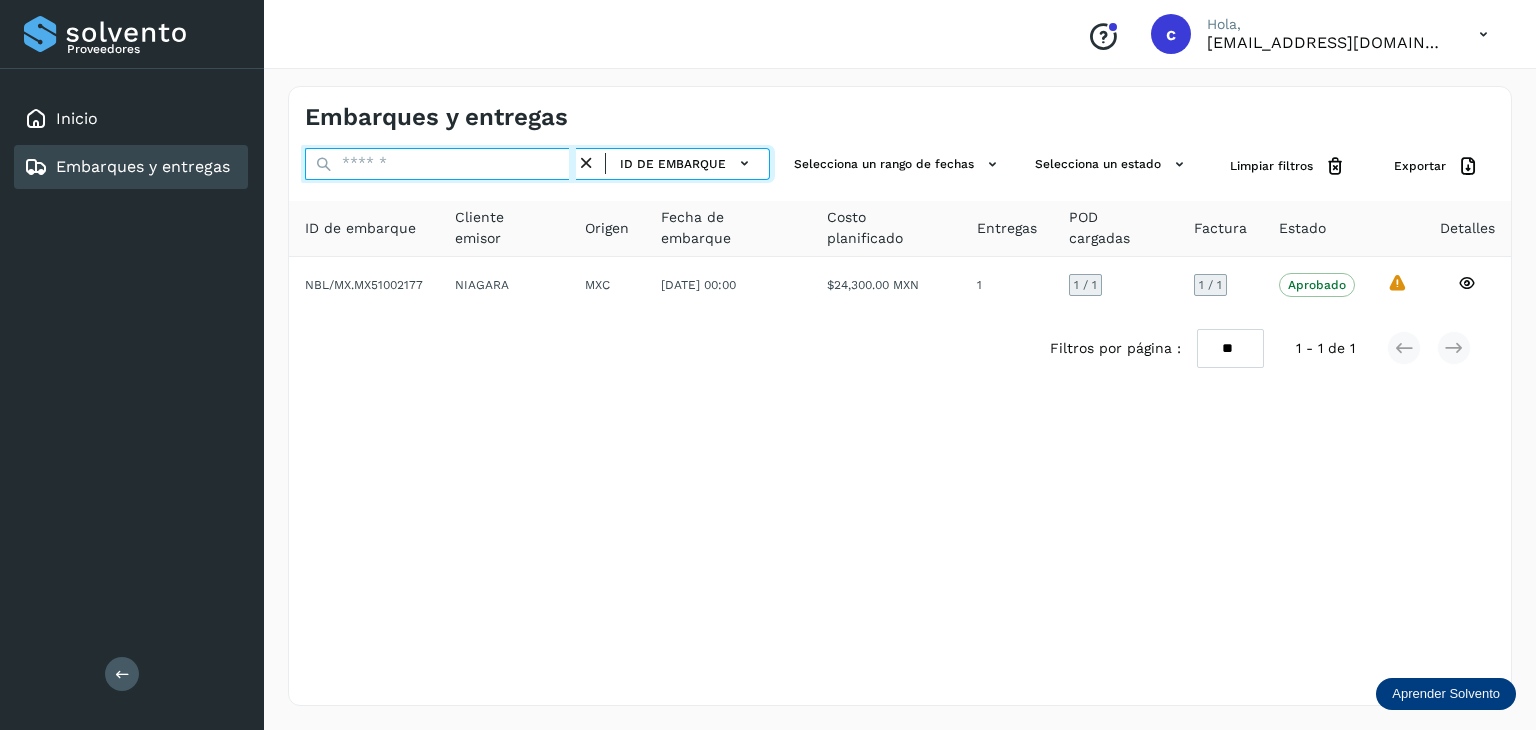 paste on "********" 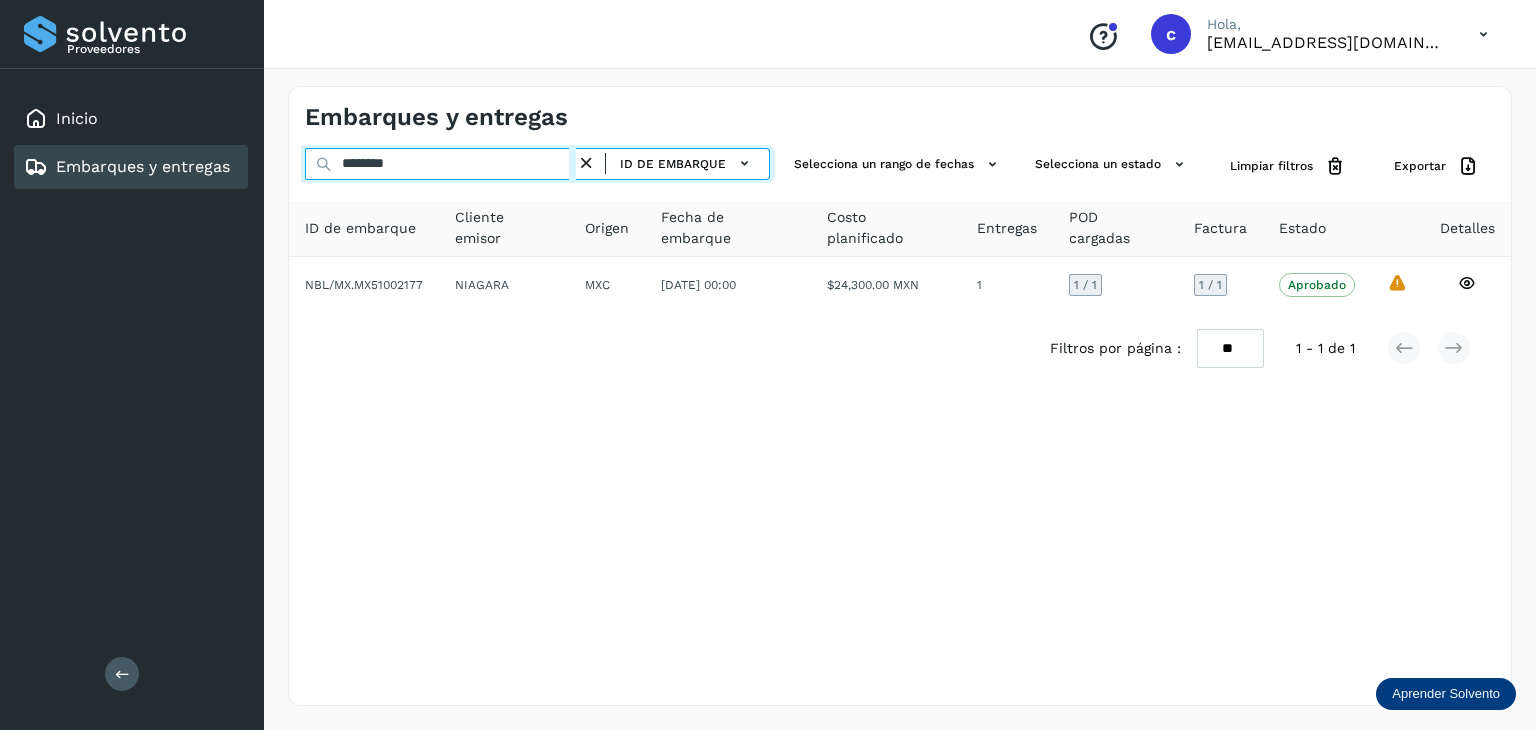type on "********" 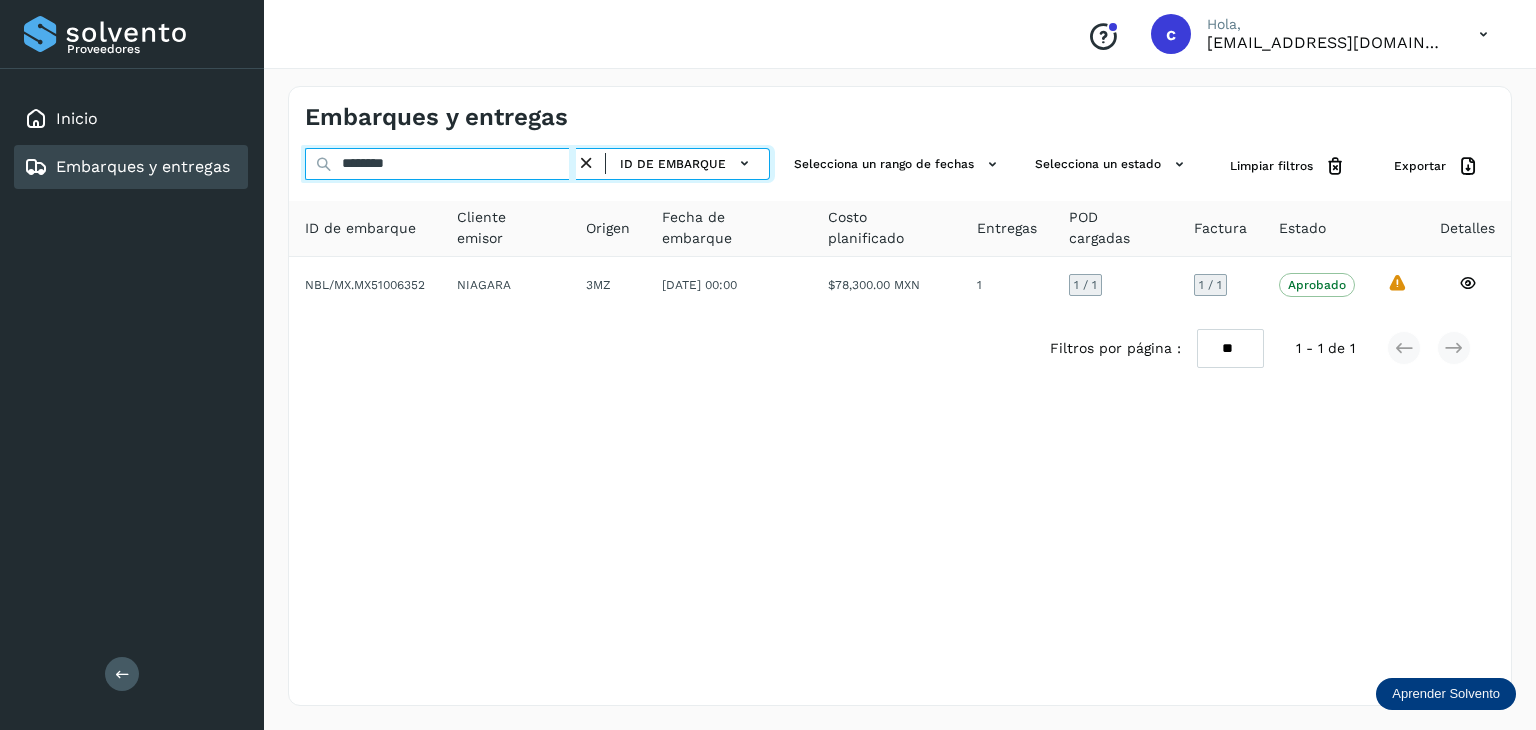 drag, startPoint x: 342, startPoint y: 161, endPoint x: 236, endPoint y: 182, distance: 108.060165 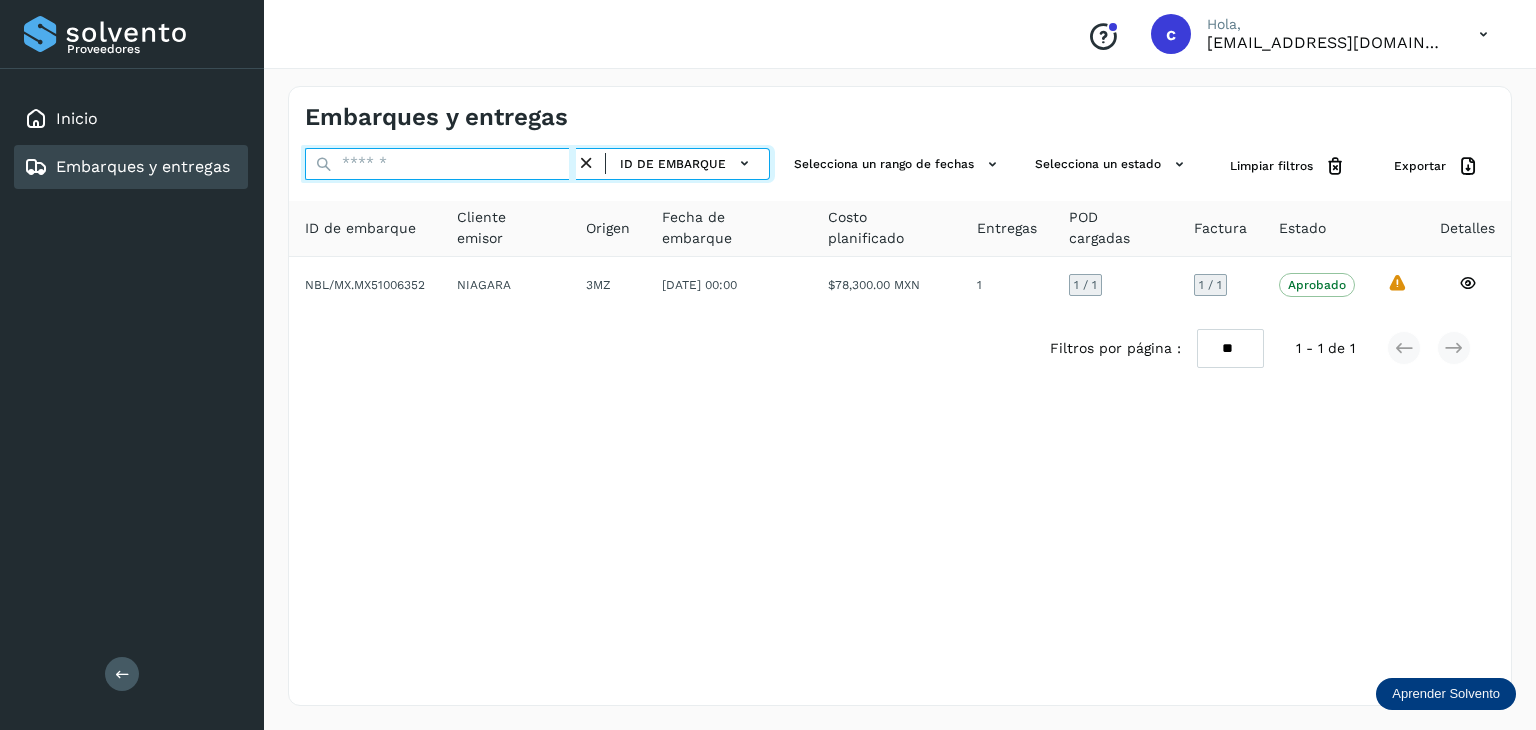 paste on "********" 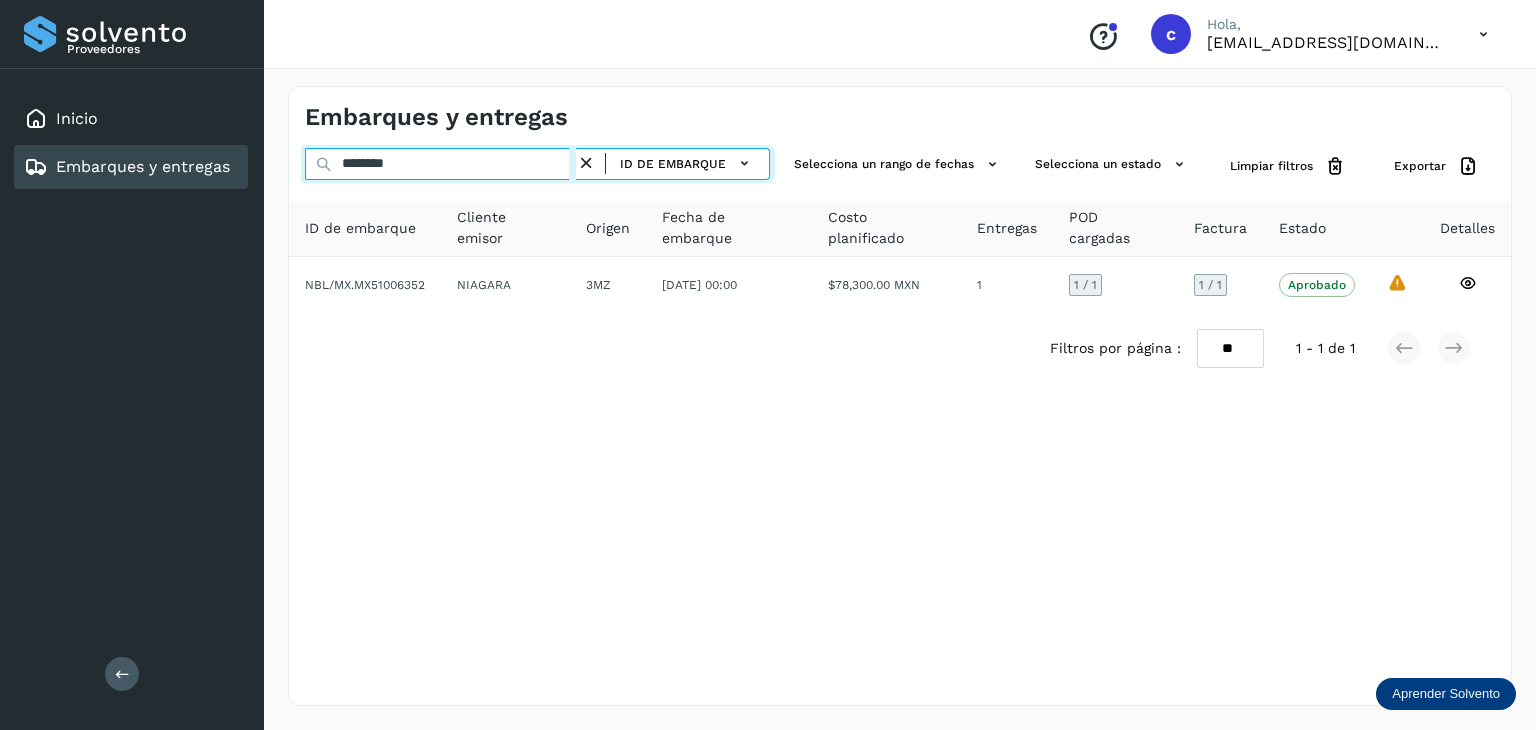 type on "********" 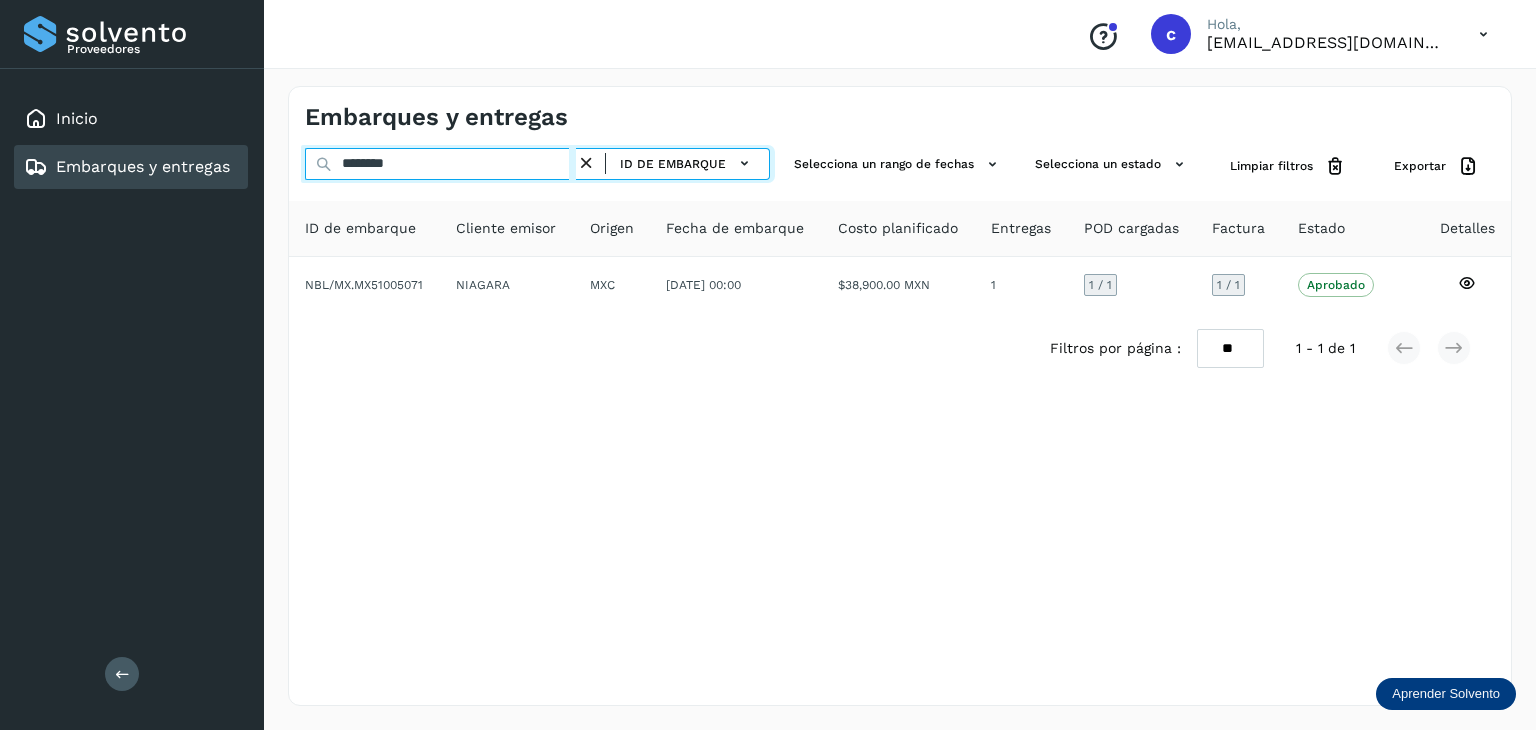 drag, startPoint x: 398, startPoint y: 154, endPoint x: 291, endPoint y: 178, distance: 109.65856 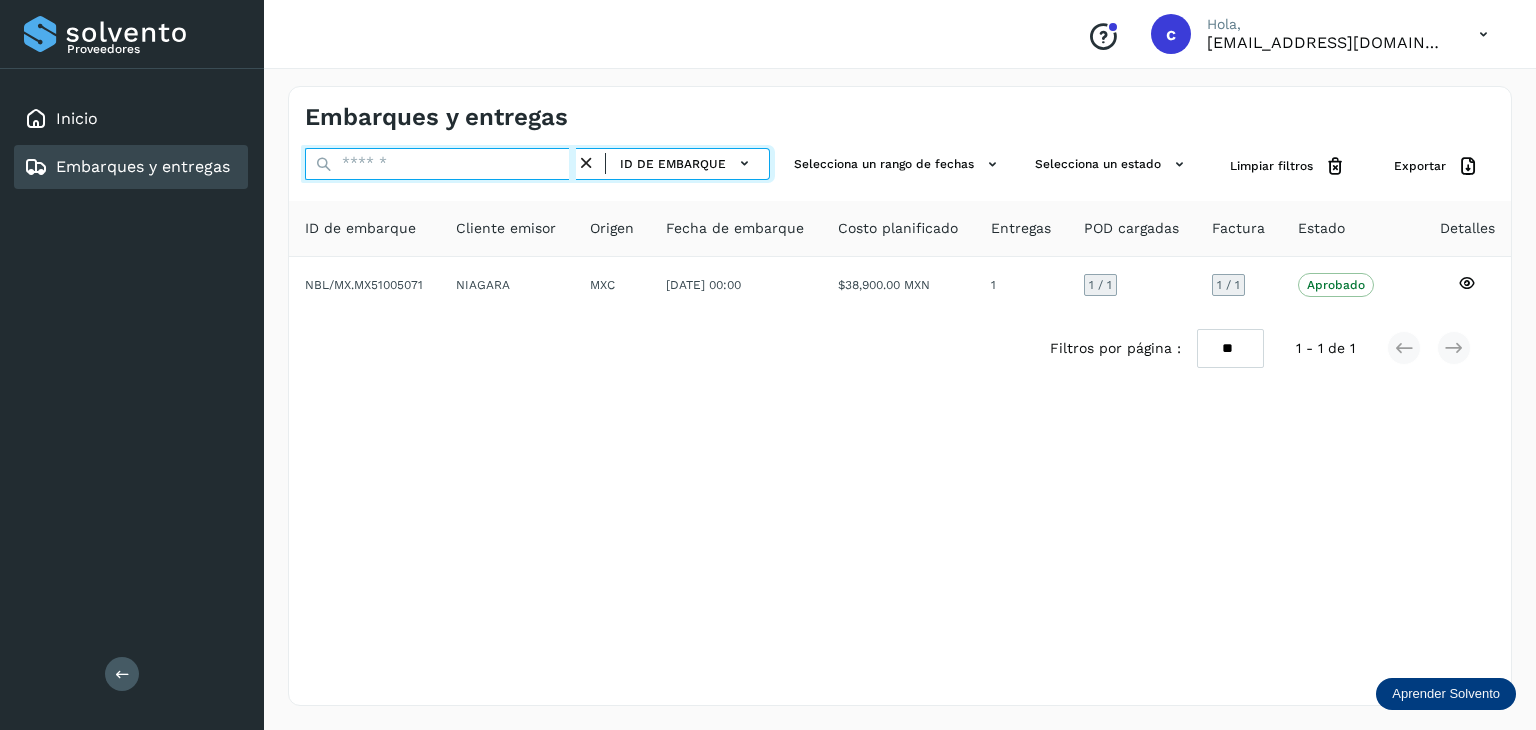 paste on "********" 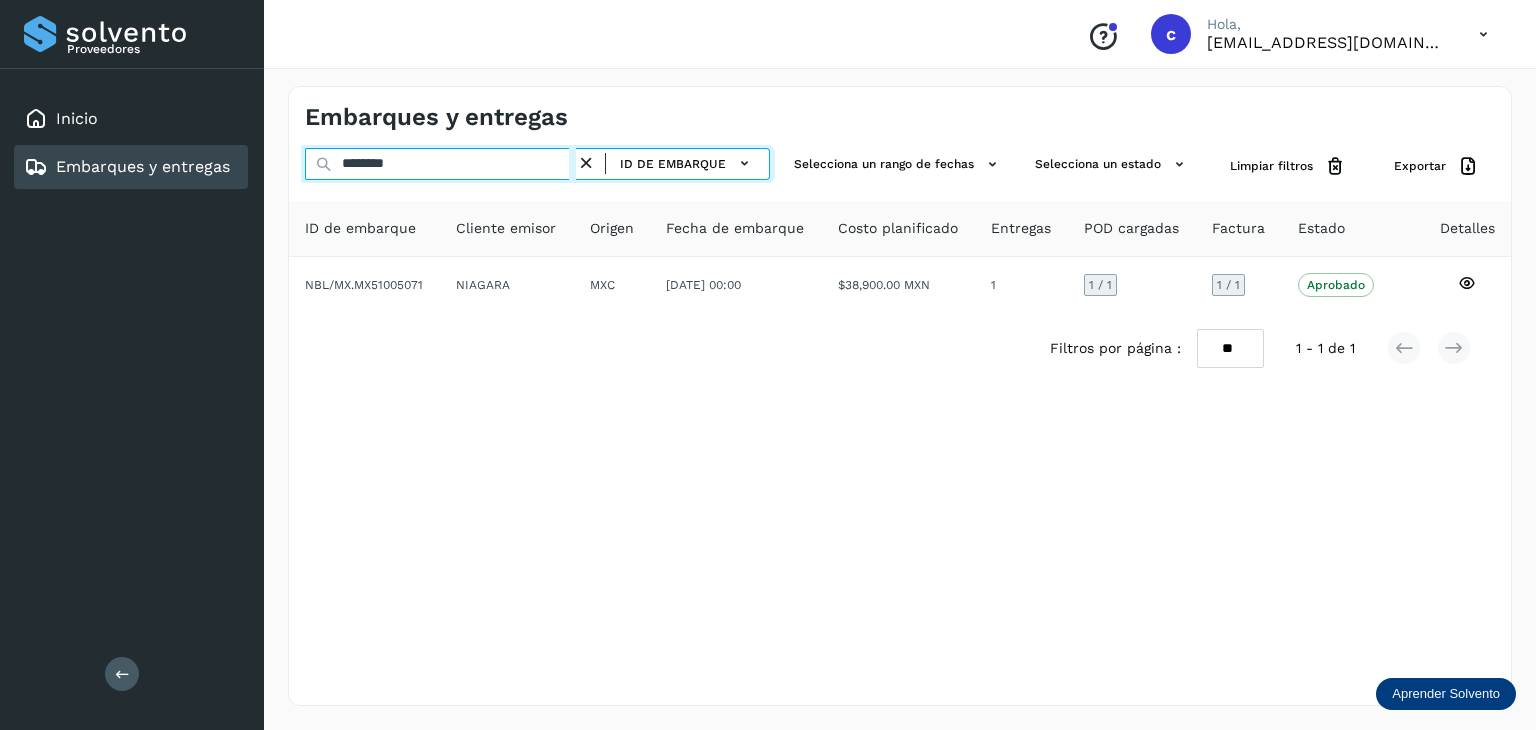 type on "********" 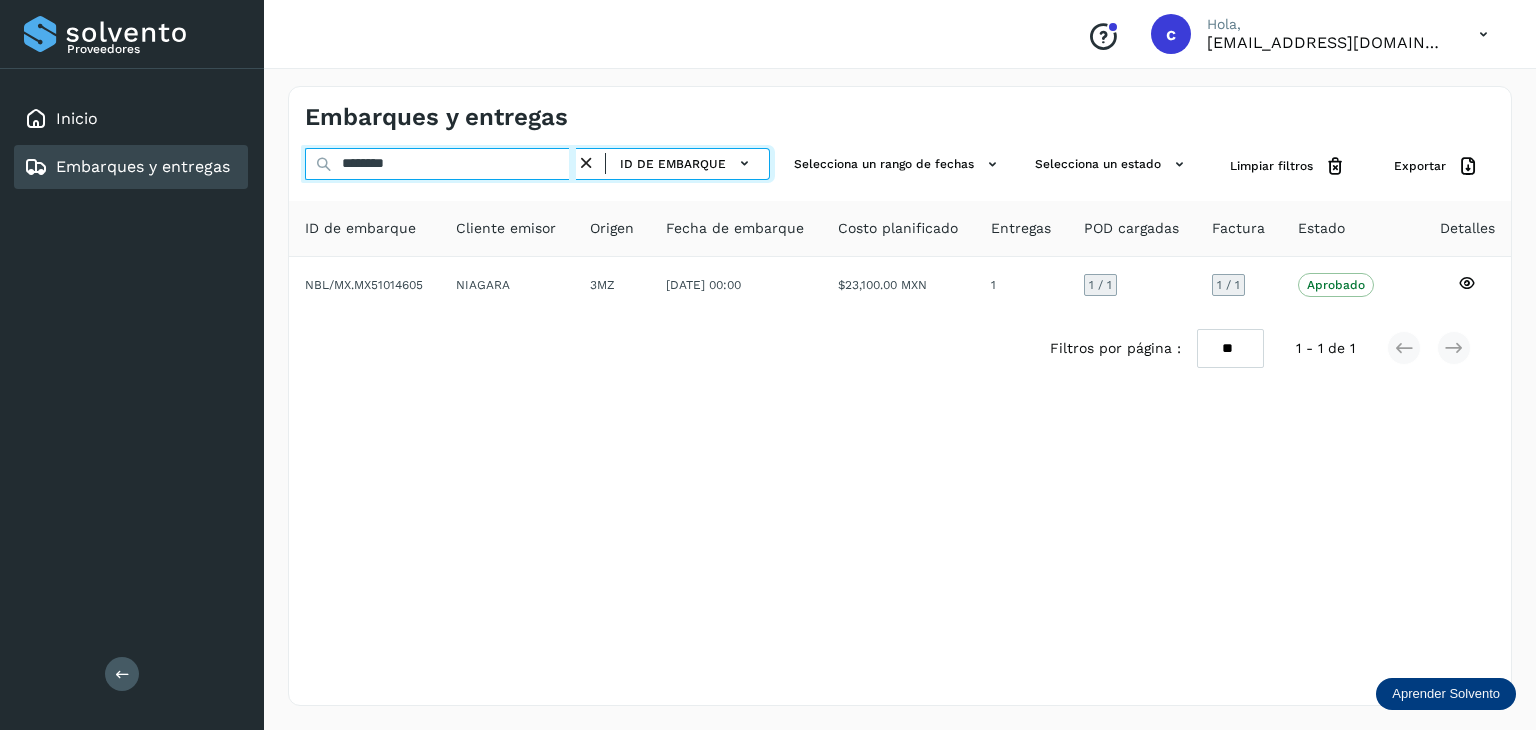 click on "Embarques y entregas ******** ID de embarque Selecciona un rango de fechas  Selecciona un estado Limpiar filtros Exportar ID de embarque Cliente emisor Origen Fecha de embarque Costo planificado Entregas POD cargadas Factura Estado Detalles NBL/MX.MX51014605 NIAGARA 3MZ [DATE] 00:00  $23,100.00 MXN  1 1  / 1 1 / 1 Aprobado
Verifica el estado de la factura o entregas asociadas a este embarque
Filtros por página : ** ** ** 1 - 1 de 1" at bounding box center [900, 396] 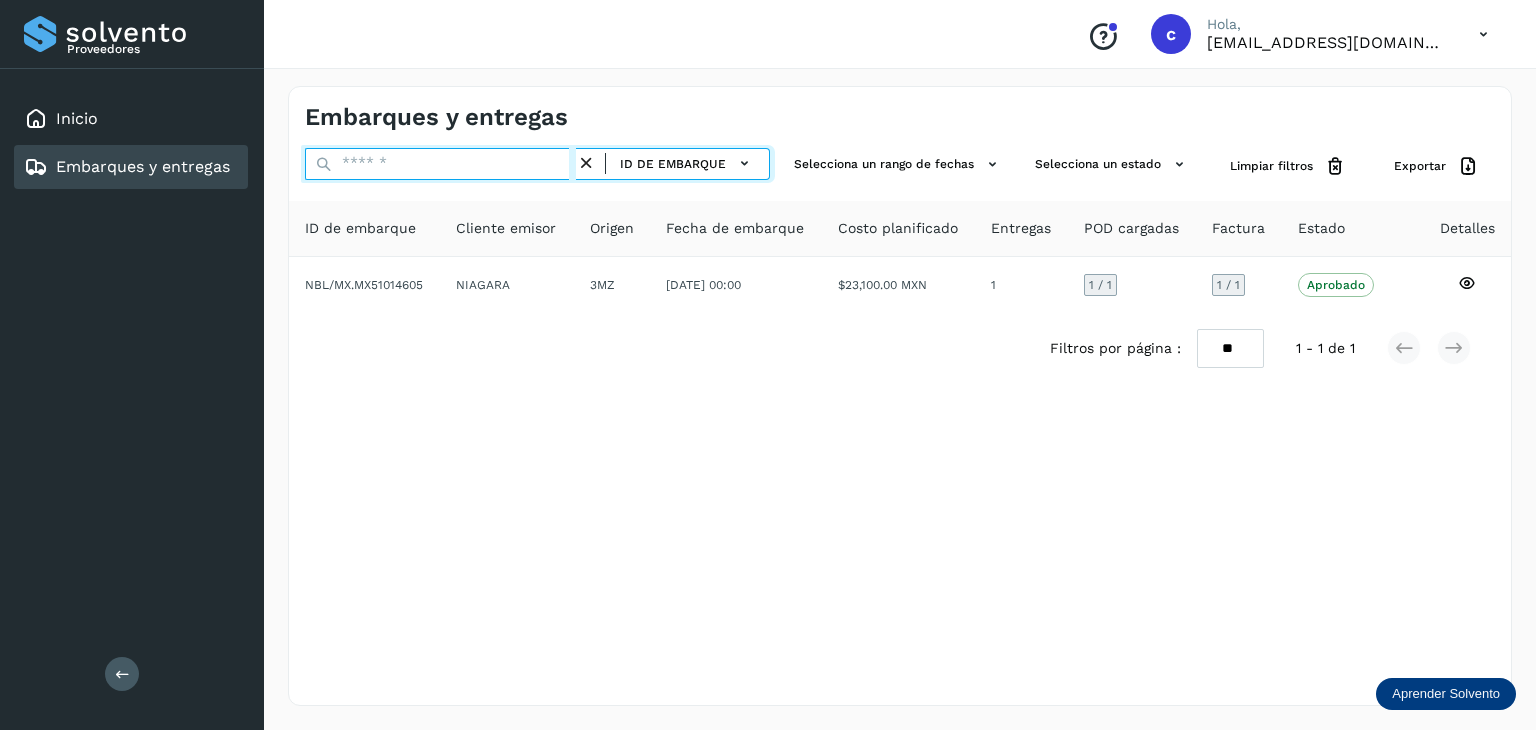 paste on "********" 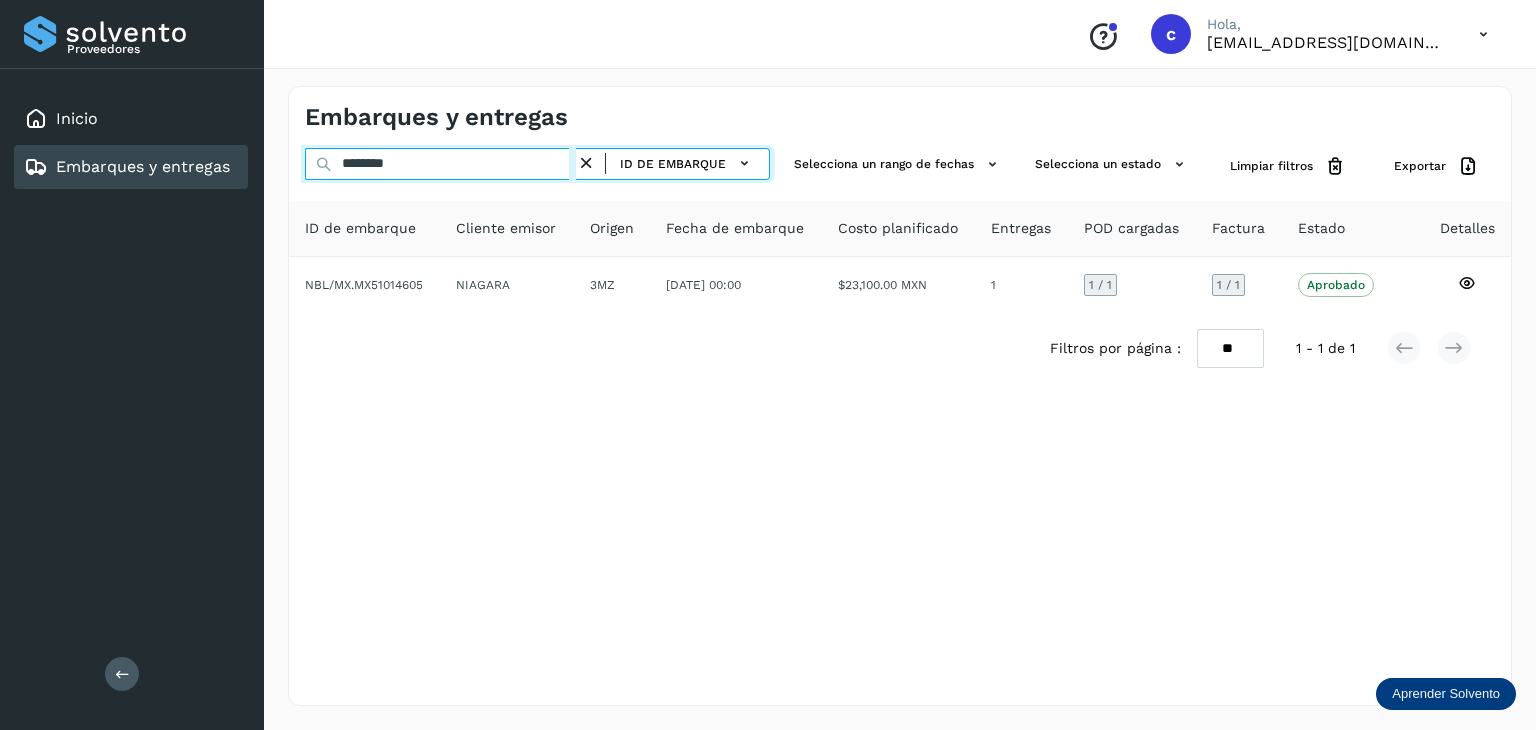 type on "********" 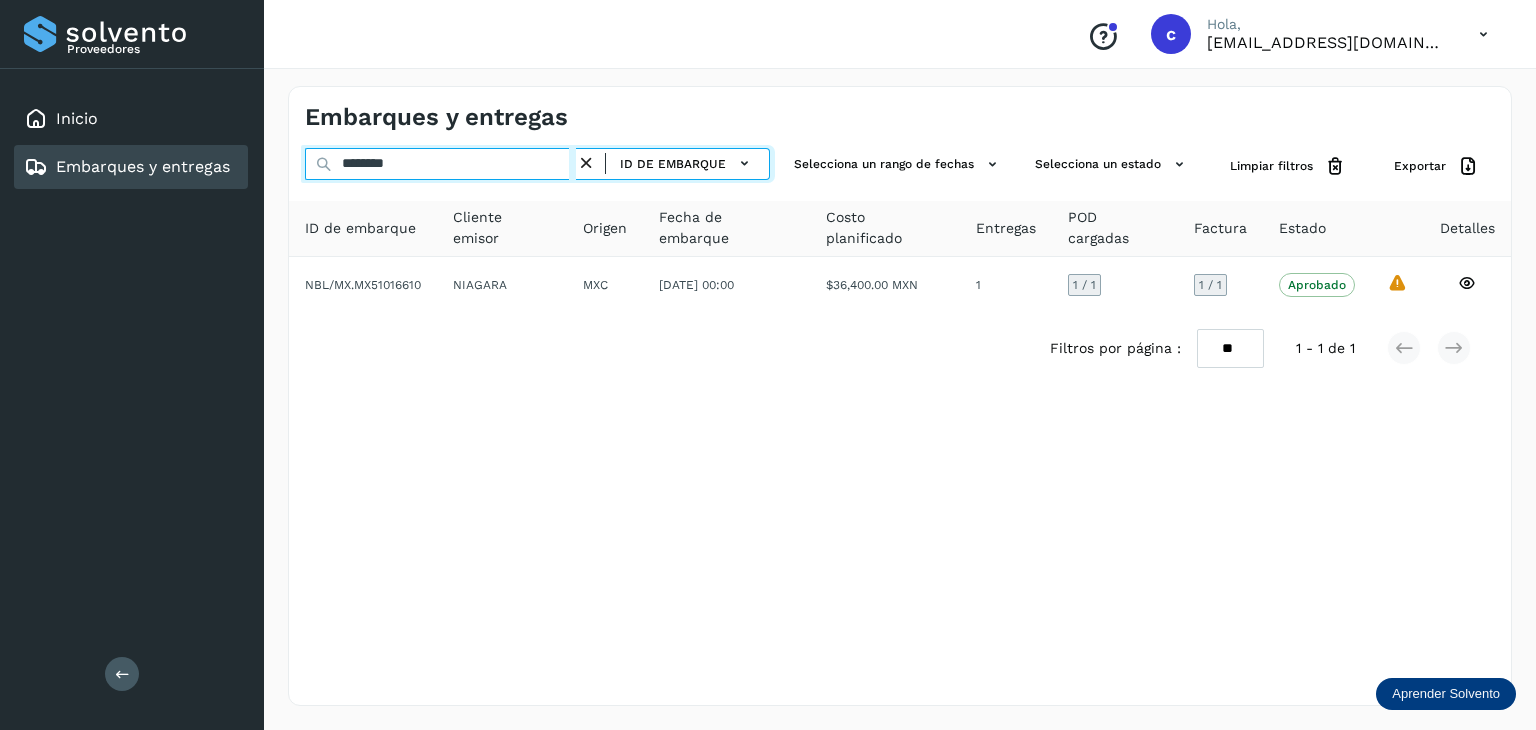 drag, startPoint x: 384, startPoint y: 153, endPoint x: 223, endPoint y: 186, distance: 164.3472 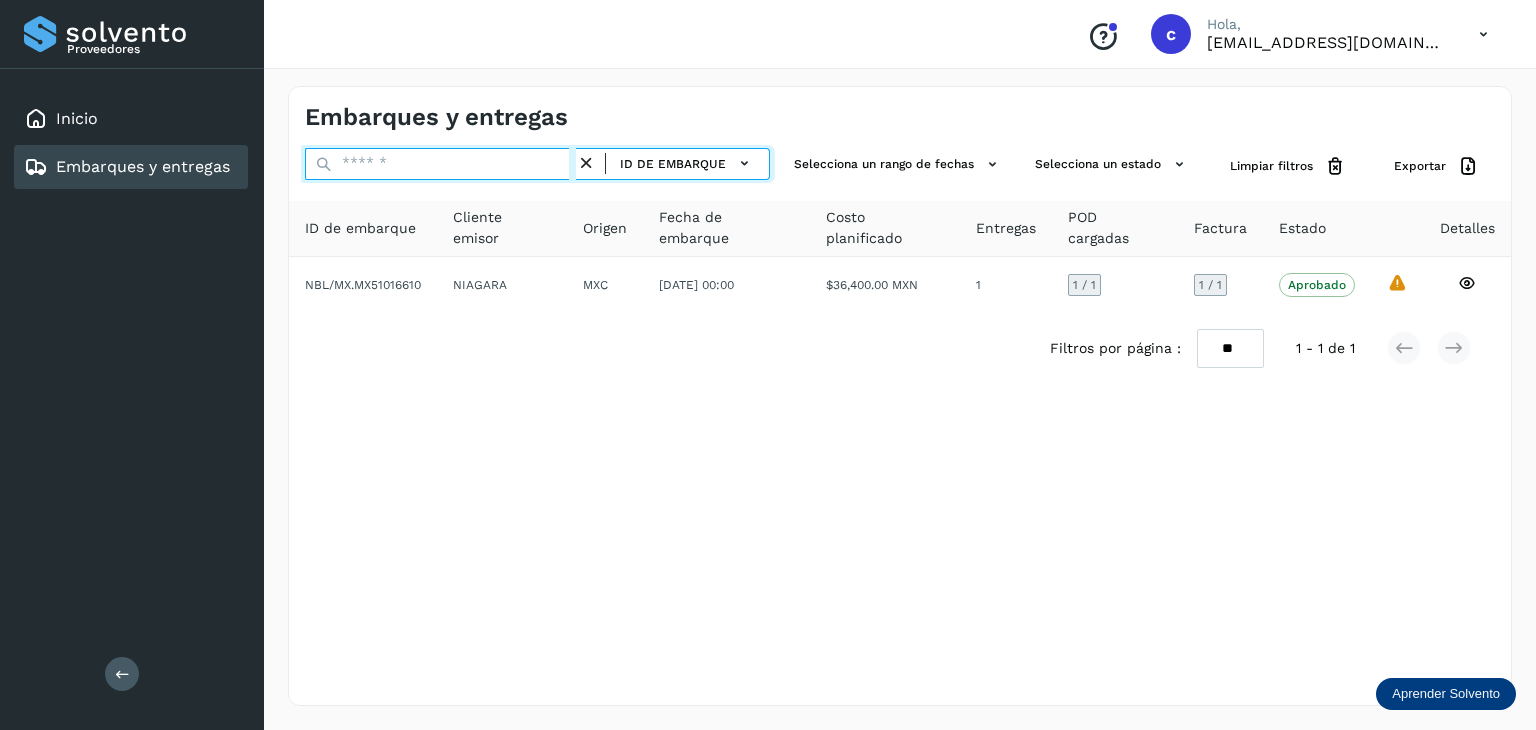 paste on "********" 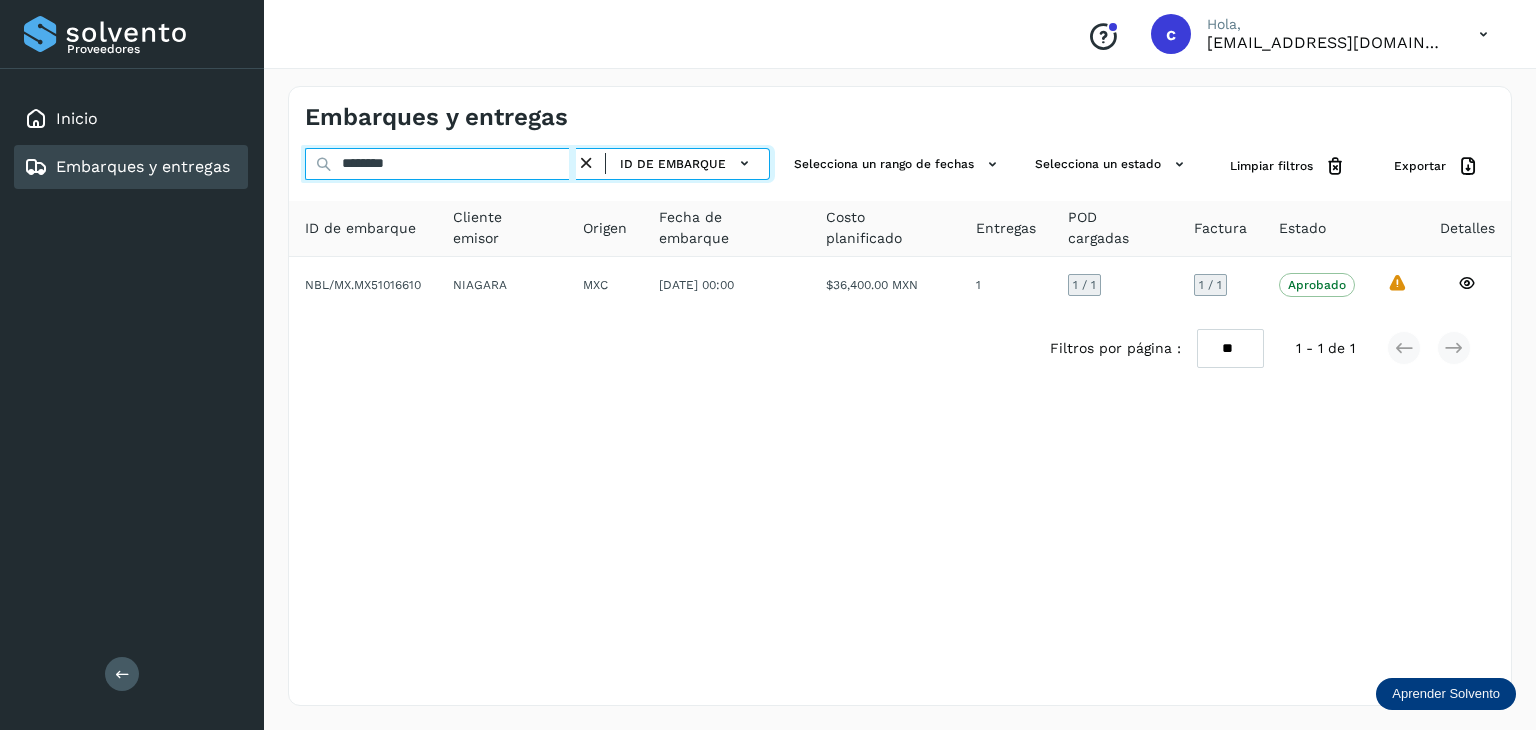 type on "********" 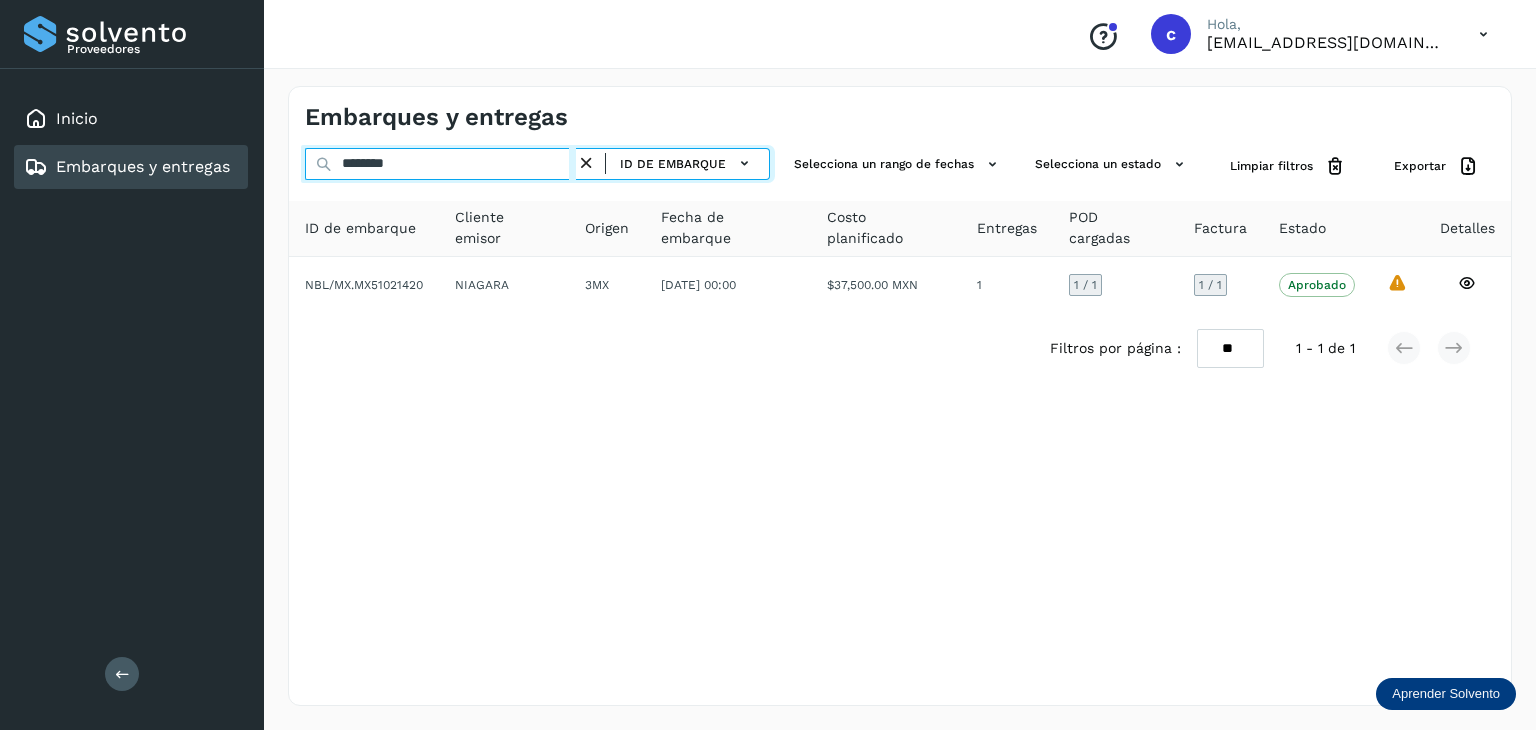 drag, startPoint x: 224, startPoint y: 165, endPoint x: 197, endPoint y: 193, distance: 38.8973 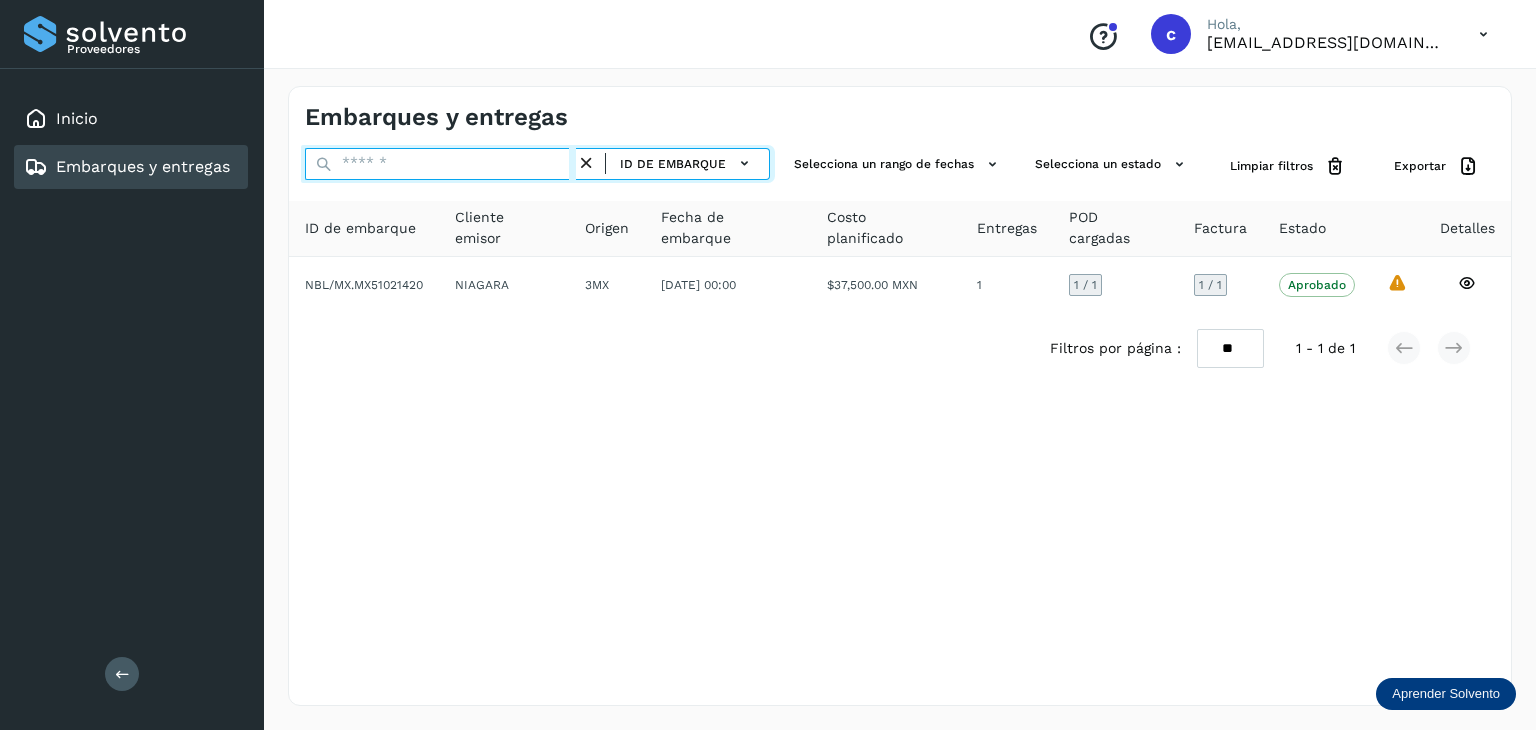 paste on "********" 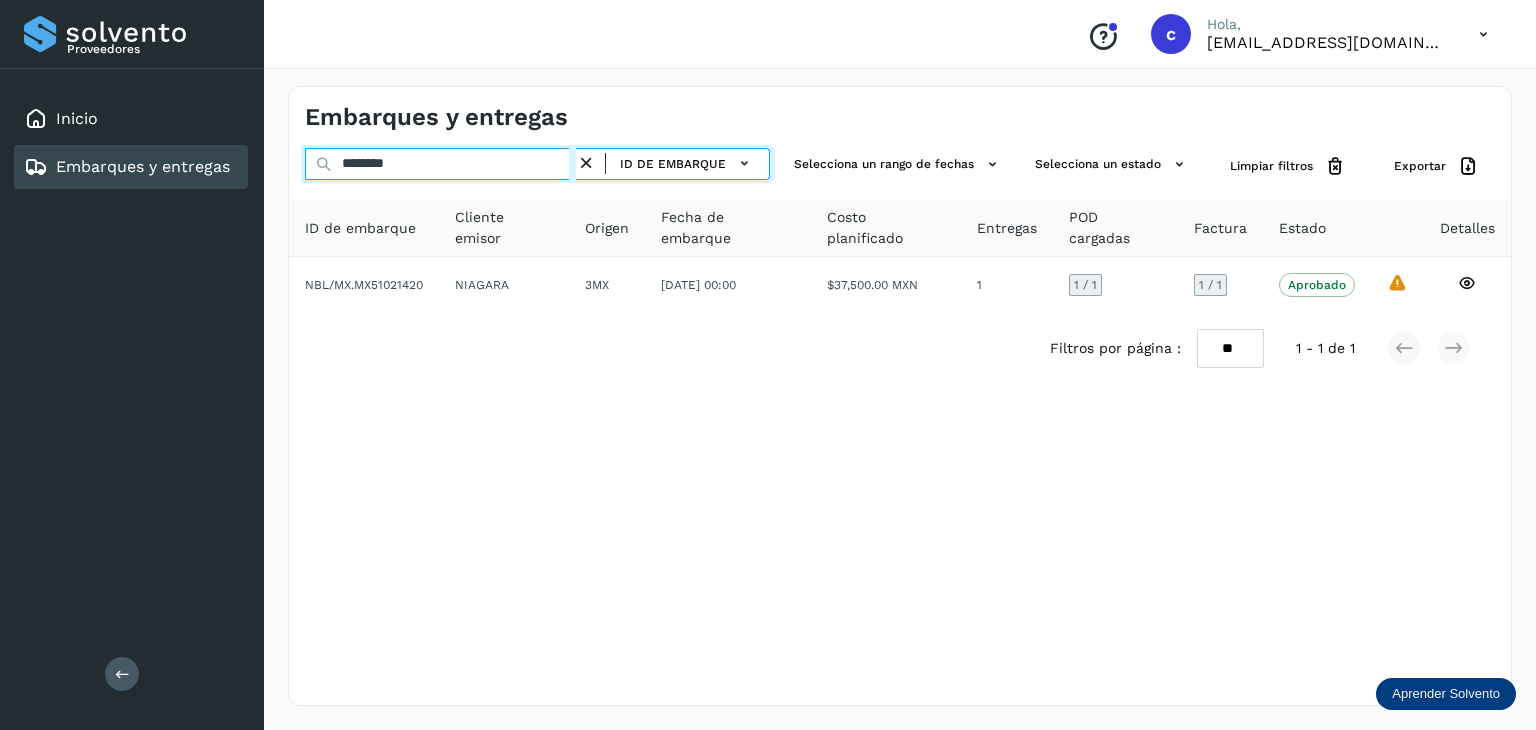 type on "********" 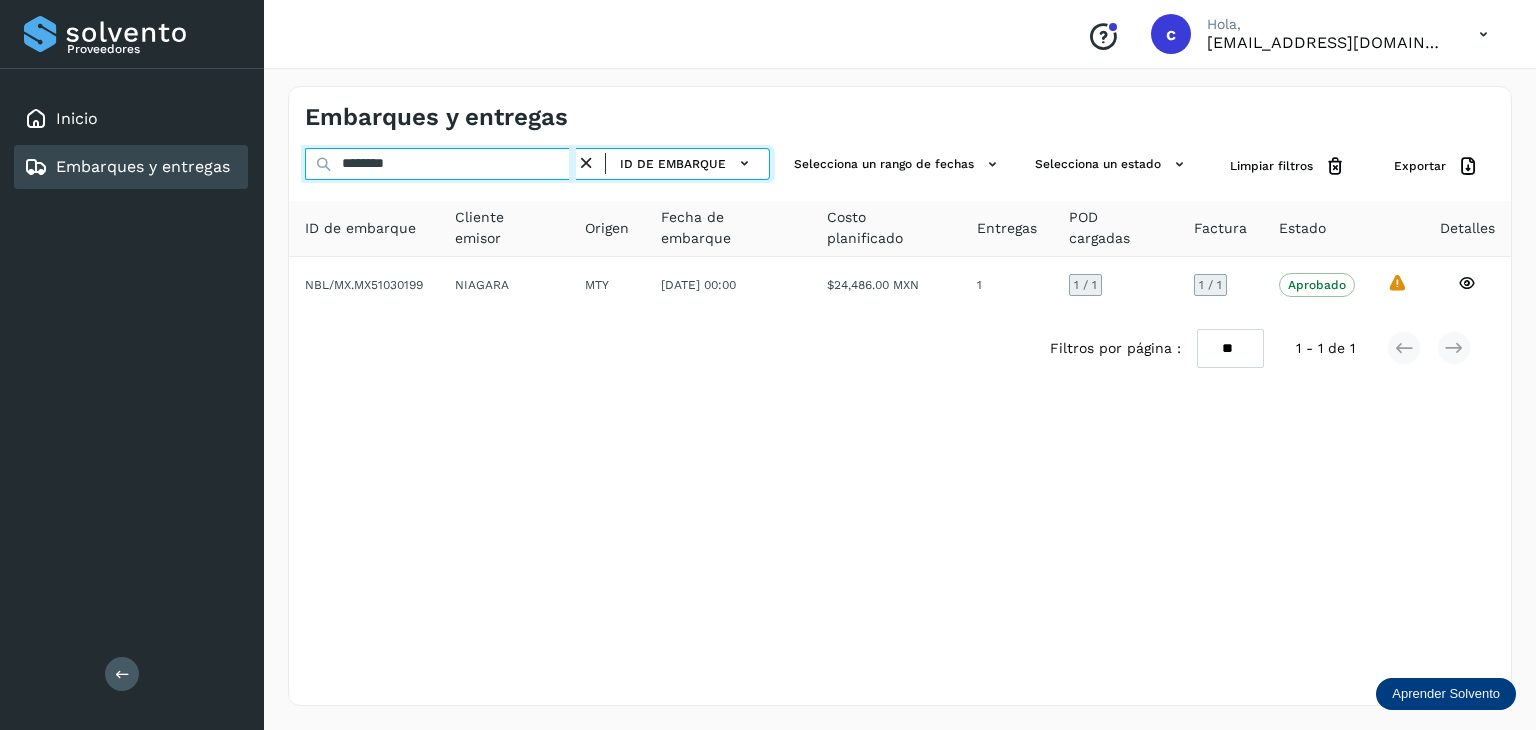 click on "Proveedores Inicio Embarques y entregas Salir
Conoce nuestros beneficios
c Hola, [EMAIL_ADDRESS][DOMAIN_NAME] Embarques y entregas ******** ID de embarque Selecciona un rango de fechas  Selecciona un estado Limpiar filtros Exportar ID de embarque Cliente emisor Origen Fecha de embarque Costo planificado Entregas POD cargadas Factura Estado Detalles NBL/MX.MX51030199 NIAGARA MTY [DATE] 00:00  $24,486.00 MXN  1 1  / 1 1 / 1 Aprobado
Verifica el estado de la factura o entregas asociadas a este embarque
La validación de [GEOGRAPHIC_DATA] para este embarque ha sido anulada debido al cambio de estado a “Aprobado con Excepción”
Filtros por página : ** ** ** 1 - 1 de 1" 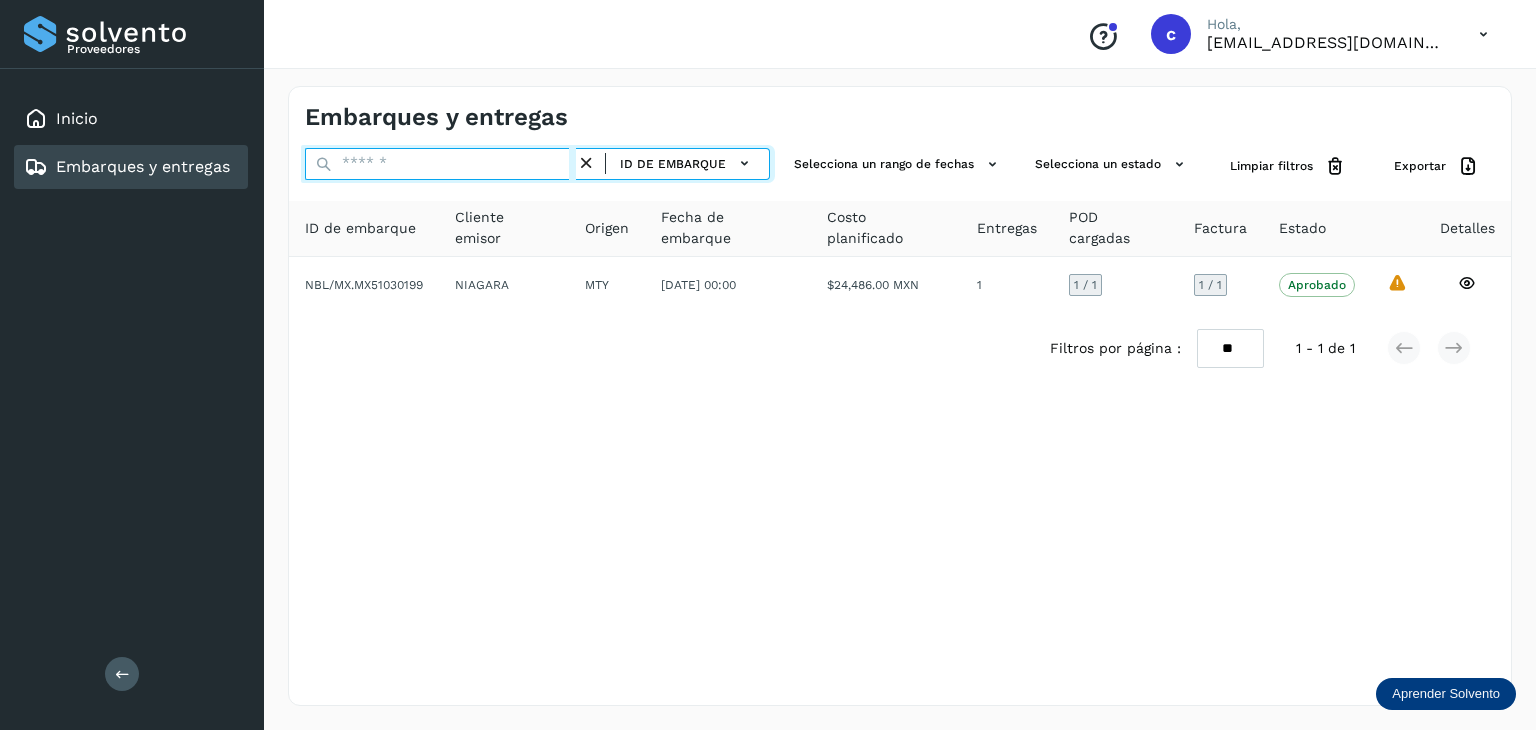 paste on "********" 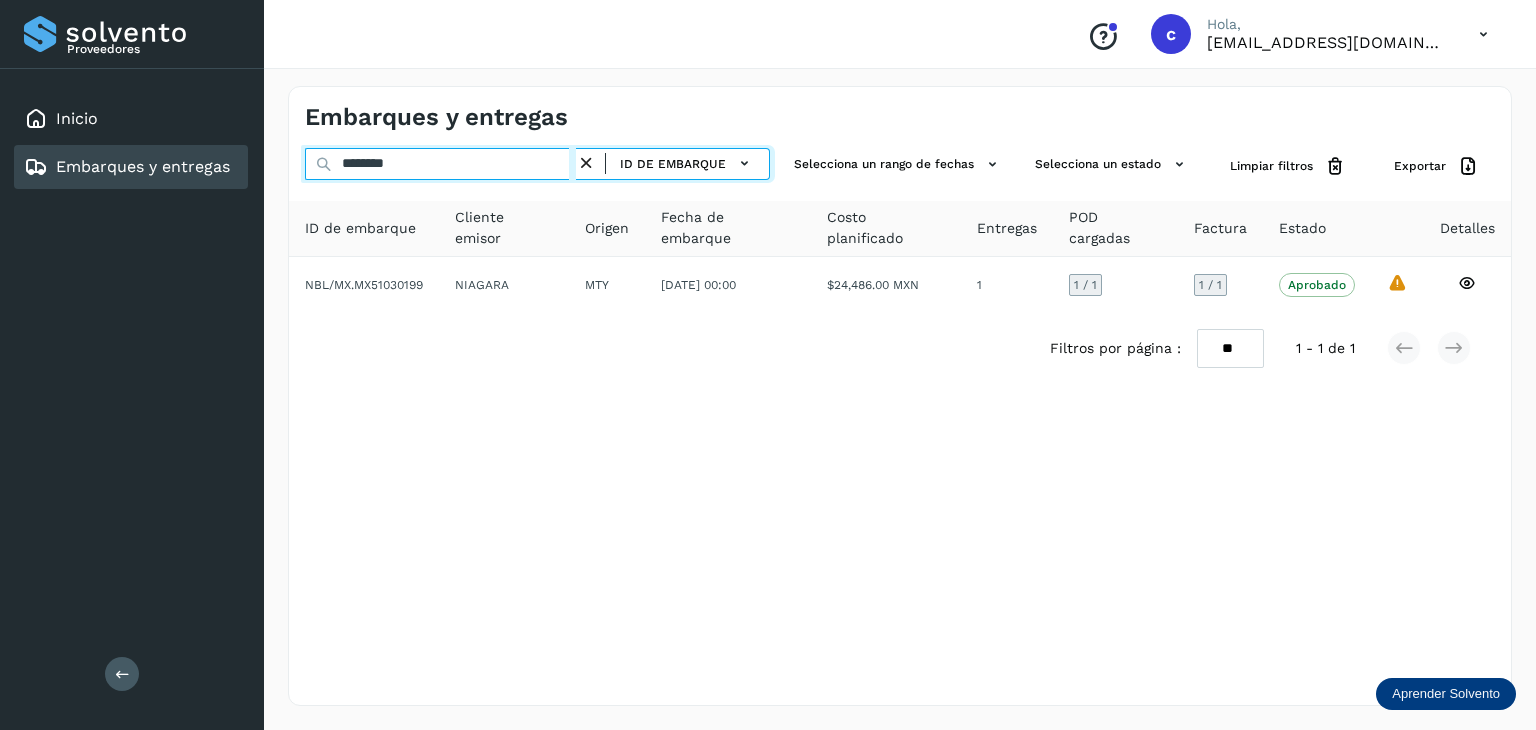 type on "********" 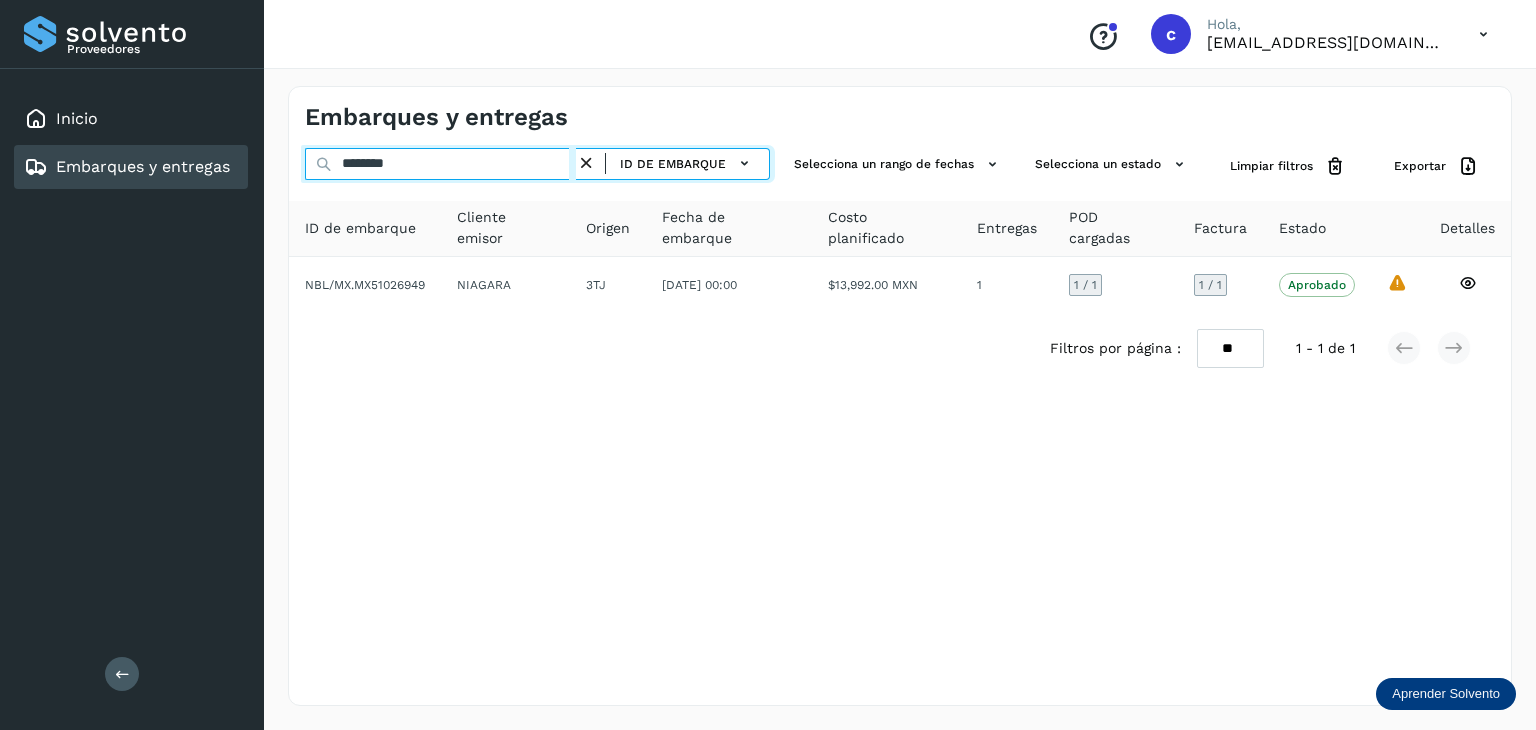 drag, startPoint x: 412, startPoint y: 154, endPoint x: 247, endPoint y: 178, distance: 166.73631 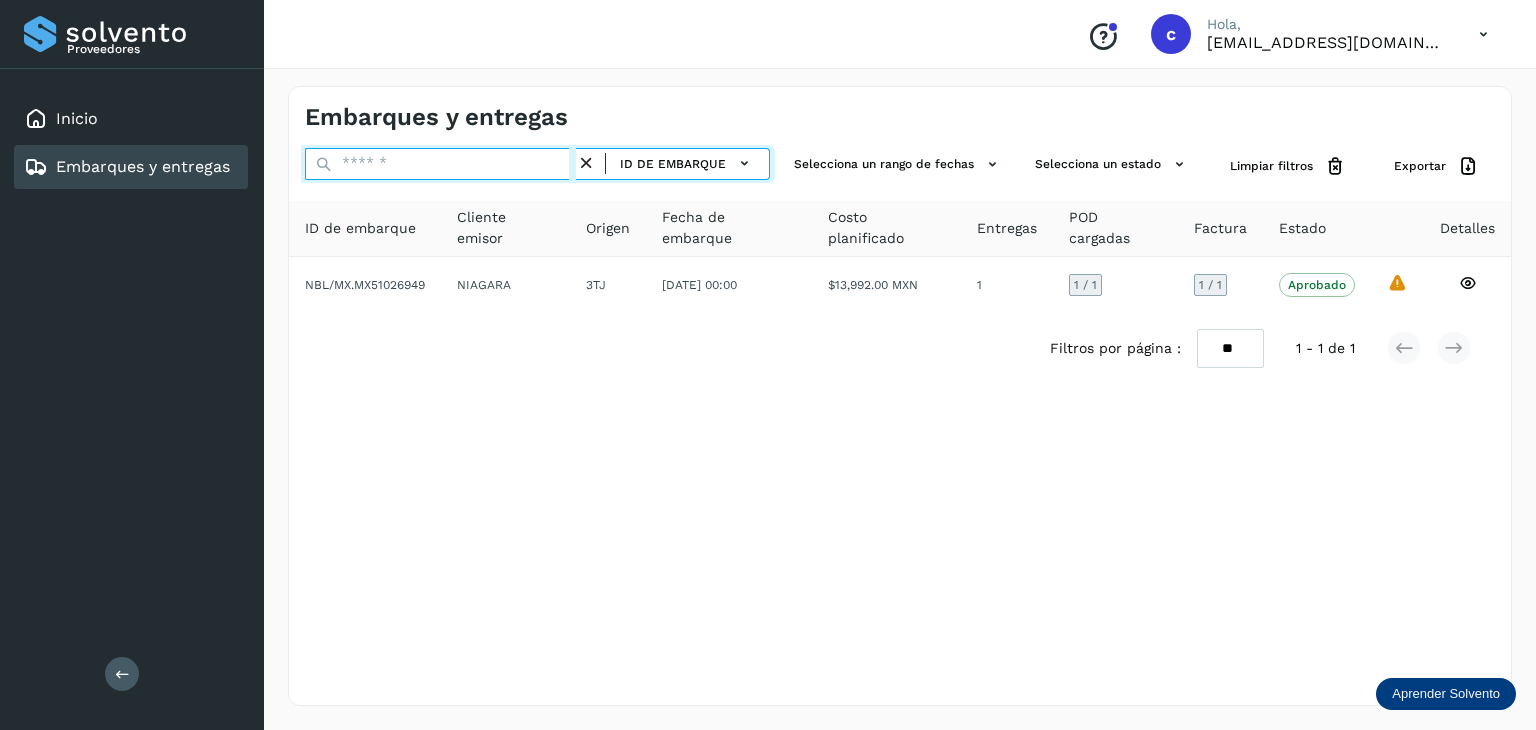 paste on "********" 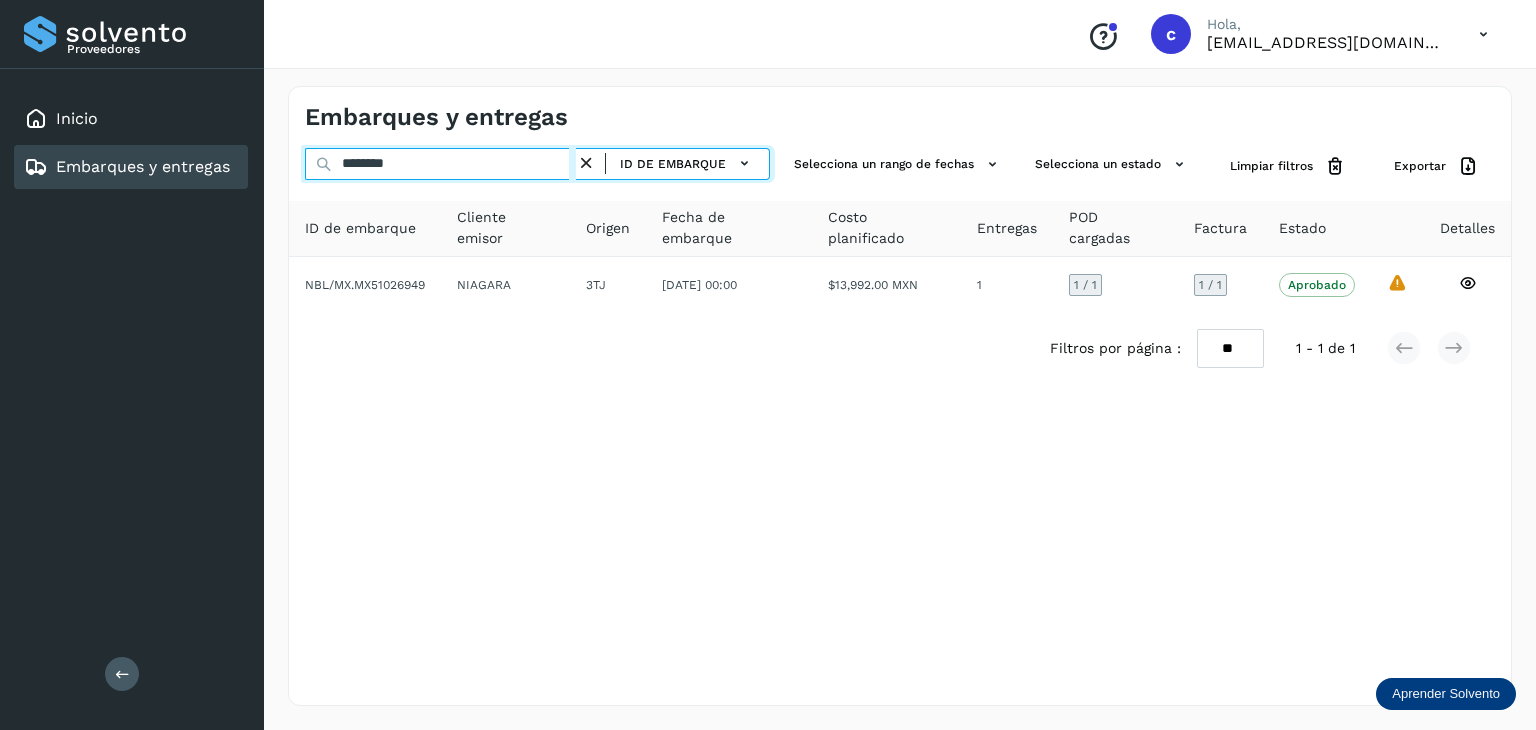type on "********" 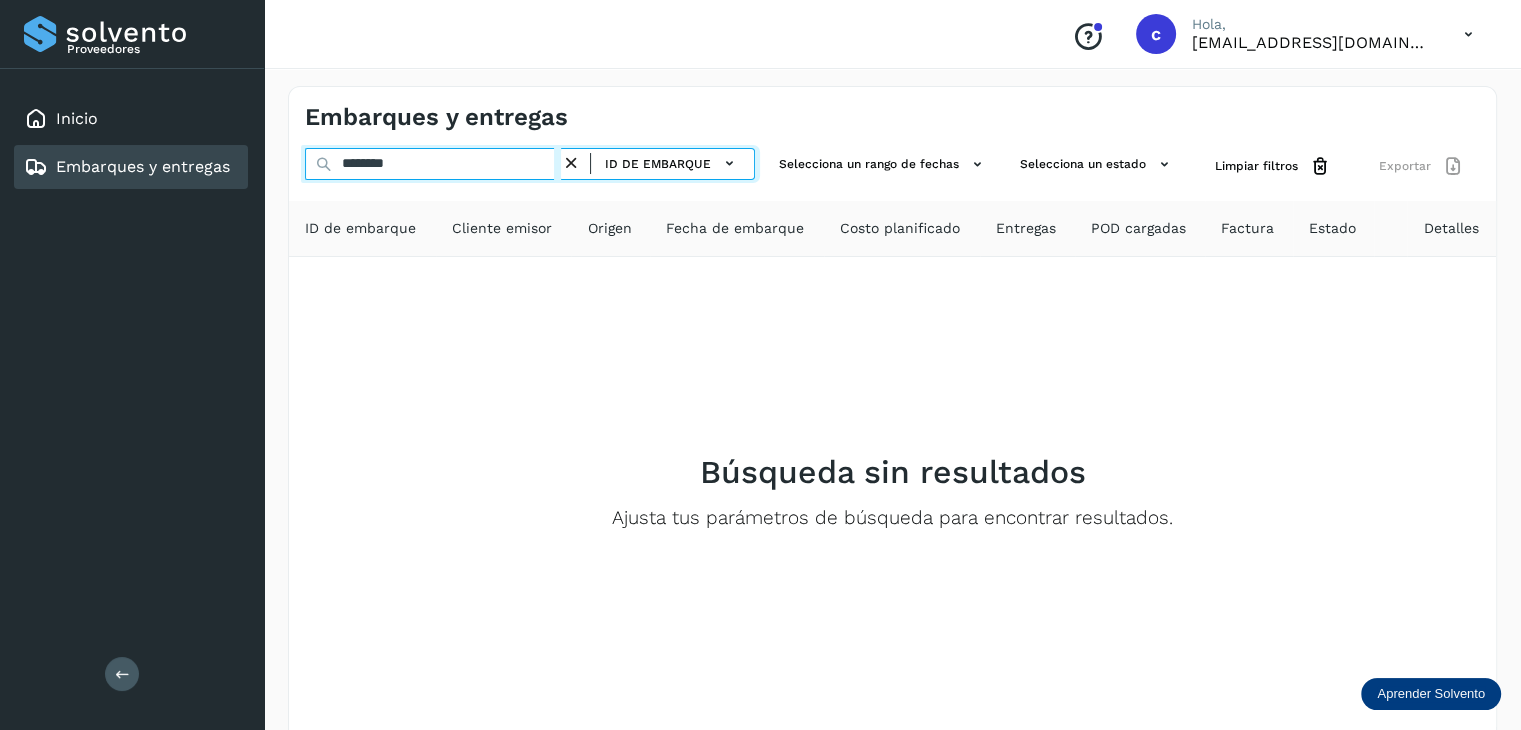 drag, startPoint x: 155, startPoint y: 165, endPoint x: 100, endPoint y: 154, distance: 56.089214 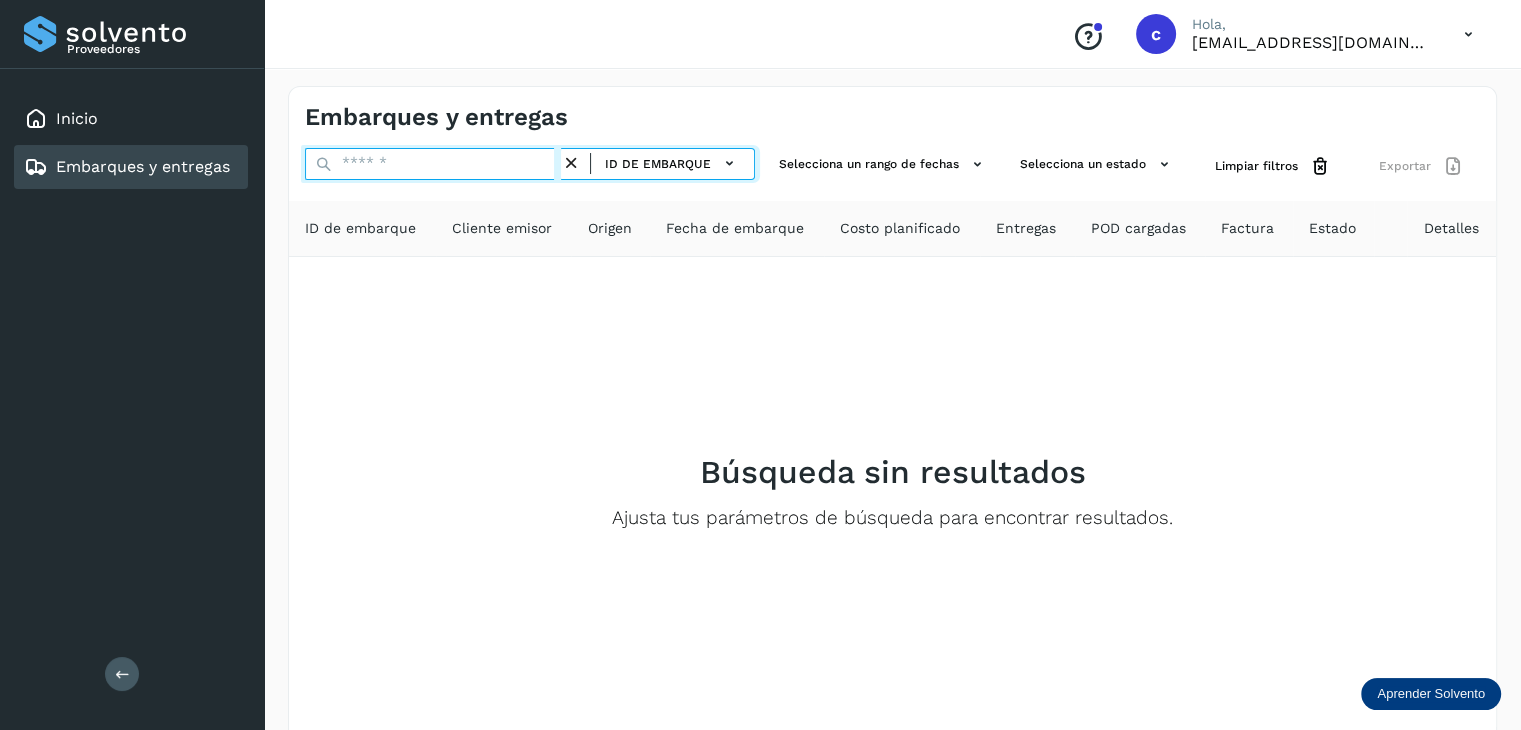 paste on "********" 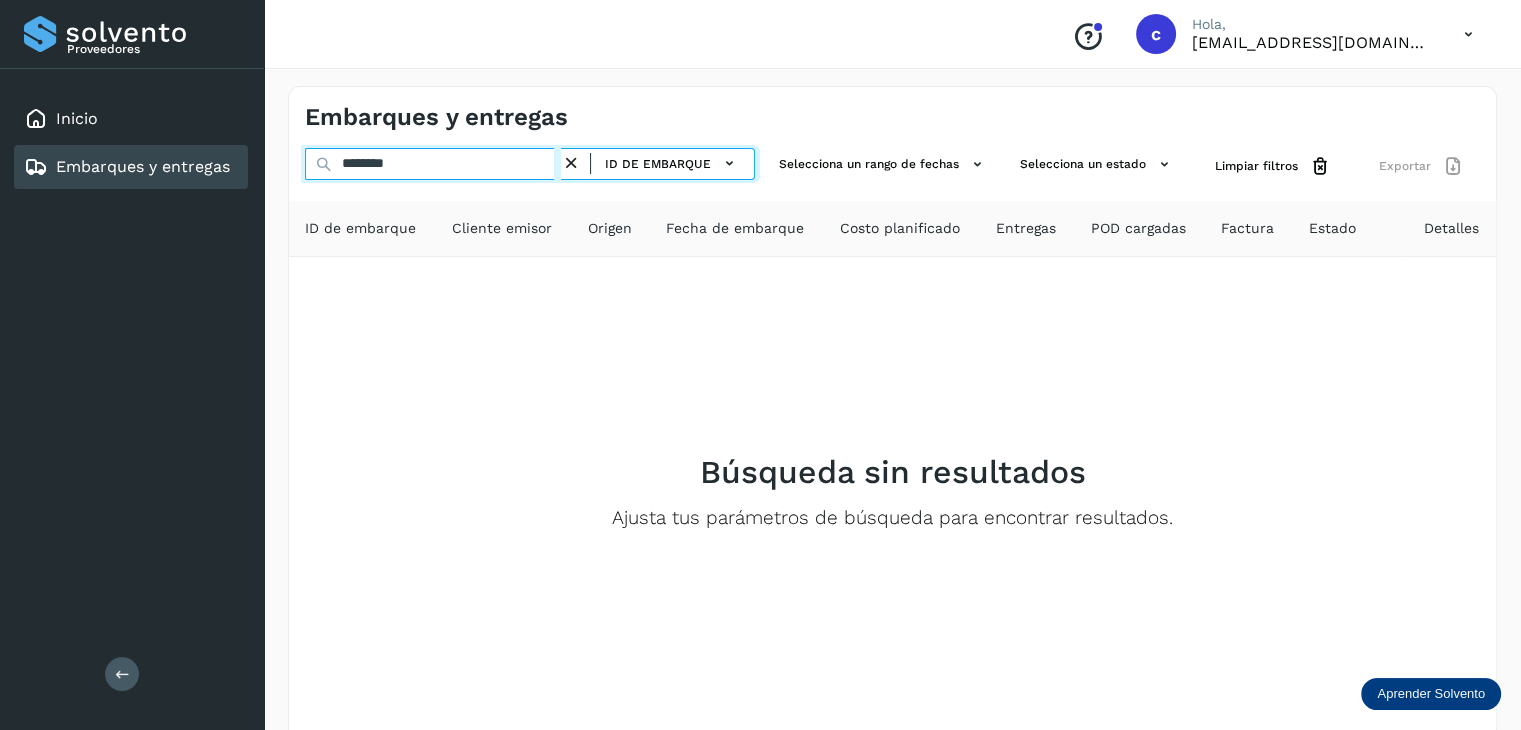 type on "********" 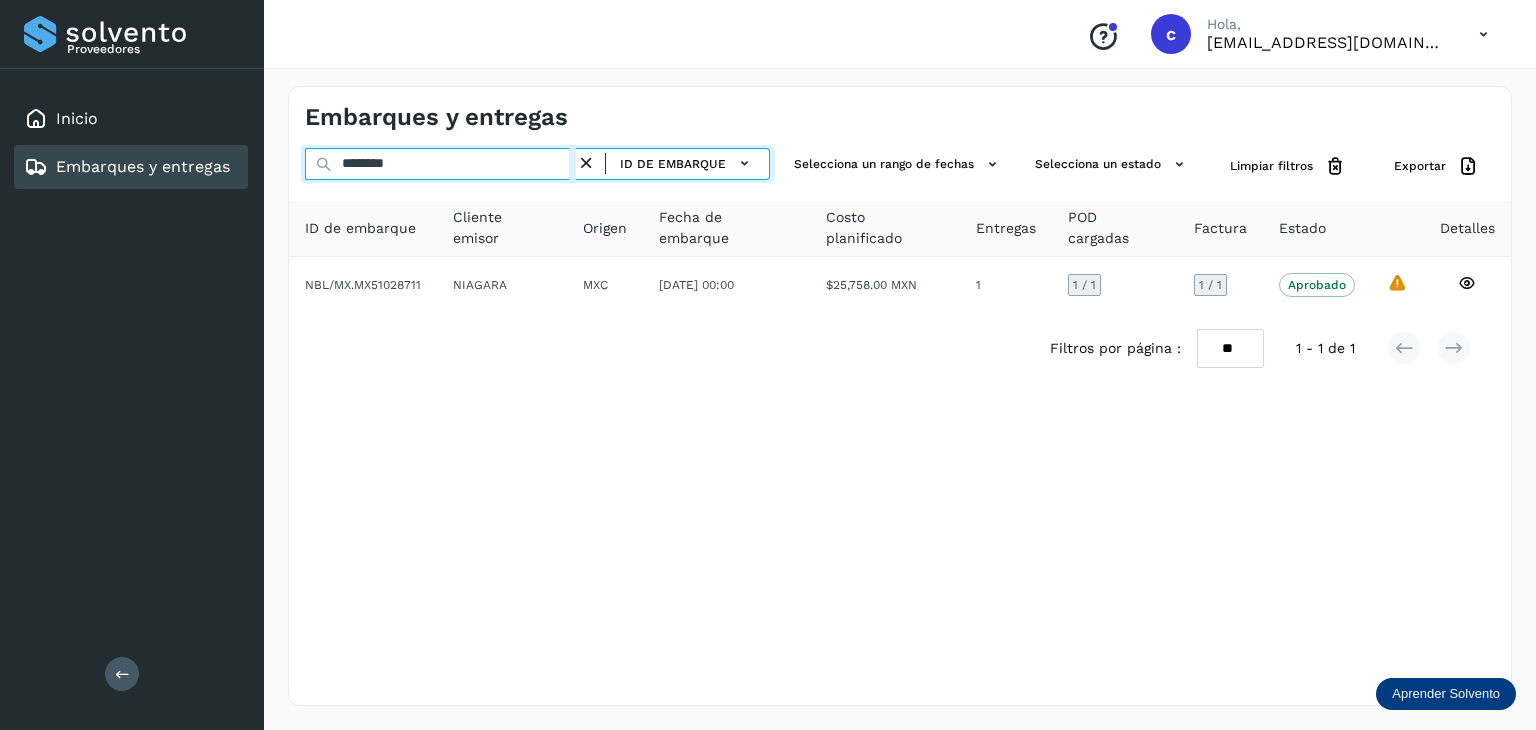 drag, startPoint x: 236, startPoint y: 156, endPoint x: 35, endPoint y: 184, distance: 202.94087 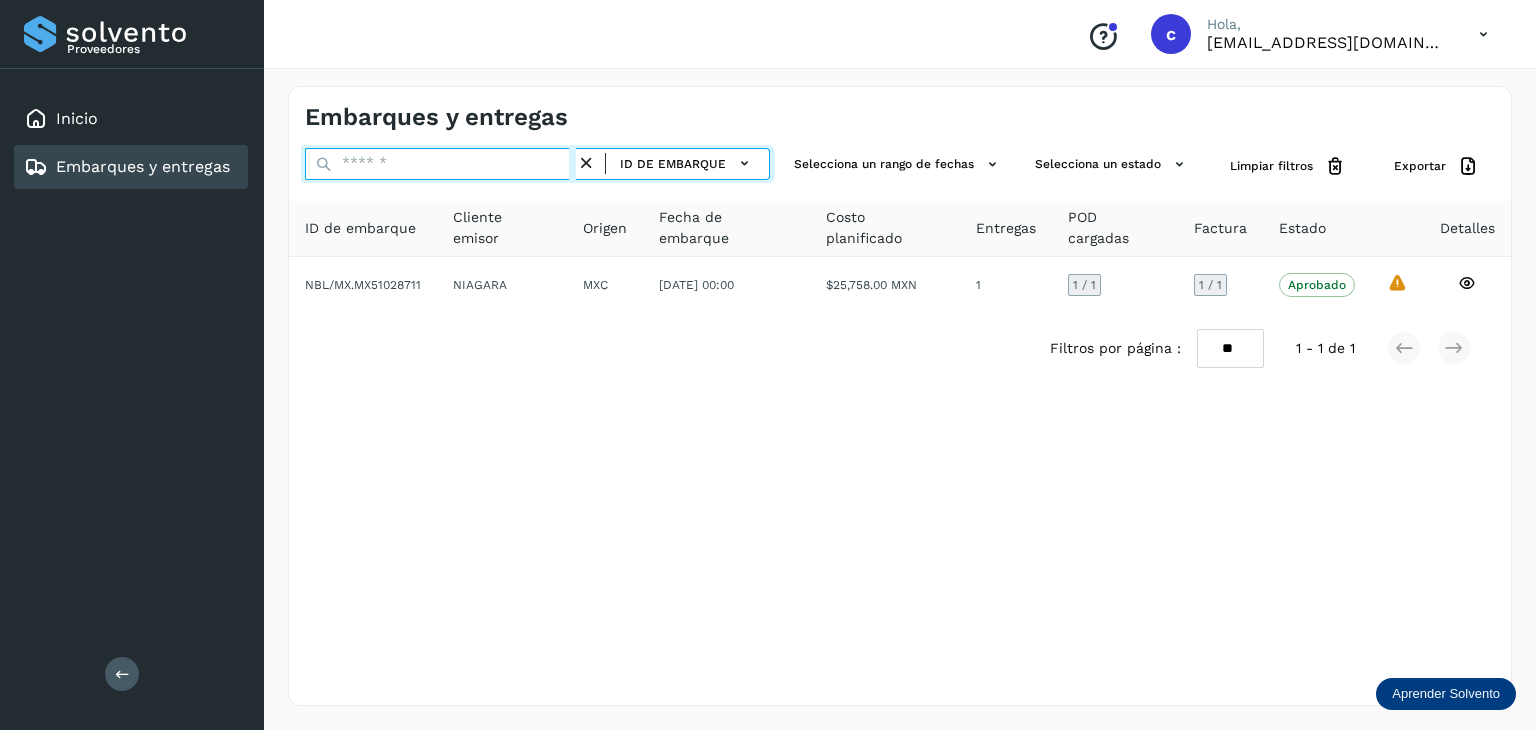 paste on "********" 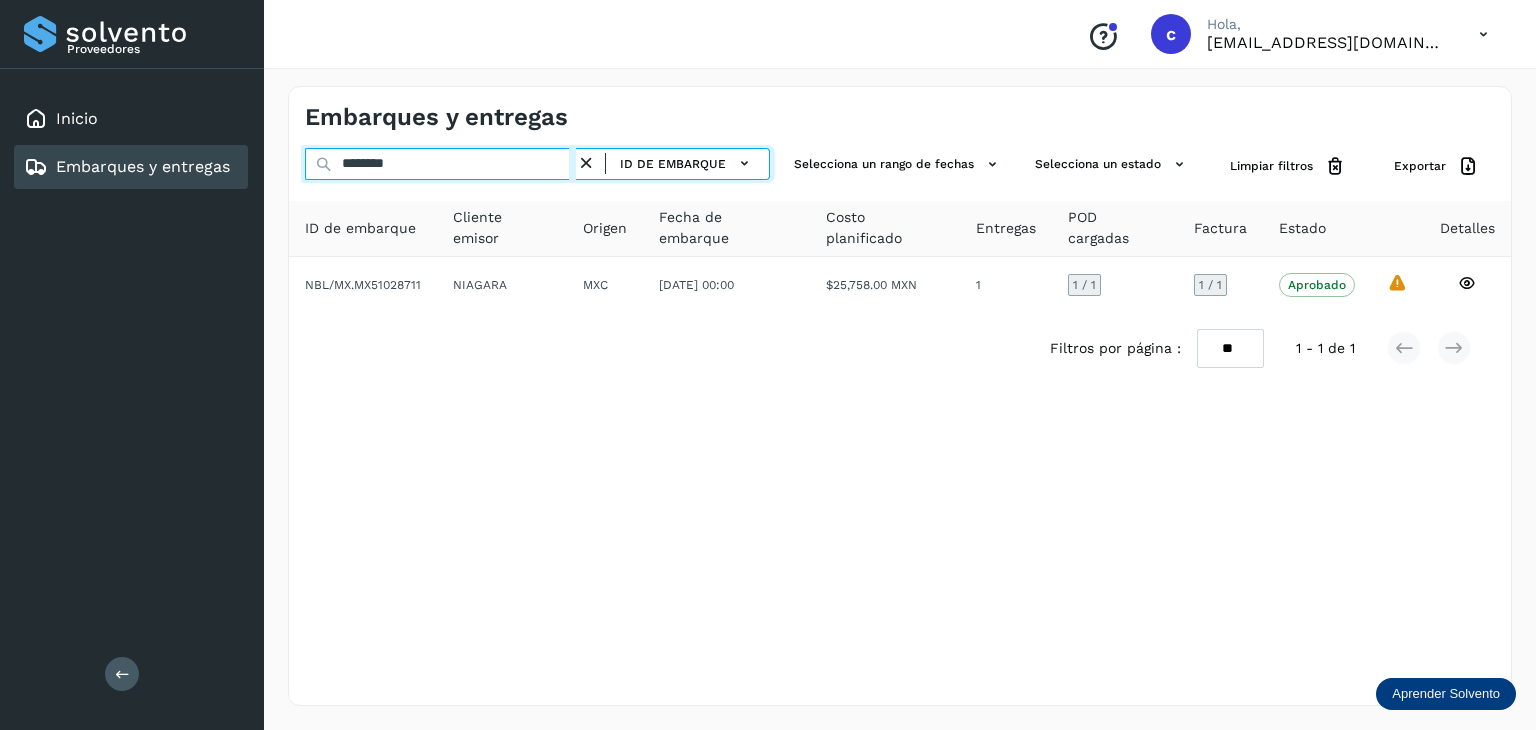 type on "********" 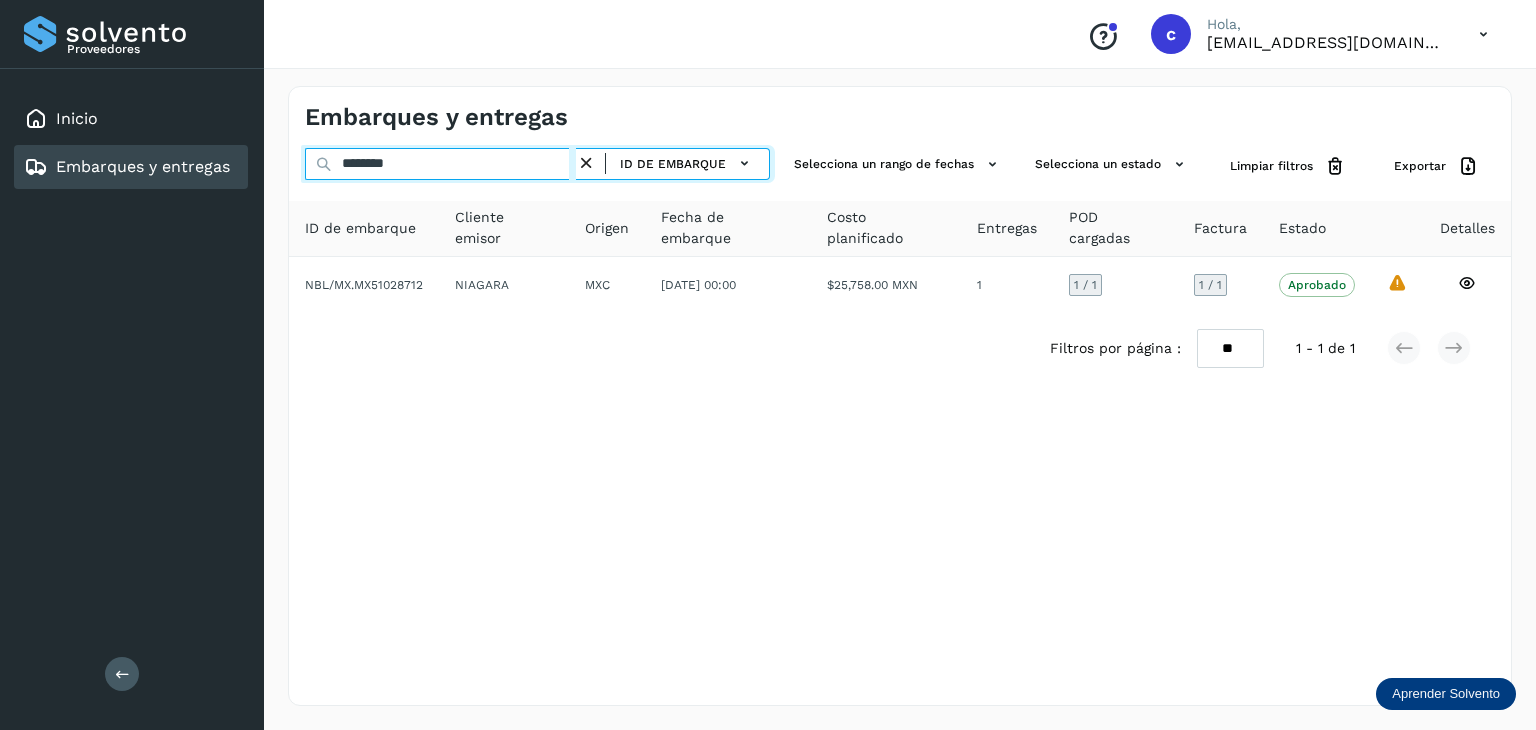 drag, startPoint x: 427, startPoint y: 161, endPoint x: 193, endPoint y: 174, distance: 234.36084 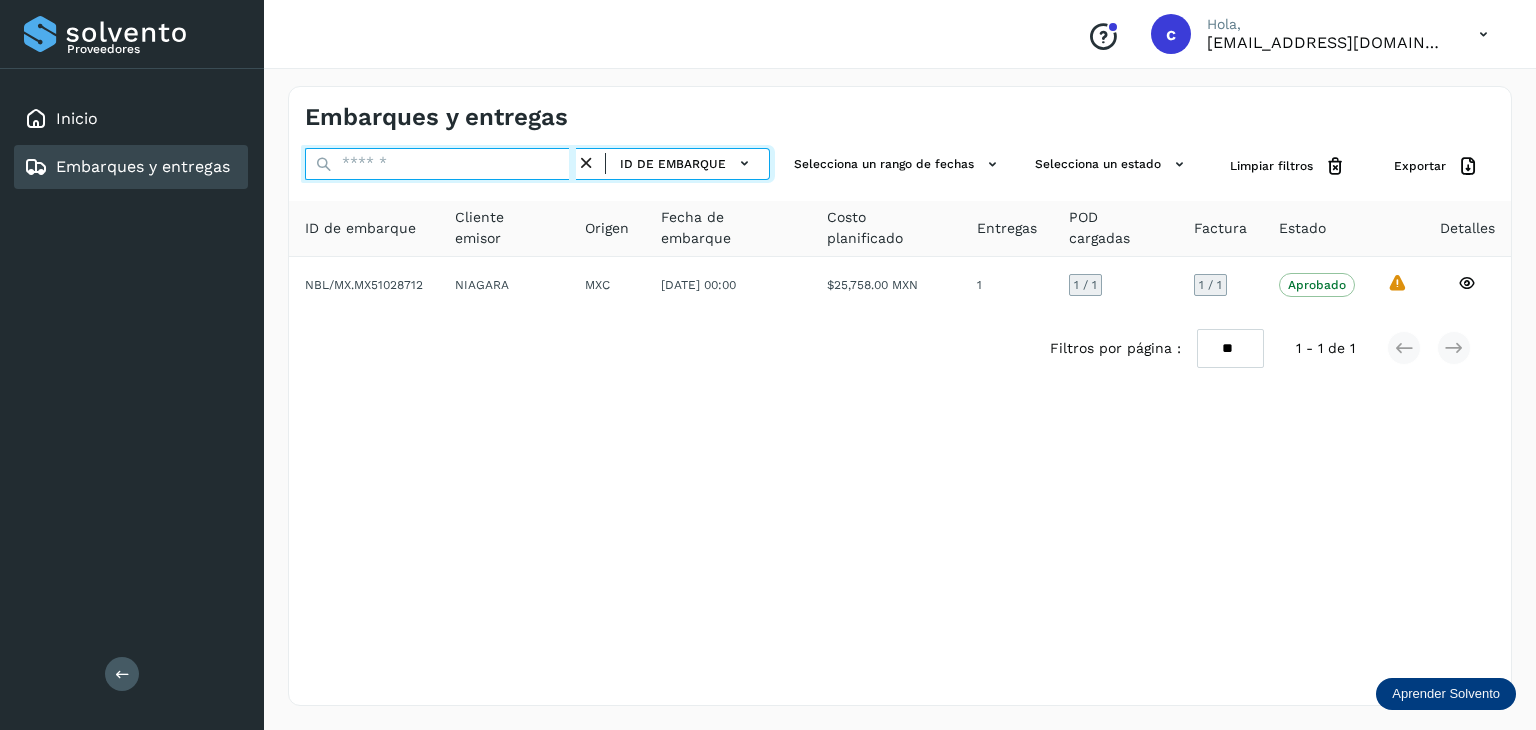 paste on "********" 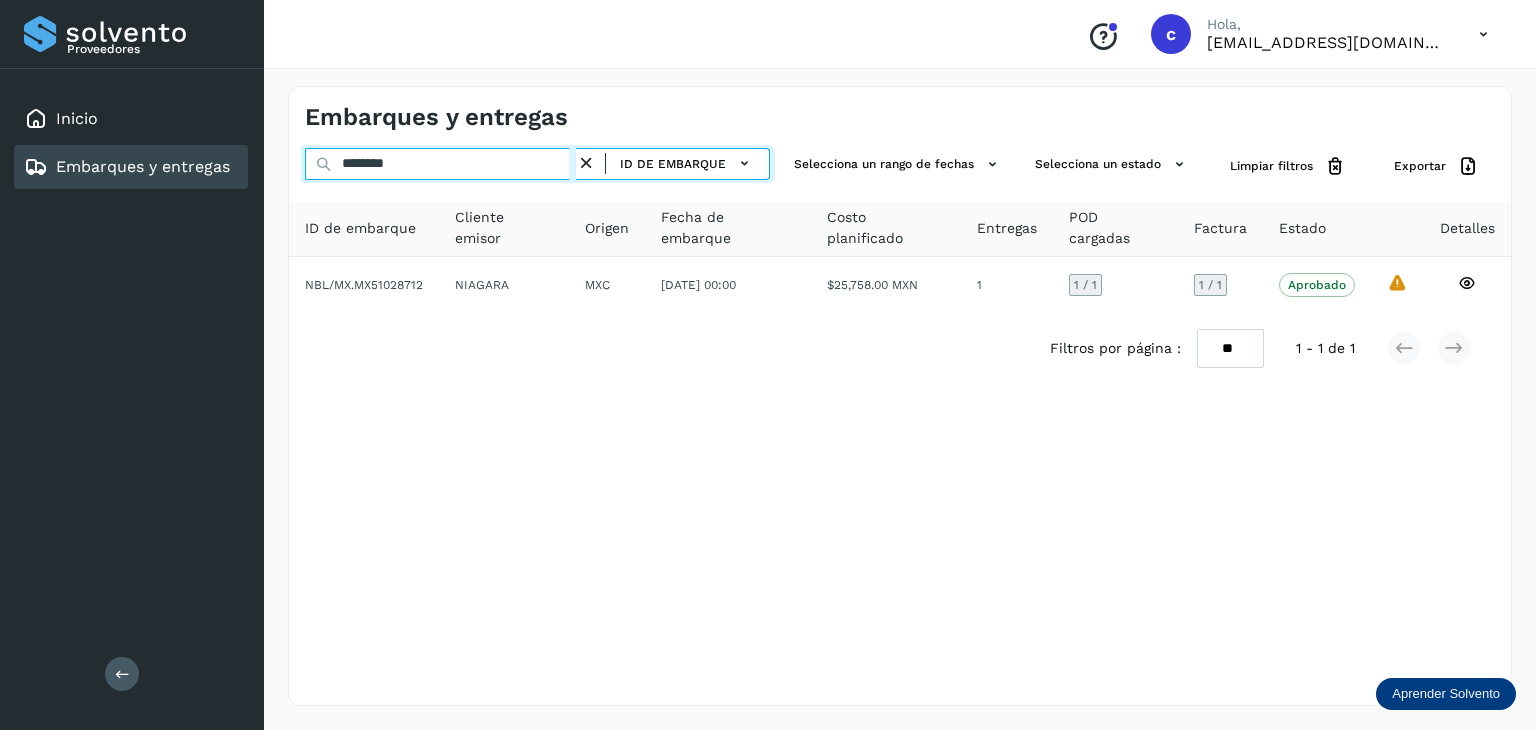 type on "********" 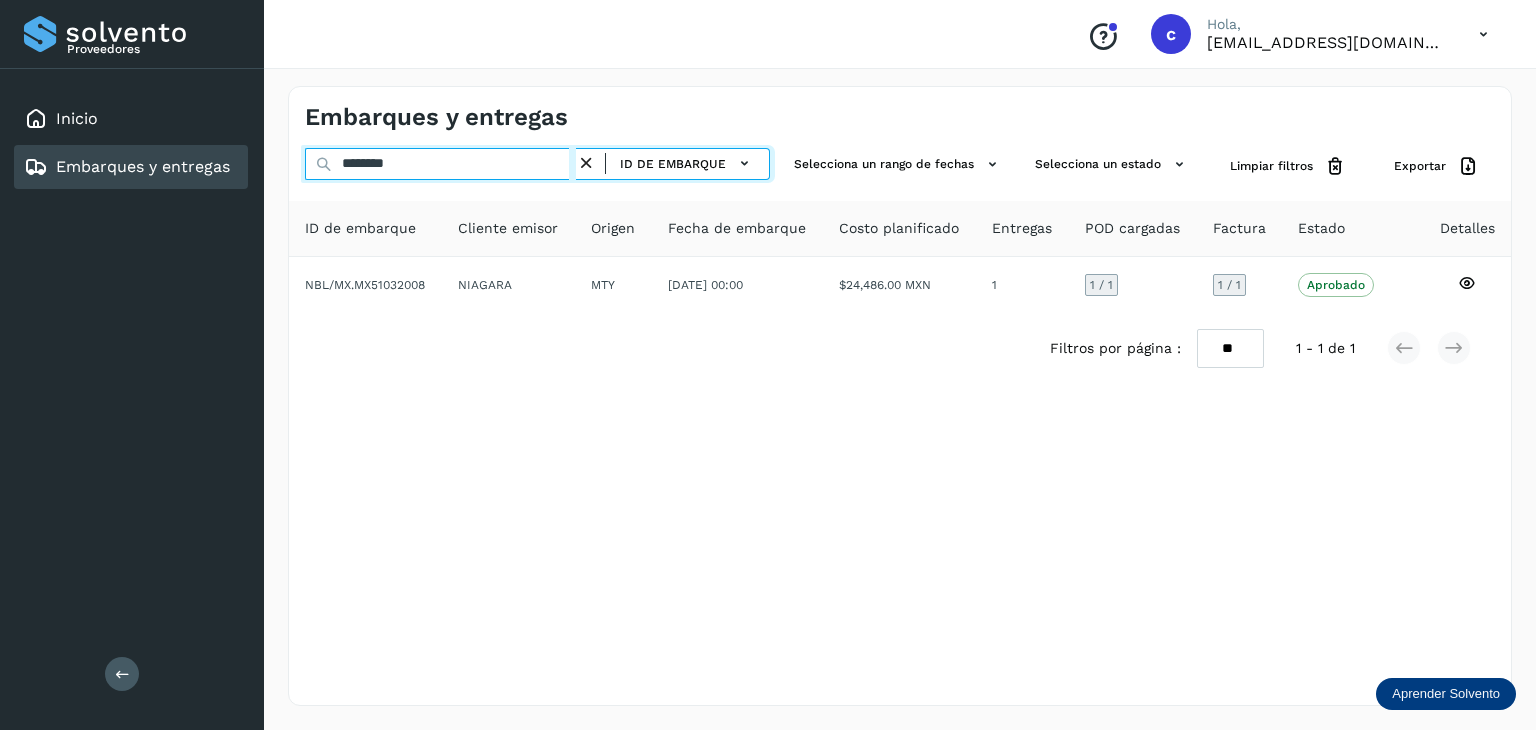 drag, startPoint x: 380, startPoint y: 168, endPoint x: 274, endPoint y: 172, distance: 106.07545 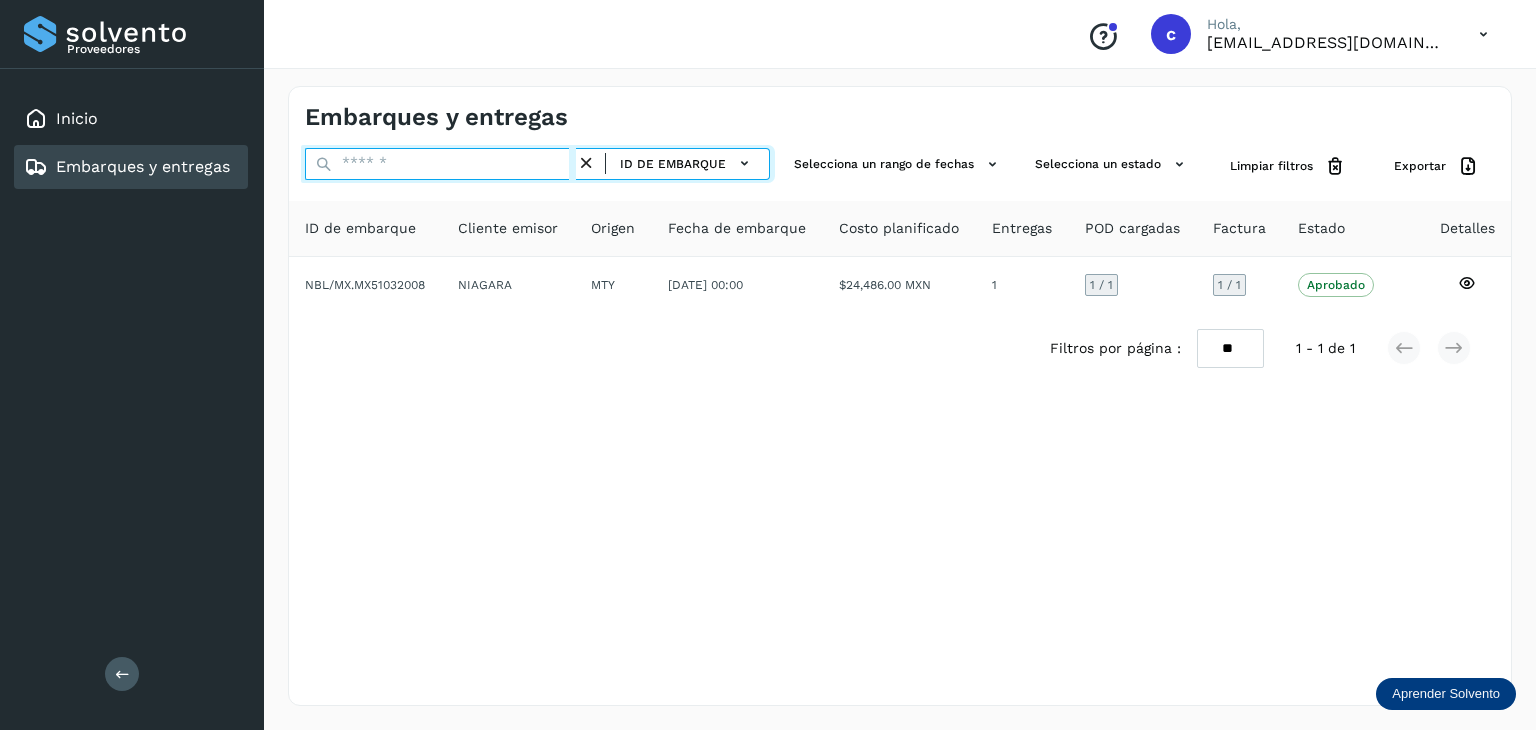 paste on "********" 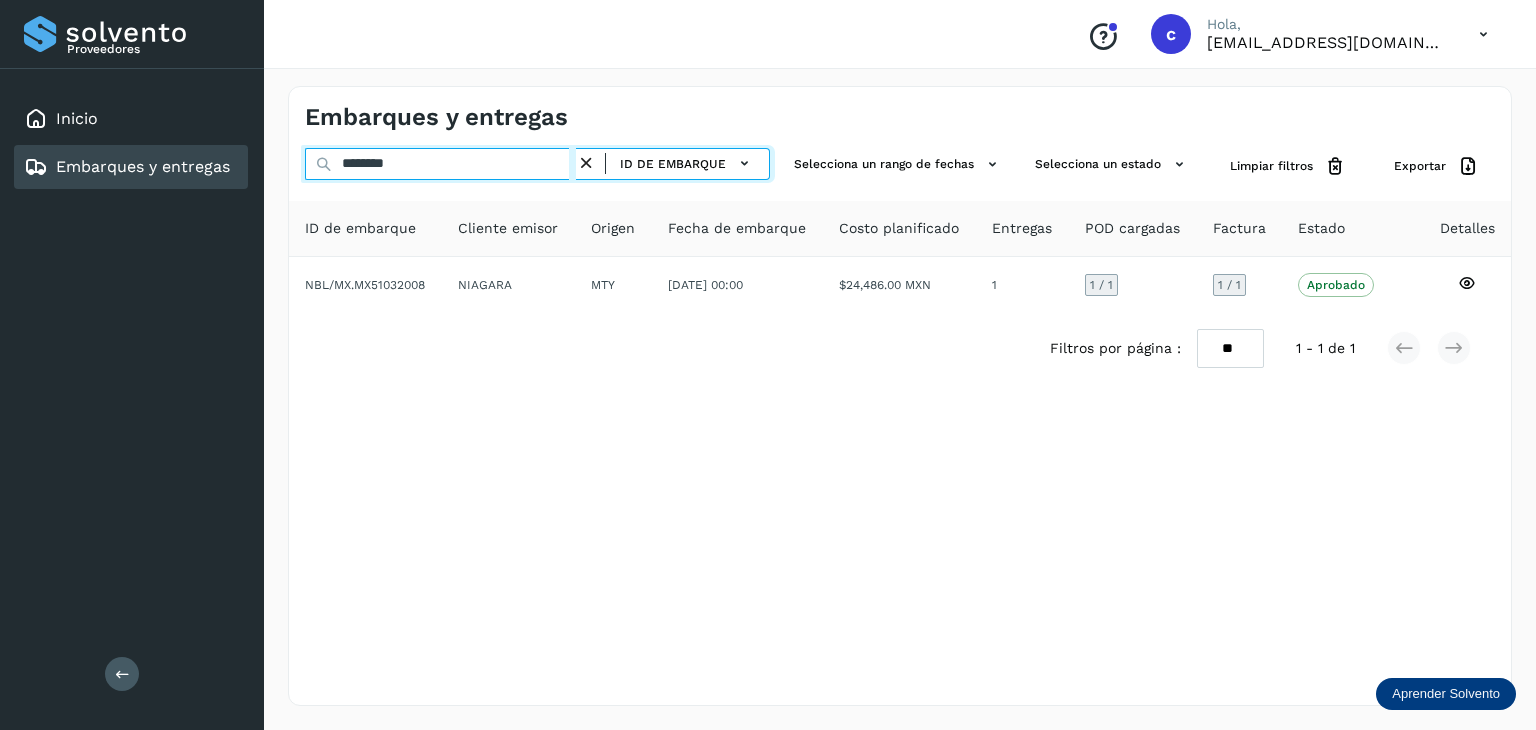 type on "********" 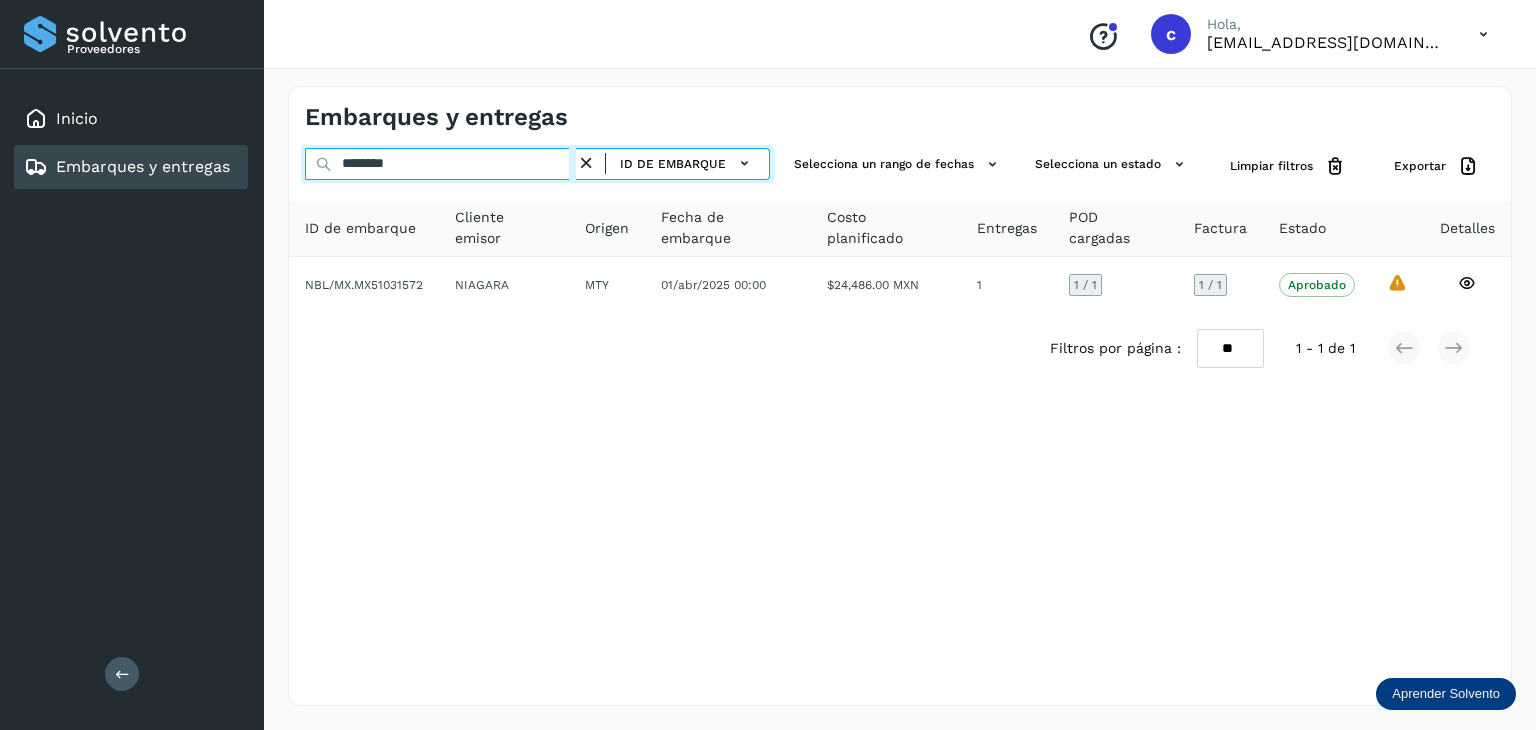 drag, startPoint x: 292, startPoint y: 162, endPoint x: 274, endPoint y: 192, distance: 34.98571 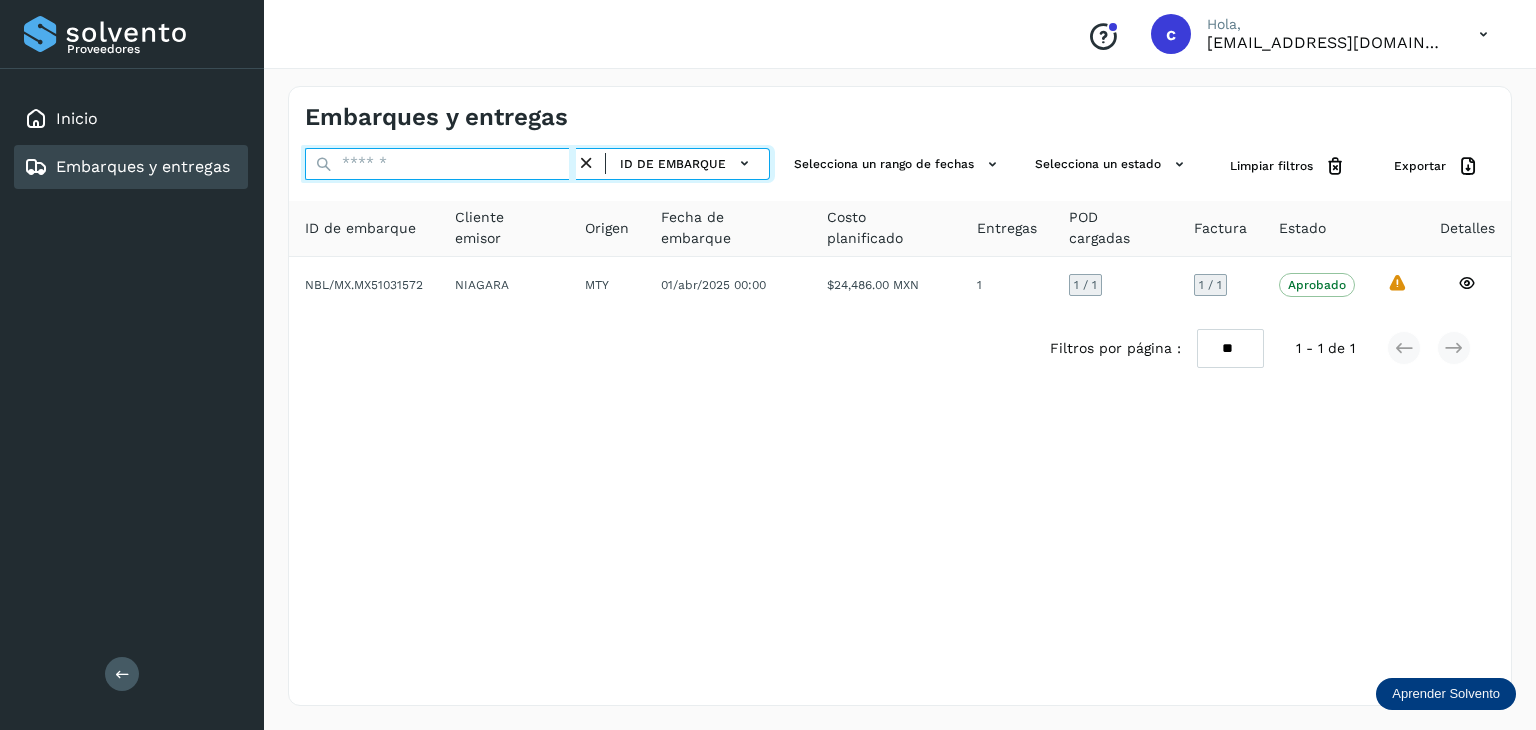 paste on "********" 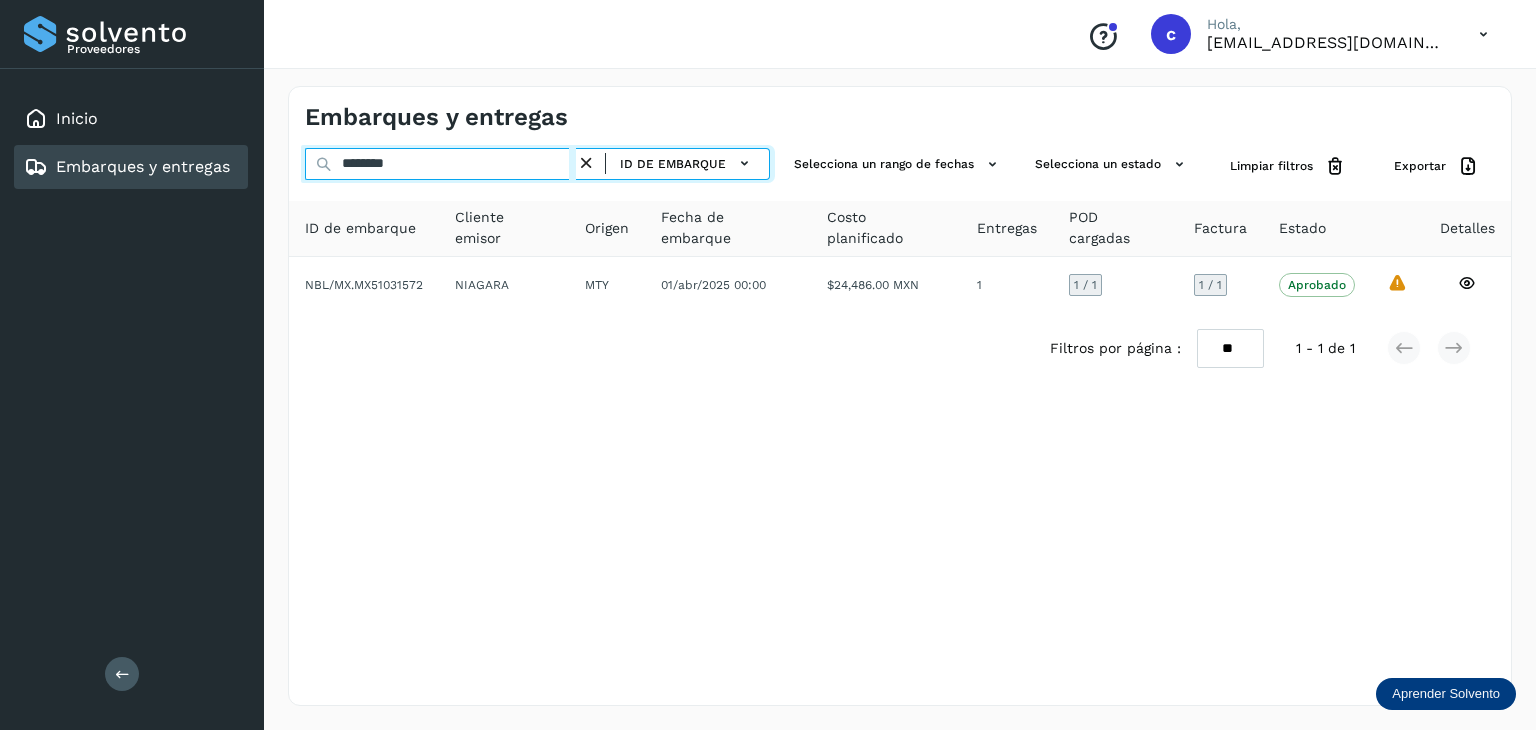 type on "********" 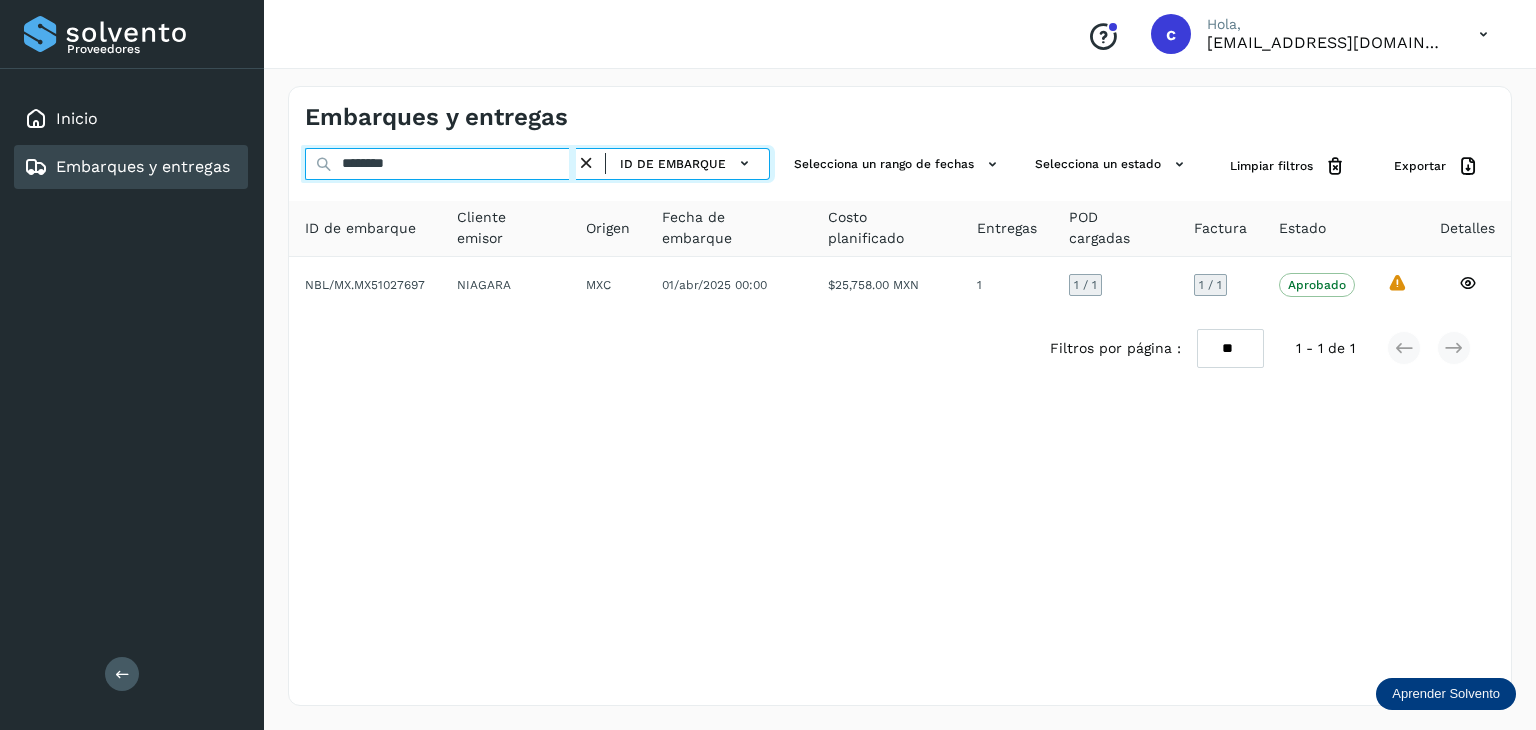 drag, startPoint x: 403, startPoint y: 177, endPoint x: 32, endPoint y: 189, distance: 371.19403 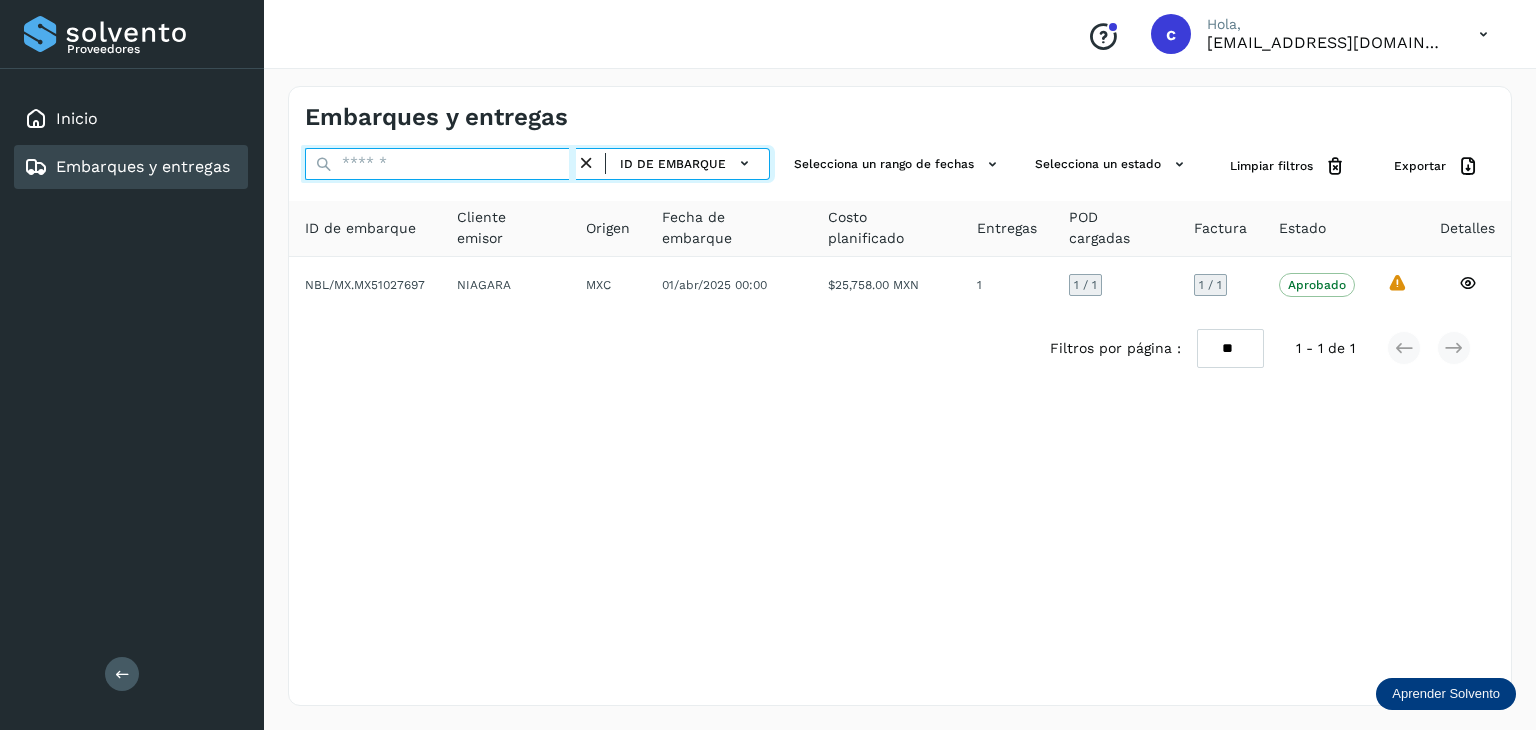 paste on "********" 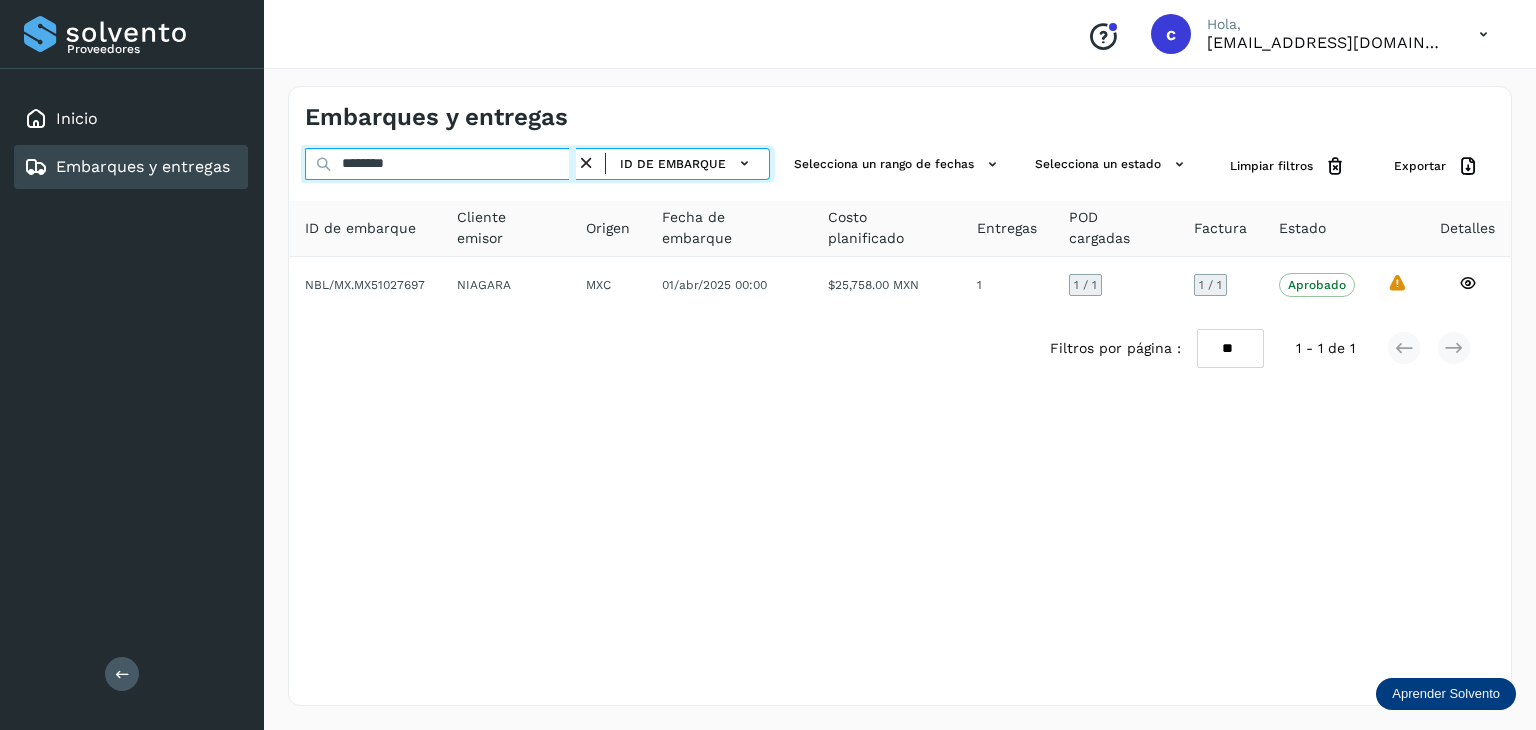 type on "********" 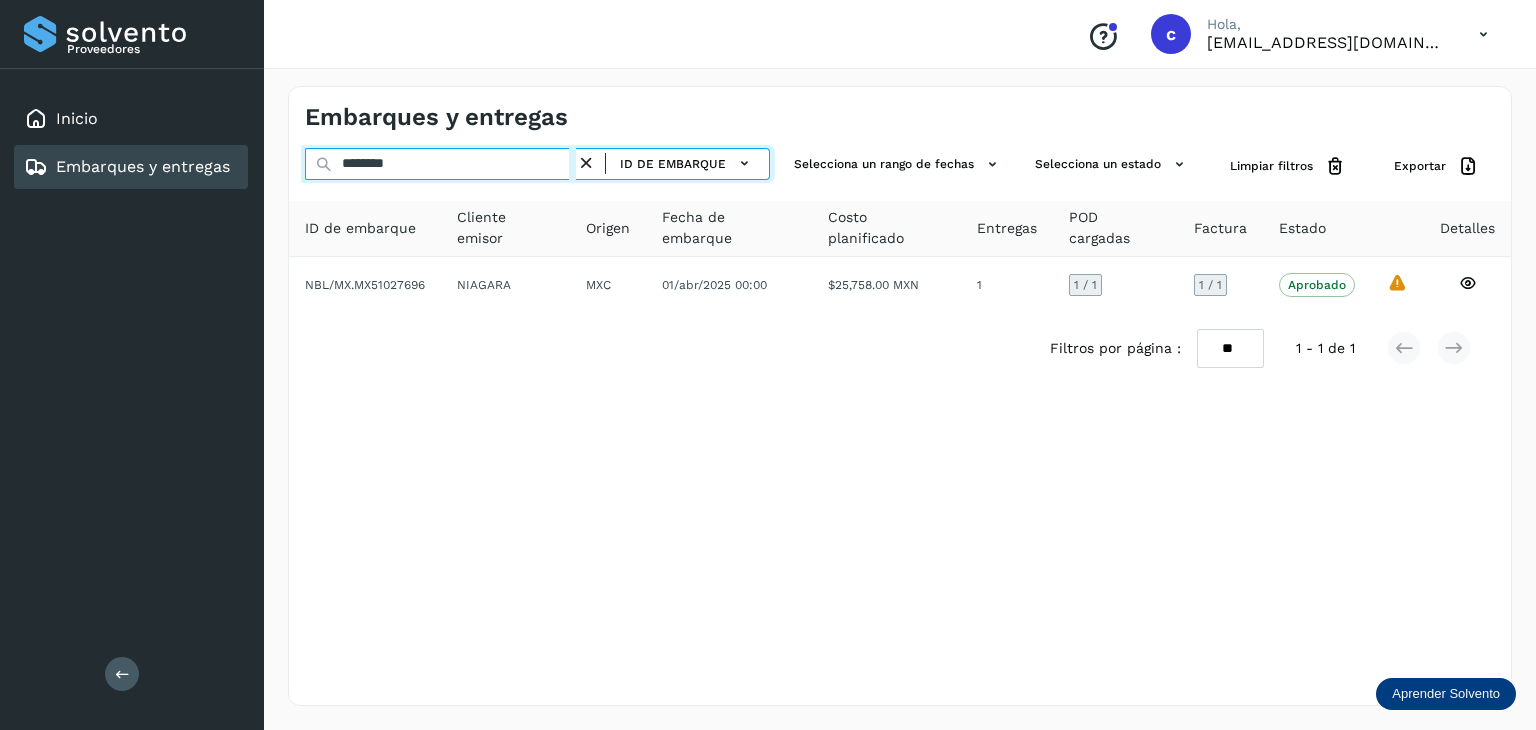 drag, startPoint x: 408, startPoint y: 161, endPoint x: 148, endPoint y: 193, distance: 261.96182 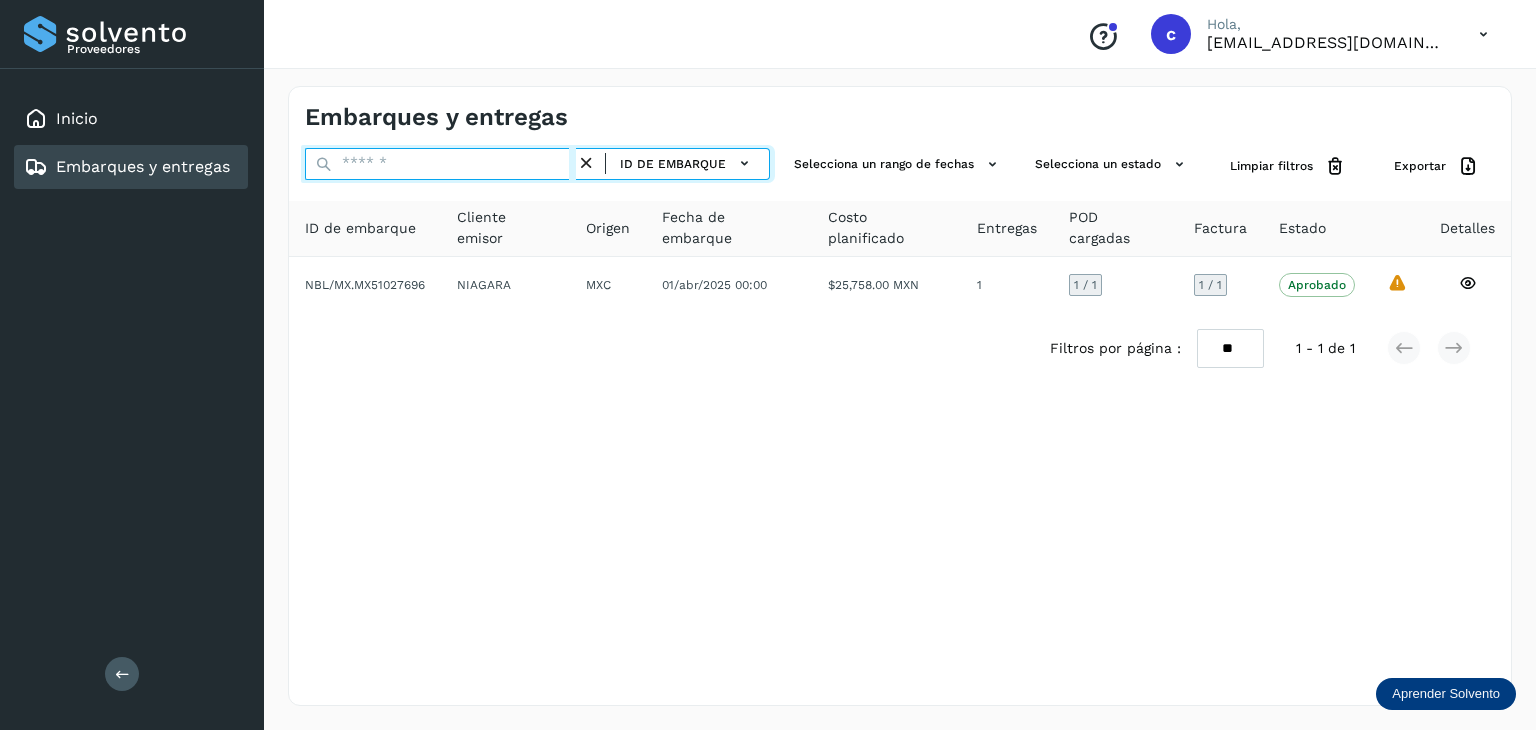 paste on "********" 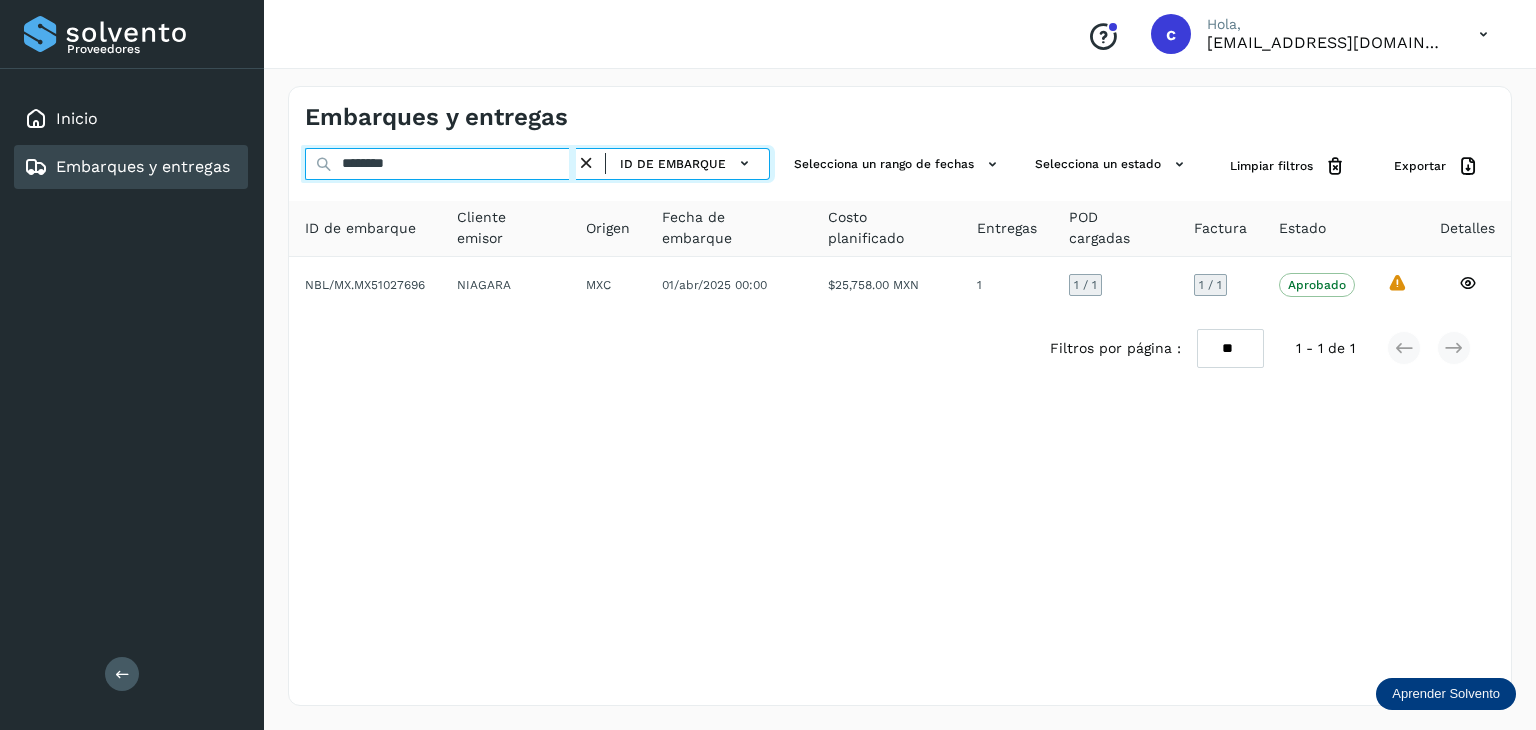 type on "********" 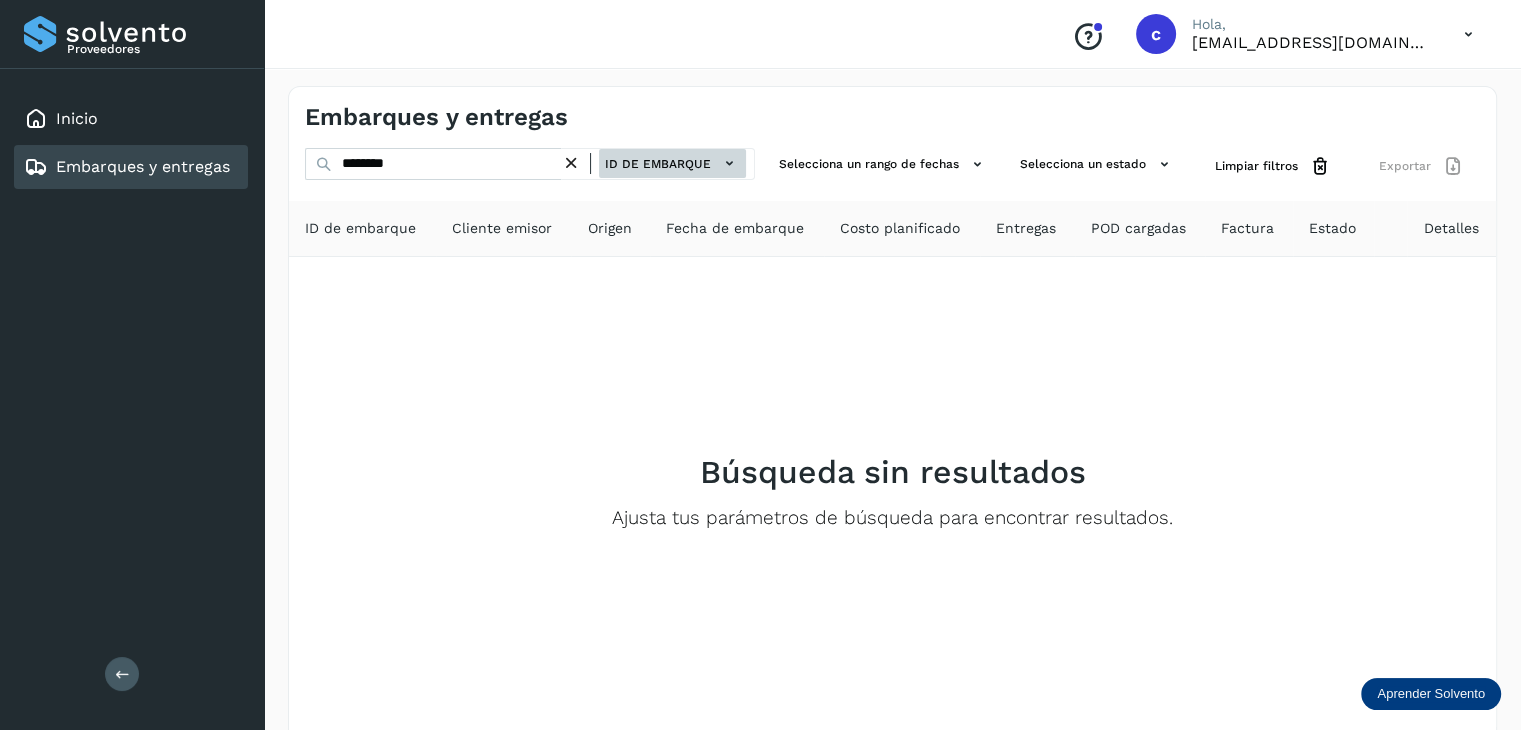 click on "ID de embarque" 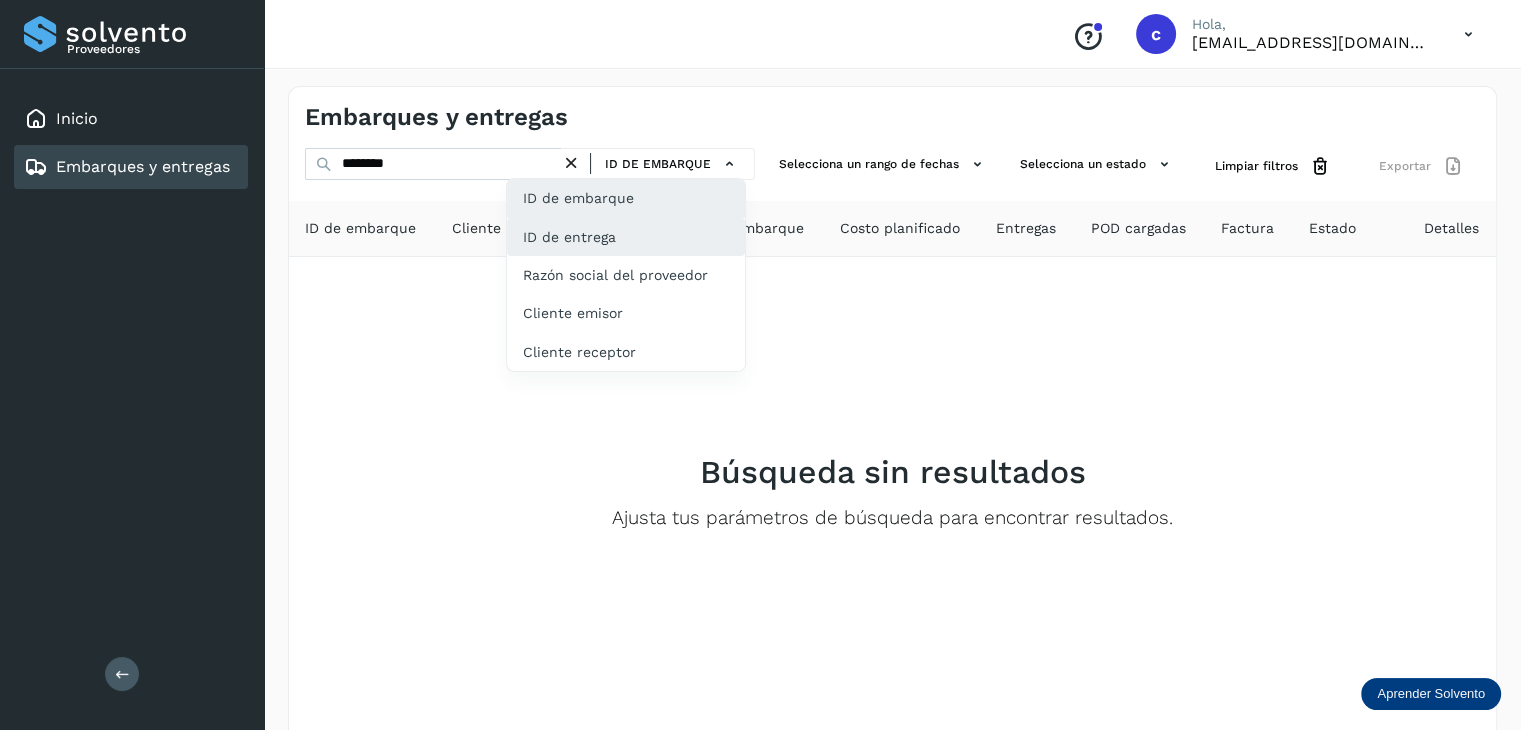 click on "ID de entrega" 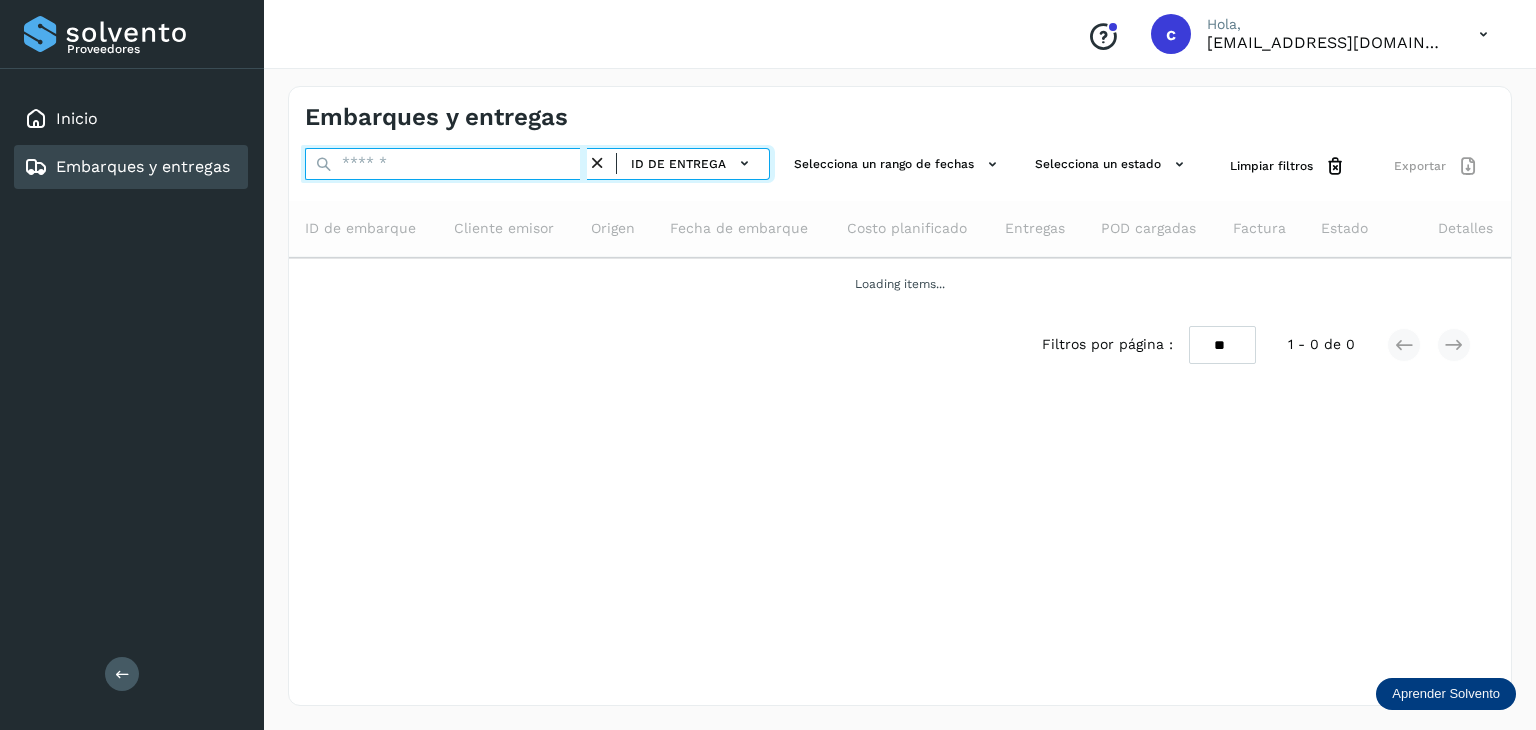 drag, startPoint x: 398, startPoint y: 165, endPoint x: 222, endPoint y: 171, distance: 176.10225 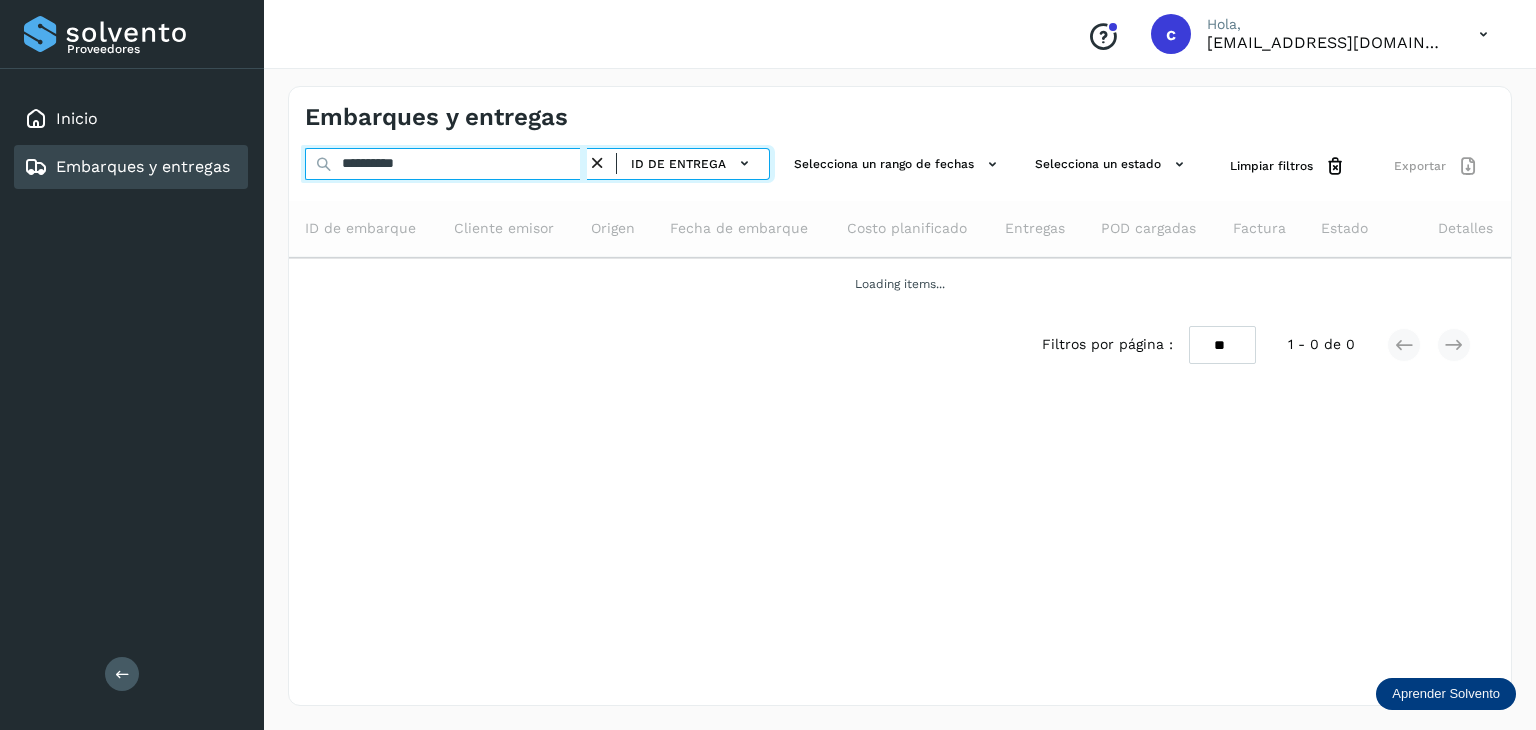 type on "**********" 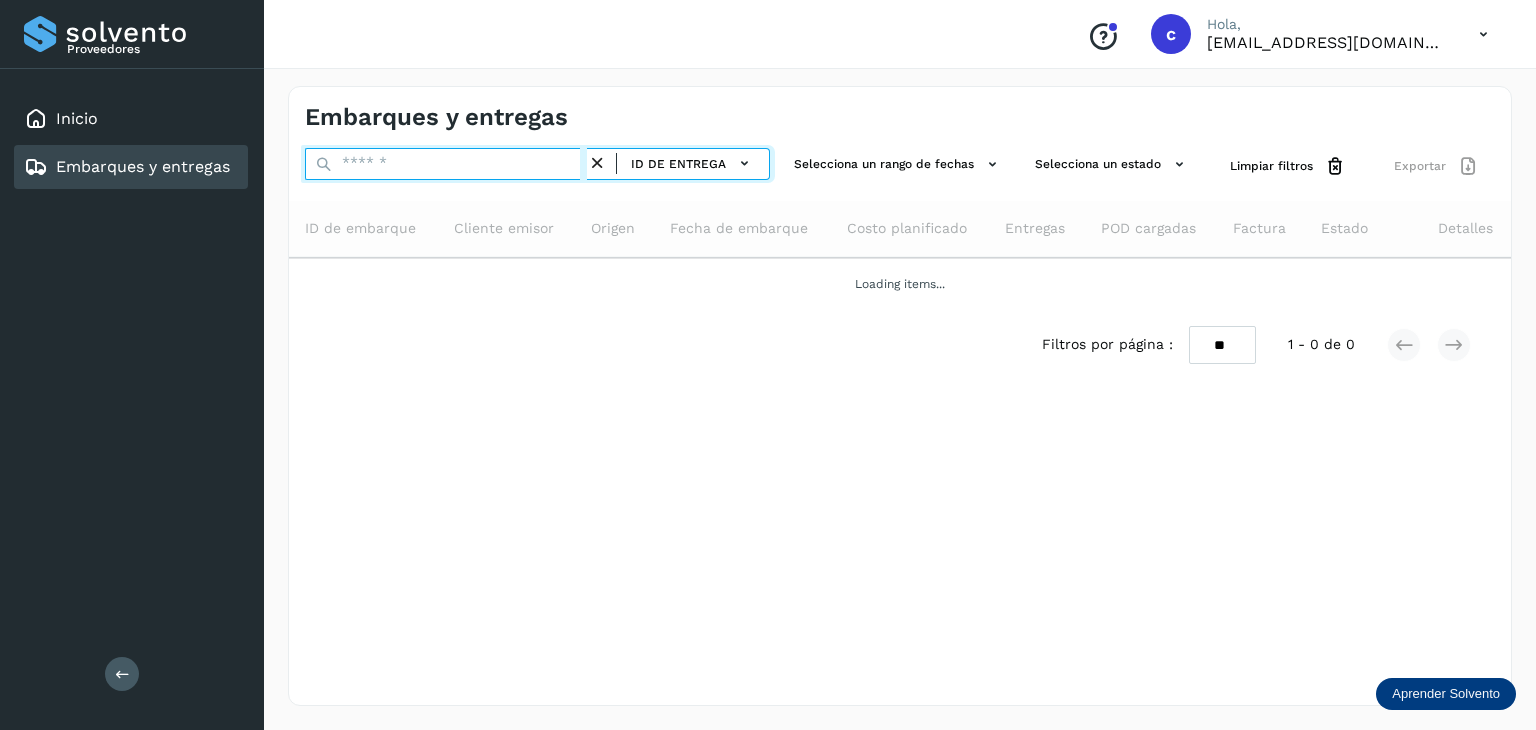 paste on "********" 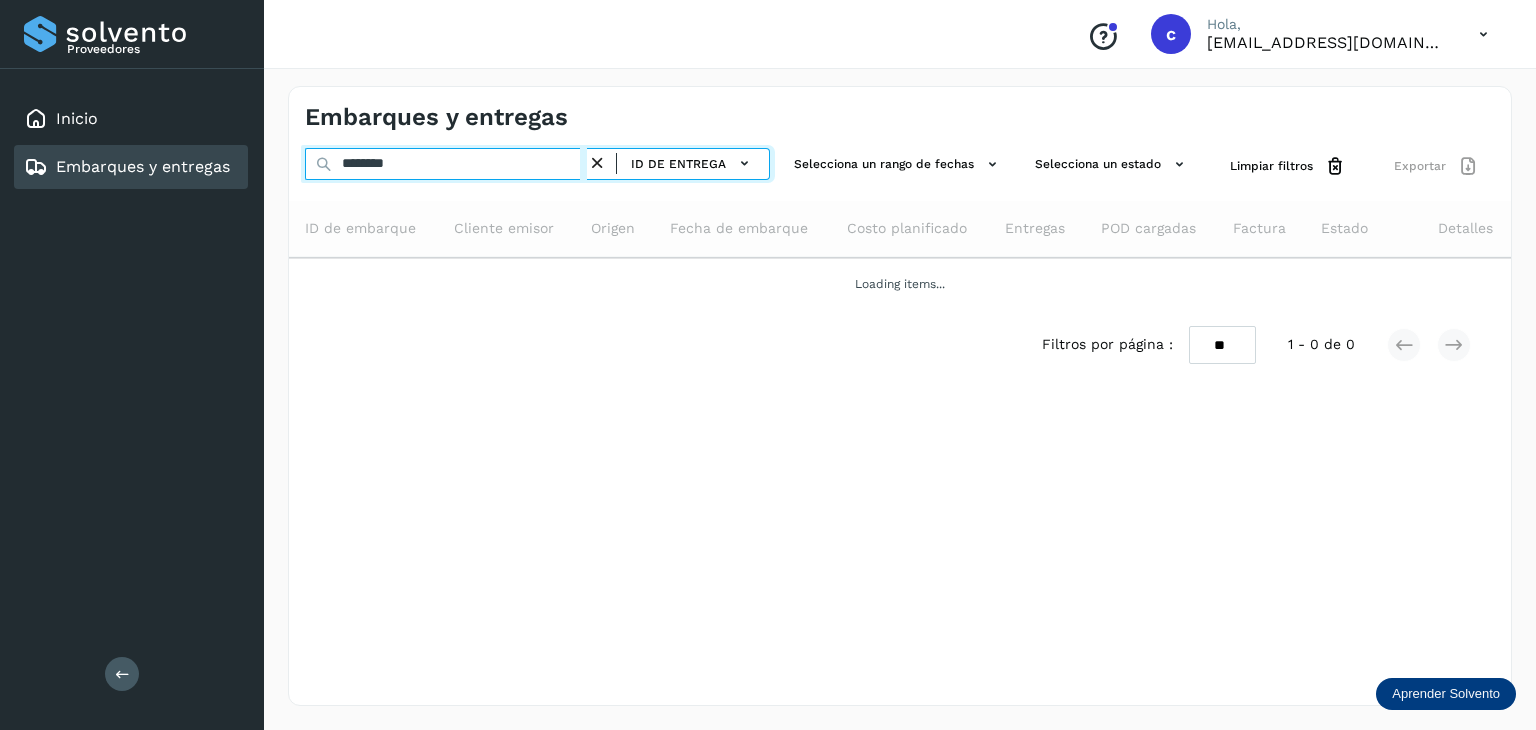 type on "********" 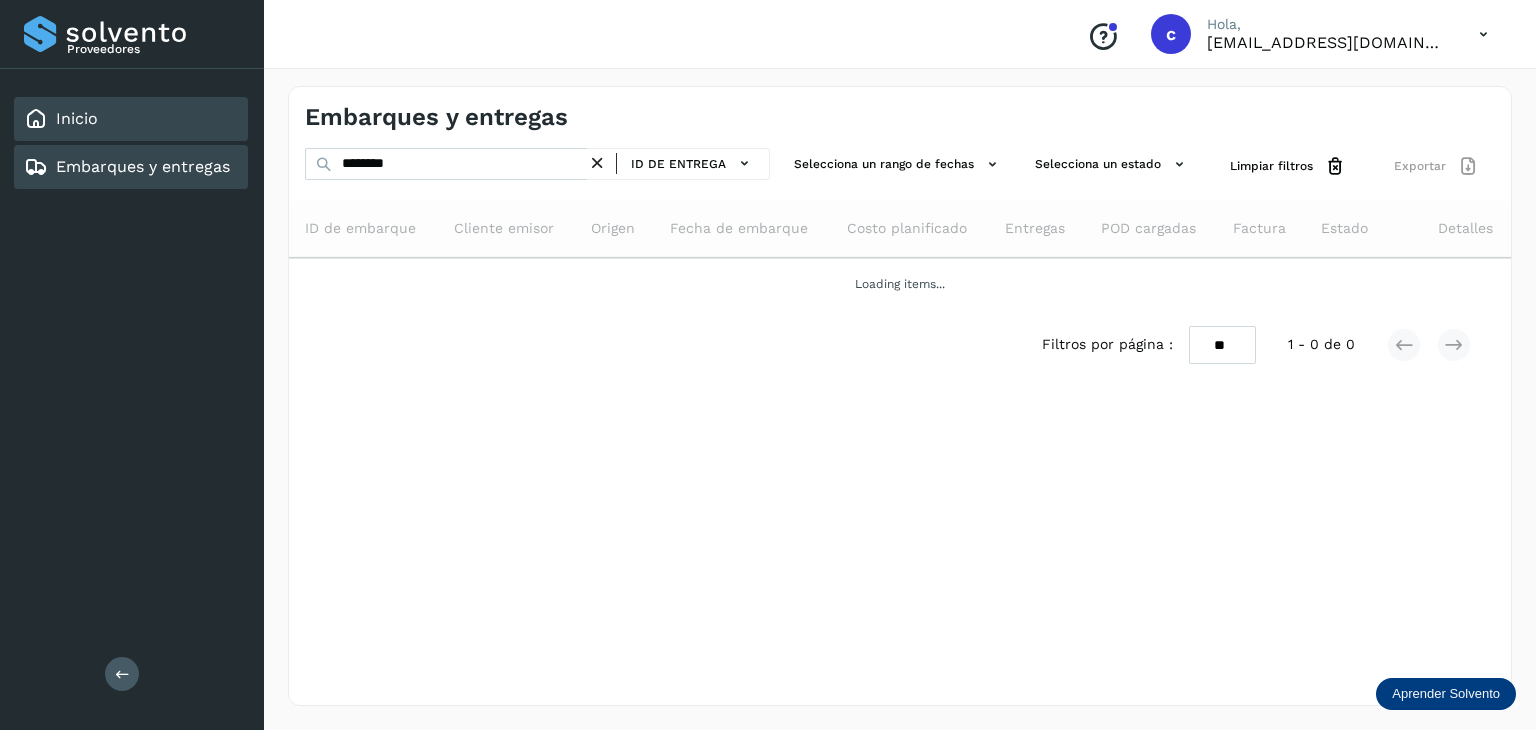 click on "Inicio" 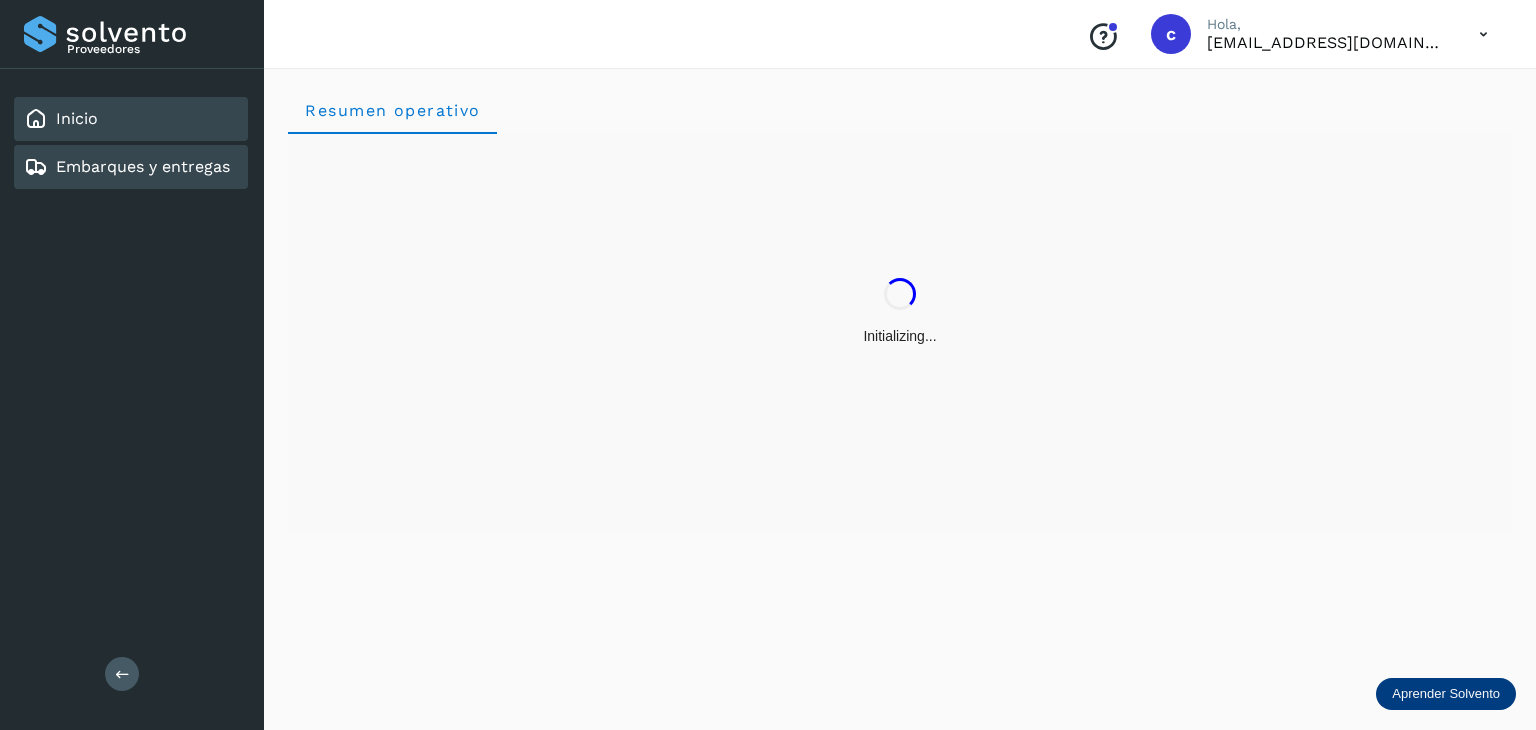 drag, startPoint x: 129, startPoint y: 153, endPoint x: 184, endPoint y: 153, distance: 55 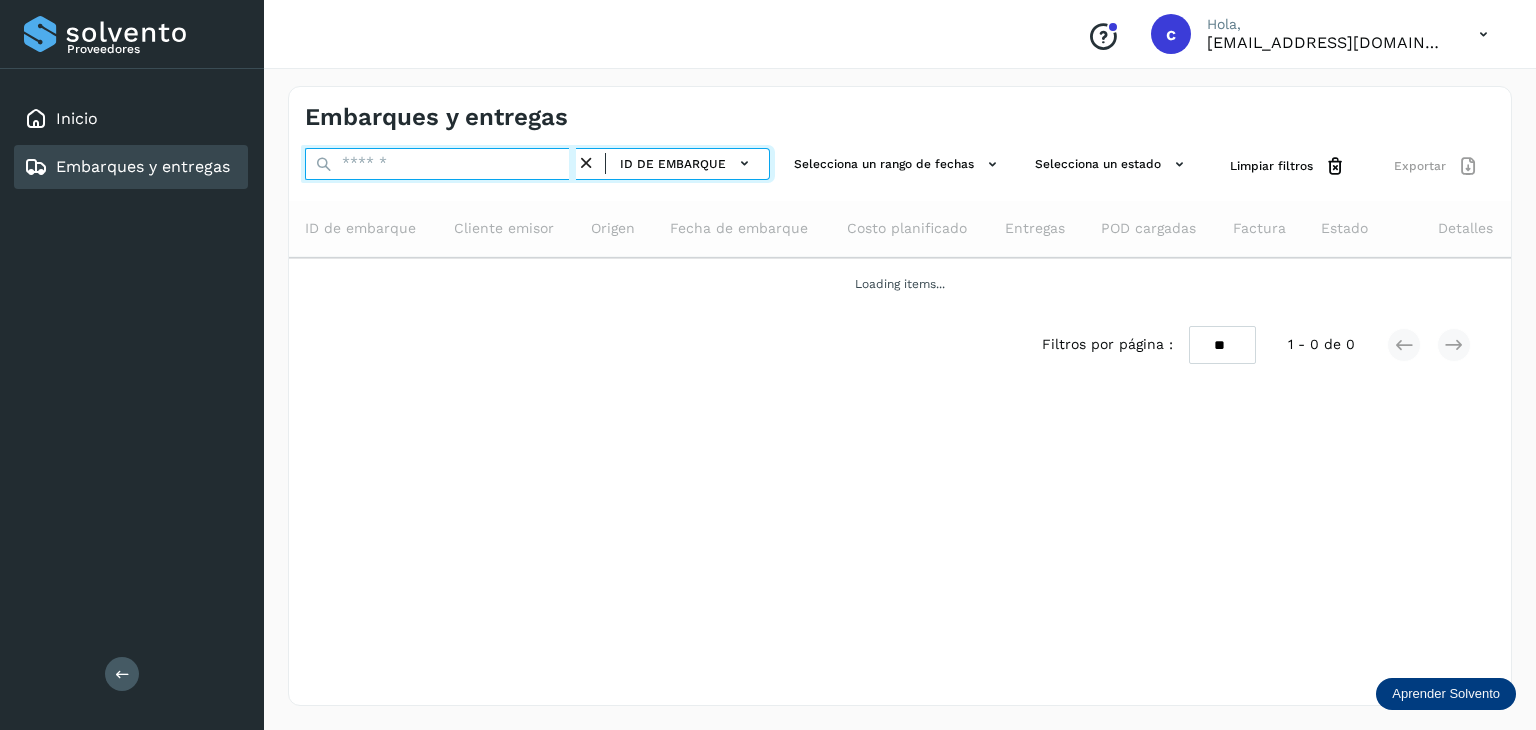 click at bounding box center (440, 164) 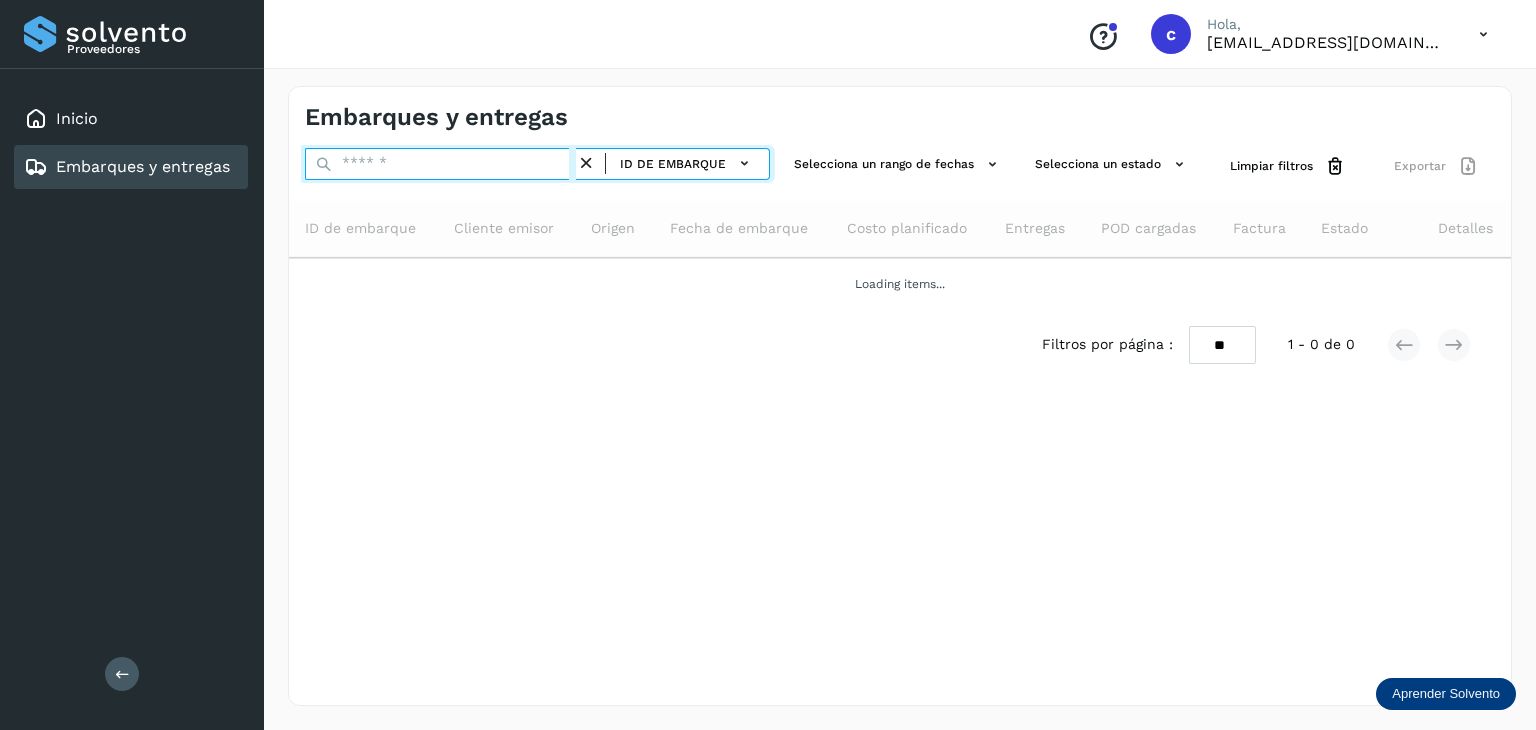 paste on "********" 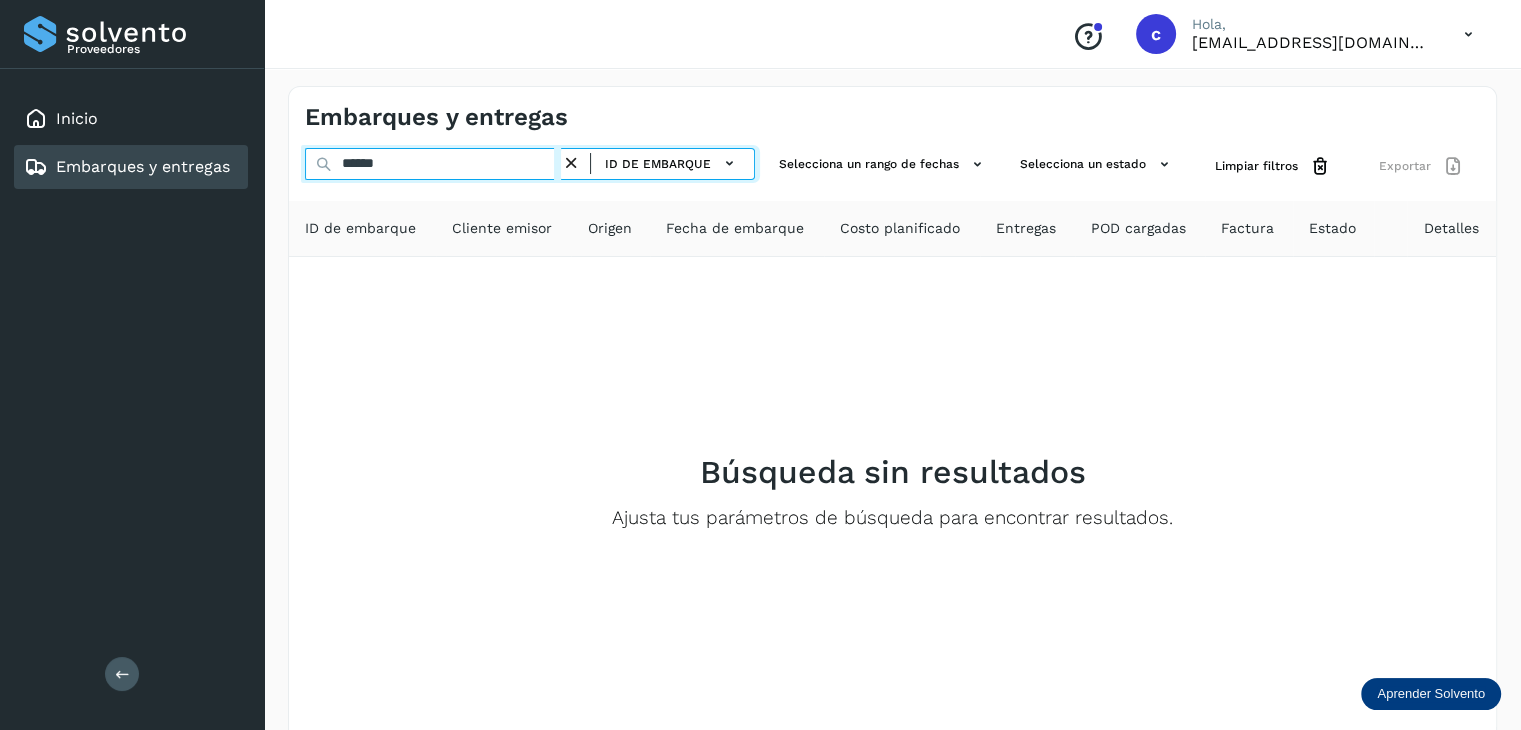 type on "******" 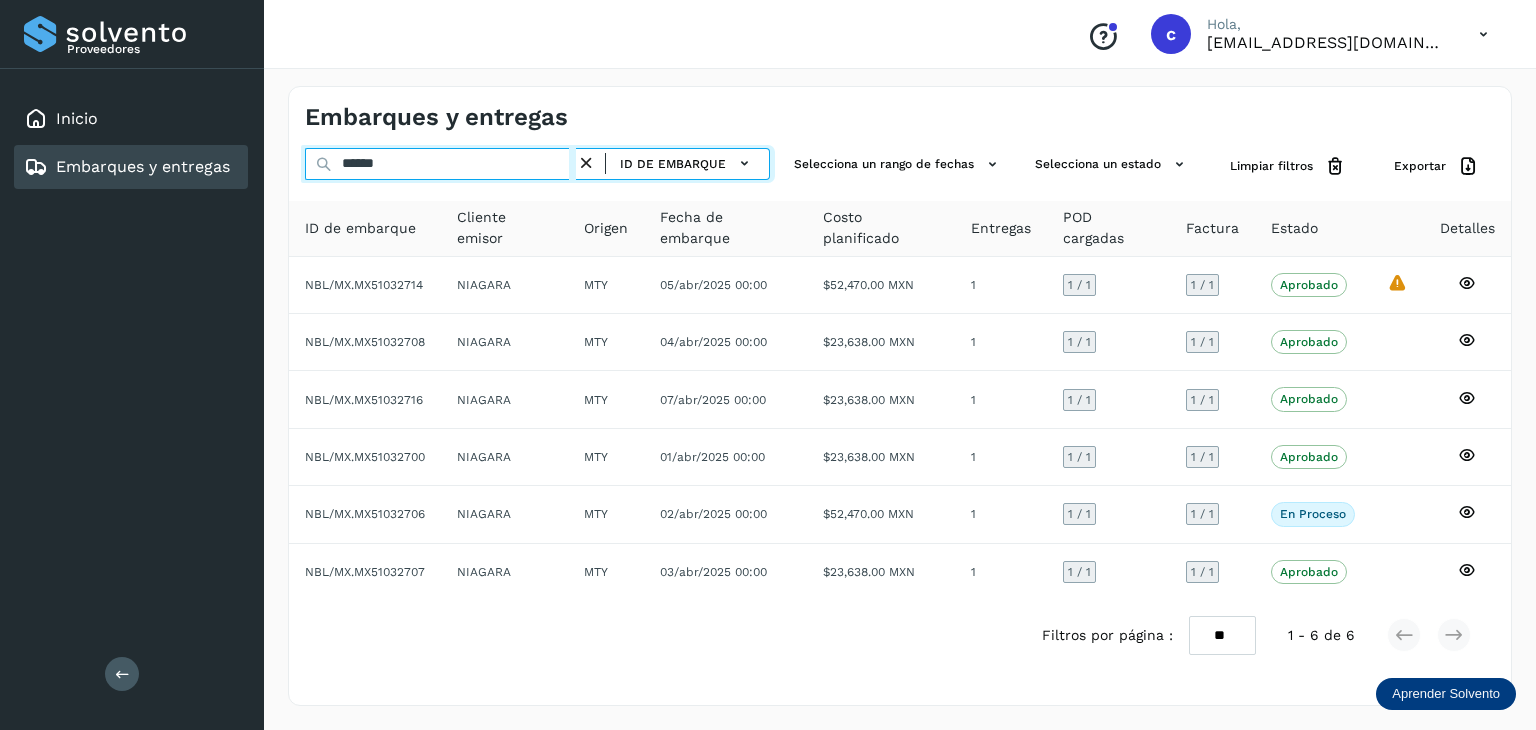 click on "Proveedores Inicio Embarques y entregas Salir
Conoce nuestros beneficios
c Hola, [EMAIL_ADDRESS][DOMAIN_NAME] Embarques y entregas ****** ID de embarque Selecciona un rango de fechas  Selecciona un estado Limpiar filtros Exportar ID de embarque Cliente emisor Origen Fecha de embarque Costo planificado Entregas POD cargadas Factura Estado Detalles NBL/MX.MX51032714 NIAGARA MTY [DATE] 00:00  $52,470.00 MXN  1 1  / 1 1 / 1 Aprobado
Verifica el estado de la factura o entregas asociadas a este embarque
La validación de [GEOGRAPHIC_DATA] para este embarque ha sido anulada debido al cambio de estado a “Aprobado con Excepción”
NBL/MX.MX51032708 NIAGARA MTY [DATE] 00:00  $23,638.00 MXN  1 1  / 1 1 / 1 Aprobado
Verifica el estado de la factura o entregas asociadas a este embarque
NBL/MX.MX51032716" 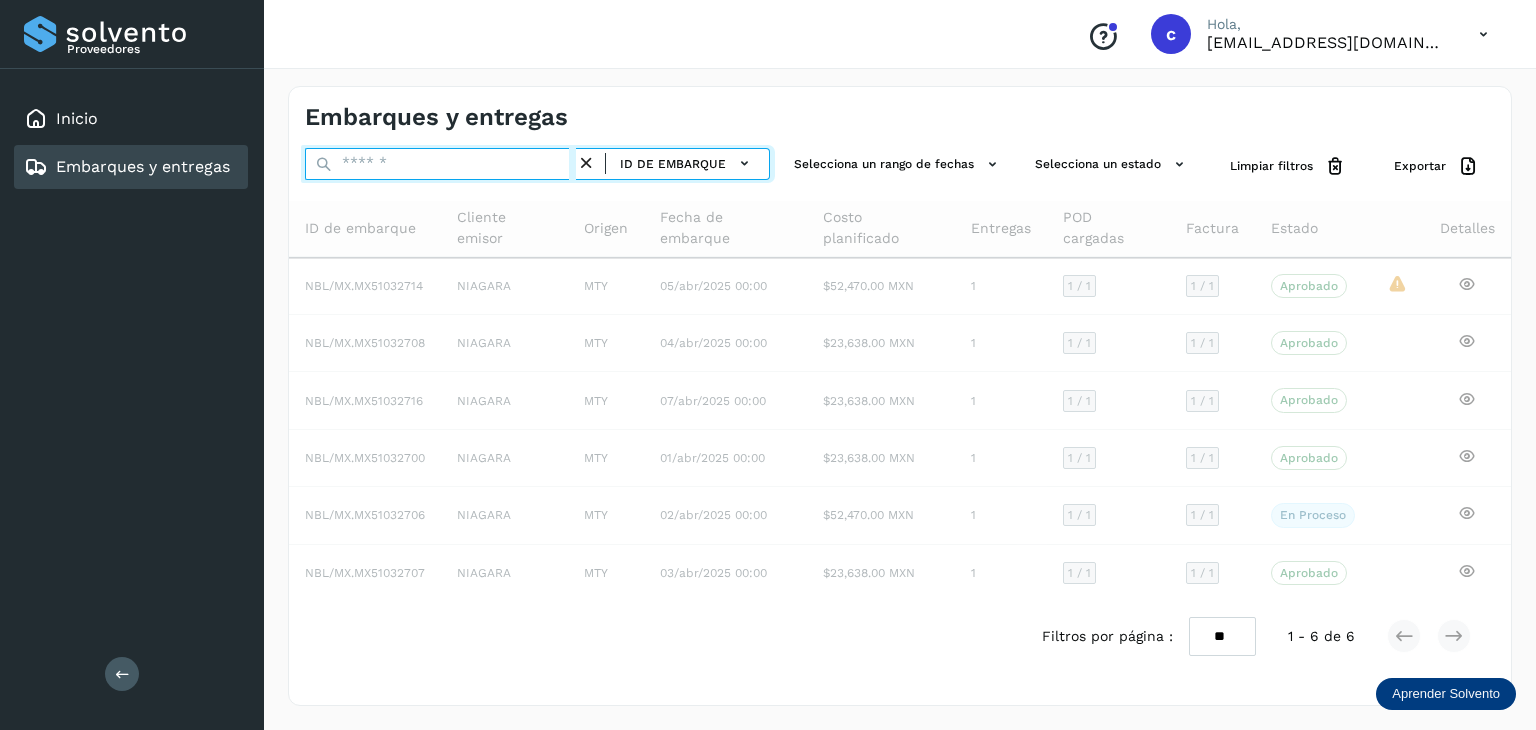 paste on "********" 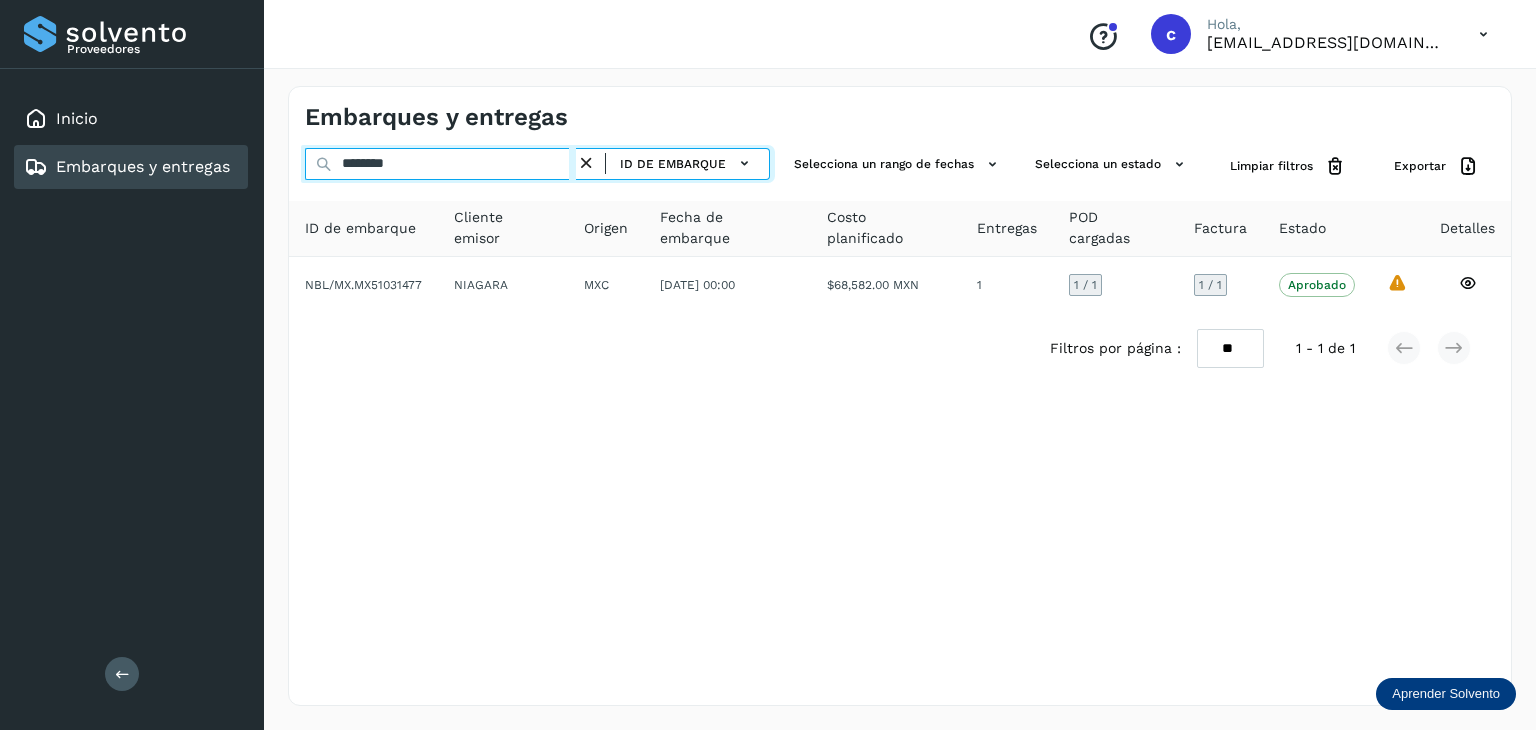 type on "********" 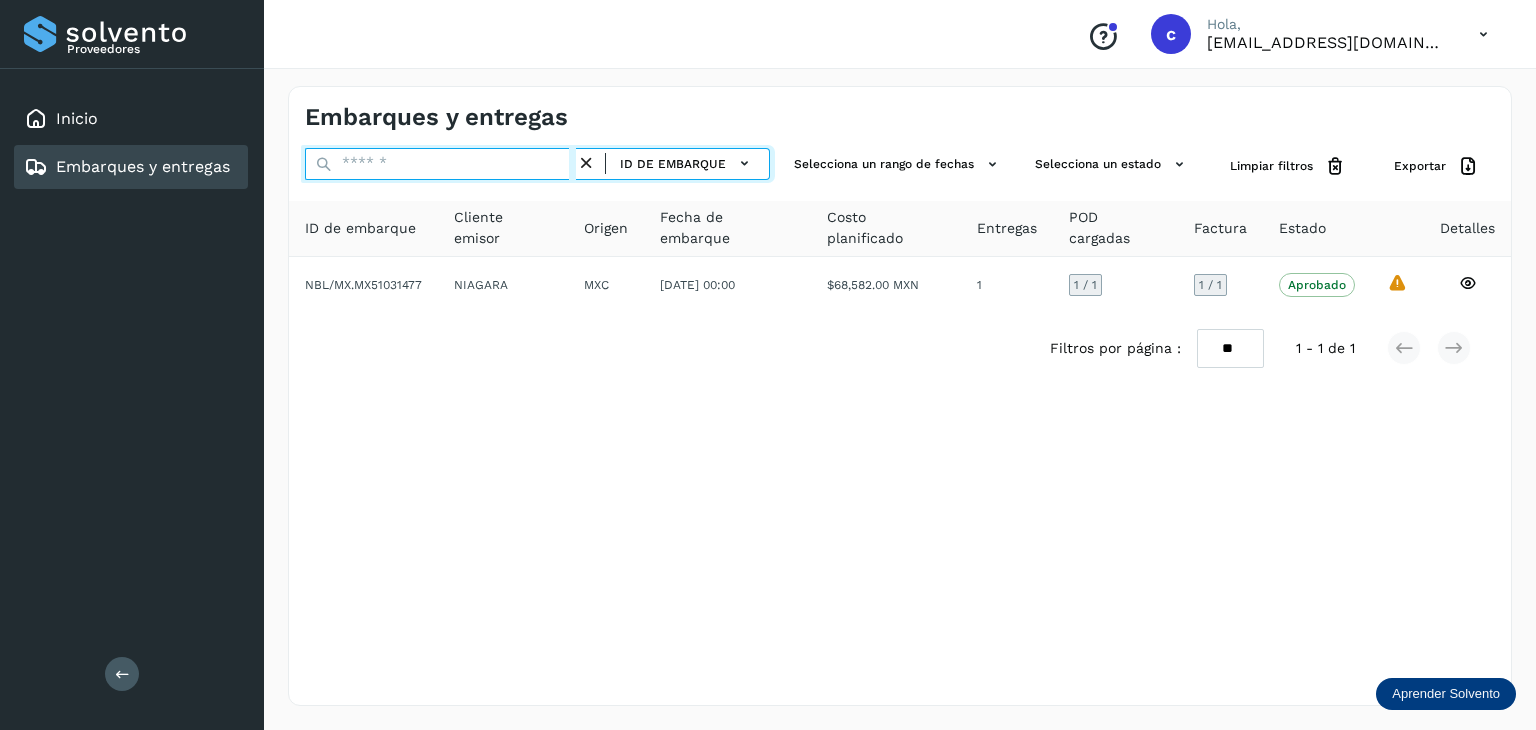 paste on "********" 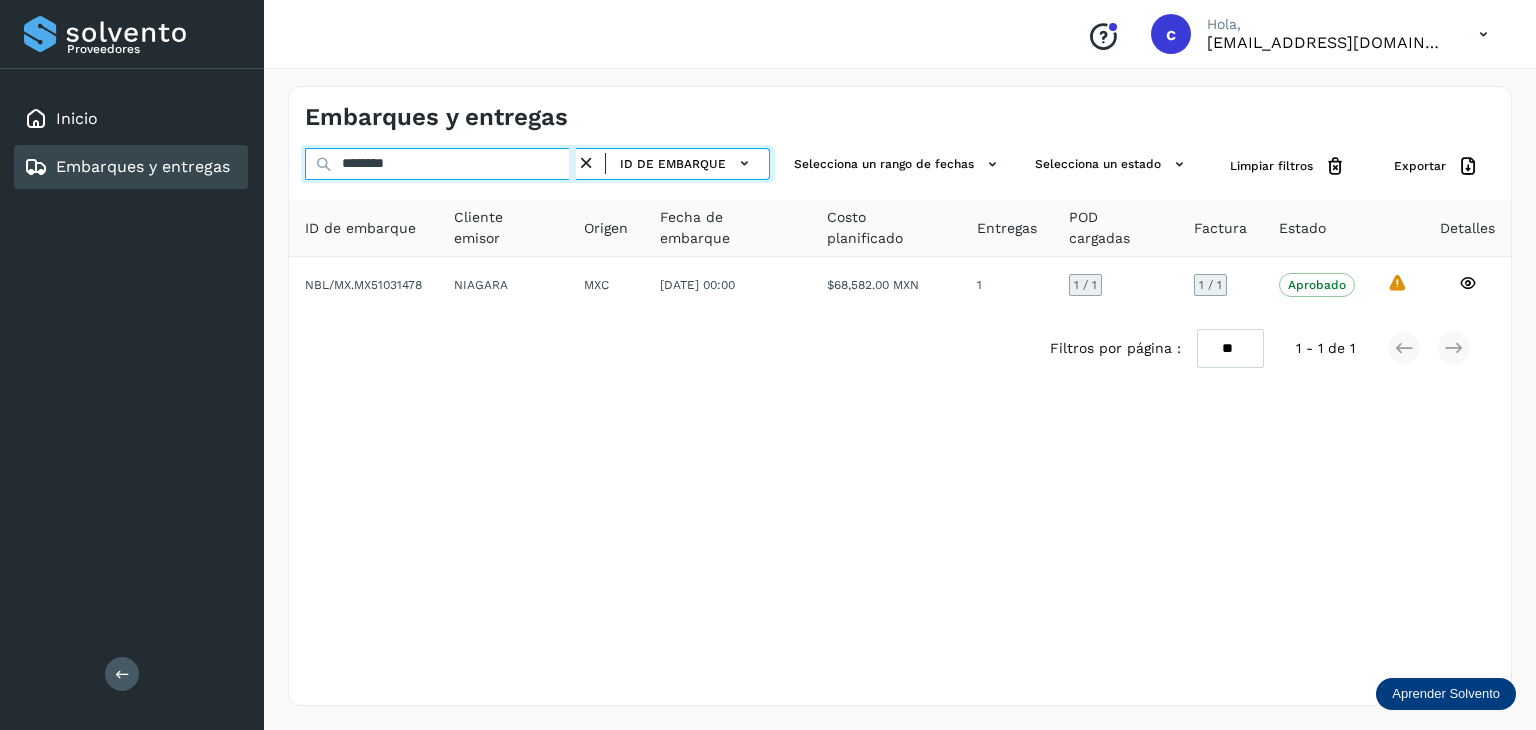 drag, startPoint x: 422, startPoint y: 168, endPoint x: 318, endPoint y: 155, distance: 104.80935 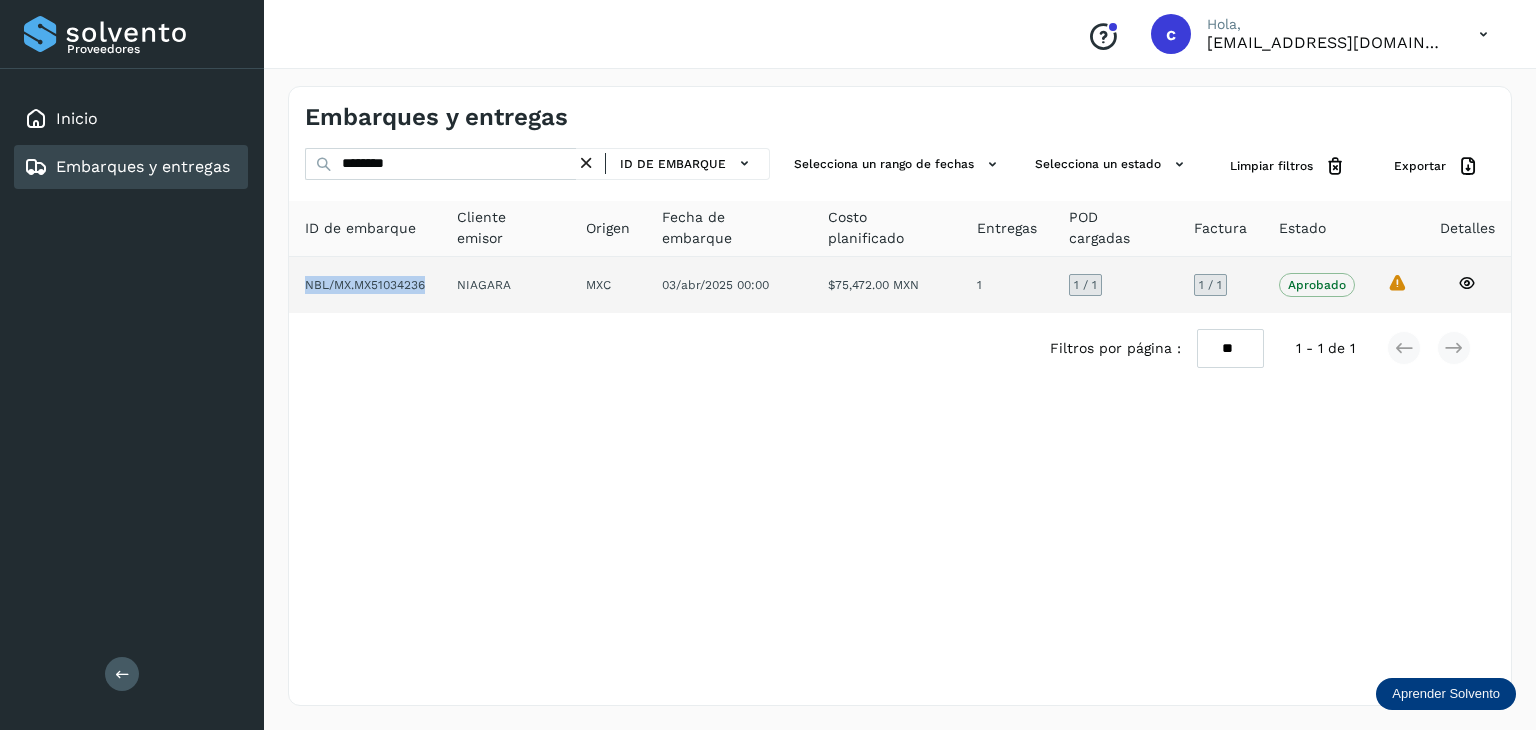drag, startPoint x: 411, startPoint y: 283, endPoint x: 300, endPoint y: 286, distance: 111.040535 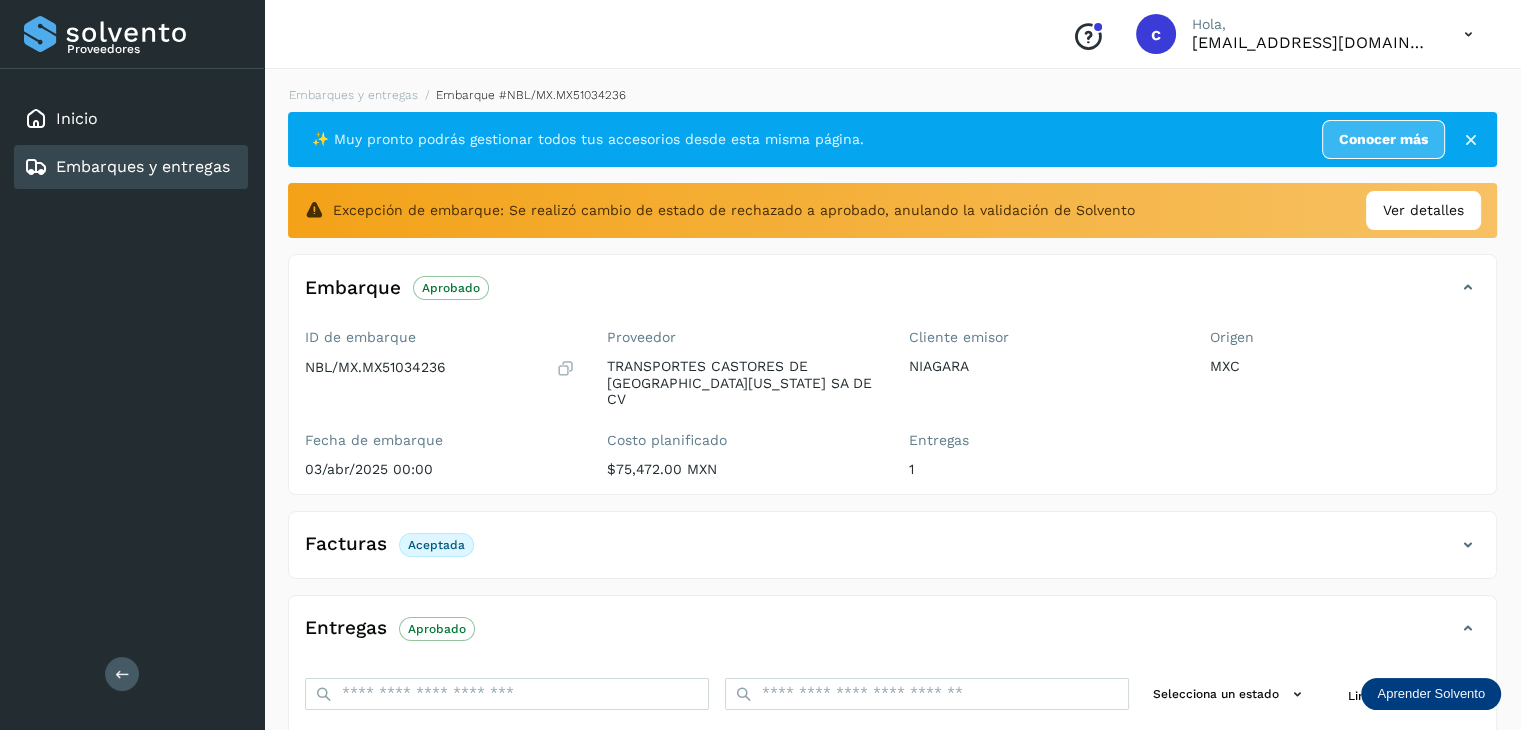 click on "Facturas Aceptada" at bounding box center [892, 553] 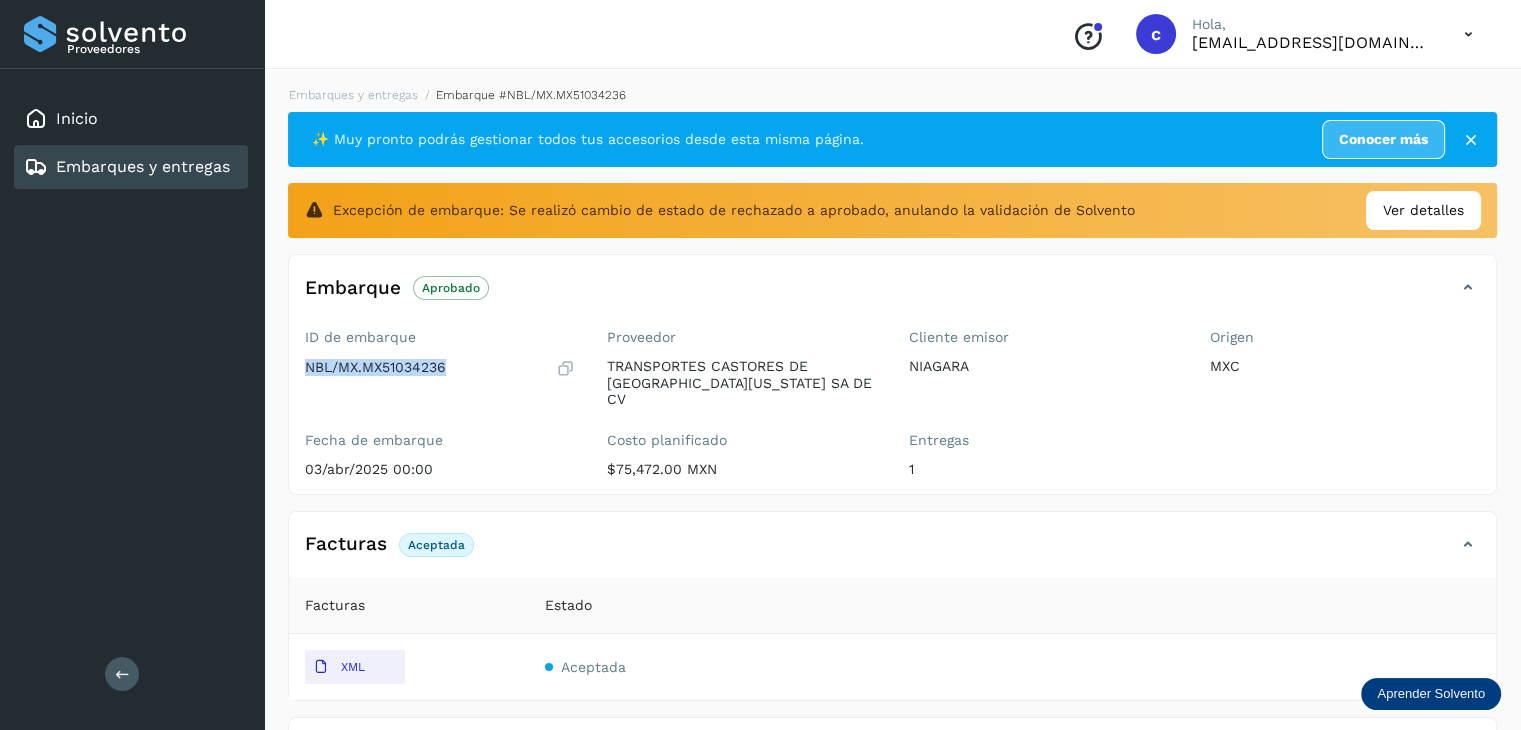 drag, startPoint x: 323, startPoint y: 360, endPoint x: 280, endPoint y: 365, distance: 43.289722 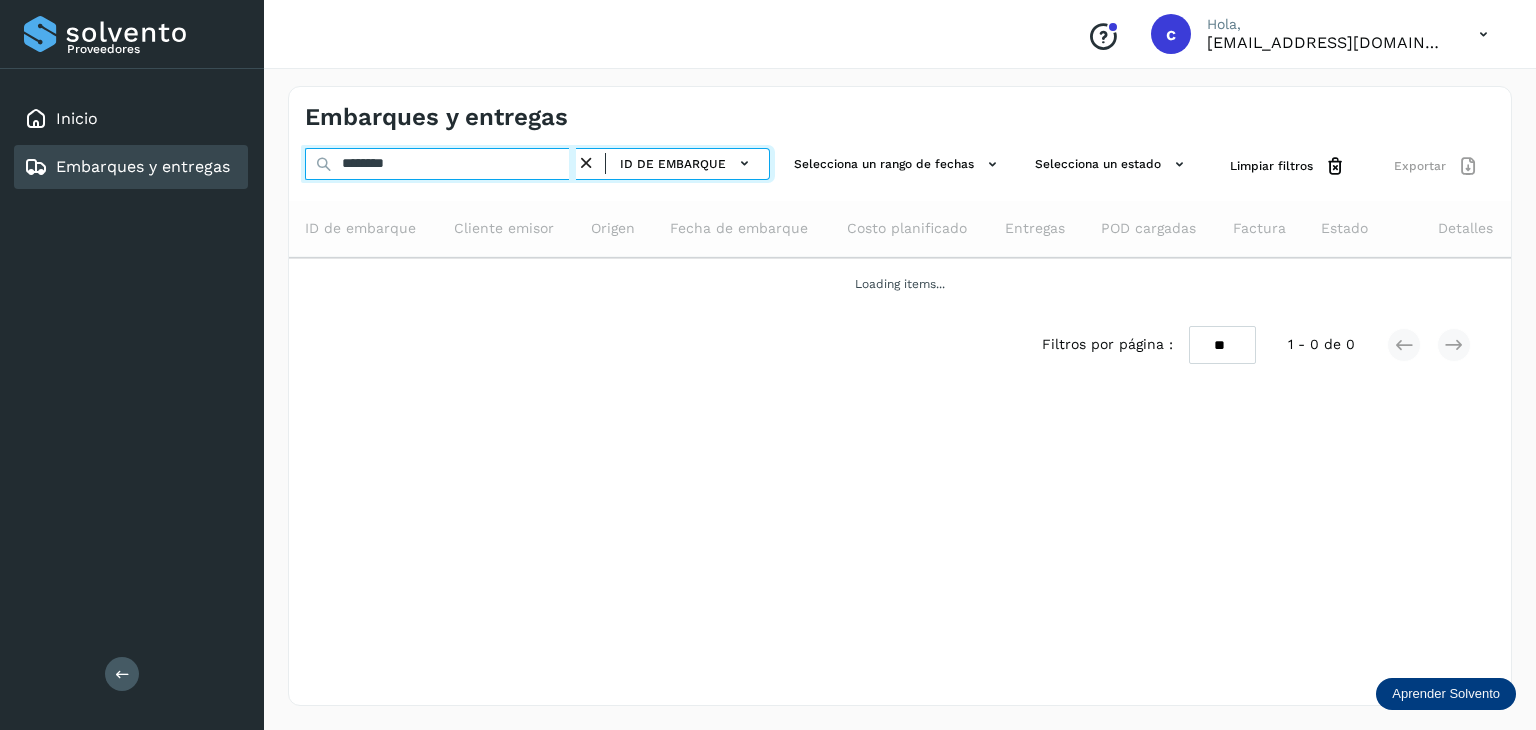 drag, startPoint x: 393, startPoint y: 171, endPoint x: 183, endPoint y: 173, distance: 210.00952 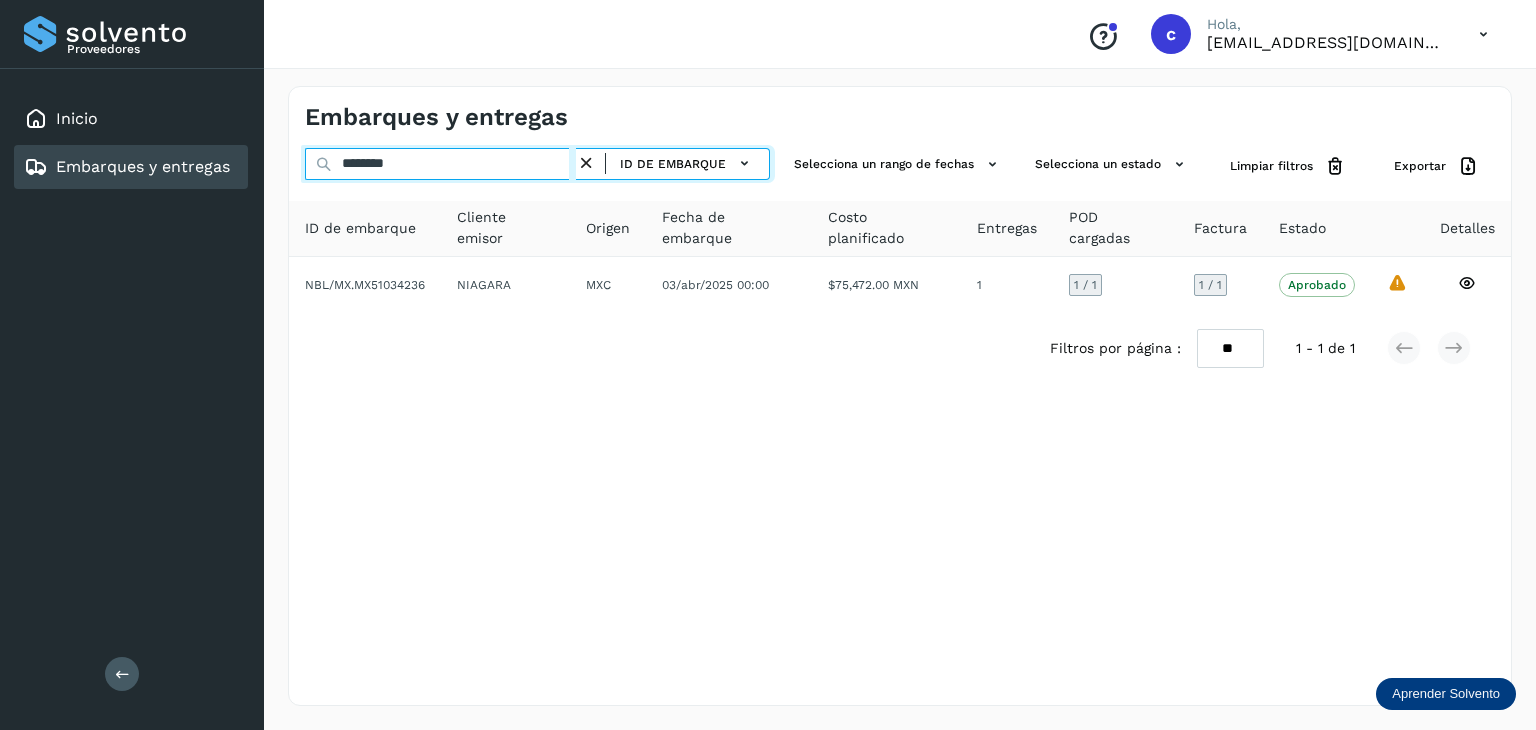 paste 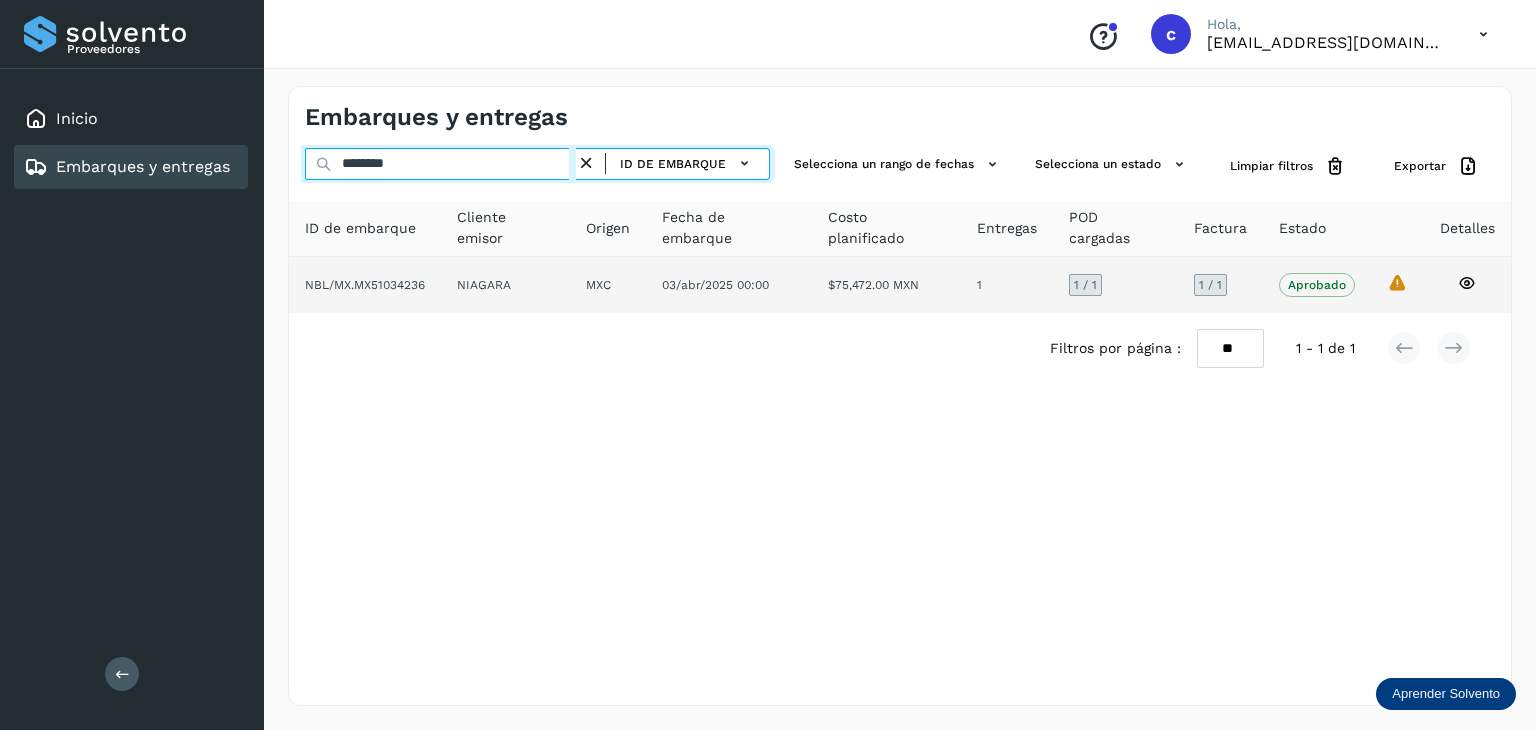 type on "********" 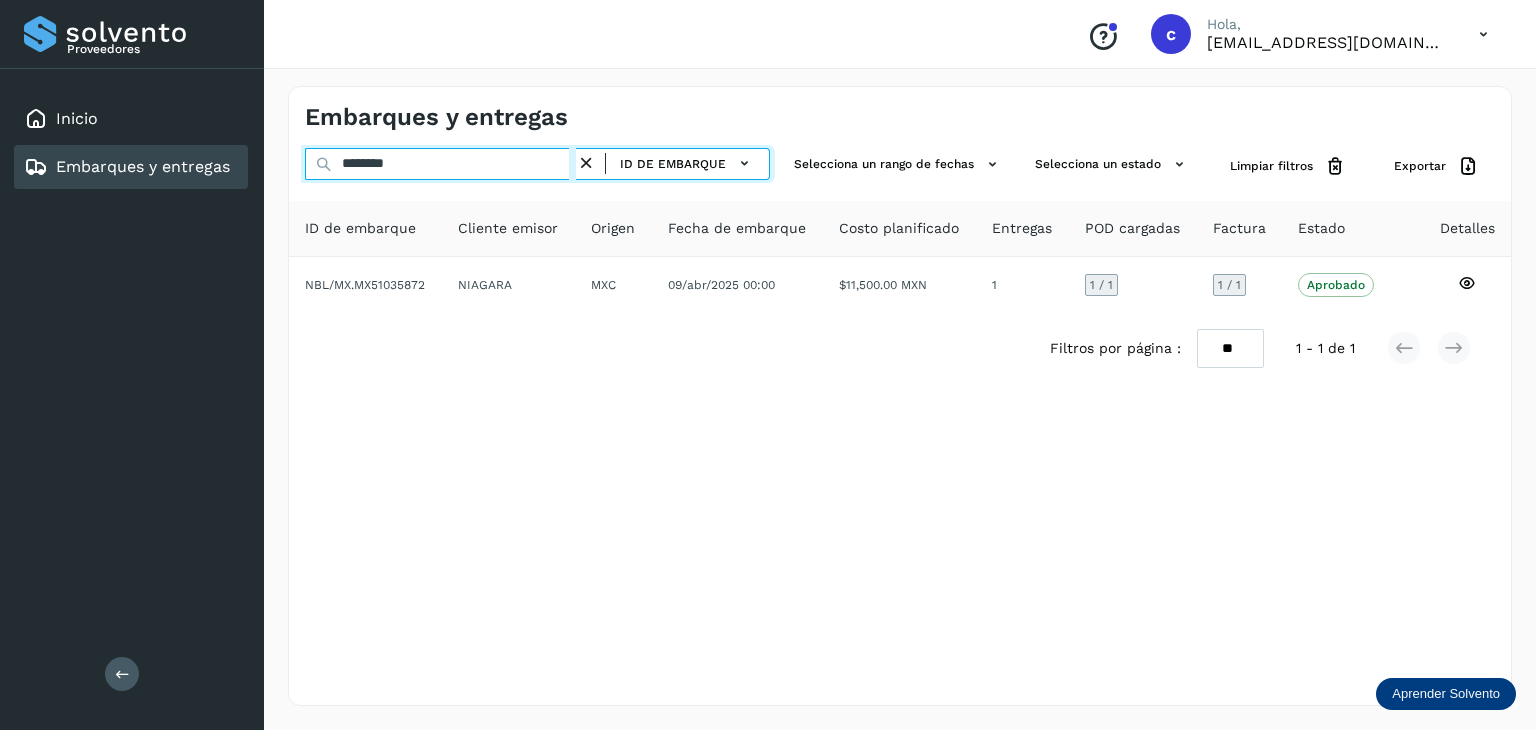 drag, startPoint x: 410, startPoint y: 168, endPoint x: 239, endPoint y: 152, distance: 171.7469 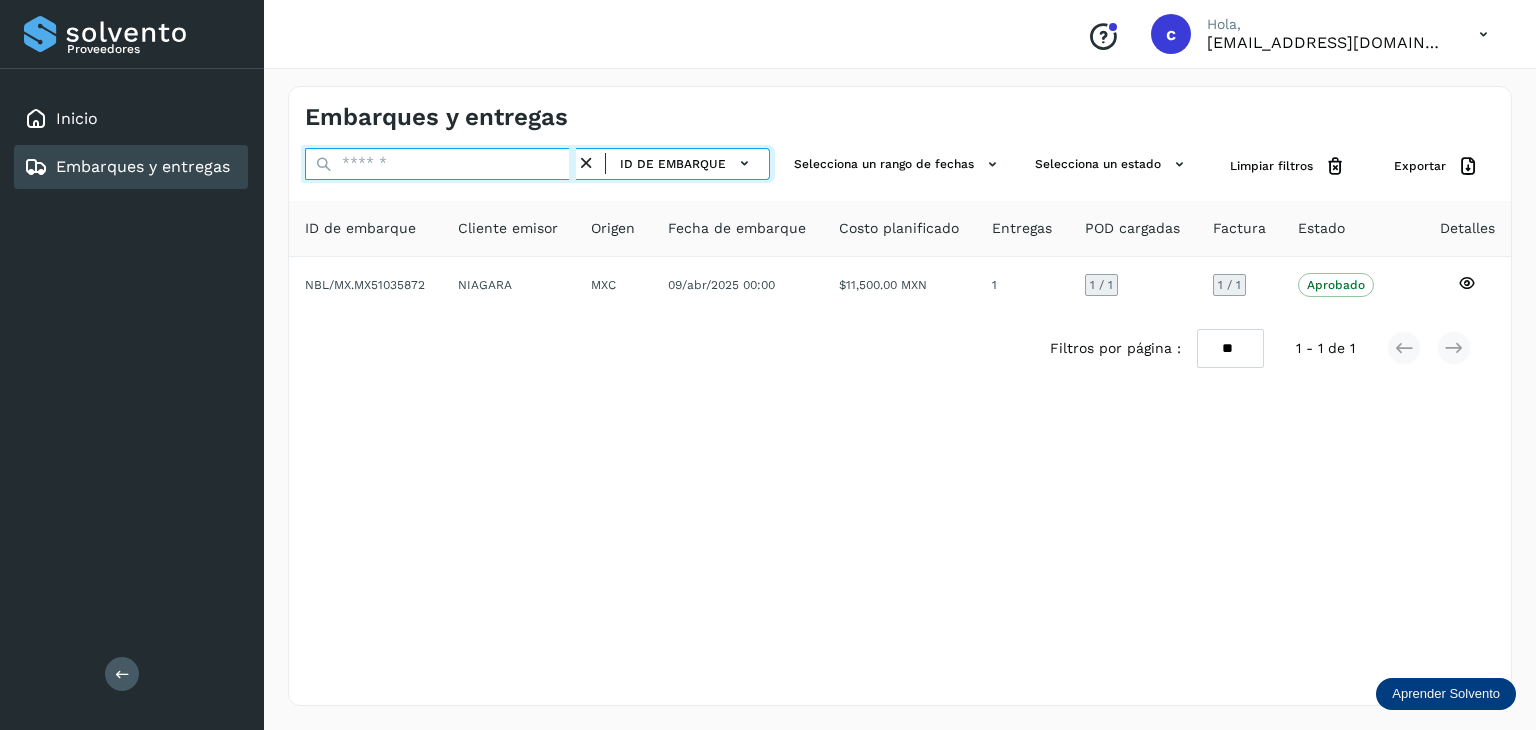 paste on "********" 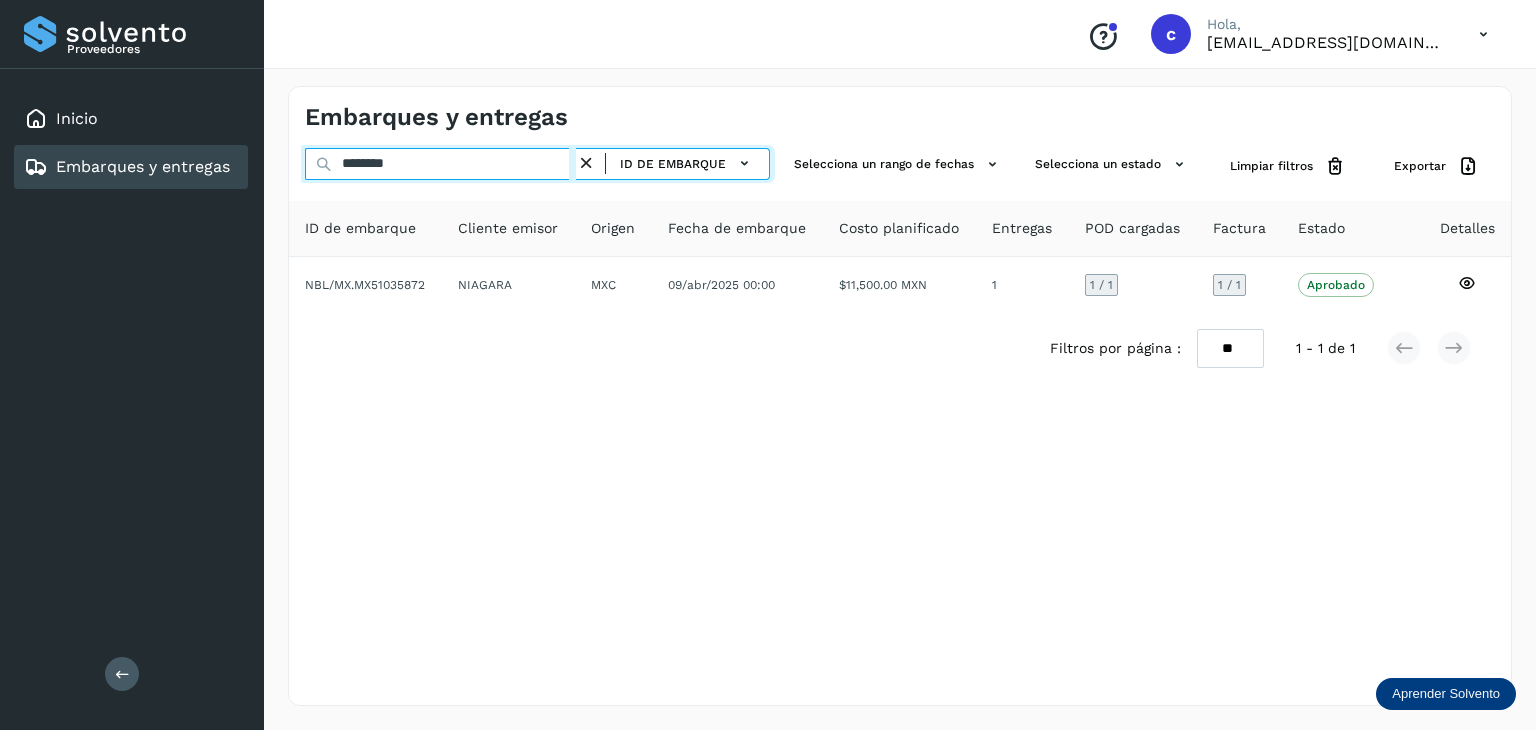 type on "********" 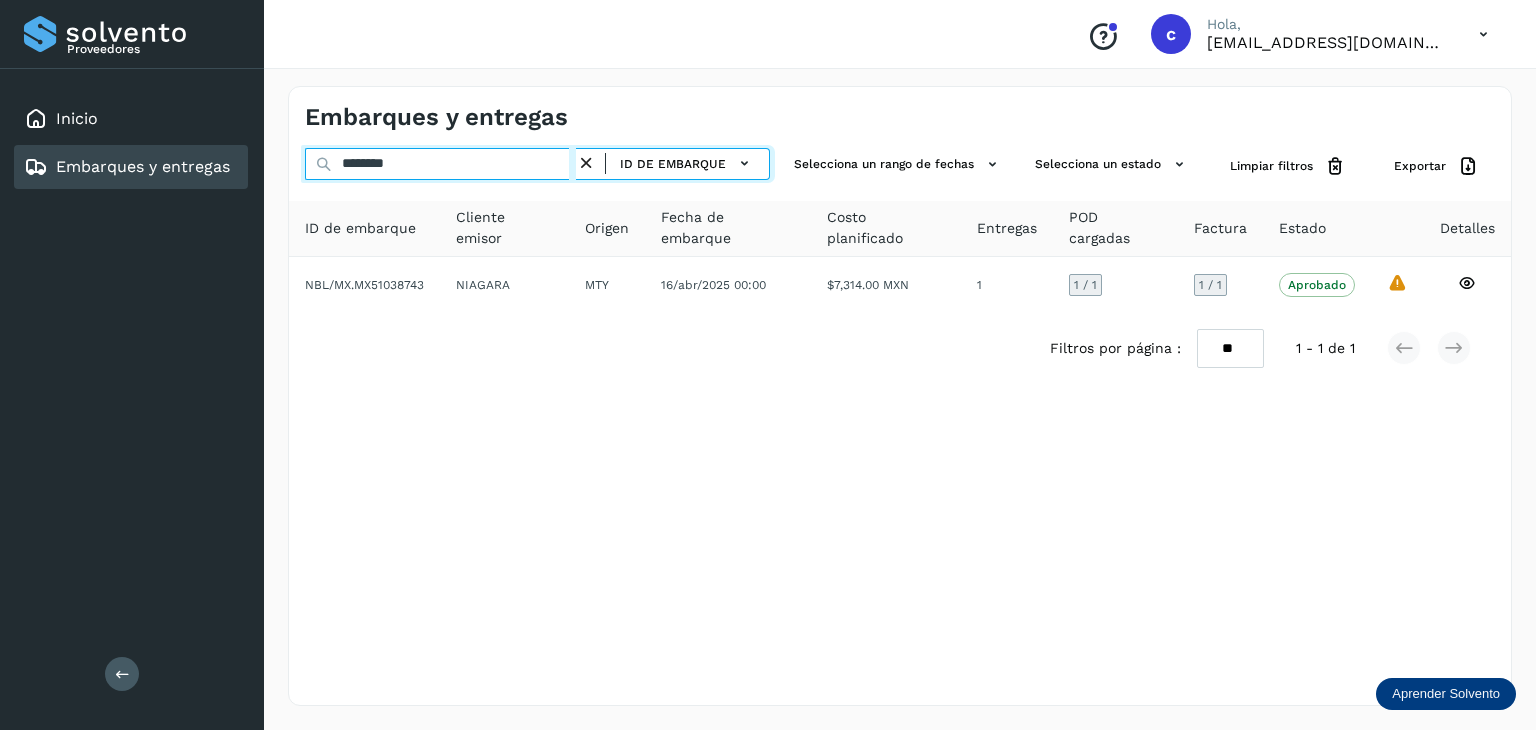 drag, startPoint x: 392, startPoint y: 161, endPoint x: 199, endPoint y: 169, distance: 193.16573 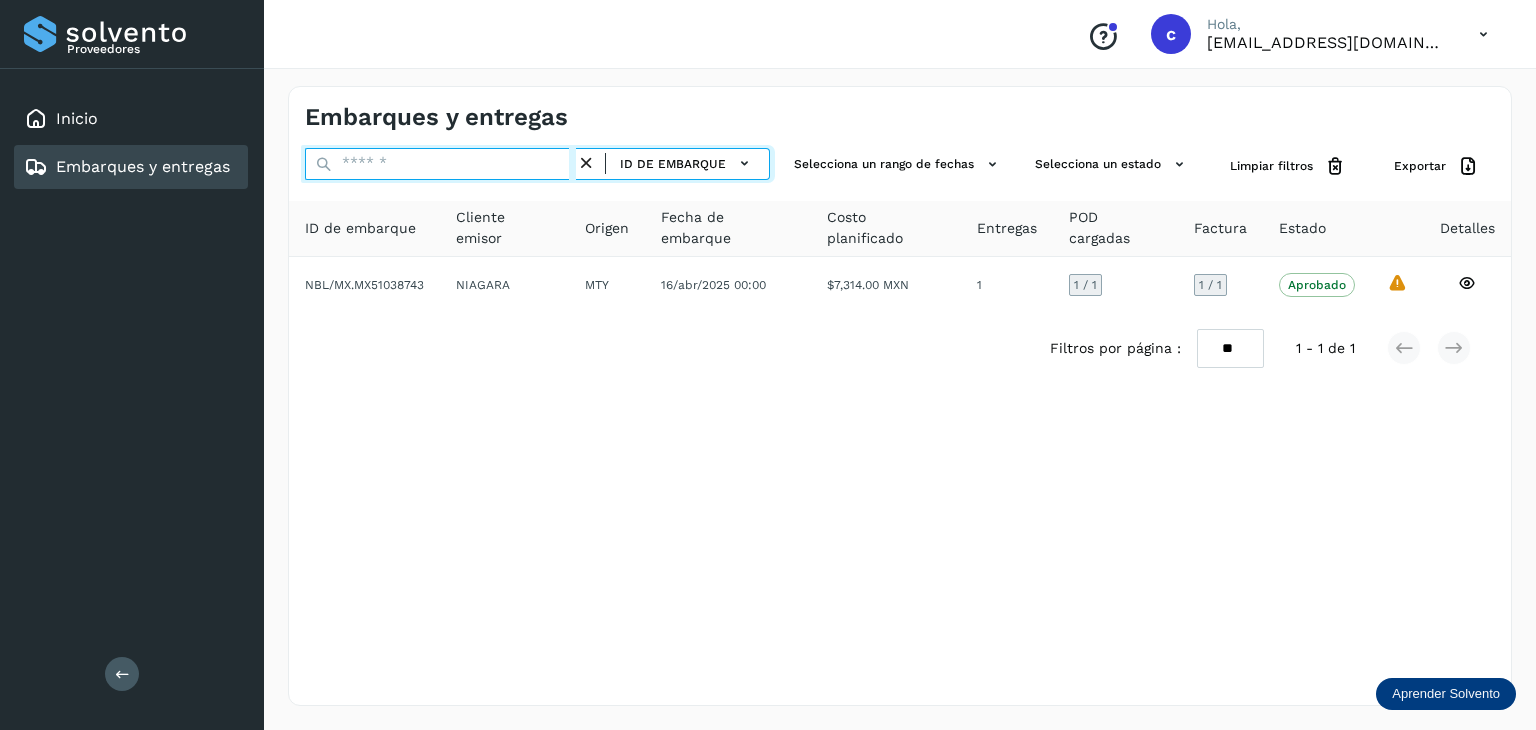 paste on "********" 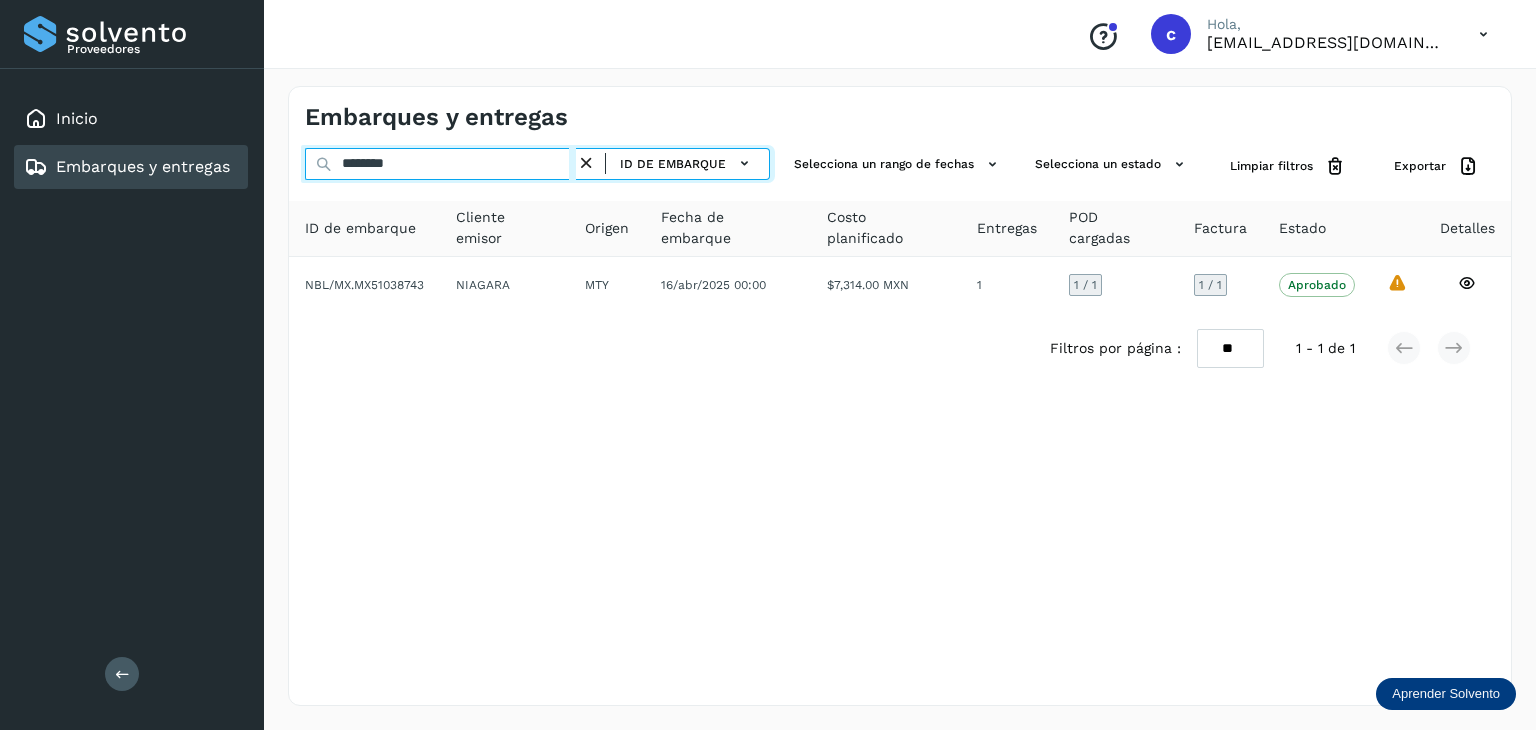 type on "********" 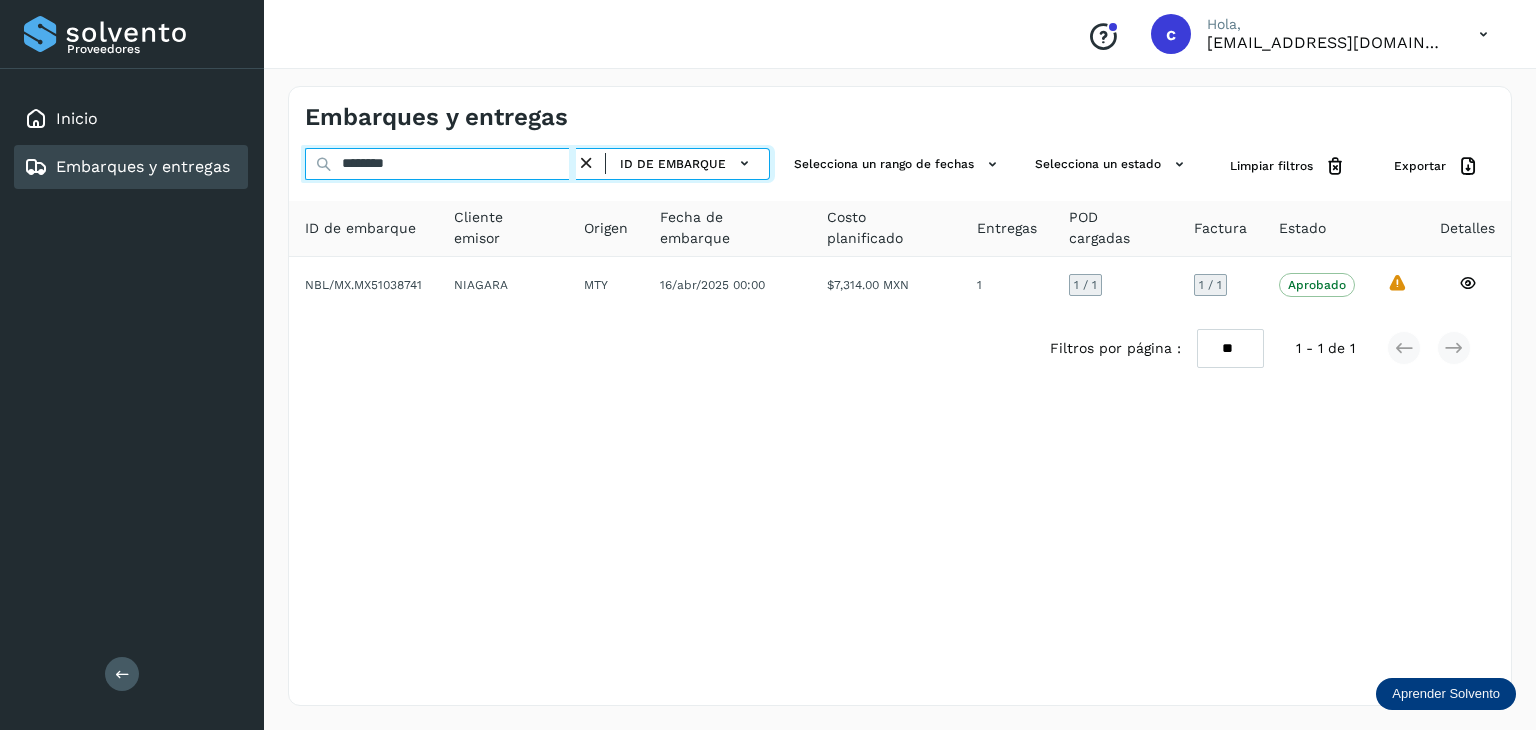 drag, startPoint x: 400, startPoint y: 163, endPoint x: 188, endPoint y: 169, distance: 212.08488 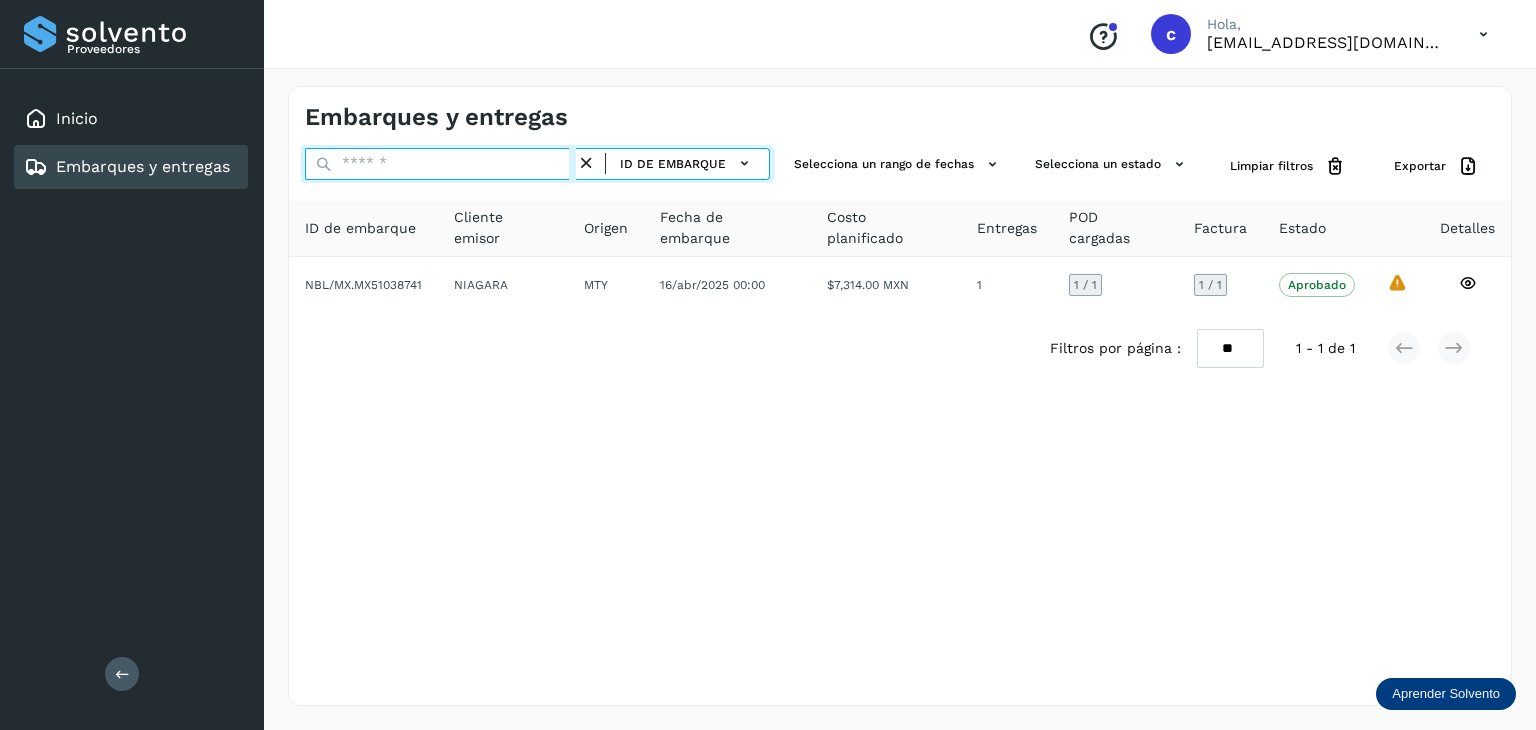 paste on "********" 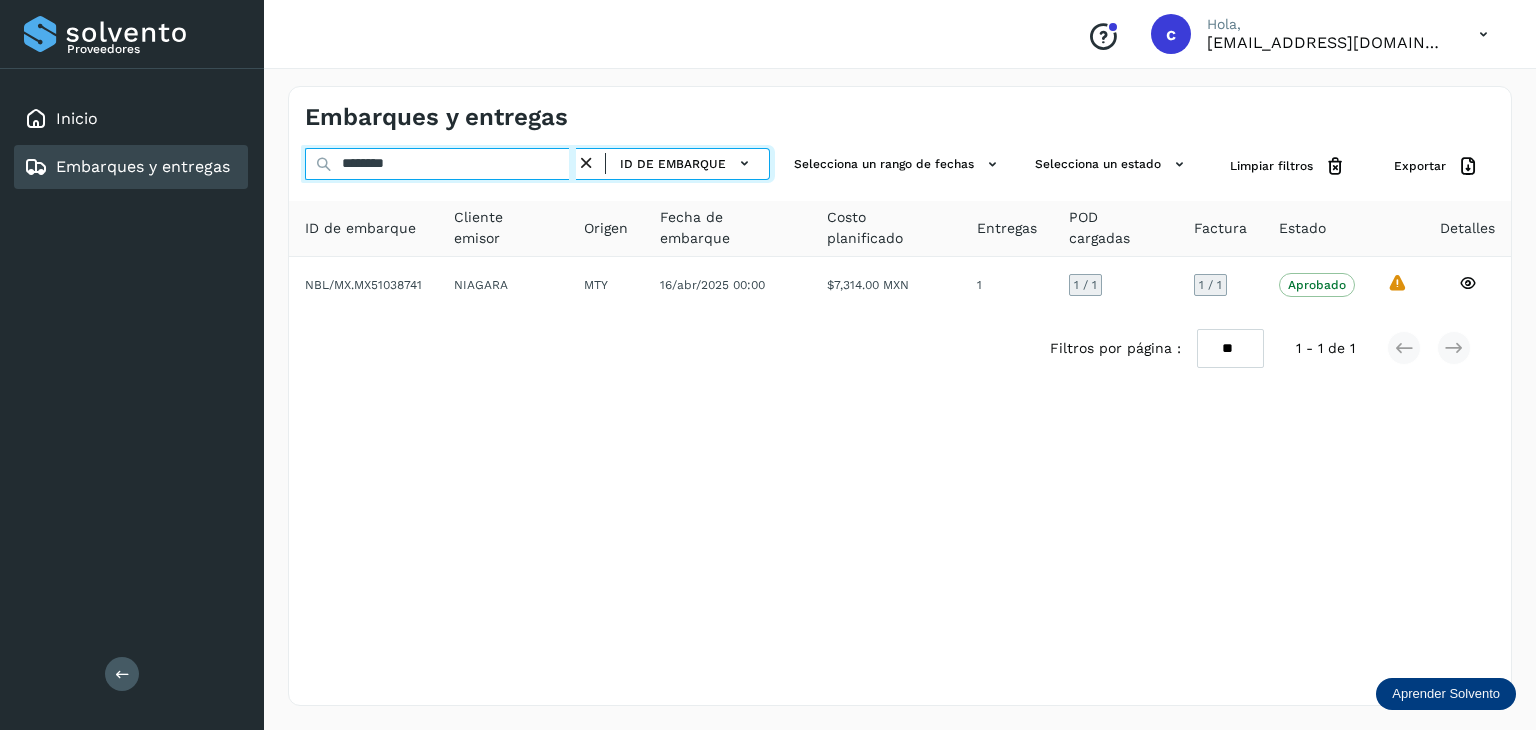 type on "********" 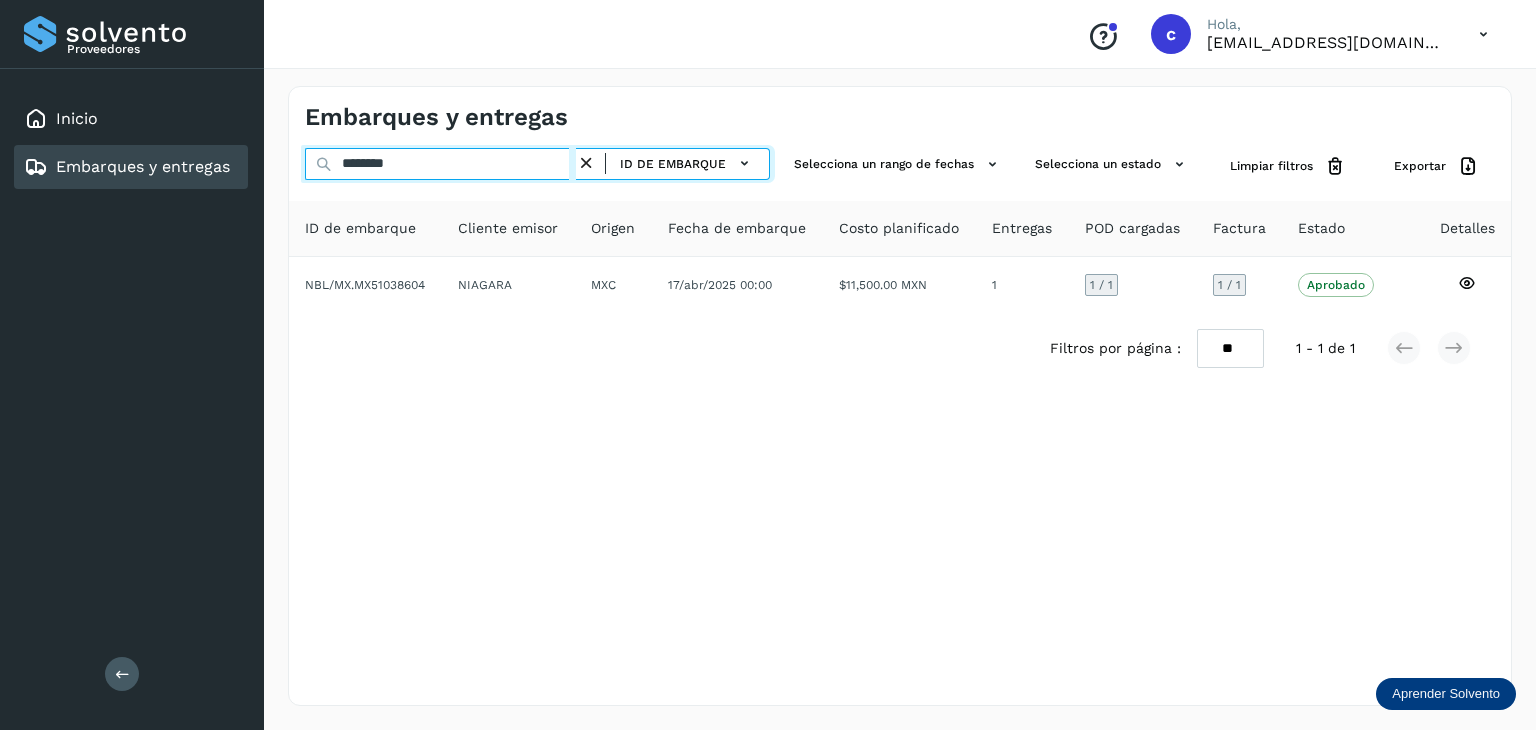 click on "Proveedores Inicio Embarques y entregas Salir
Conoce nuestros beneficios
c Hola, [EMAIL_ADDRESS][DOMAIN_NAME] Embarques y entregas ******** ID de embarque Selecciona un rango de fechas  Selecciona un estado Limpiar filtros Exportar ID de embarque Cliente emisor Origen Fecha de embarque Costo planificado Entregas POD cargadas Factura Estado Detalles NBL/MX.MX51038604 NIAGARA MXC [DATE] 00:00  $11,500.00 MXN  1 1  / 1 1 / 1 Aprobado
Verifica el estado de la factura o entregas asociadas a este embarque
Filtros por página : ** ** ** 1 - 1 de 1" 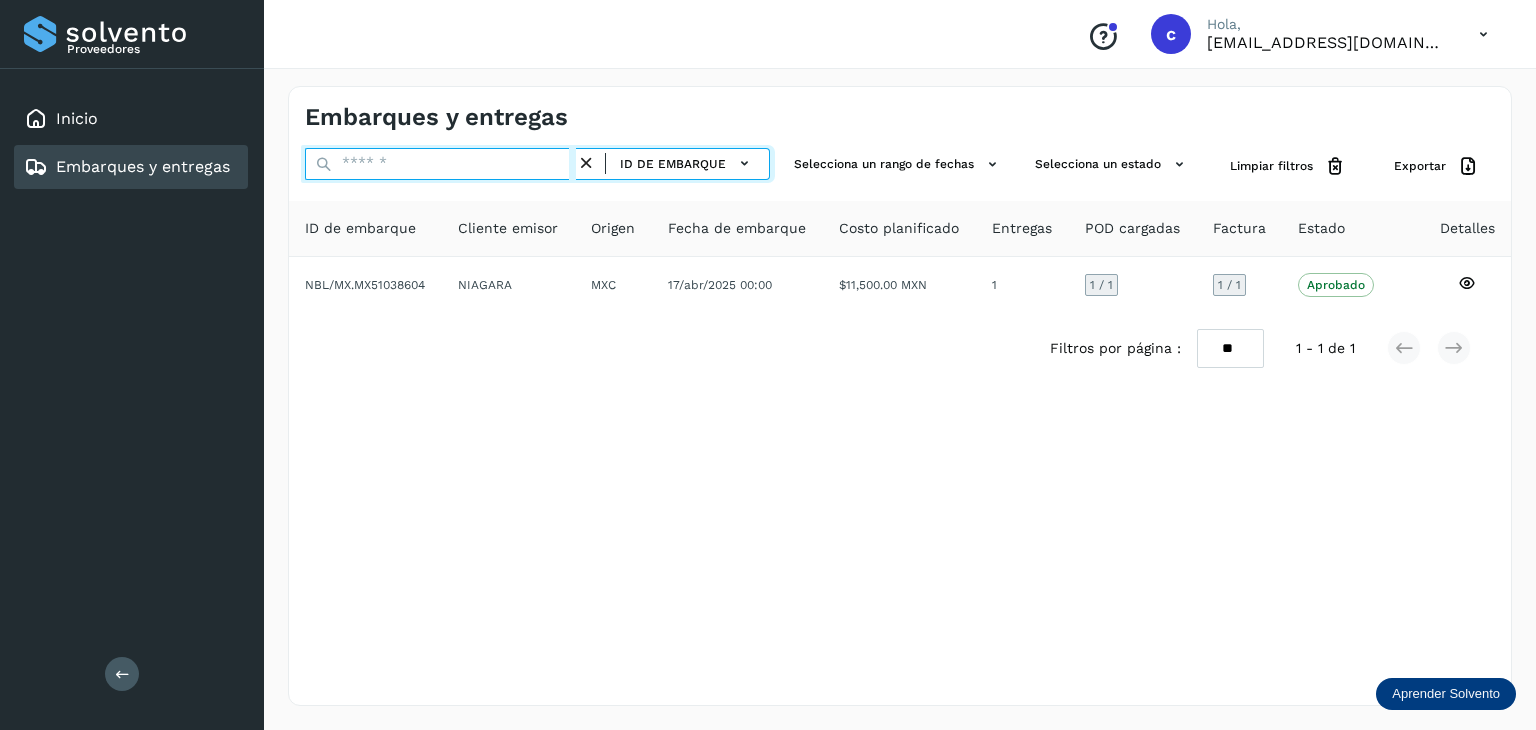 paste on "********" 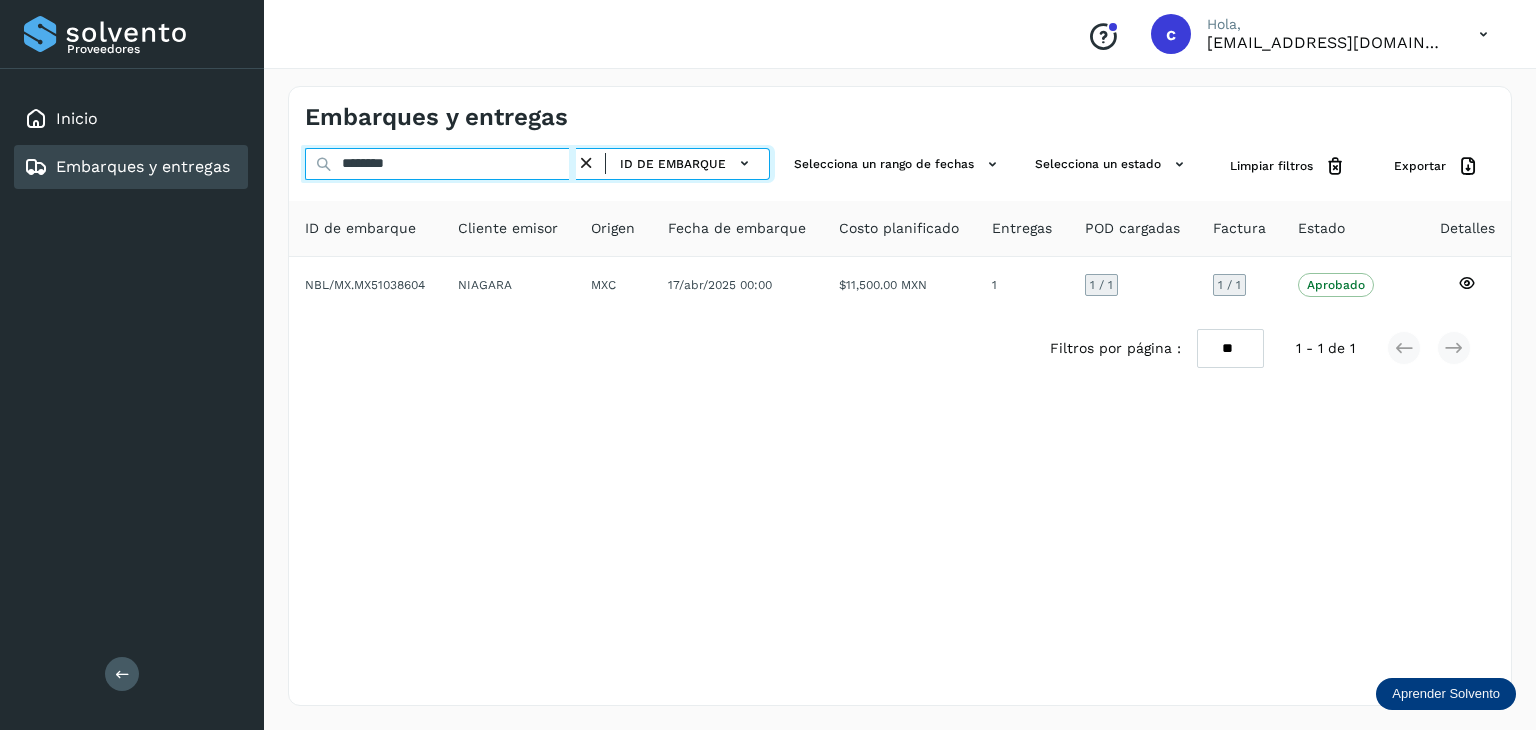 type on "********" 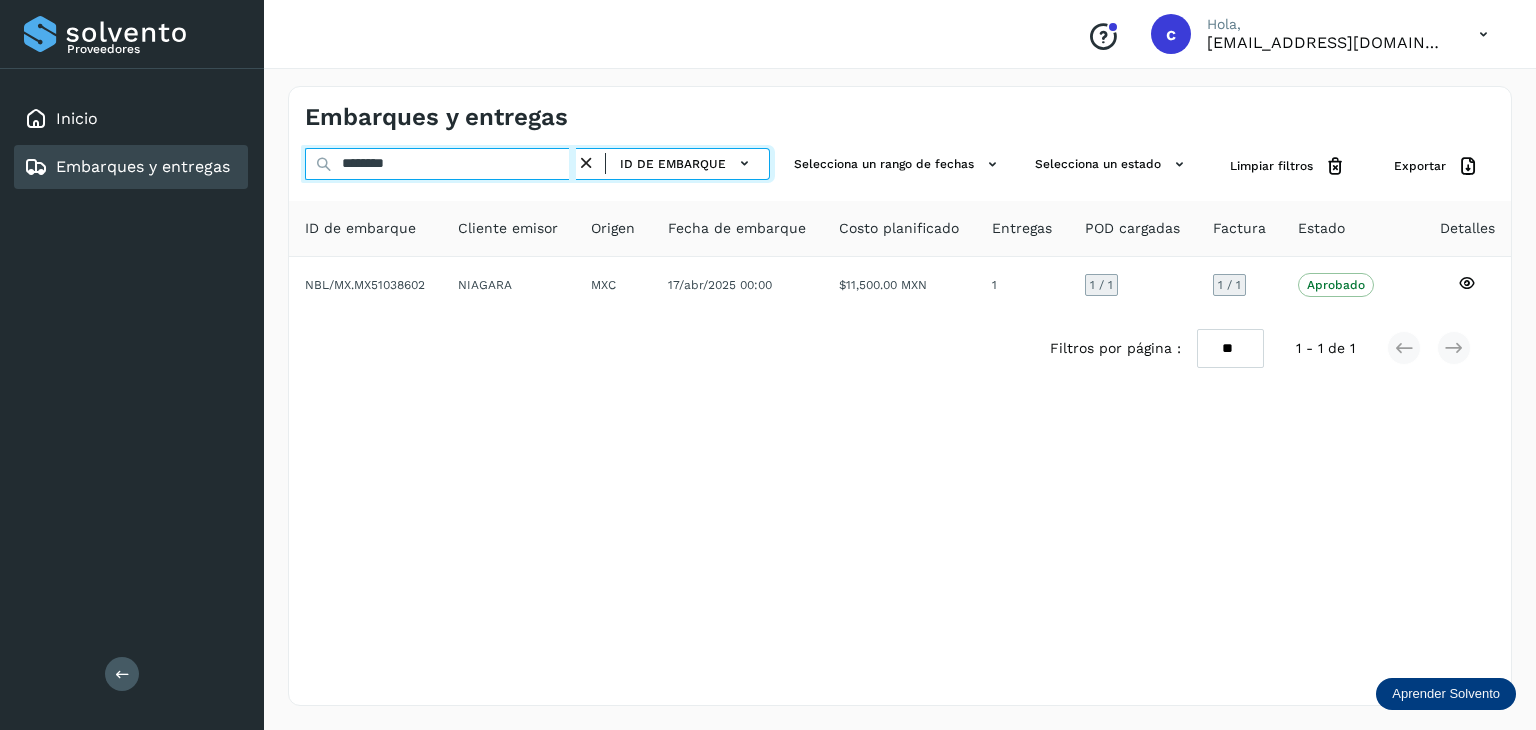 click on "Proveedores Inicio Embarques y entregas Salir
Conoce nuestros beneficios
c Hola, [EMAIL_ADDRESS][DOMAIN_NAME] Embarques y entregas ******** ID de embarque Selecciona un rango de fechas  Selecciona un estado Limpiar filtros Exportar ID de embarque Cliente emisor Origen Fecha de embarque Costo planificado Entregas POD cargadas Factura Estado Detalles NBL/MX.MX51038602 NIAGARA MXC [DATE] 00:00  $11,500.00 MXN  1 1  / 1 1 / 1 Aprobado
Verifica el estado de la factura o entregas asociadas a este embarque
Filtros por página : ** ** ** 1 - 1 de 1" 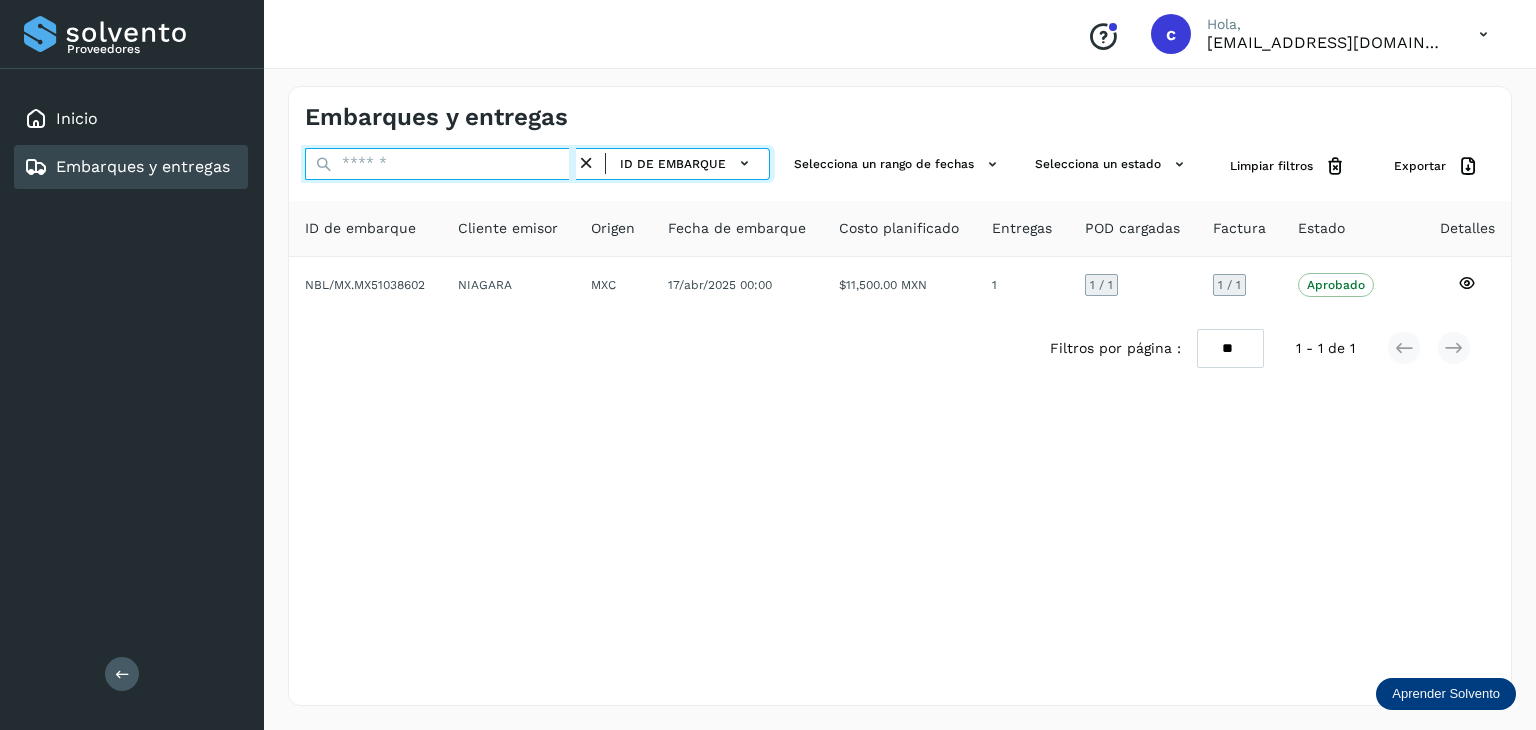 paste on "********" 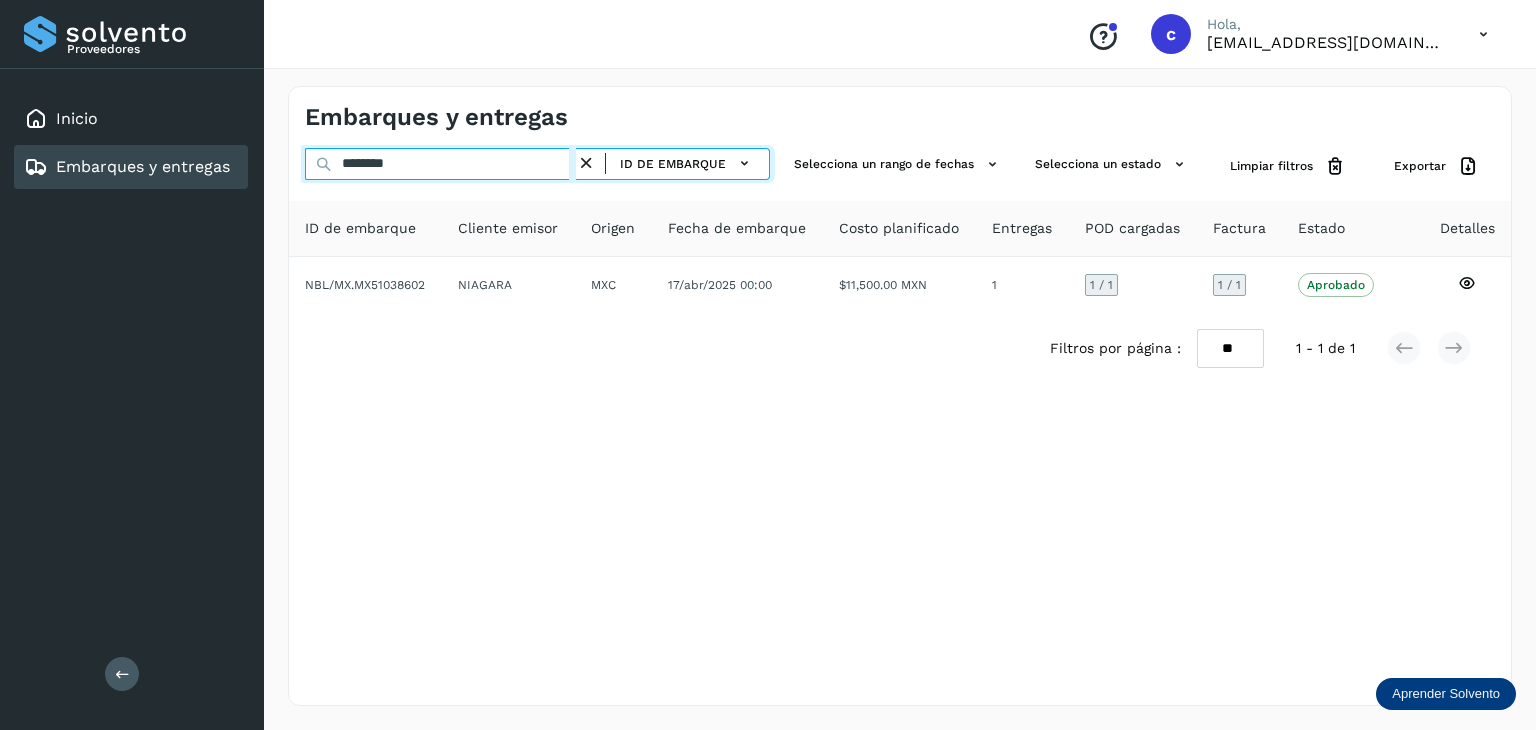 type on "********" 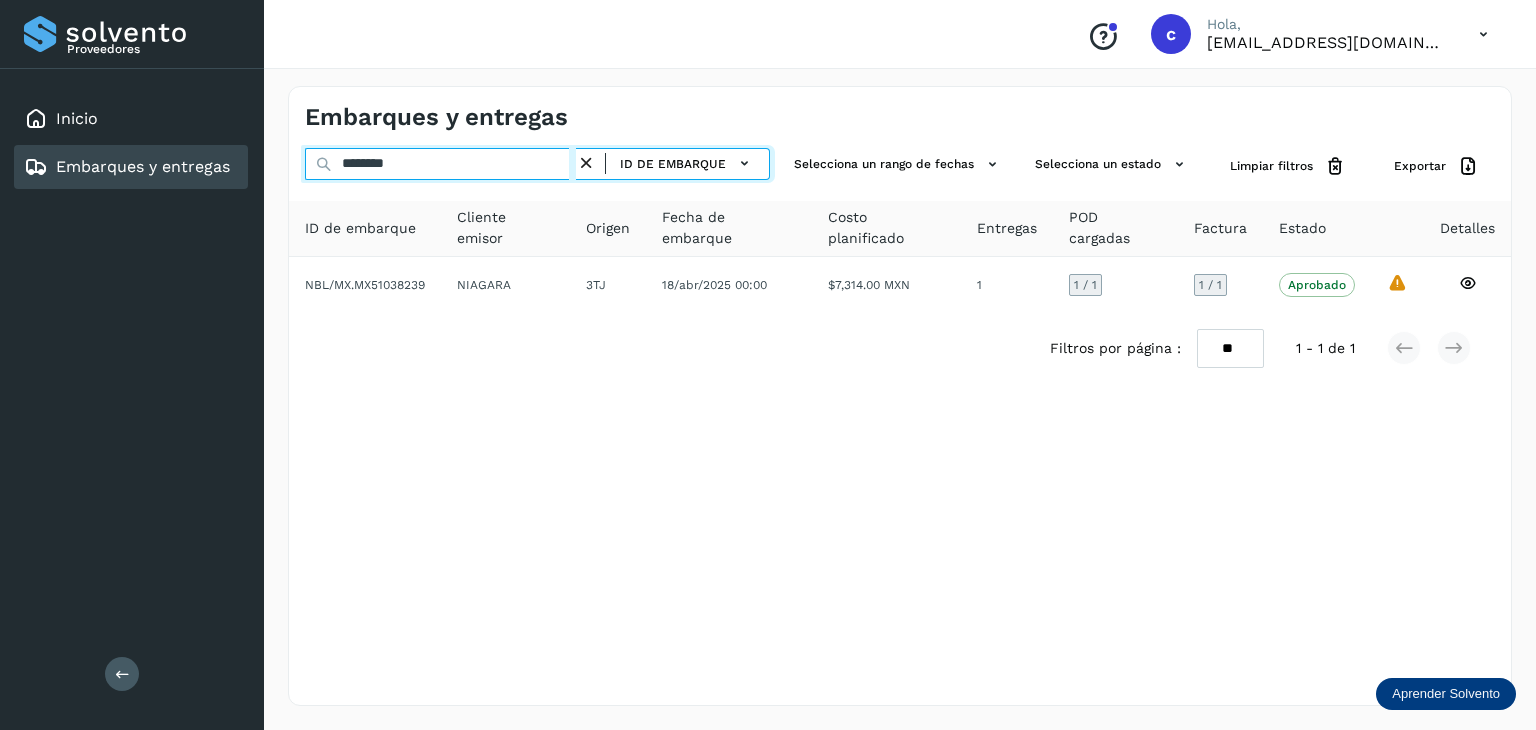 drag, startPoint x: 406, startPoint y: 161, endPoint x: 156, endPoint y: 209, distance: 254.5663 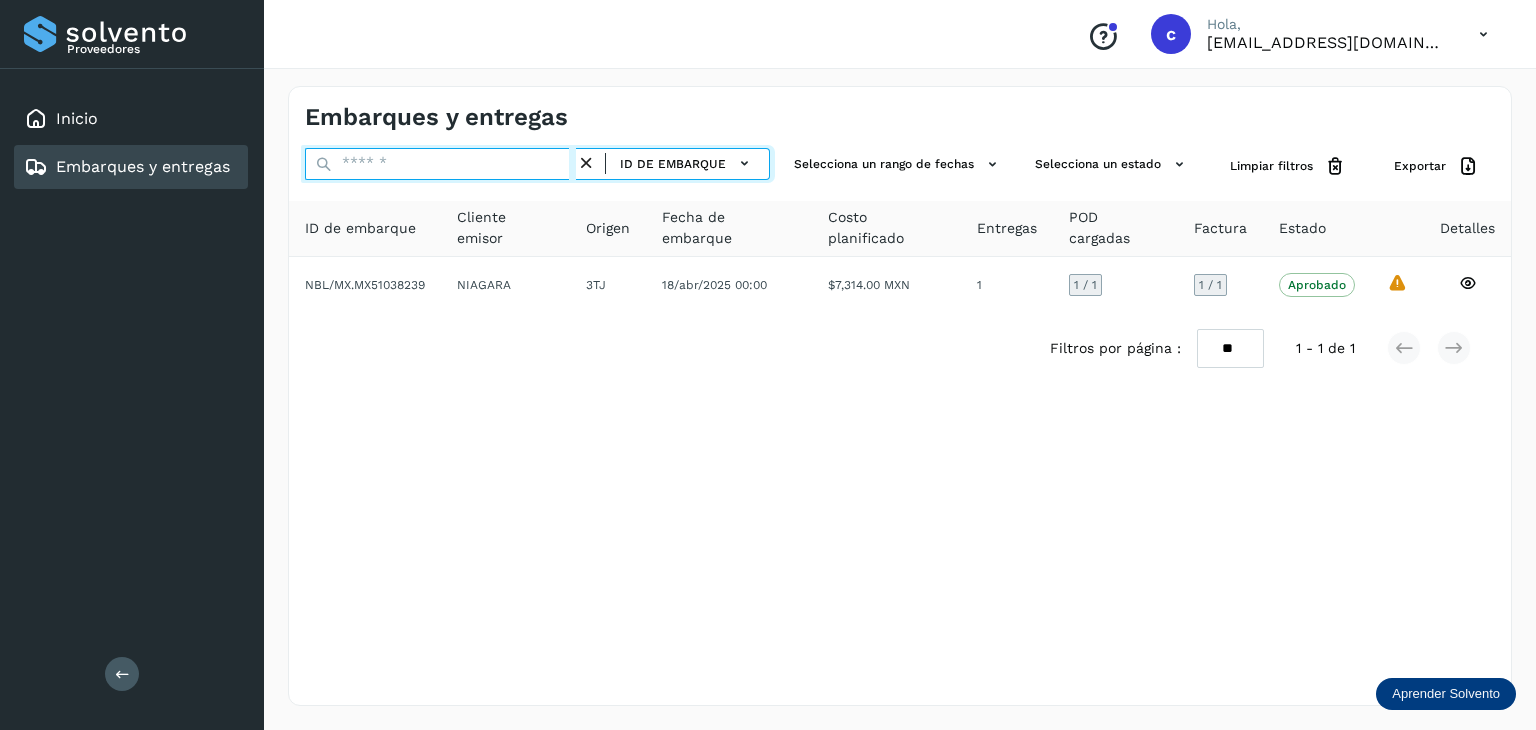 paste on "********" 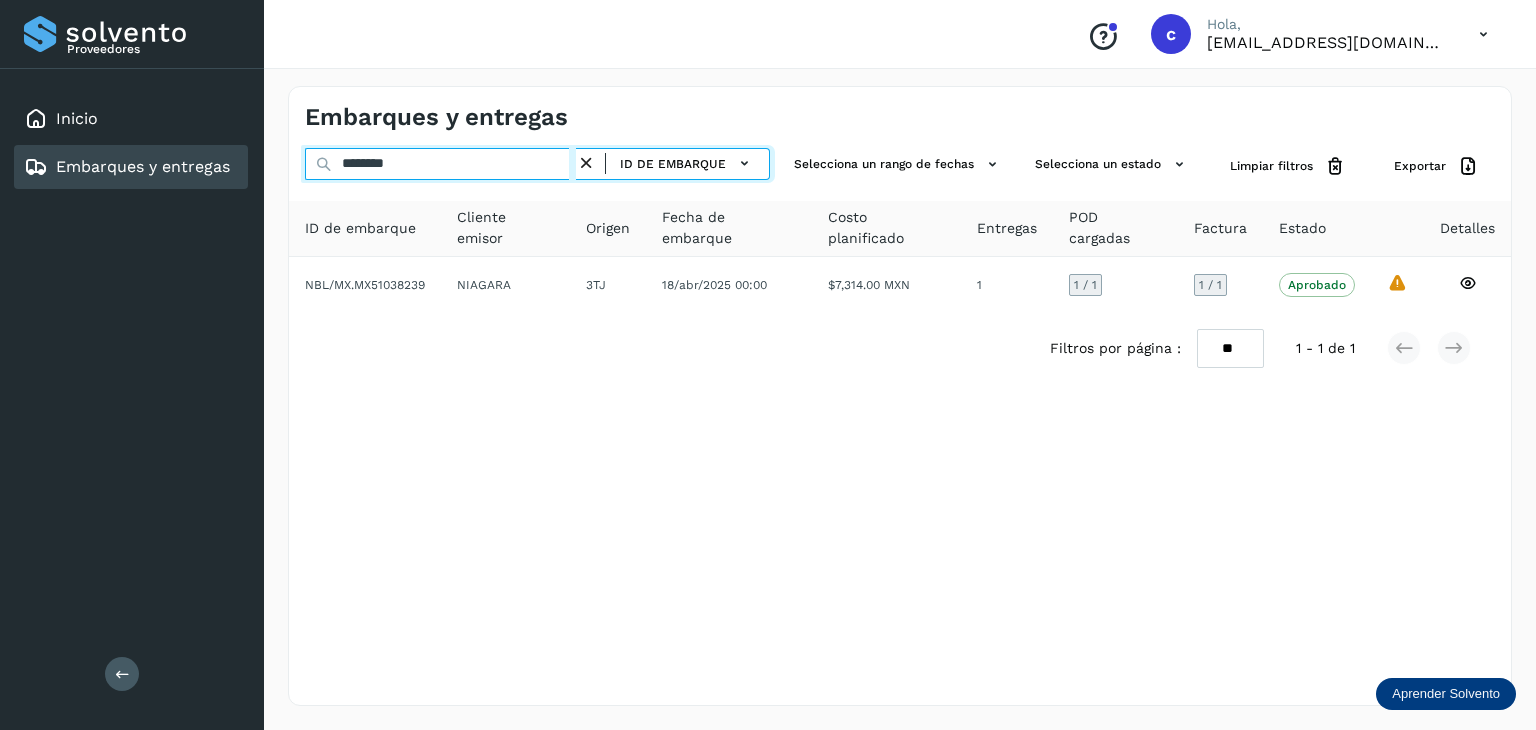 type on "********" 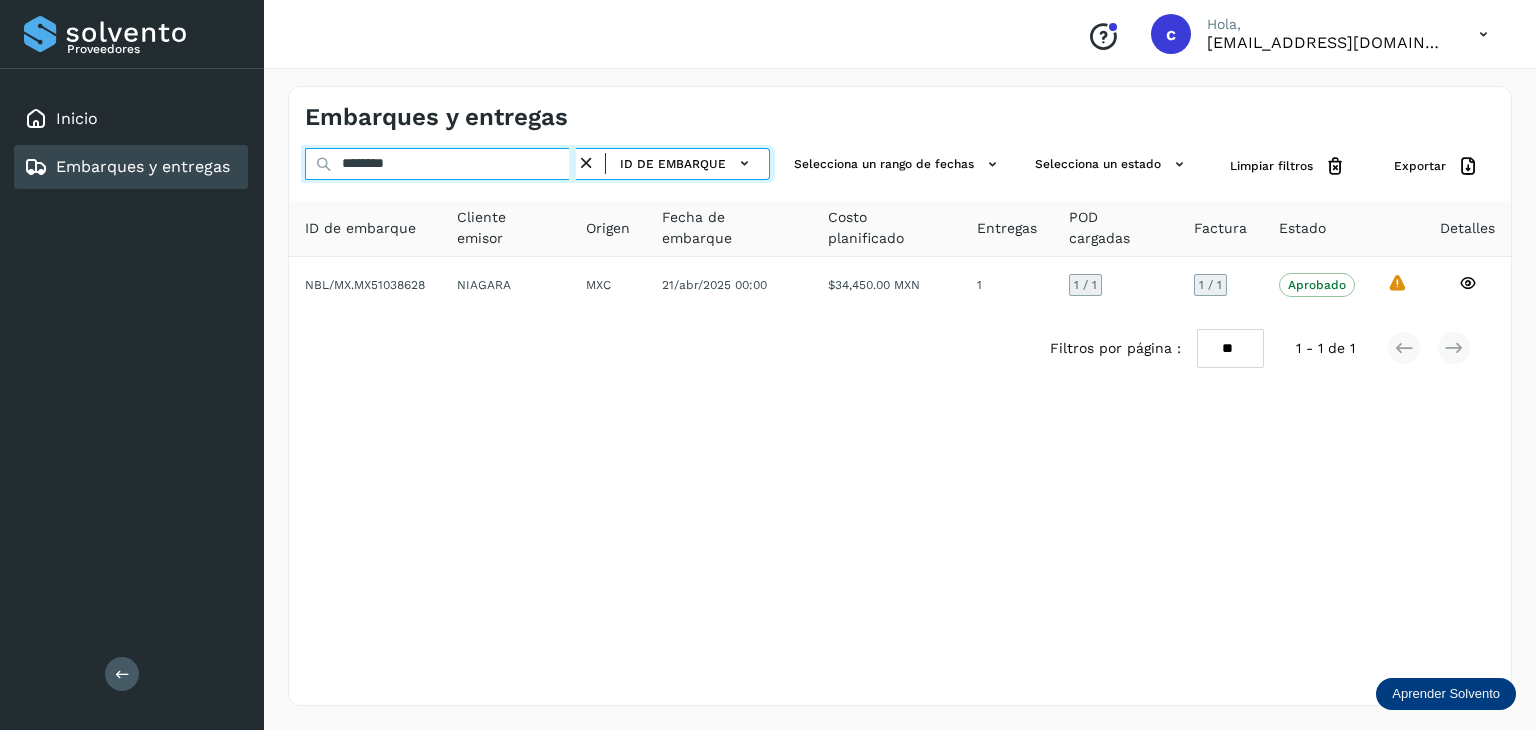 click on "Proveedores Inicio Embarques y entregas Salir
Conoce nuestros beneficios
c Hola, [EMAIL_ADDRESS][DOMAIN_NAME] Embarques y entregas ******** ID de embarque Selecciona un rango de fechas  Selecciona un estado Limpiar filtros Exportar ID de embarque Cliente emisor Origen Fecha de embarque Costo planificado Entregas POD cargadas Factura Estado Detalles NBL/MX.MX51038628 NIAGARA MXC [DATE] 00:00  $34,450.00 MXN  1 1  / 1 1 / 1 Aprobado
Verifica el estado de la factura o entregas asociadas a este embarque
La validación de [GEOGRAPHIC_DATA] para este embarque ha sido anulada debido al cambio de estado a “Aprobado con Excepción”
Filtros por página : ** ** ** 1 - 1 de 1" 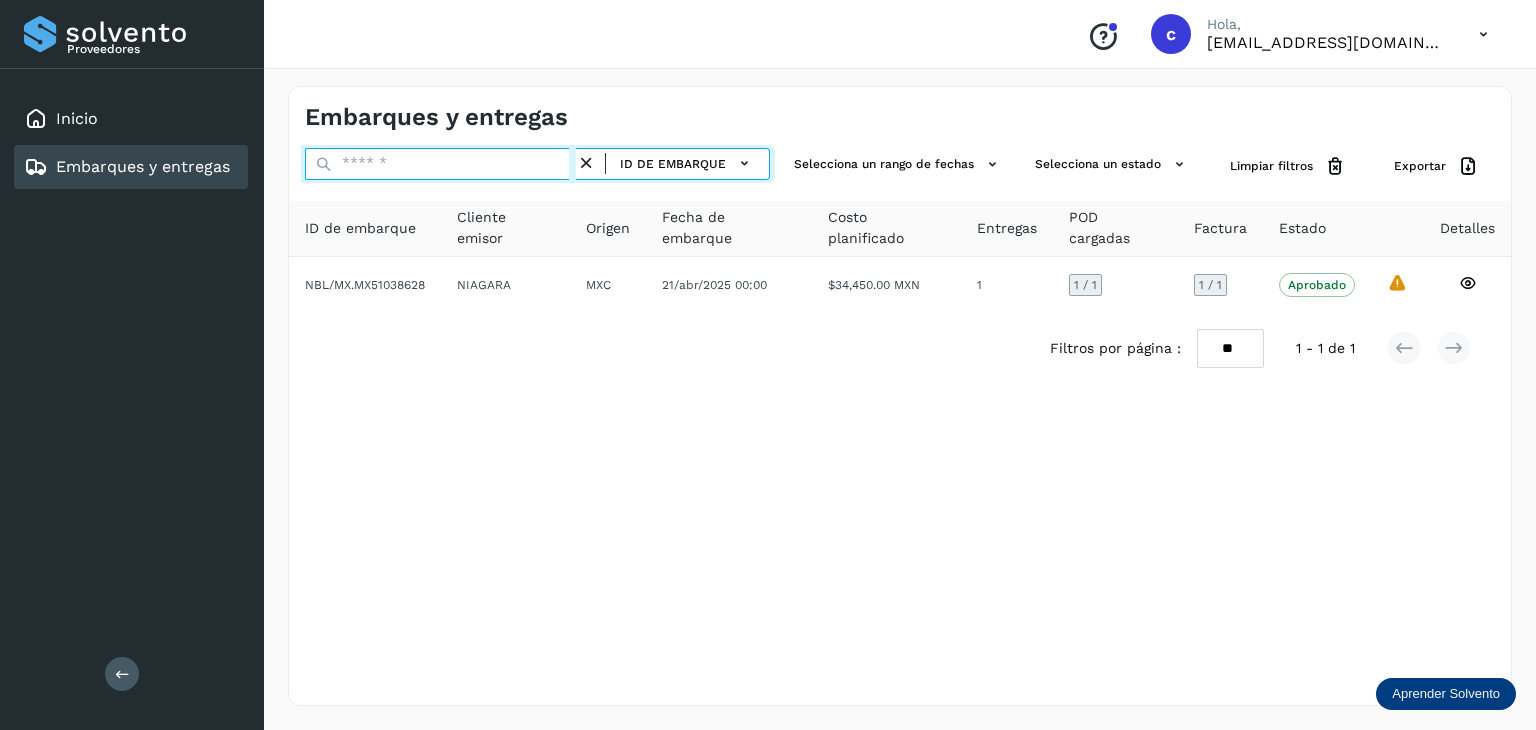 paste on "********" 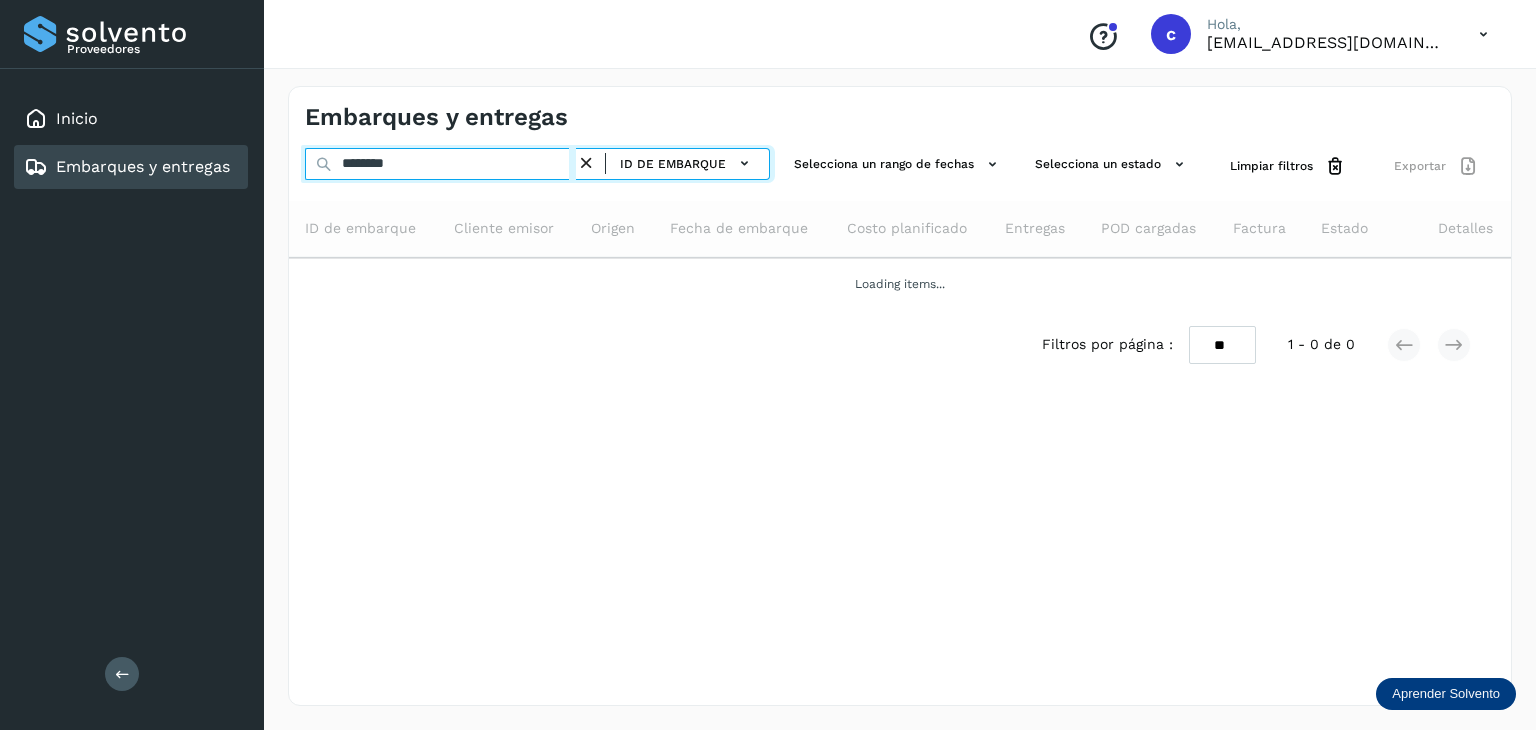 type on "********" 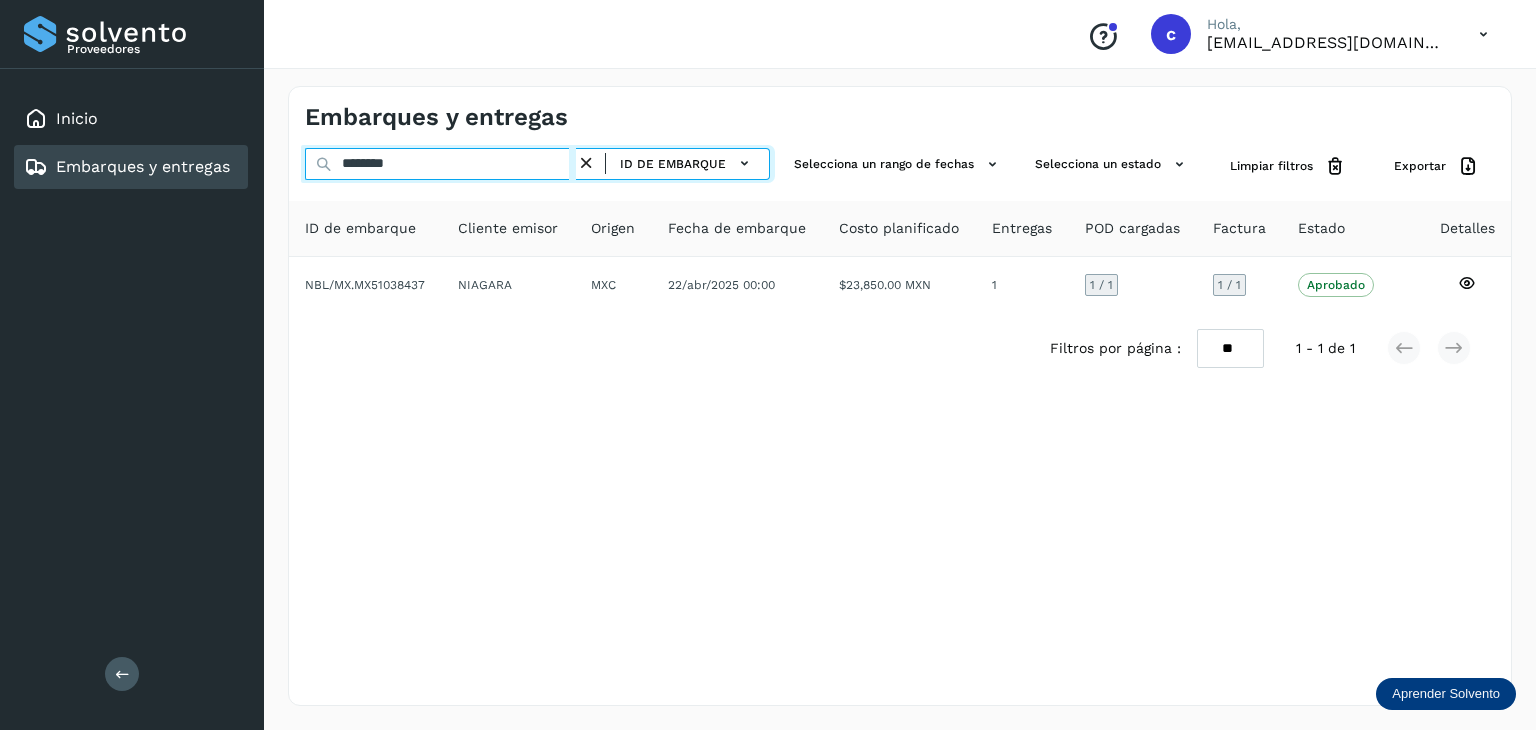 click on "Proveedores Inicio Embarques y entregas Salir
Conoce nuestros beneficios
c Hola, [EMAIL_ADDRESS][DOMAIN_NAME] Embarques y entregas ******** ID de embarque Selecciona un rango de fechas  Selecciona un estado Limpiar filtros Exportar ID de embarque Cliente emisor Origen Fecha de embarque Costo planificado Entregas POD cargadas Factura Estado Detalles NBL/MX.MX51038437 NIAGARA MXC [DATE] 00:00  $23,850.00 MXN  1 1  / 1 1 / 1 Aprobado
Verifica el estado de la factura o entregas asociadas a este embarque
Filtros por página : ** ** ** 1 - 1 de 1" 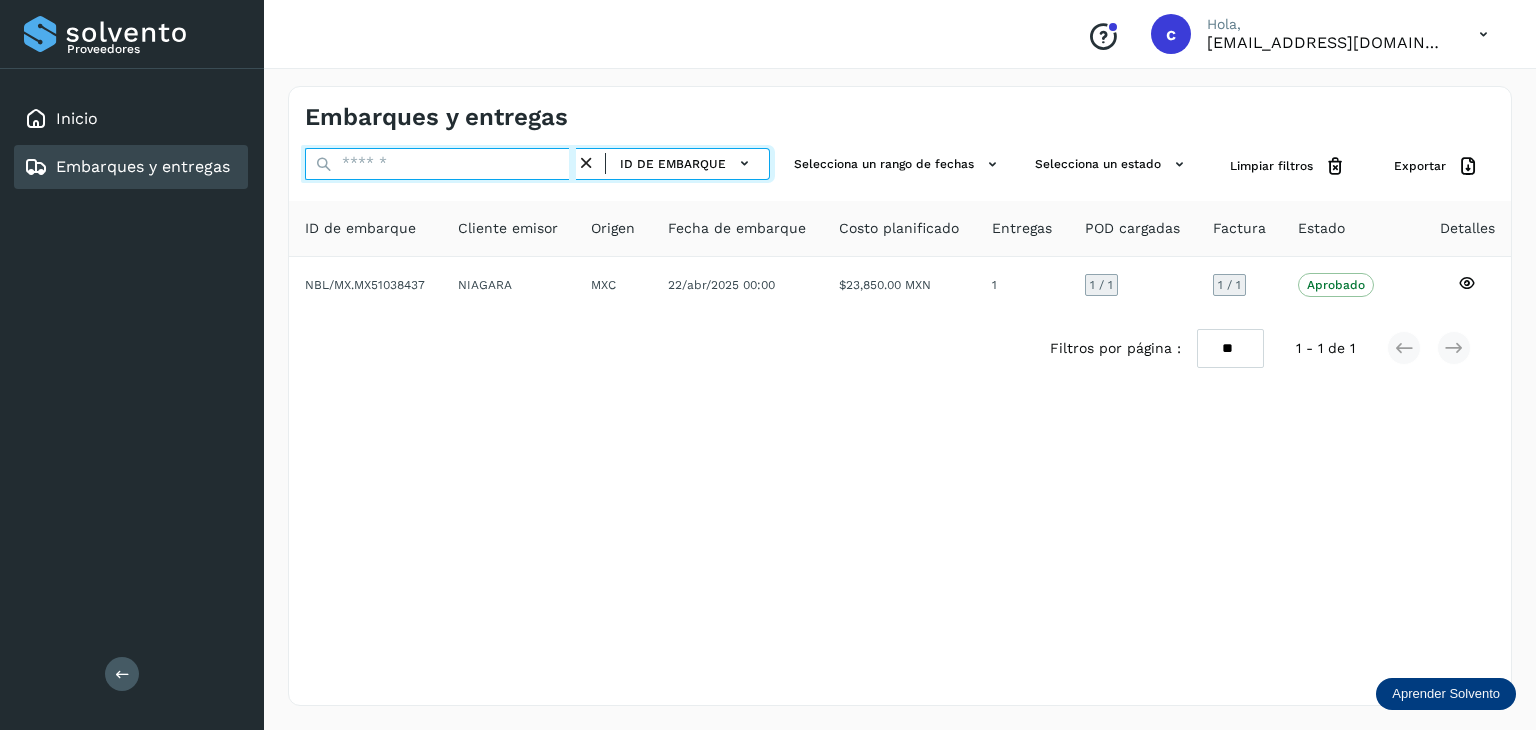 paste on "********" 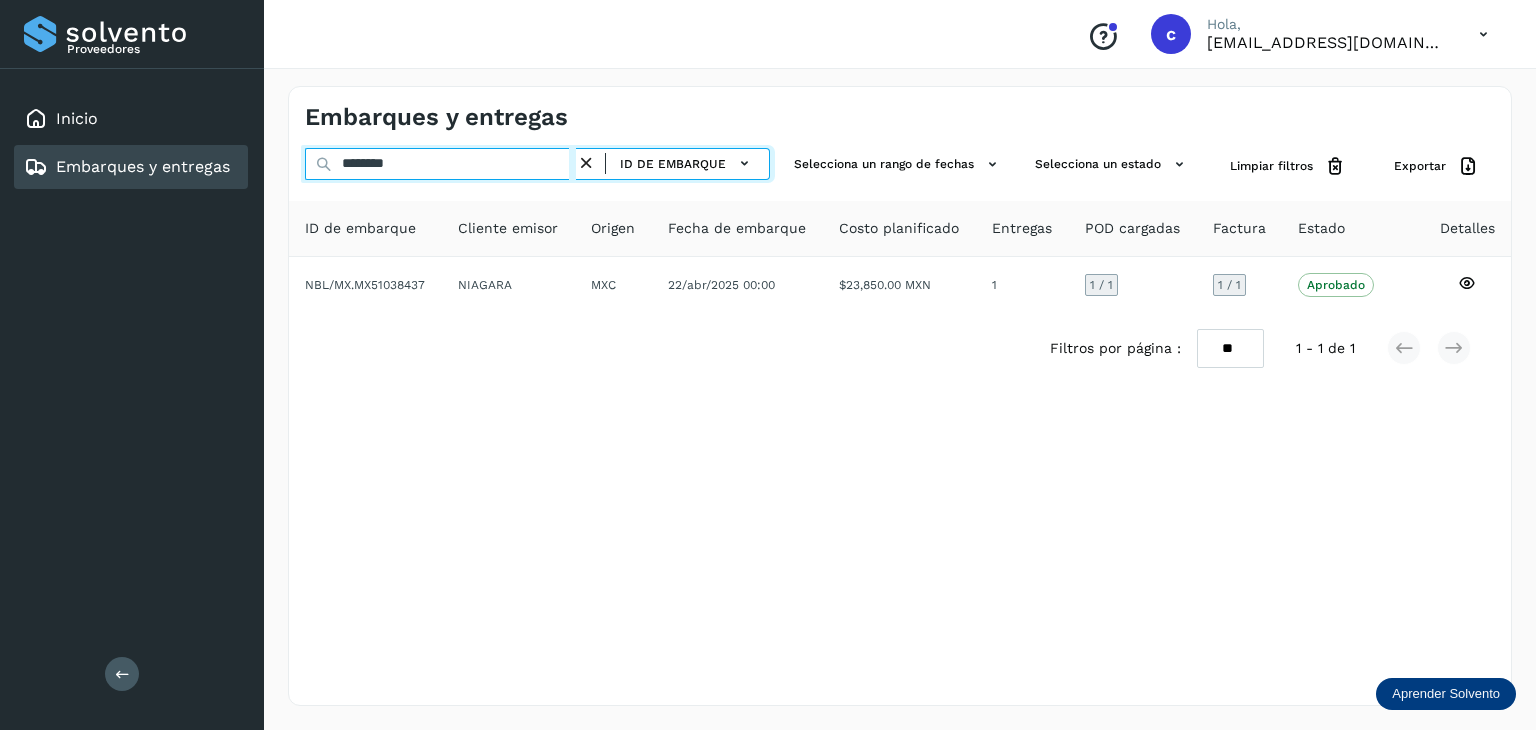 type on "********" 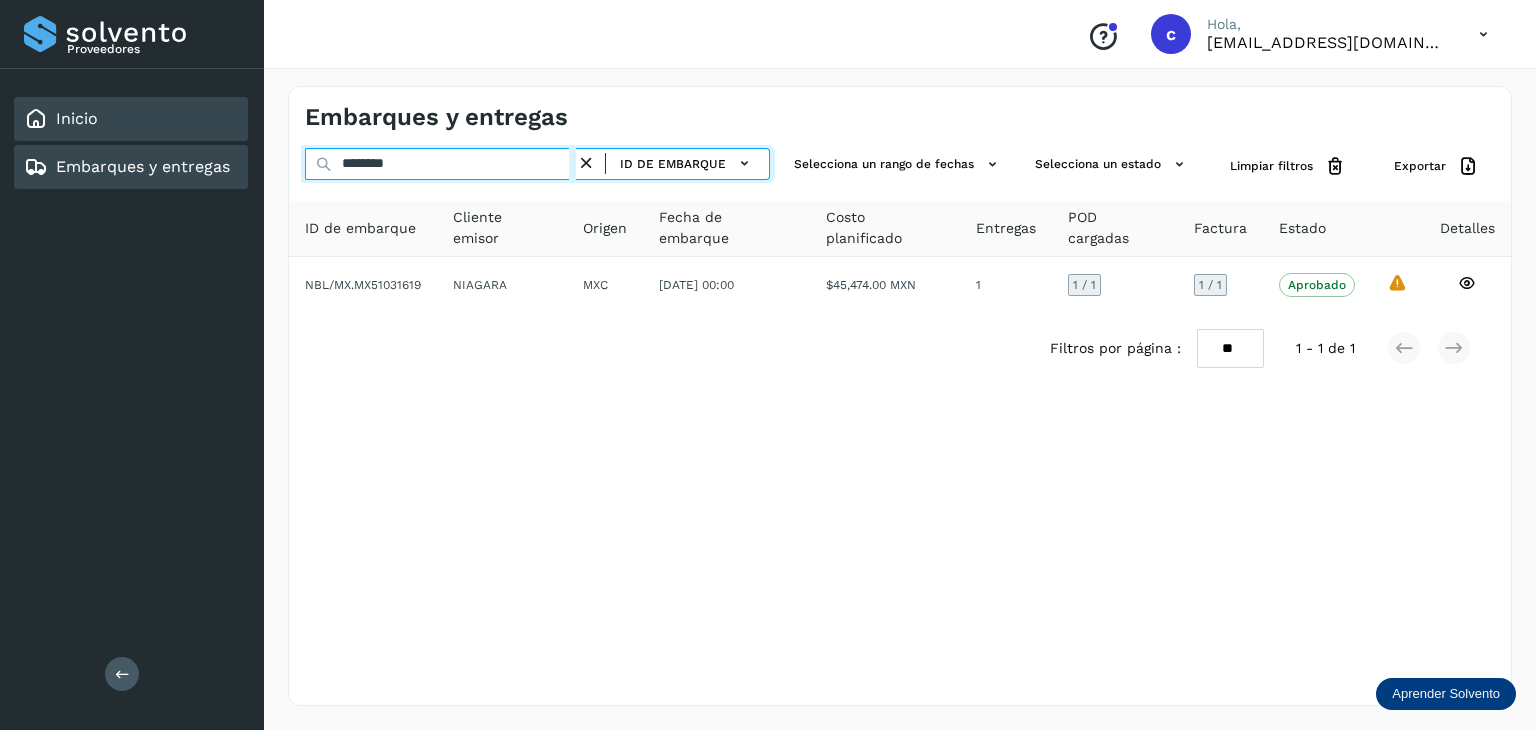 drag, startPoint x: 368, startPoint y: 168, endPoint x: 178, endPoint y: 139, distance: 192.20041 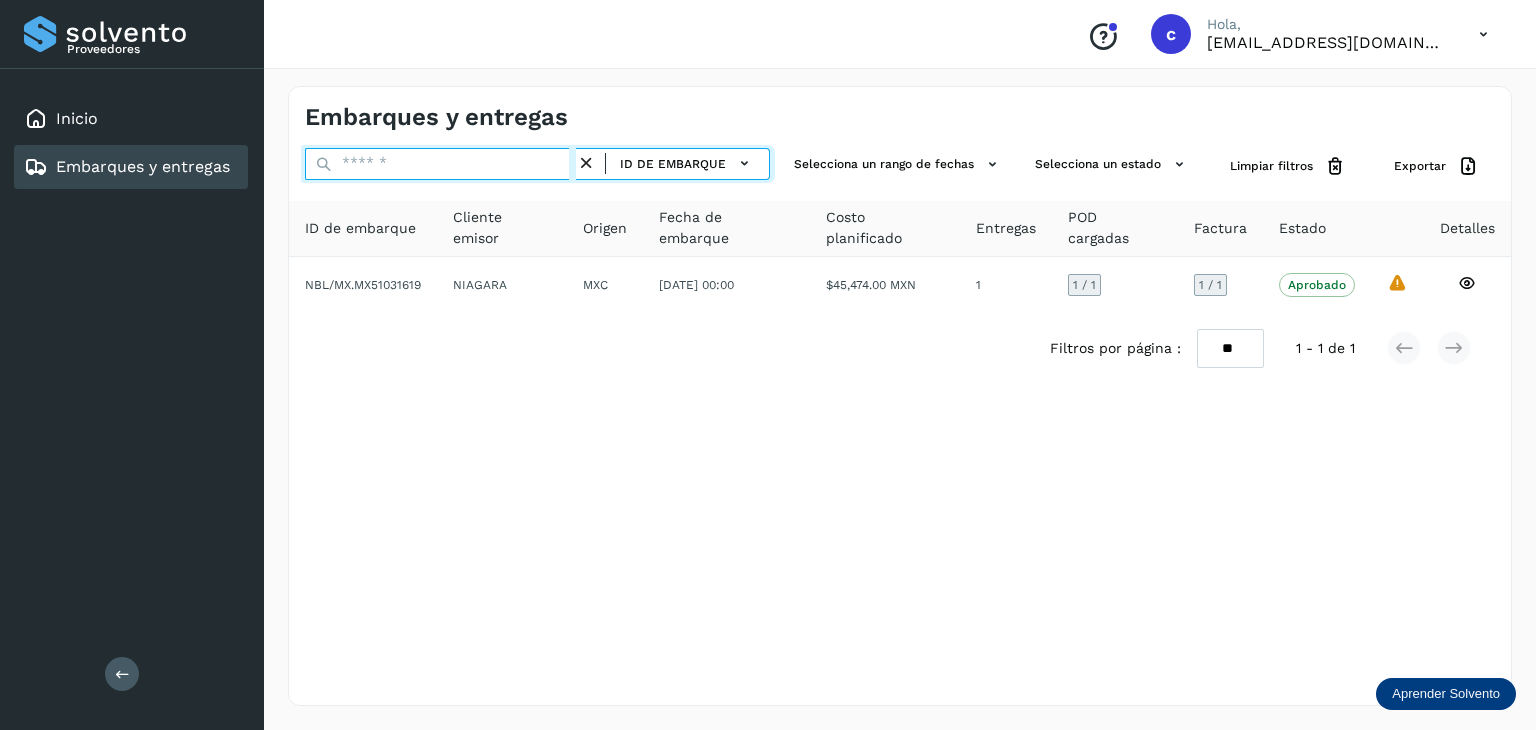 paste on "********" 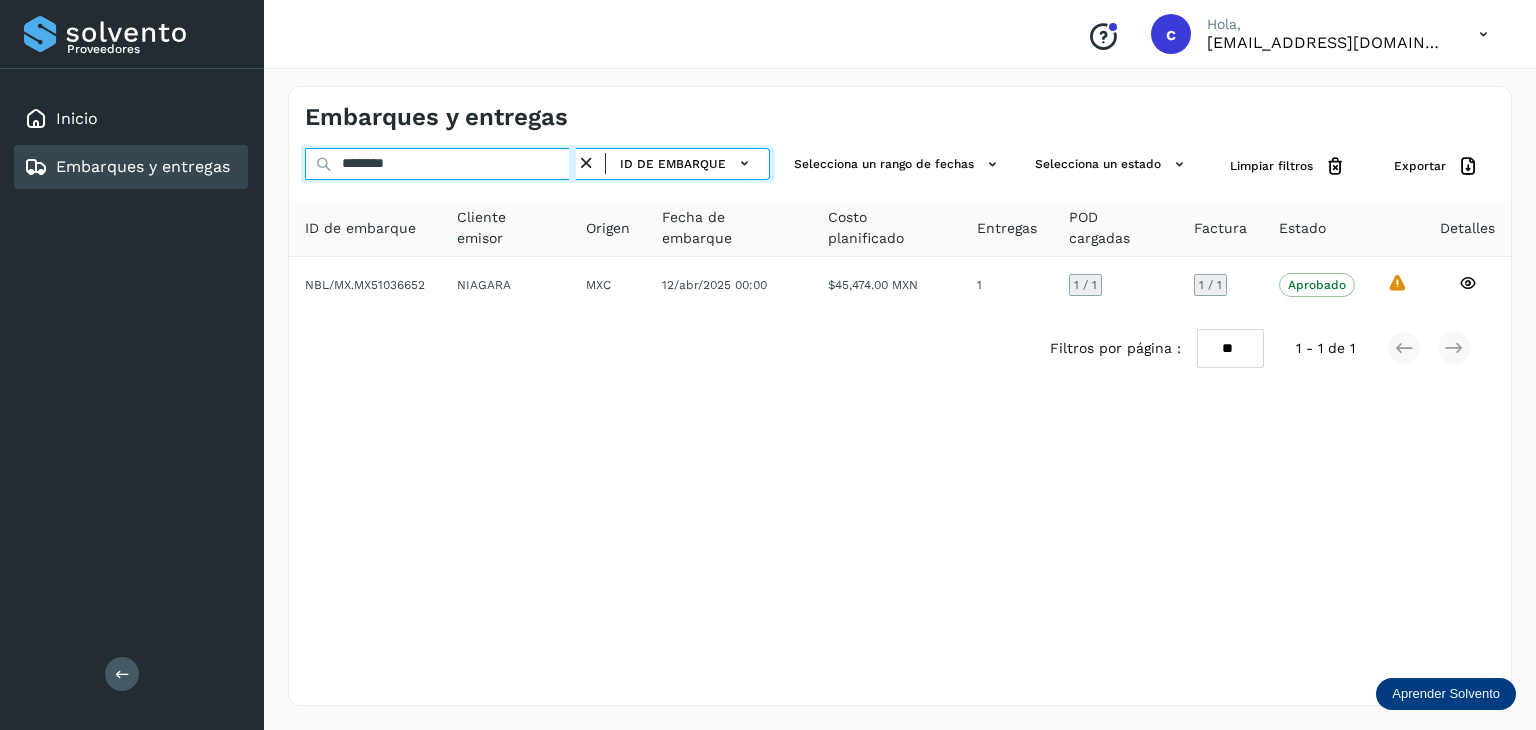 click on "Proveedores Inicio Embarques y entregas Salir
Conoce nuestros beneficios
c Hola, [EMAIL_ADDRESS][DOMAIN_NAME] Embarques y entregas ******** ID de embarque Selecciona un rango de fechas  Selecciona un estado Limpiar filtros Exportar ID de embarque Cliente emisor Origen Fecha de embarque Costo planificado Entregas POD cargadas Factura Estado Detalles NBL/MX.MX51036652 NIAGARA MXC [DATE] 00:00  $45,474.00 MXN  1 1  / 1 1 / 1 Aprobado
Verifica el estado de la factura o entregas asociadas a este embarque
La validación de [GEOGRAPHIC_DATA] para este embarque ha sido anulada debido al cambio de estado a “Aprobado con Excepción”
Filtros por página : ** ** ** 1 - 1 de 1" 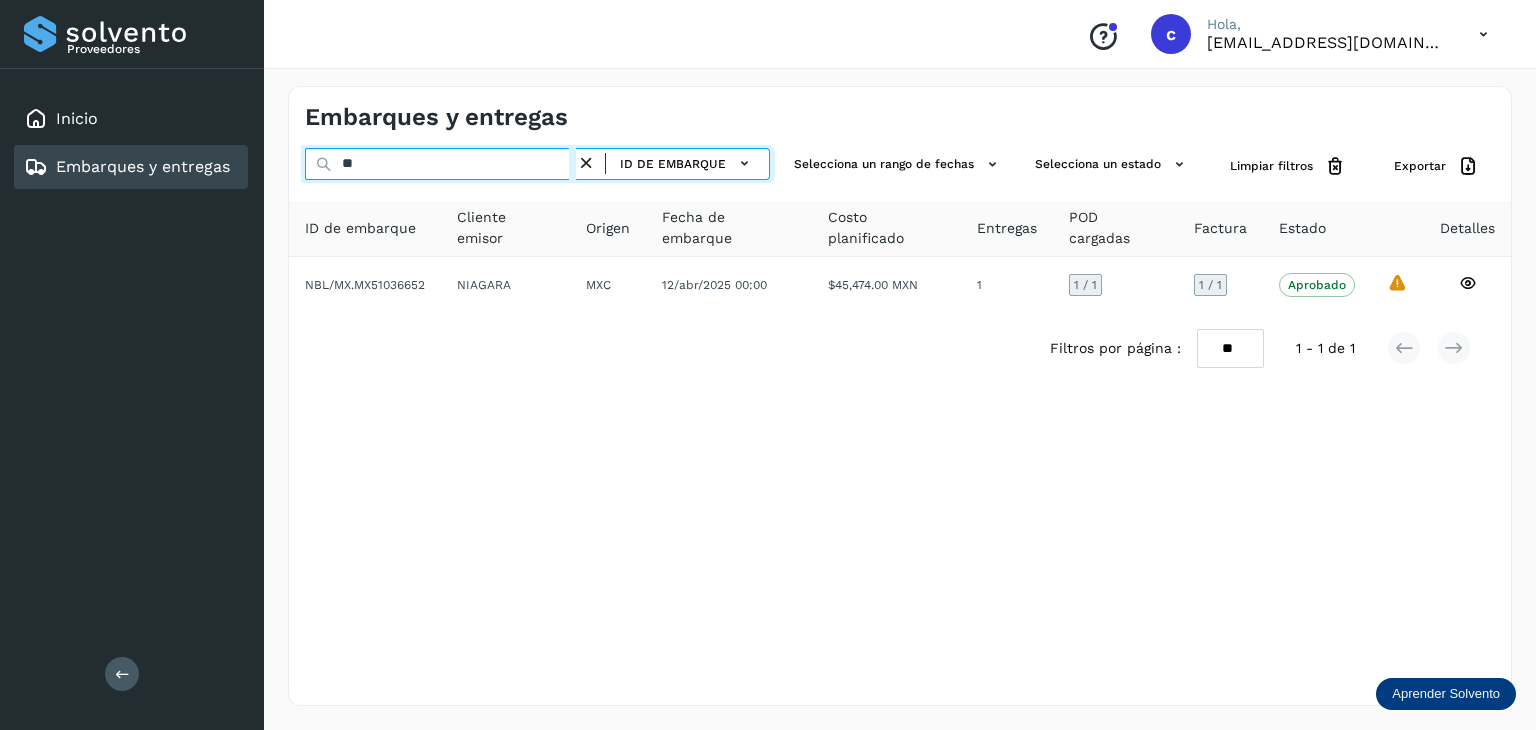type on "*" 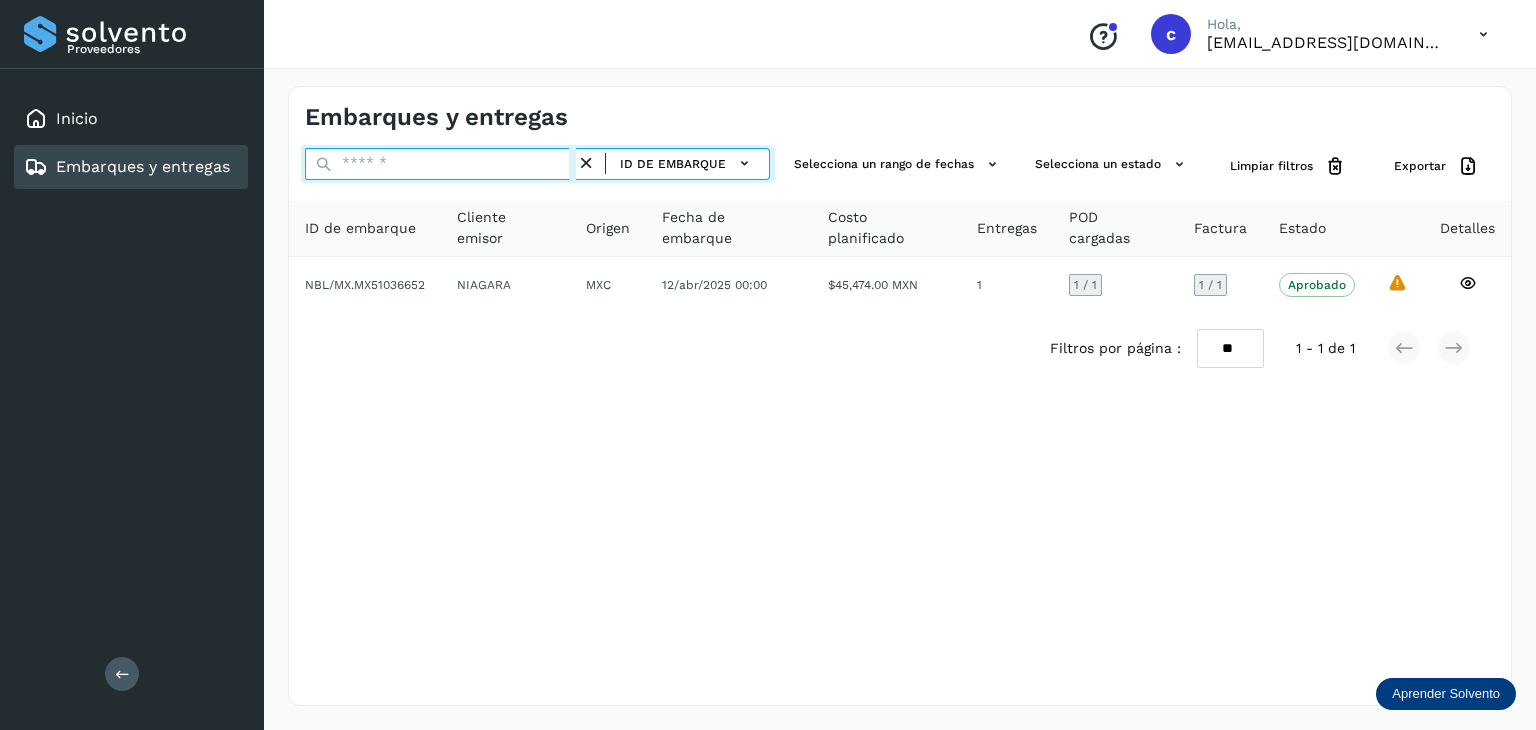 paste on "********" 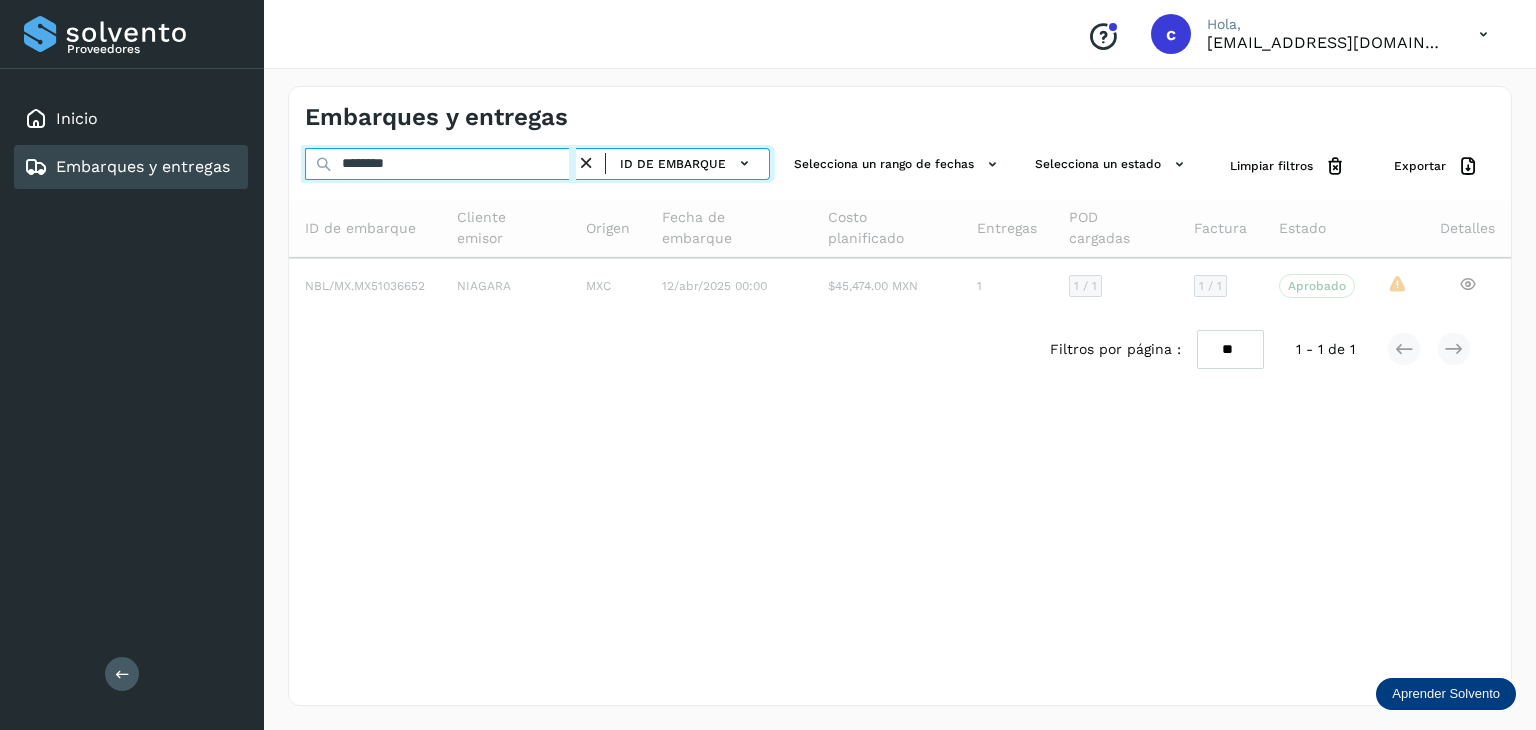 type on "********" 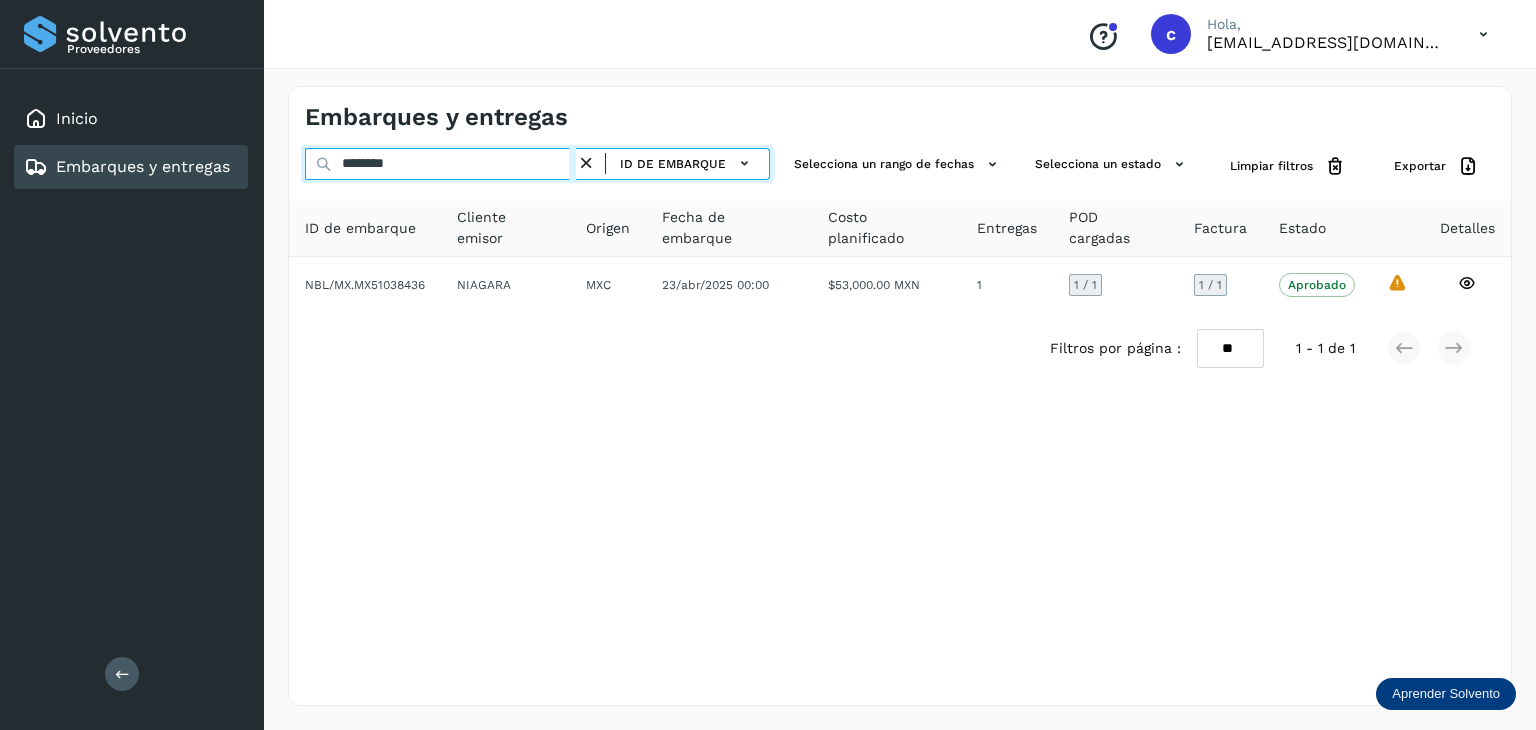 drag, startPoint x: 392, startPoint y: 169, endPoint x: 197, endPoint y: 164, distance: 195.06409 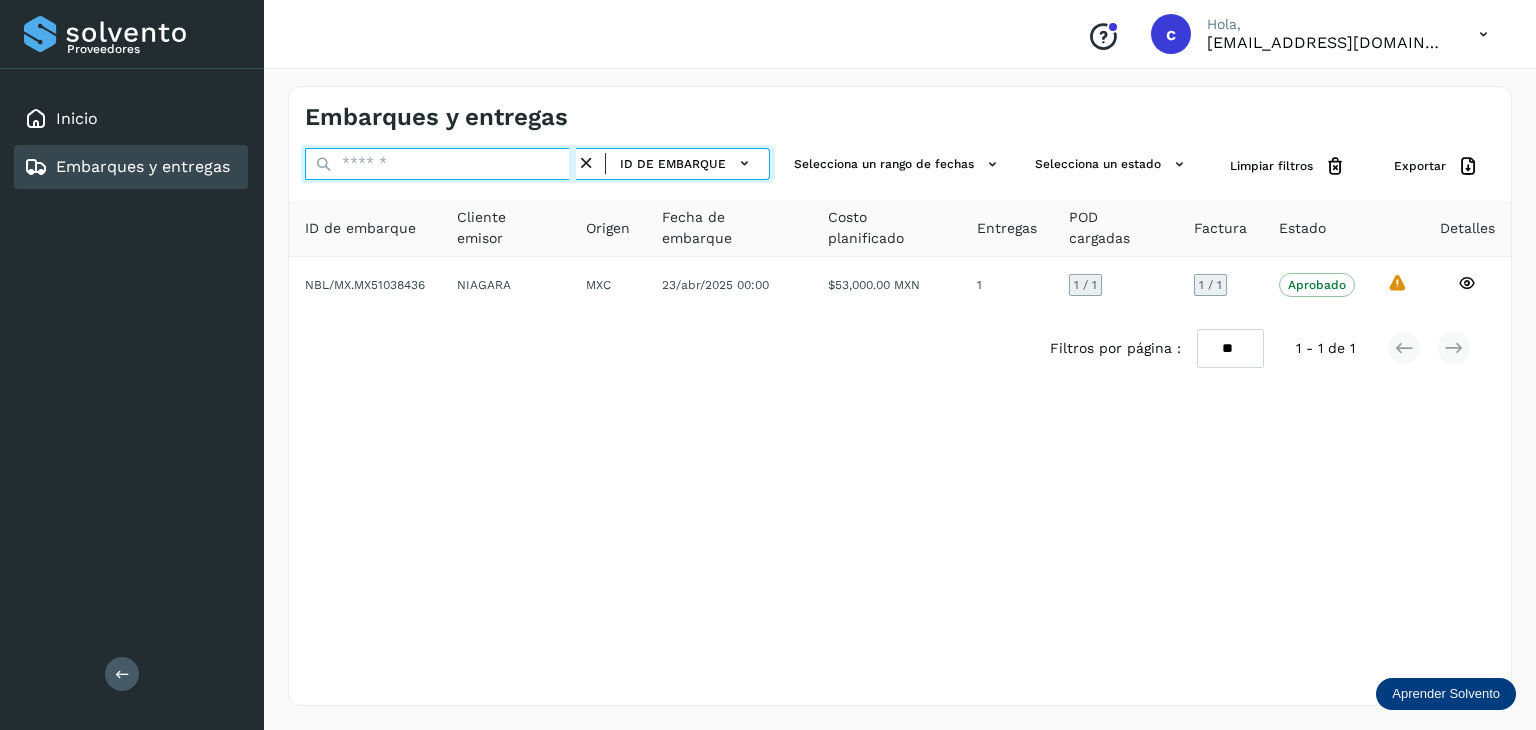 paste on "********" 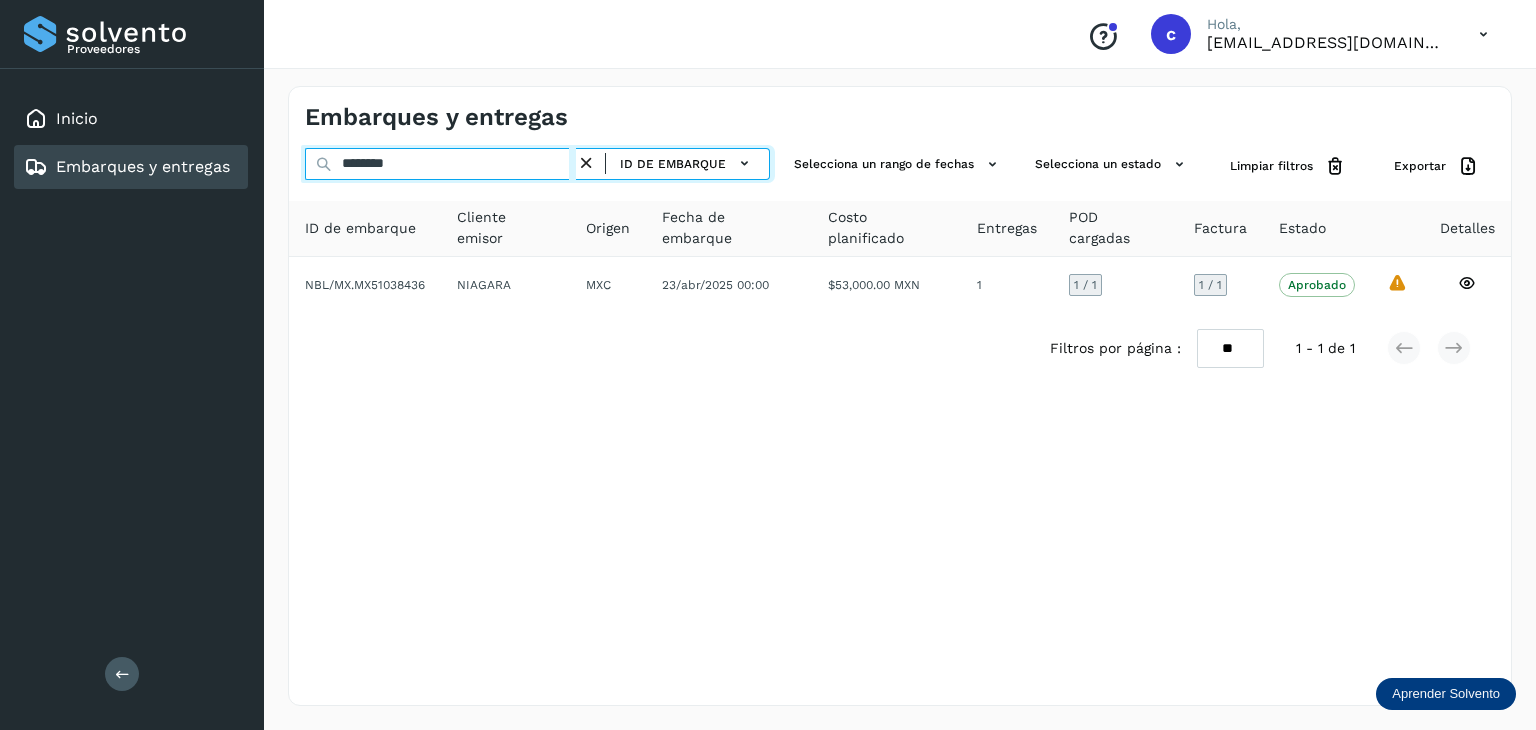 type on "********" 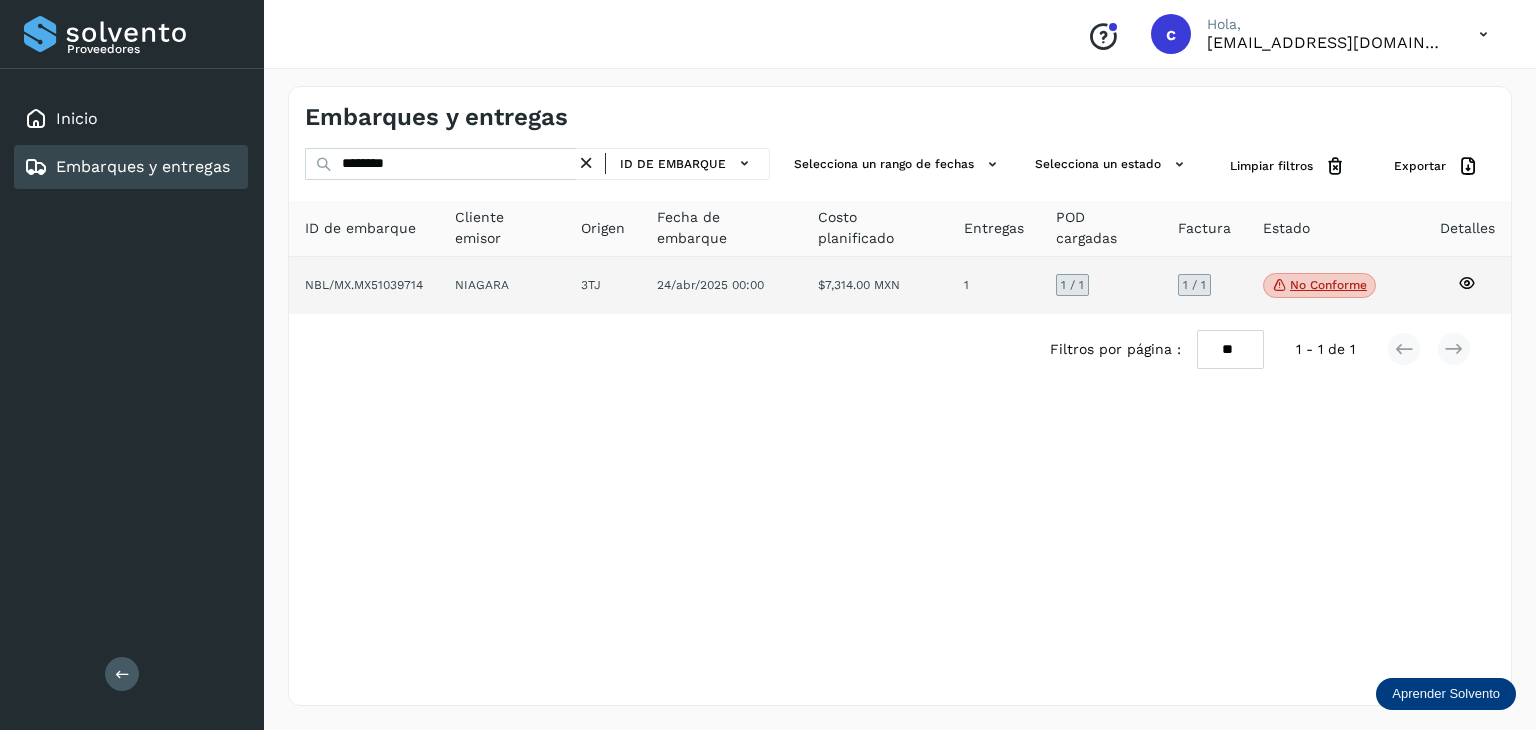 click 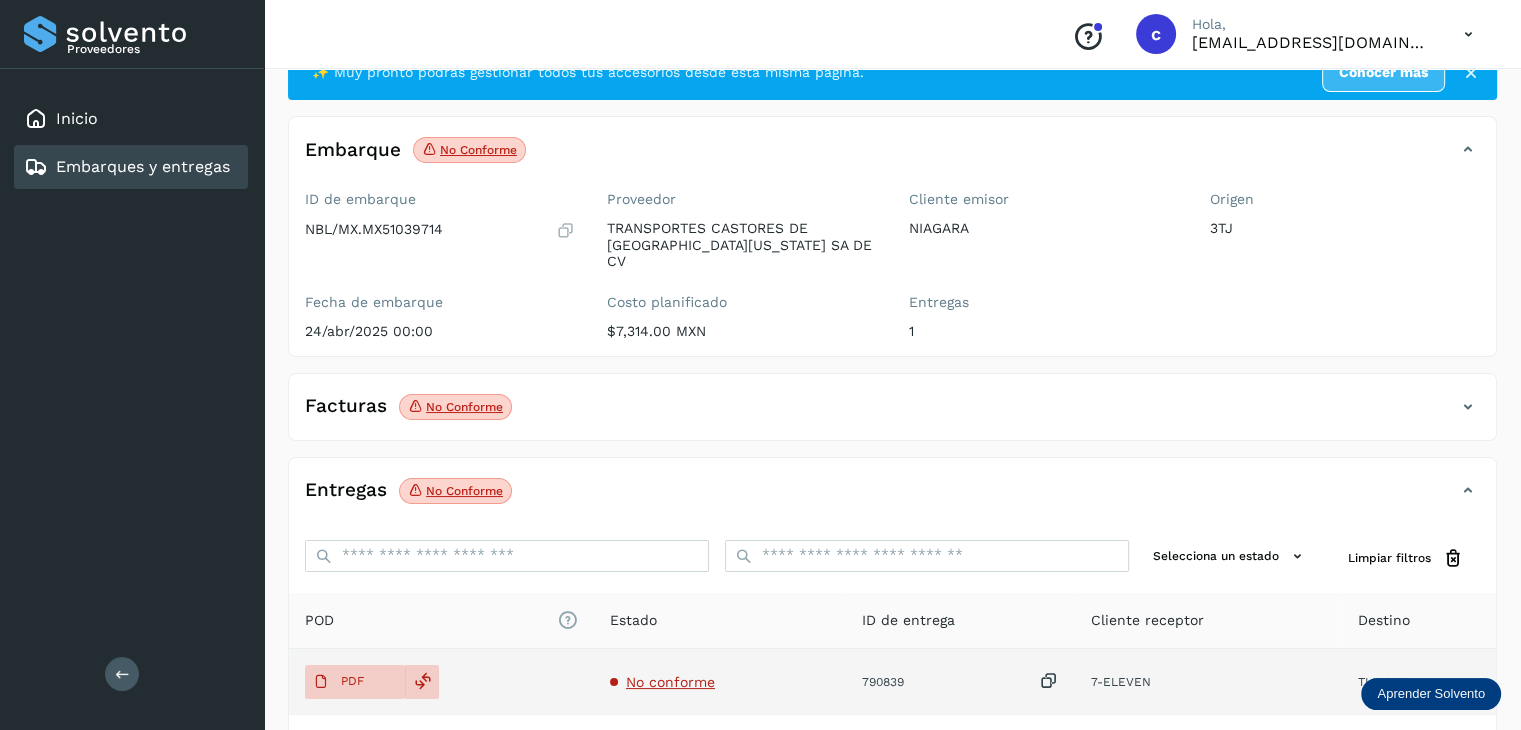 scroll, scrollTop: 229, scrollLeft: 0, axis: vertical 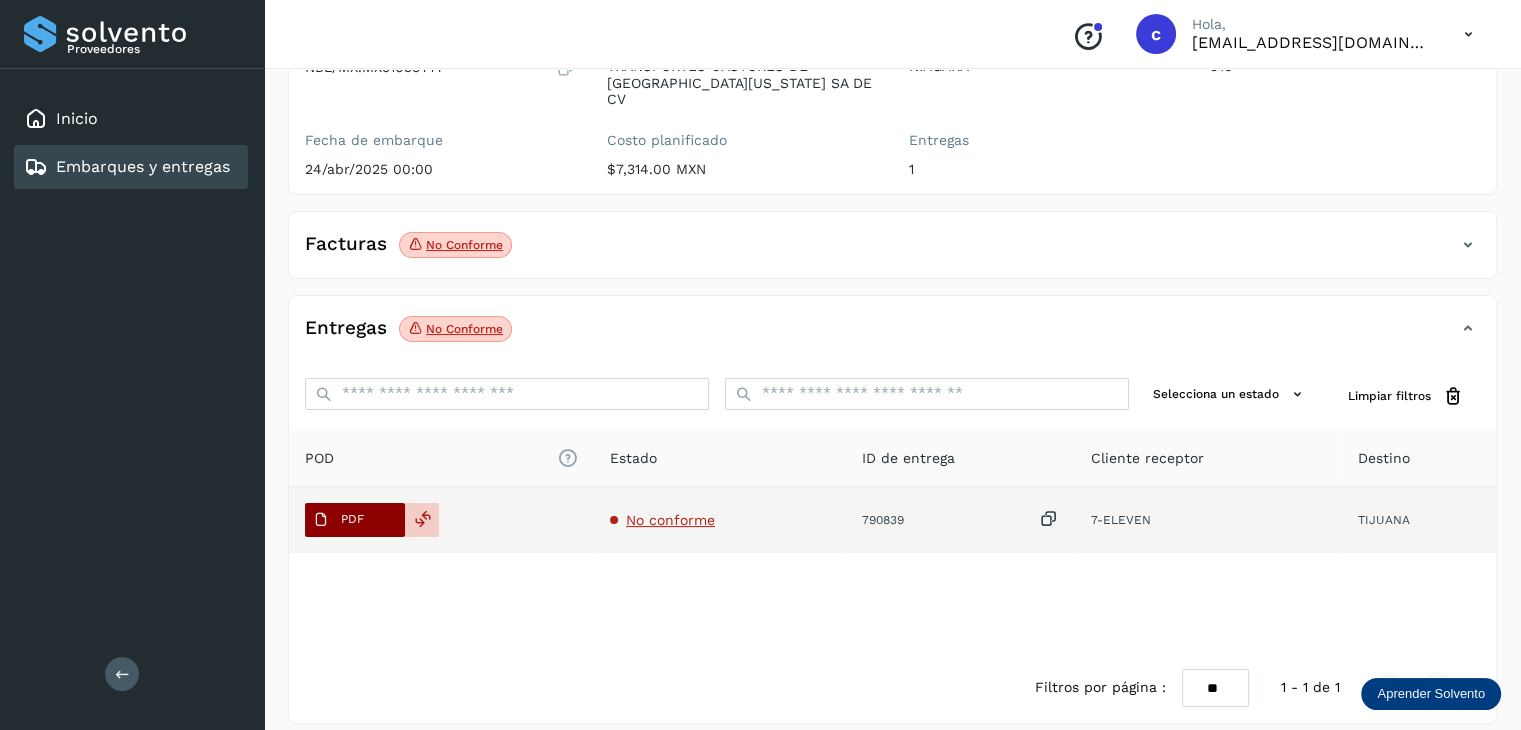 click on "PDF" at bounding box center (338, 520) 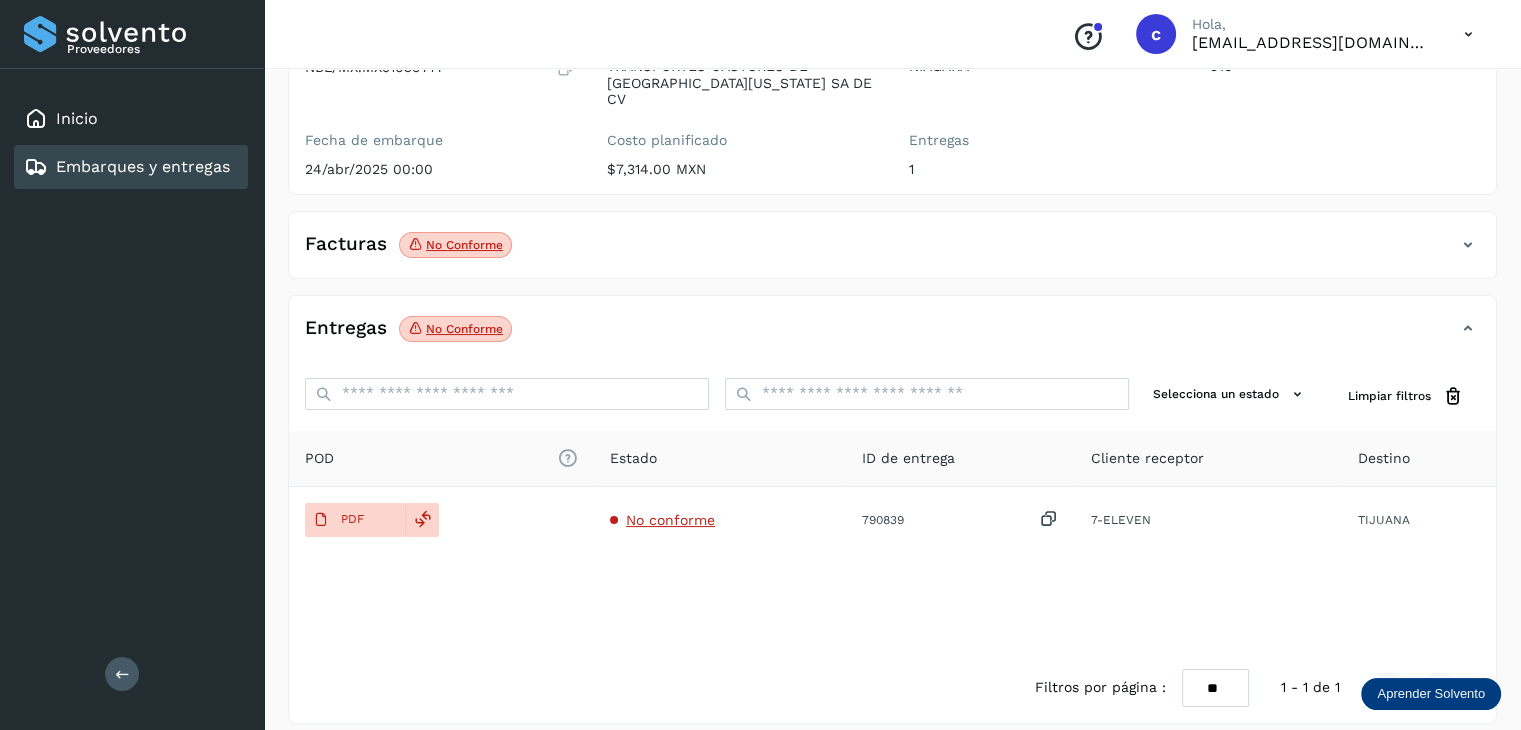 drag, startPoint x: 183, startPoint y: 146, endPoint x: 196, endPoint y: 153, distance: 14.764823 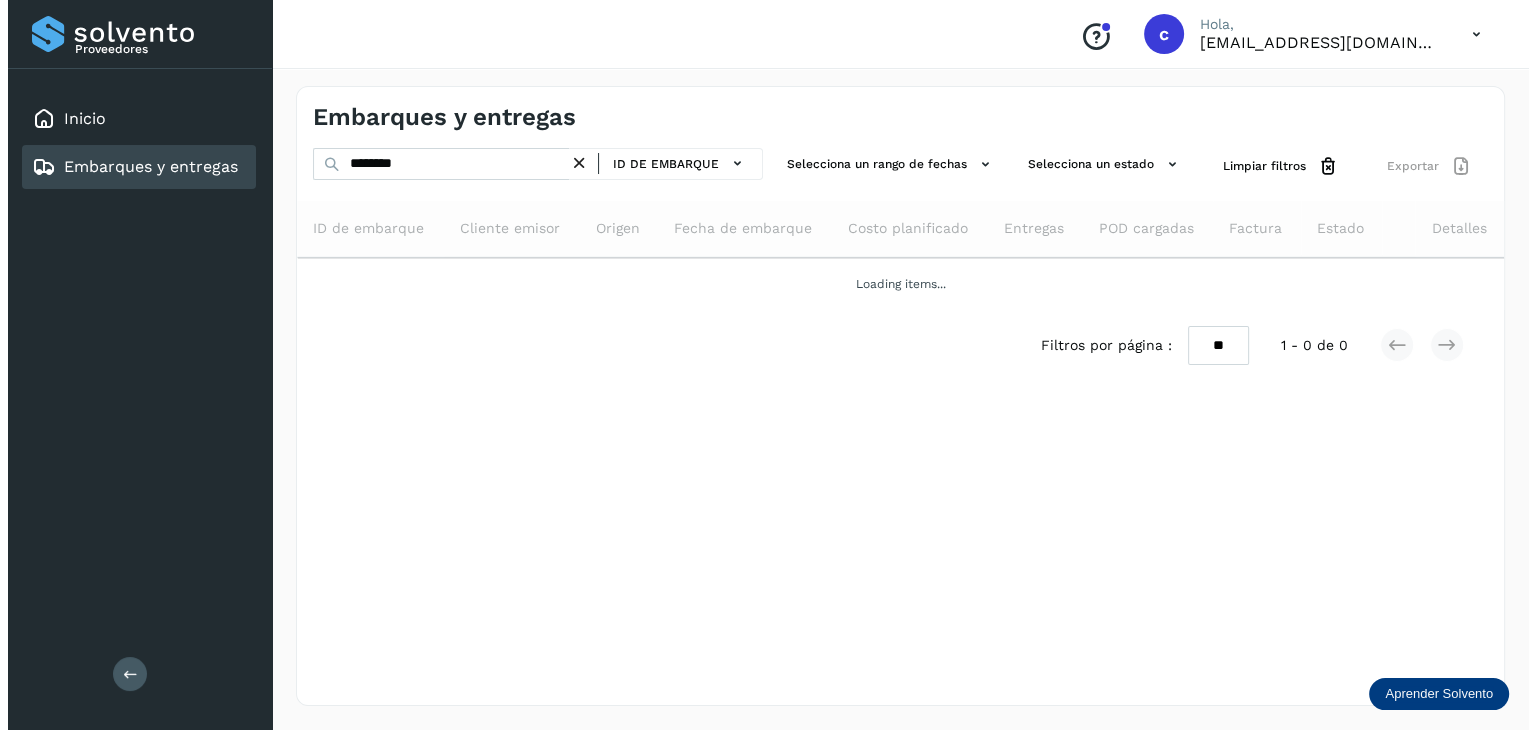 scroll, scrollTop: 0, scrollLeft: 0, axis: both 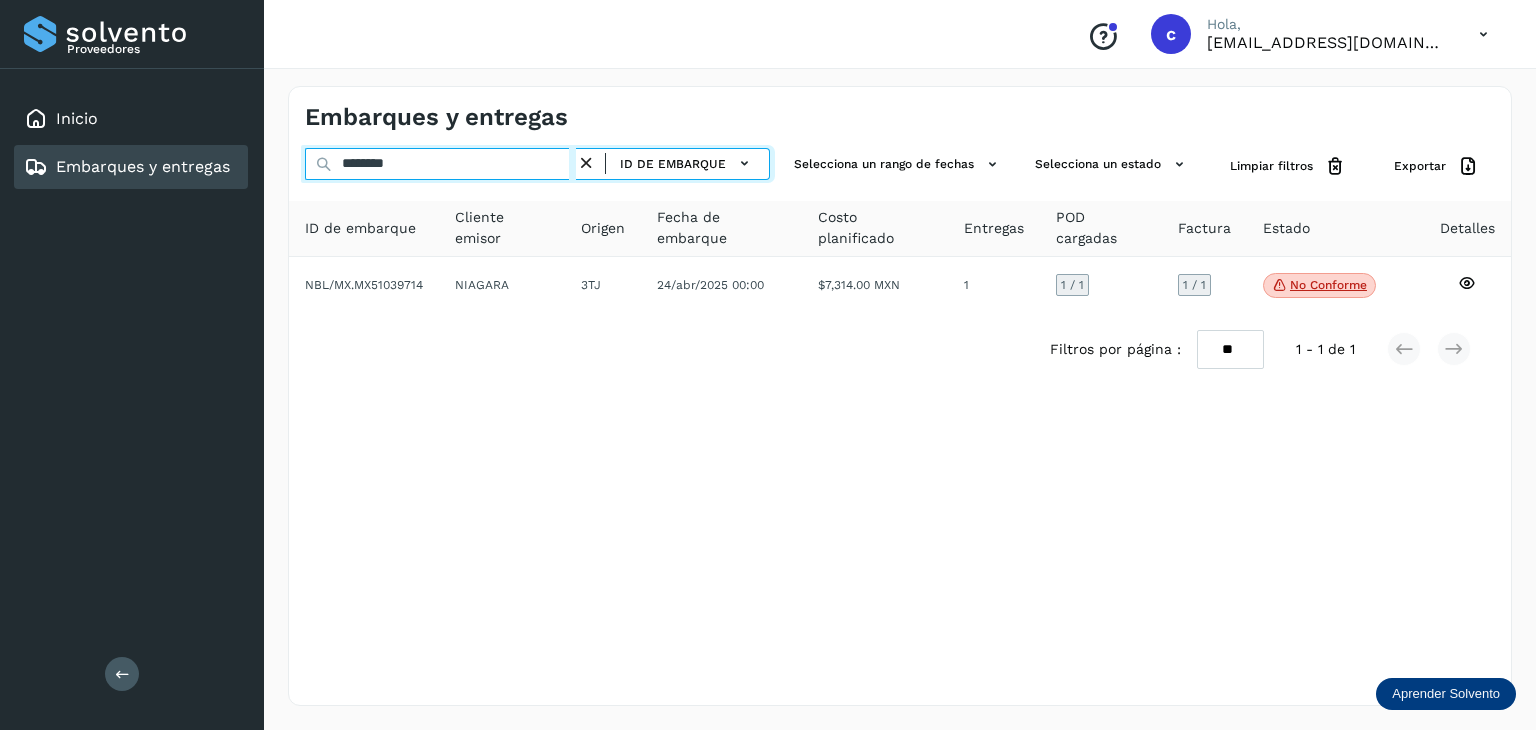drag, startPoint x: 442, startPoint y: 169, endPoint x: 85, endPoint y: 154, distance: 357.31497 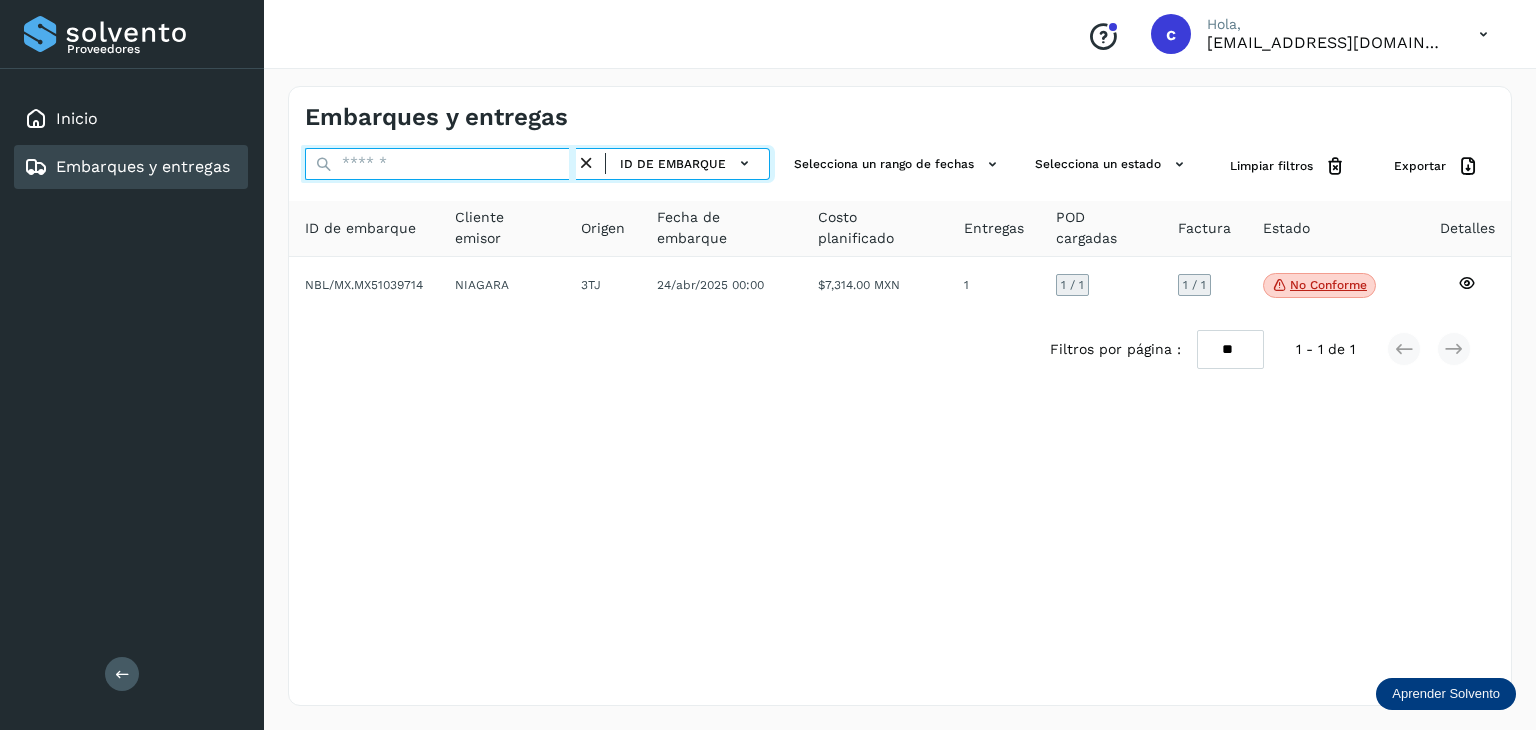paste on "********" 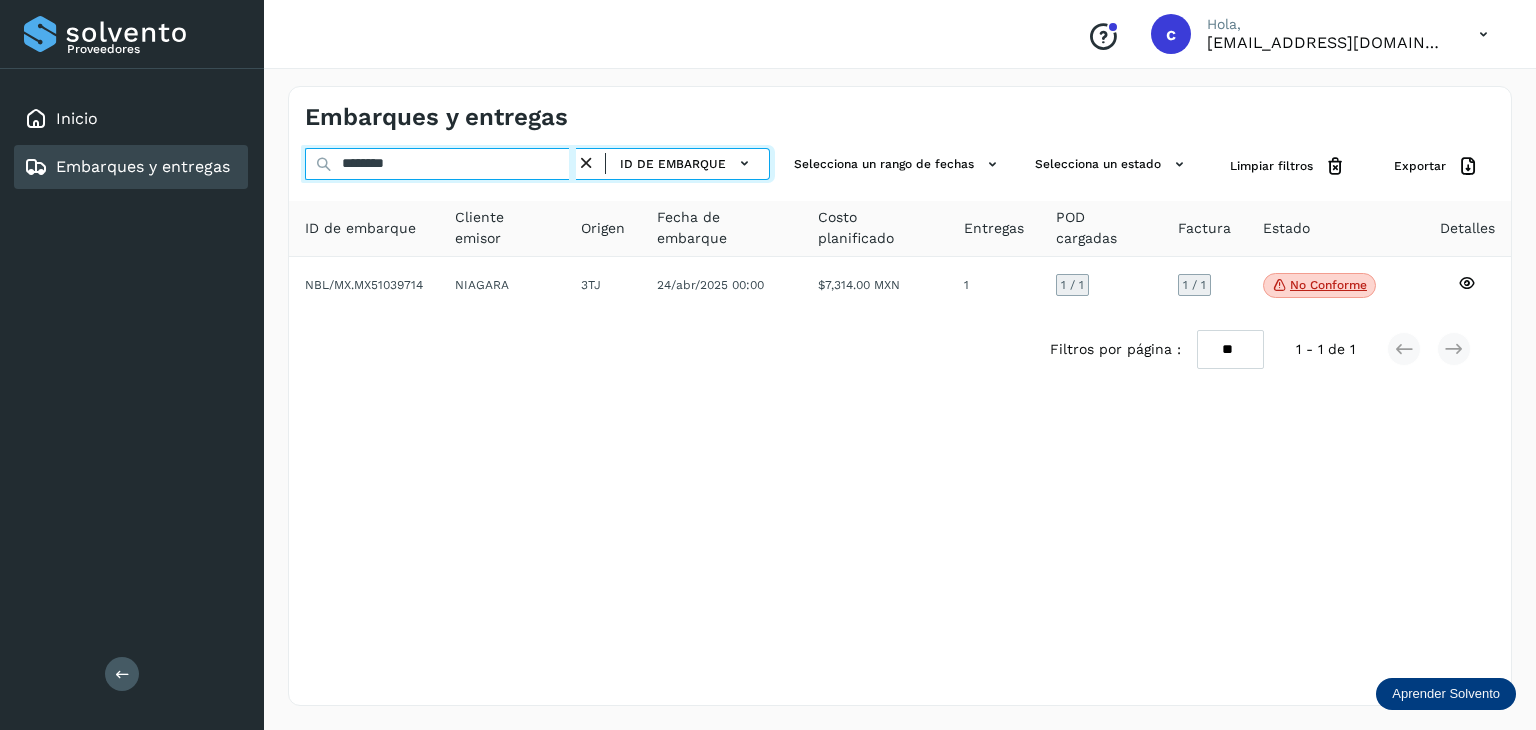 type on "********" 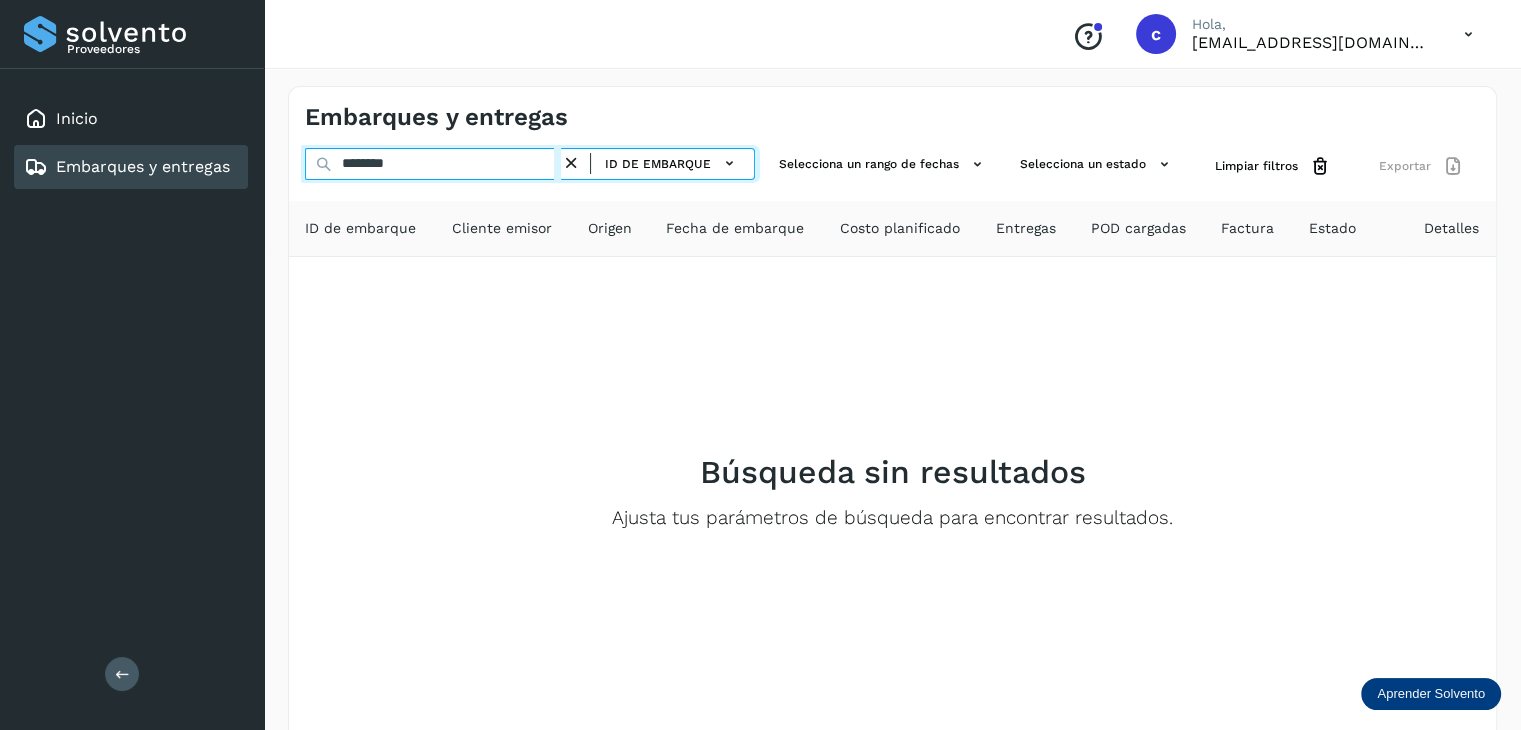 drag, startPoint x: 203, startPoint y: 153, endPoint x: 213, endPoint y: 166, distance: 16.40122 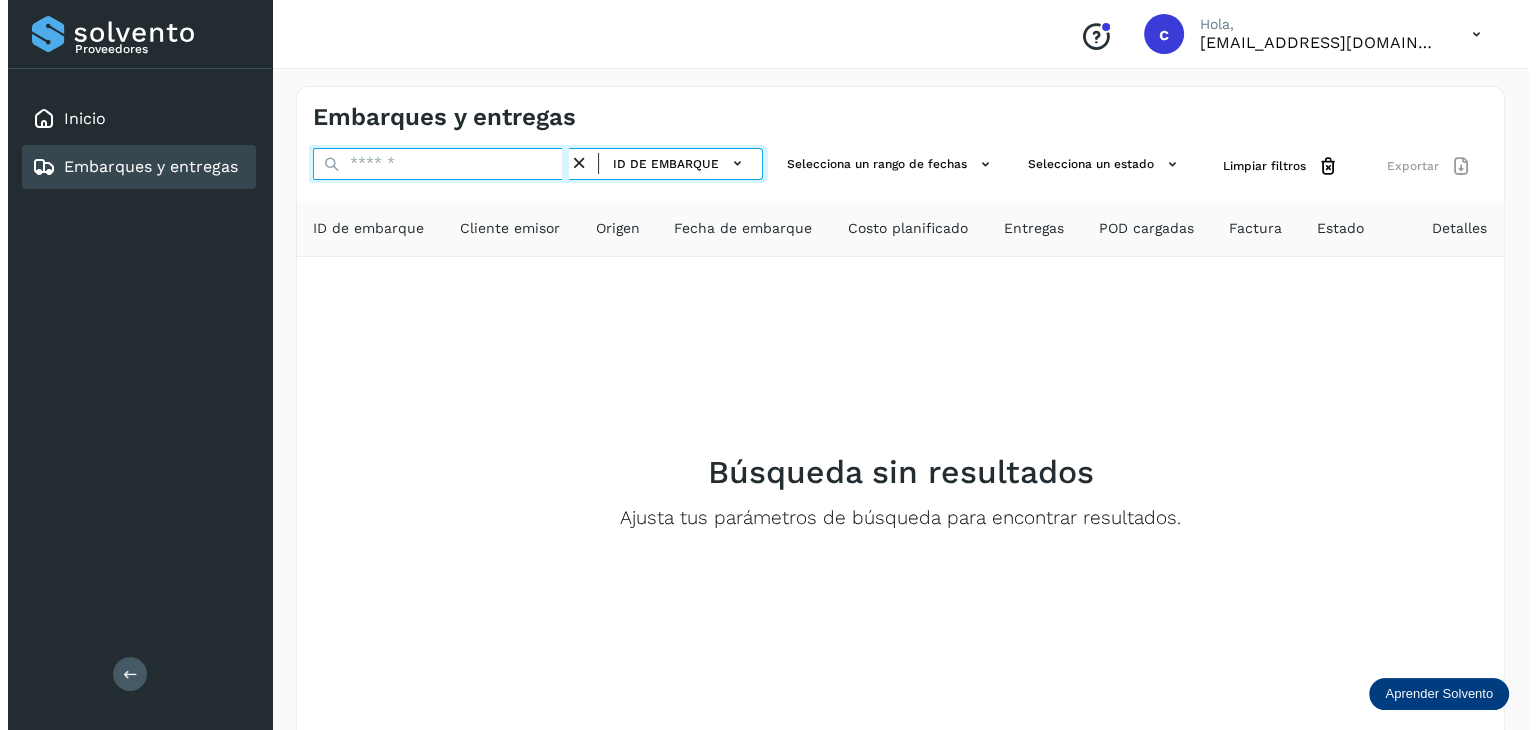 paste on "********" 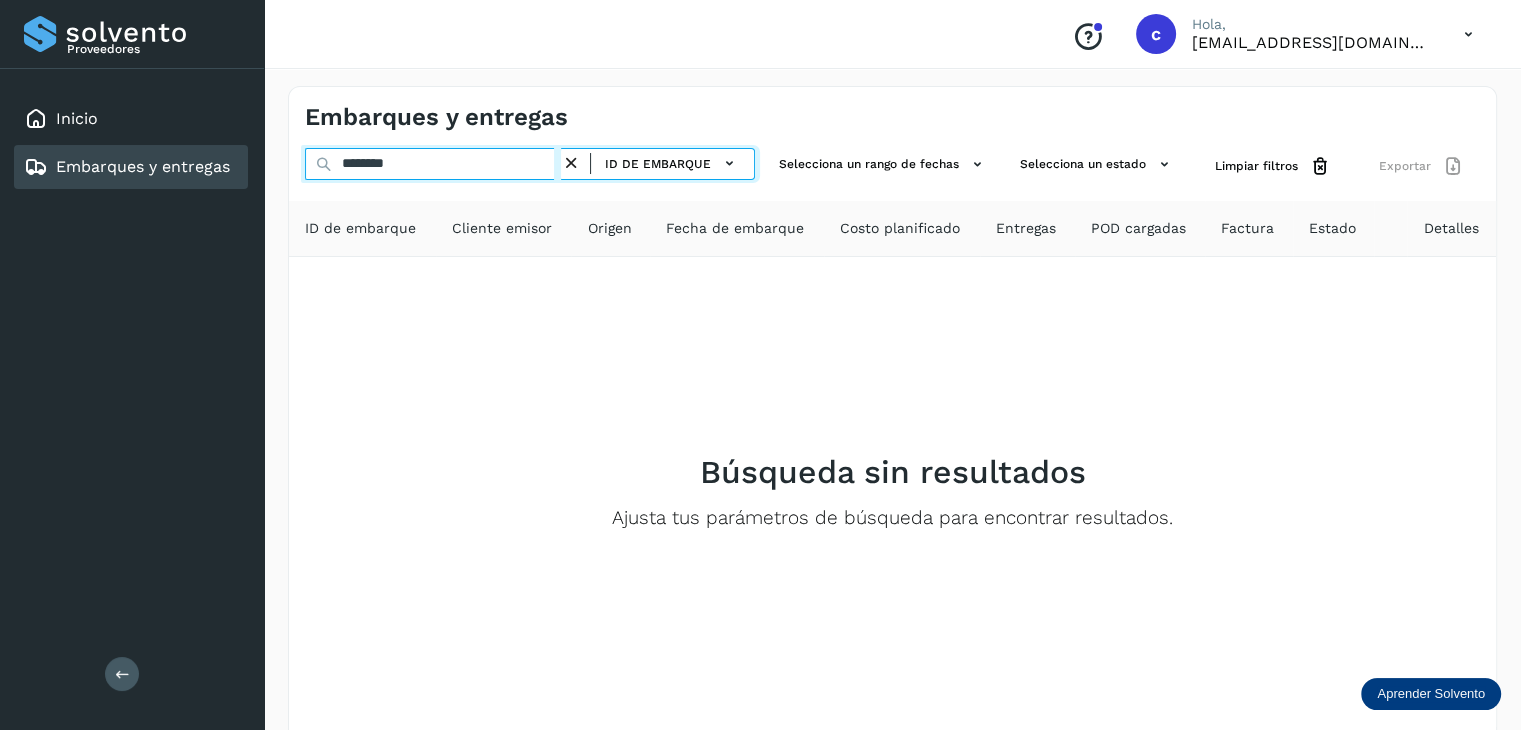 drag, startPoint x: 253, startPoint y: 144, endPoint x: 297, endPoint y: 201, distance: 72.00694 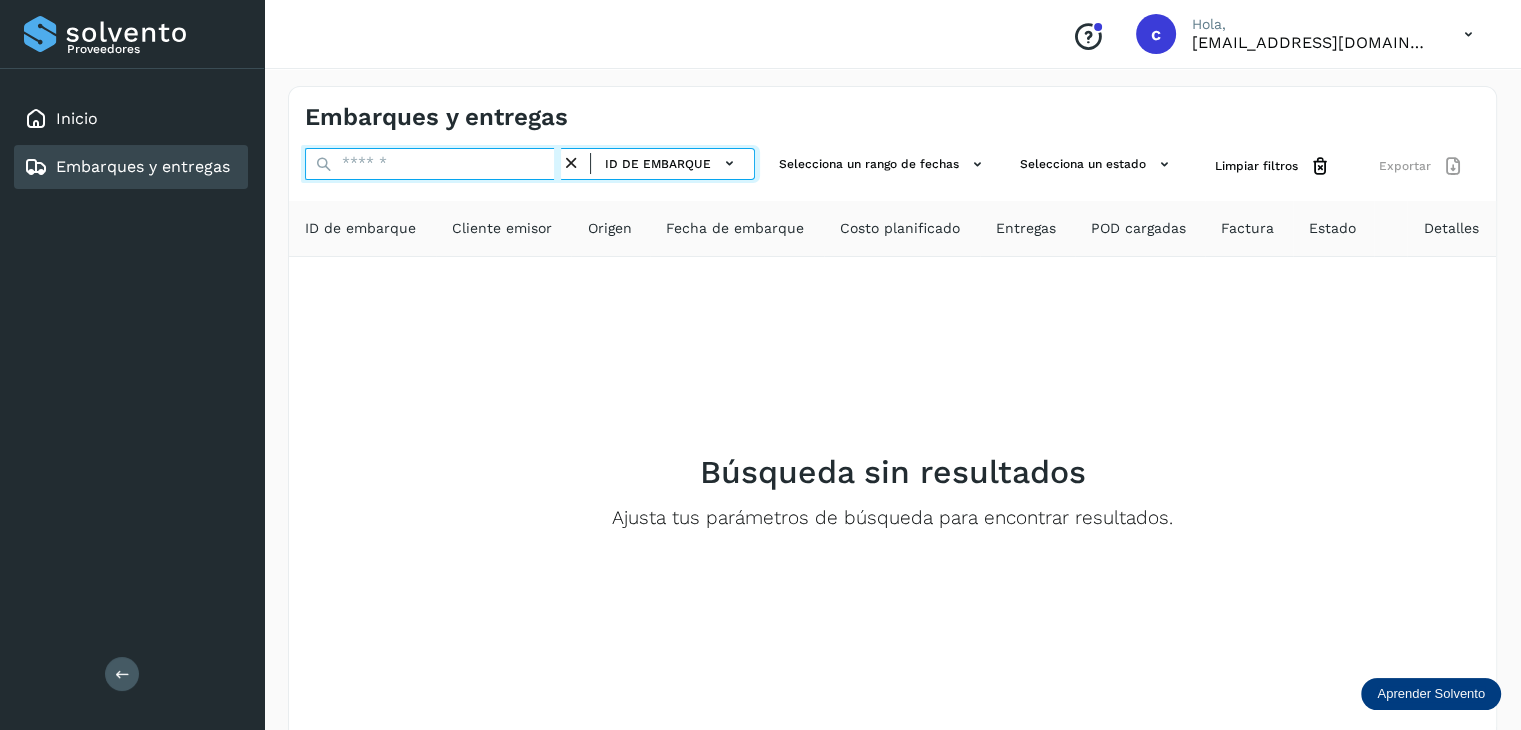 paste on "********" 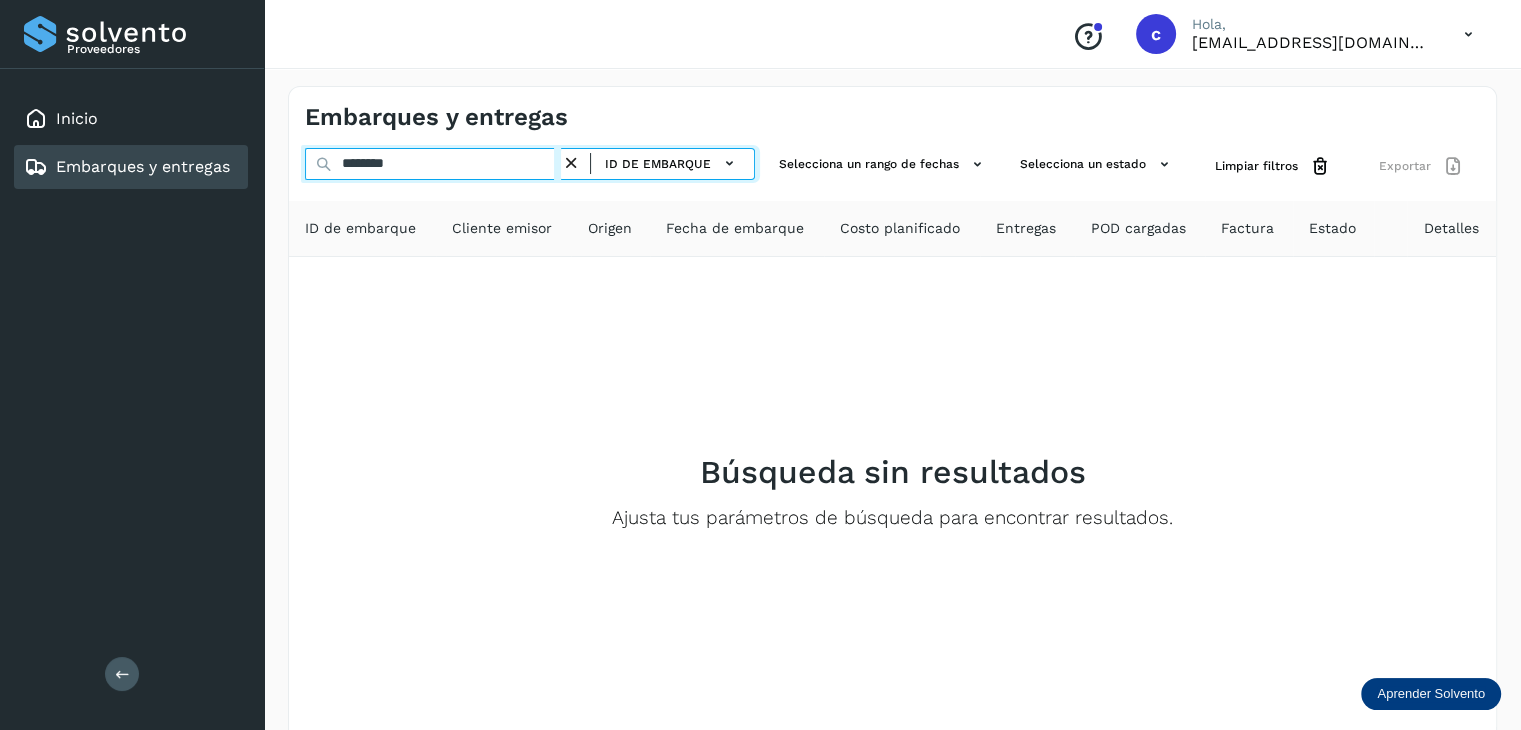 drag, startPoint x: 374, startPoint y: 169, endPoint x: 391, endPoint y: 229, distance: 62.361847 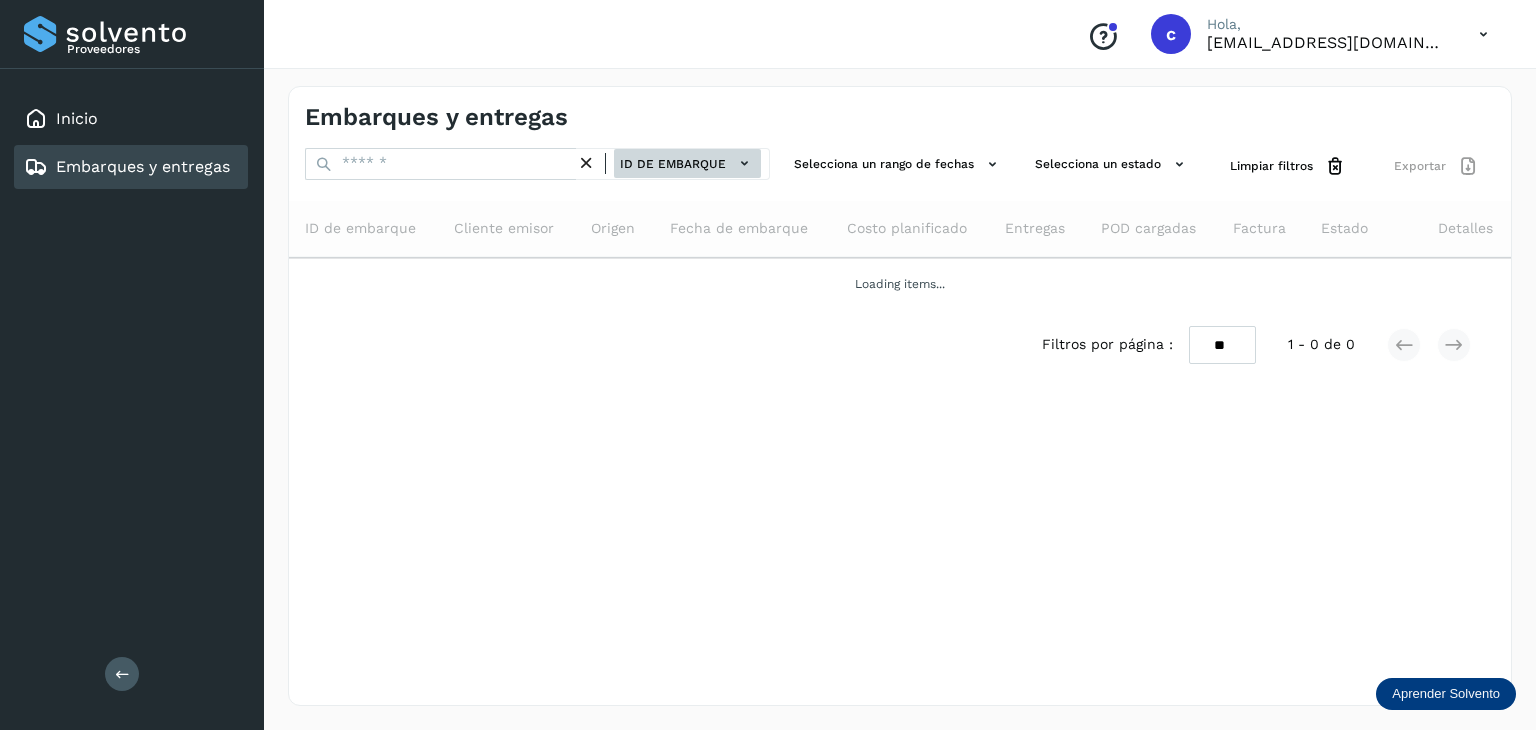 click on "ID de embarque" 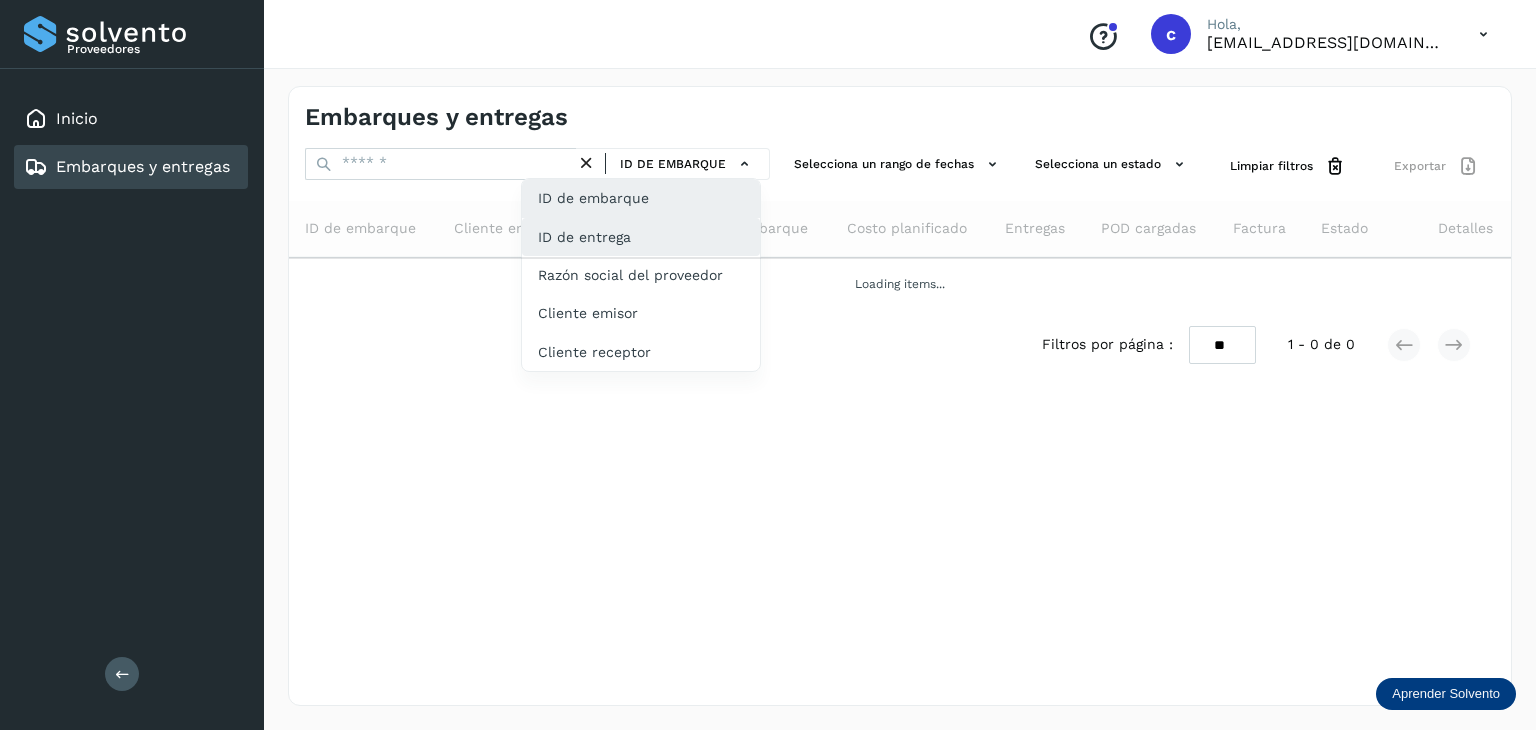 click on "ID de entrega" 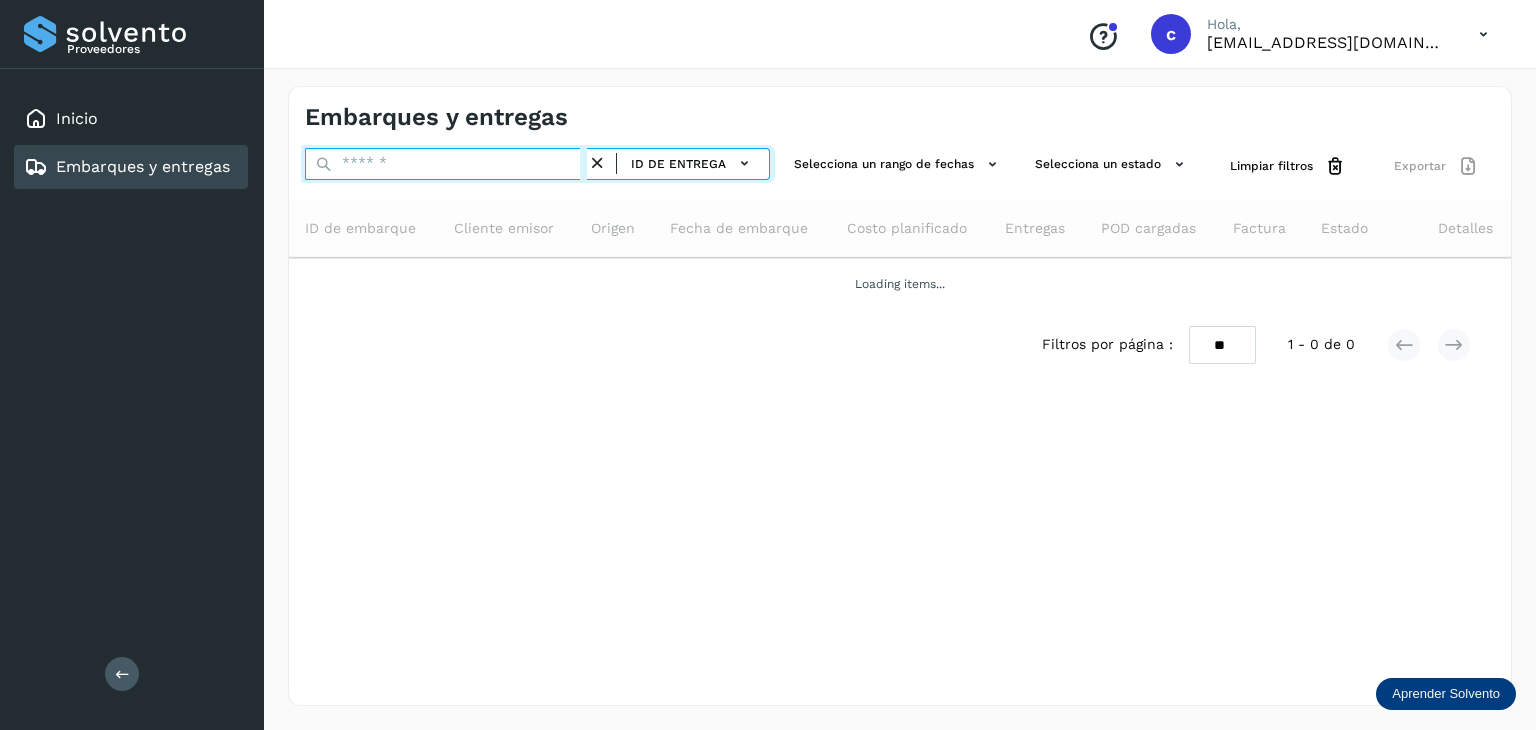 click at bounding box center [446, 164] 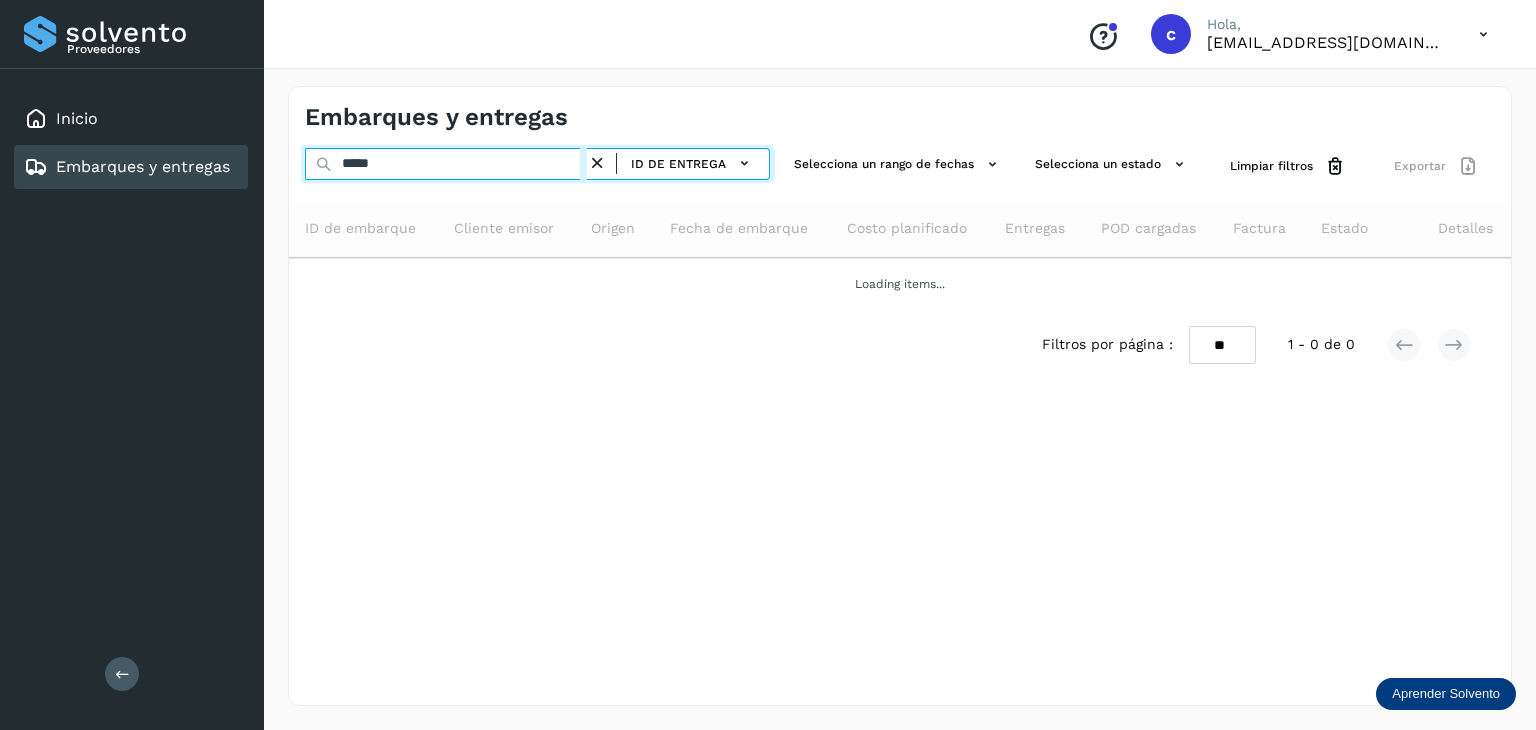 type on "*****" 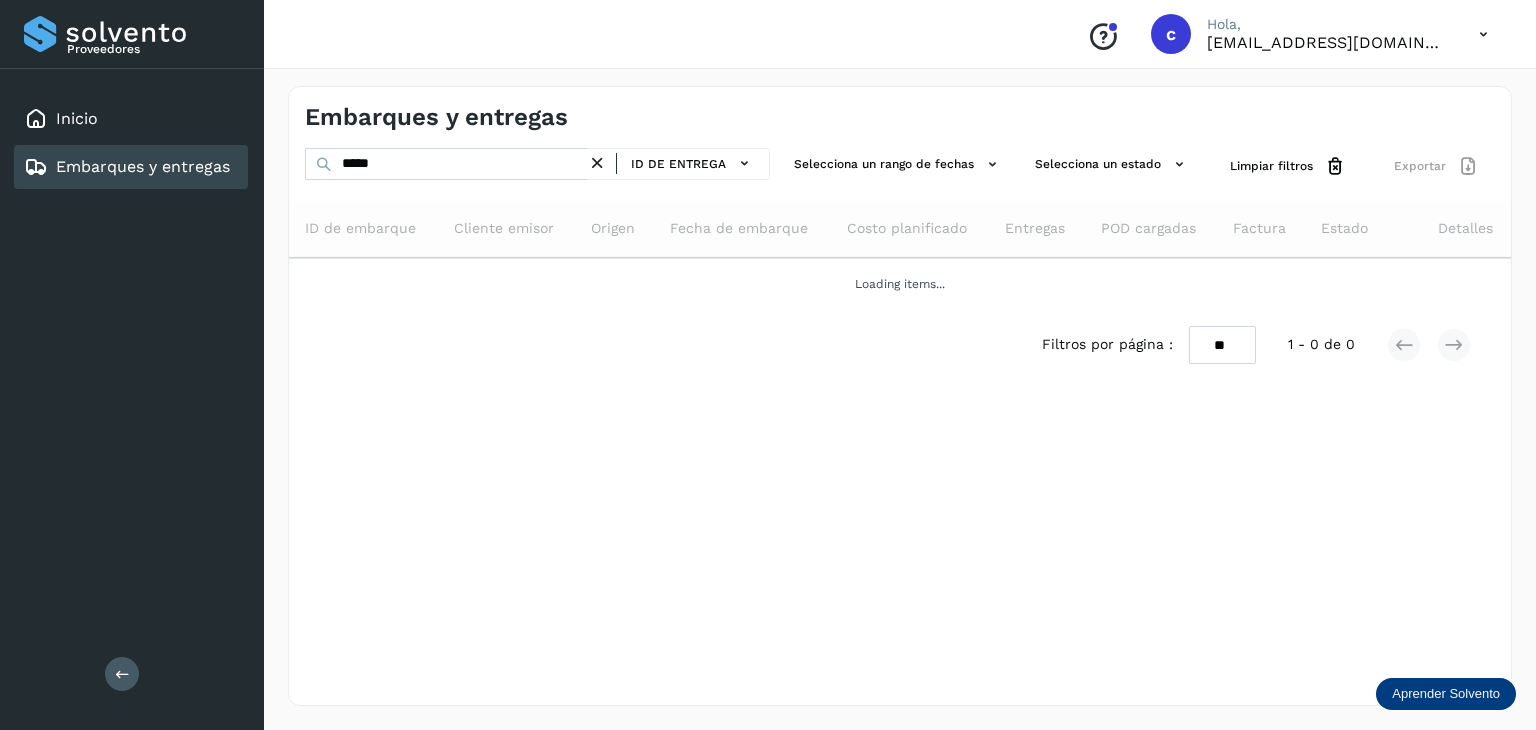 click on "Embarques y entregas" at bounding box center (143, 166) 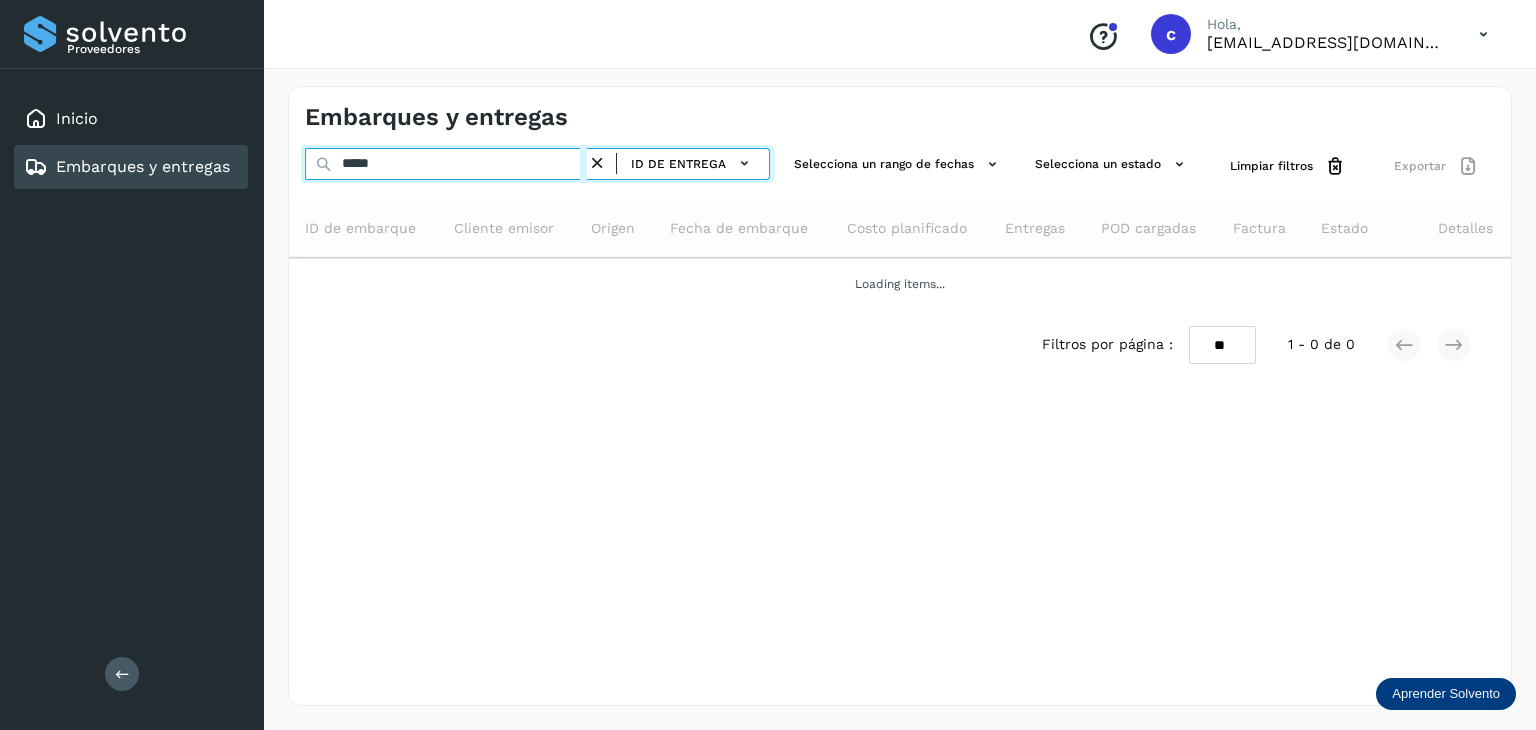 click on "Embarques y entregas ***** ID de entrega Selecciona un rango de fechas  Selecciona un estado Limpiar filtros Exportar ID de embarque Cliente emisor Origen Fecha de embarque Costo planificado Entregas POD cargadas Factura Estado Detalles Loading items... Filtros por página : ** ** ** 1 - 0 de 0" at bounding box center [900, 396] 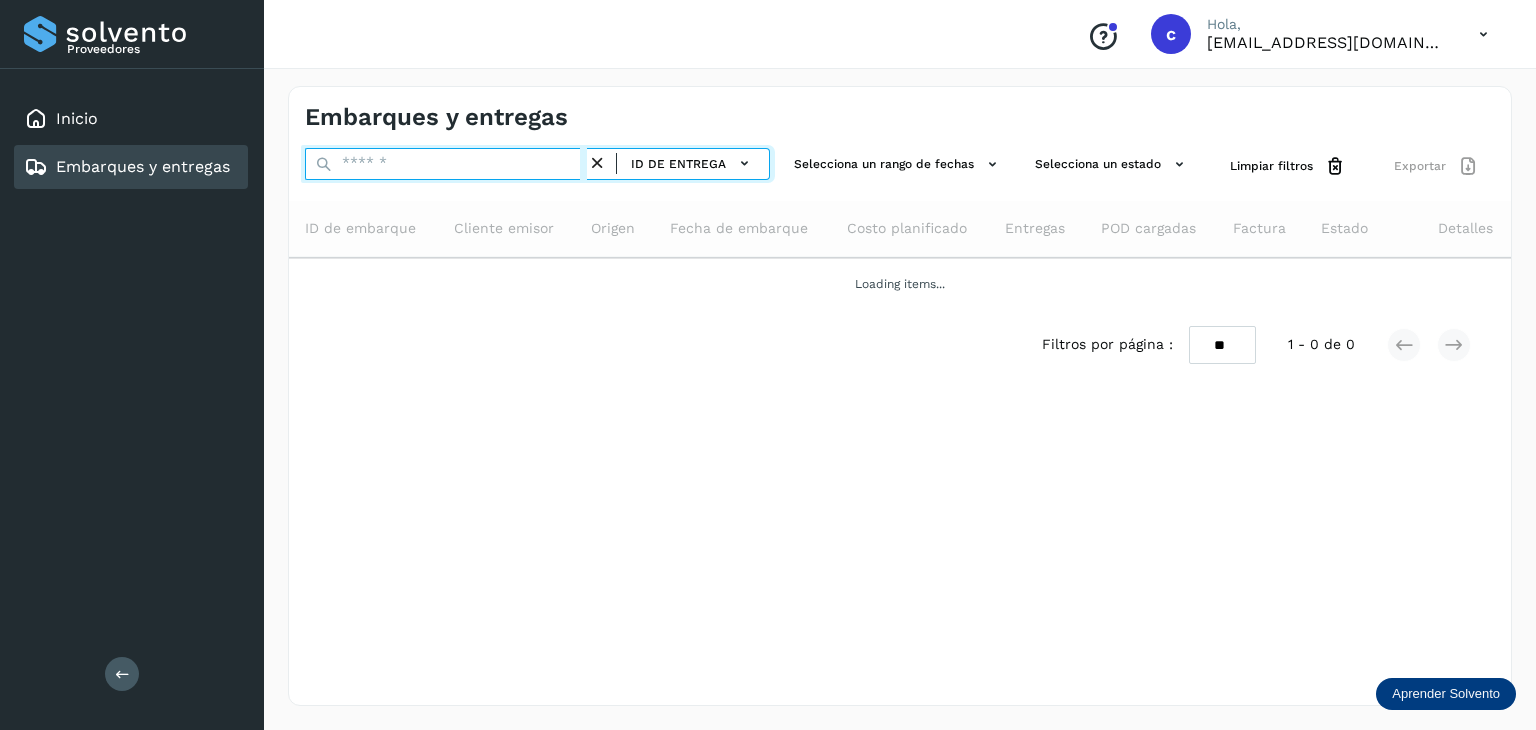 paste on "********" 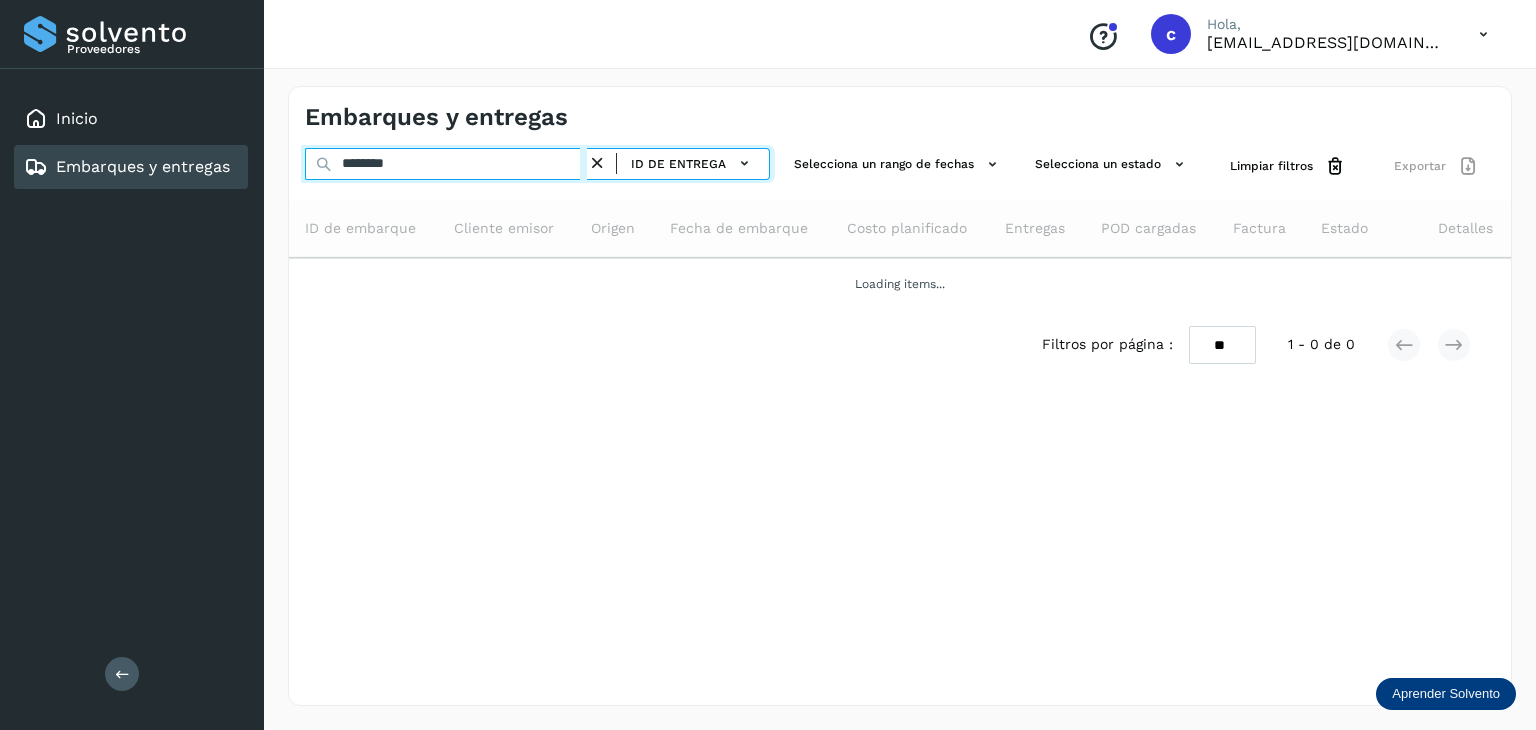type on "********" 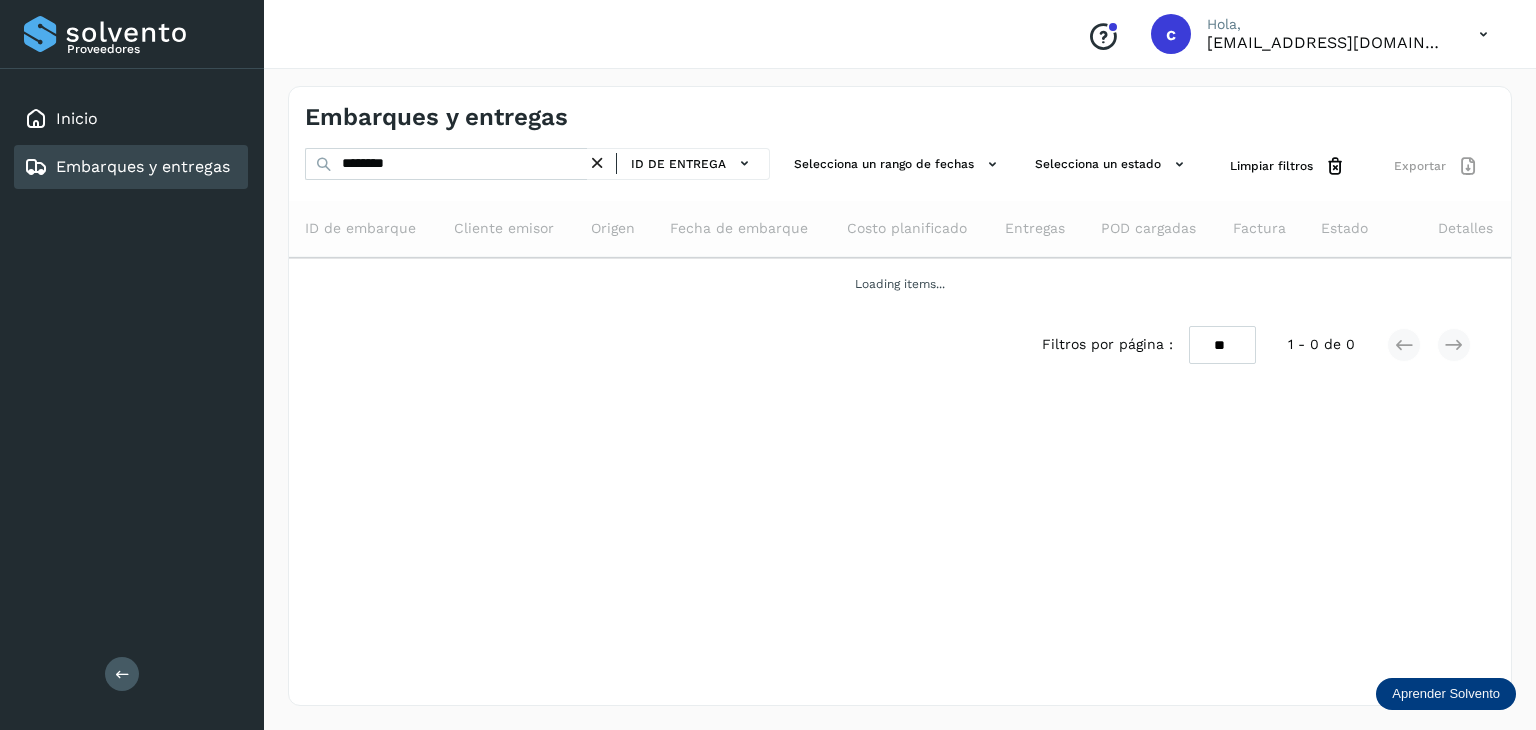 click on "Filtros por página : ** ** ** 1 - 0 de 0" at bounding box center [900, 345] 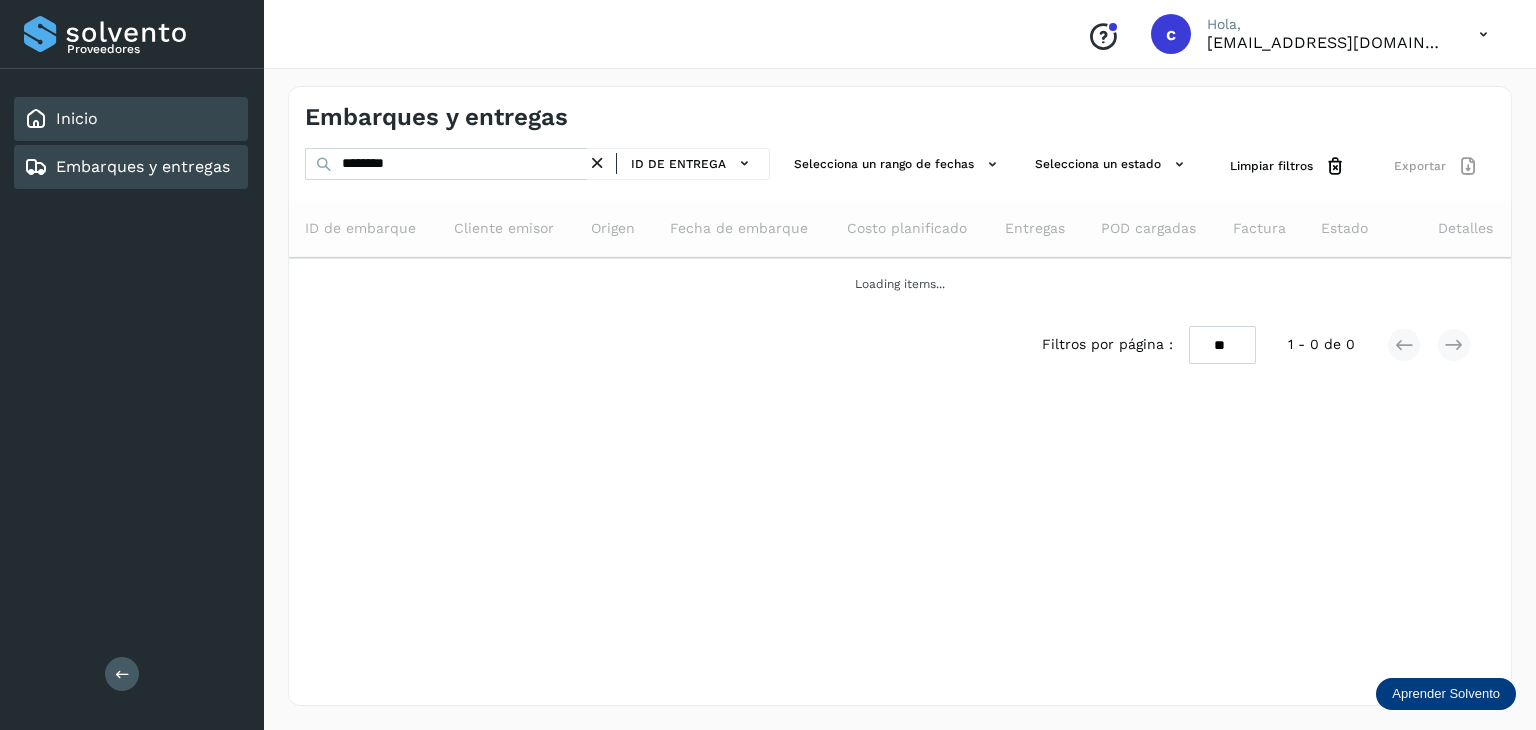 click on "Inicio" 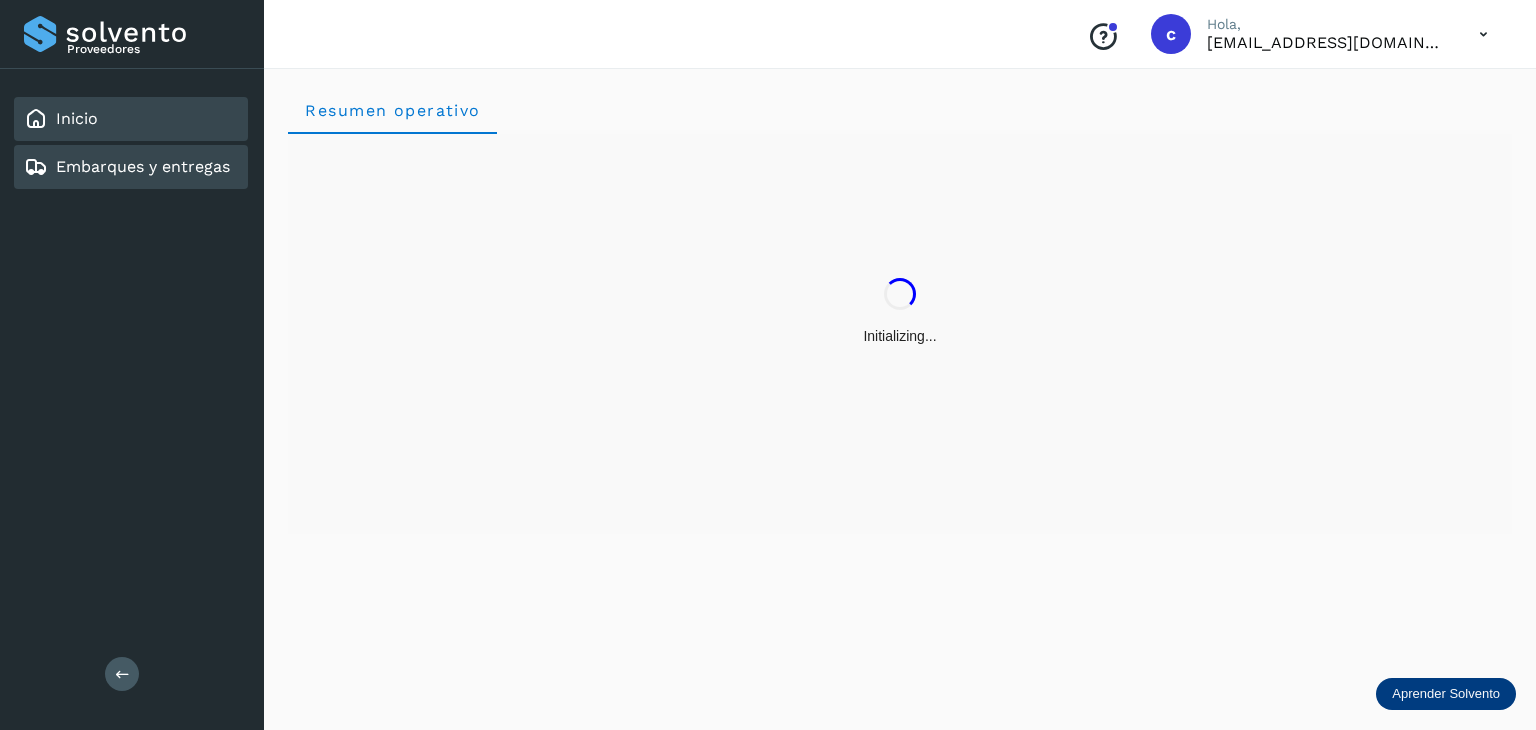 click on "Embarques y entregas" 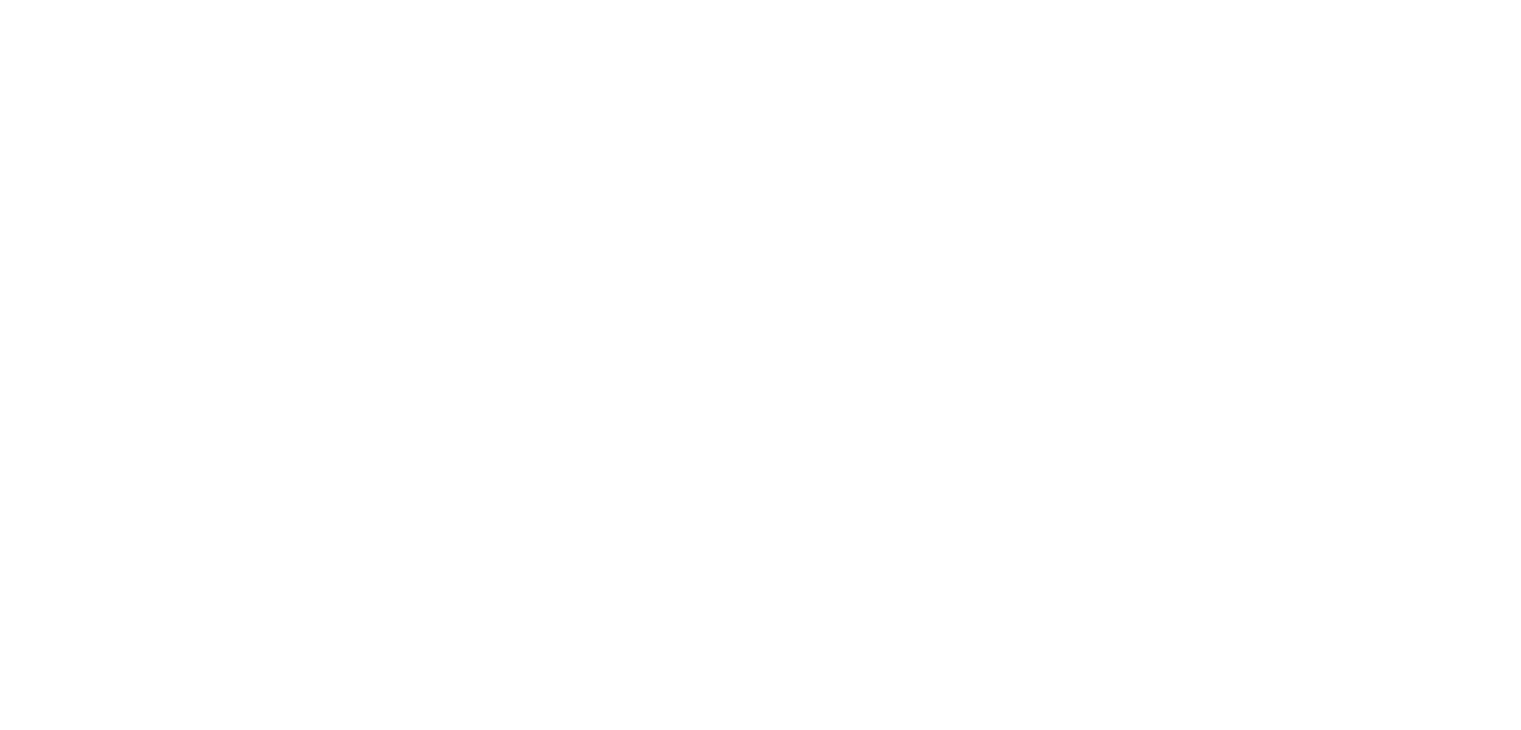 scroll, scrollTop: 0, scrollLeft: 0, axis: both 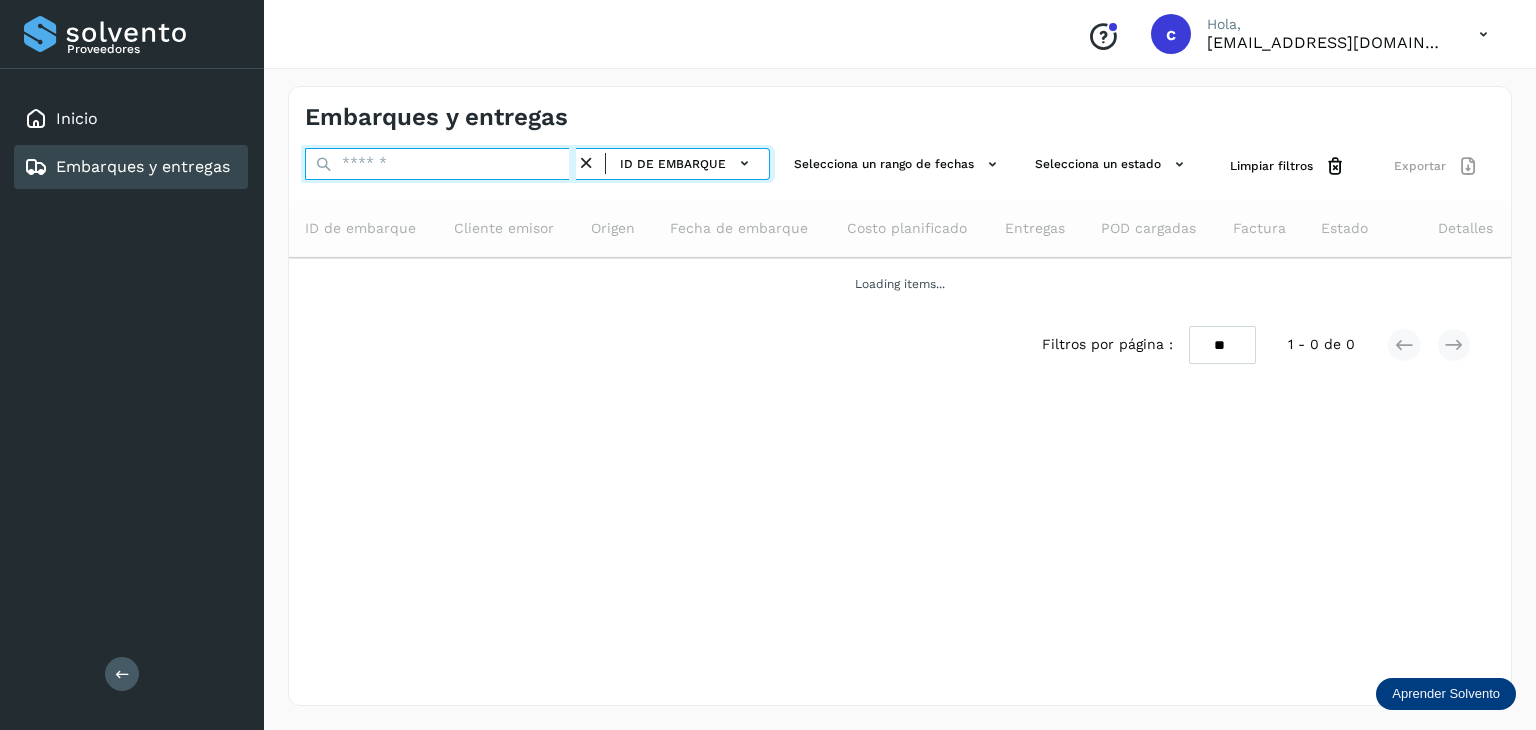 click at bounding box center (440, 164) 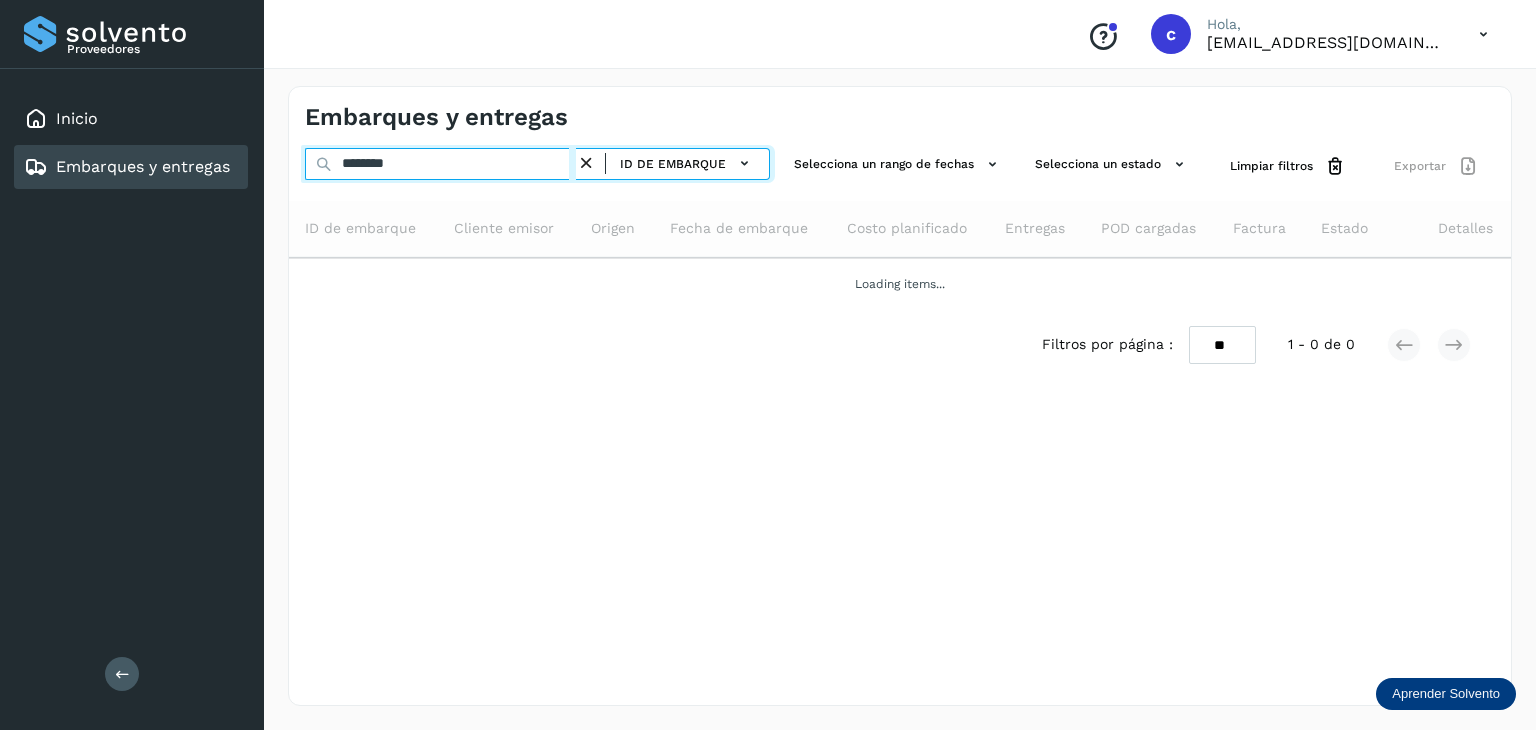 type on "********" 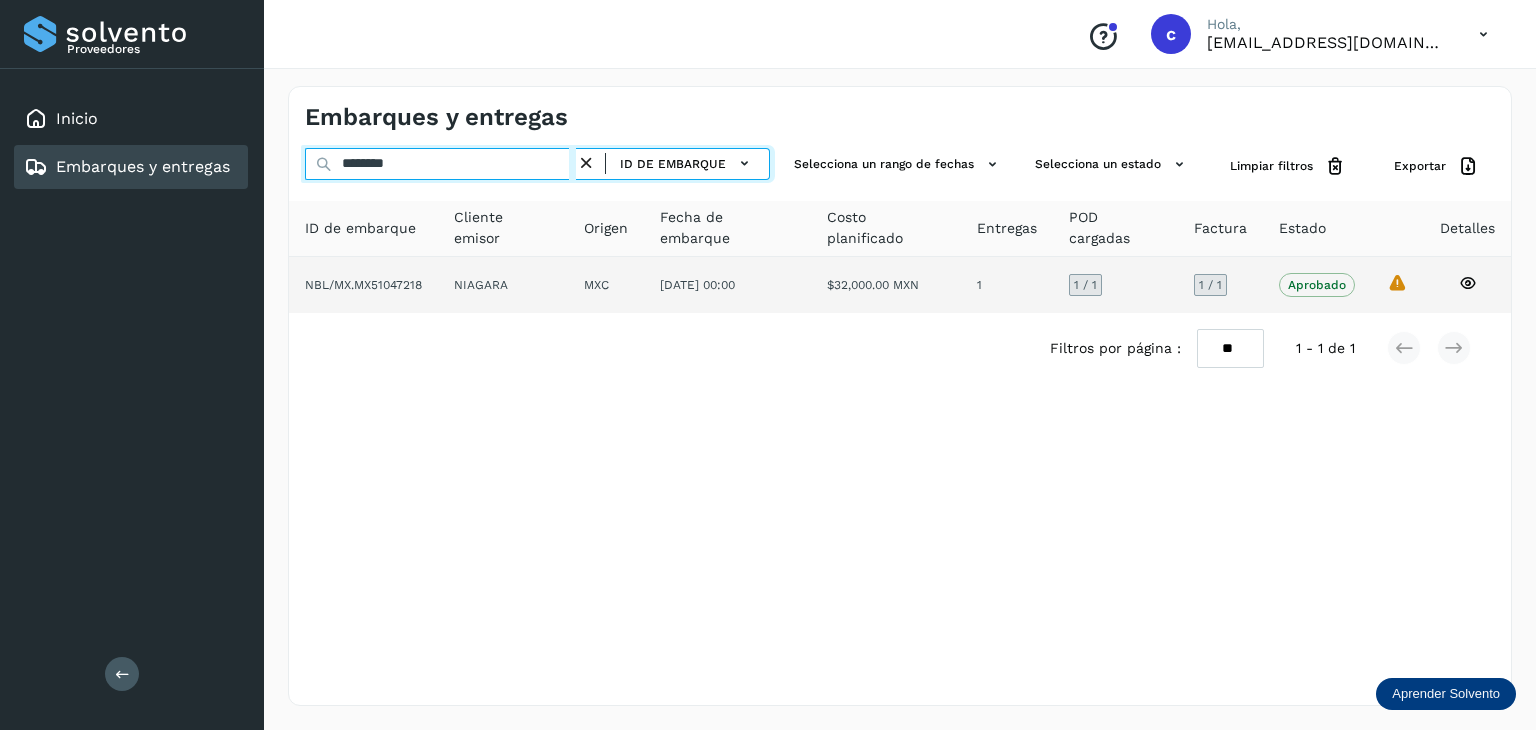 drag, startPoint x: 265, startPoint y: 149, endPoint x: 319, endPoint y: 267, distance: 129.76903 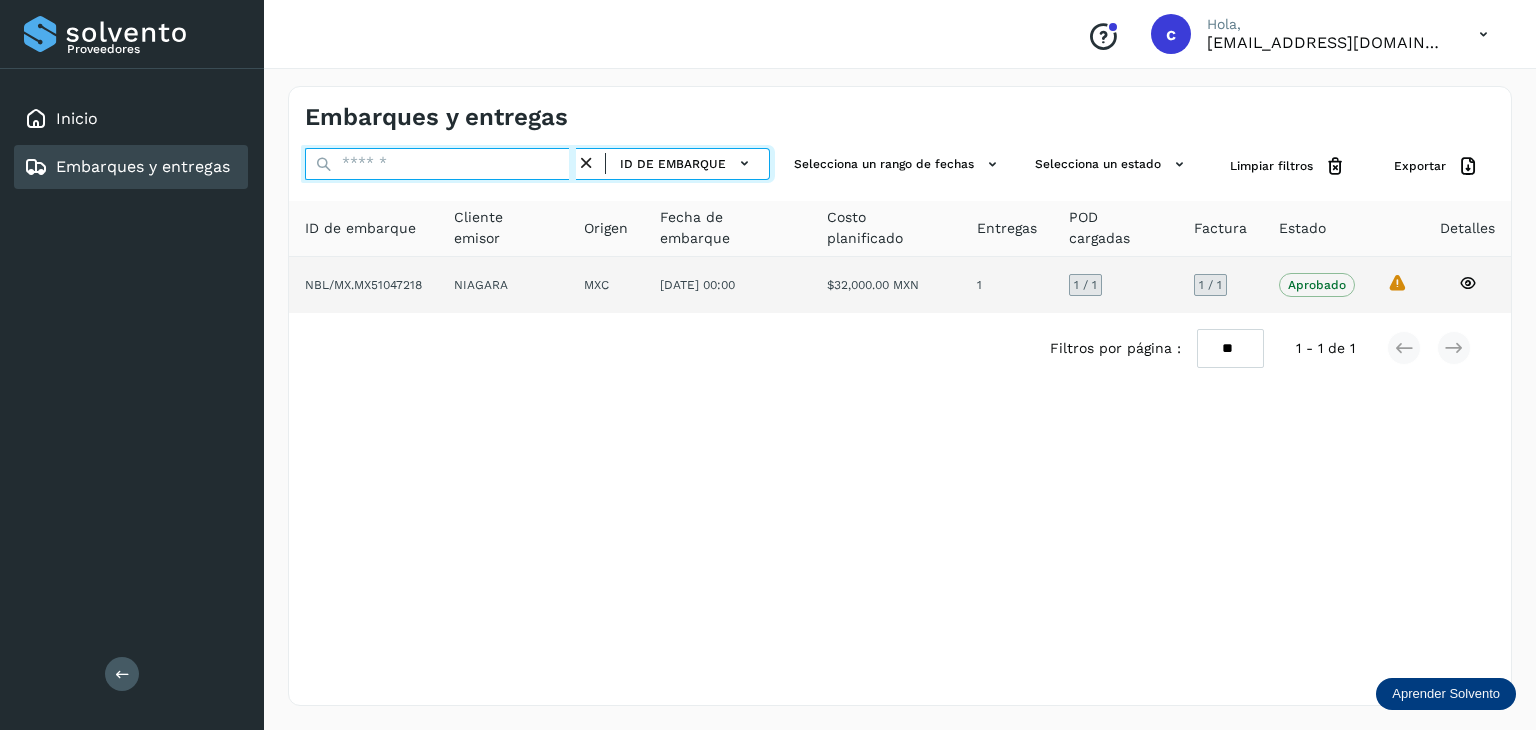 paste on "********" 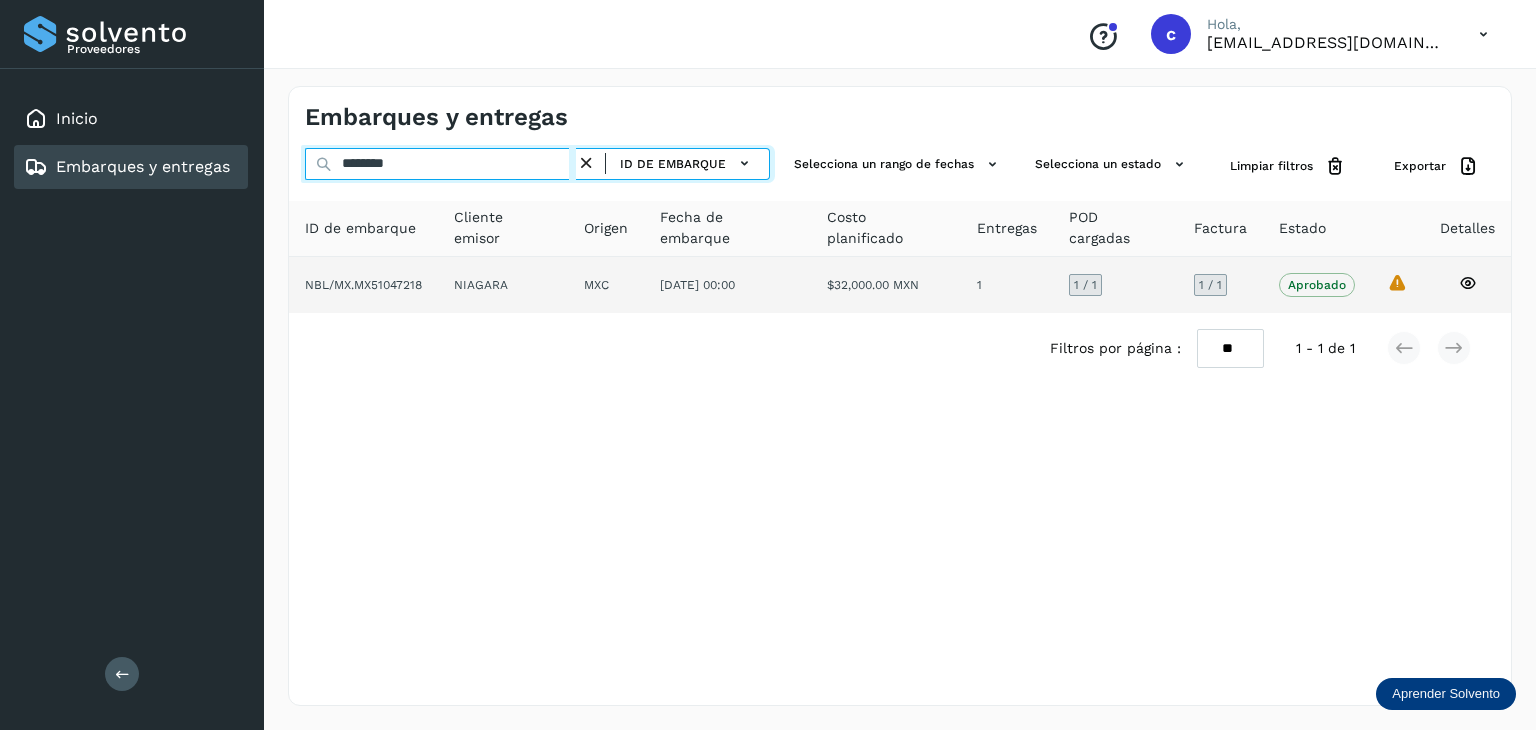 type on "********" 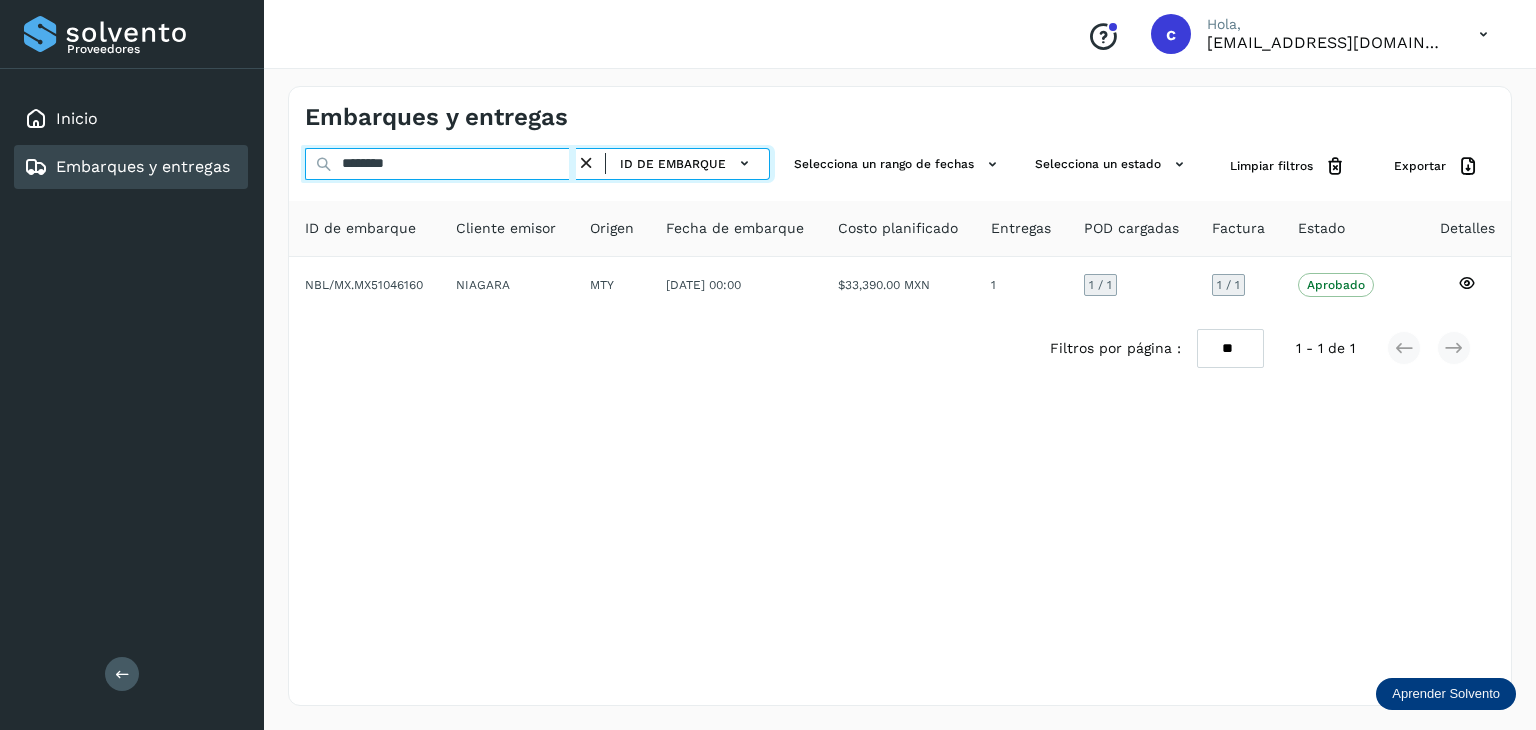 drag, startPoint x: 411, startPoint y: 167, endPoint x: 278, endPoint y: 202, distance: 137.52818 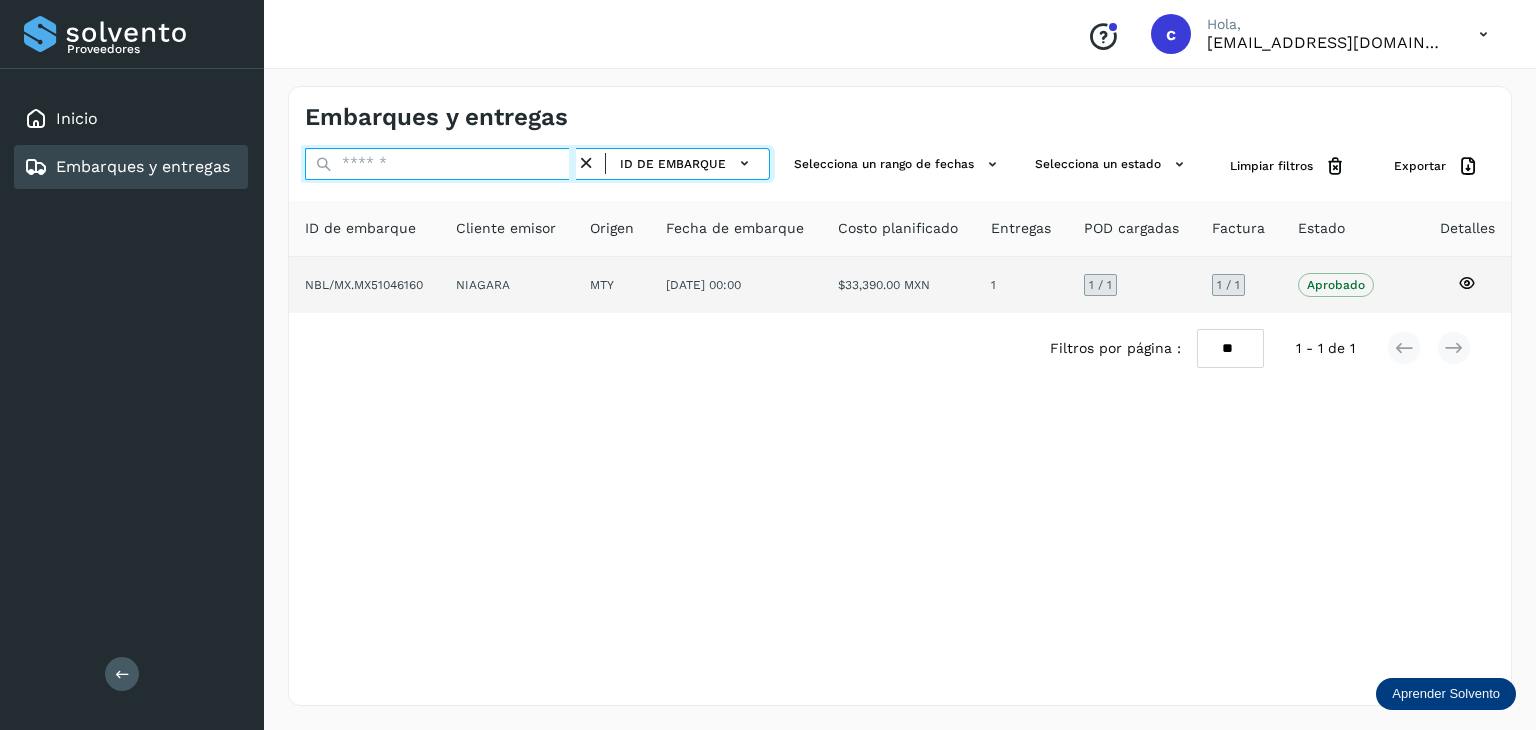 paste on "********" 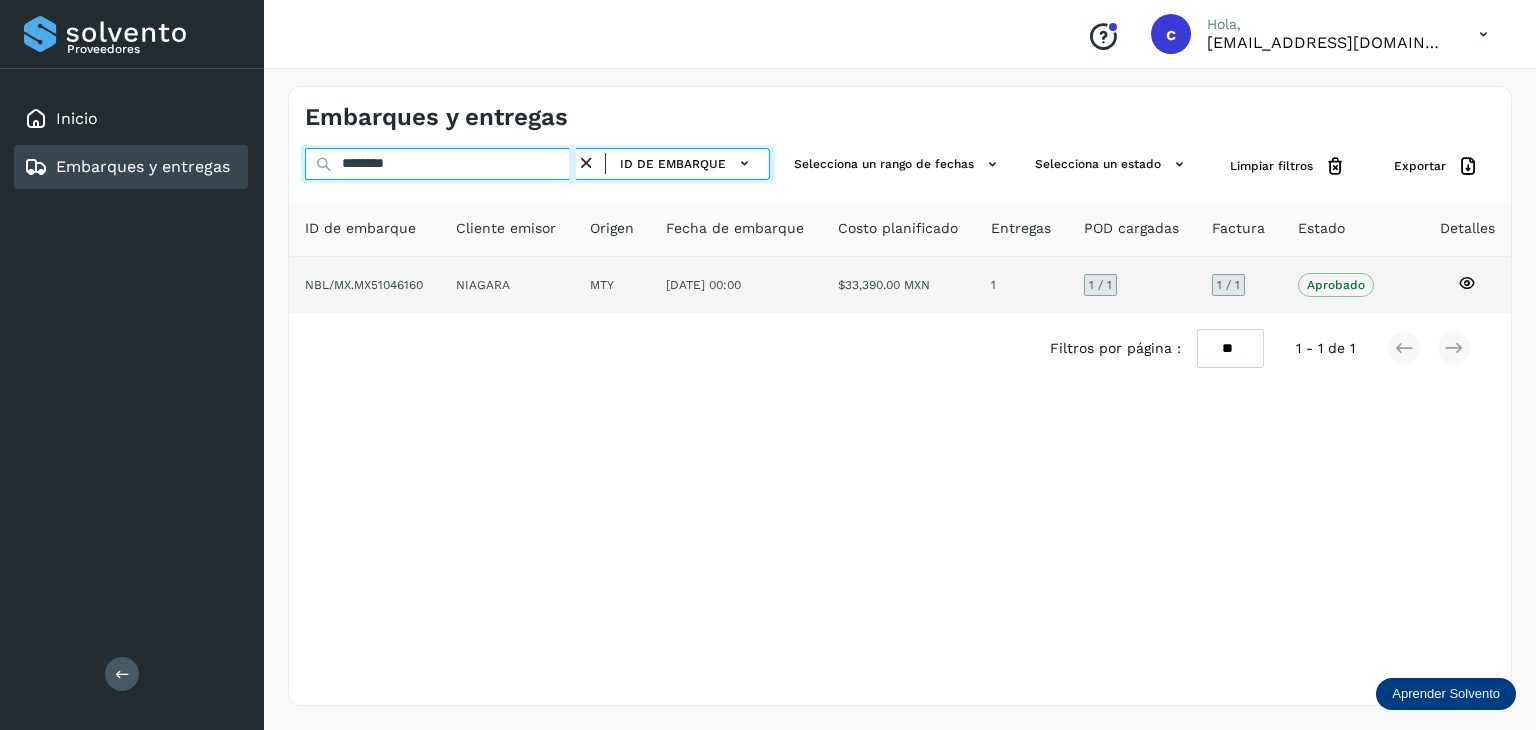 type on "********" 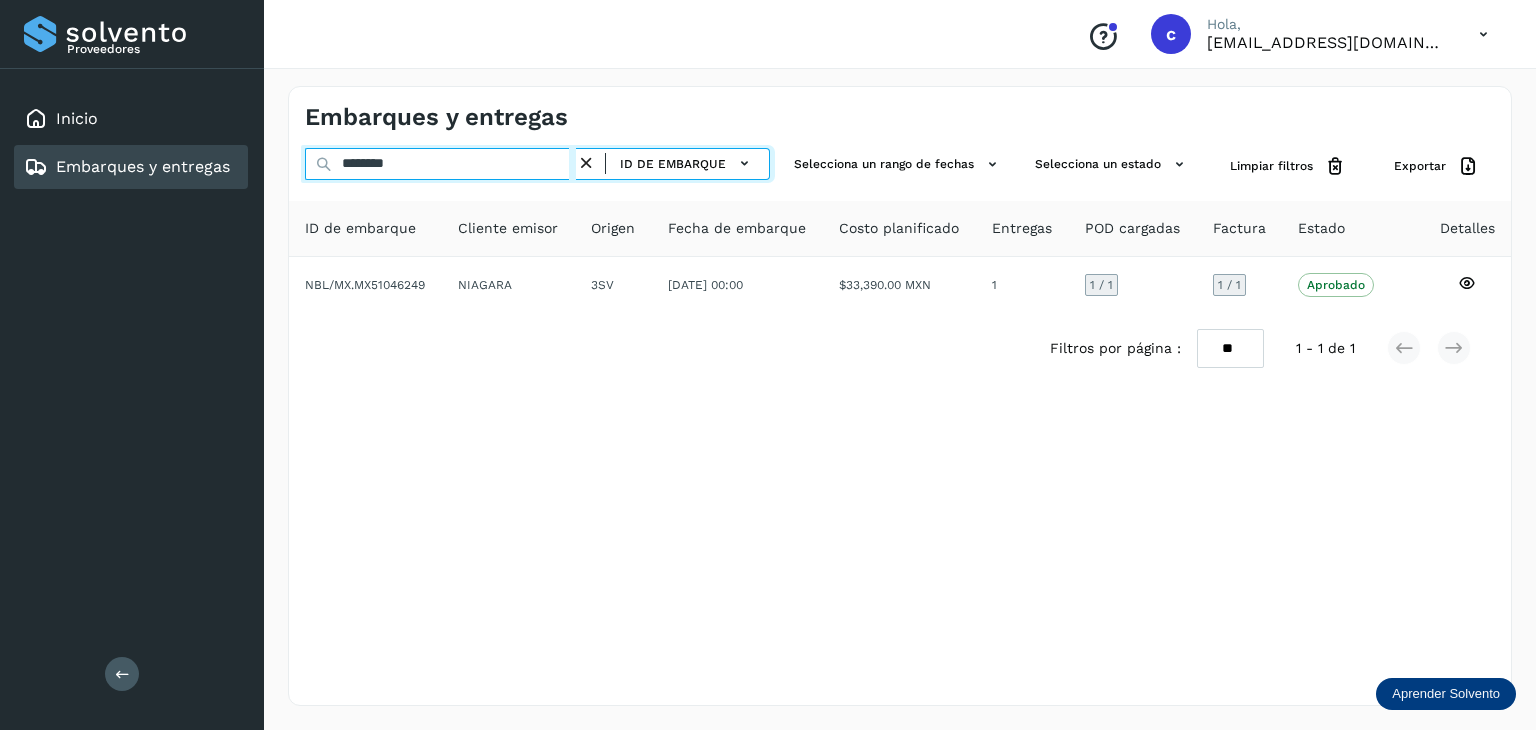 drag, startPoint x: 422, startPoint y: 161, endPoint x: 327, endPoint y: 274, distance: 147.62791 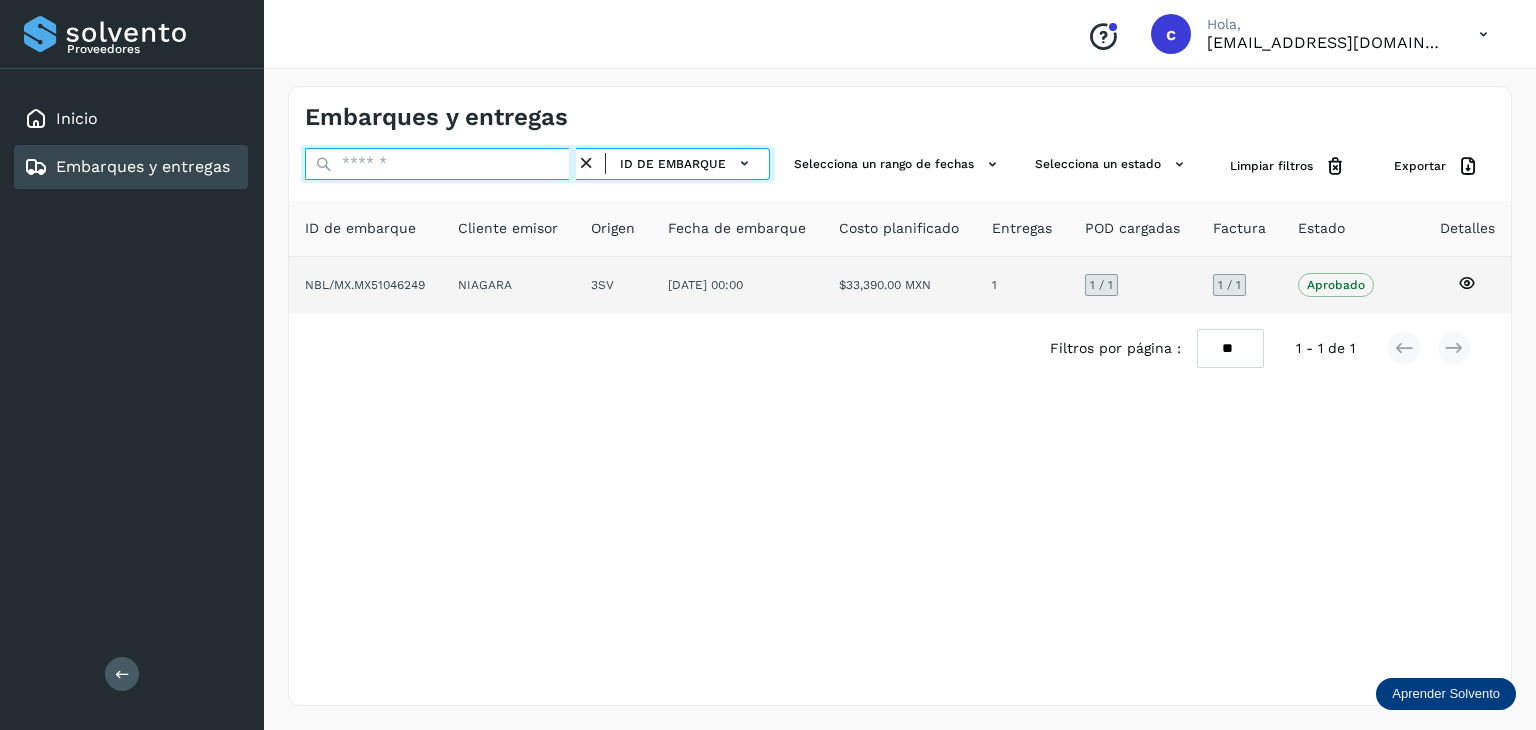 paste on "********" 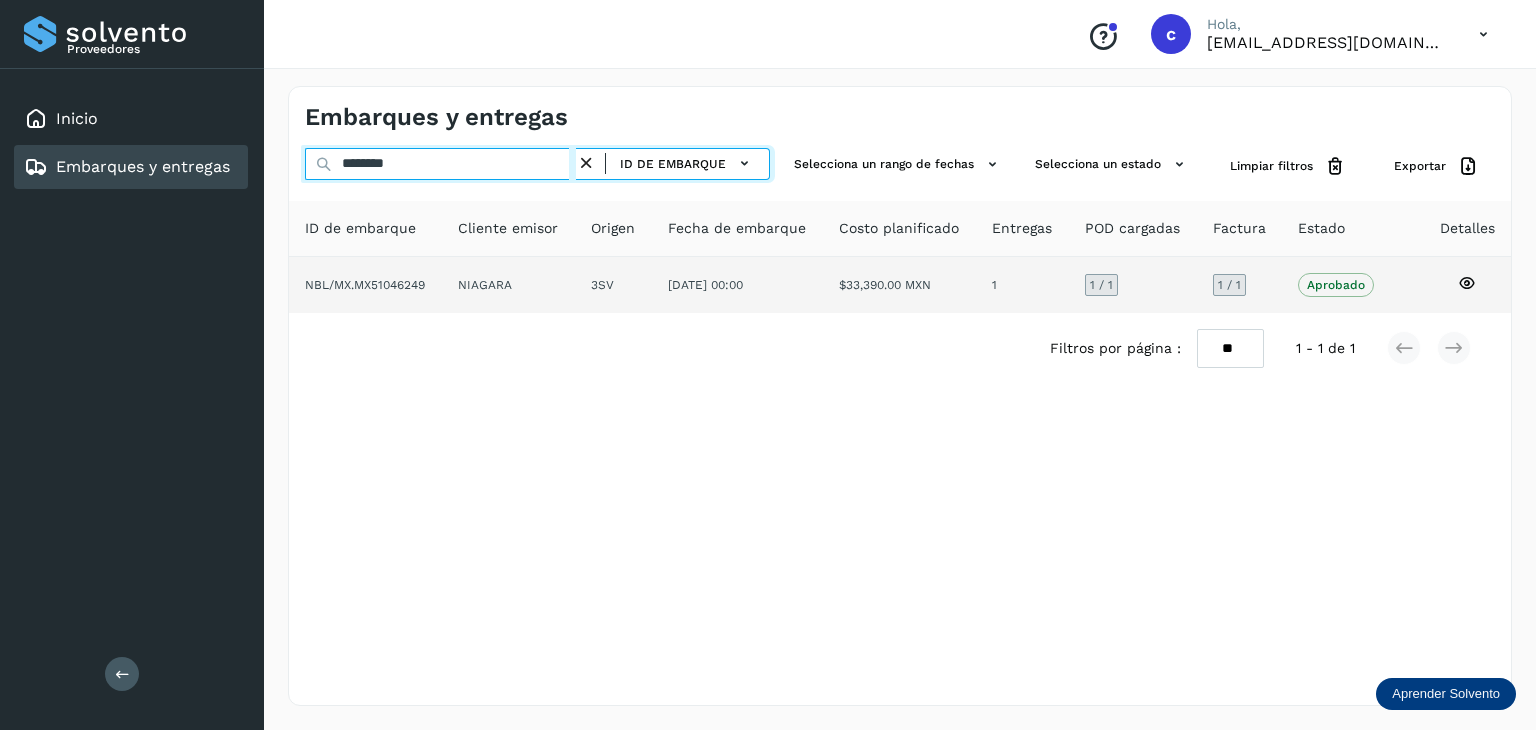 type on "********" 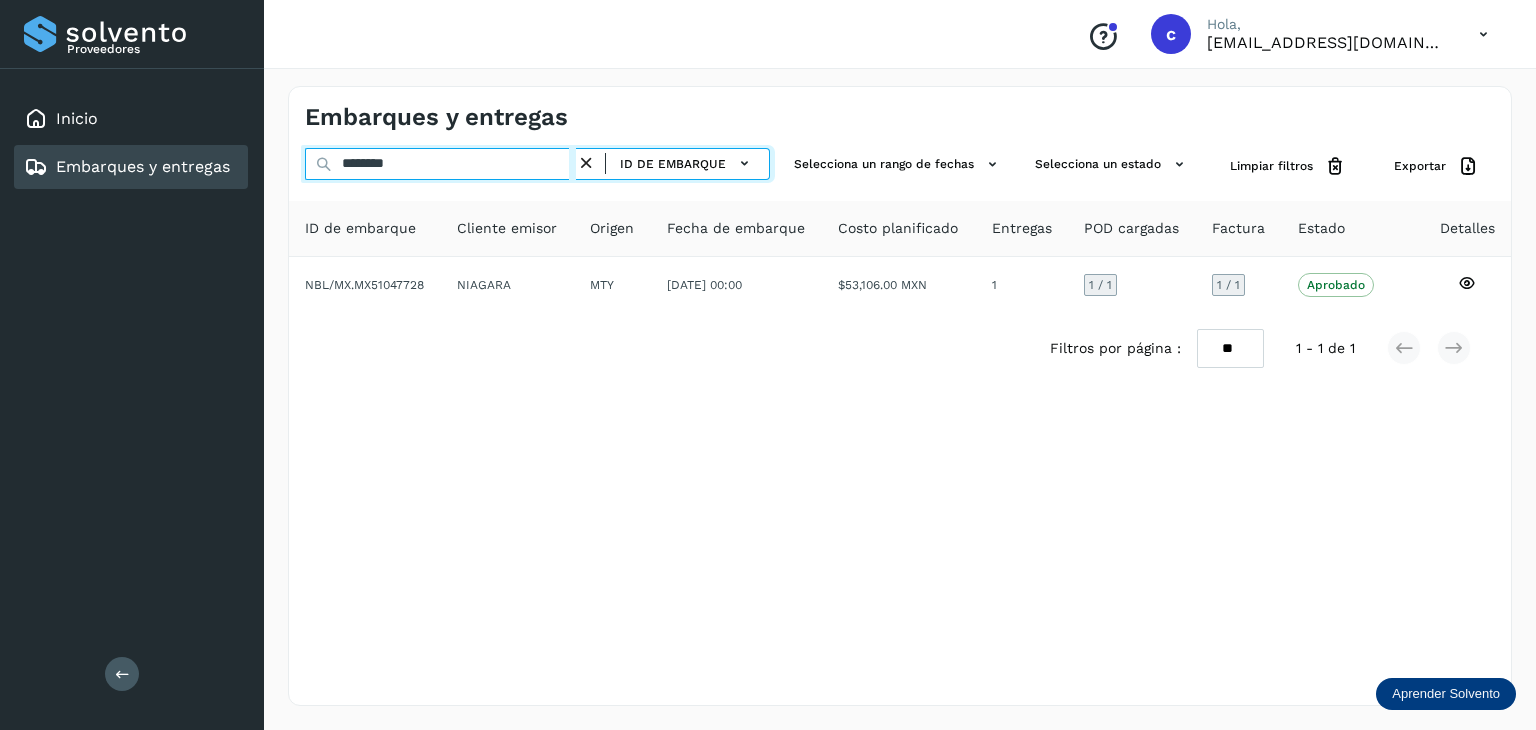drag, startPoint x: 429, startPoint y: 165, endPoint x: 128, endPoint y: 149, distance: 301.42496 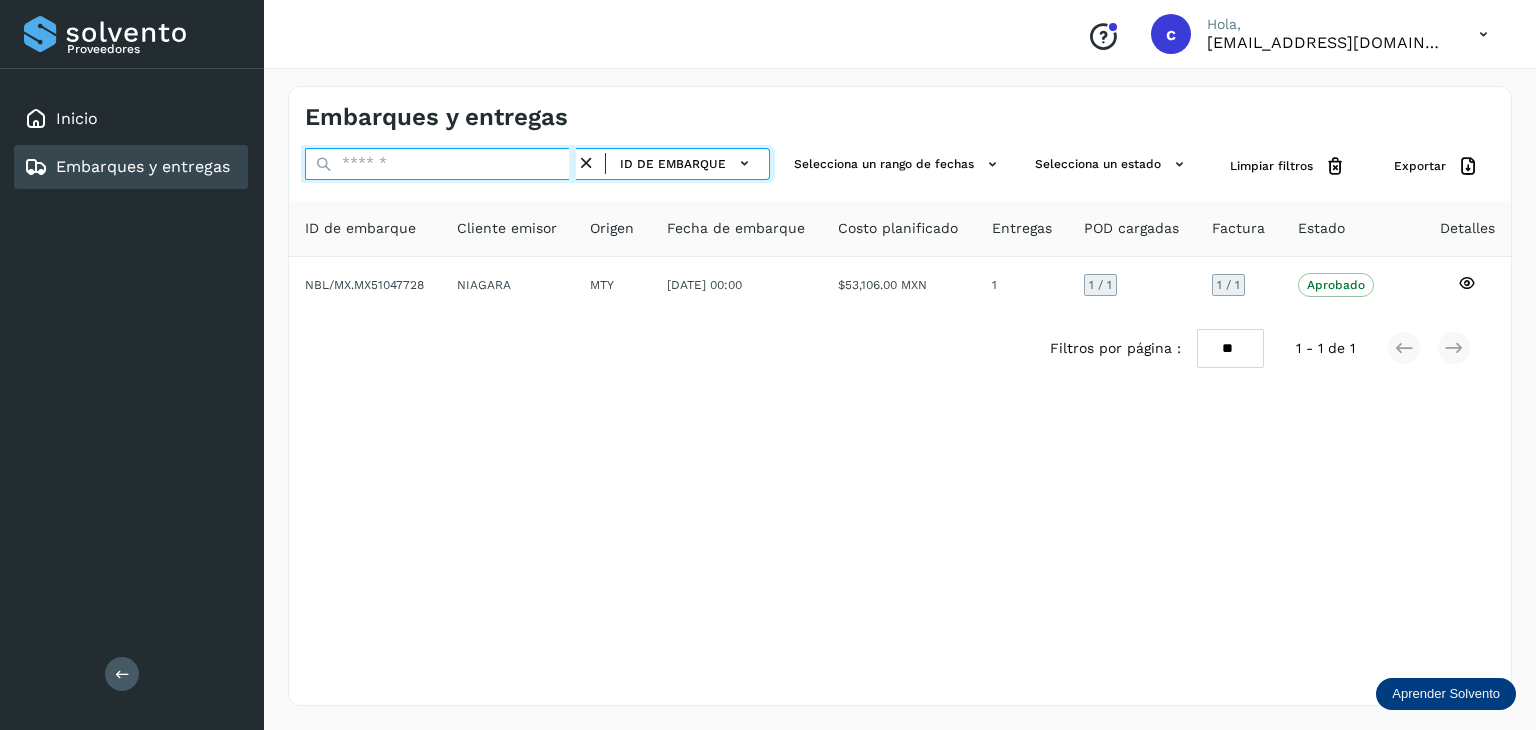 paste on "********" 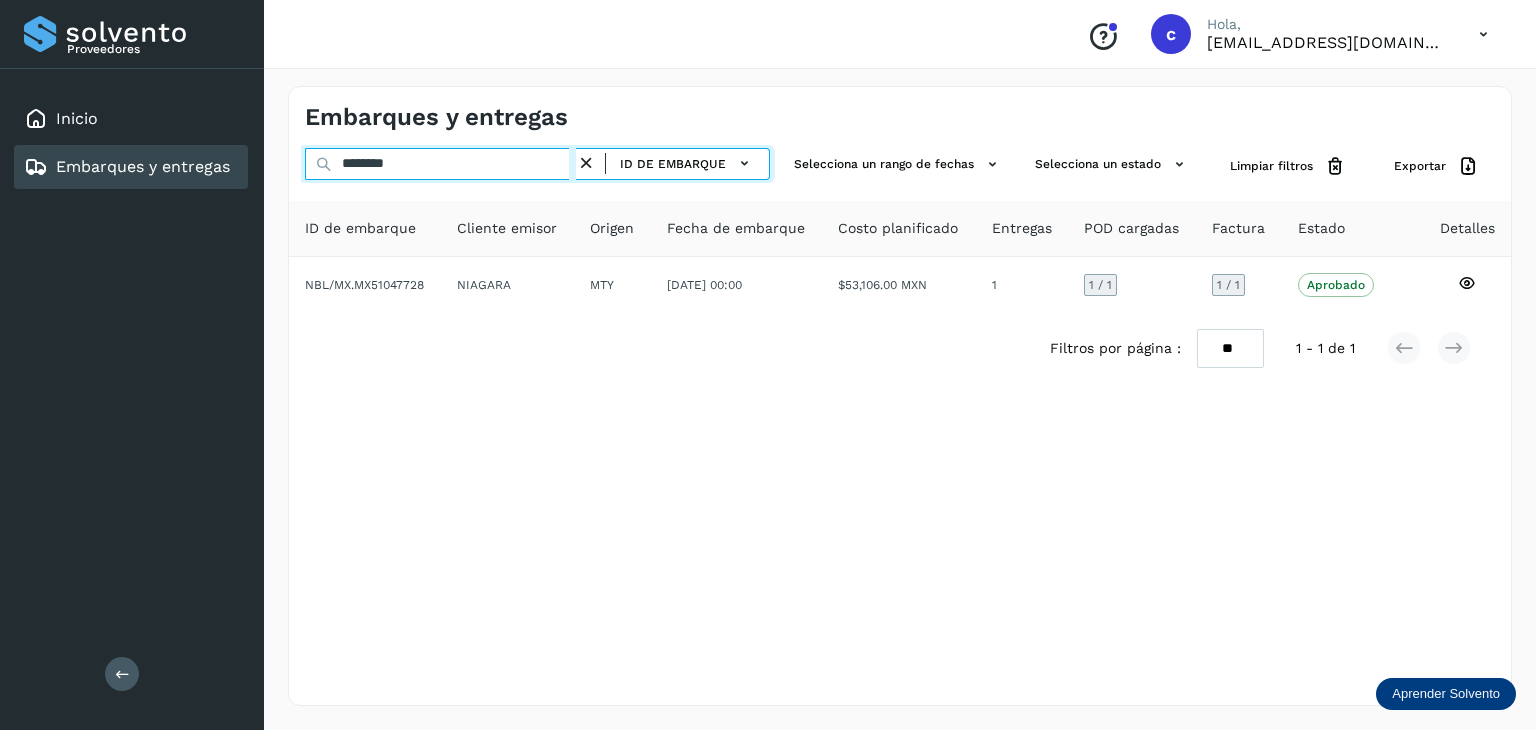 type on "********" 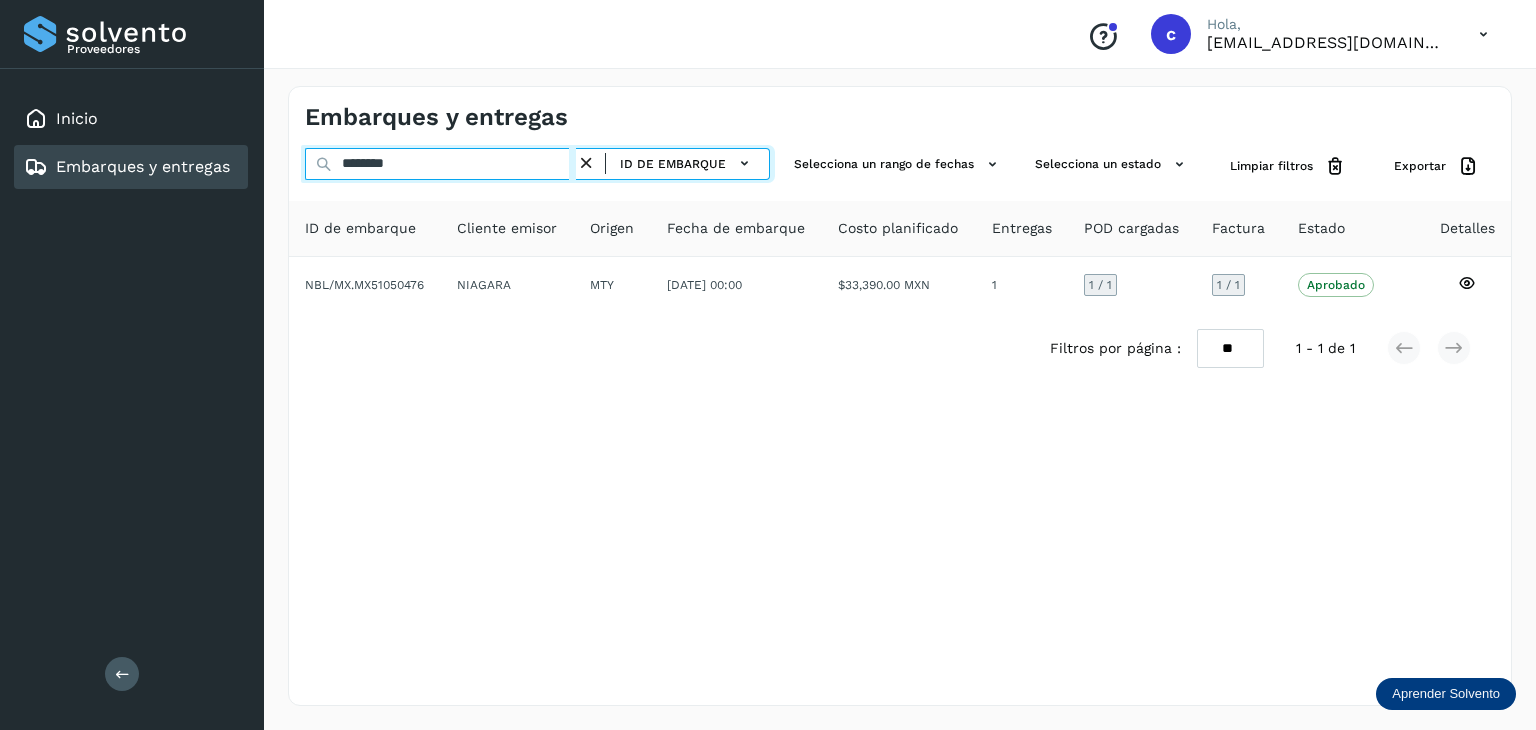 drag, startPoint x: 414, startPoint y: 162, endPoint x: 98, endPoint y: 180, distance: 316.51224 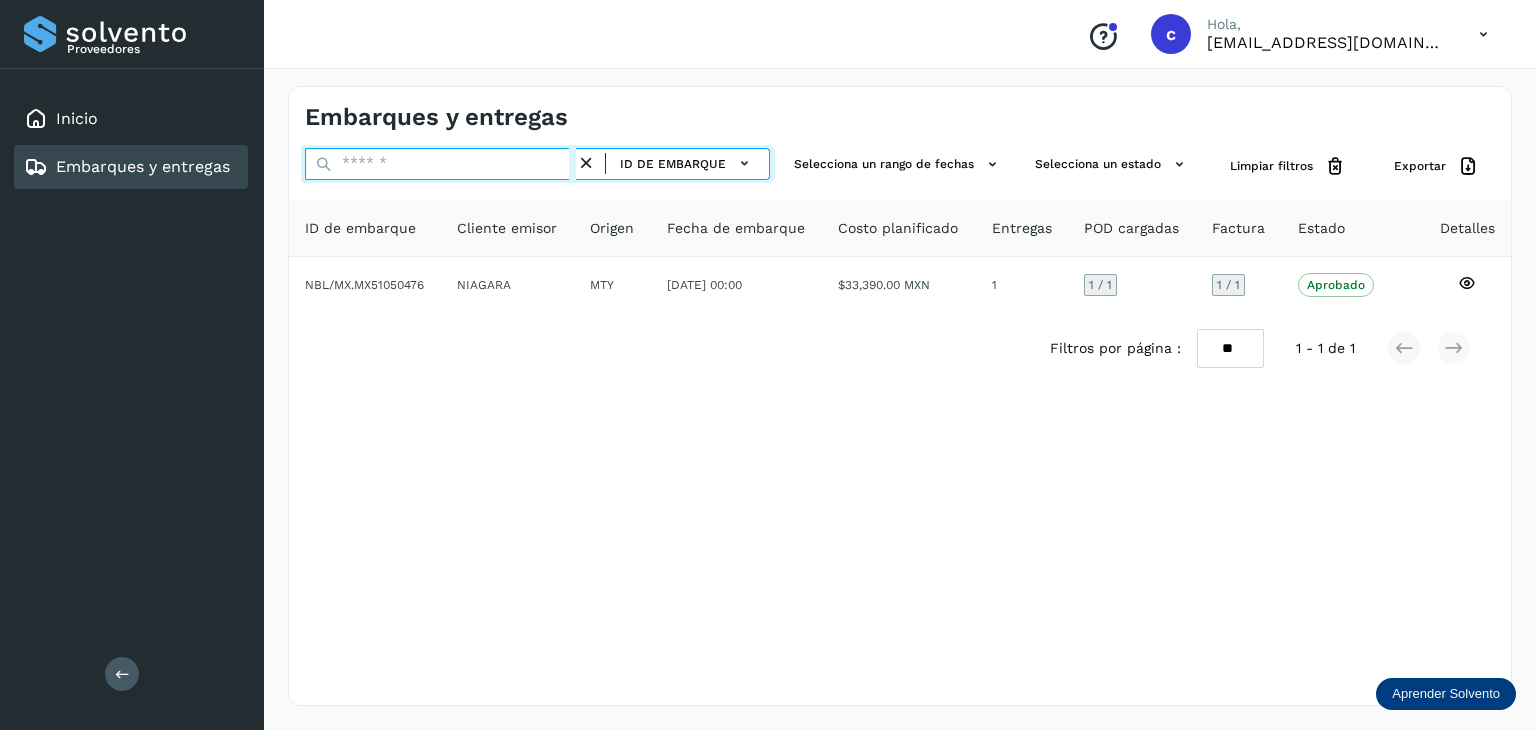paste on "********" 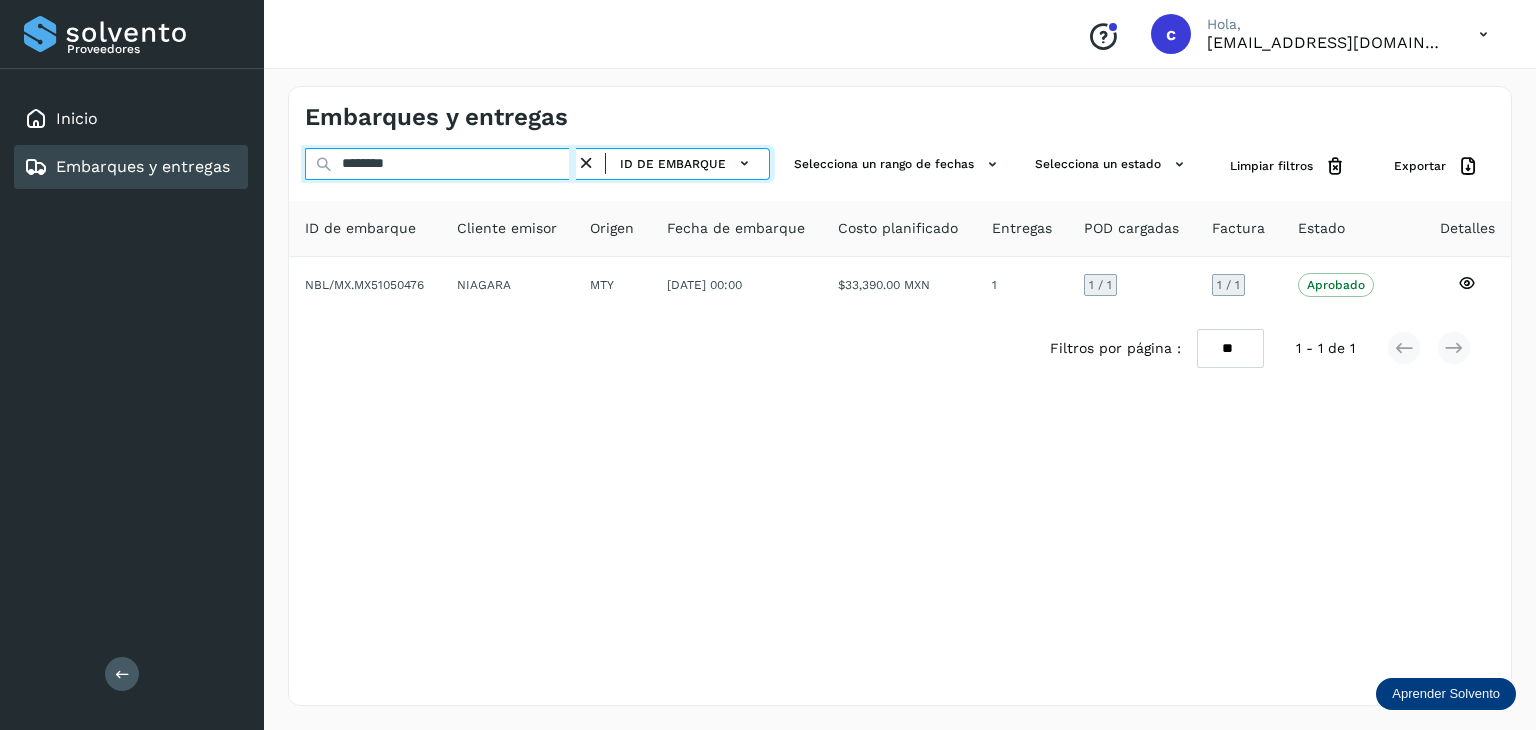 type on "********" 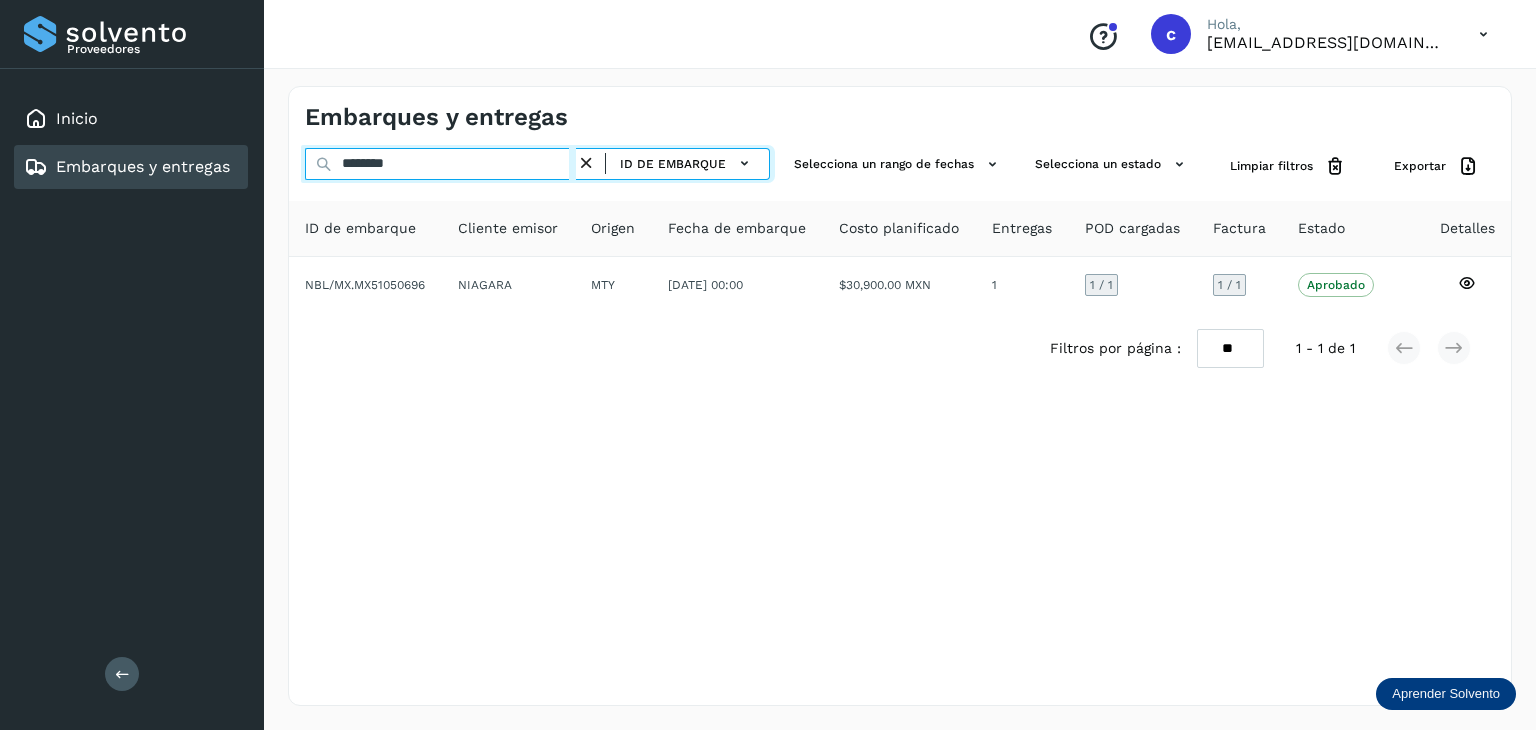 click on "Proveedores Inicio Embarques y entregas Salir
Conoce nuestros beneficios
c Hola, [EMAIL_ADDRESS][DOMAIN_NAME] Embarques y entregas ******** ID de embarque Selecciona un rango de fechas  Selecciona un estado Limpiar filtros Exportar ID de embarque Cliente emisor Origen Fecha de embarque Costo planificado Entregas POD cargadas Factura Estado Detalles NBL/MX.MX51050696 NIAGARA MTY [DATE] 00:00  $30,900.00 MXN  1 1  / 1 1 / 1 Aprobado
Verifica el estado de la factura o entregas asociadas a este embarque
Filtros por página : ** ** ** 1 - 1 de 1" 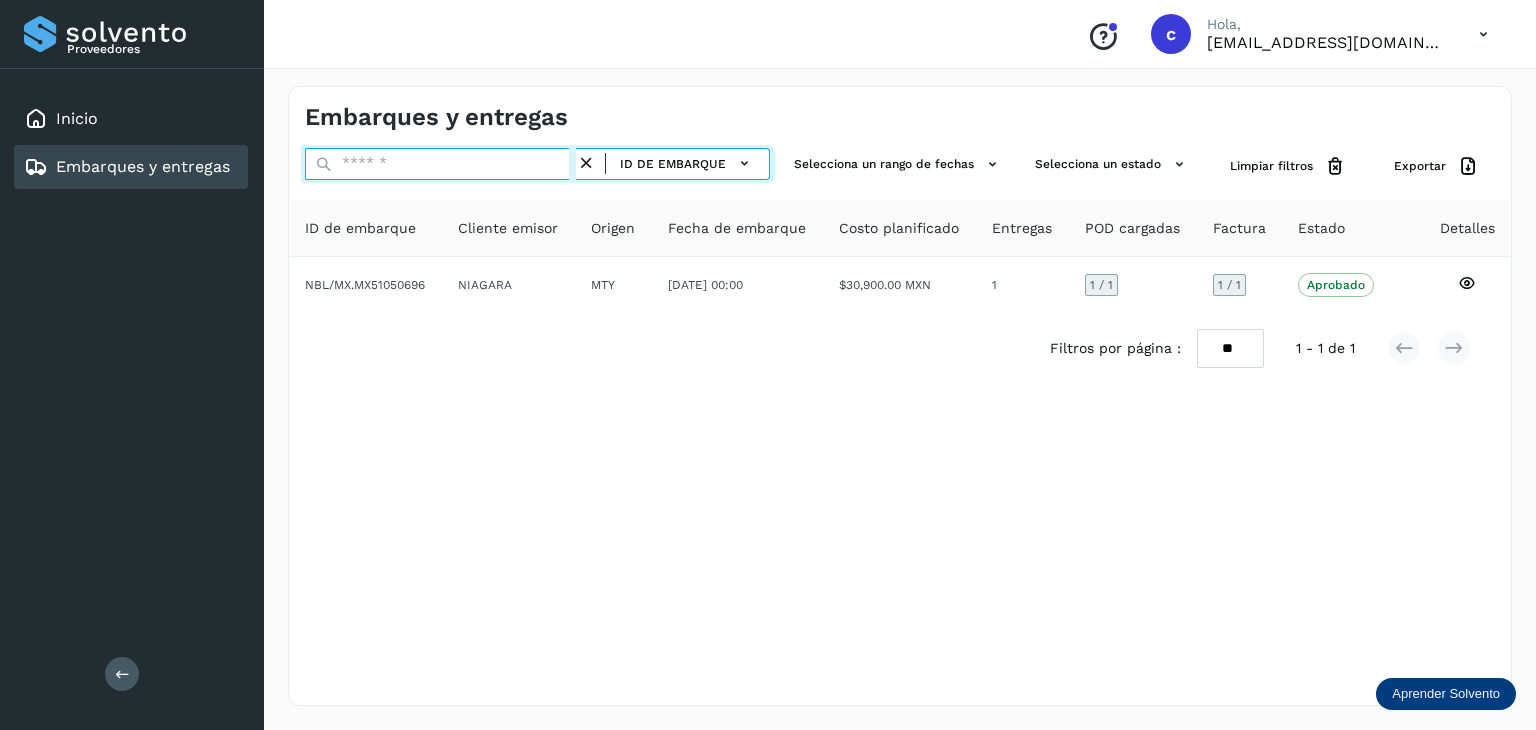 paste on "********" 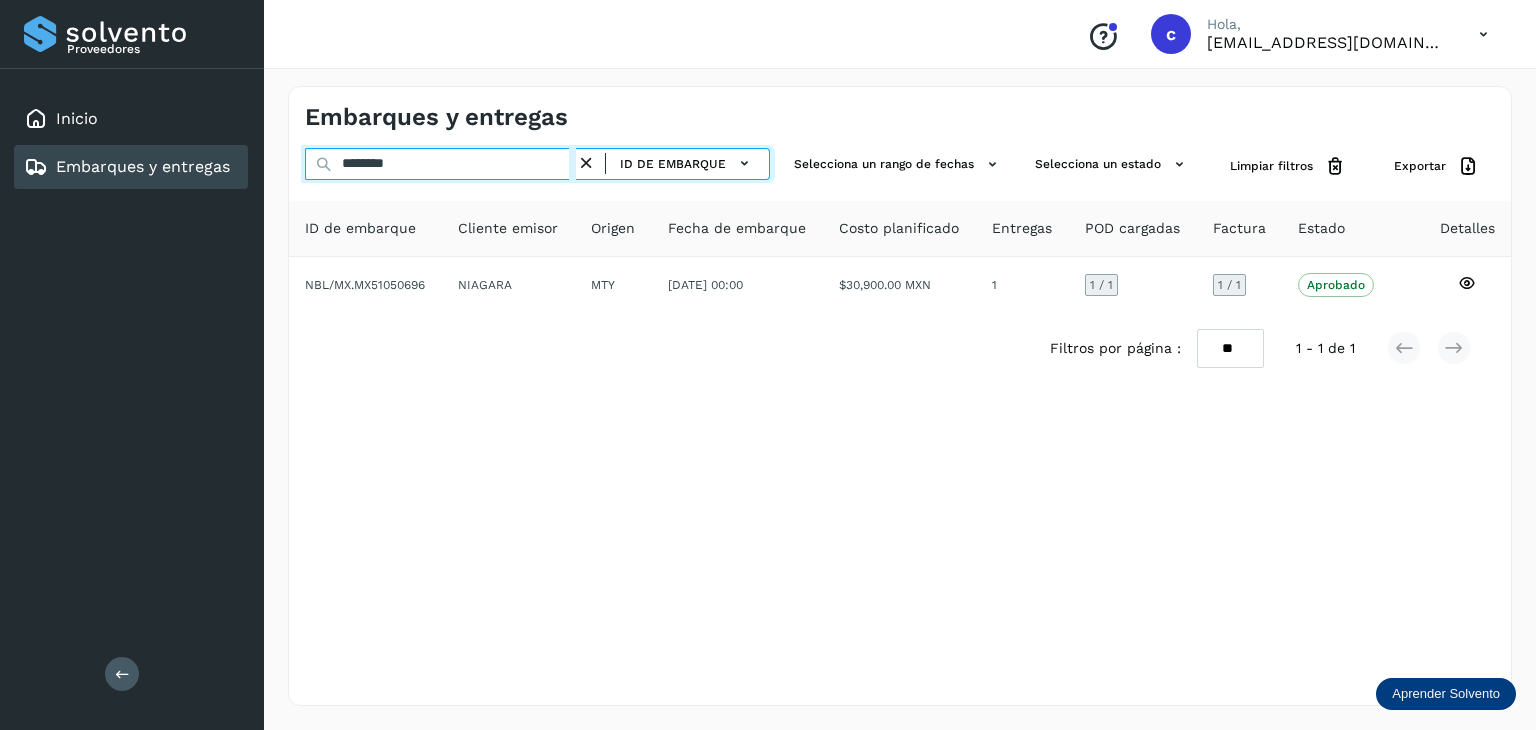 type on "********" 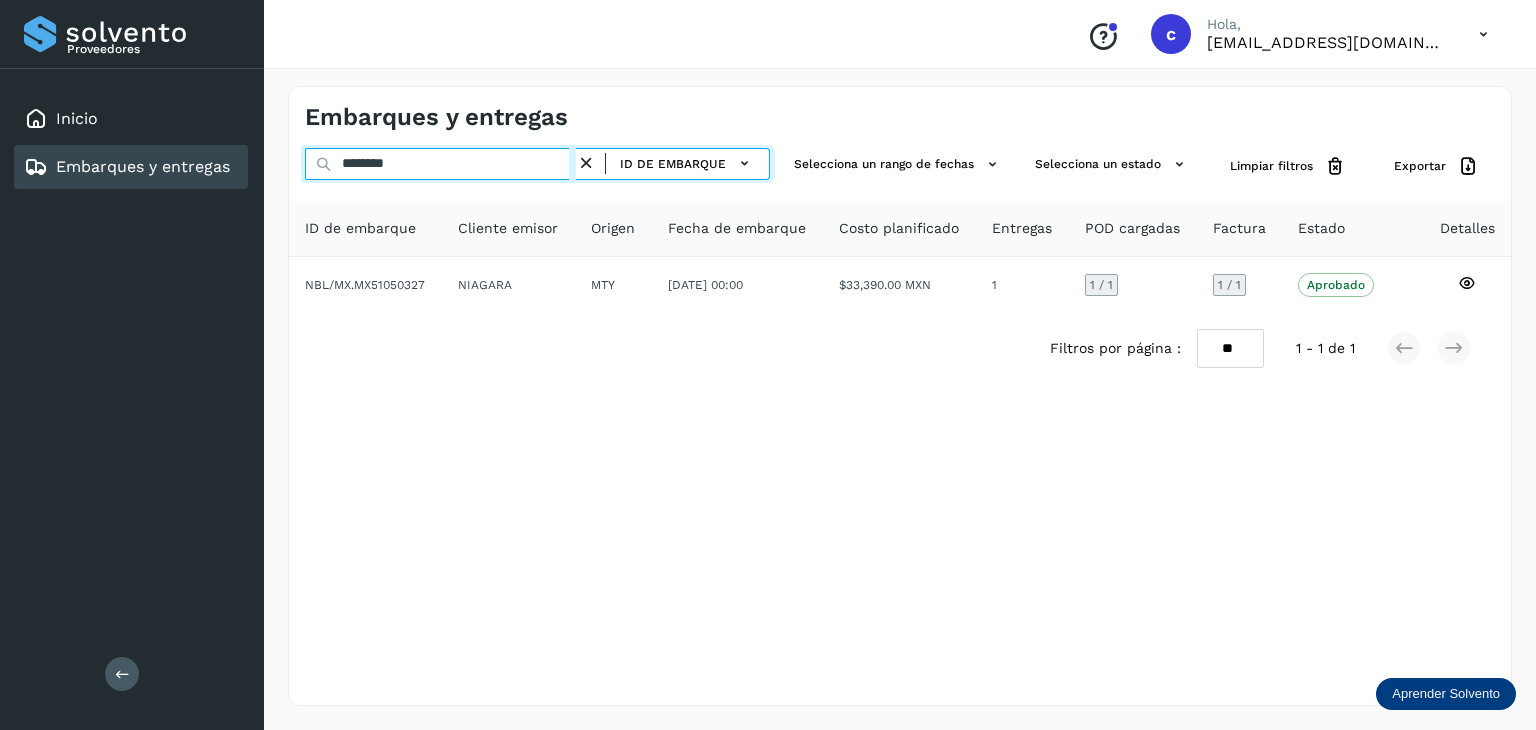 drag, startPoint x: 356, startPoint y: 158, endPoint x: 46, endPoint y: 168, distance: 310.16125 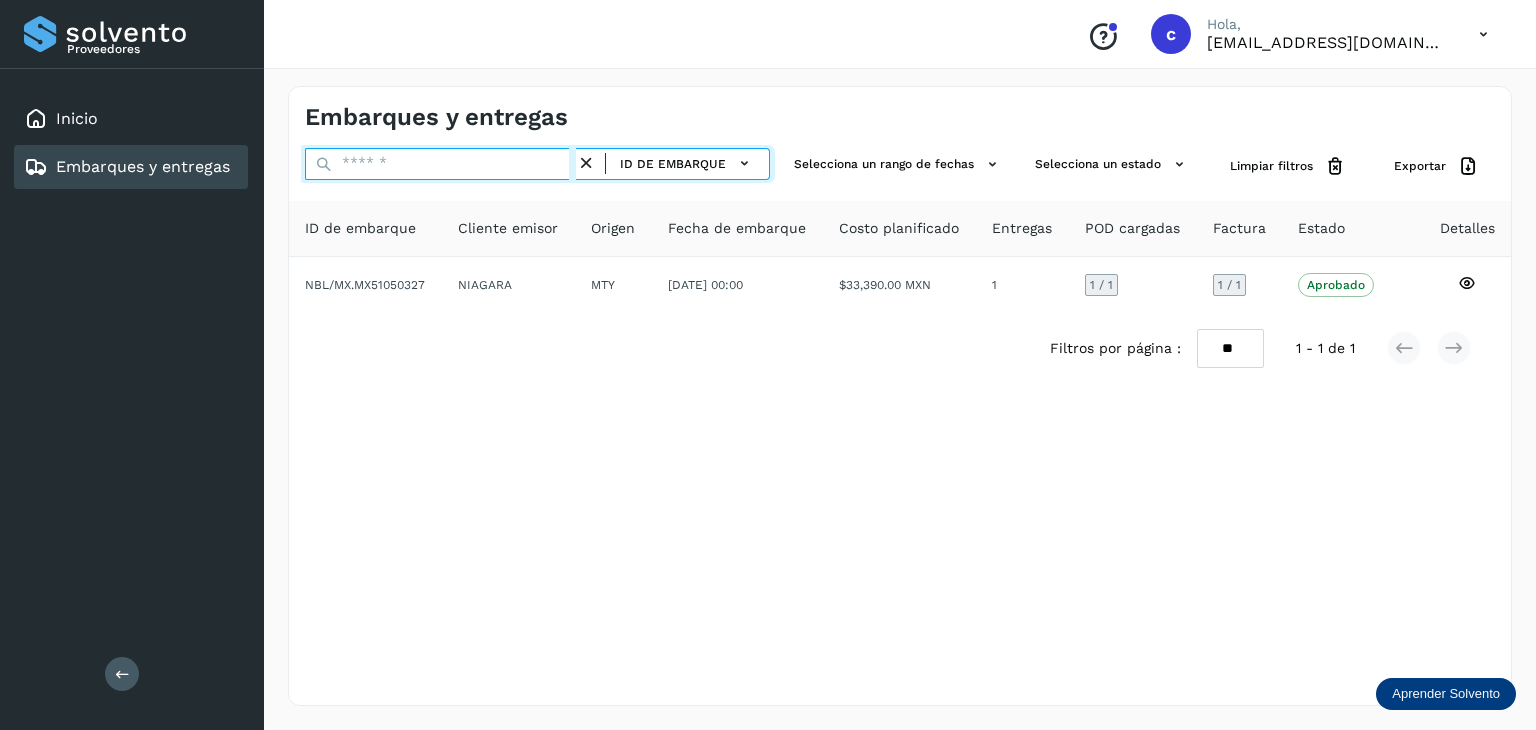 paste on "********" 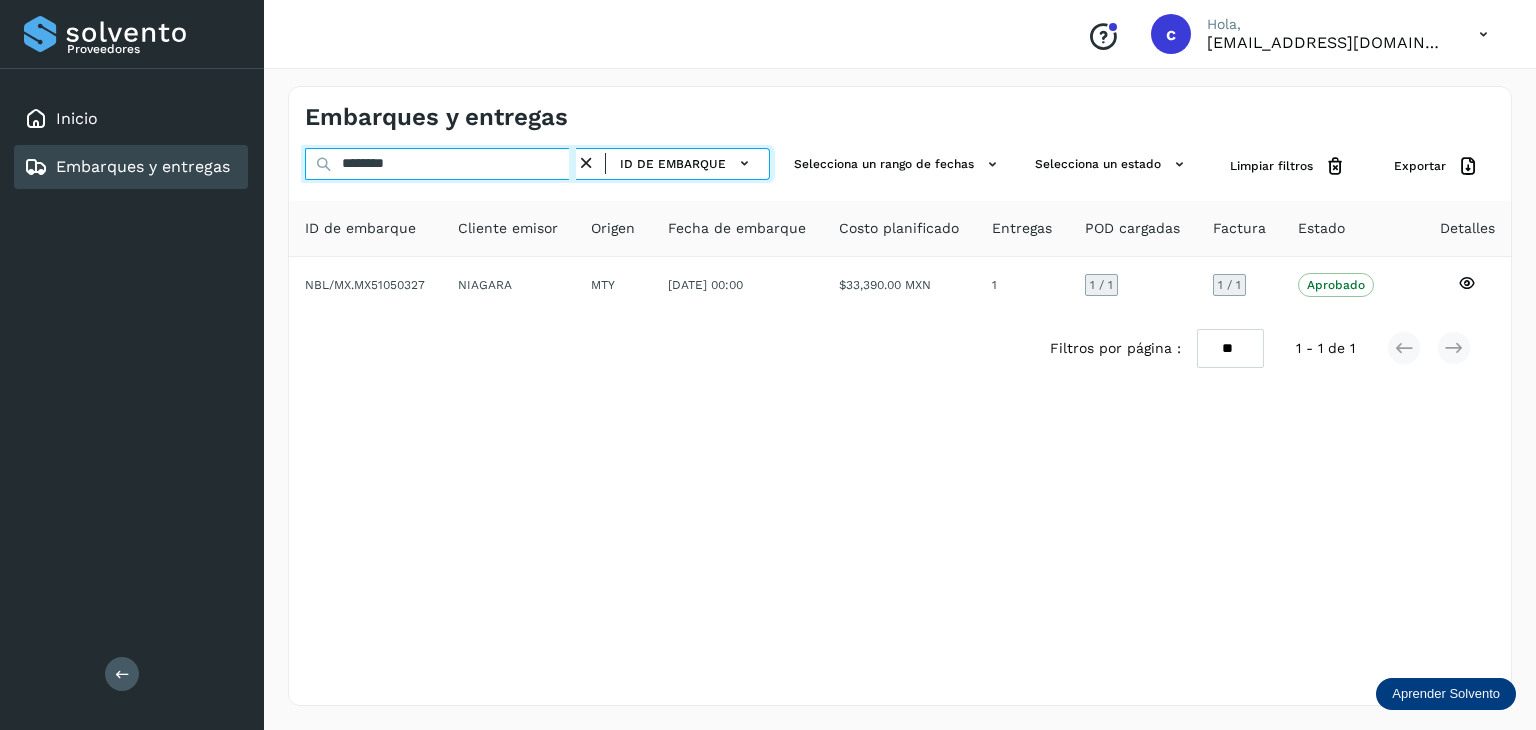 type on "********" 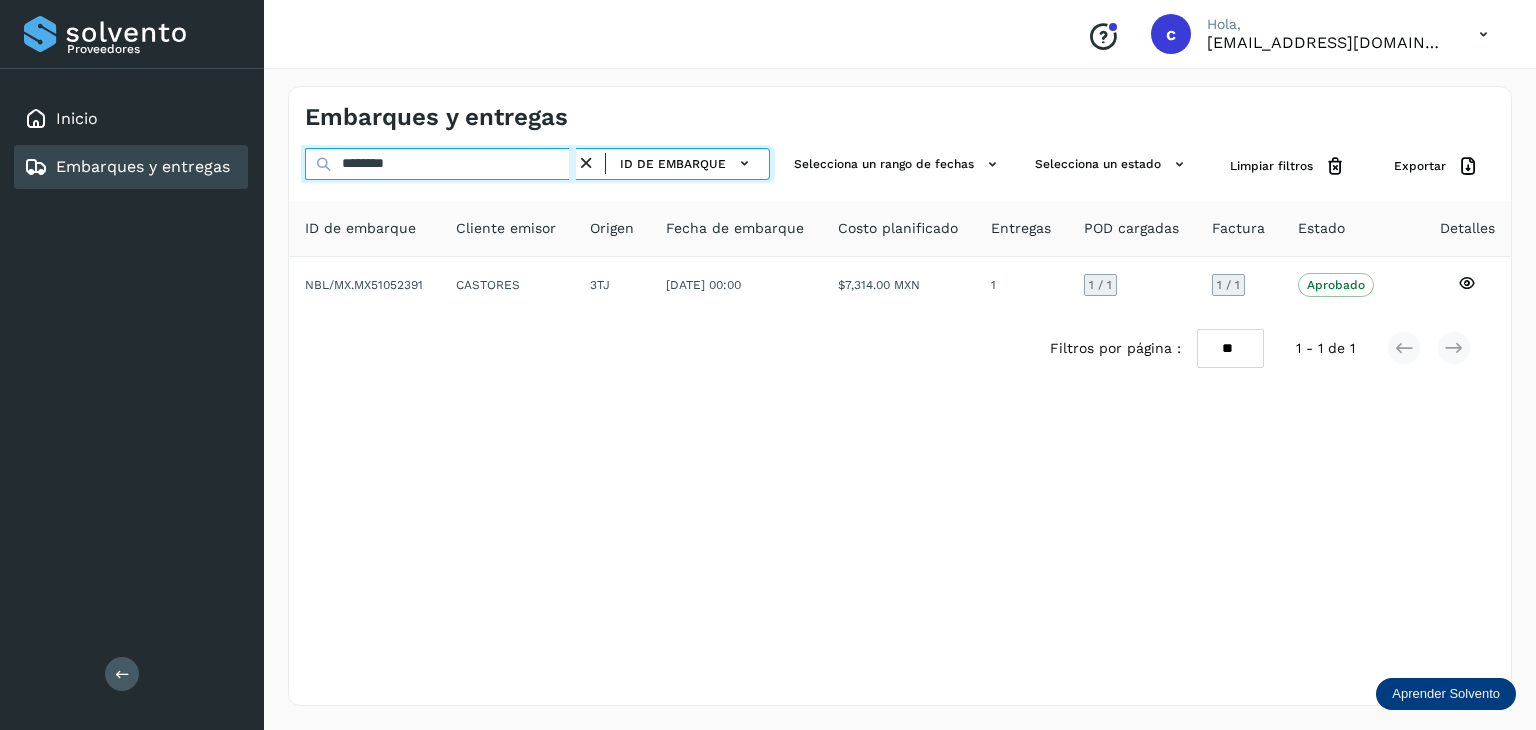 drag, startPoint x: 444, startPoint y: 156, endPoint x: 53, endPoint y: 229, distance: 397.7562 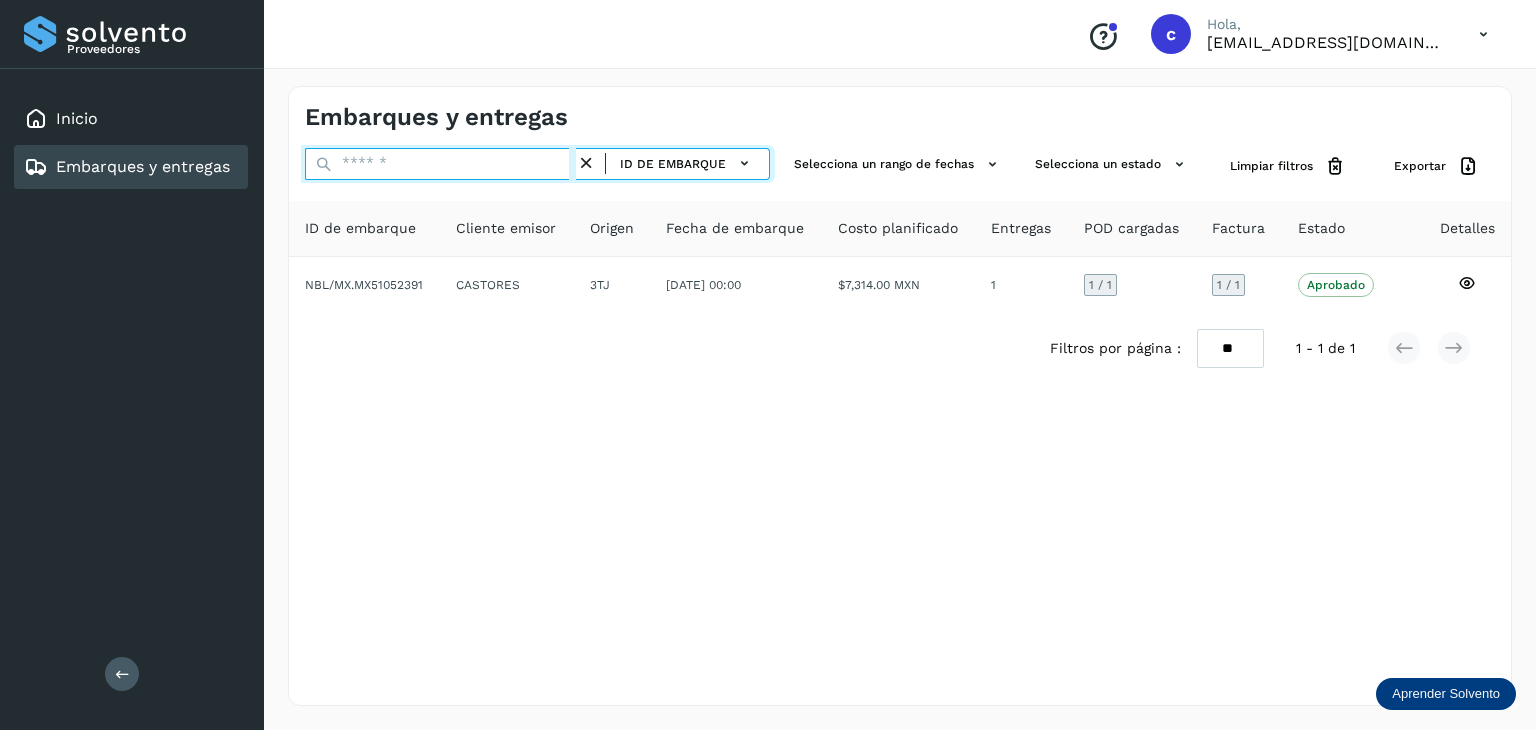 paste on "********" 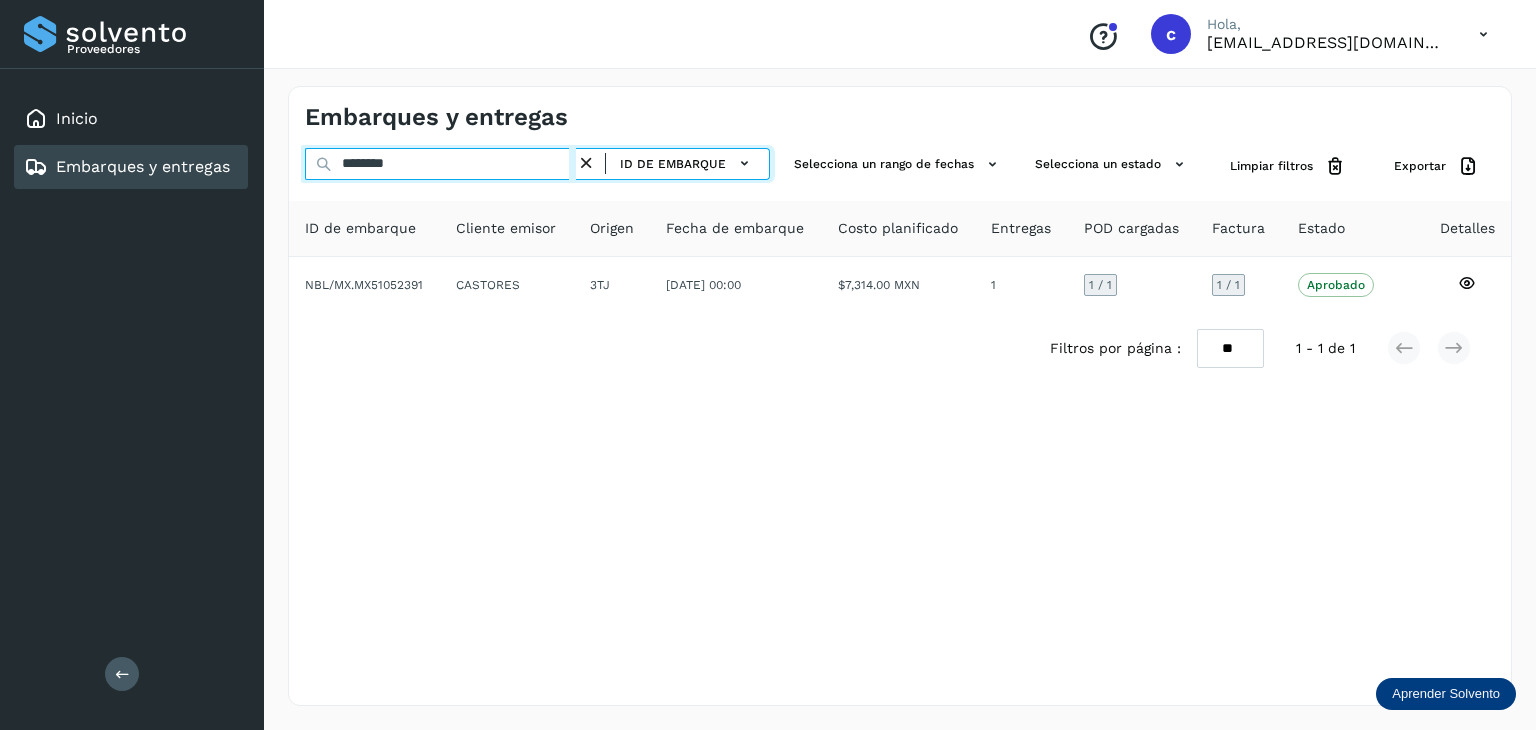 type on "********" 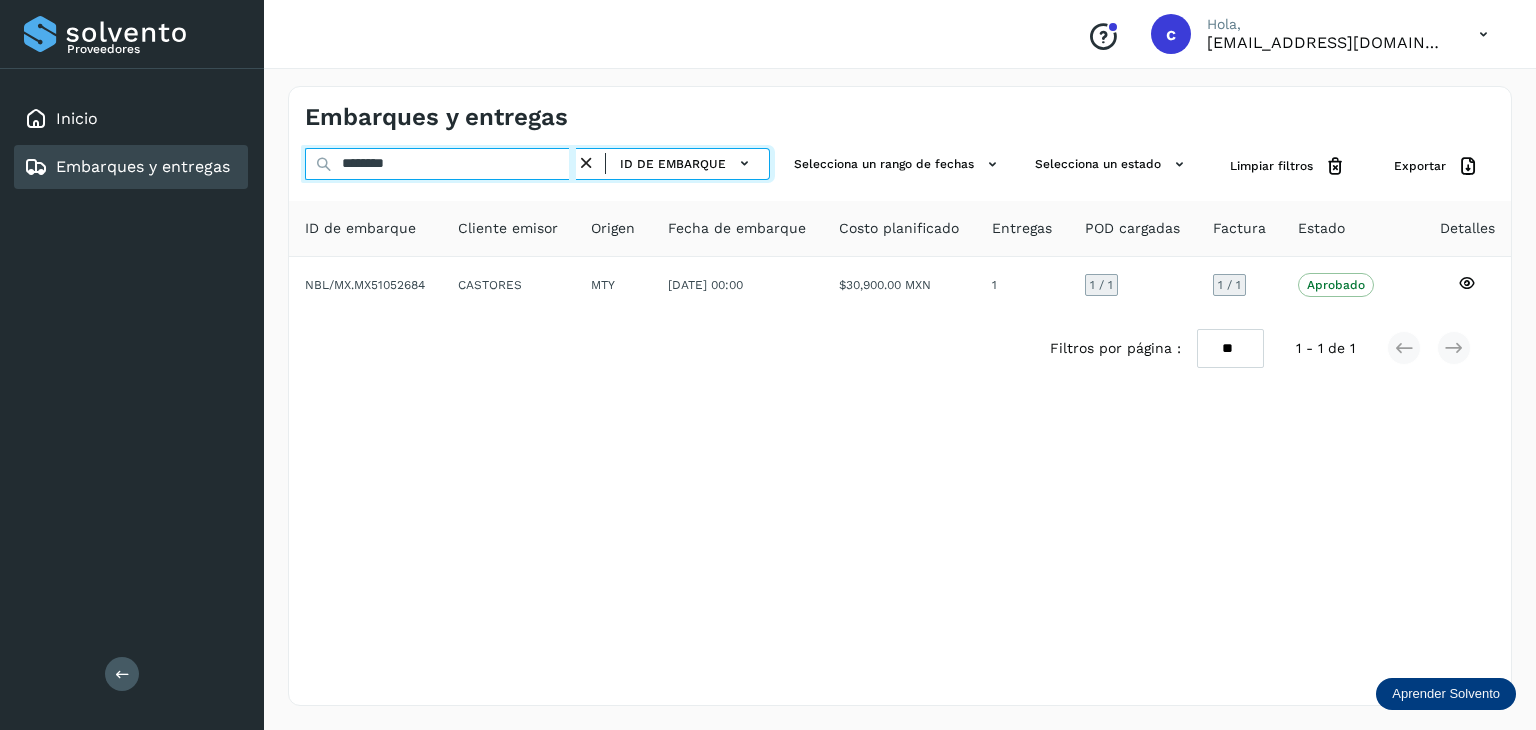 drag, startPoint x: 323, startPoint y: 169, endPoint x: 199, endPoint y: 190, distance: 125.765656 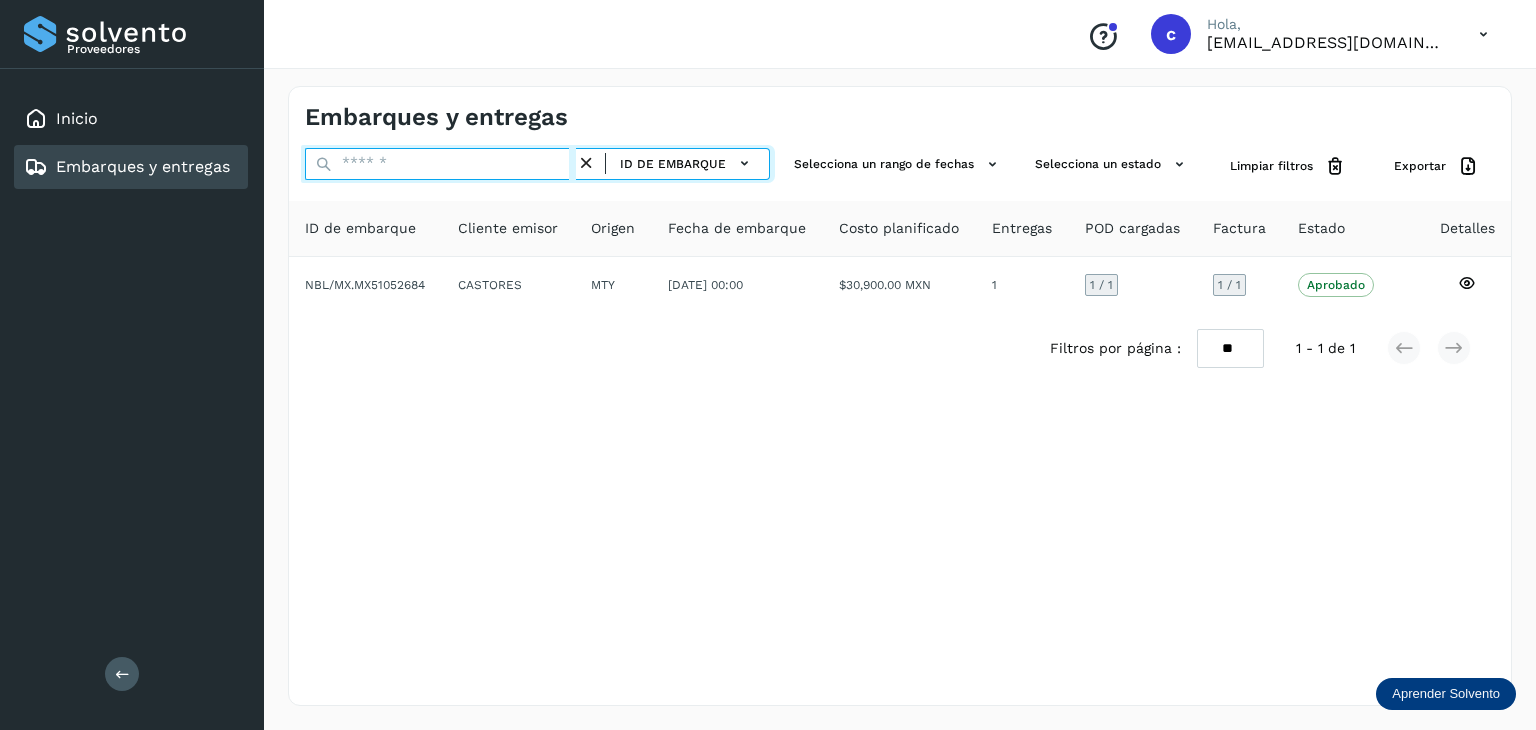 paste on "********" 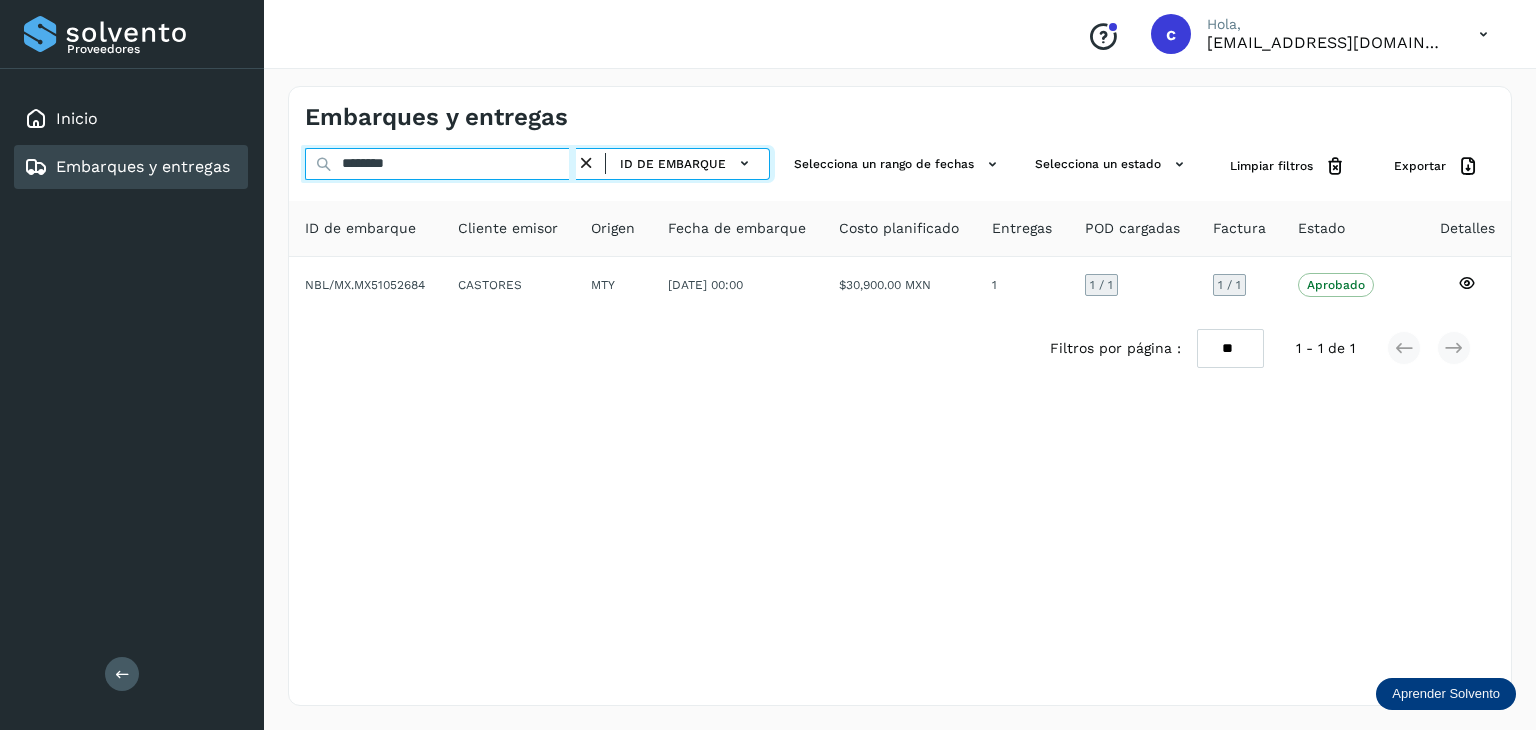 type on "********" 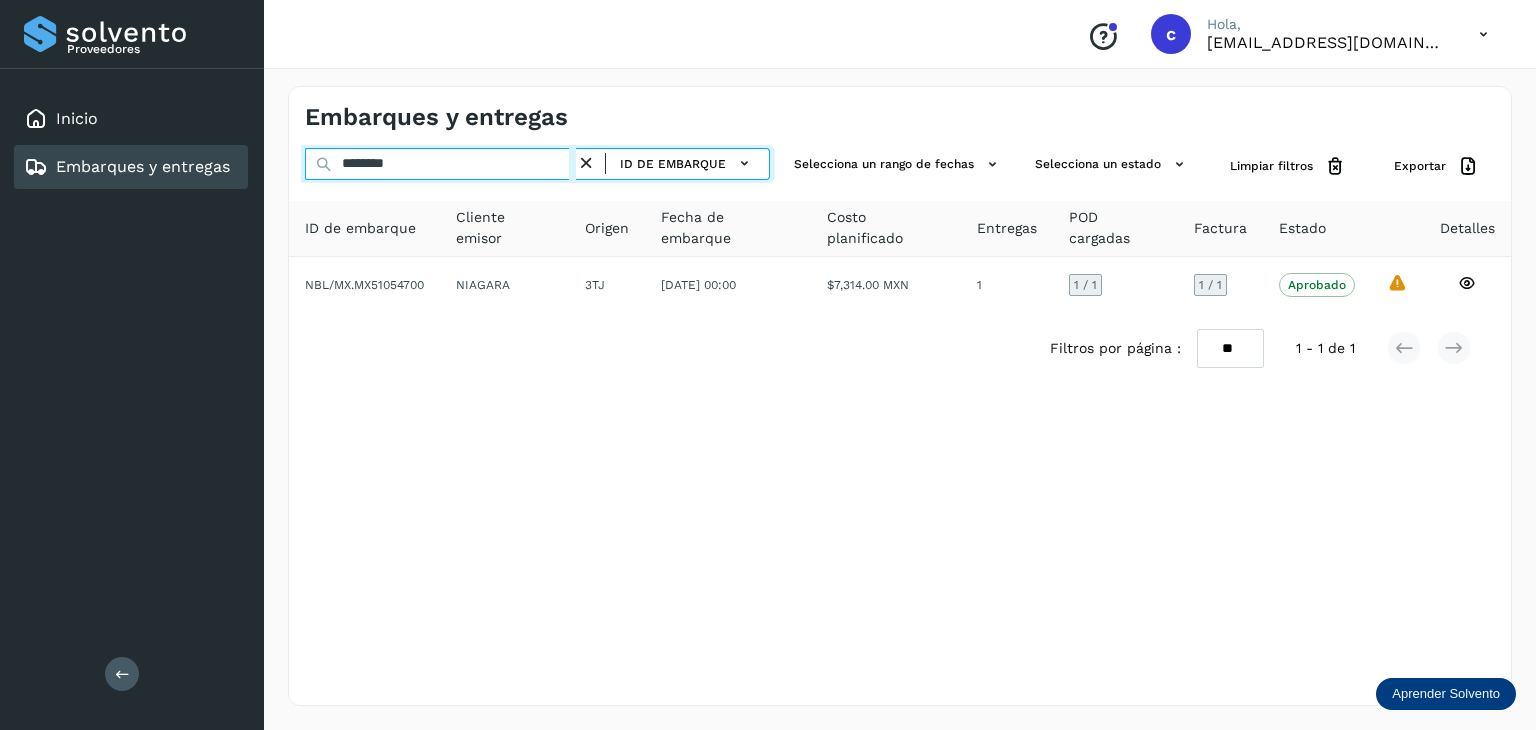 drag, startPoint x: 280, startPoint y: 185, endPoint x: 227, endPoint y: 214, distance: 60.41523 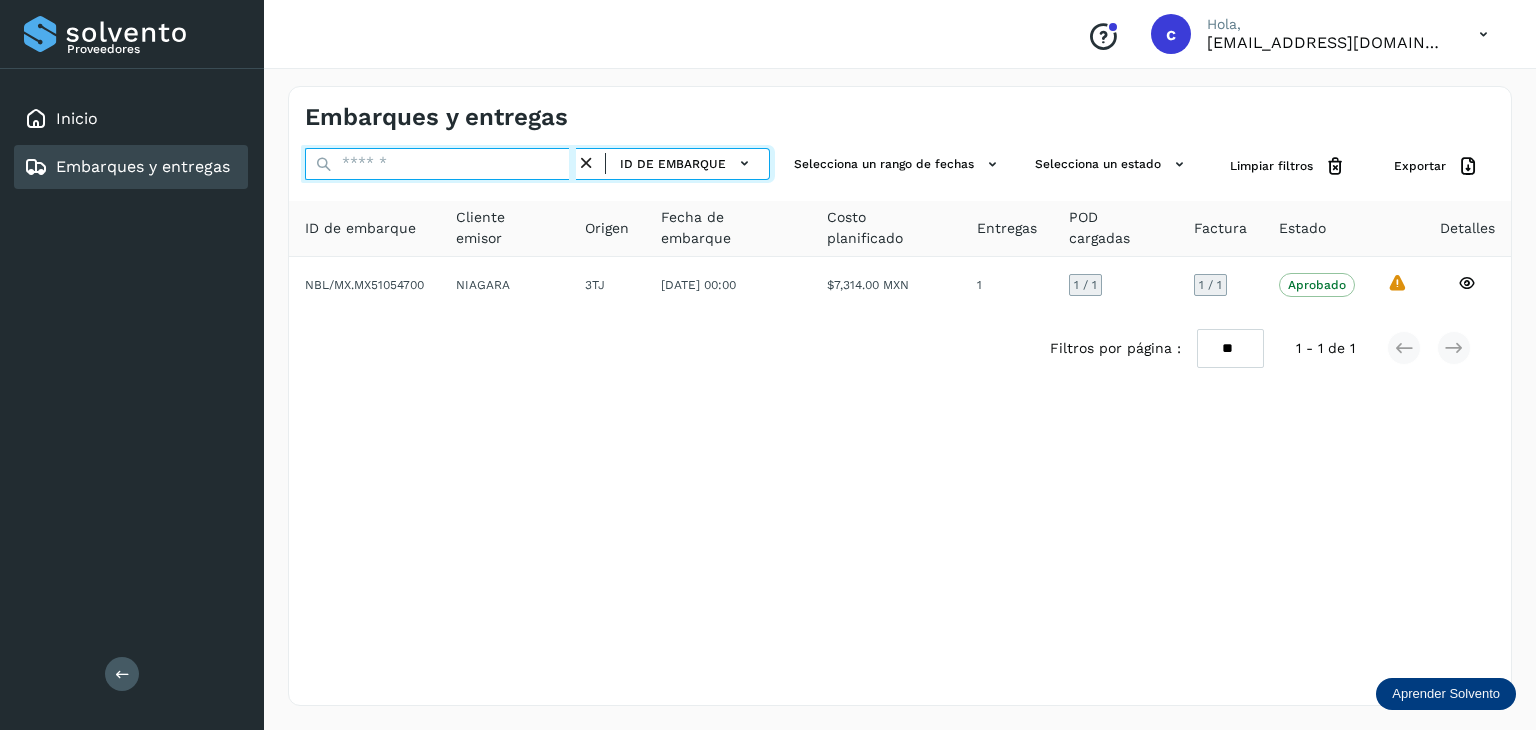 paste on "********" 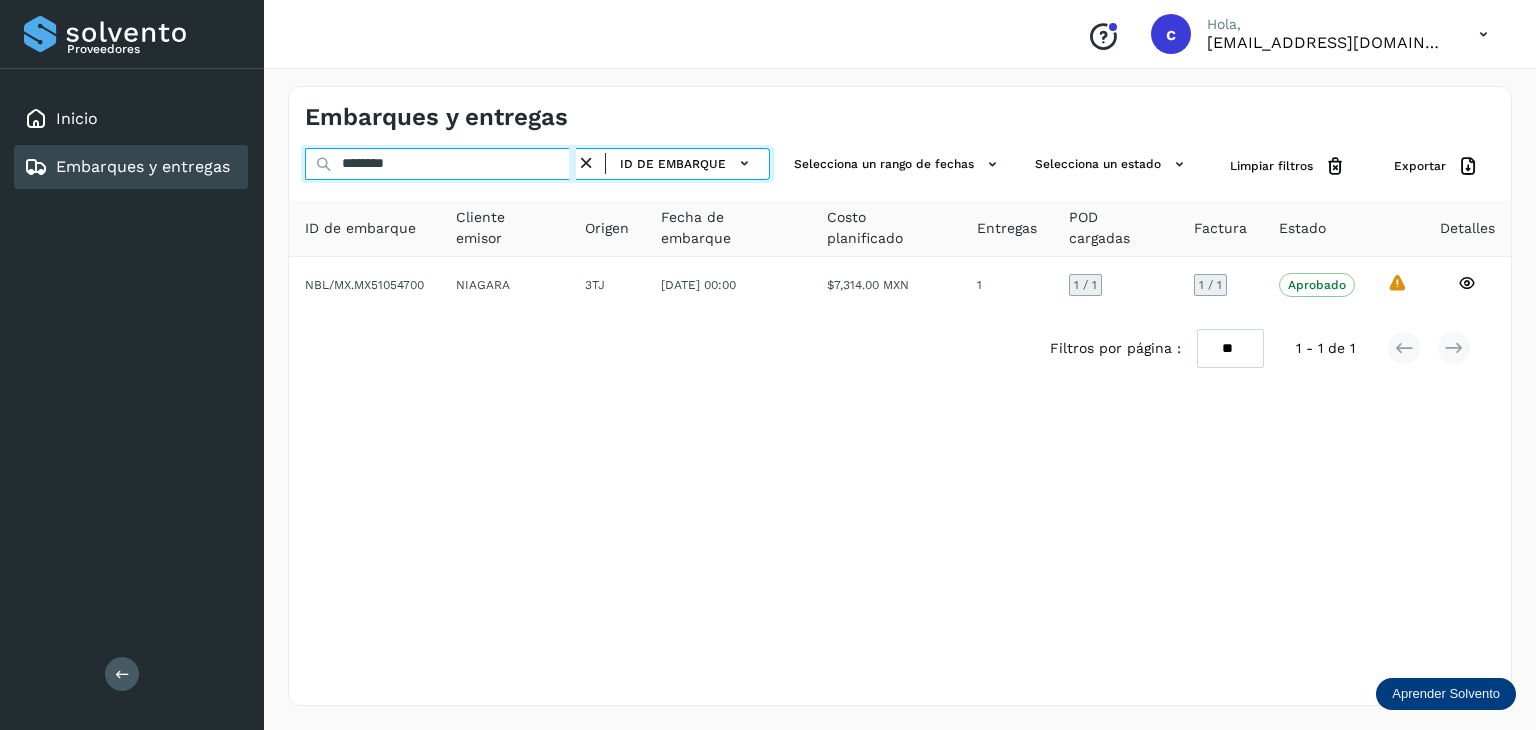 type on "********" 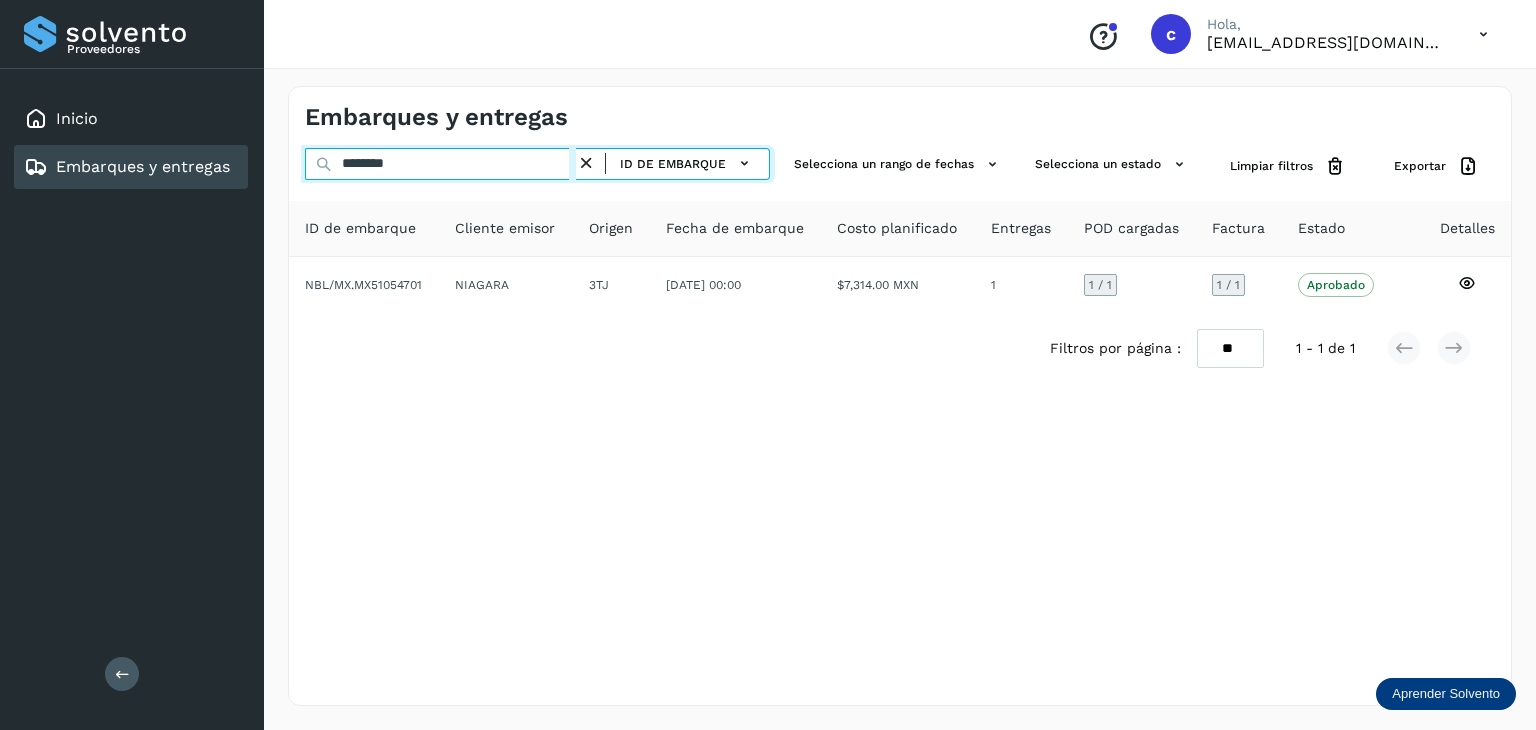 click on "Proveedores Inicio Embarques y entregas Salir
Conoce nuestros beneficios
c Hola, cuentasespeciales8_met@castores.com.mx Embarques y entregas ******** ID de embarque Selecciona un rango de fechas  Selecciona un estado Limpiar filtros Exportar ID de embarque Cliente emisor Origen Fecha de embarque Costo planificado Entregas POD cargadas Factura Estado Detalles NBL/MX.MX51054701 NIAGARA 3TJ 12/jun/2025 00:00  $7,314.00 MXN  1 1  / 1 1 / 1 Aprobado
Verifica el estado de la factura o entregas asociadas a este embarque
Filtros por página : ** ** ** 1 - 1 de 1" 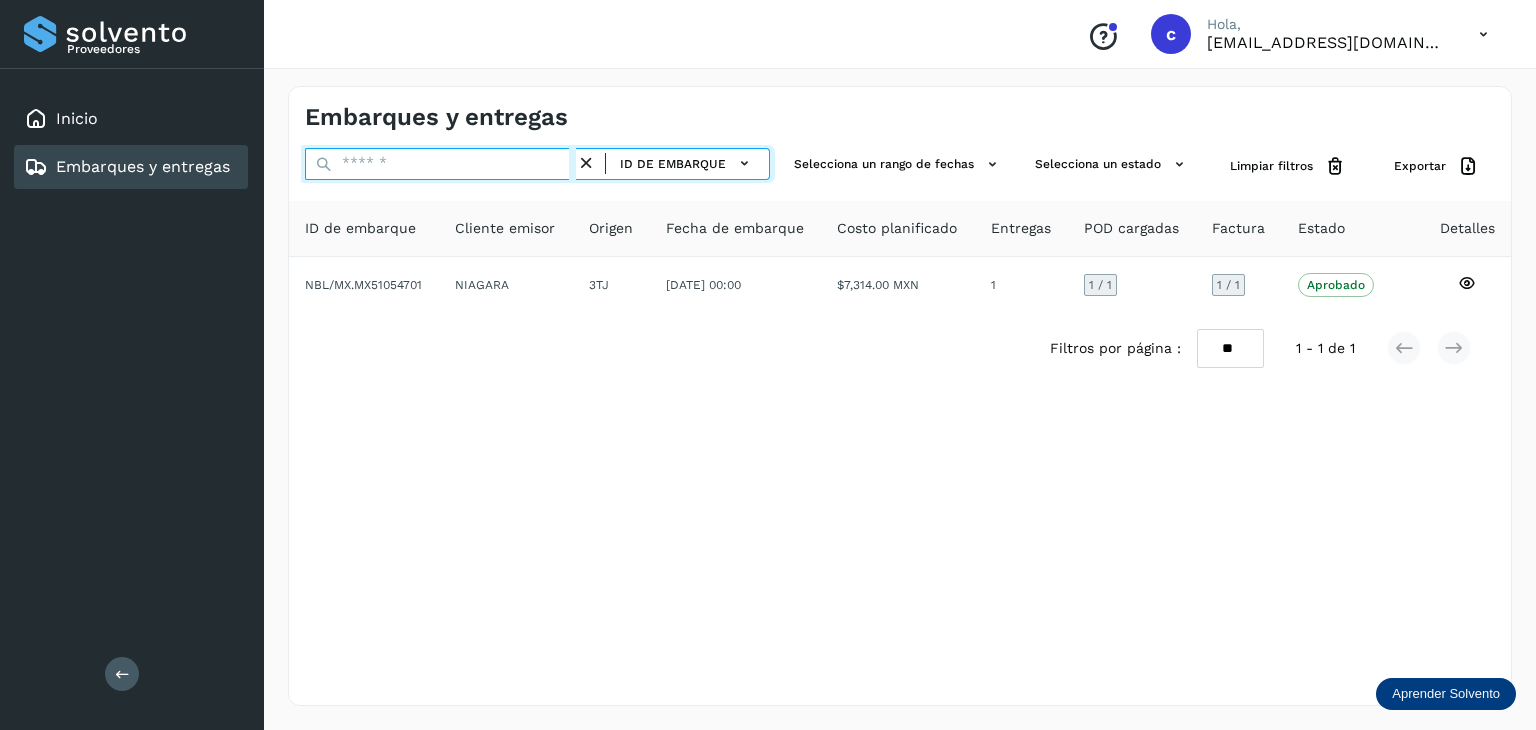 paste on "********" 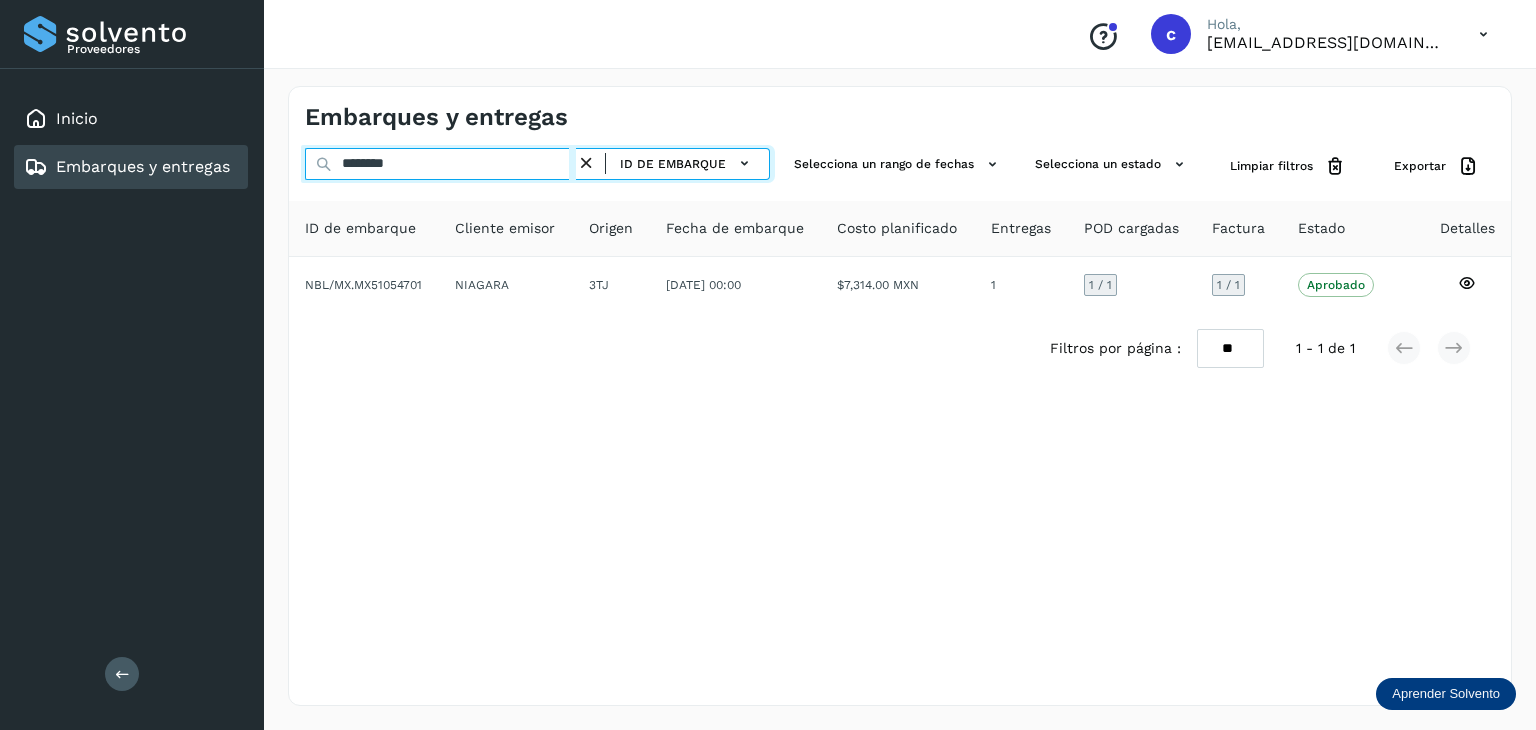 type on "********" 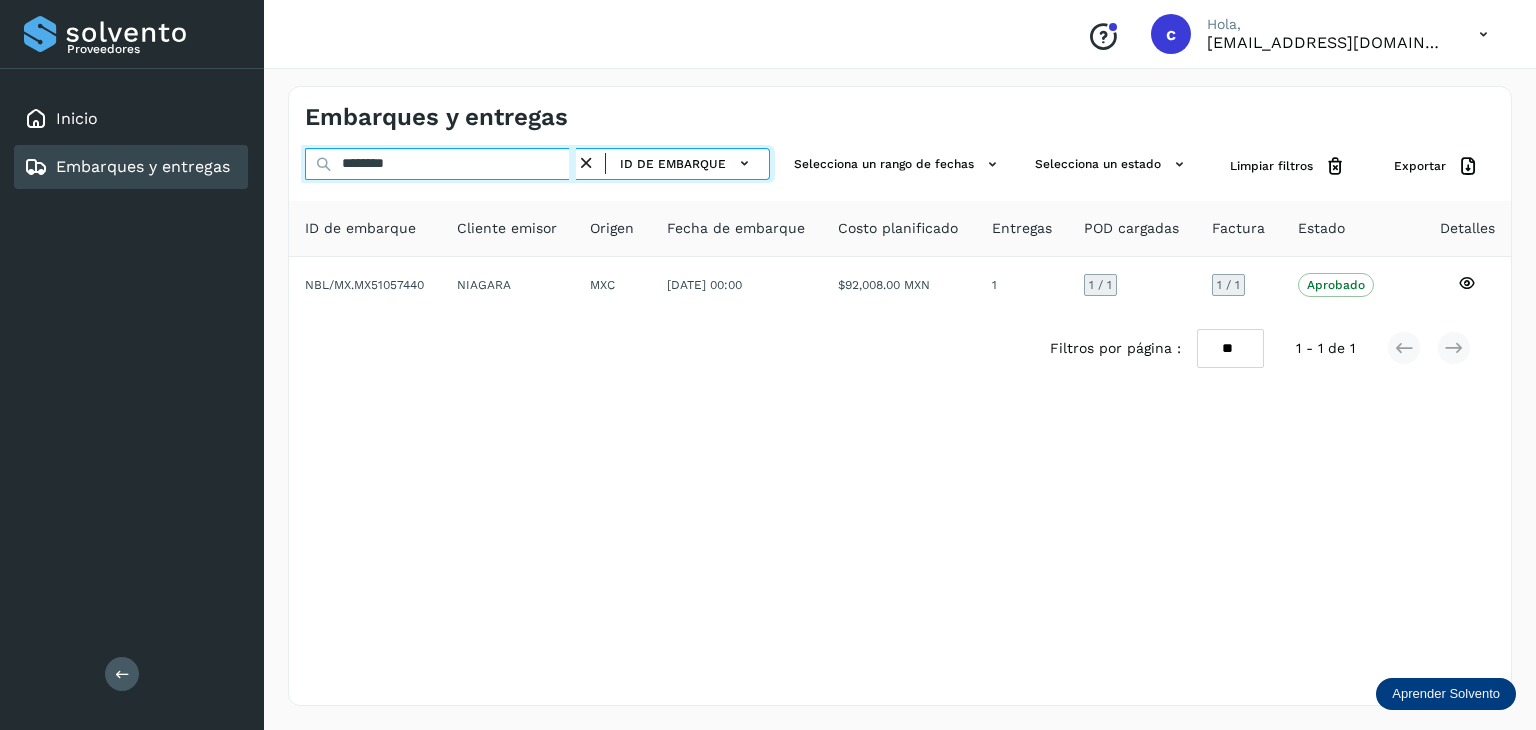 drag, startPoint x: 395, startPoint y: 156, endPoint x: 303, endPoint y: 184, distance: 96.16652 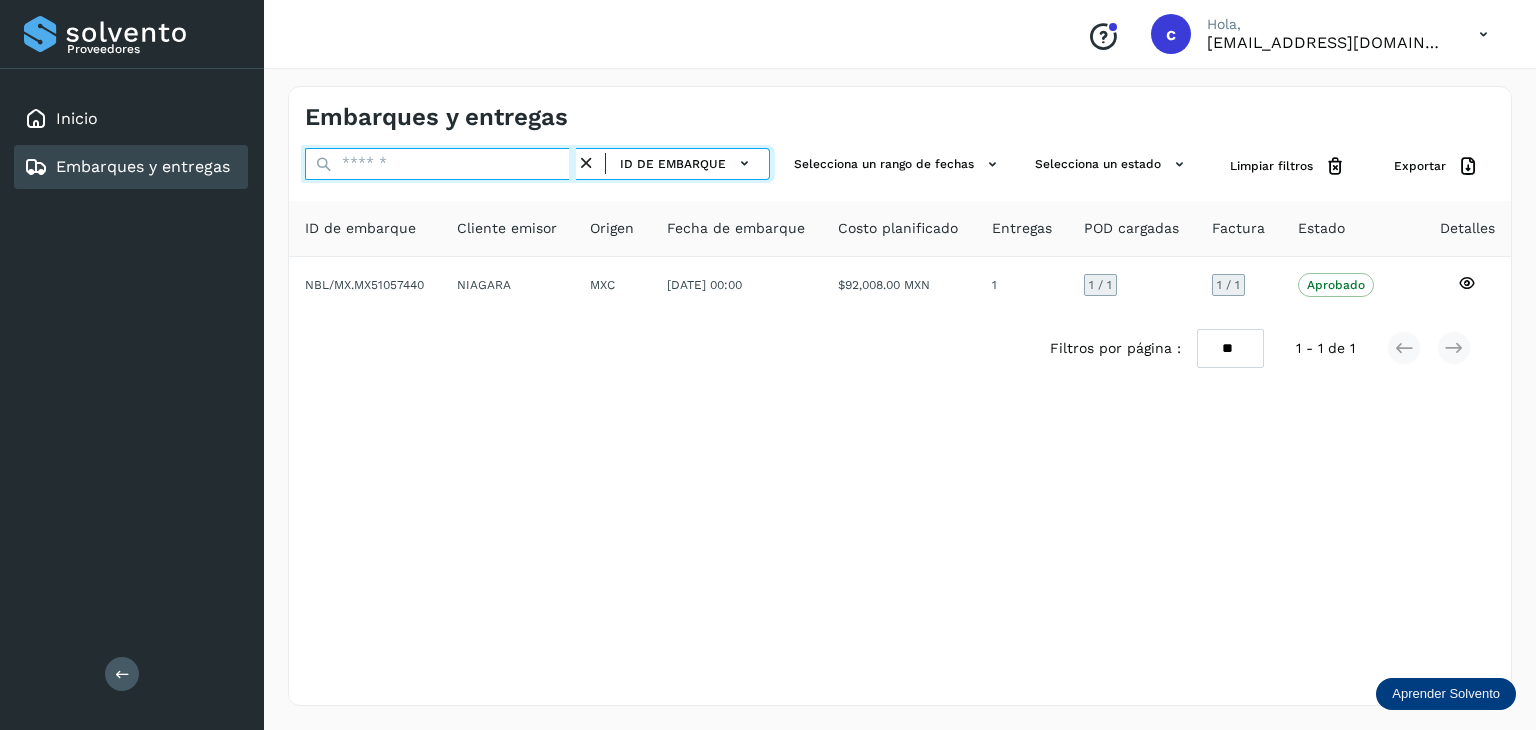 paste on "********" 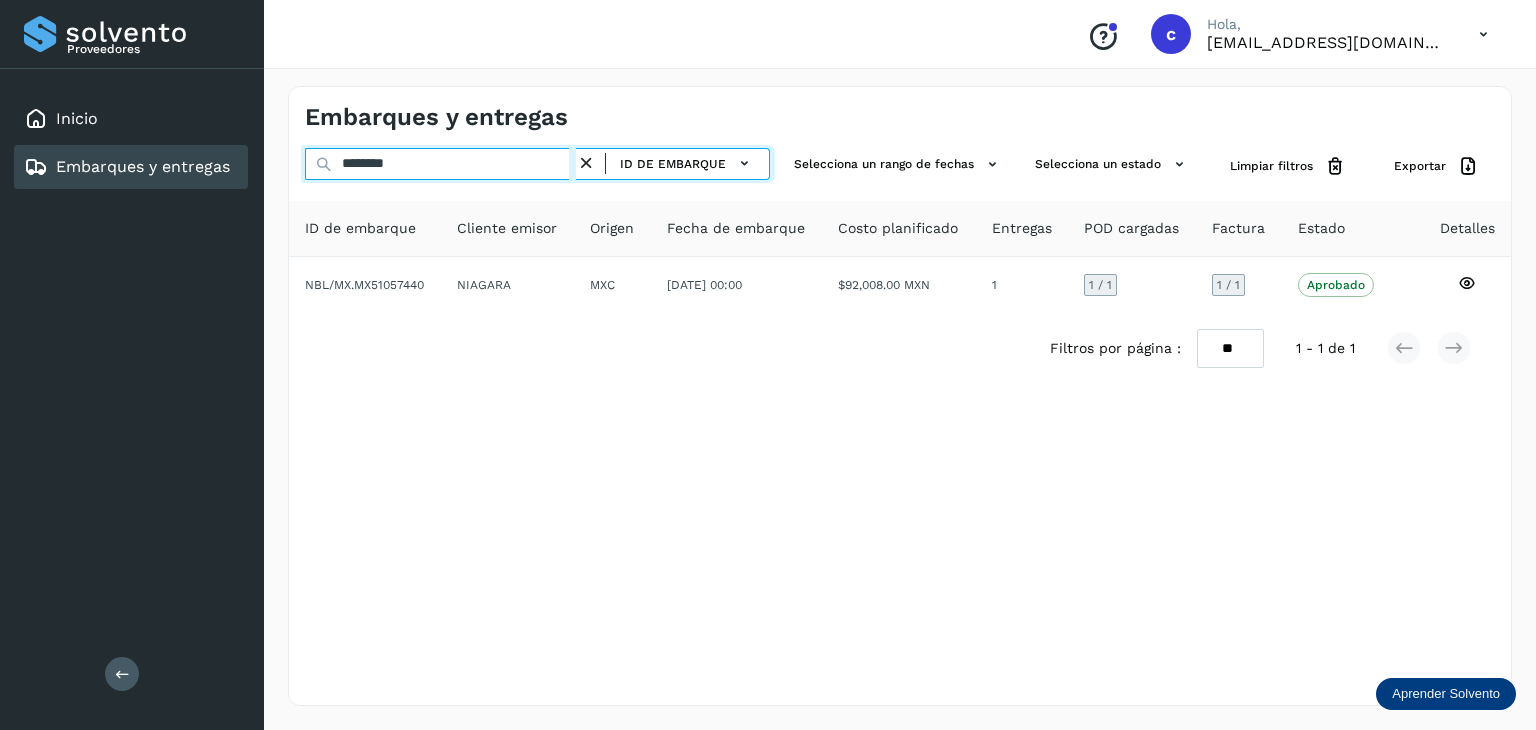 type on "********" 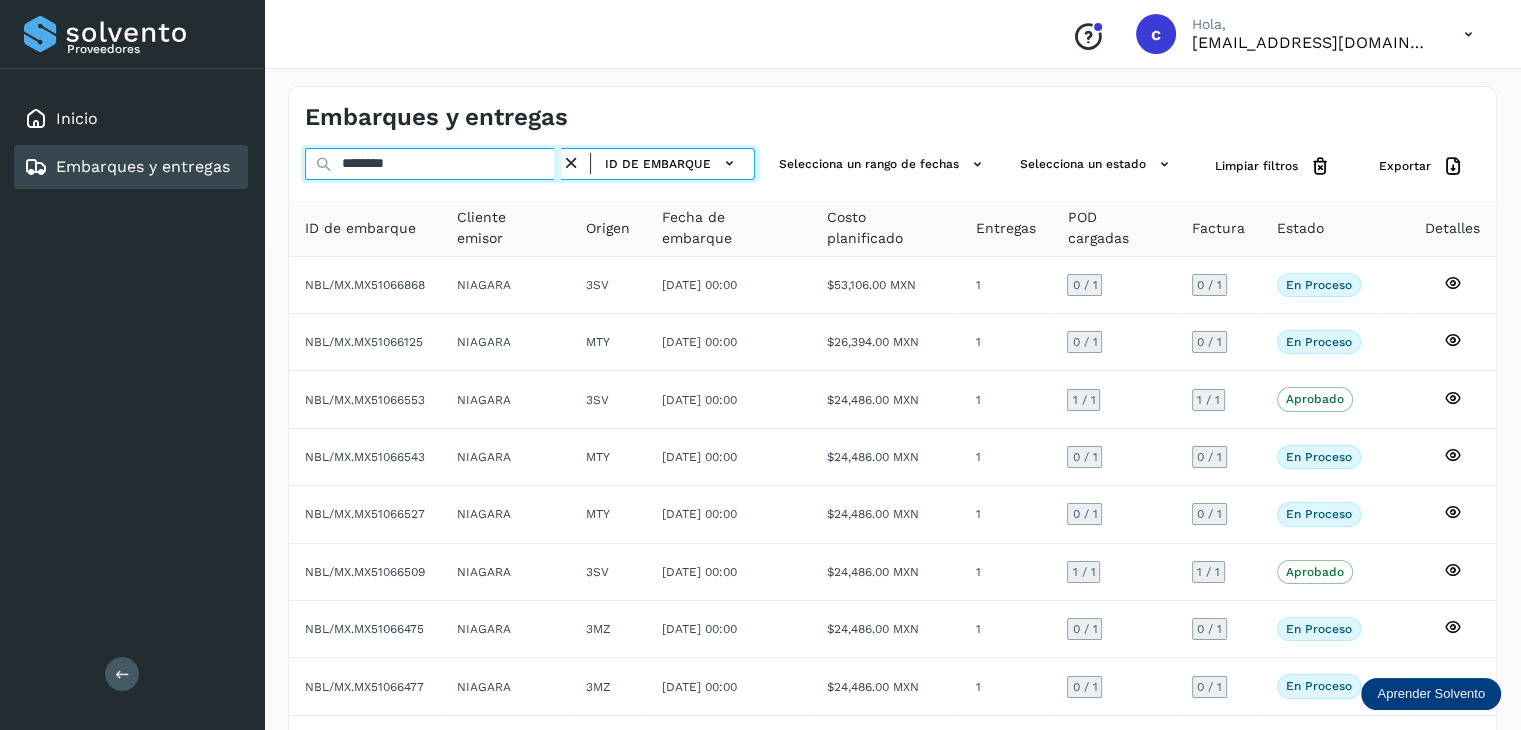 click on "Embarques y entregas ******** ID de embarque Selecciona un rango de fechas  Selecciona un estado Limpiar filtros Exportar ID de embarque Cliente emisor Origen Fecha de embarque Costo planificado Entregas POD cargadas Factura Estado Detalles NBL/MX.MX51066868 NIAGARA 3SV [DATE] 00:00  $53,106.00 MXN  1 0  / 1 0 / 1 En proceso
Verifica el estado de la factura o entregas asociadas a este embarque
NBL/MX.MX51066125 NIAGARA MTY [DATE] 00:00  $26,394.00 MXN  1 0  / 1 0 / 1 En proceso
Verifica el estado de la factura o entregas asociadas a este embarque
NBL/MX.MX51066553 NIAGARA 3SV [DATE] 00:00  $24,486.00 MXN  1 1  / 1 1 / 1 Aprobado
Verifica el estado de la factura o entregas asociadas a este embarque
NBL/MX.MX51066543 NIAGARA MTY [DATE] 00:00  $24,486.00 MXN  1 0  / 1 0 / 1 En proceso
MTY" at bounding box center [892, 493] 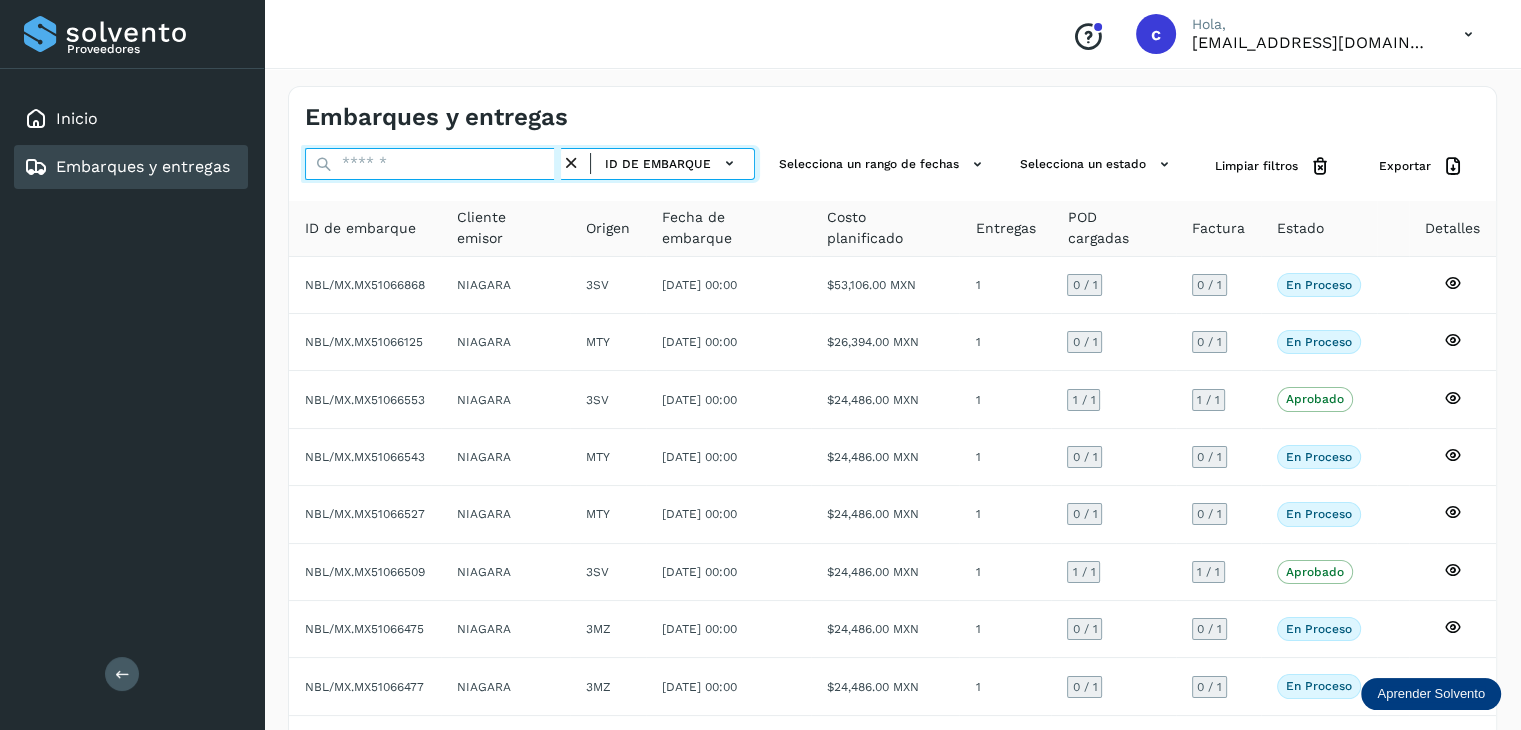 paste on "********" 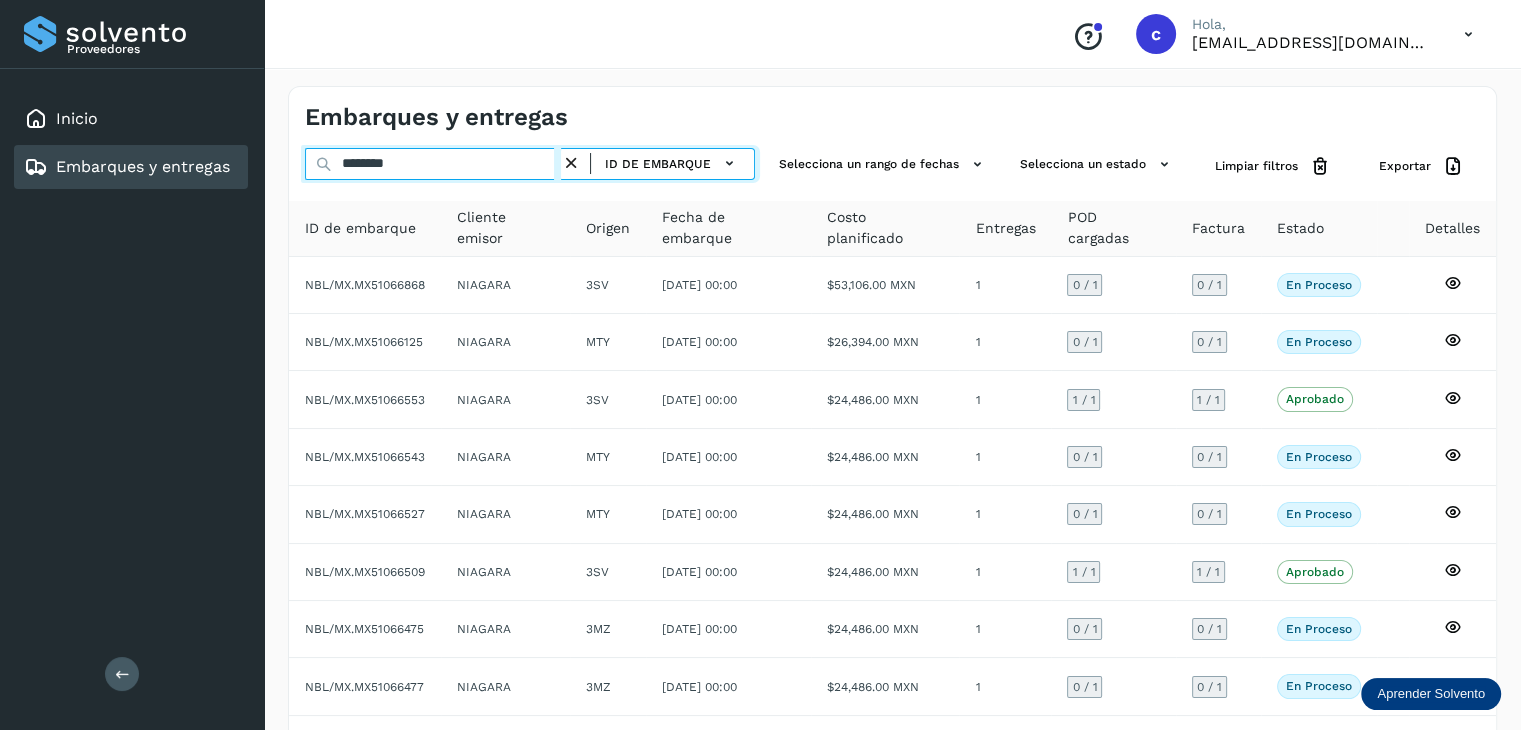 type on "********" 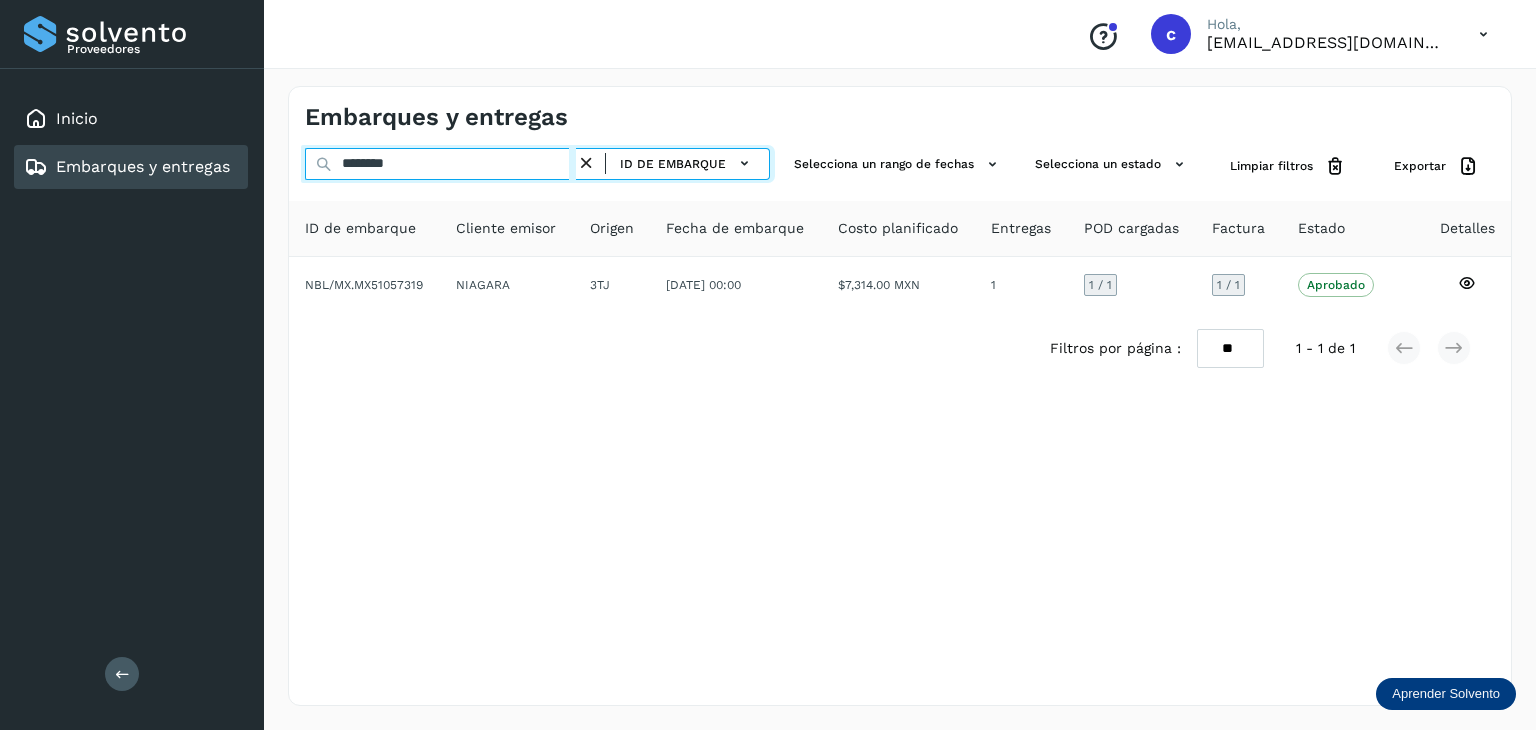 drag, startPoint x: 416, startPoint y: 162, endPoint x: 208, endPoint y: 169, distance: 208.11775 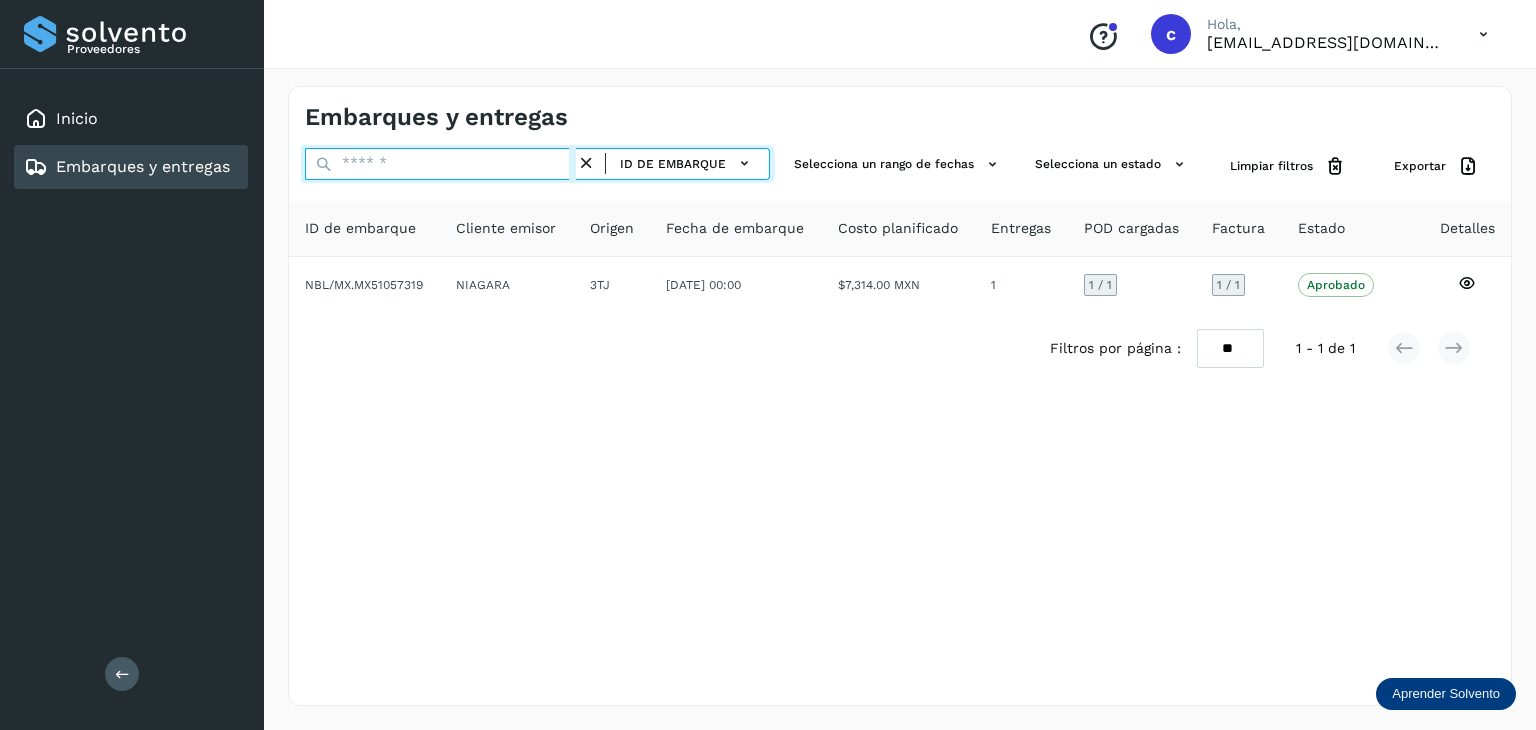 paste on "********" 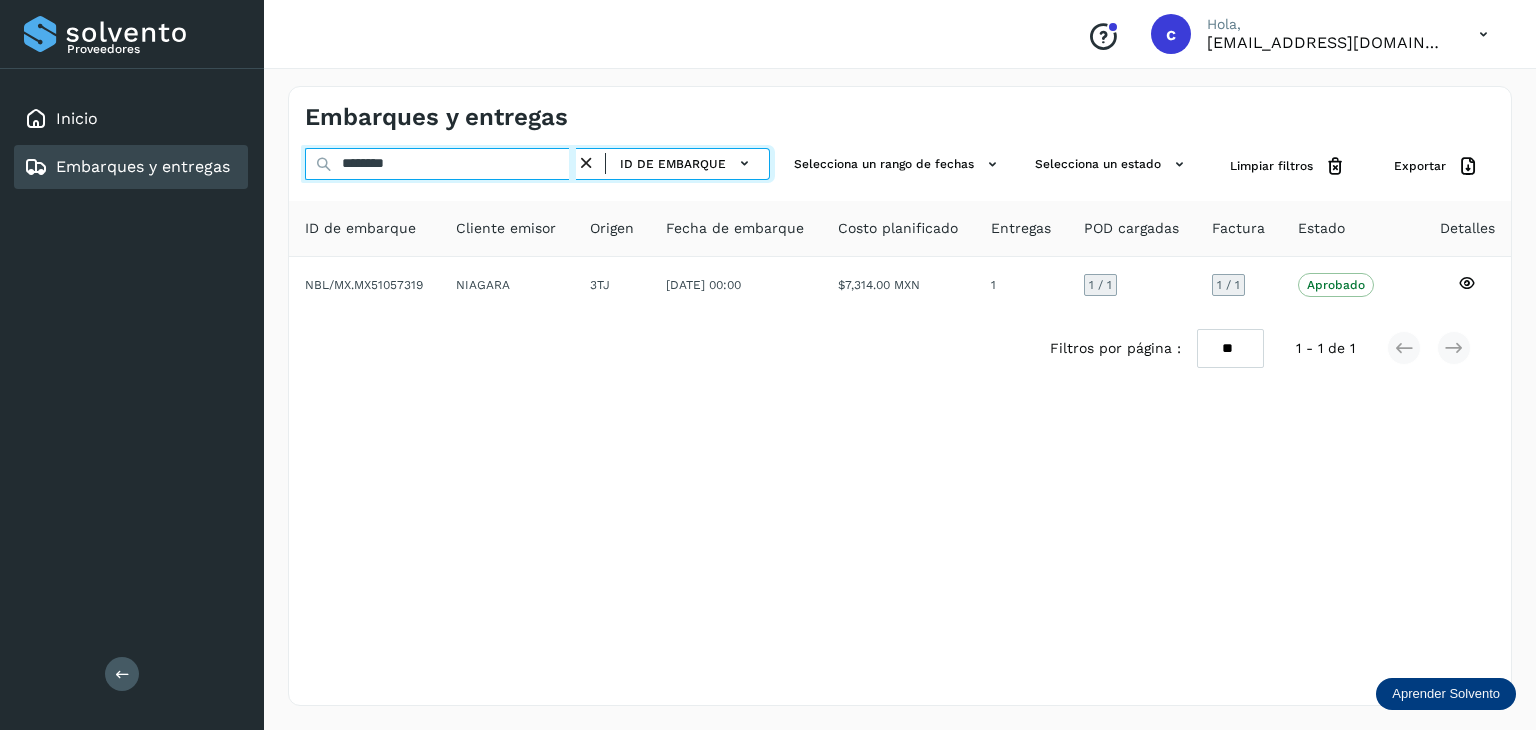type on "********" 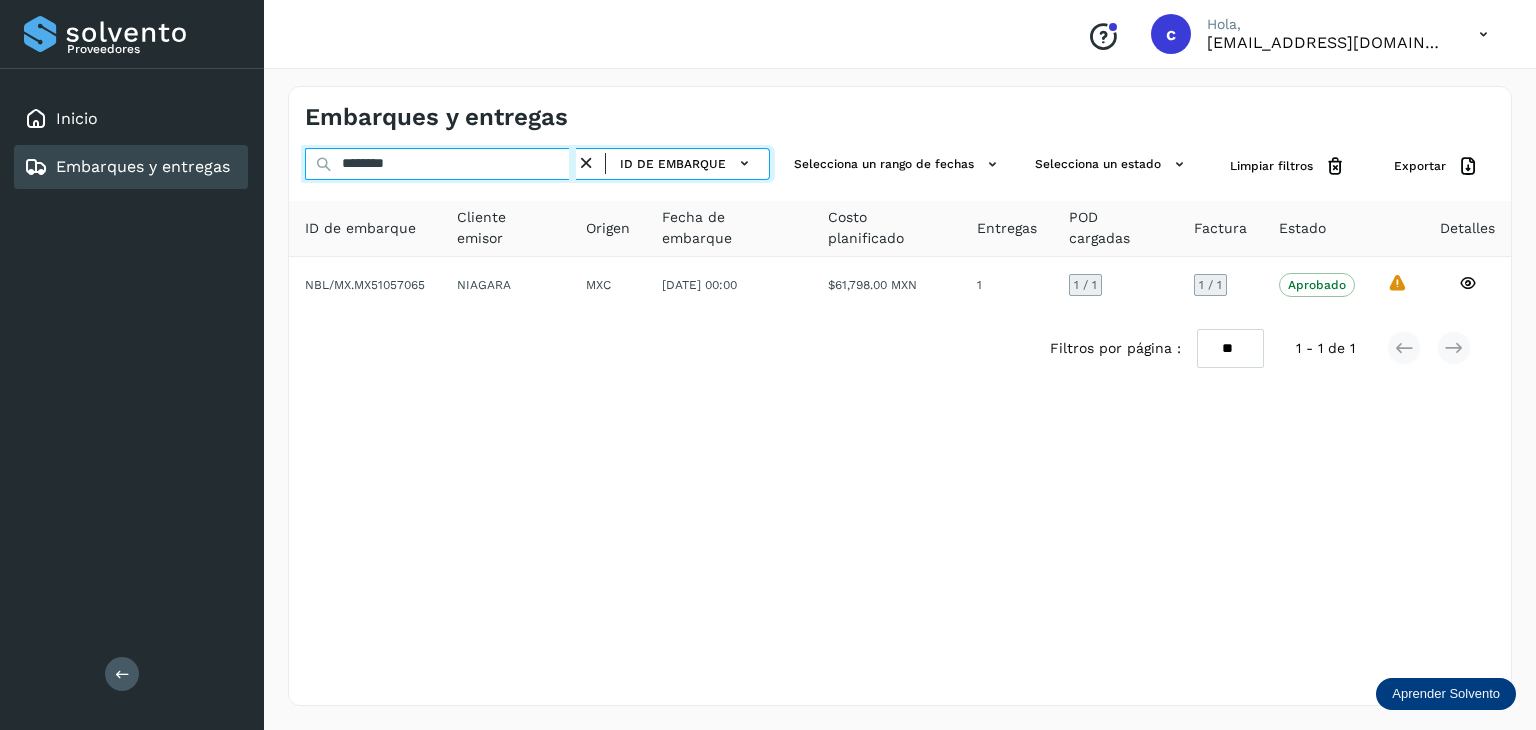 click on "Proveedores Inicio Embarques y entregas Salir
Conoce nuestros beneficios
c Hola, cuentasespeciales8_met@castores.com.mx Embarques y entregas ******** ID de embarque Selecciona un rango de fechas  Selecciona un estado Limpiar filtros Exportar ID de embarque Cliente emisor Origen Fecha de embarque Costo planificado Entregas POD cargadas Factura Estado Detalles NBL/MX.MX51057065 NIAGARA MXC 19/jun/2025 00:00  $61,798.00 MXN  1 1  / 1 1 / 1 Aprobado
Verifica el estado de la factura o entregas asociadas a este embarque
La validación de Solvento para este embarque ha sido anulada debido al cambio de estado a “Aprobado con Excepción”
Filtros por página : ** ** ** 1 - 1 de 1" 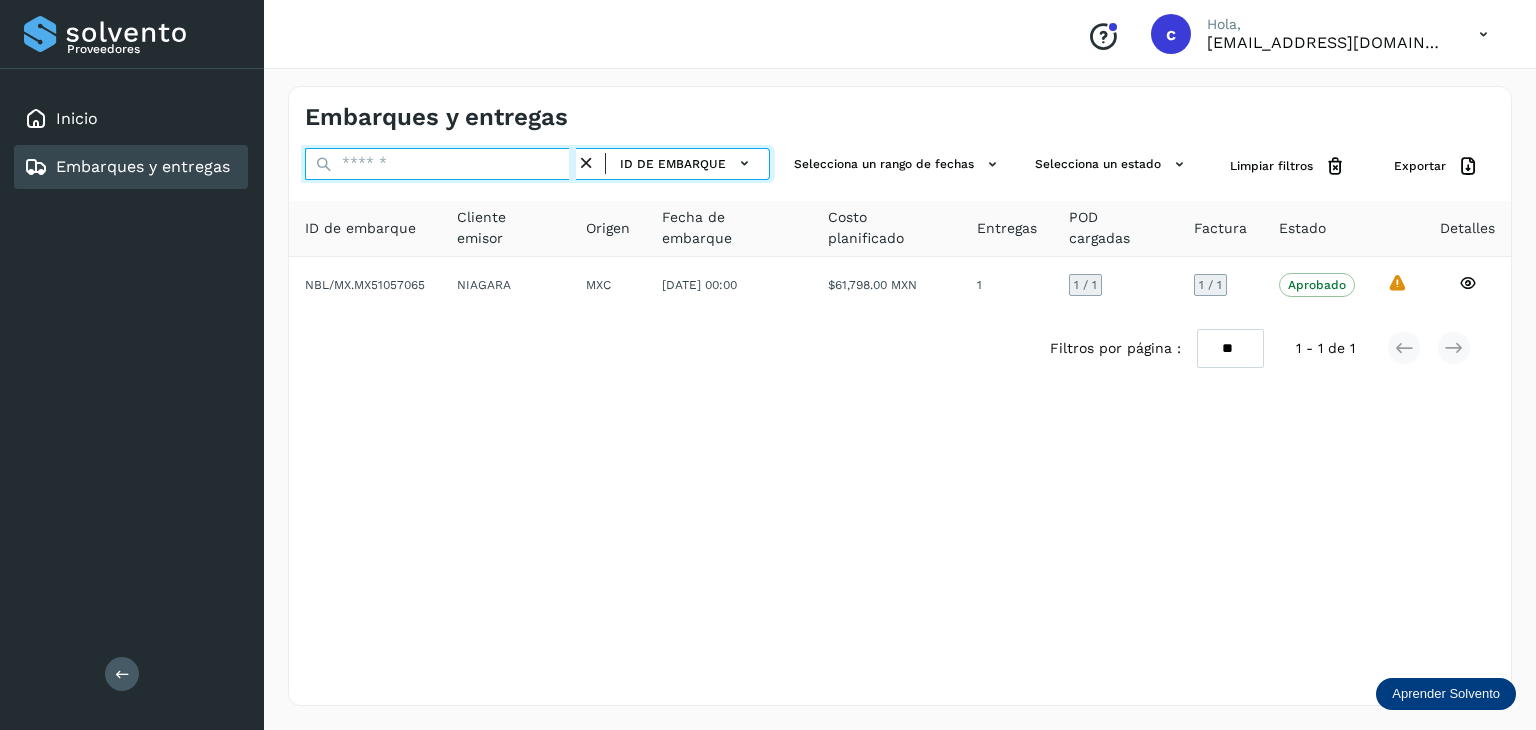 paste on "********" 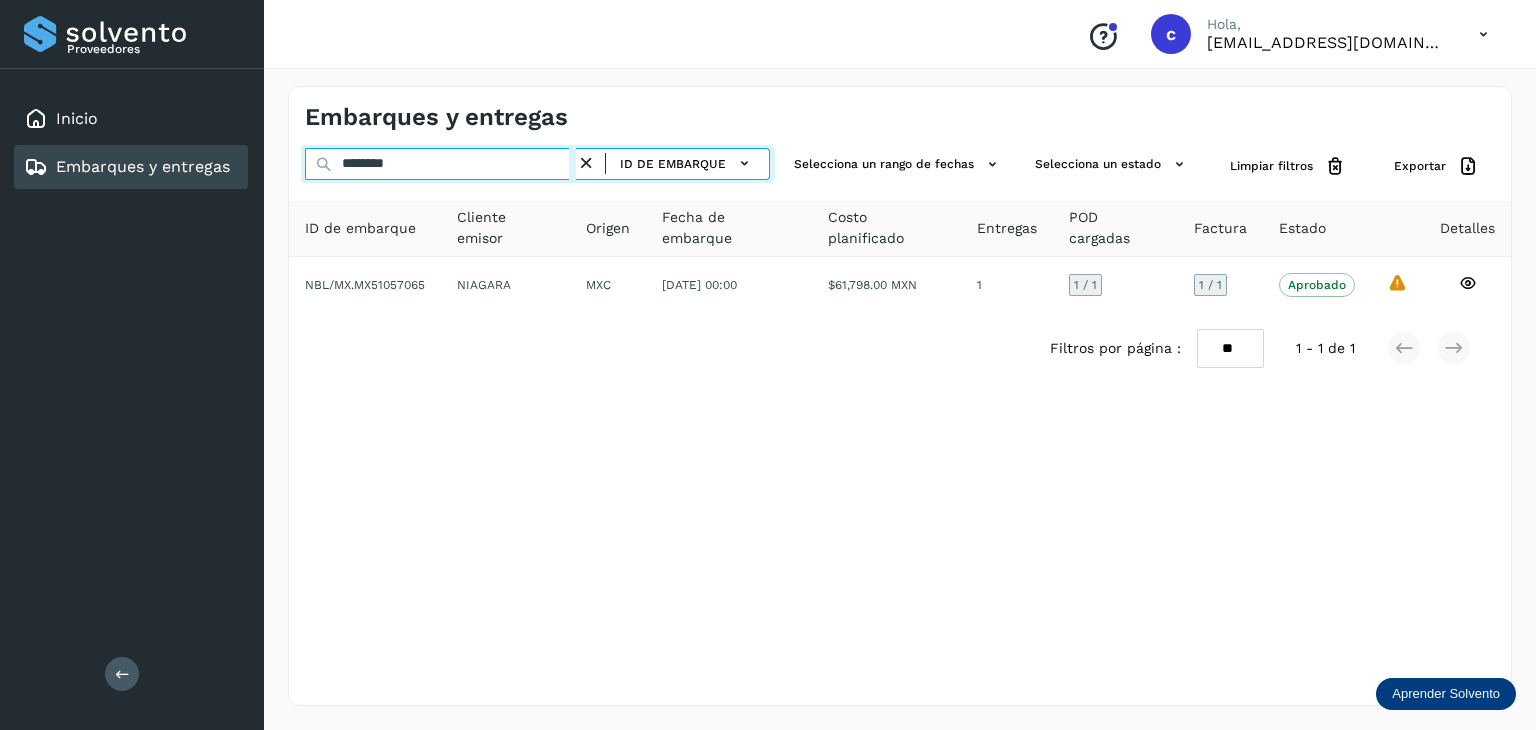 type on "********" 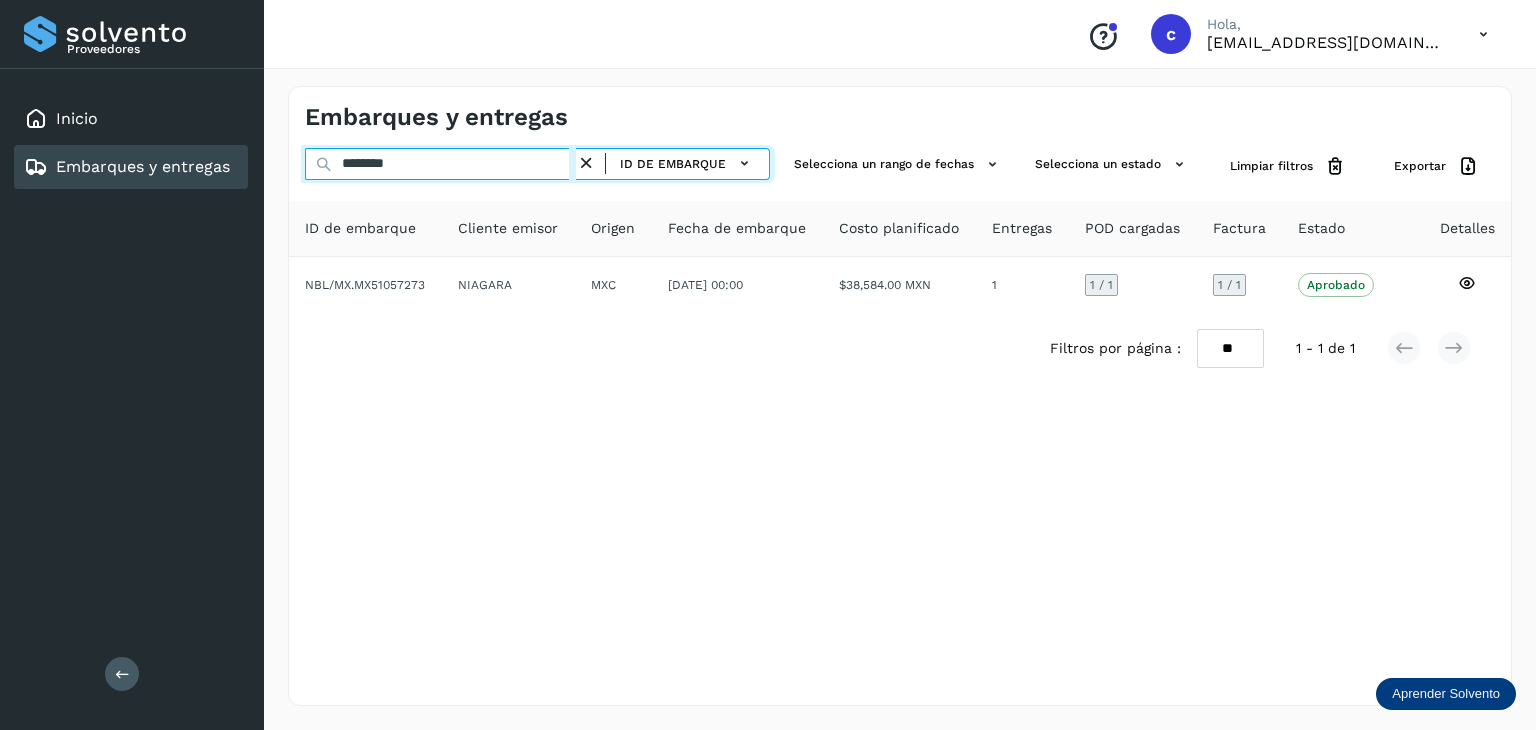 click on "Proveedores Inicio Embarques y entregas Salir
Conoce nuestros beneficios
c Hola, cuentasespeciales8_met@castores.com.mx Embarques y entregas ******** ID de embarque Selecciona un rango de fechas  Selecciona un estado Limpiar filtros Exportar ID de embarque Cliente emisor Origen Fecha de embarque Costo planificado Entregas POD cargadas Factura Estado Detalles NBL/MX.MX51057273 NIAGARA MXC 17/jun/2025 00:00  $38,584.00 MXN  1 1  / 1 1 / 1 Aprobado
Verifica el estado de la factura o entregas asociadas a este embarque
Filtros por página : ** ** ** 1 - 1 de 1" 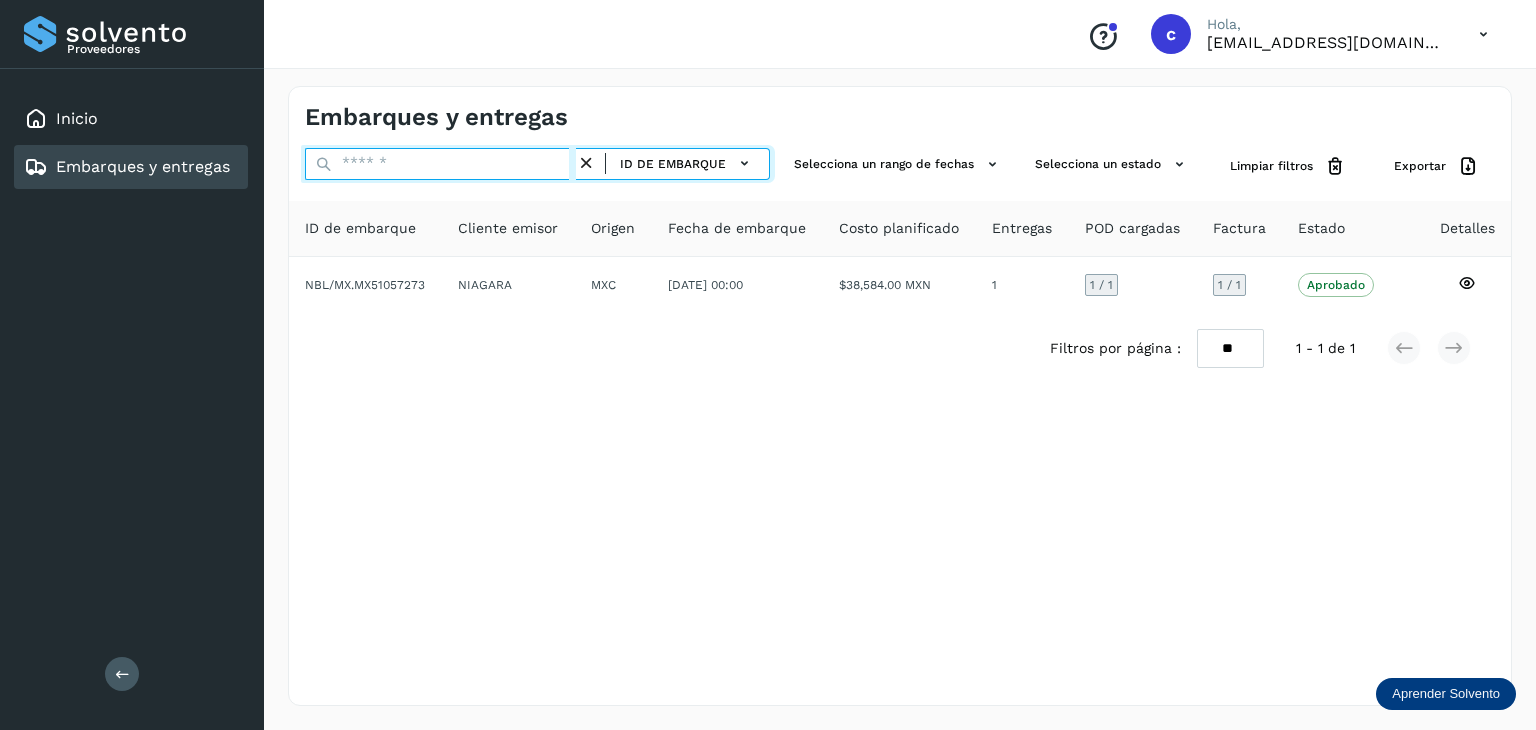 paste on "********" 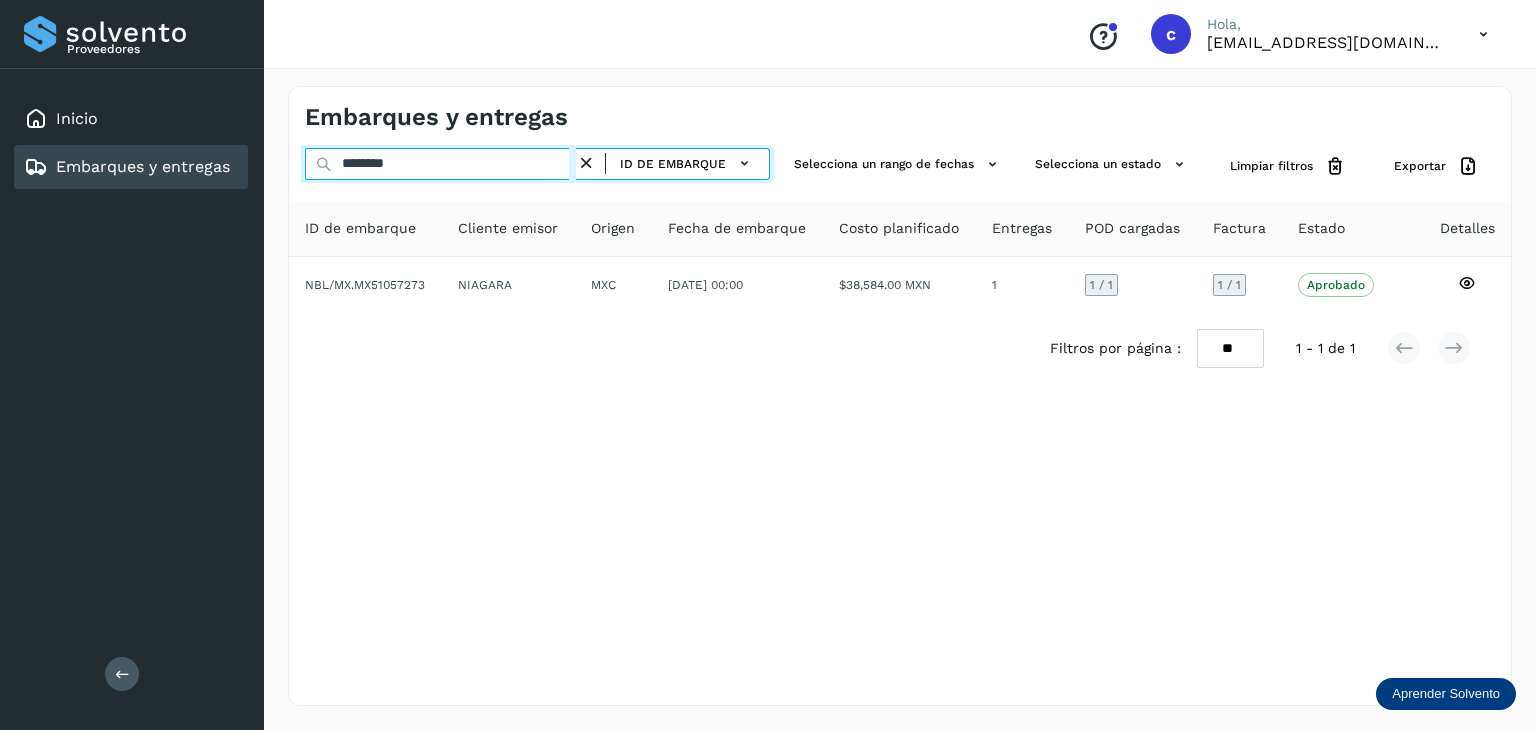 type on "********" 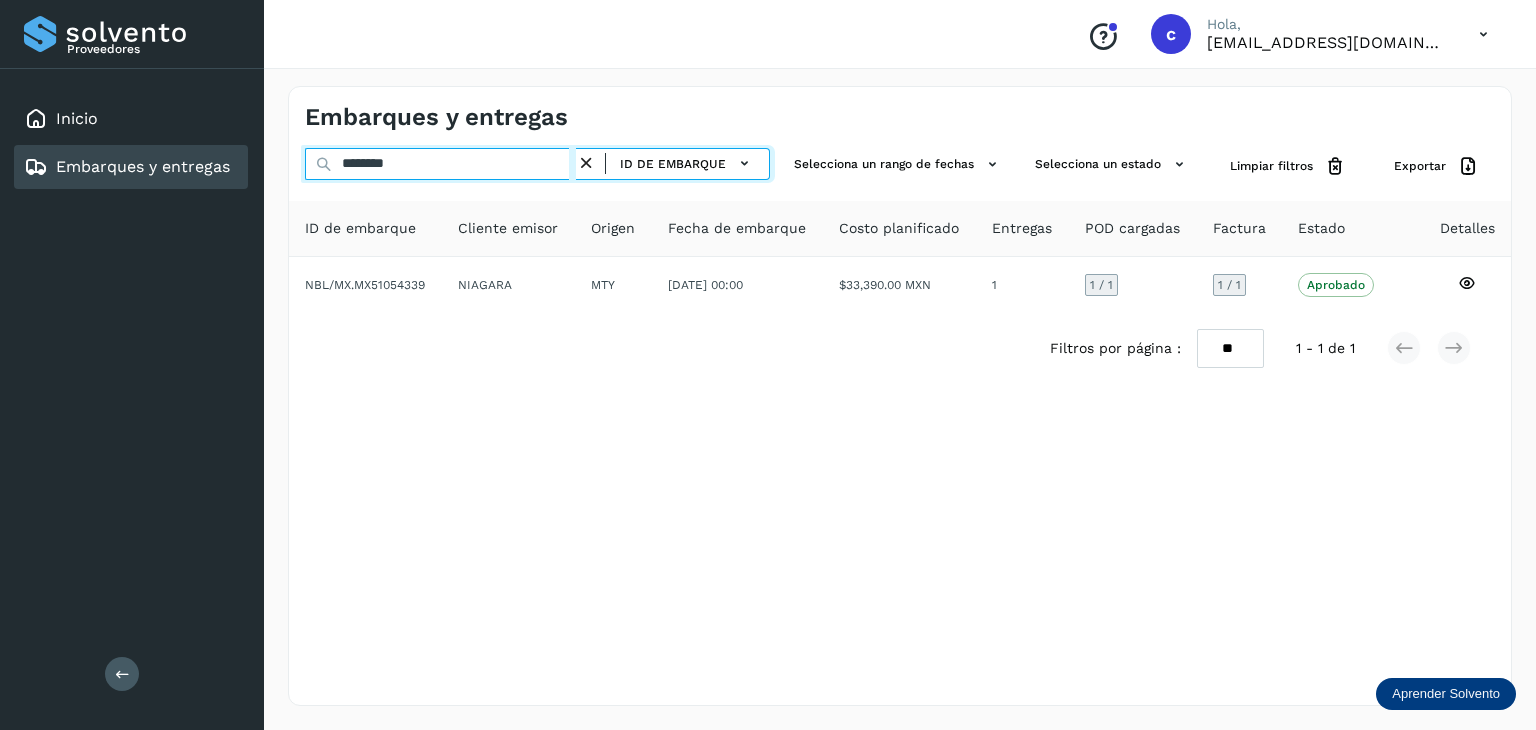 drag, startPoint x: 412, startPoint y: 150, endPoint x: 192, endPoint y: 157, distance: 220.11133 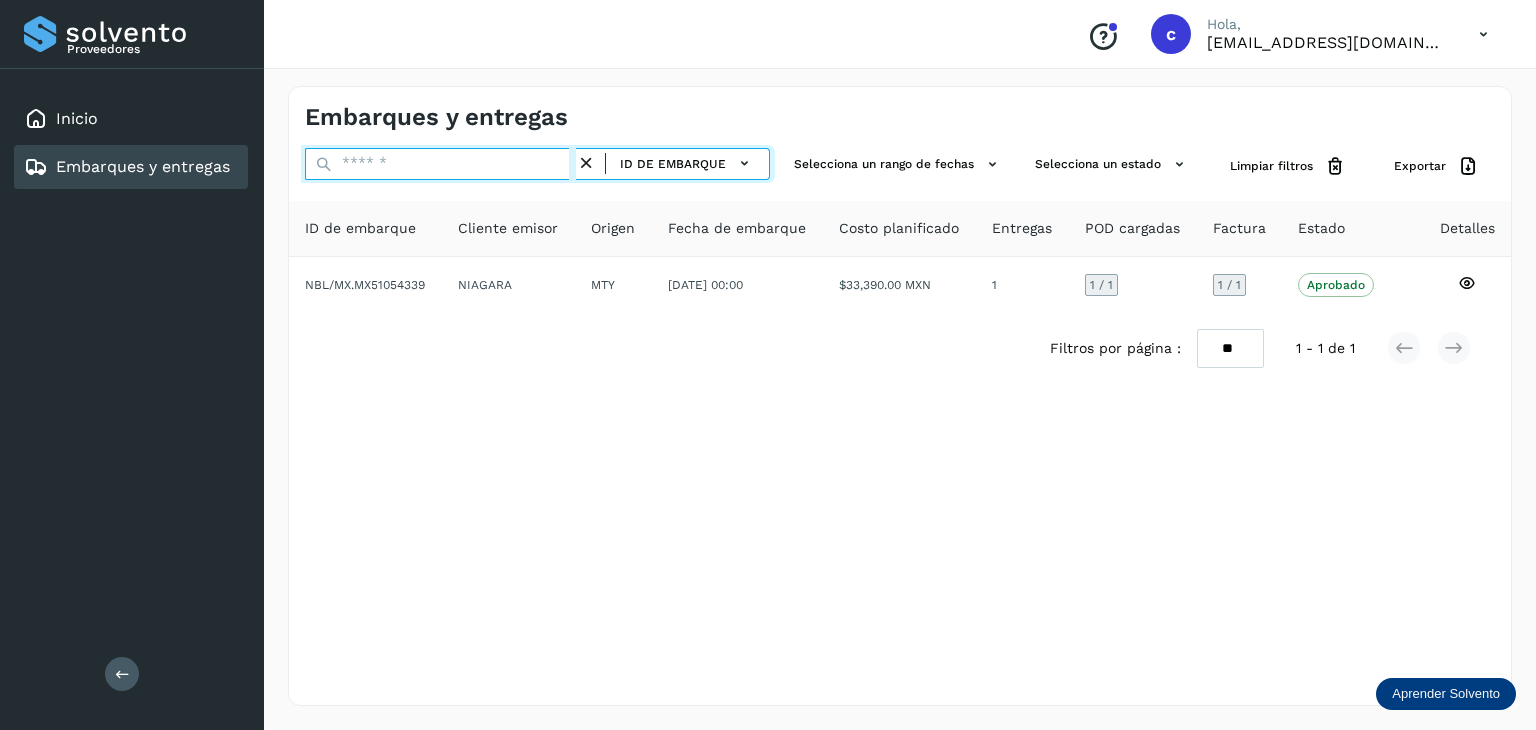 paste on "********" 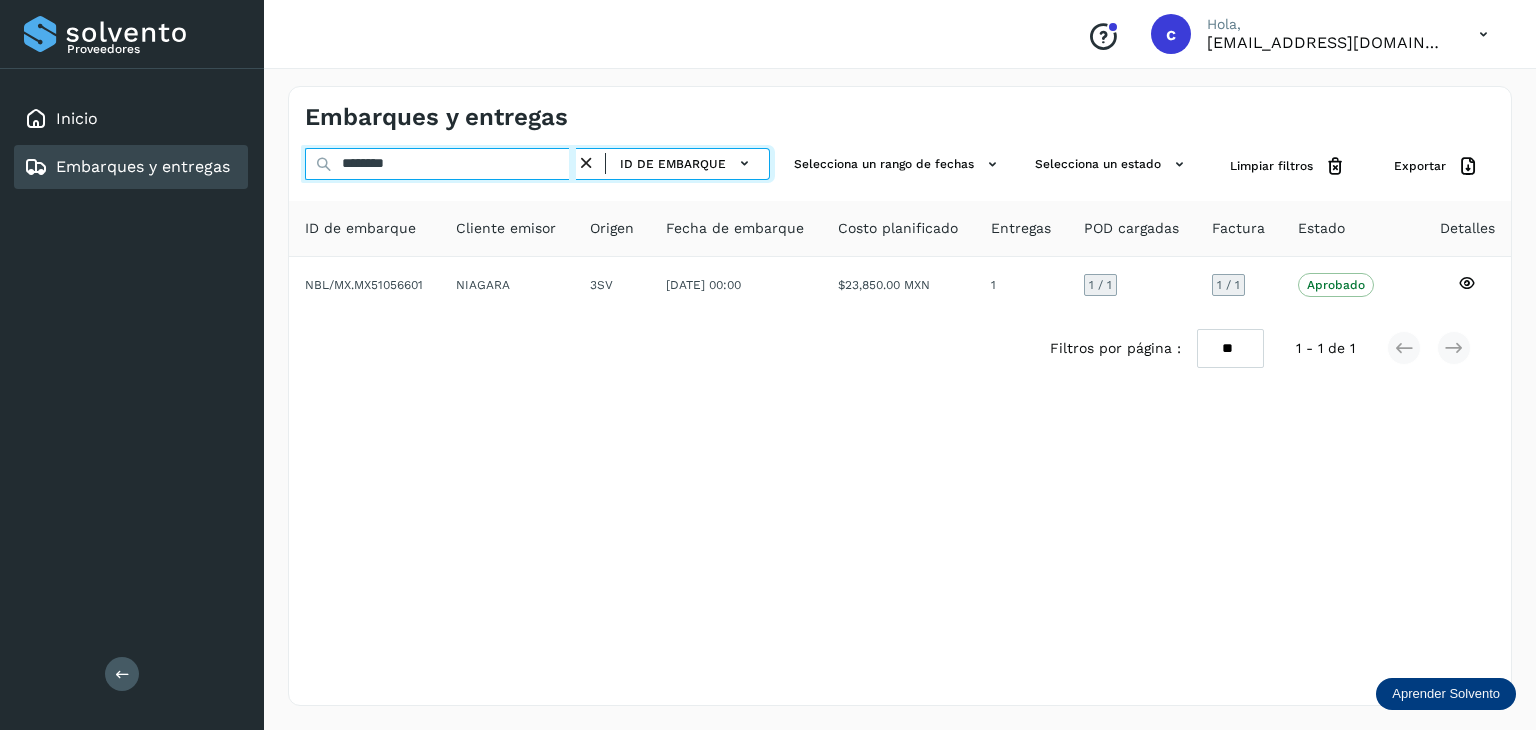 click on "Proveedores Inicio Embarques y entregas Salir
Conoce nuestros beneficios
c Hola, cuentasespeciales8_met@castores.com.mx Embarques y entregas ******** ID de embarque Selecciona un rango de fechas  Selecciona un estado Limpiar filtros Exportar ID de embarque Cliente emisor Origen Fecha de embarque Costo planificado Entregas POD cargadas Factura Estado Detalles NBL/MX.MX51056601 NIAGARA 3SV 20/jun/2025 00:00  $23,850.00 MXN  1 1  / 1 1 / 1 Aprobado
Verifica el estado de la factura o entregas asociadas a este embarque
Filtros por página : ** ** ** 1 - 1 de 1" 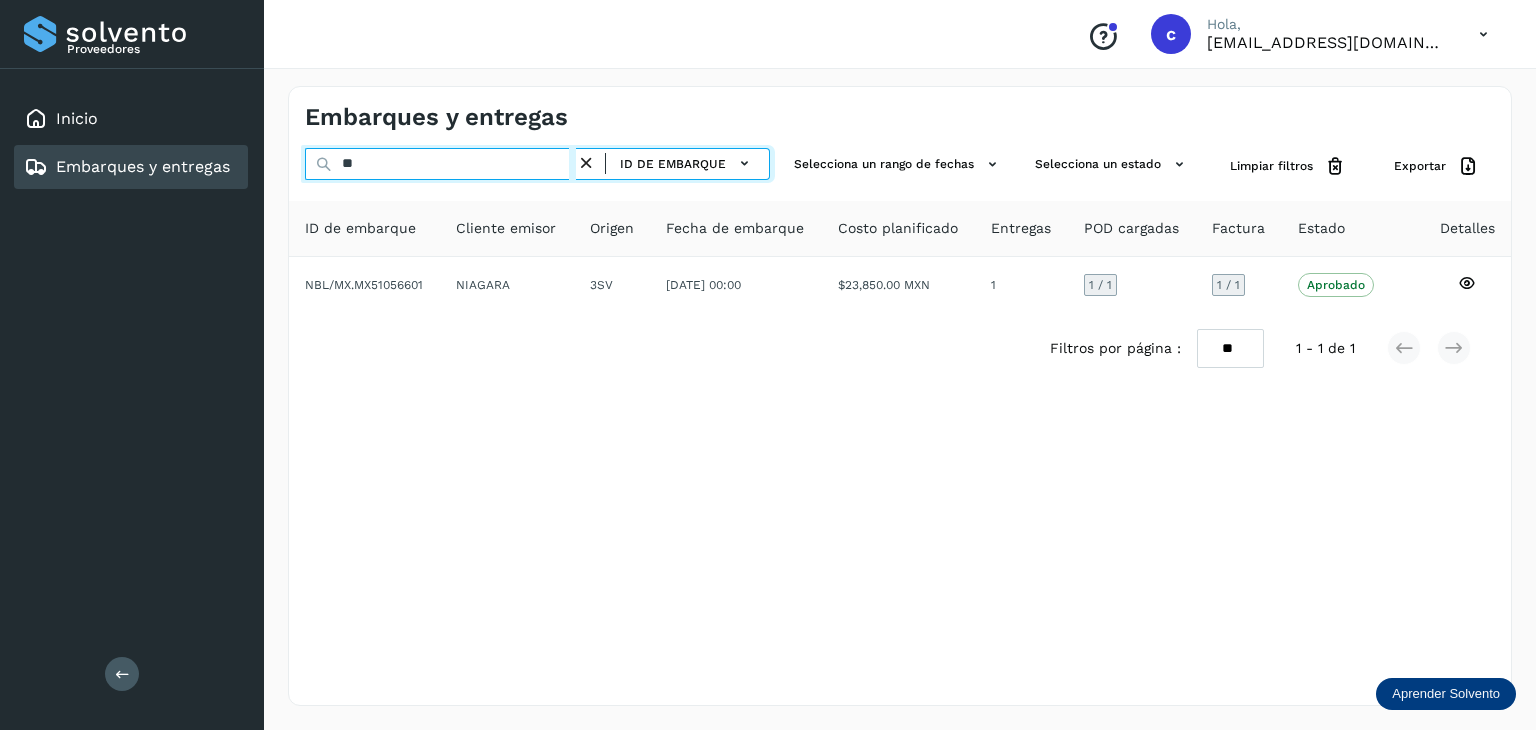 type on "*" 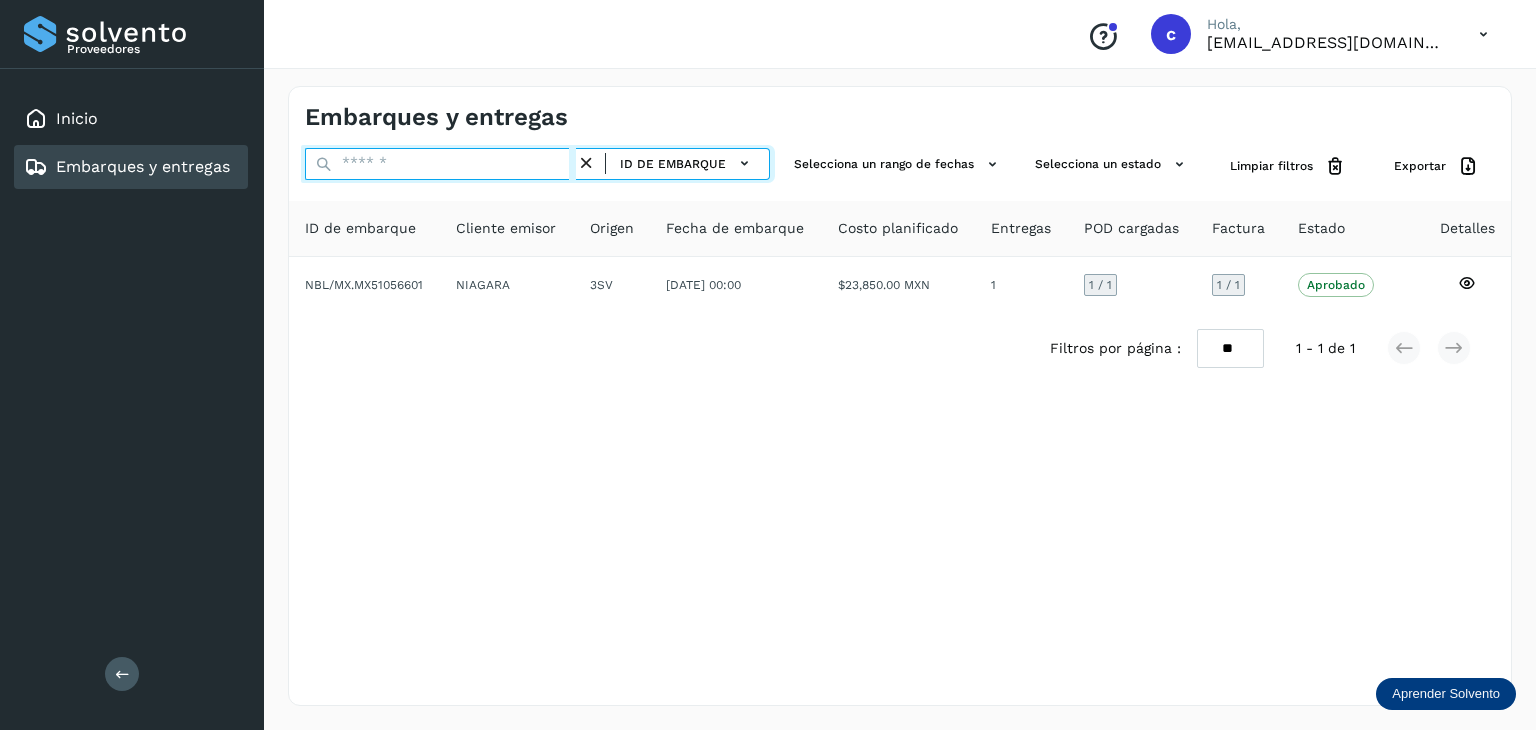 paste on "********" 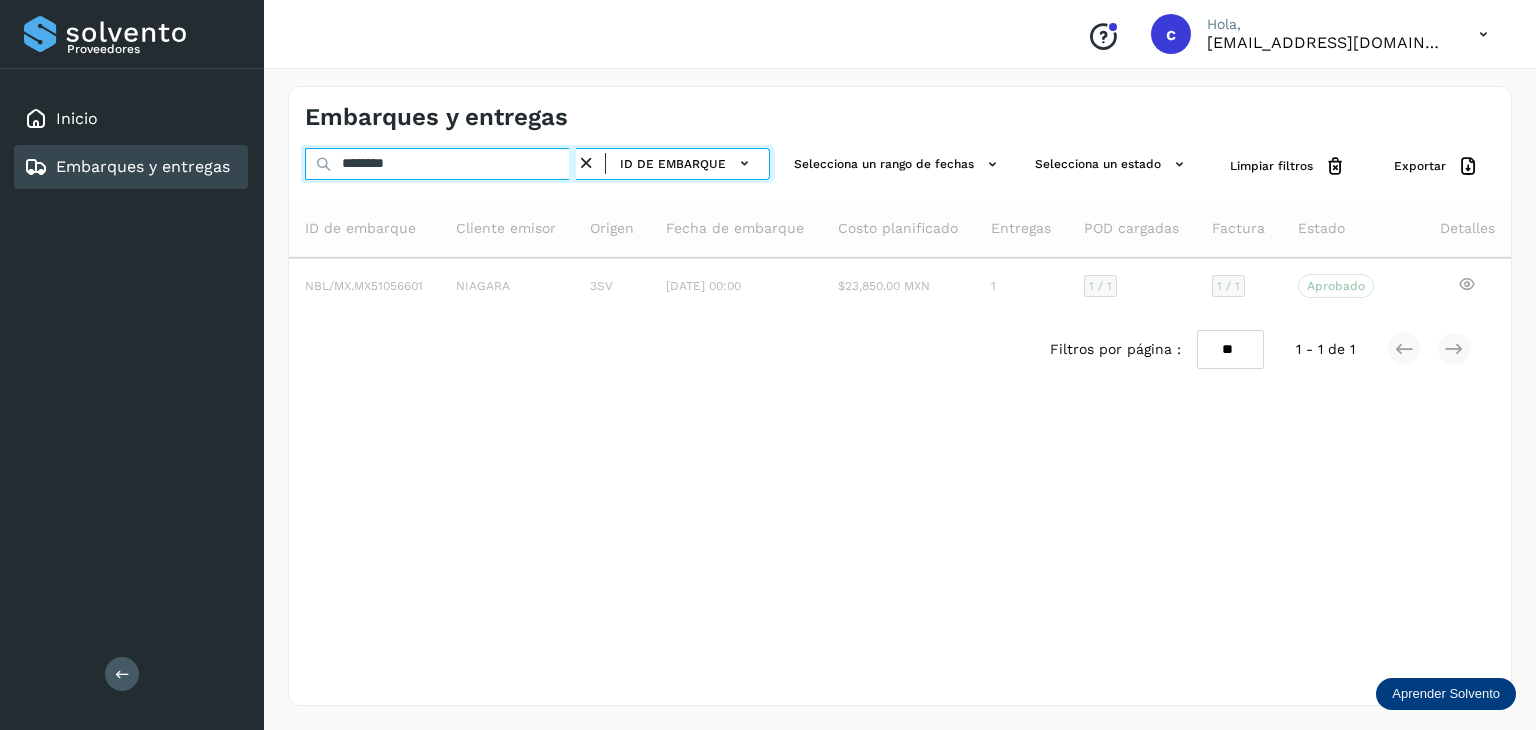 type on "********" 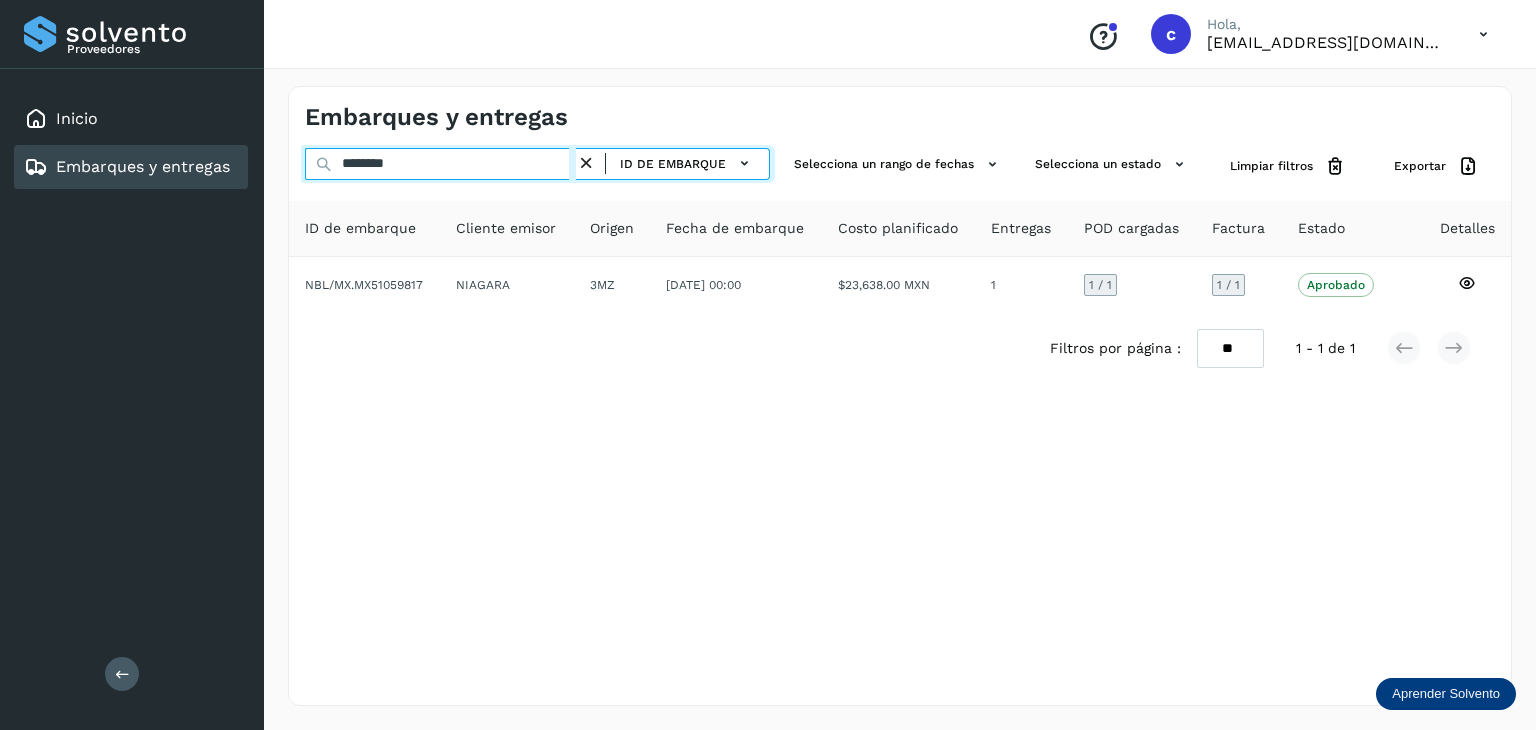 drag, startPoint x: 428, startPoint y: 158, endPoint x: 108, endPoint y: 187, distance: 321.31137 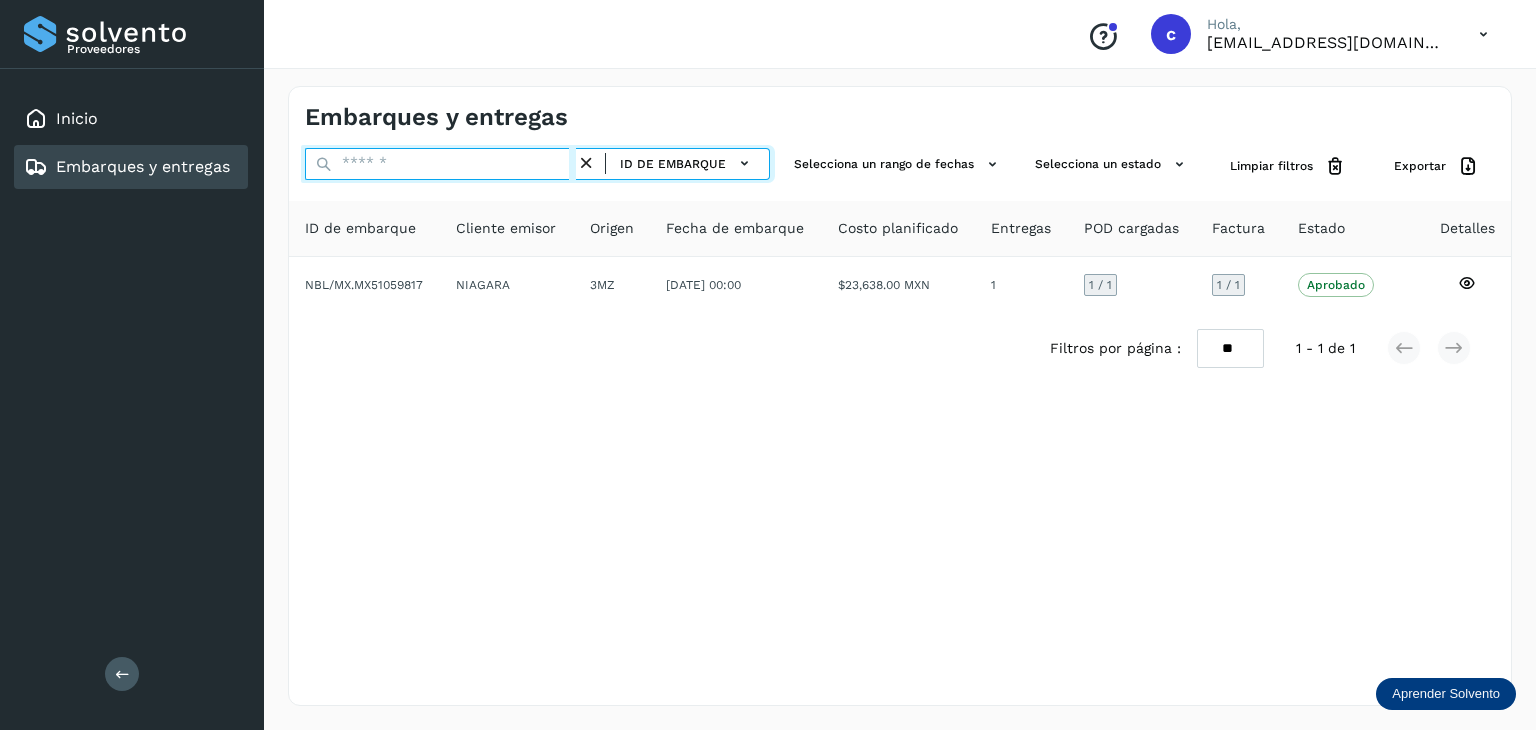 paste on "********" 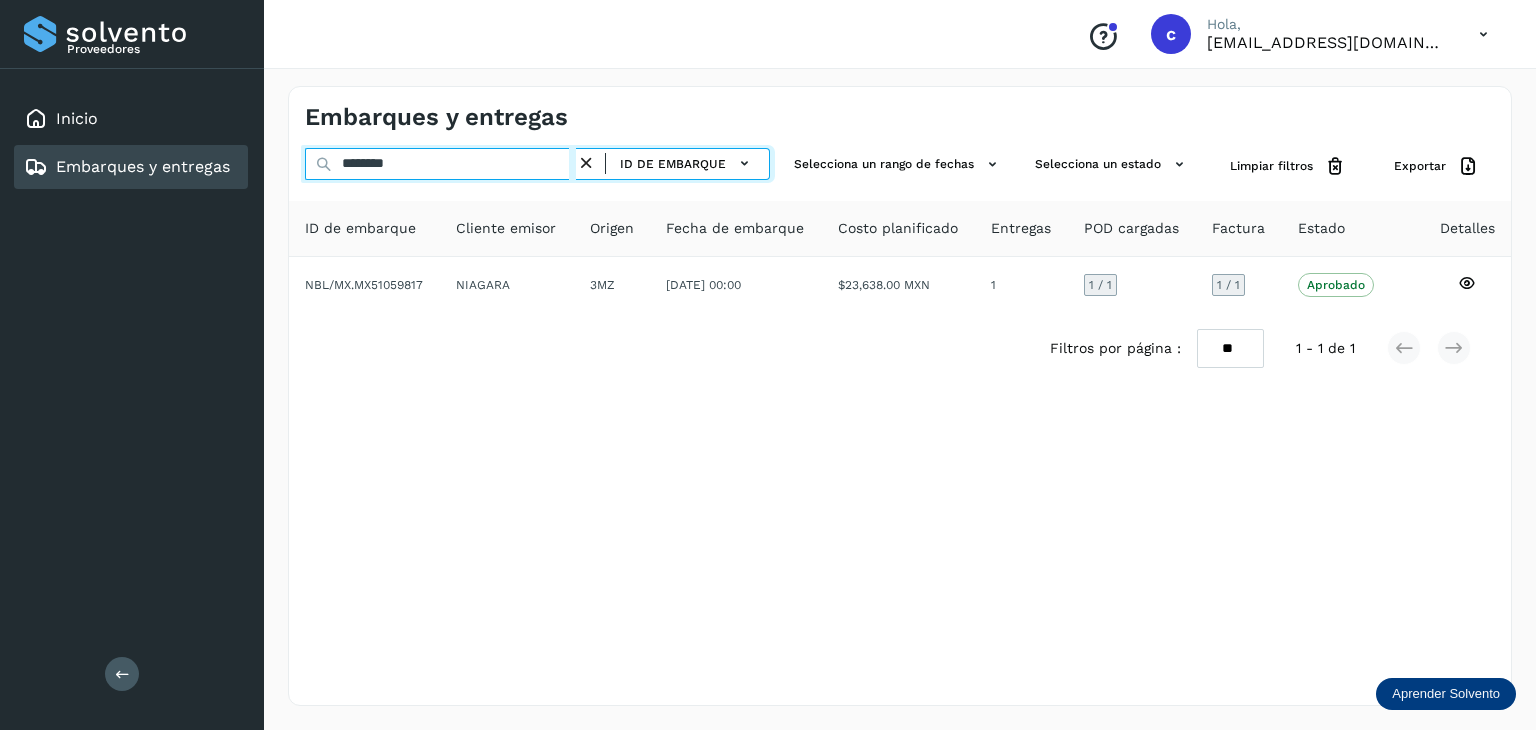type on "********" 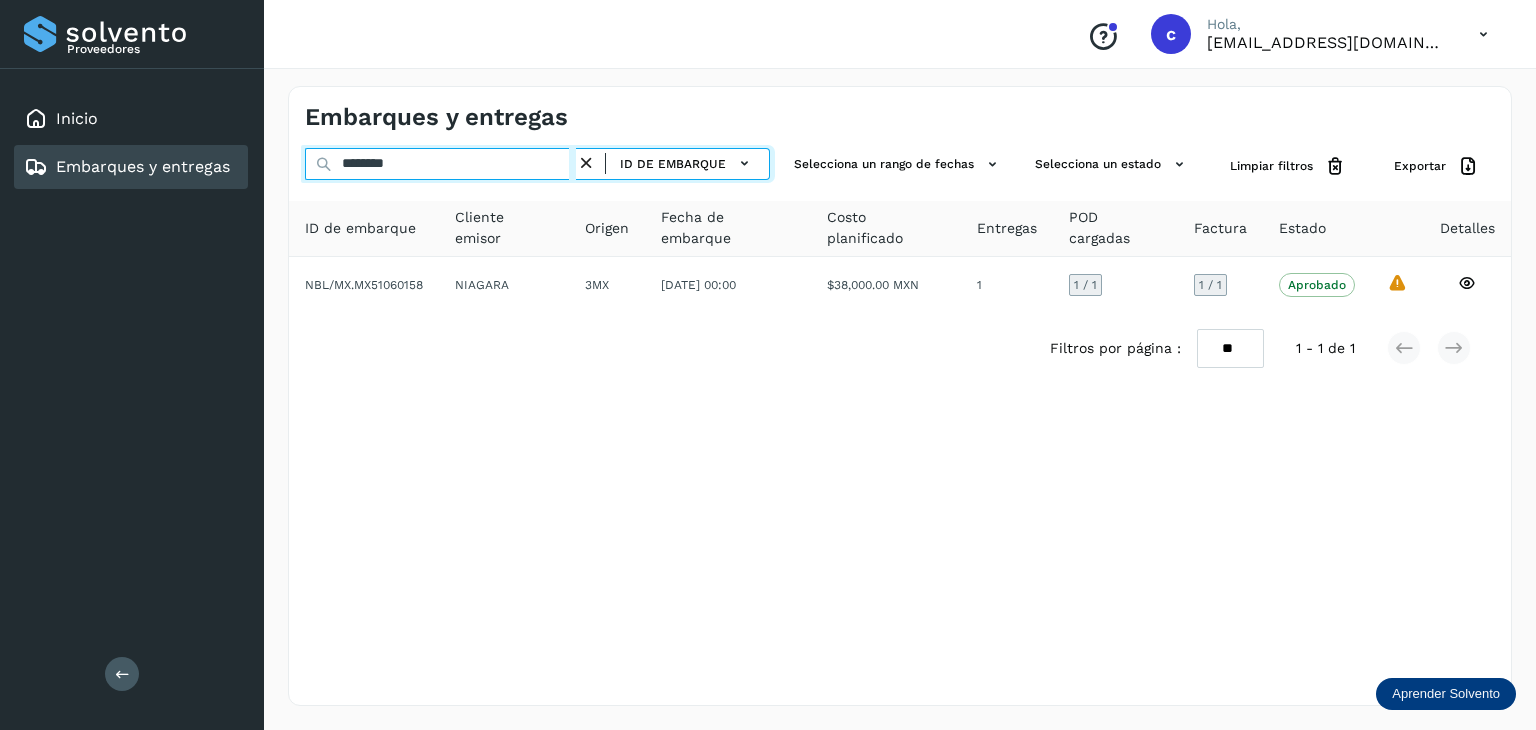 drag, startPoint x: 240, startPoint y: 173, endPoint x: 114, endPoint y: 147, distance: 128.65457 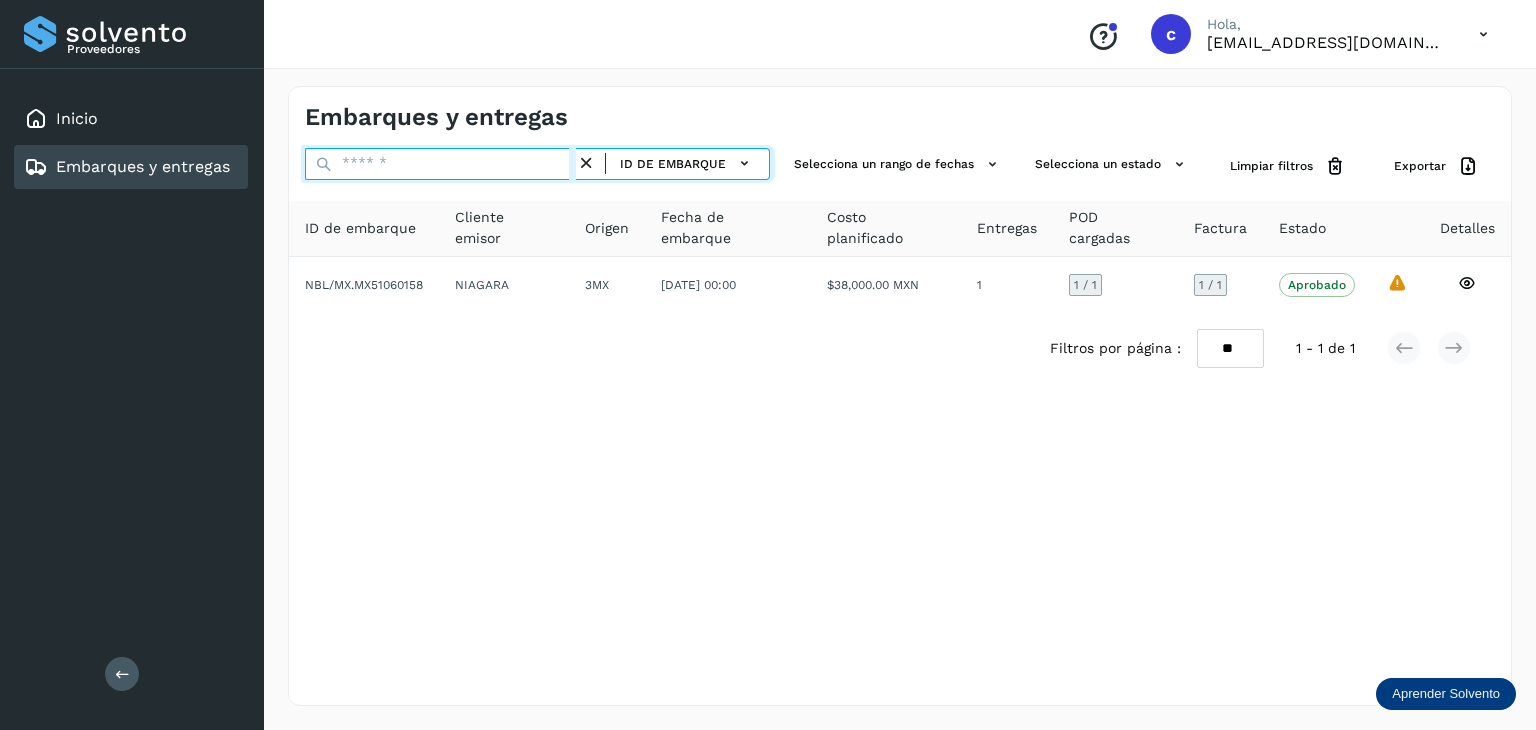paste on "********" 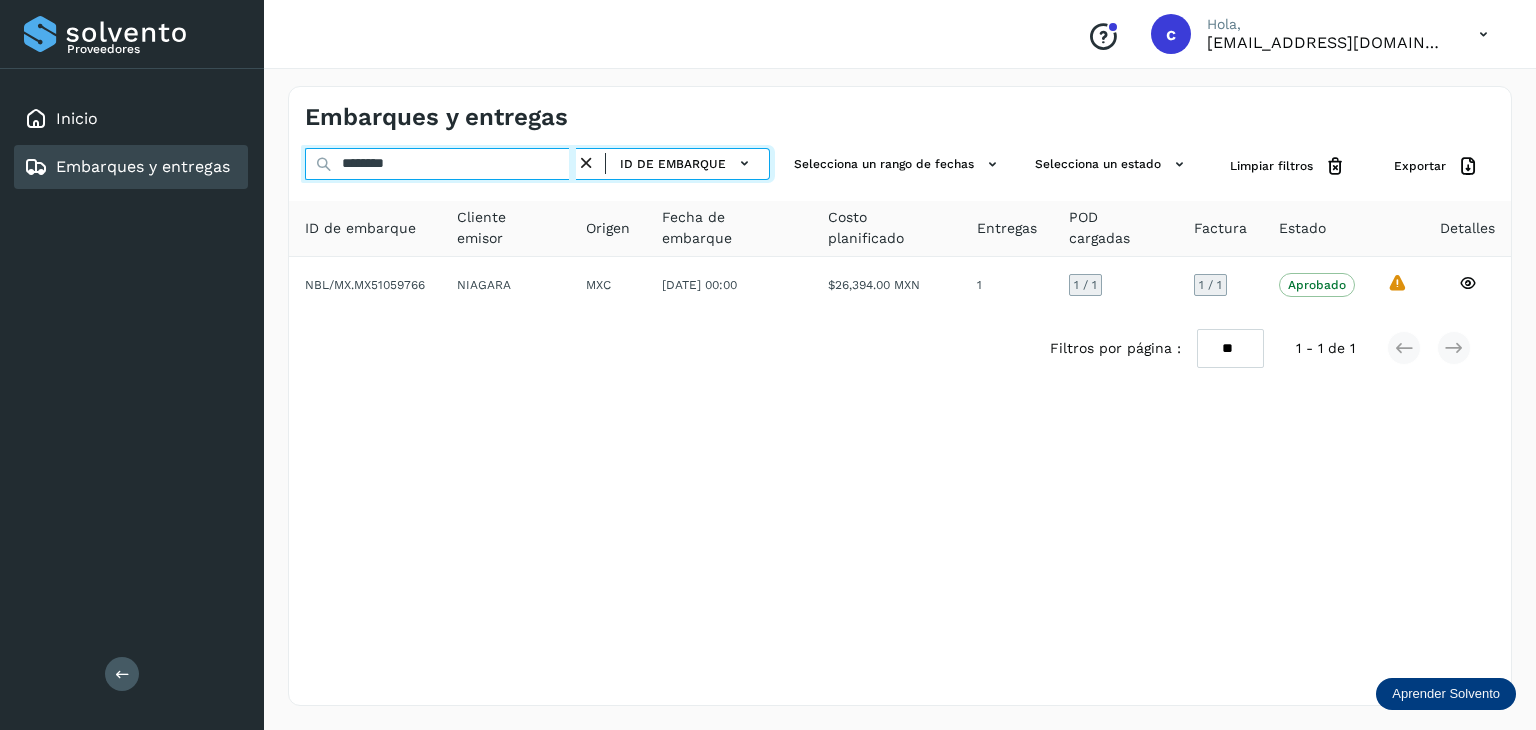 drag, startPoint x: 414, startPoint y: 159, endPoint x: 436, endPoint y: 177, distance: 28.42534 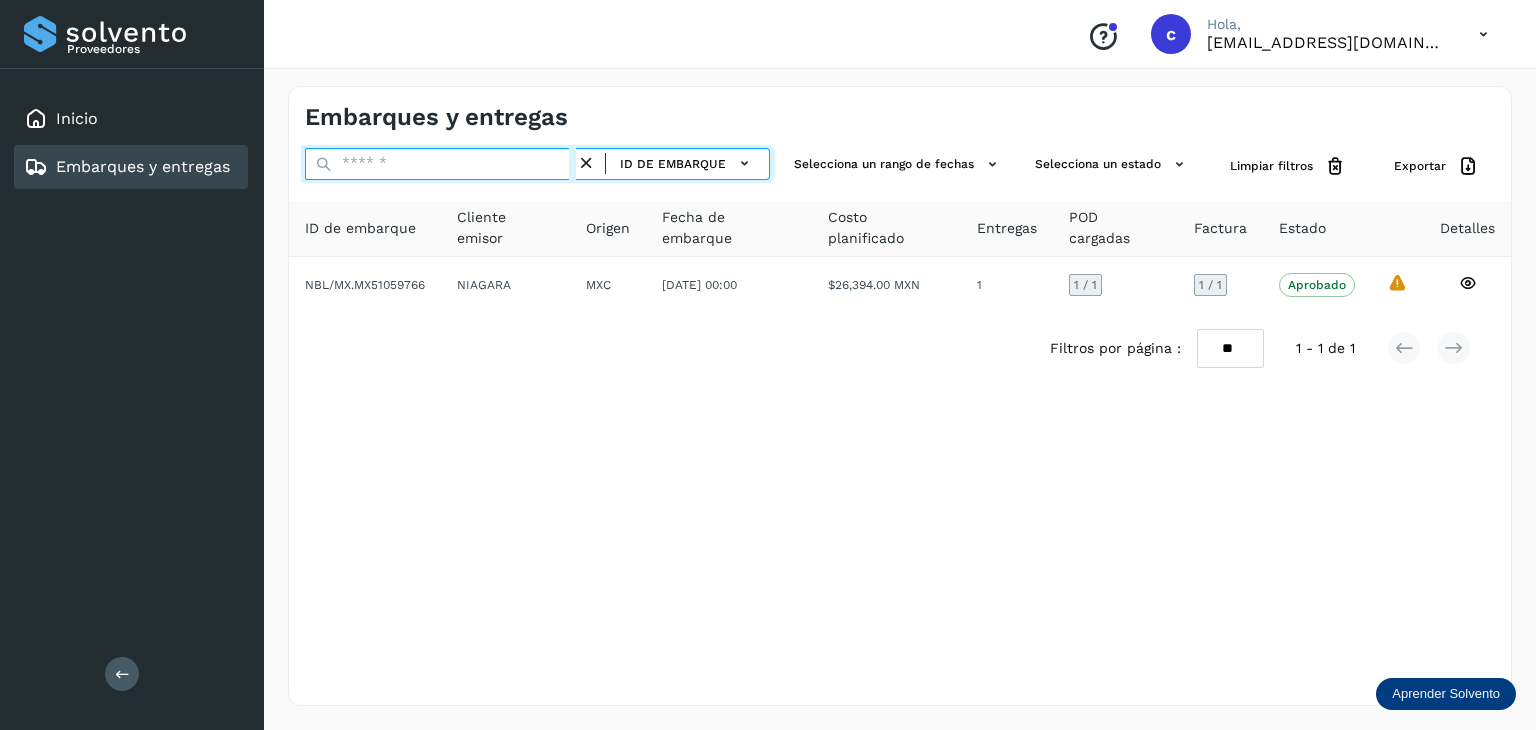 paste on "********" 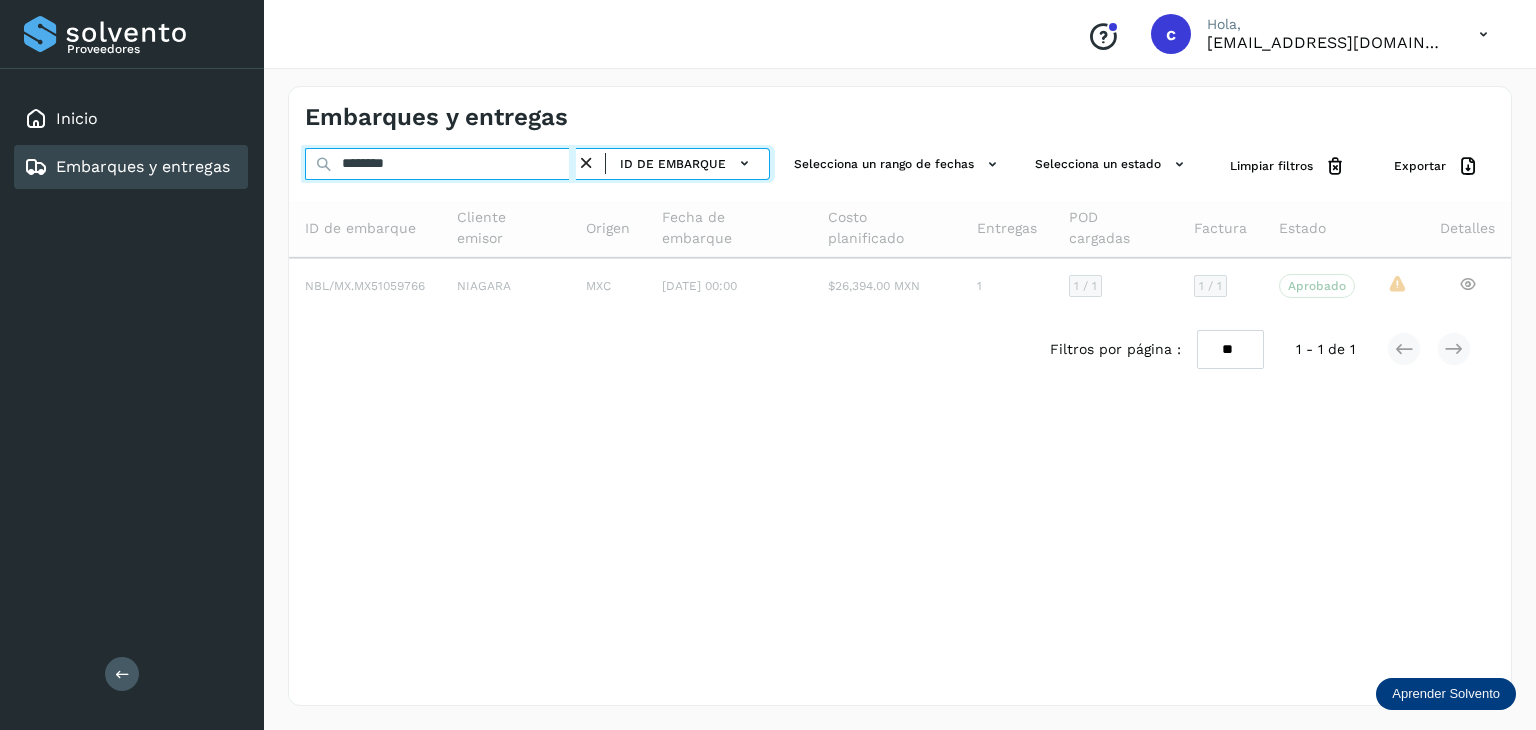 type on "********" 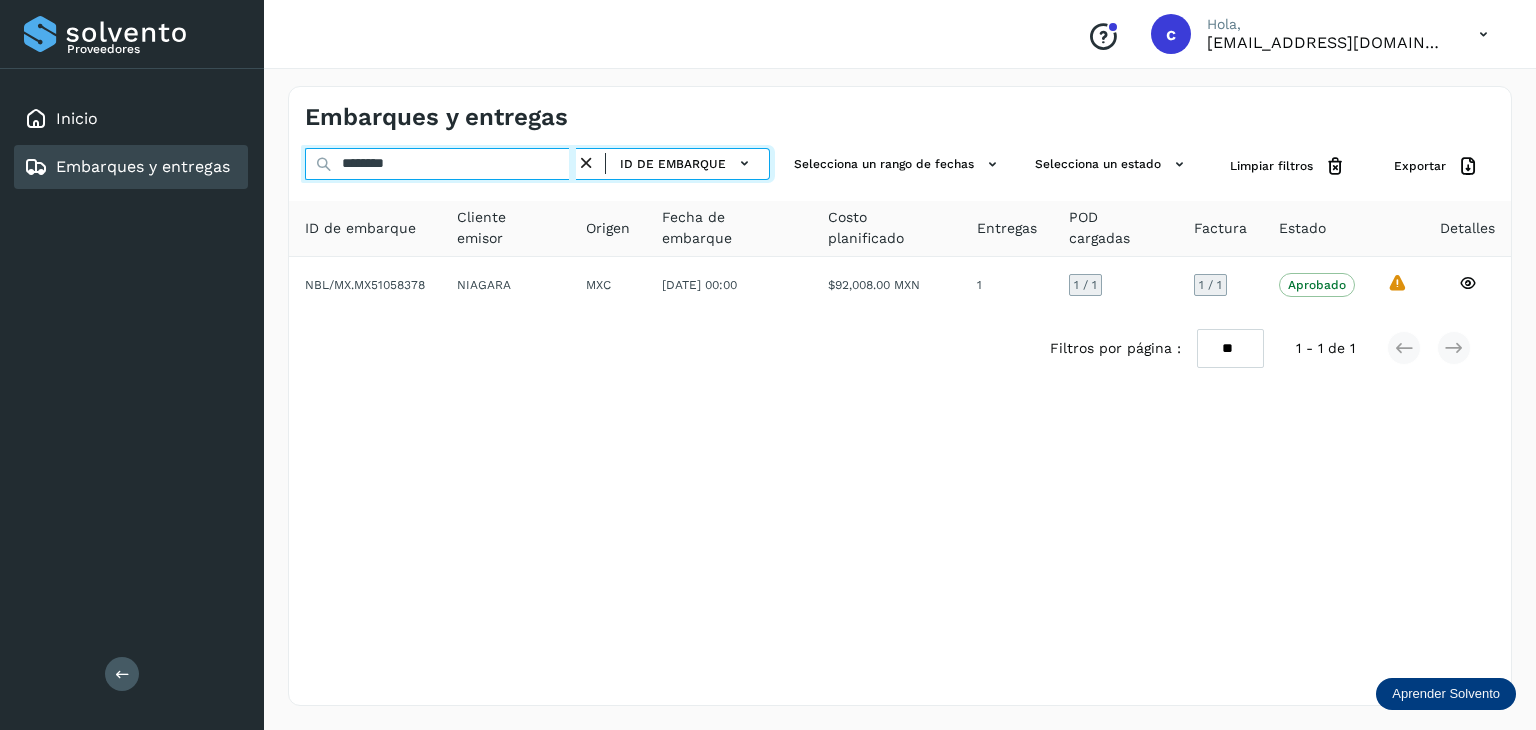drag, startPoint x: 263, startPoint y: 163, endPoint x: 236, endPoint y: 177, distance: 30.413813 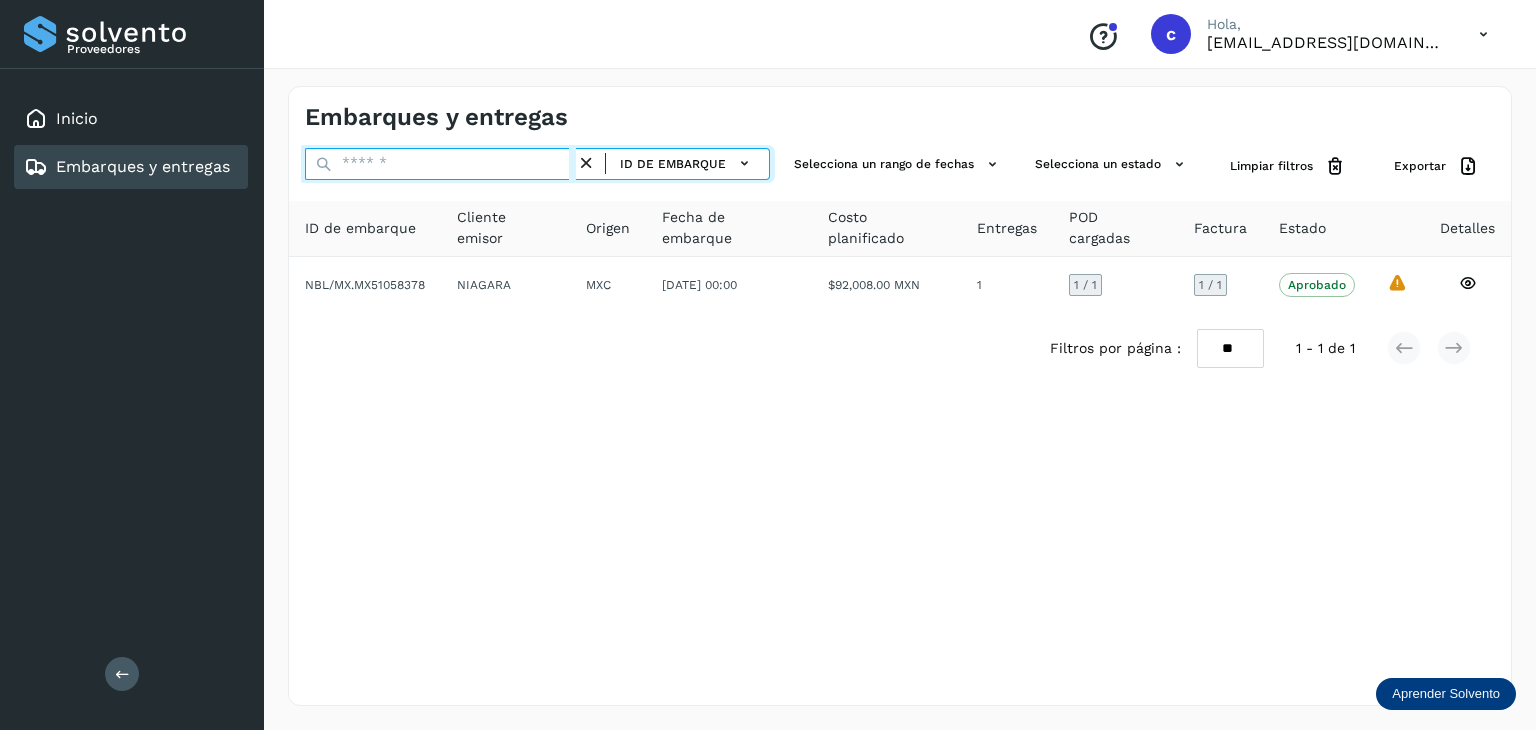 paste on "********" 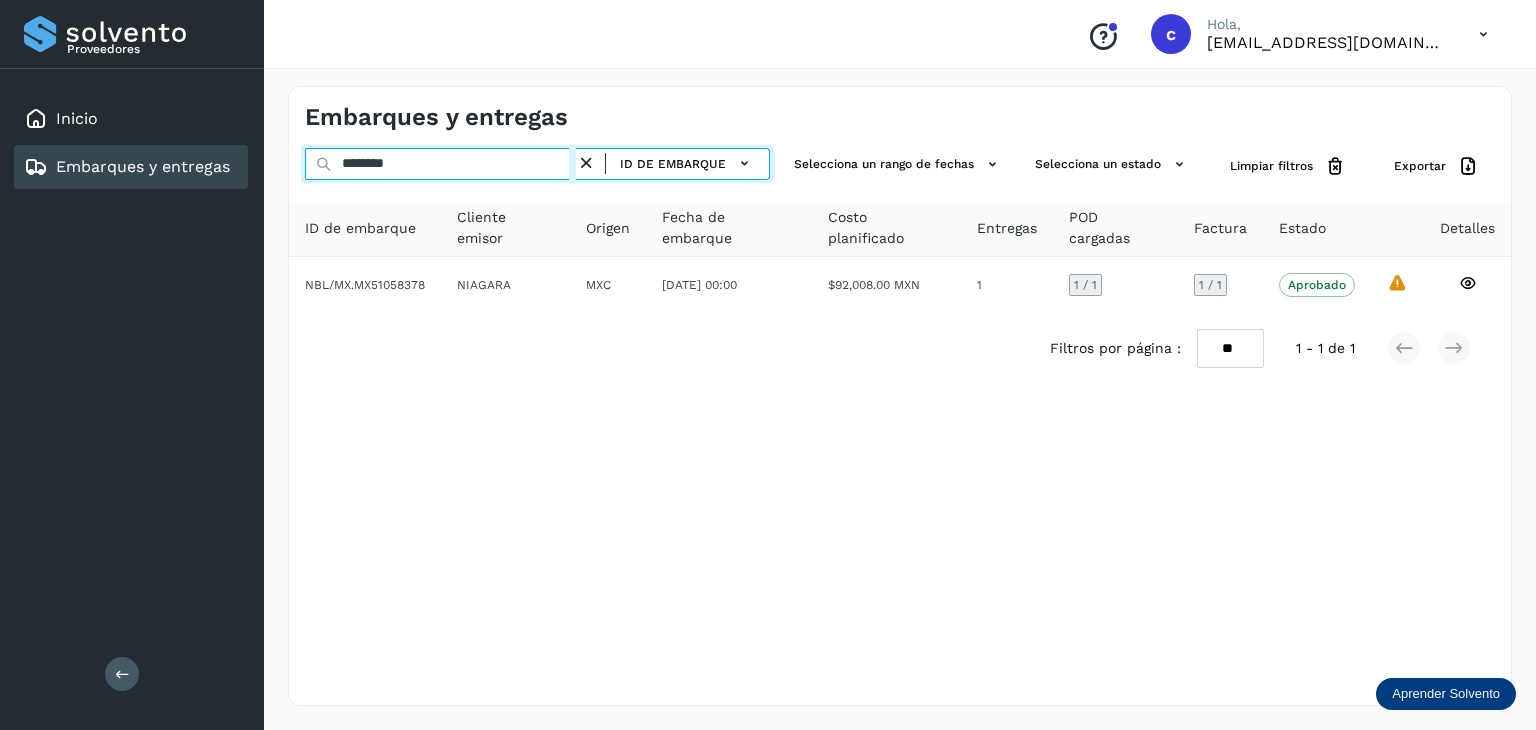 type on "********" 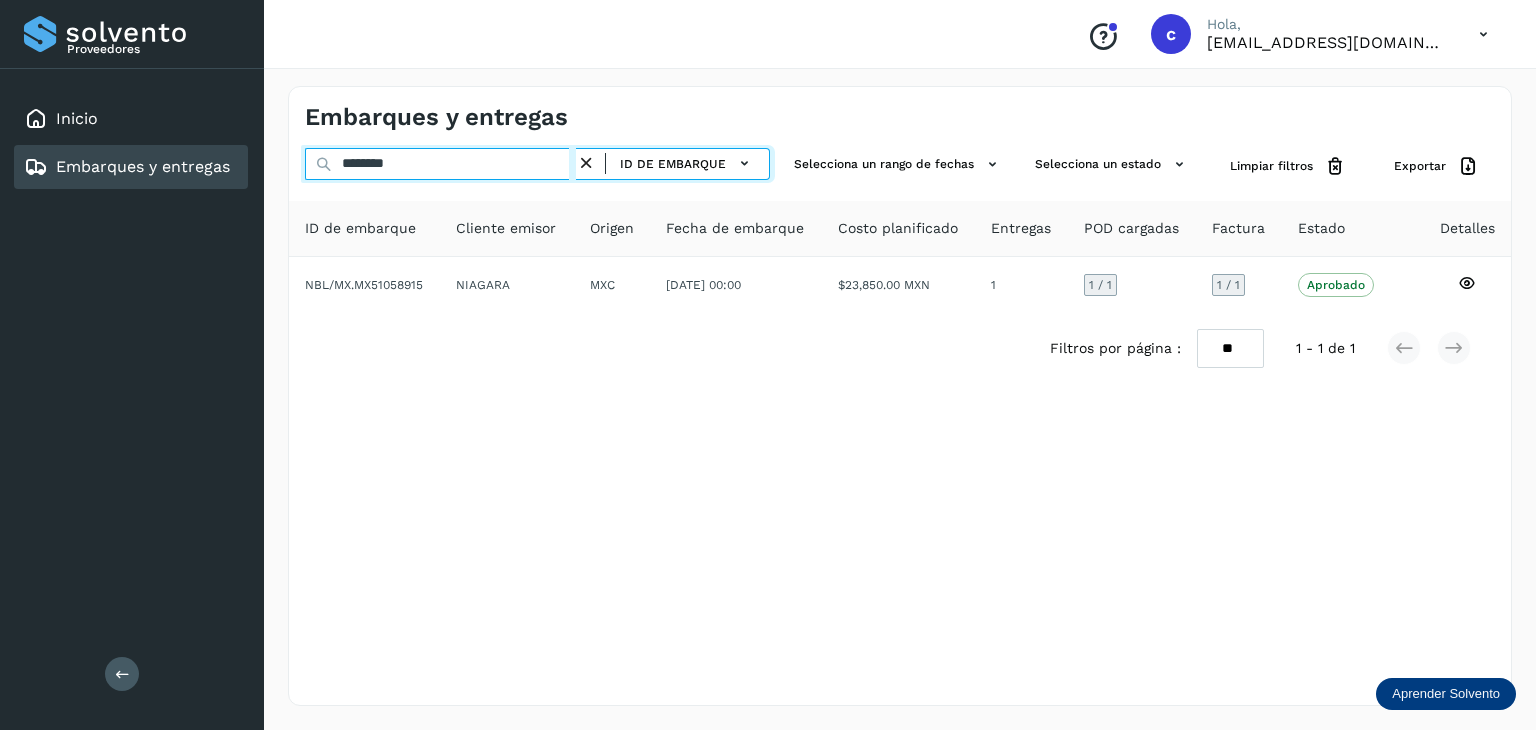 click on "Proveedores Inicio Embarques y entregas Salir
Conoce nuestros beneficios
c Hola, cuentasespeciales8_met@castores.com.mx Embarques y entregas ******** ID de embarque Selecciona un rango de fechas  Selecciona un estado Limpiar filtros Exportar ID de embarque Cliente emisor Origen Fecha de embarque Costo planificado Entregas POD cargadas Factura Estado Detalles NBL/MX.MX51058915 NIAGARA MXC 23/jun/2025 00:00  $23,850.00 MXN  1 1  / 1 1 / 1 Aprobado
Verifica el estado de la factura o entregas asociadas a este embarque
Filtros por página : ** ** ** 1 - 1 de 1" 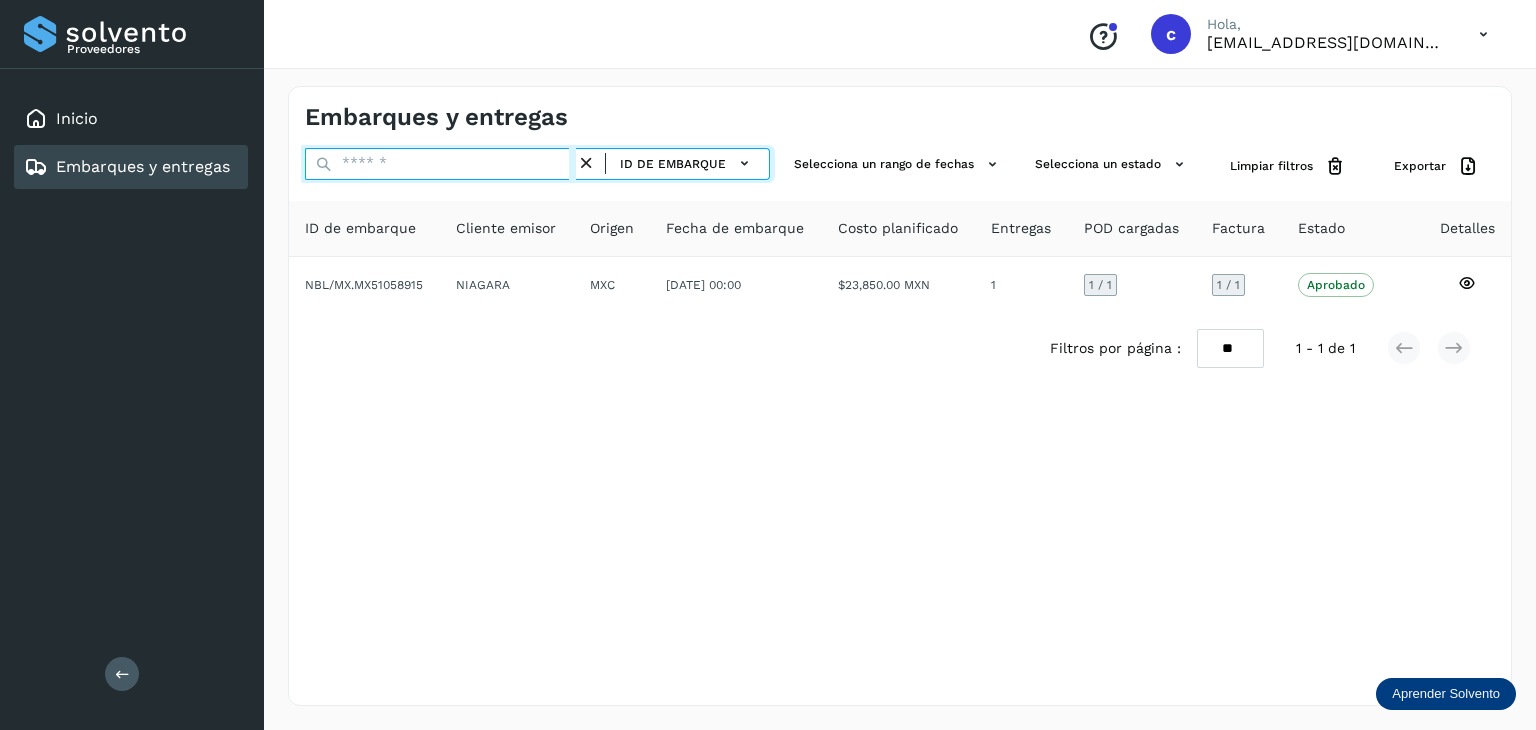 paste on "********" 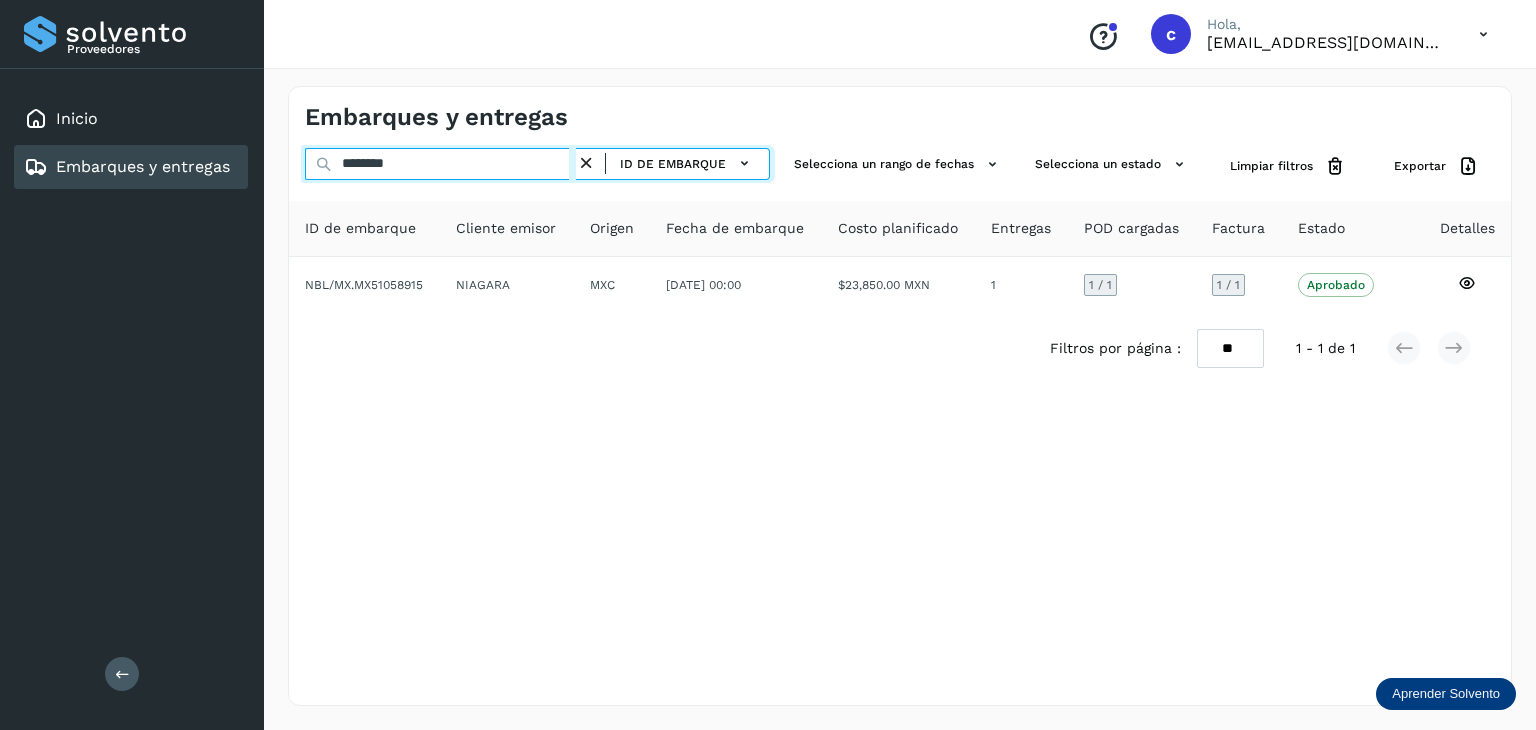 type on "********" 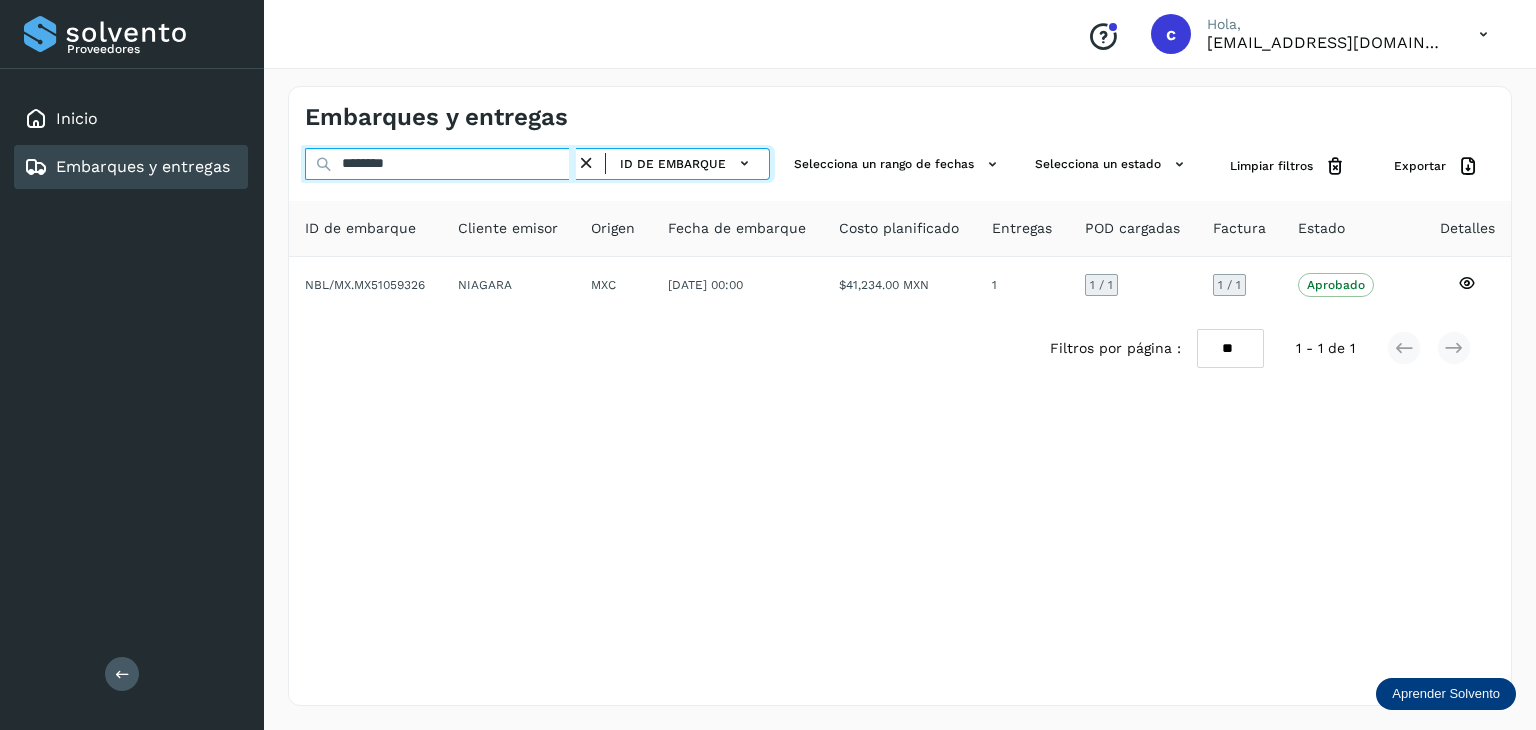 drag, startPoint x: 443, startPoint y: 157, endPoint x: 253, endPoint y: 165, distance: 190.16835 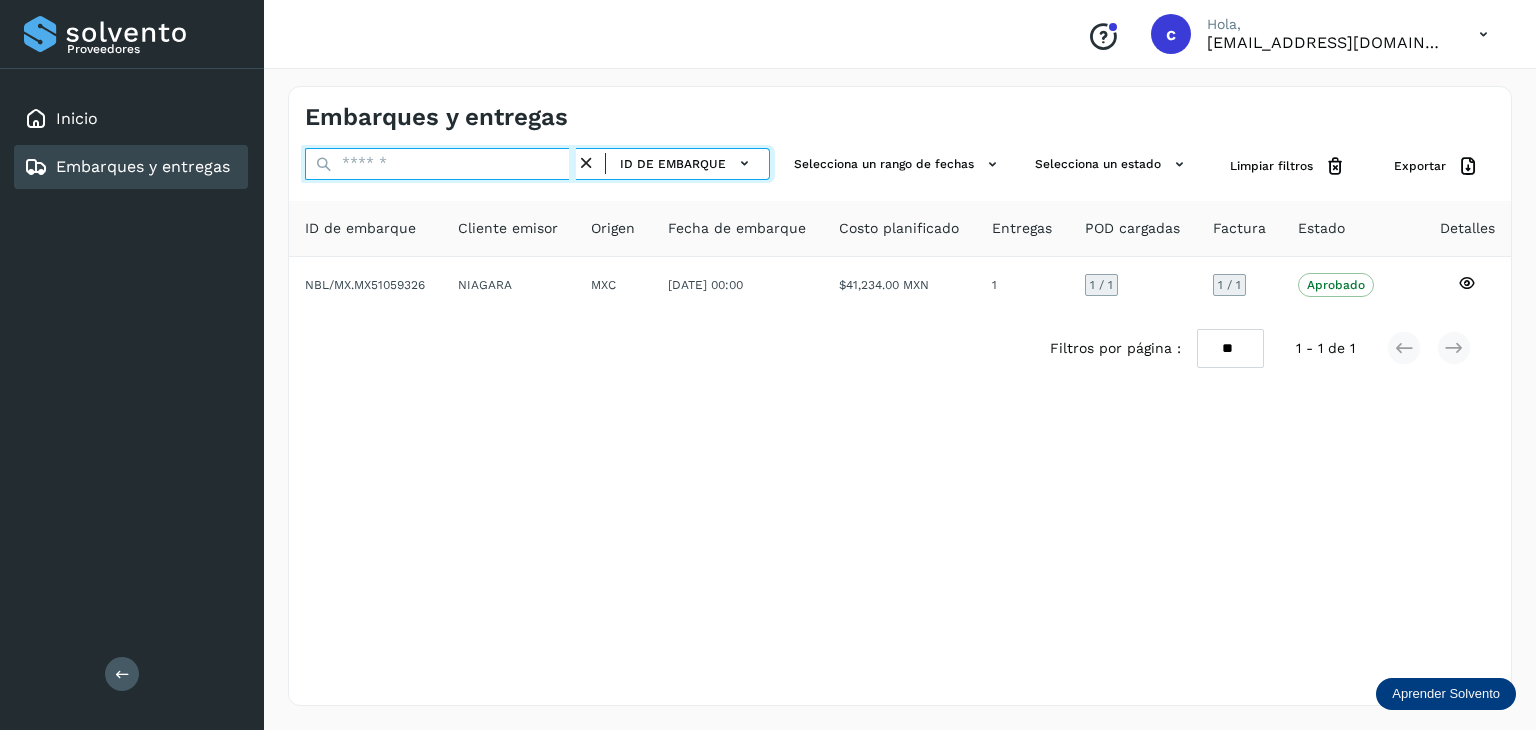 paste on "********" 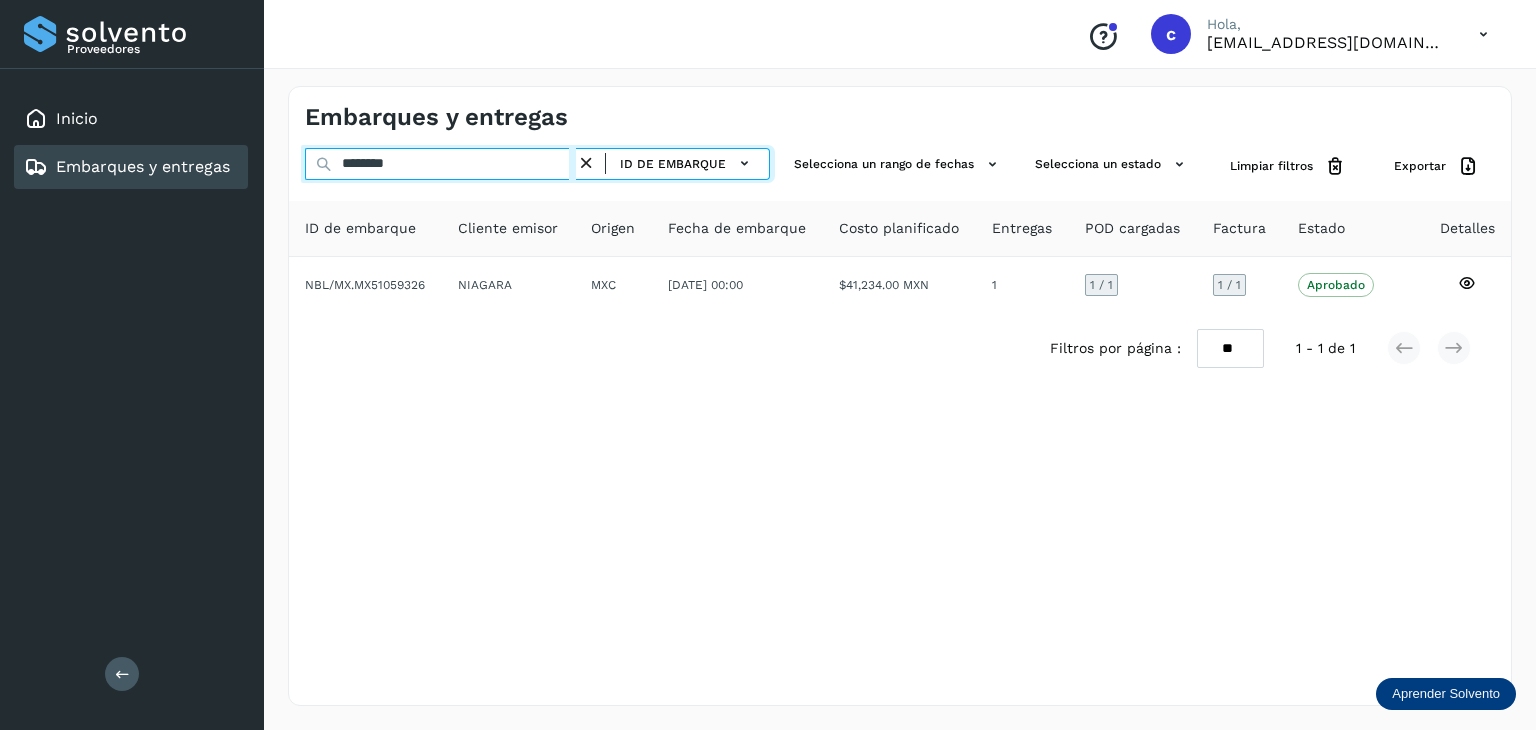 type on "********" 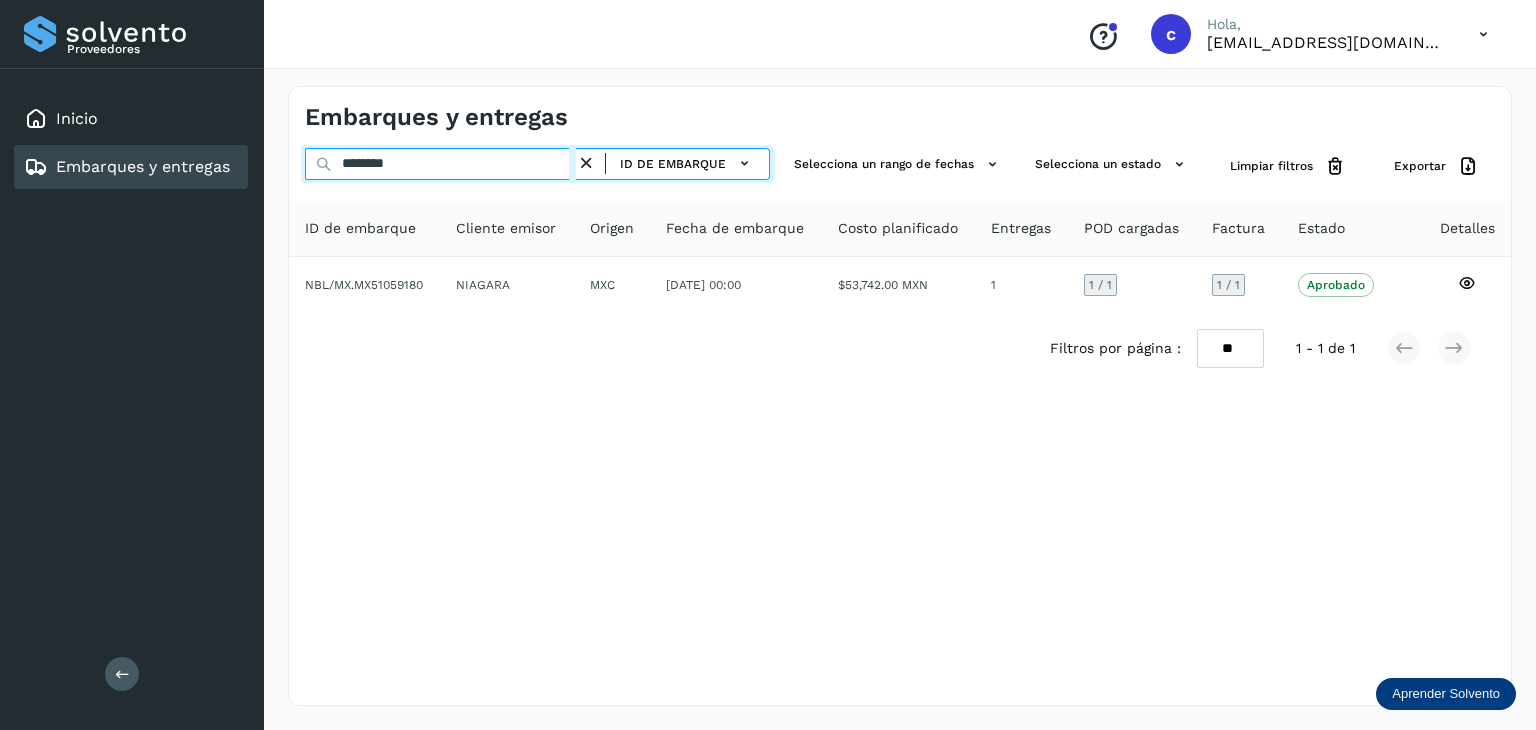 drag, startPoint x: 414, startPoint y: 161, endPoint x: 48, endPoint y: 229, distance: 372.26334 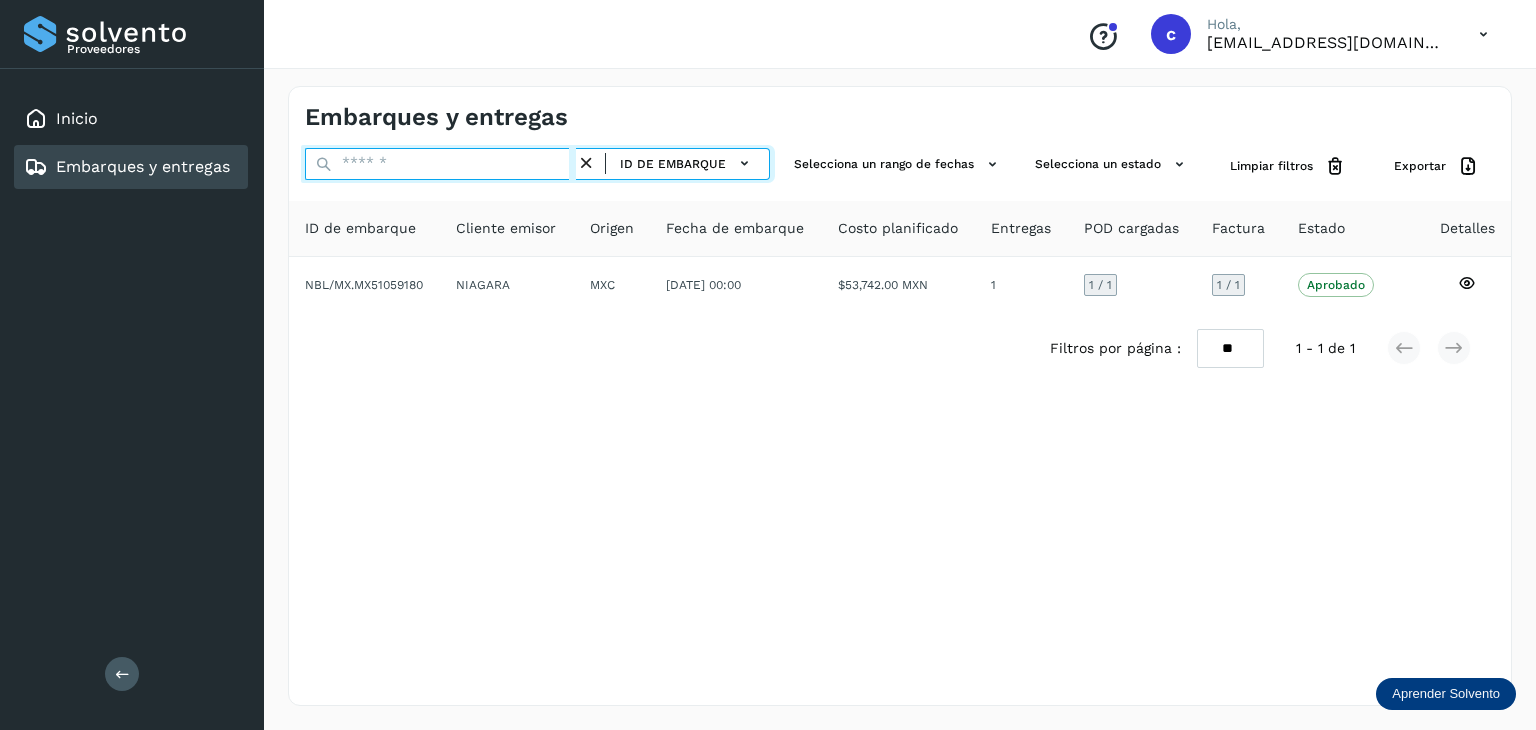 paste on "********" 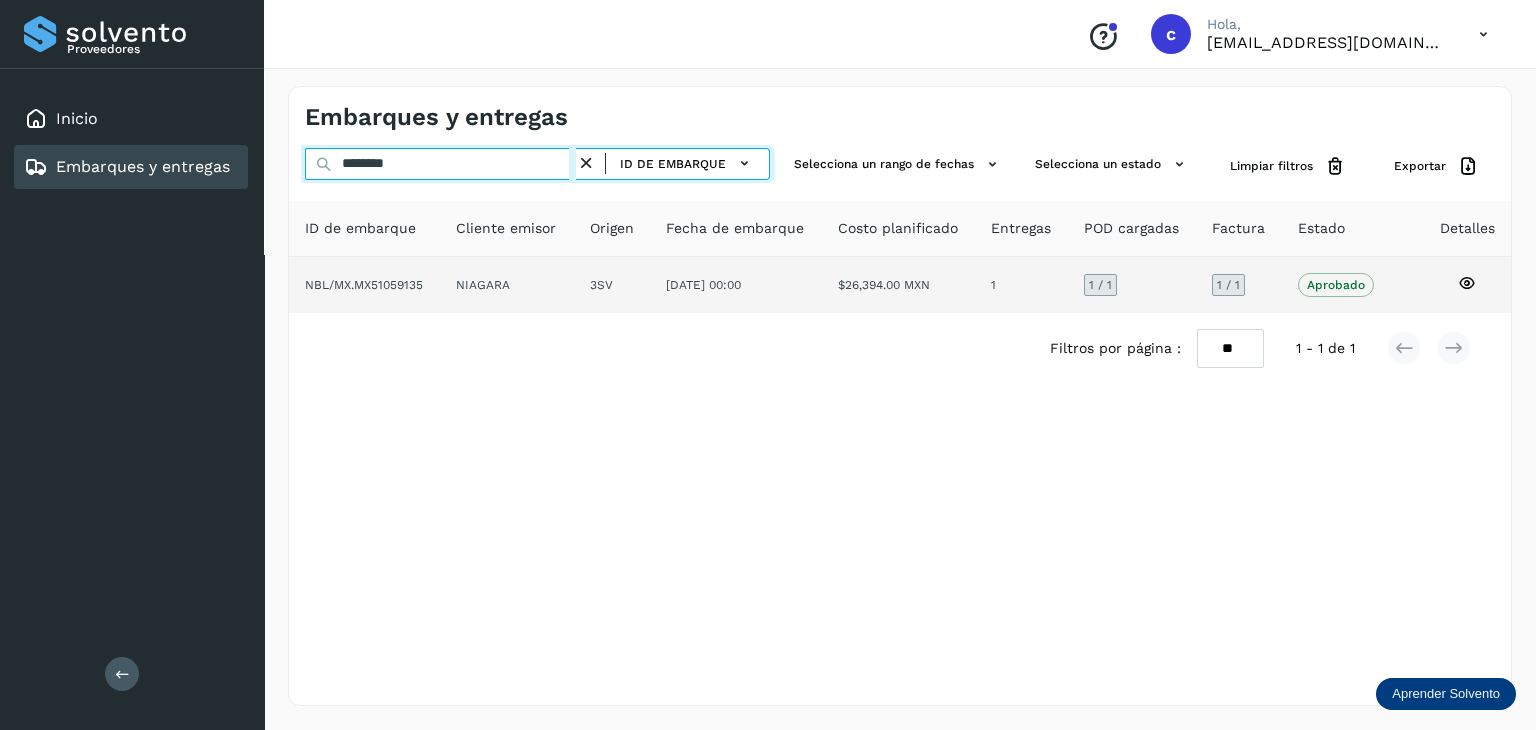 type on "********" 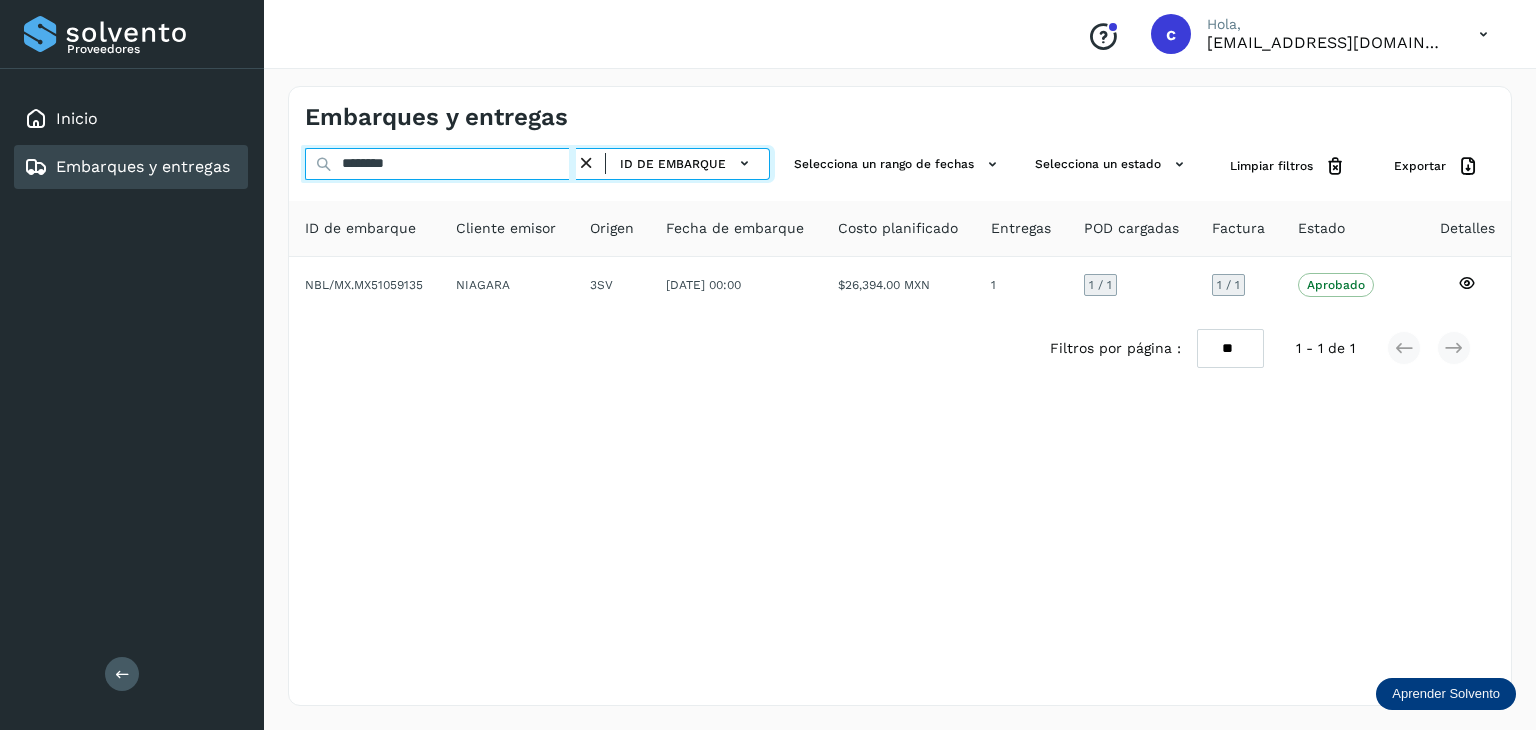 drag, startPoint x: 452, startPoint y: 172, endPoint x: 80, endPoint y: 193, distance: 372.5923 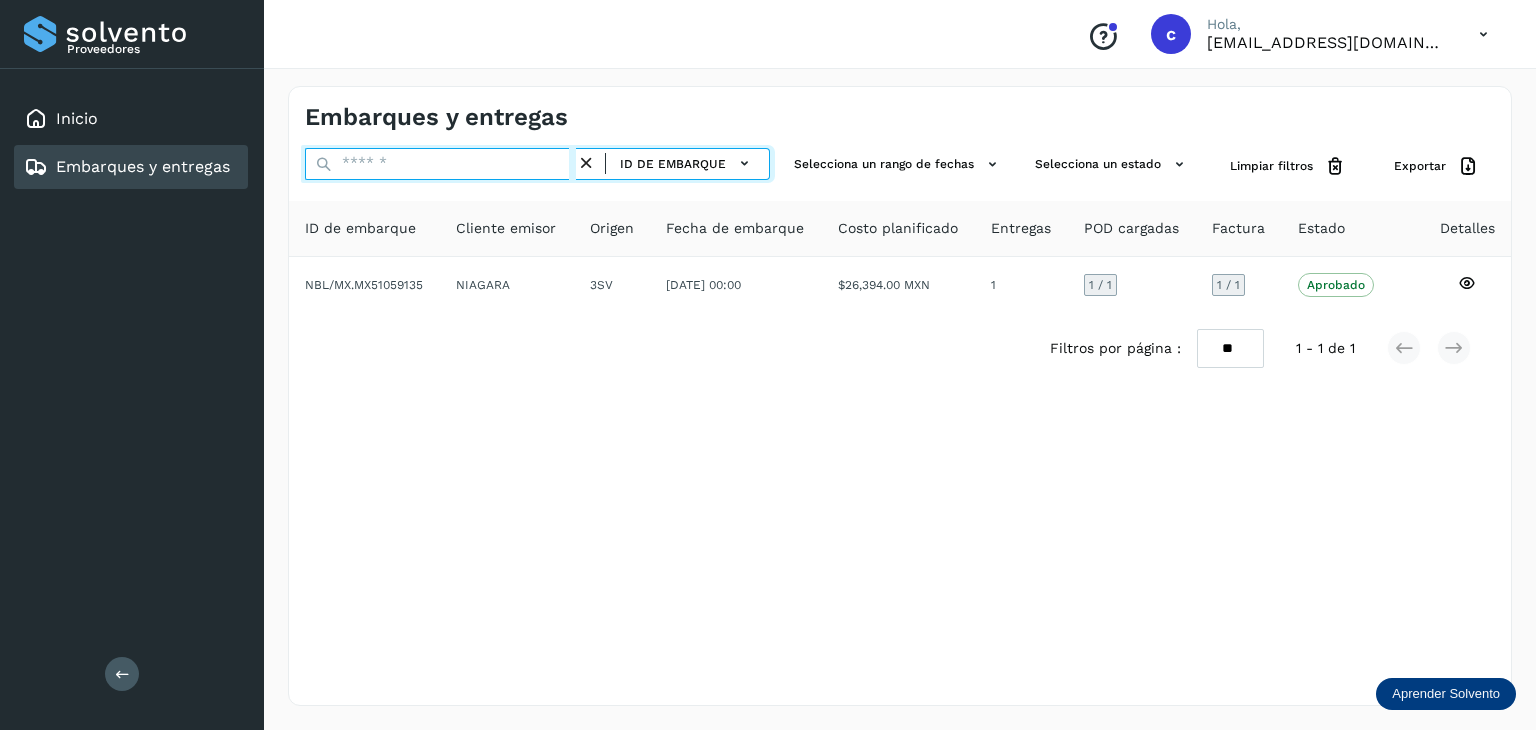 paste on "********" 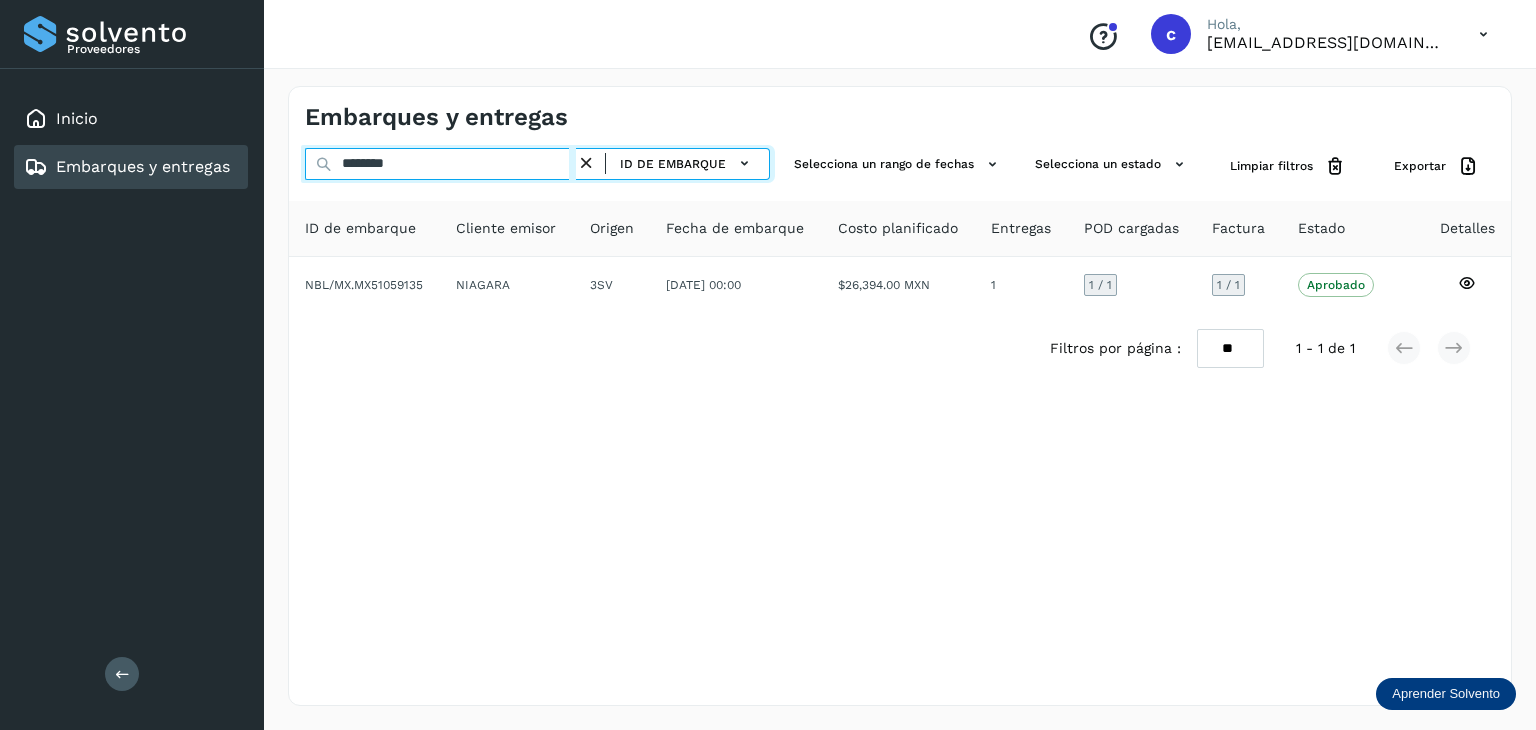 type on "********" 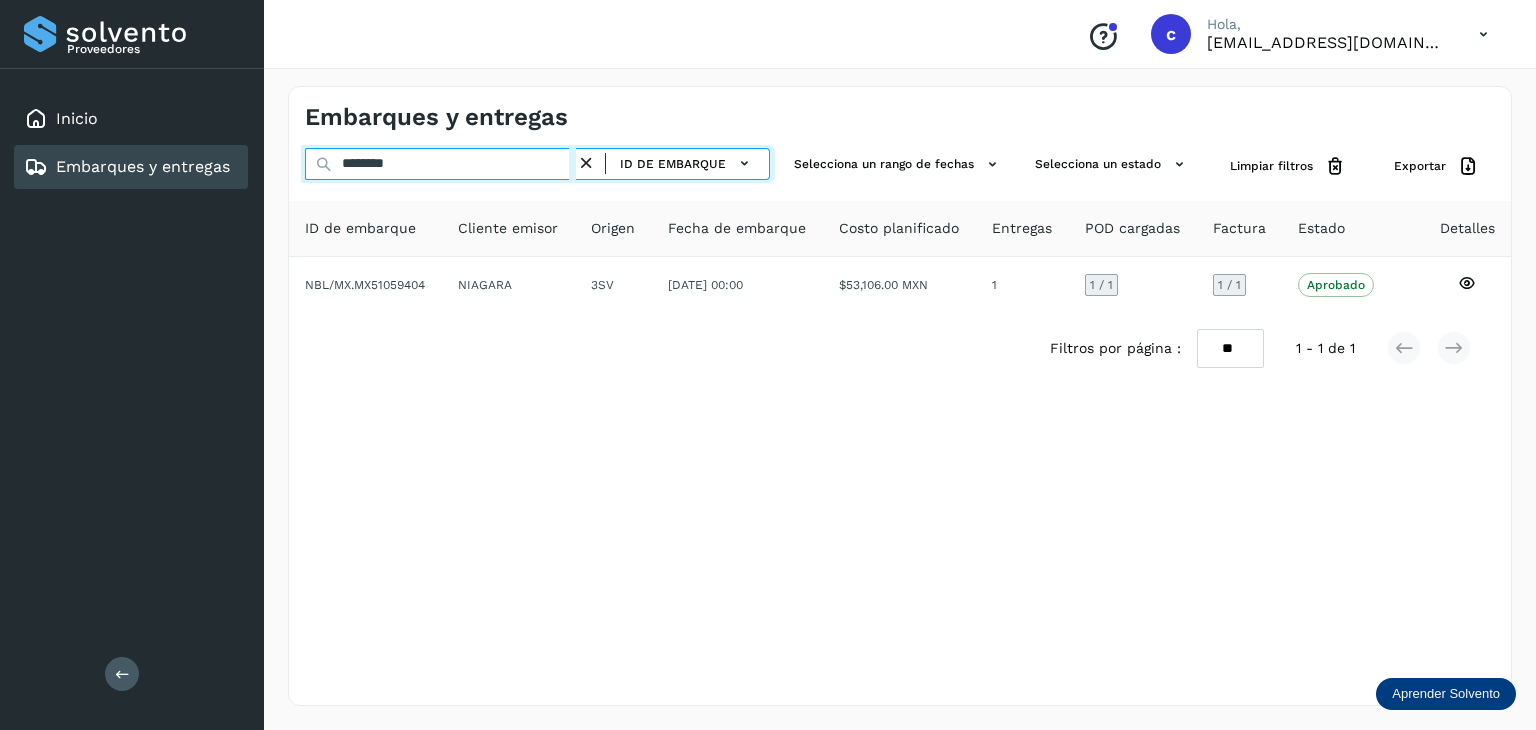 drag, startPoint x: 430, startPoint y: 169, endPoint x: 300, endPoint y: 199, distance: 133.41664 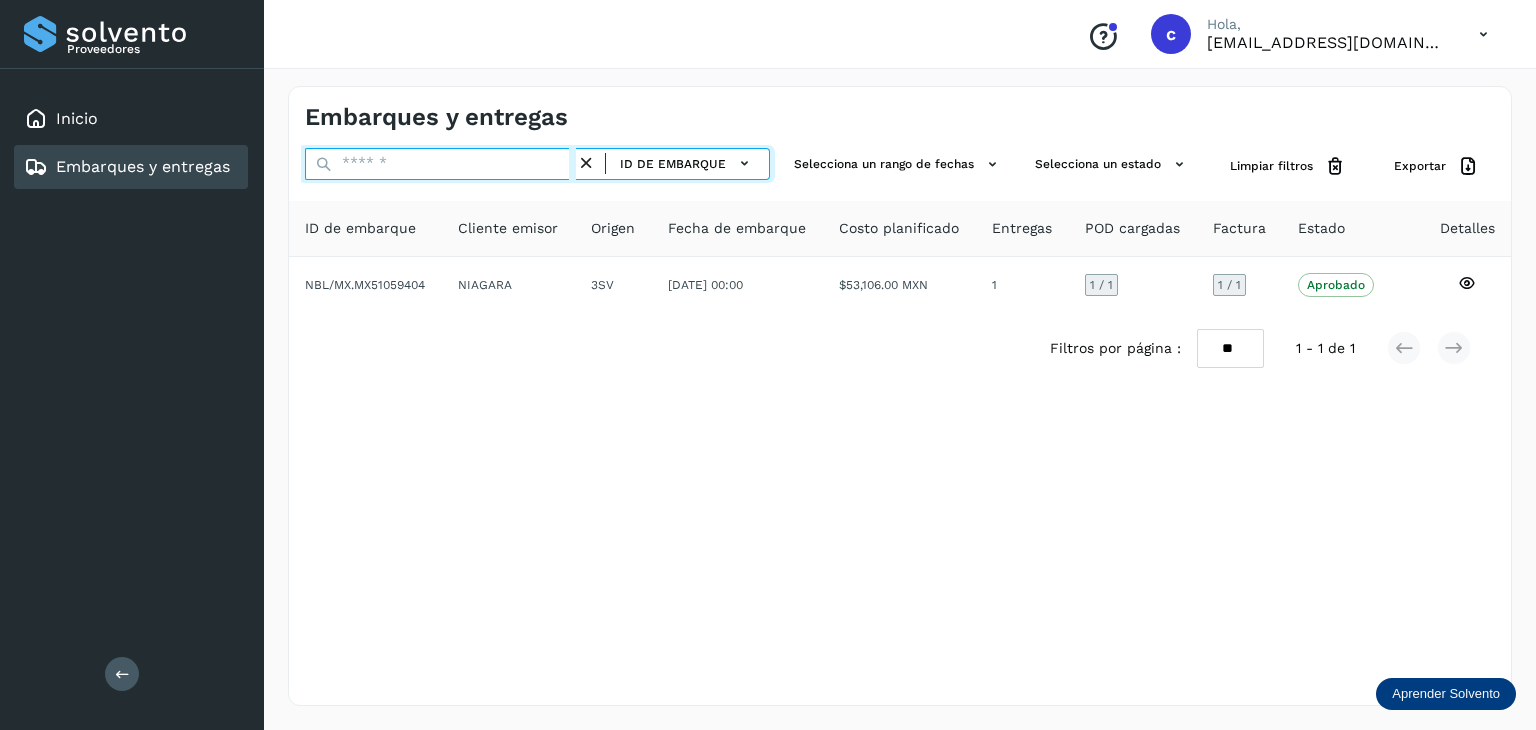 paste on "********" 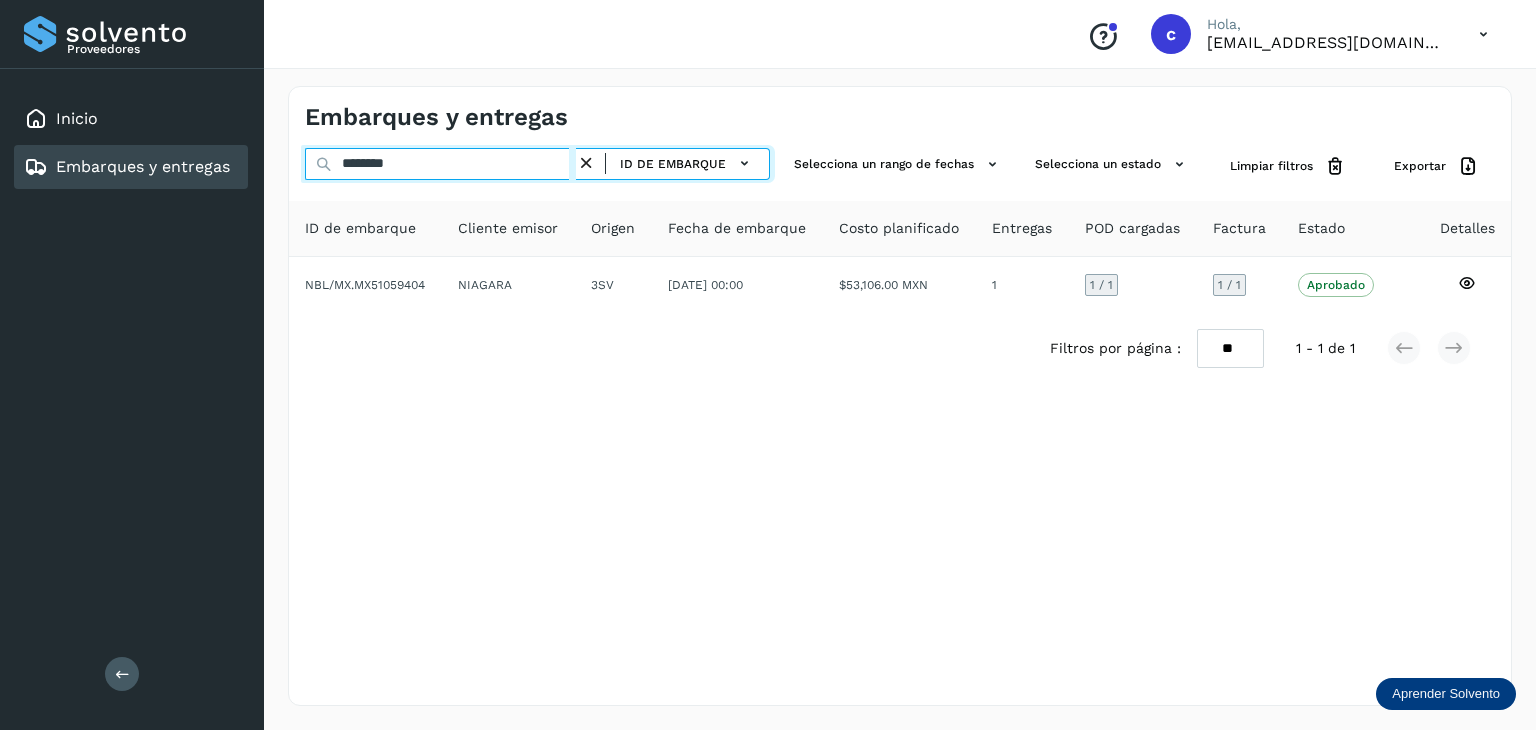 type on "********" 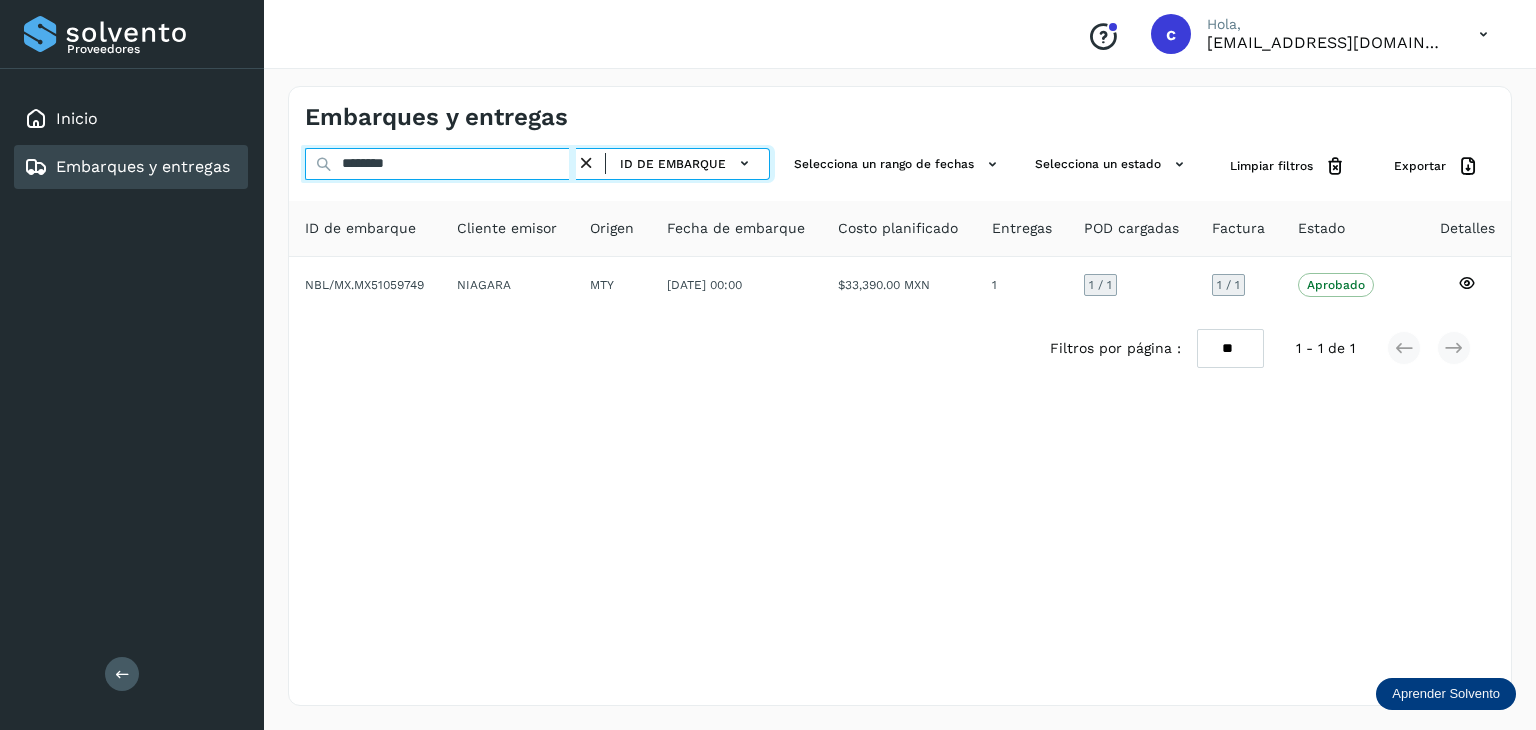 drag, startPoint x: 294, startPoint y: 158, endPoint x: 257, endPoint y: 215, distance: 67.95587 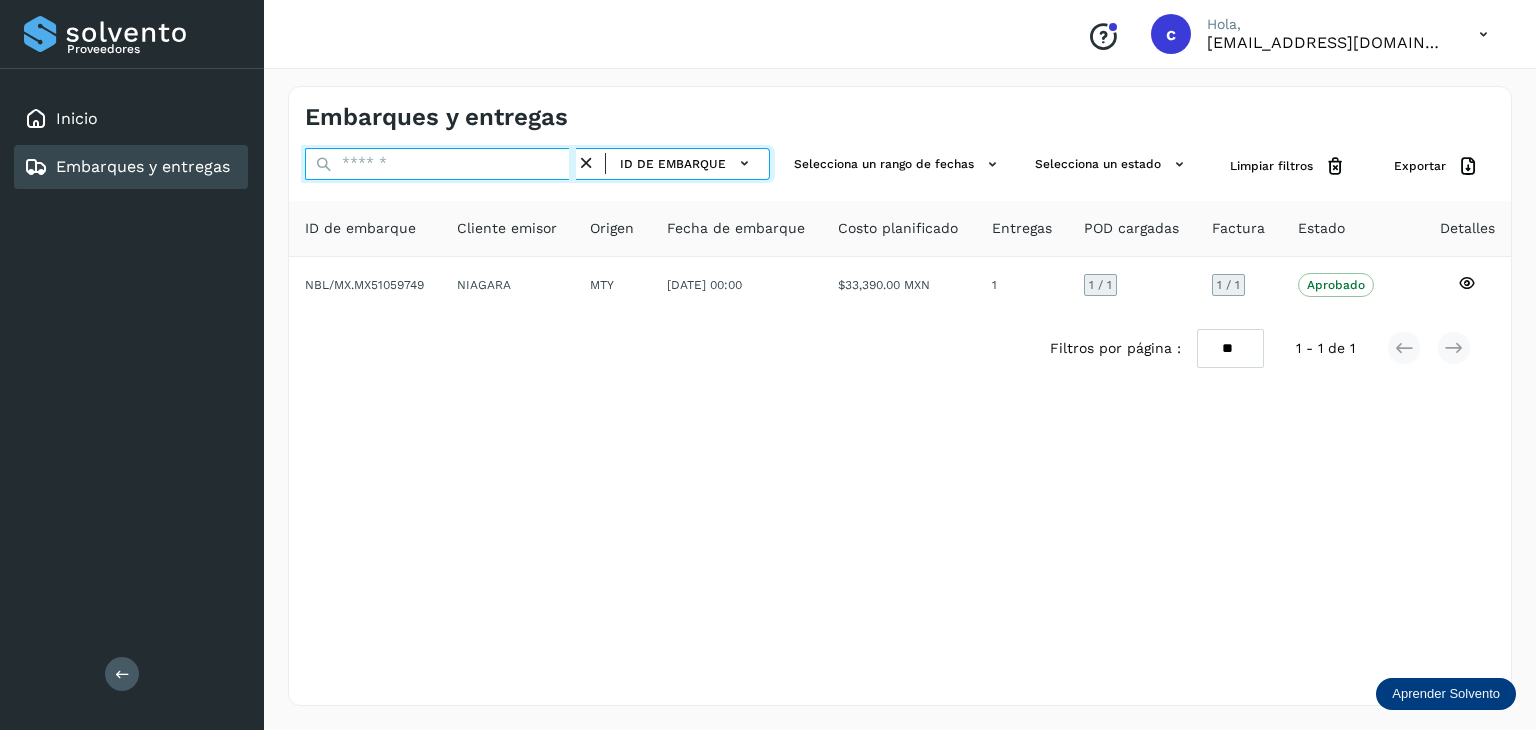type on "*" 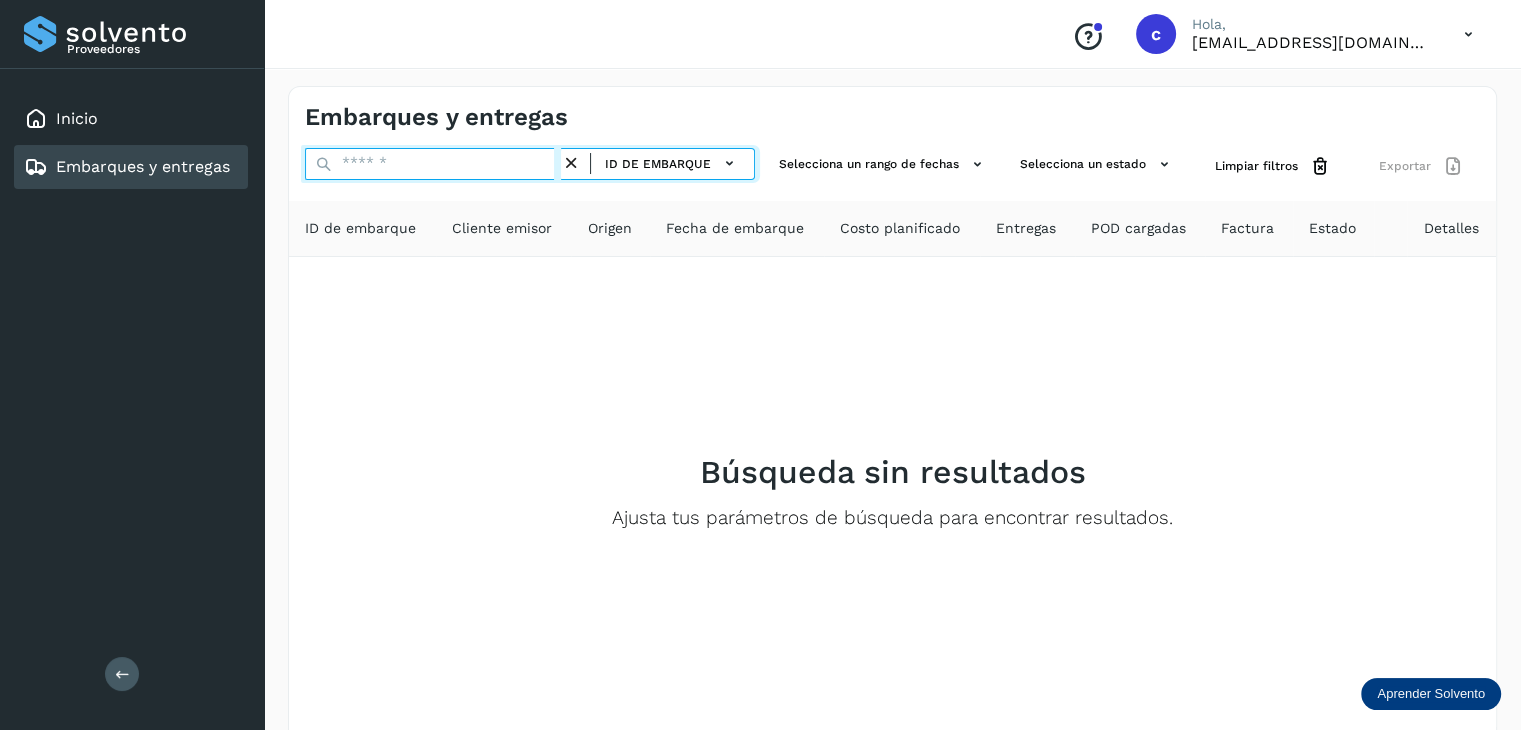 paste on "********" 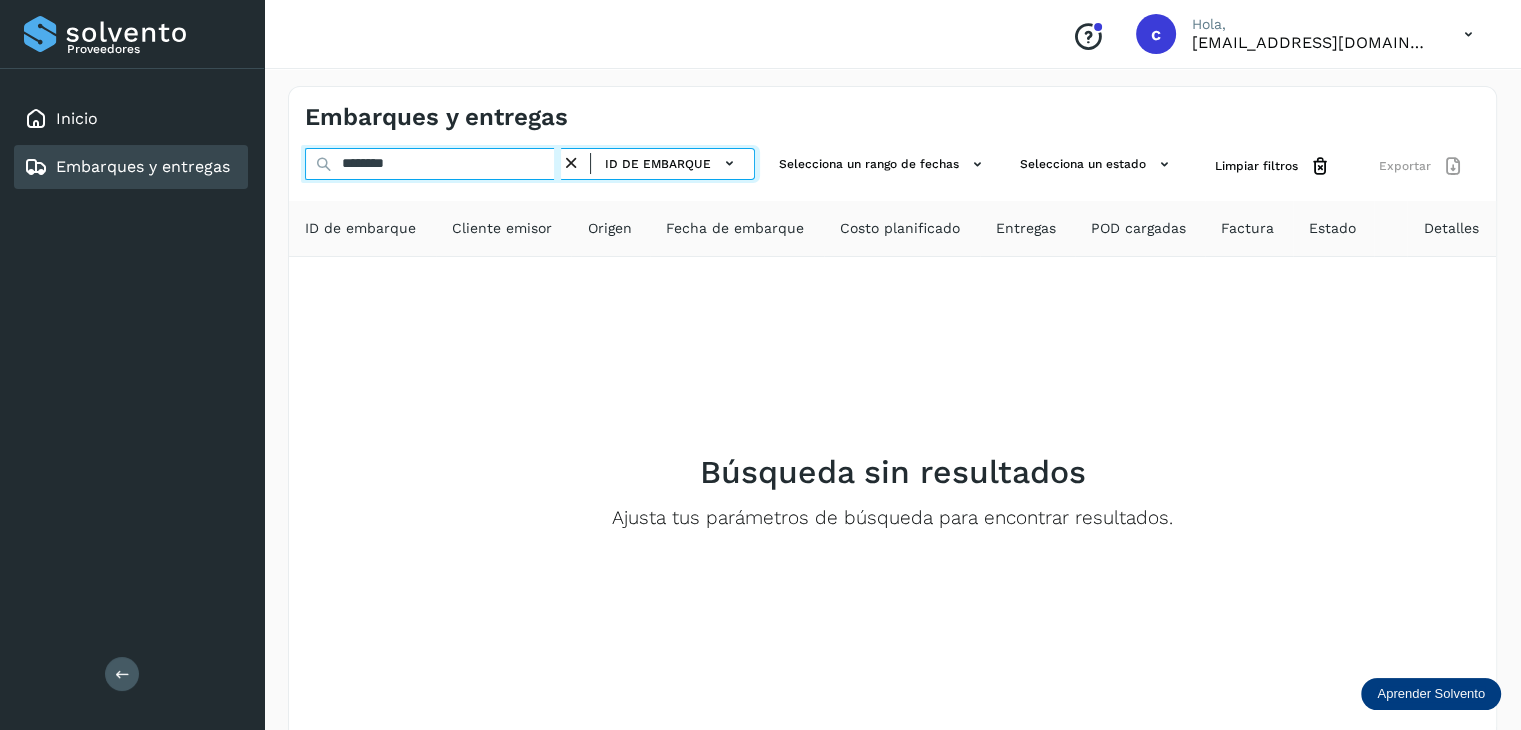 type on "********" 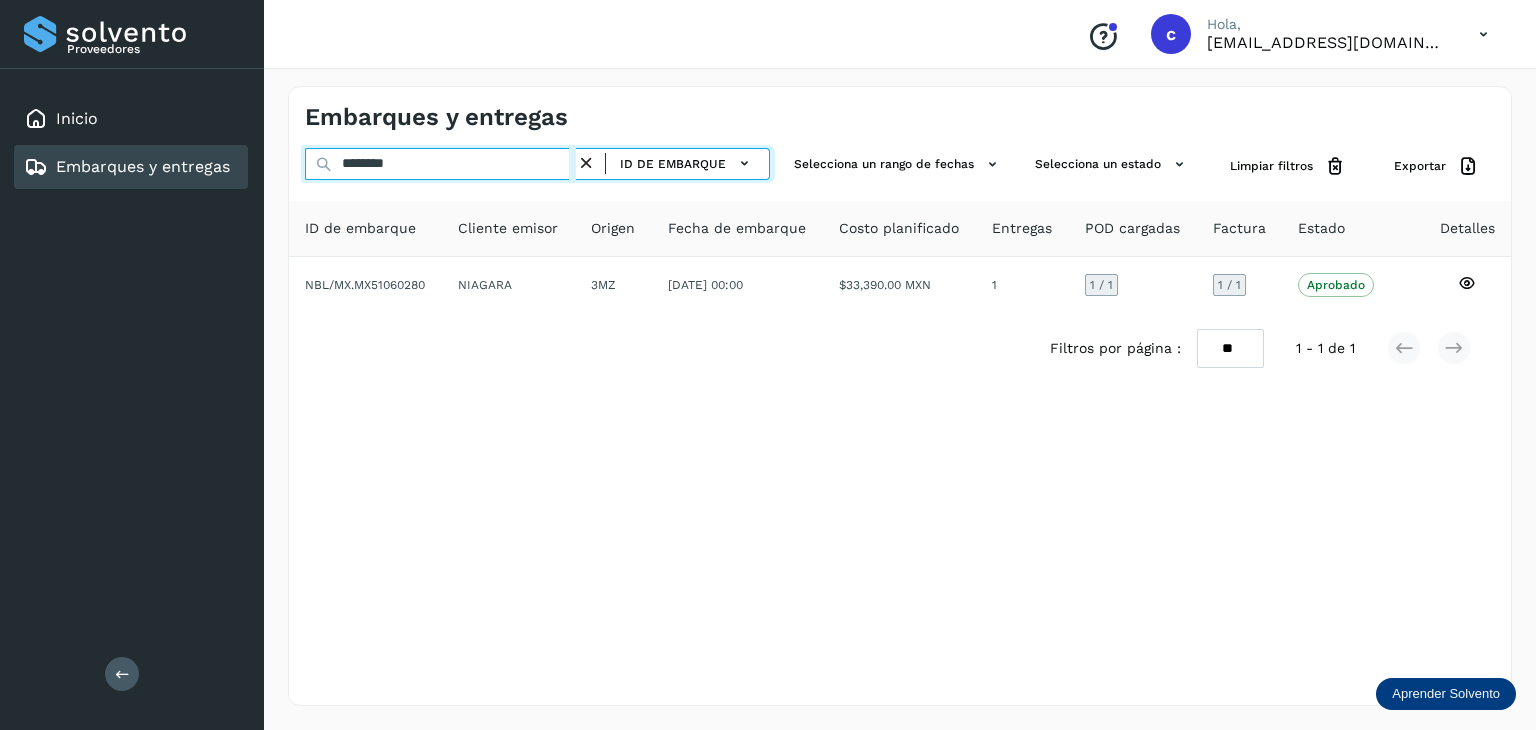 click on "Embarques y entregas ******** ID de embarque Selecciona un rango de fechas  Selecciona un estado Limpiar filtros Exportar ID de embarque Cliente emisor Origen Fecha de embarque Costo planificado Entregas POD cargadas Factura Estado Detalles NBL/MX.MX51060280 NIAGARA 3MZ 24/jun/2025 00:00  $33,390.00 MXN  1 1  / 1 1 / 1 Aprobado
Verifica el estado de la factura o entregas asociadas a este embarque
Filtros por página : ** ** ** 1 - 1 de 1" at bounding box center (900, 396) 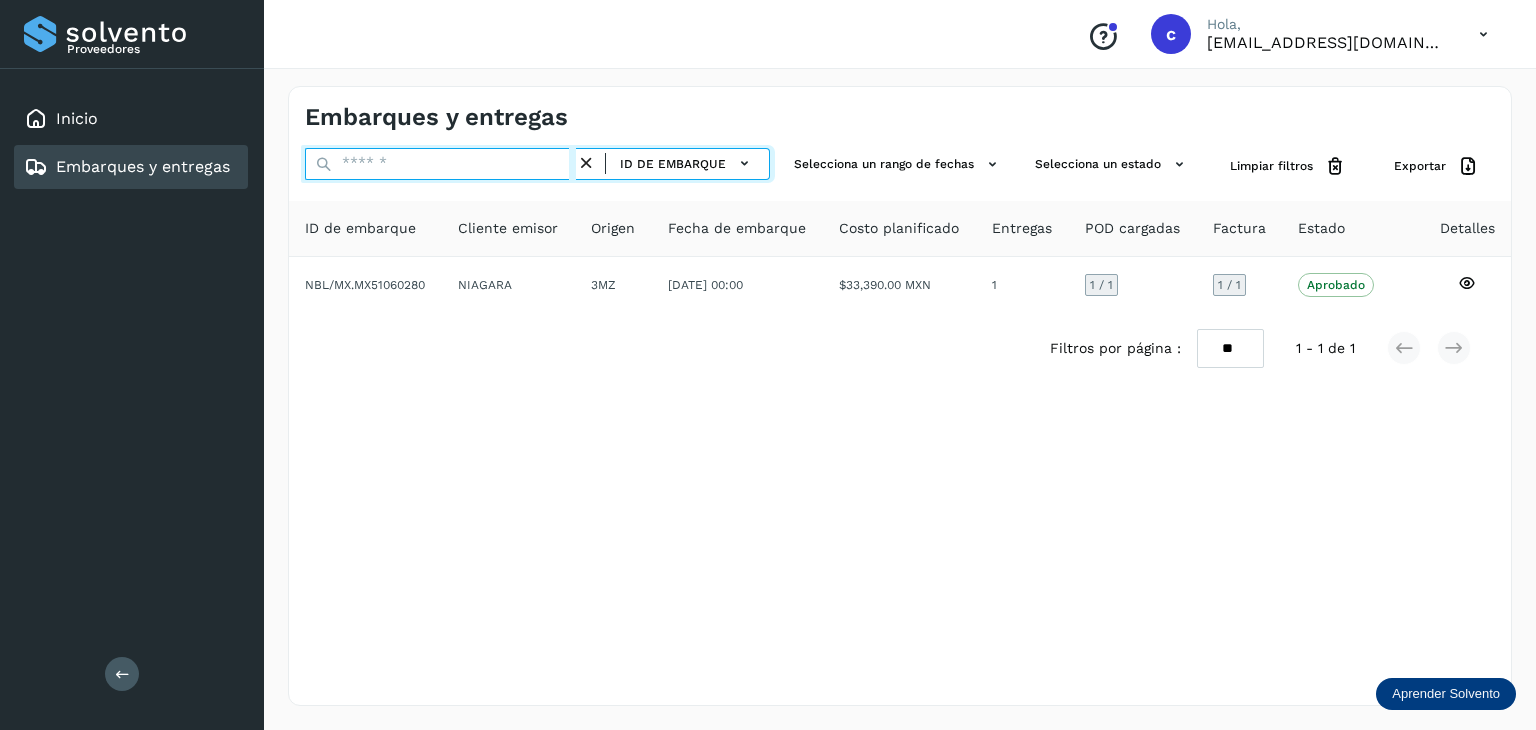 paste on "********" 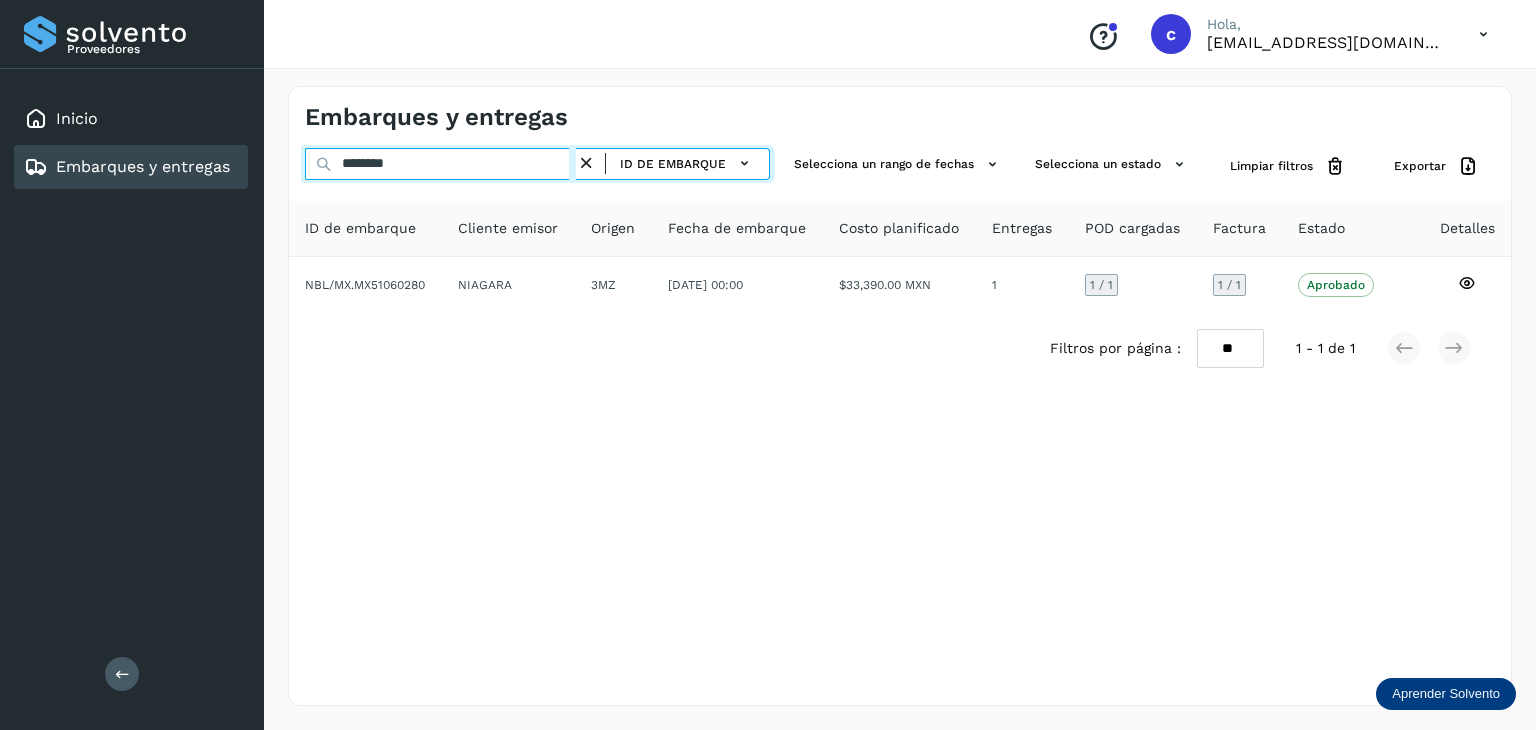 type on "********" 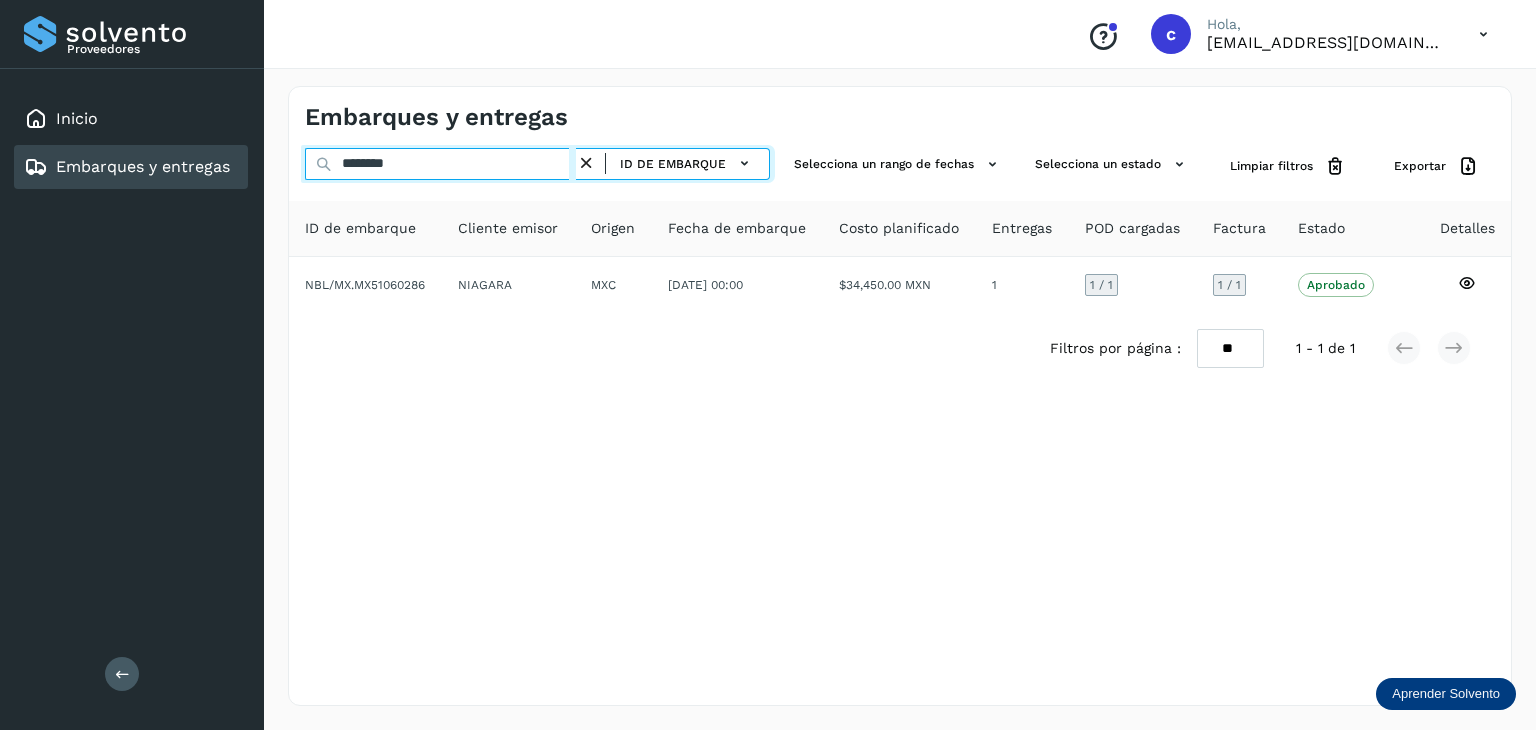 click on "Proveedores Inicio Embarques y entregas Salir
Conoce nuestros beneficios
c Hola, cuentasespeciales8_met@castores.com.mx Embarques y entregas ******** ID de embarque Selecciona un rango de fechas  Selecciona un estado Limpiar filtros Exportar ID de embarque Cliente emisor Origen Fecha de embarque Costo planificado Entregas POD cargadas Factura Estado Detalles NBL/MX.MX51060286 NIAGARA MXC 23/jun/2025 00:00  $34,450.00 MXN  1 1  / 1 1 / 1 Aprobado
Verifica el estado de la factura o entregas asociadas a este embarque
Filtros por página : ** ** ** 1 - 1 de 1" 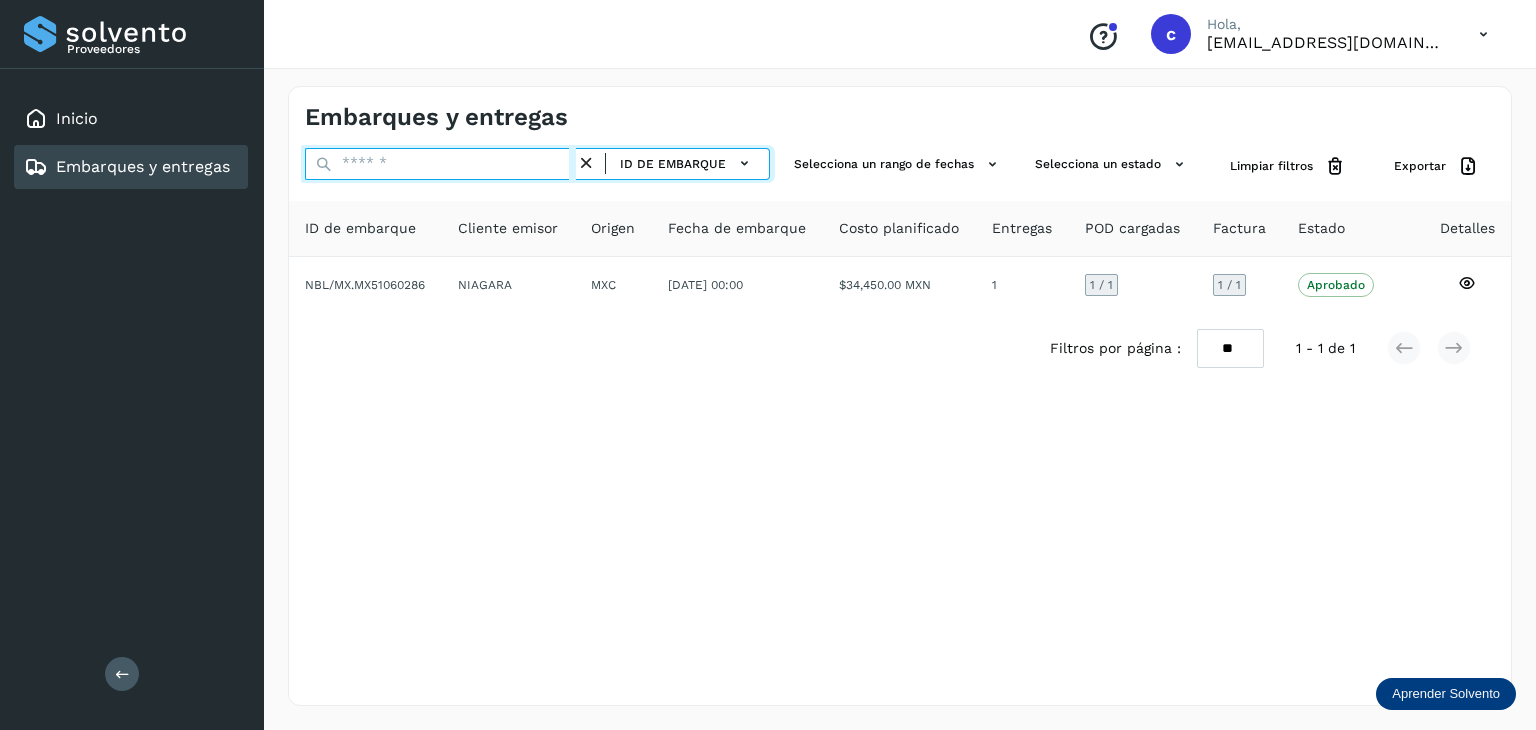 paste on "********" 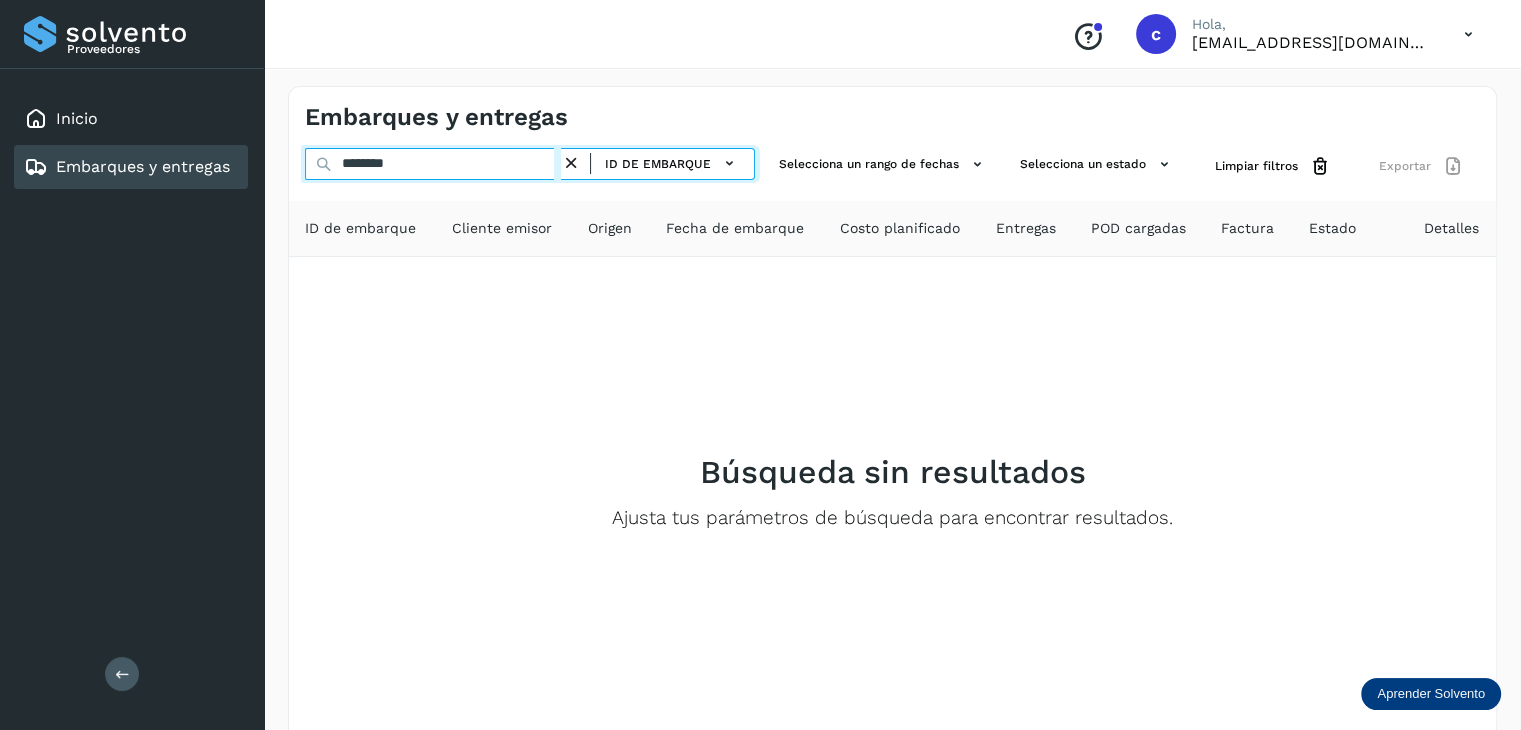 type on "********" 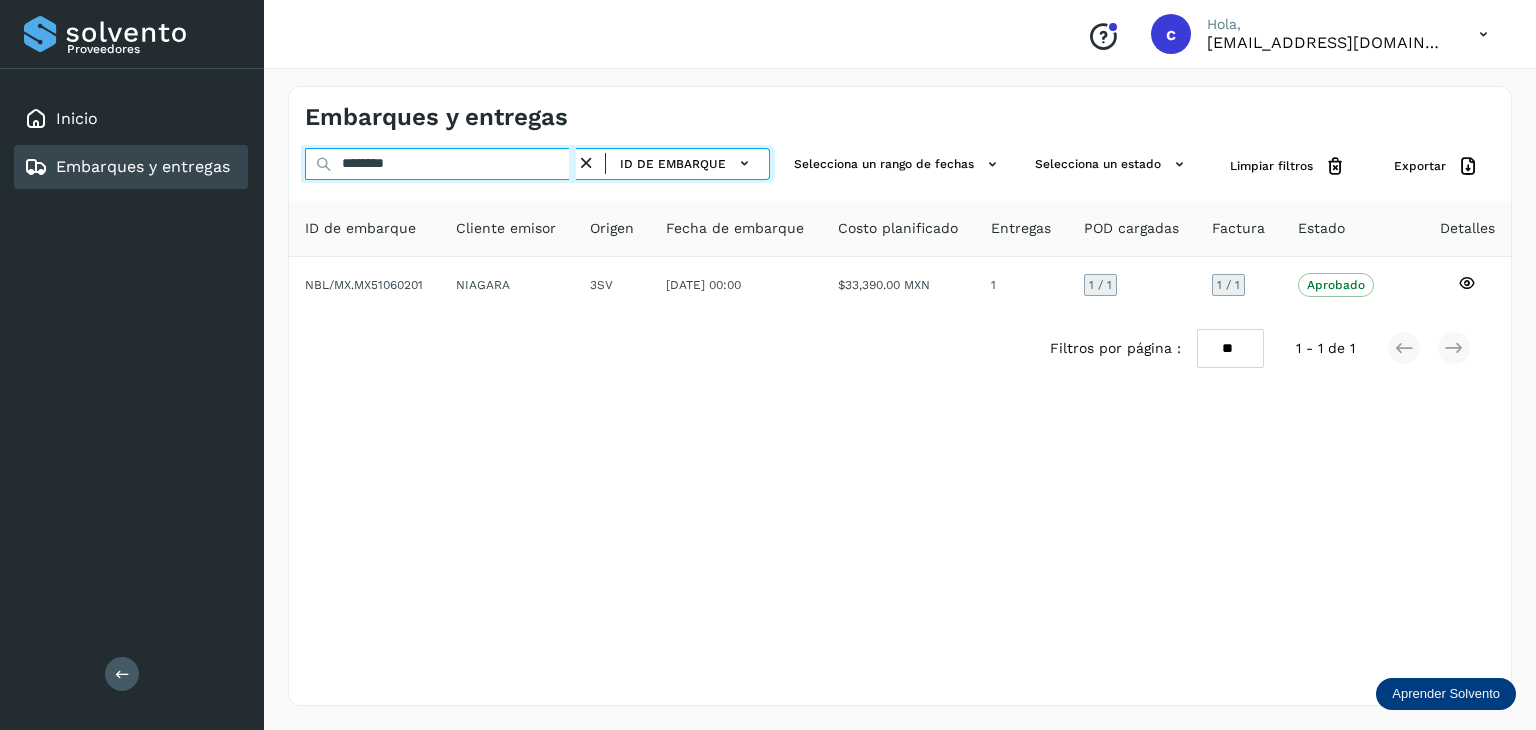 drag, startPoint x: 334, startPoint y: 153, endPoint x: 334, endPoint y: 218, distance: 65 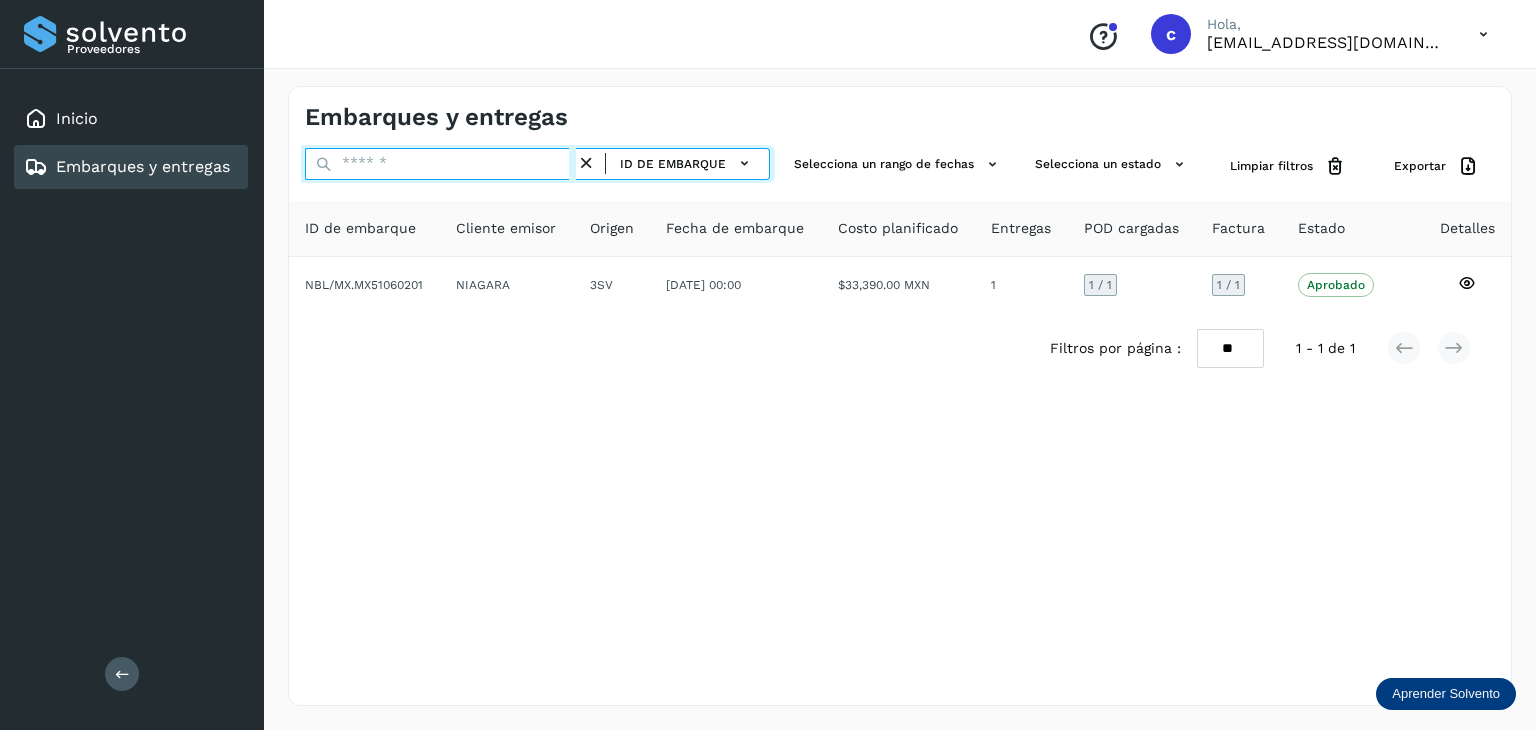 paste on "********" 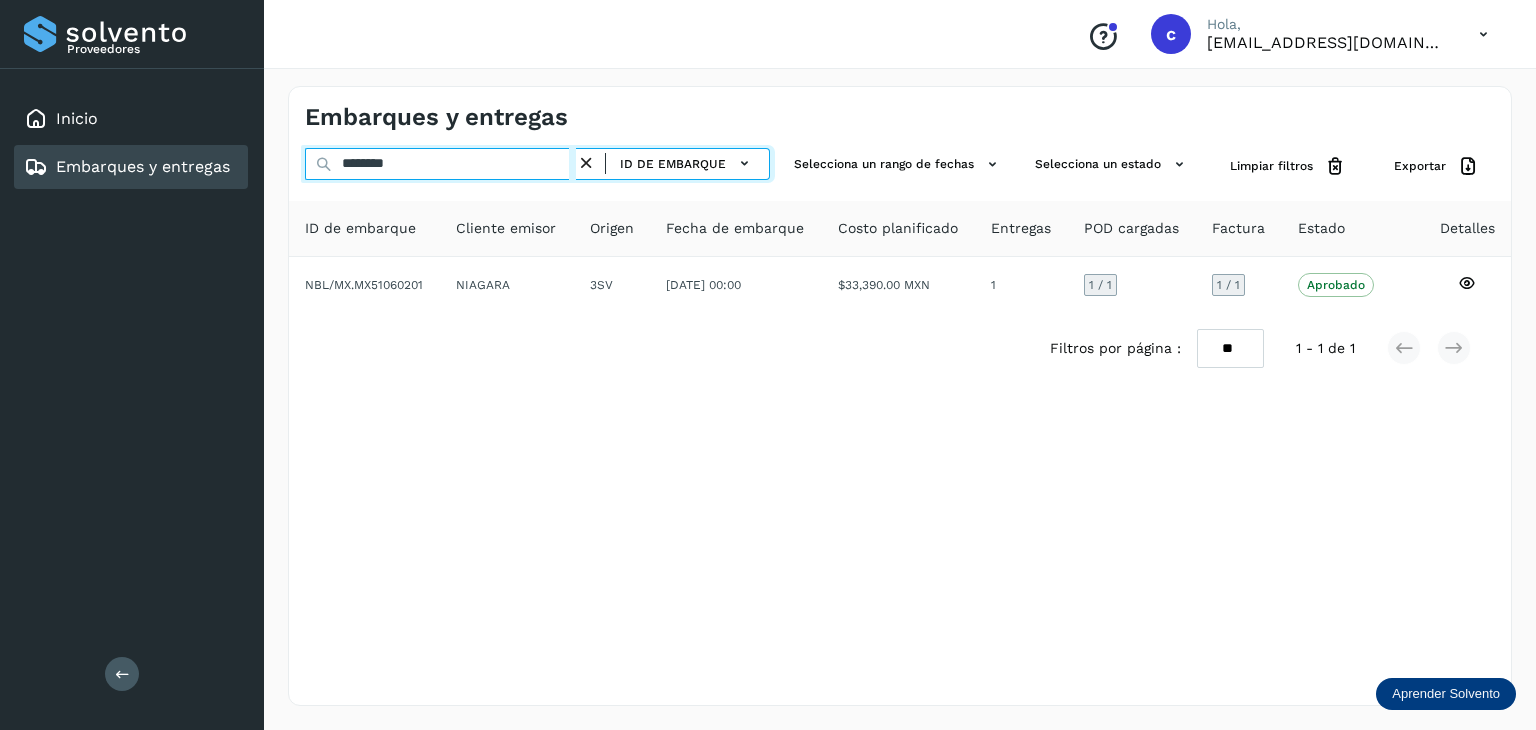 type on "********" 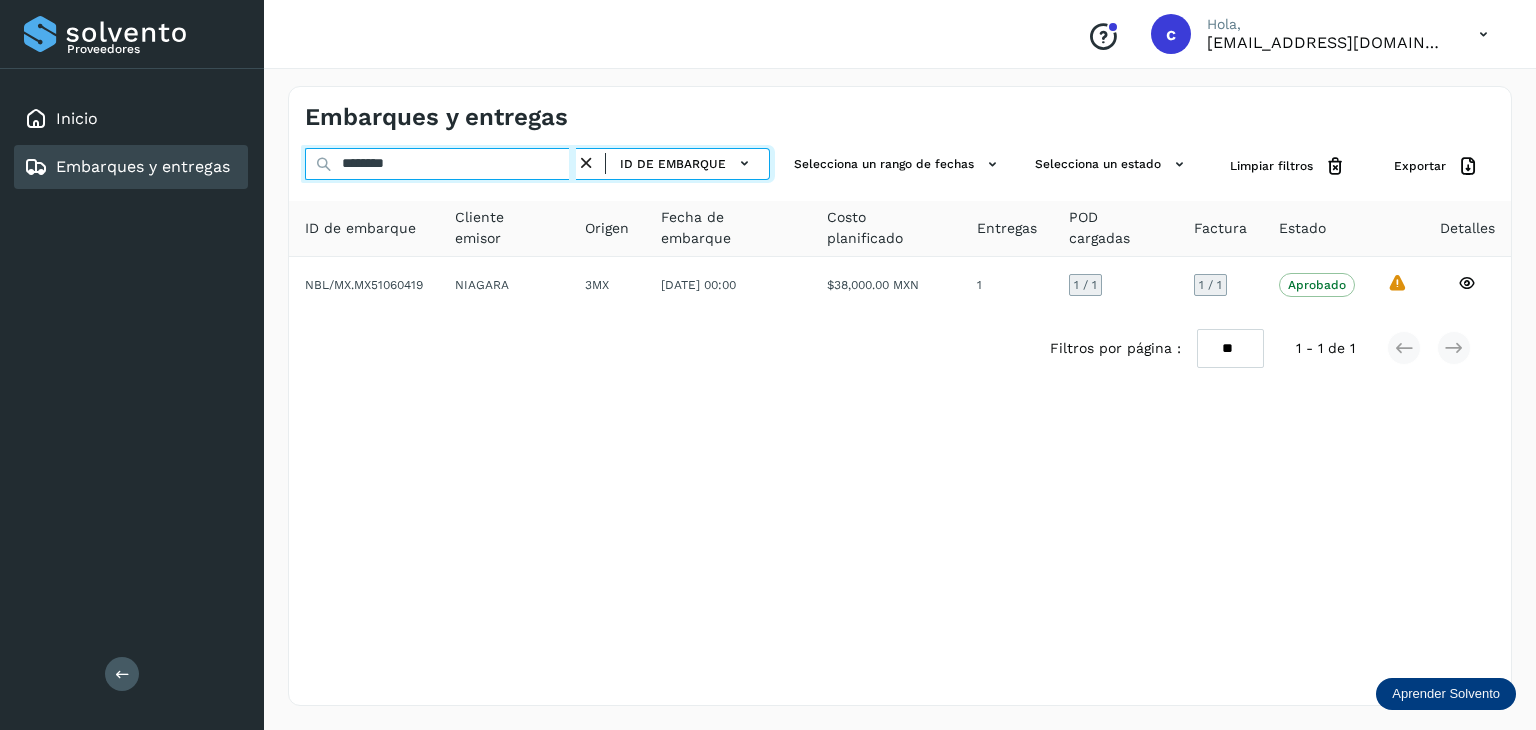 drag, startPoint x: 424, startPoint y: 158, endPoint x: 234, endPoint y: 183, distance: 191.63768 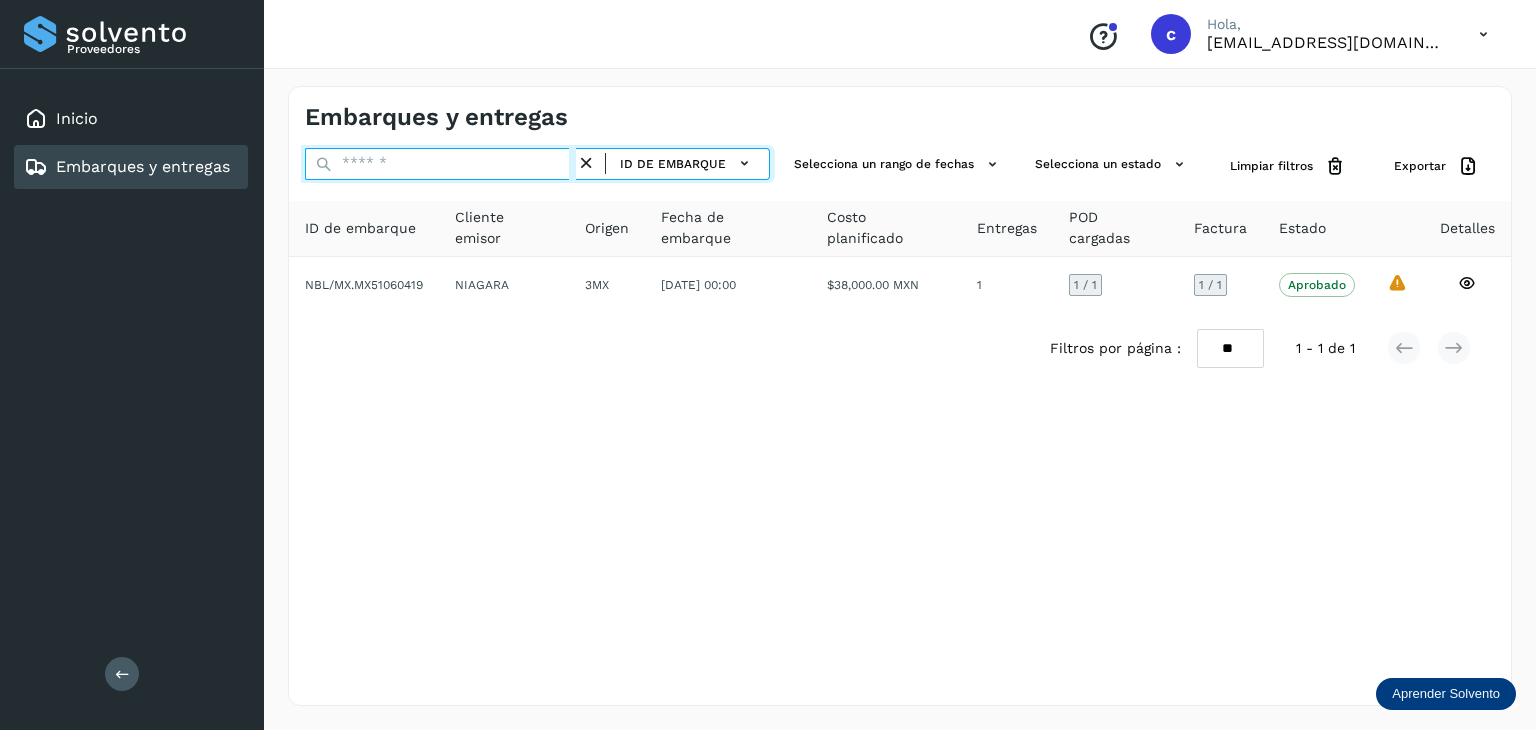 paste on "********" 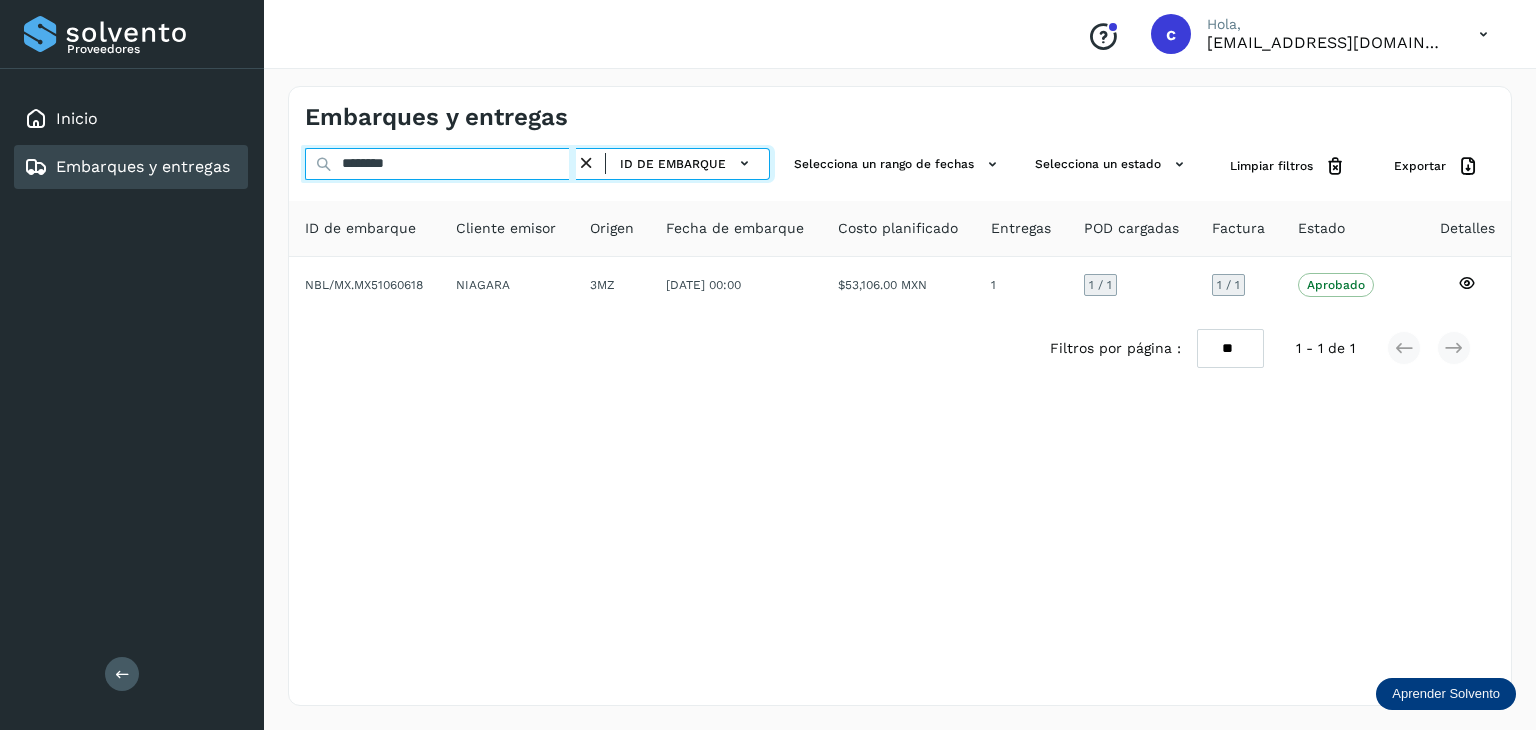 type on "********" 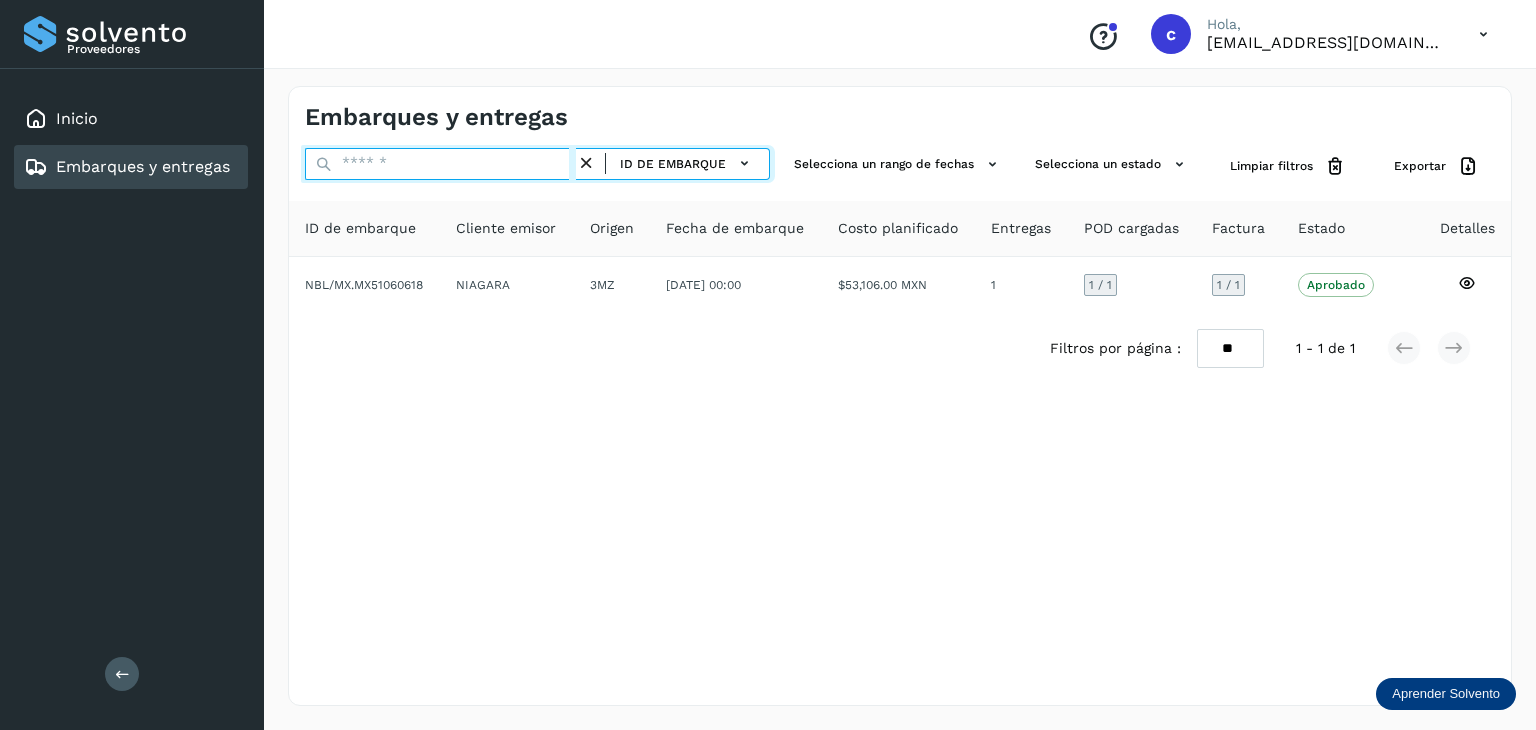 paste on "********" 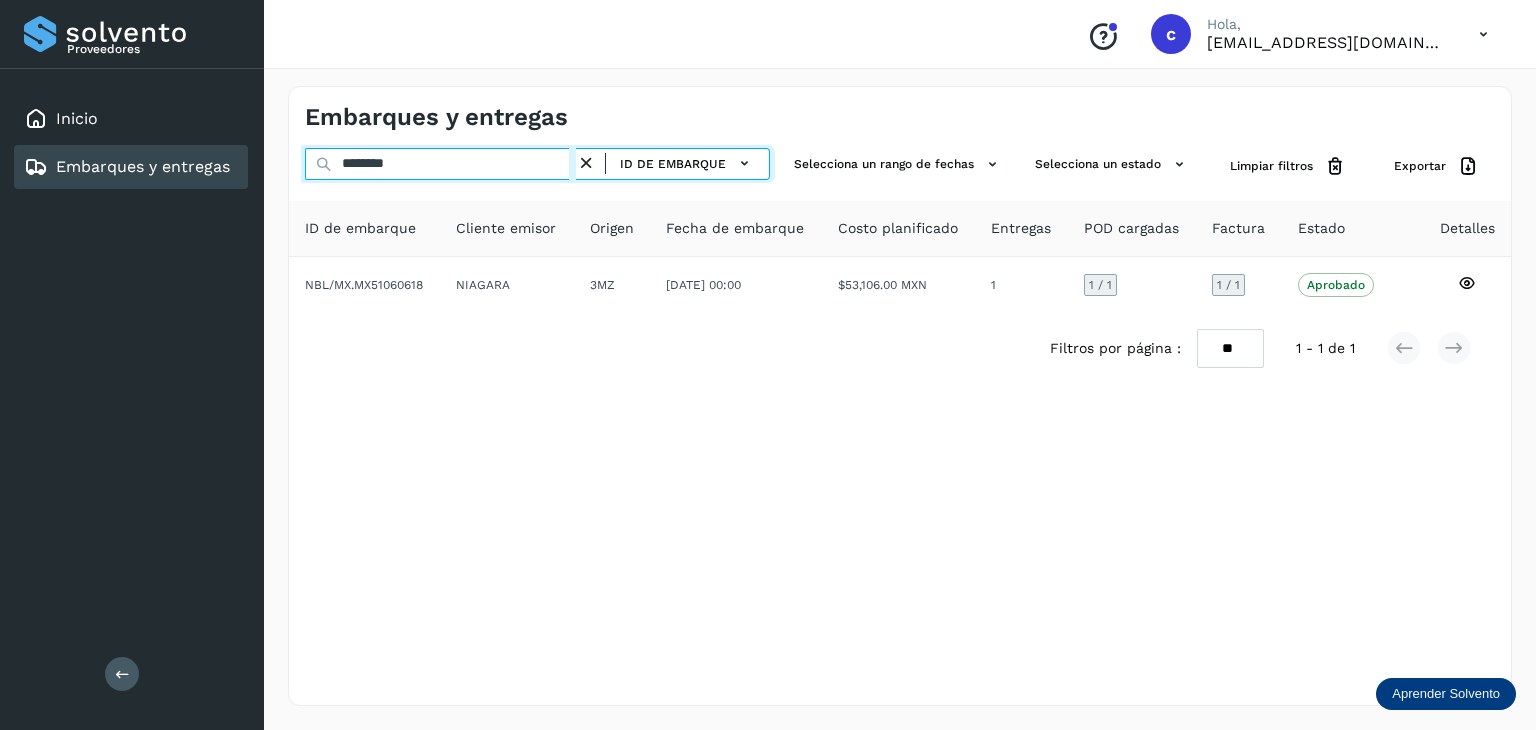 type on "********" 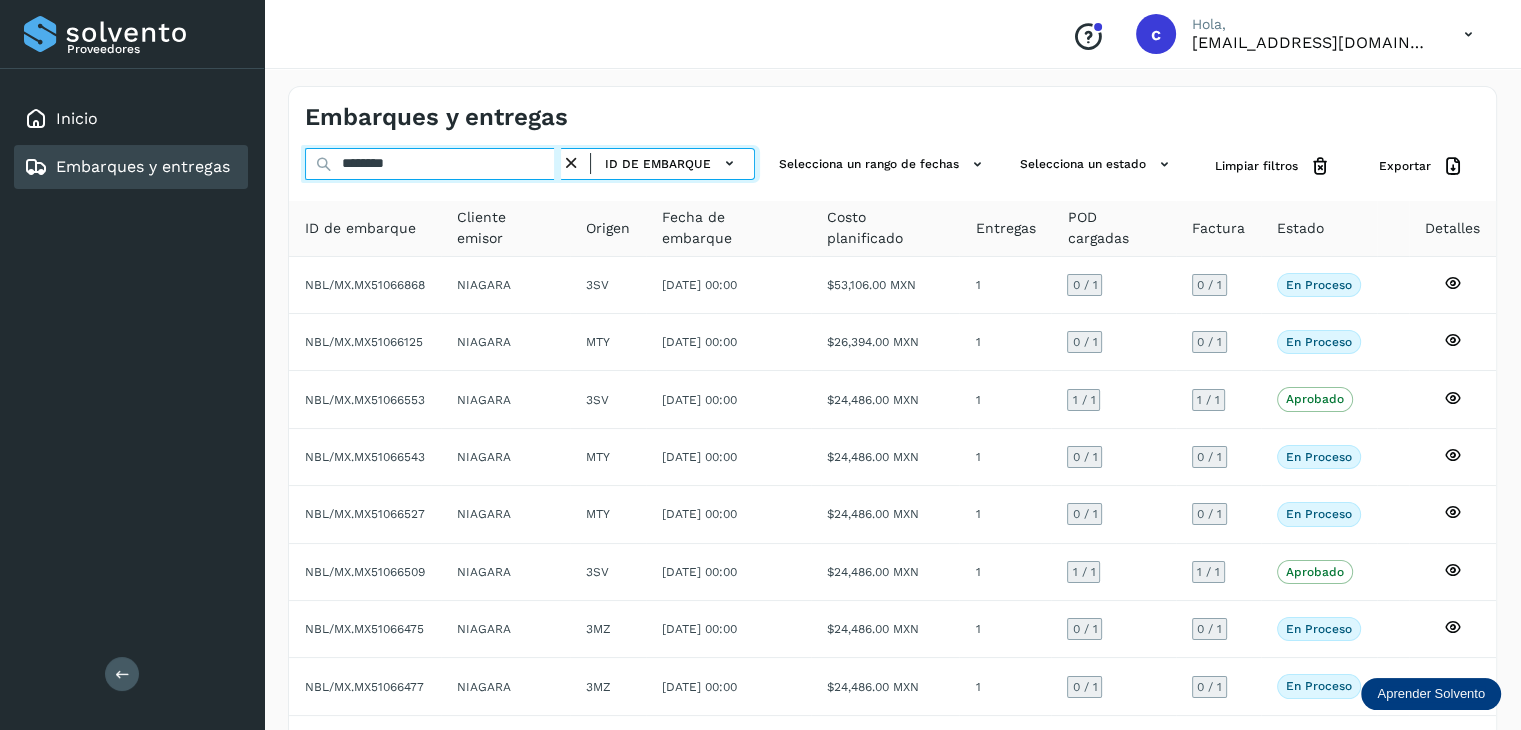 drag, startPoint x: 346, startPoint y: 164, endPoint x: 173, endPoint y: 179, distance: 173.64908 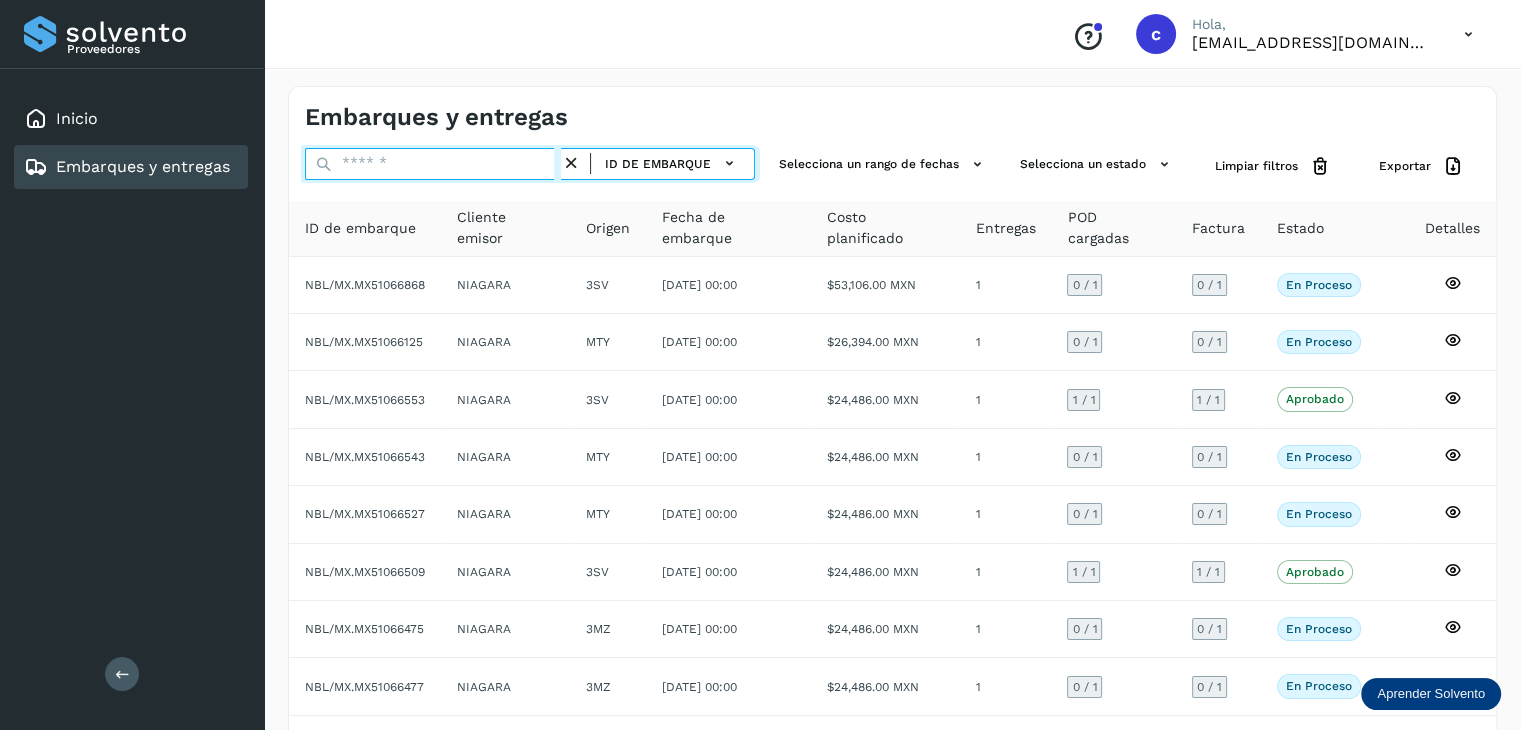 paste on "********" 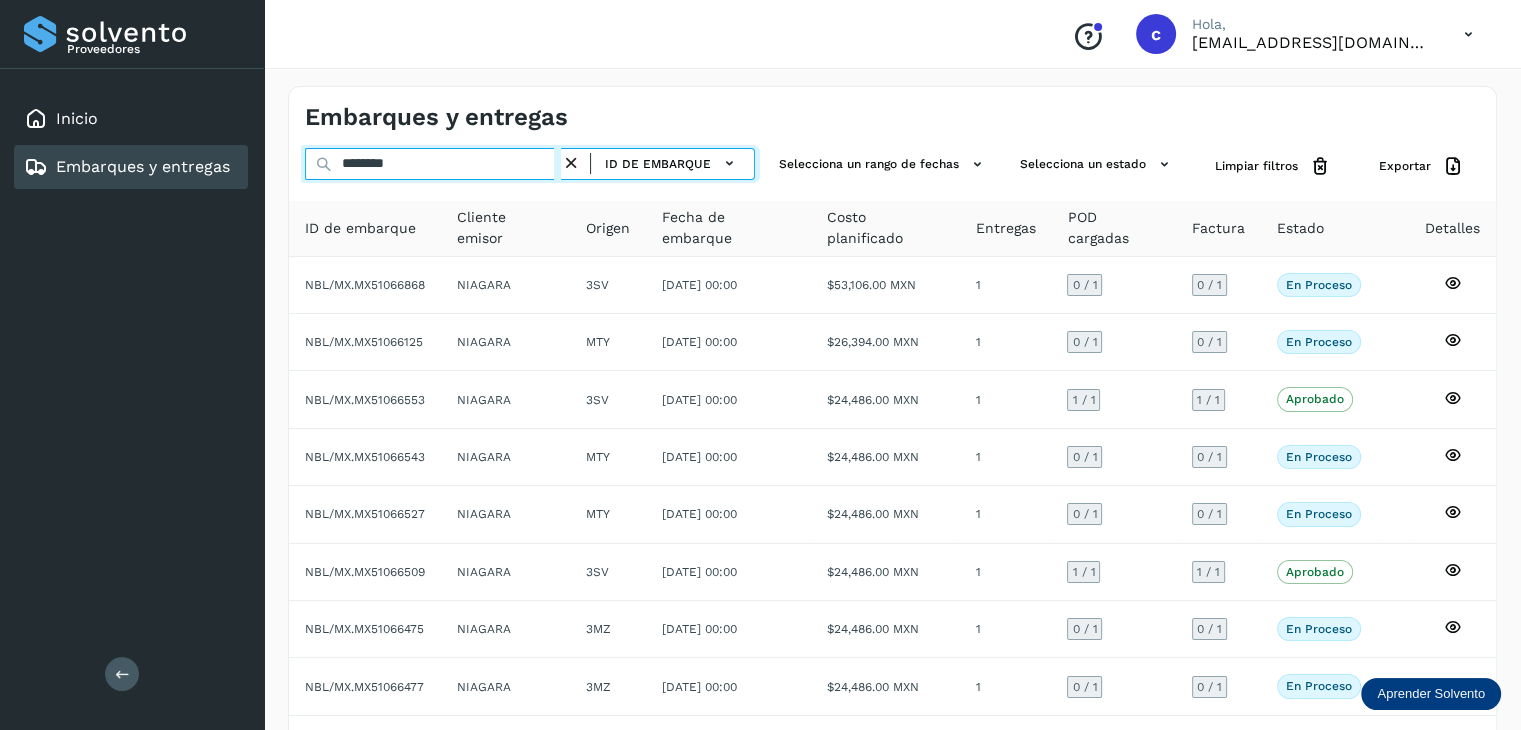 type on "********" 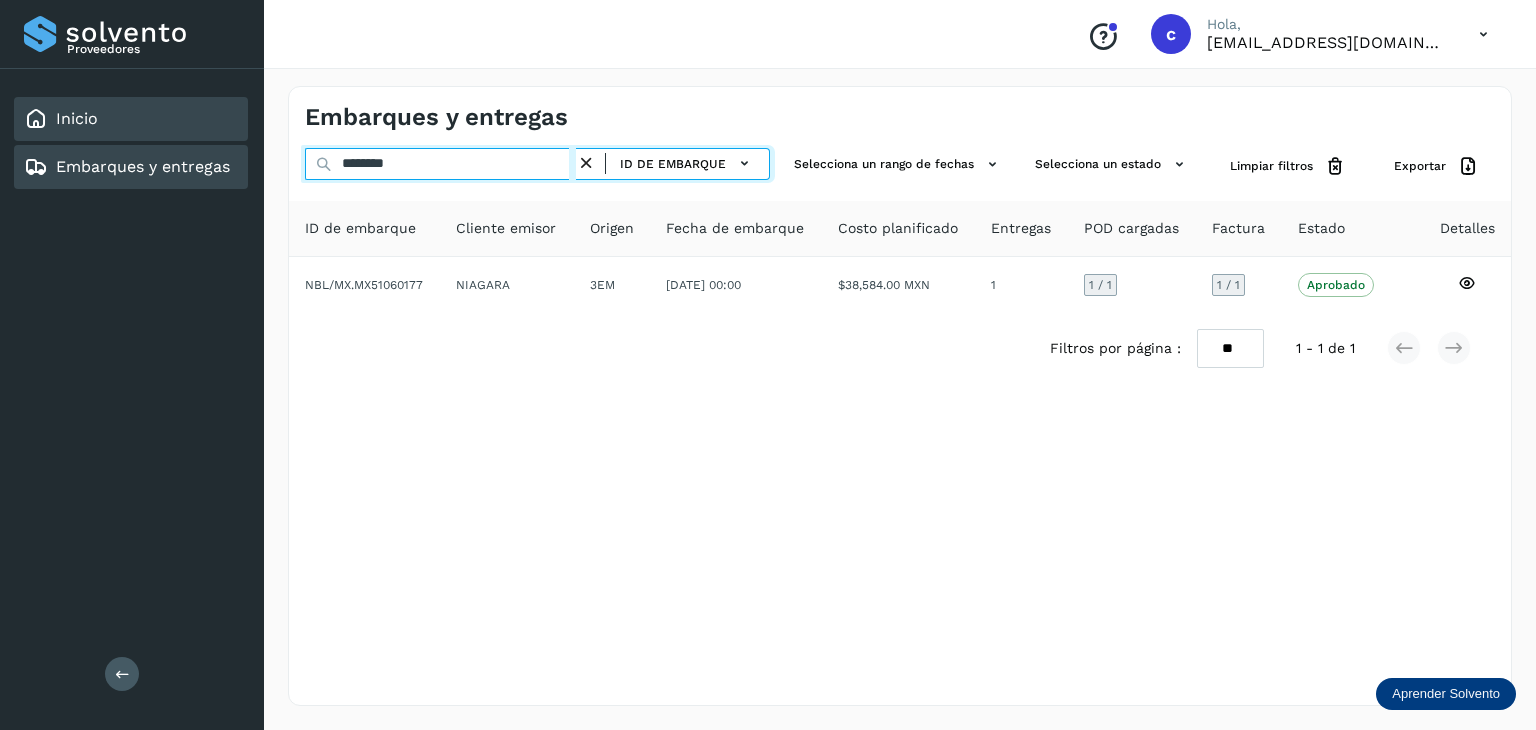 drag, startPoint x: 268, startPoint y: 136, endPoint x: 106, endPoint y: 177, distance: 167.10774 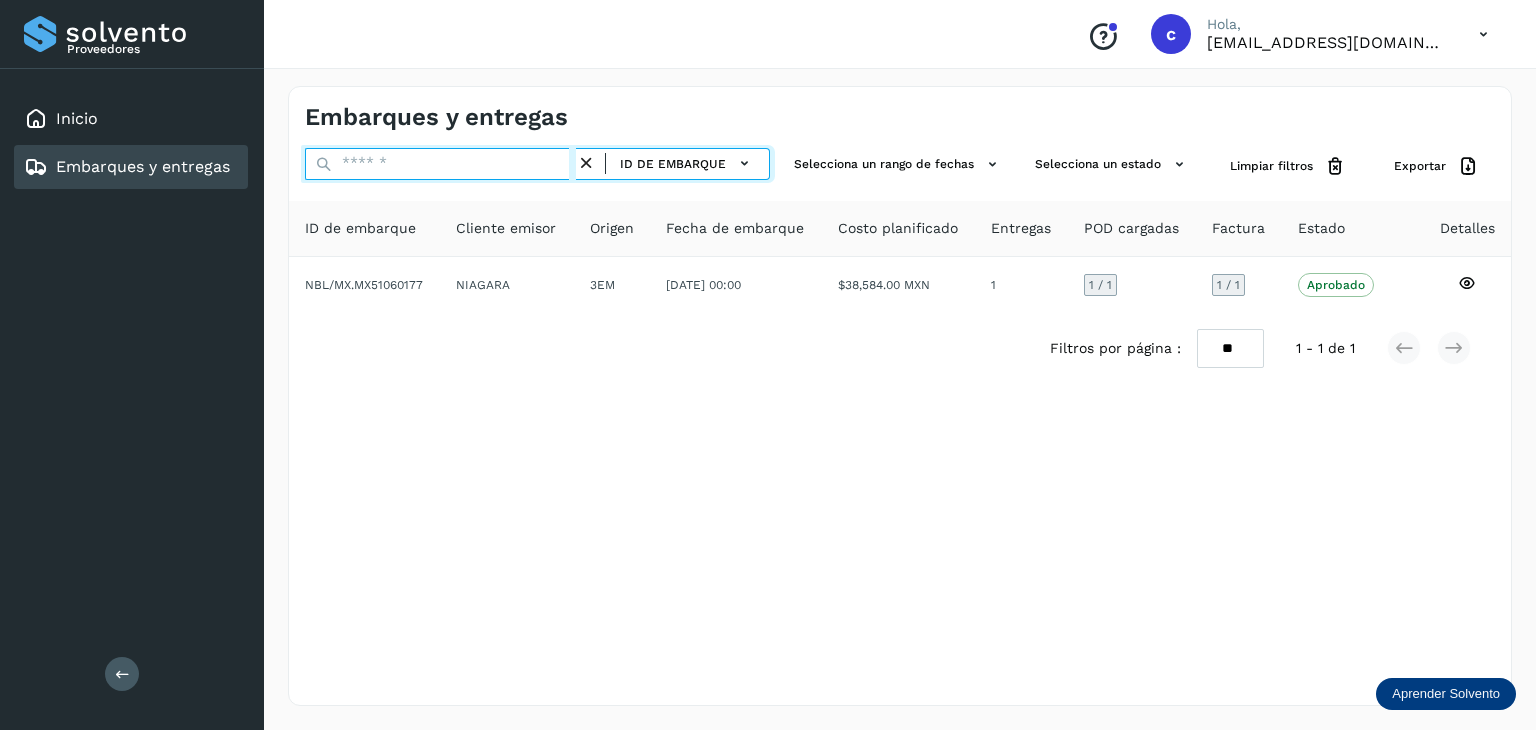 paste on "********" 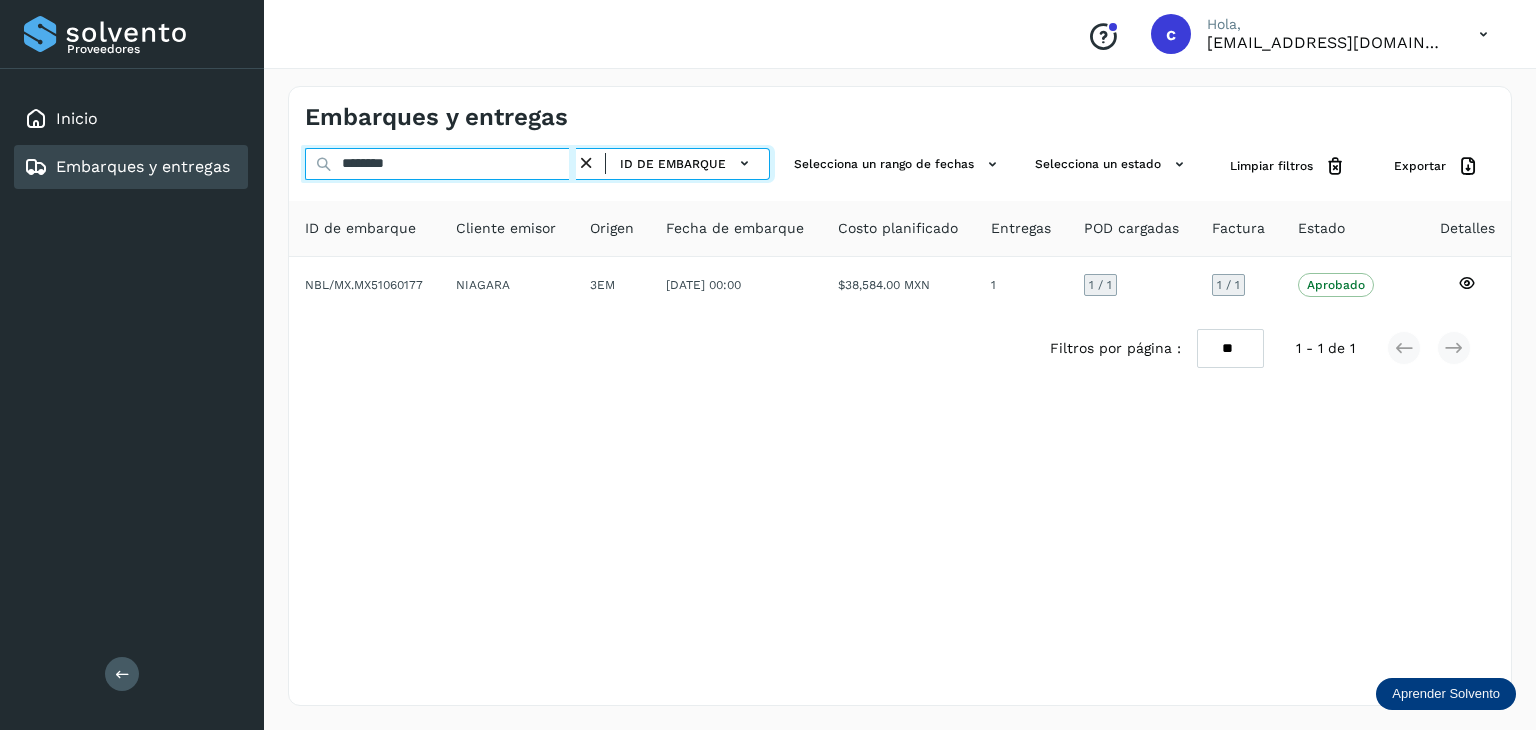 type on "********" 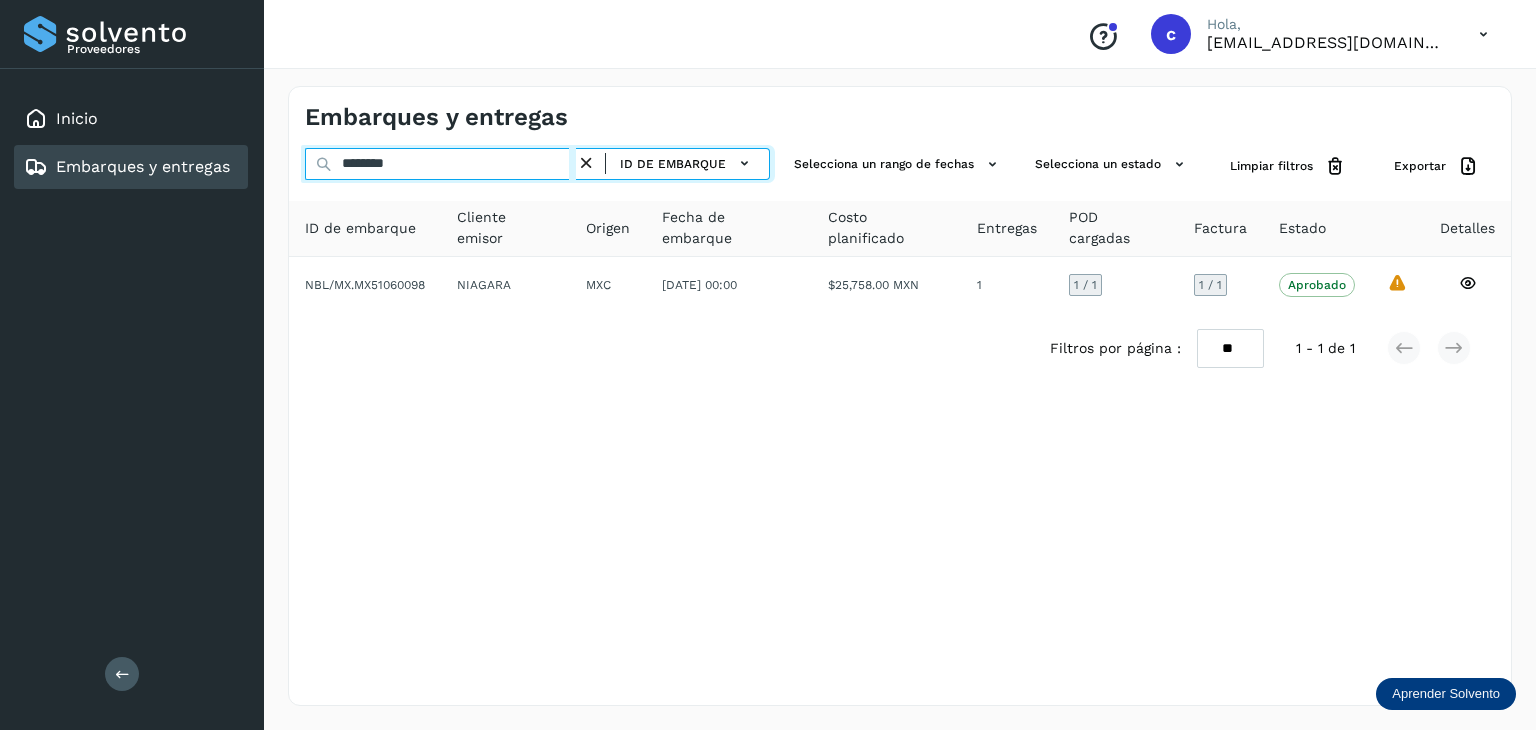 click on "Proveedores Inicio Embarques y entregas Salir
Conoce nuestros beneficios
c Hola, cuentasespeciales8_met@castores.com.mx Embarques y entregas ******** ID de embarque Selecciona un rango de fechas  Selecciona un estado Limpiar filtros Exportar ID de embarque Cliente emisor Origen Fecha de embarque Costo planificado Entregas POD cargadas Factura Estado Detalles NBL/MX.MX51060098 NIAGARA MXC 23/jun/2025 00:00  $25,758.00 MXN  1 1  / 1 1 / 1 Aprobado
Verifica el estado de la factura o entregas asociadas a este embarque
La validación de Solvento para este embarque ha sido anulada debido al cambio de estado a “Aprobado con Excepción”
Filtros por página : ** ** ** 1 - 1 de 1" 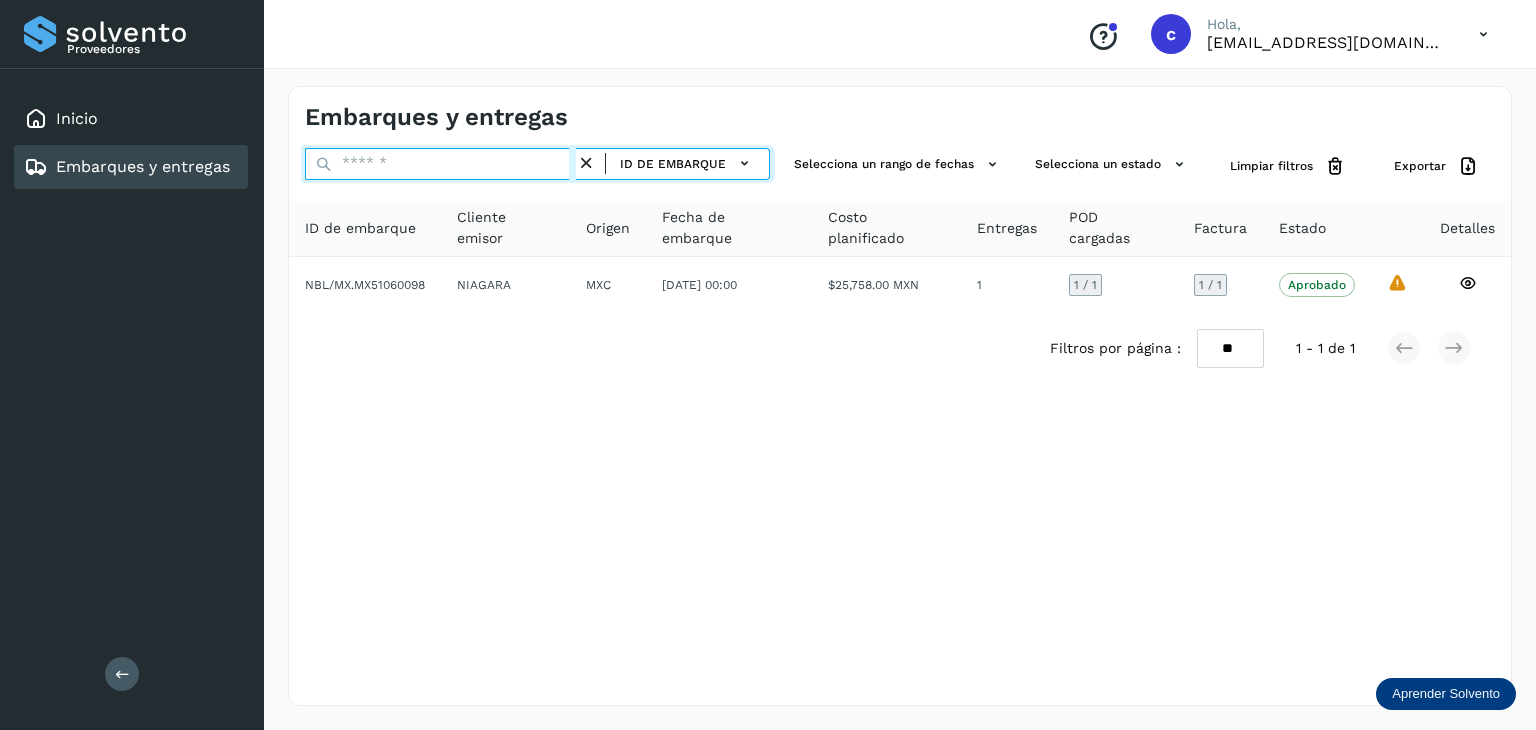 paste on "********" 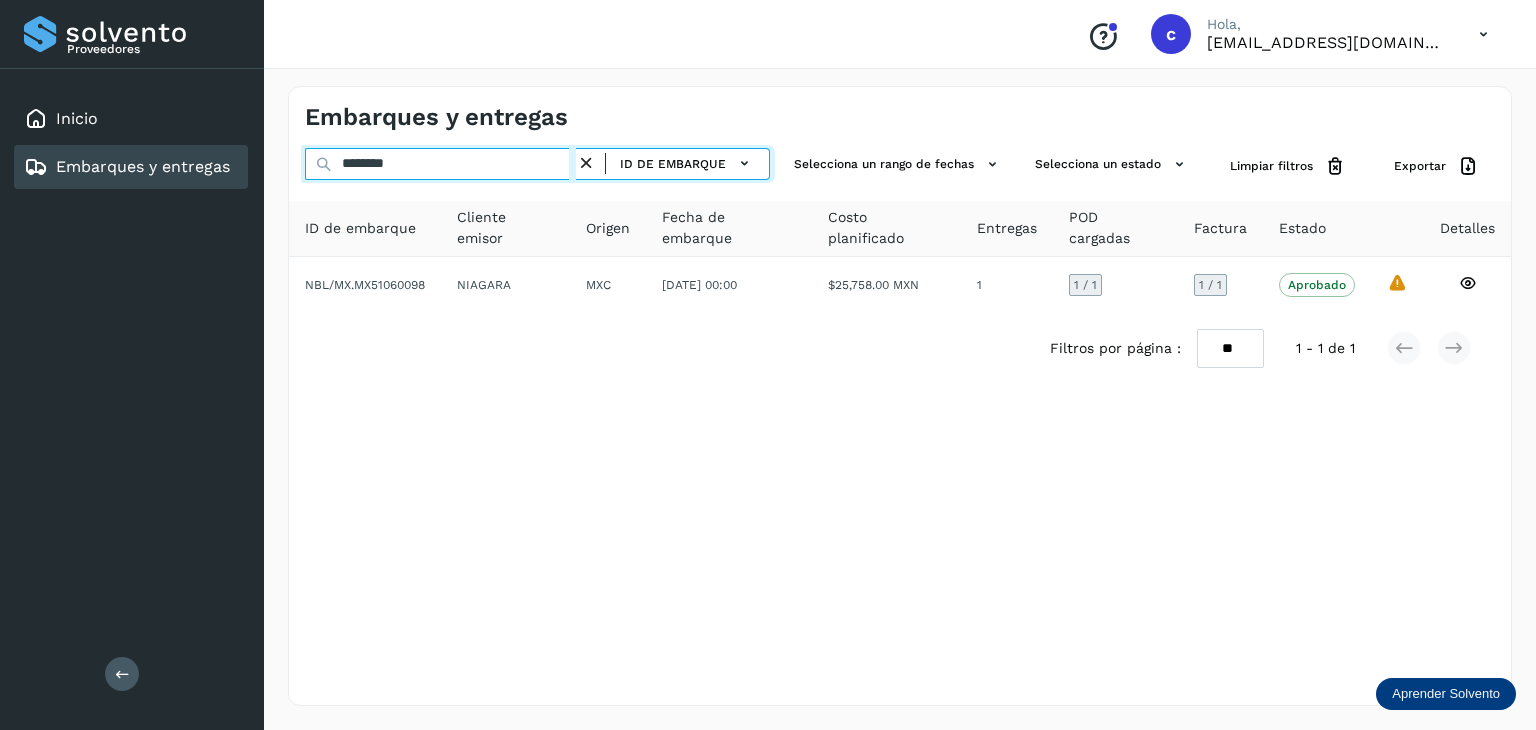 type on "********" 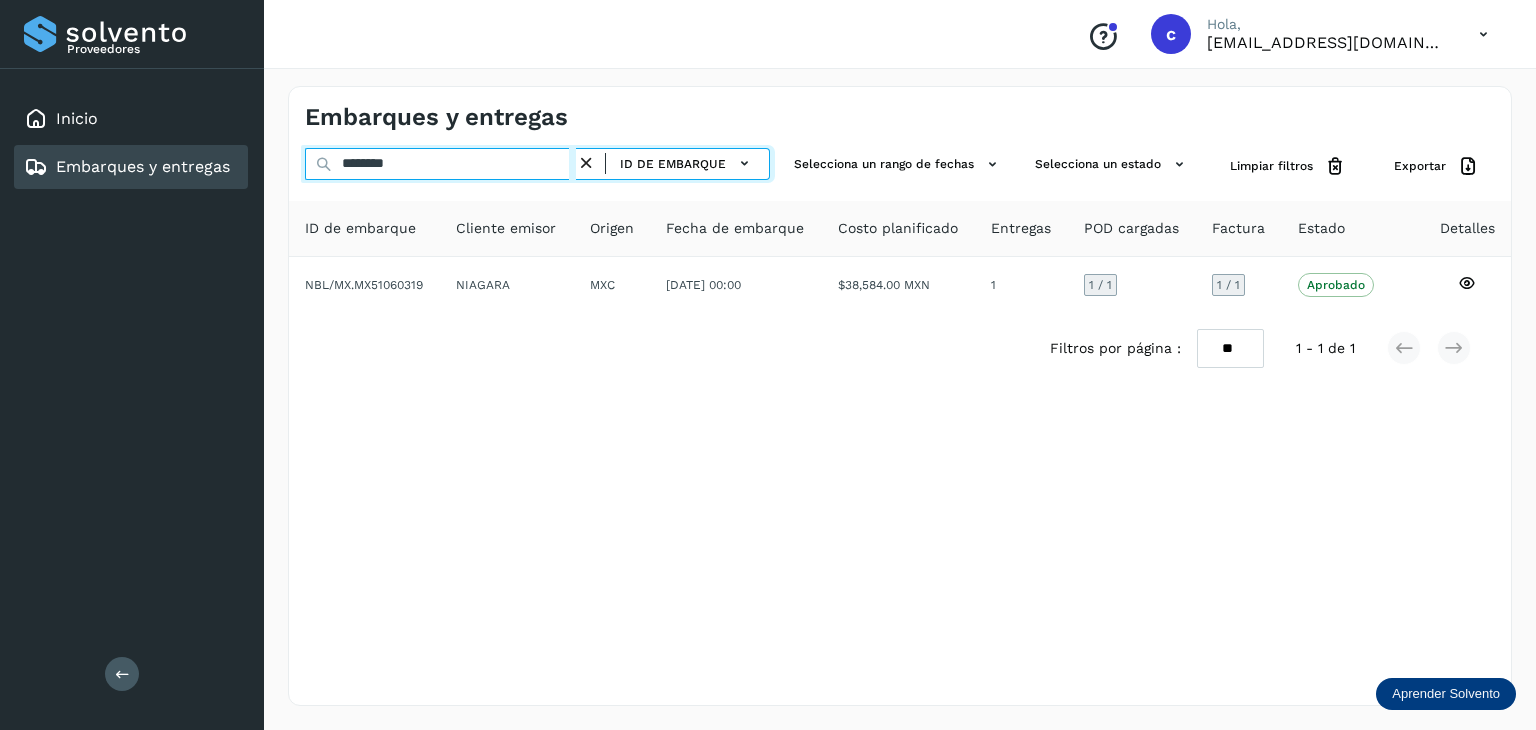 drag, startPoint x: 308, startPoint y: 141, endPoint x: 148, endPoint y: 161, distance: 161.24515 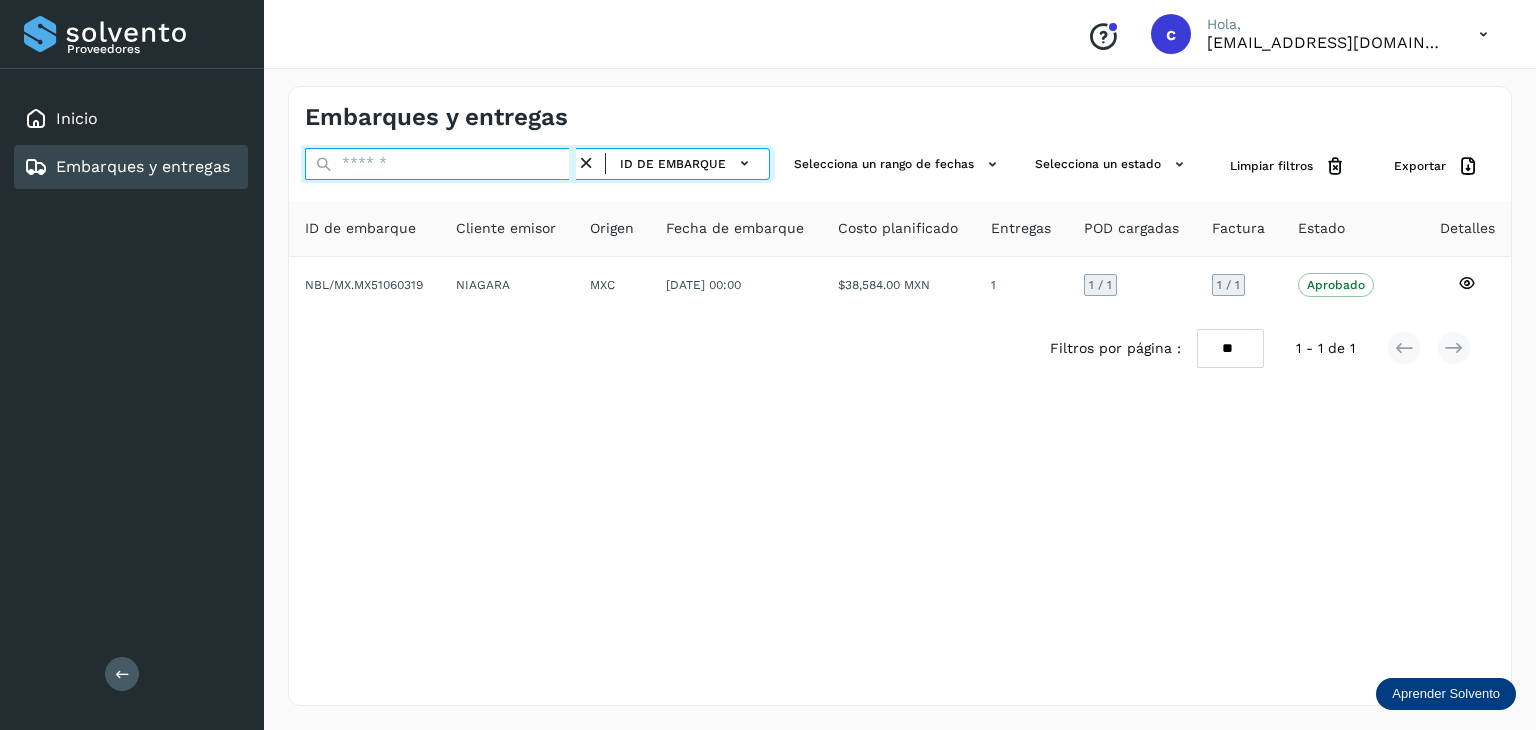 paste on "********" 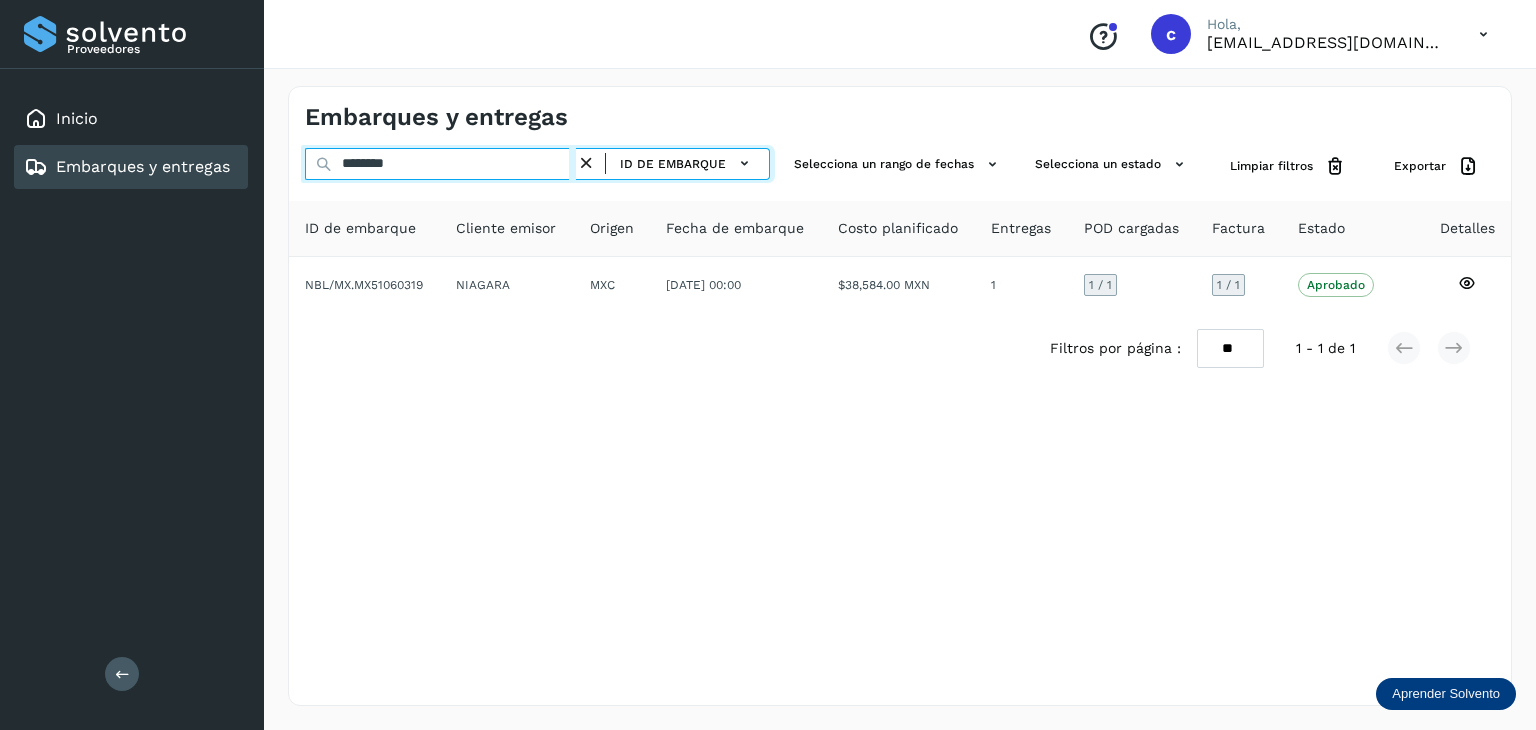 type on "********" 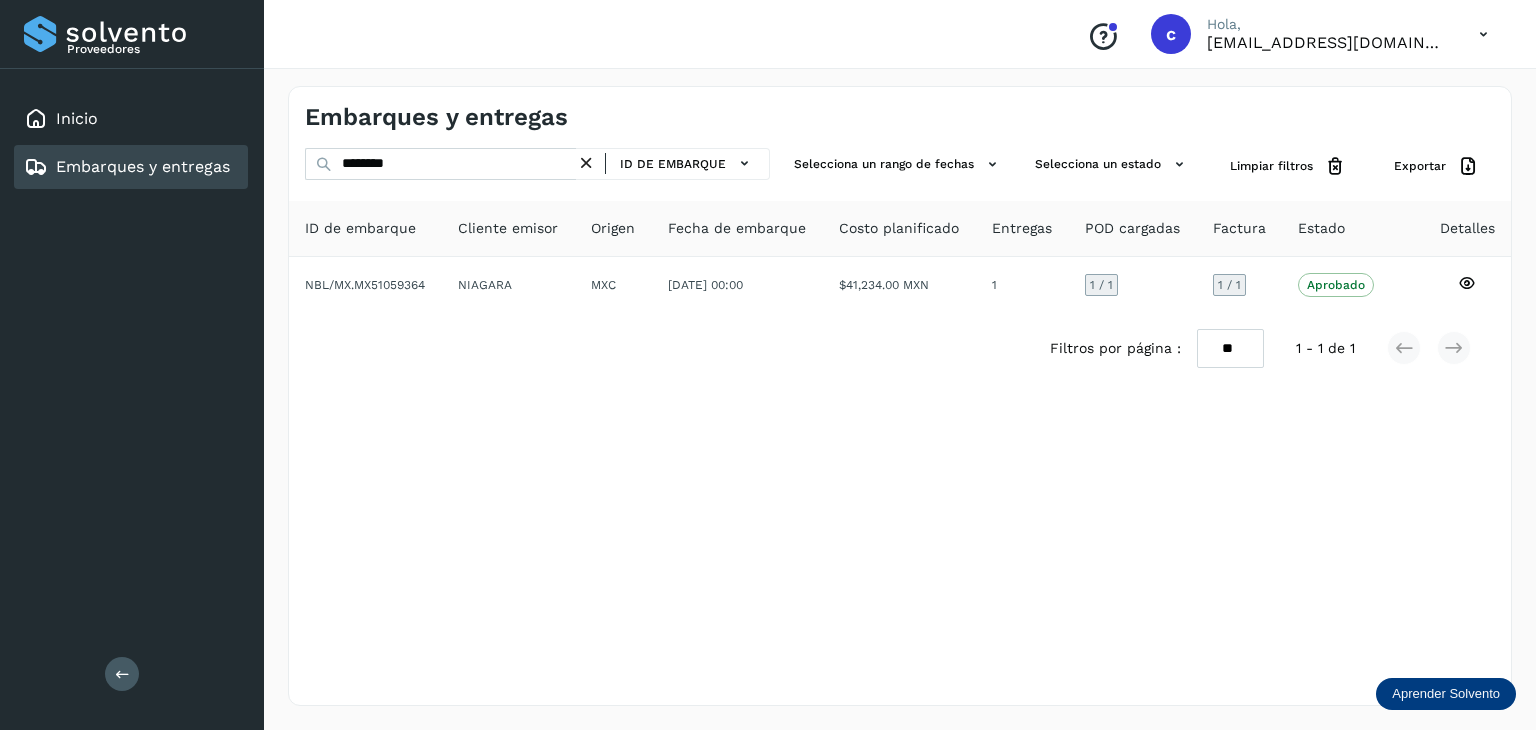 drag, startPoint x: 406, startPoint y: 151, endPoint x: 260, endPoint y: 167, distance: 146.8741 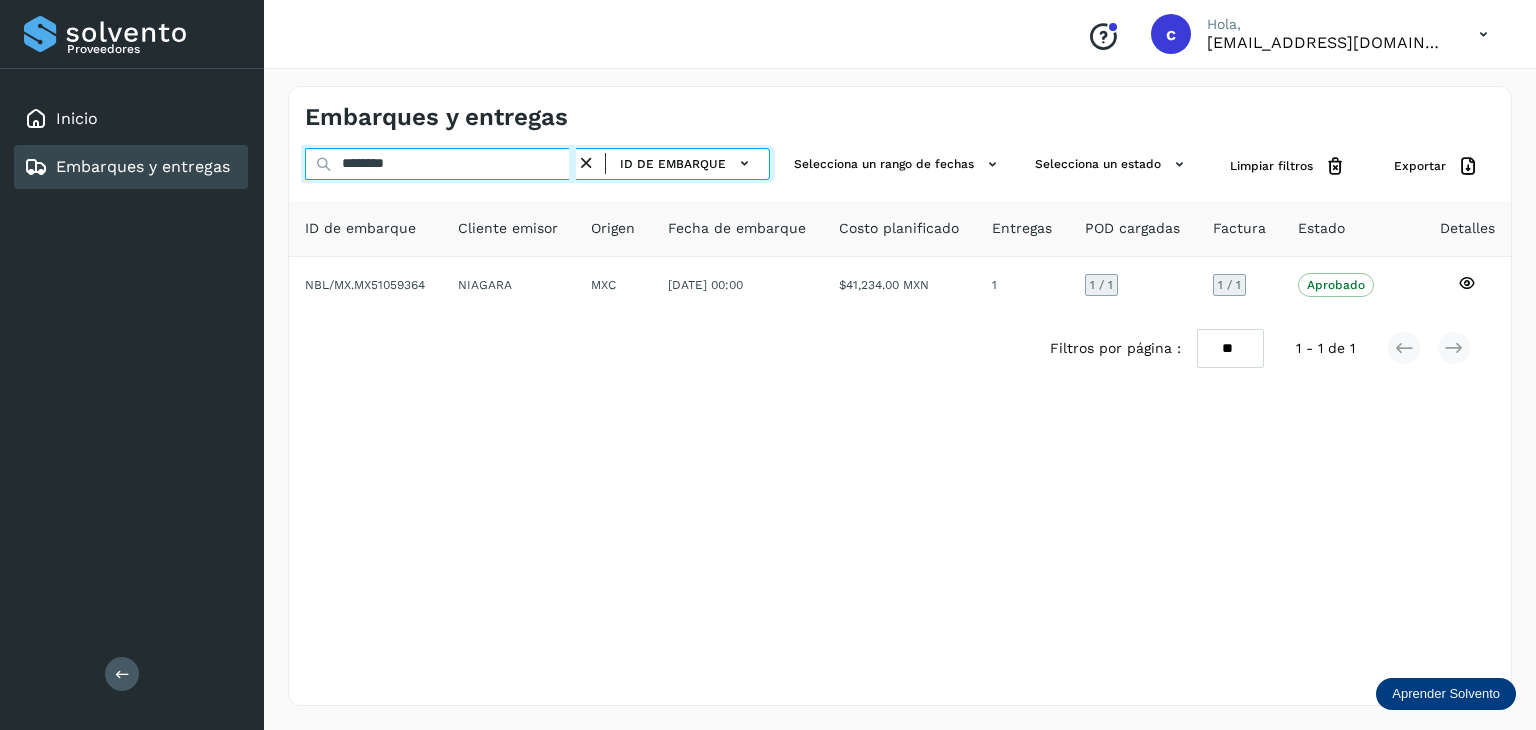 drag, startPoint x: 363, startPoint y: 164, endPoint x: 120, endPoint y: 174, distance: 243.20567 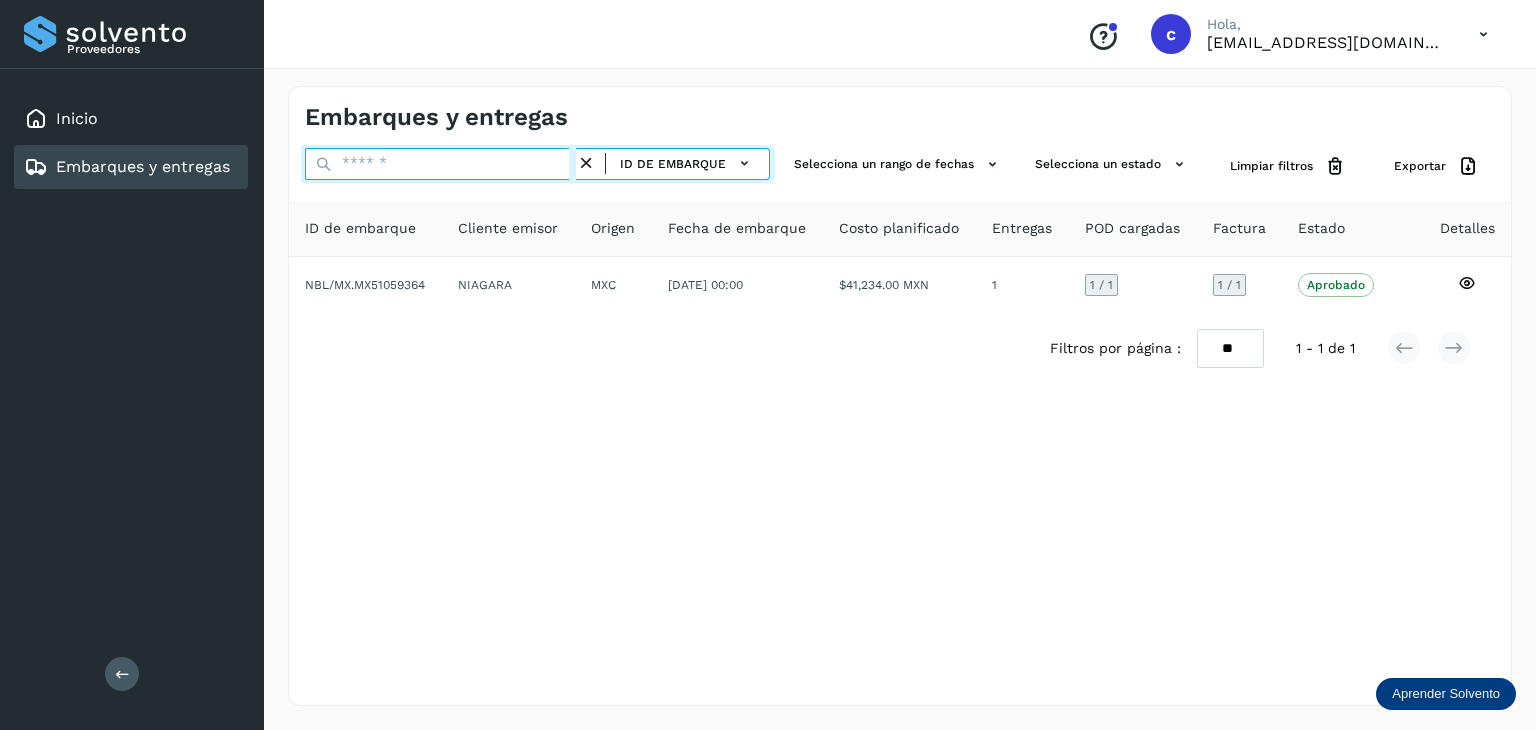 paste on "********" 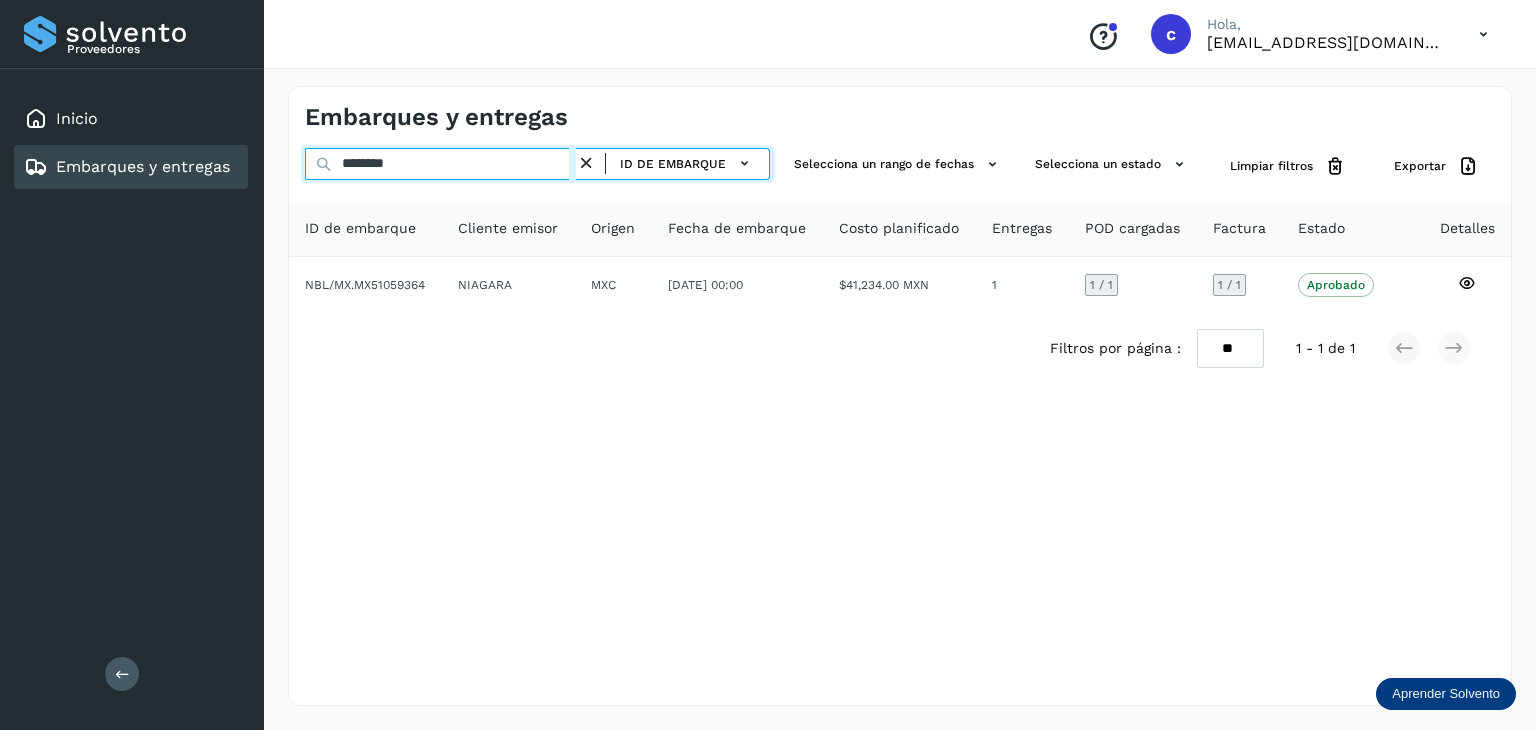 type on "********" 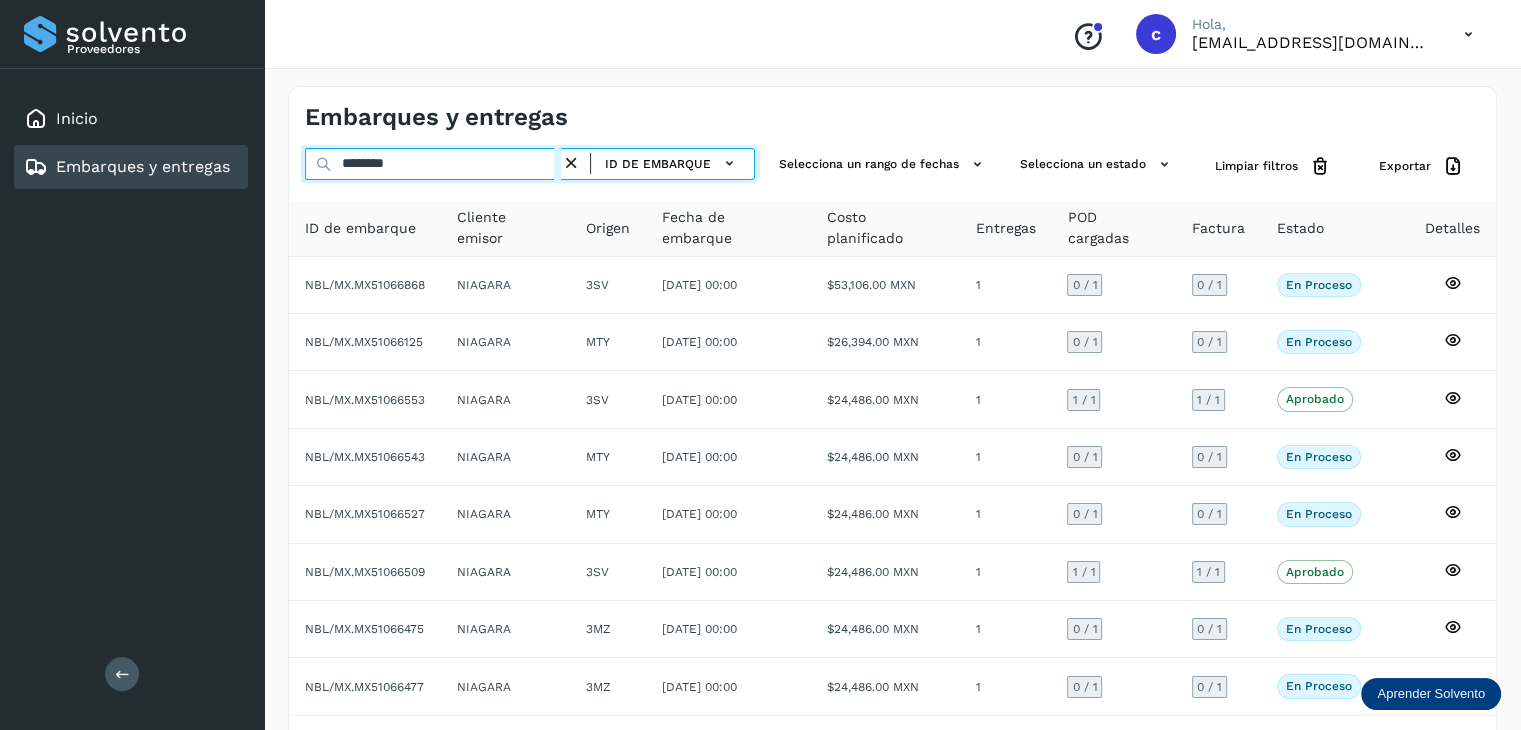 drag, startPoint x: 408, startPoint y: 161, endPoint x: 93, endPoint y: 149, distance: 315.2285 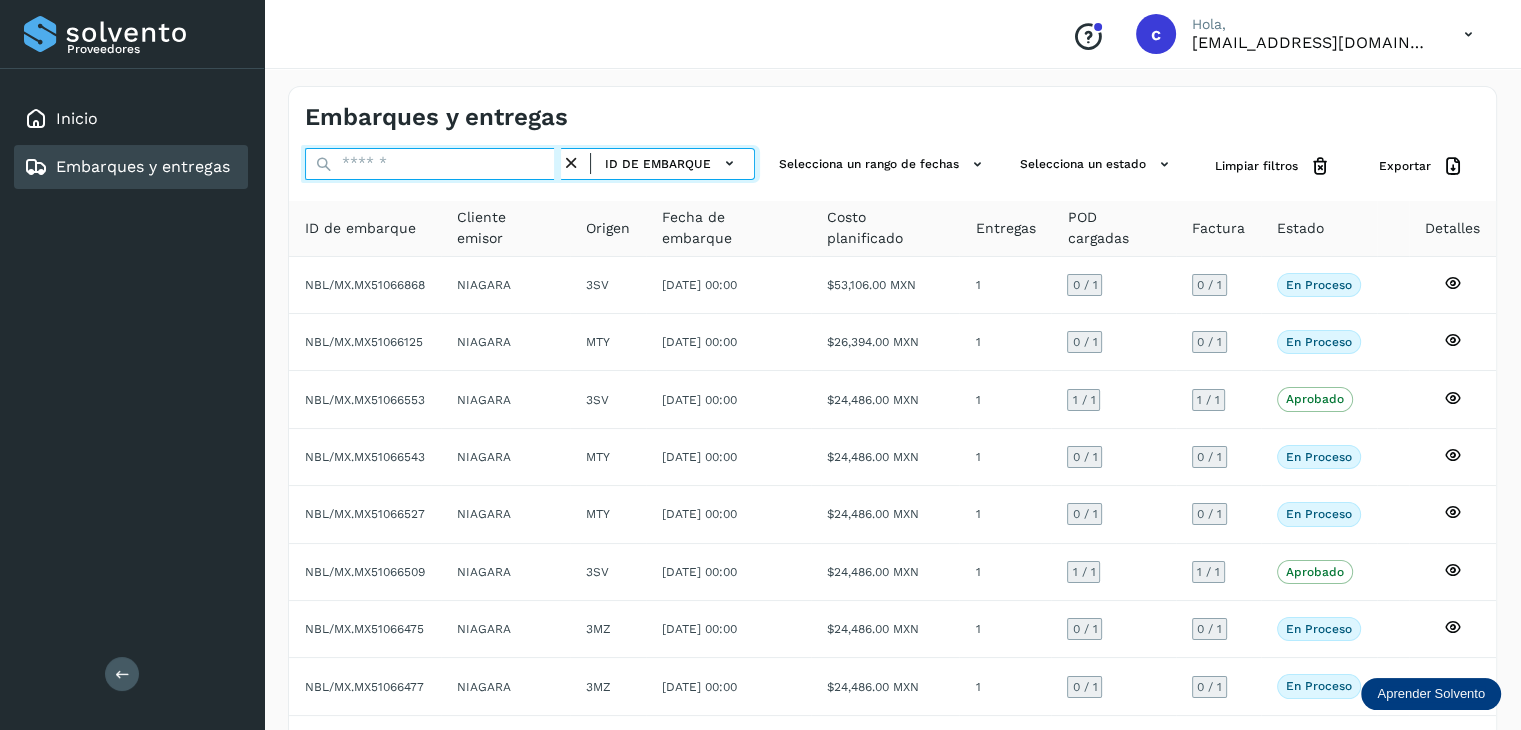 paste on "********" 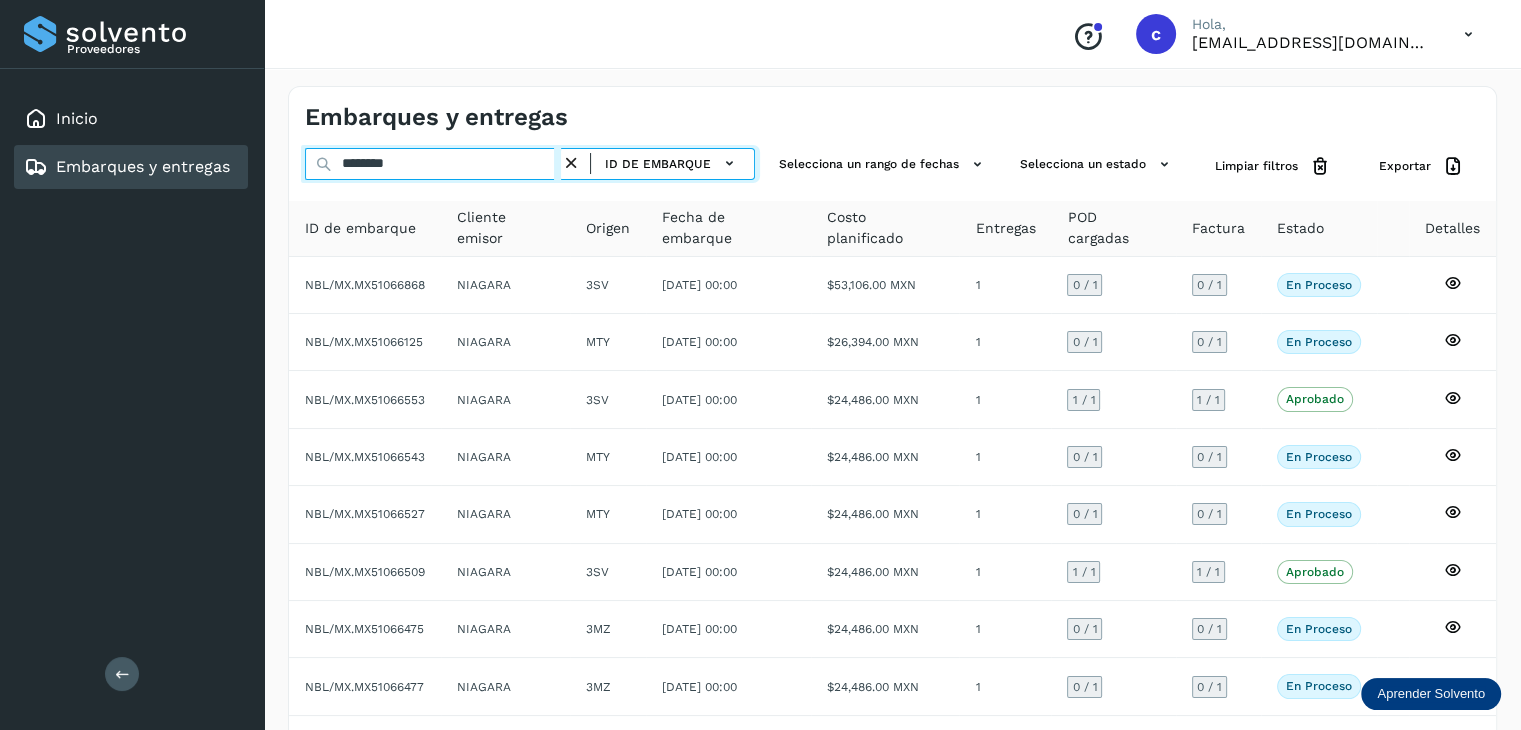 type on "********" 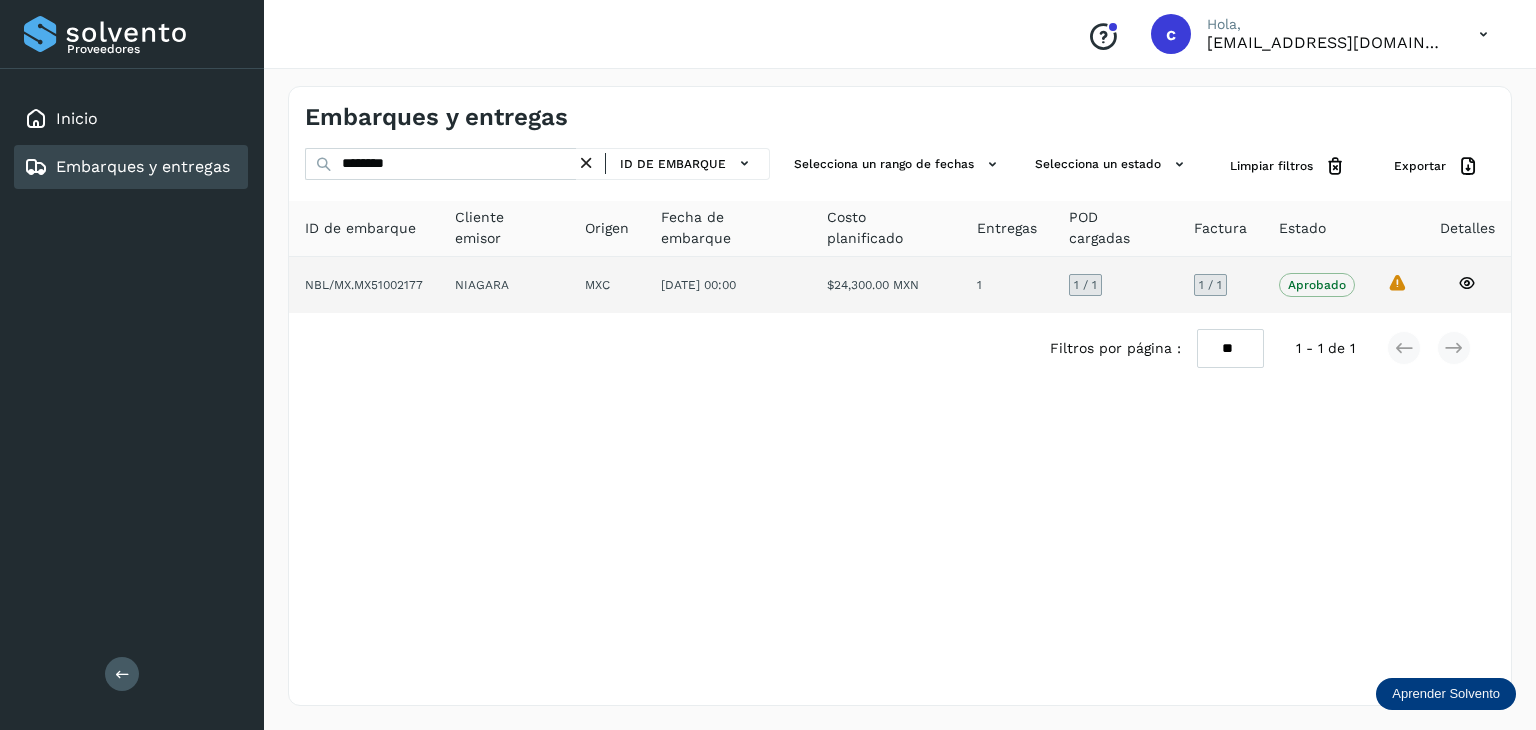 click on "NBL/MX.MX51002177" 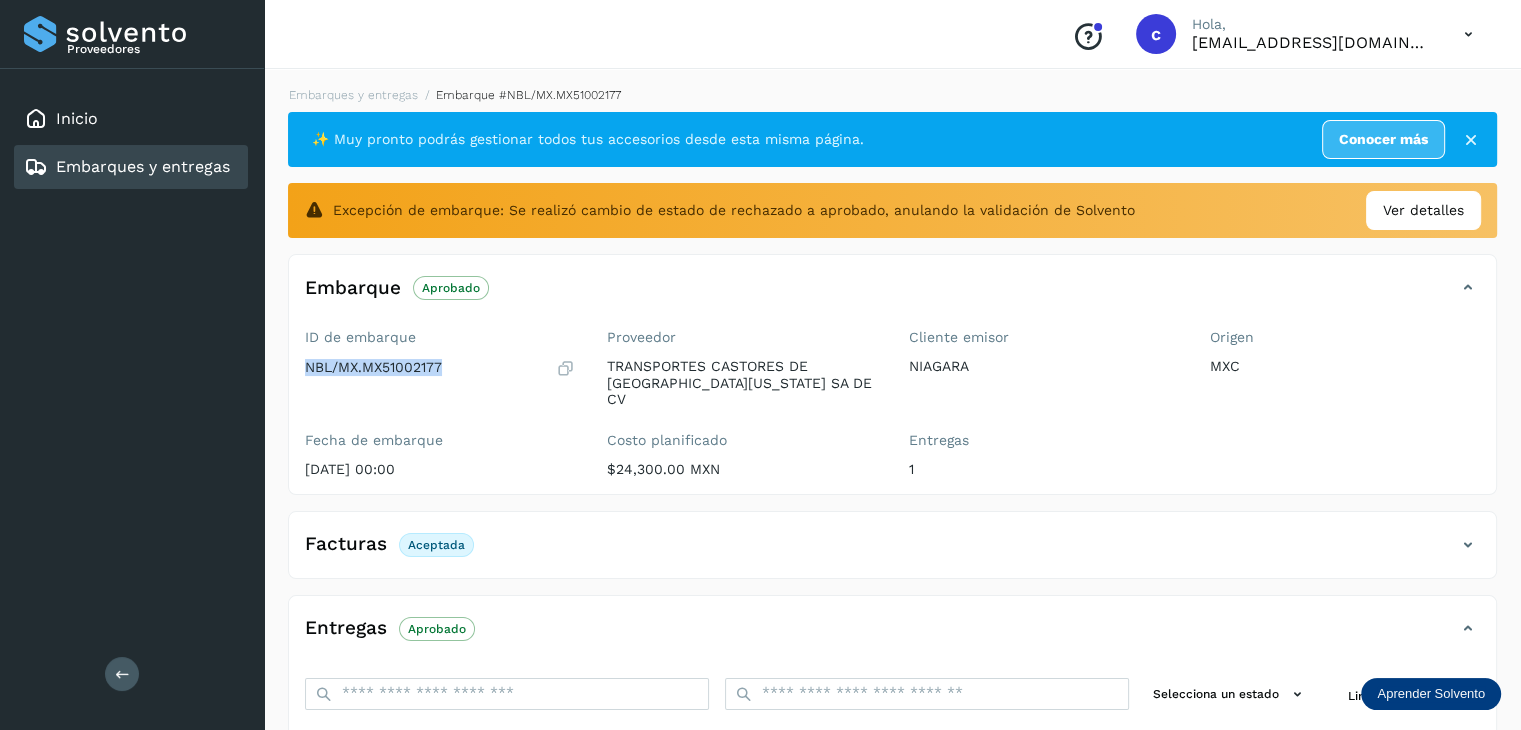 drag, startPoint x: 456, startPoint y: 365, endPoint x: 300, endPoint y: 365, distance: 156 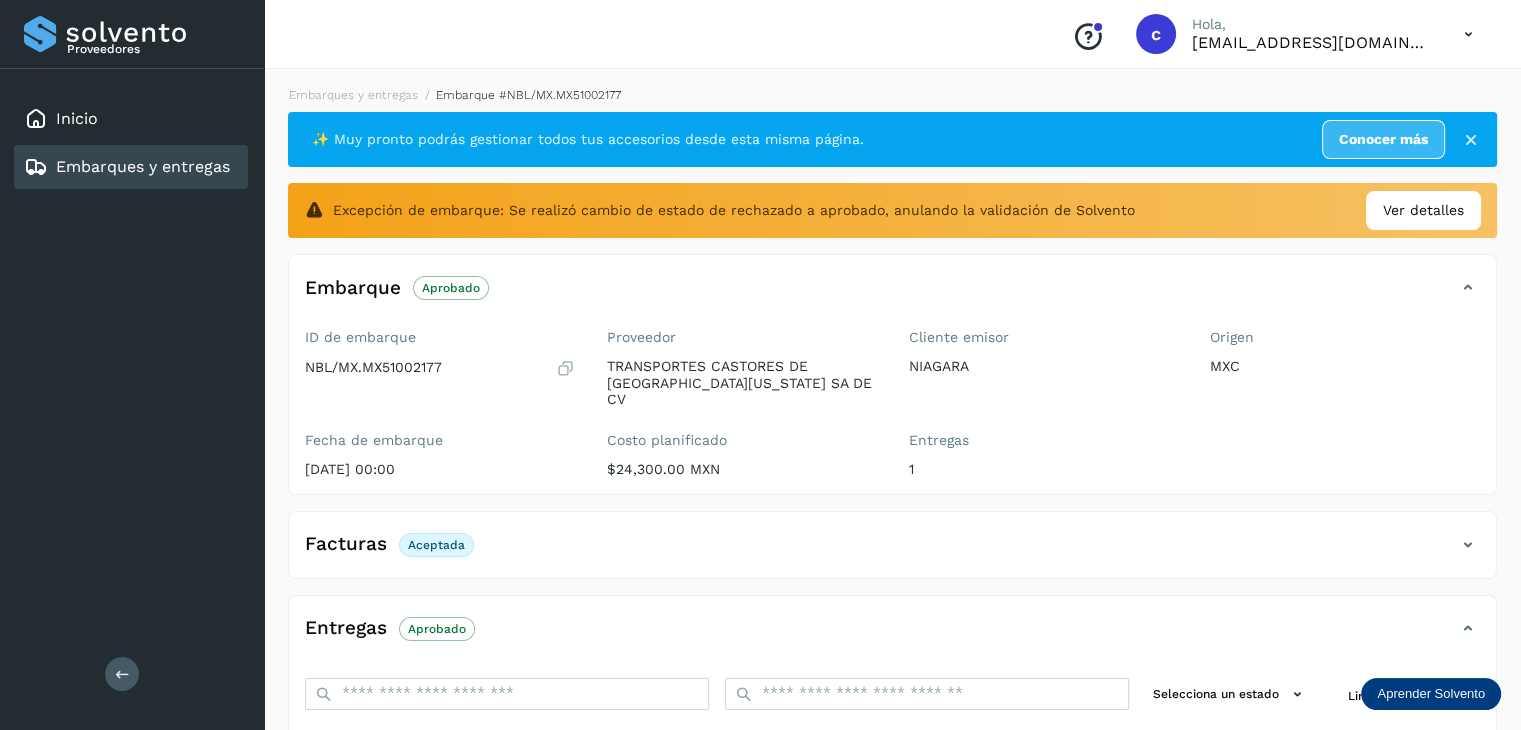 click on "Embarques y entregas" 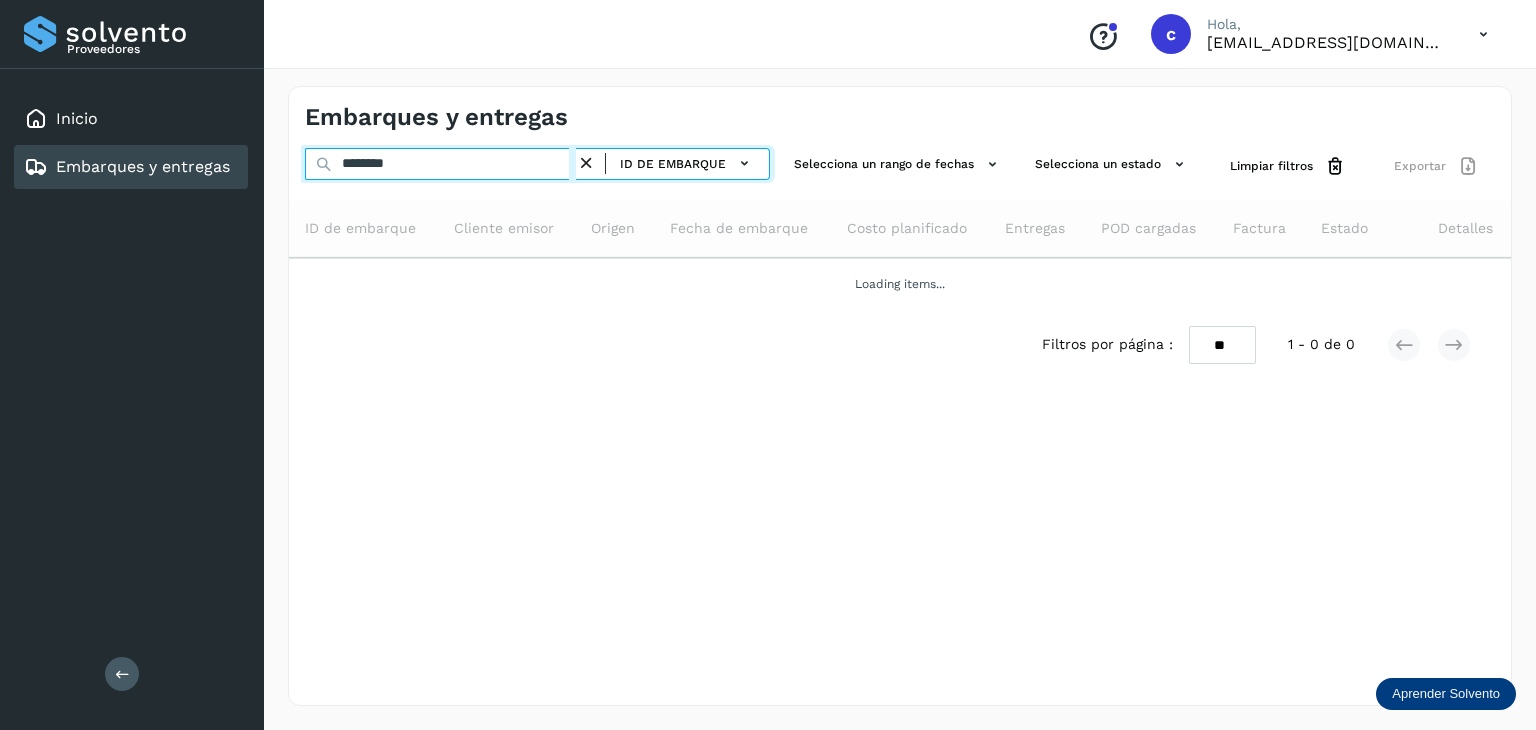 drag, startPoint x: 333, startPoint y: 169, endPoint x: 308, endPoint y: 169, distance: 25 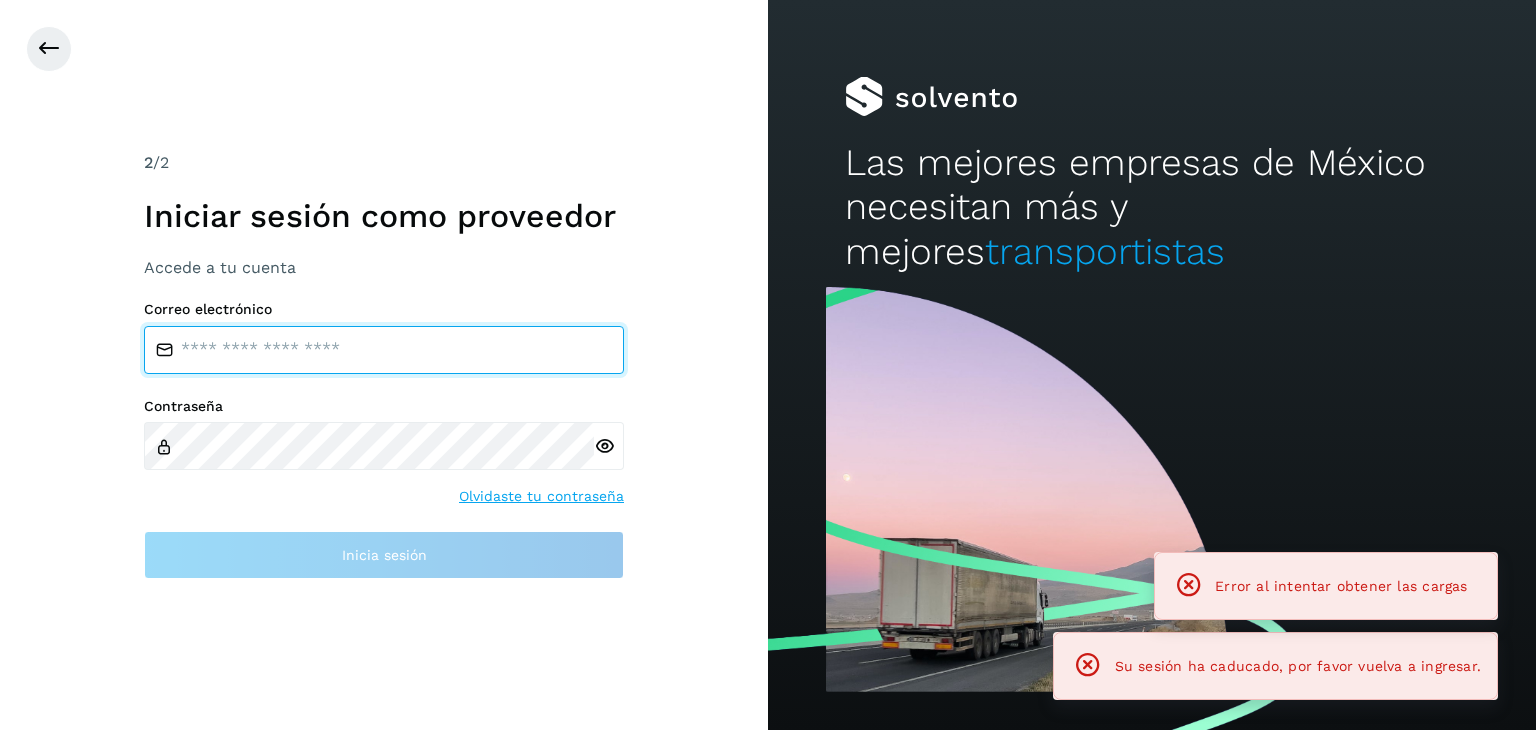 type on "**********" 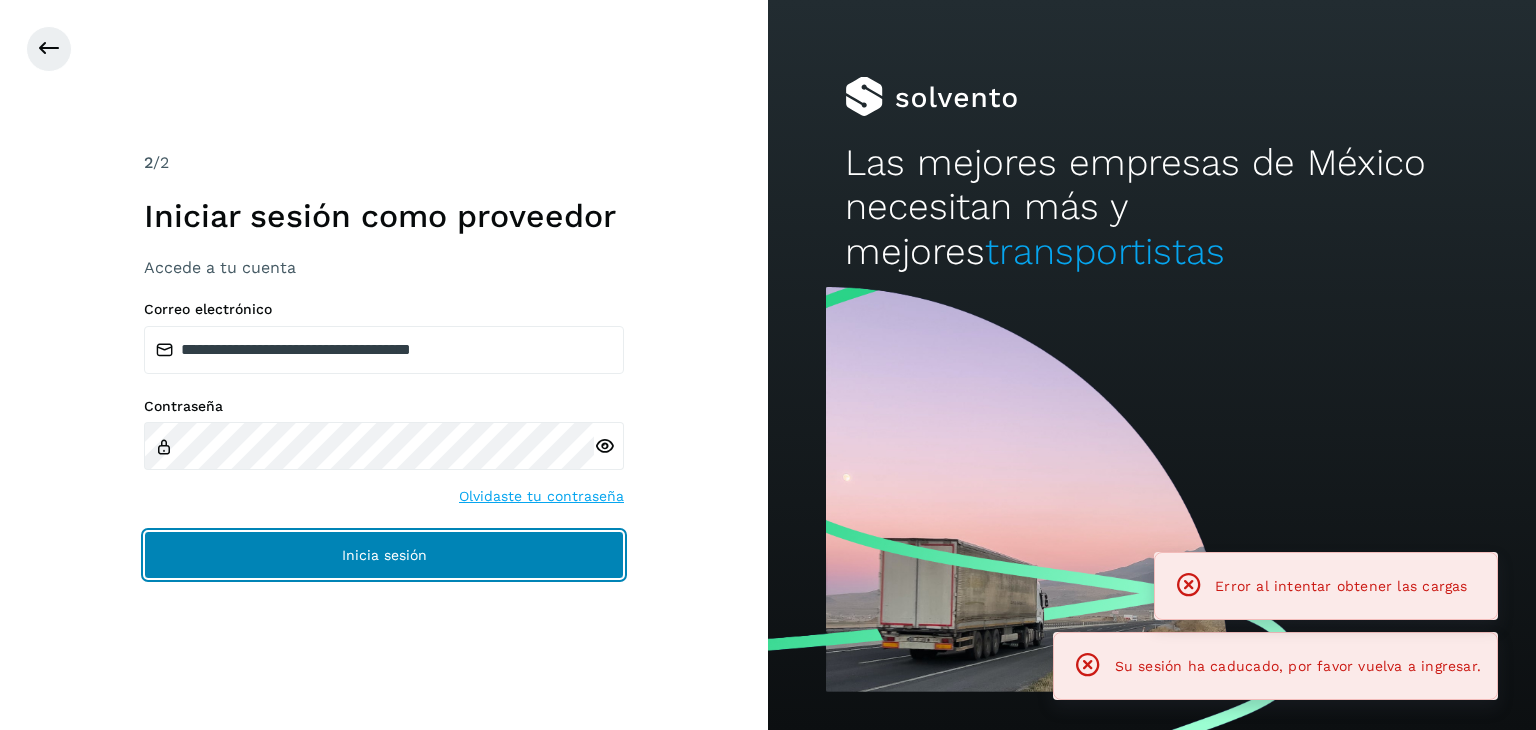 click on "Inicia sesión" 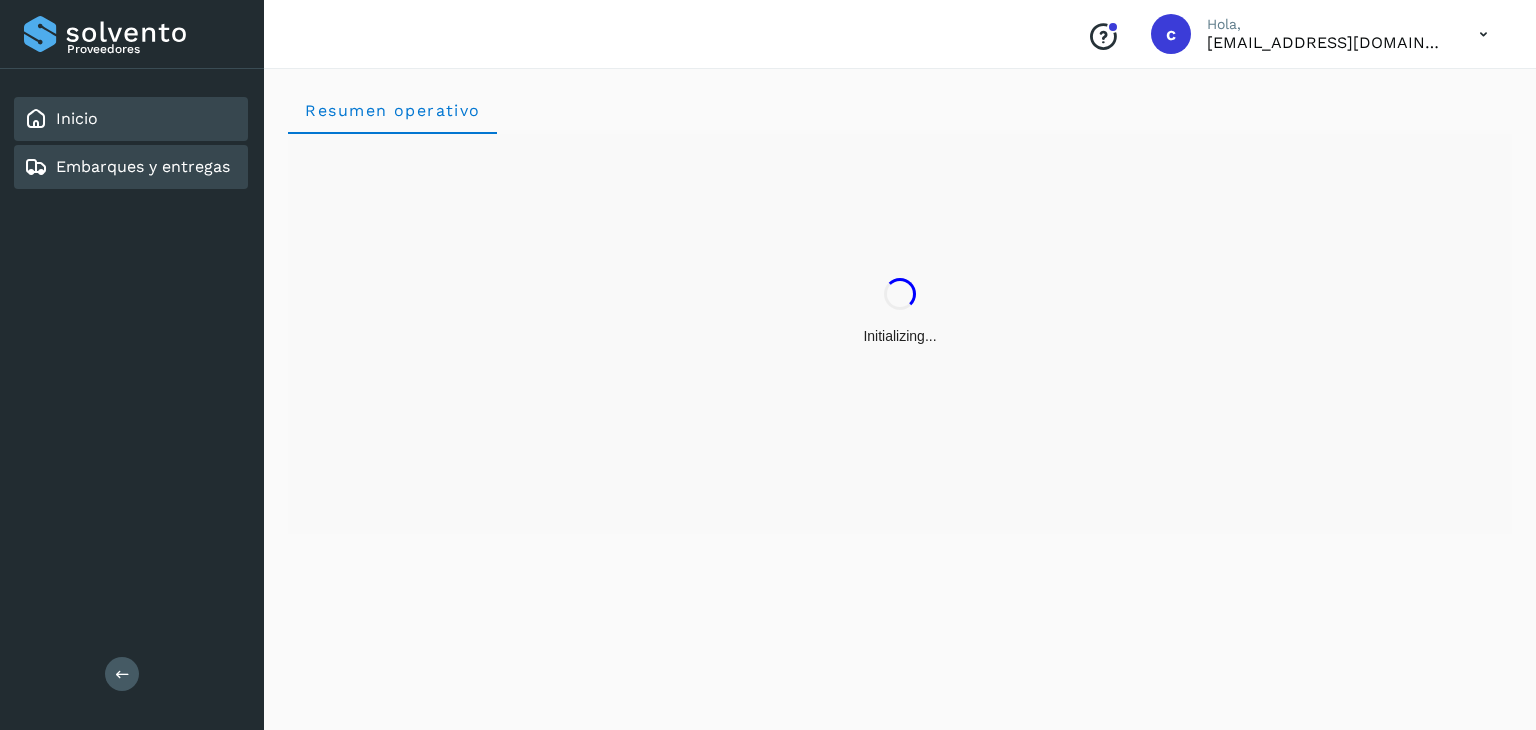 click on "Embarques y entregas" at bounding box center (143, 166) 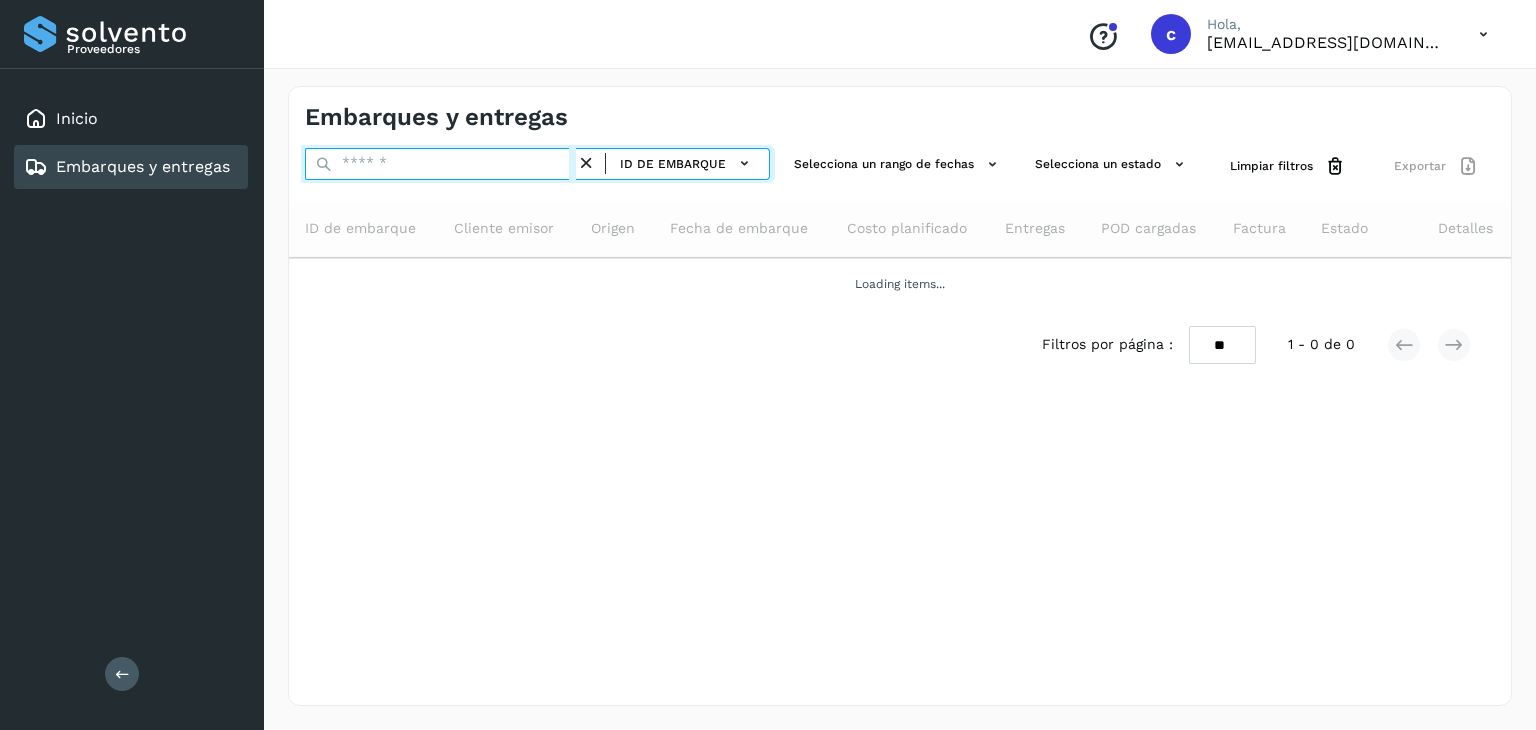 drag, startPoint x: 414, startPoint y: 168, endPoint x: 322, endPoint y: 165, distance: 92.0489 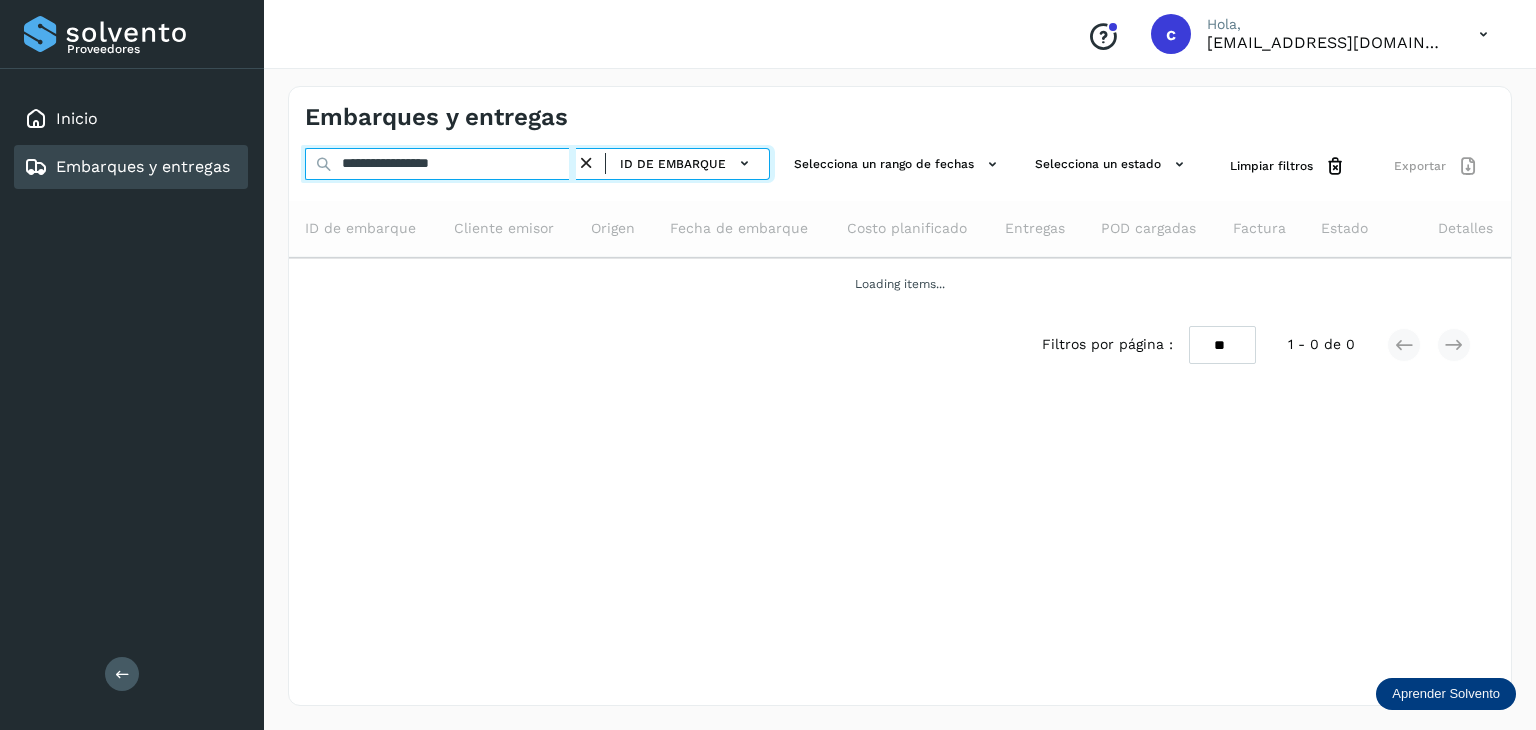 type on "**********" 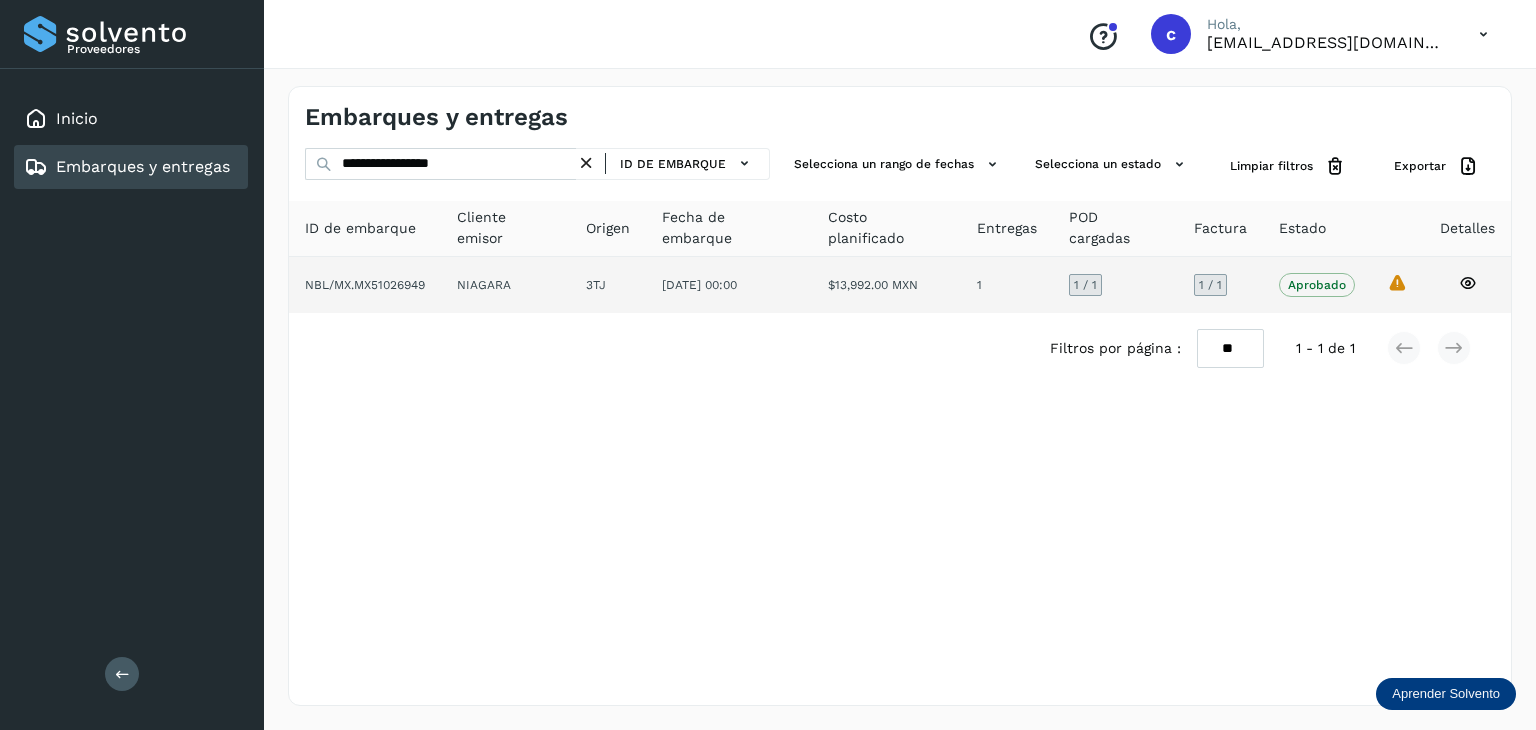 click 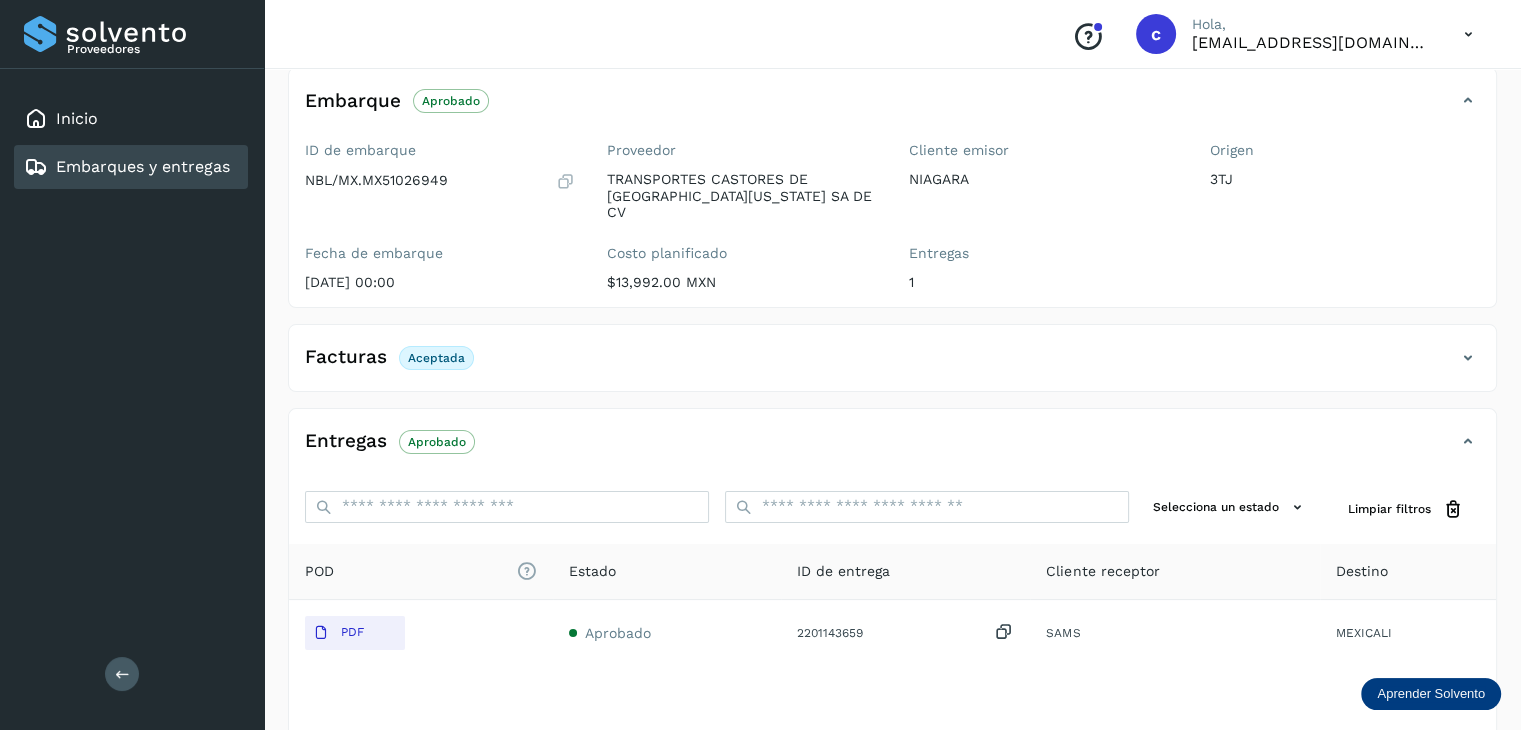 scroll, scrollTop: 200, scrollLeft: 0, axis: vertical 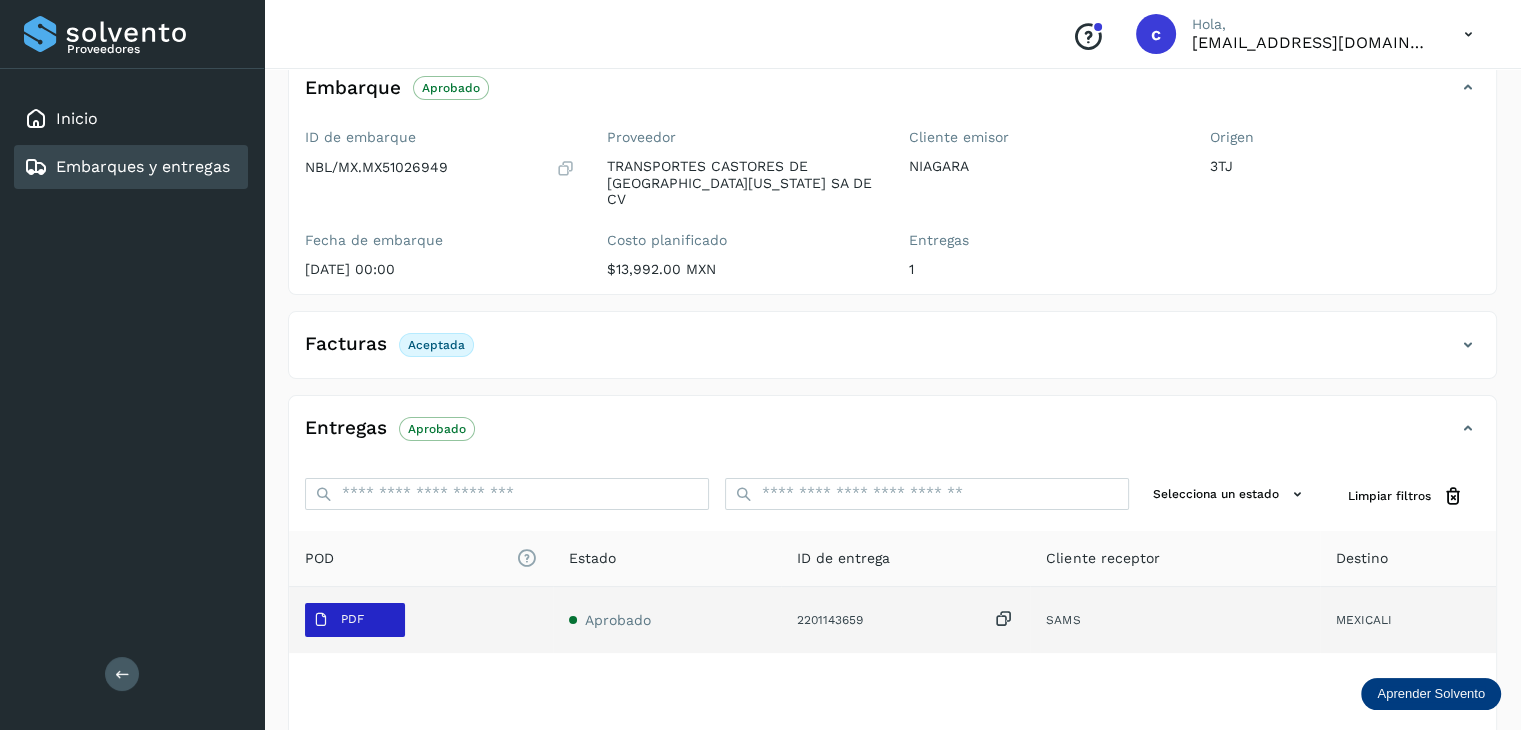 click on "PDF" at bounding box center [355, 620] 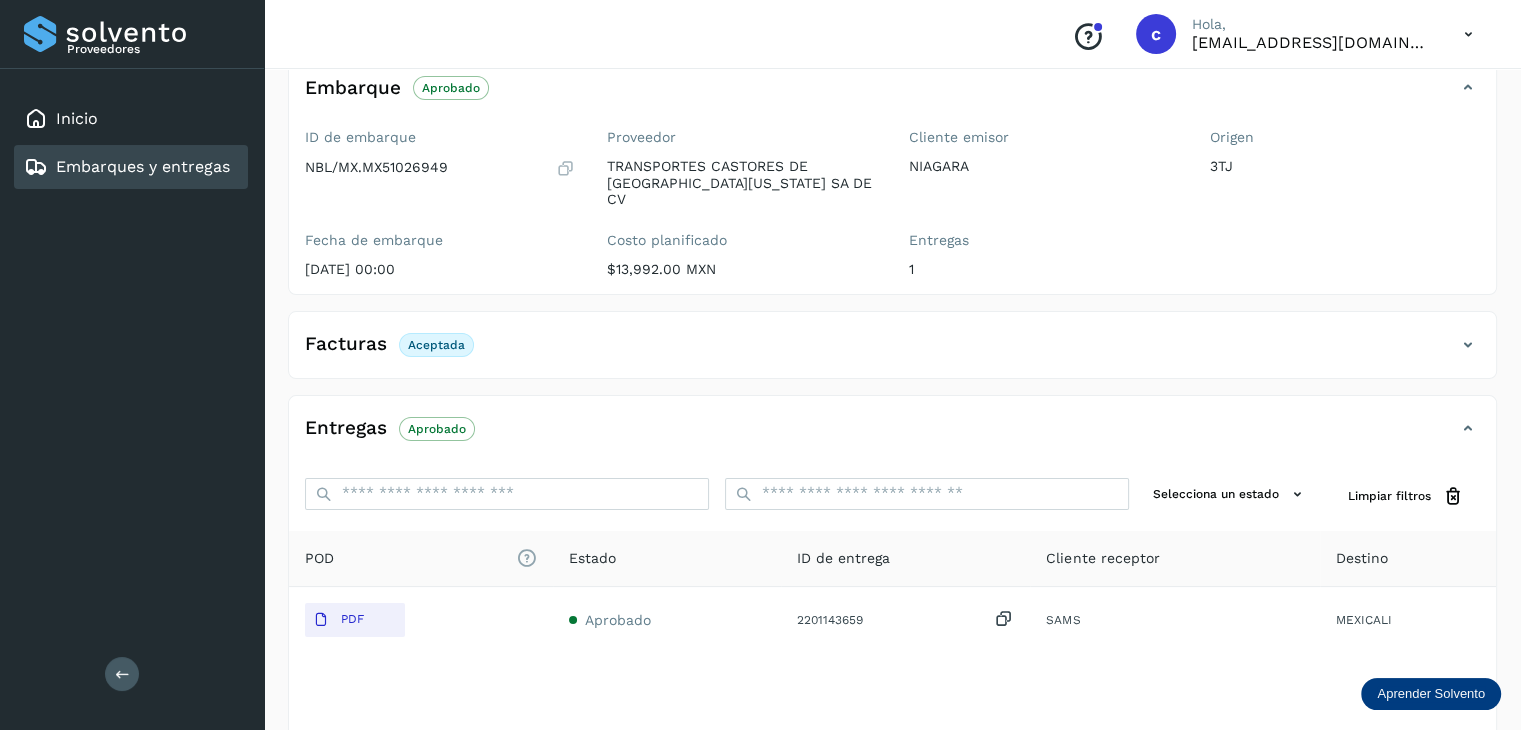 click on "Embarques y entregas" at bounding box center (143, 166) 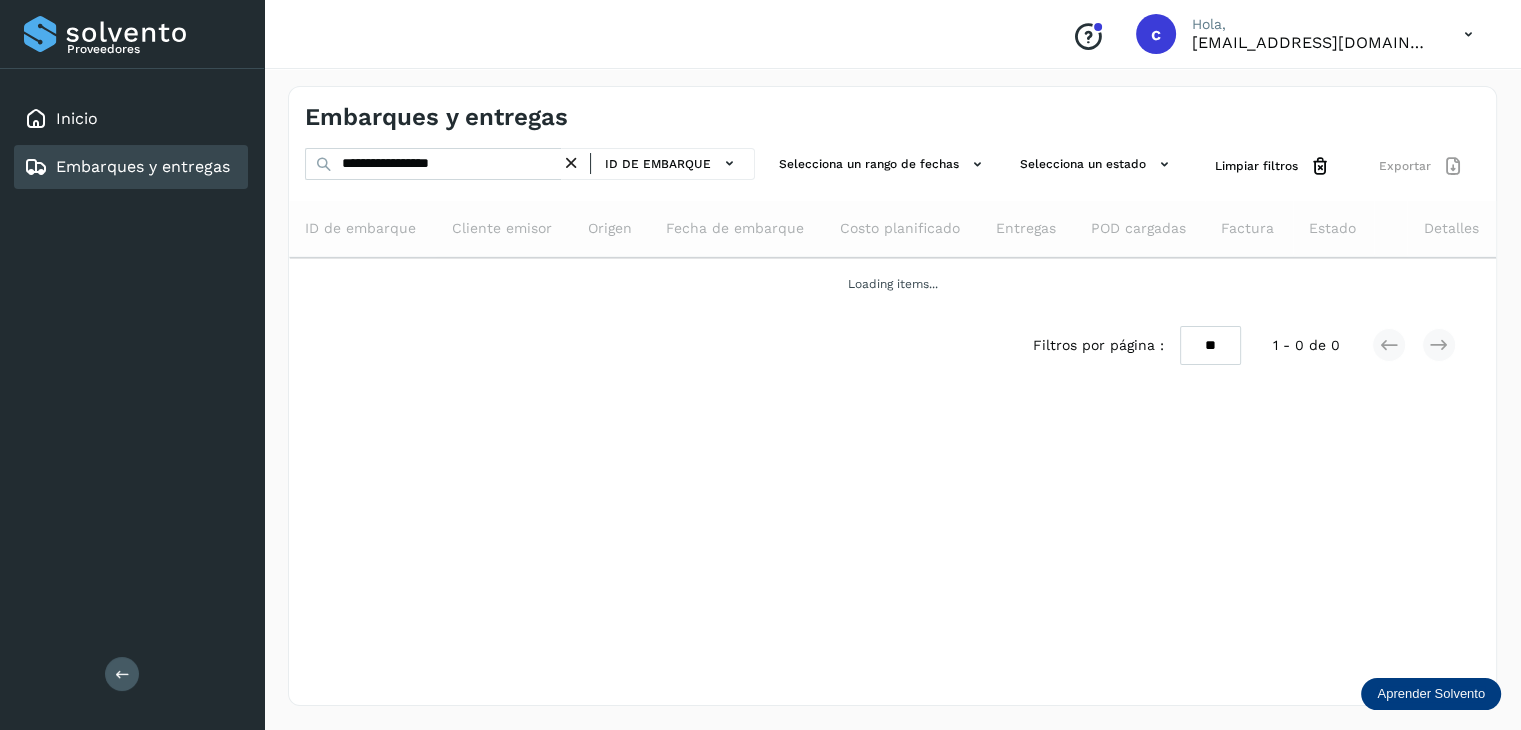 scroll, scrollTop: 0, scrollLeft: 0, axis: both 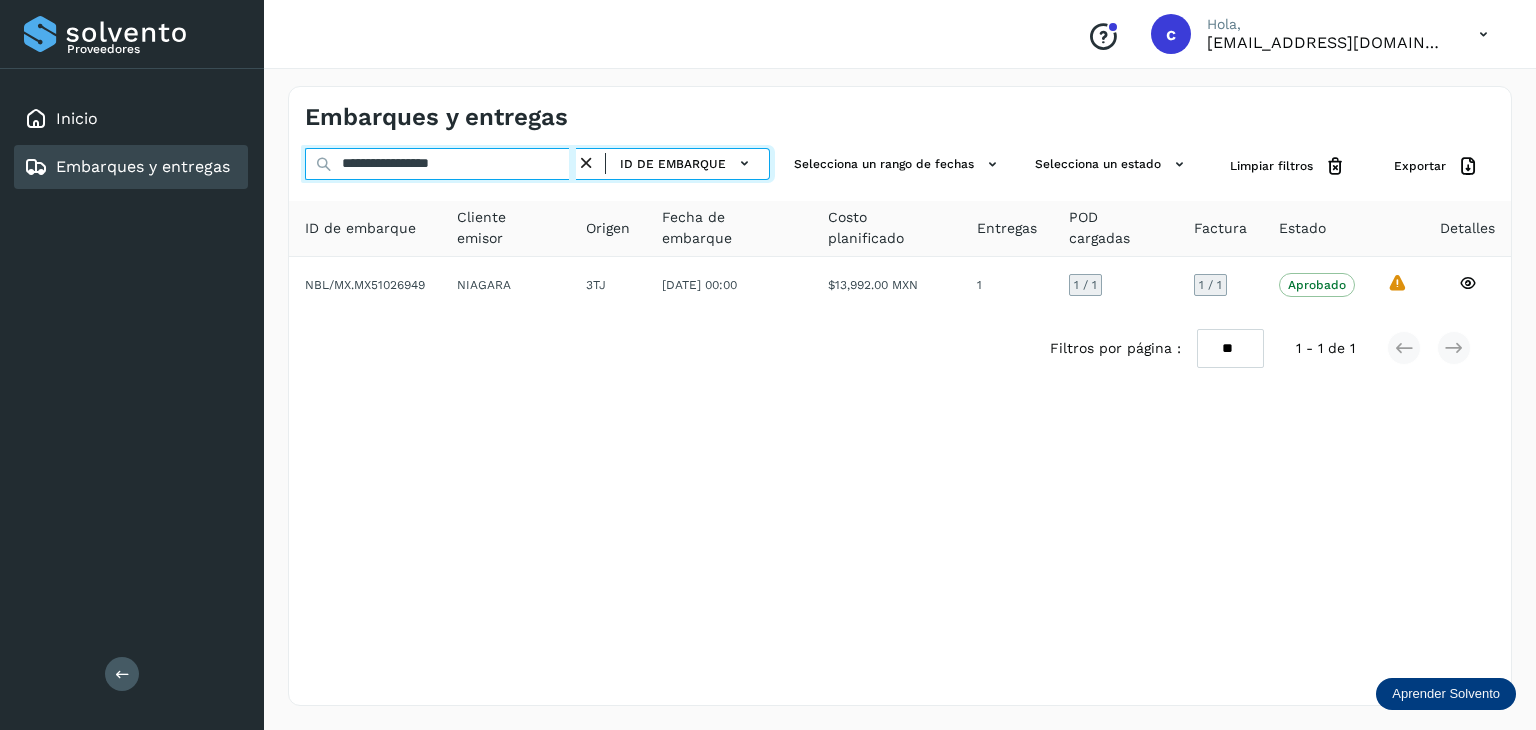 drag, startPoint x: 319, startPoint y: 160, endPoint x: 216, endPoint y: 149, distance: 103.58572 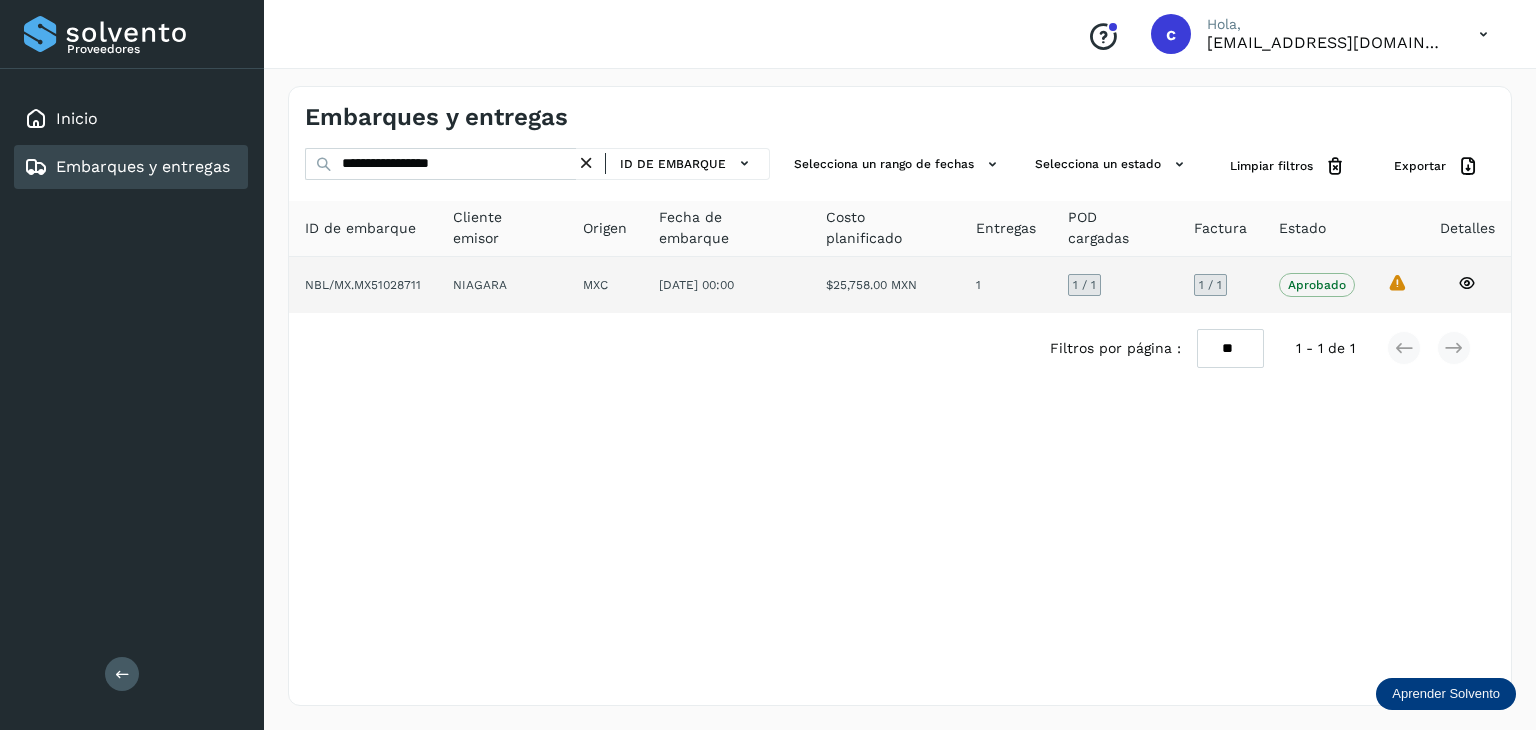 click 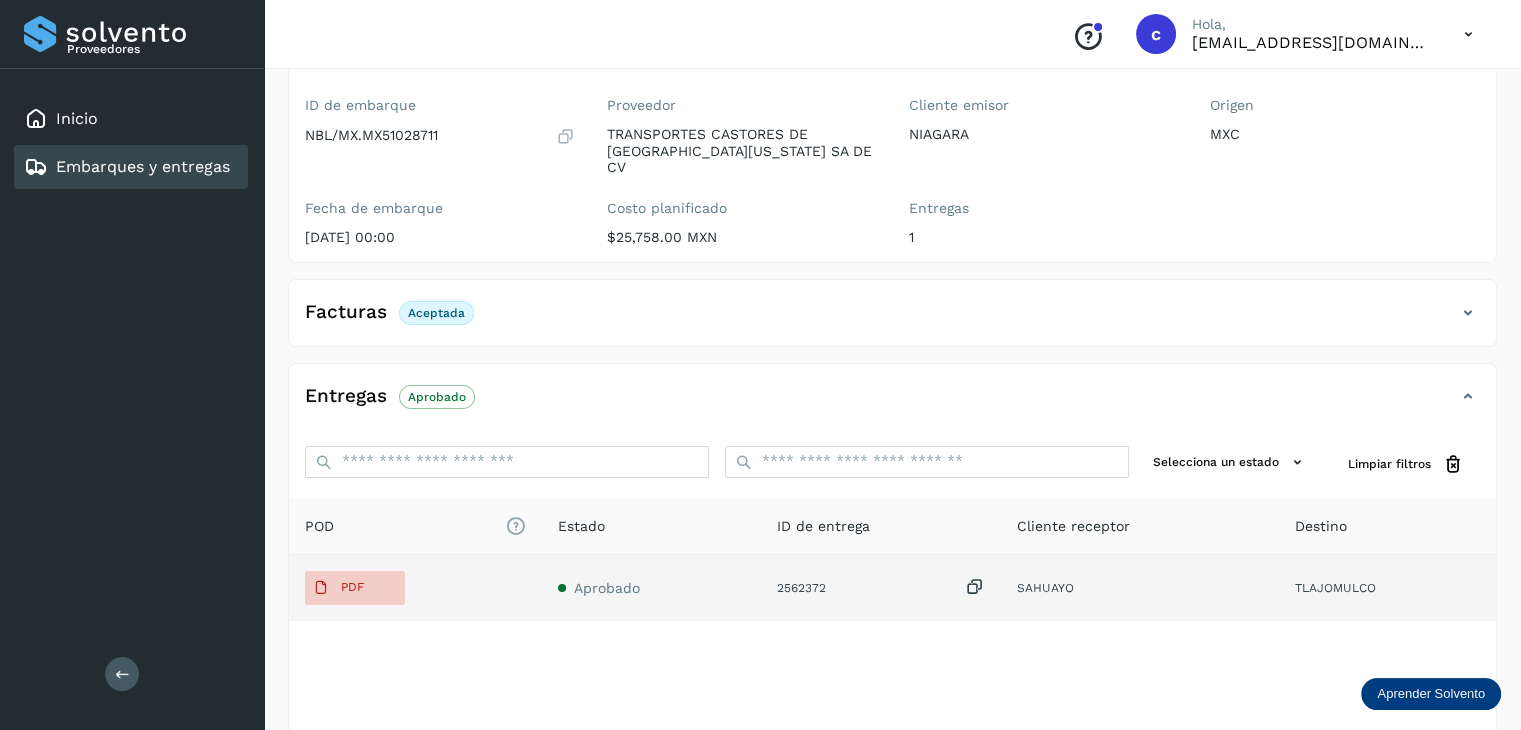 scroll, scrollTop: 300, scrollLeft: 0, axis: vertical 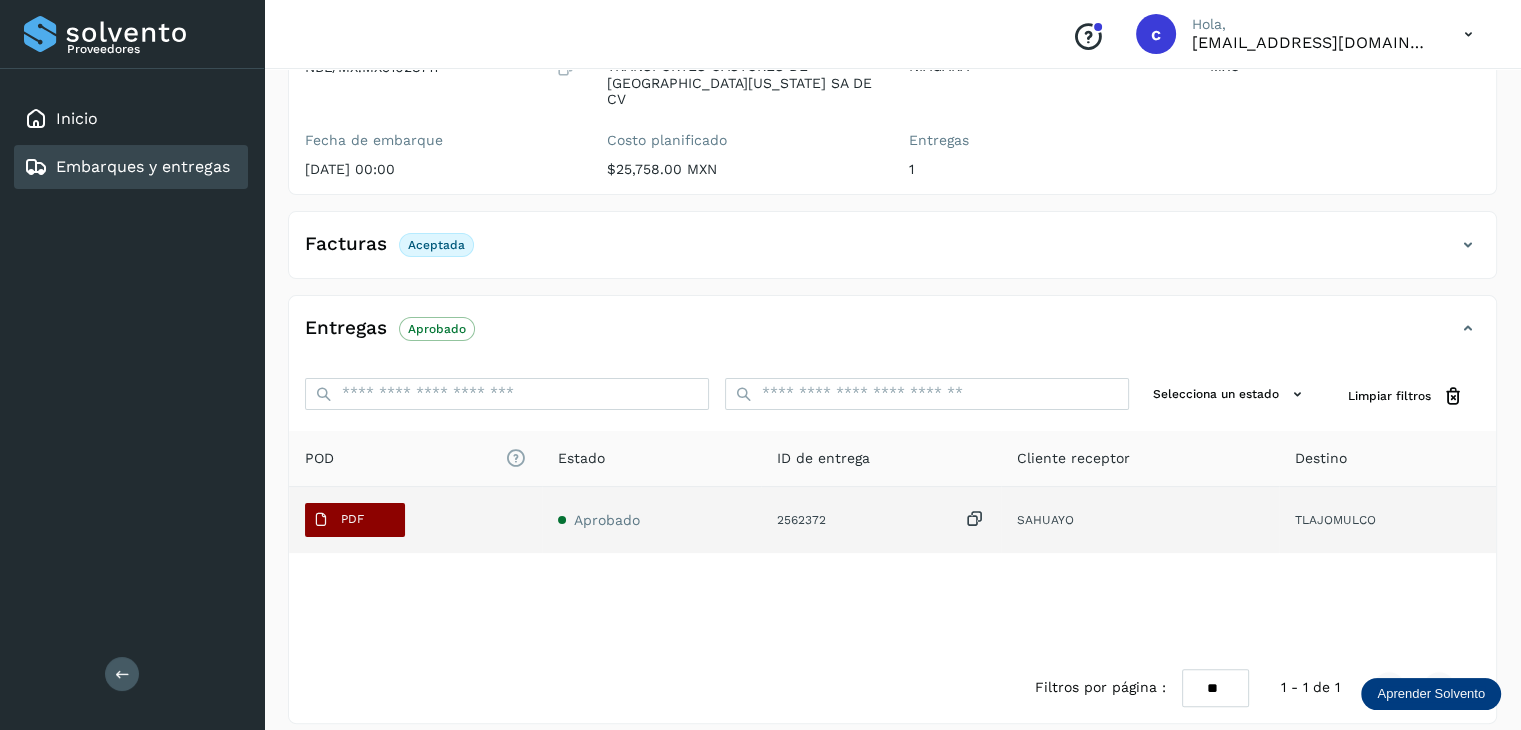 click on "PDF" at bounding box center (355, 520) 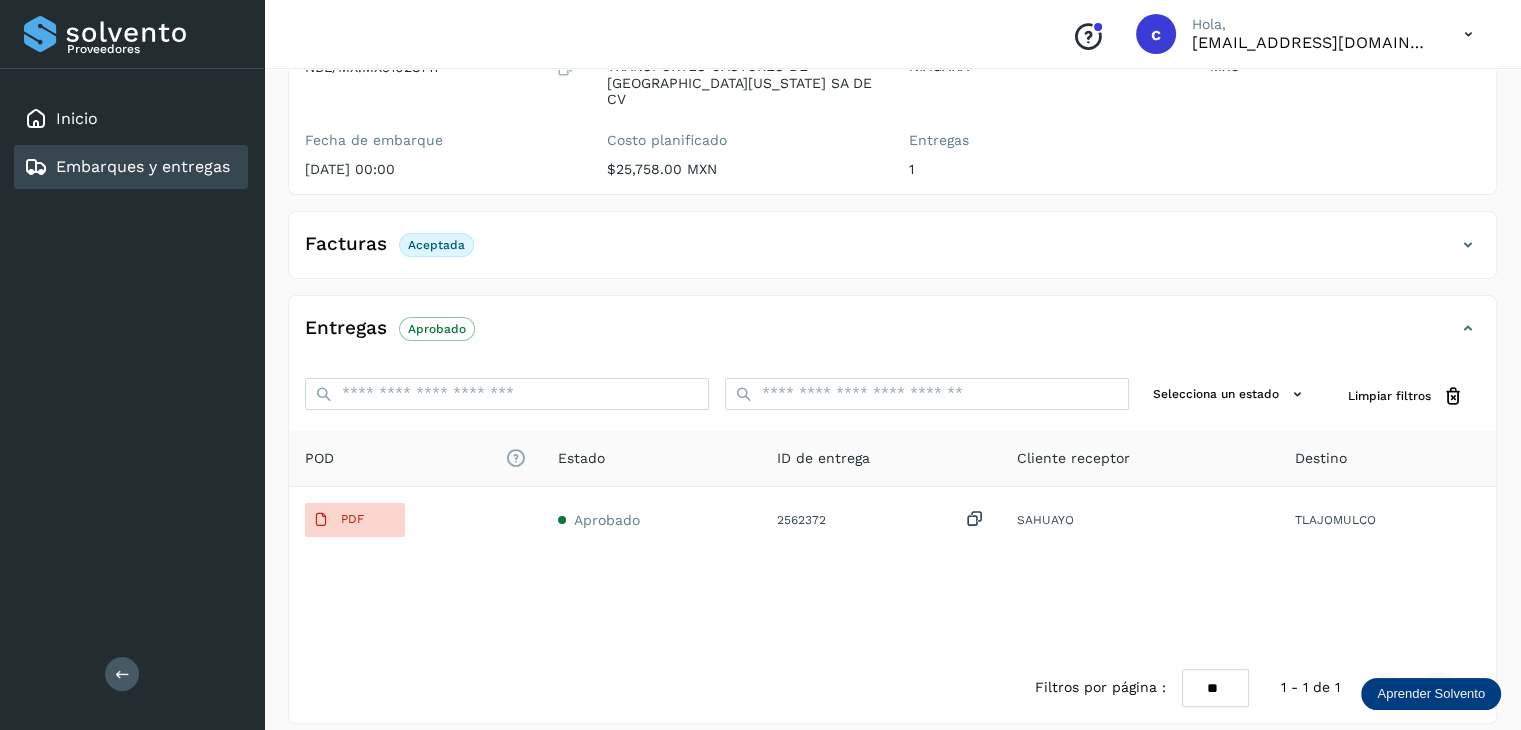 click on "Embarques y entregas" at bounding box center [143, 166] 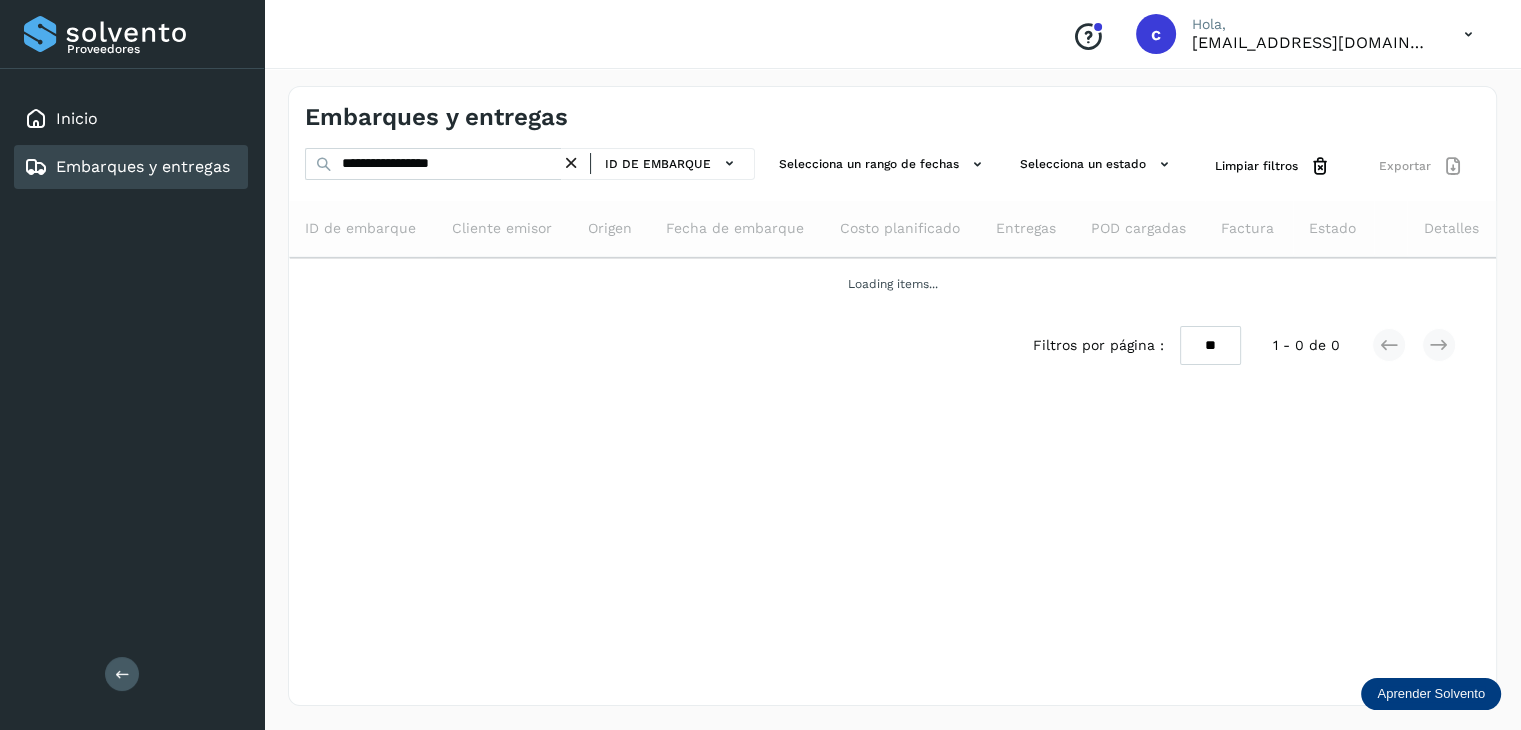 scroll, scrollTop: 0, scrollLeft: 0, axis: both 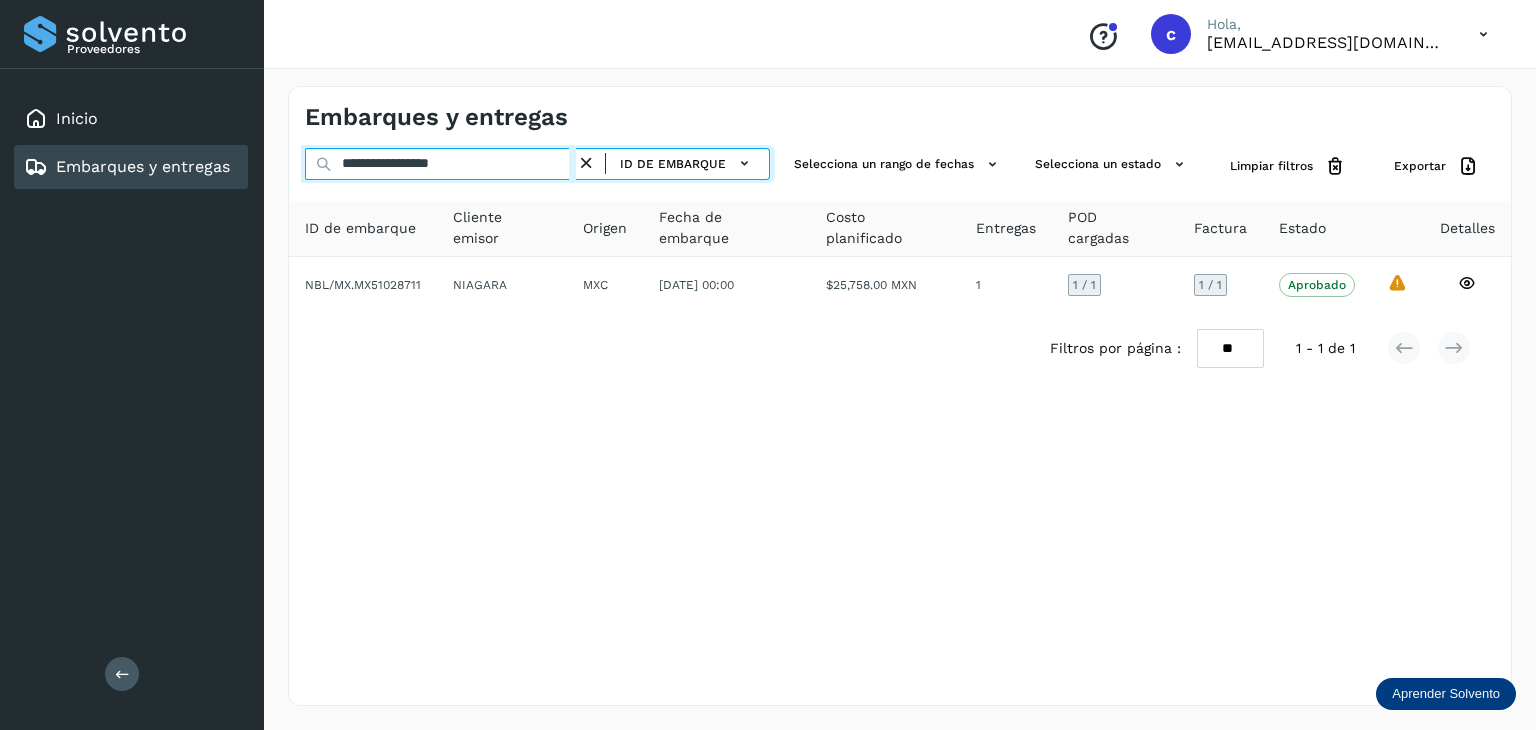 drag, startPoint x: 20, startPoint y: 205, endPoint x: 69, endPoint y: 230, distance: 55.00909 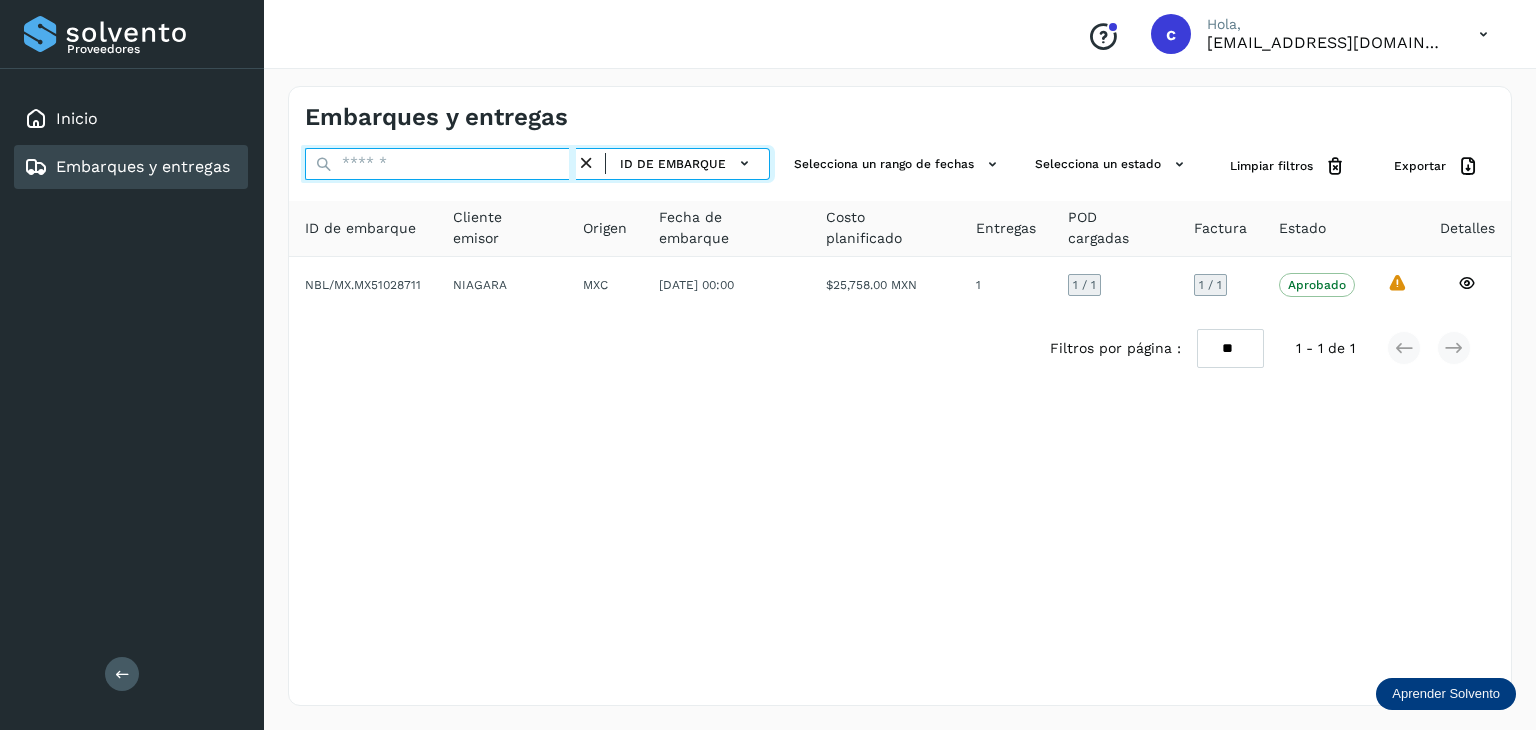 paste on "**********" 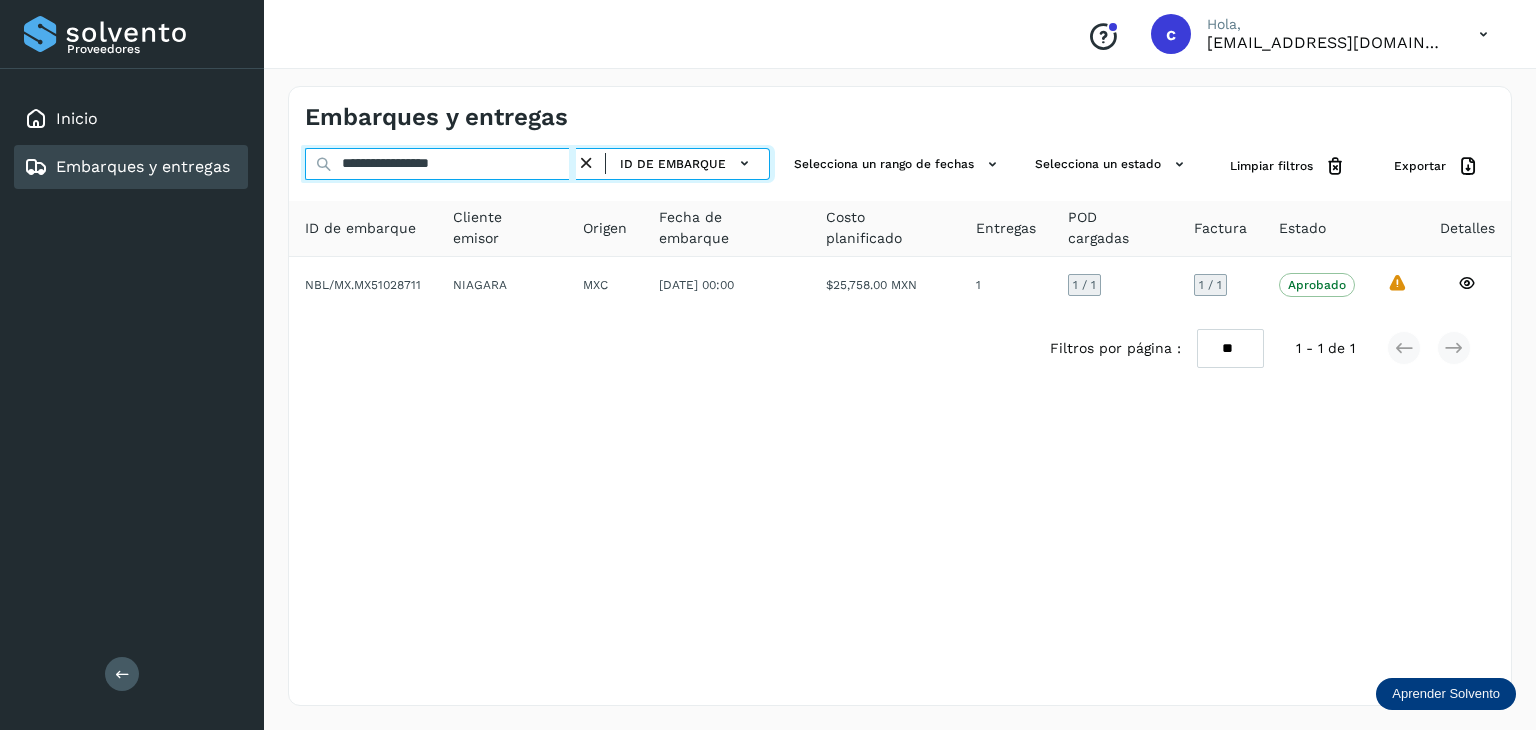 type on "**********" 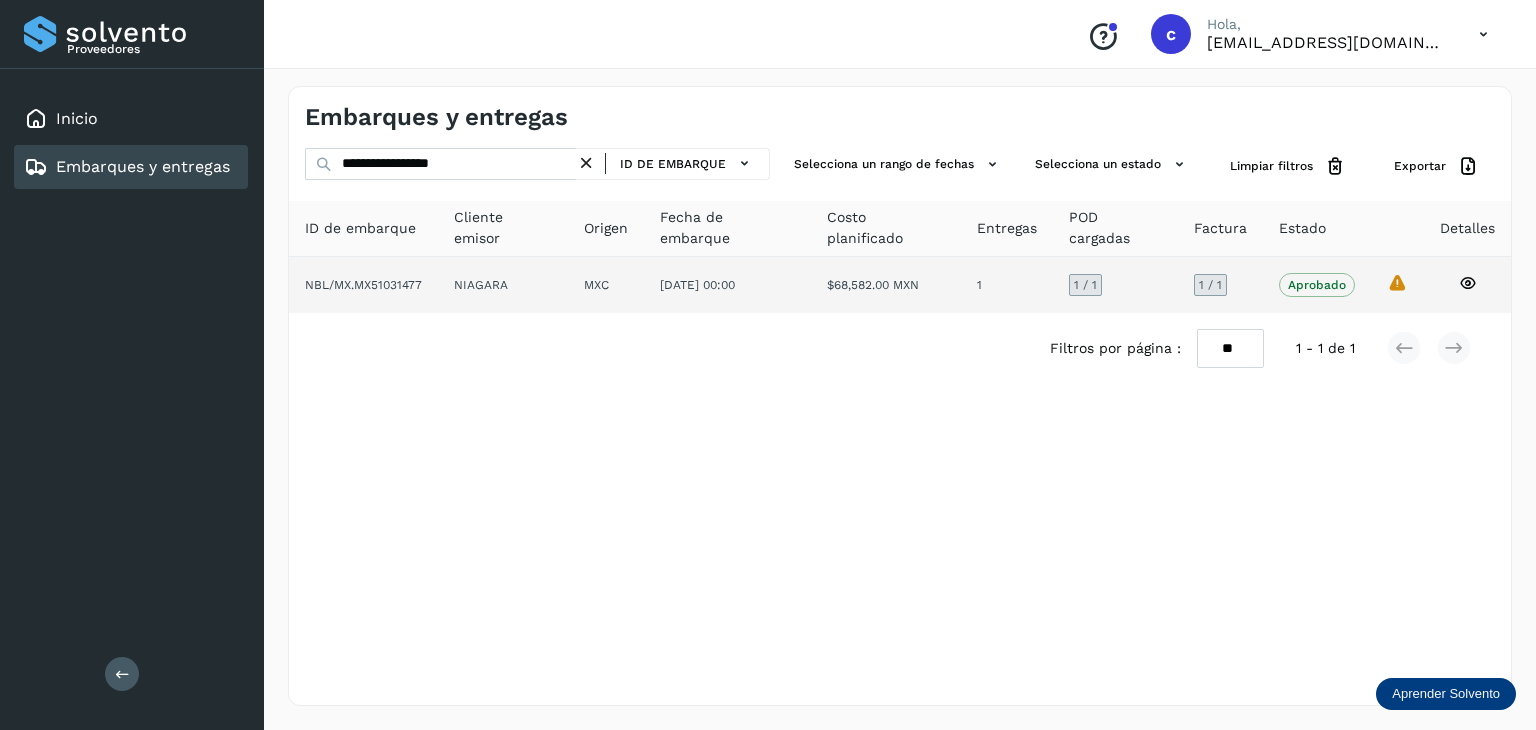 click 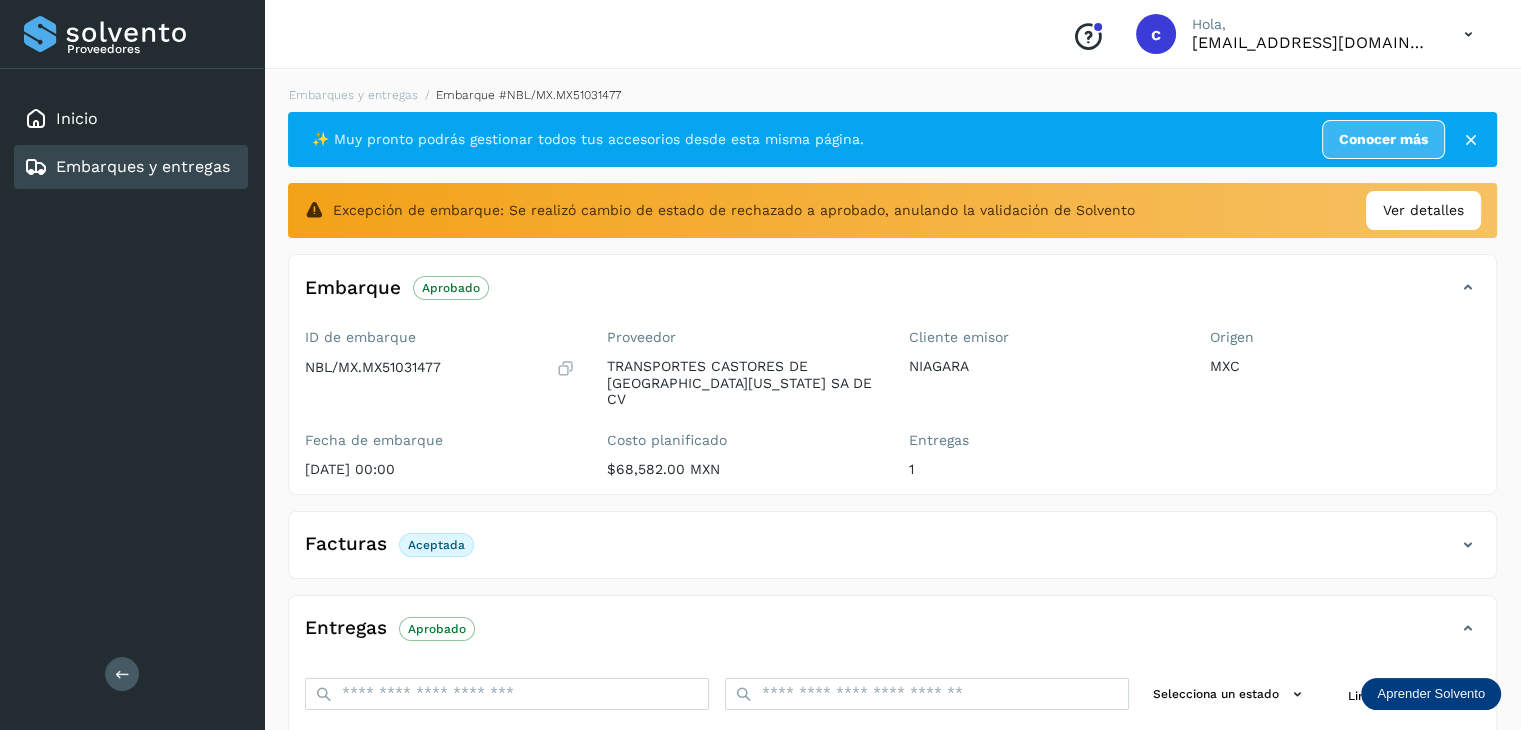 click on "Embarques y entregas" 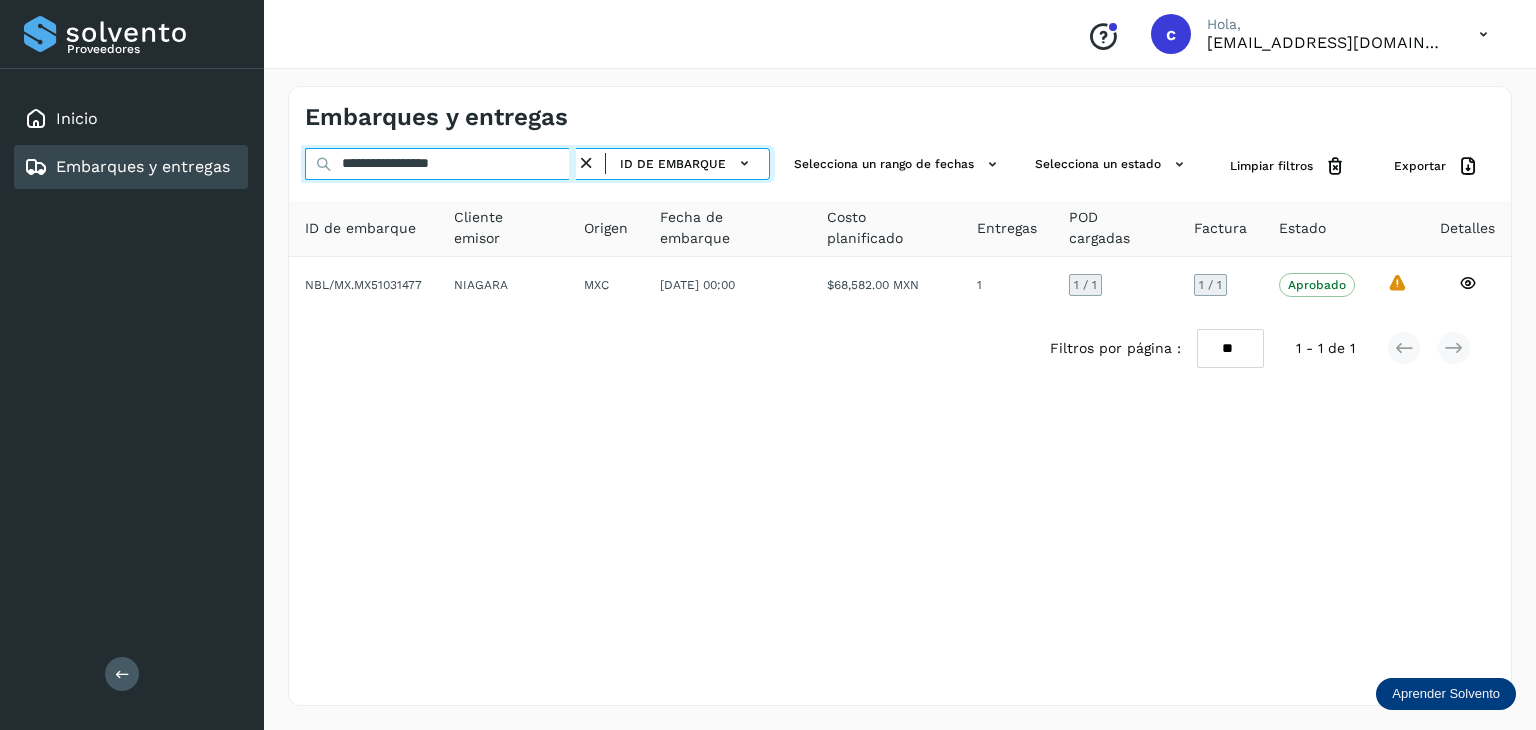 drag, startPoint x: 502, startPoint y: 174, endPoint x: 316, endPoint y: 181, distance: 186.13167 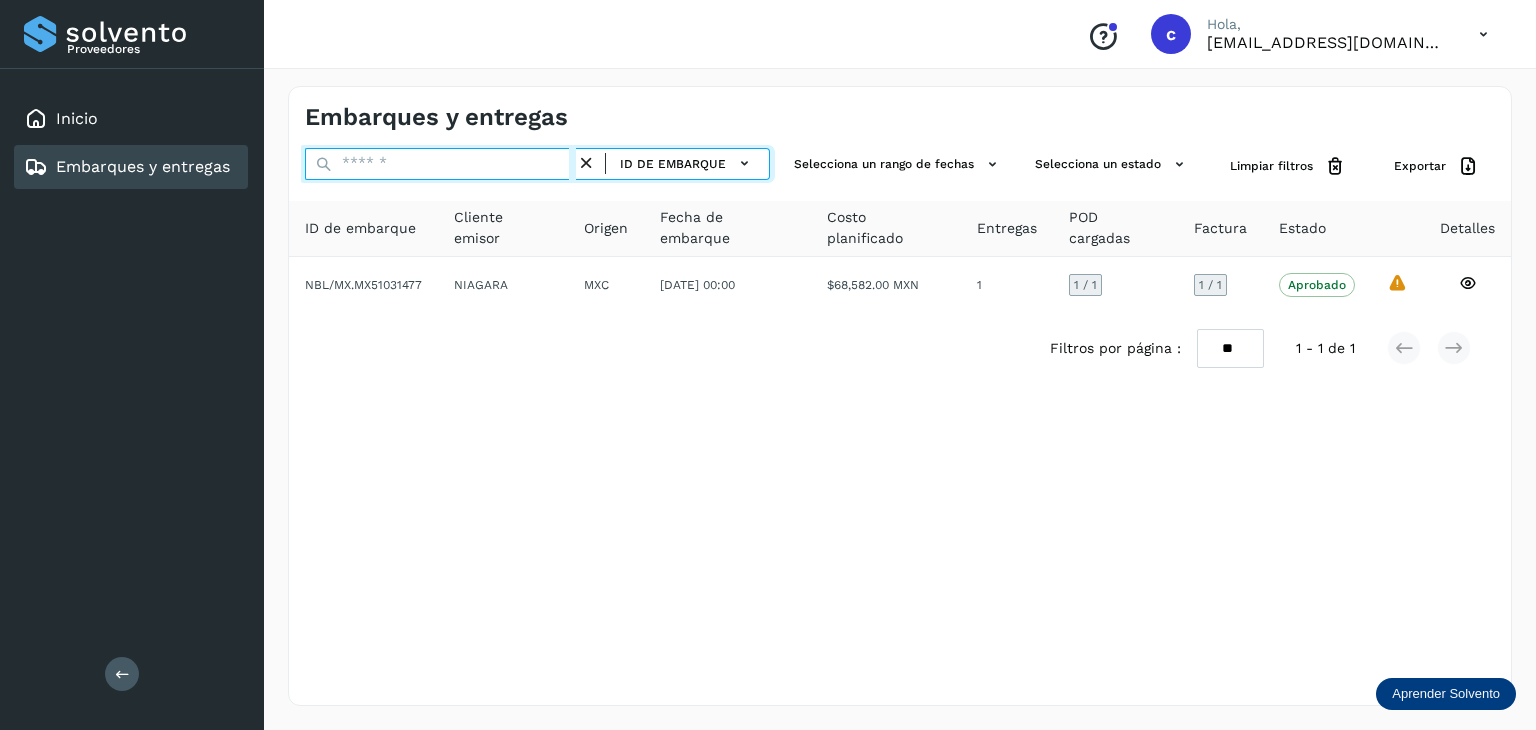 paste on "**********" 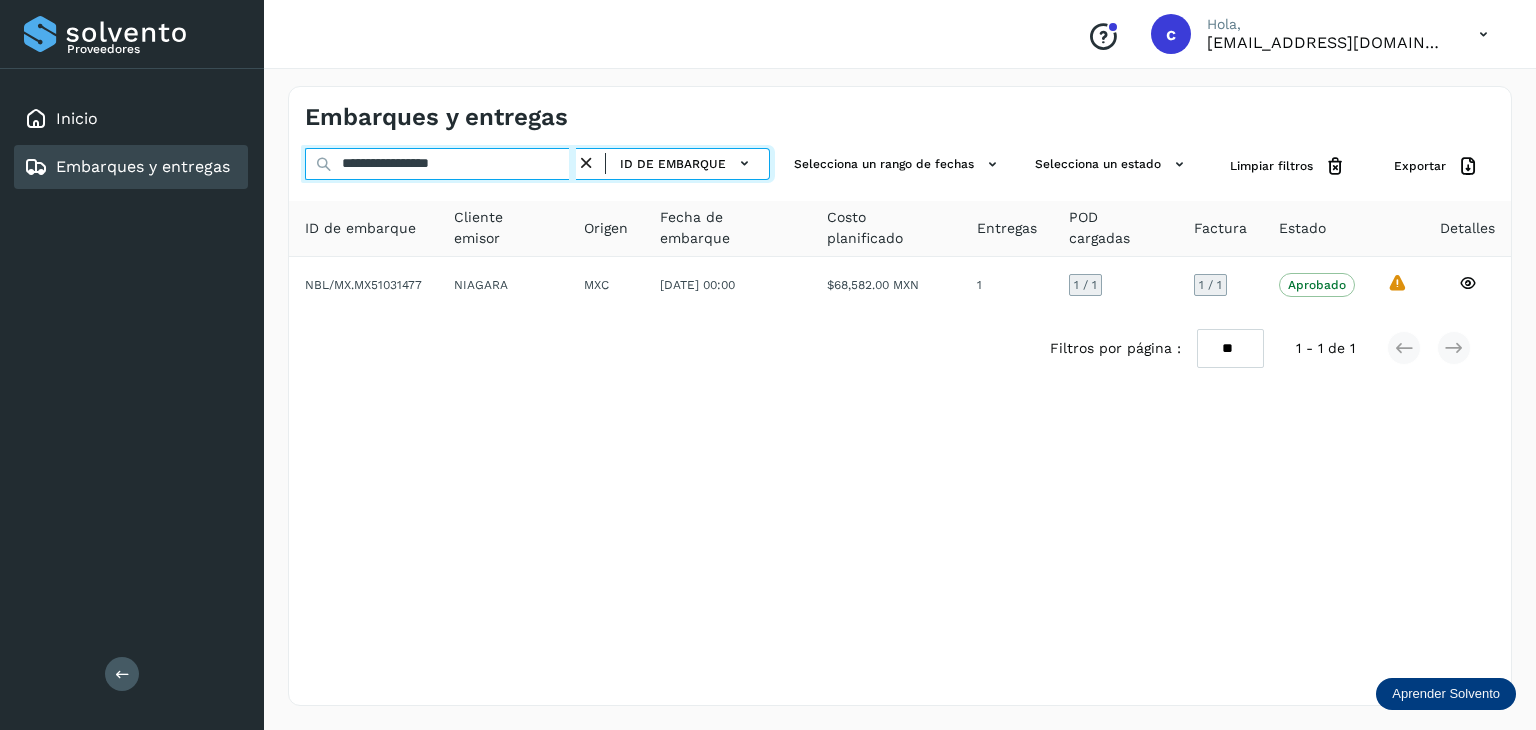 type on "**********" 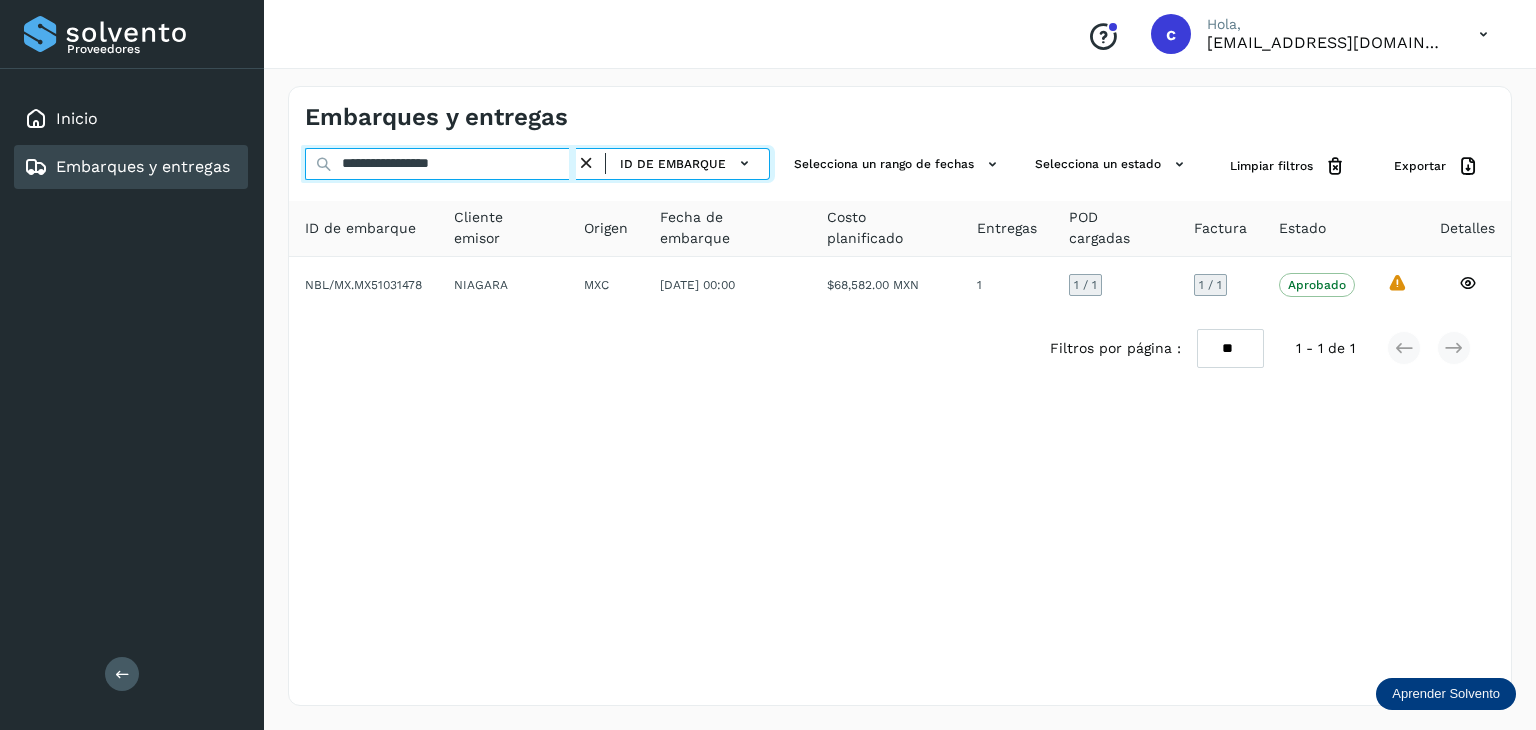 drag, startPoint x: 222, startPoint y: 149, endPoint x: 188, endPoint y: 147, distance: 34.058773 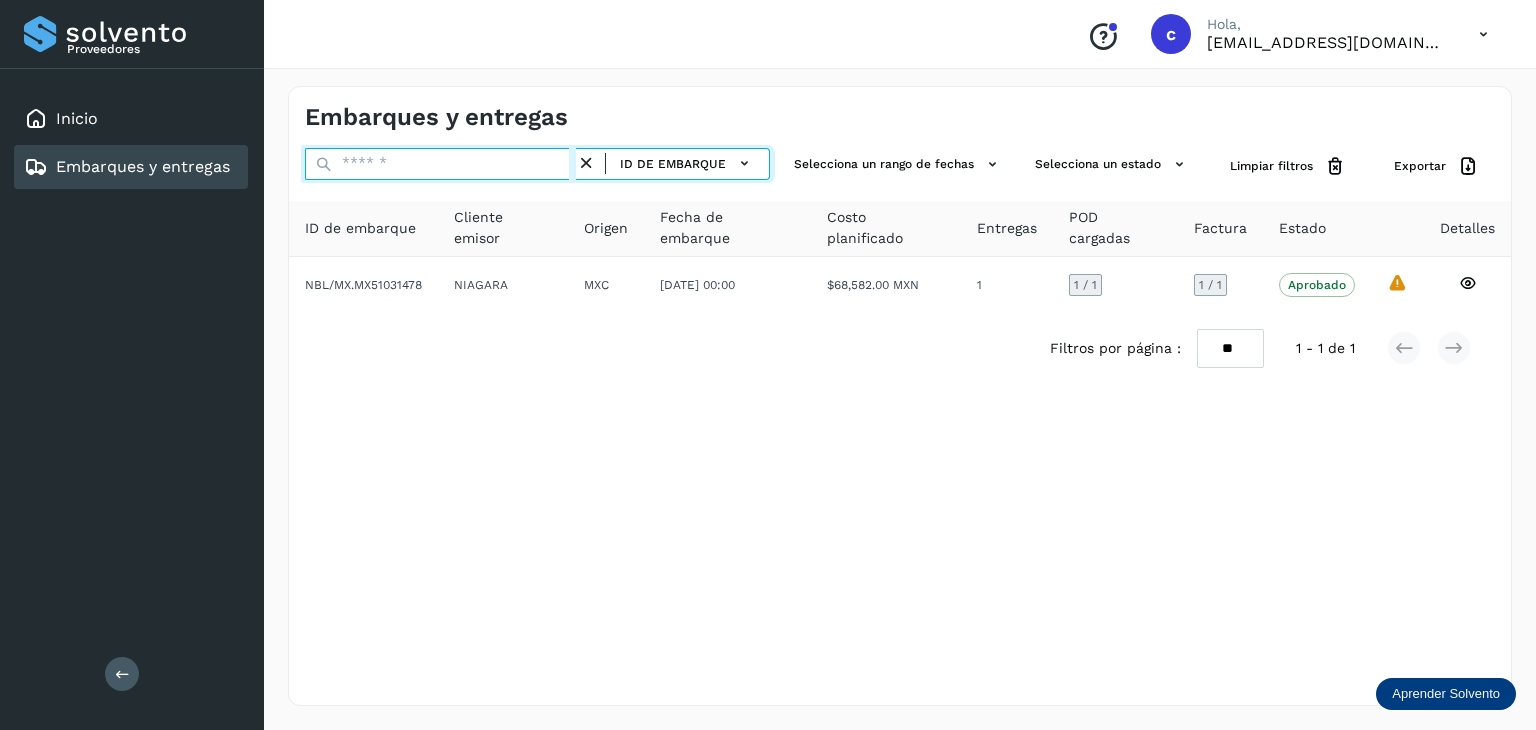 paste on "**********" 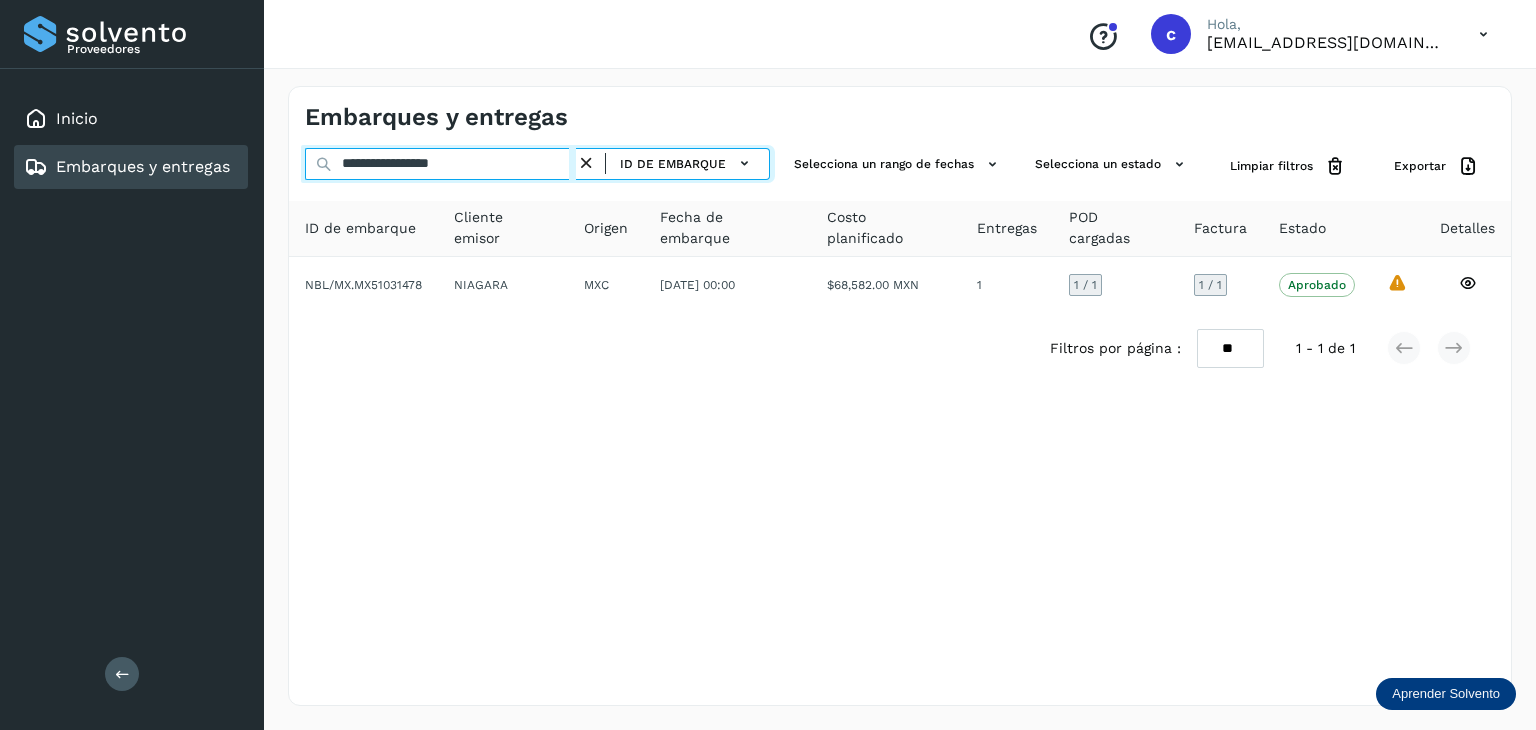 type on "**********" 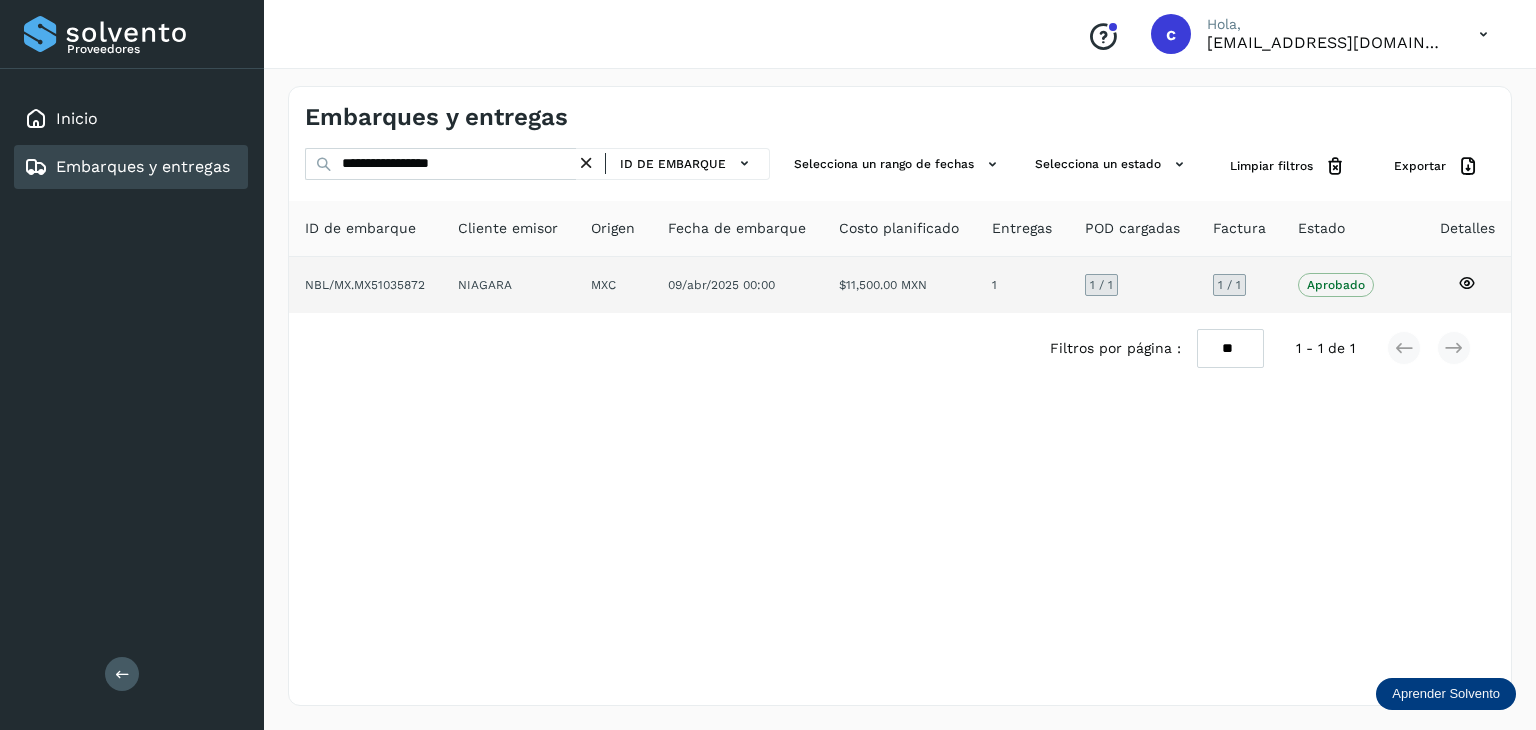 click 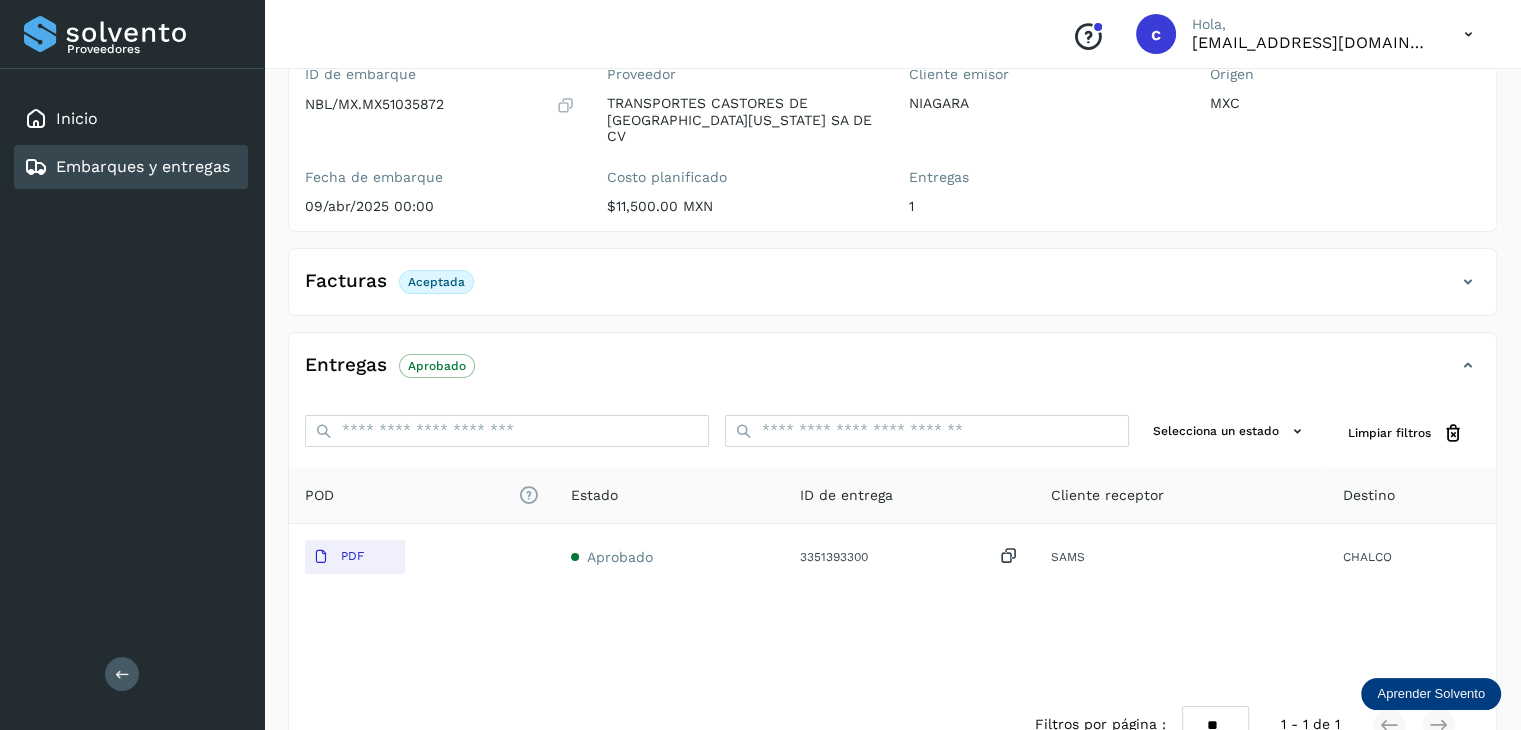 scroll, scrollTop: 200, scrollLeft: 0, axis: vertical 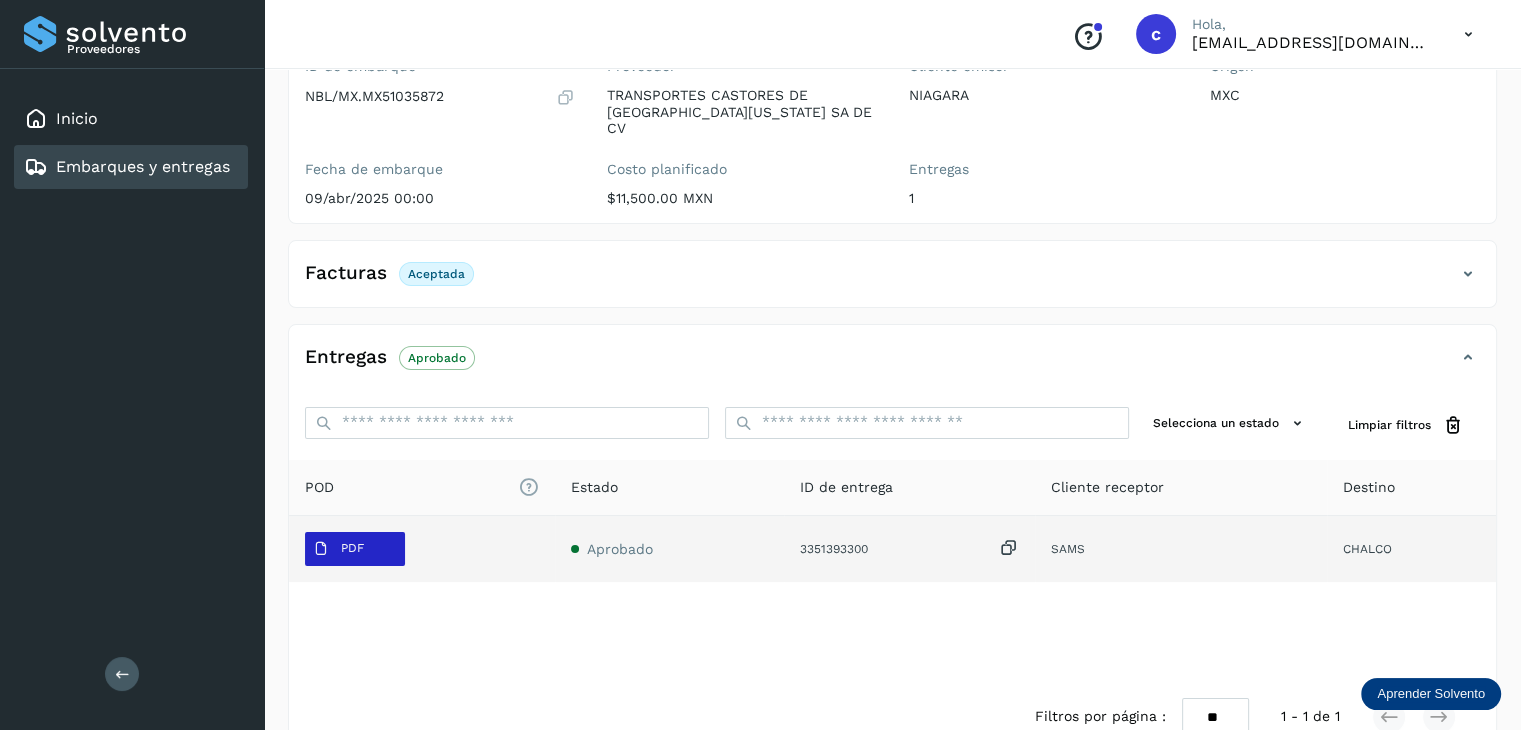 drag, startPoint x: 365, startPoint y: 549, endPoint x: 357, endPoint y: 537, distance: 14.422205 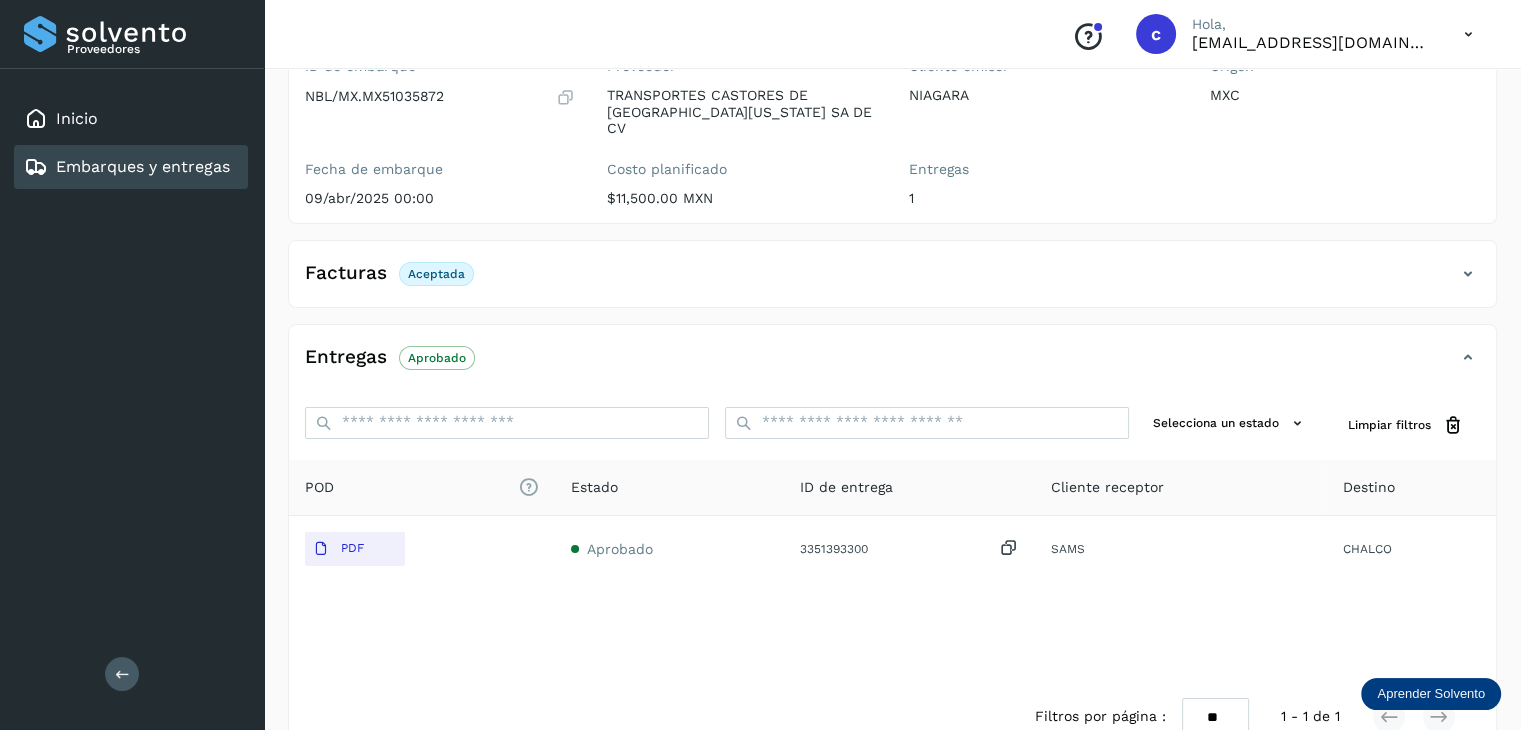 type 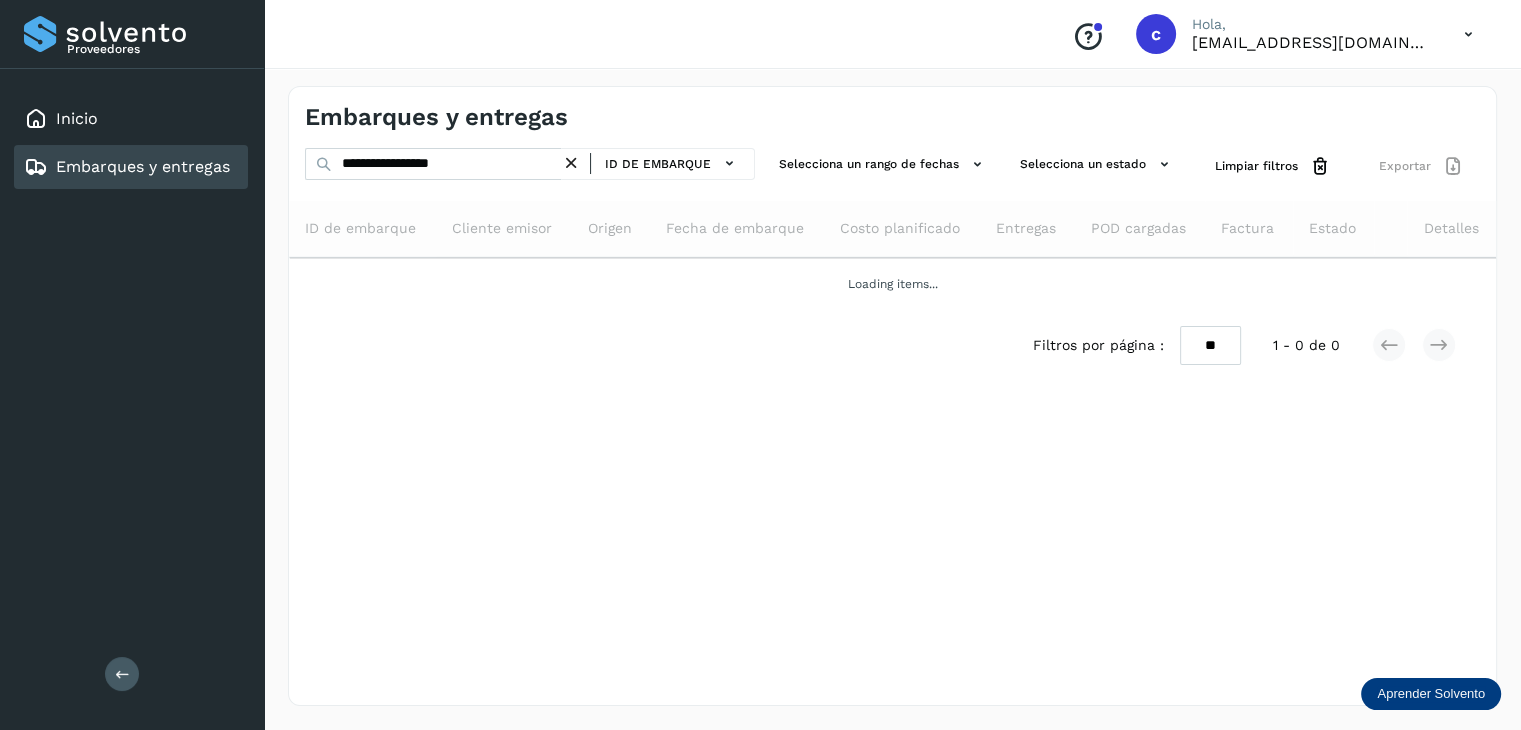 scroll, scrollTop: 0, scrollLeft: 0, axis: both 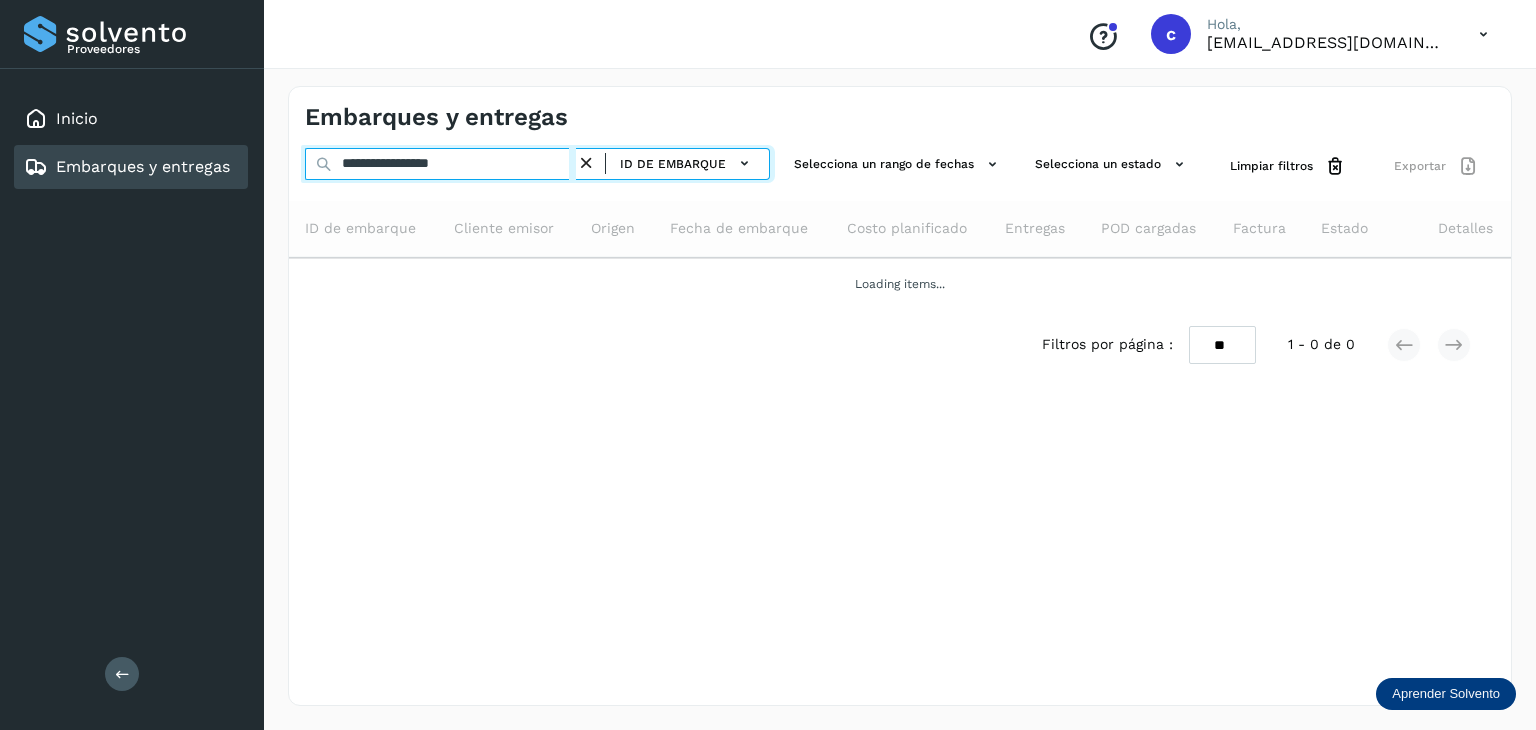 click on "**********" 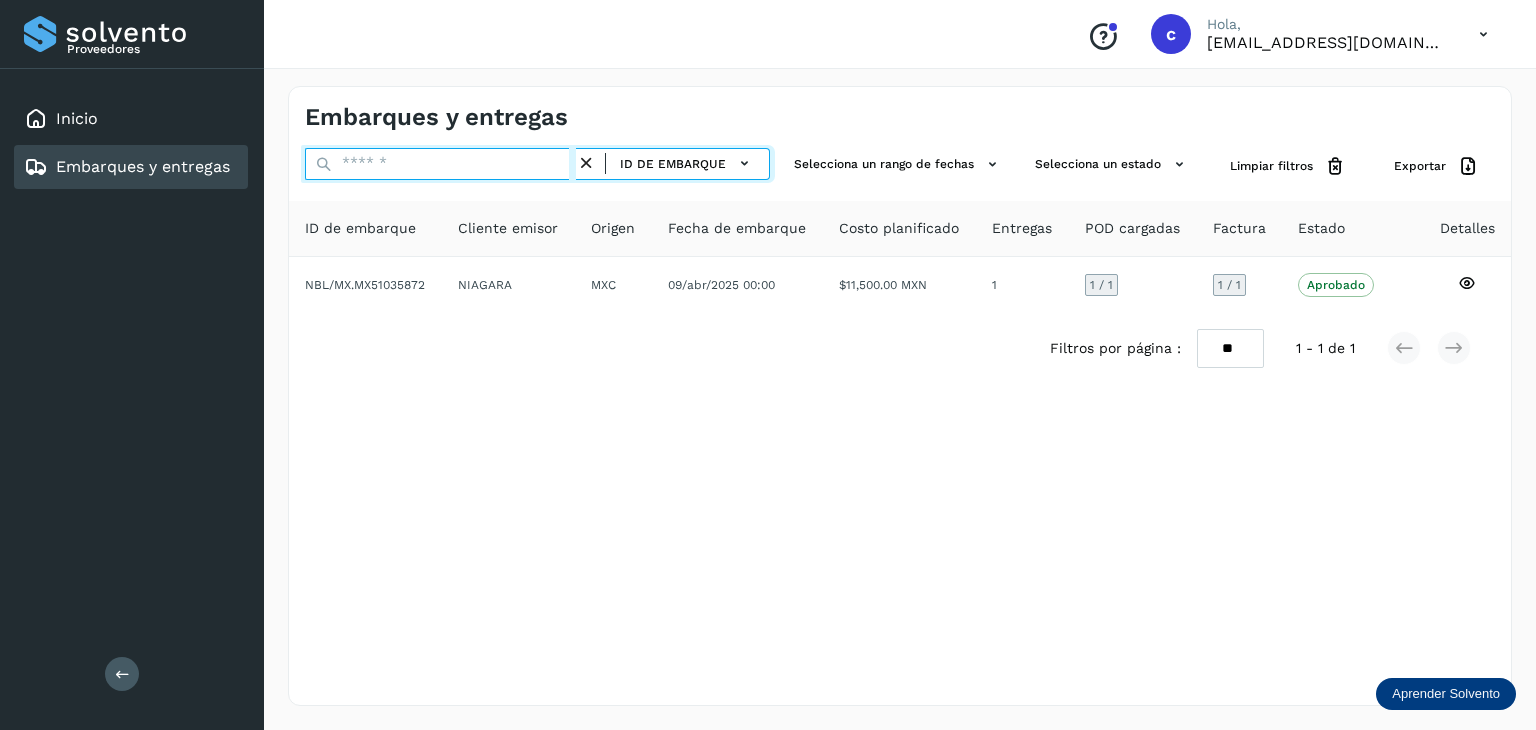 paste on "**********" 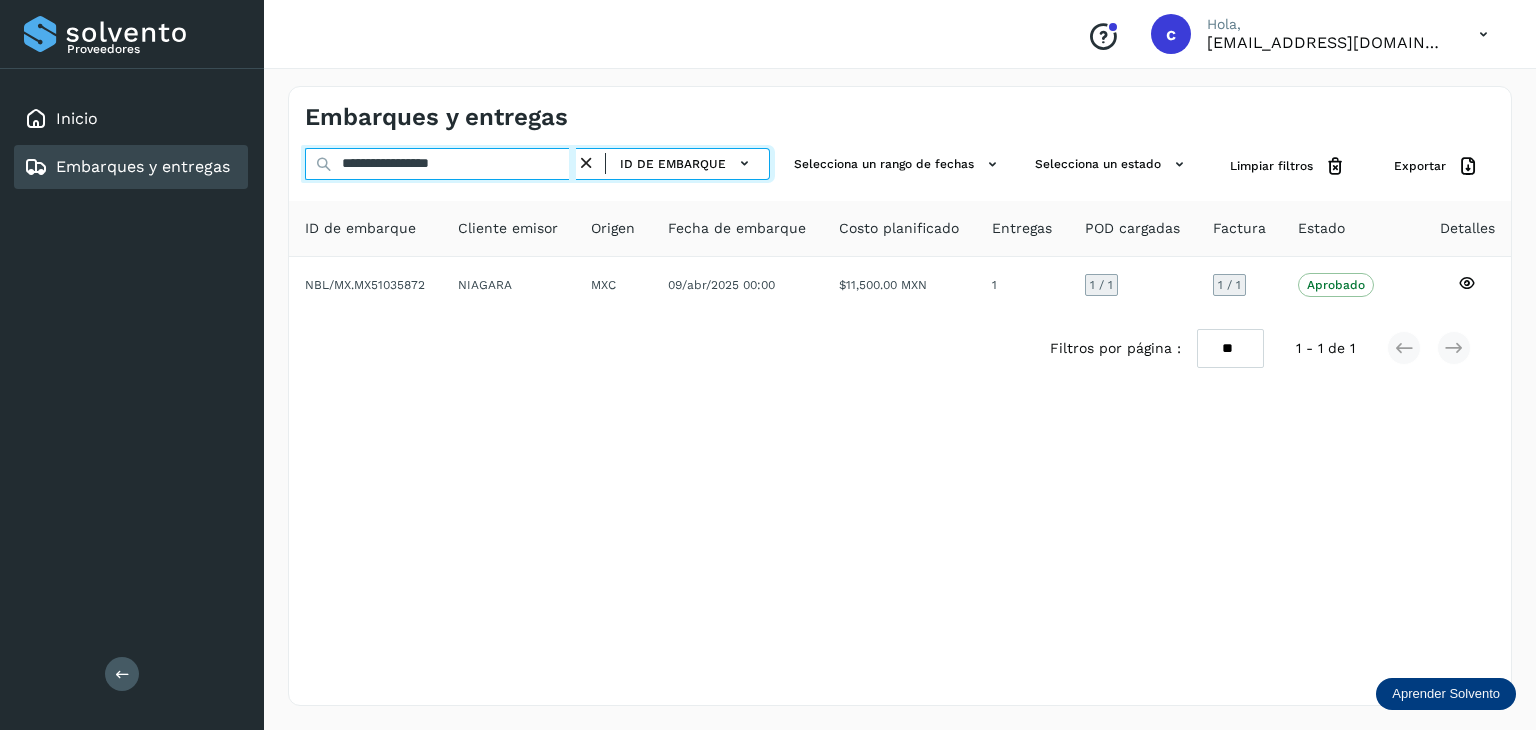 type on "**********" 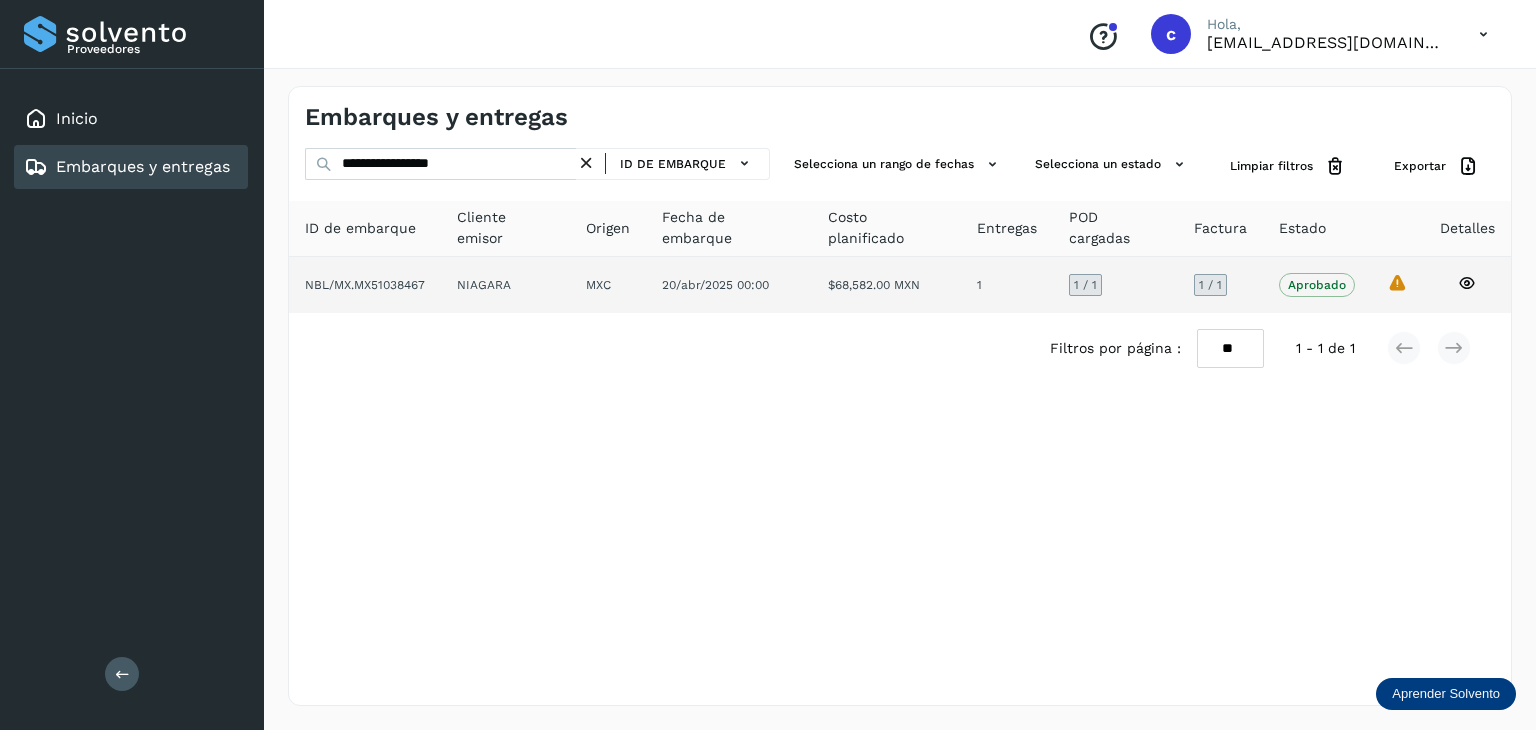 click 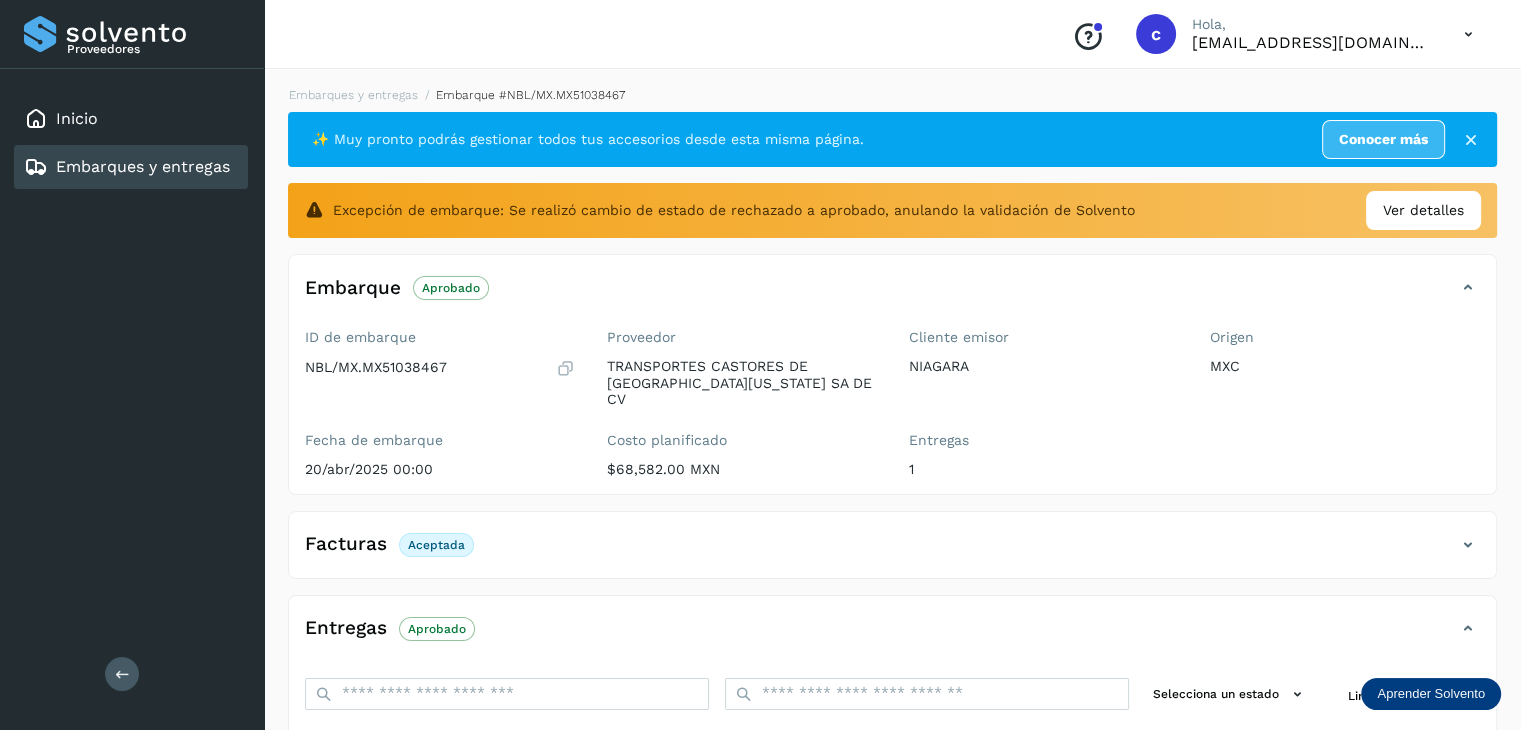 drag, startPoint x: 165, startPoint y: 165, endPoint x: 235, endPoint y: 154, distance: 70.85902 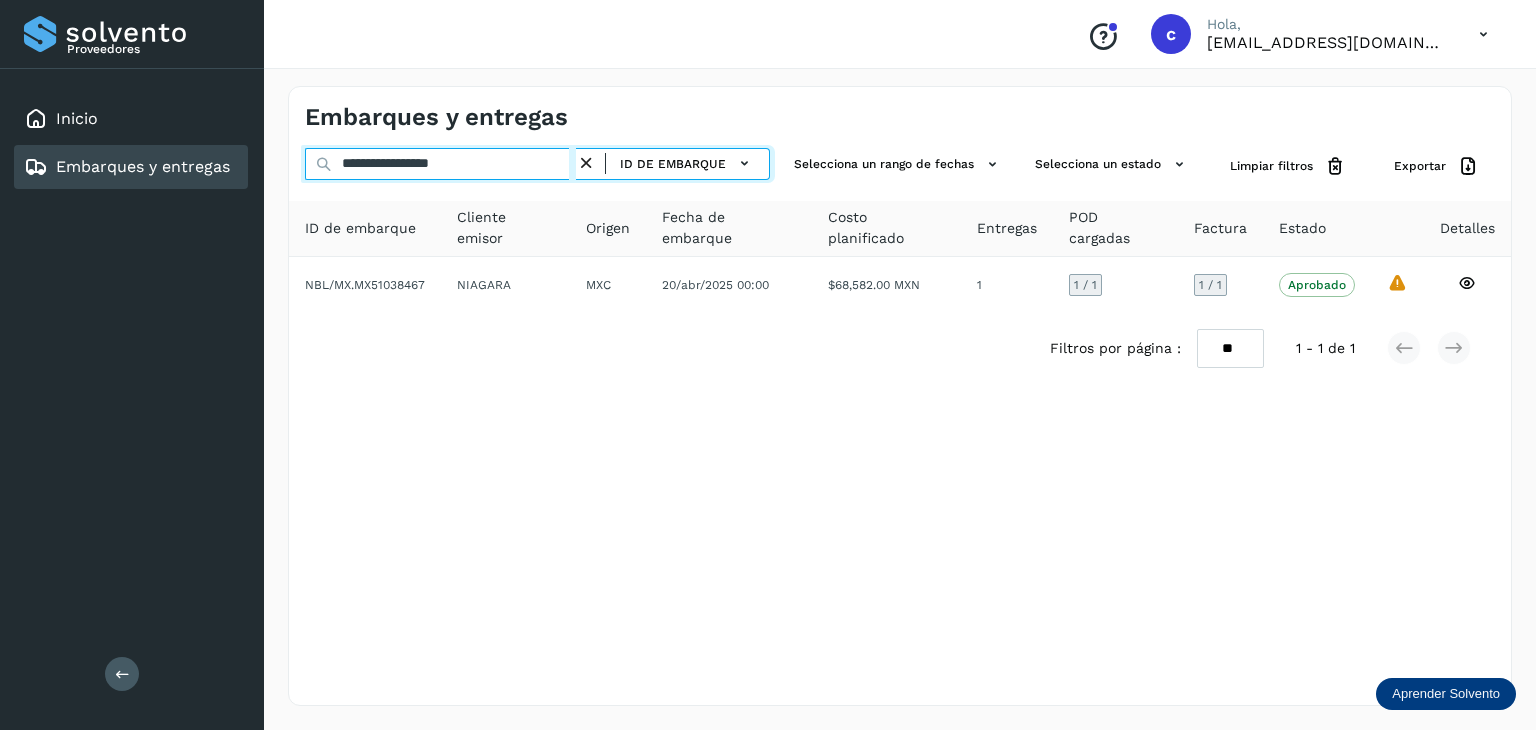 drag, startPoint x: 412, startPoint y: 169, endPoint x: 198, endPoint y: 193, distance: 215.34158 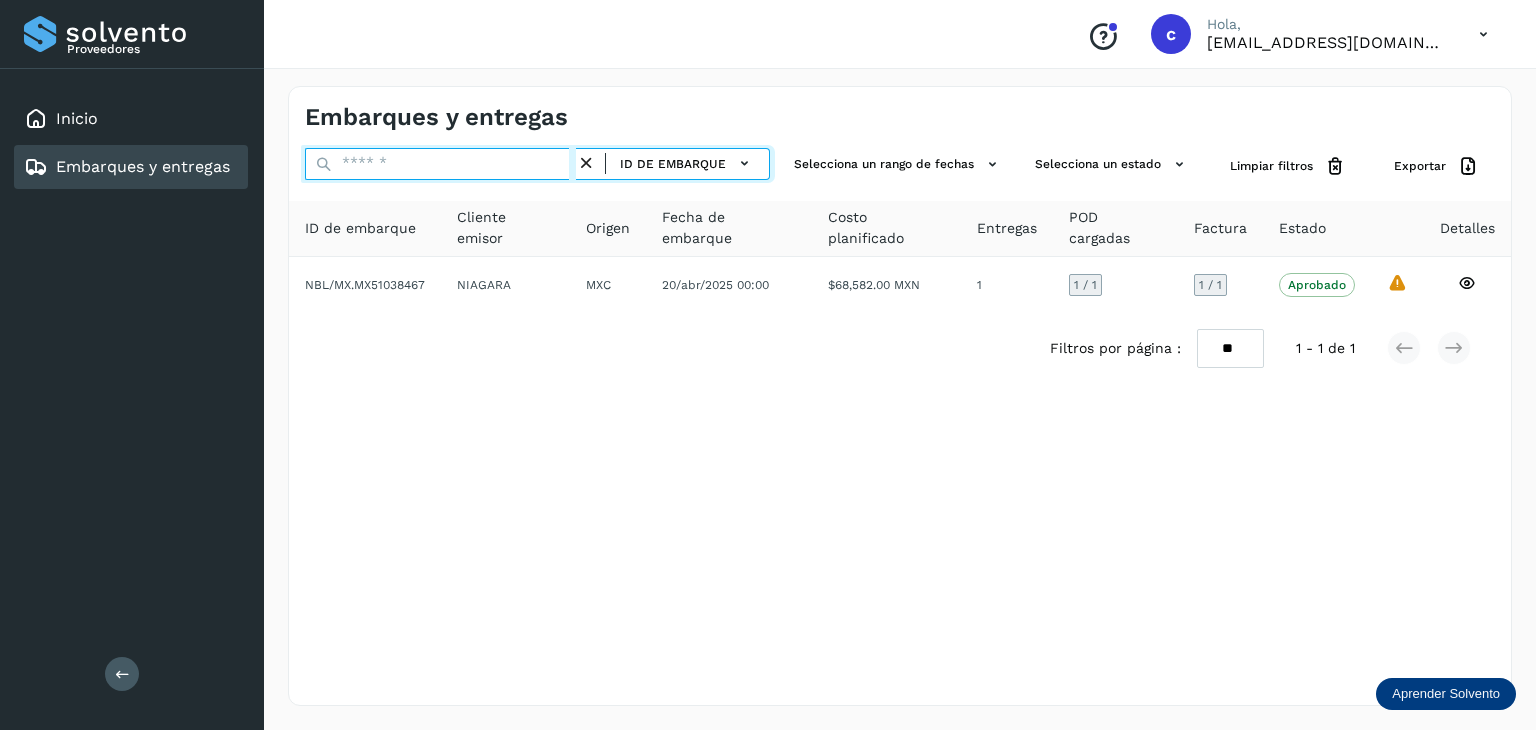 paste on "********" 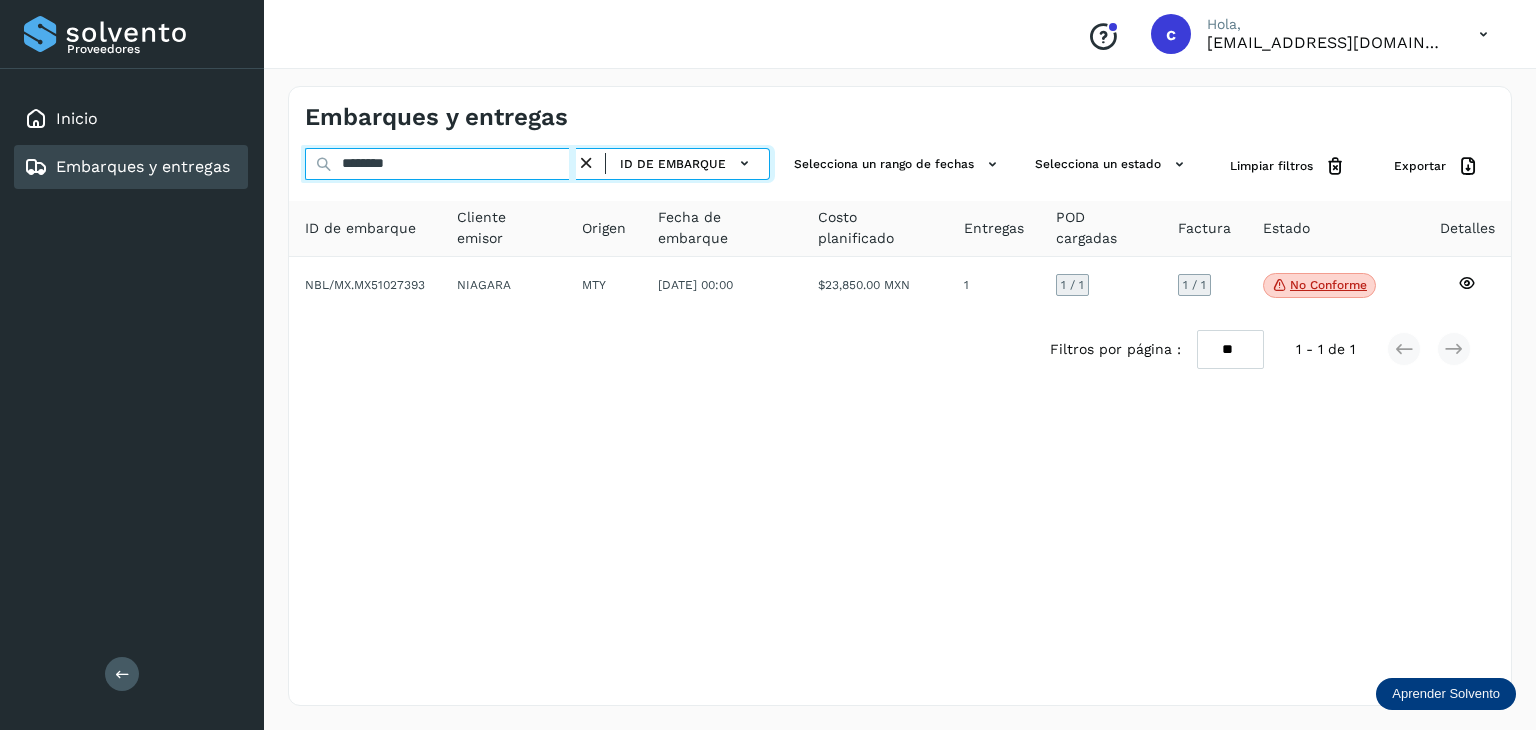 drag, startPoint x: 476, startPoint y: 165, endPoint x: 143, endPoint y: 177, distance: 333.21616 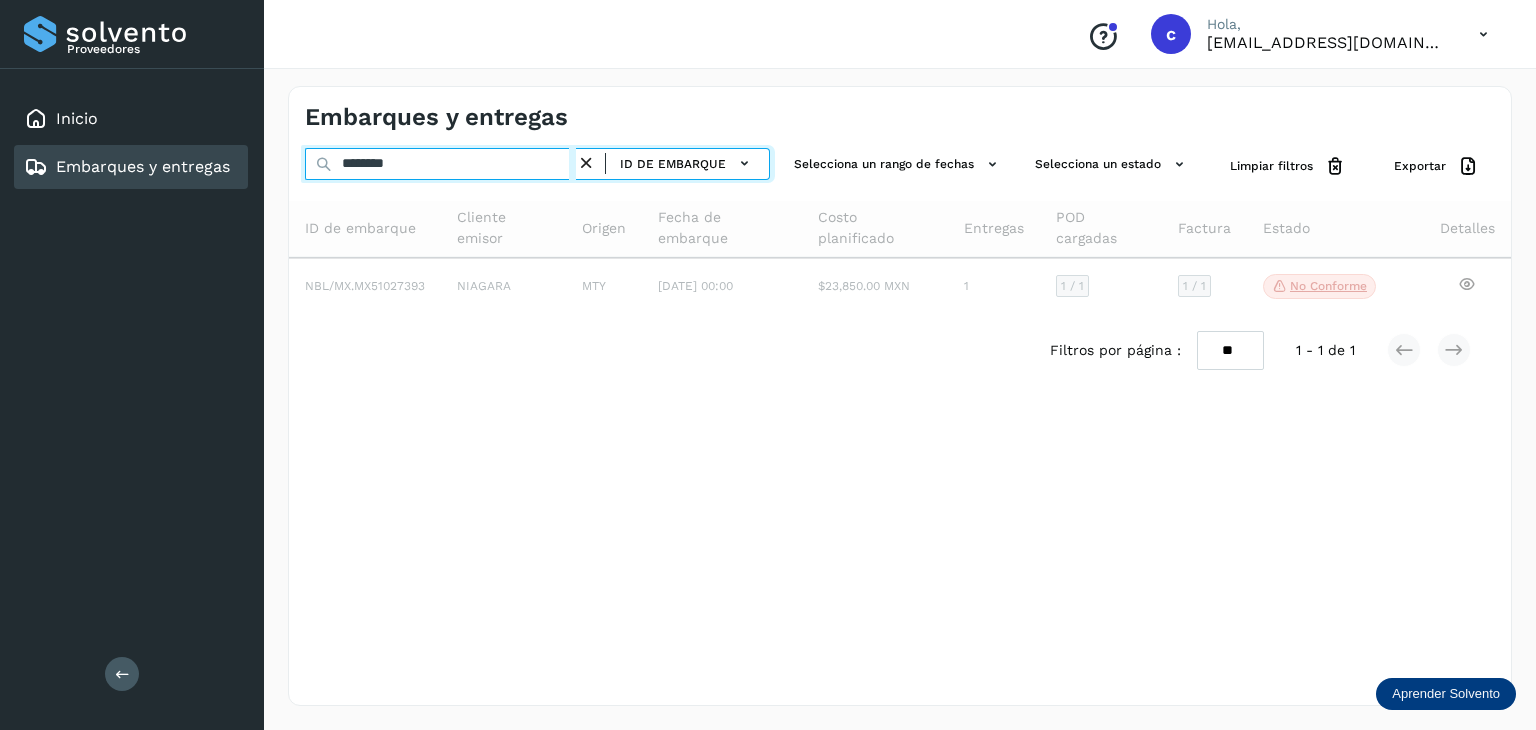 type on "********" 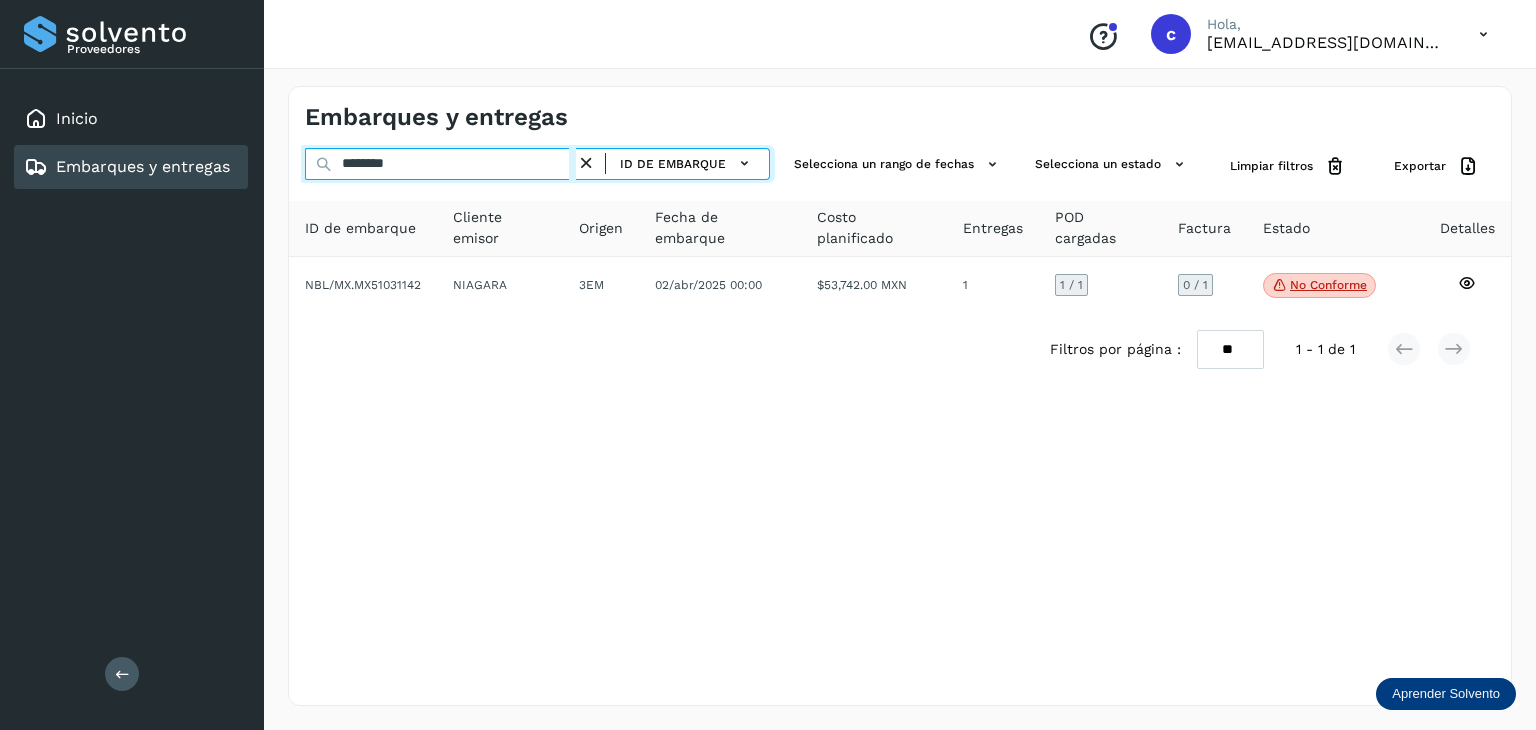 drag, startPoint x: 310, startPoint y: 161, endPoint x: 231, endPoint y: 192, distance: 84.8646 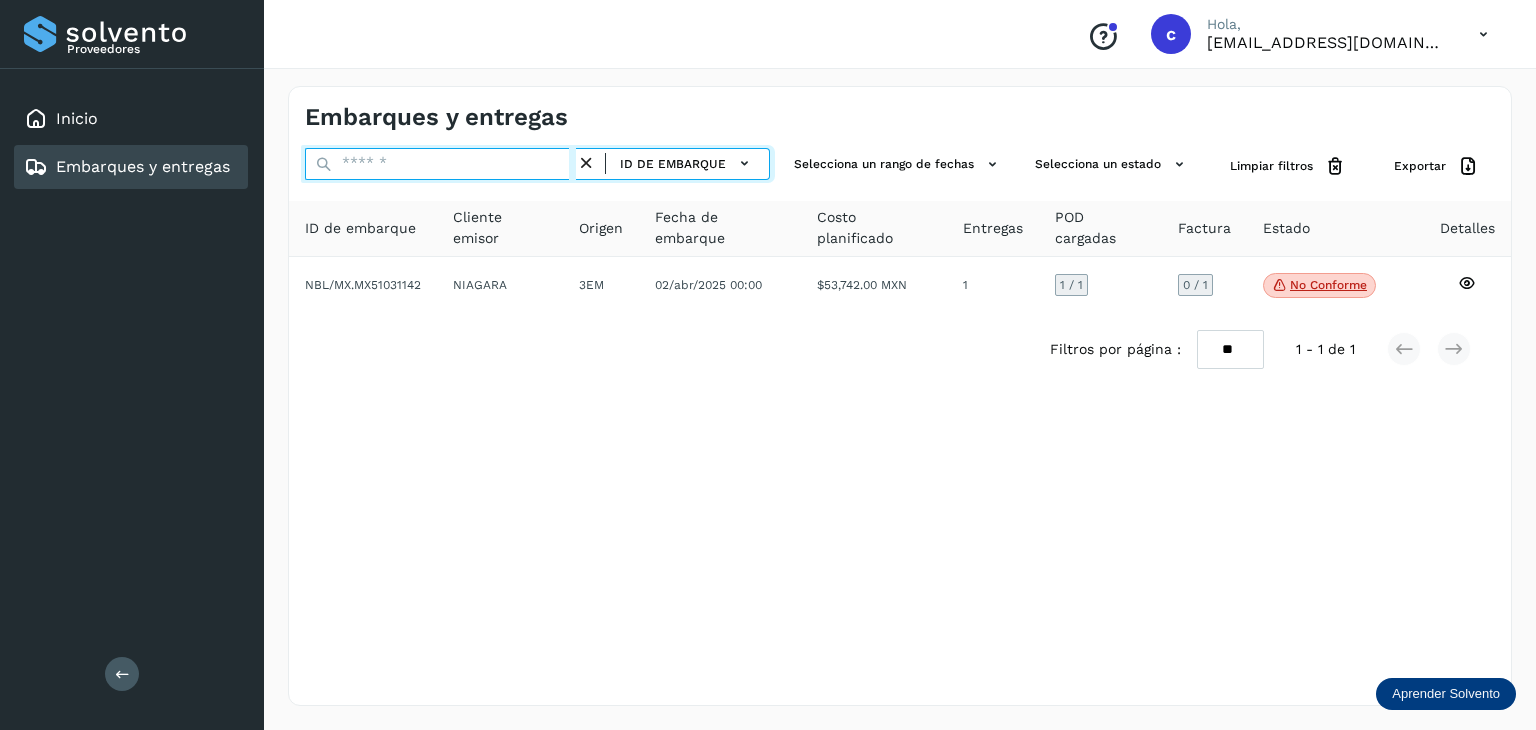 paste on "********" 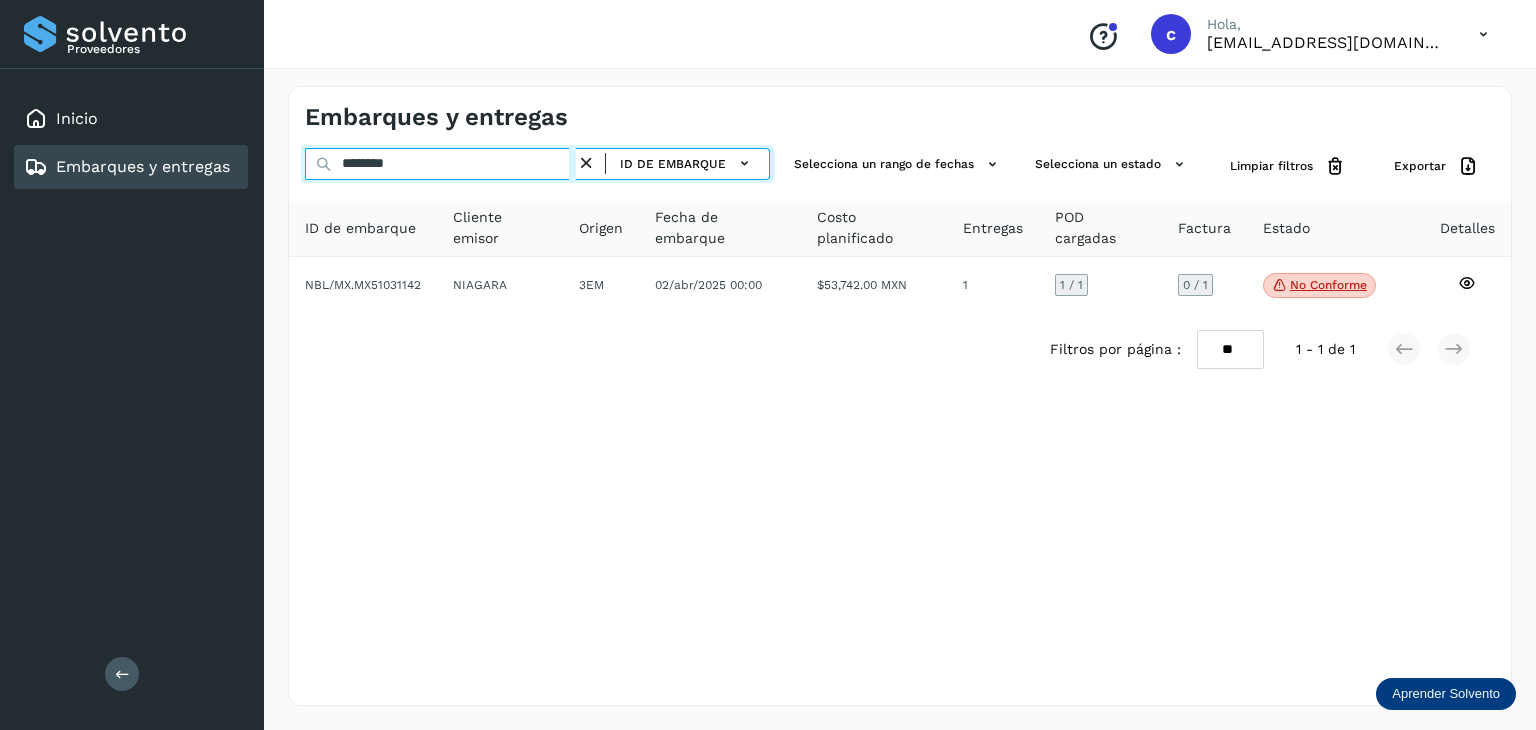 type on "********" 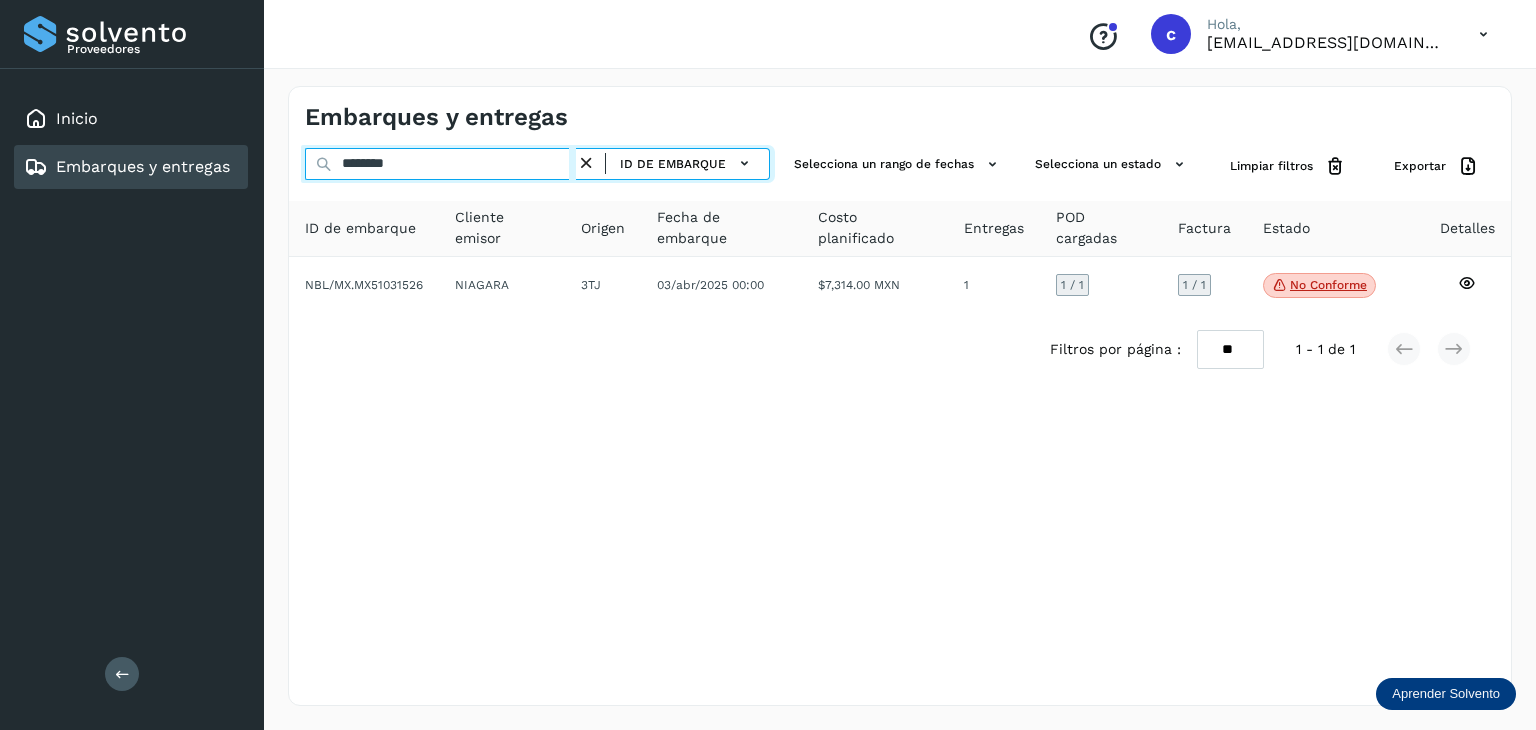 drag, startPoint x: 278, startPoint y: 168, endPoint x: 23, endPoint y: 182, distance: 255.38402 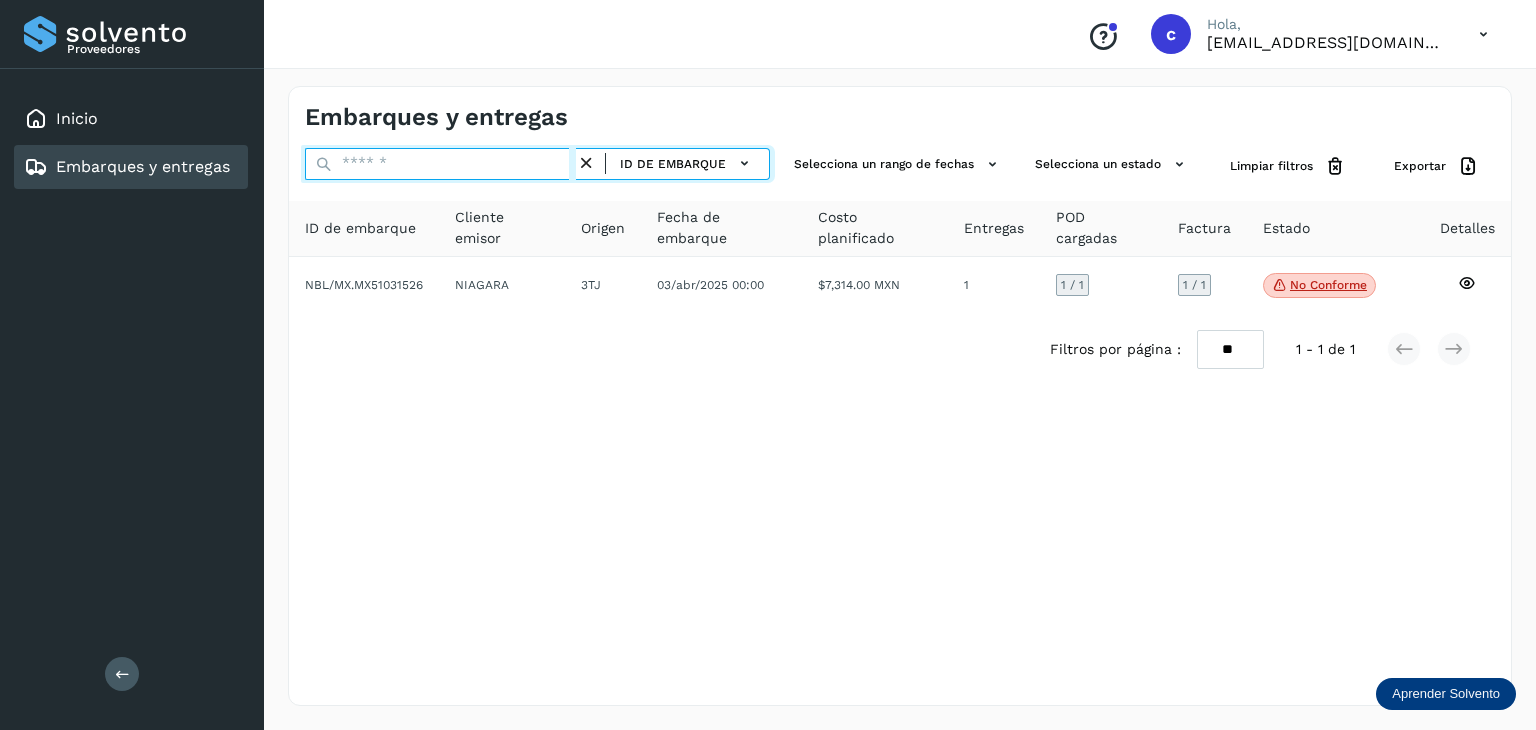 paste on "********" 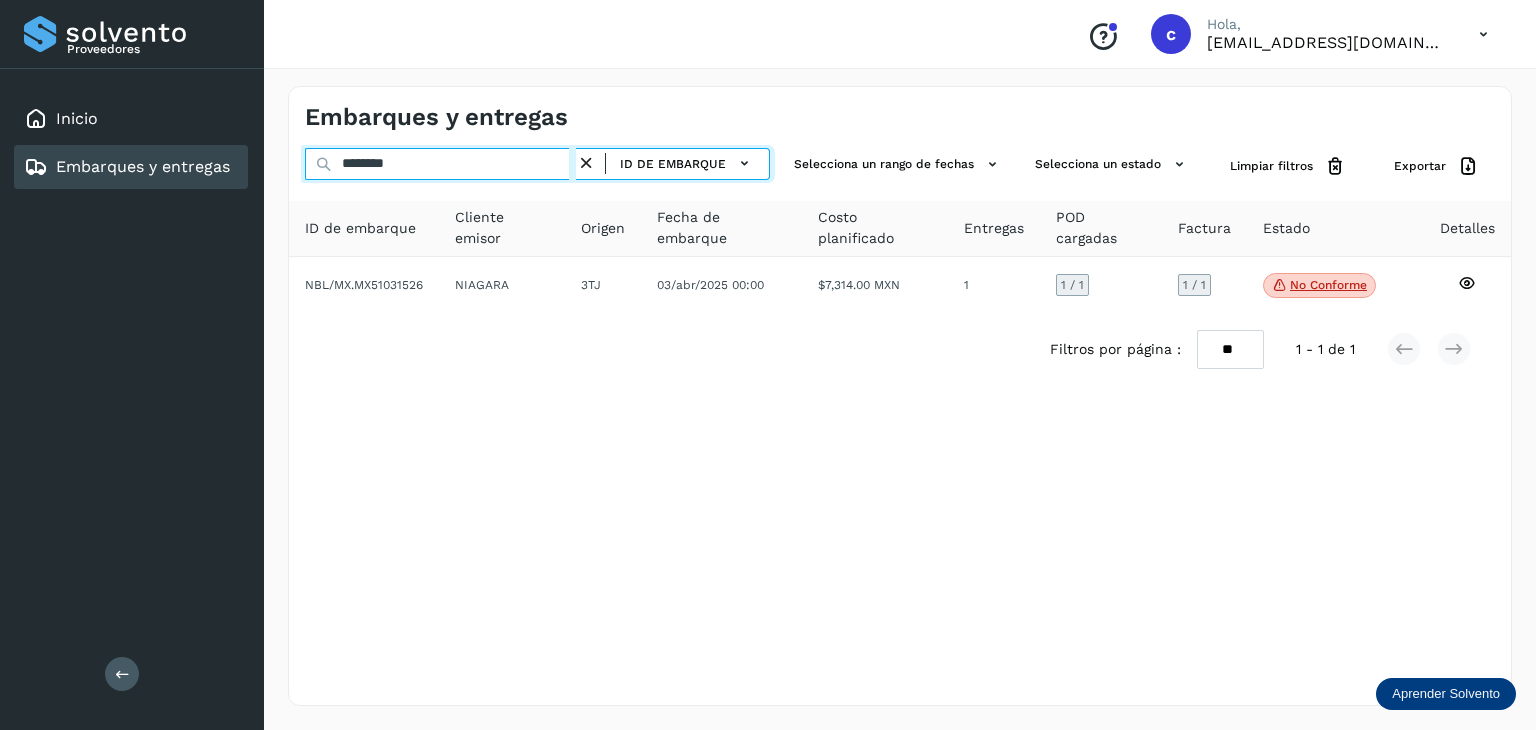 type on "********" 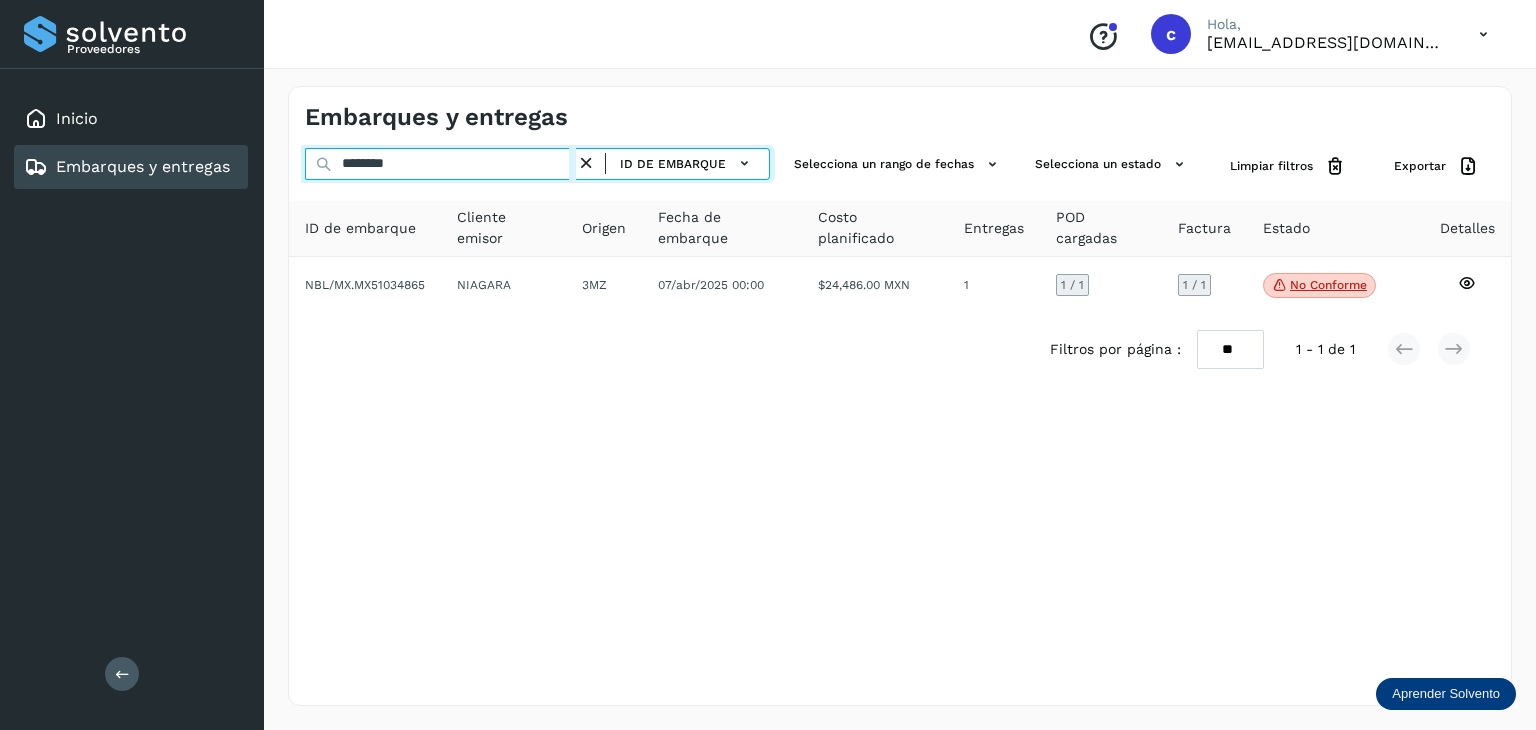 drag, startPoint x: 304, startPoint y: 145, endPoint x: 144, endPoint y: 161, distance: 160.798 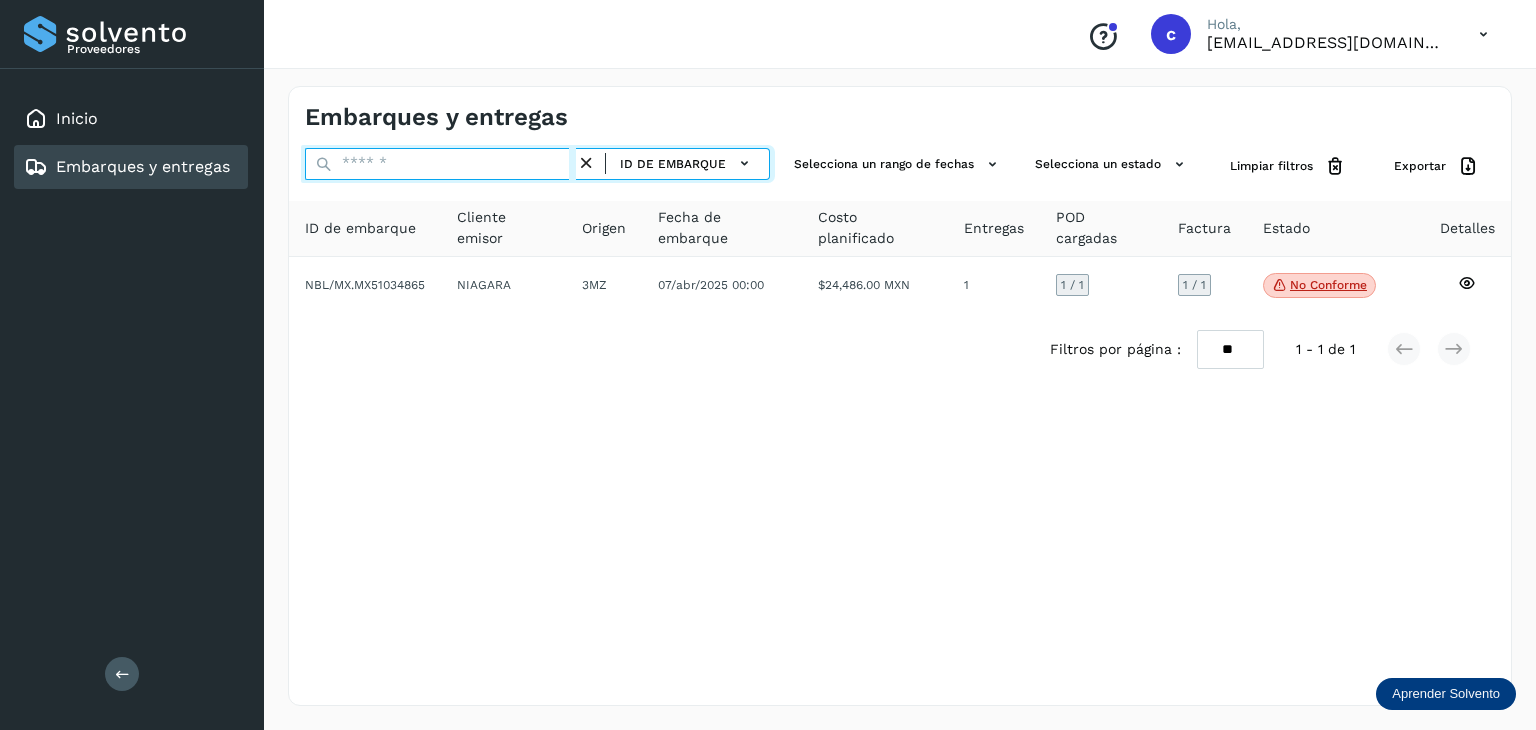 paste on "********" 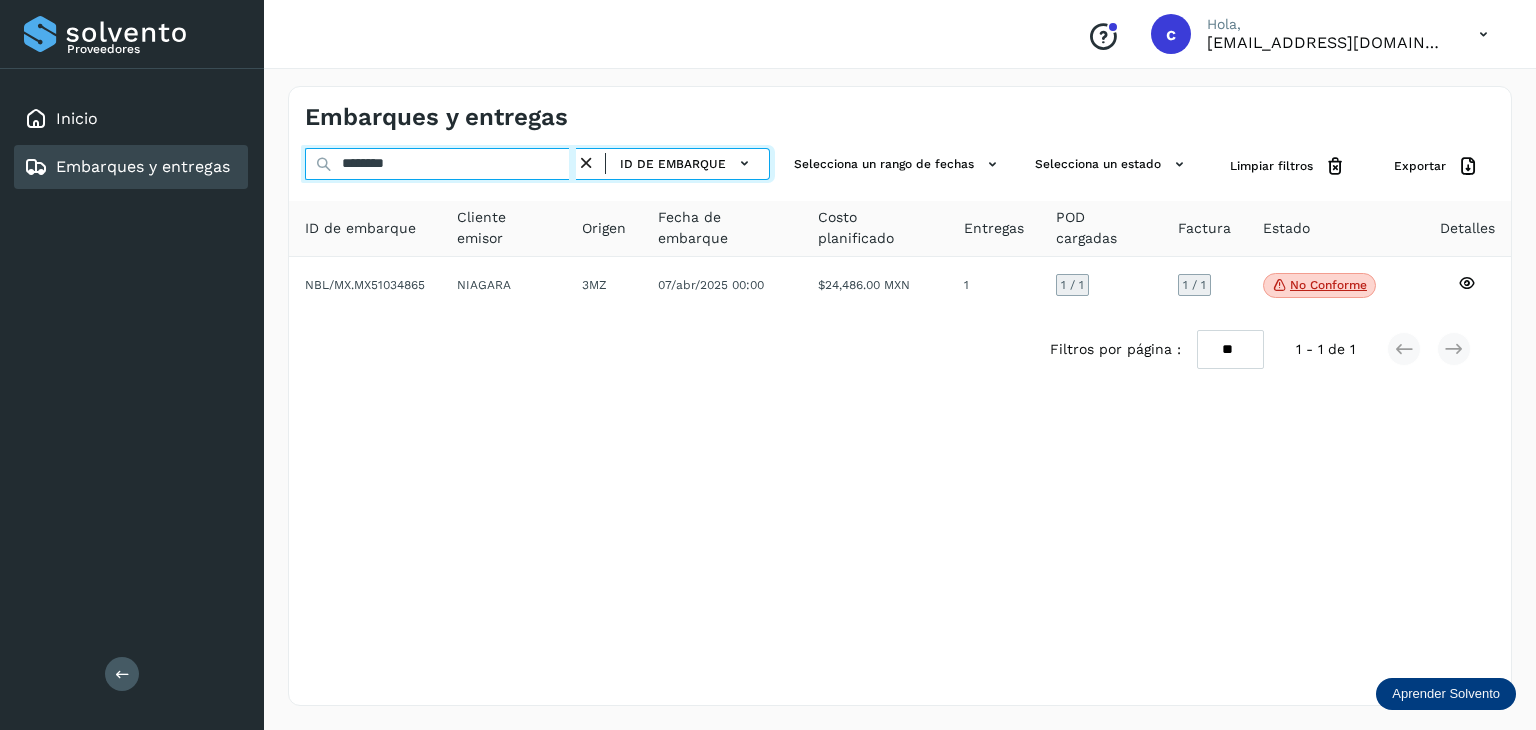 type on "********" 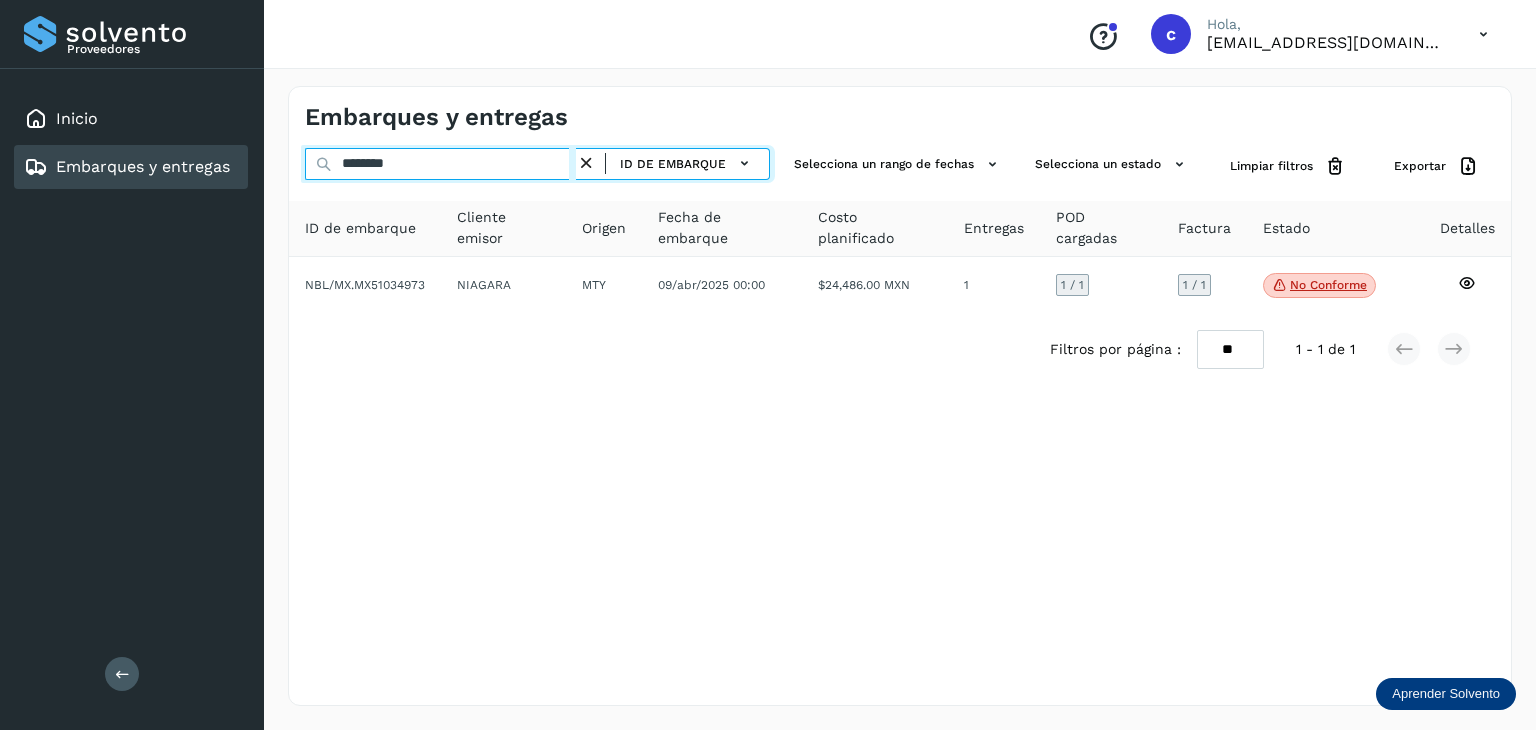 drag, startPoint x: 356, startPoint y: 159, endPoint x: 196, endPoint y: 190, distance: 162.97546 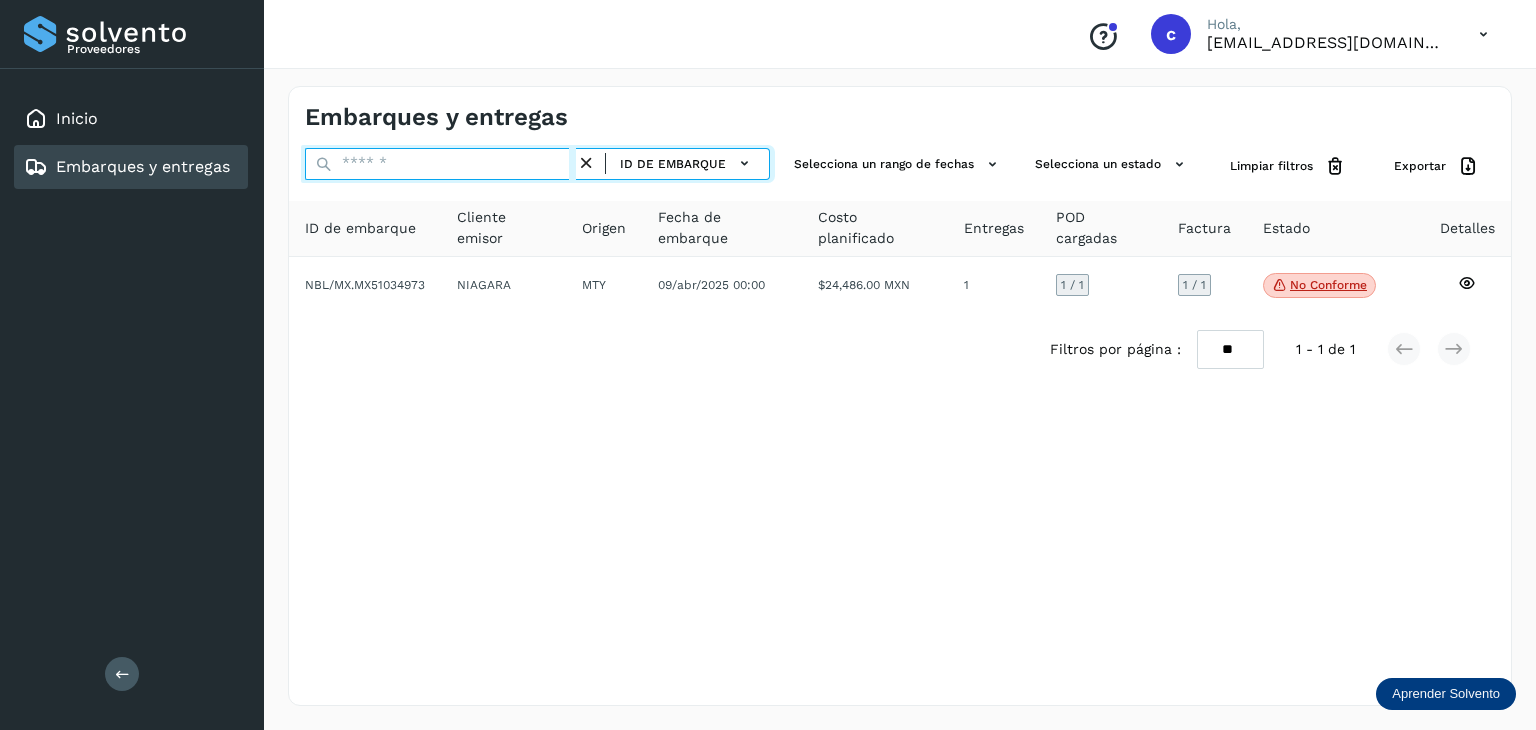 paste on "********" 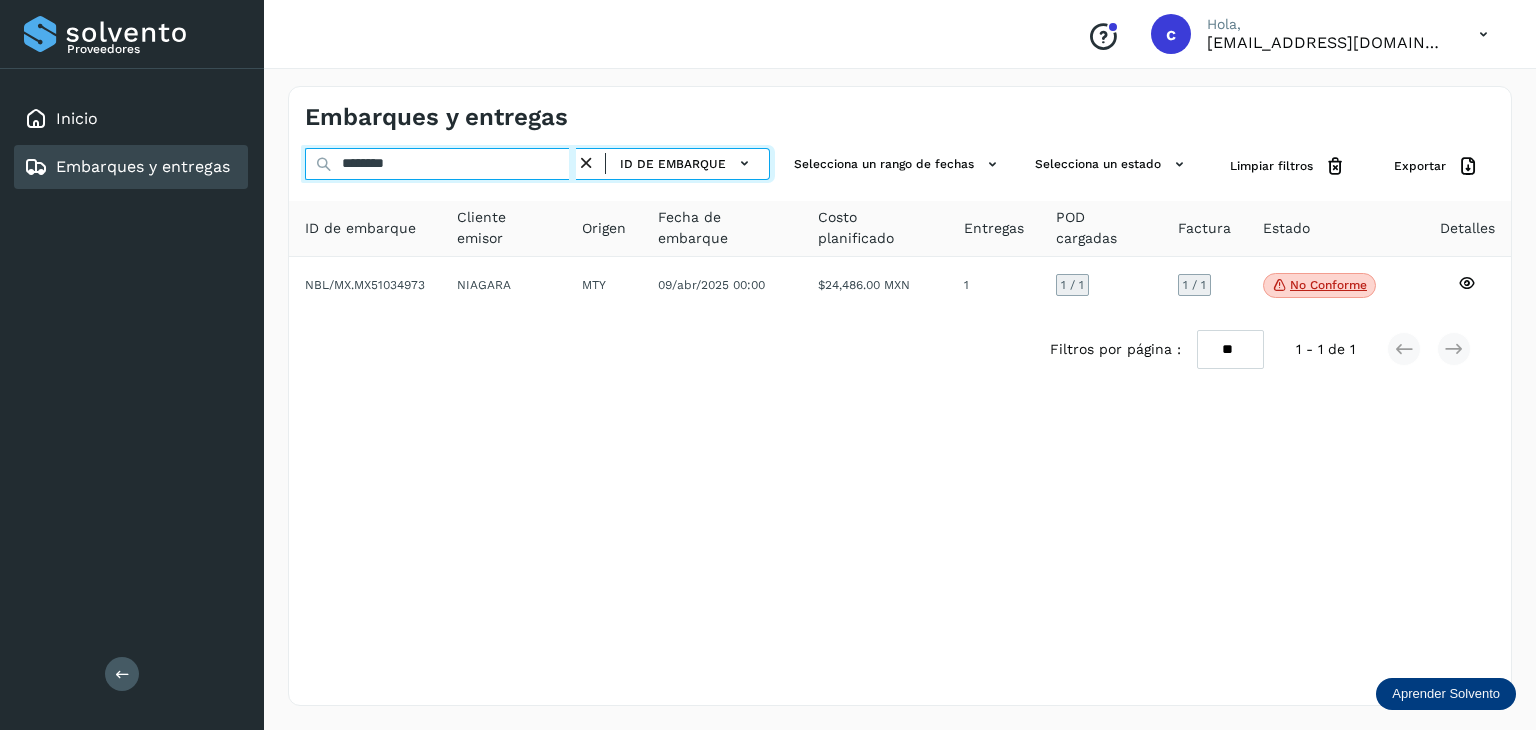 type on "********" 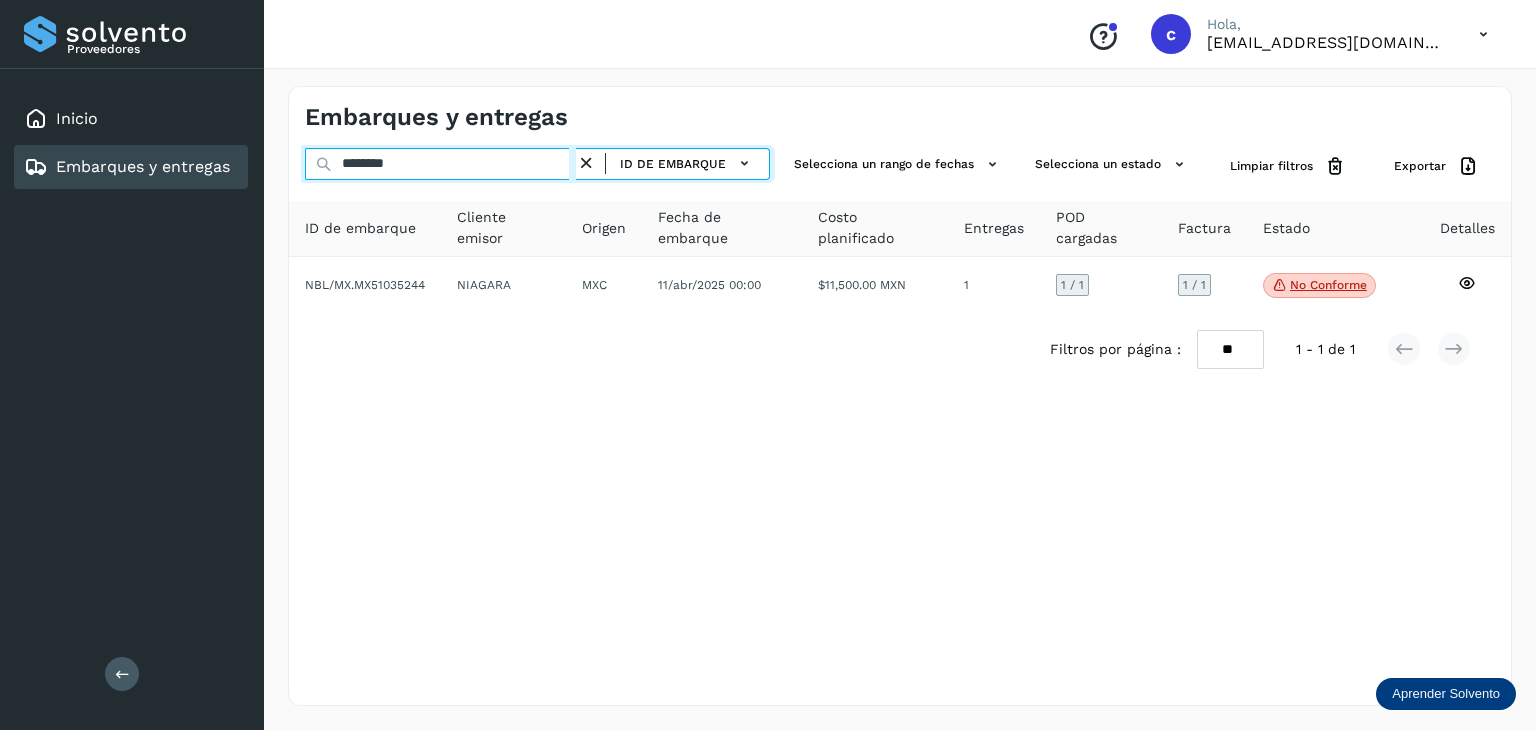 drag, startPoint x: 188, startPoint y: 150, endPoint x: 127, endPoint y: 184, distance: 69.83552 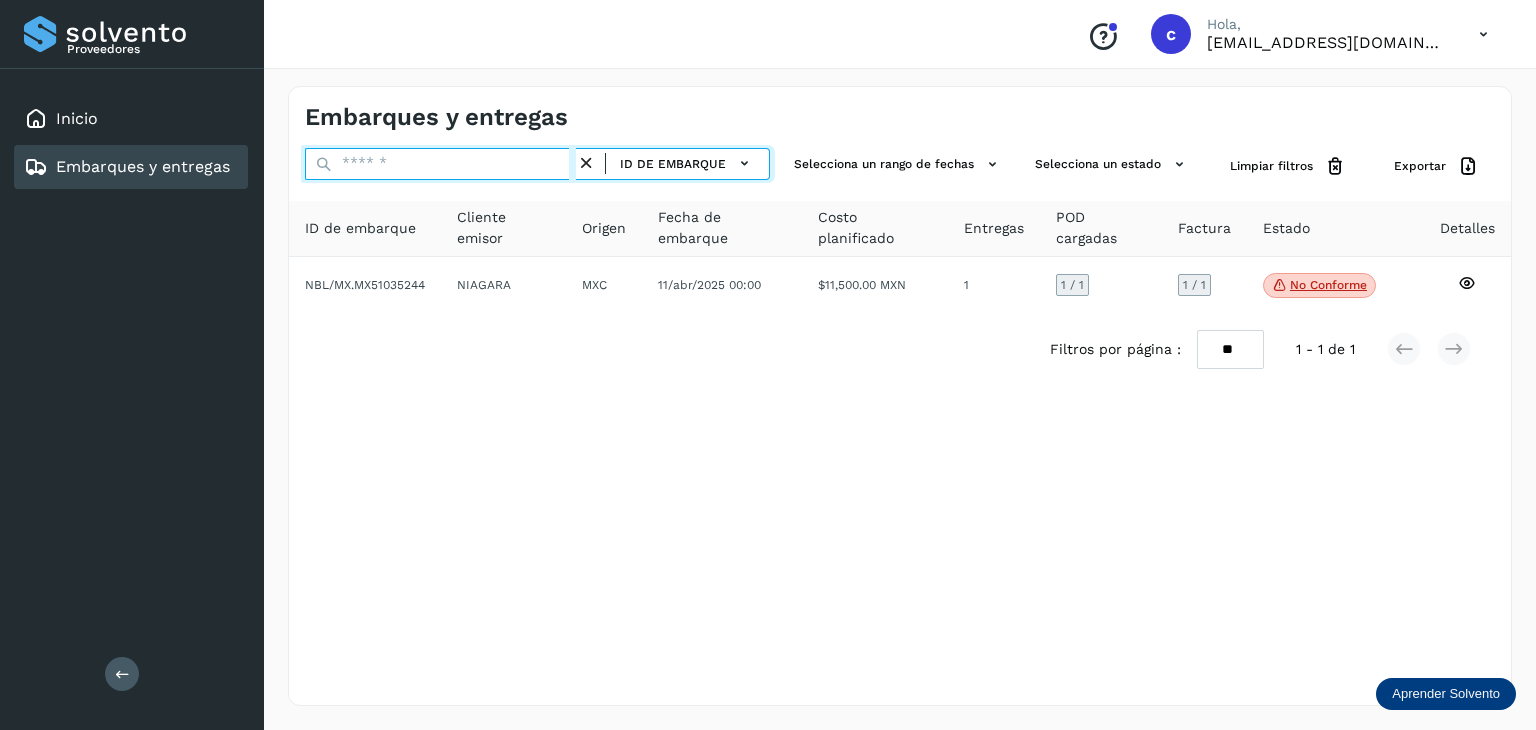 paste on "********" 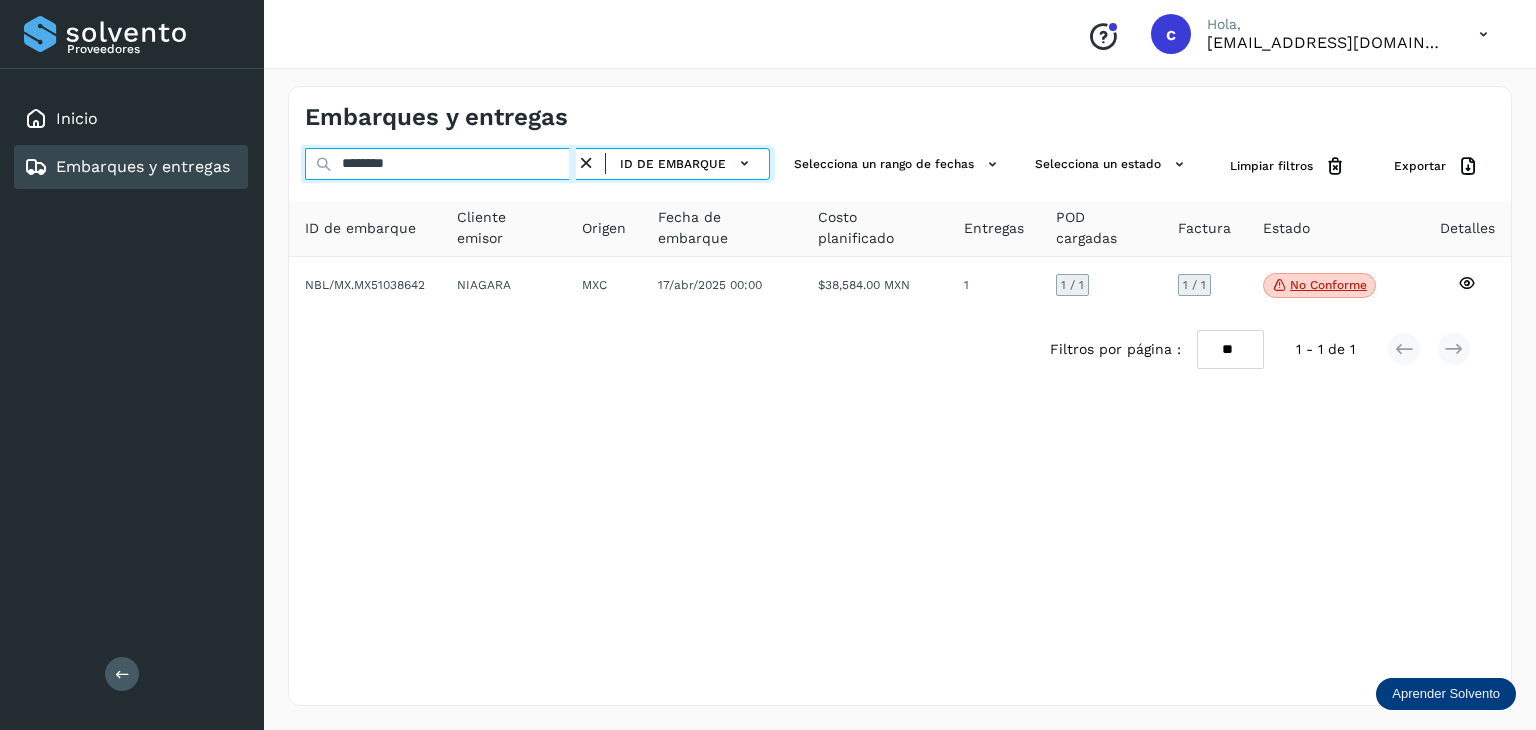 drag, startPoint x: 314, startPoint y: 155, endPoint x: 303, endPoint y: 214, distance: 60.016663 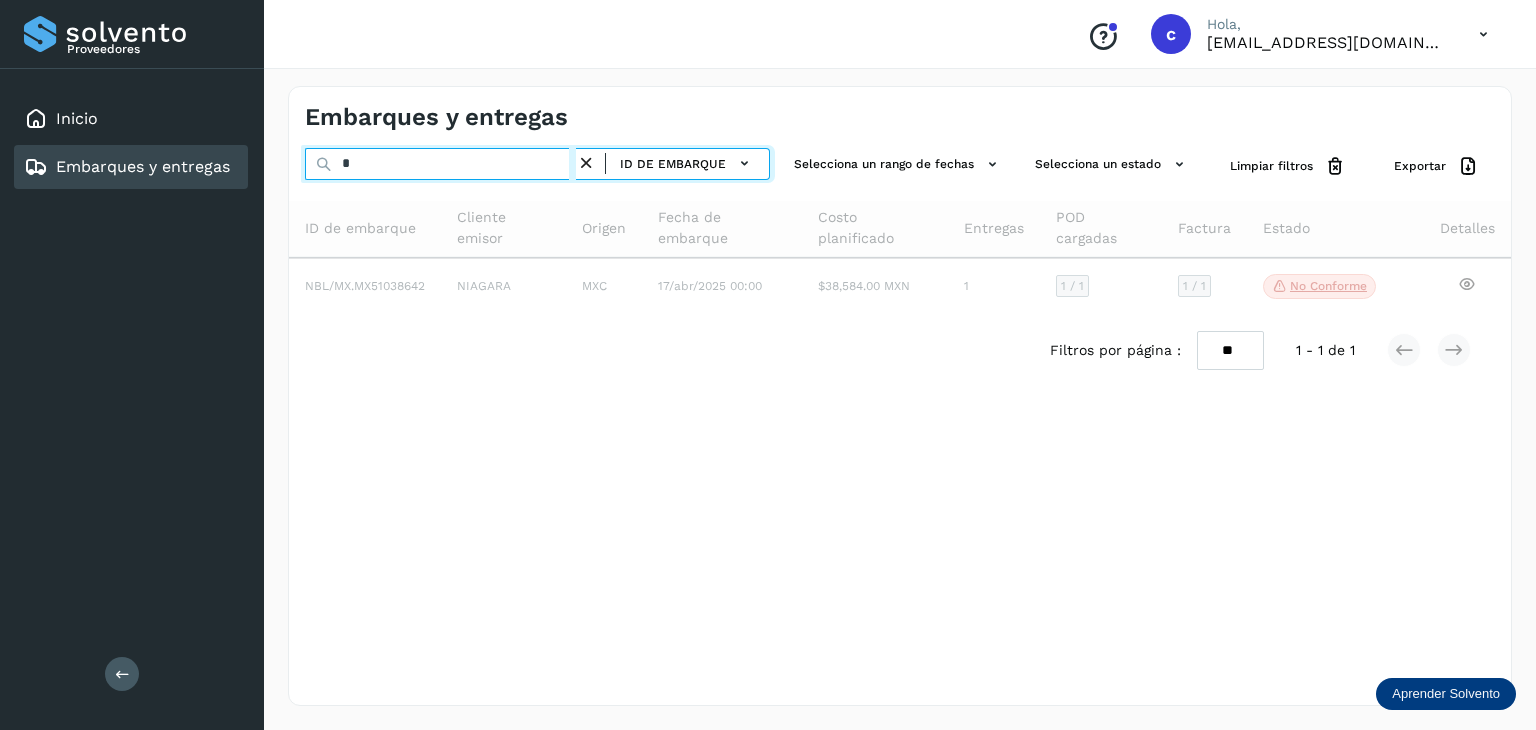 type on "*" 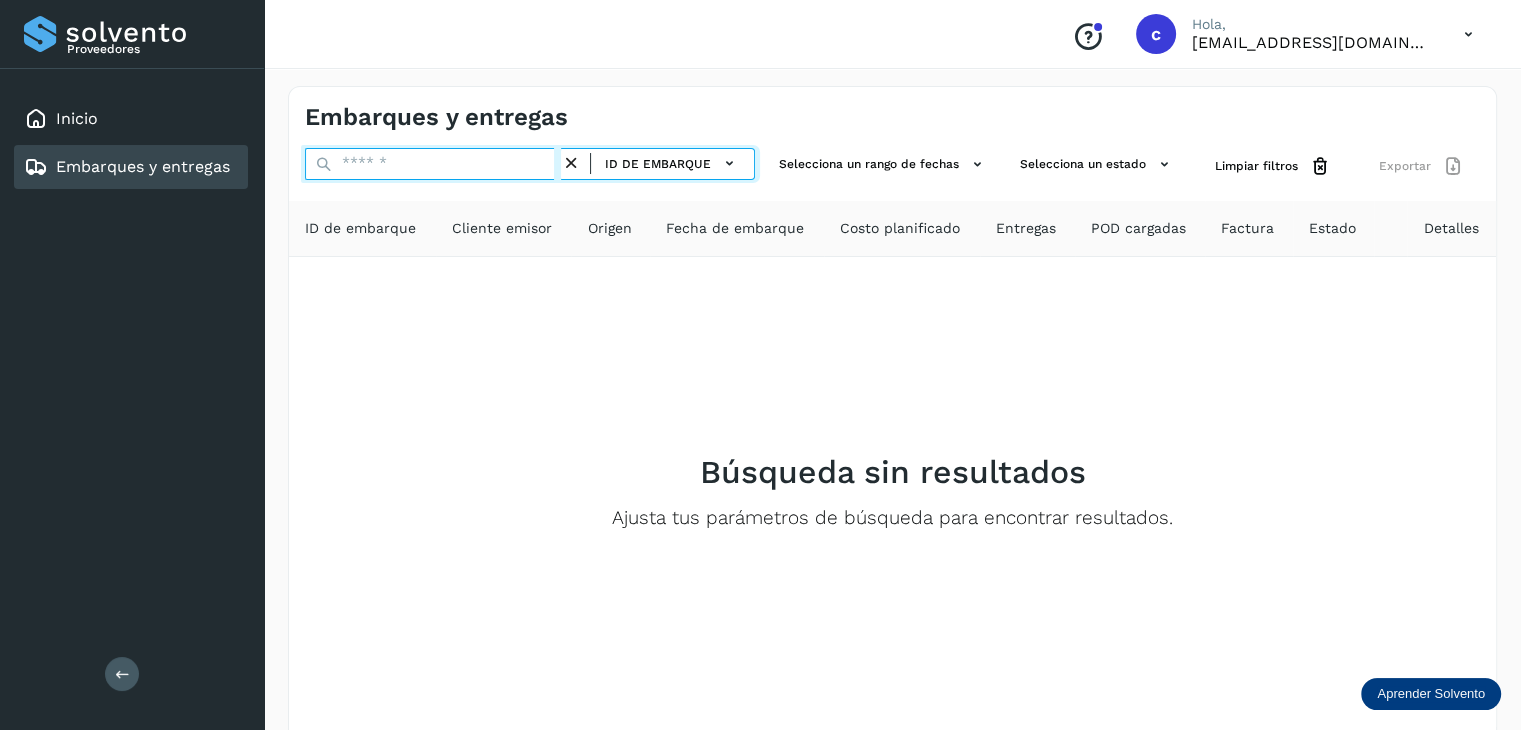 paste on "********" 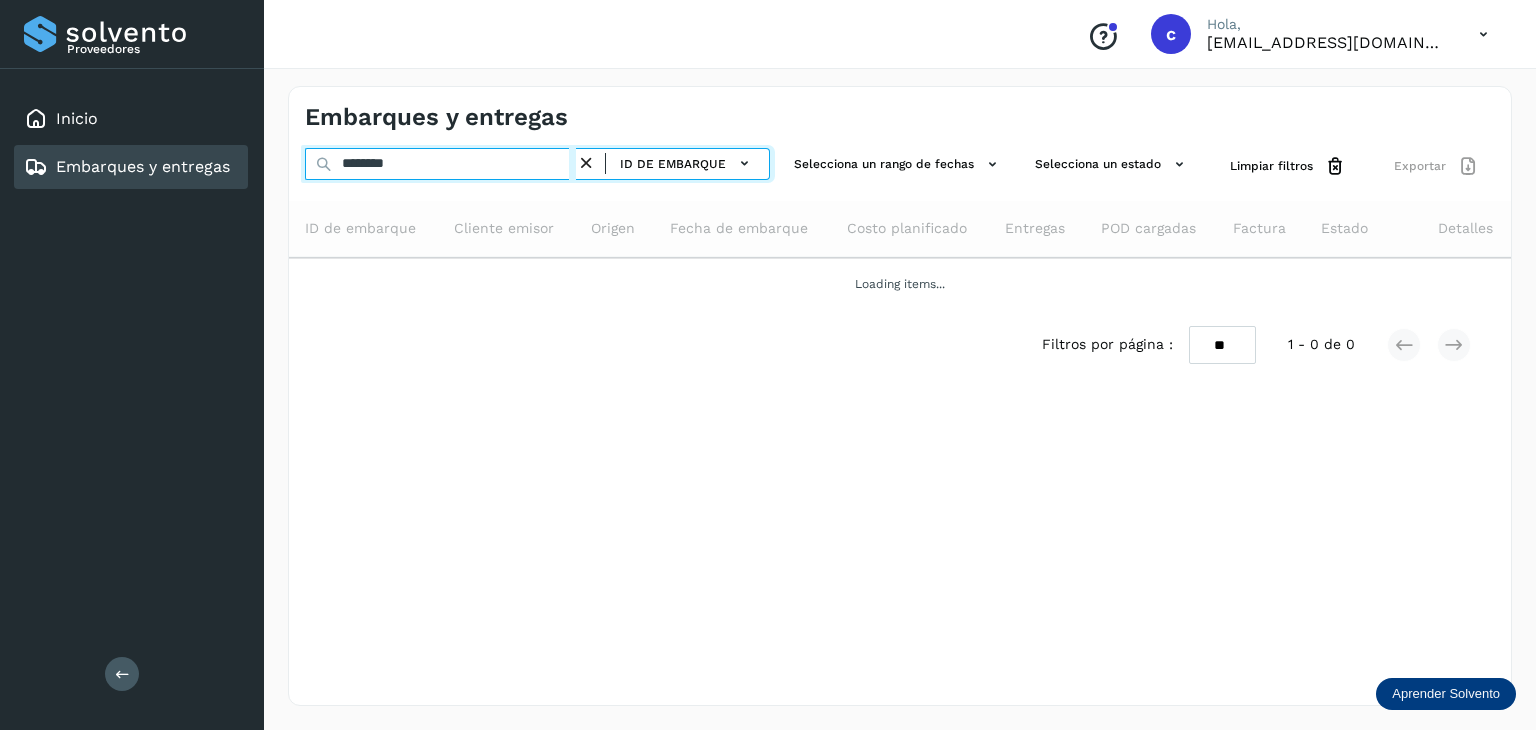 type on "********" 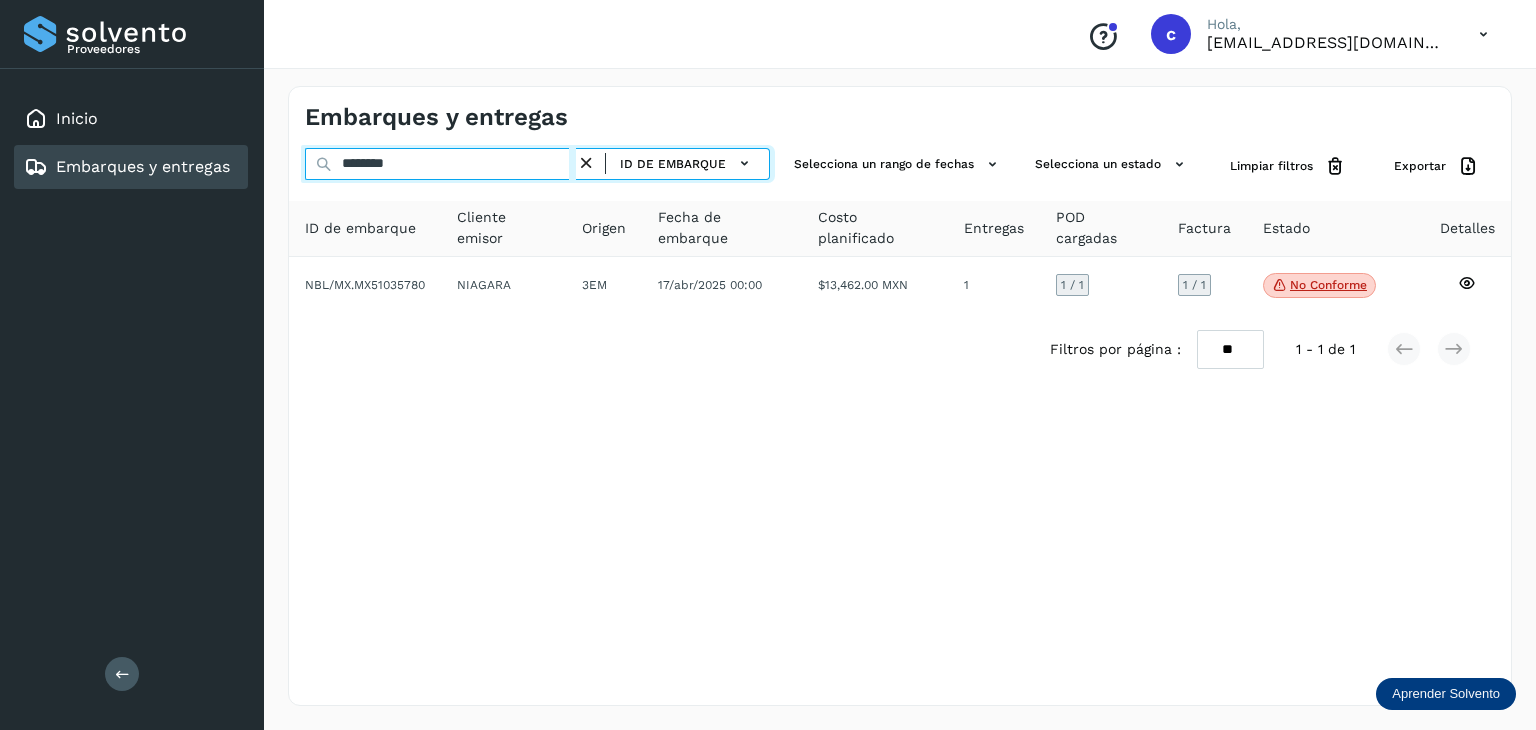 drag, startPoint x: 345, startPoint y: 173, endPoint x: 188, endPoint y: 198, distance: 158.97798 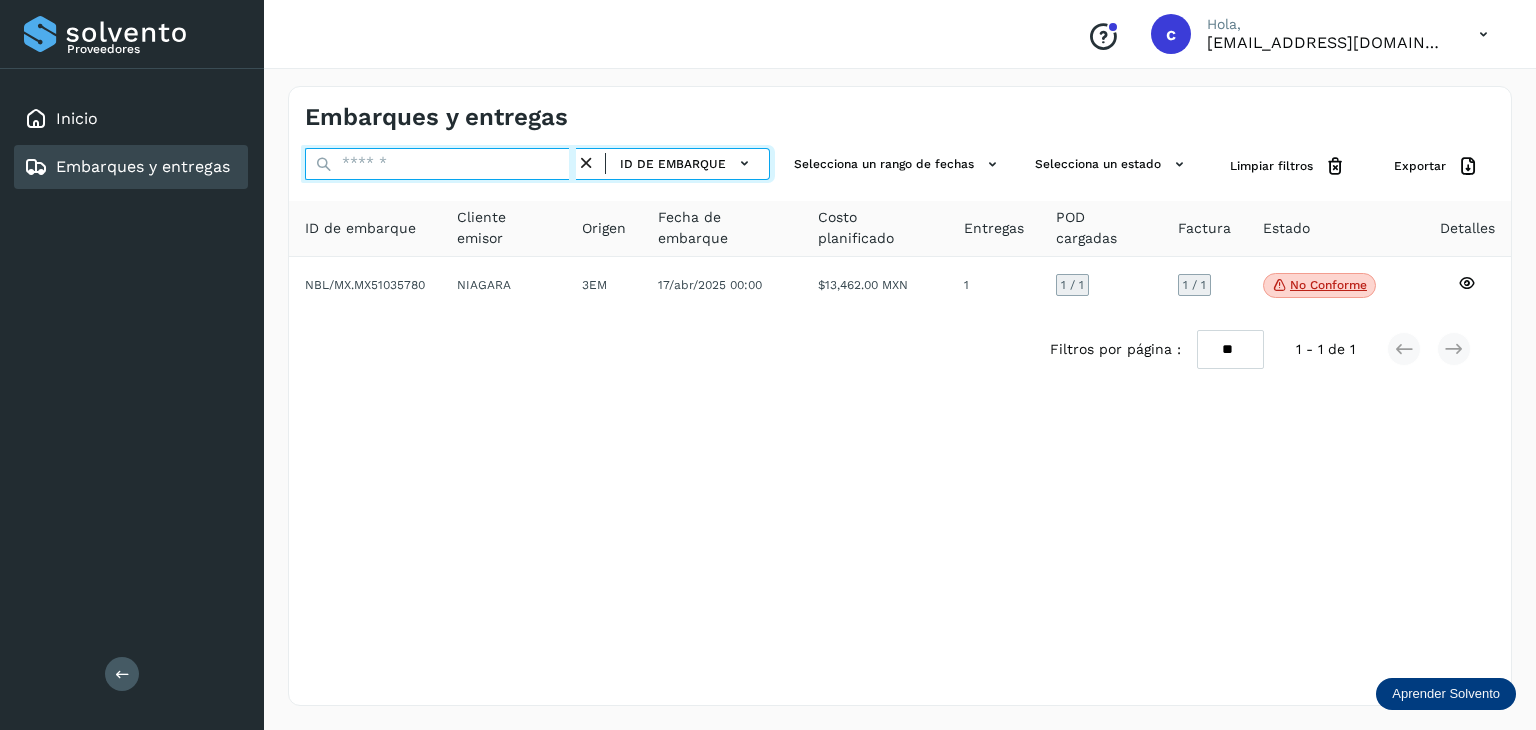 paste on "********" 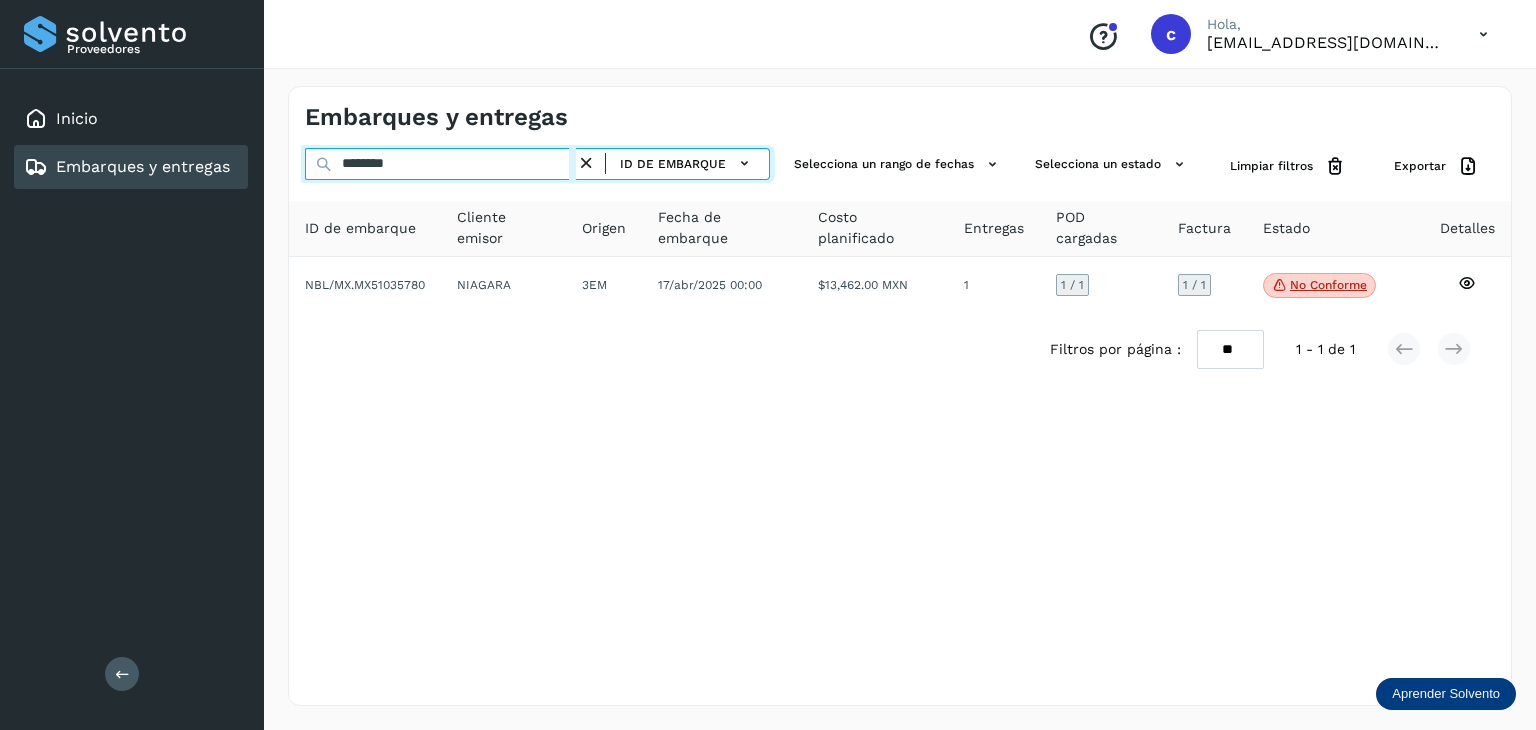 type on "********" 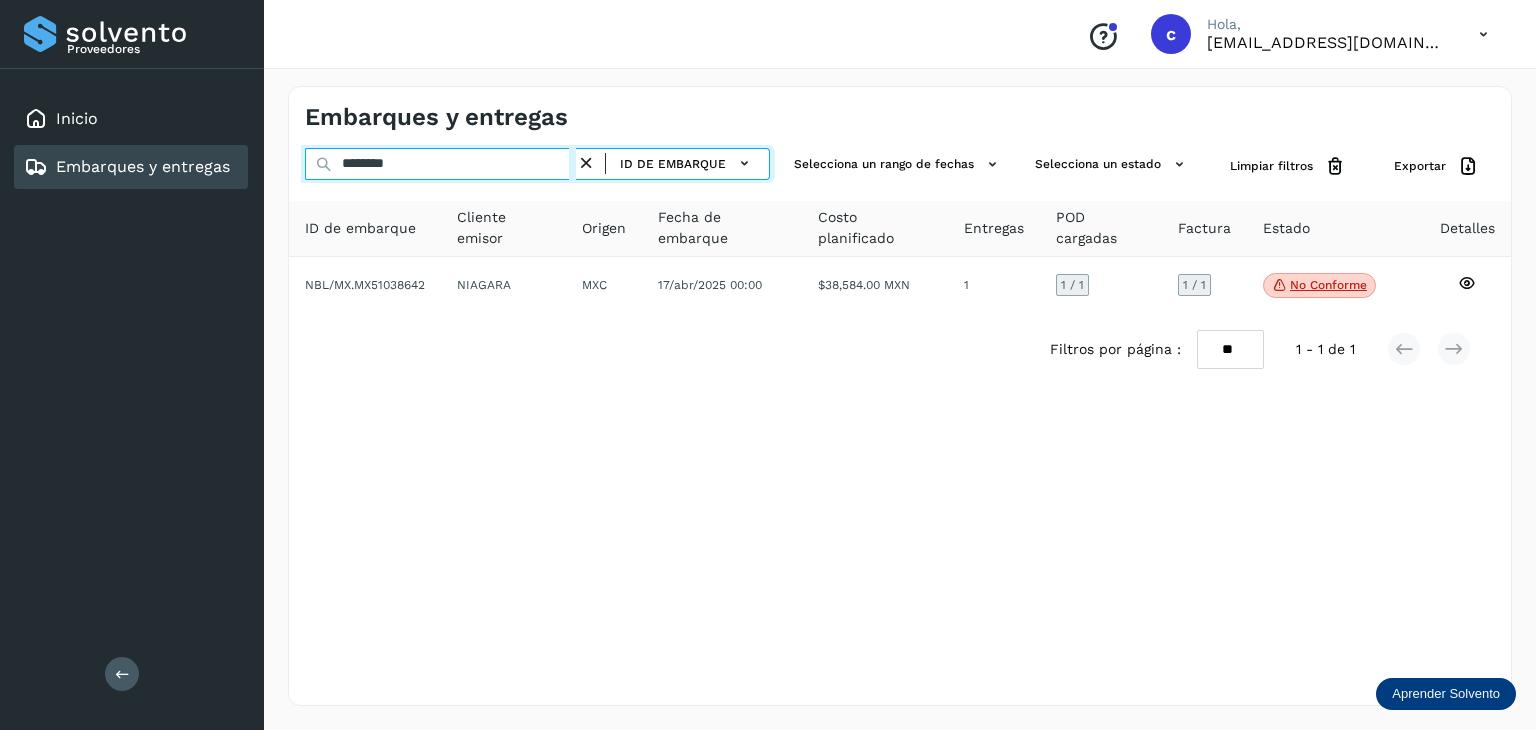 drag, startPoint x: 458, startPoint y: 165, endPoint x: 106, endPoint y: 202, distance: 353.93927 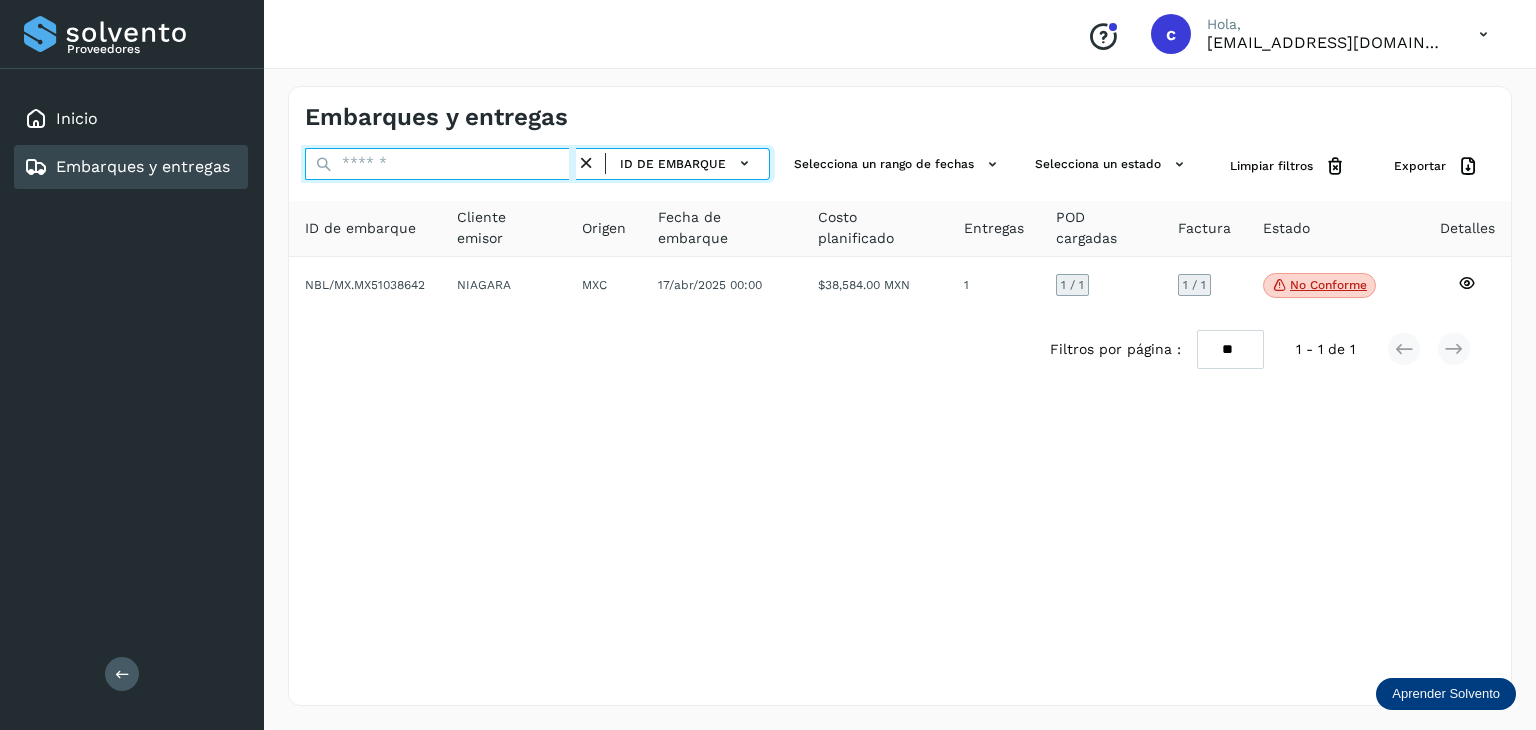 paste on "********" 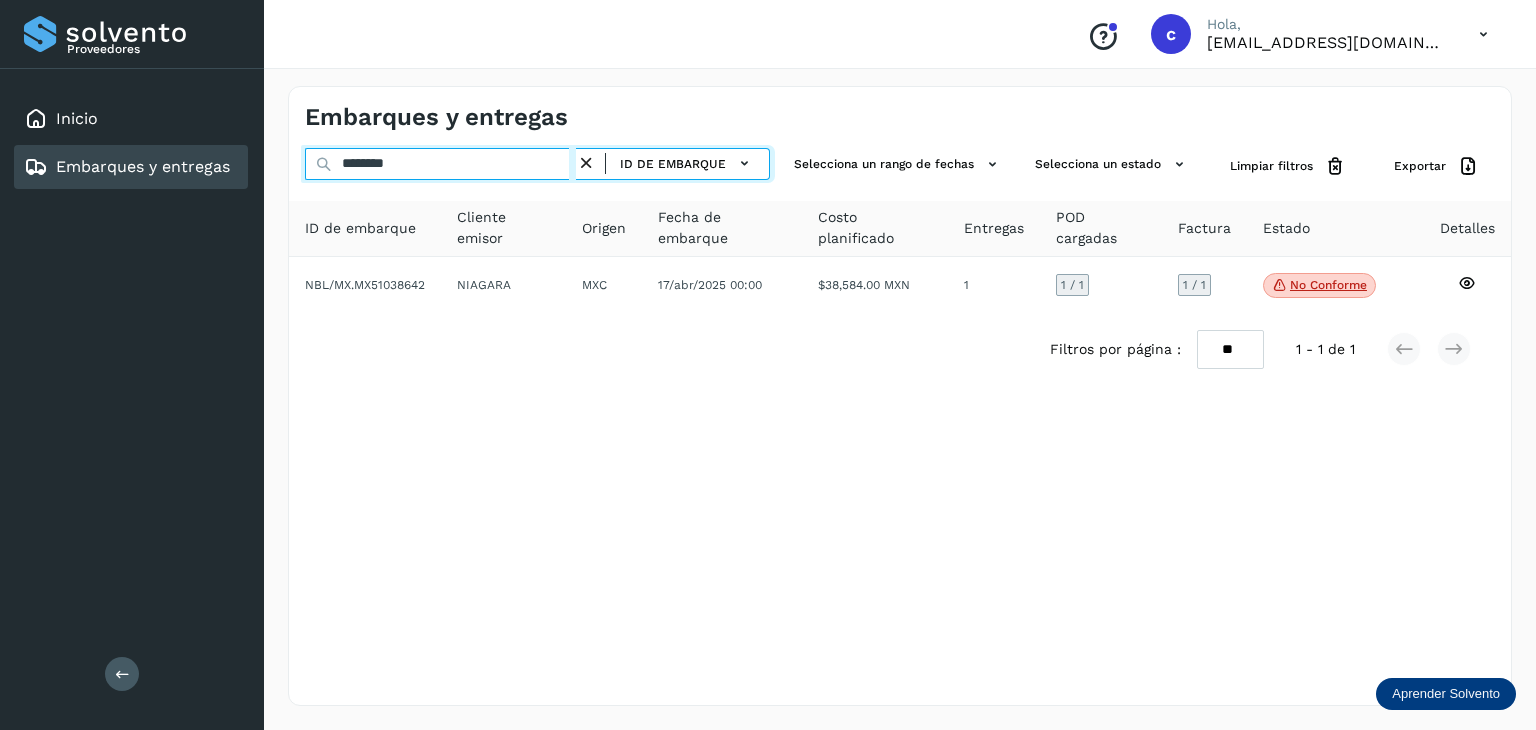 type on "********" 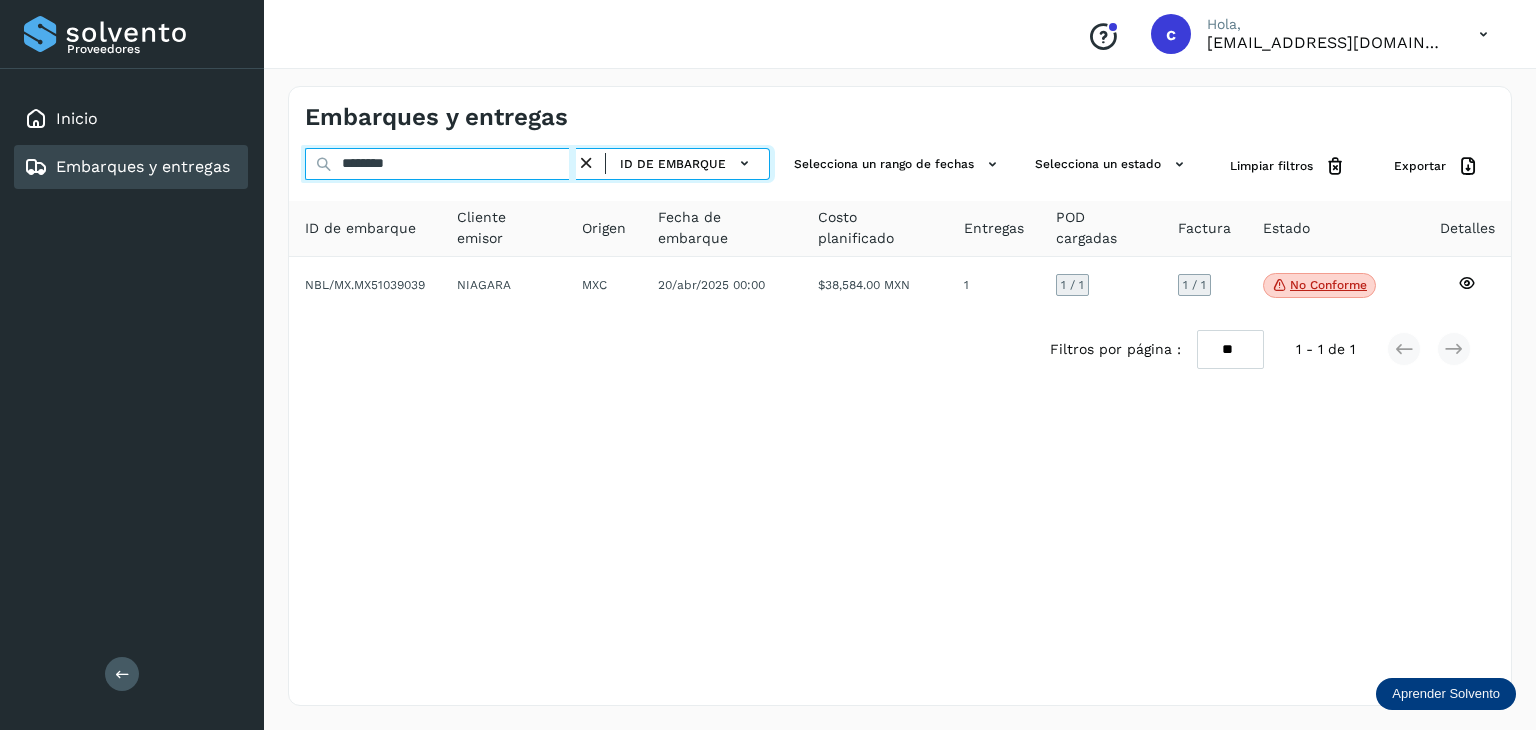 drag, startPoint x: 236, startPoint y: 173, endPoint x: 180, endPoint y: 217, distance: 71.21797 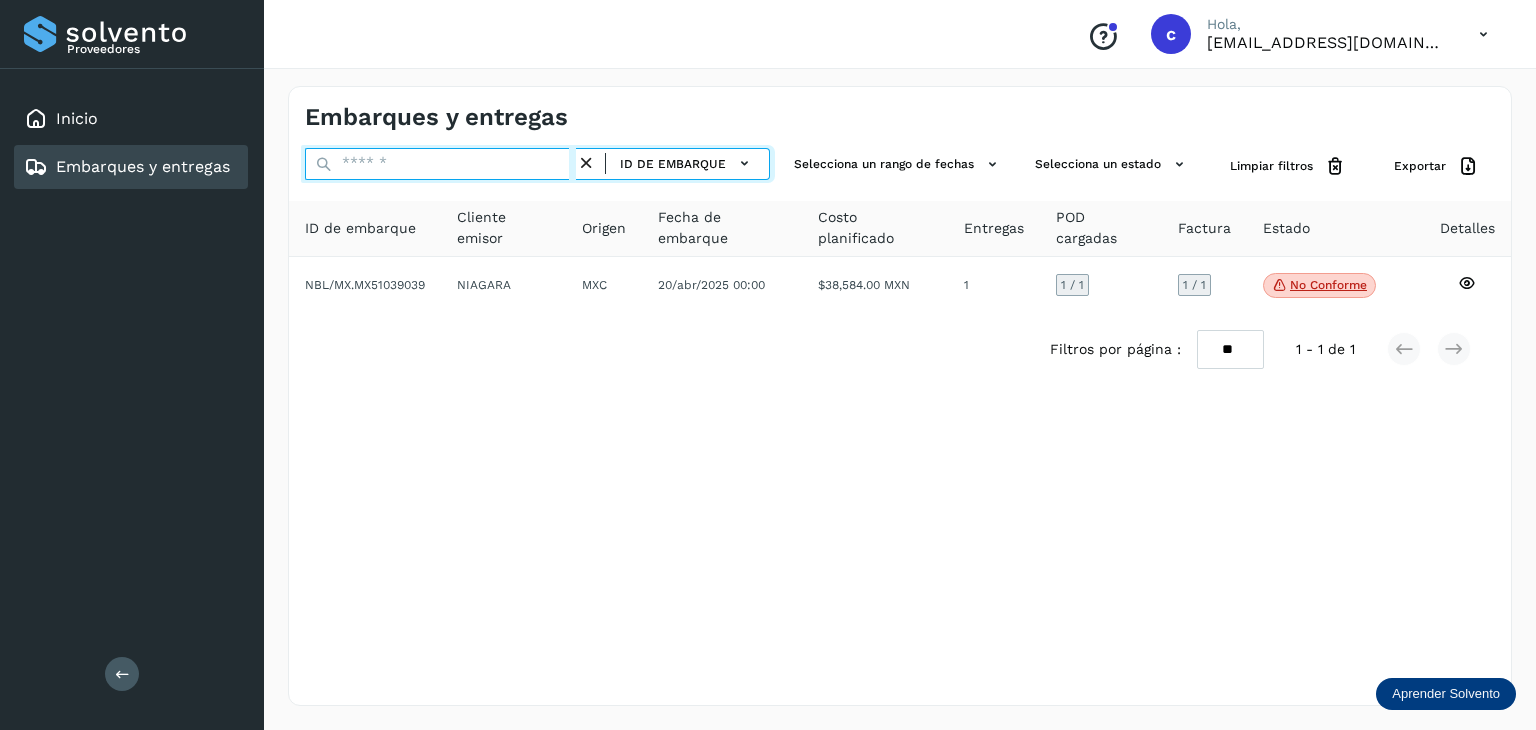 paste on "********" 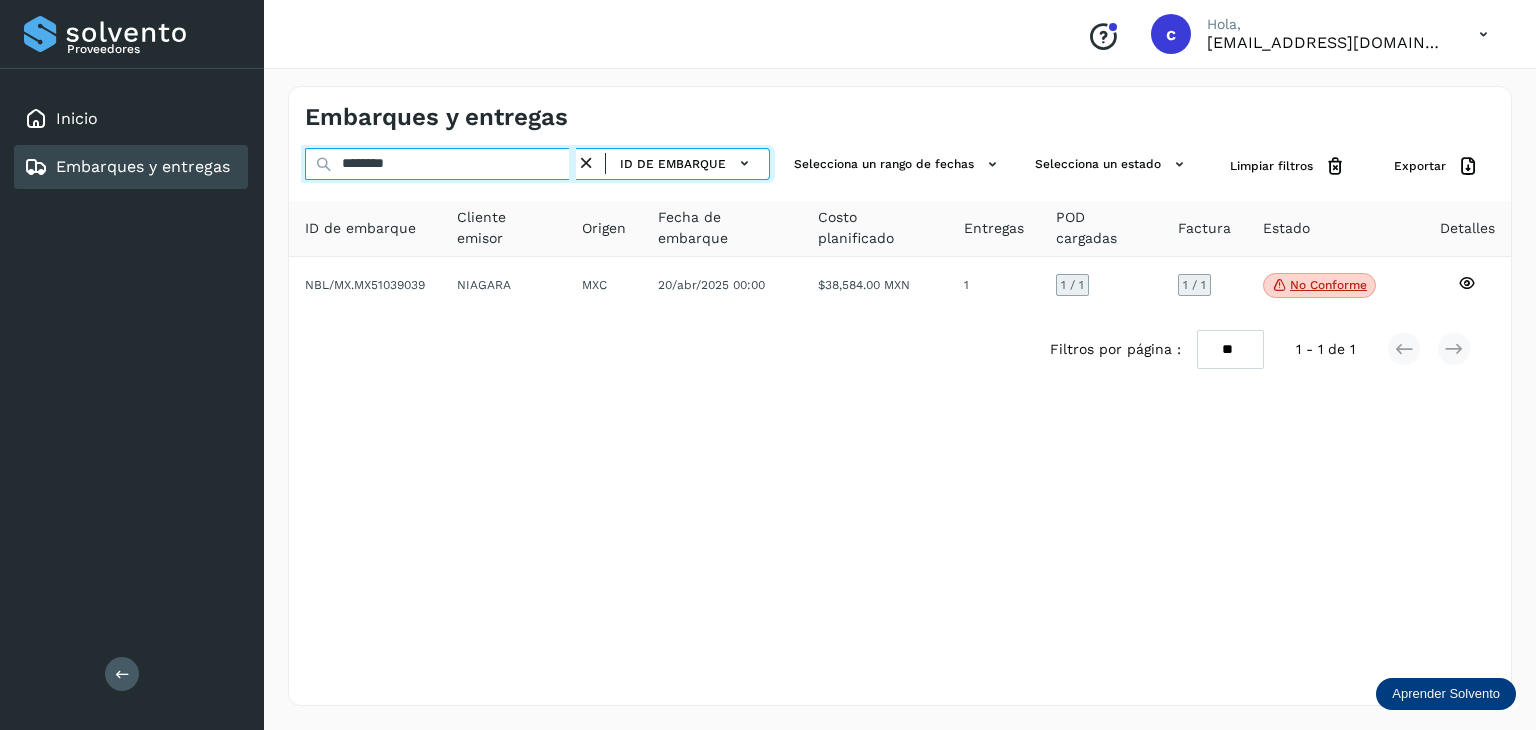 click on "Proveedores Inicio Embarques y entregas Salir
Conoce nuestros beneficios
c Hola, cuentasespeciales8_met@castores.com.mx Embarques y entregas ******** ID de embarque Selecciona un rango de fechas  Selecciona un estado Limpiar filtros Exportar ID de embarque Cliente emisor Origen Fecha de embarque Costo planificado Entregas POD cargadas Factura Estado Detalles NBL/MX.MX51039039 NIAGARA MXC 20/abr/2025 00:00  $38,584.00 MXN  1 1  / 1 1 / 1 No conforme
Verifica el estado de la factura o entregas asociadas a este embarque
Filtros por página : ** ** ** 1 - 1 de 1" 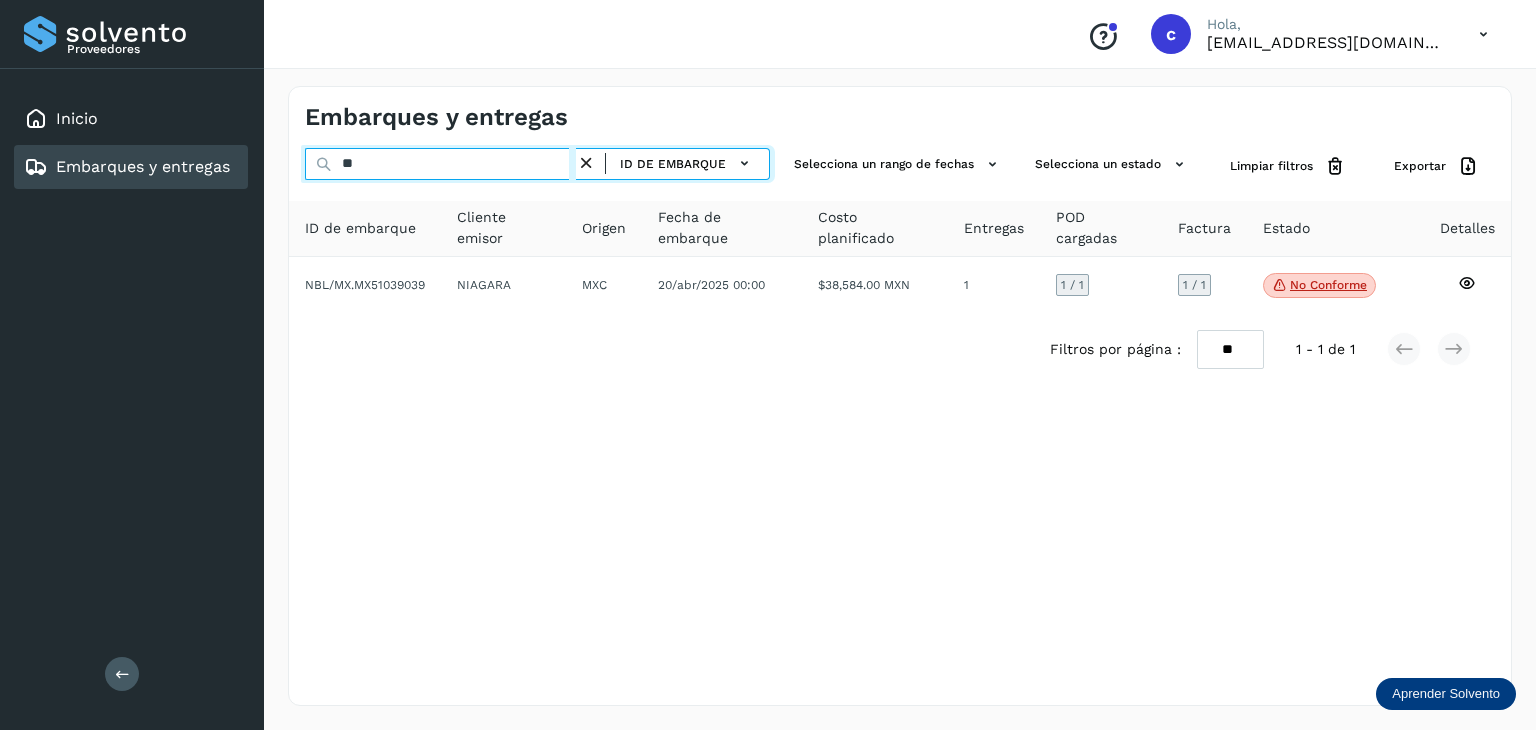 type on "*" 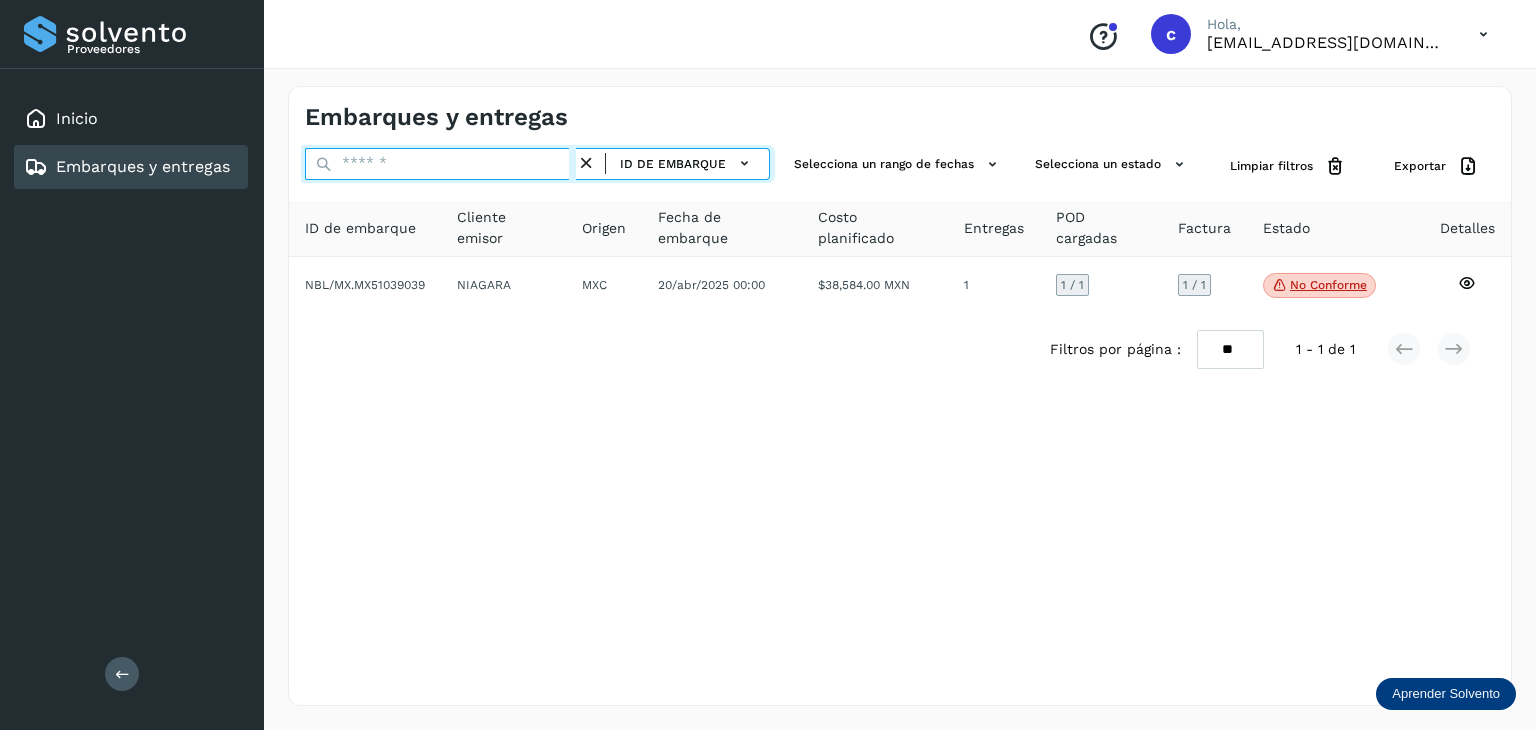 paste on "********" 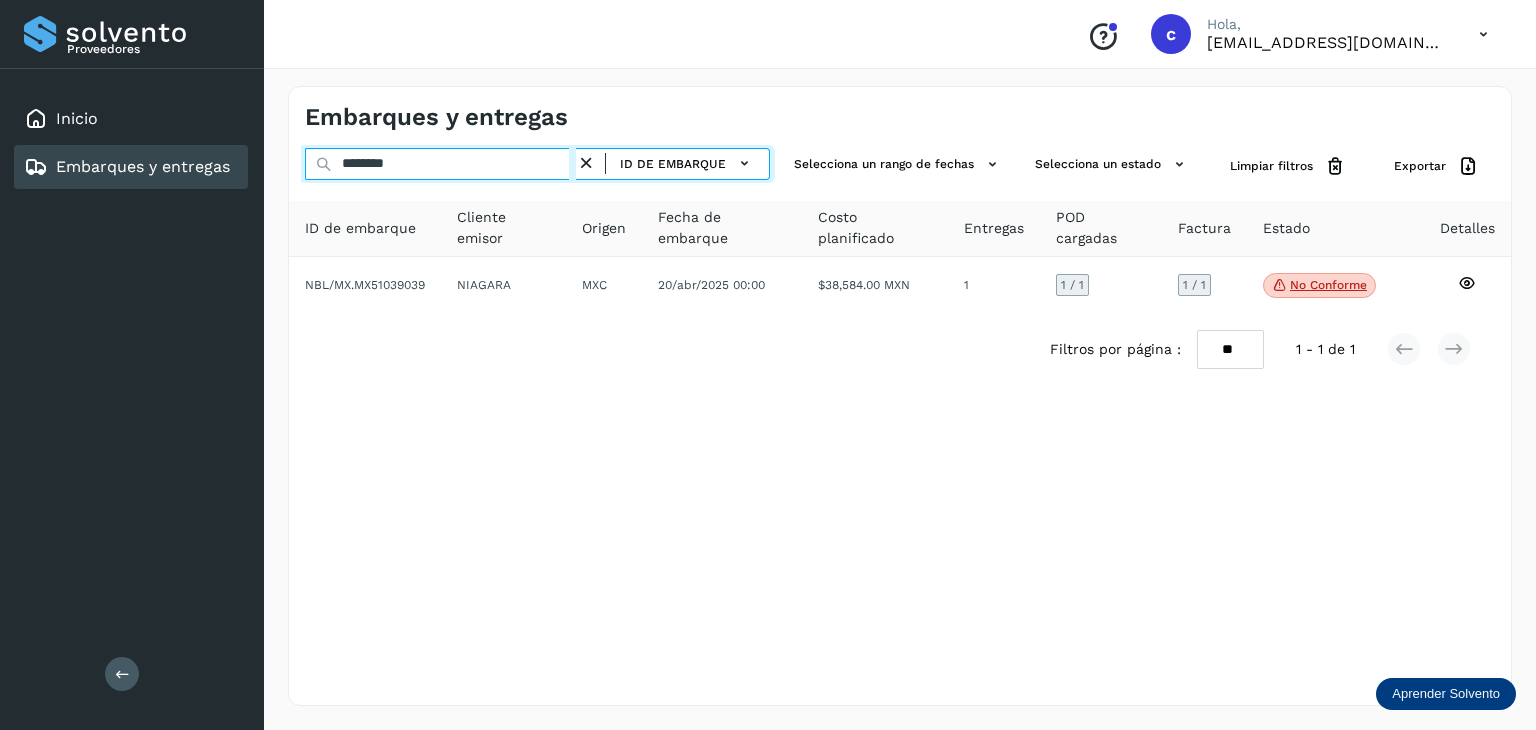 type on "********" 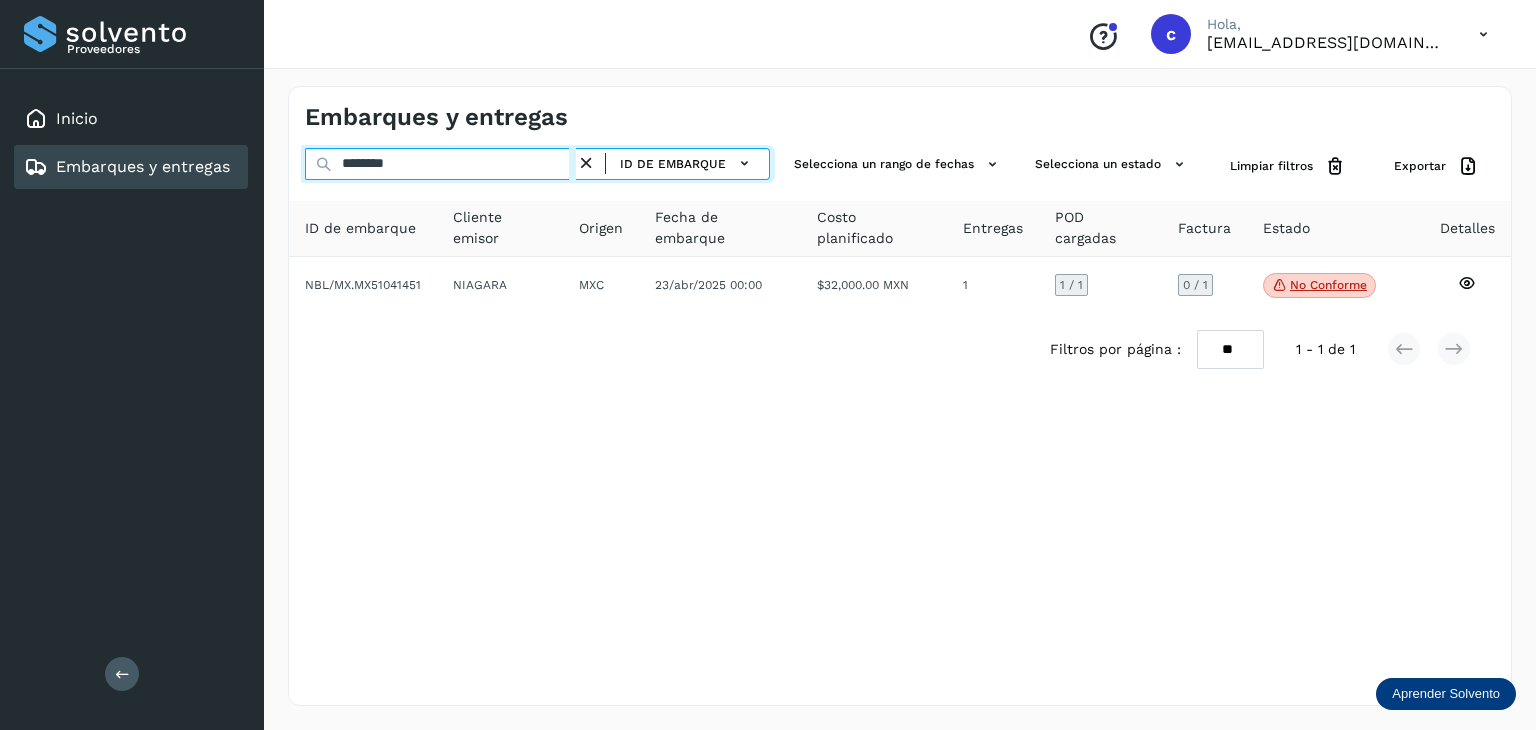 click on "Embarques y entregas ******** ID de embarque Selecciona un rango de fechas  Selecciona un estado Limpiar filtros Exportar ID de embarque Cliente emisor Origen Fecha de embarque Costo planificado Entregas POD cargadas Factura Estado Detalles NBL/MX.MX51041451 NIAGARA MXC 23/abr/2025 00:00  $32,000.00 MXN  1 1  / 1 0 / 1 No conforme
Verifica el estado de la factura o entregas asociadas a este embarque
Filtros por página : ** ** ** 1 - 1 de 1" at bounding box center [900, 396] 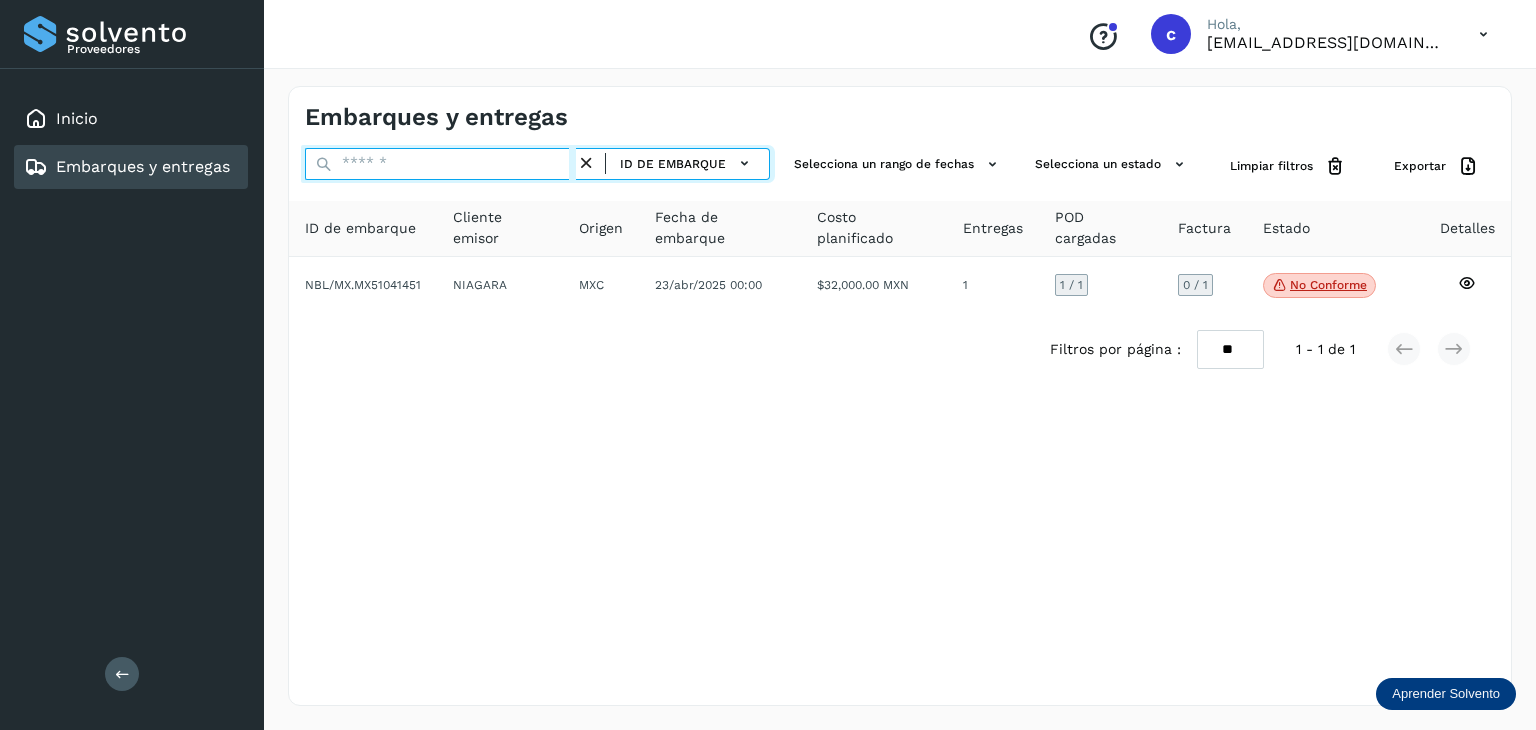 paste on "********" 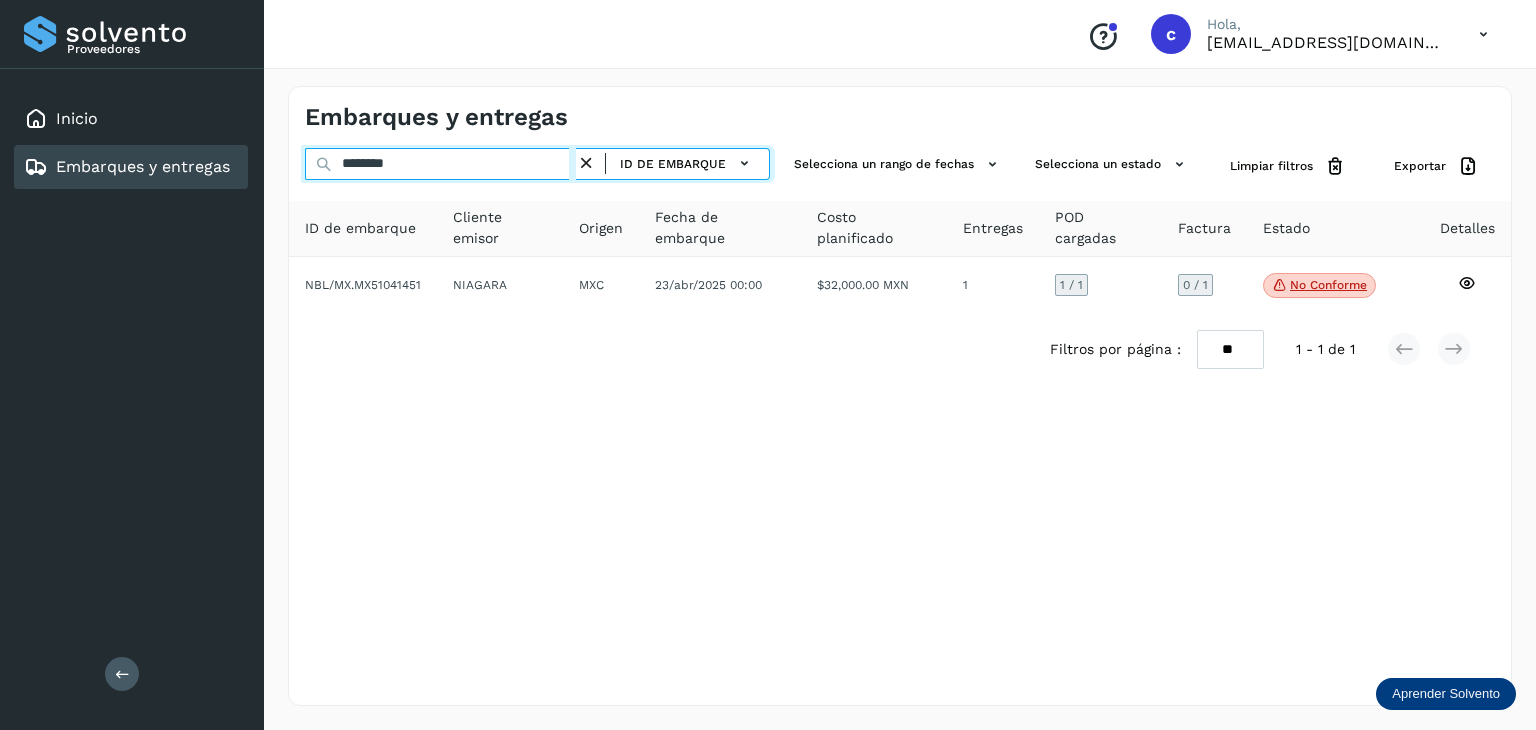 drag, startPoint x: 435, startPoint y: 163, endPoint x: 94, endPoint y: 264, distance: 355.64307 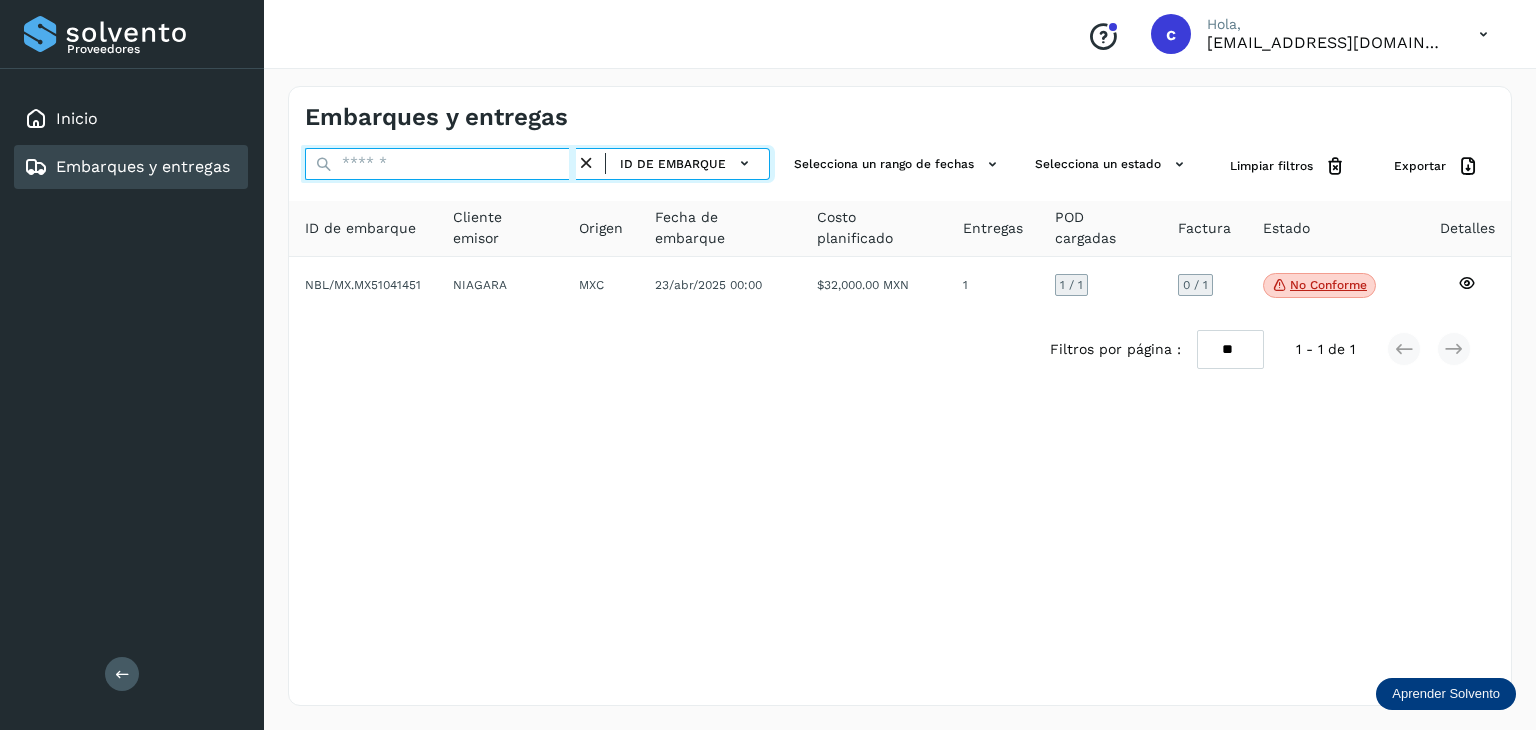 paste on "********" 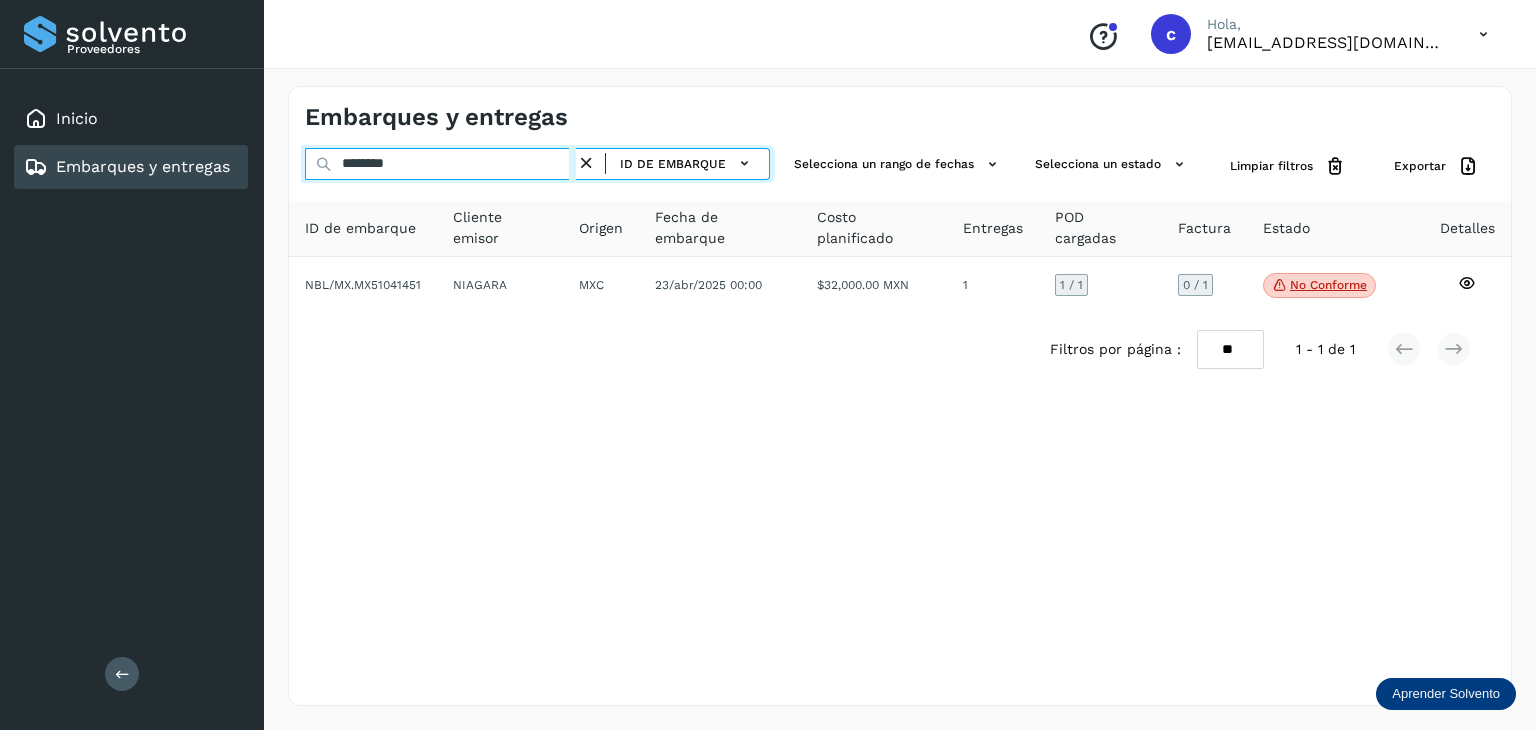 type on "********" 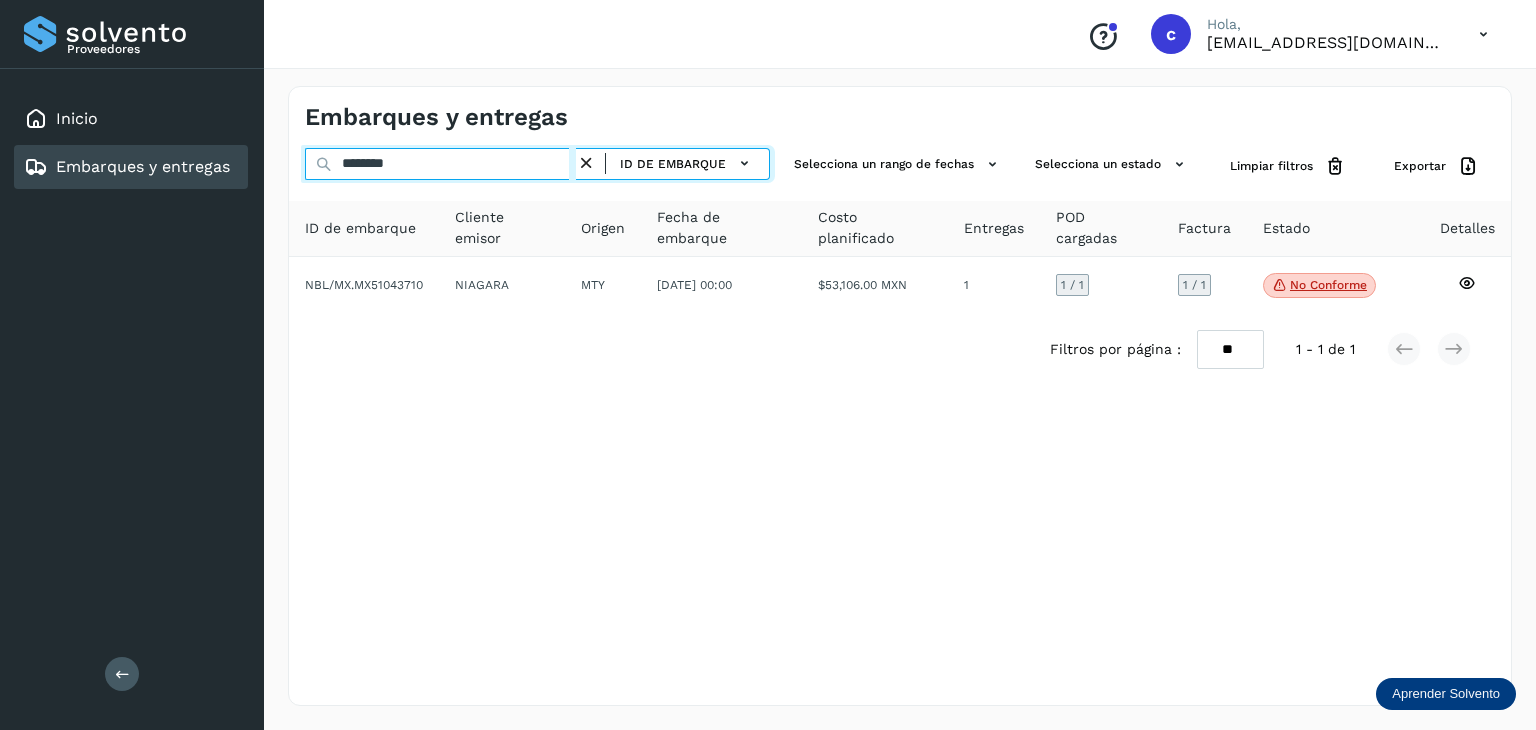 drag, startPoint x: 228, startPoint y: 145, endPoint x: 86, endPoint y: 257, distance: 180.85353 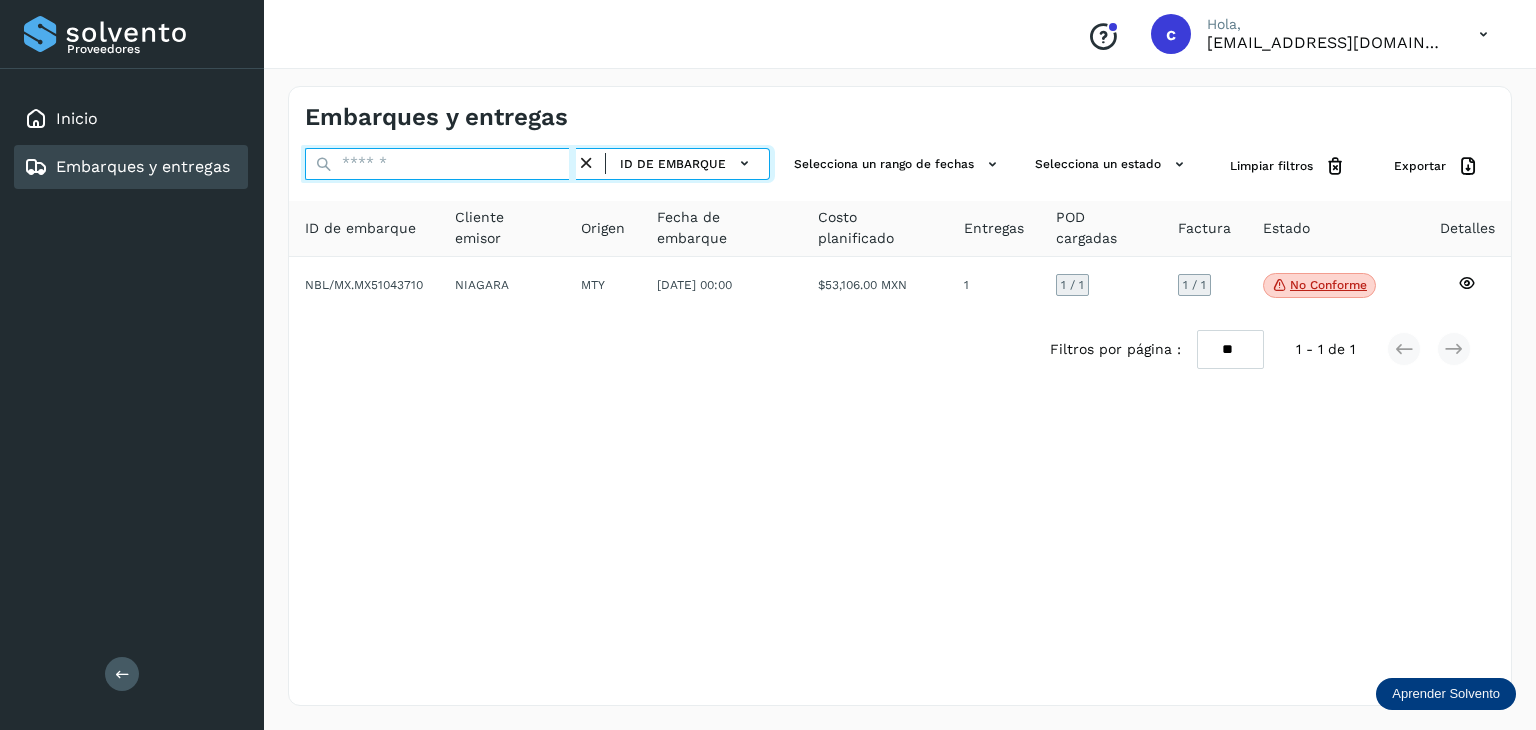 paste on "********" 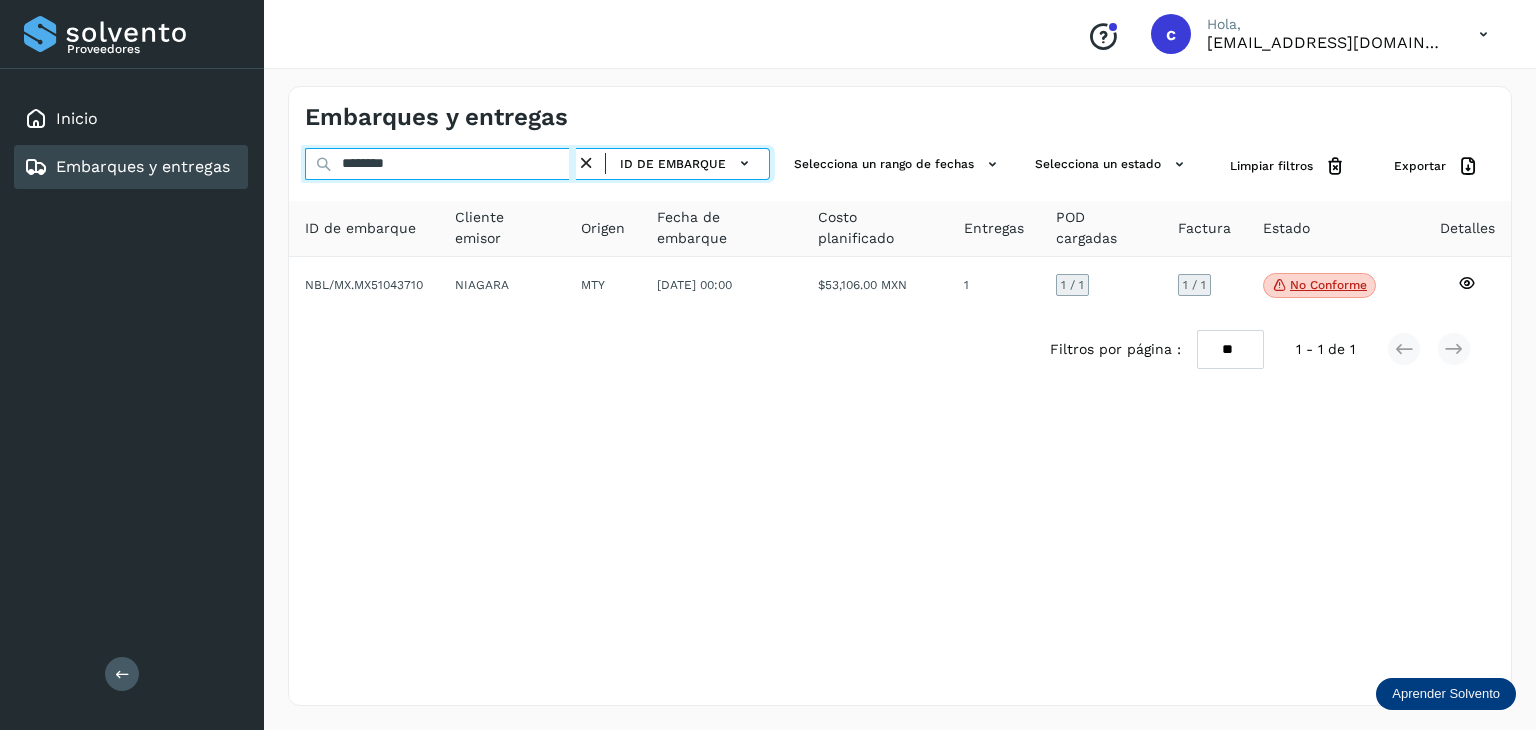 type on "********" 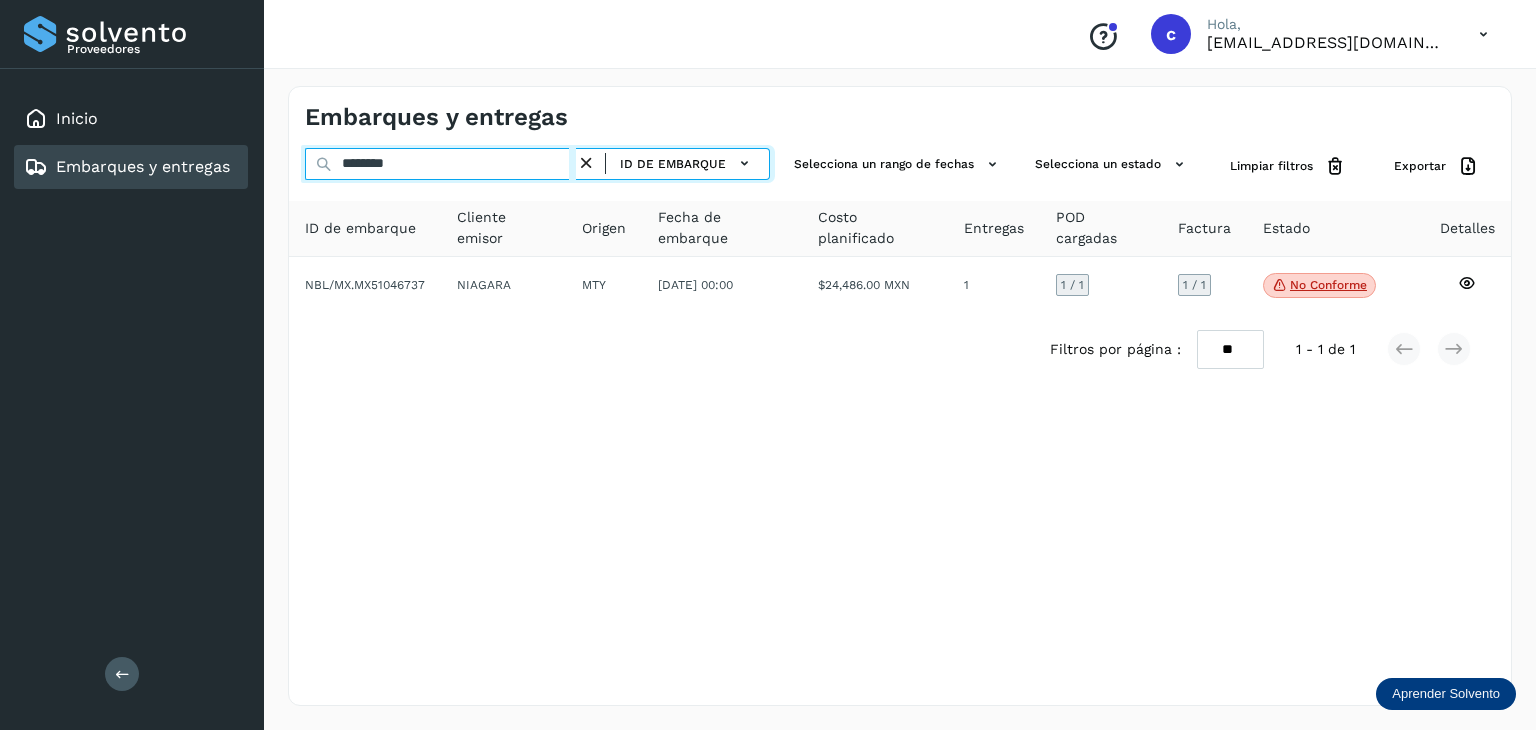 drag, startPoint x: 265, startPoint y: 153, endPoint x: 97, endPoint y: 200, distance: 174.45056 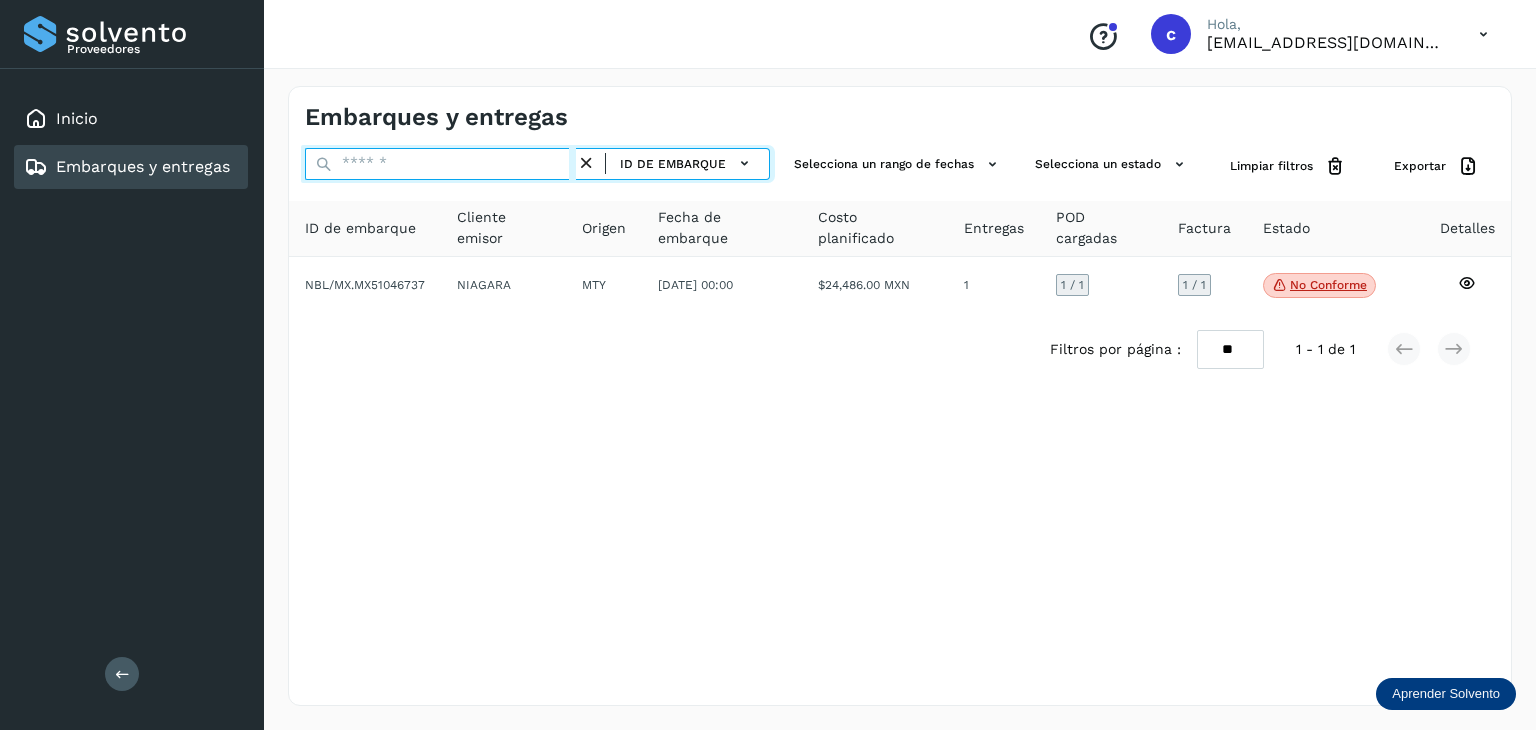 paste on "********" 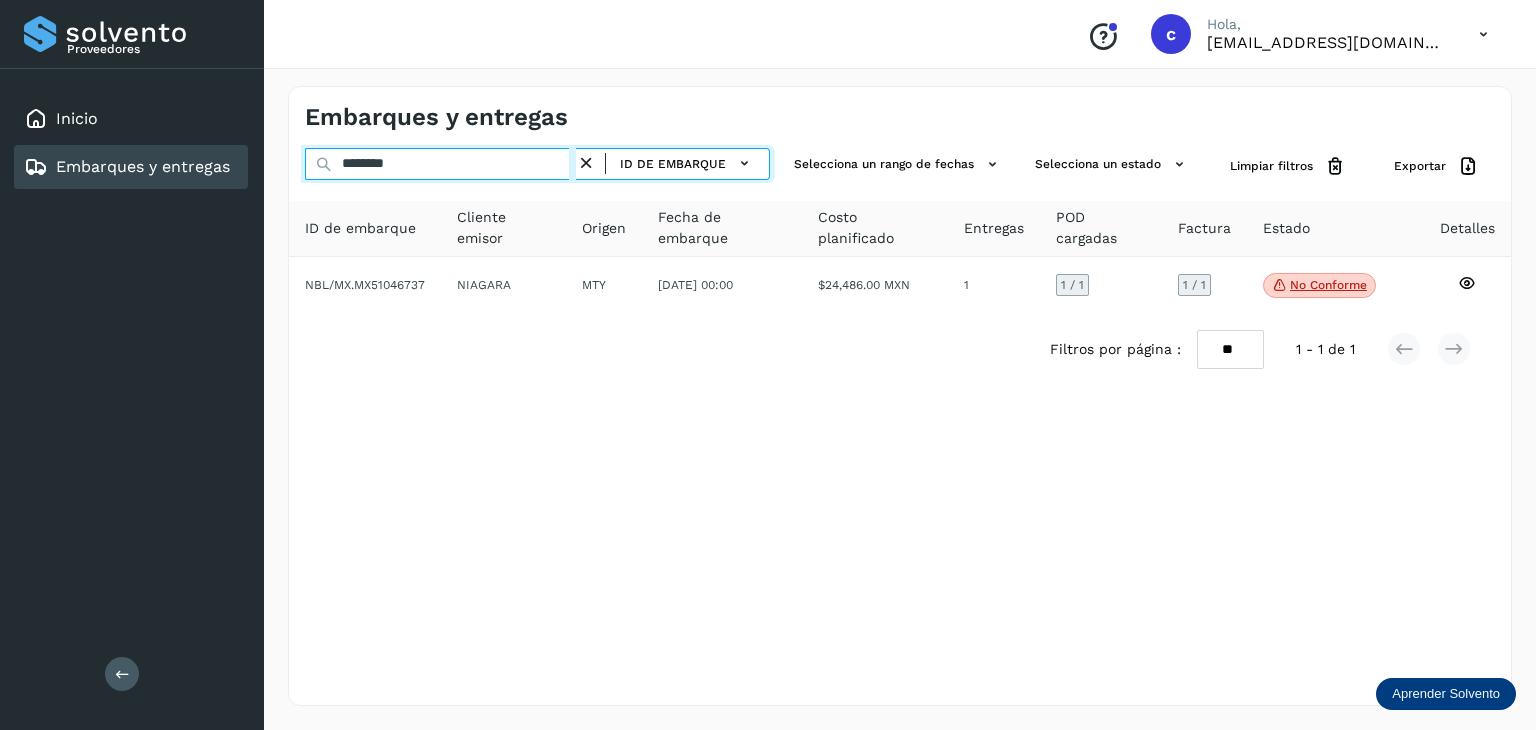 type on "********" 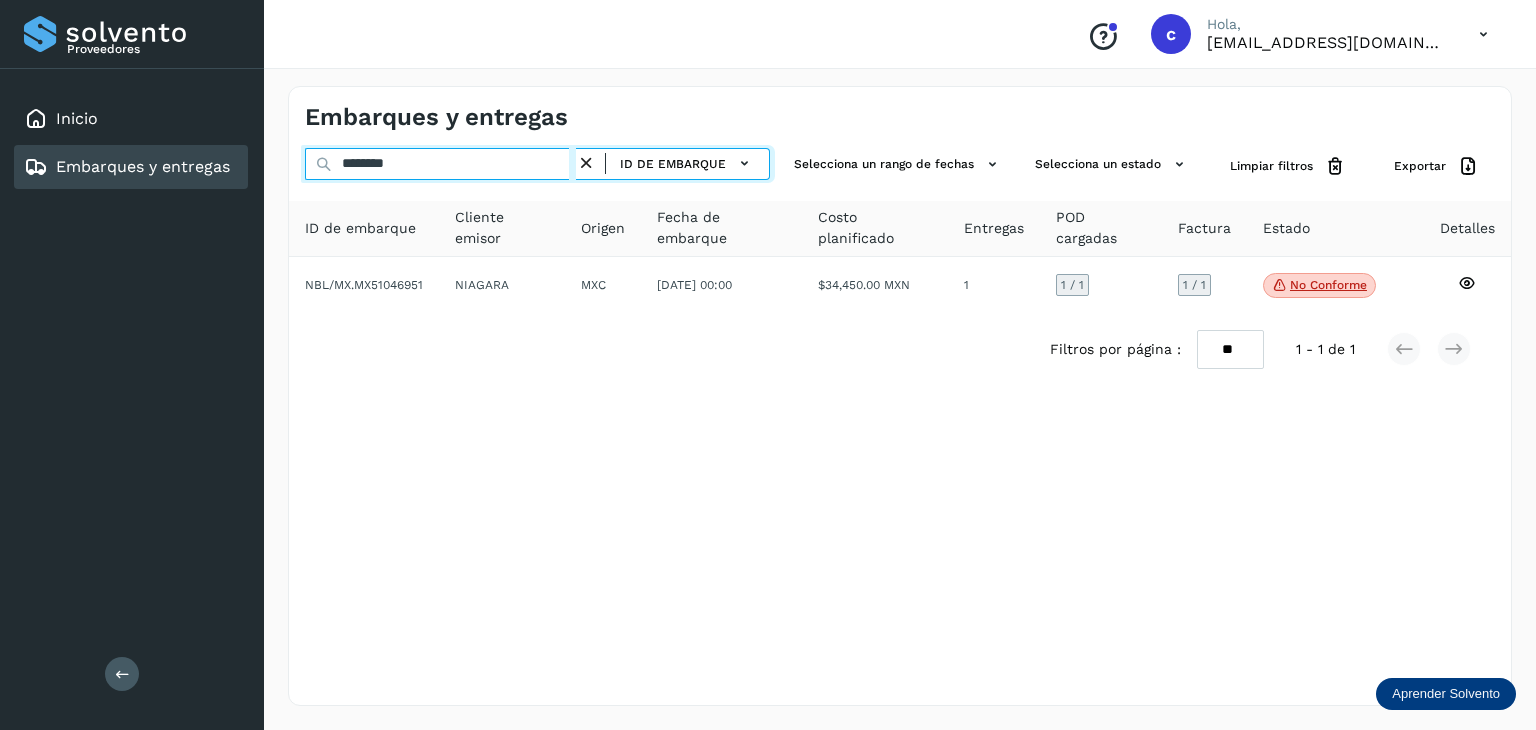 drag, startPoint x: 394, startPoint y: 161, endPoint x: 186, endPoint y: 193, distance: 210.44714 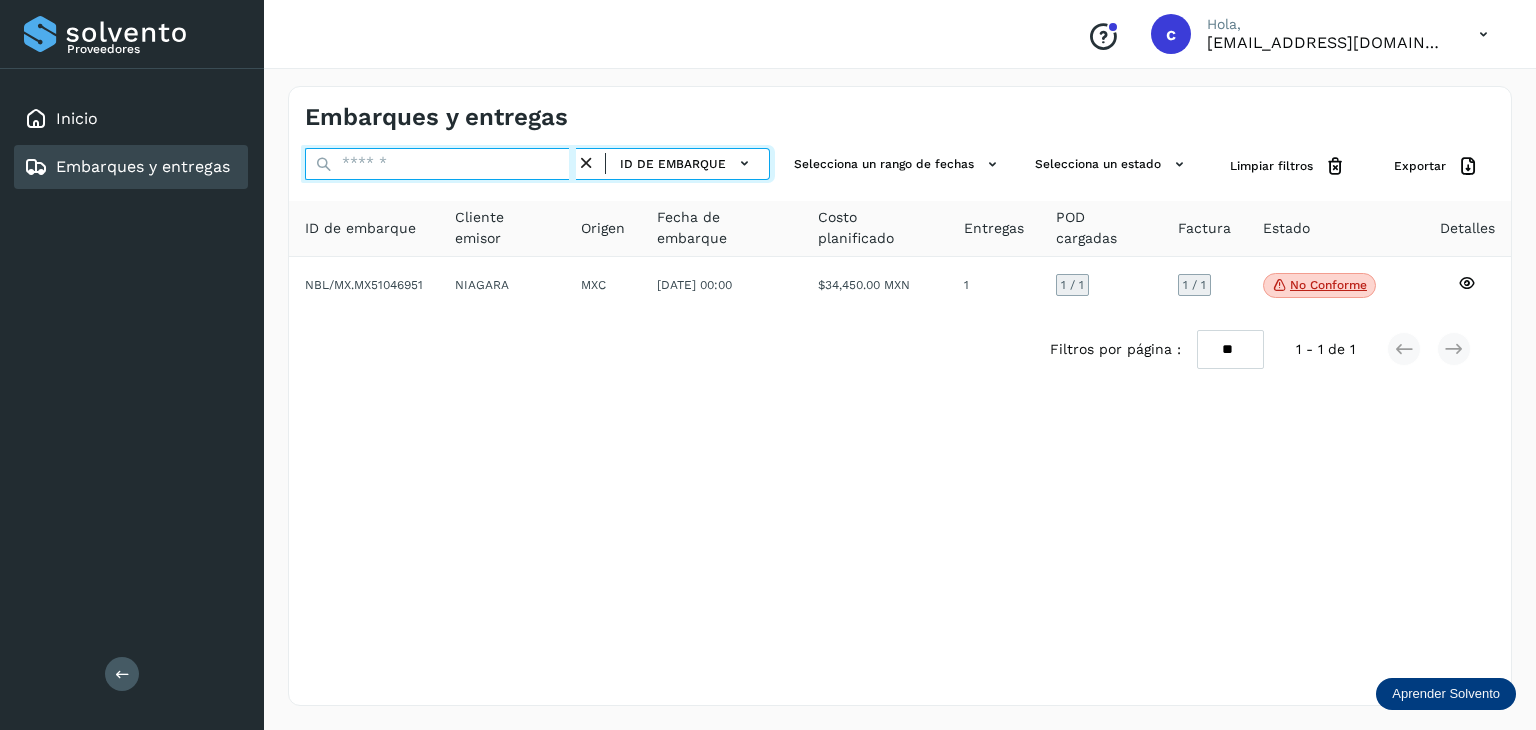 paste on "********" 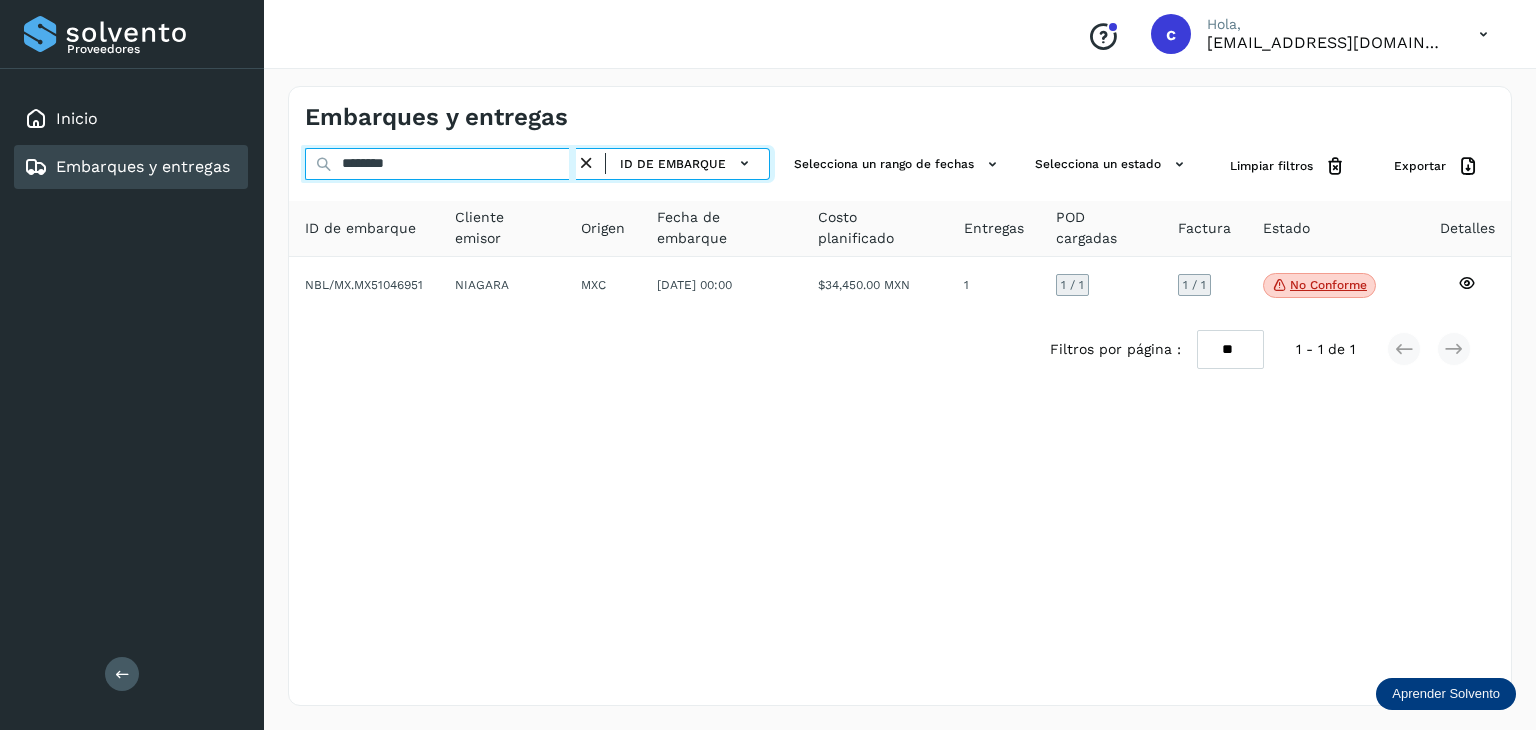 type on "********" 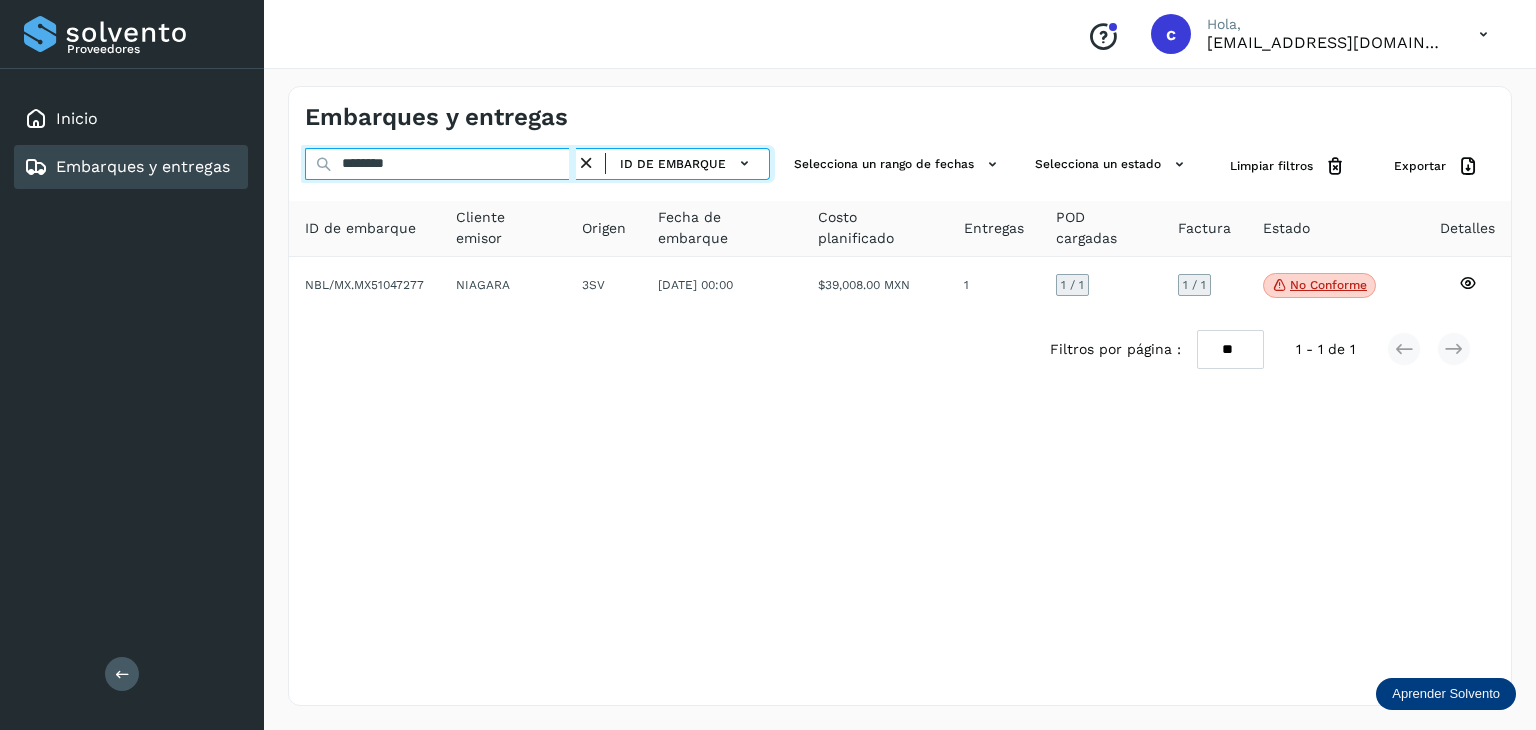 drag, startPoint x: 315, startPoint y: 175, endPoint x: 193, endPoint y: 165, distance: 122.40915 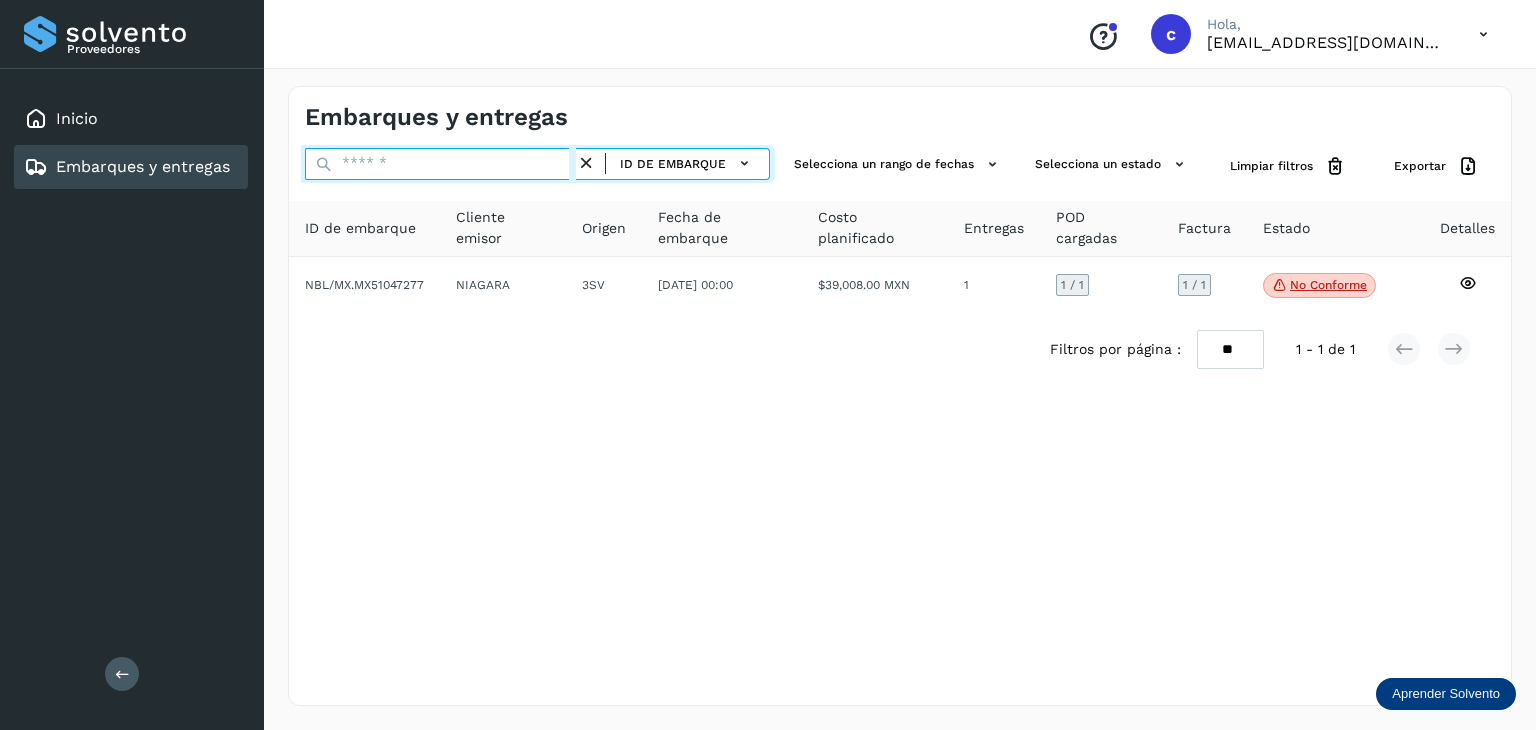 paste on "********" 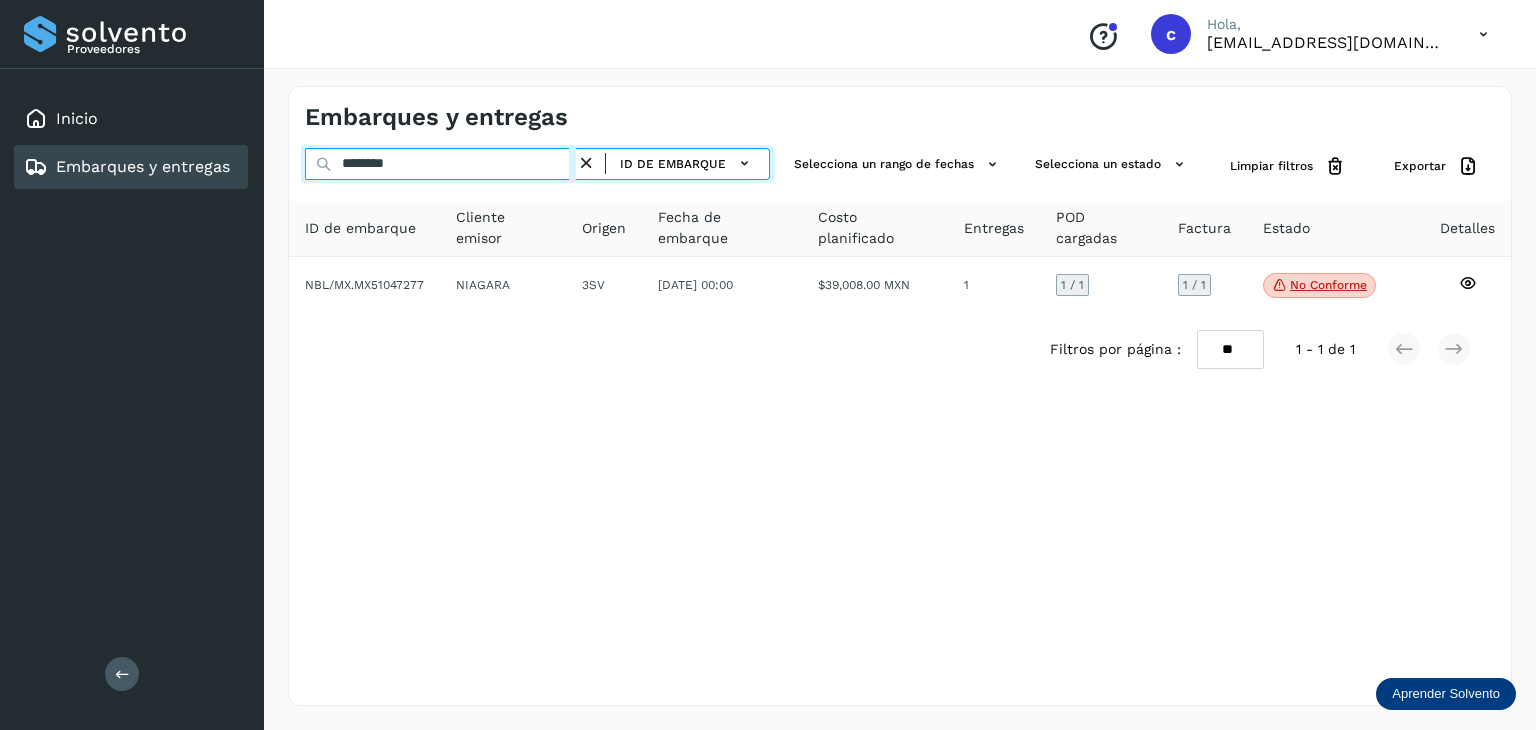 type on "********" 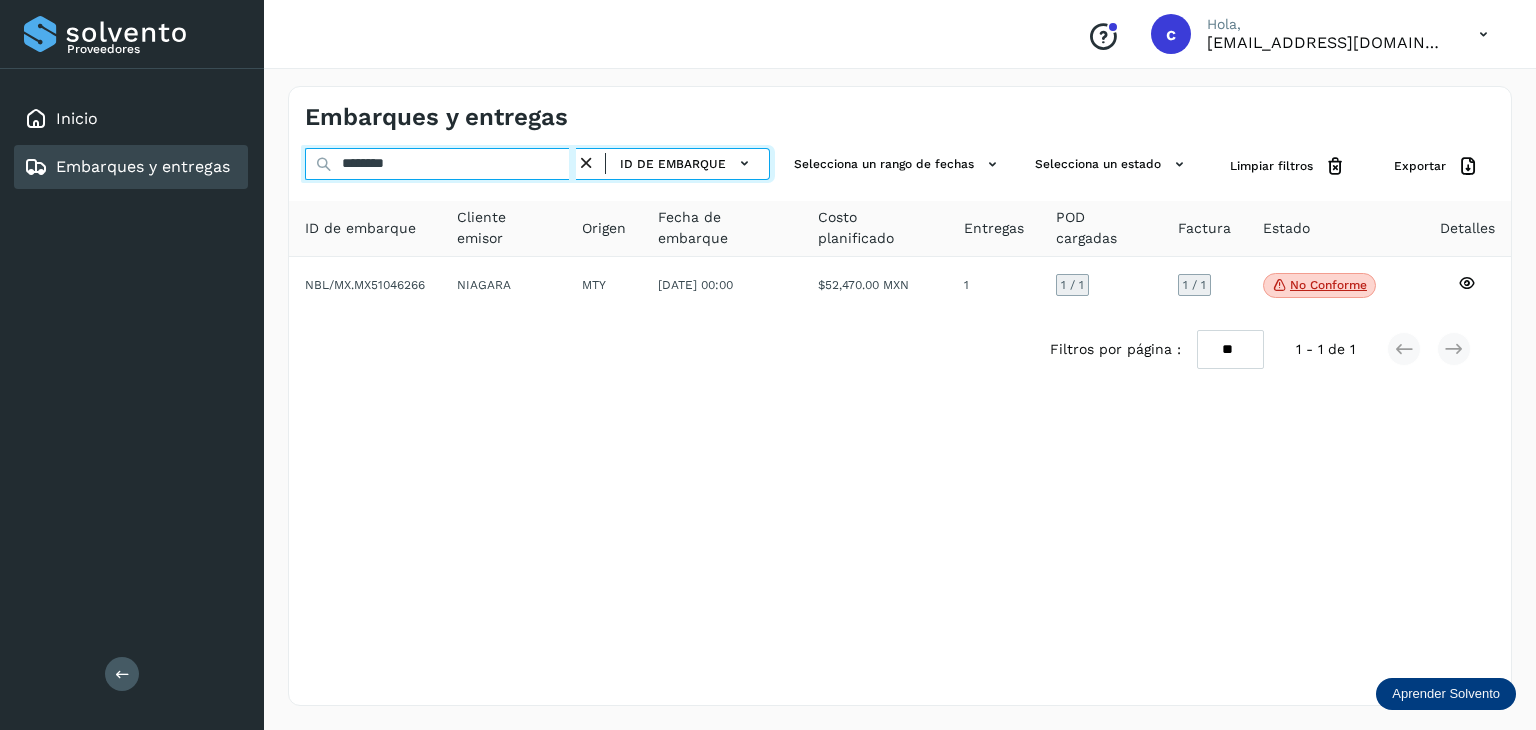 drag, startPoint x: 374, startPoint y: 169, endPoint x: 20, endPoint y: 238, distance: 360.6619 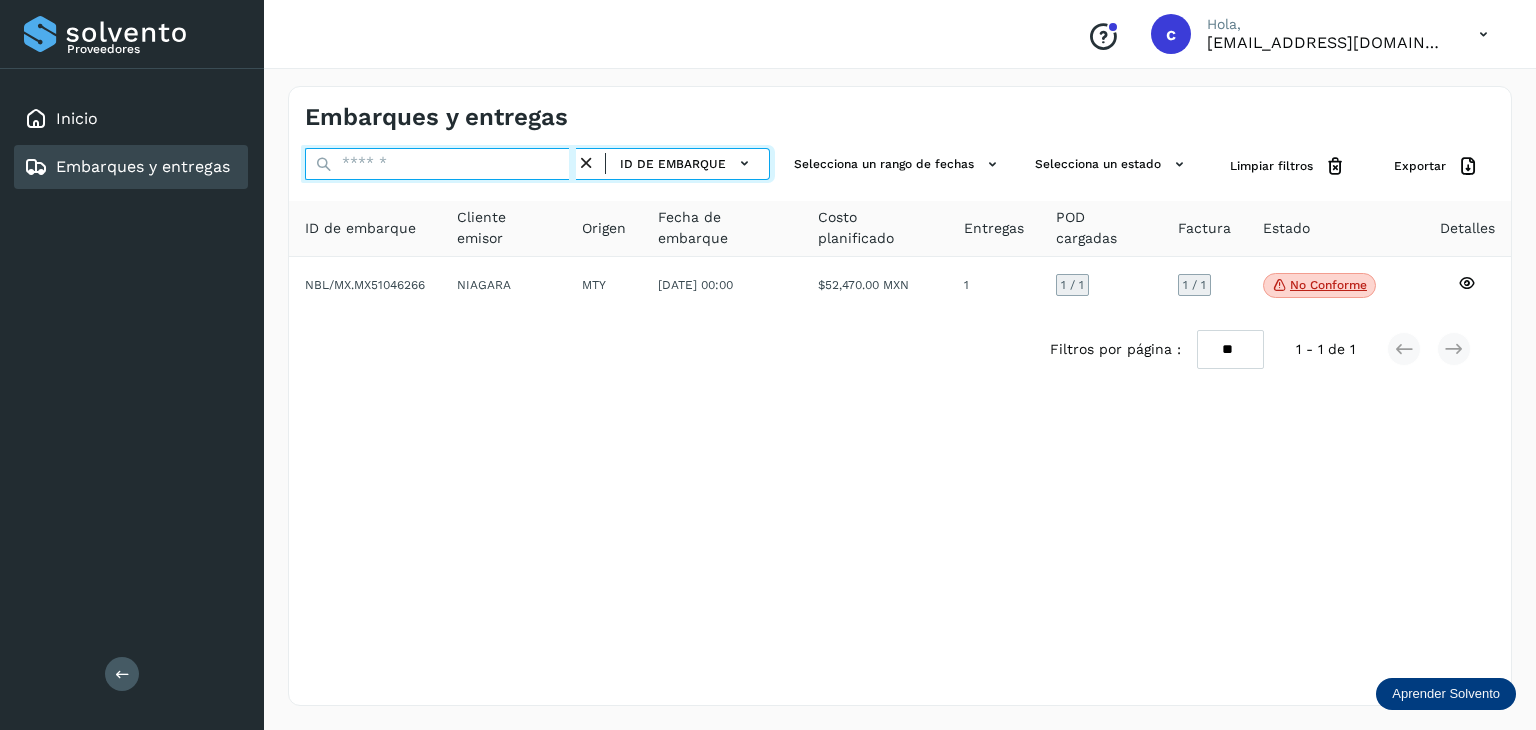 paste on "********" 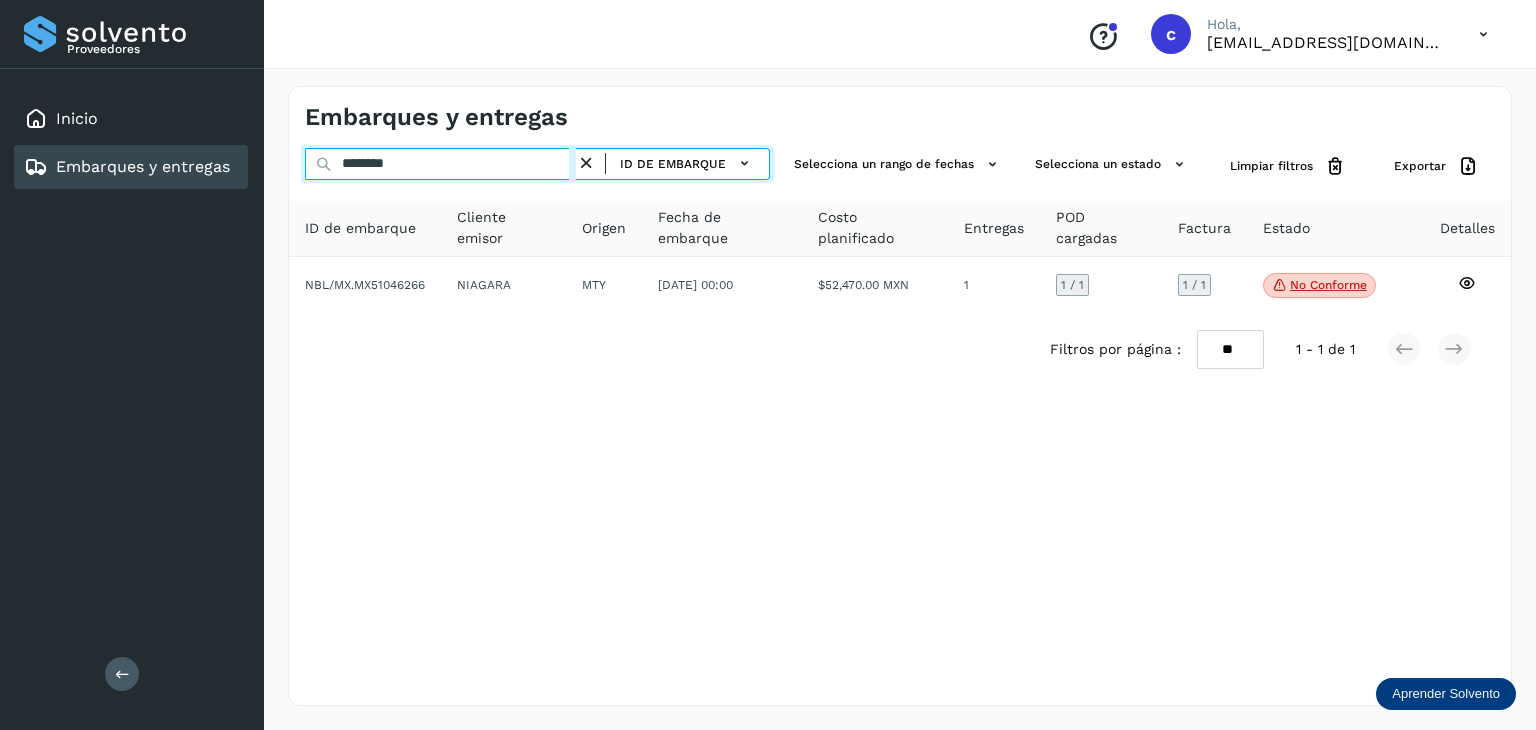 type on "********" 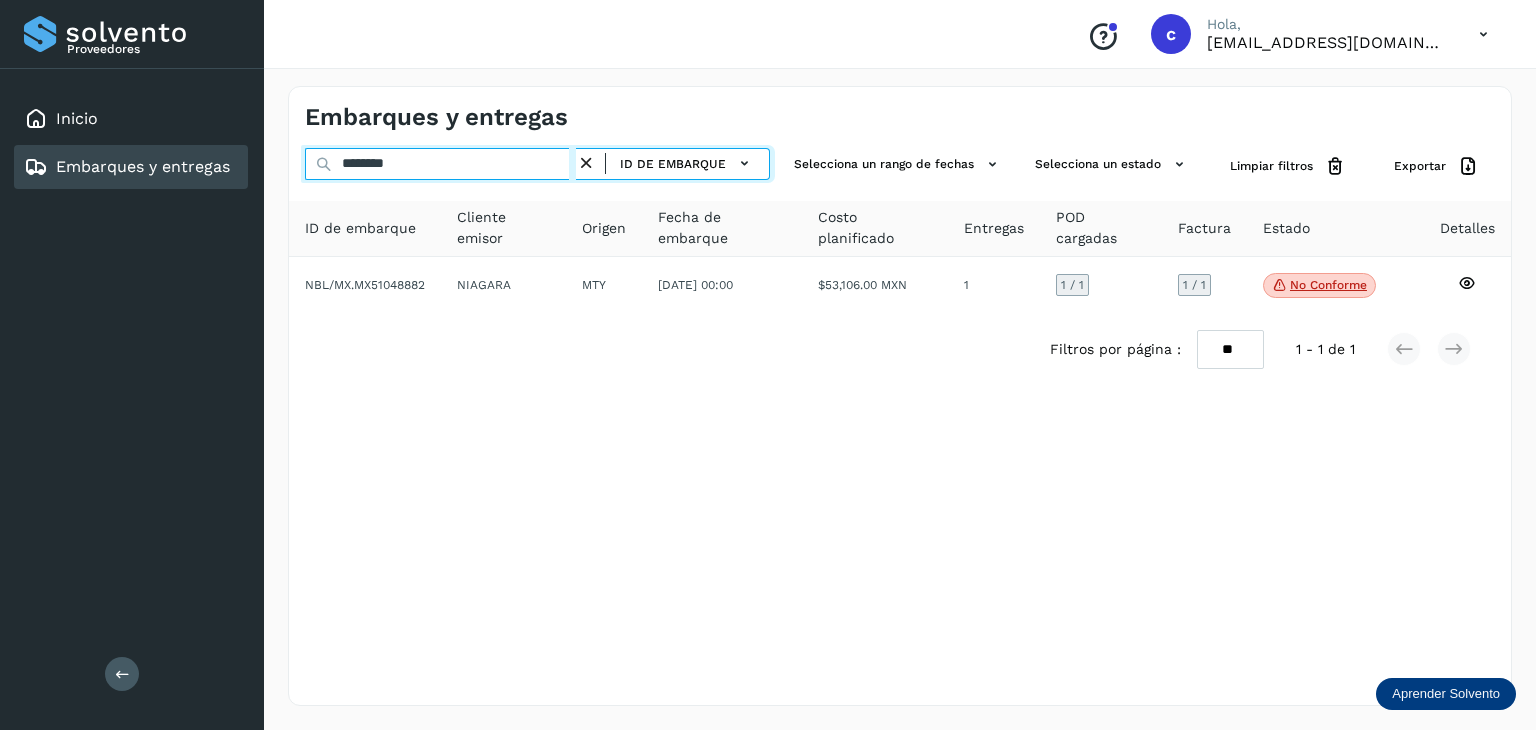 drag, startPoint x: 308, startPoint y: 154, endPoint x: 96, endPoint y: 185, distance: 214.25452 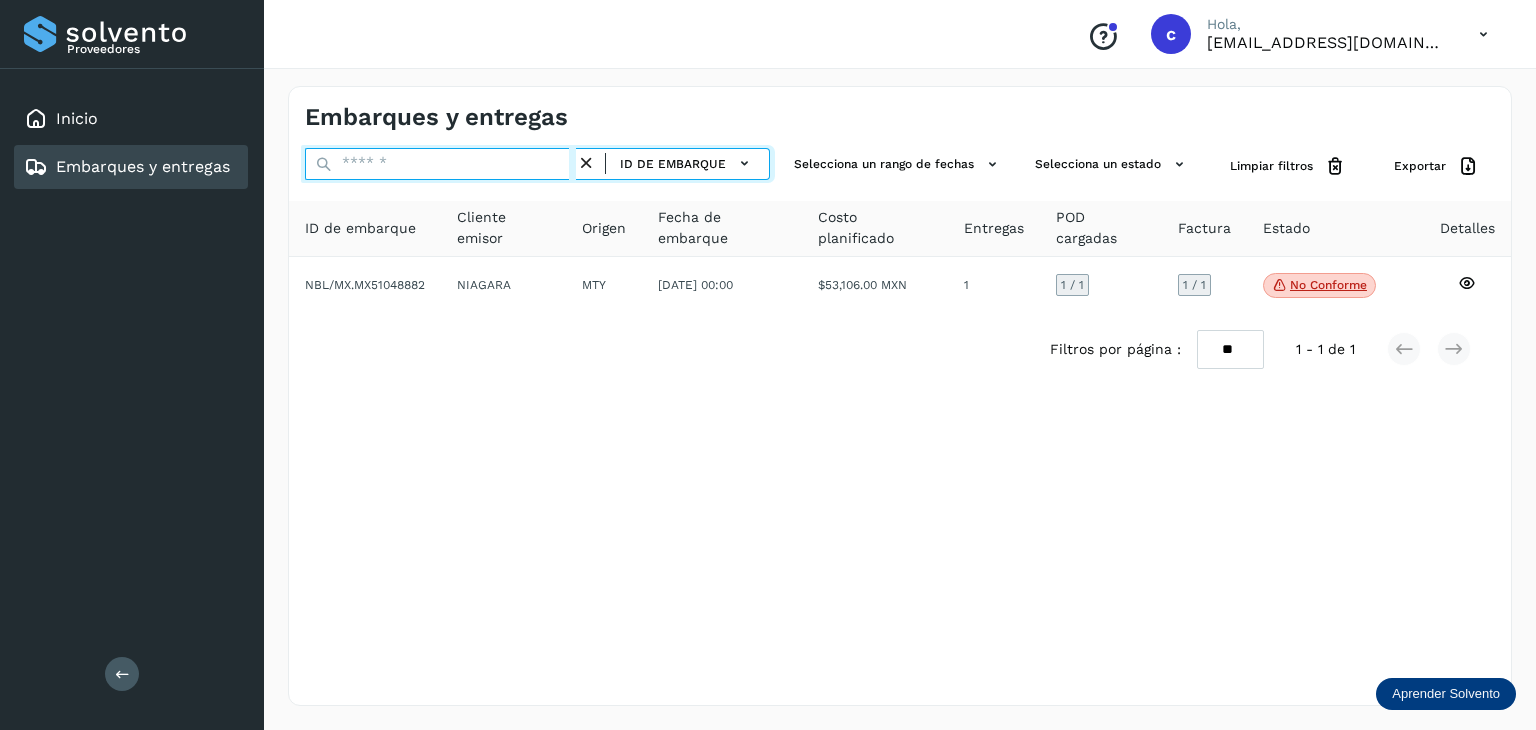 paste on "********" 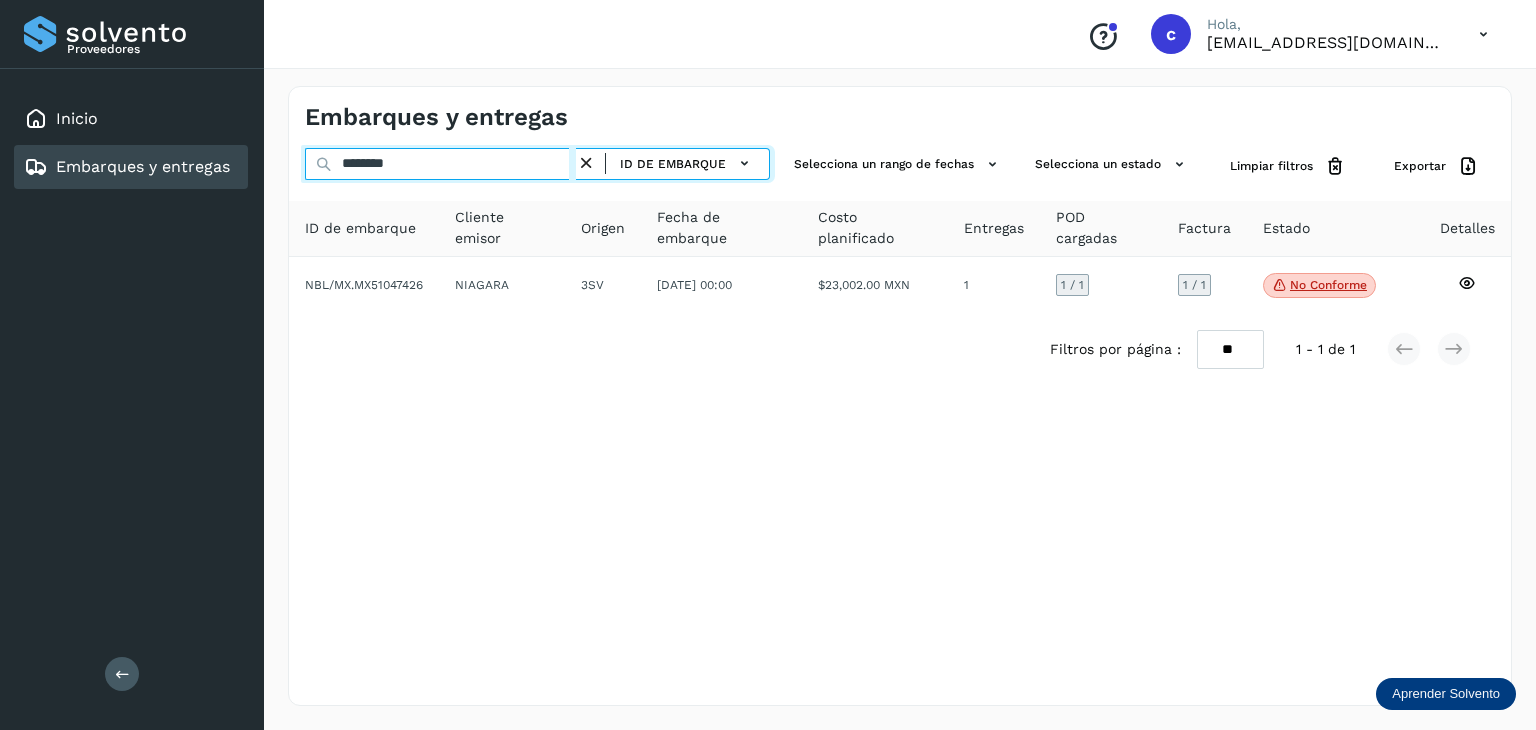 drag, startPoint x: 365, startPoint y: 161, endPoint x: 208, endPoint y: 173, distance: 157.45793 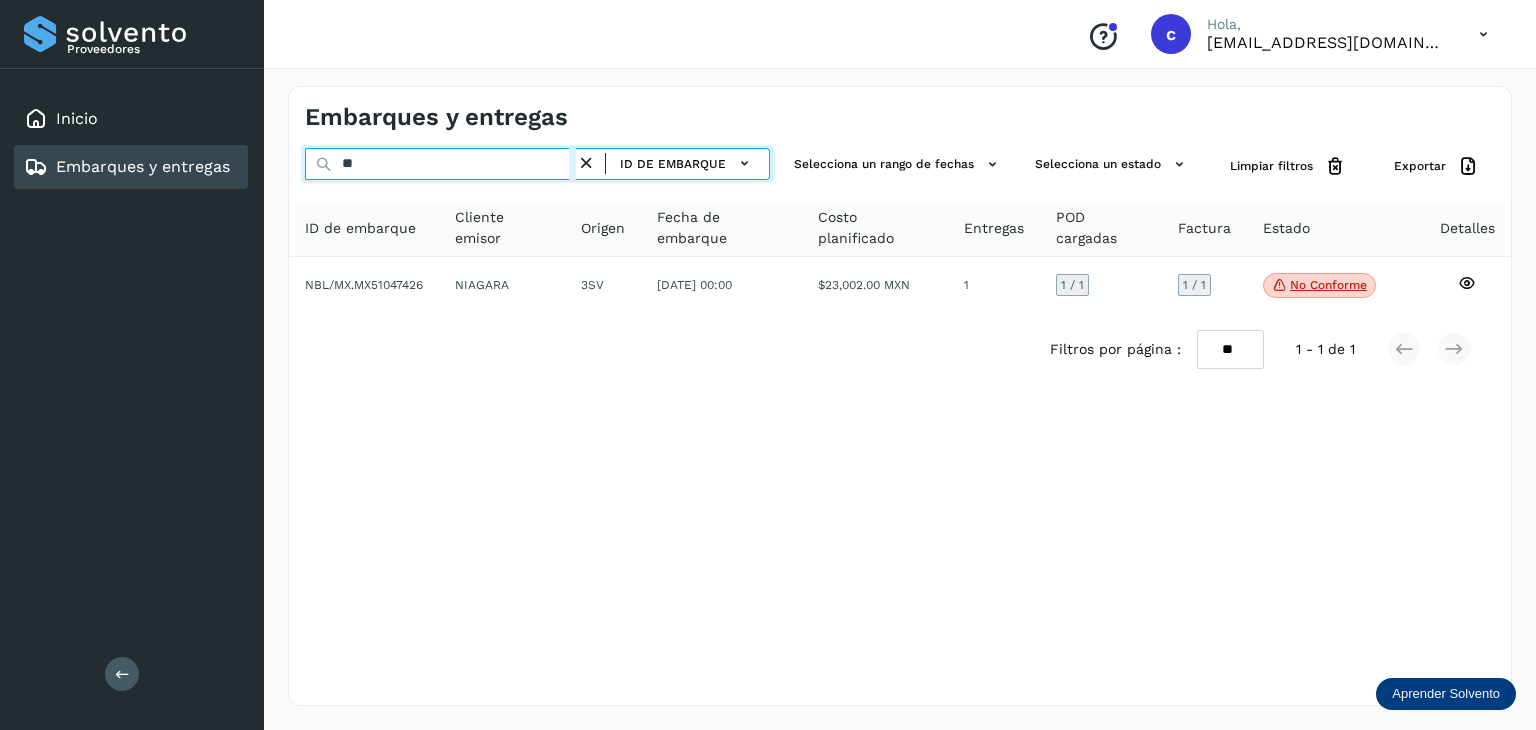 type on "*" 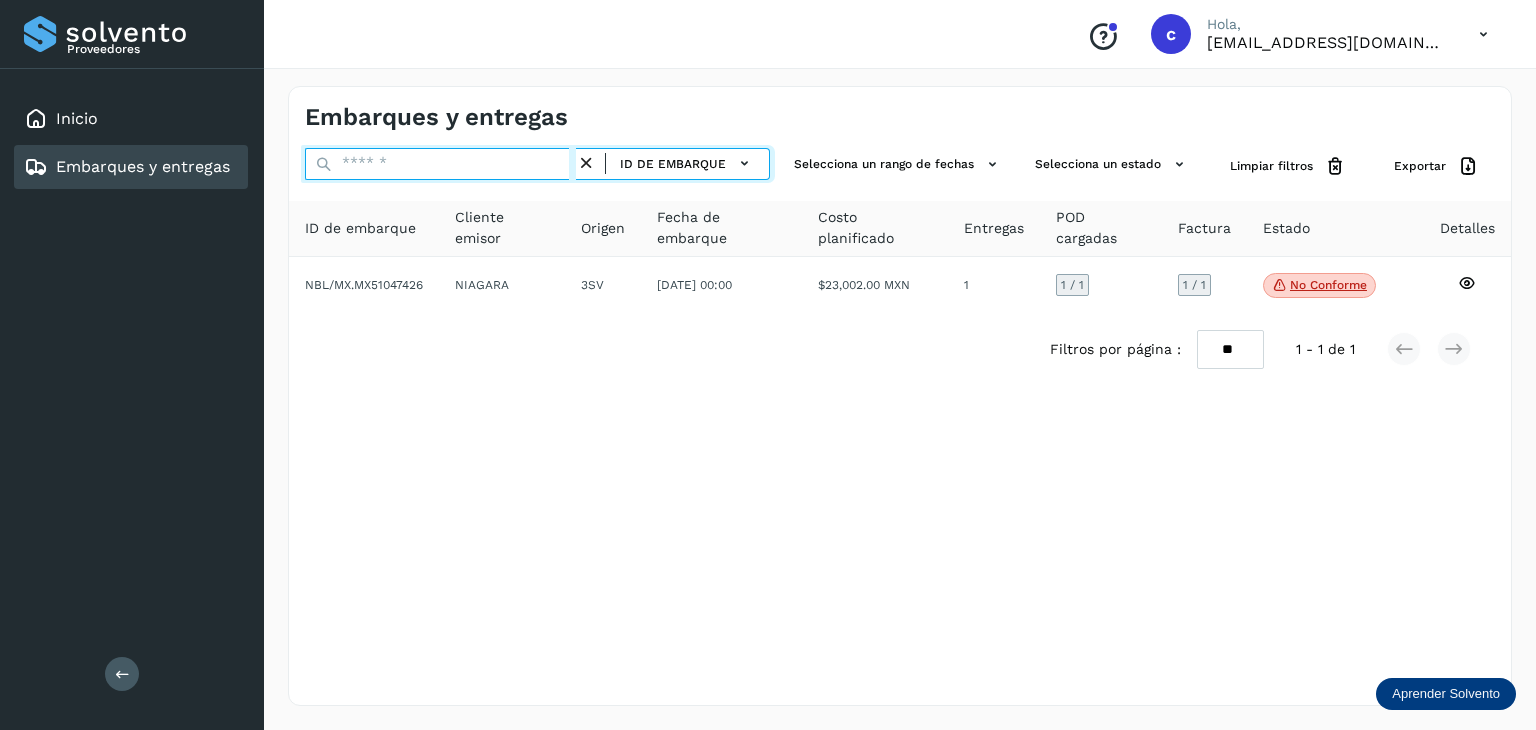 paste on "********" 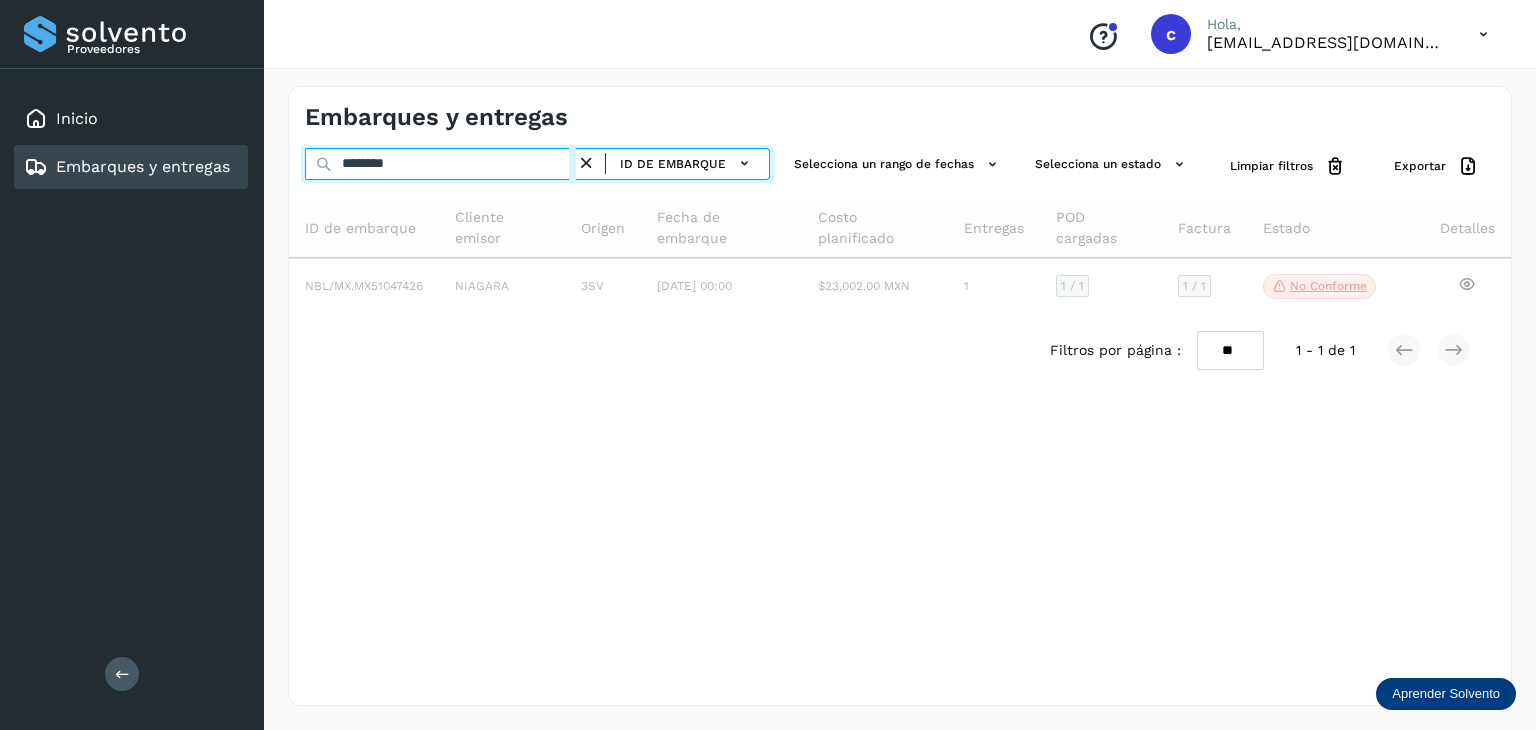 type on "********" 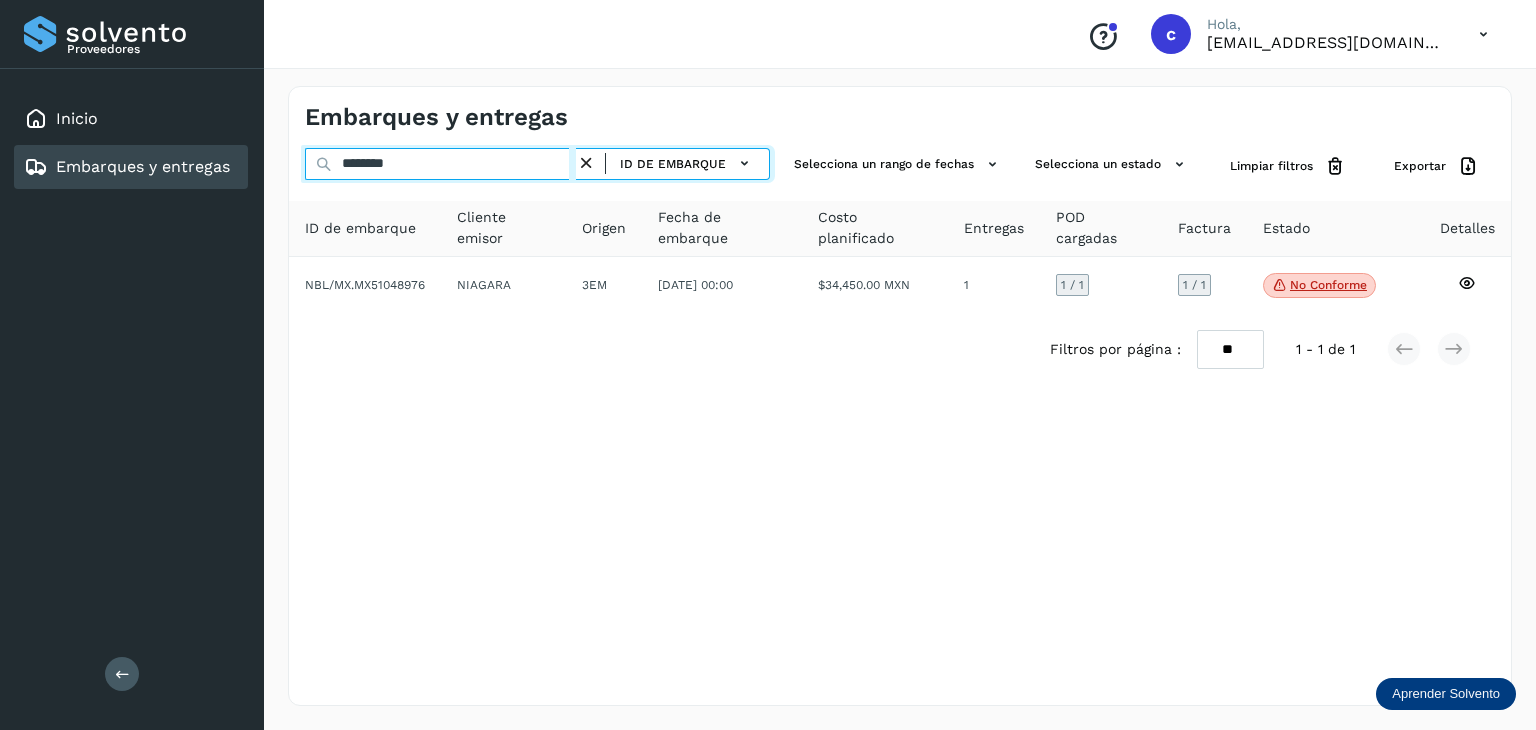 click on "Proveedores Inicio Embarques y entregas Salir
Conoce nuestros beneficios
c Hola, cuentasespeciales8_met@castores.com.mx Embarques y entregas ******** ID de embarque Selecciona un rango de fechas  Selecciona un estado Limpiar filtros Exportar ID de embarque Cliente emisor Origen Fecha de embarque Costo planificado Entregas POD cargadas Factura Estado Detalles NBL/MX.MX51048976 NIAGARA 3EM 20/may/2025 00:00  $34,450.00 MXN  1 1  / 1 1 / 1 No conforme
Verifica el estado de la factura o entregas asociadas a este embarque
Filtros por página : ** ** ** 1 - 1 de 1" 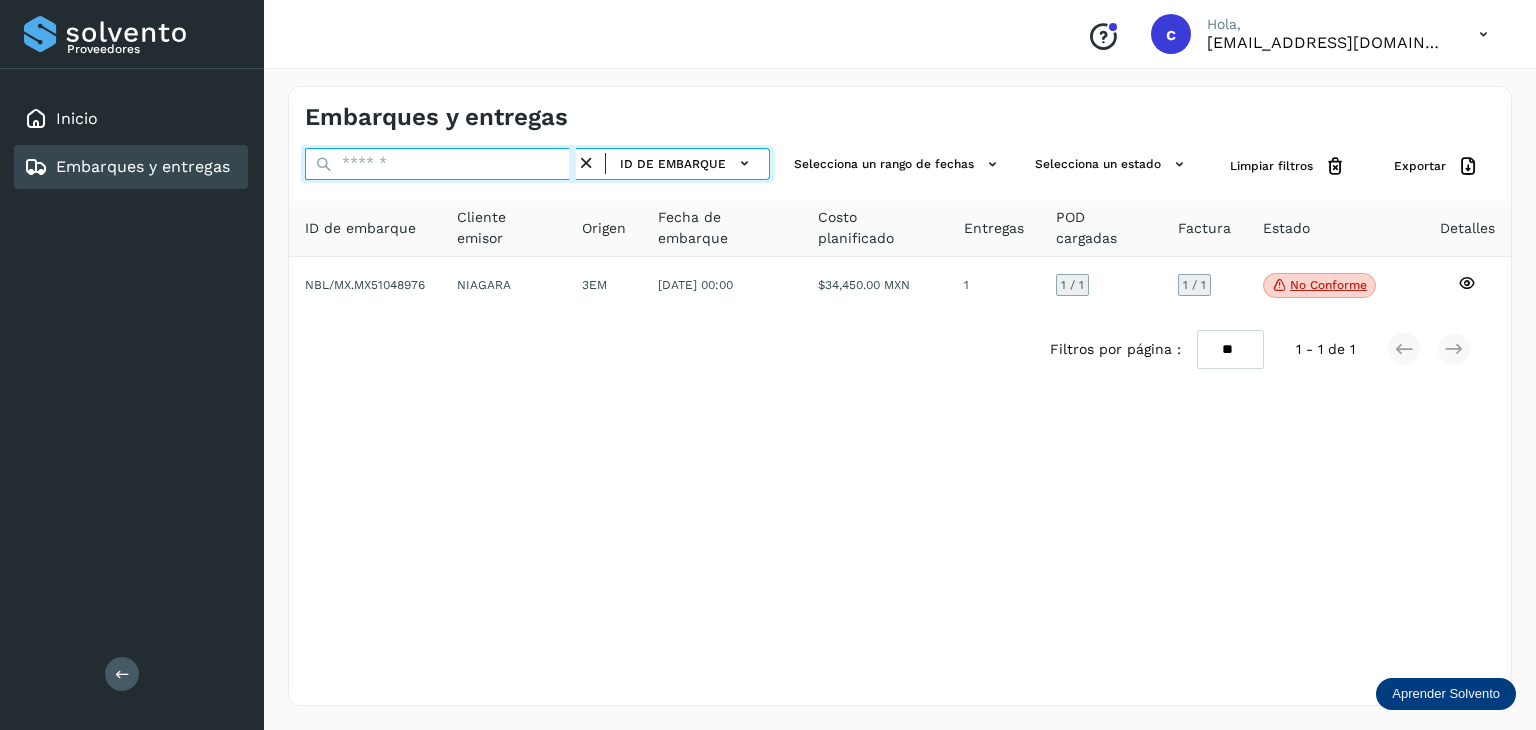 paste on "********" 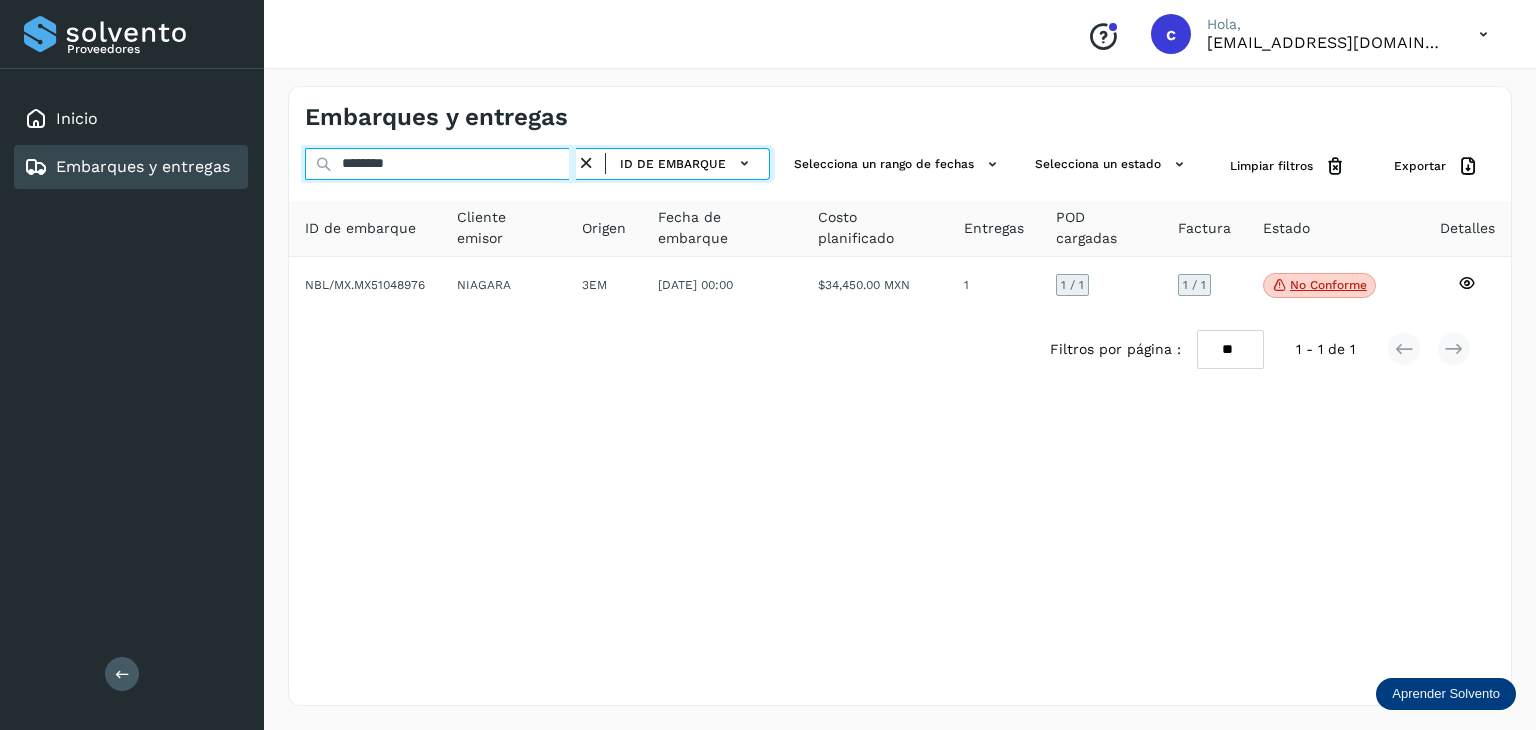 type on "********" 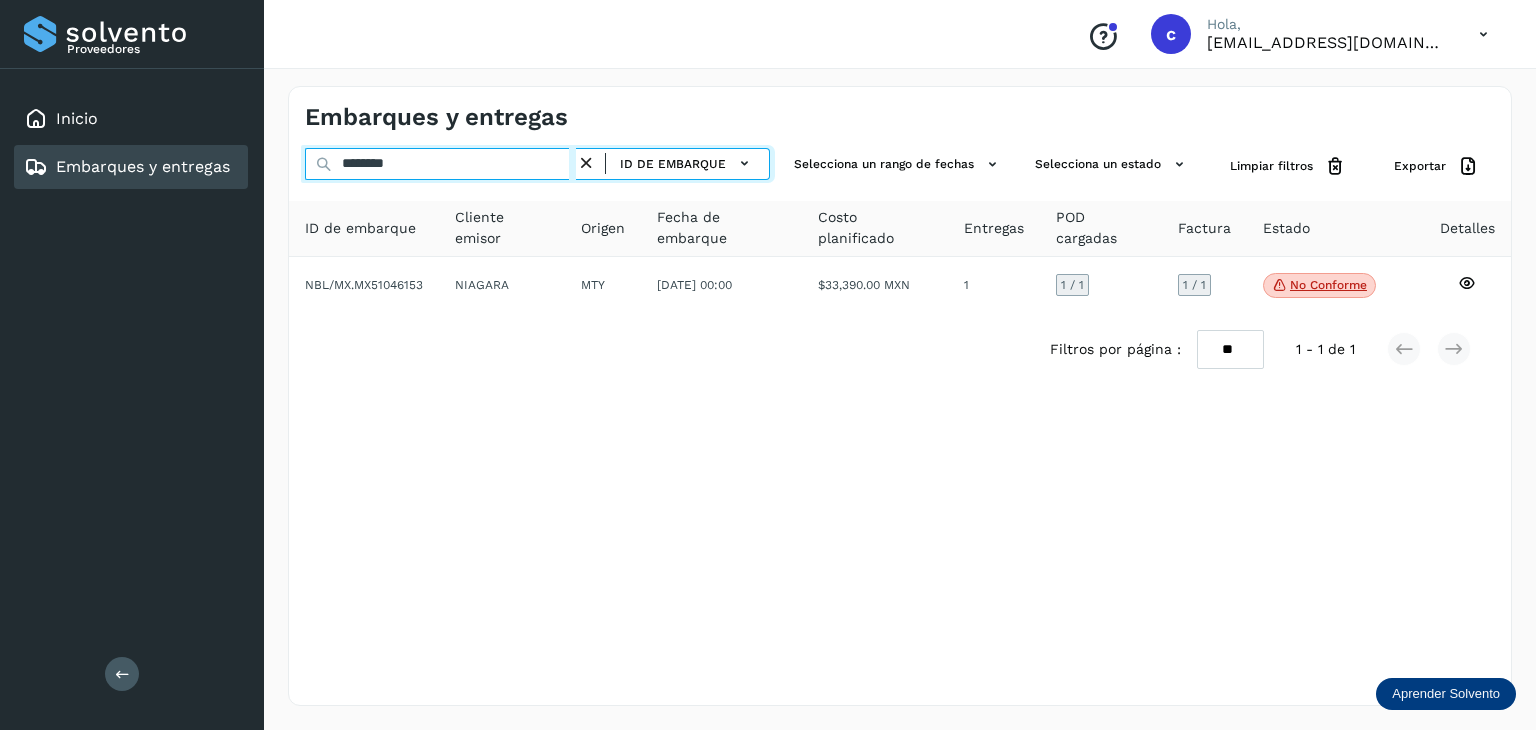 click on "Proveedores Inicio Embarques y entregas Salir
Conoce nuestros beneficios
c Hola, cuentasespeciales8_met@castores.com.mx Embarques y entregas ******** ID de embarque Selecciona un rango de fechas  Selecciona un estado Limpiar filtros Exportar ID de embarque Cliente emisor Origen Fecha de embarque Costo planificado Entregas POD cargadas Factura Estado Detalles NBL/MX.MX51046153 NIAGARA MTY 20/may/2025 00:00  $33,390.00 MXN  1 1  / 1 1 / 1 No conforme
Verifica el estado de la factura o entregas asociadas a este embarque
Filtros por página : ** ** ** 1 - 1 de 1" 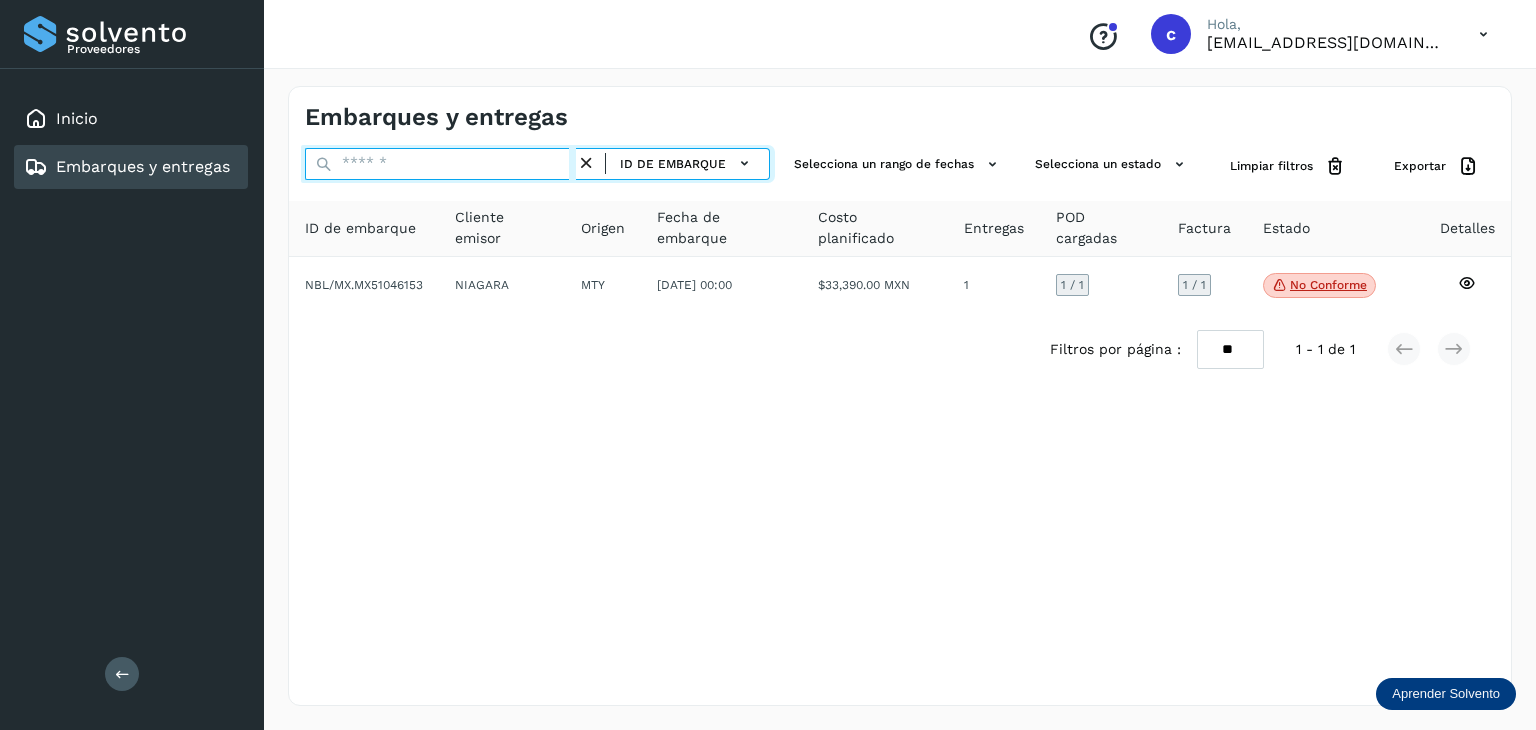 paste on "********" 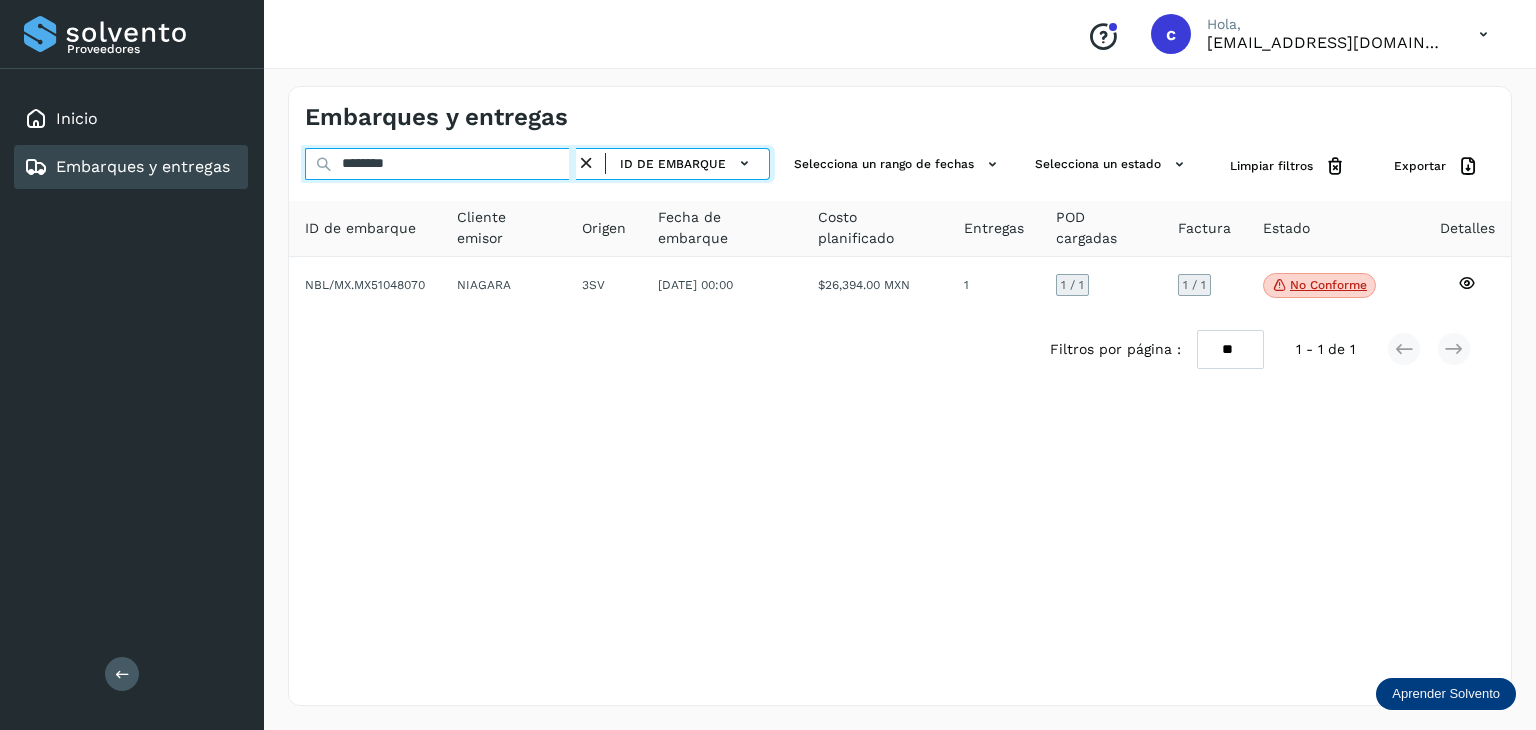 drag, startPoint x: 226, startPoint y: 161, endPoint x: 0, endPoint y: 174, distance: 226.37358 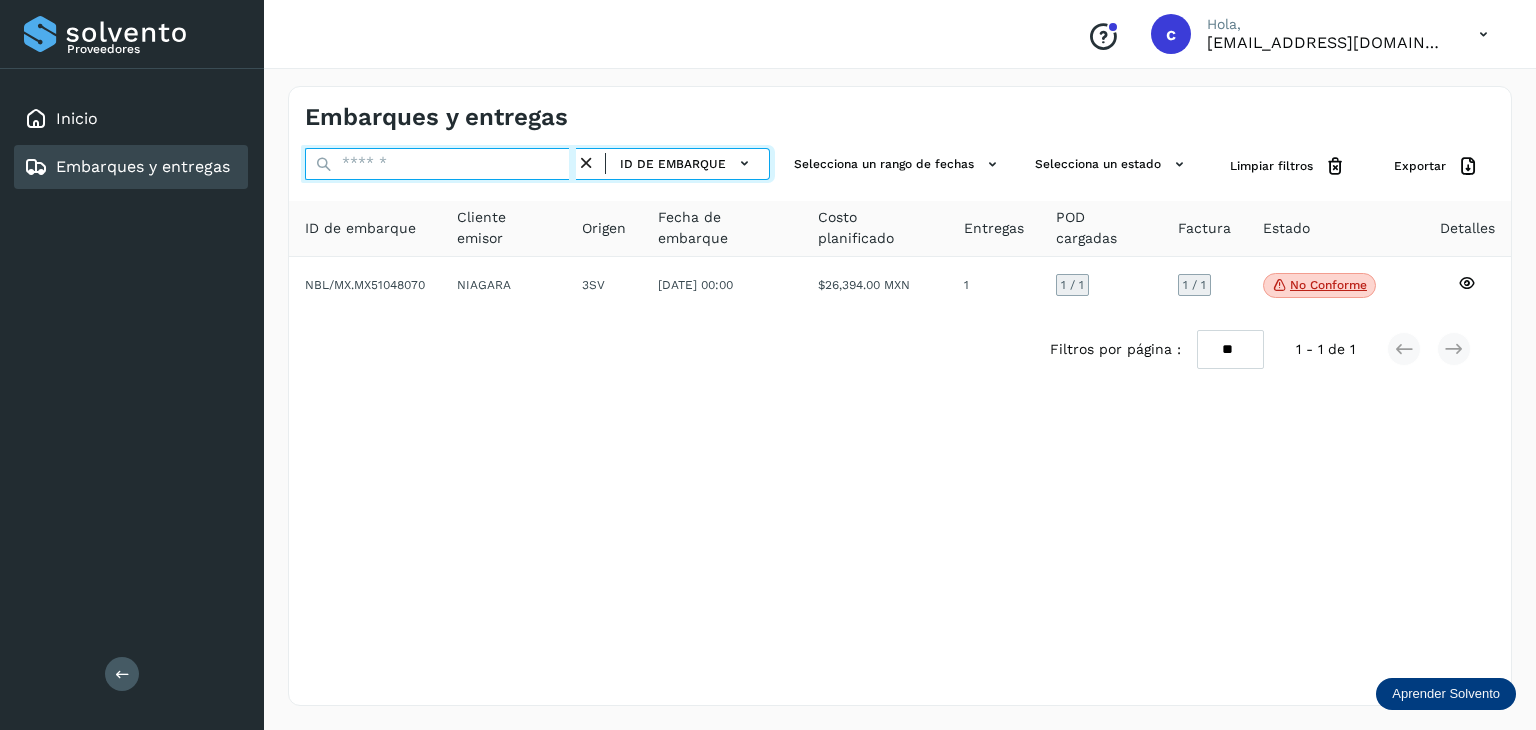 paste on "********" 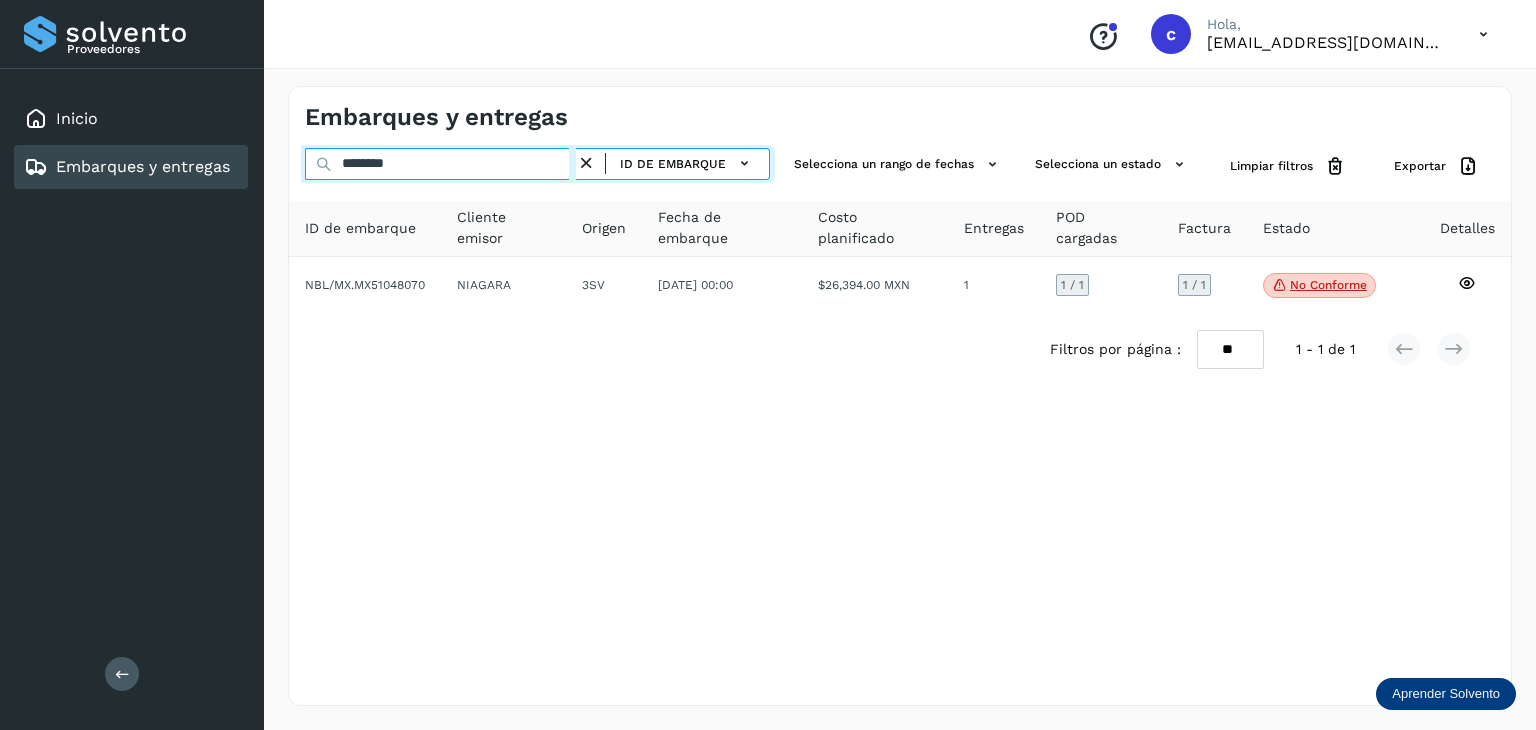 type on "********" 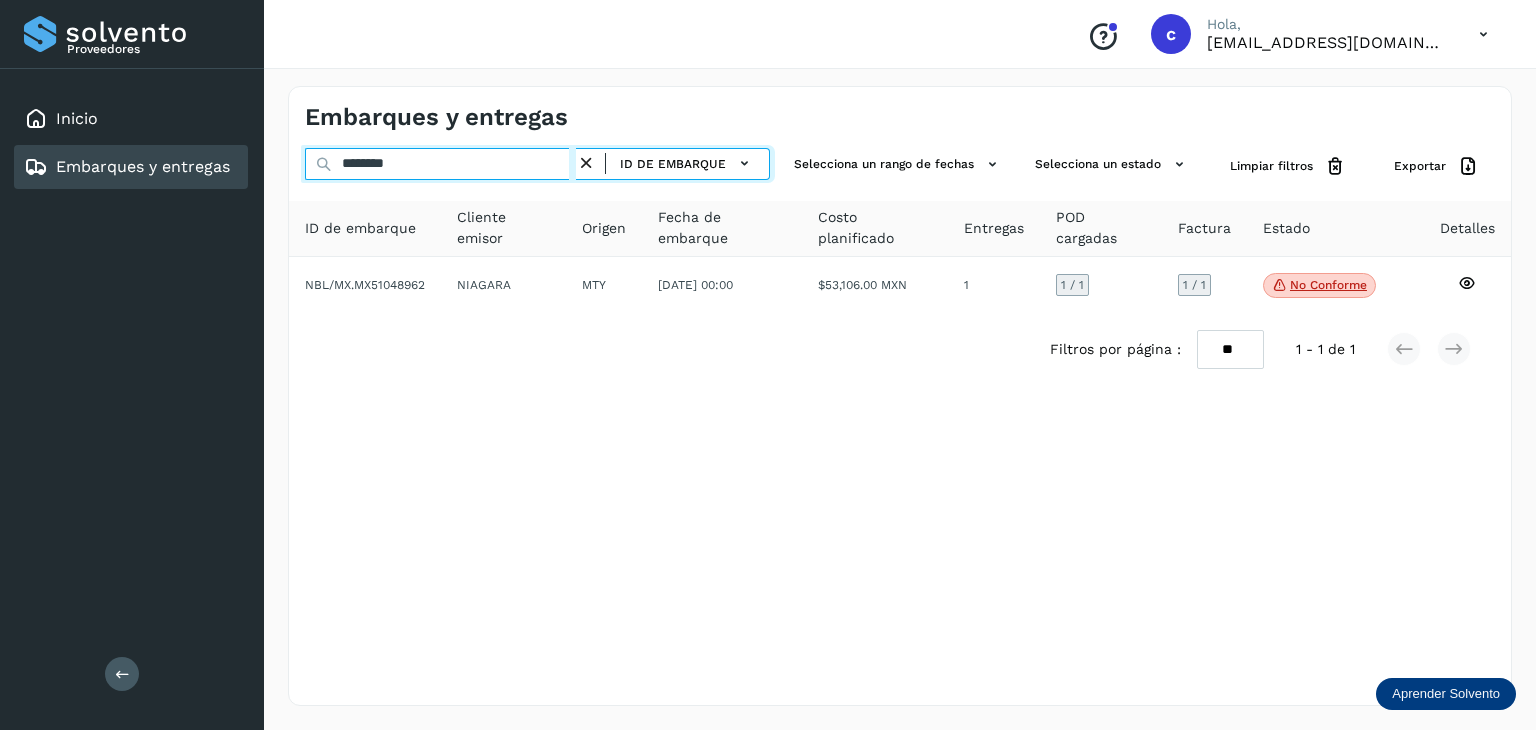 drag, startPoint x: 330, startPoint y: 165, endPoint x: 216, endPoint y: 167, distance: 114.01754 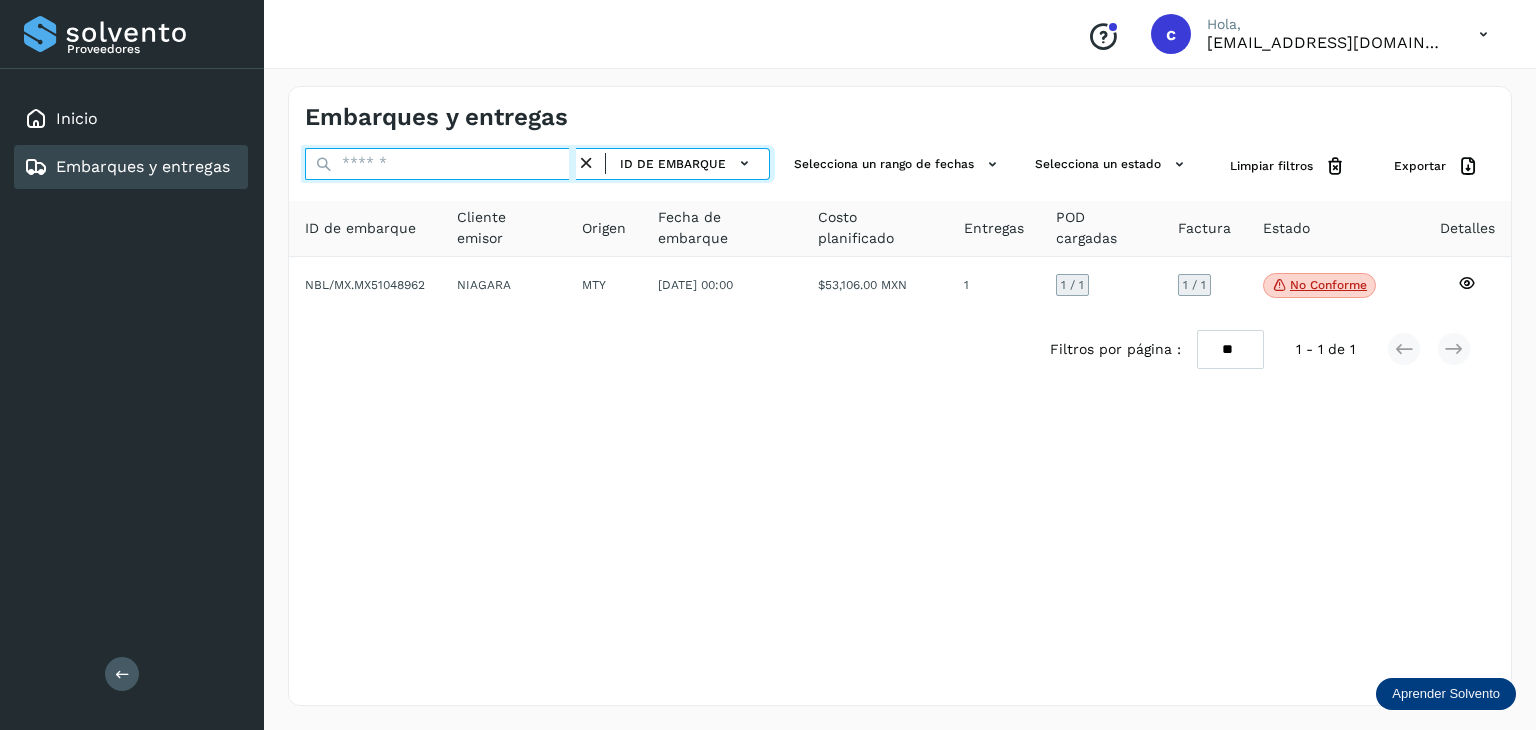 paste on "********" 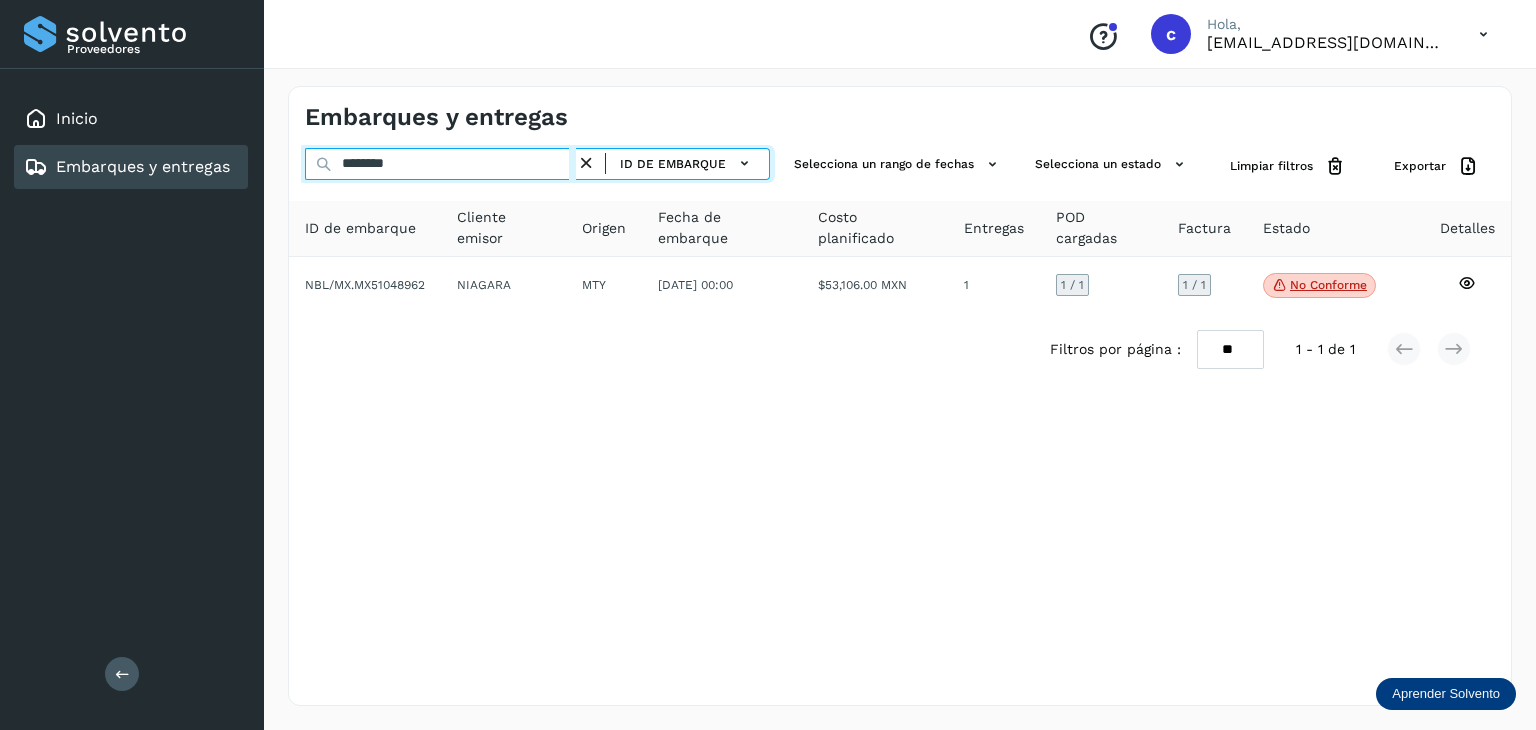 type on "********" 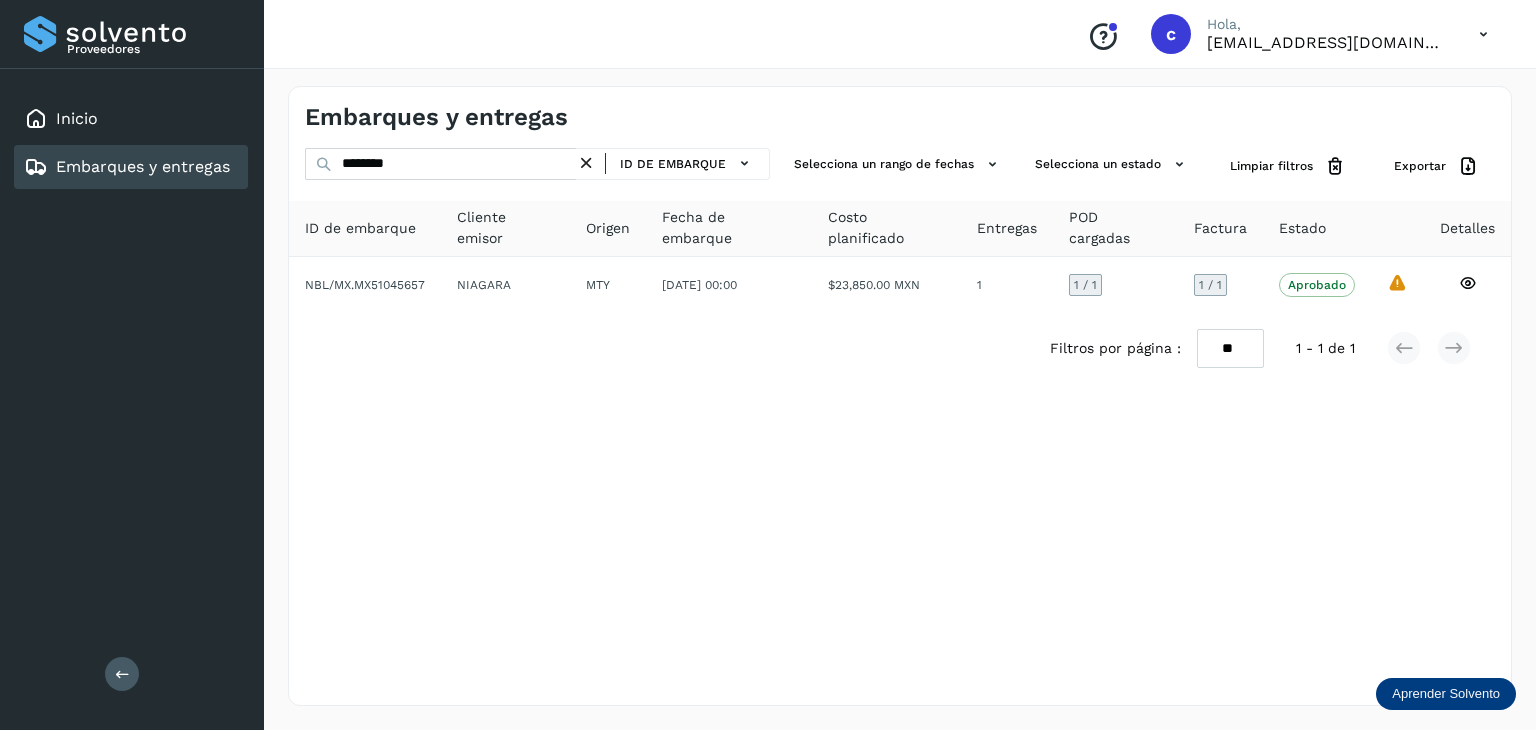 drag, startPoint x: 560, startPoint y: 432, endPoint x: 540, endPoint y: 379, distance: 56.648037 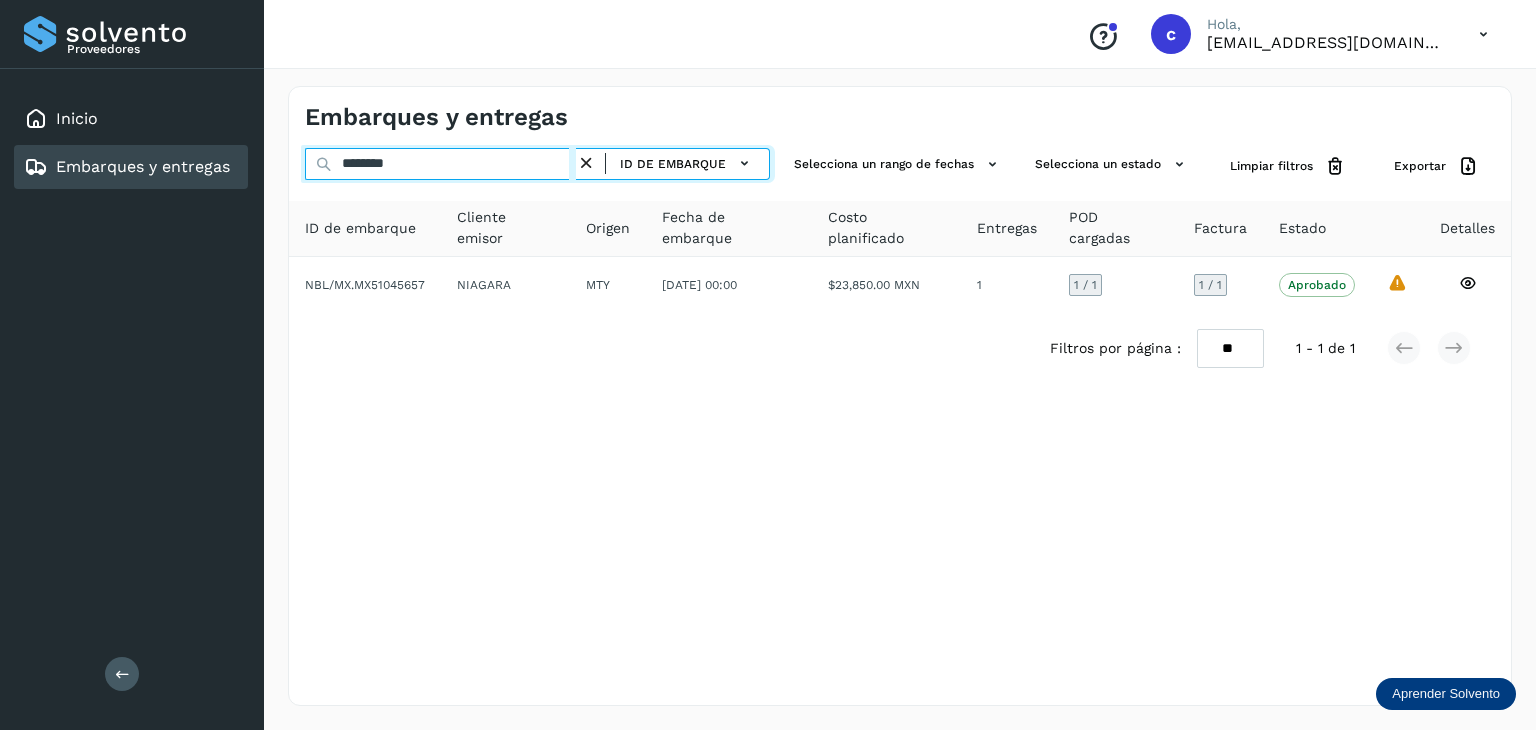 click on "******** ID de embarque Selecciona un rango de fechas  Selecciona un estado Limpiar filtros Exportar" at bounding box center (900, 166) 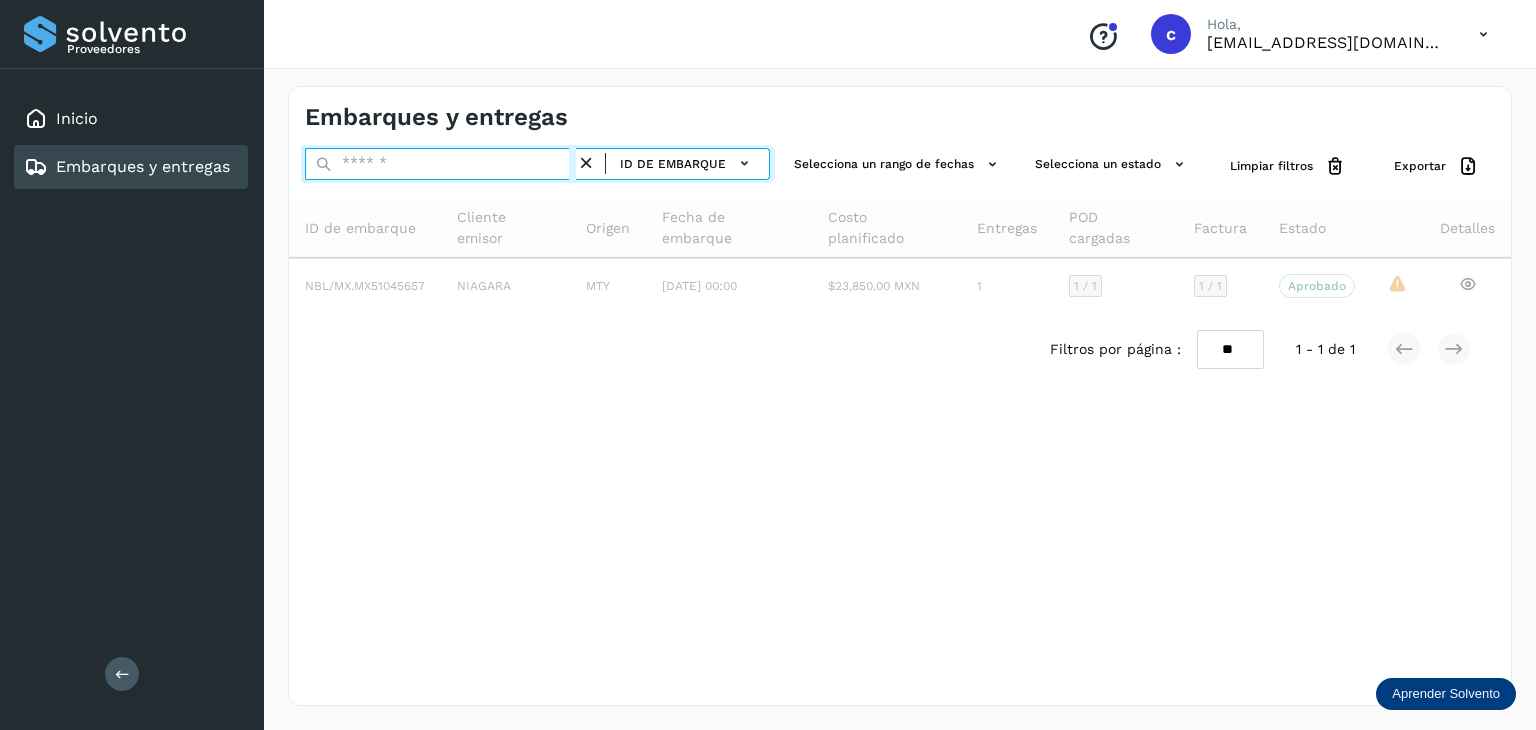 paste on "********" 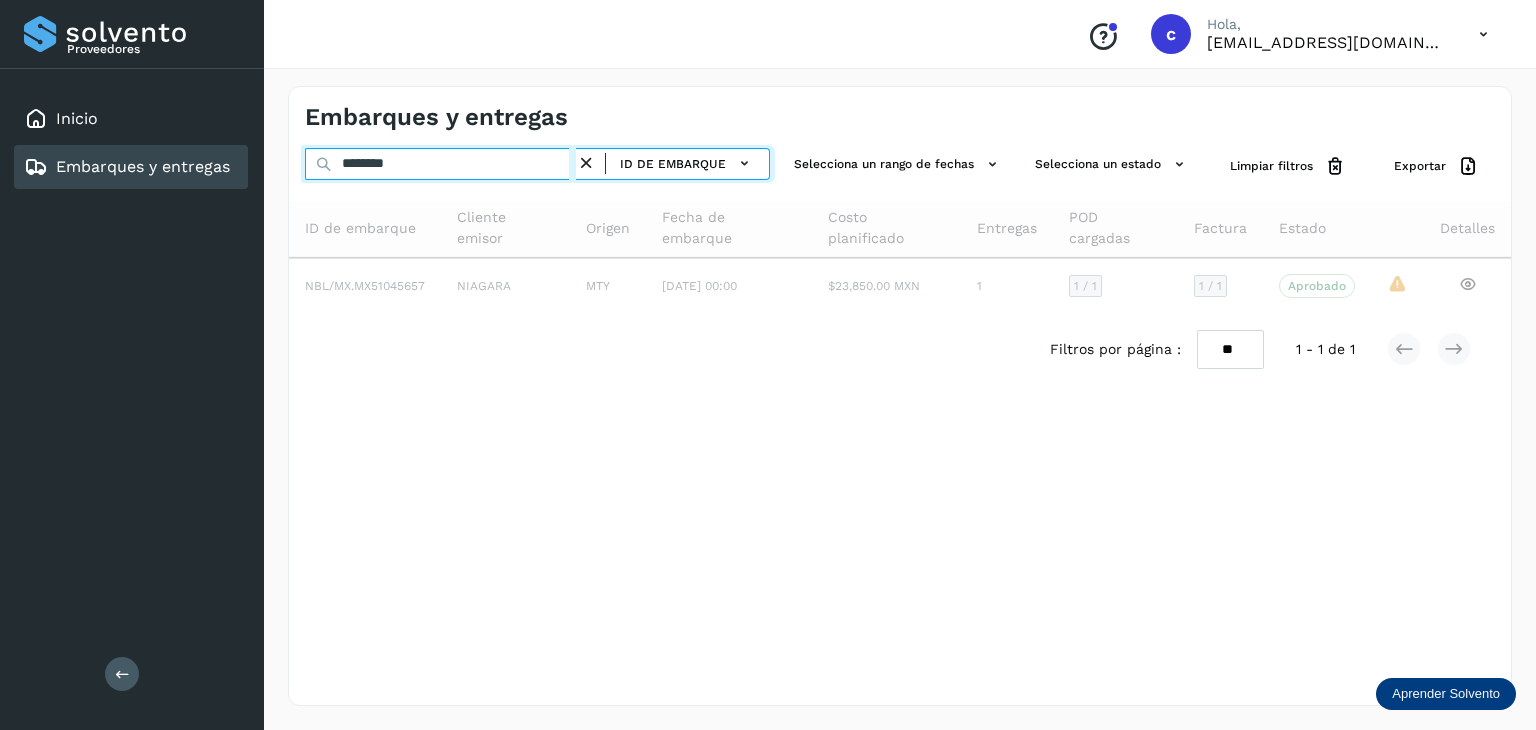 type on "********" 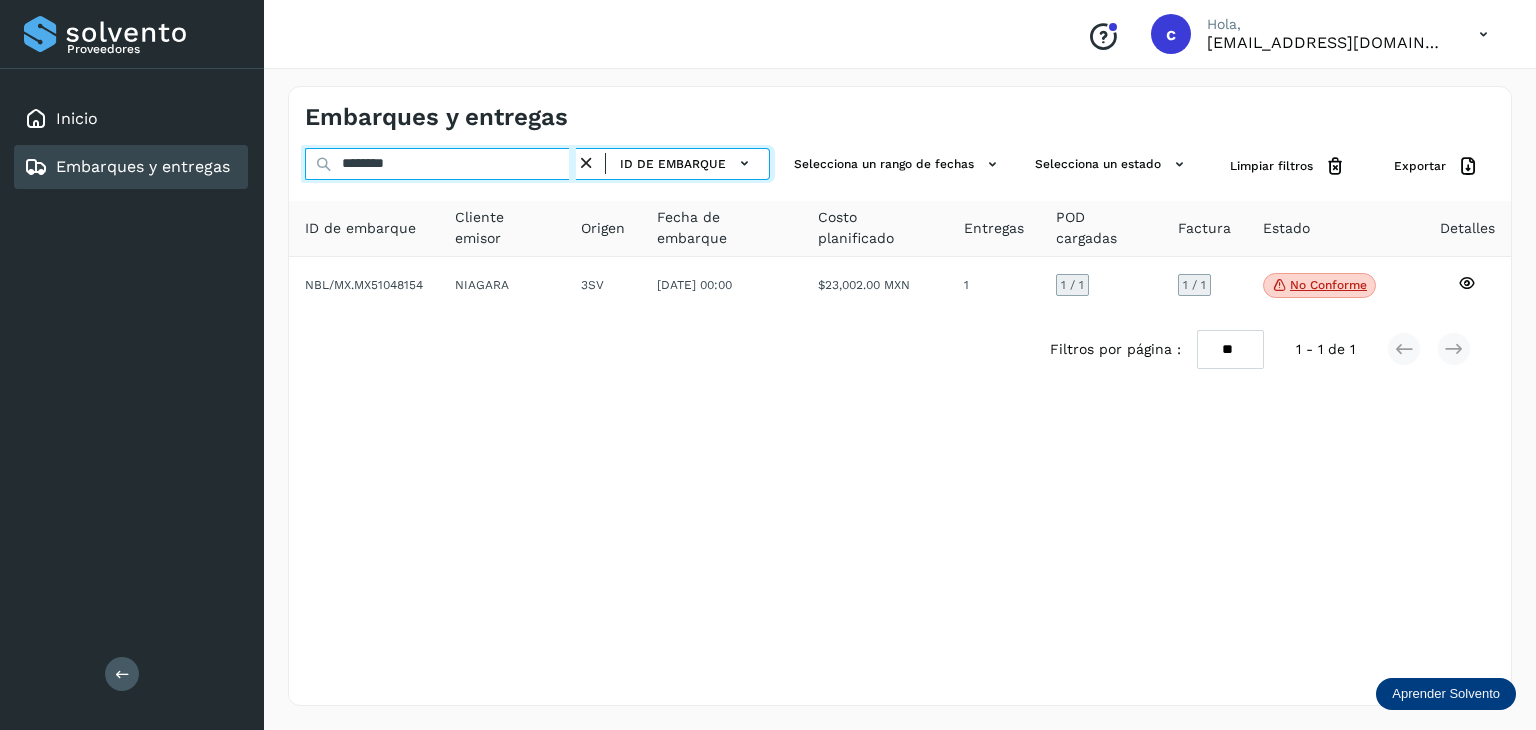 drag, startPoint x: 330, startPoint y: 173, endPoint x: 96, endPoint y: 188, distance: 234.48027 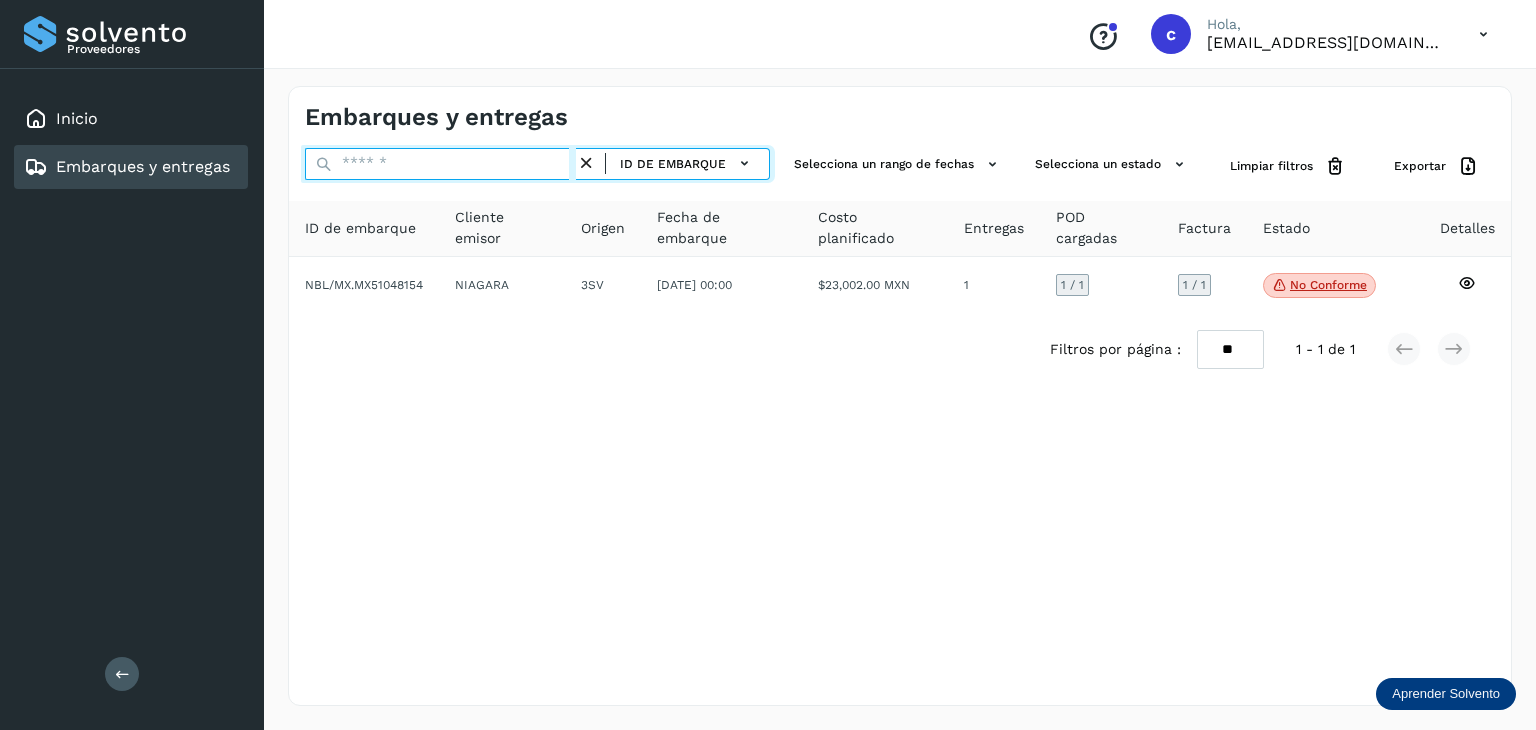 paste on "********" 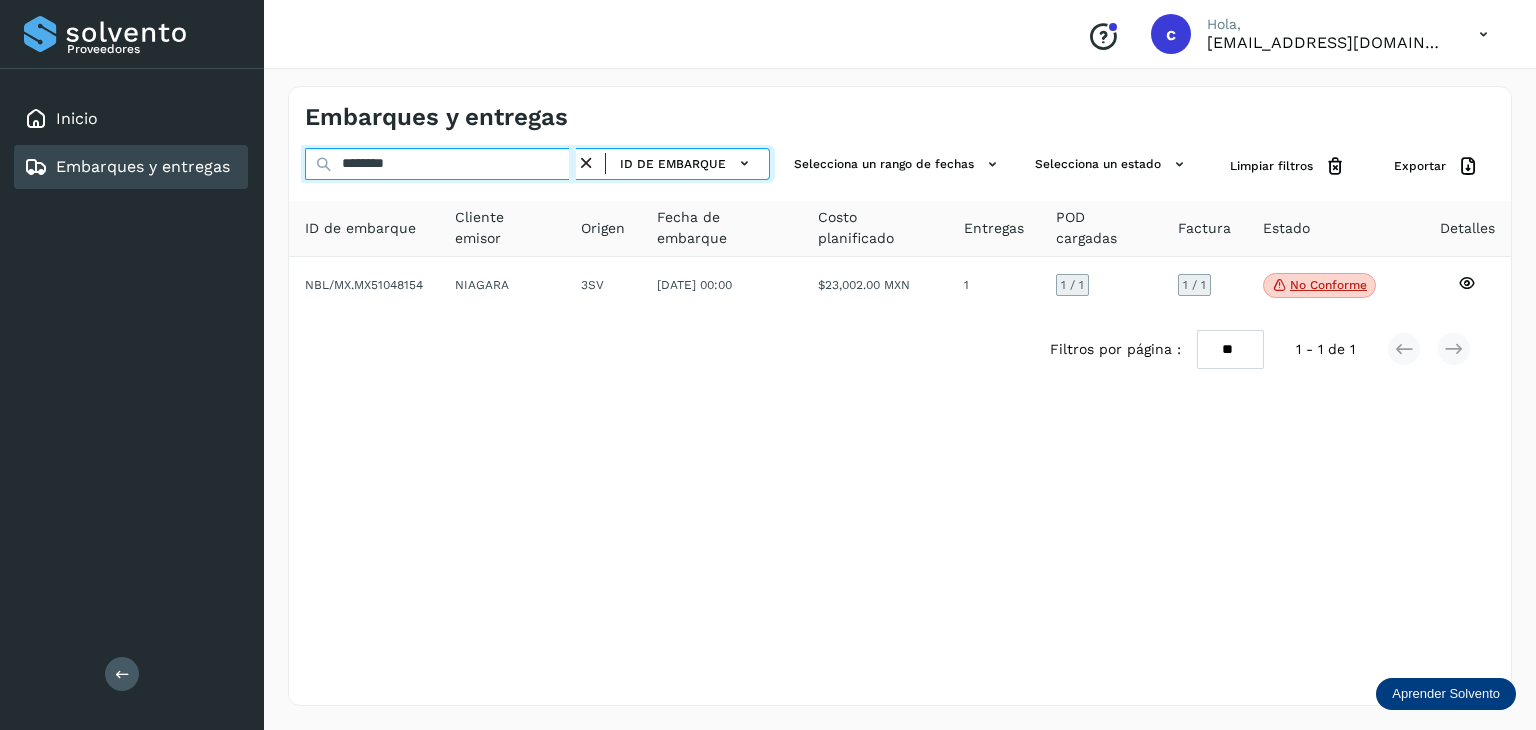type on "********" 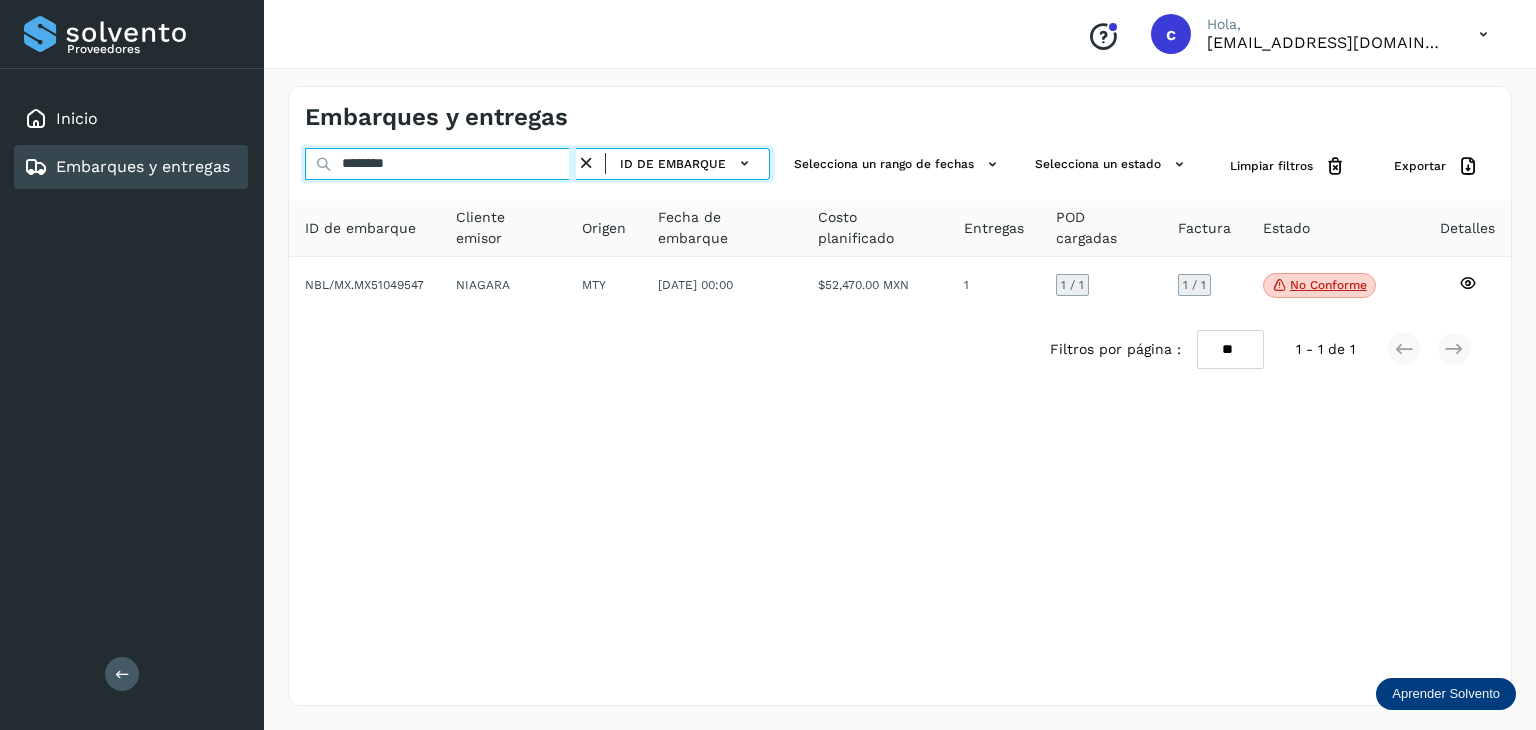 drag, startPoint x: 255, startPoint y: 154, endPoint x: 147, endPoint y: 177, distance: 110.42192 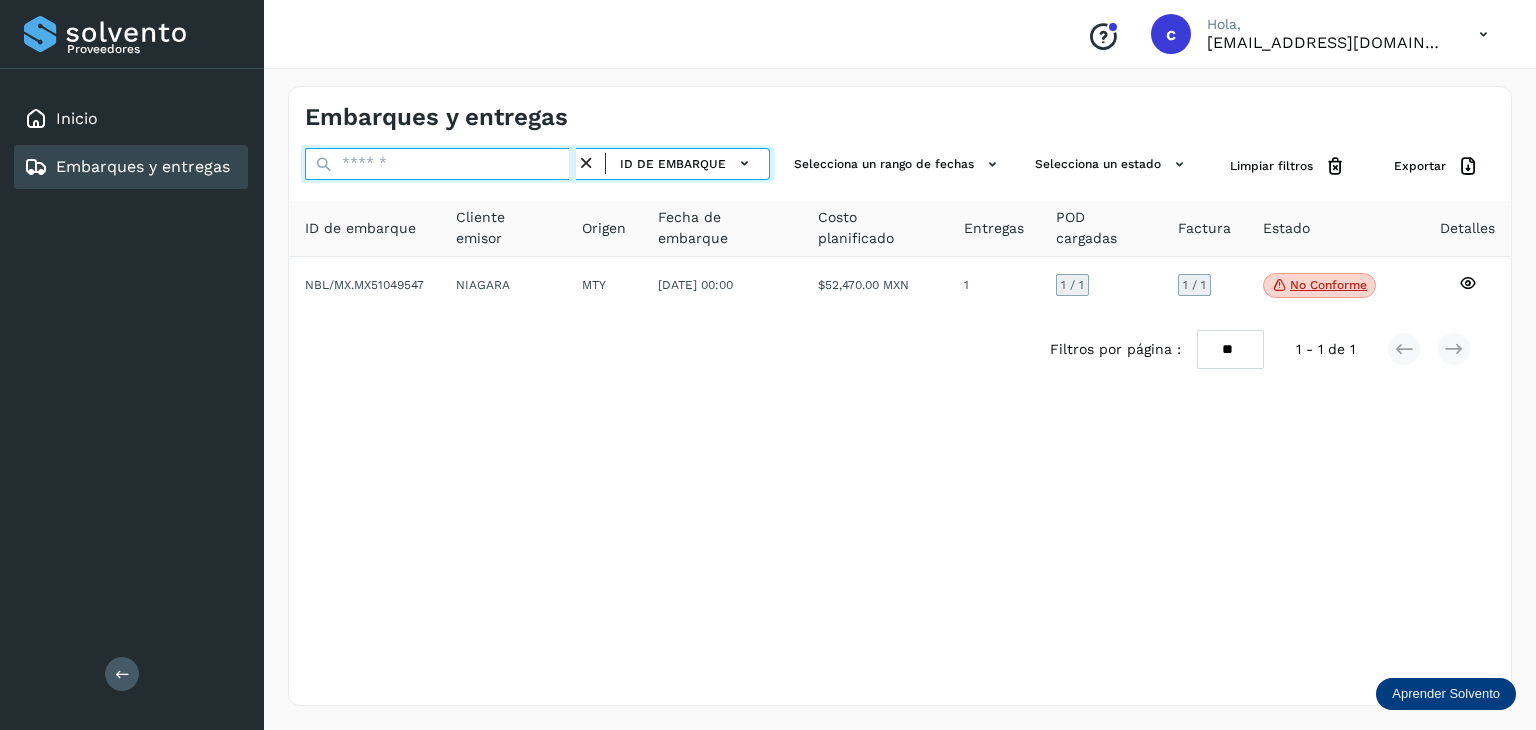 paste on "********" 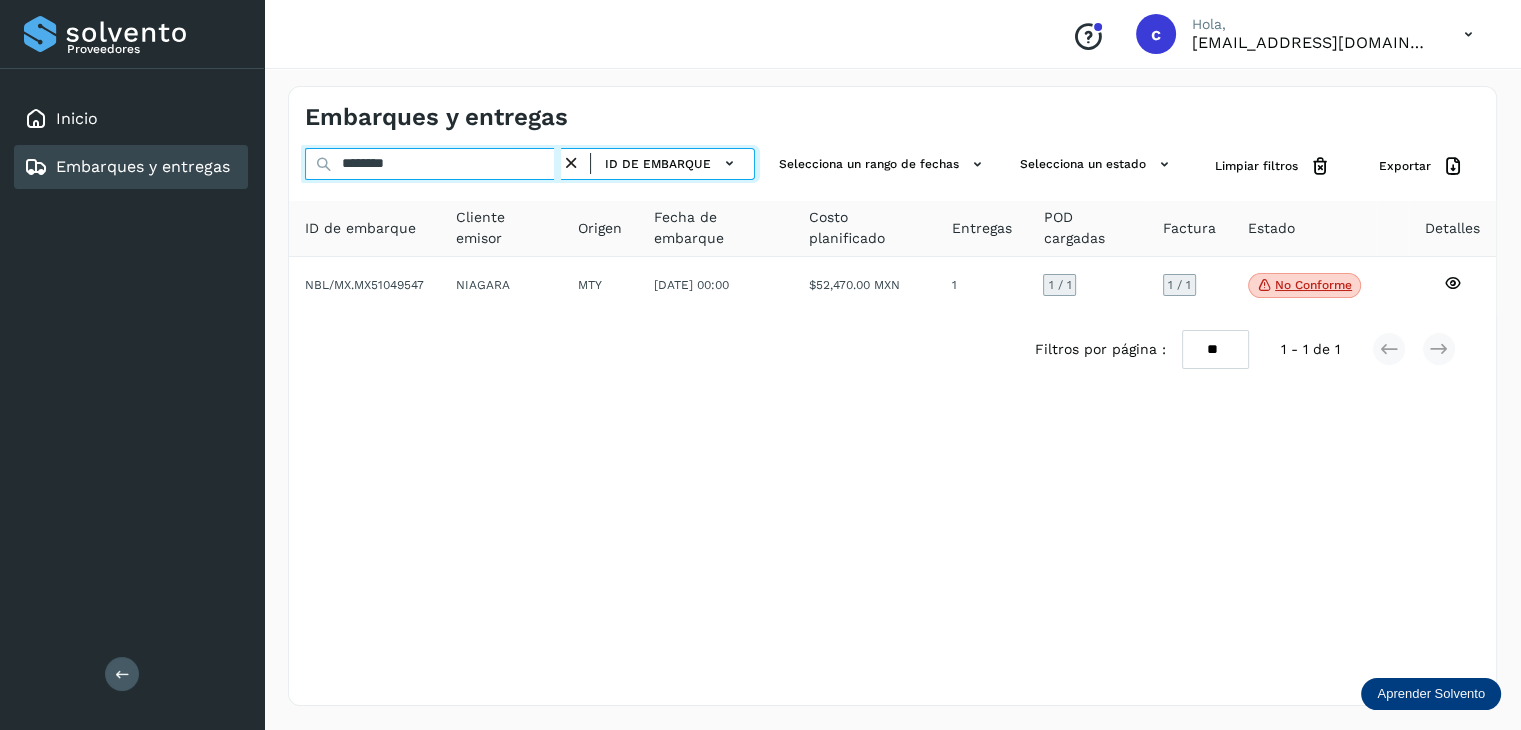 type on "********" 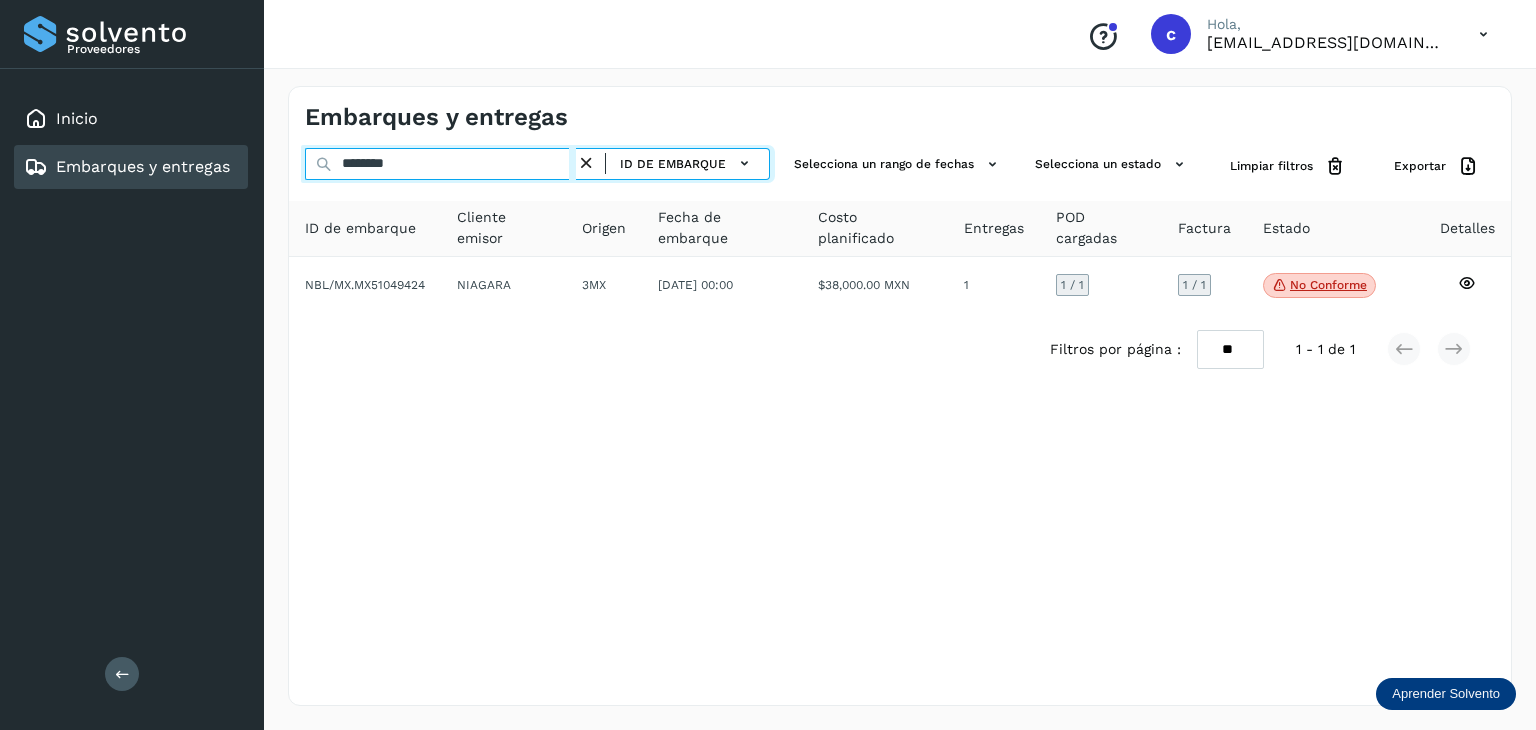 drag, startPoint x: 228, startPoint y: 145, endPoint x: 120, endPoint y: 183, distance: 114.49017 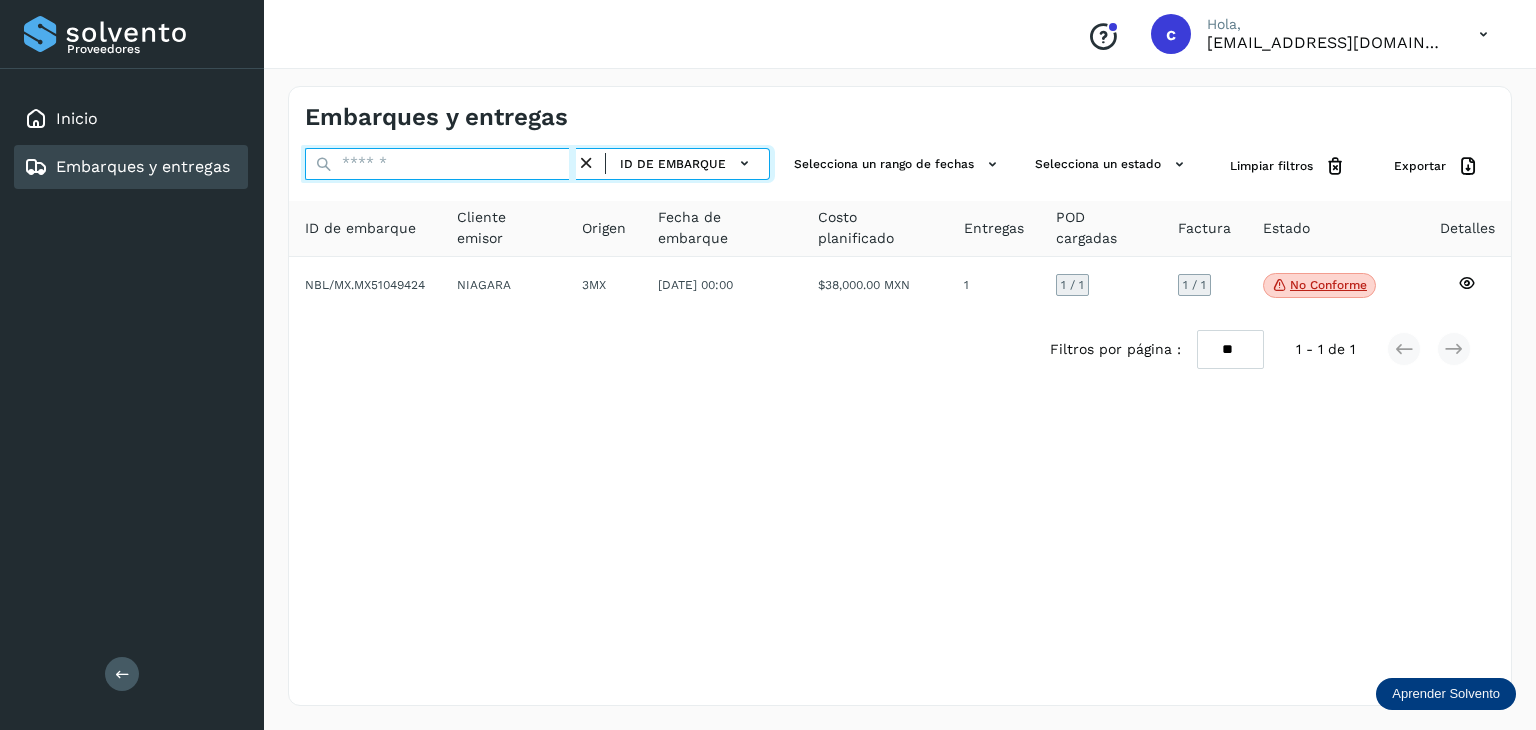 paste on "********" 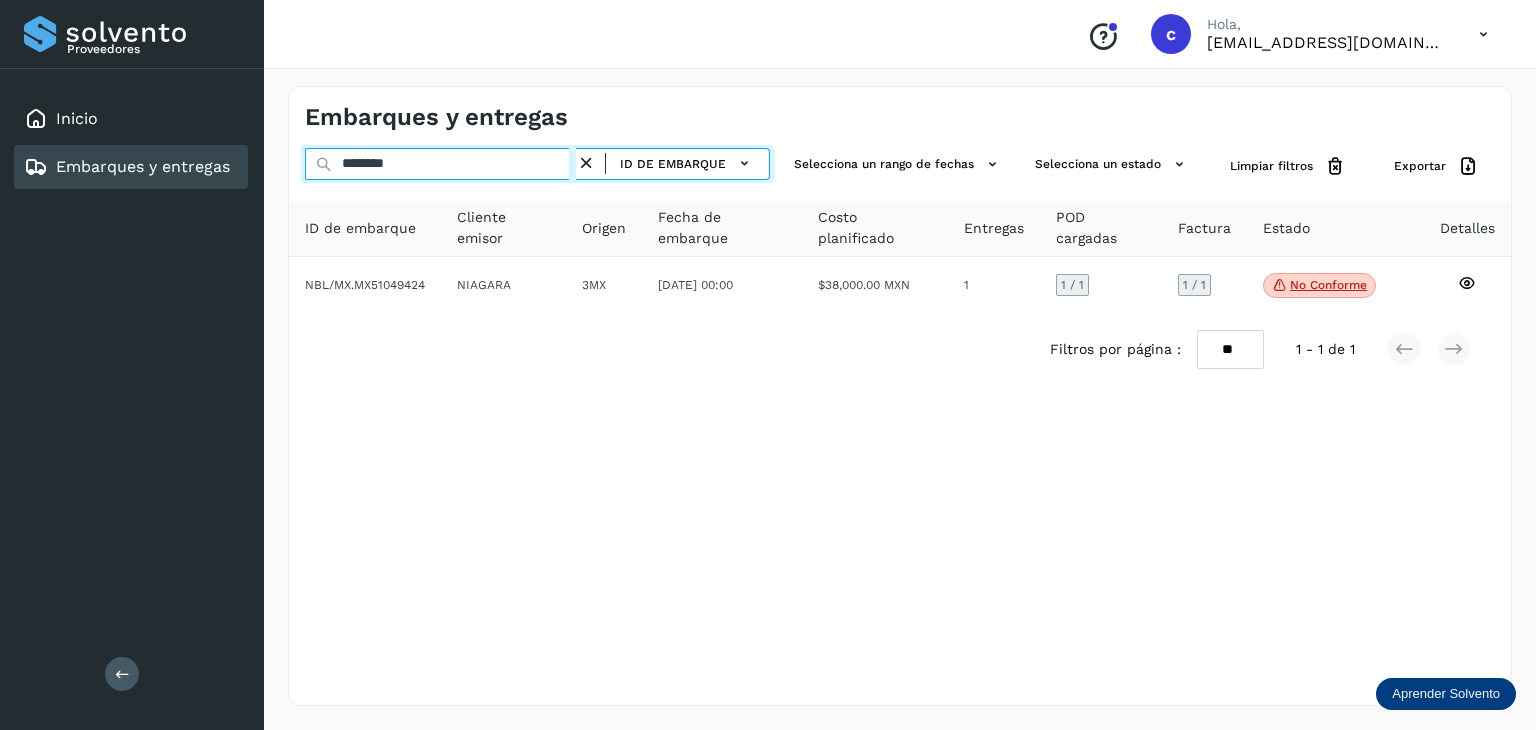 type on "********" 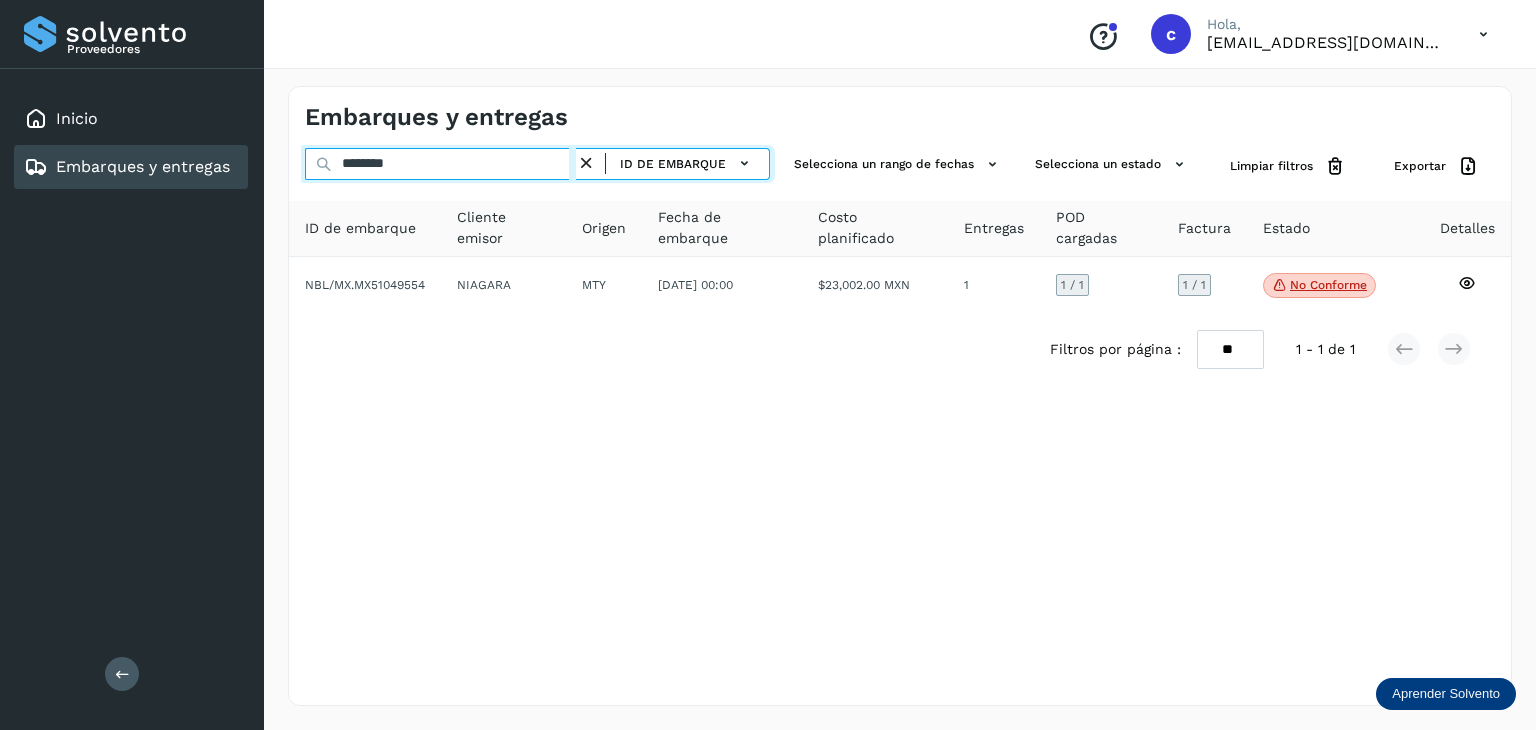 drag, startPoint x: 359, startPoint y: 161, endPoint x: 199, endPoint y: 191, distance: 162.78821 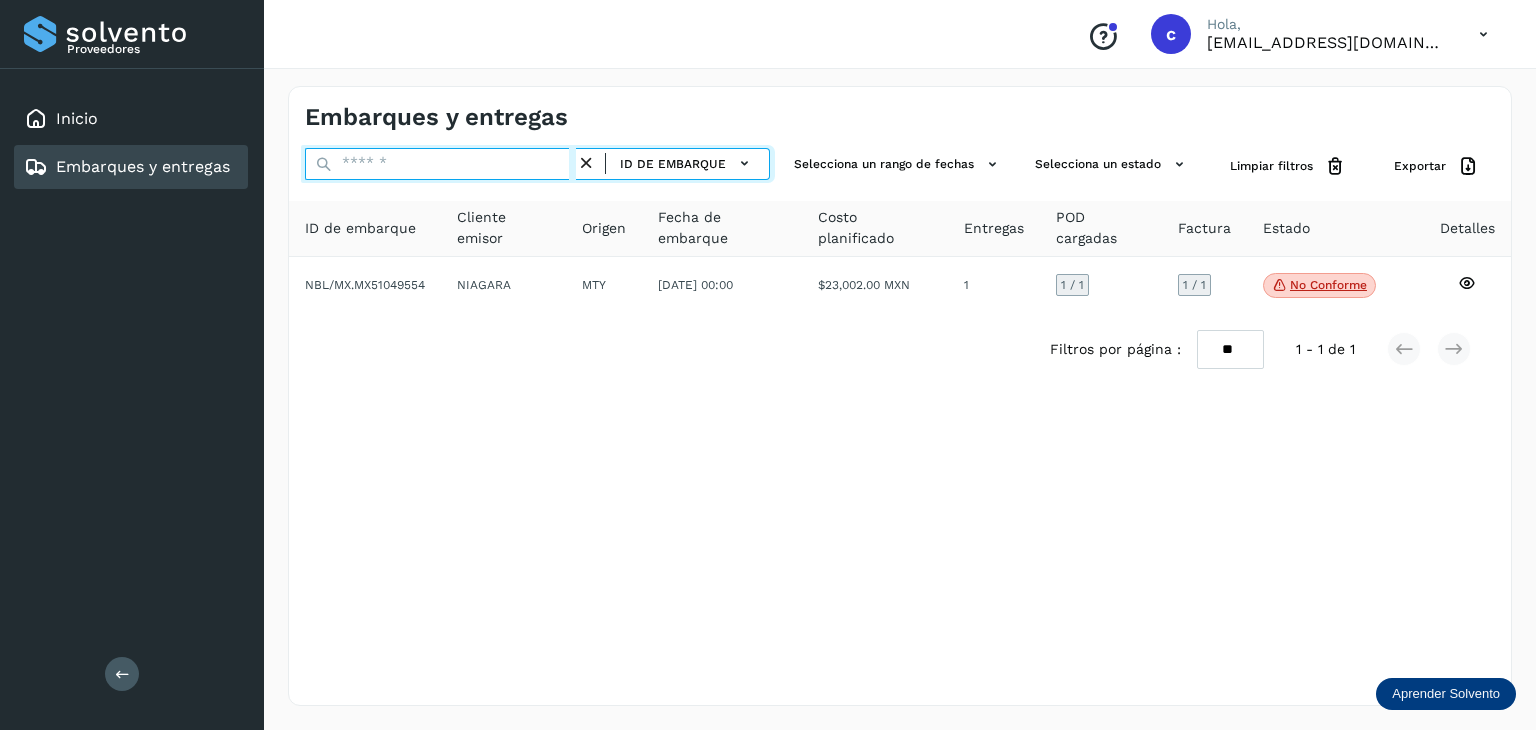 paste on "********" 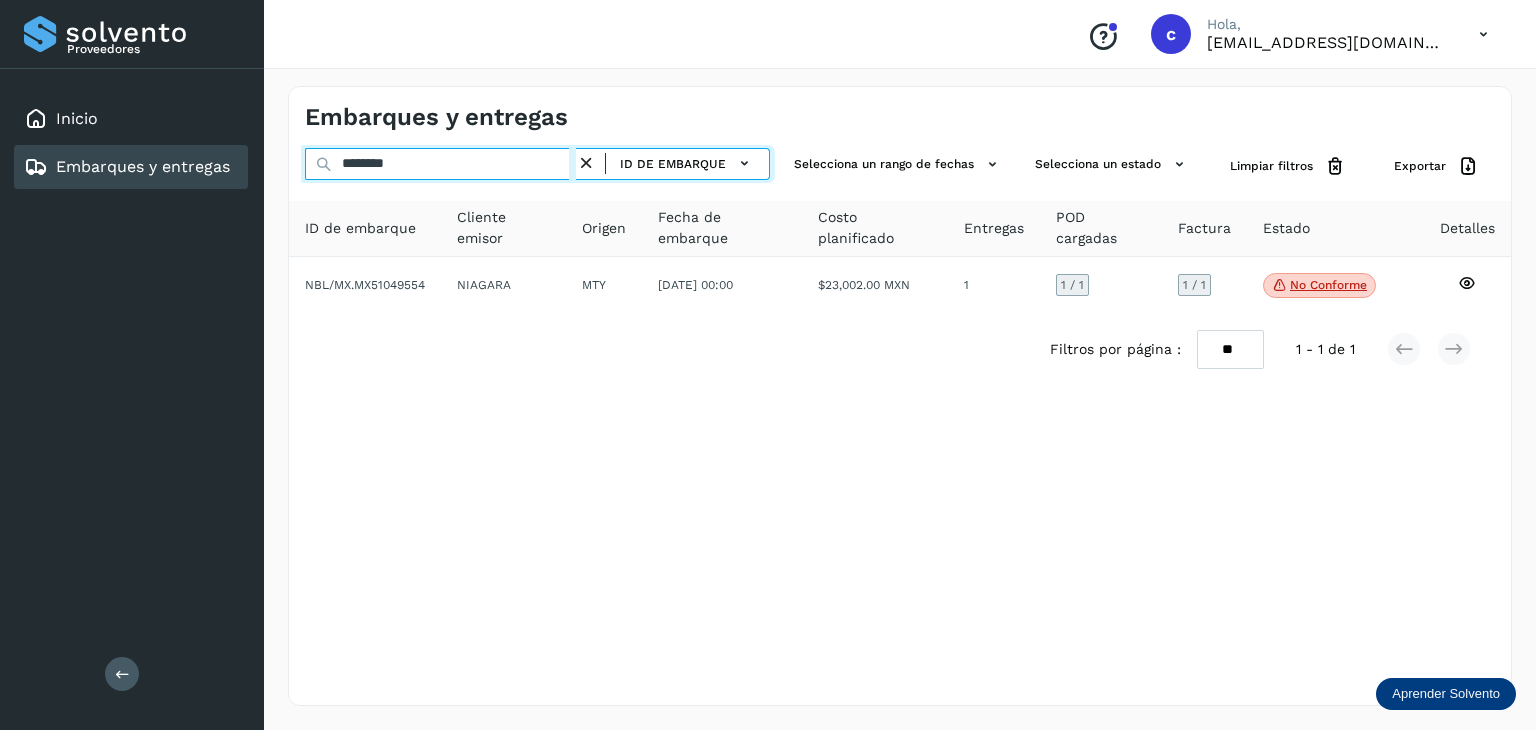 type on "********" 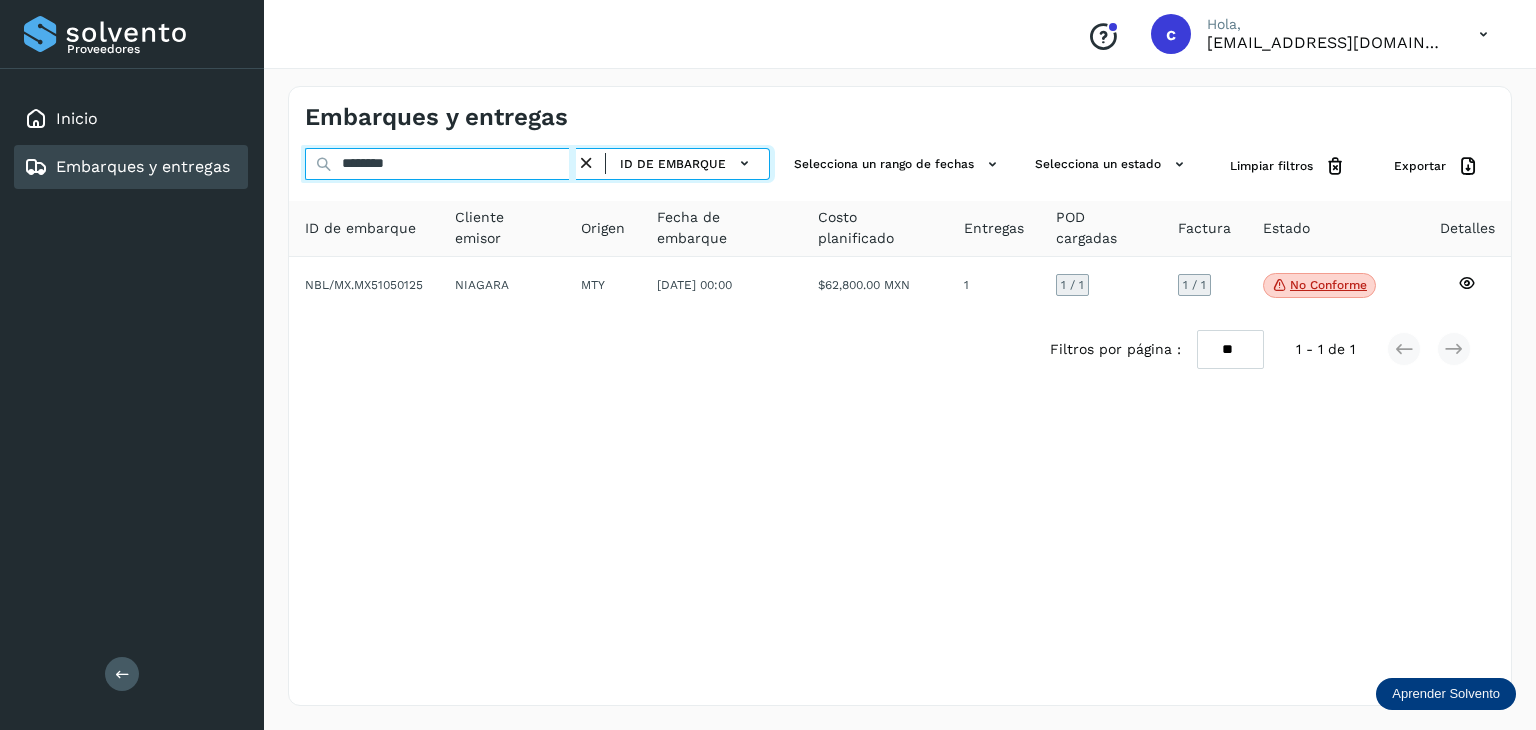 drag, startPoint x: 412, startPoint y: 161, endPoint x: 198, endPoint y: 217, distance: 221.20578 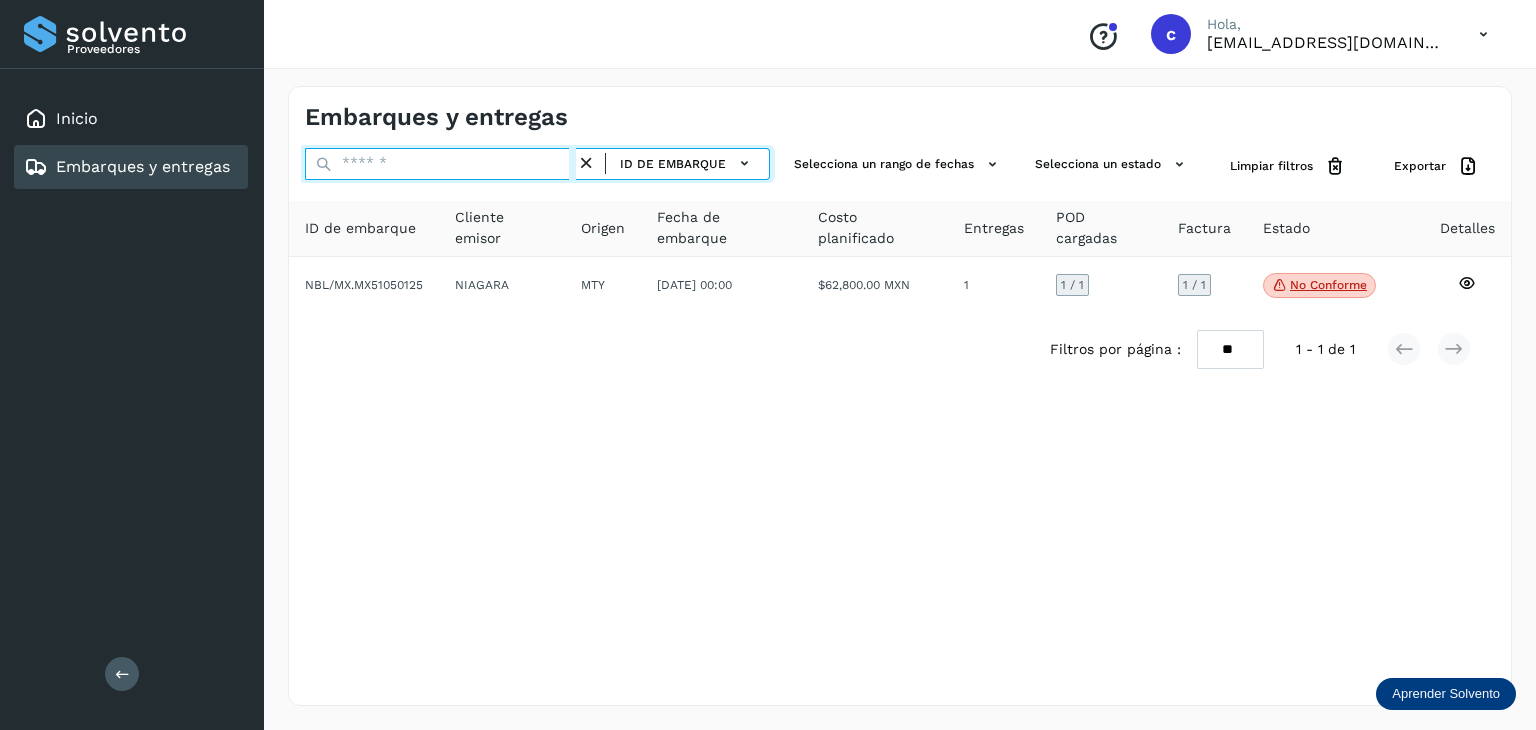 paste on "********" 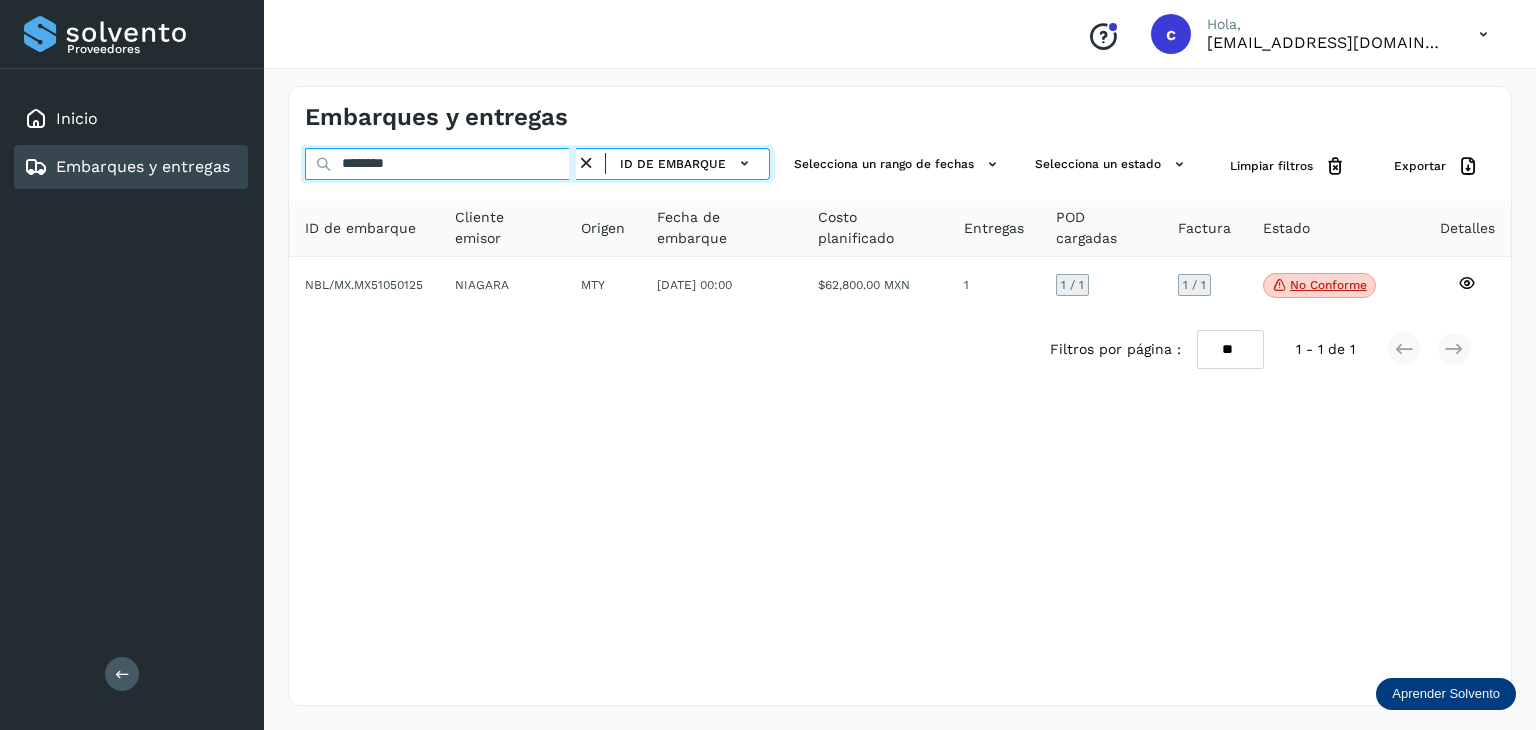 type on "********" 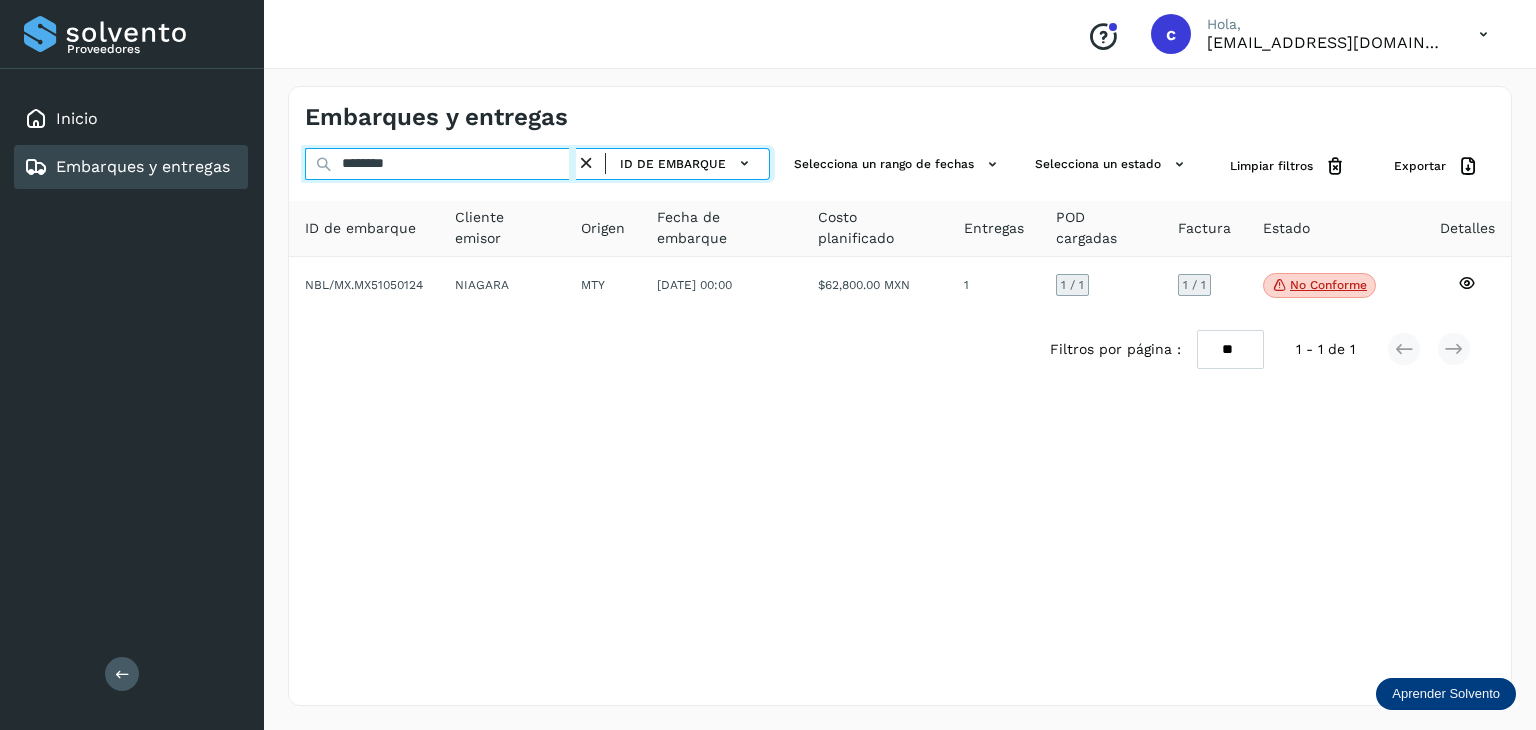 drag, startPoint x: 401, startPoint y: 159, endPoint x: 299, endPoint y: 197, distance: 108.84852 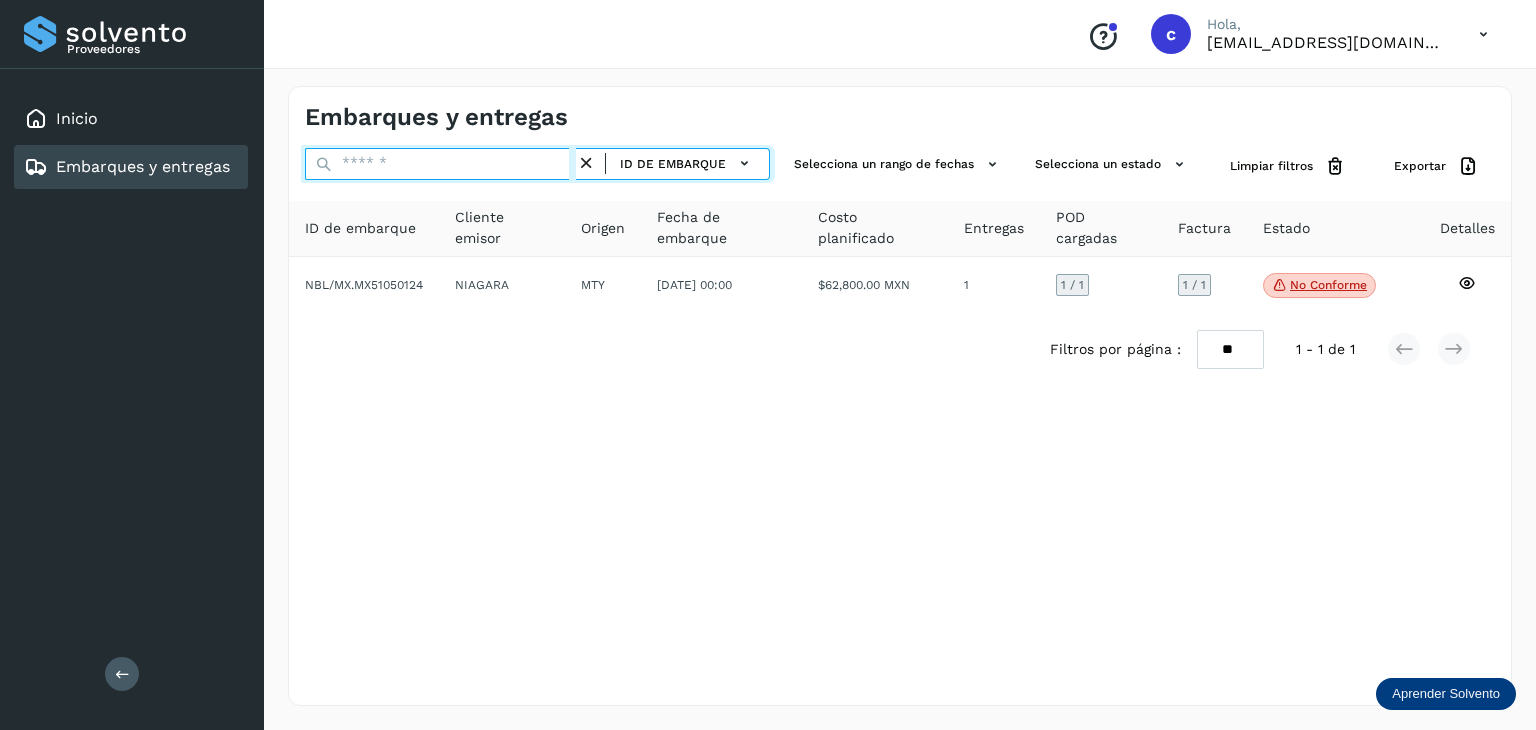 paste on "********" 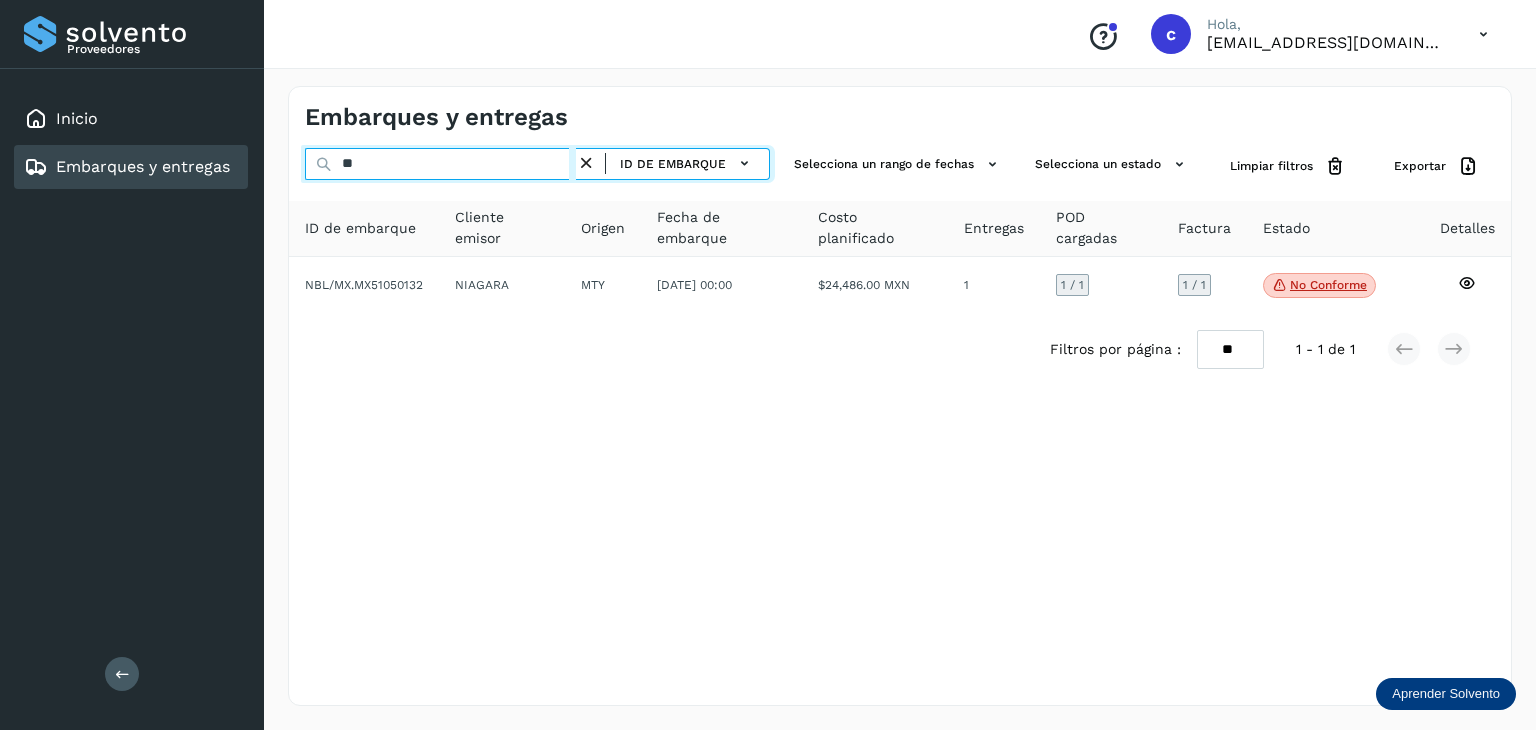 type on "*" 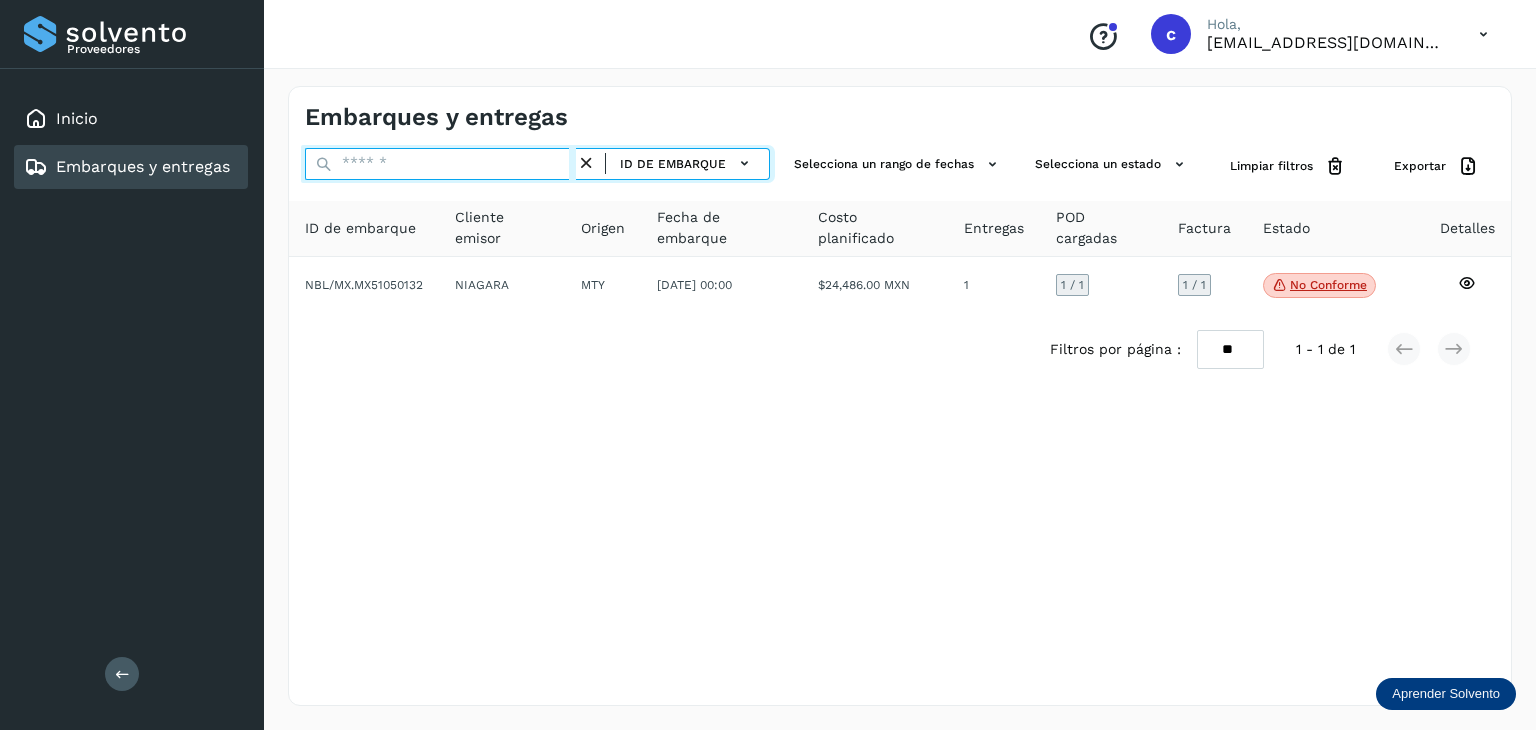 paste on "********" 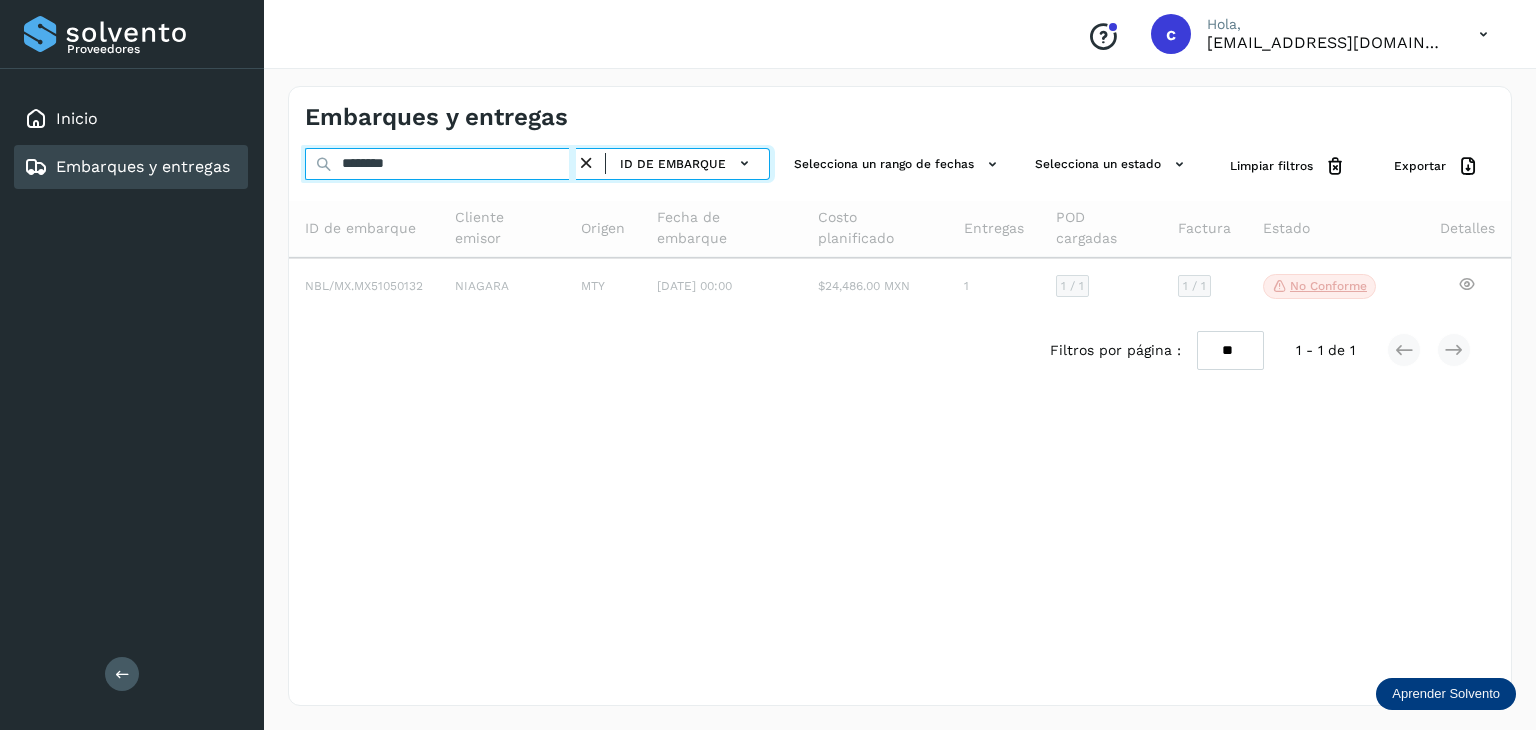 type on "********" 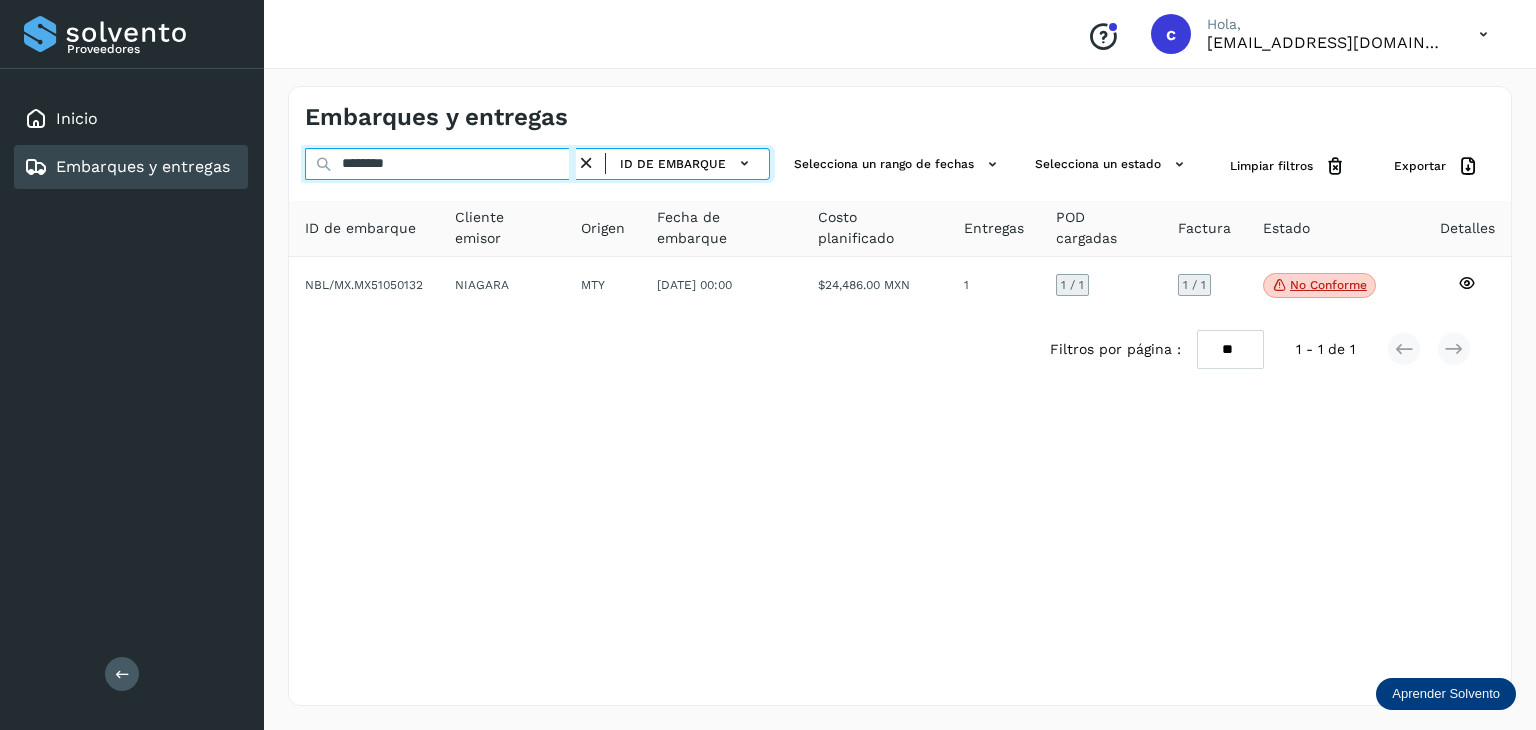 click on "Proveedores Inicio Embarques y entregas Salir
Conoce nuestros beneficios
c Hola, cuentasespeciales8_met@castores.com.mx Embarques y entregas ******** ID de embarque Selecciona un rango de fechas  Selecciona un estado Limpiar filtros Exportar ID de embarque Cliente emisor Origen Fecha de embarque Costo planificado Entregas POD cargadas Factura Estado Detalles NBL/MX.MX51050132 NIAGARA MTY 22/may/2025 00:00  $24,486.00 MXN  1 1  / 1 1 / 1 No conforme
Verifica el estado de la factura o entregas asociadas a este embarque
Filtros por página : ** ** ** 1 - 1 de 1" 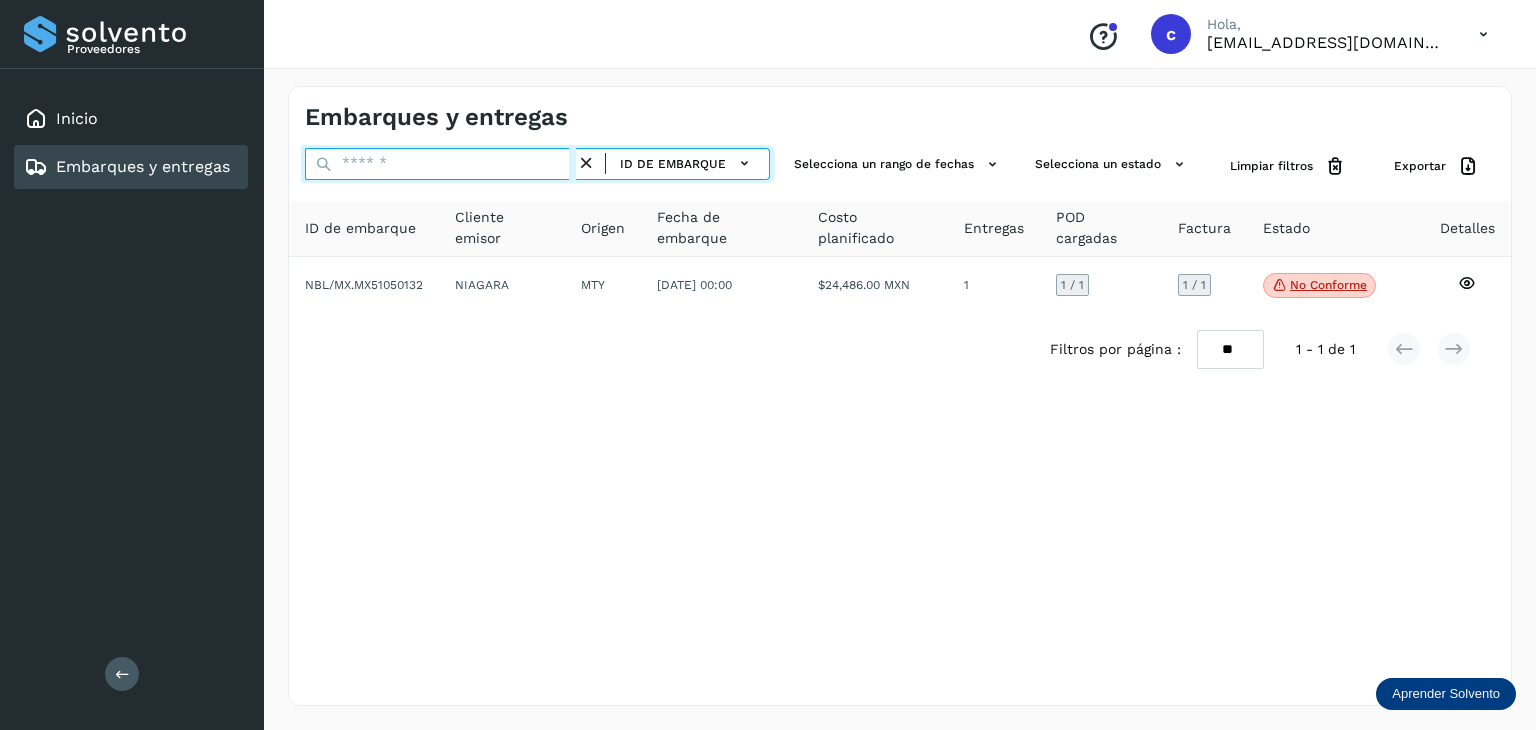 paste on "********" 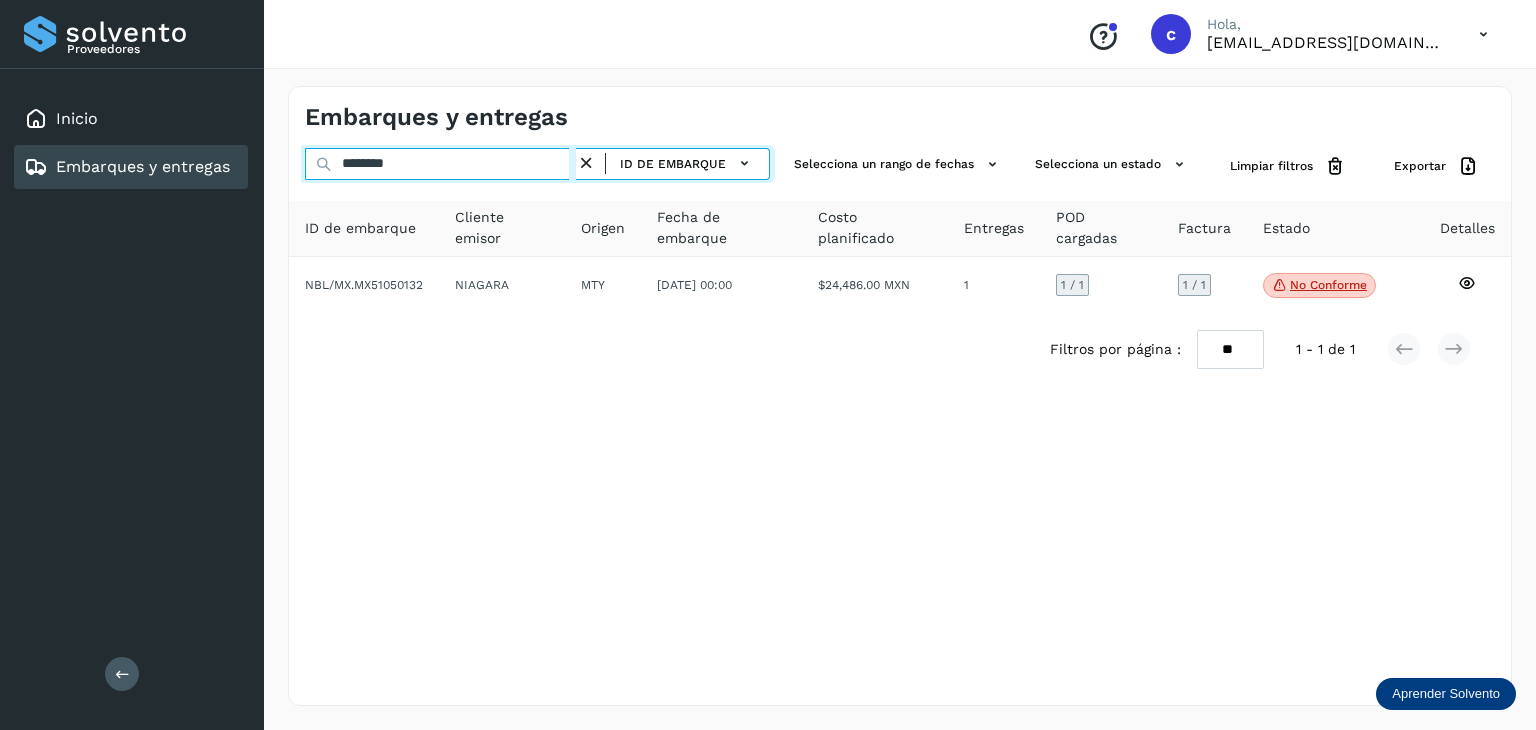 type on "********" 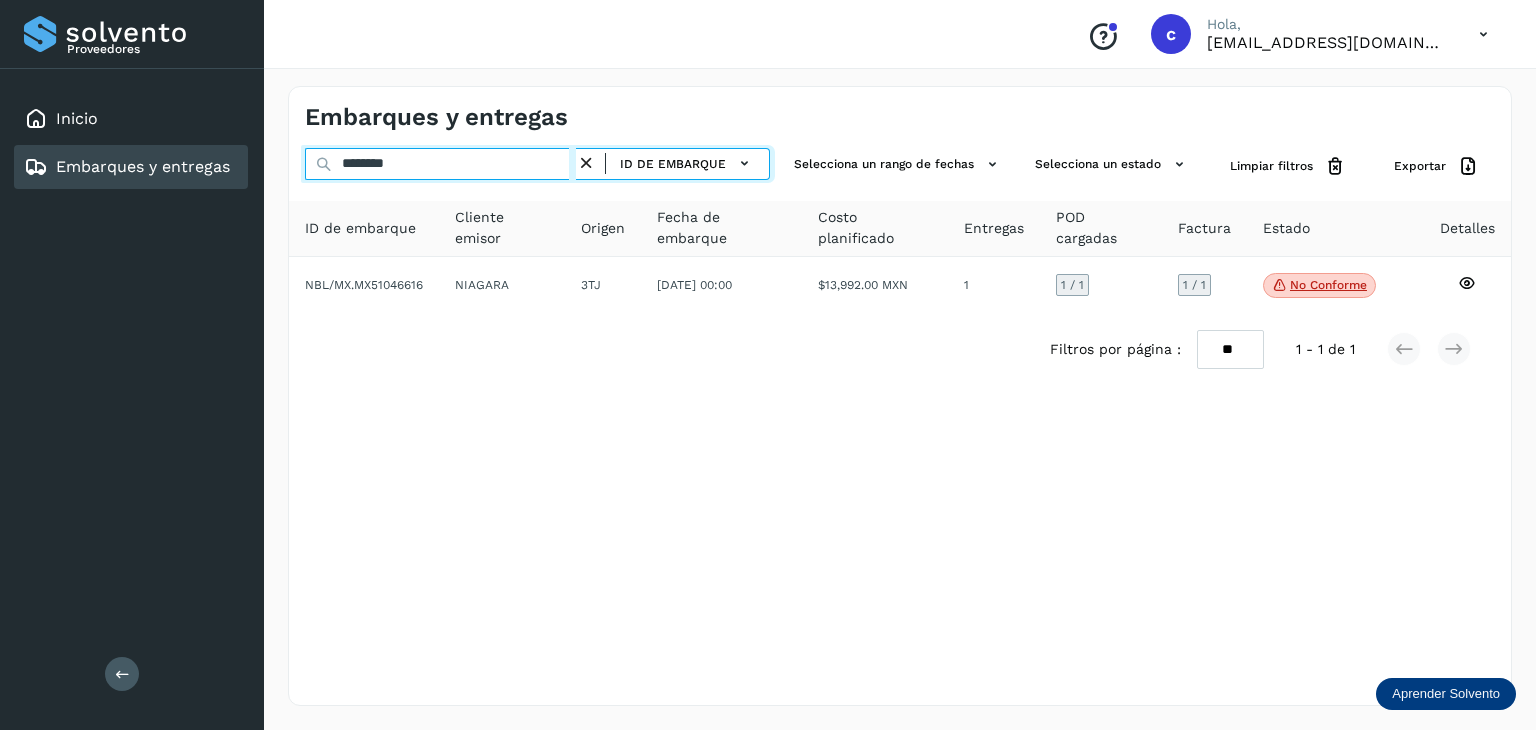 click on "Proveedores Inicio Embarques y entregas Salir
Conoce nuestros beneficios
c Hola, cuentasespeciales8_met@castores.com.mx Embarques y entregas ******** ID de embarque Selecciona un rango de fechas  Selecciona un estado Limpiar filtros Exportar ID de embarque Cliente emisor Origen Fecha de embarque Costo planificado Entregas POD cargadas Factura Estado Detalles NBL/MX.MX51046616 NIAGARA 3TJ 22/may/2025 00:00  $13,992.00 MXN  1 1  / 1 1 / 1 No conforme
Verifica el estado de la factura o entregas asociadas a este embarque
Filtros por página : ** ** ** 1 - 1 de 1" 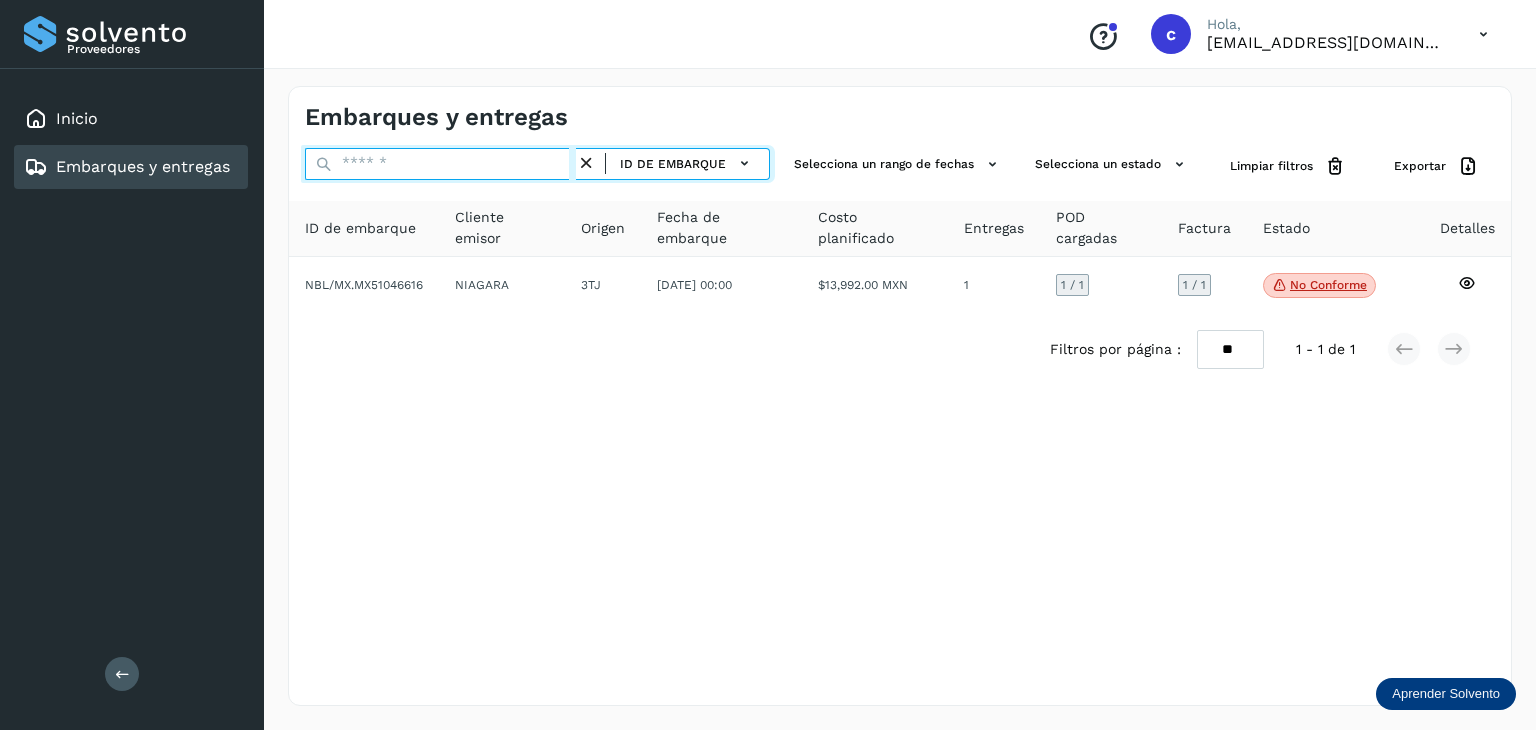 paste on "********" 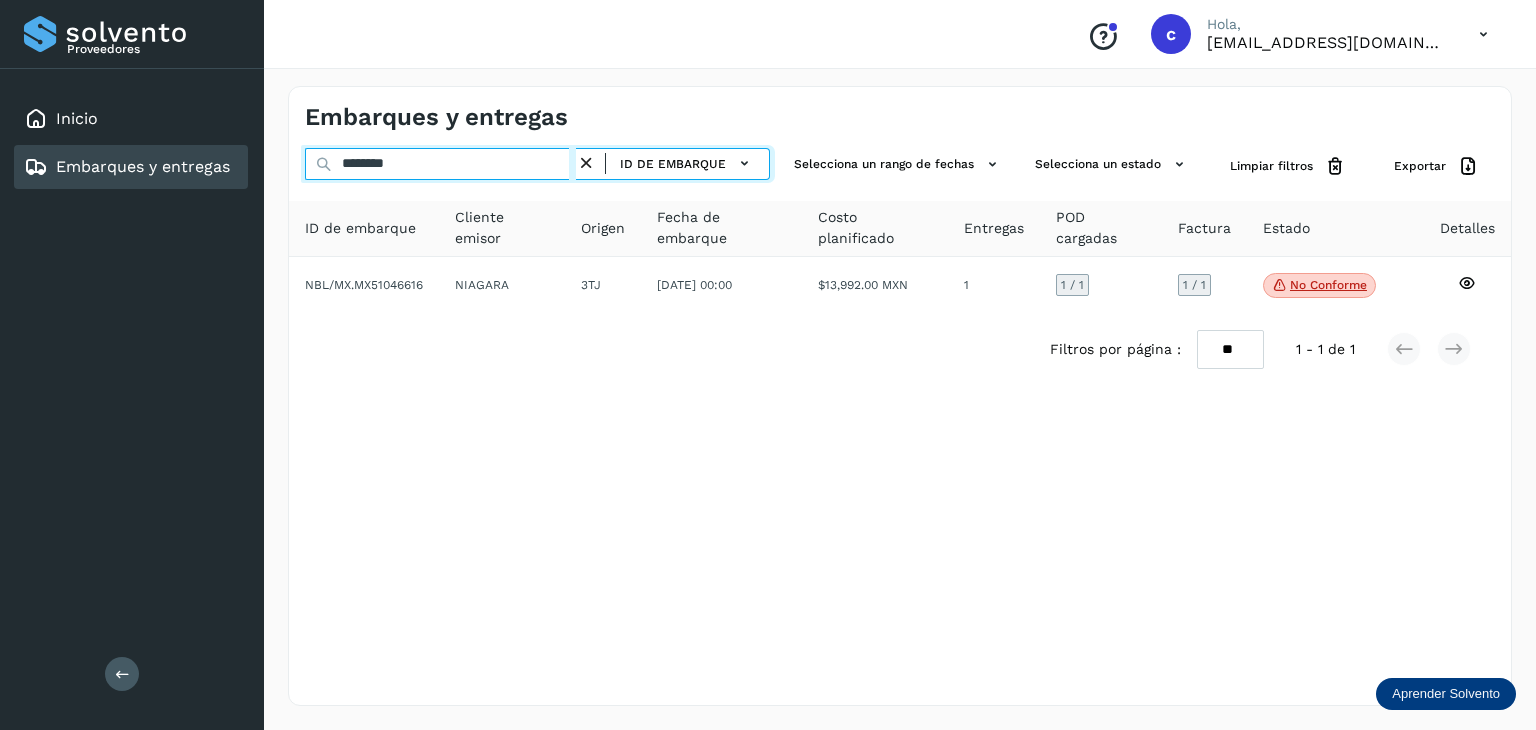 type on "********" 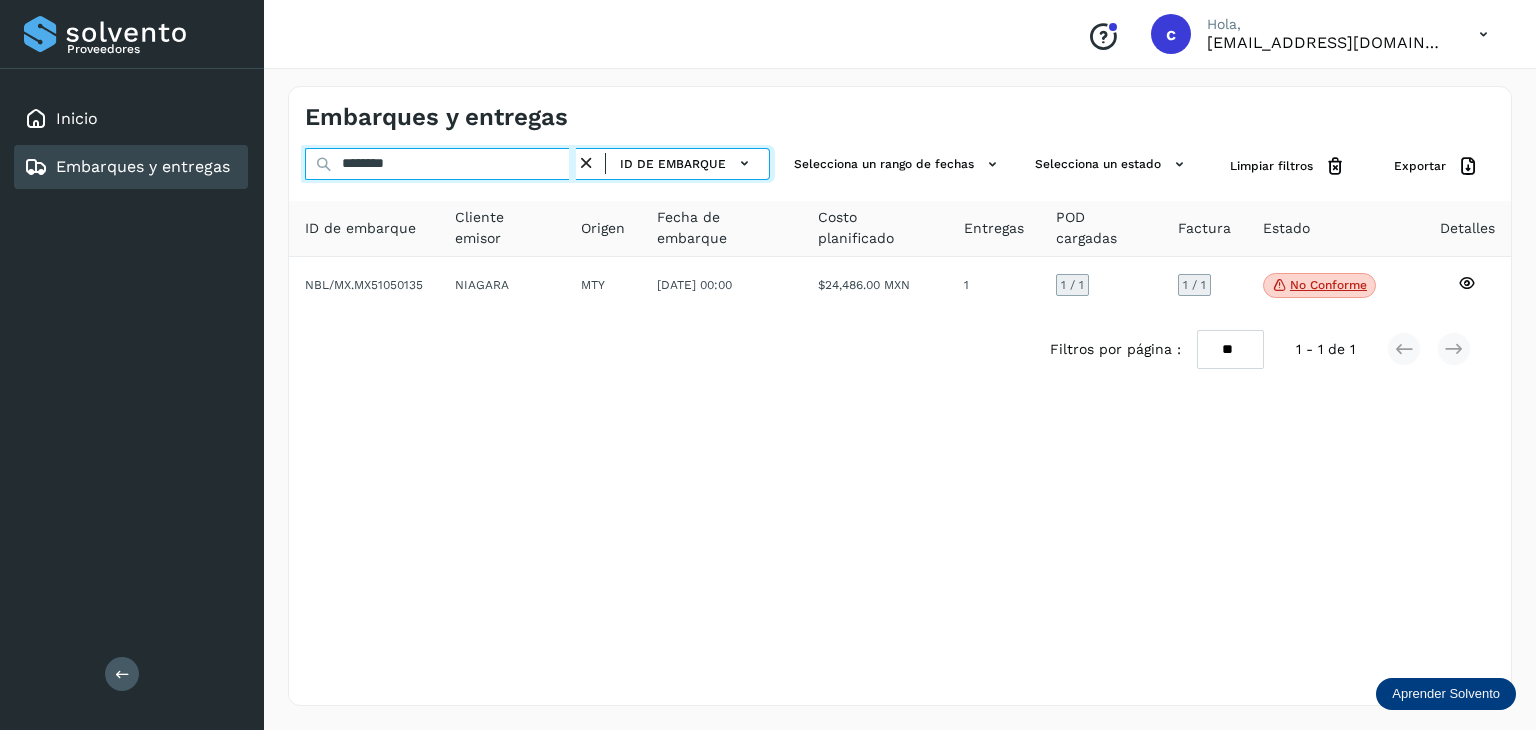 drag, startPoint x: 361, startPoint y: 167, endPoint x: 11, endPoint y: 209, distance: 352.511 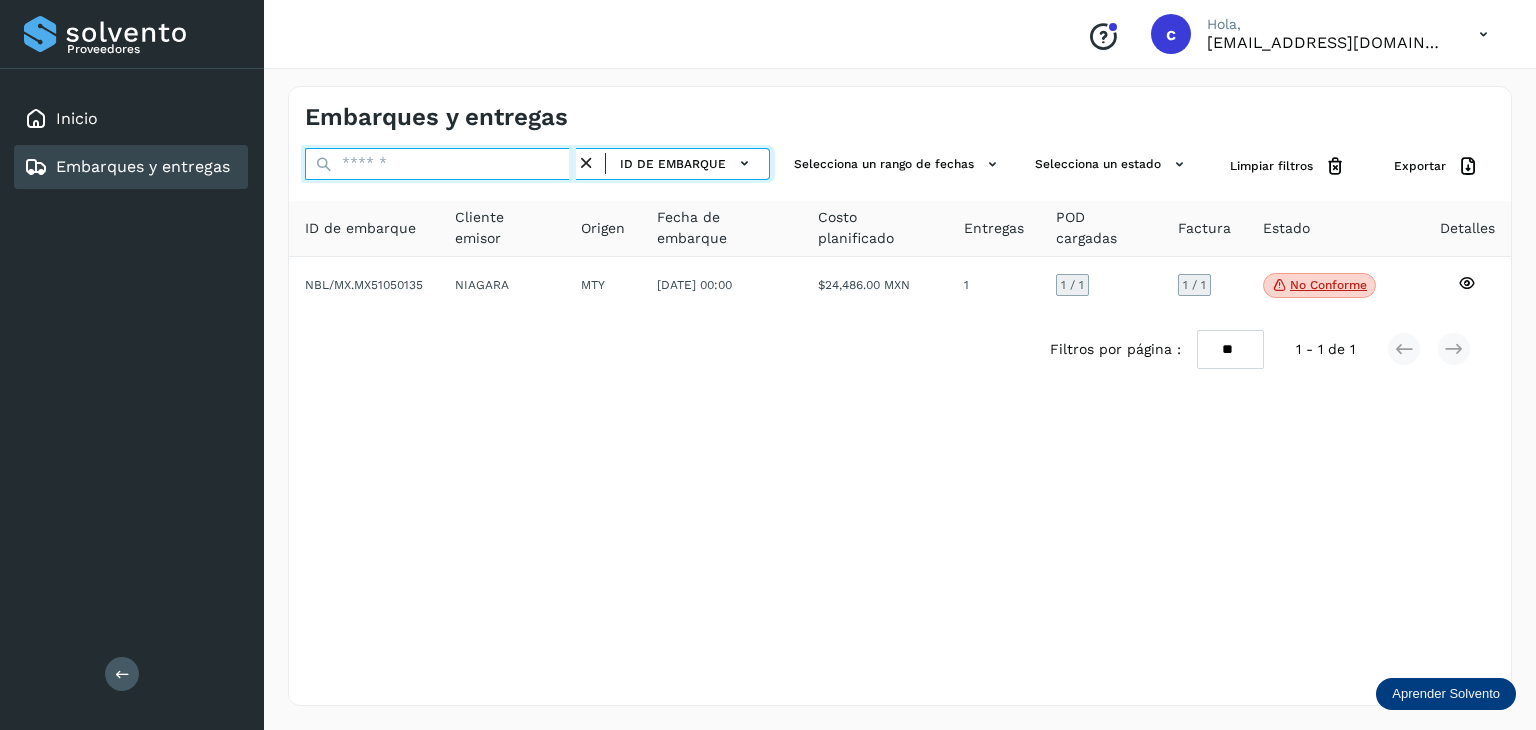 paste on "********" 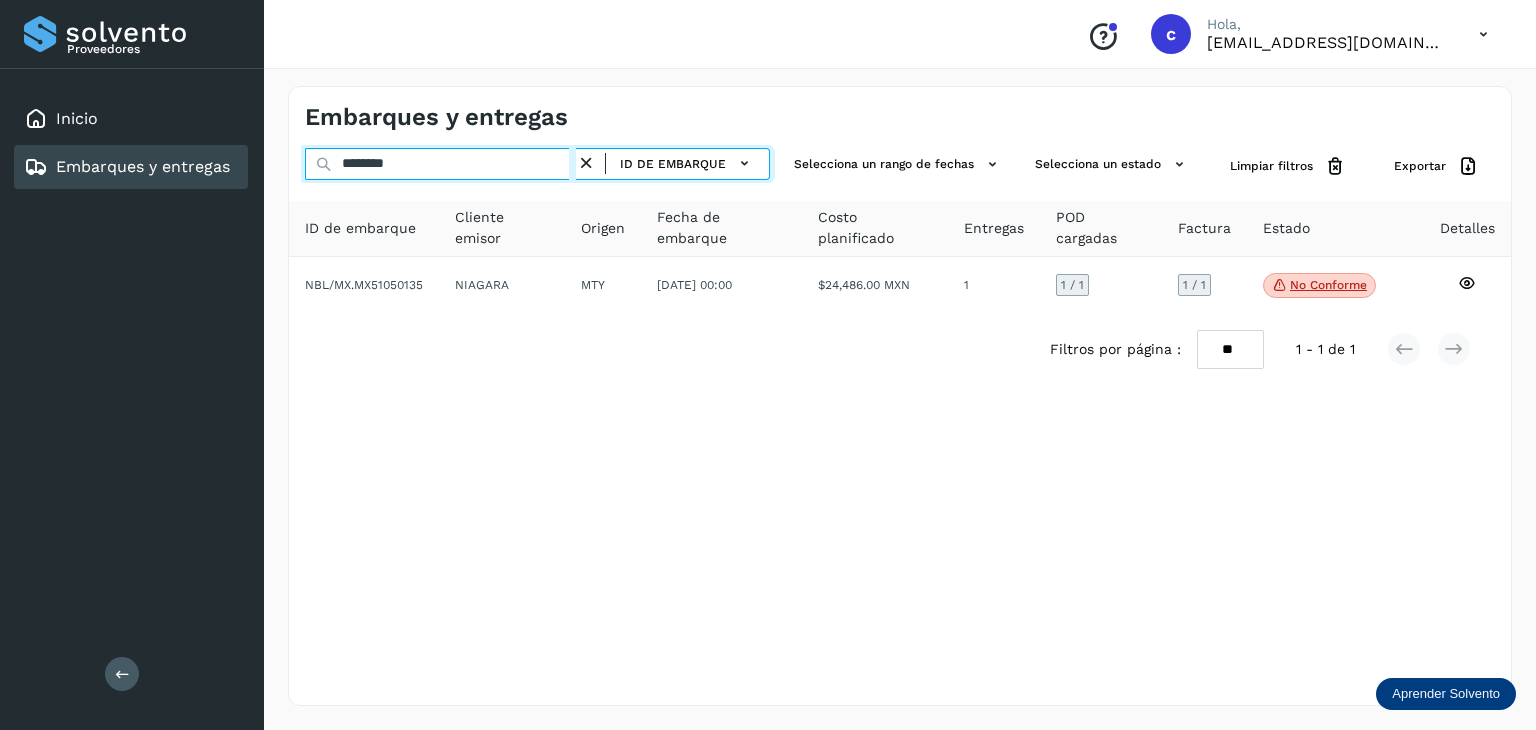 type on "********" 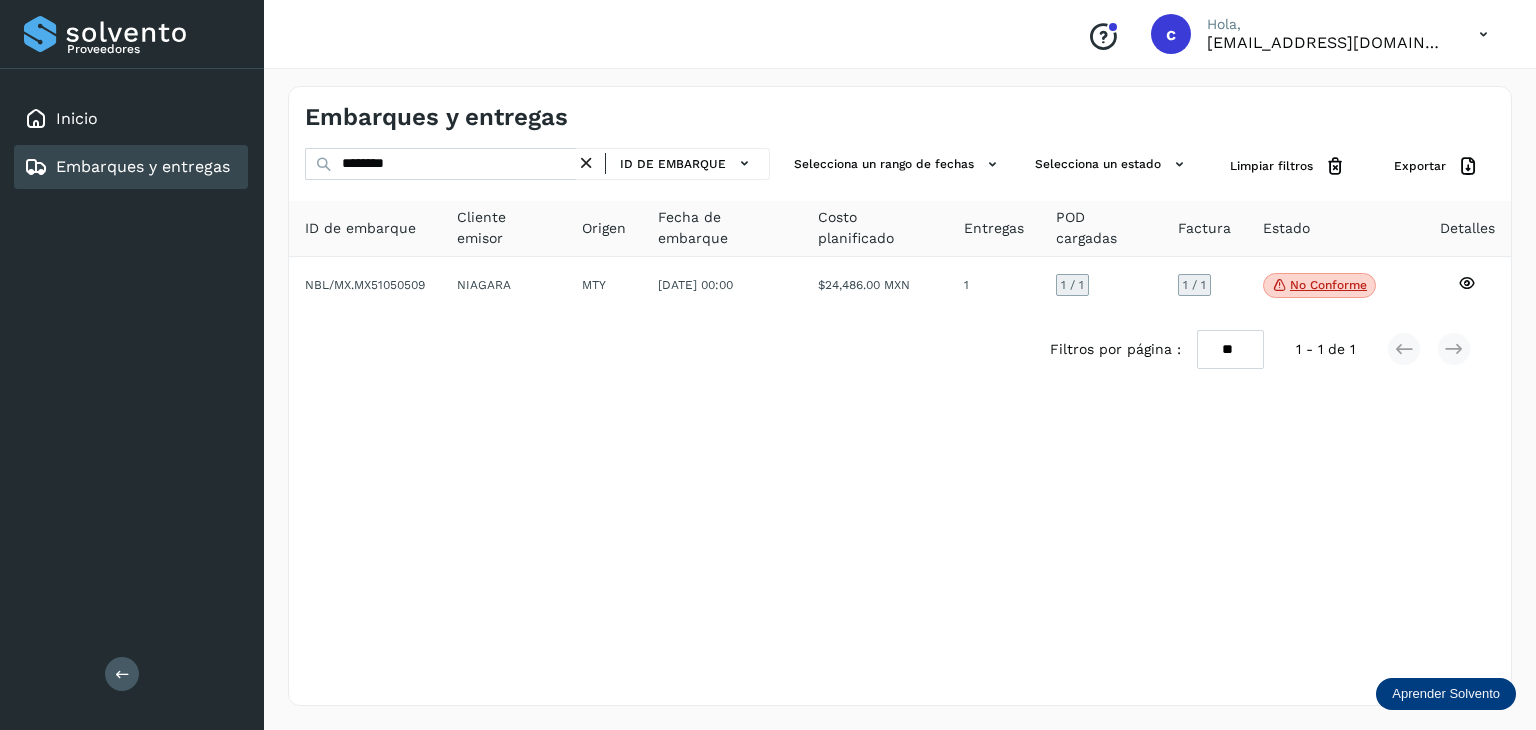 click on "Proveedores Inicio Embarques y entregas Salir
Conoce nuestros beneficios
c Hola, cuentasespeciales8_met@castores.com.mx Embarques y entregas ******** ID de embarque Selecciona un rango de fechas  Selecciona un estado Limpiar filtros Exportar ID de embarque Cliente emisor Origen Fecha de embarque Costo planificado Entregas POD cargadas Factura Estado Detalles NBL/MX.MX51050509 NIAGARA MTY 23/may/2025 00:00  $24,486.00 MXN  1 1  / 1 1 / 1 No conforme
Verifica el estado de la factura o entregas asociadas a este embarque
Filtros por página : ** ** ** 1 - 1 de 1" 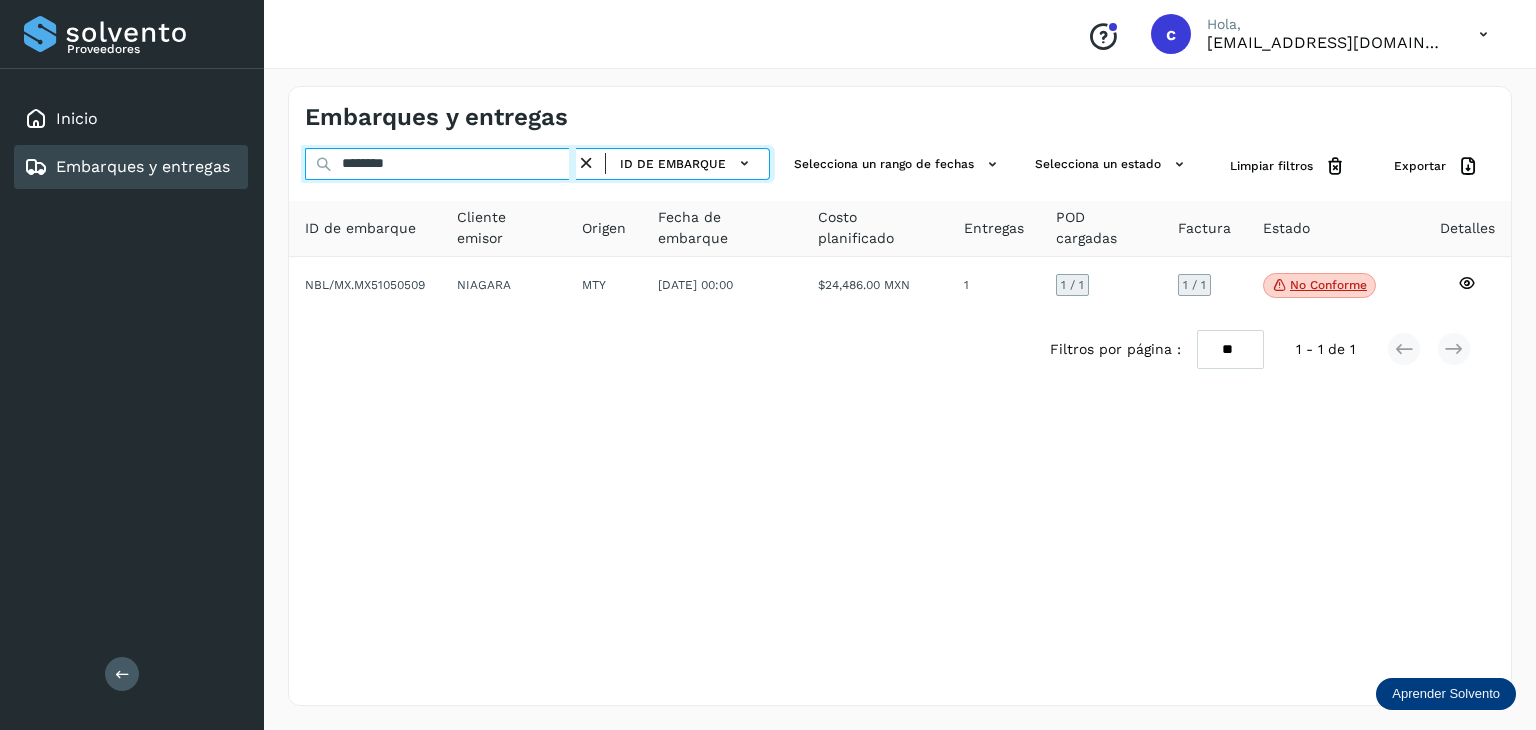 drag, startPoint x: 419, startPoint y: 165, endPoint x: 247, endPoint y: 164, distance: 172.00291 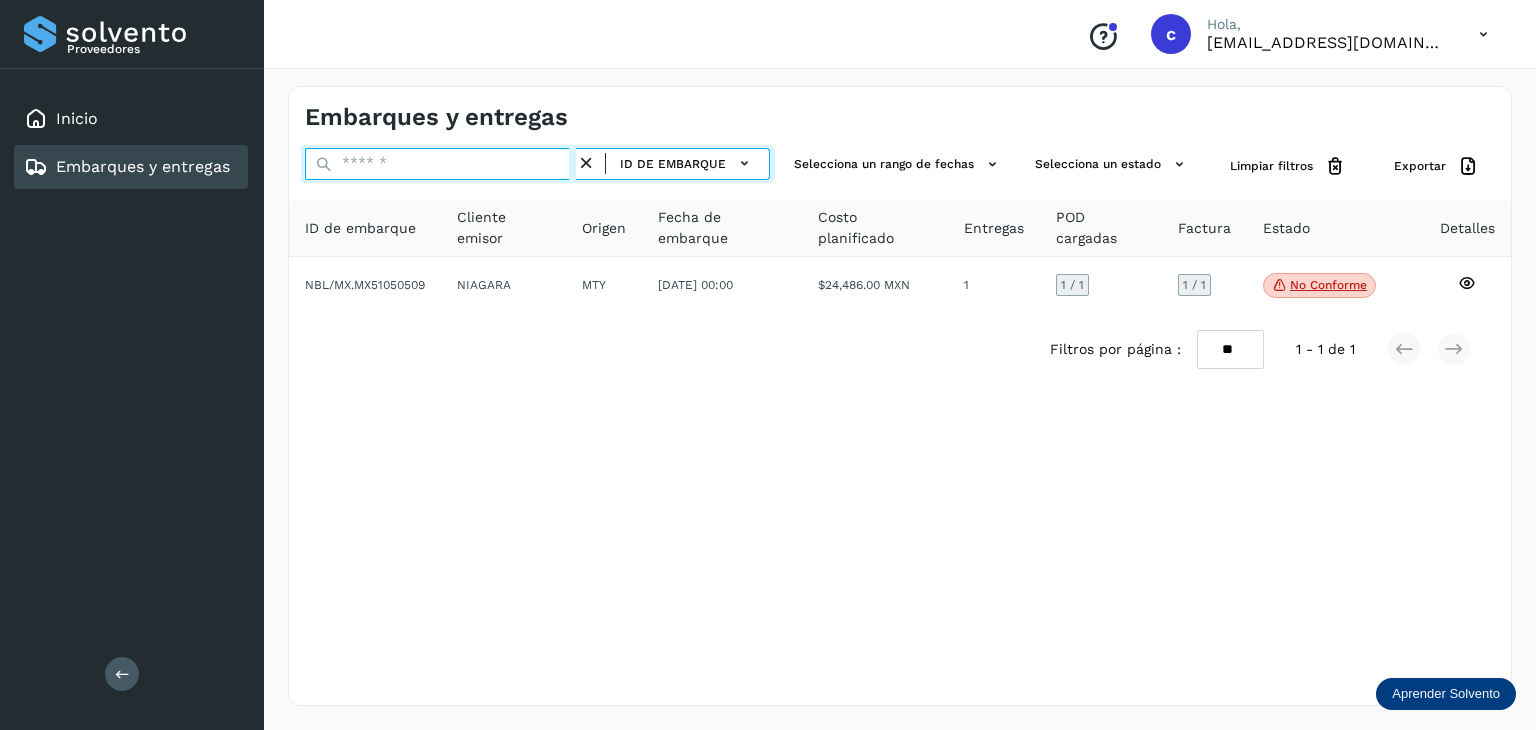 paste on "********" 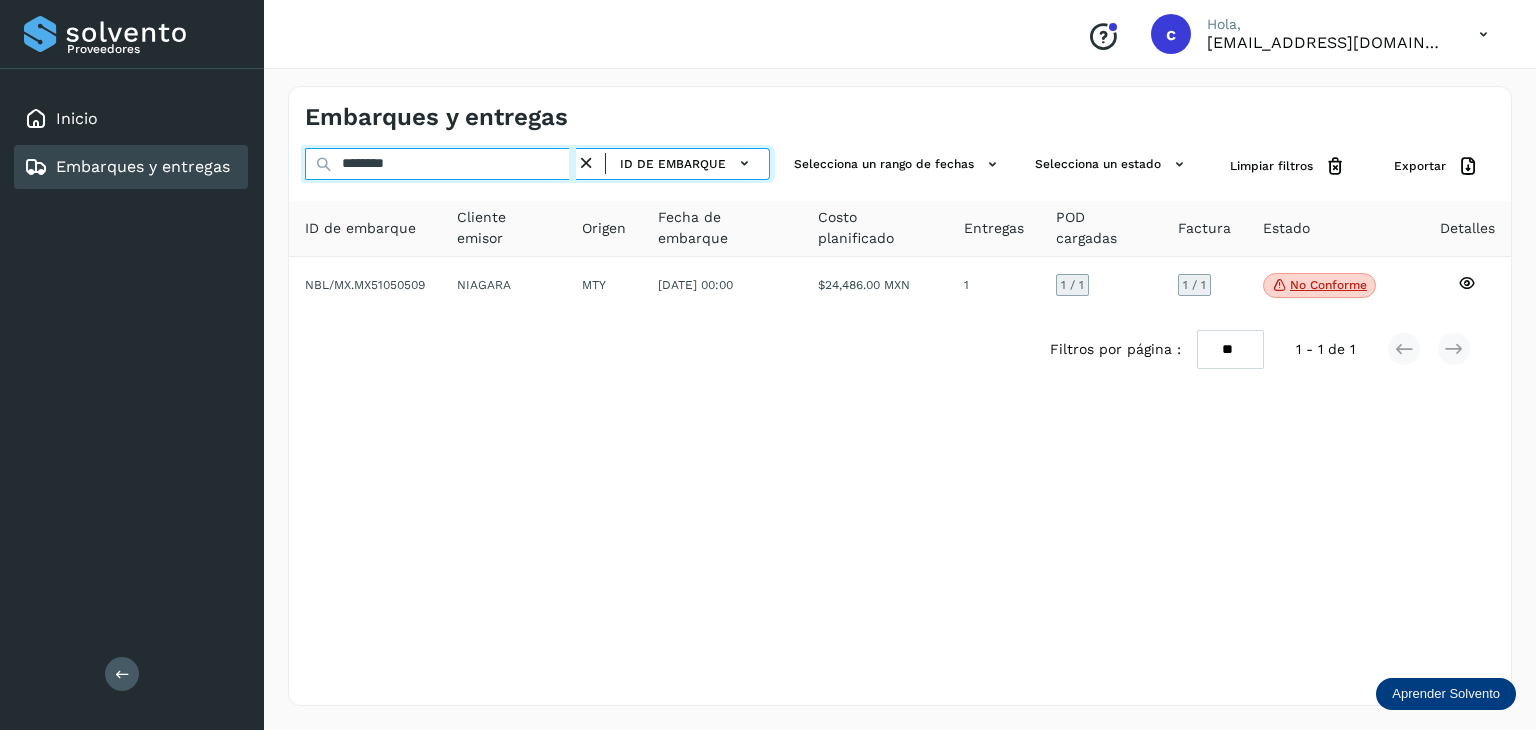 type on "********" 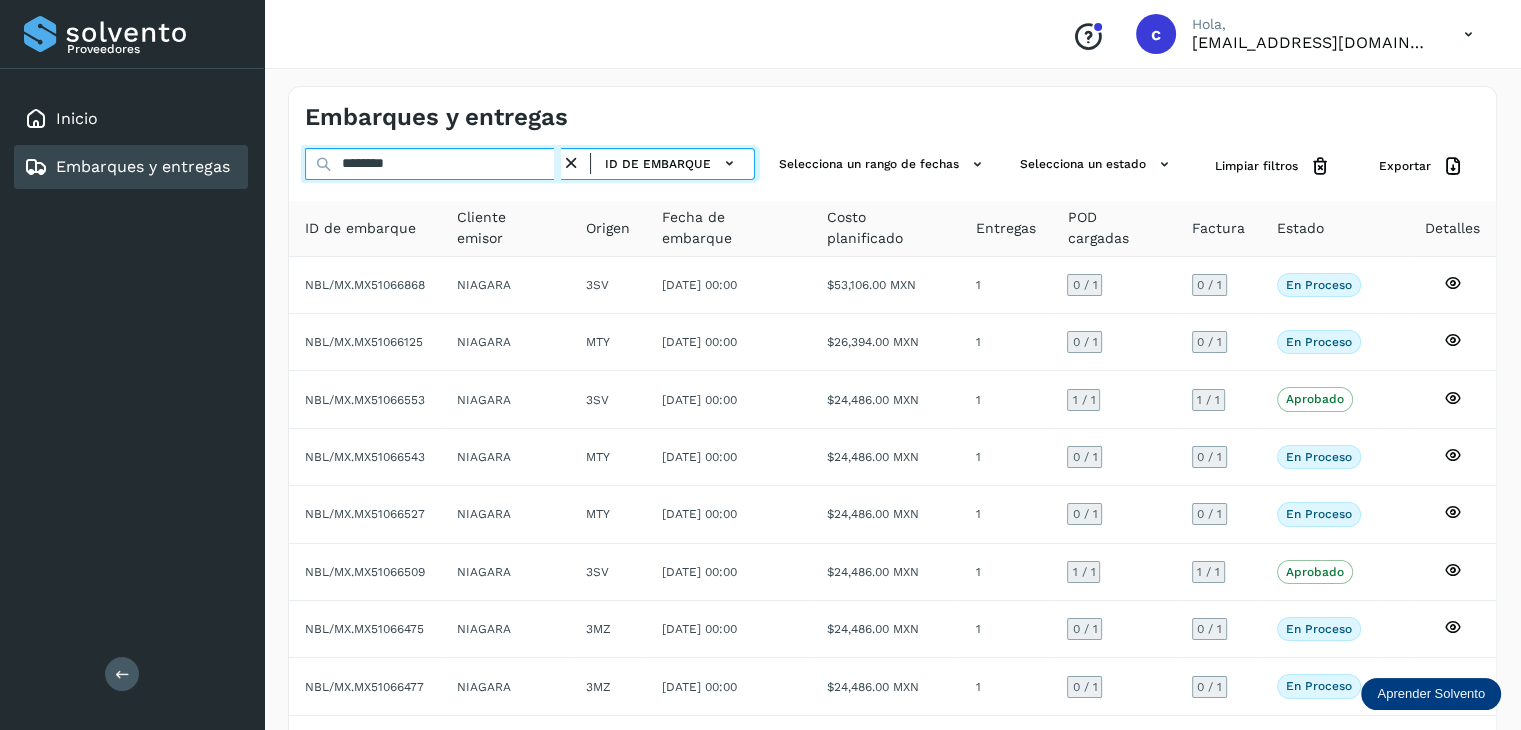 drag, startPoint x: 247, startPoint y: 144, endPoint x: 168, endPoint y: 176, distance: 85.23497 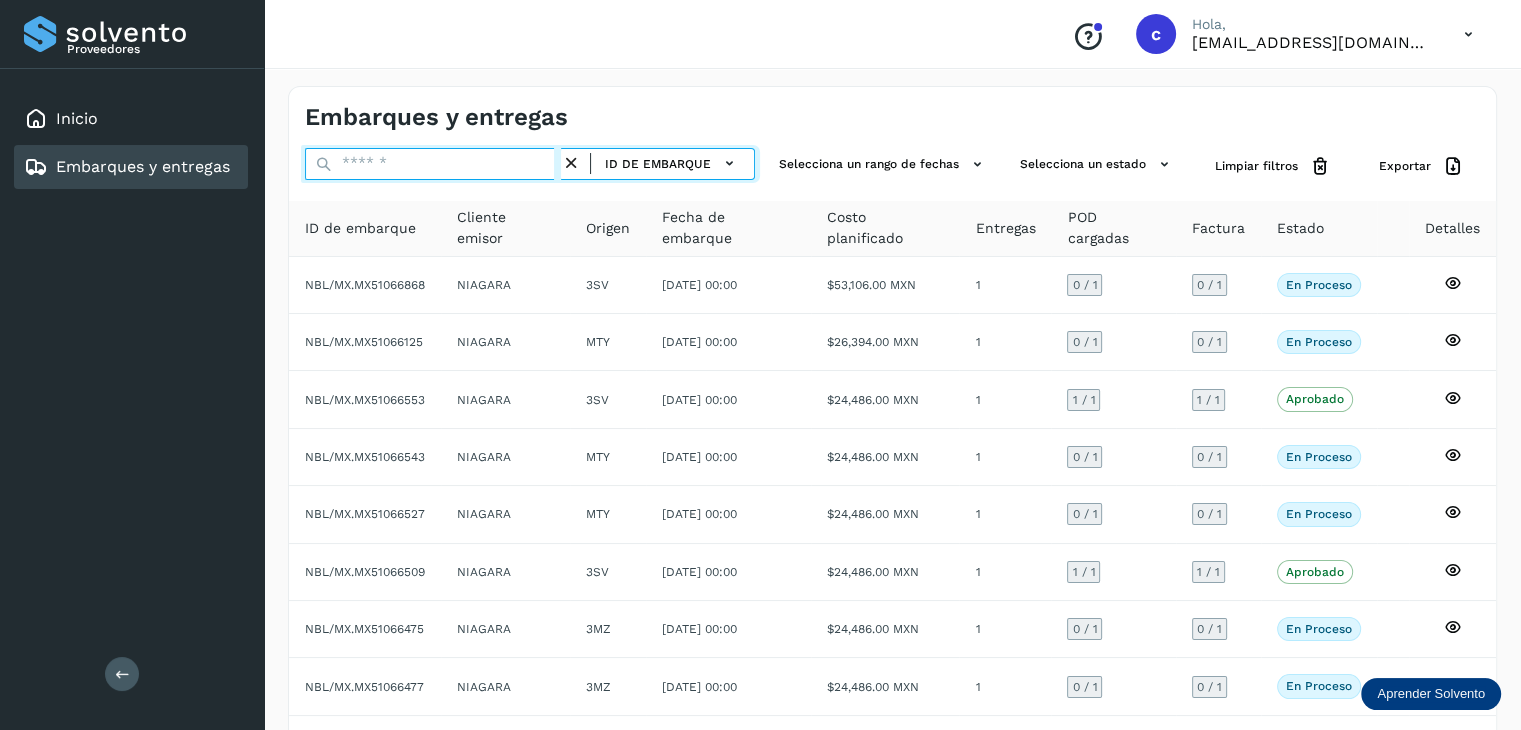 paste on "********" 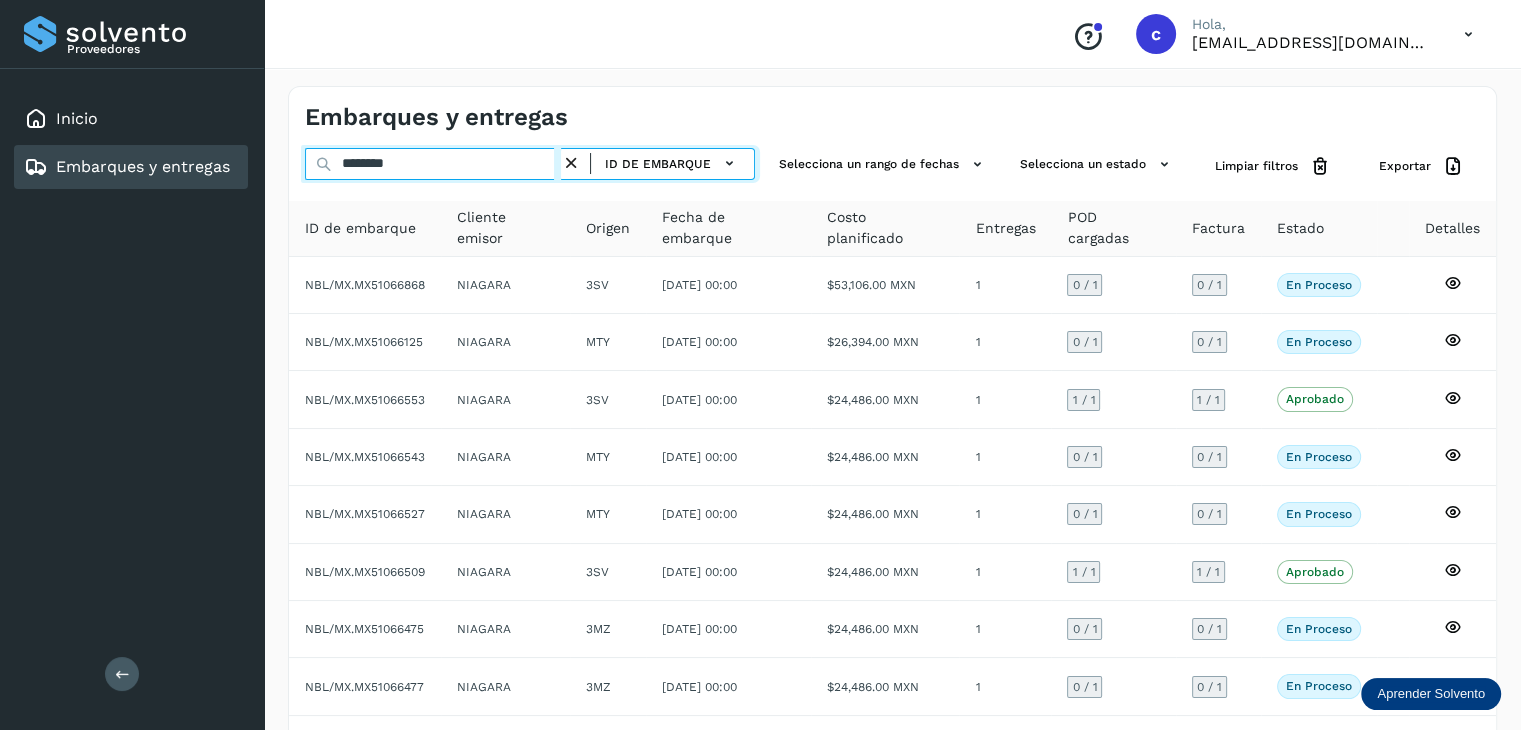 type on "********" 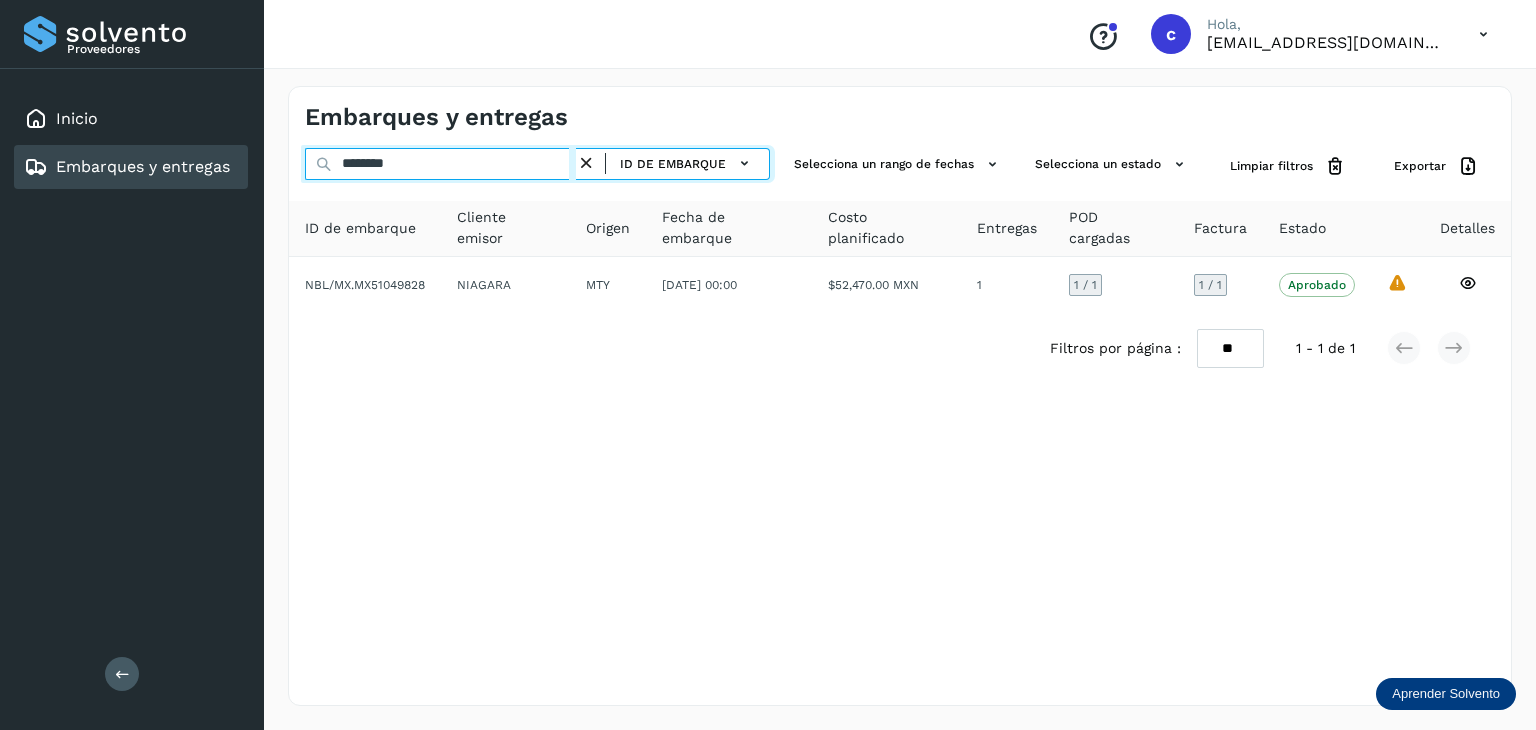 drag, startPoint x: 432, startPoint y: 163, endPoint x: 72, endPoint y: 193, distance: 361.24783 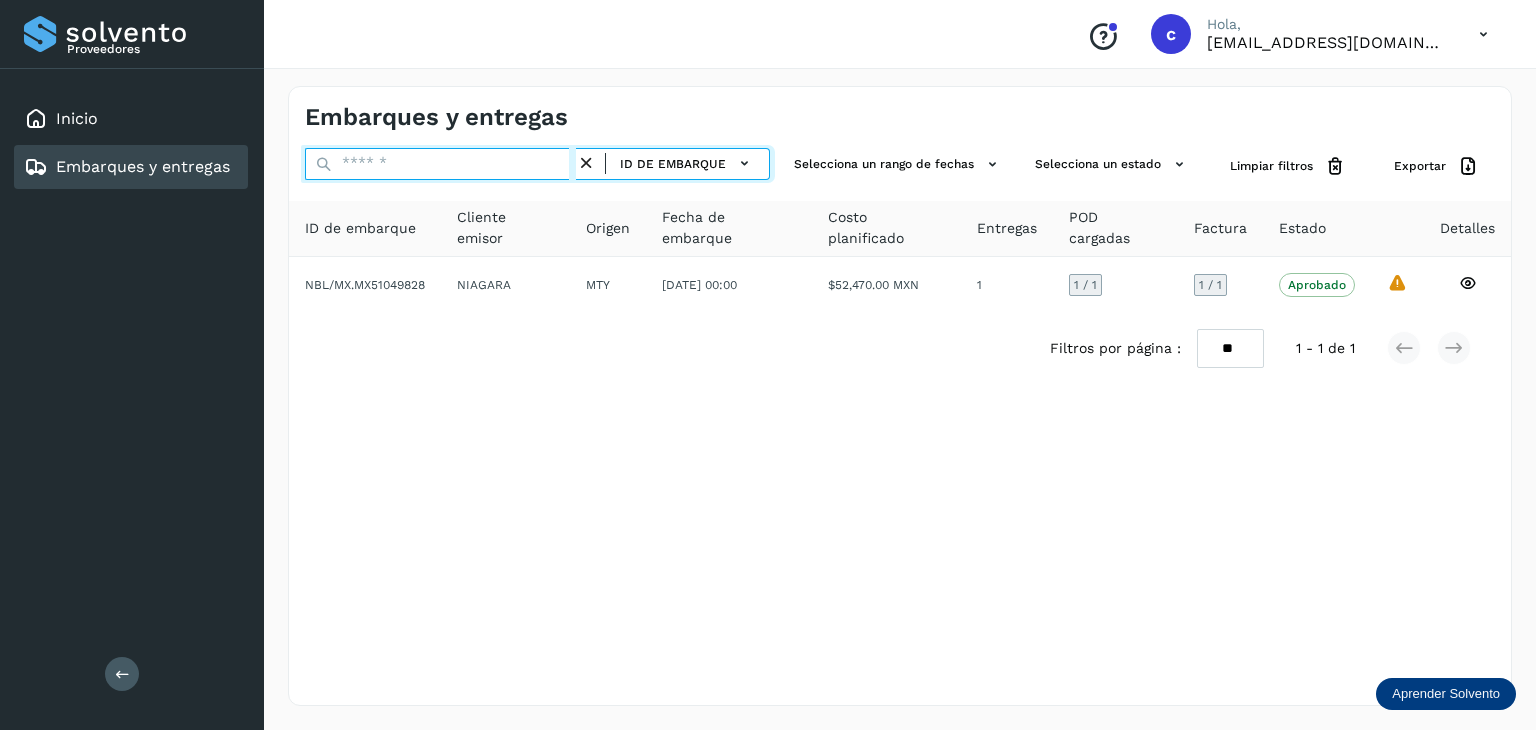 paste on "********" 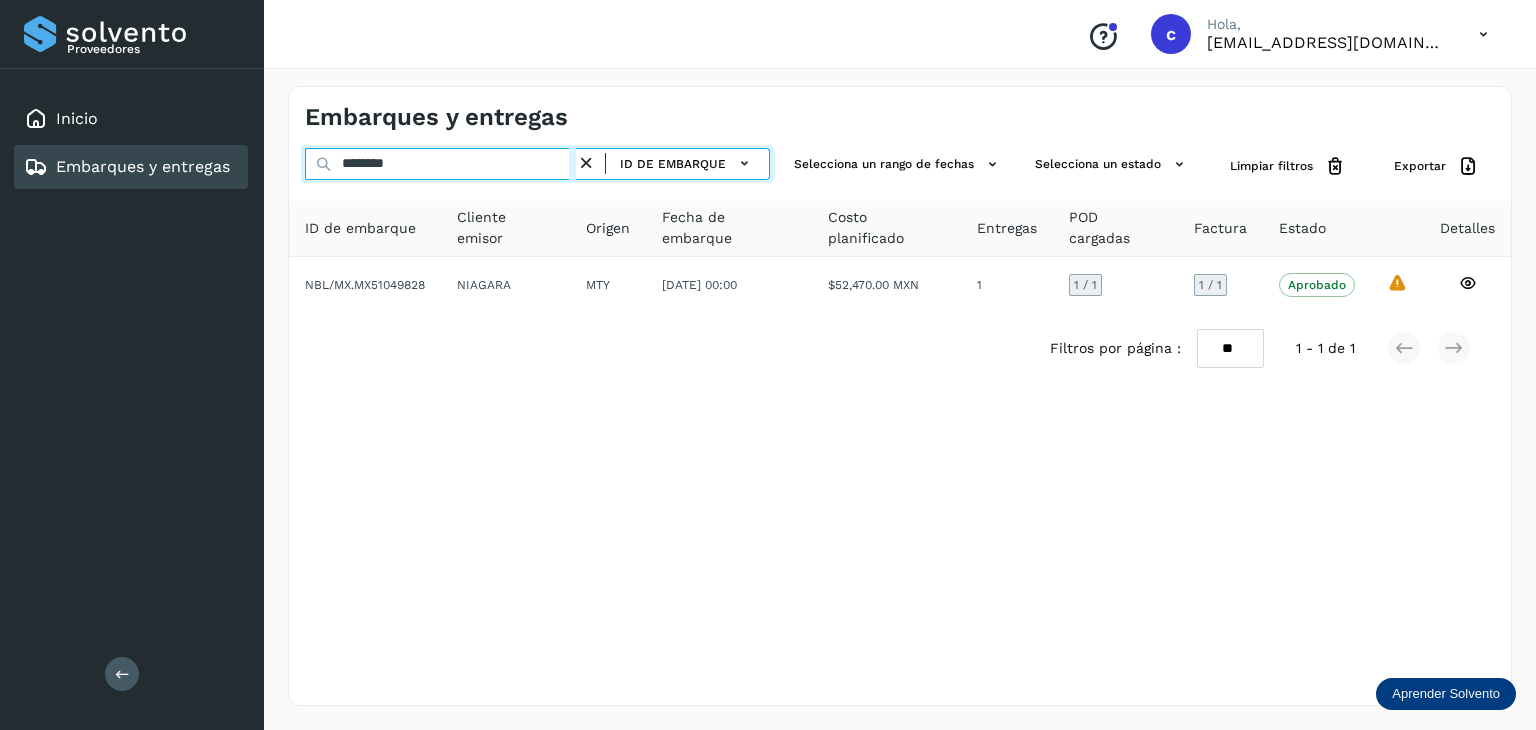 type on "********" 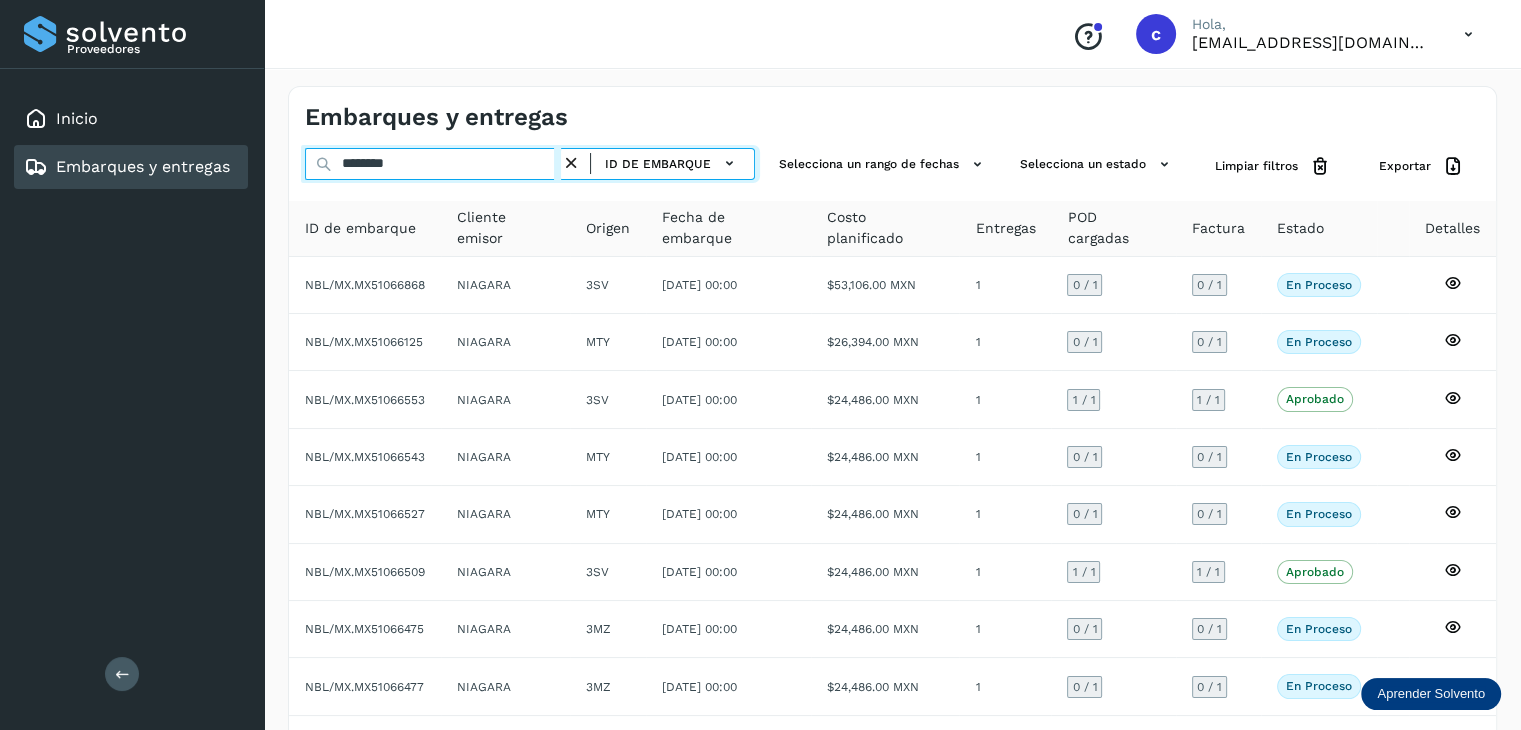 drag, startPoint x: 374, startPoint y: 167, endPoint x: 76, endPoint y: 167, distance: 298 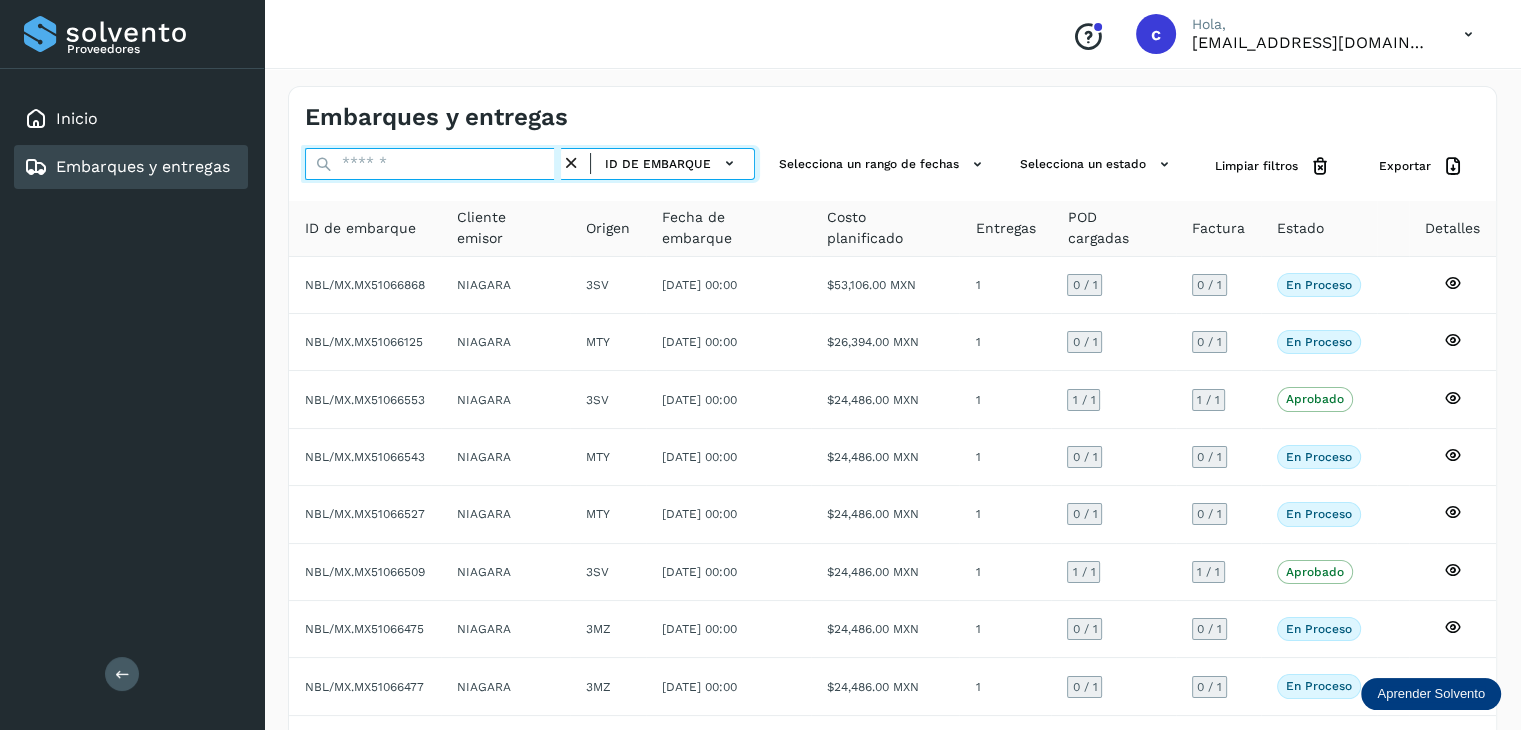 paste on "********" 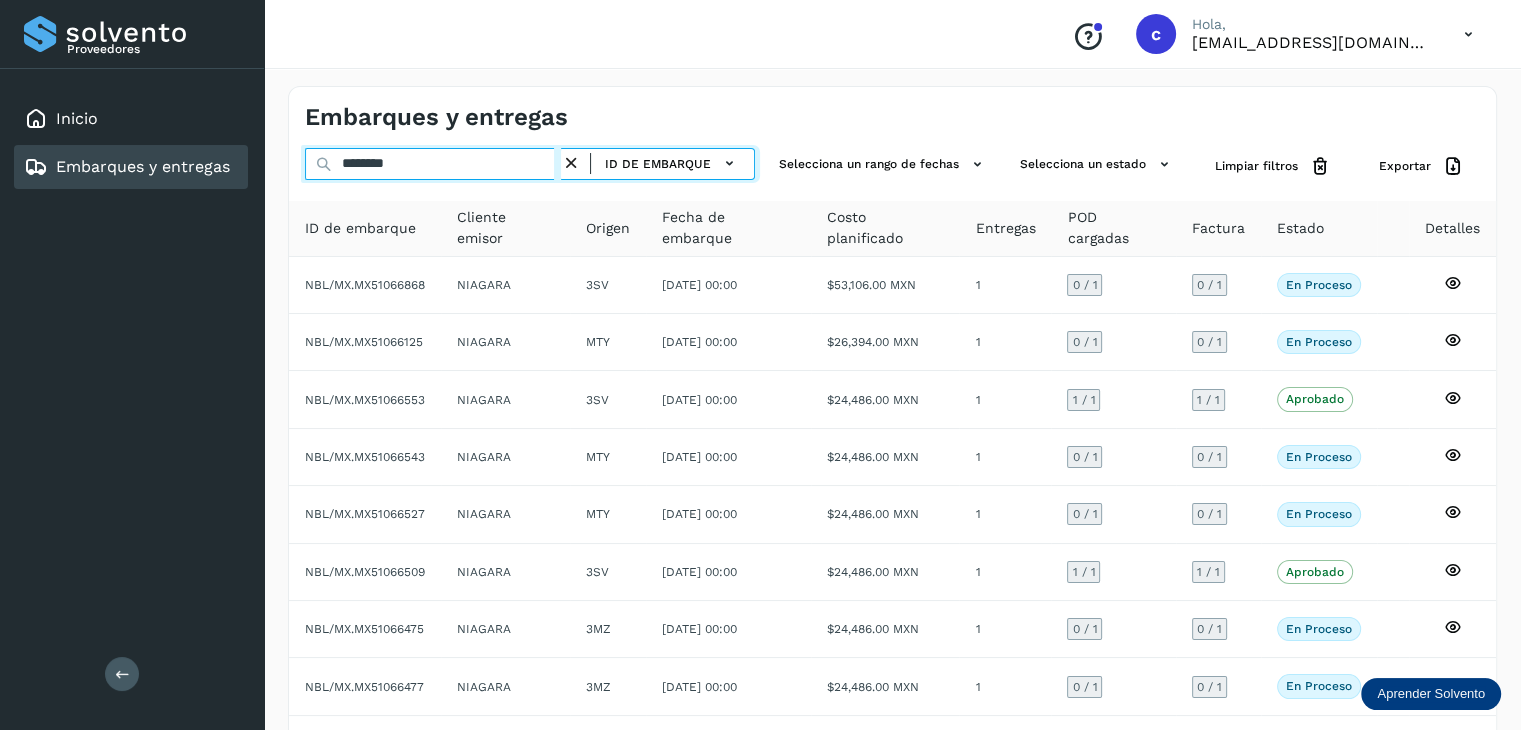 type on "********" 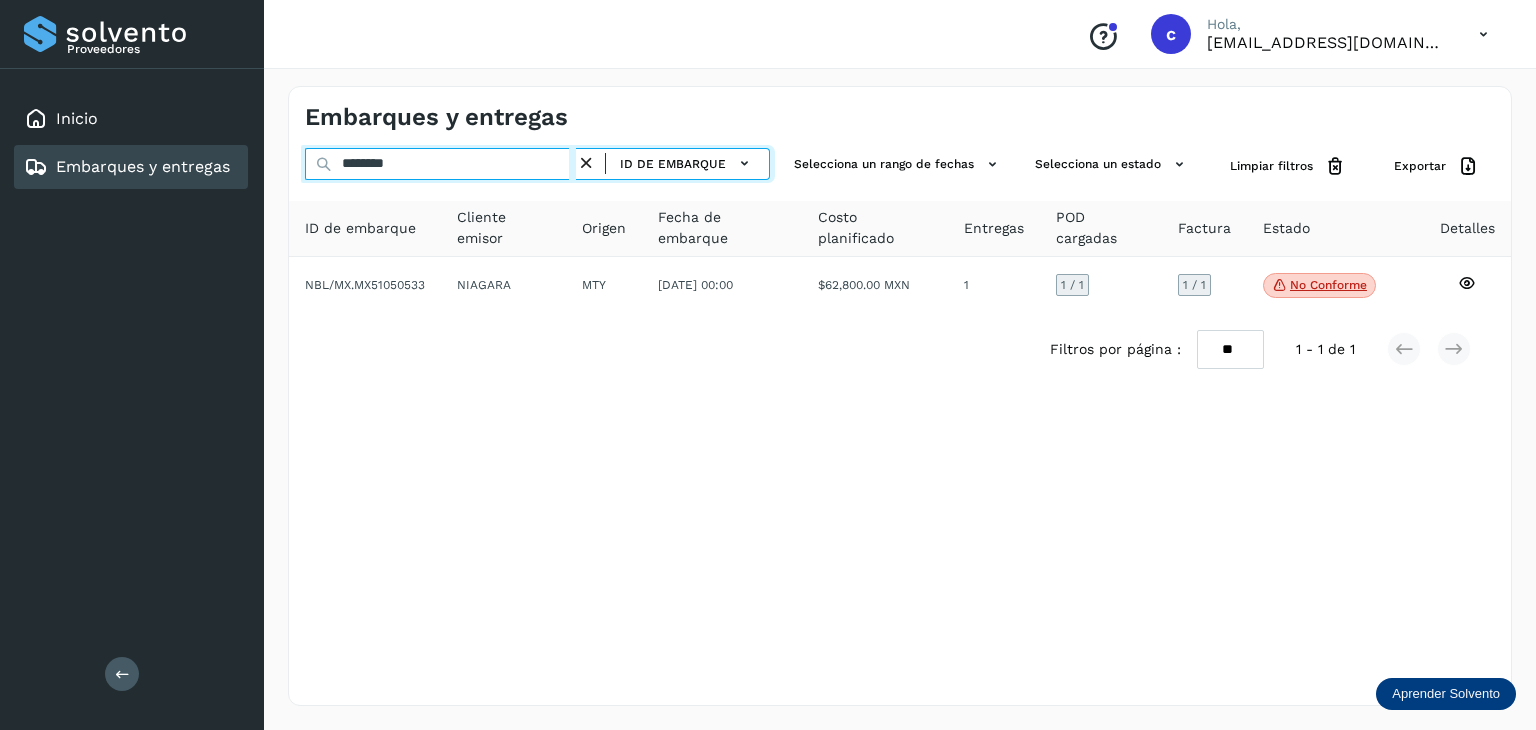 drag, startPoint x: 383, startPoint y: 158, endPoint x: 177, endPoint y: 190, distance: 208.47063 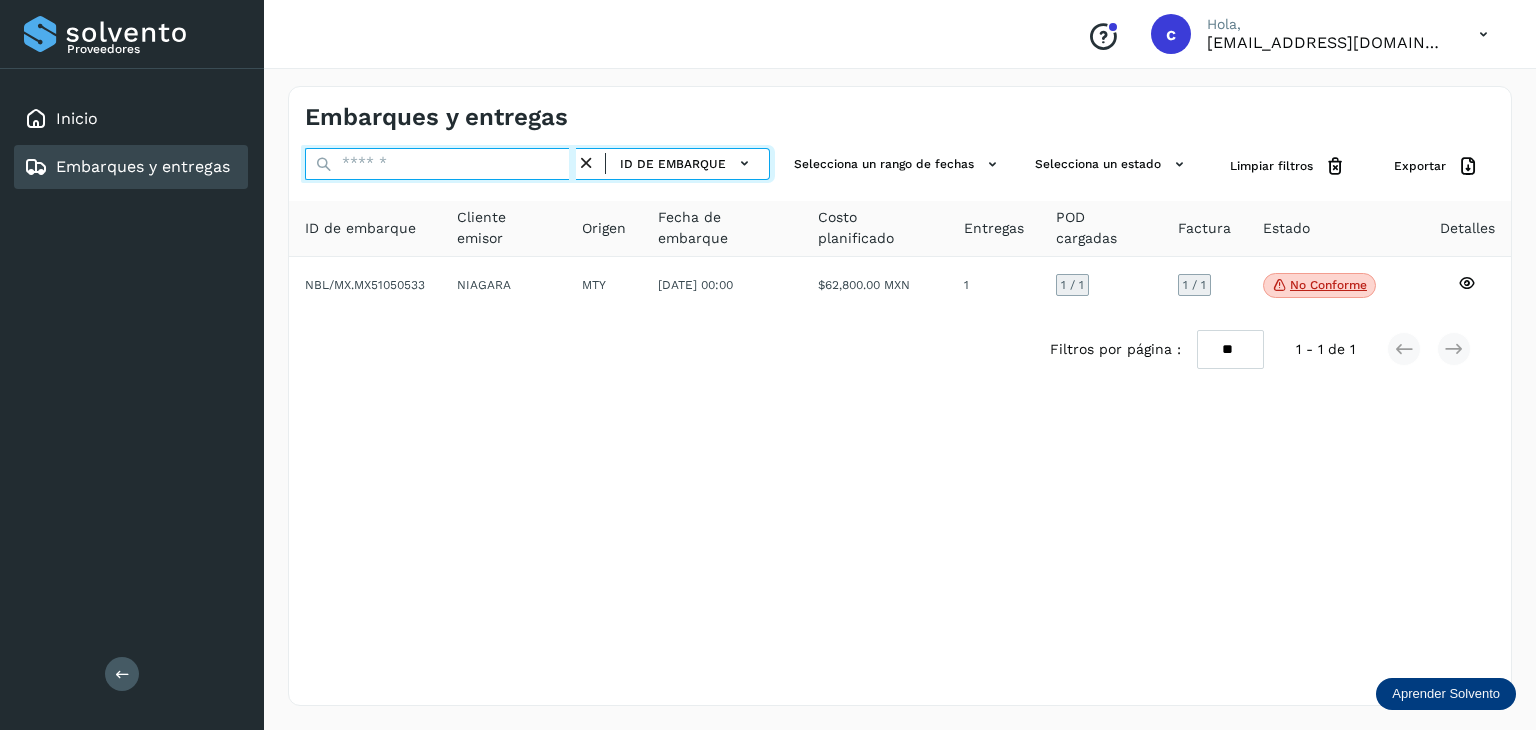 paste on "********" 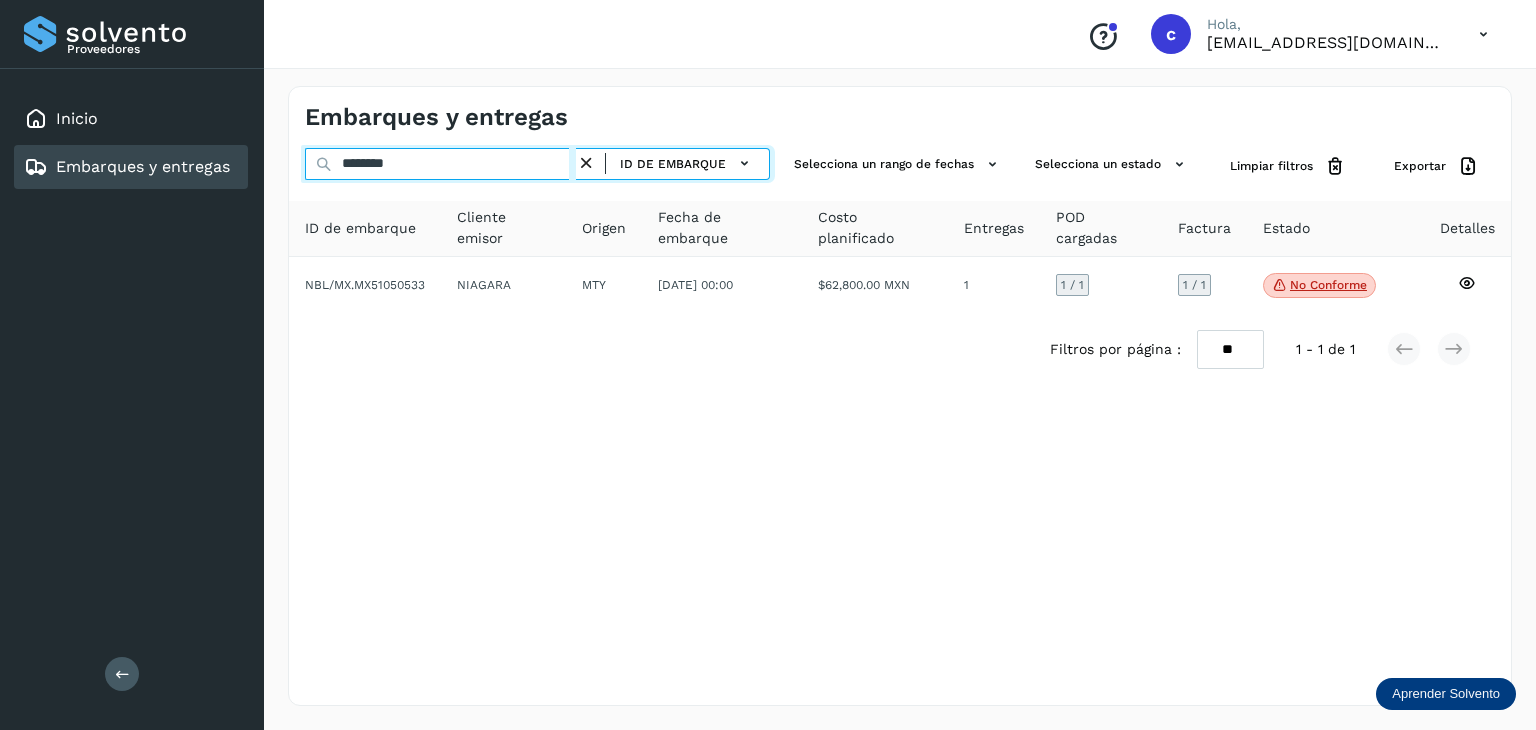 type on "********" 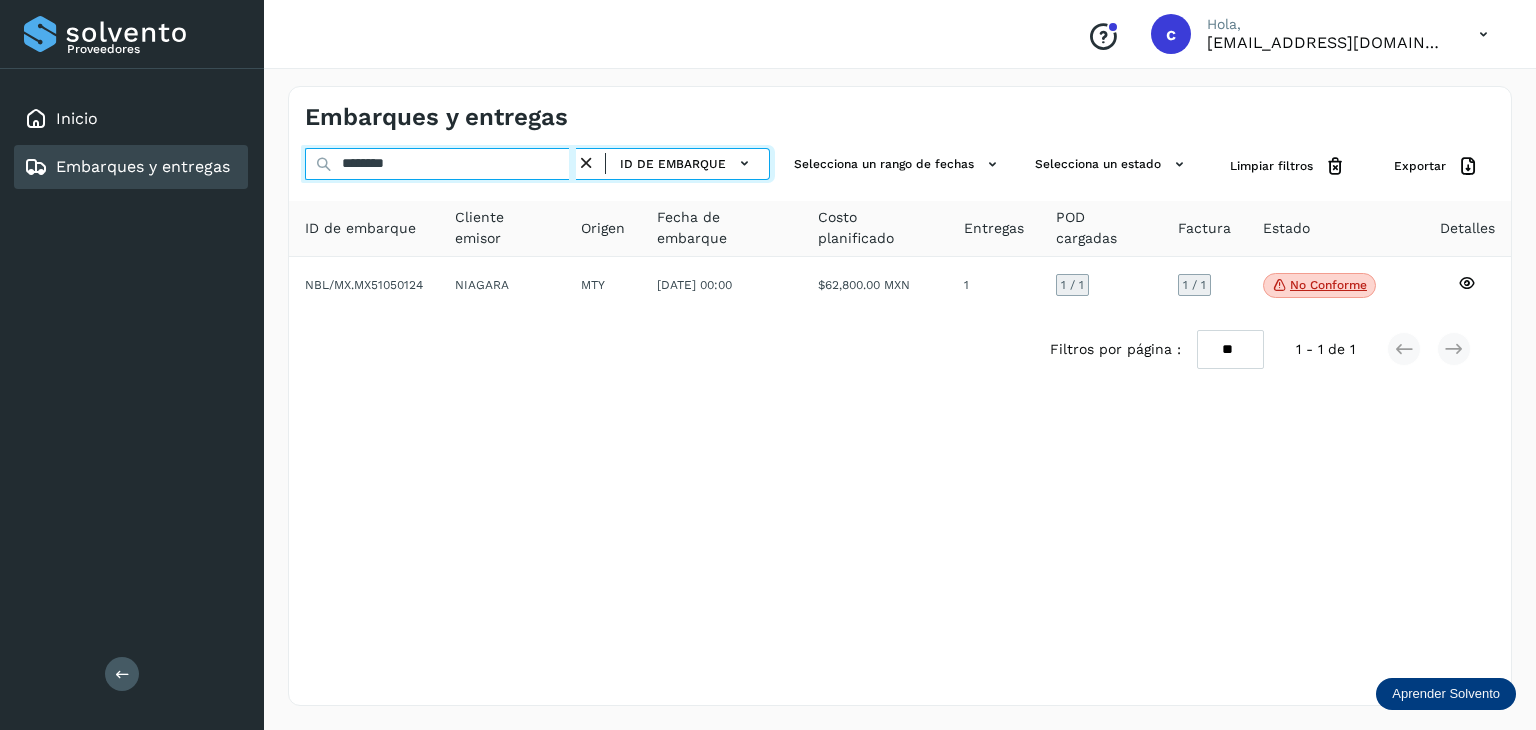 drag, startPoint x: 268, startPoint y: 173, endPoint x: 151, endPoint y: 209, distance: 122.41323 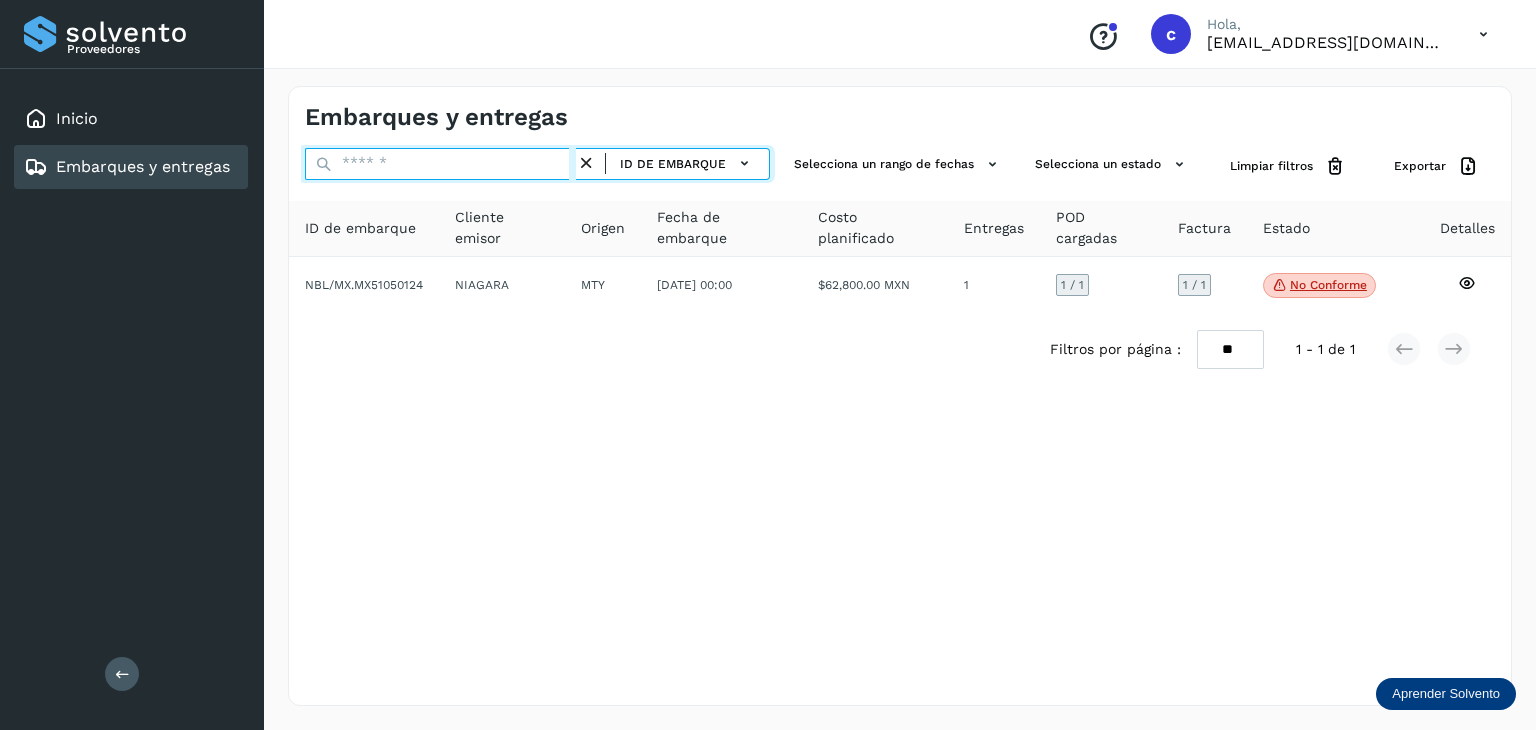 paste on "********" 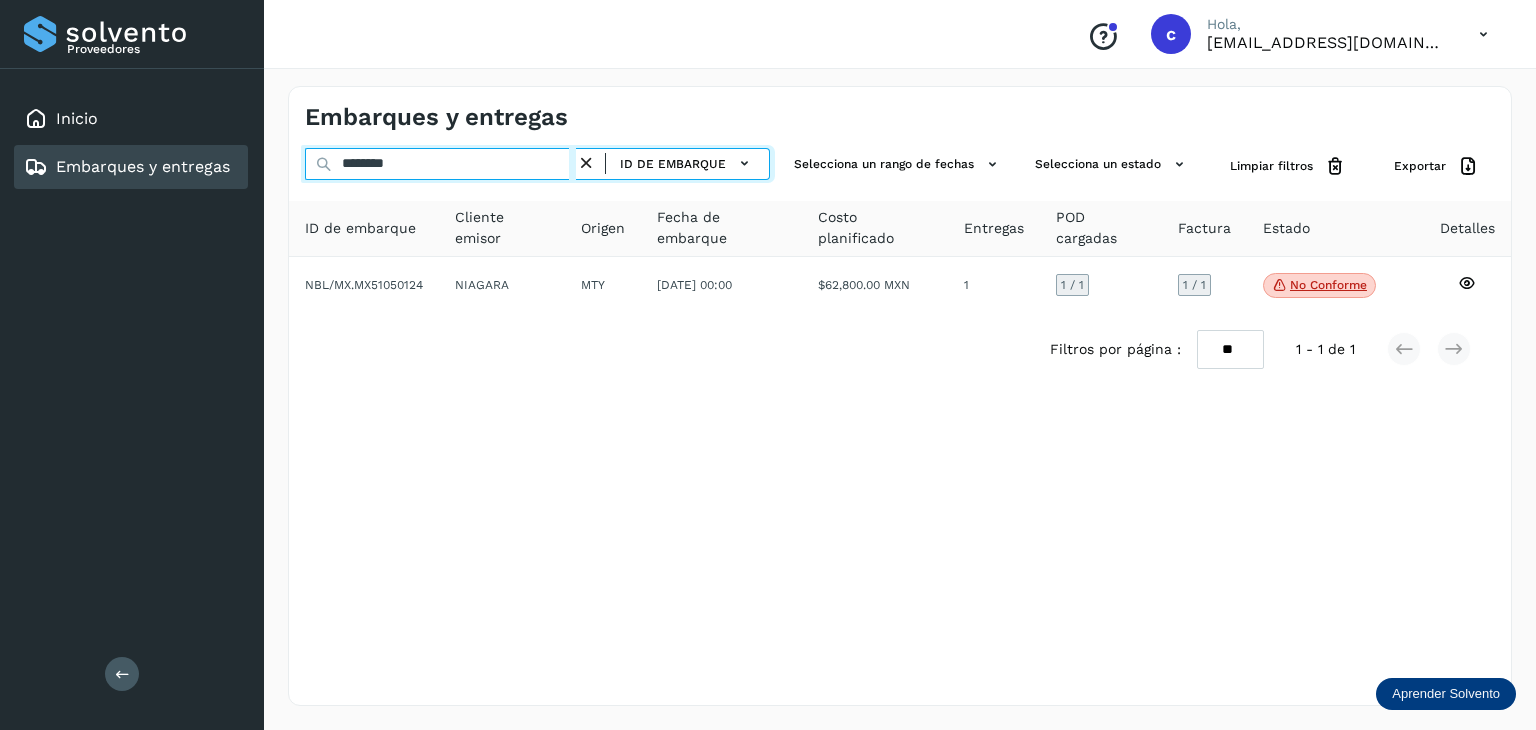 type on "********" 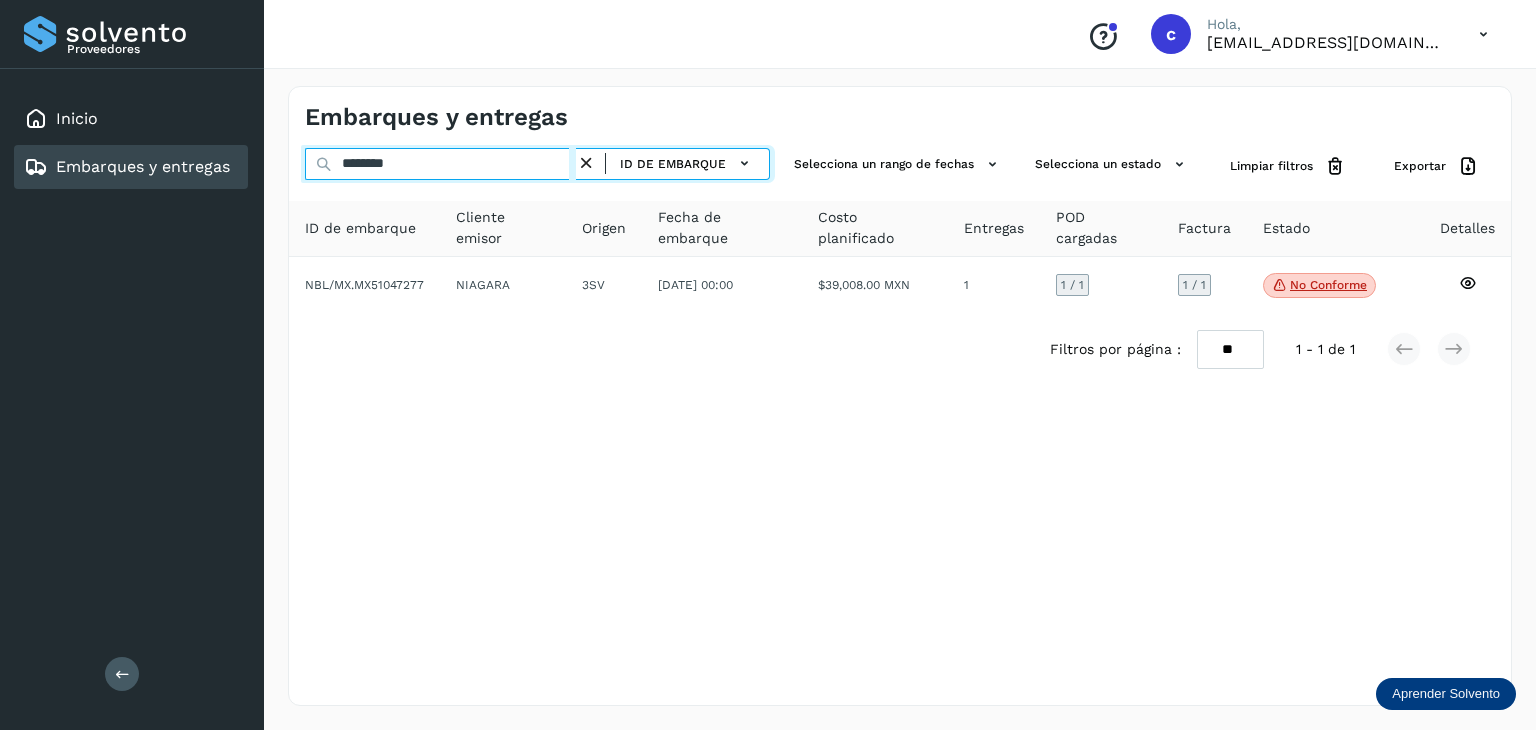 drag, startPoint x: 456, startPoint y: 161, endPoint x: 9, endPoint y: 189, distance: 447.8761 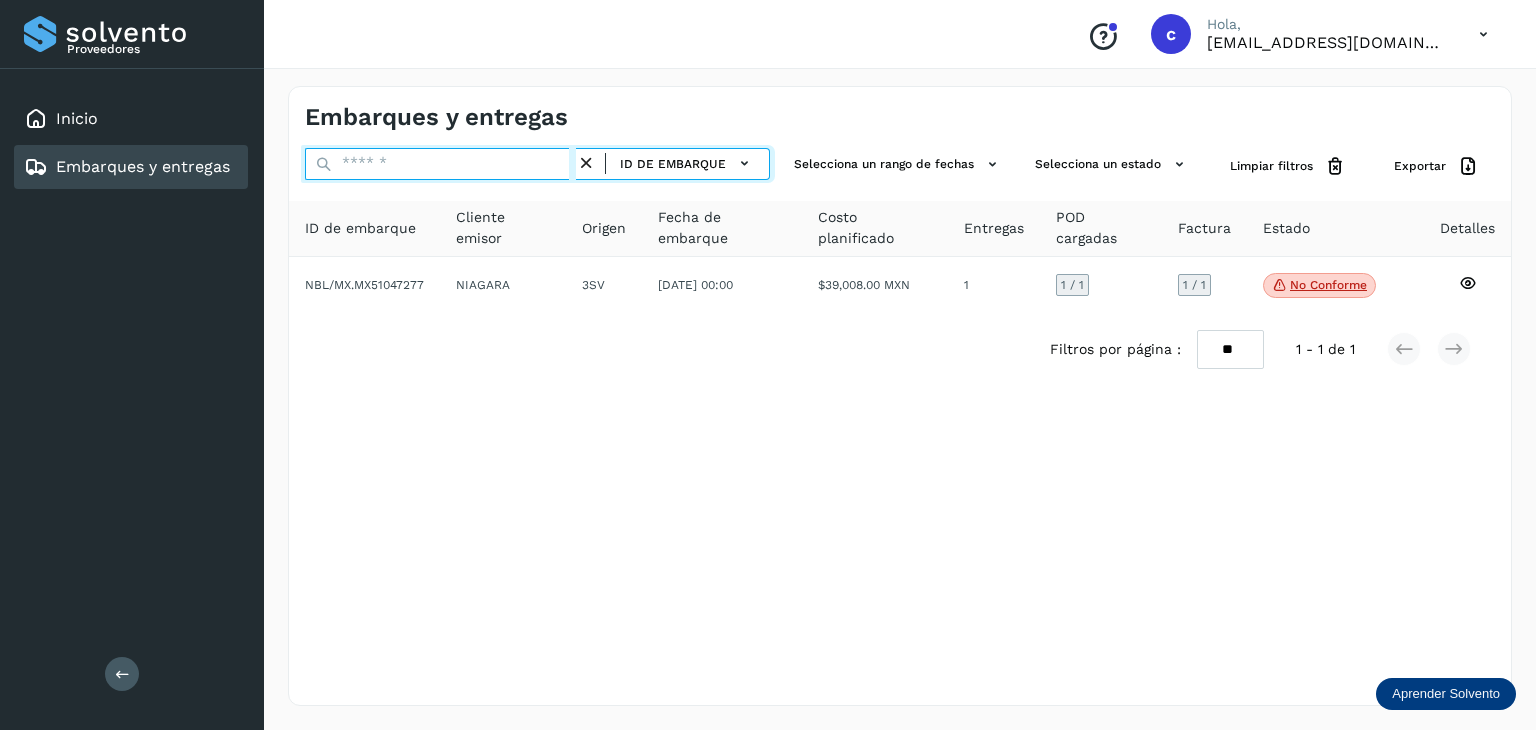 paste on "********" 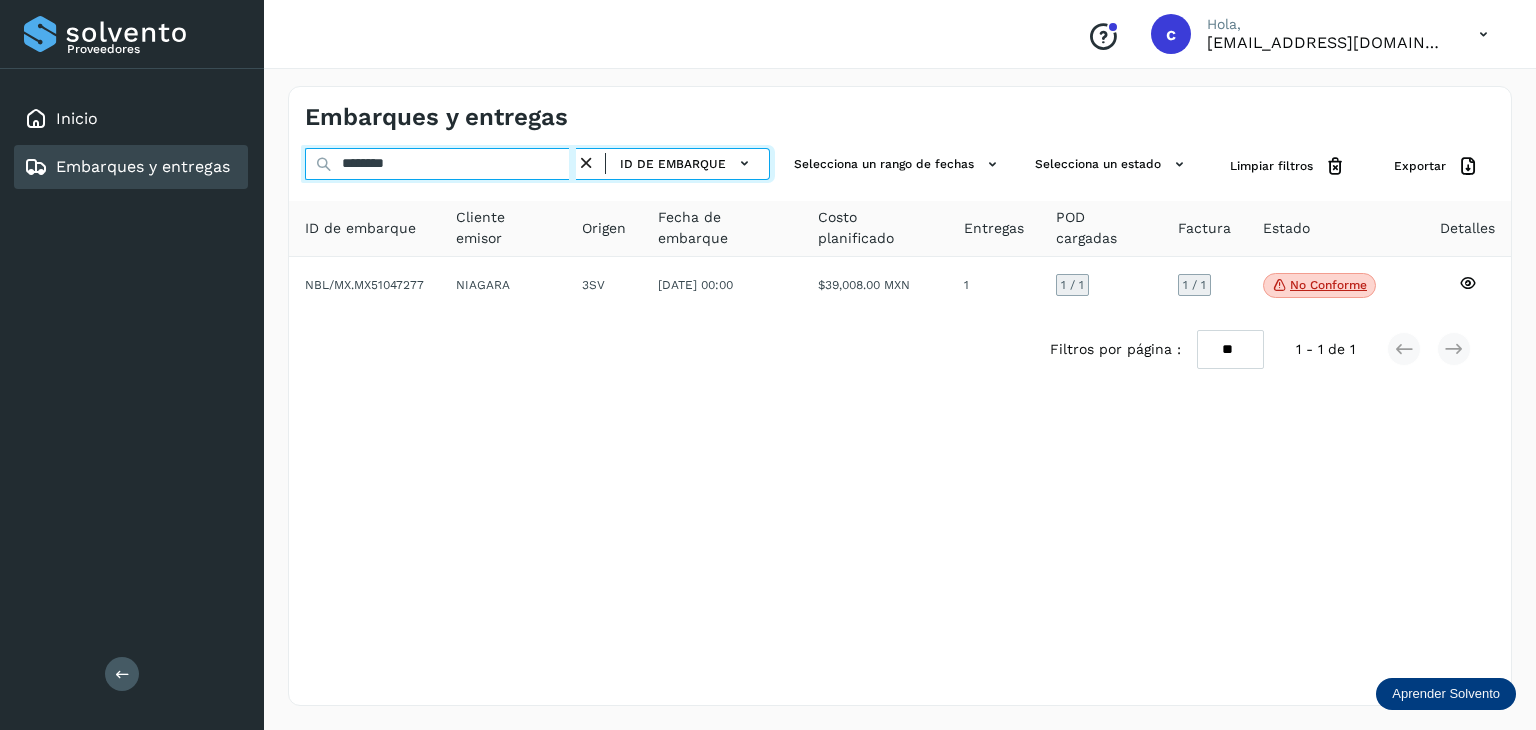type on "********" 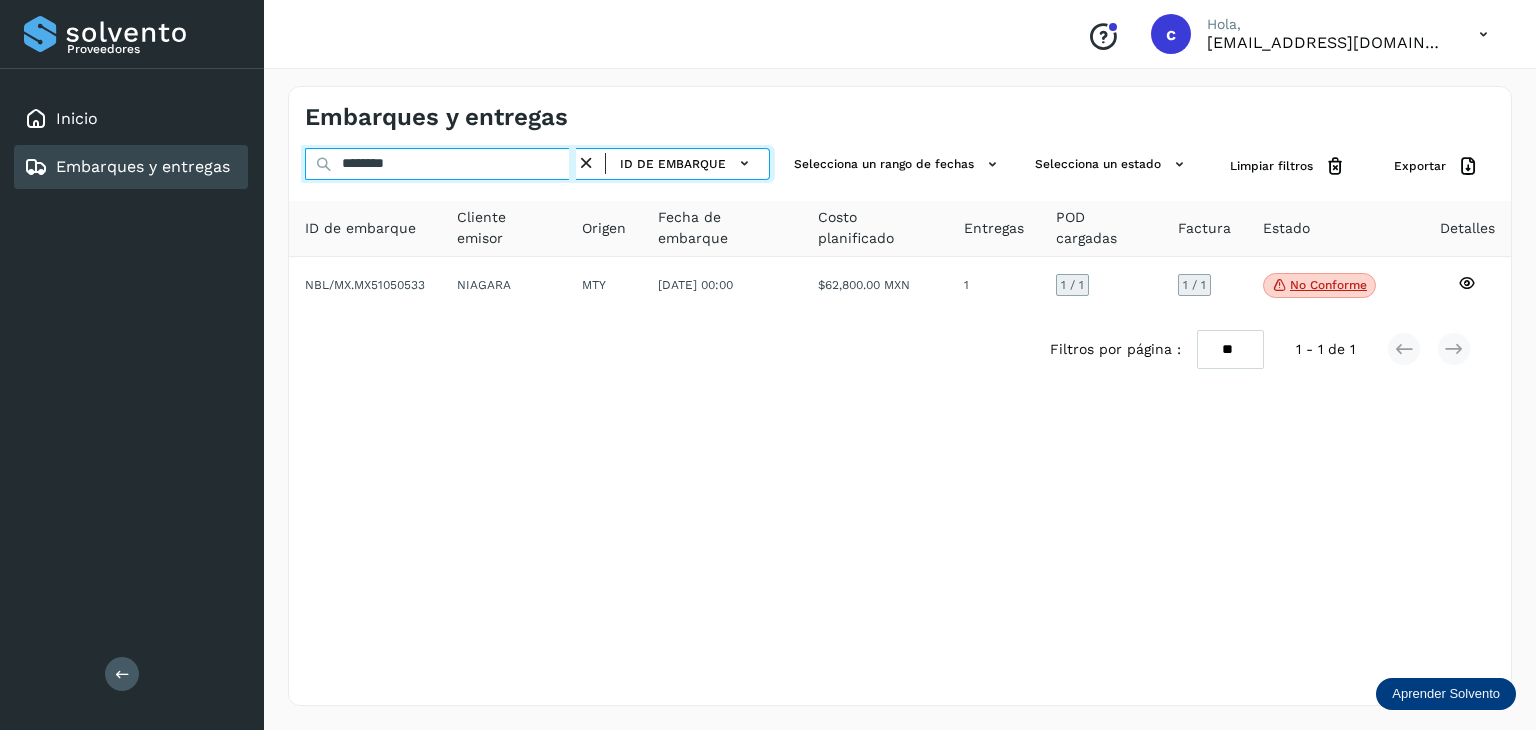 drag, startPoint x: 389, startPoint y: 164, endPoint x: 134, endPoint y: 201, distance: 257.67032 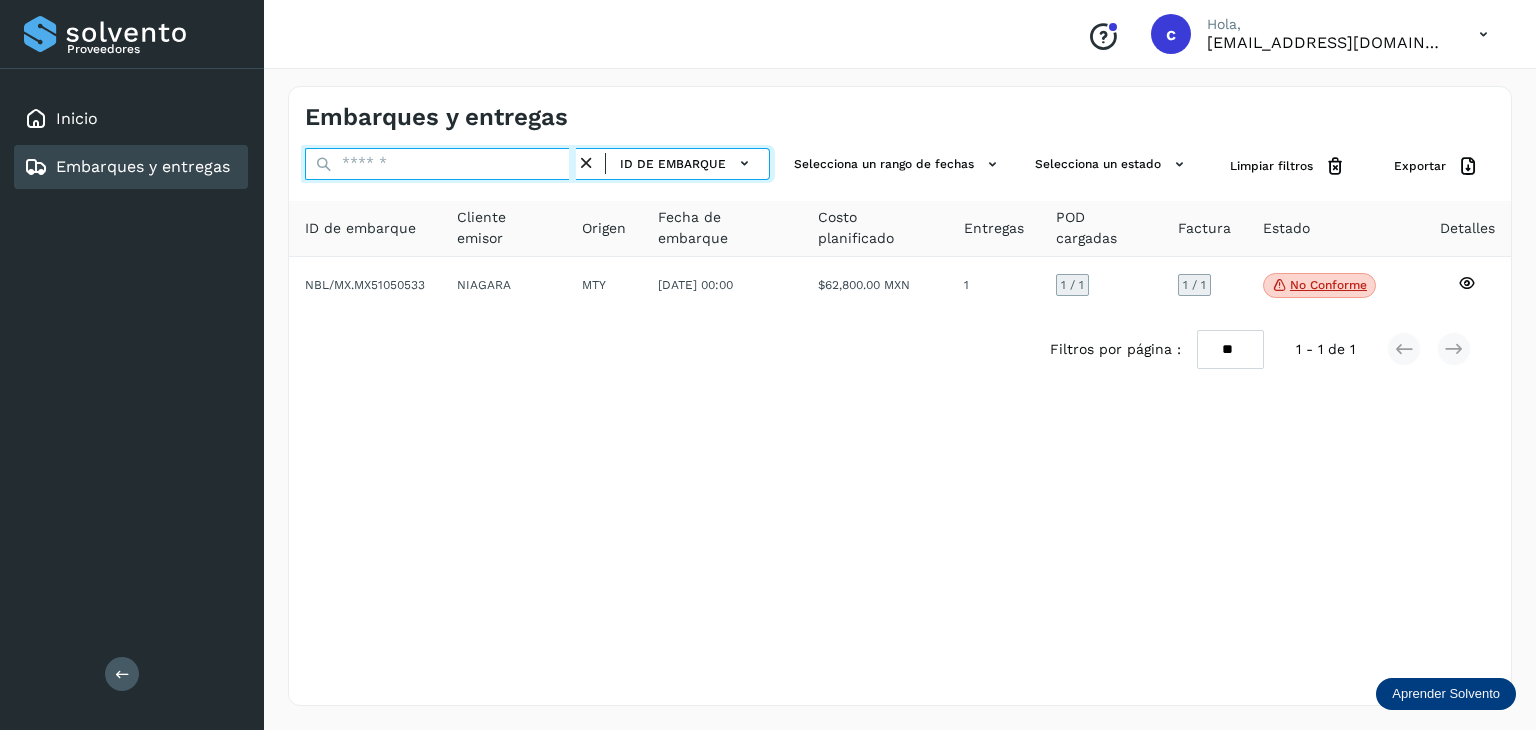 paste on "********" 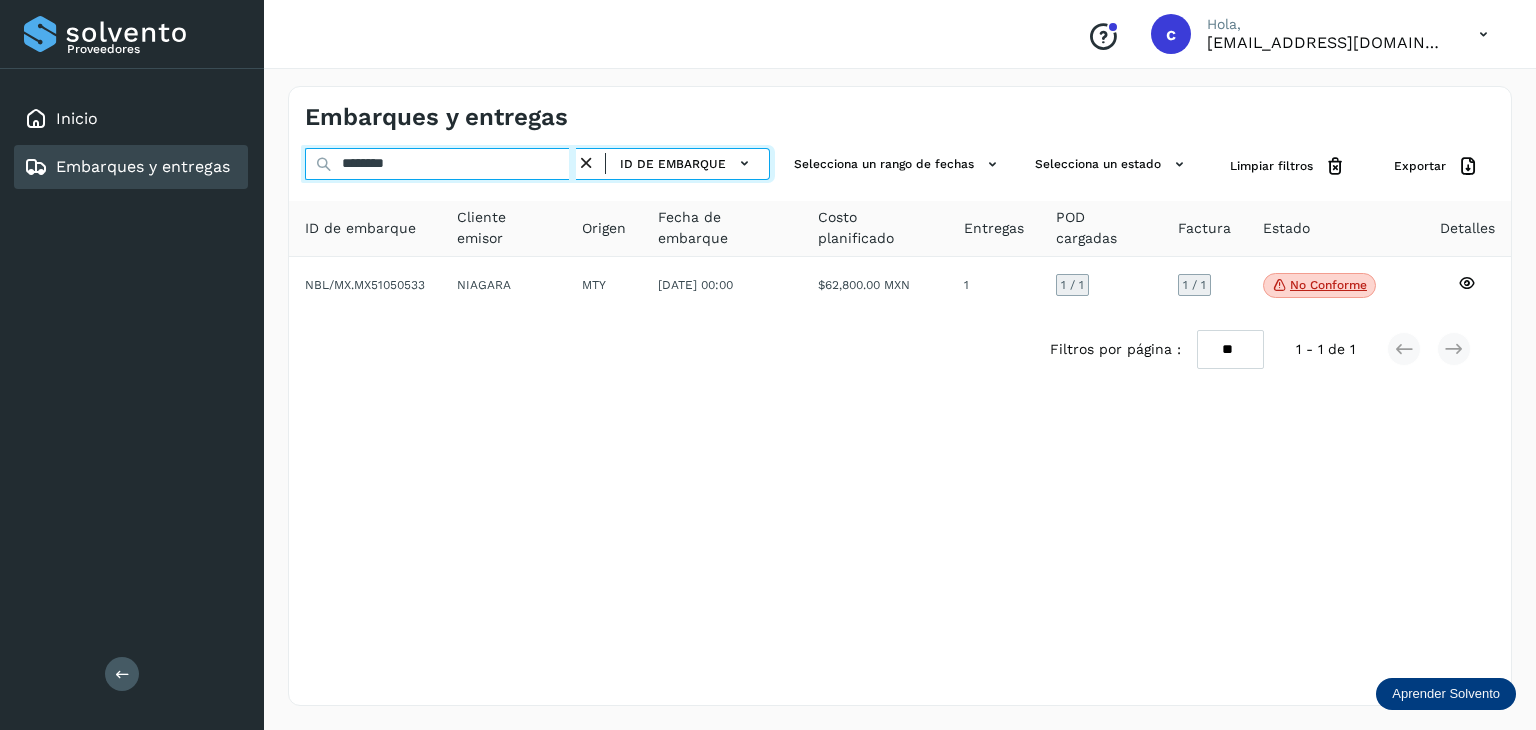 type on "********" 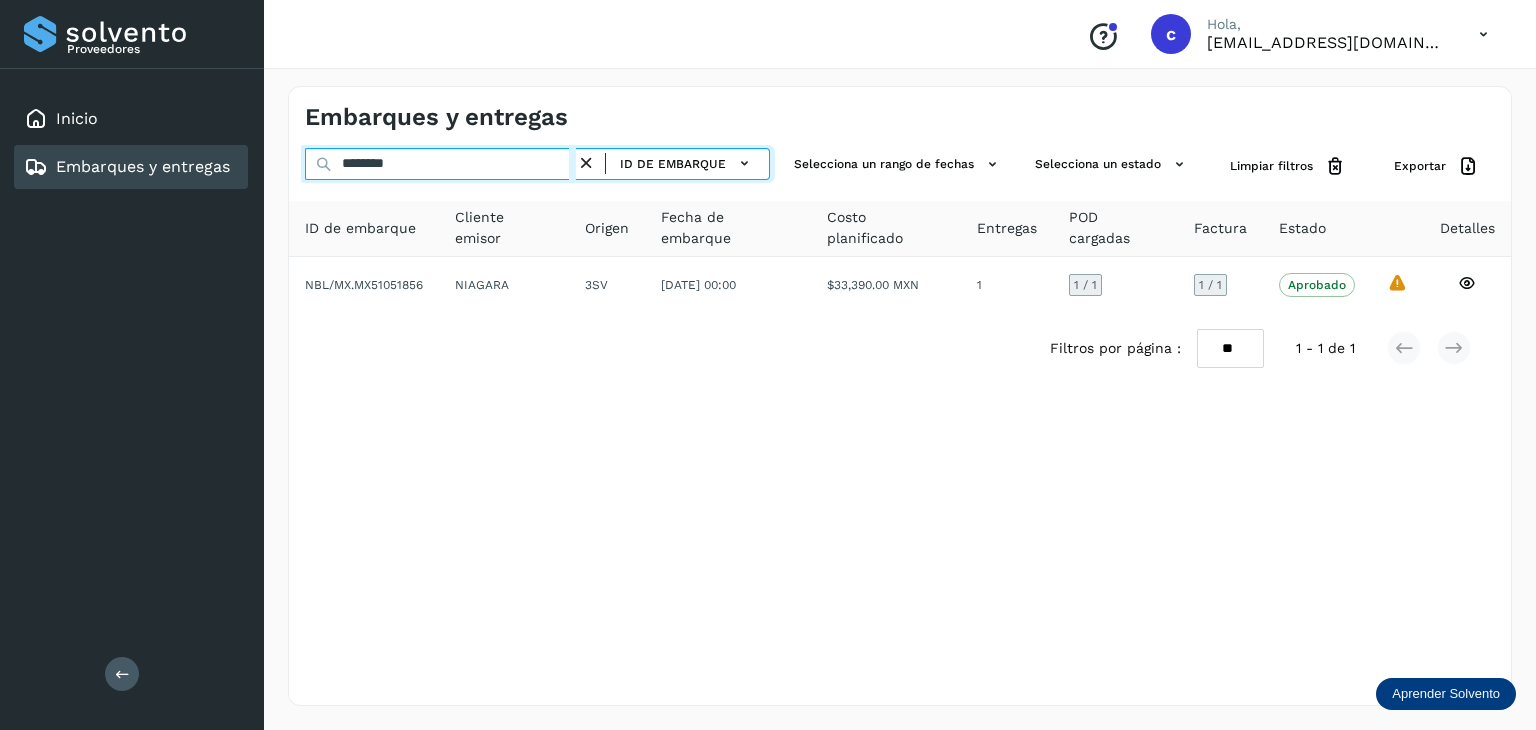 click on "Proveedores Inicio Embarques y entregas Salir
Conoce nuestros beneficios
c Hola, cuentasespeciales8_met@castores.com.mx Embarques y entregas ******** ID de embarque Selecciona un rango de fechas  Selecciona un estado Limpiar filtros Exportar ID de embarque Cliente emisor Origen Fecha de embarque Costo planificado Entregas POD cargadas Factura Estado Detalles NBL/MX.MX51051856 NIAGARA 3SV 31/may/2025 00:00  $33,390.00 MXN  1 1  / 1 1 / 1 Aprobado
Verifica el estado de la factura o entregas asociadas a este embarque
La validación de Solvento para este embarque ha sido anulada debido al cambio de estado a “Aprobado con Excepción”
Filtros por página : ** ** ** 1 - 1 de 1" 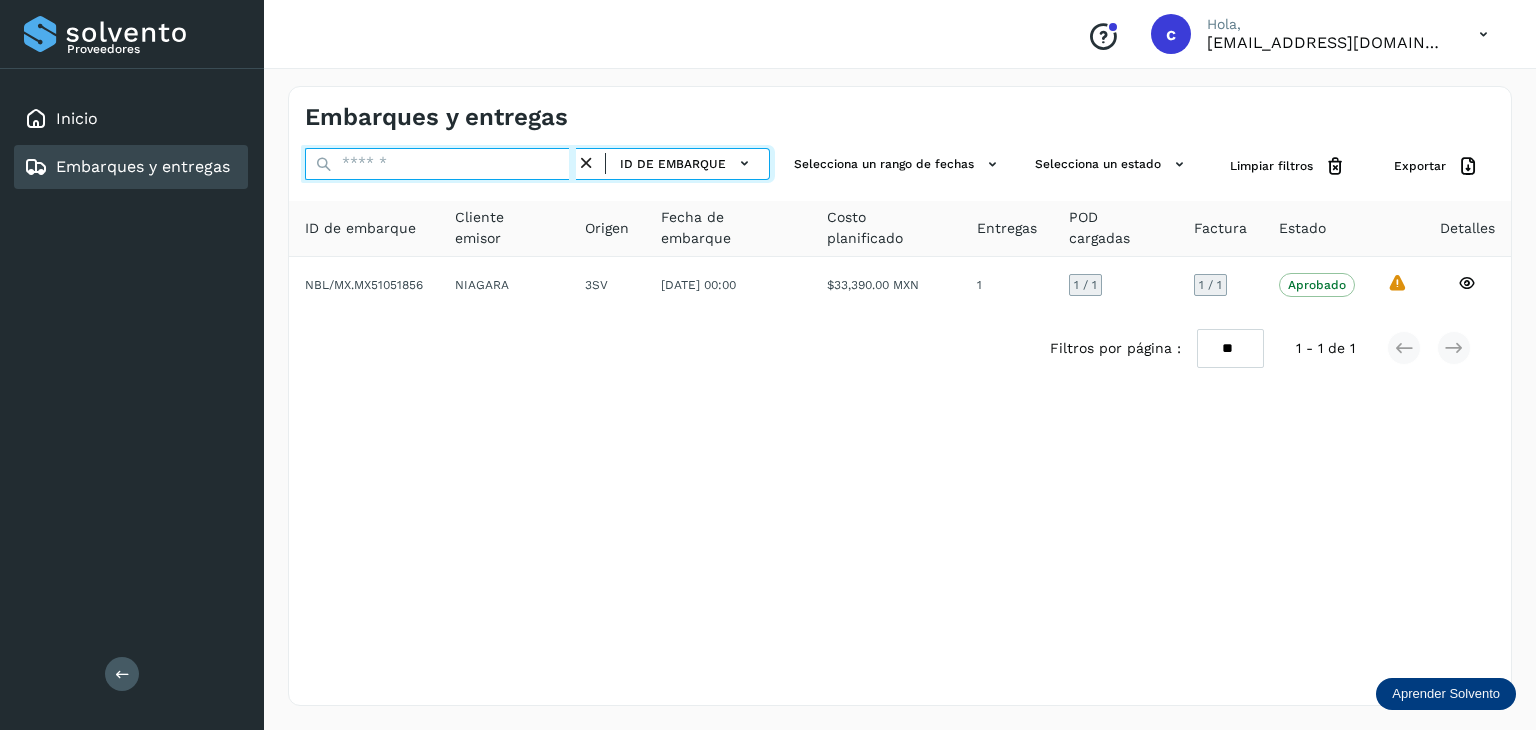 paste on "********" 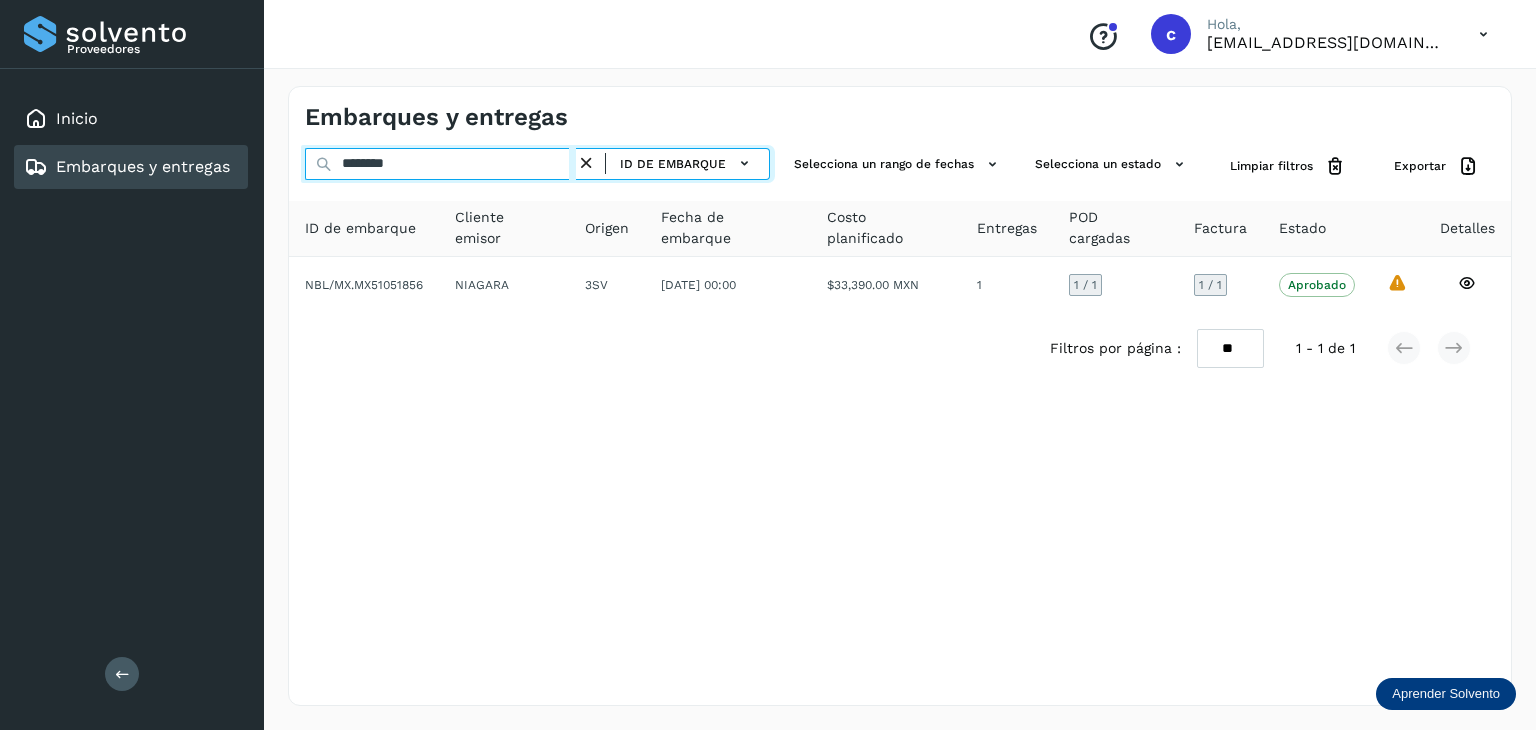 type on "********" 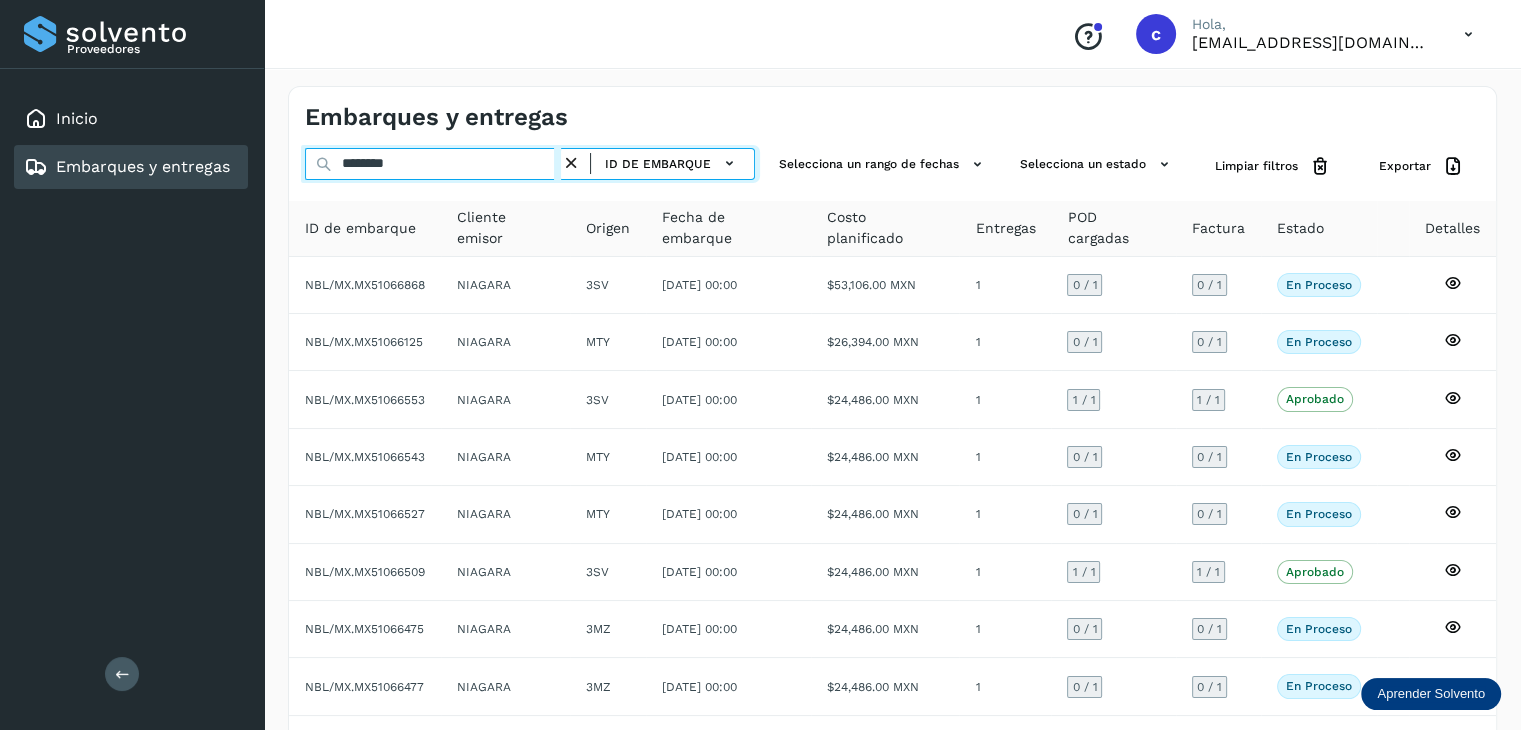 drag, startPoint x: 421, startPoint y: 161, endPoint x: 165, endPoint y: 155, distance: 256.0703 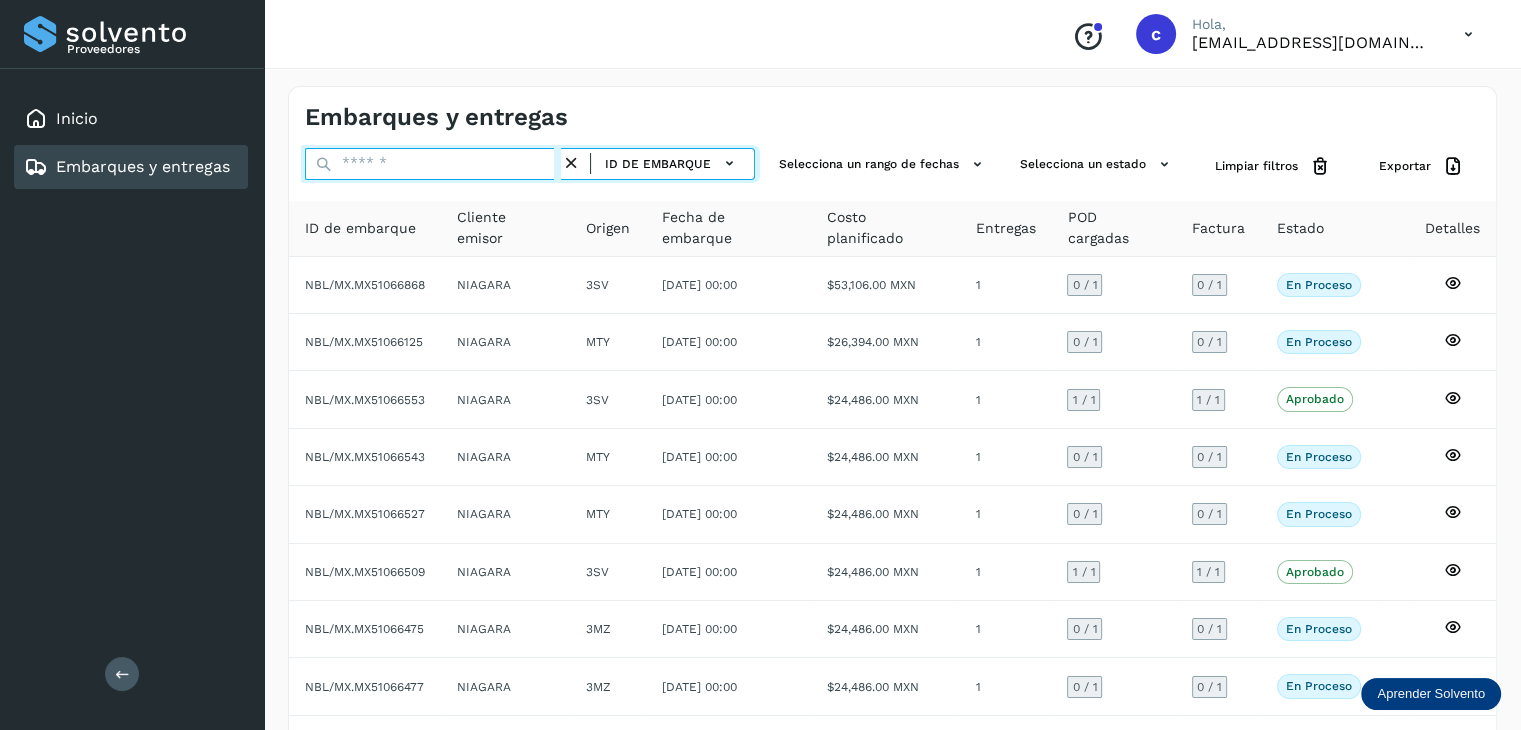 paste on "********" 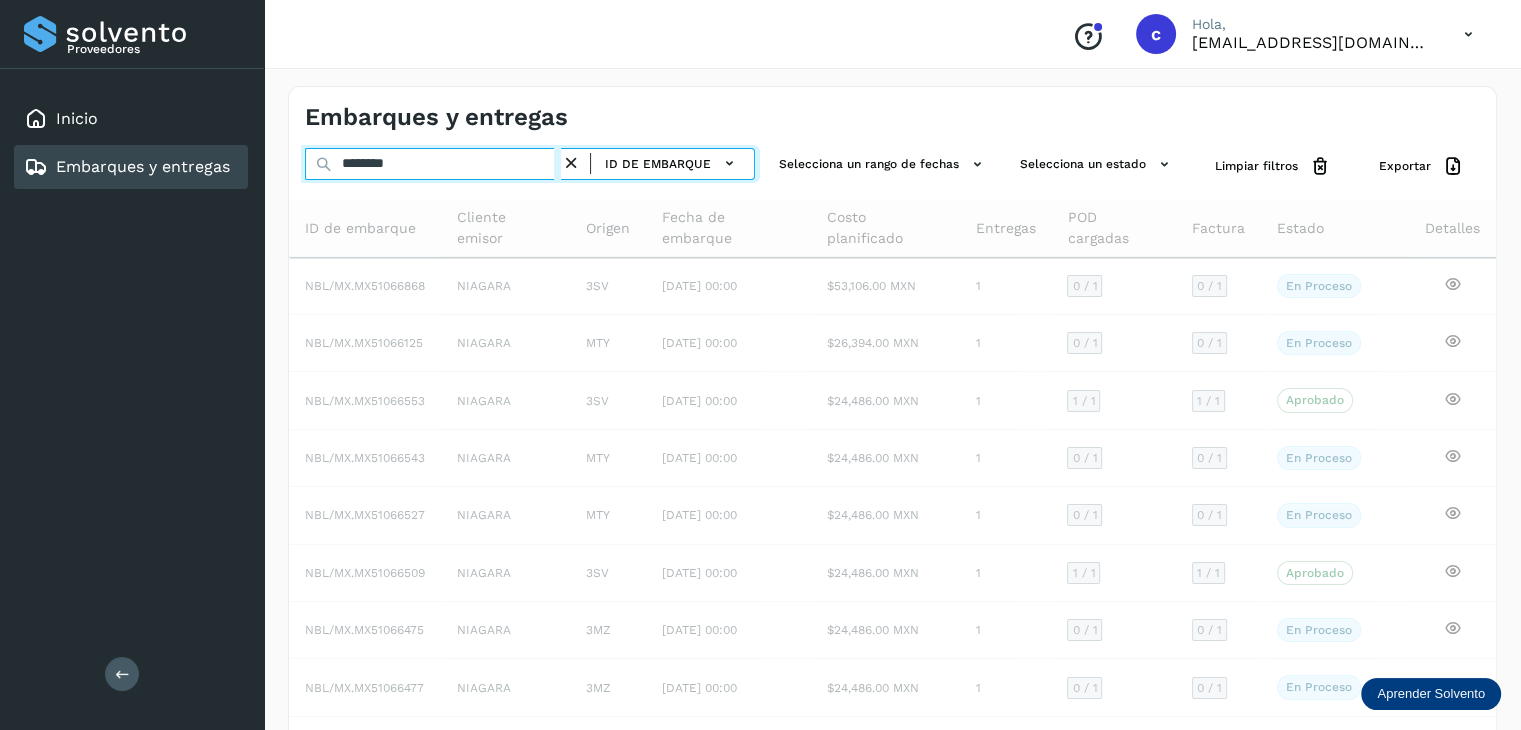 type on "********" 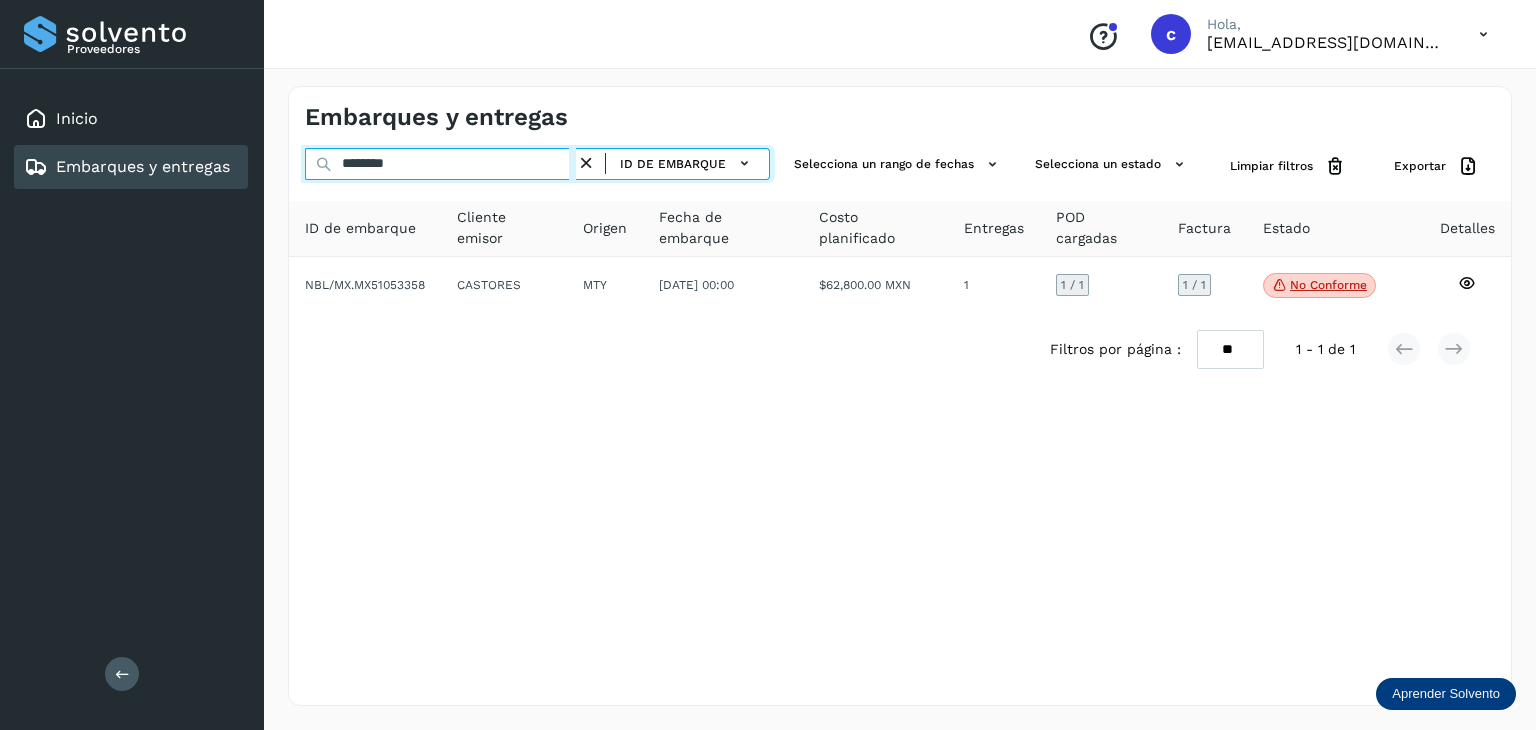 drag, startPoint x: 248, startPoint y: 161, endPoint x: 185, endPoint y: 160, distance: 63.007935 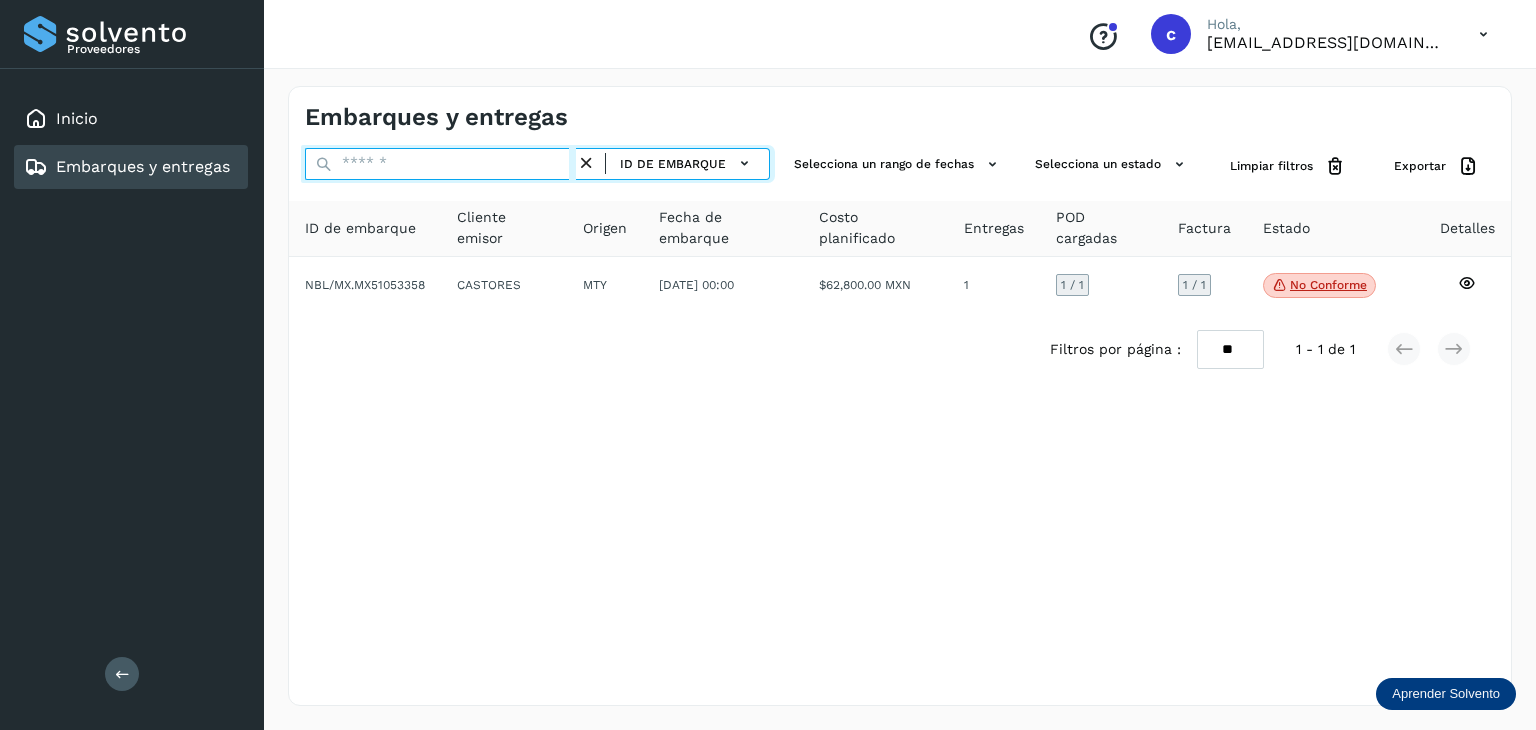 paste on "********" 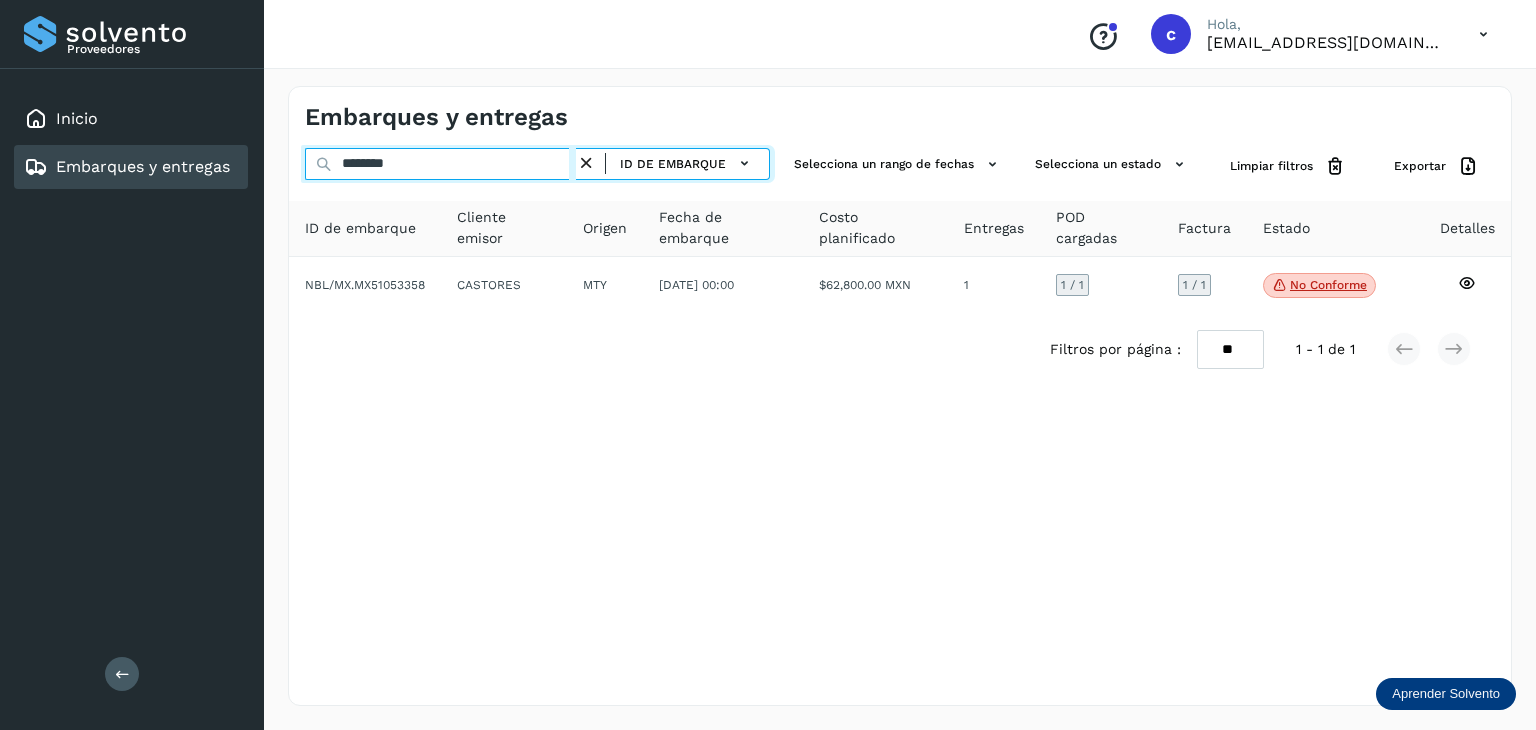 type on "********" 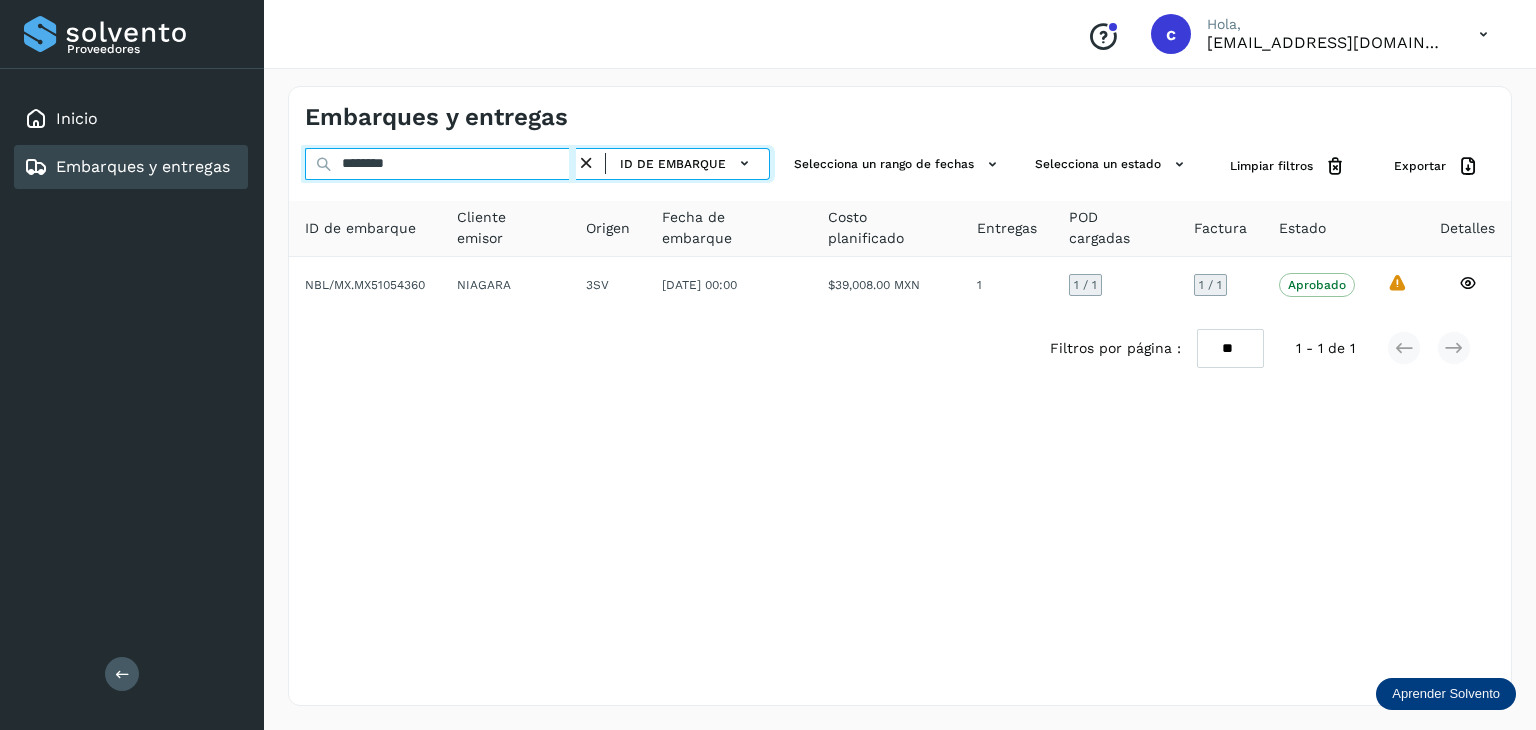 click on "Embarques y entregas ******** ID de embarque Selecciona un rango de fechas  Selecciona un estado Limpiar filtros Exportar ID de embarque Cliente emisor Origen Fecha de embarque Costo planificado Entregas POD cargadas Factura Estado Detalles NBL/MX.MX51054360 NIAGARA 3SV 07/jun/2025 00:00  $39,008.00 MXN  1 1  / 1 1 / 1 Aprobado
Verifica el estado de la factura o entregas asociadas a este embarque
La validación de Solvento para este embarque ha sido anulada debido al cambio de estado a “Aprobado con Excepción”
Filtros por página : ** ** ** 1 - 1 de 1" at bounding box center [900, 396] 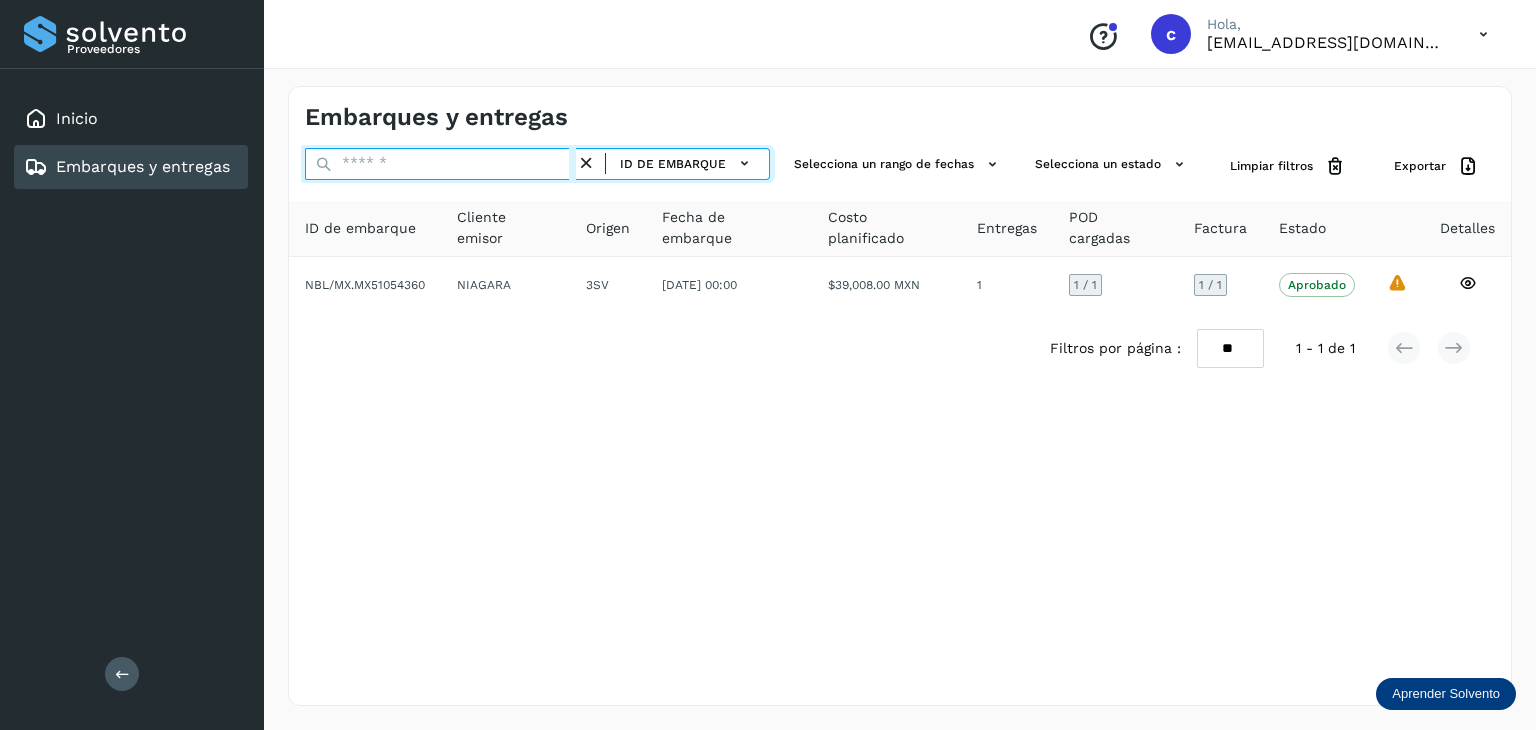 paste on "********" 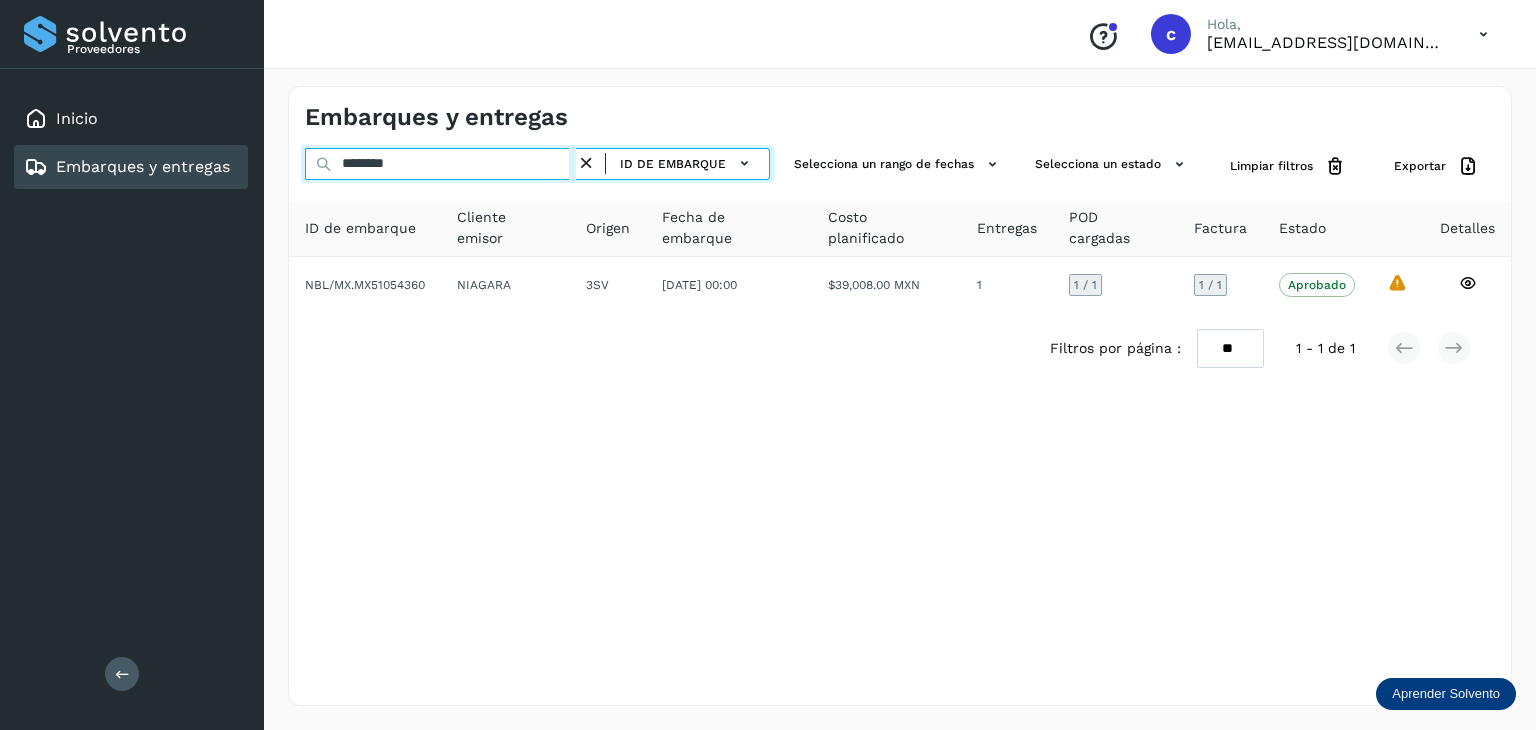 type on "********" 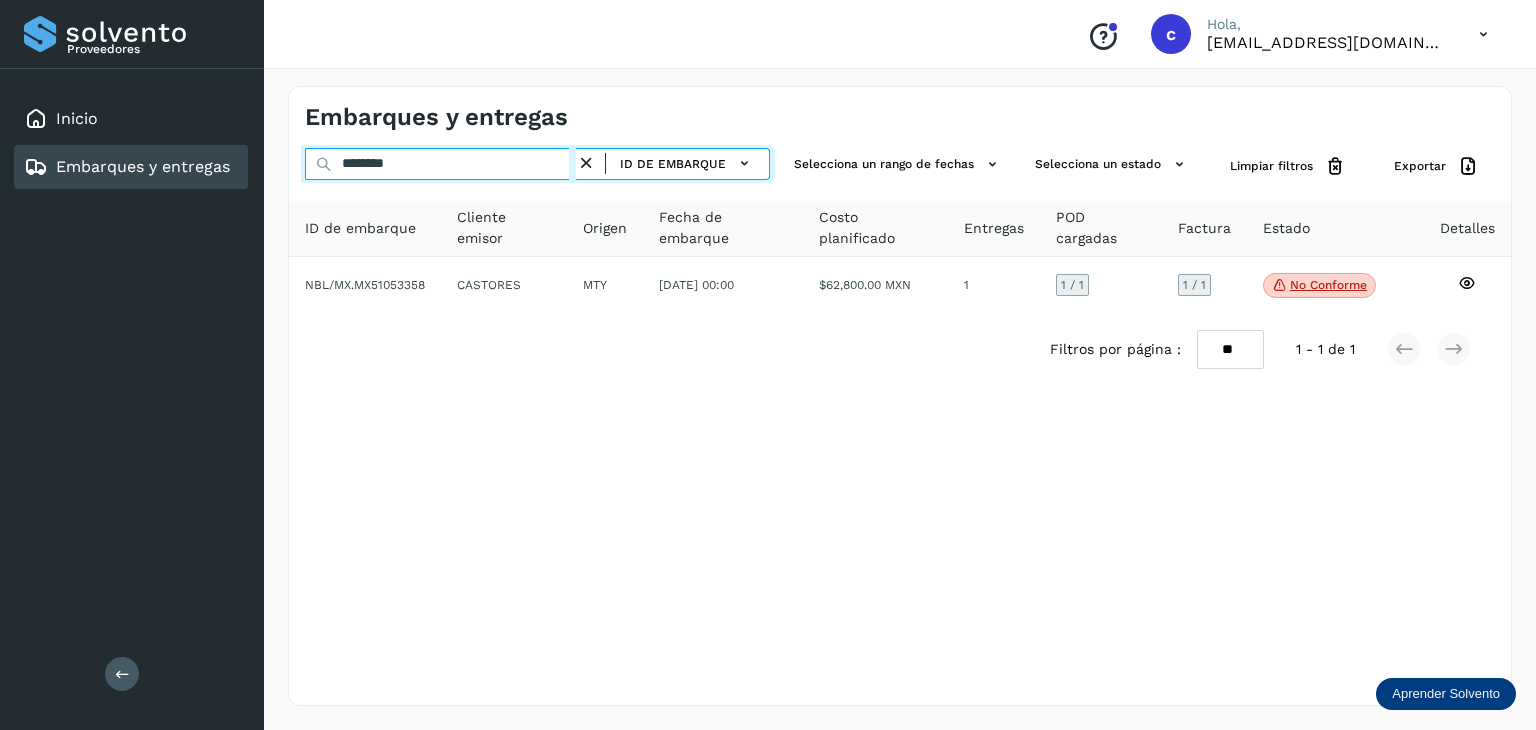 drag, startPoint x: 291, startPoint y: 154, endPoint x: 146, endPoint y: 179, distance: 147.13939 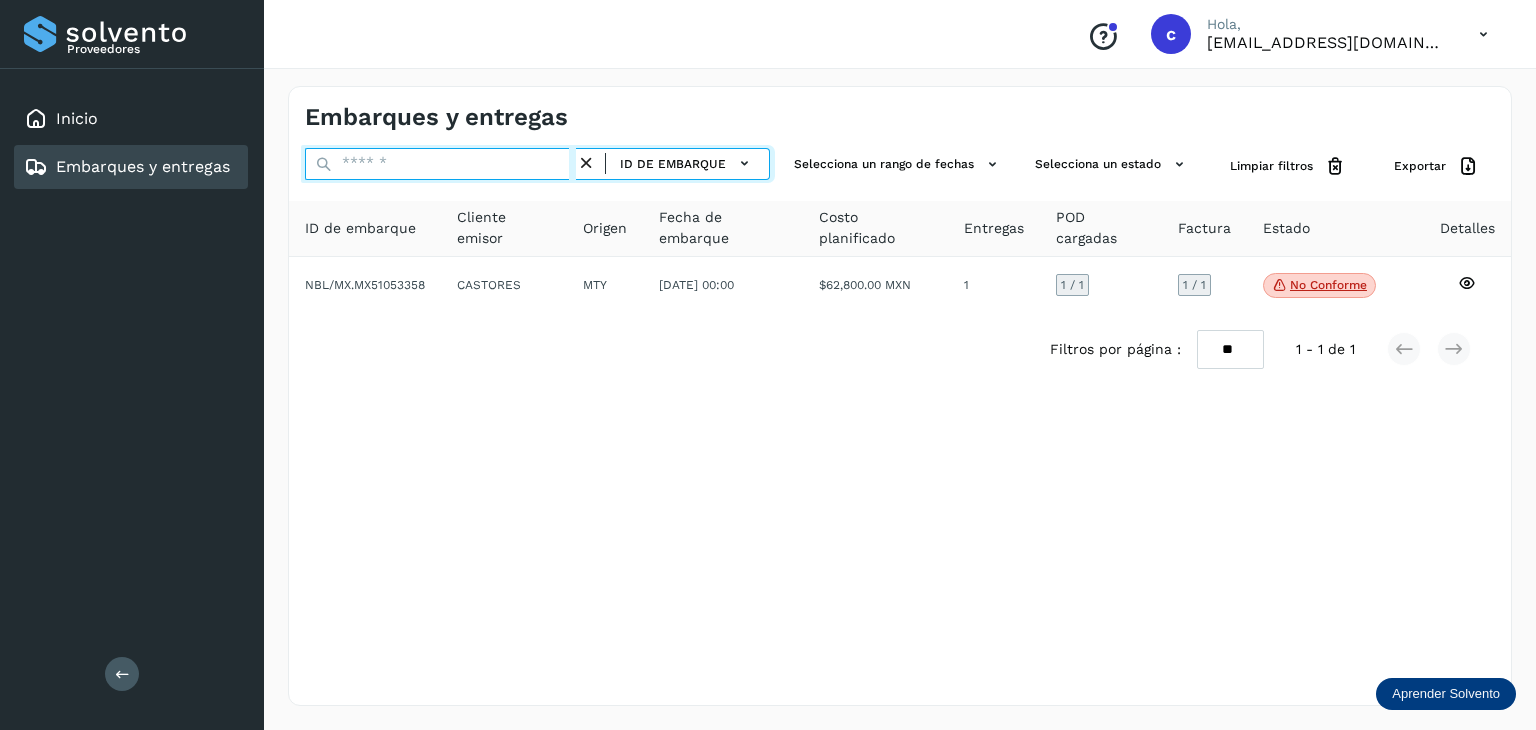 paste on "********" 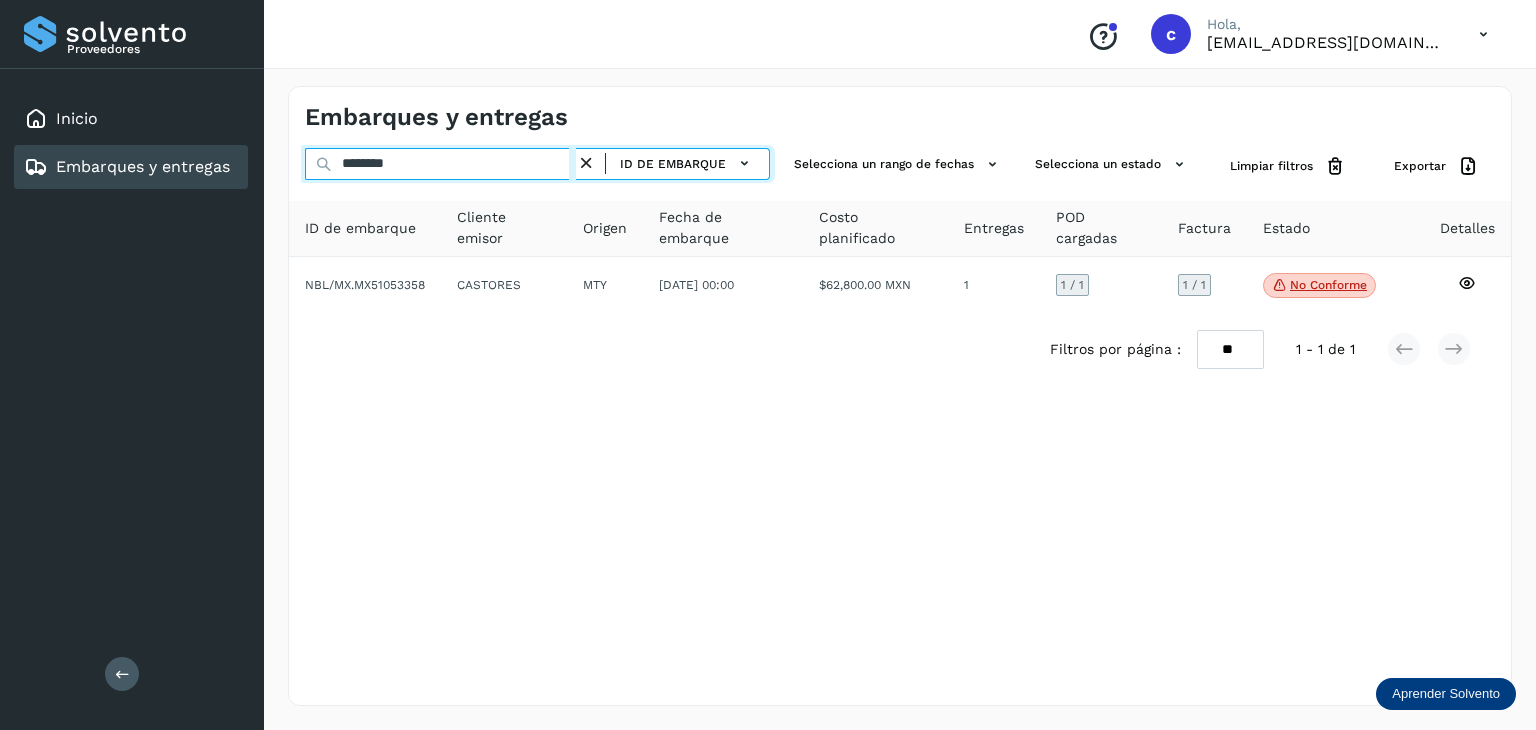 type on "********" 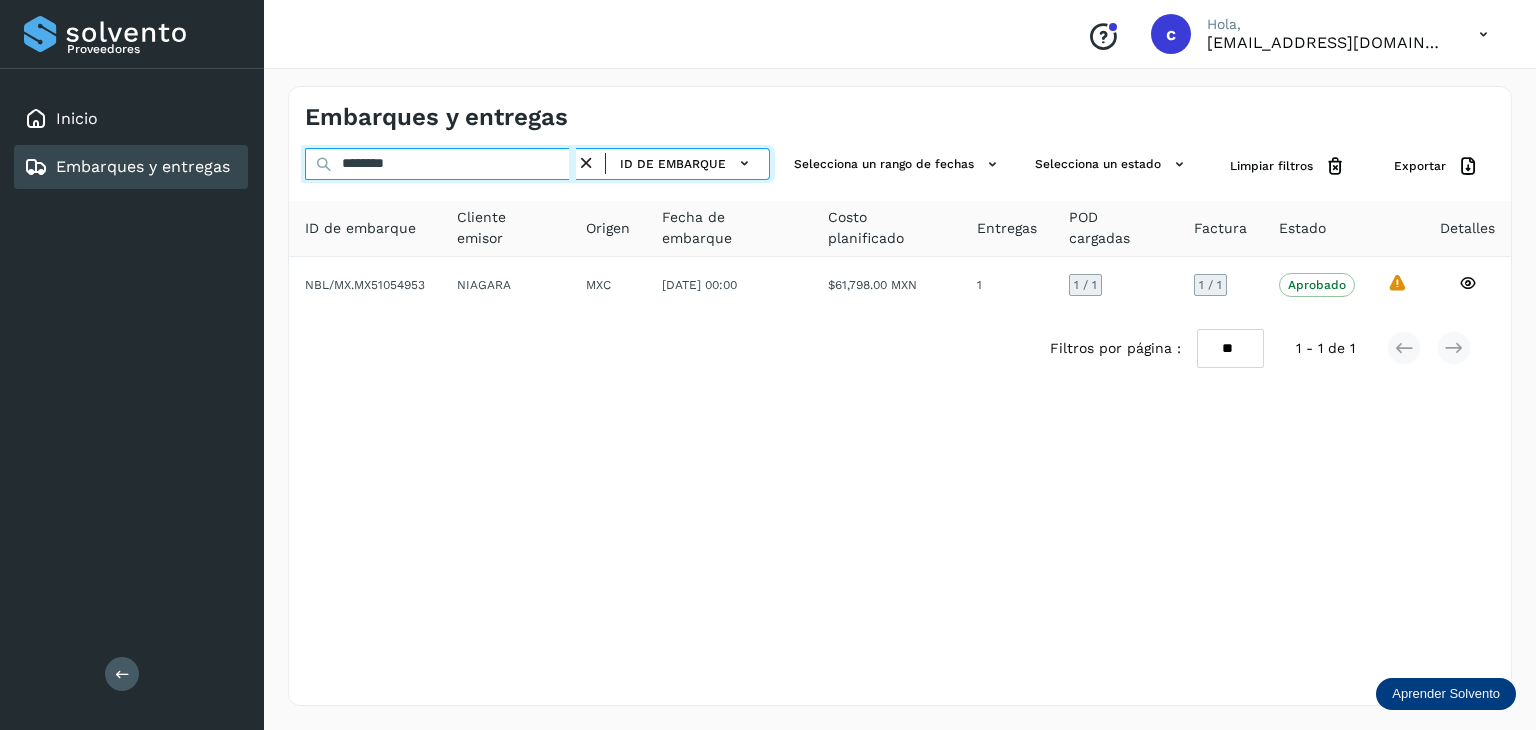 drag, startPoint x: 208, startPoint y: 155, endPoint x: 146, endPoint y: 177, distance: 65.78754 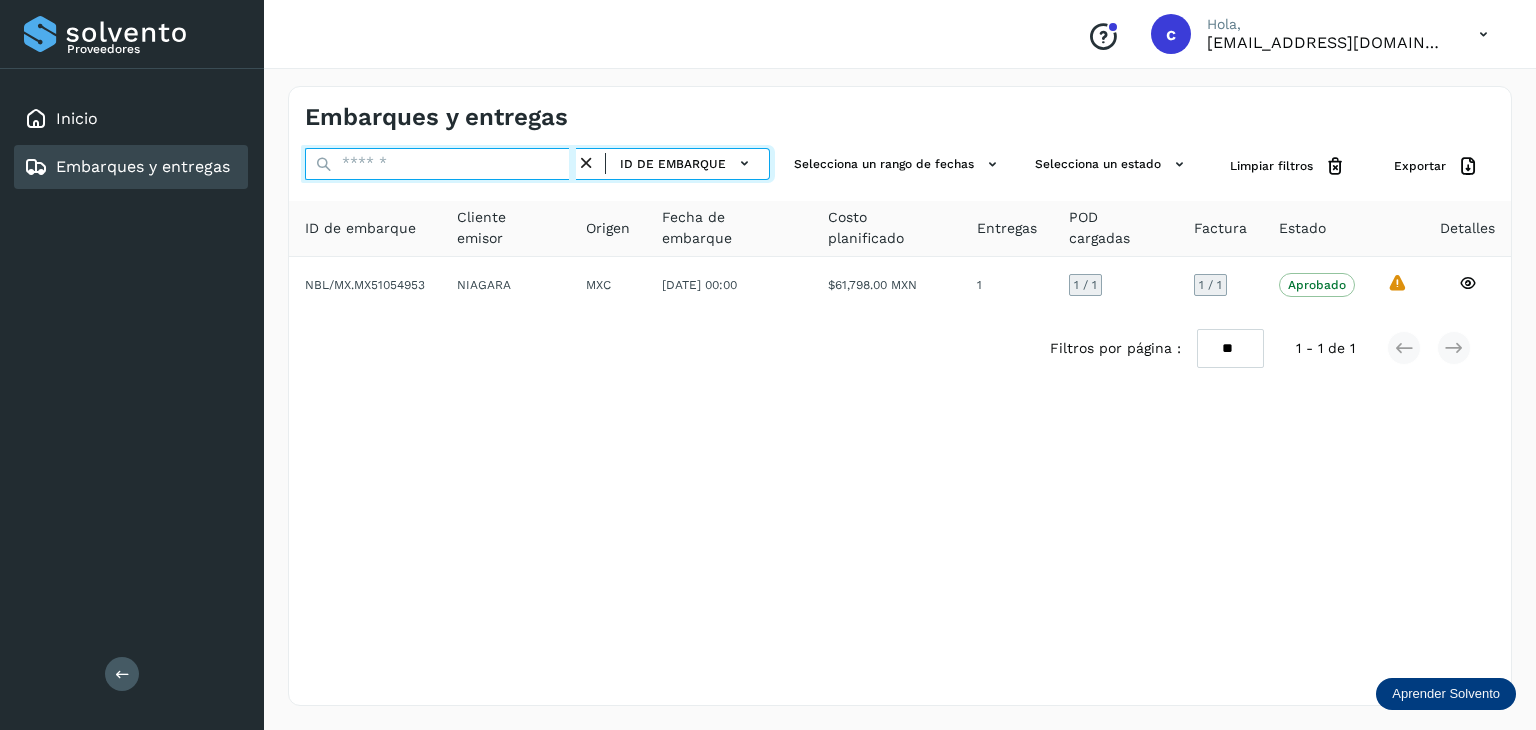 type on "*" 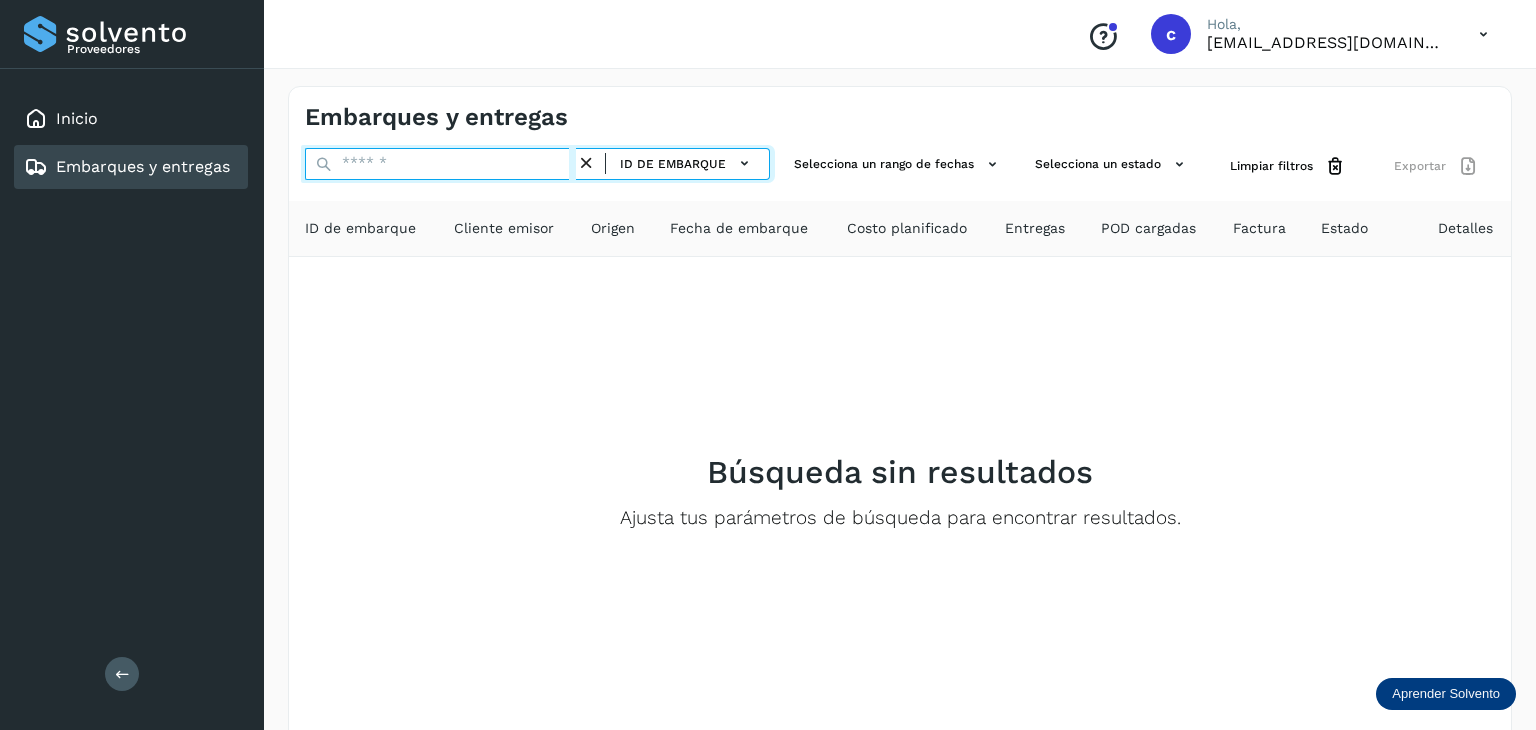 paste on "********" 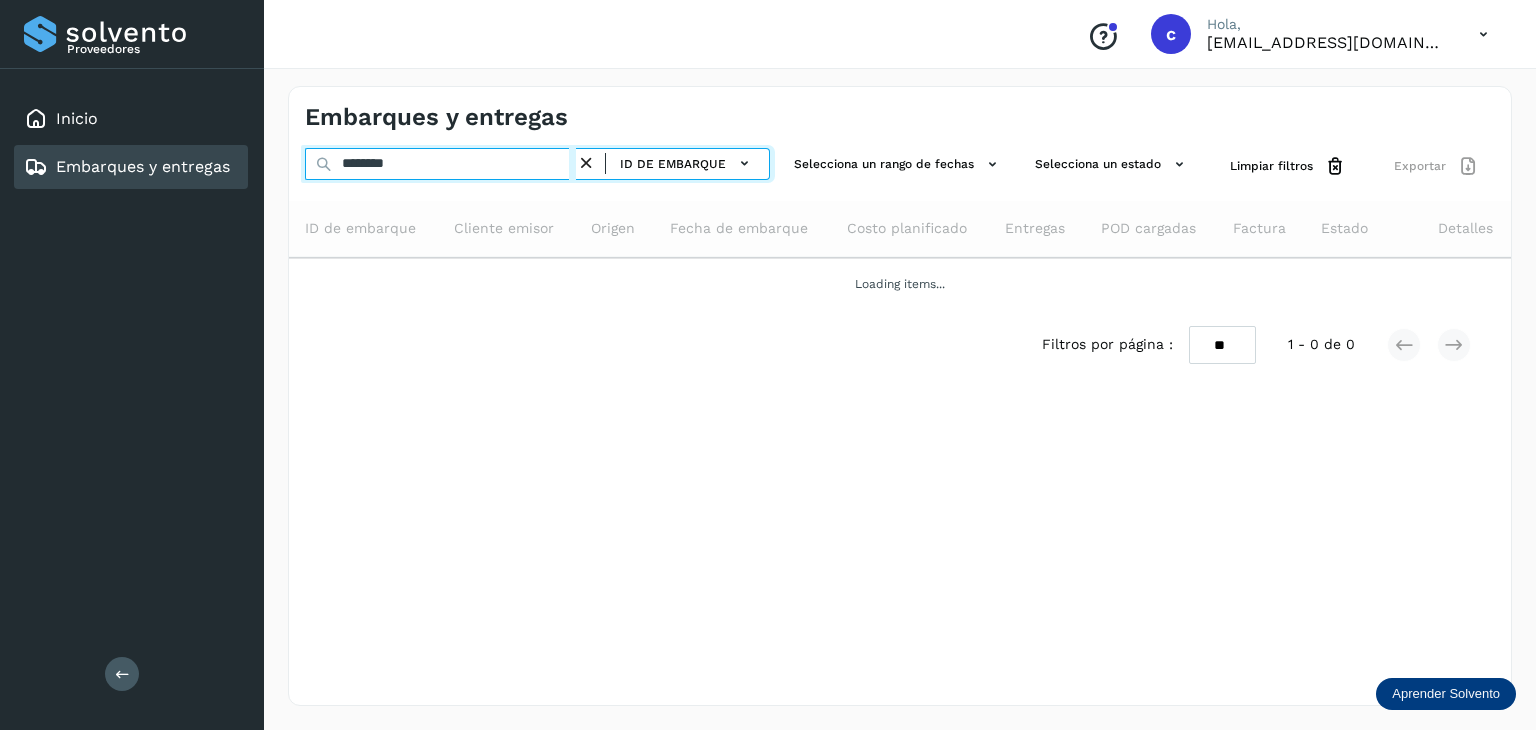 type on "********" 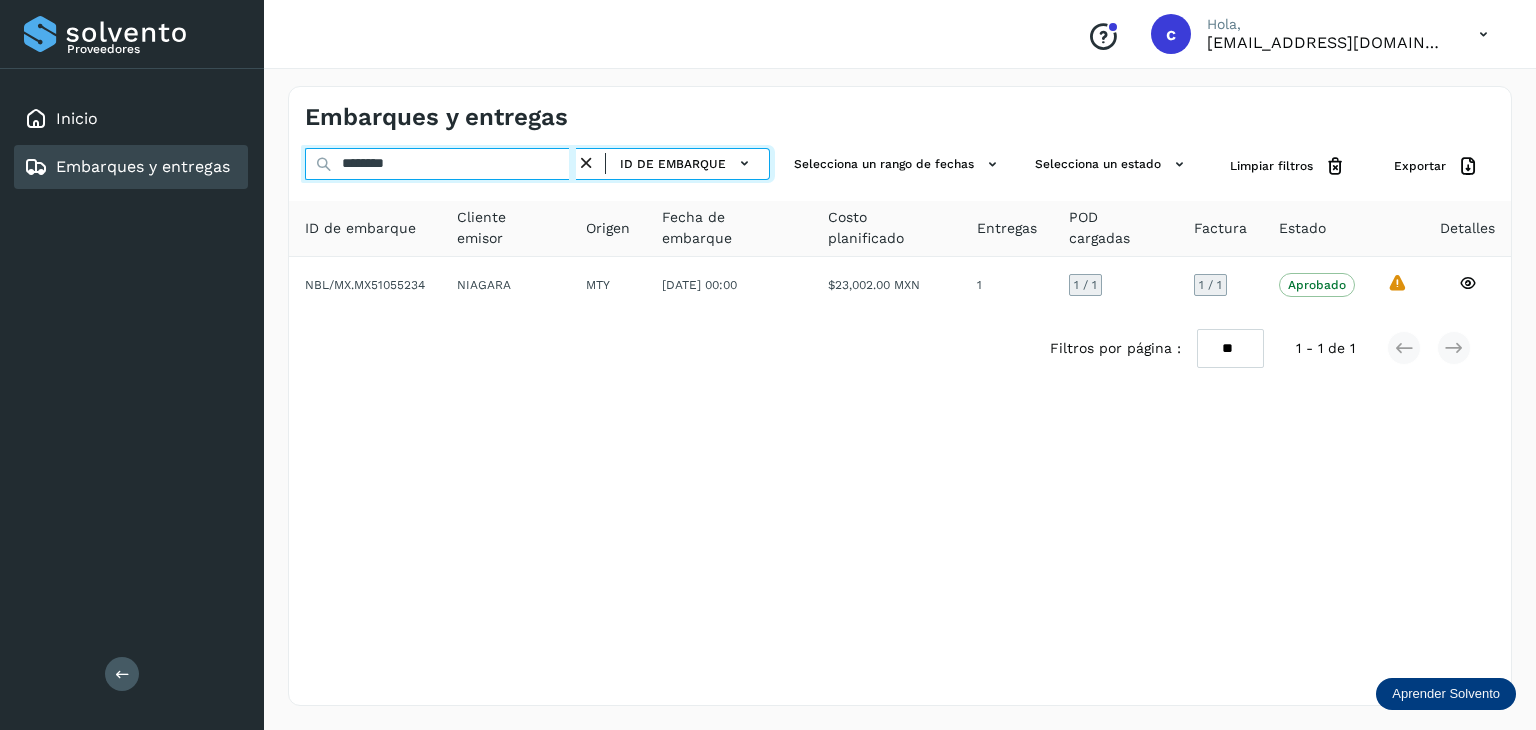 drag, startPoint x: 421, startPoint y: 165, endPoint x: 211, endPoint y: 182, distance: 210.68697 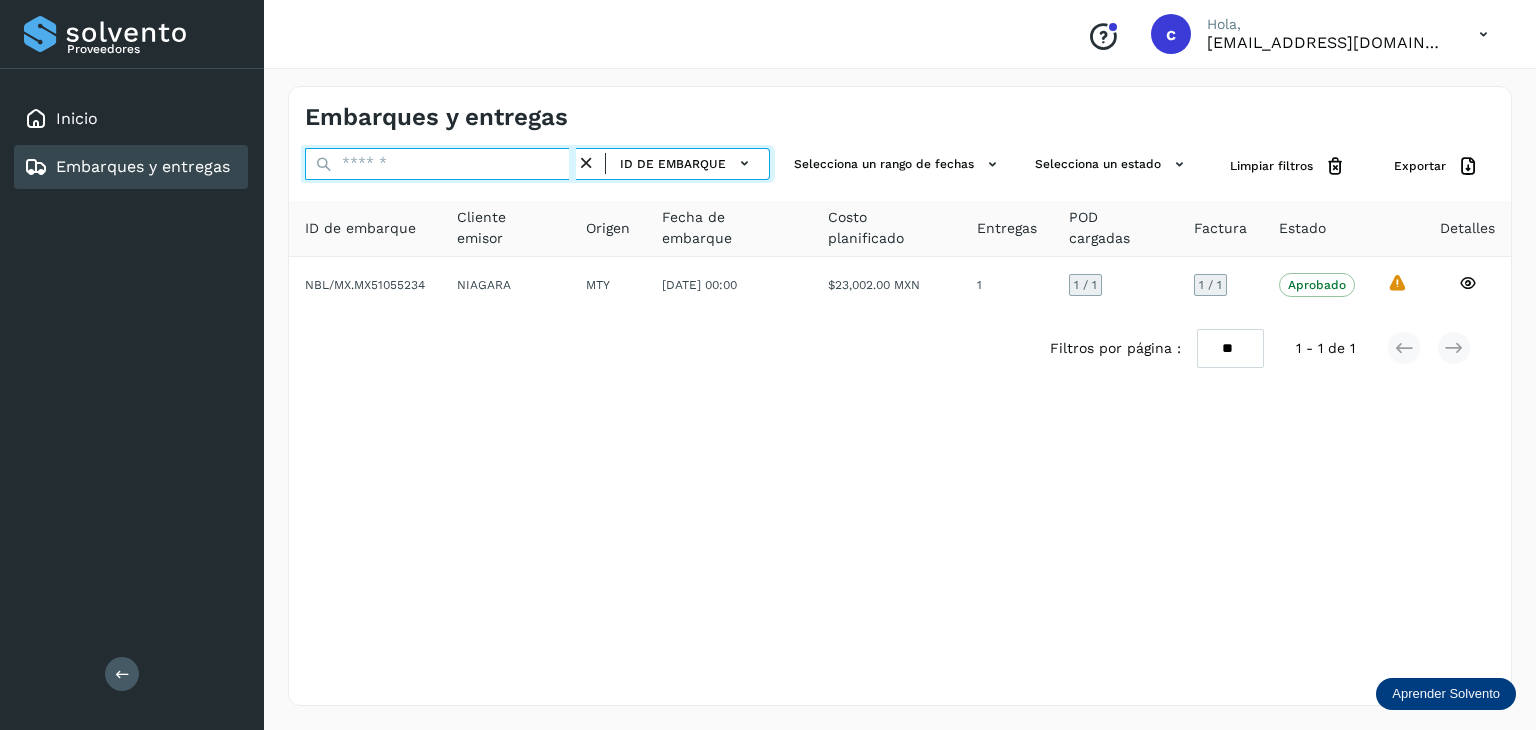 paste on "********" 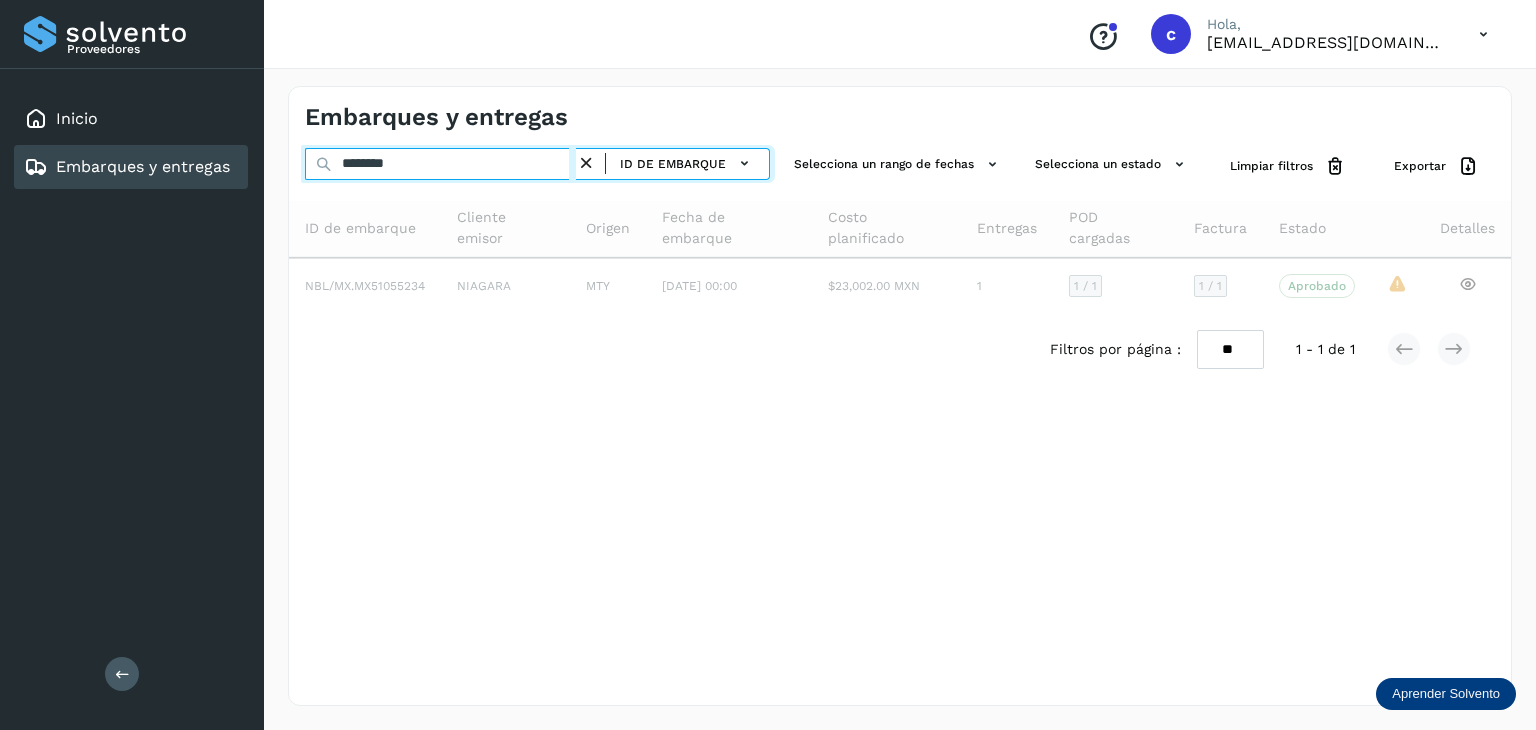 type on "********" 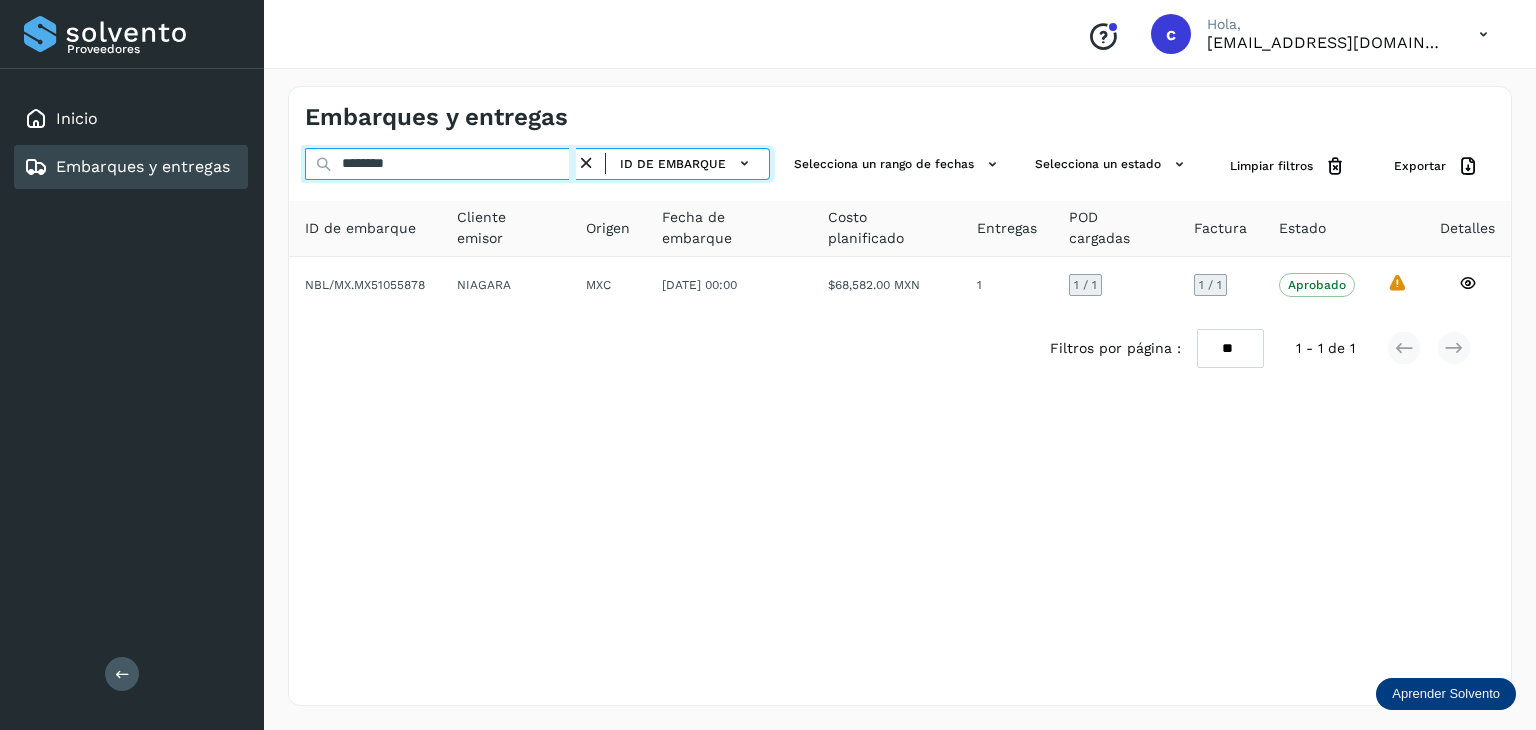 drag, startPoint x: 393, startPoint y: 172, endPoint x: 0, endPoint y: 107, distance: 398.33905 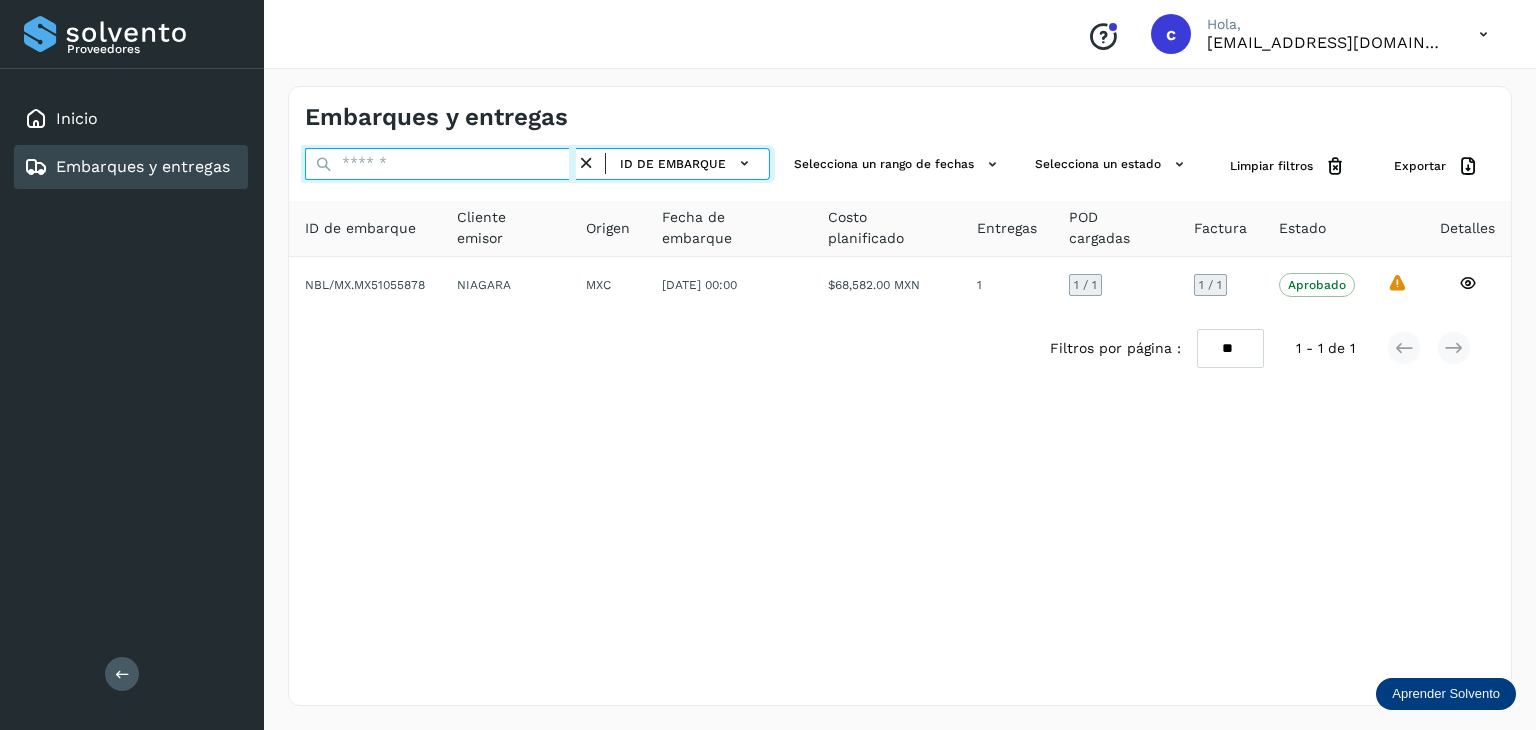 paste on "********" 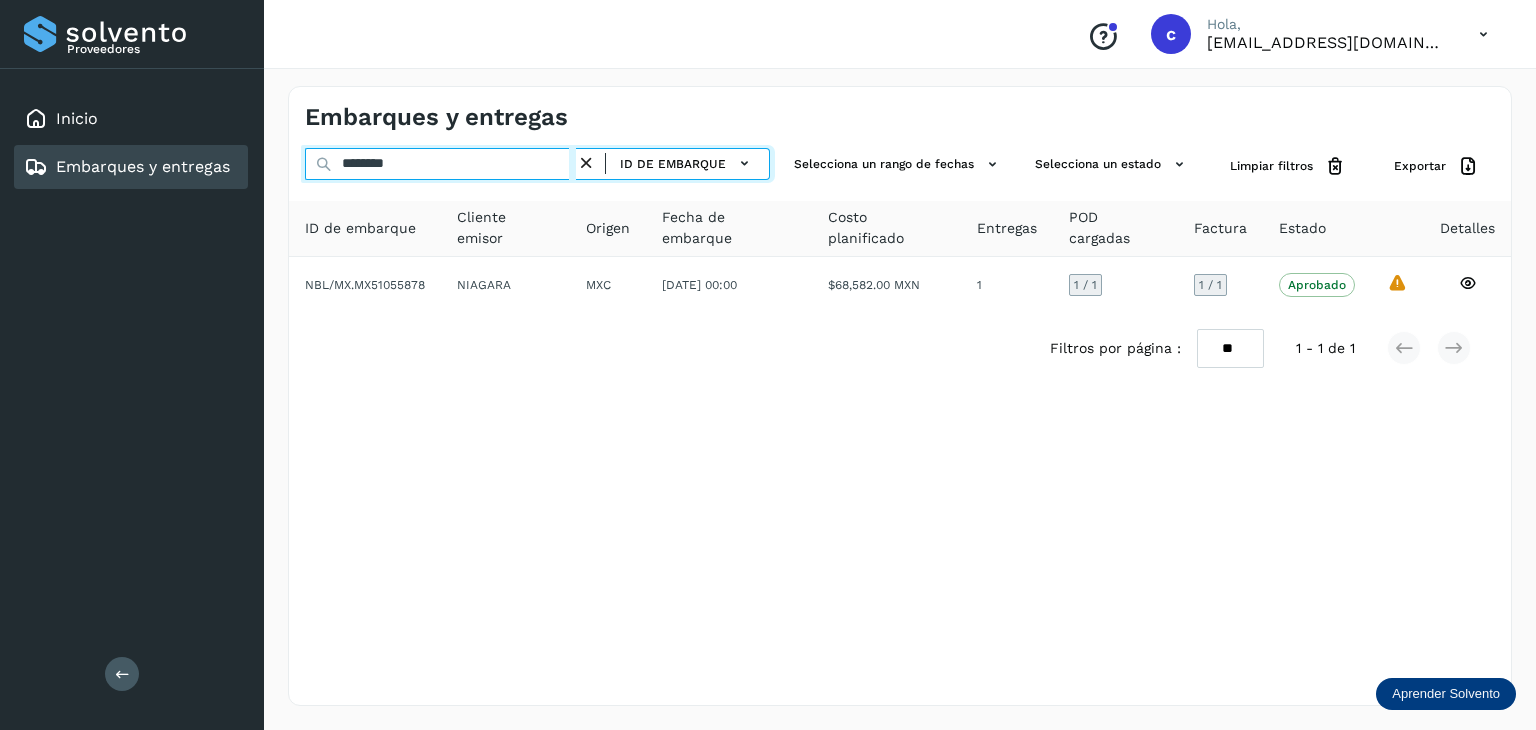 type on "********" 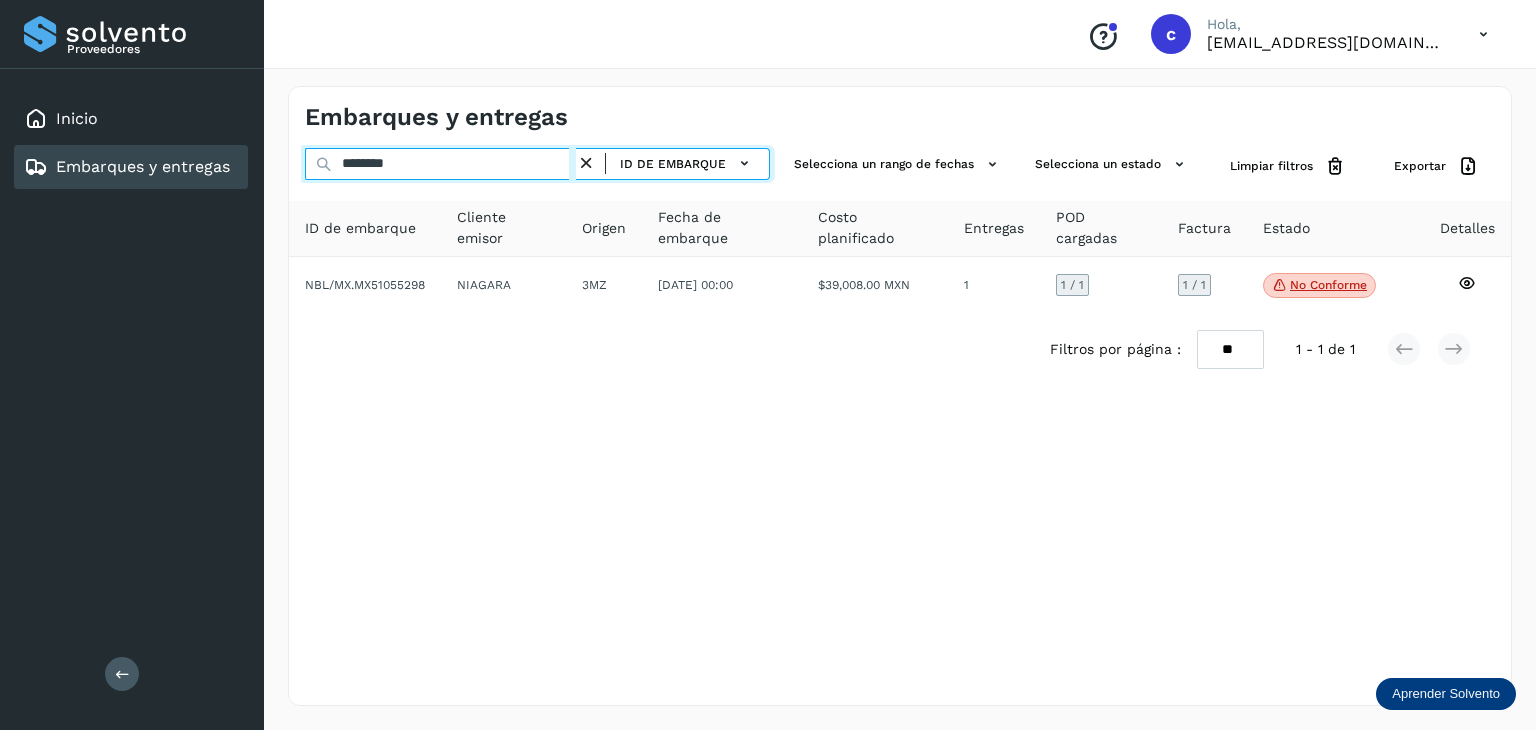 click on "Proveedores Inicio Embarques y entregas Salir
Conoce nuestros beneficios
c Hola, cuentasespeciales8_met@castores.com.mx Embarques y entregas ******** ID de embarque Selecciona un rango de fechas  Selecciona un estado Limpiar filtros Exportar ID de embarque Cliente emisor Origen Fecha de embarque Costo planificado Entregas POD cargadas Factura Estado Detalles NBL/MX.MX51055298 NIAGARA 3MZ 11/jun/2025 00:00  $39,008.00 MXN  1 1  / 1 1 / 1 No conforme
Verifica el estado de la factura o entregas asociadas a este embarque
Filtros por página : ** ** ** 1 - 1 de 1" 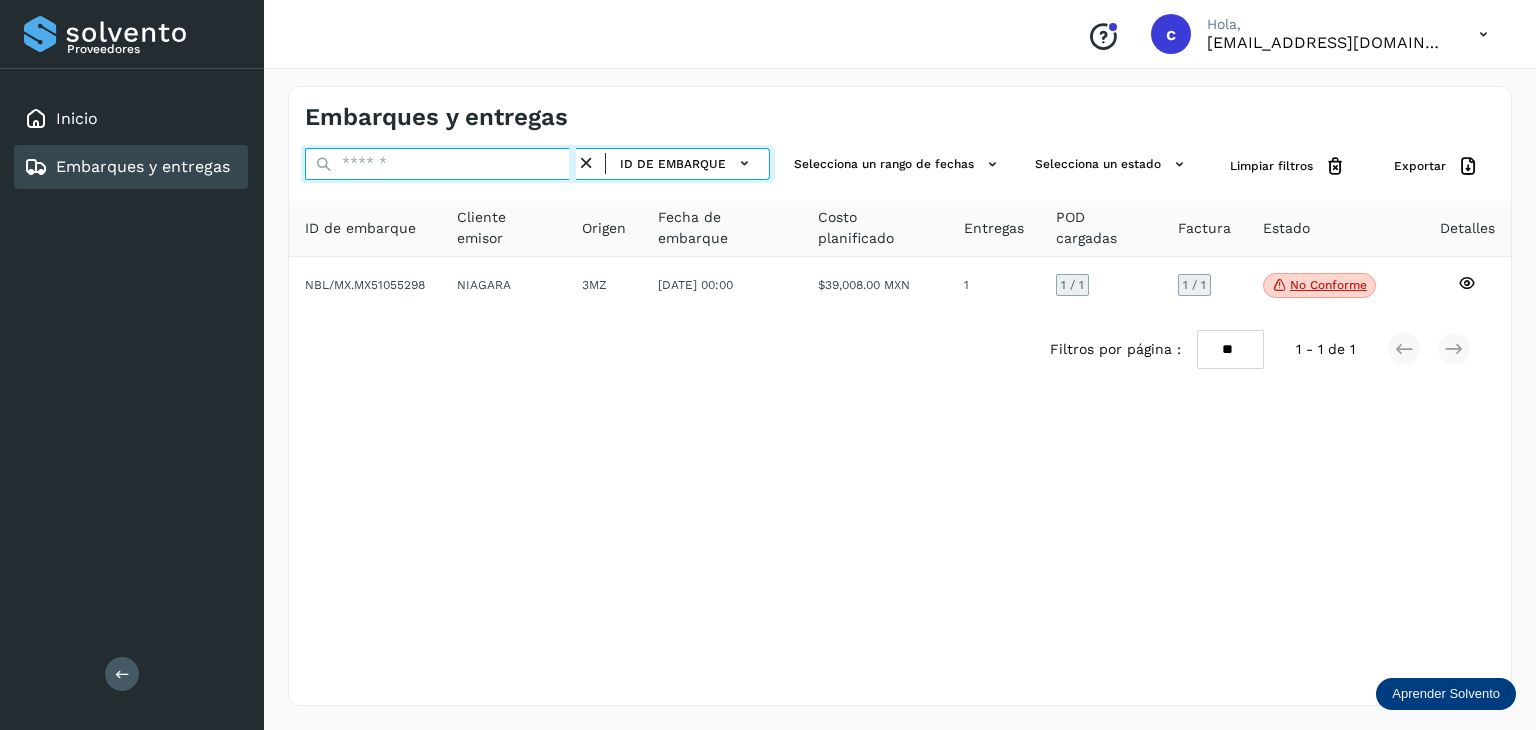paste on "********" 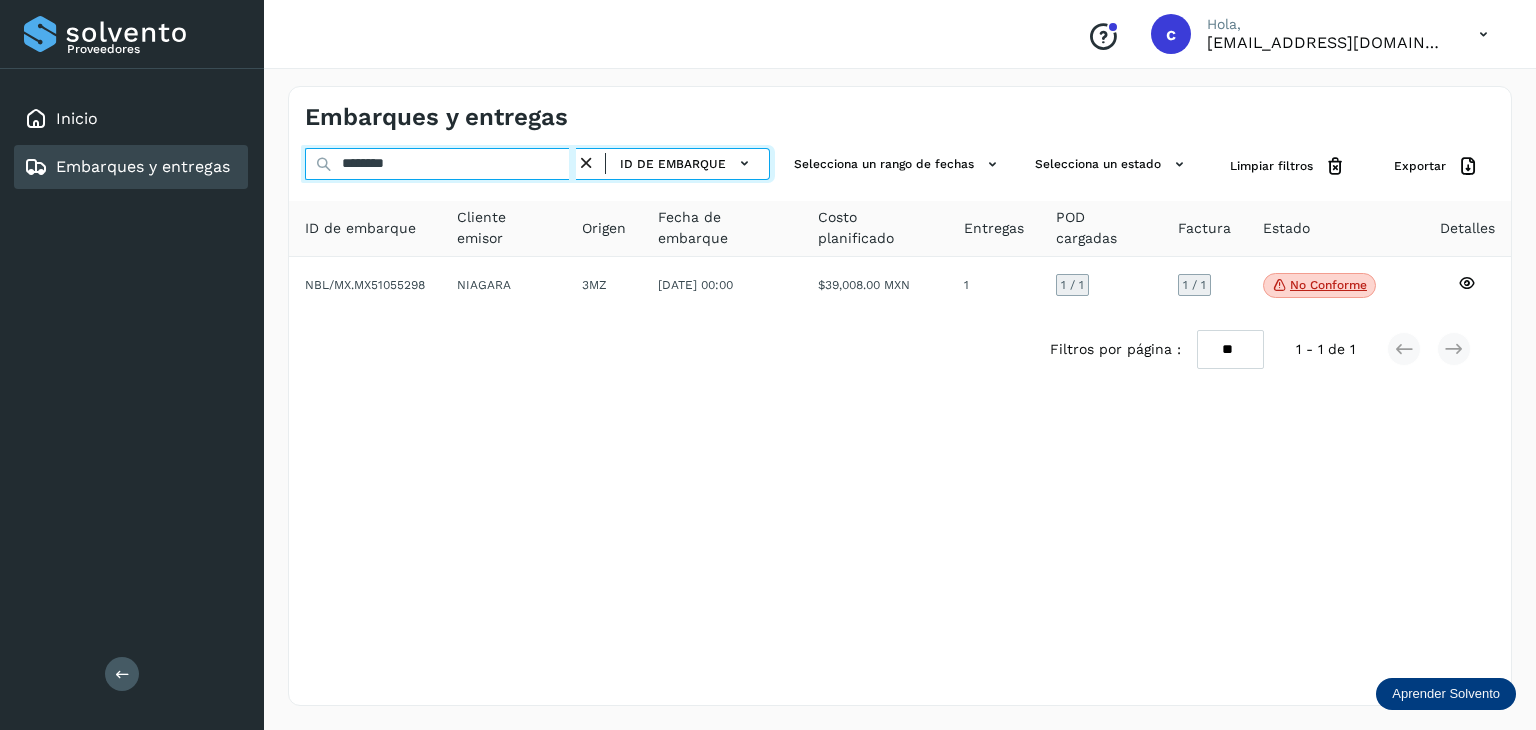 type on "********" 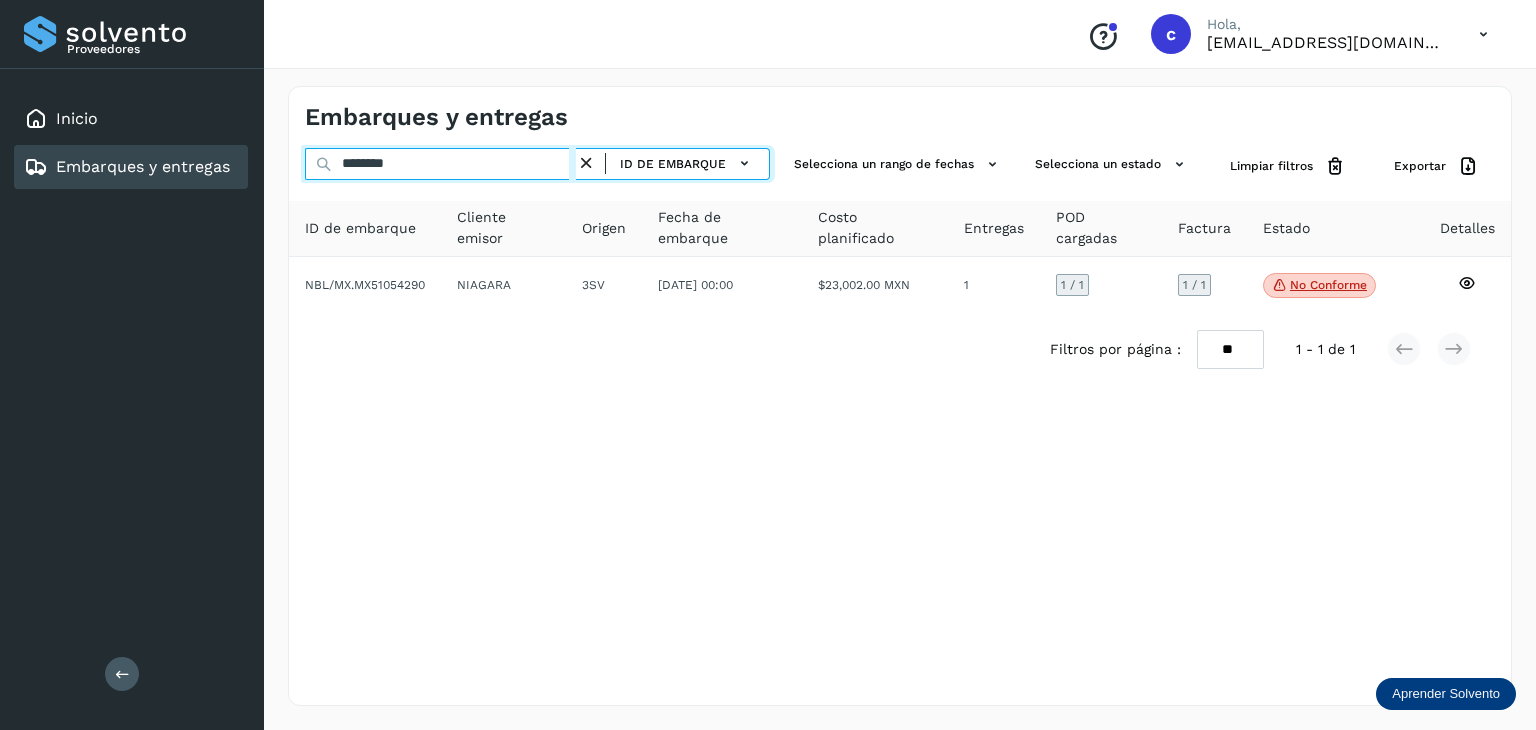 drag, startPoint x: 283, startPoint y: 165, endPoint x: 187, endPoint y: 185, distance: 98.0612 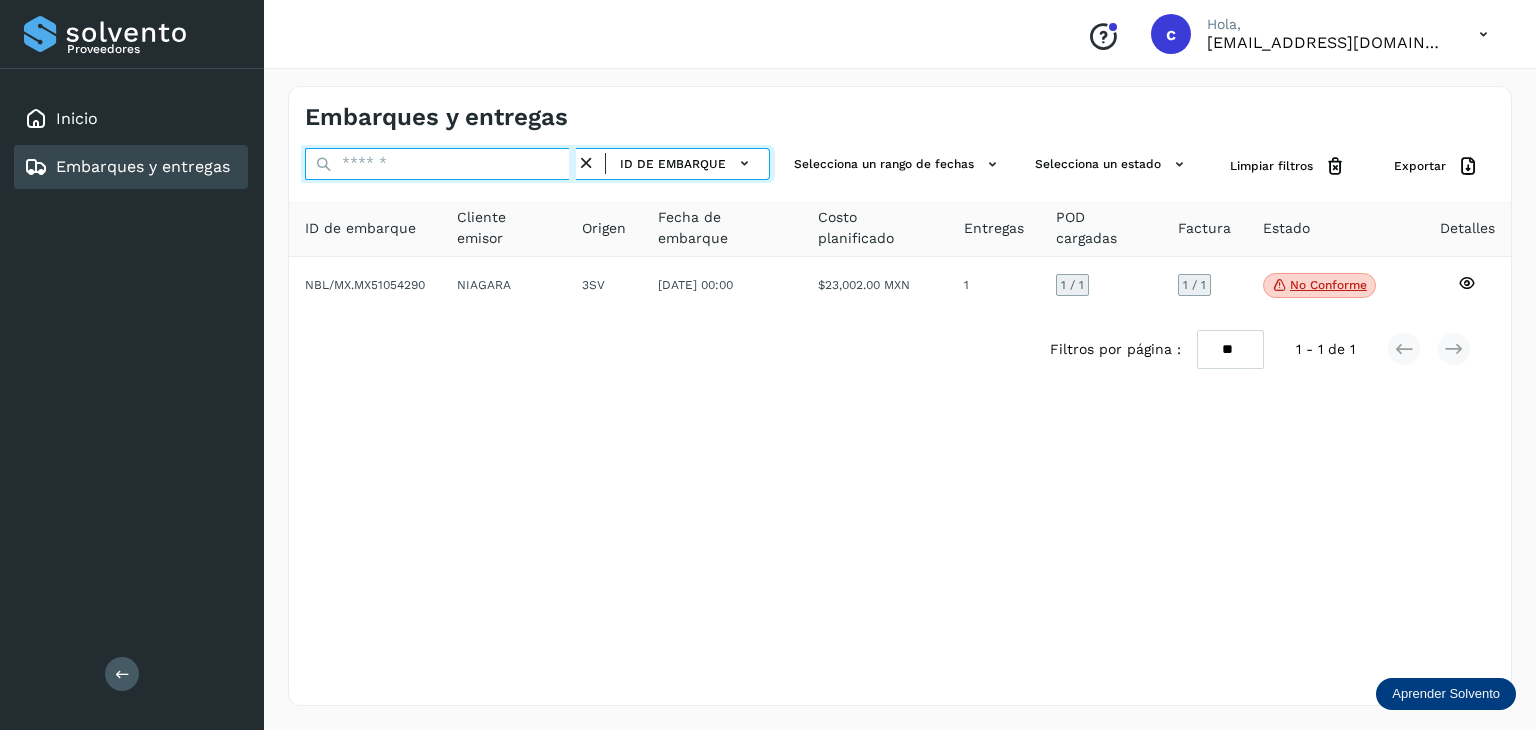 paste on "********" 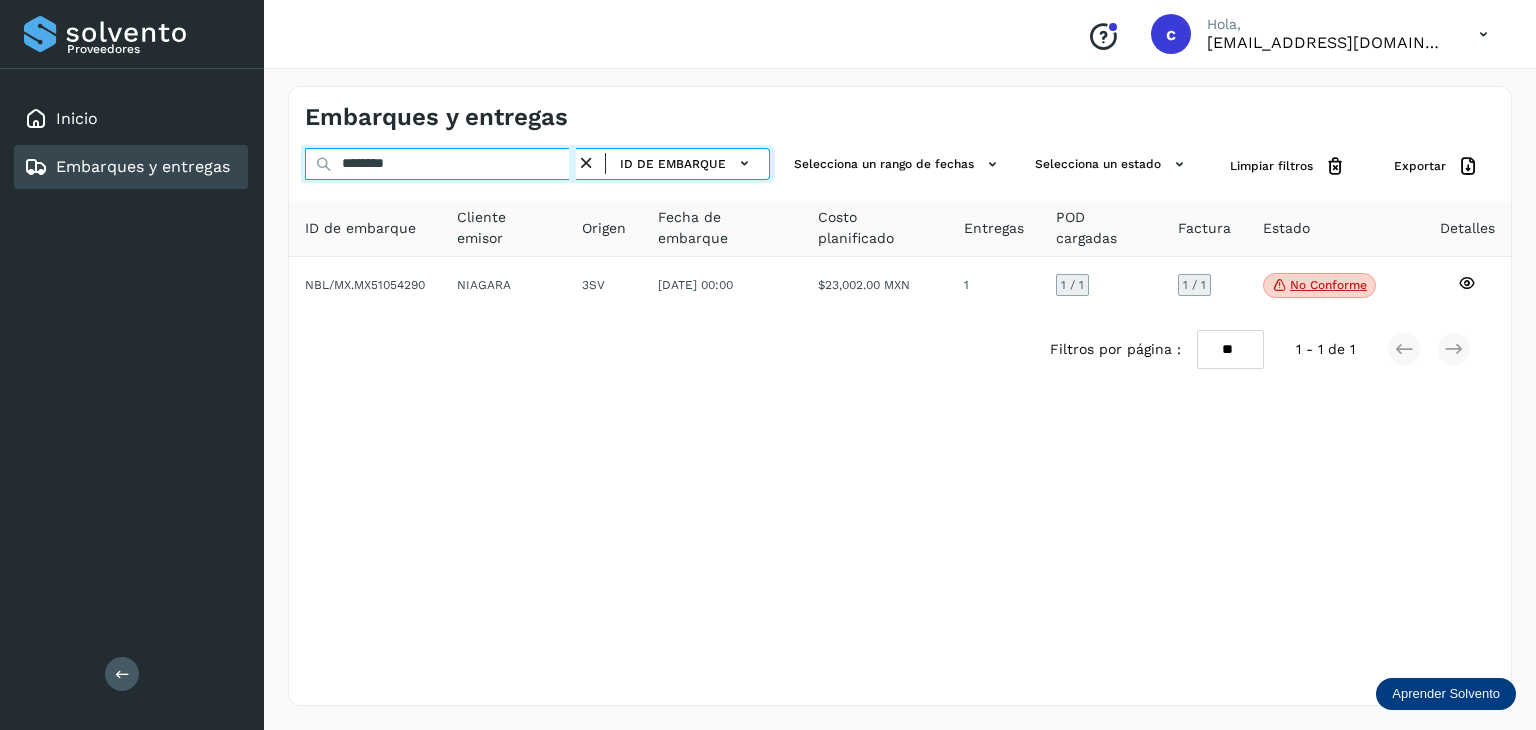 type on "********" 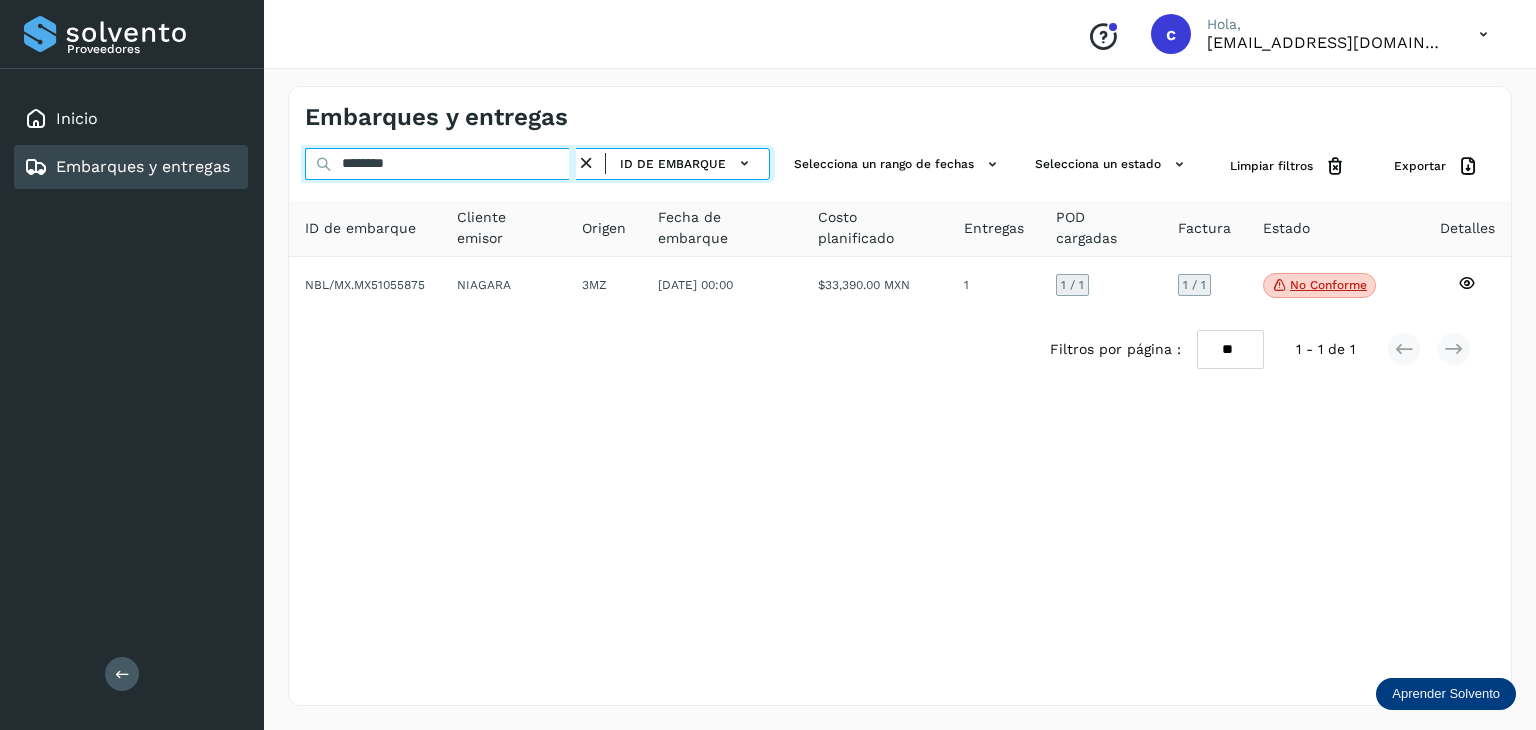 click on "Proveedores Inicio Embarques y entregas Salir
Conoce nuestros beneficios
c Hola, cuentasespeciales8_met@castores.com.mx Embarques y entregas ******** ID de embarque Selecciona un rango de fechas  Selecciona un estado Limpiar filtros Exportar ID de embarque Cliente emisor Origen Fecha de embarque Costo planificado Entregas POD cargadas Factura Estado Detalles NBL/MX.MX51055875 NIAGARA 3MZ 13/jun/2025 00:00  $33,390.00 MXN  1 1  / 1 1 / 1 No conforme
Verifica el estado de la factura o entregas asociadas a este embarque
Filtros por página : ** ** ** 1 - 1 de 1" 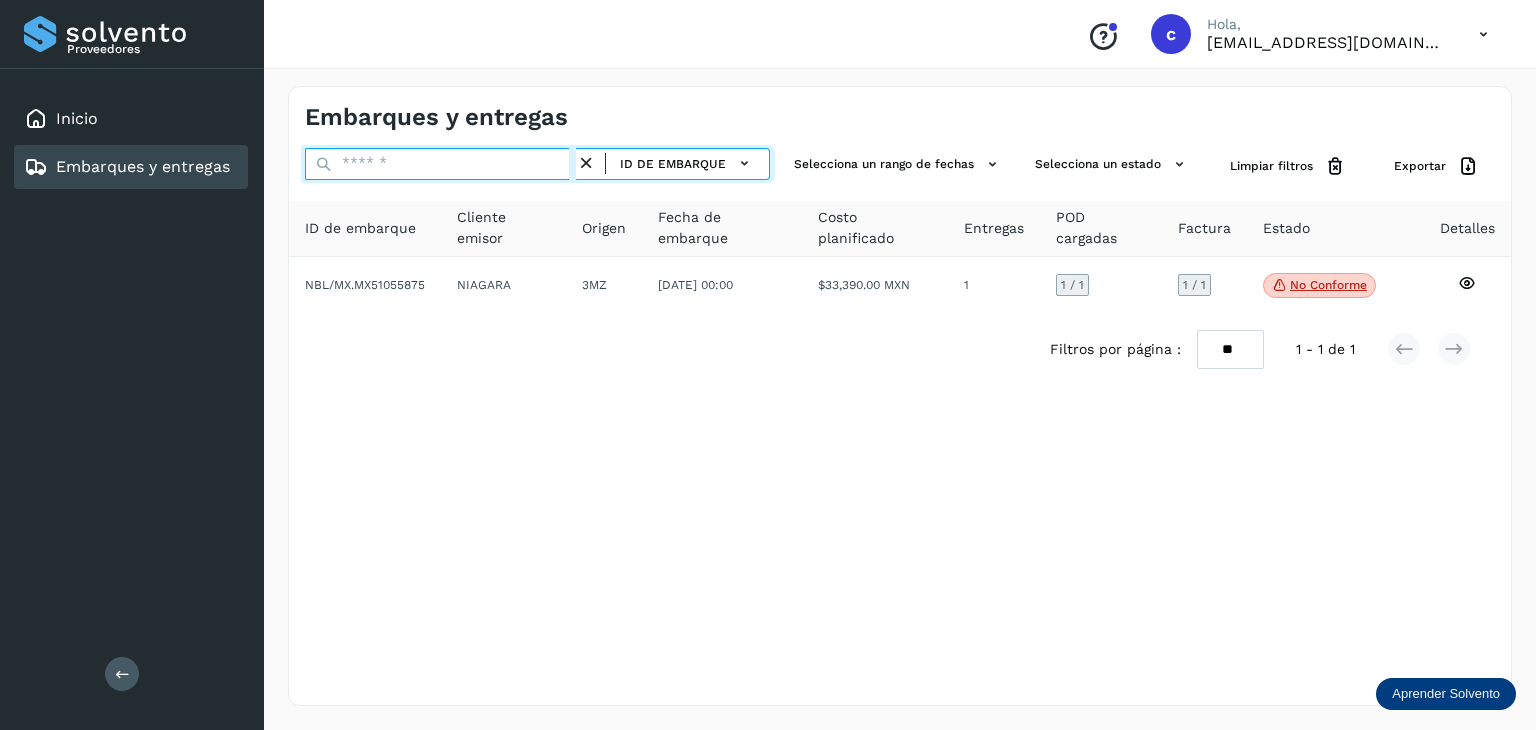 paste 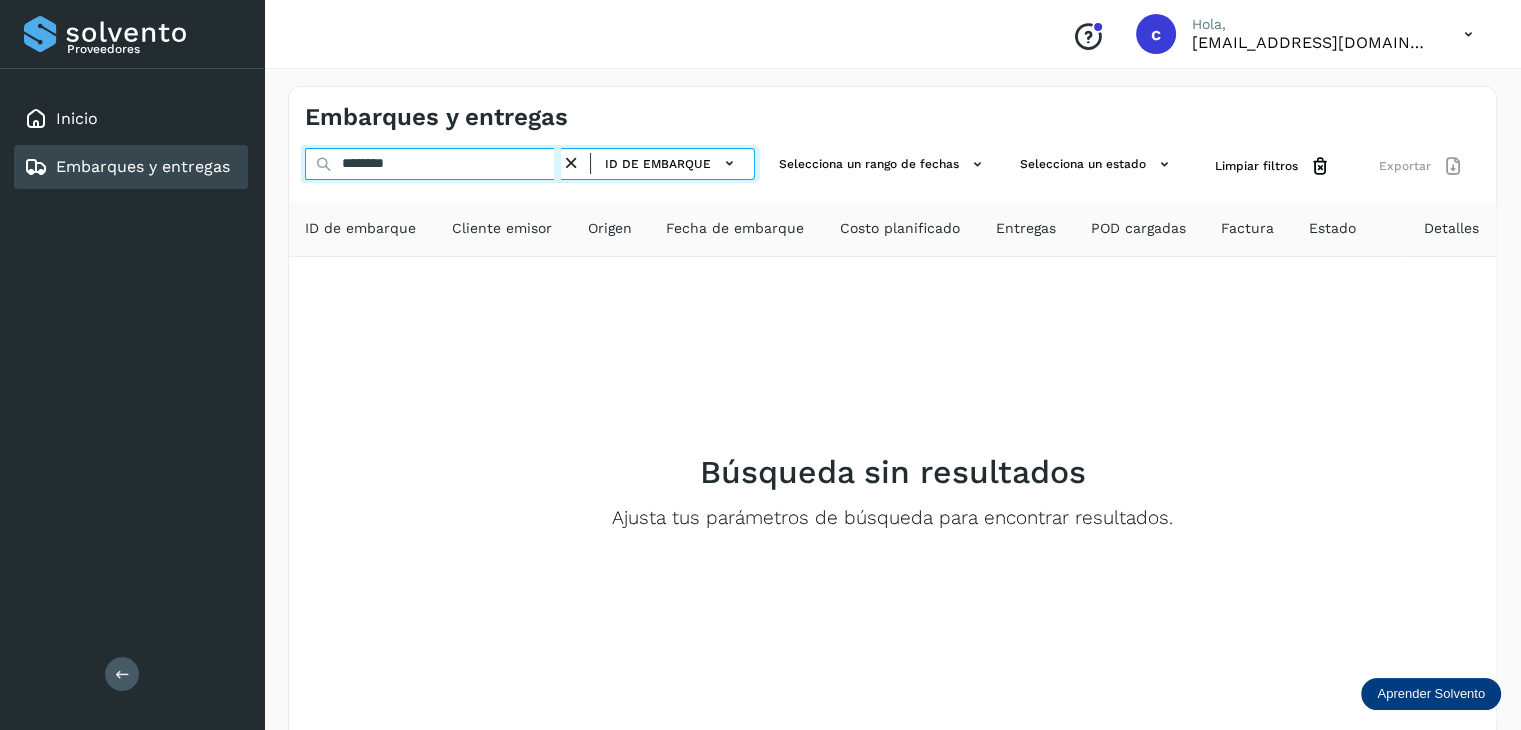 type on "********" 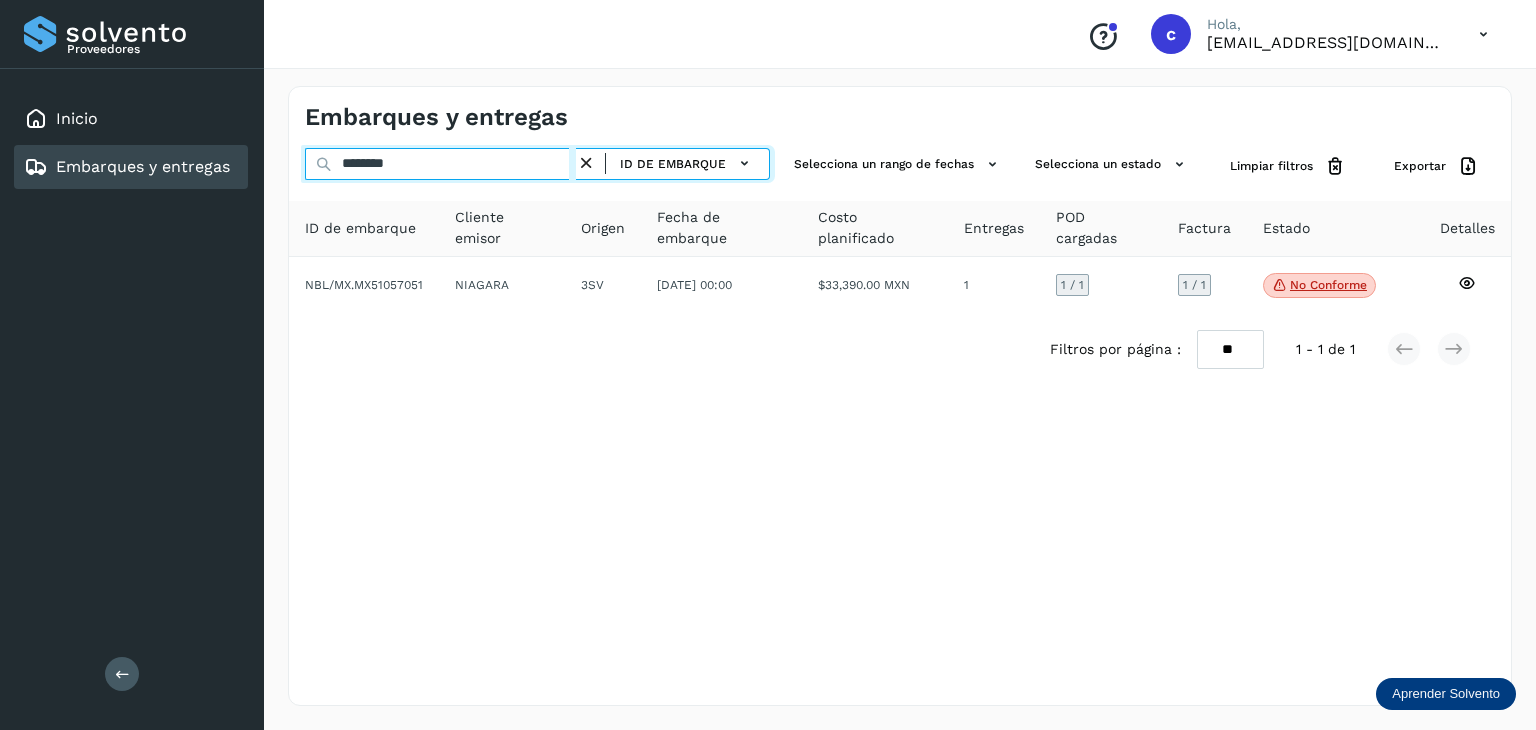 drag, startPoint x: 423, startPoint y: 161, endPoint x: 168, endPoint y: 161, distance: 255 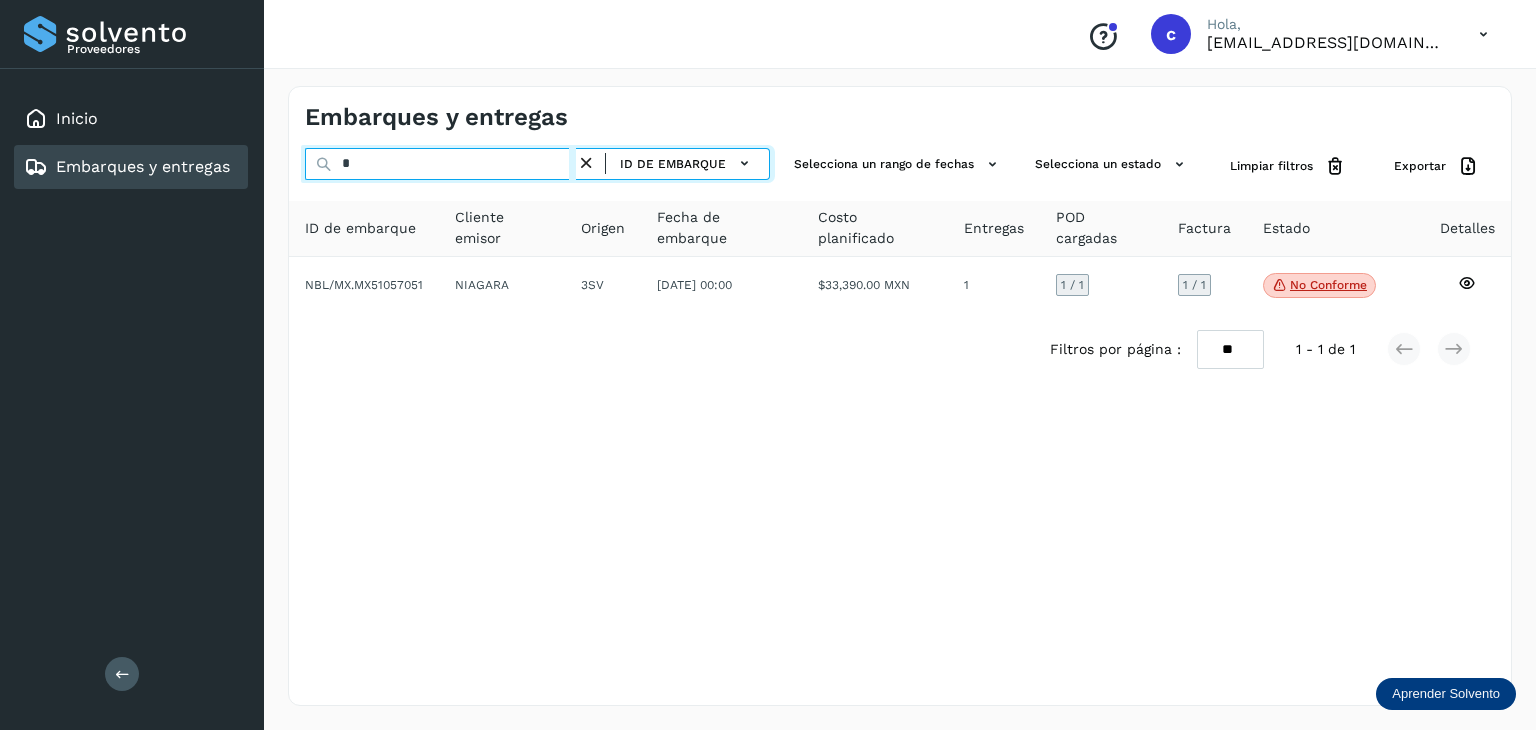 type on "*" 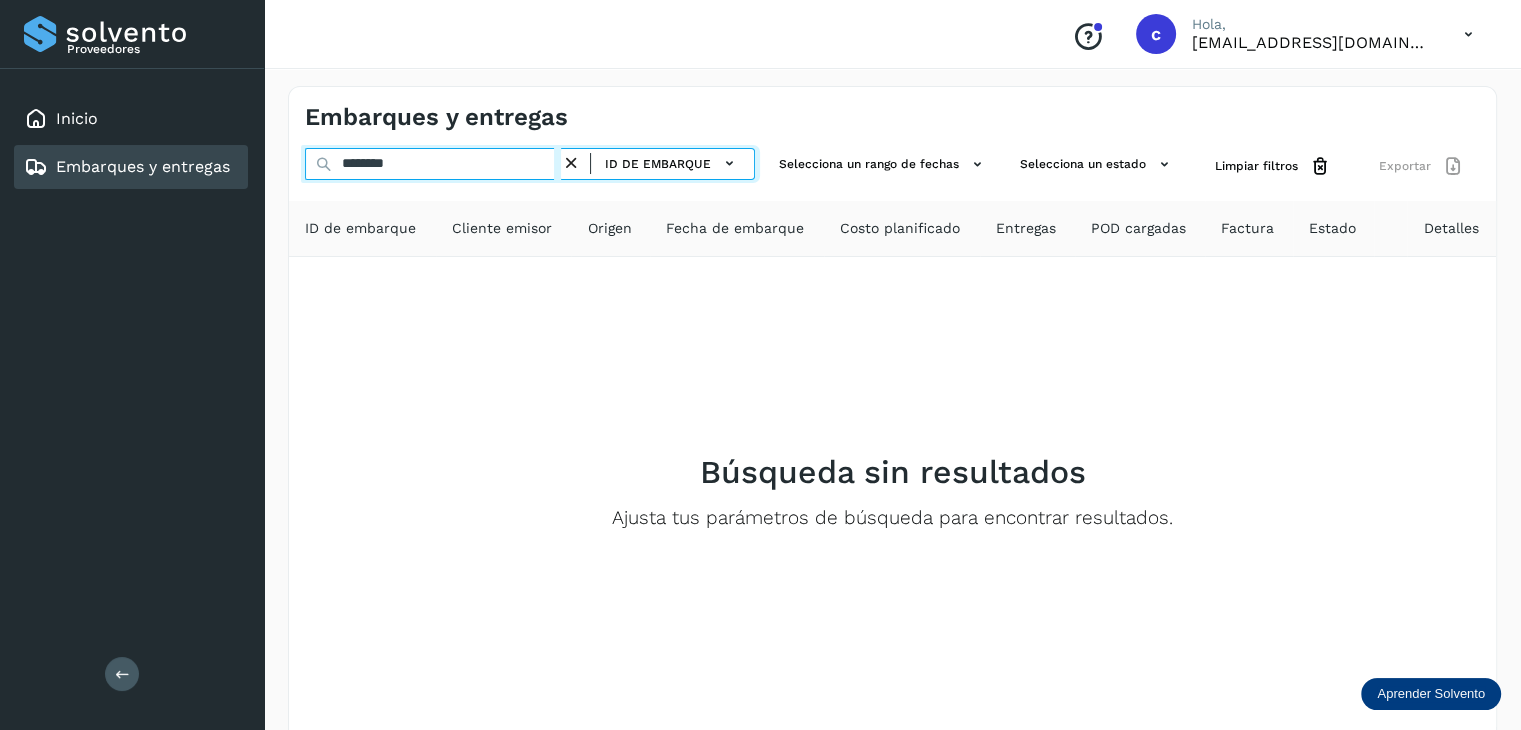 type on "********" 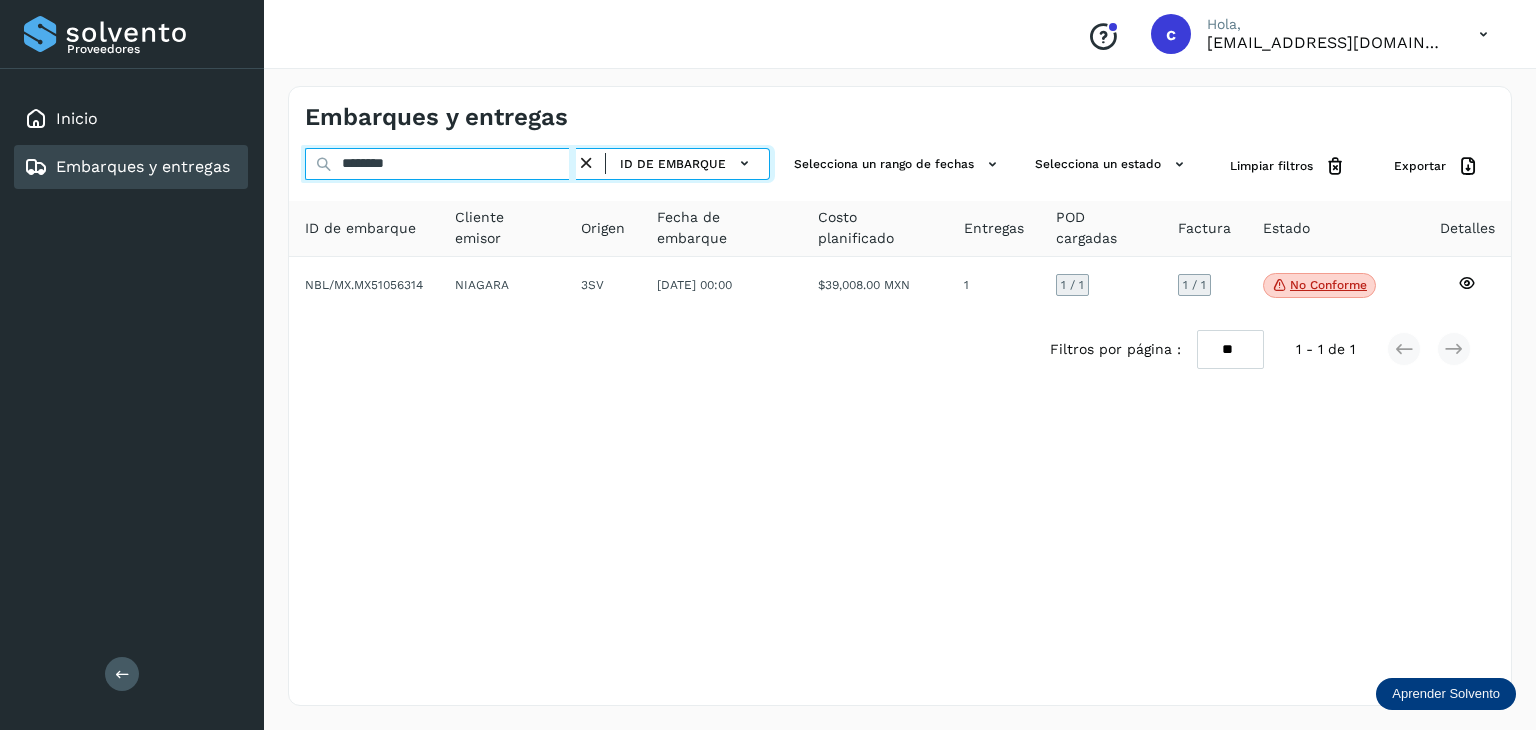 drag, startPoint x: 430, startPoint y: 163, endPoint x: 85, endPoint y: 166, distance: 345.01303 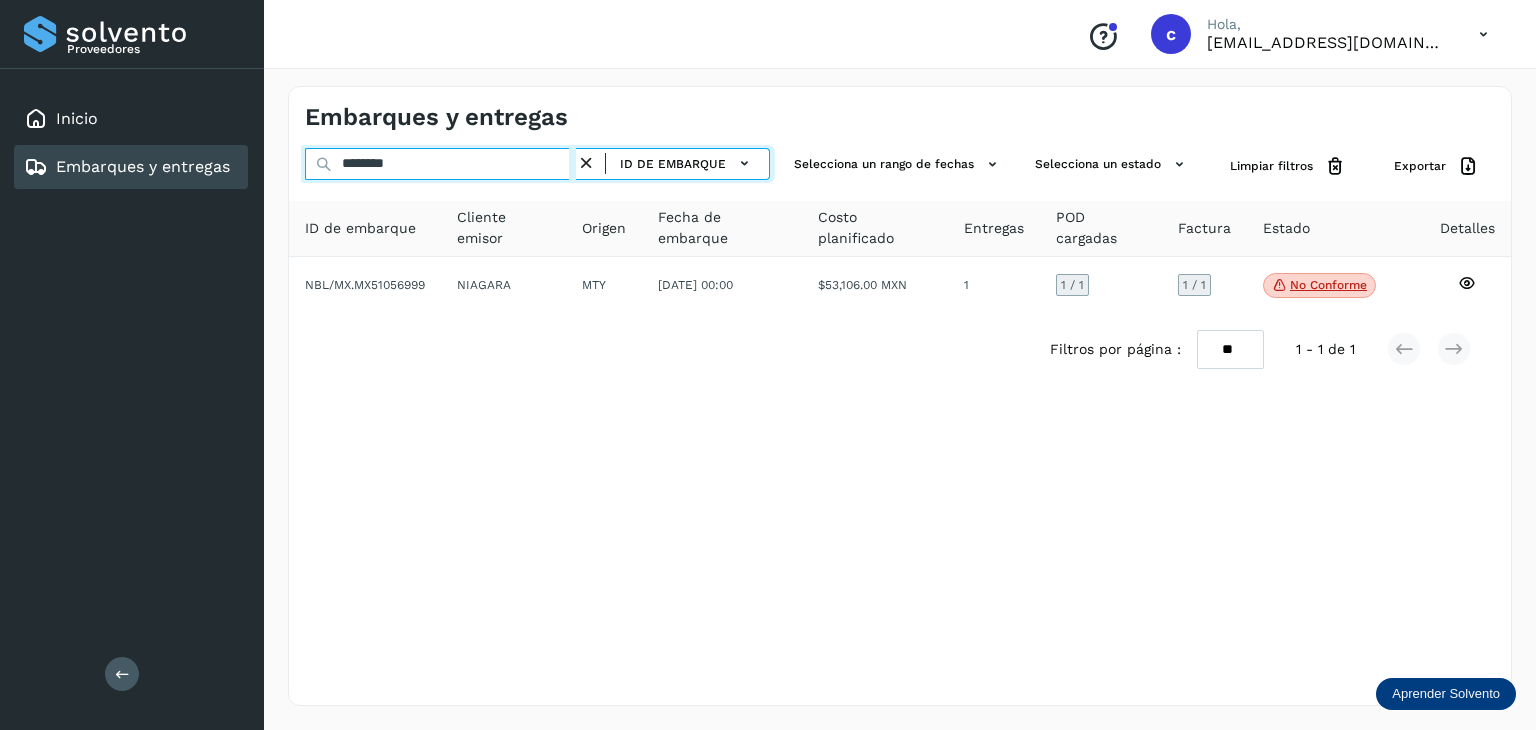 drag, startPoint x: 358, startPoint y: 167, endPoint x: 134, endPoint y: 201, distance: 226.56566 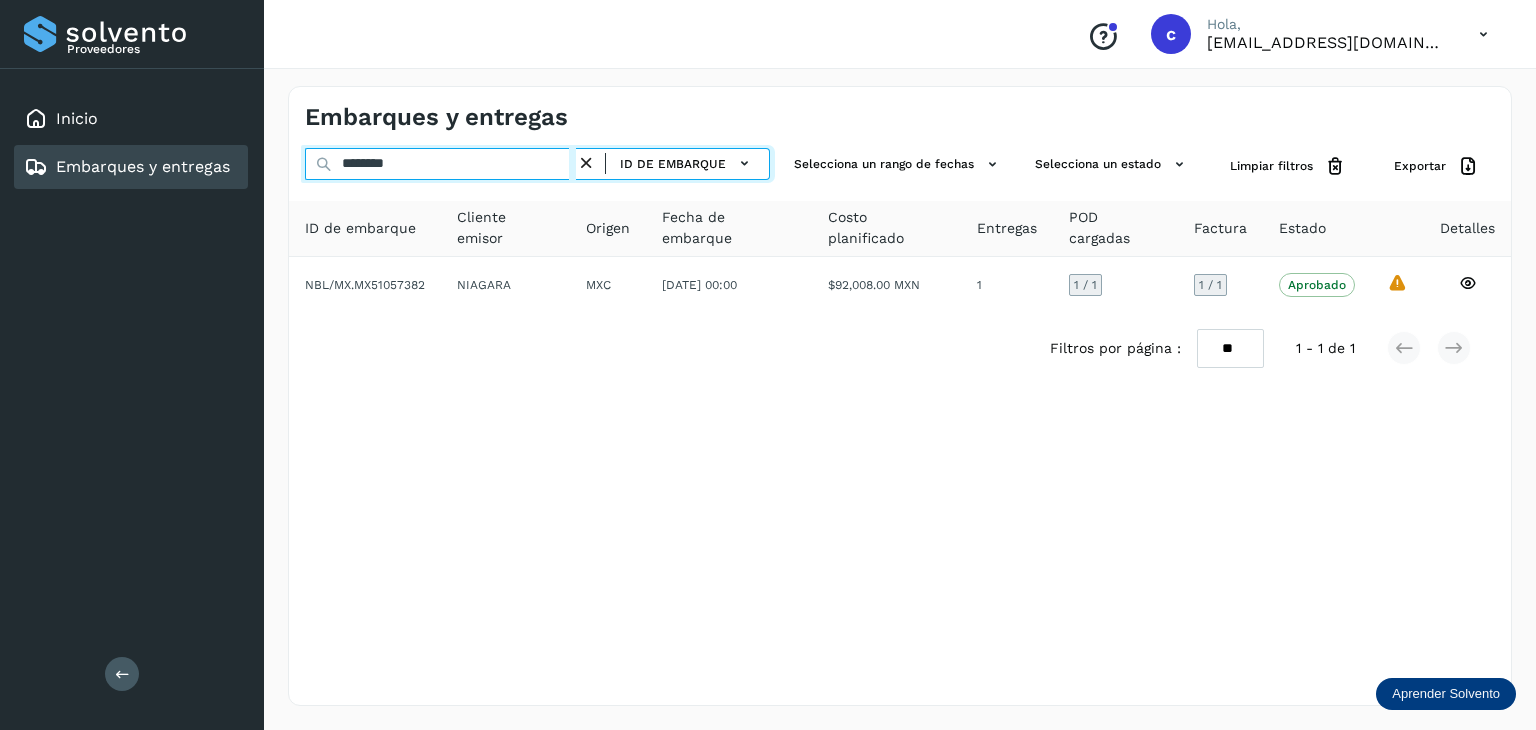 drag, startPoint x: 425, startPoint y: 165, endPoint x: 16, endPoint y: 174, distance: 409.099 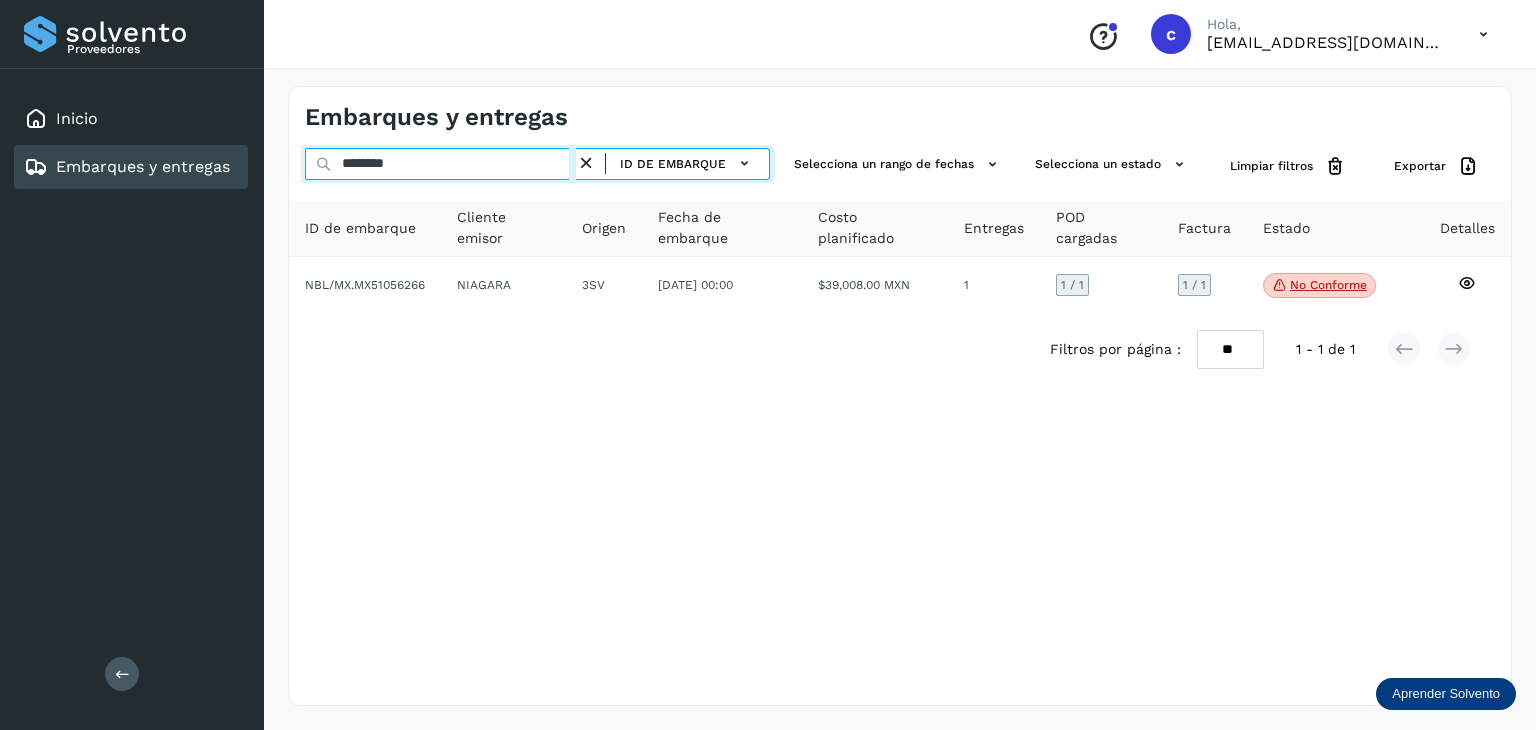 drag, startPoint x: 334, startPoint y: 166, endPoint x: 322, endPoint y: 177, distance: 16.27882 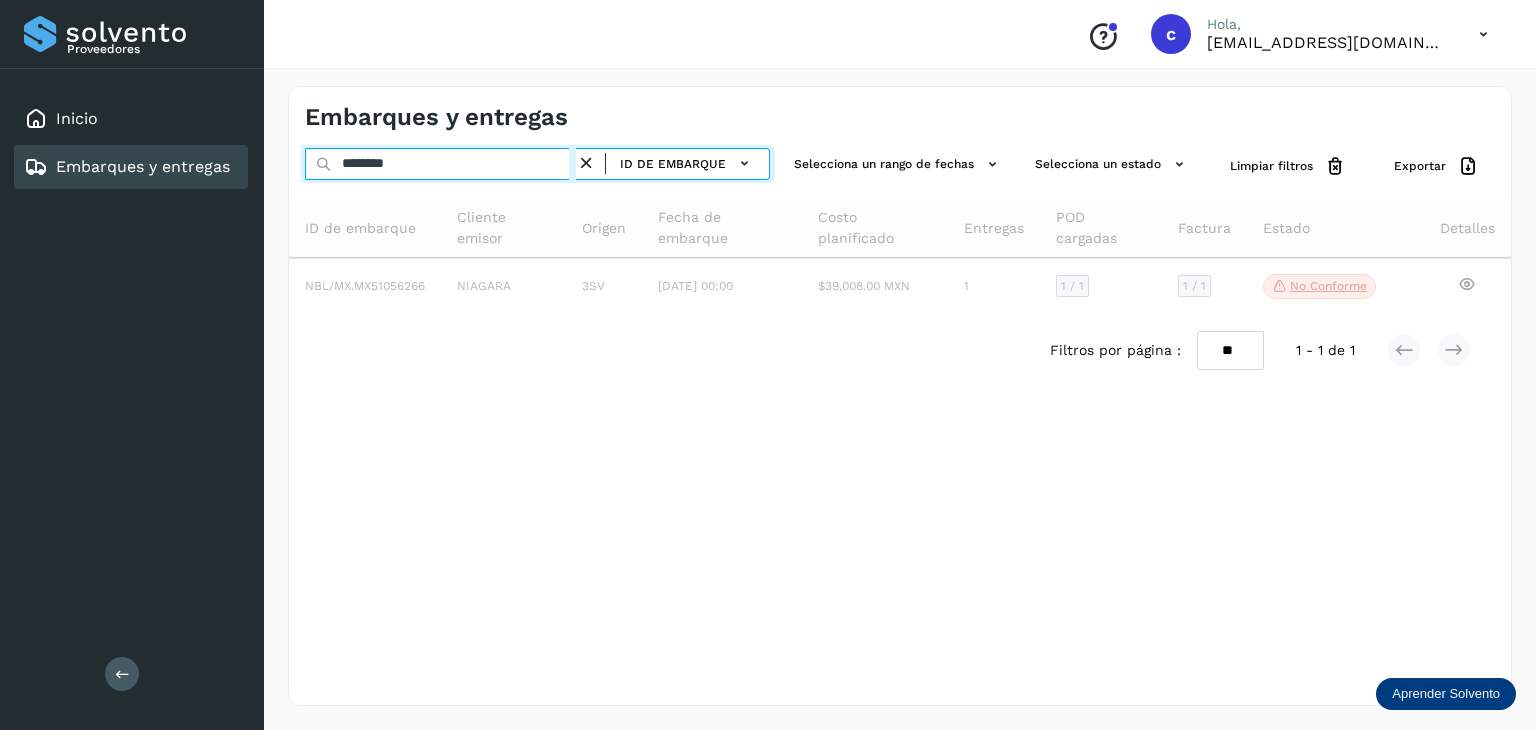 type on "********" 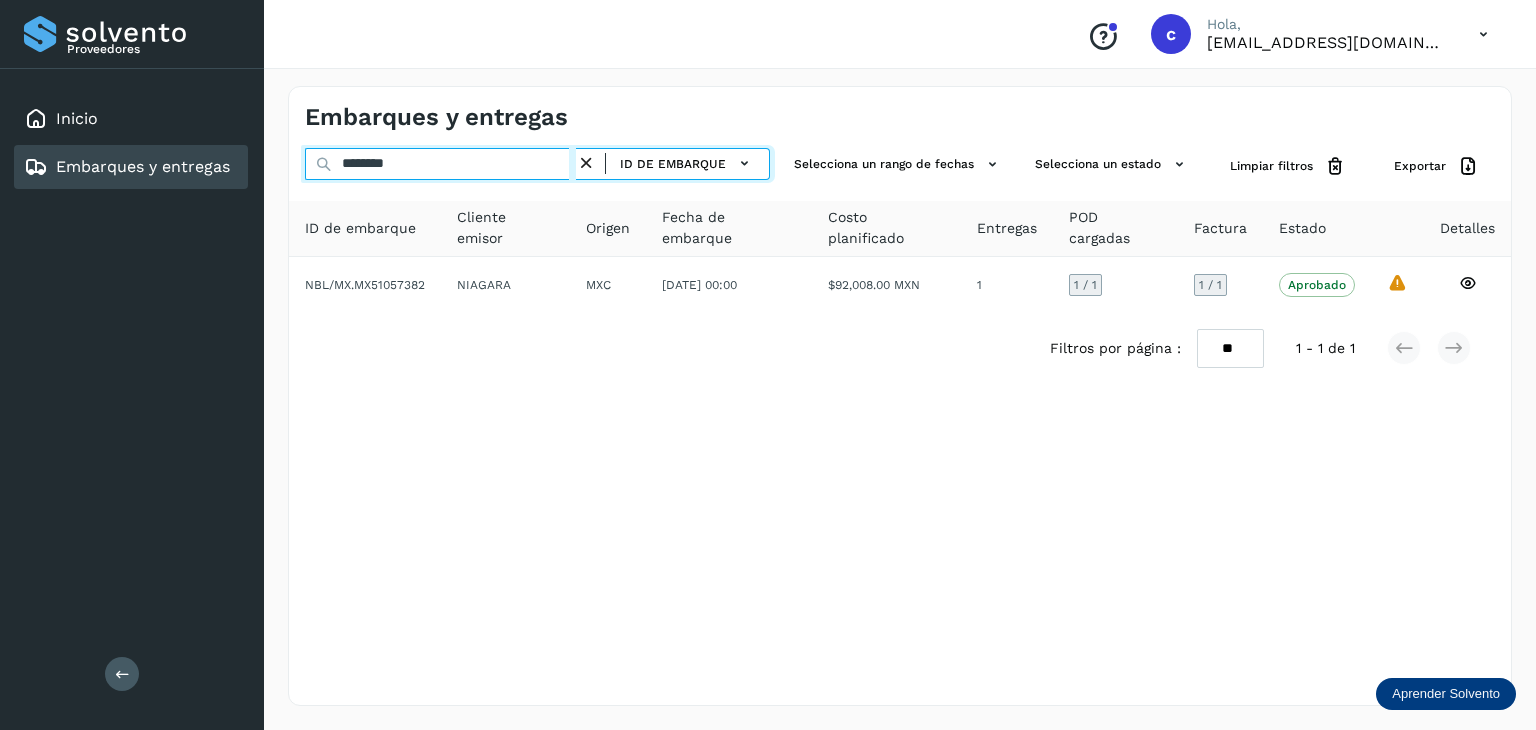 click on "Proveedores Inicio Embarques y entregas Salir
Conoce nuestros beneficios
c Hola, cuentasespeciales8_met@castores.com.mx Embarques y entregas ******** ID de embarque Selecciona un rango de fechas  Selecciona un estado Limpiar filtros Exportar ID de embarque Cliente emisor Origen Fecha de embarque Costo planificado Entregas POD cargadas Factura Estado Detalles NBL/MX.MX51057382 NIAGARA MXC 14/jun/2025 00:00  $92,008.00 MXN  1 1  / 1 1 / 1 Aprobado
Verifica el estado de la factura o entregas asociadas a este embarque
La validación de Solvento para este embarque ha sido anulada debido al cambio de estado a “Aprobado con Excepción”
Filtros por página : ** ** ** 1 - 1 de 1" 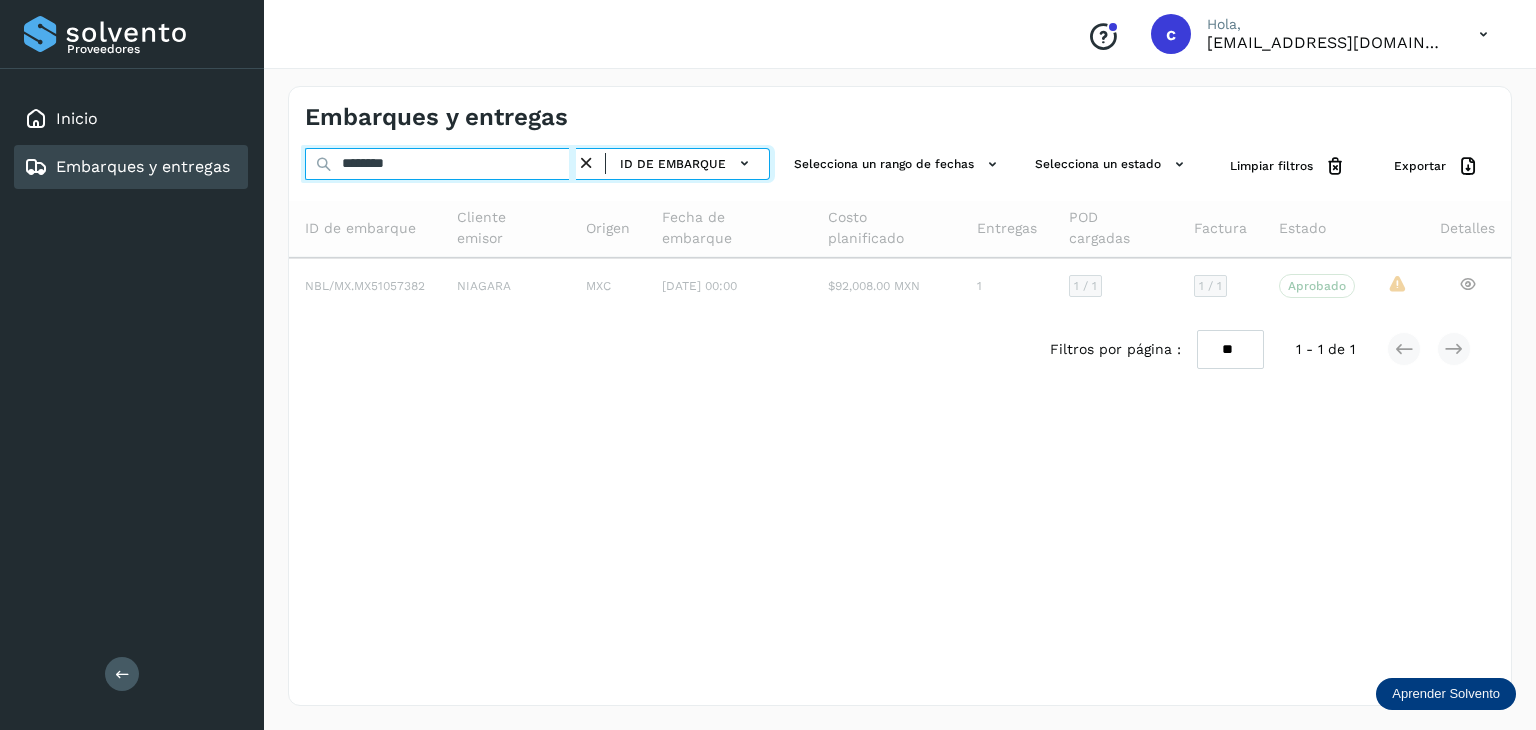 type on "********" 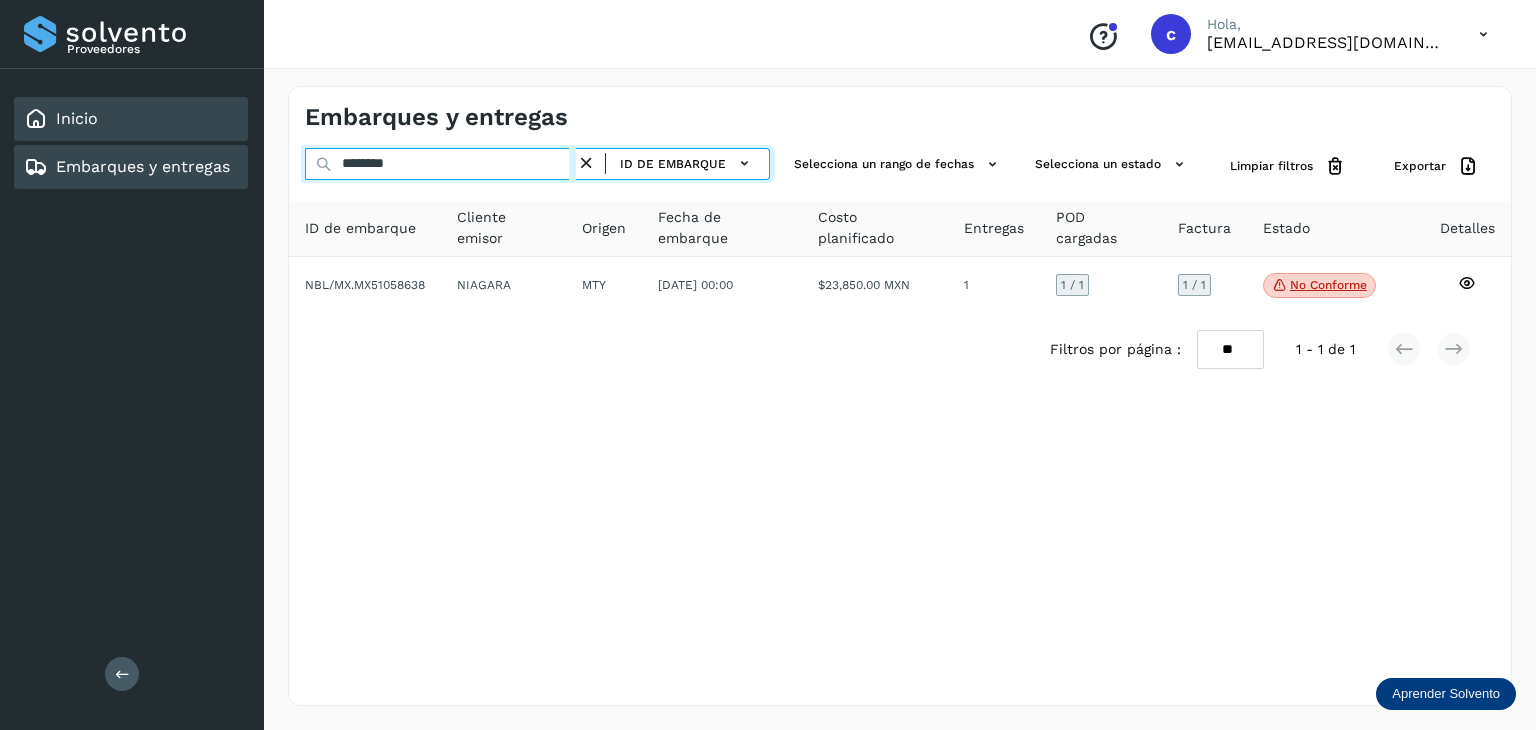 drag, startPoint x: 396, startPoint y: 157, endPoint x: 184, endPoint y: 133, distance: 213.35417 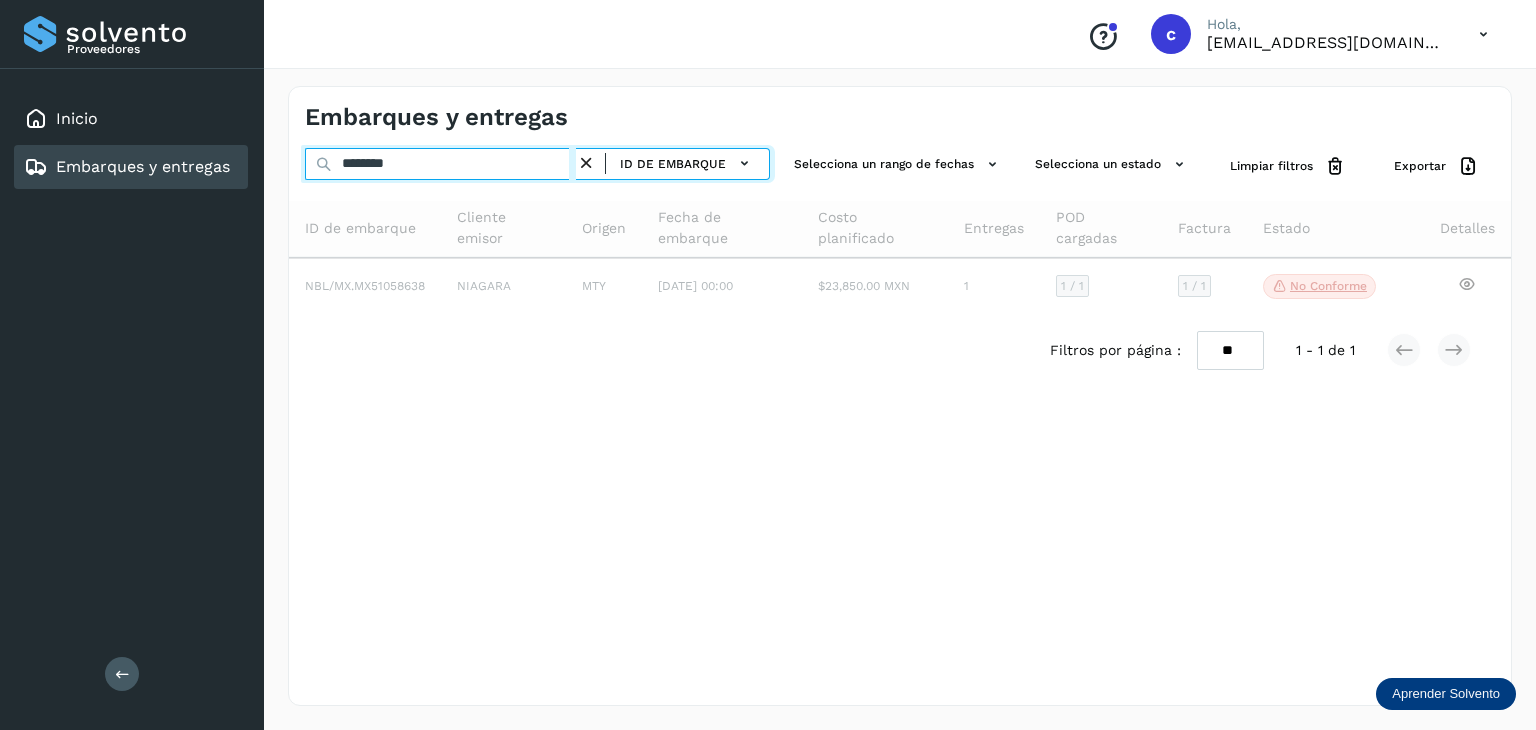 type on "********" 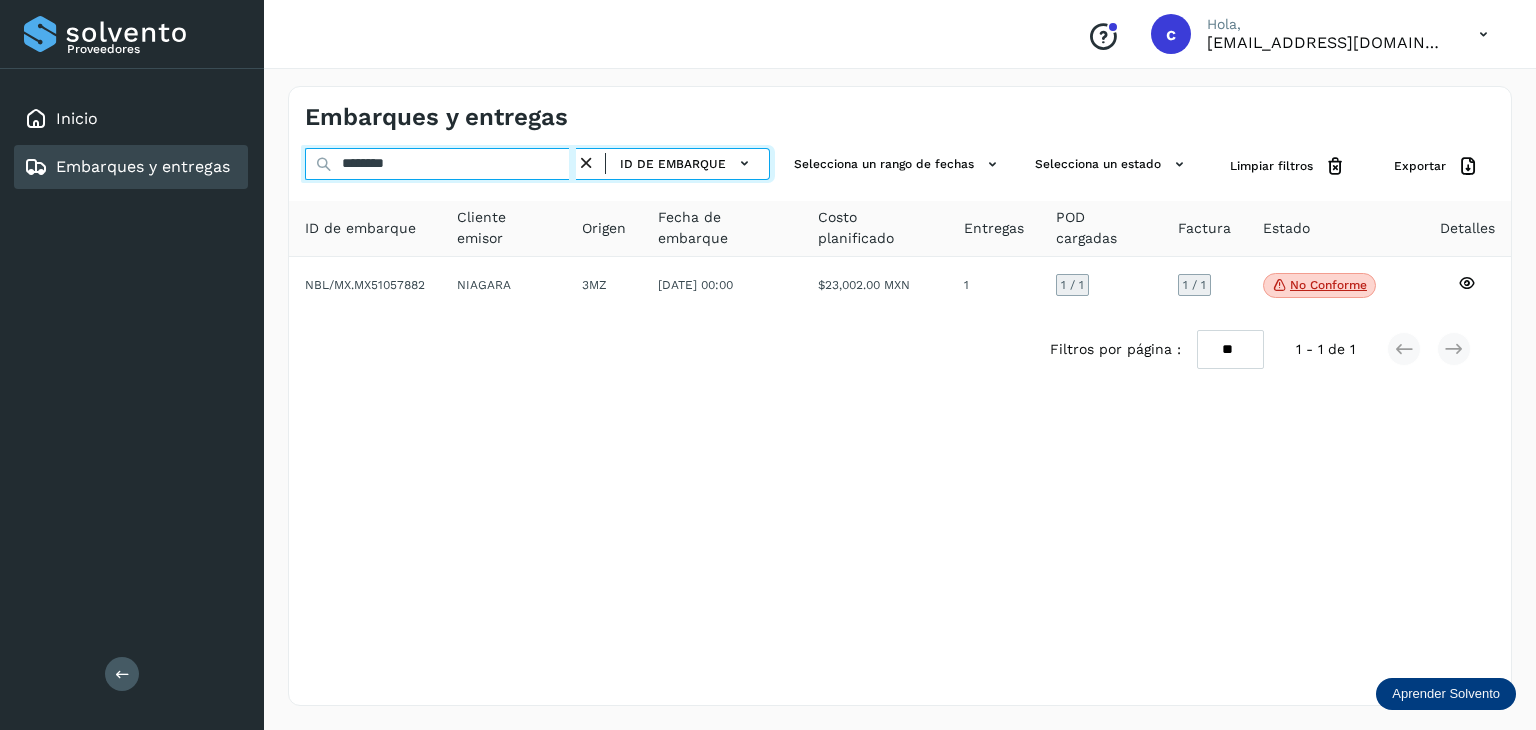 drag, startPoint x: 323, startPoint y: 133, endPoint x: 268, endPoint y: 156, distance: 59.615433 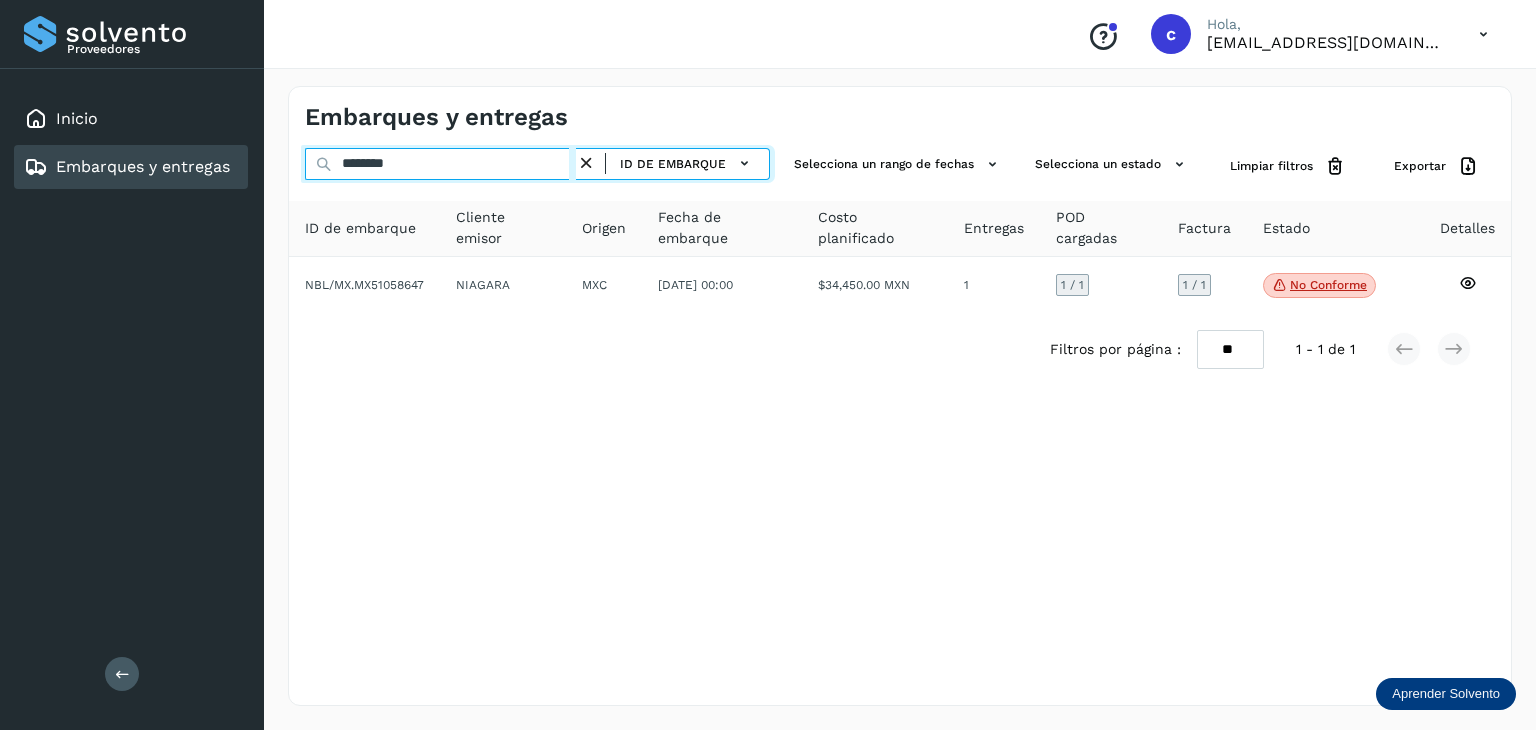 drag, startPoint x: 431, startPoint y: 160, endPoint x: 160, endPoint y: 206, distance: 274.87634 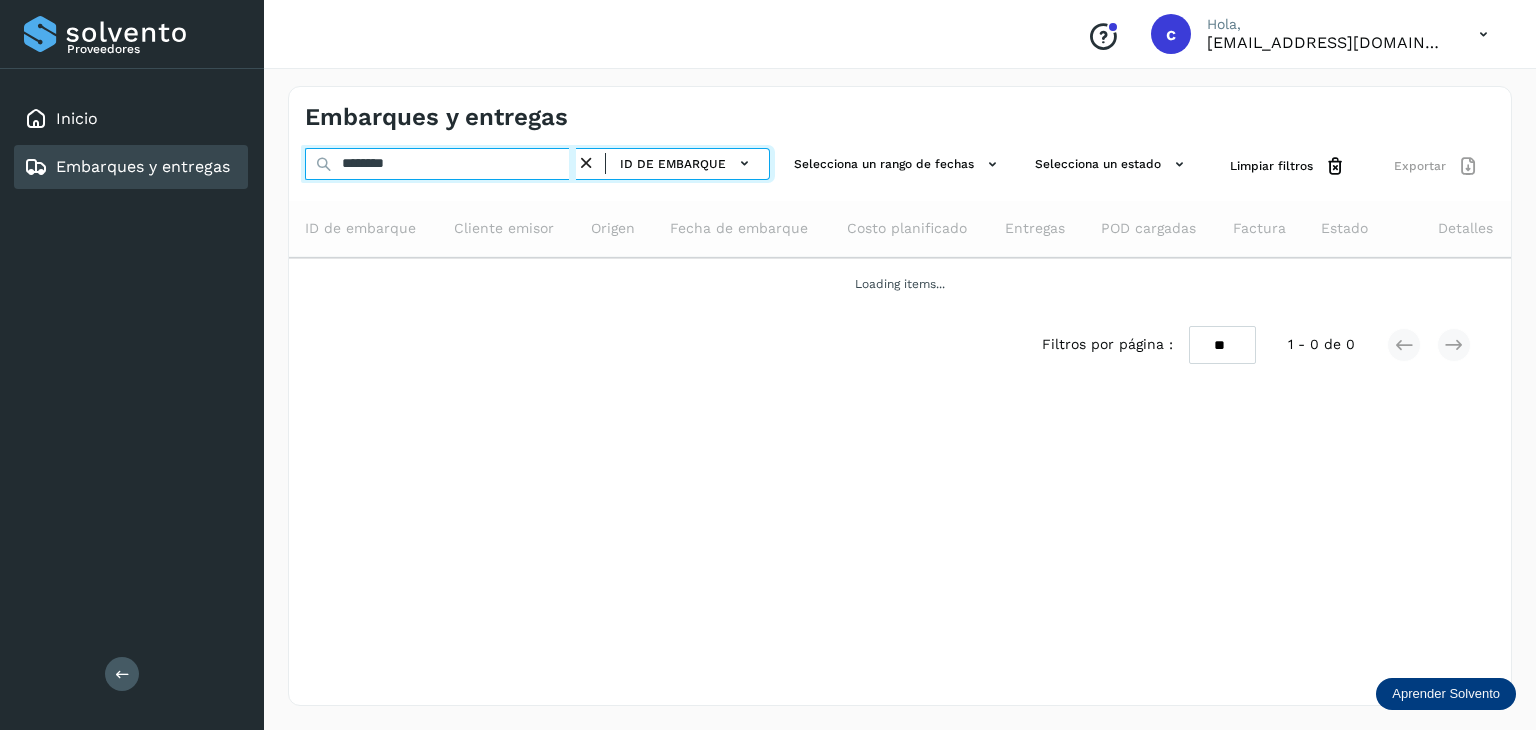 type on "********" 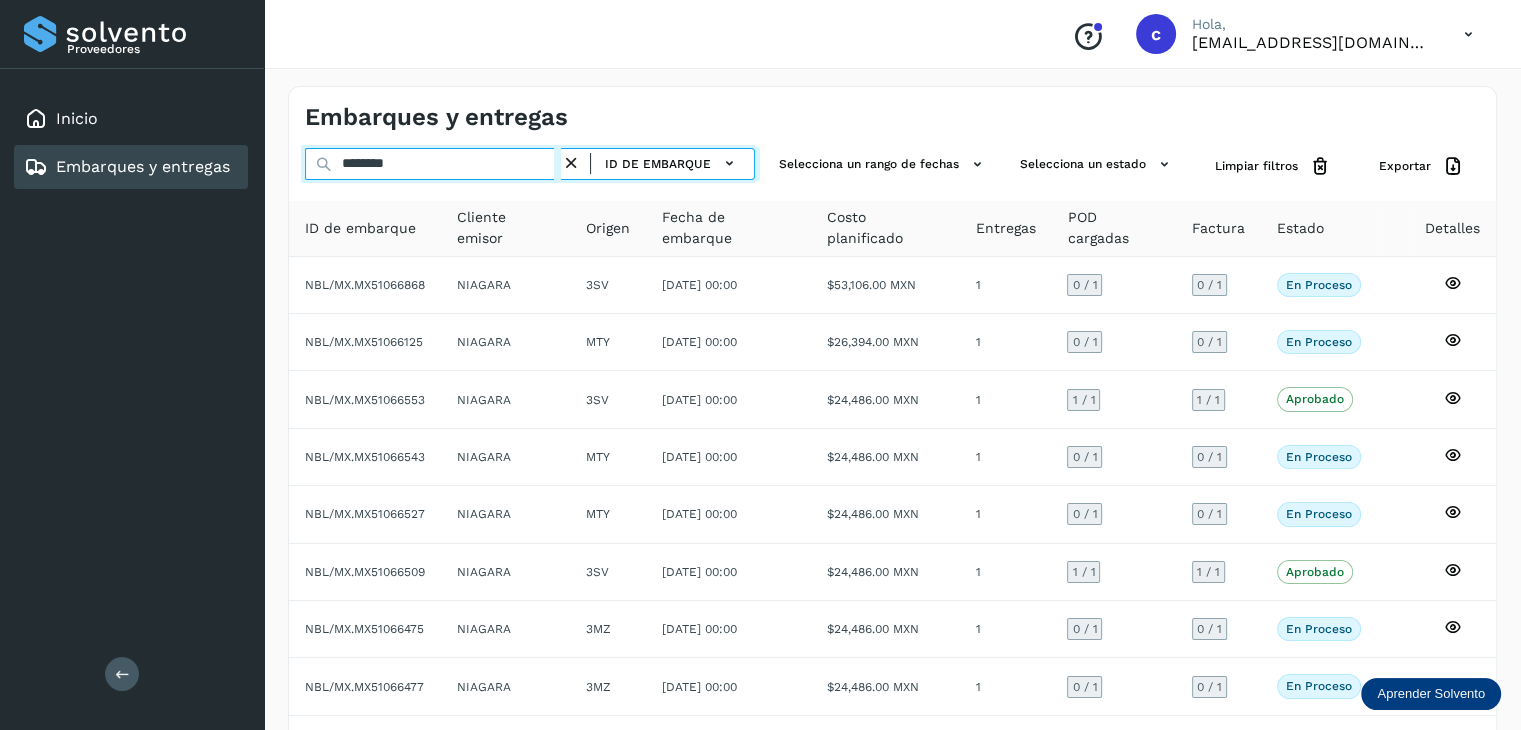 drag, startPoint x: 210, startPoint y: 162, endPoint x: 182, endPoint y: 205, distance: 51.312767 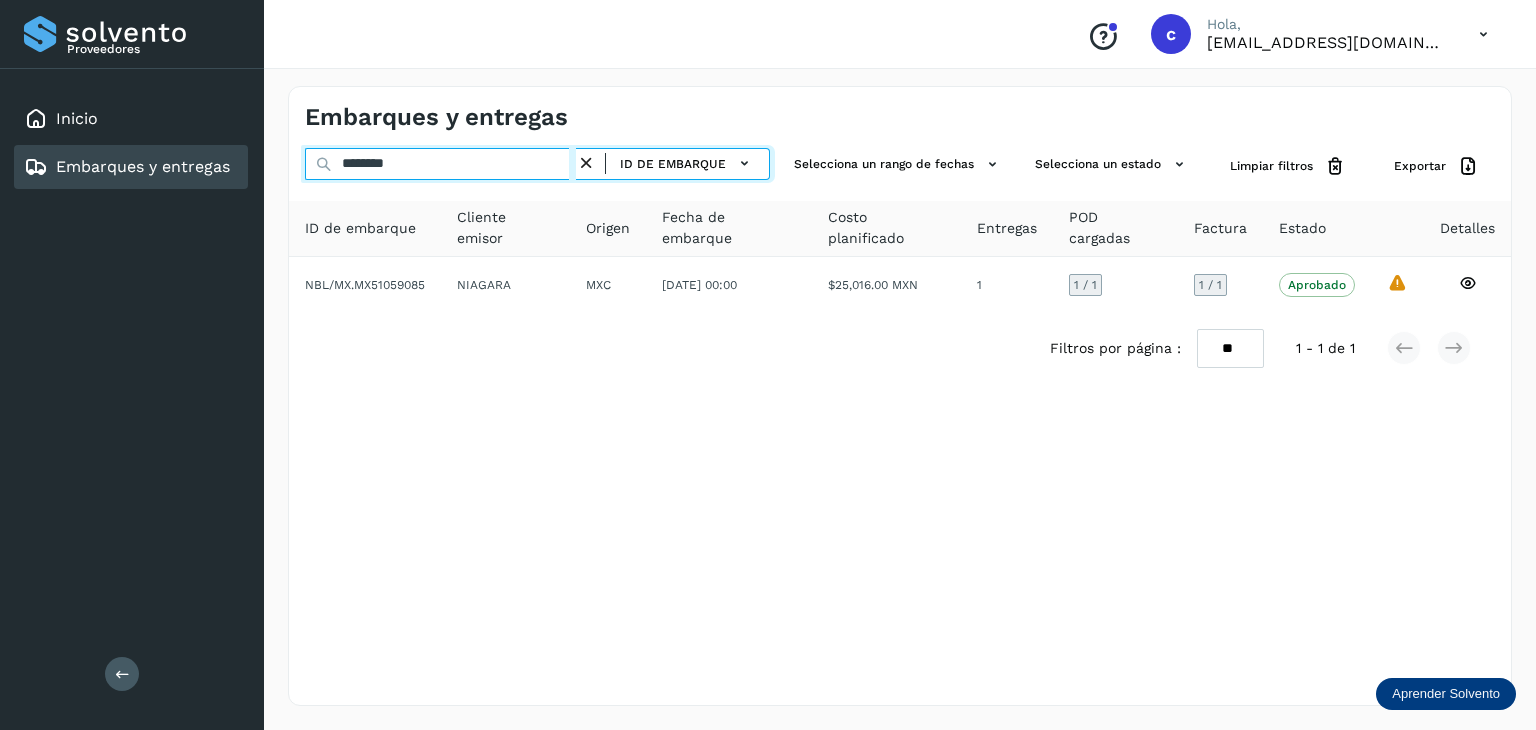click on "Proveedores Inicio Embarques y entregas Salir
Conoce nuestros beneficios
c Hola, cuentasespeciales8_met@castores.com.mx Embarques y entregas ******** ID de embarque Selecciona un rango de fechas  Selecciona un estado Limpiar filtros Exportar ID de embarque Cliente emisor Origen Fecha de embarque Costo planificado Entregas POD cargadas Factura Estado Detalles NBL/MX.MX51059085 NIAGARA MXC 20/jun/2025 00:00  $25,016.00 MXN  1 1  / 1 1 / 1 Aprobado
Verifica el estado de la factura o entregas asociadas a este embarque
La validación de Solvento para este embarque ha sido anulada debido al cambio de estado a “Aprobado con Excepción”
Filtros por página : ** ** ** 1 - 1 de 1" 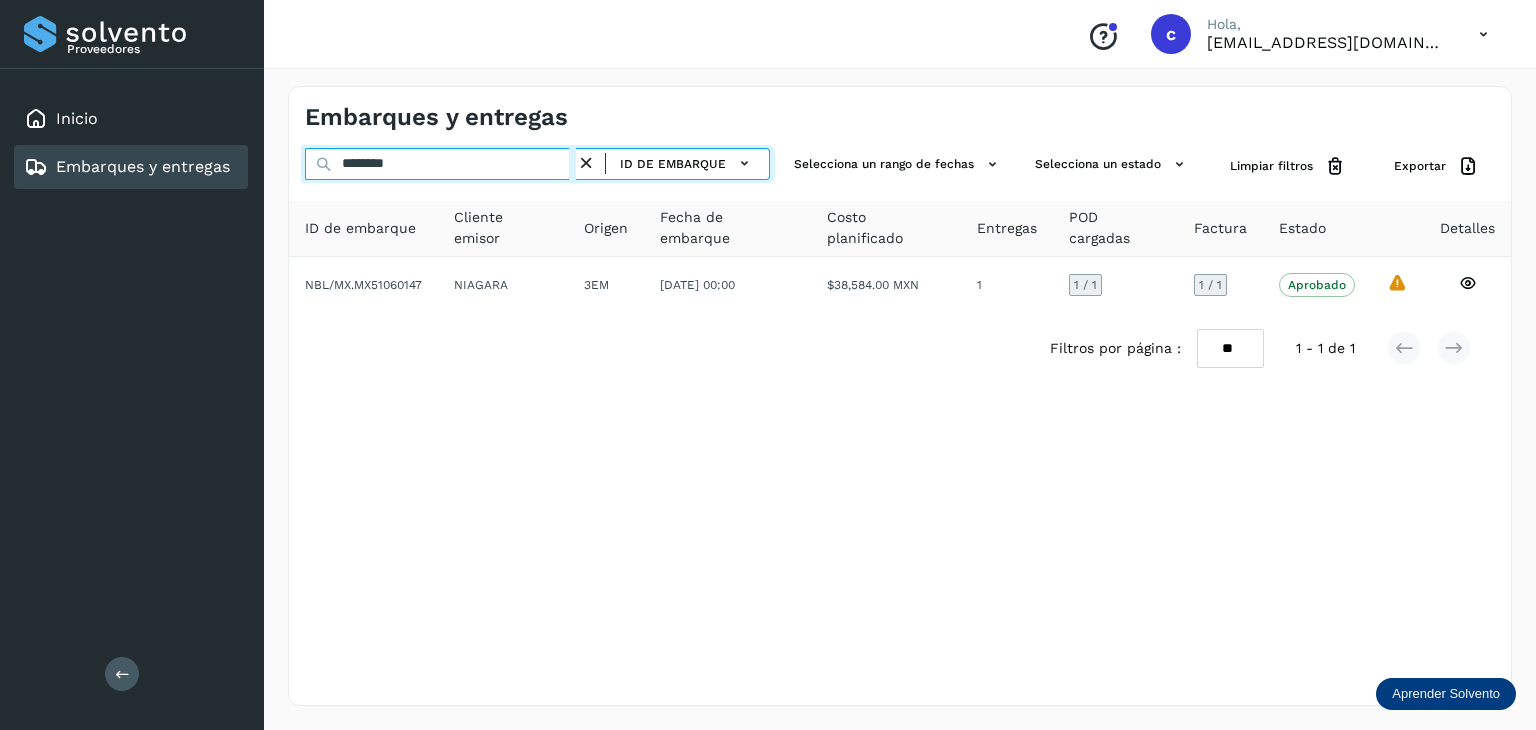 click on "Proveedores Inicio Embarques y entregas Salir
Conoce nuestros beneficios
c Hola, cuentasespeciales8_met@castores.com.mx Embarques y entregas ******** ID de embarque Selecciona un rango de fechas  Selecciona un estado Limpiar filtros Exportar ID de embarque Cliente emisor Origen Fecha de embarque Costo planificado Entregas POD cargadas Factura Estado Detalles NBL/MX.MX51060147 NIAGARA 3EM 21/jun/2025 00:00  $38,584.00 MXN  1 1  / 1 1 / 1 Aprobado
Verifica el estado de la factura o entregas asociadas a este embarque
La validación de Solvento para este embarque ha sido anulada debido al cambio de estado a “Aprobado con Excepción”
Filtros por página : ** ** ** 1 - 1 de 1" 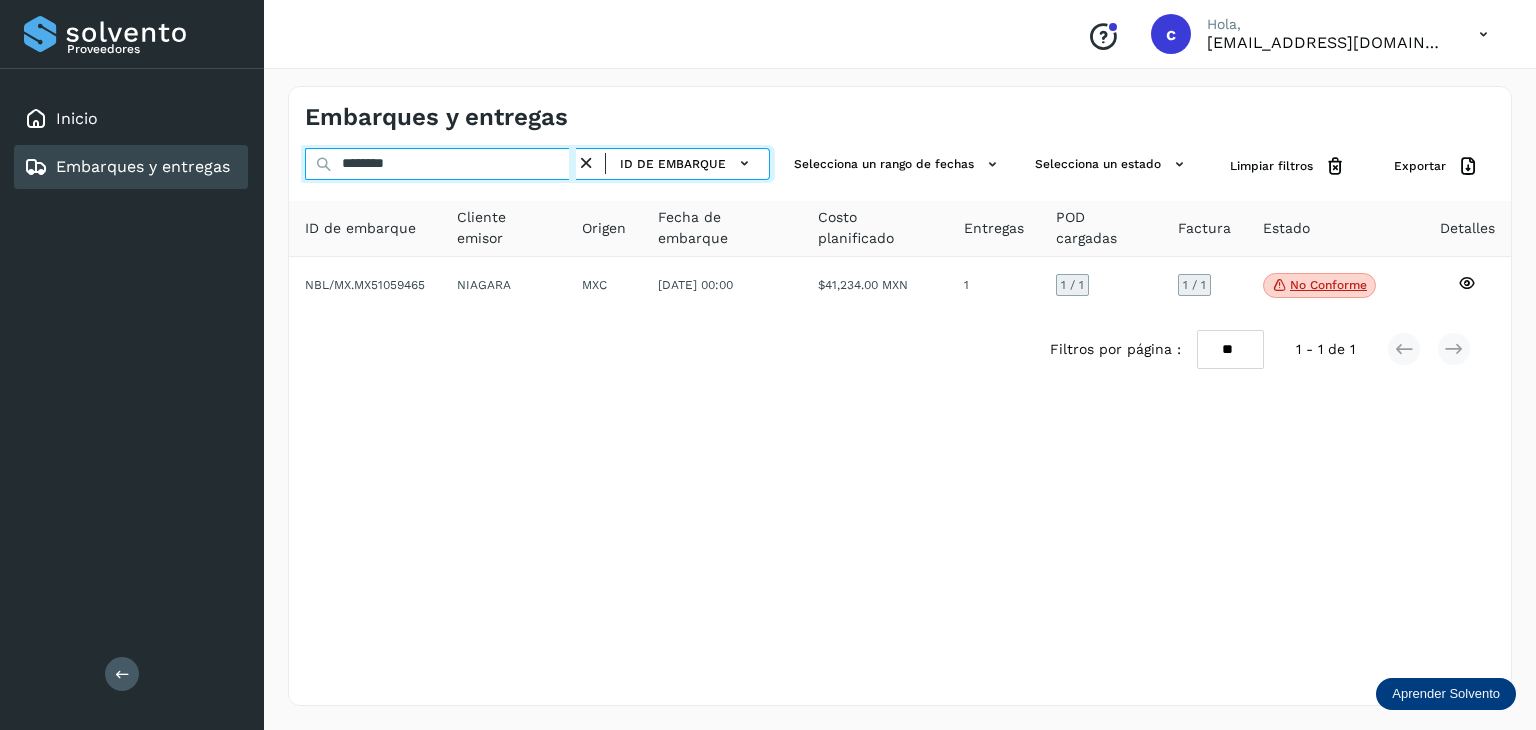 drag, startPoint x: 389, startPoint y: 157, endPoint x: 248, endPoint y: 185, distance: 143.75327 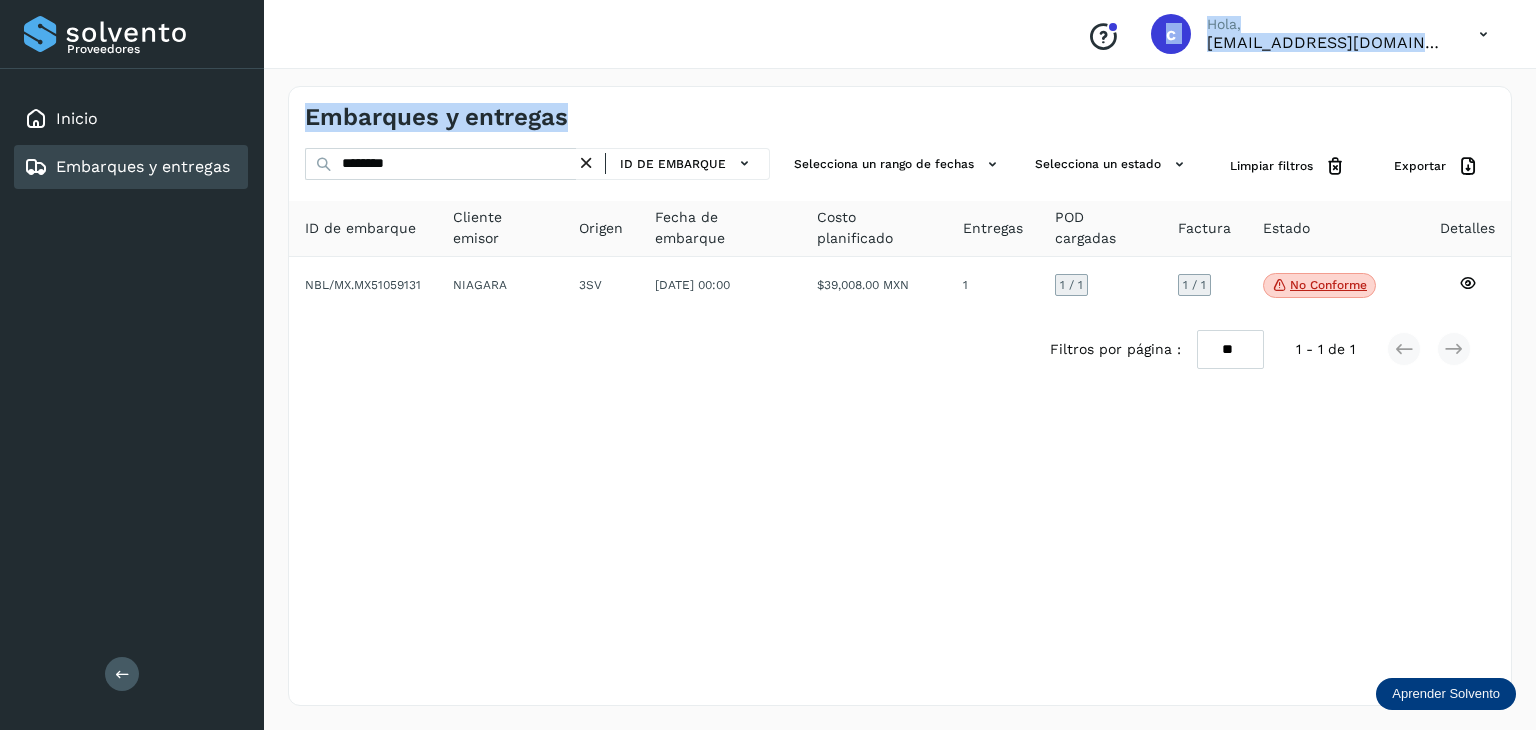 drag, startPoint x: 412, startPoint y: 181, endPoint x: 240, endPoint y: 153, distance: 174.26416 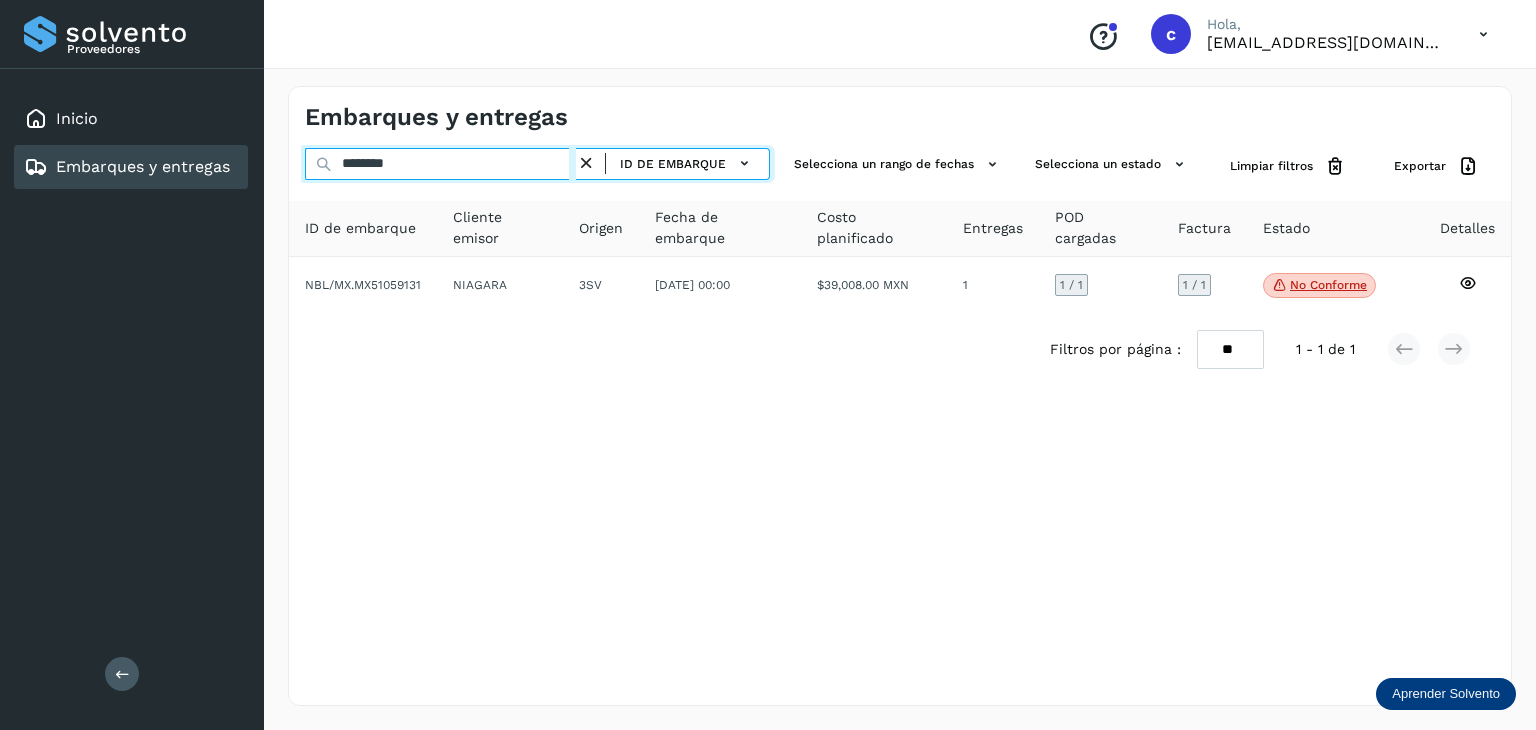 drag, startPoint x: 148, startPoint y: 166, endPoint x: 92, endPoint y: 201, distance: 66.037865 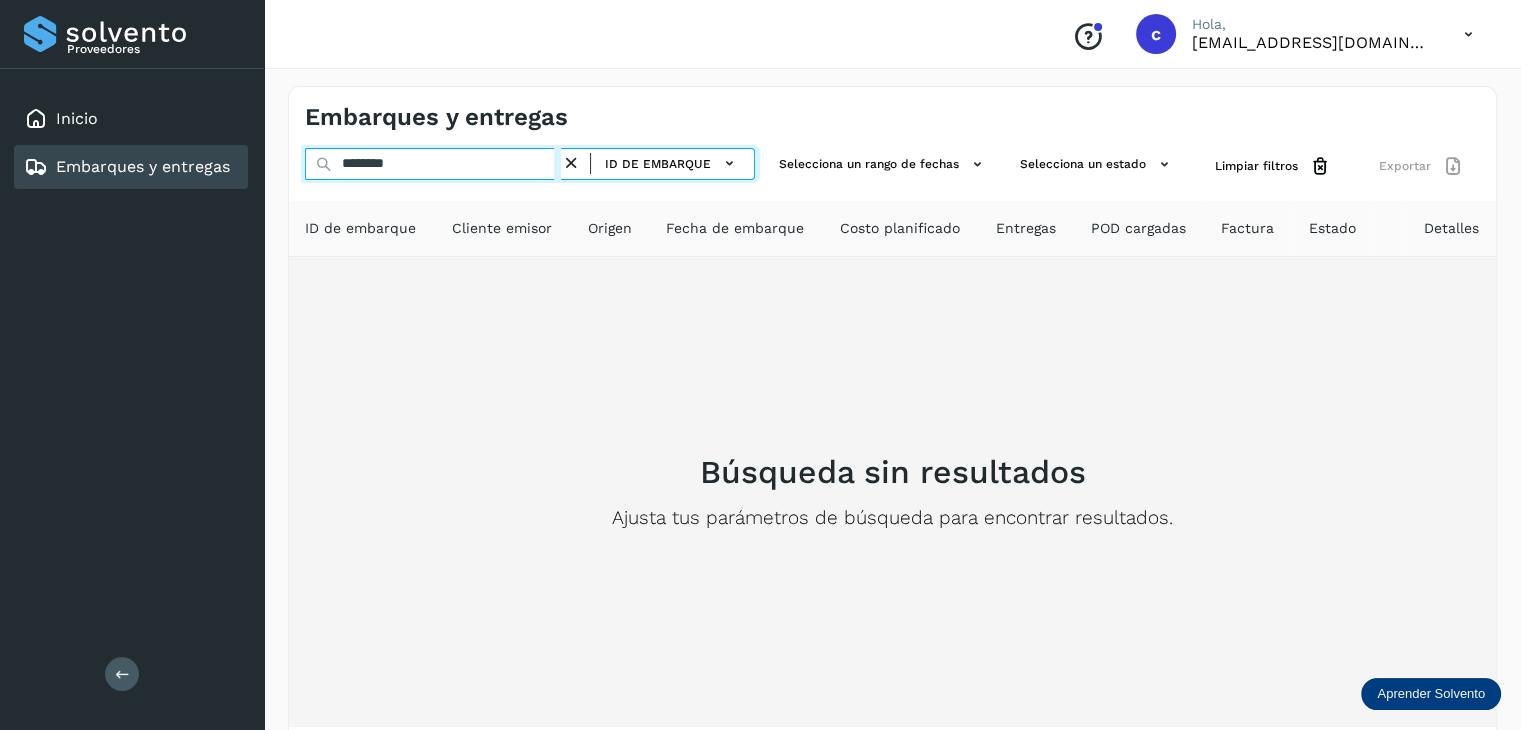 type on "********" 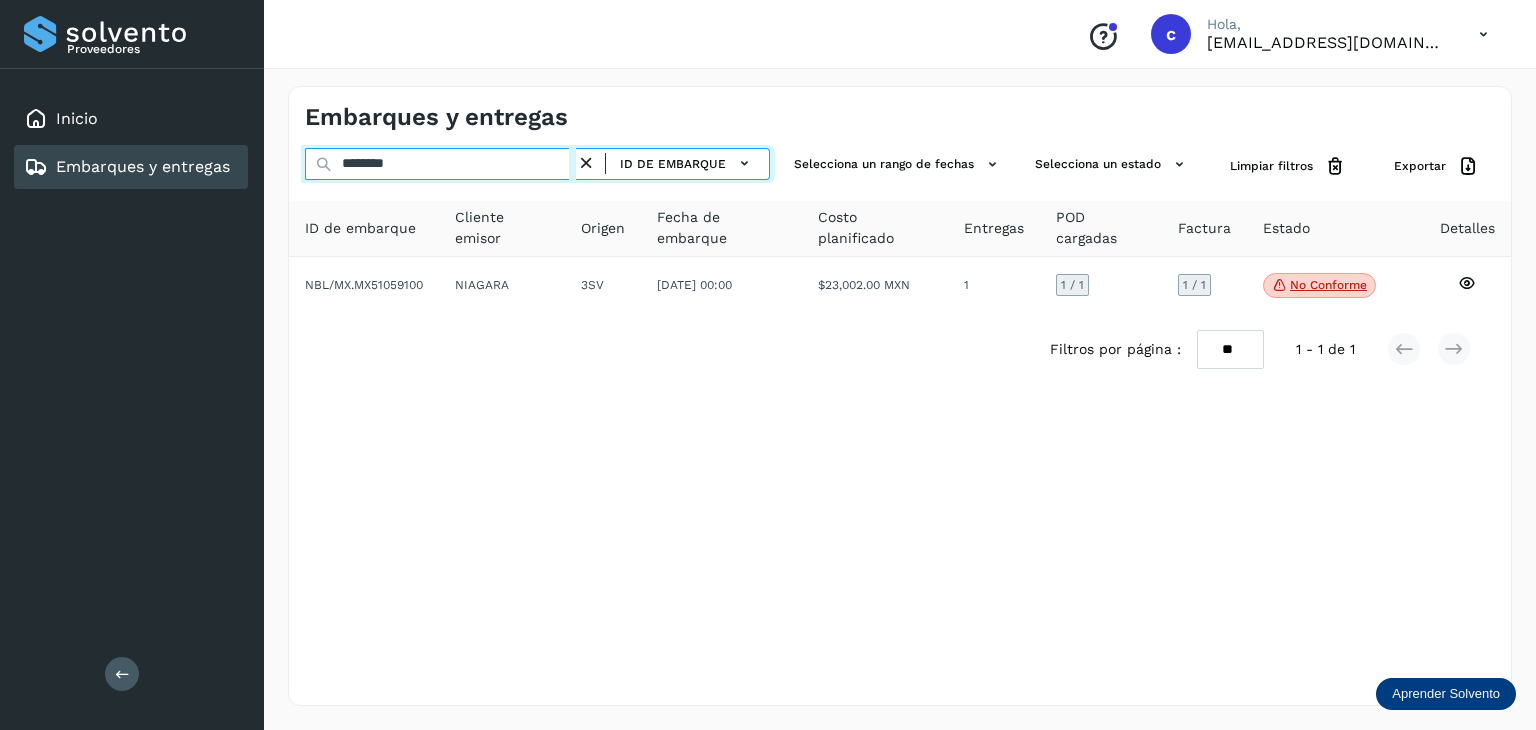 drag, startPoint x: 233, startPoint y: 160, endPoint x: 31, endPoint y: 182, distance: 203.19449 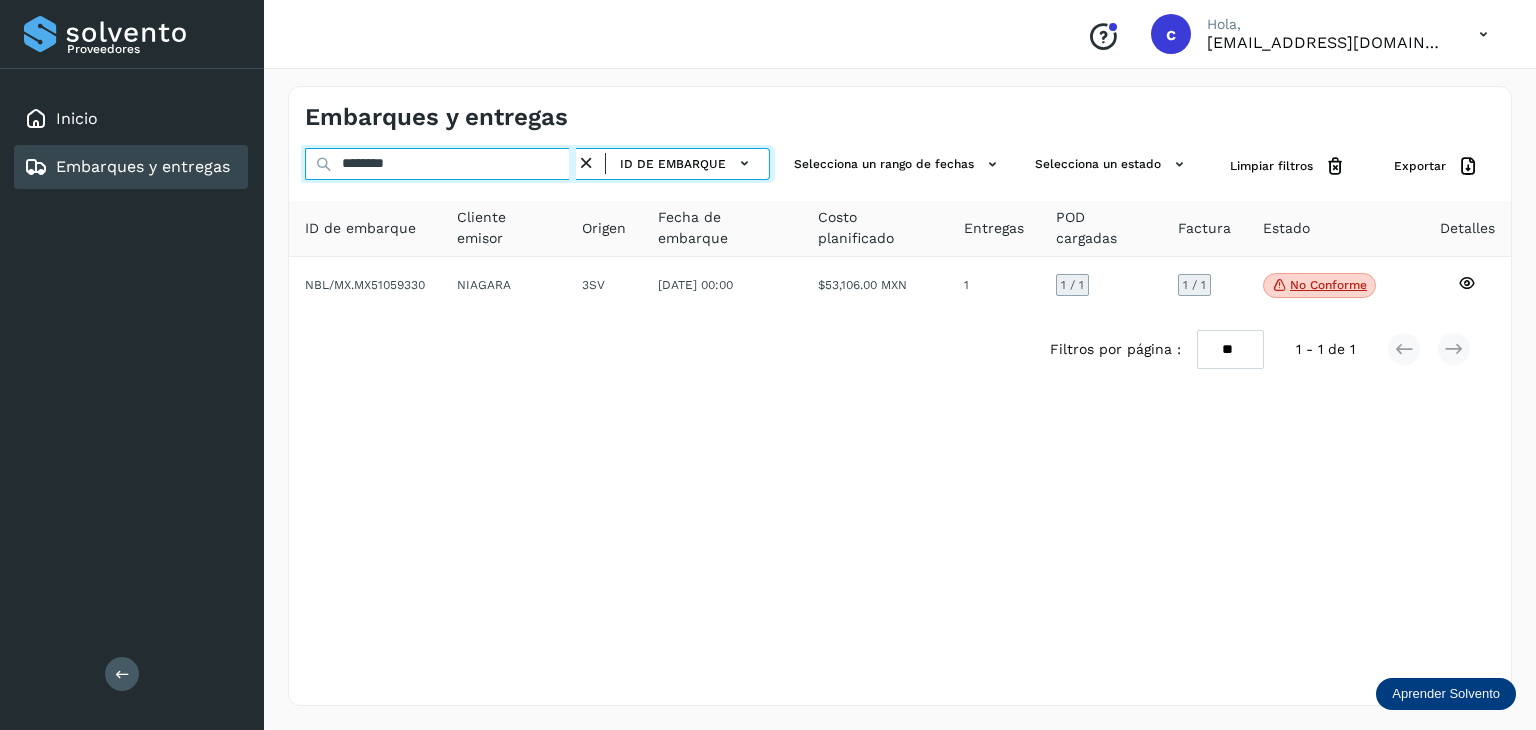 click on "Embarques y entregas ******** ID de embarque Selecciona un rango de fechas  Selecciona un estado Limpiar filtros Exportar ID de embarque Cliente emisor Origen Fecha de embarque Costo planificado Entregas POD cargadas Factura Estado Detalles NBL/MX.MX51059330 NIAGARA 3SV 23/jun/2025 00:00  $53,106.00 MXN  1 1  / 1 1 / 1 No conforme
Verifica el estado de la factura o entregas asociadas a este embarque
Filtros por página : ** ** ** 1 - 1 de 1" at bounding box center (900, 396) 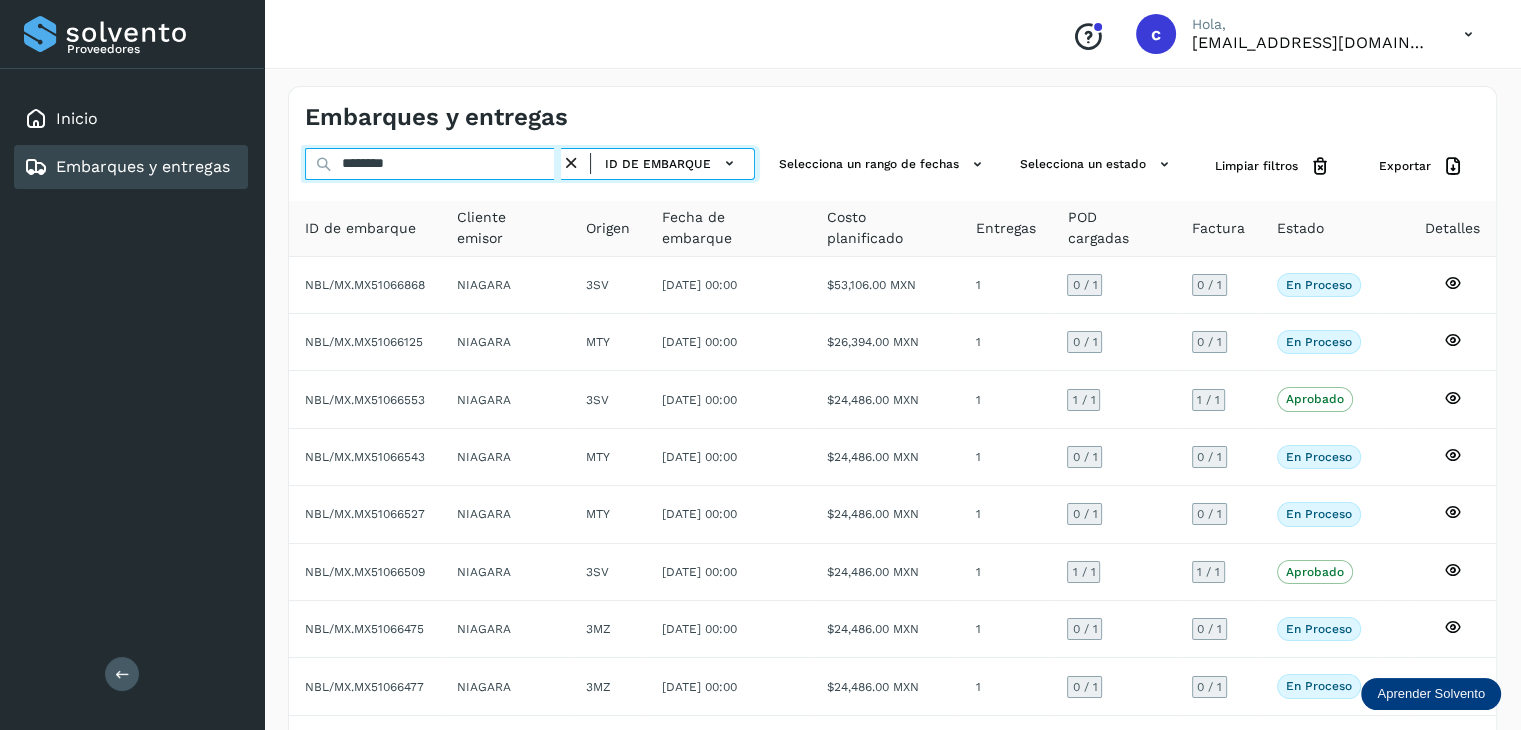 type on "********" 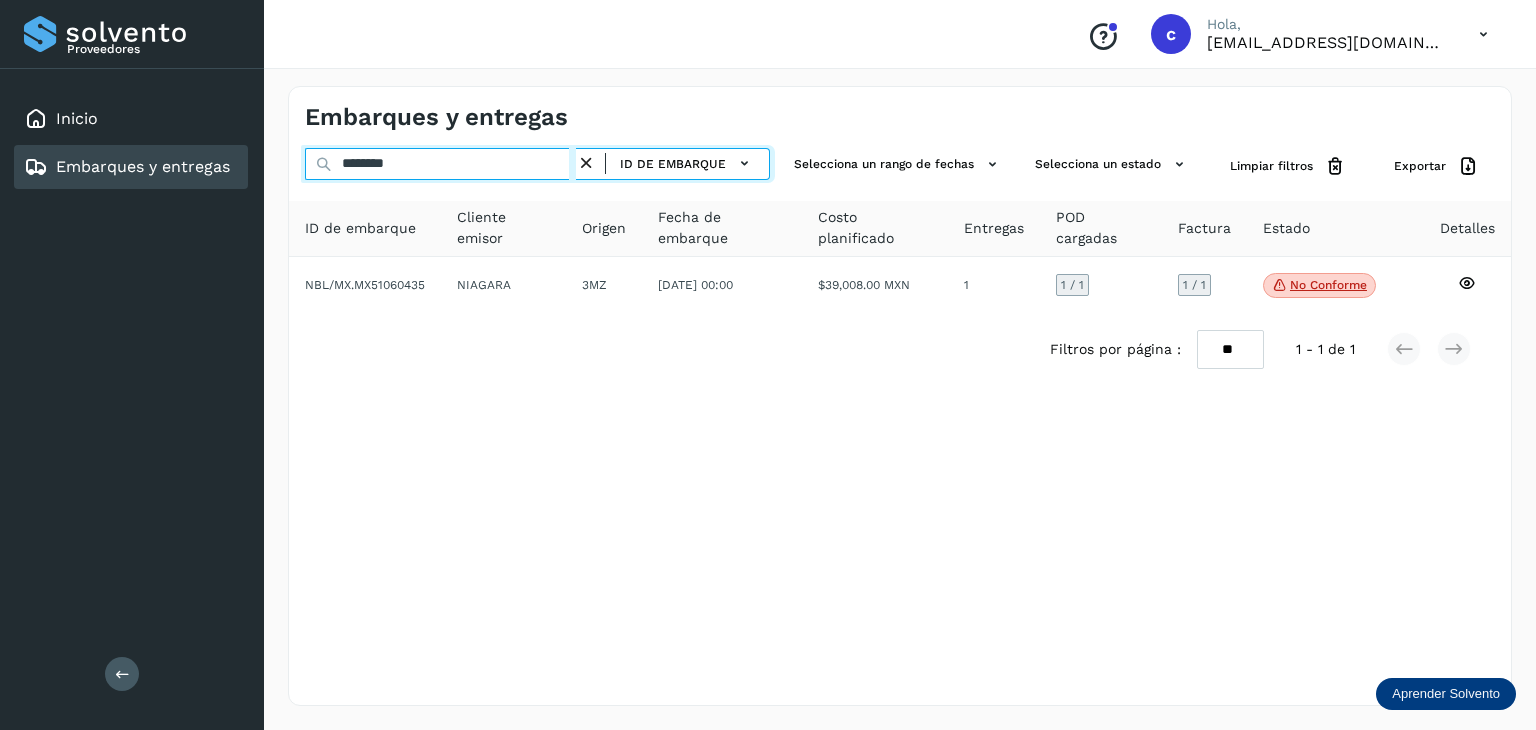 drag, startPoint x: 320, startPoint y: 161, endPoint x: 78, endPoint y: 169, distance: 242.1322 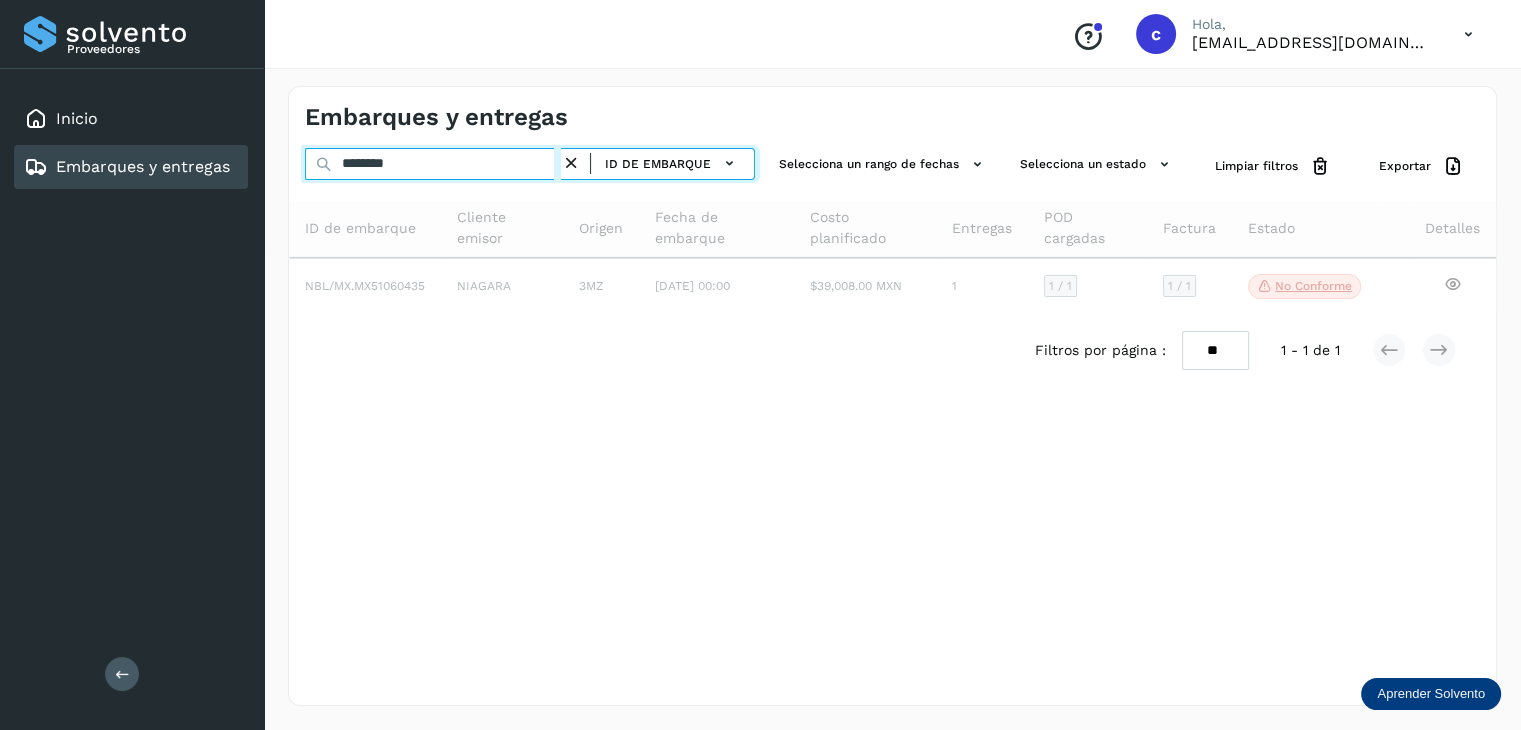 type on "********" 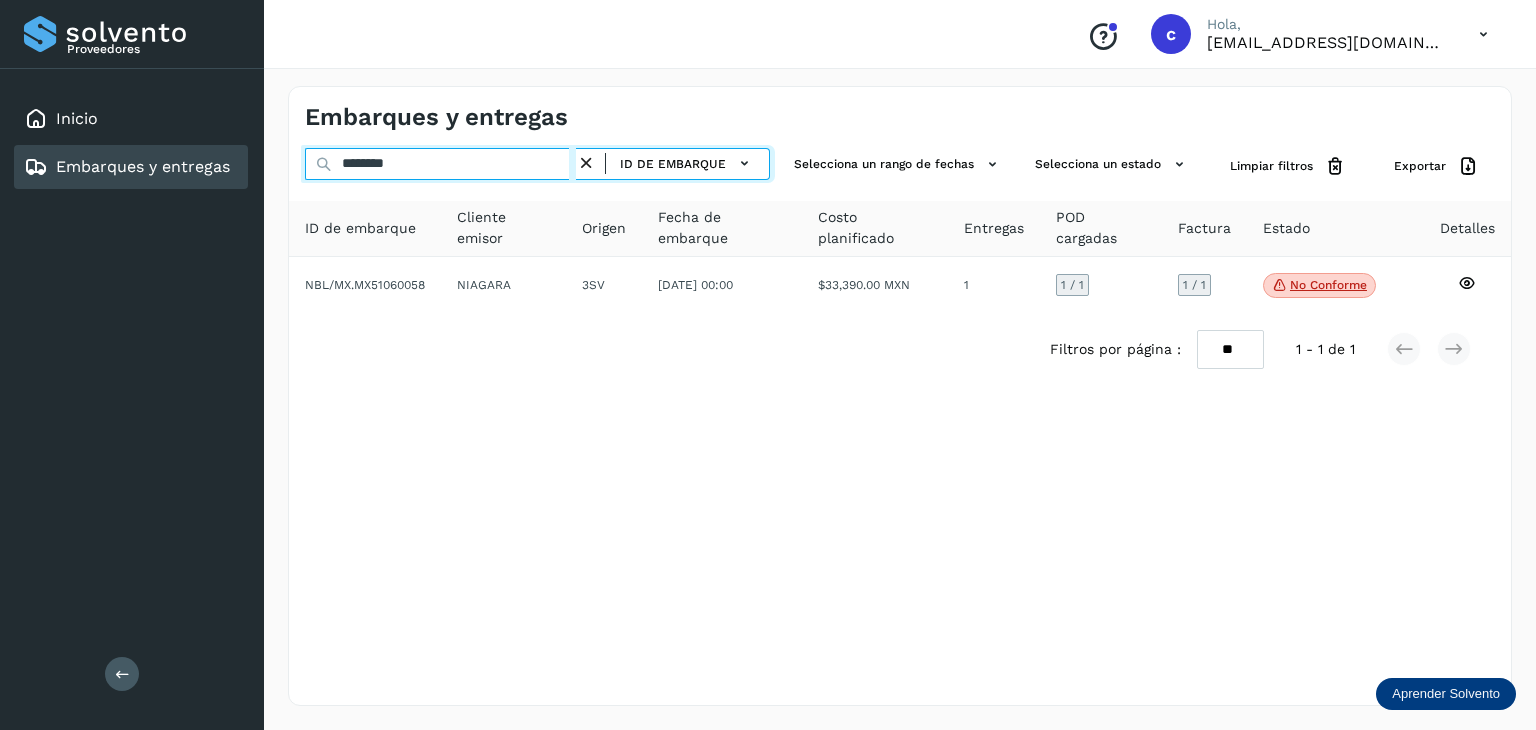 click on "Proveedores Inicio Embarques y entregas Salir
Conoce nuestros beneficios
c Hola, cuentasespeciales8_met@castores.com.mx Embarques y entregas ******** ID de embarque Selecciona un rango de fechas  Selecciona un estado Limpiar filtros Exportar ID de embarque Cliente emisor Origen Fecha de embarque Costo planificado Entregas POD cargadas Factura Estado Detalles NBL/MX.MX51060058 NIAGARA 3SV 26/jun/2025 00:00  $33,390.00 MXN  1 1  / 1 1 / 1 No conforme
Verifica el estado de la factura o entregas asociadas a este embarque
Filtros por página : ** ** ** 1 - 1 de 1" 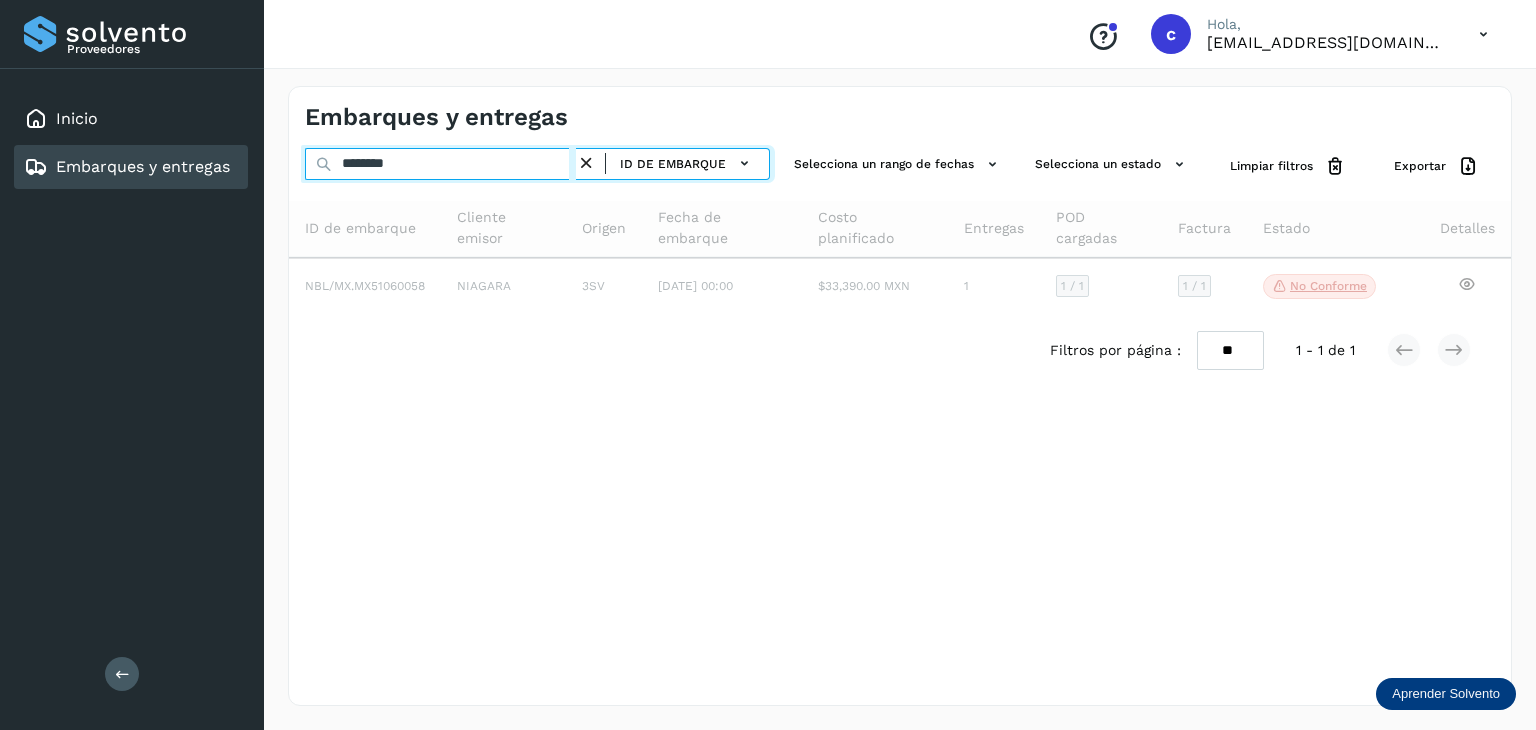 type on "********" 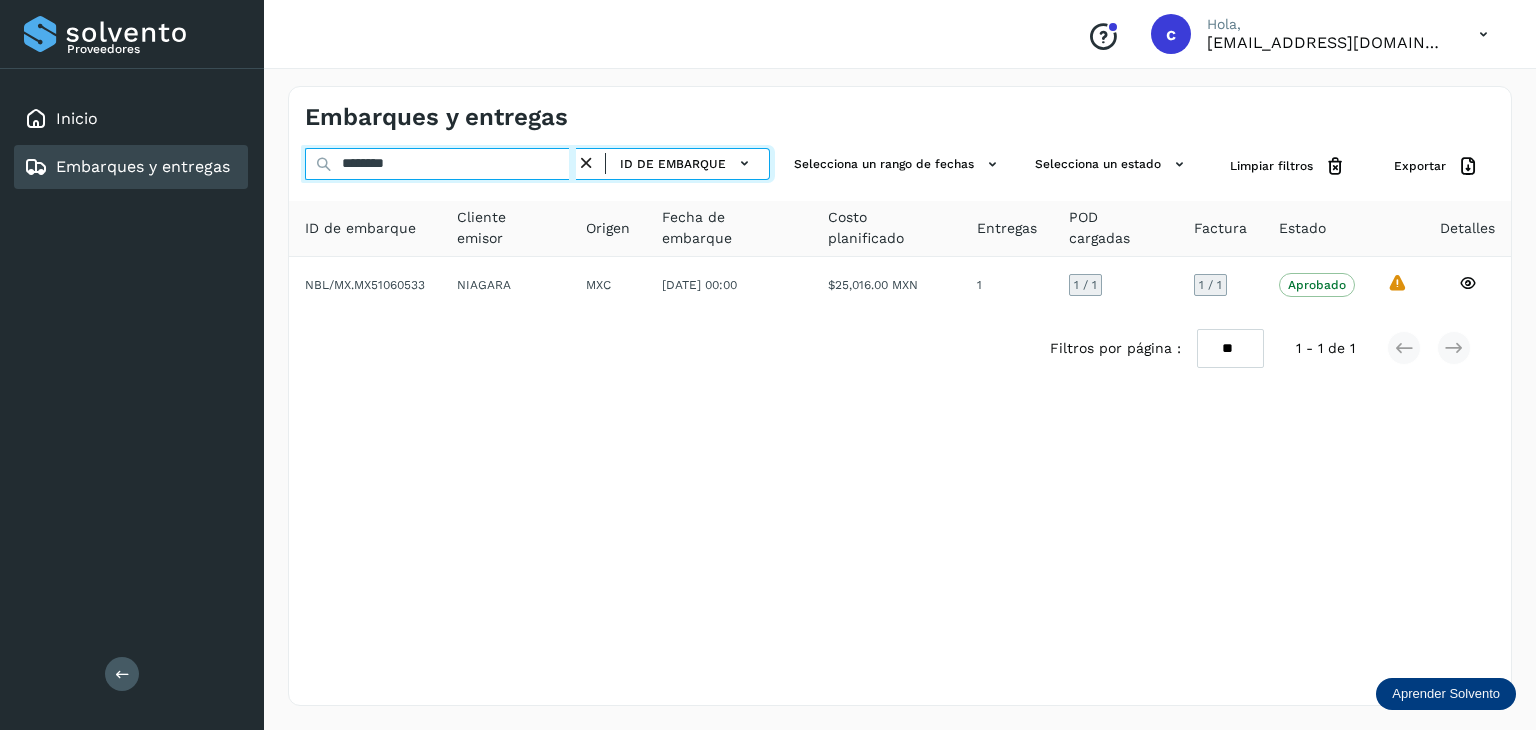 drag, startPoint x: 433, startPoint y: 160, endPoint x: 216, endPoint y: 169, distance: 217.18655 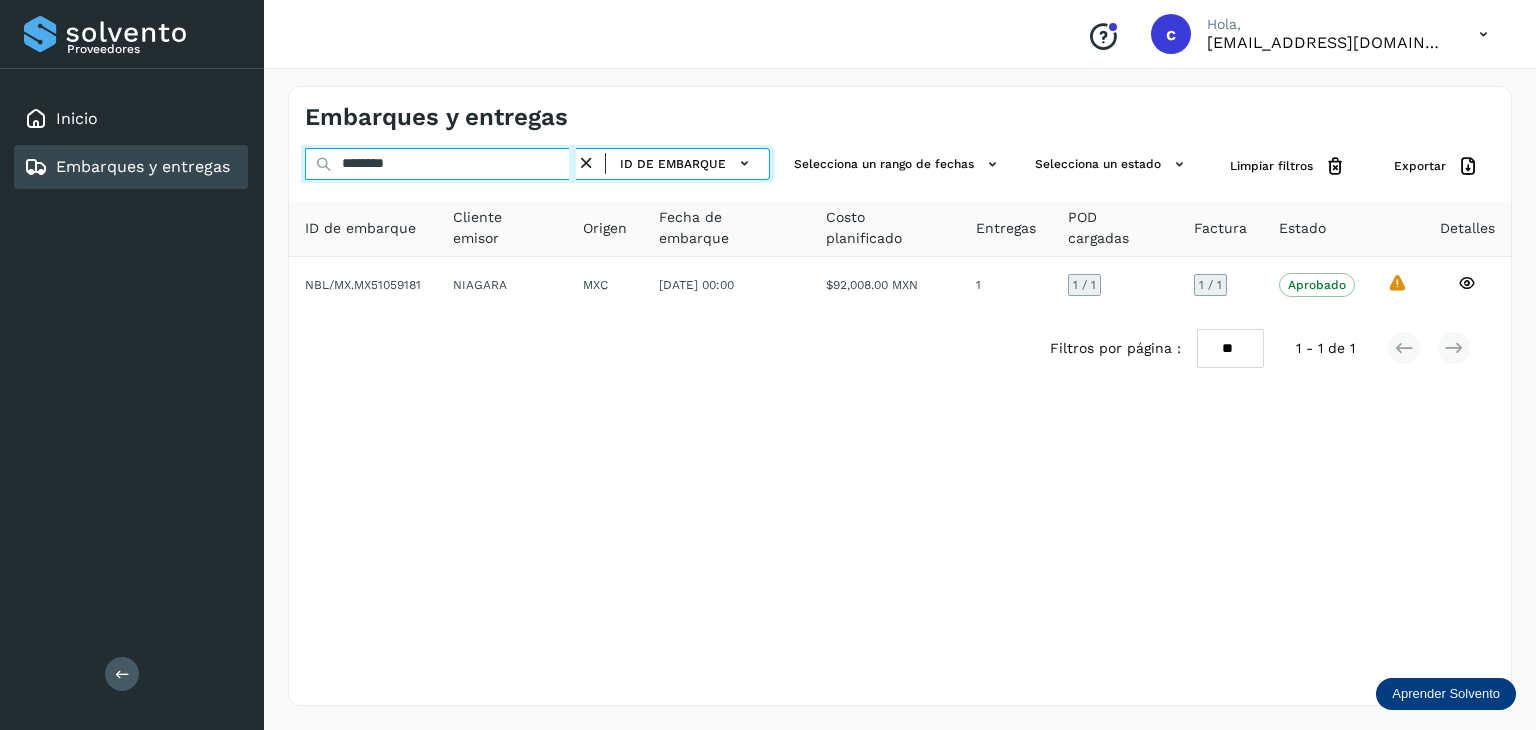 drag, startPoint x: 285, startPoint y: 169, endPoint x: 168, endPoint y: 173, distance: 117.06836 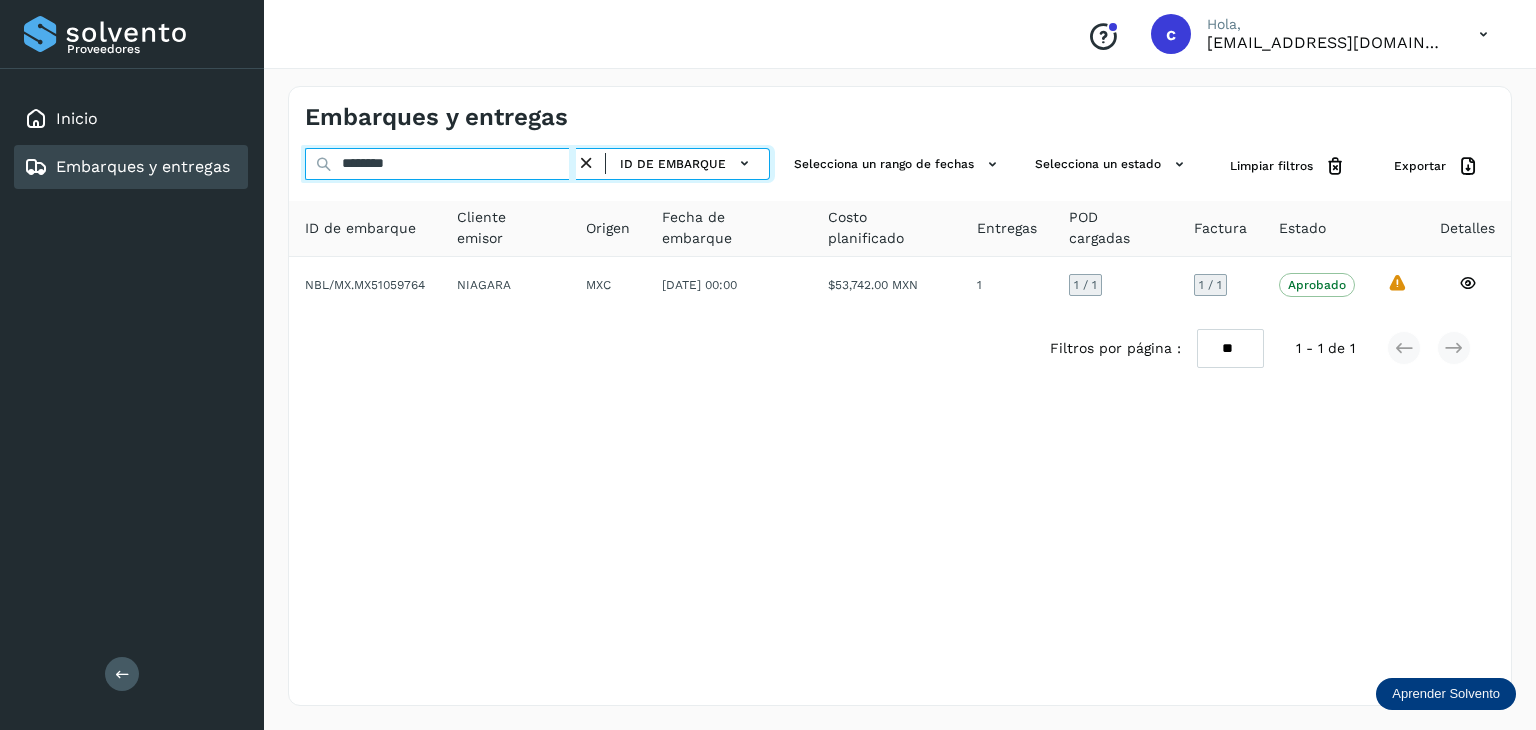 drag, startPoint x: 426, startPoint y: 165, endPoint x: 140, endPoint y: 184, distance: 286.63043 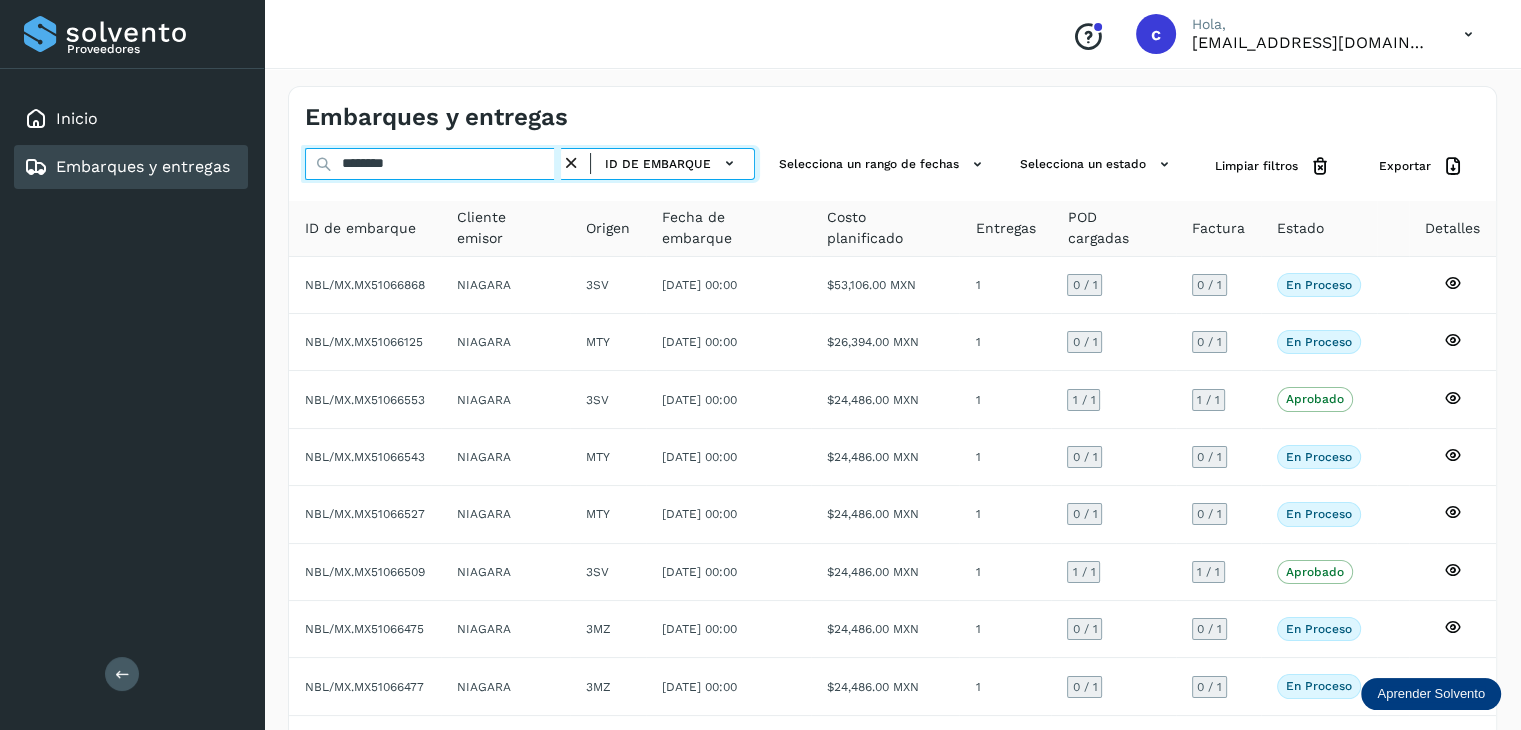 click on "Proveedores Inicio Embarques y entregas Salir
Conoce nuestros beneficios
c Hola, [EMAIL_ADDRESS][DOMAIN_NAME] Embarques y entregas ******** ID de embarque Selecciona un rango de fechas  Selecciona un estado Limpiar filtros Exportar ID de embarque Cliente emisor Origen Fecha de embarque Costo planificado Entregas POD cargadas Factura Estado Detalles NBL/MX.MX51066868 NIAGARA 3SV [DATE] 00:00  $53,106.00 MXN  1 0  / 1 0 / 1 En proceso
Verifica el estado de la factura o entregas asociadas a este embarque
NBL/MX.MX51066125 NIAGARA MTY [DATE] 00:00  $26,394.00 MXN  1 0  / 1 0 / 1 En proceso
Verifica el estado de la factura o entregas asociadas a este embarque
NBL/MX.MX51066553 NIAGARA 3SV [DATE] 00:00  $24,486.00 MXN  1 1  / 1 1 / 1 Aprobado
NBL/MX.MX51066543 NIAGARA MTY 1 0  / 1 0 / 1" 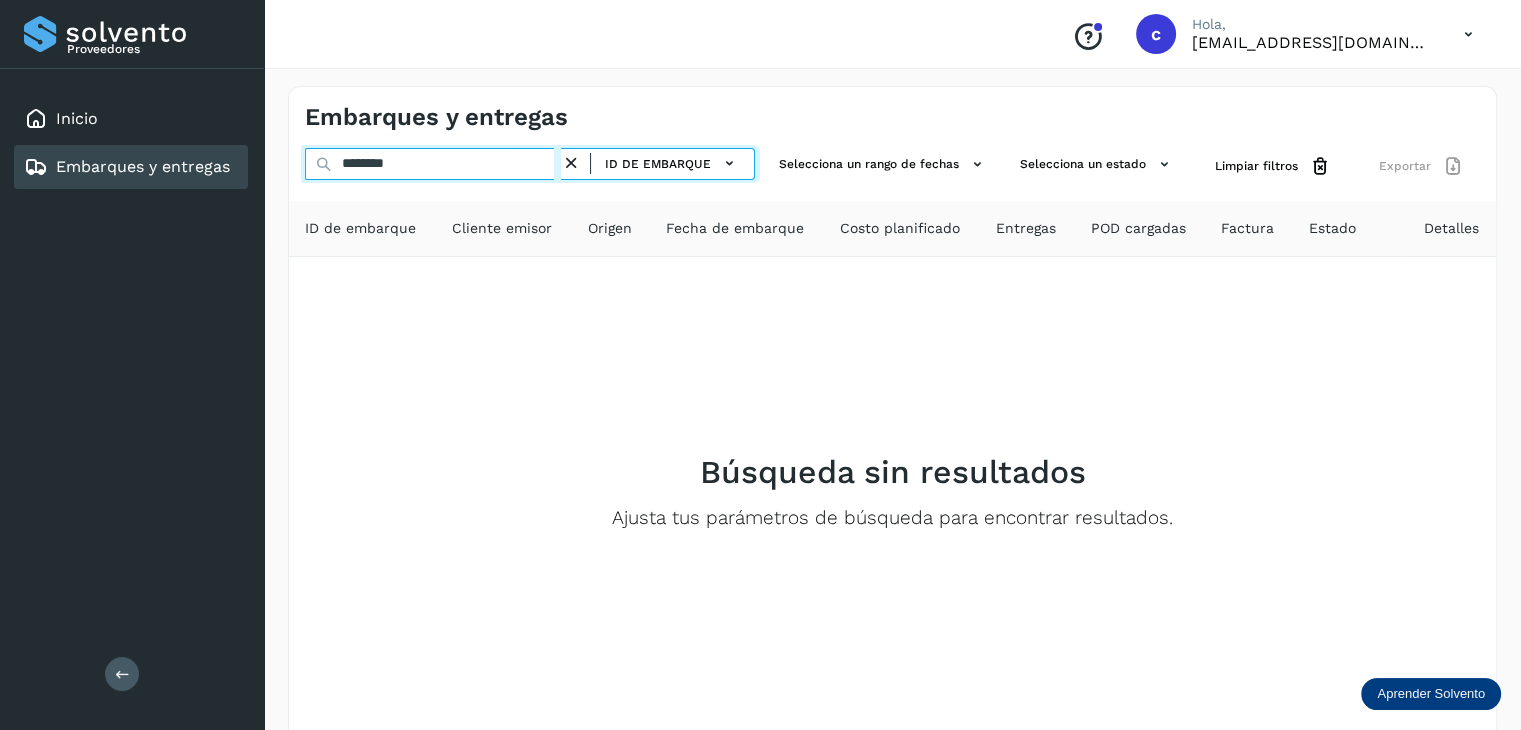 type on "********" 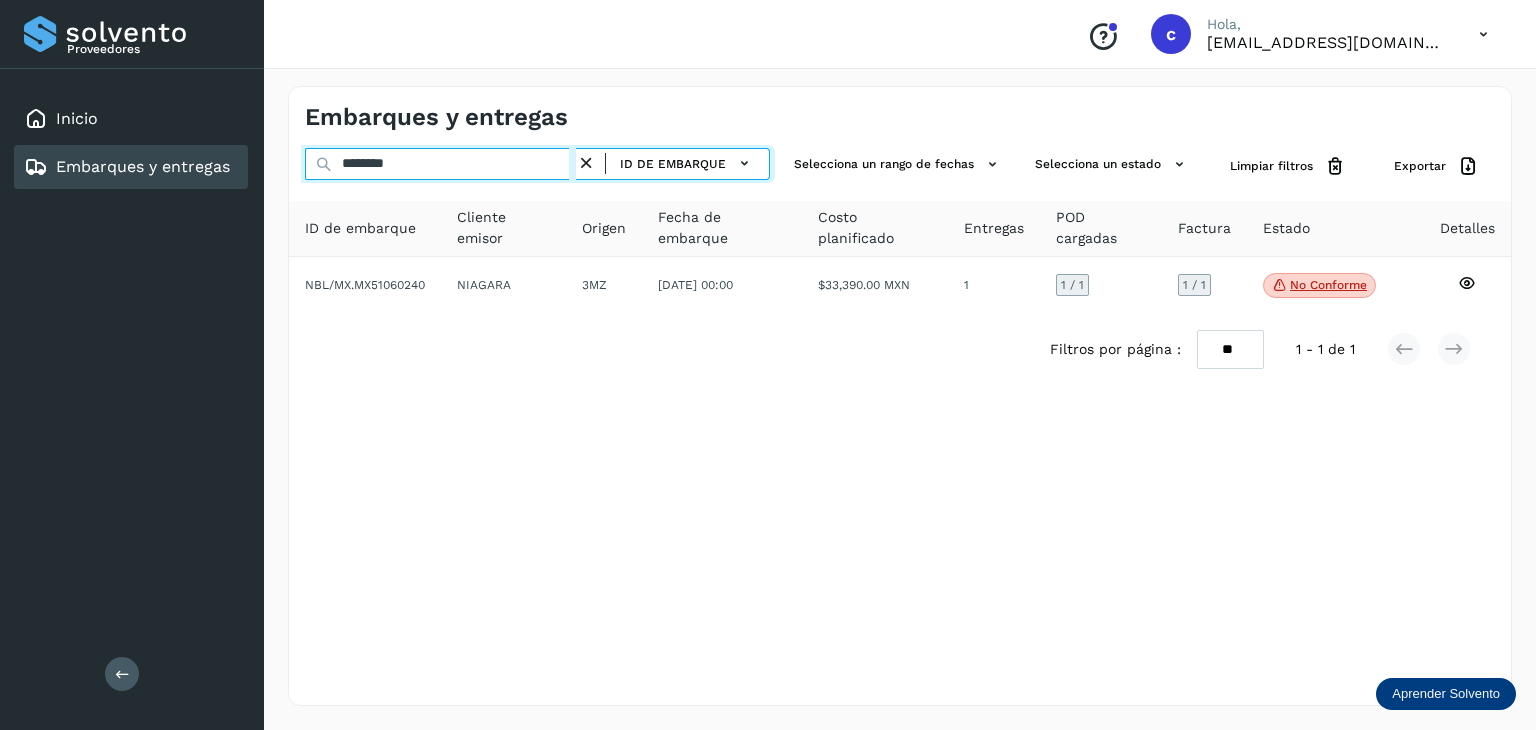 drag, startPoint x: 260, startPoint y: 174, endPoint x: 209, endPoint y: 178, distance: 51.156624 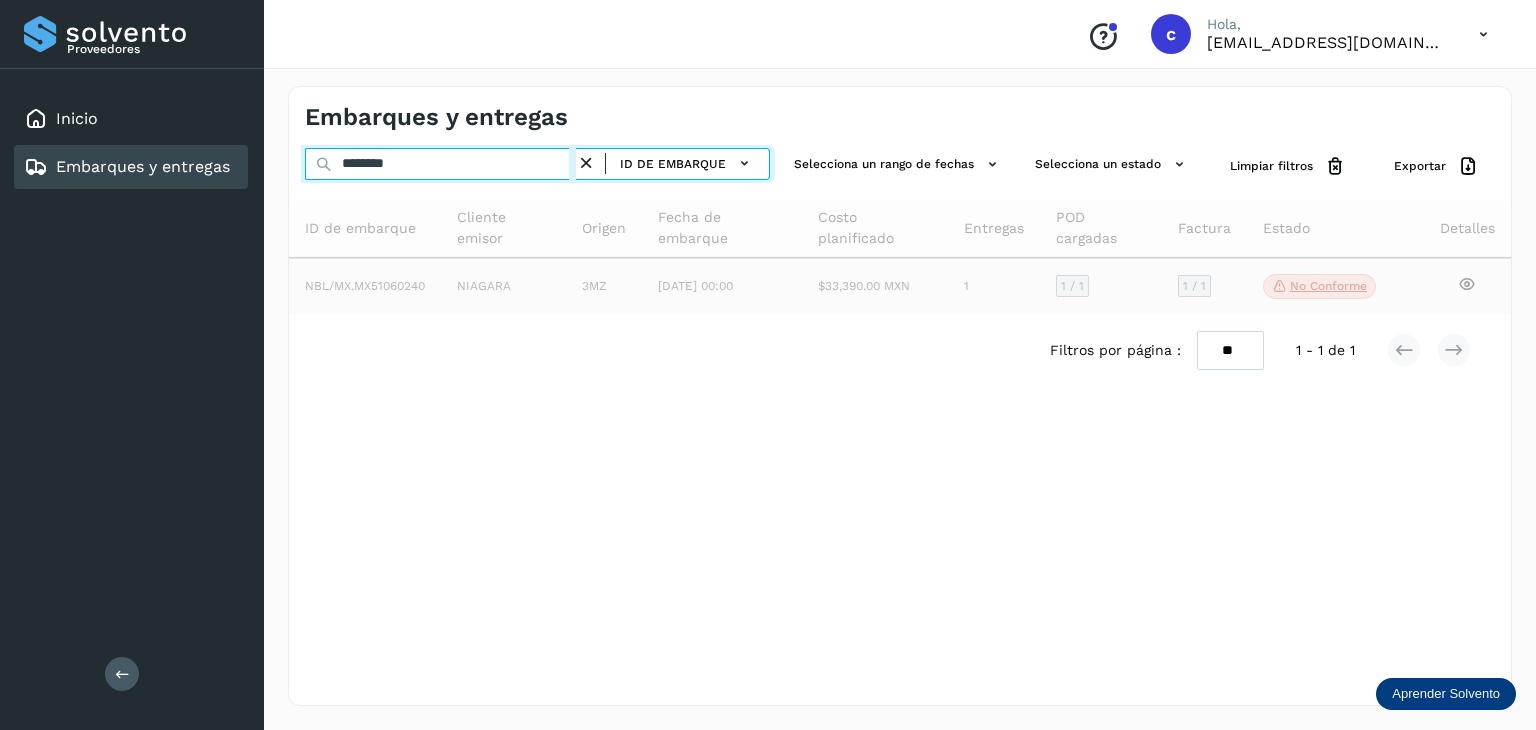 type on "********" 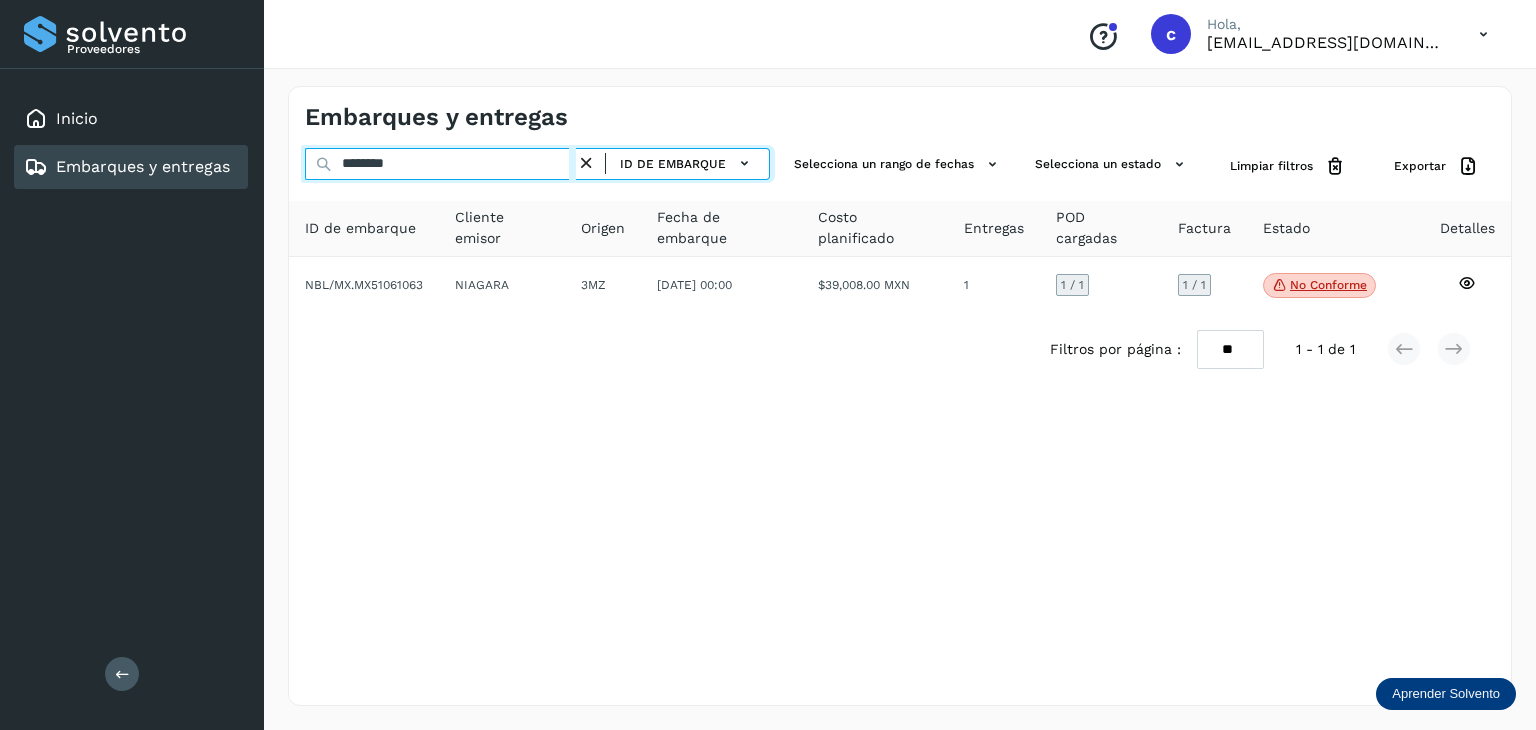 drag, startPoint x: 420, startPoint y: 166, endPoint x: 163, endPoint y: 215, distance: 261.62952 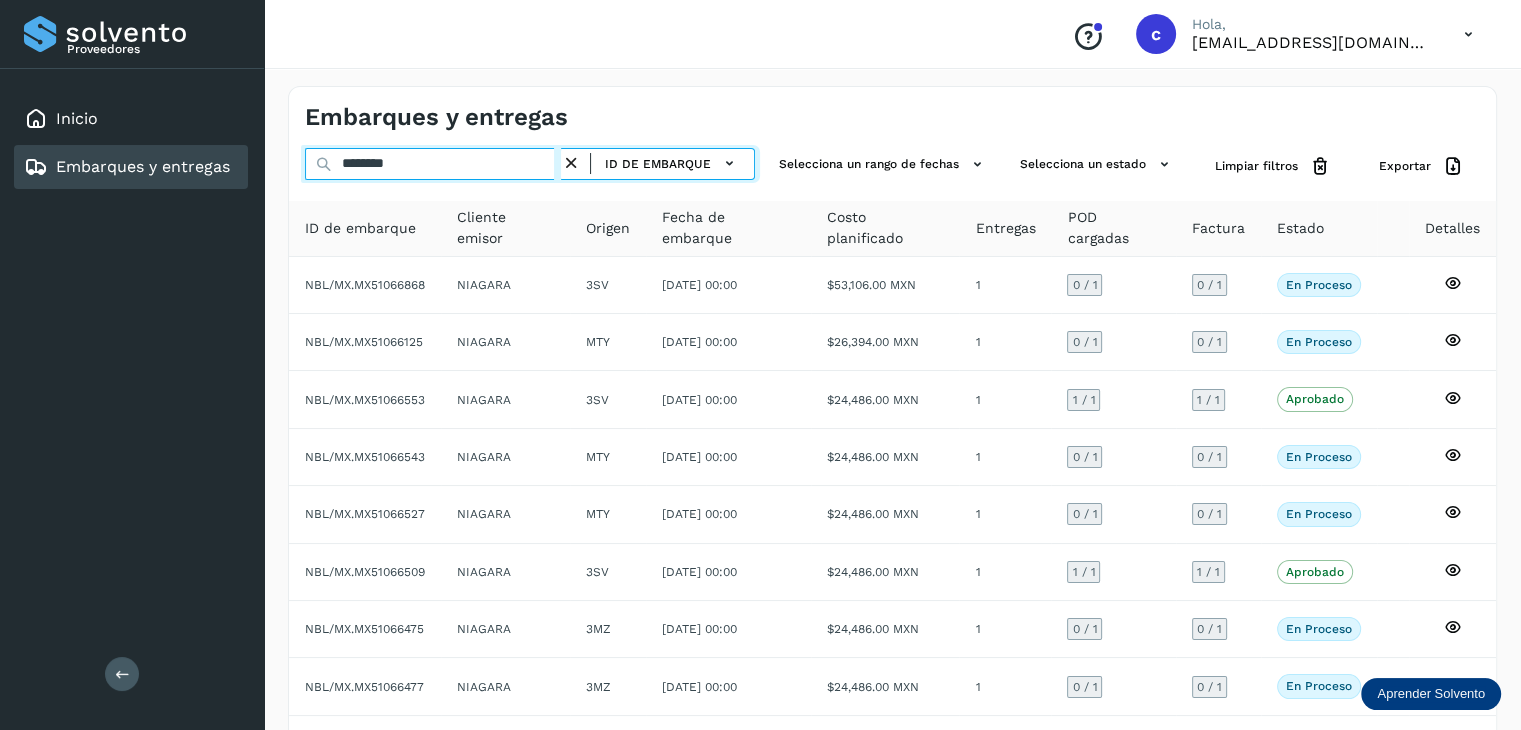 drag, startPoint x: 400, startPoint y: 169, endPoint x: 3, endPoint y: 188, distance: 397.4544 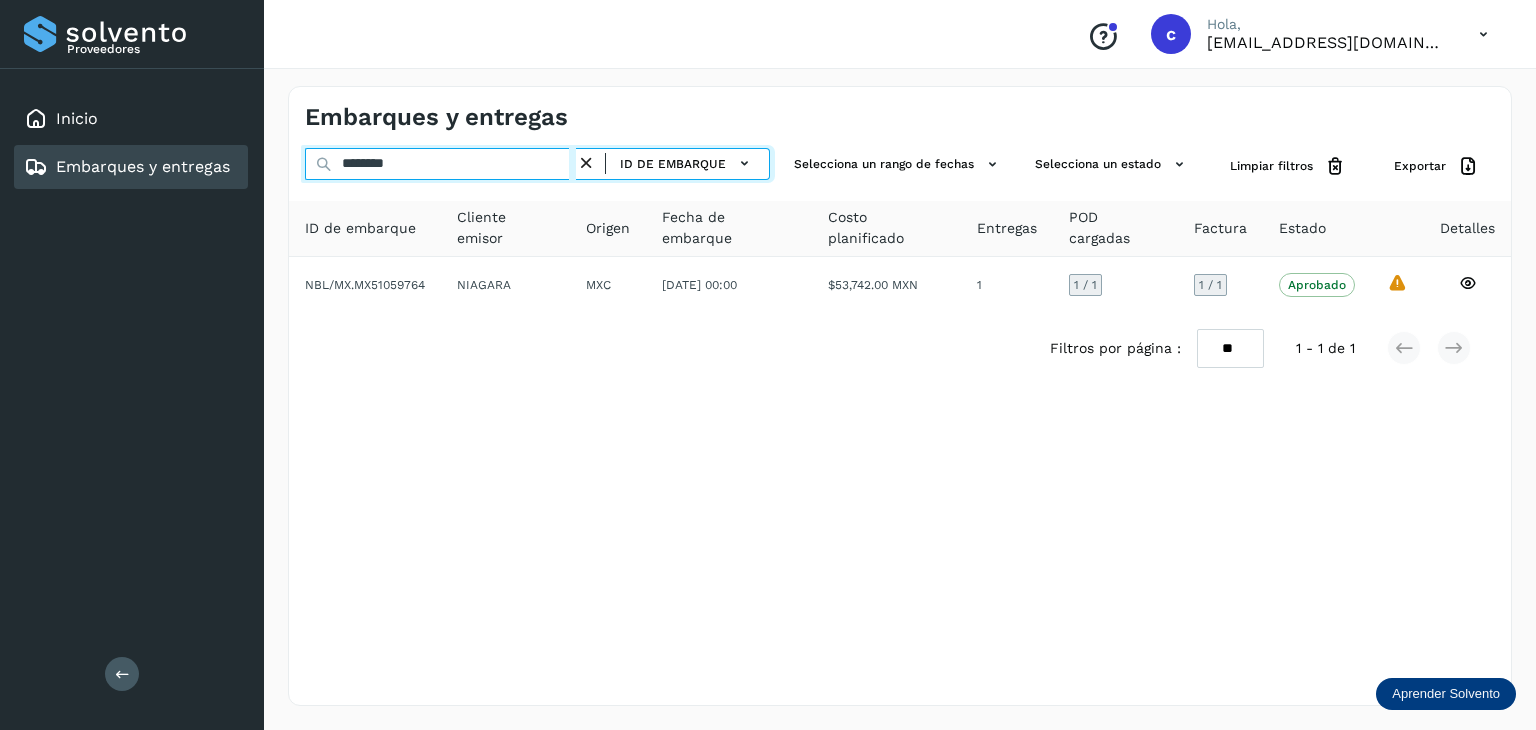 drag, startPoint x: 314, startPoint y: 155, endPoint x: 259, endPoint y: 173, distance: 57.870544 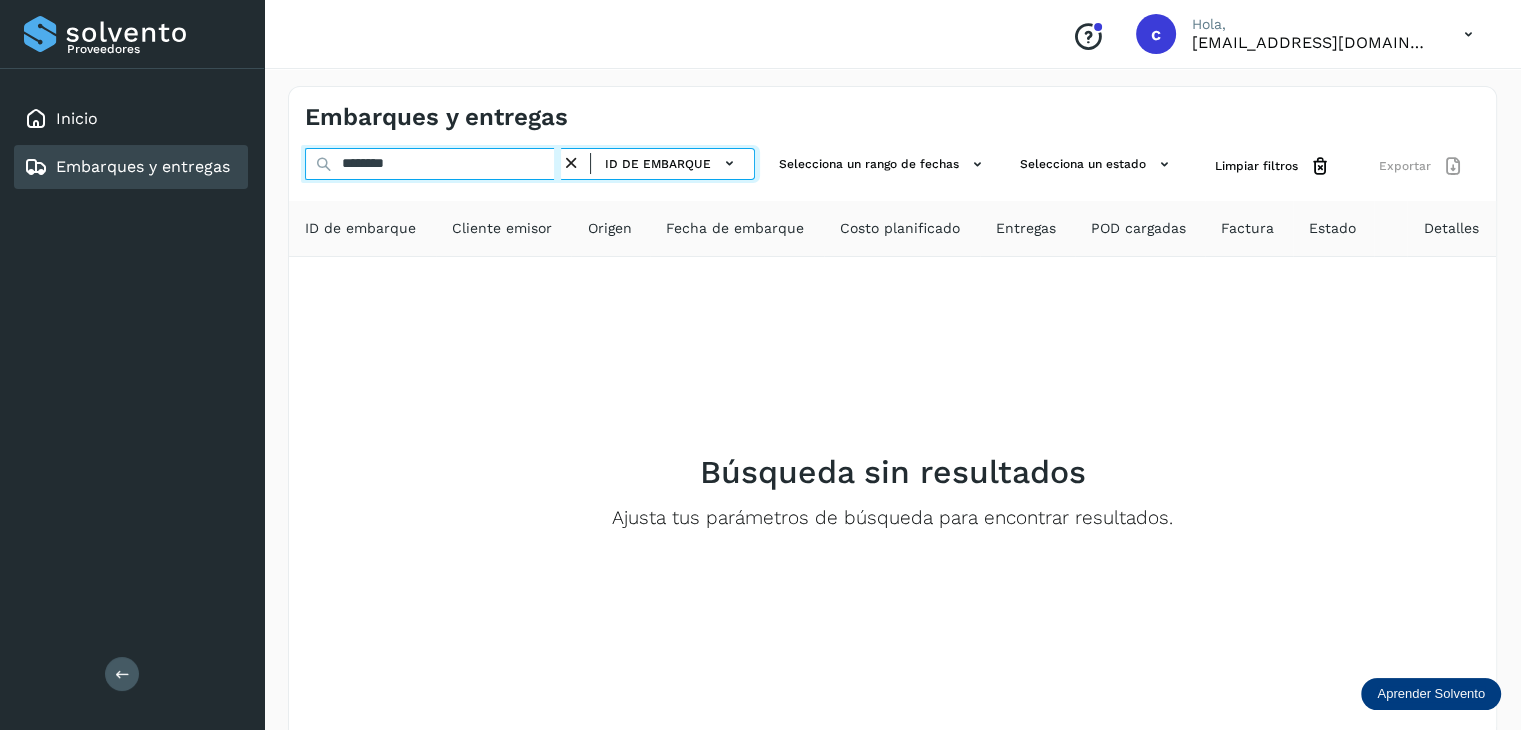 type on "********" 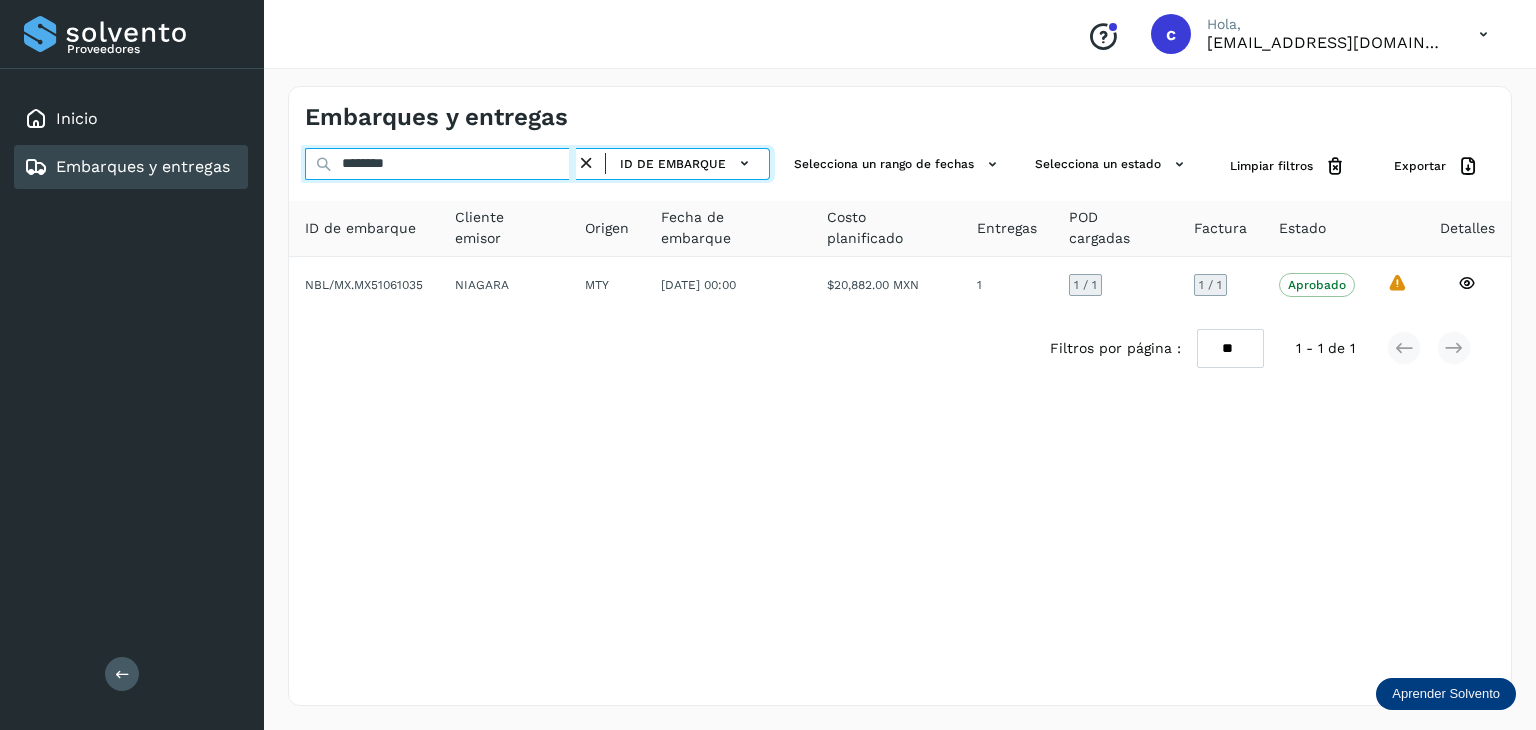 drag, startPoint x: 134, startPoint y: 198, endPoint x: 107, endPoint y: 209, distance: 29.15476 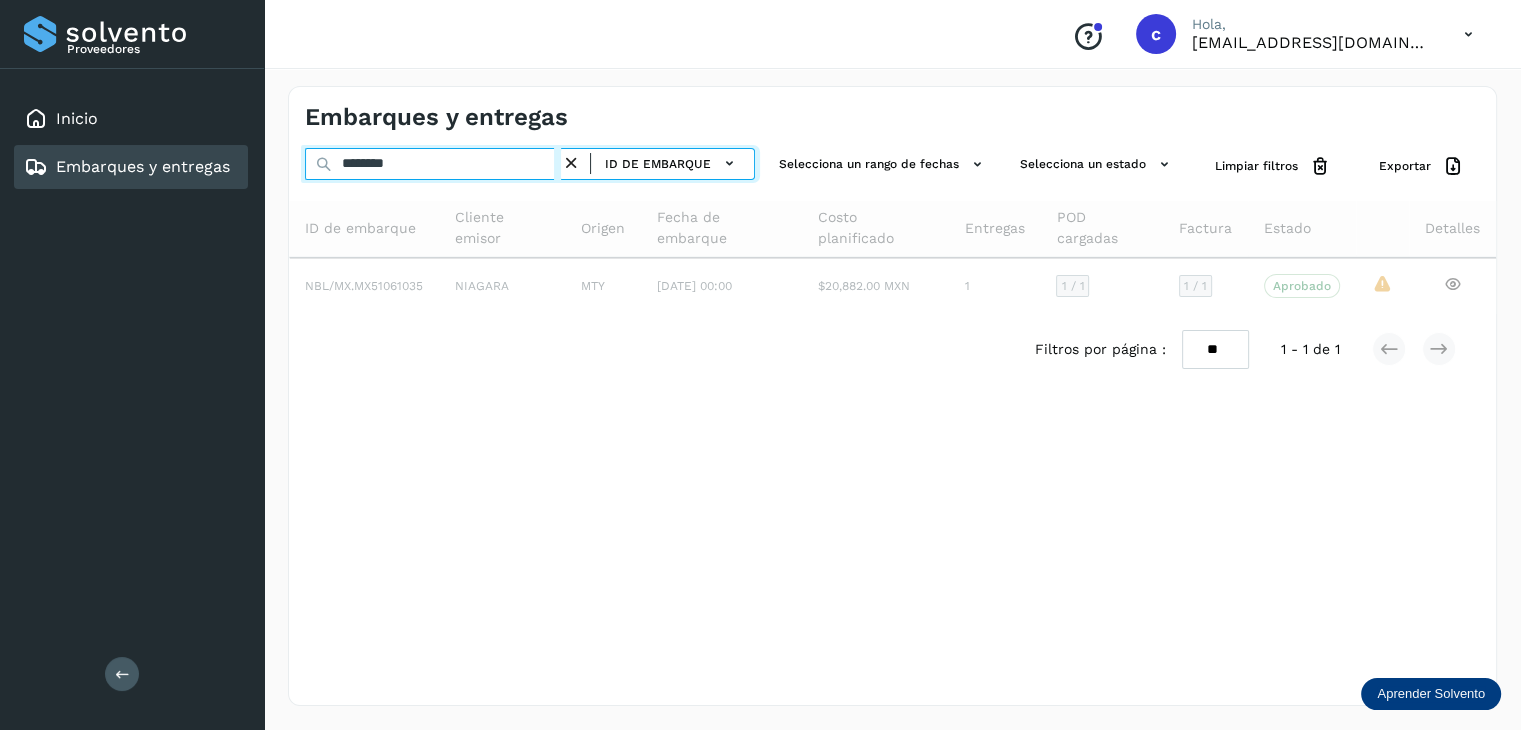 type on "********" 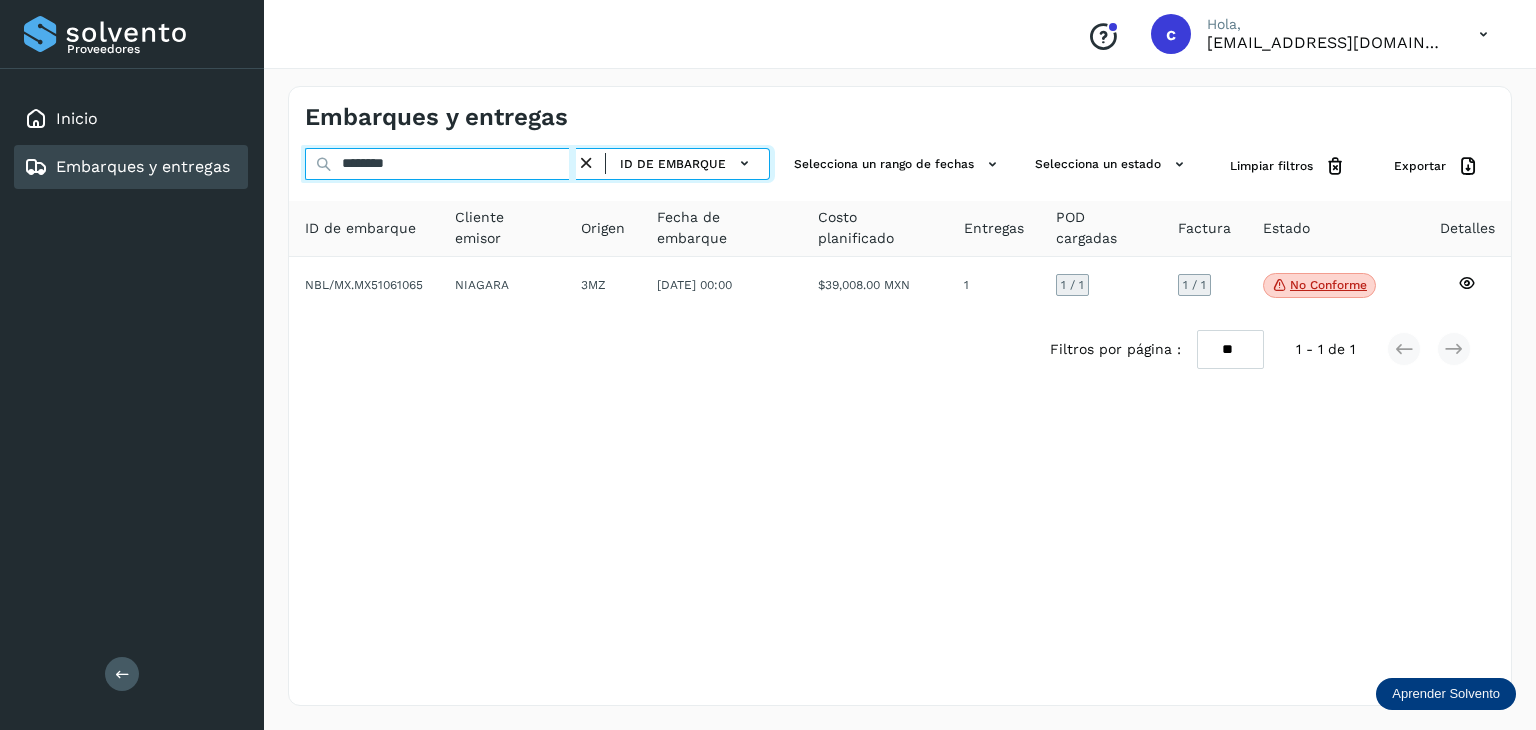 click on "Proveedores Inicio Embarques y entregas Salir
Conoce nuestros beneficios
c Hola, cuentasespeciales8_met@castores.com.mx Embarques y entregas ******** ID de embarque Selecciona un rango de fechas  Selecciona un estado Limpiar filtros Exportar ID de embarque Cliente emisor Origen Fecha de embarque Costo planificado Entregas POD cargadas Factura Estado Detalles NBL/MX.MX51061065 NIAGARA 3MZ 30/jun/2025 00:00  $39,008.00 MXN  1 1  / 1 1 / 1 No conforme
Verifica el estado de la factura o entregas asociadas a este embarque
Filtros por página : ** ** ** 1 - 1 de 1" 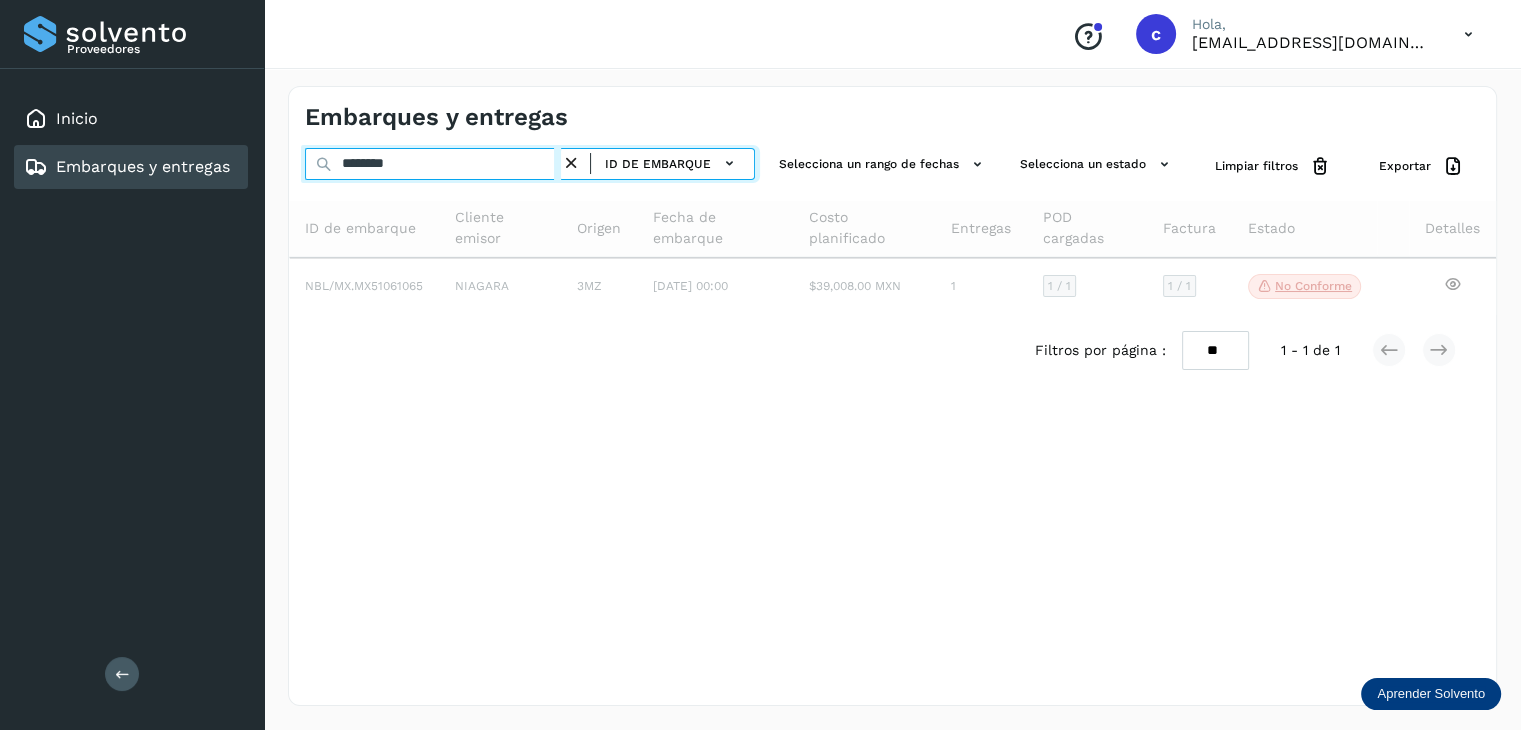 type on "********" 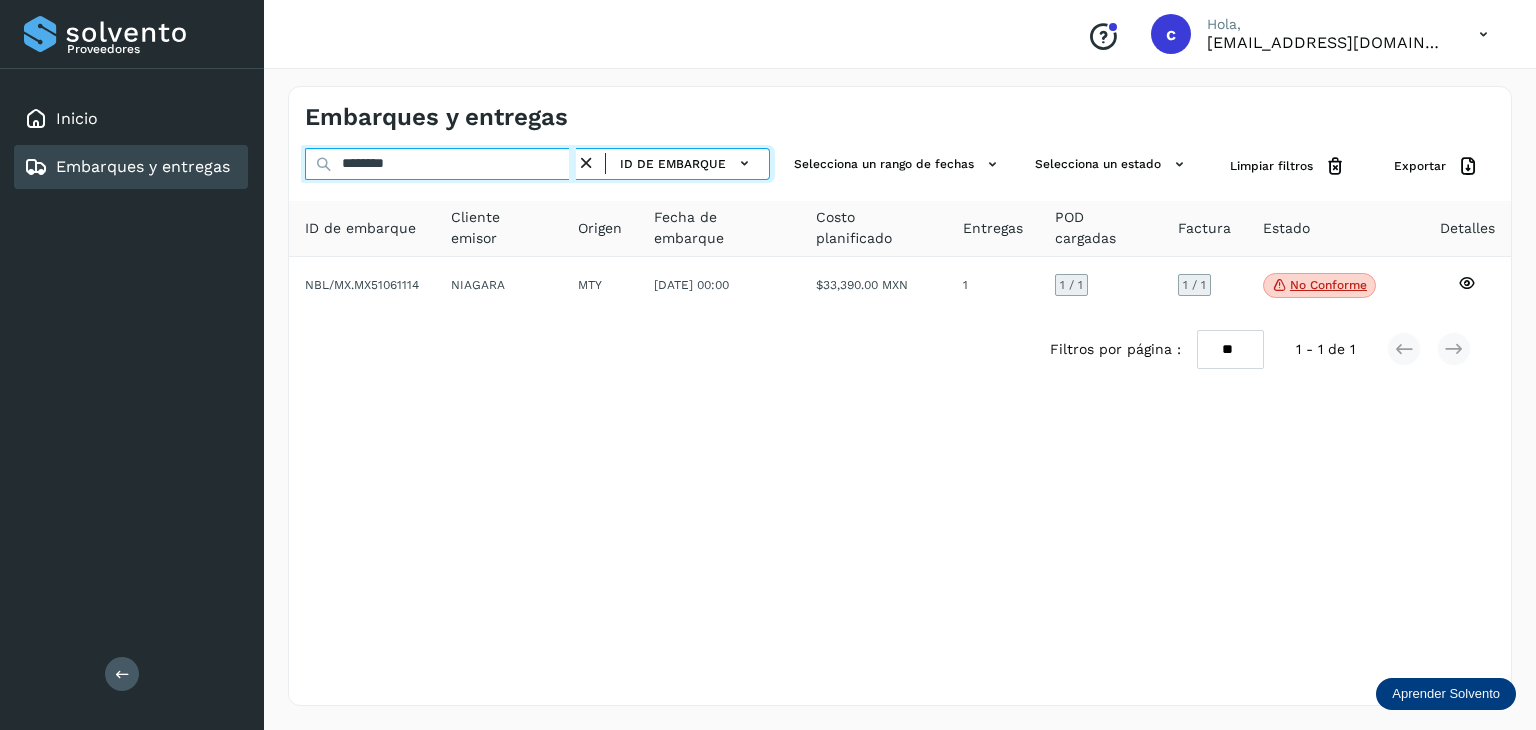drag, startPoint x: 392, startPoint y: 169, endPoint x: 202, endPoint y: 170, distance: 190.00262 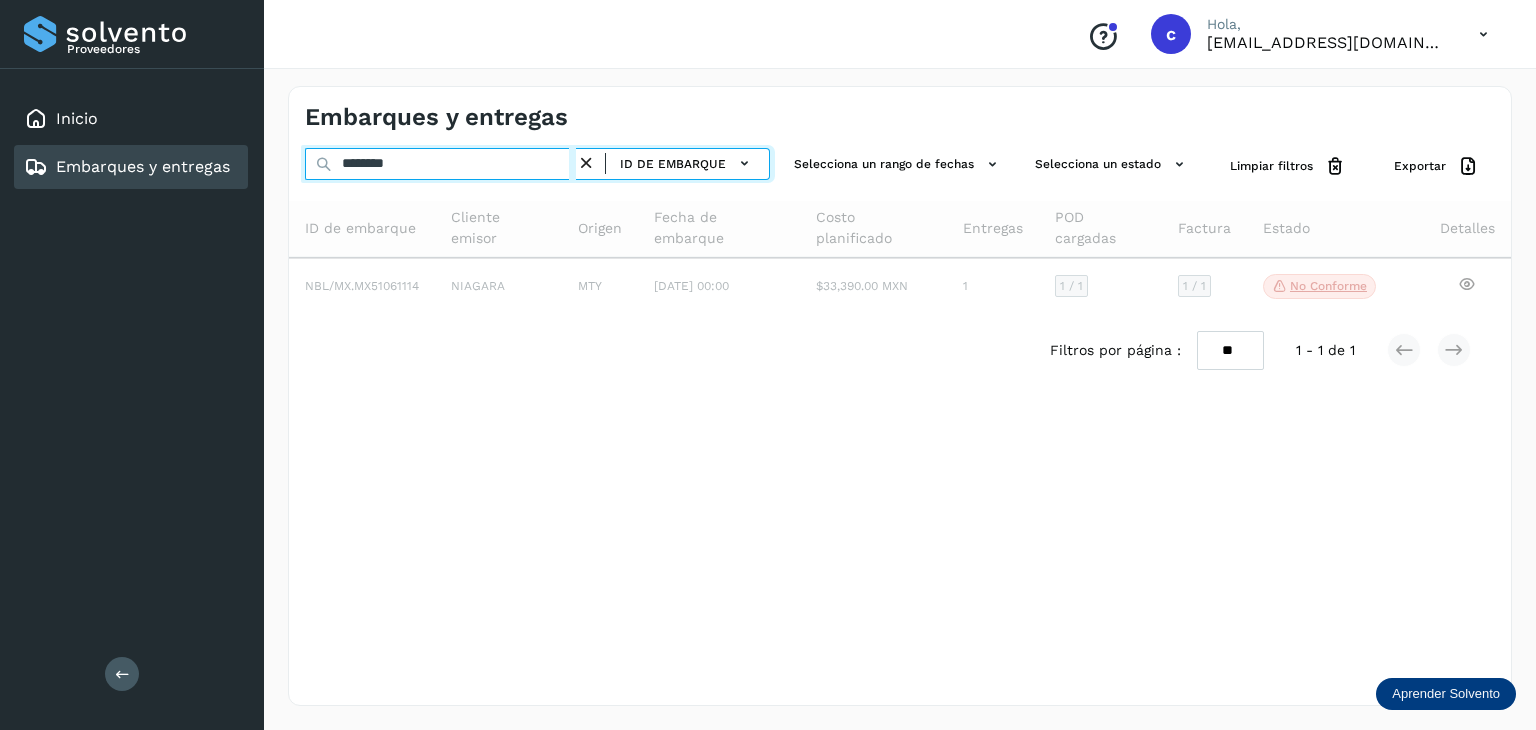 type on "********" 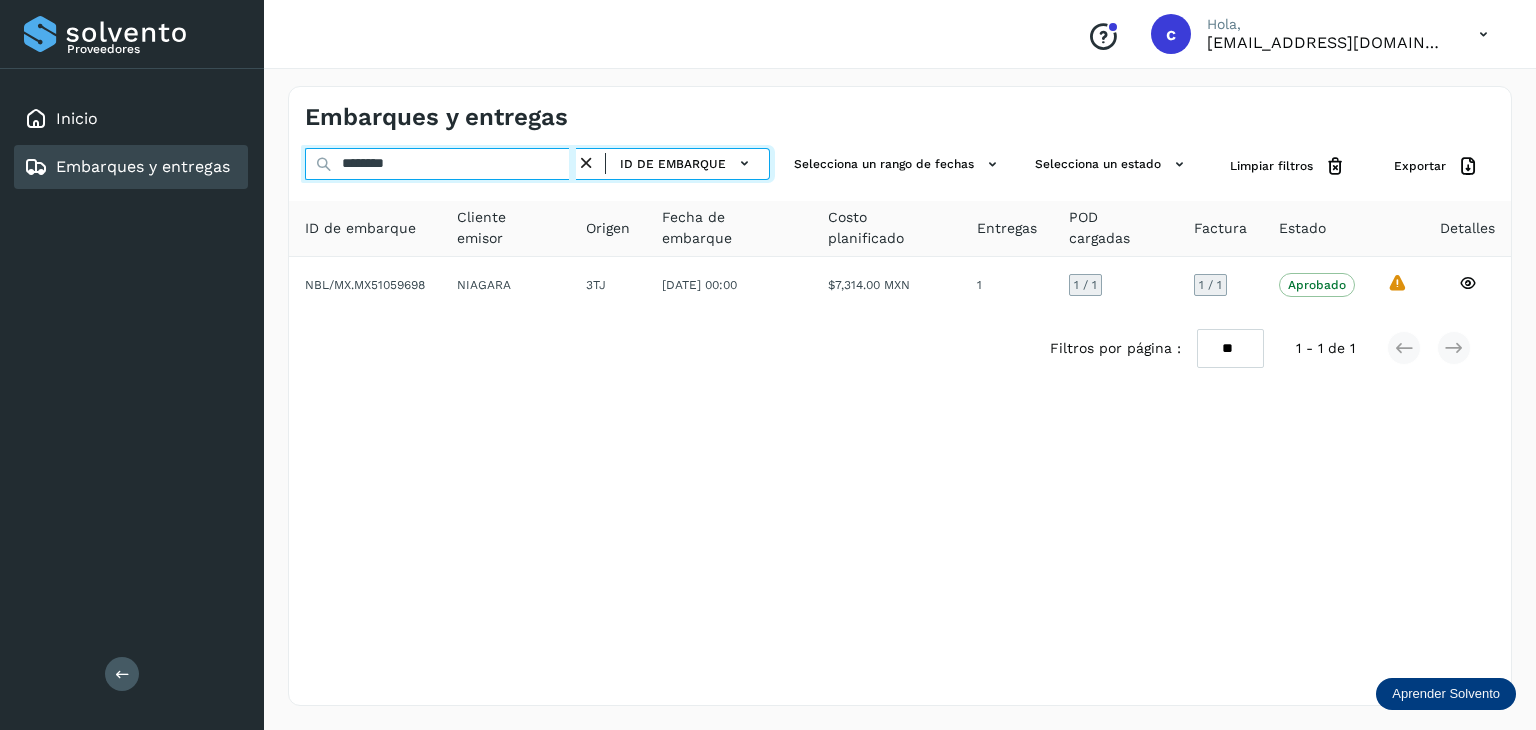 drag, startPoint x: 417, startPoint y: 170, endPoint x: 207, endPoint y: 177, distance: 210.11664 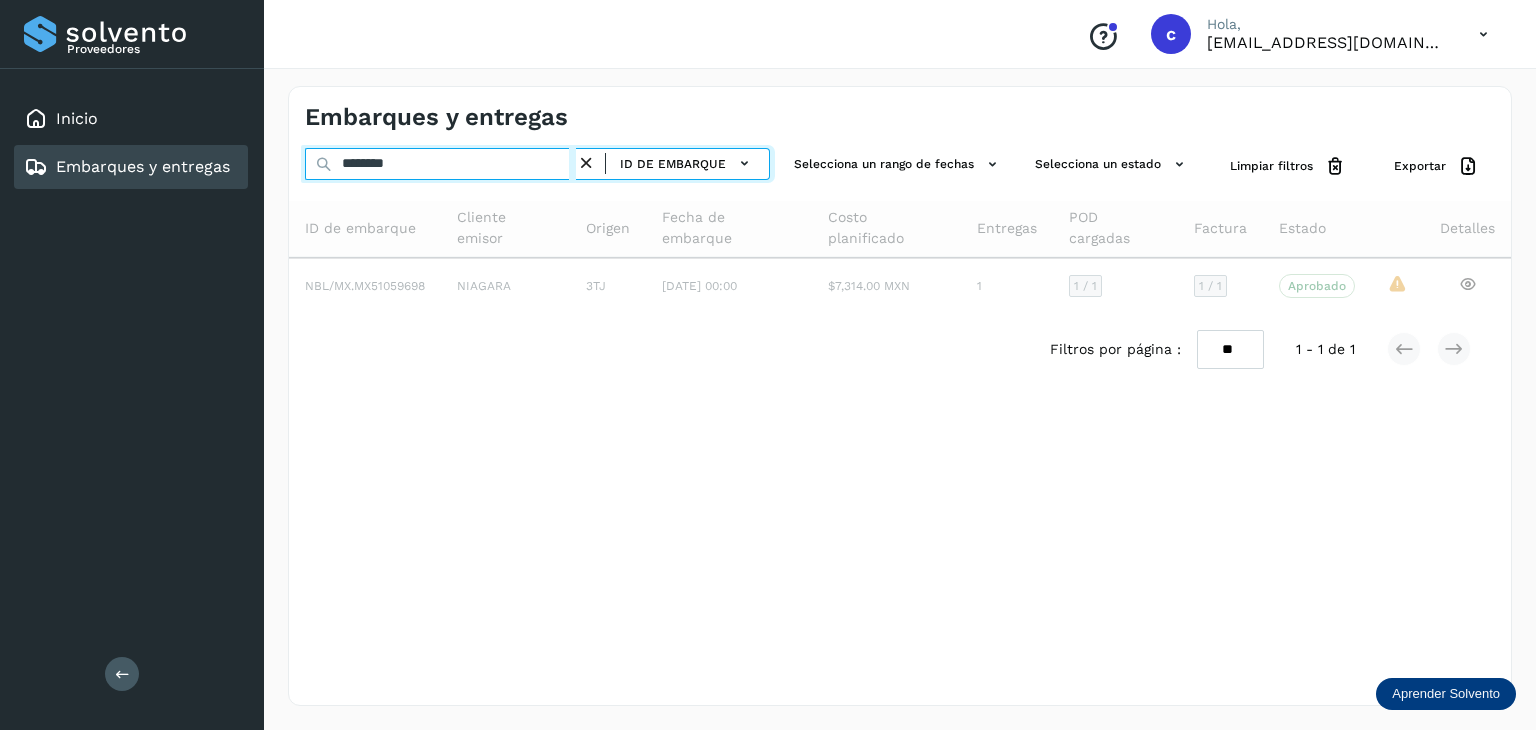type on "********" 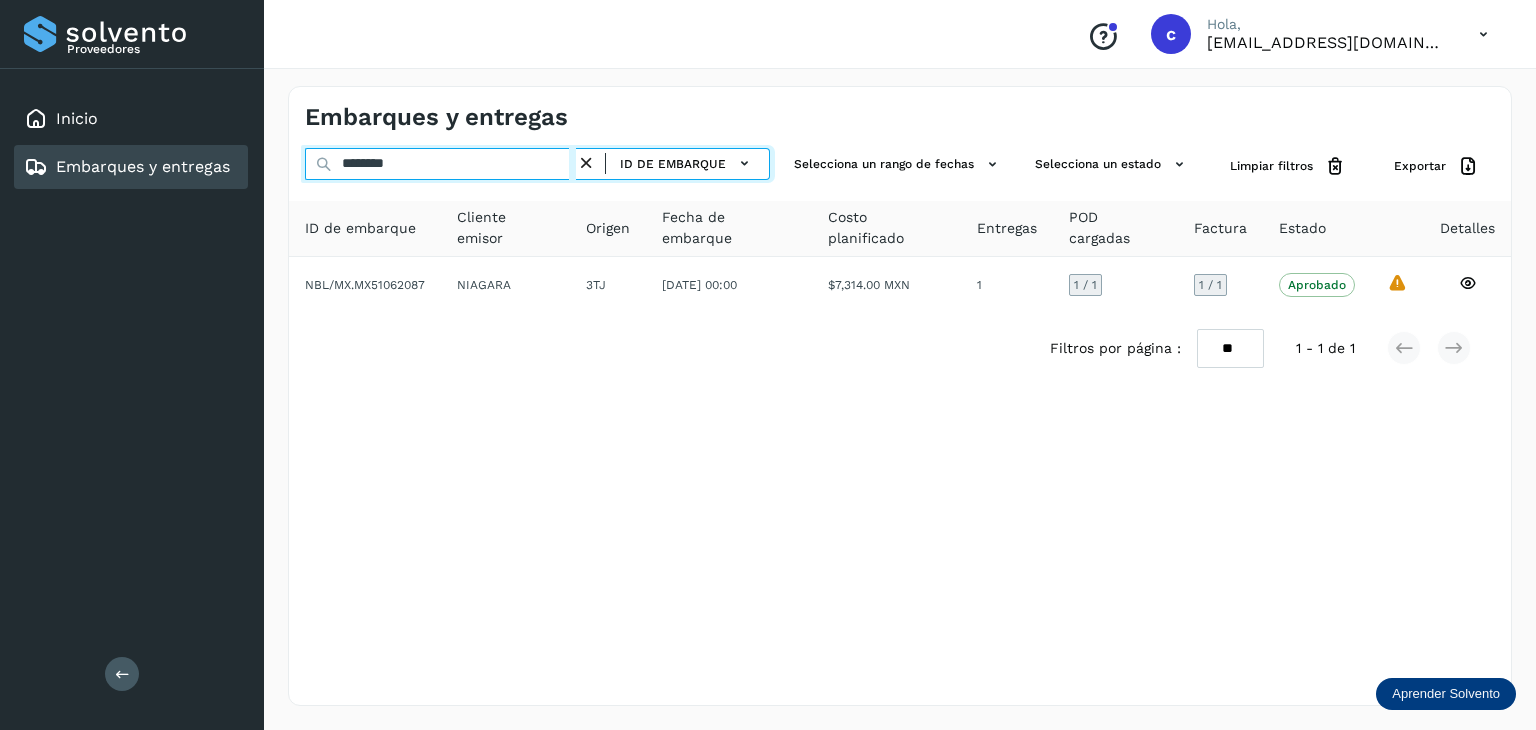 drag, startPoint x: 424, startPoint y: 160, endPoint x: 253, endPoint y: 197, distance: 174.95714 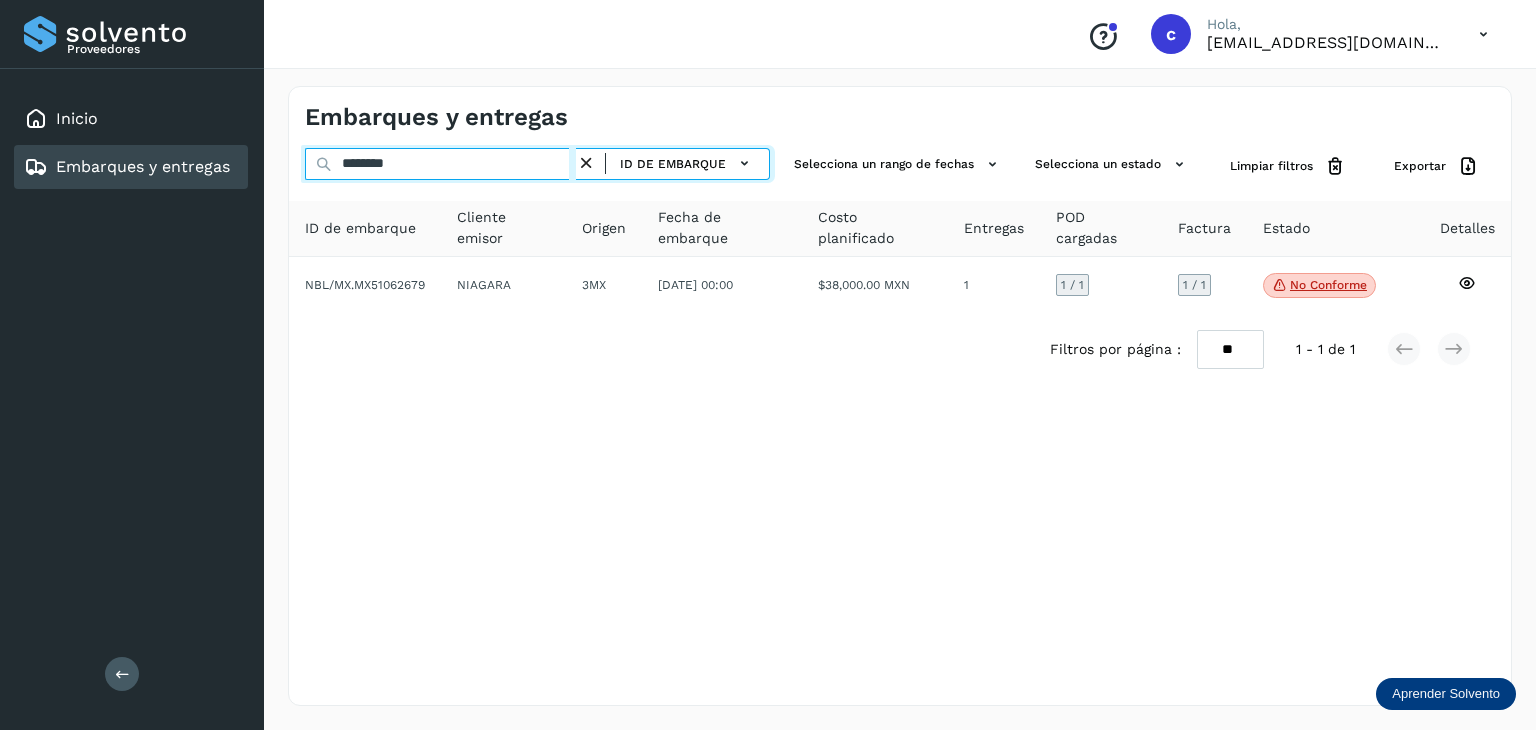 drag, startPoint x: 361, startPoint y: 170, endPoint x: 270, endPoint y: 179, distance: 91.44397 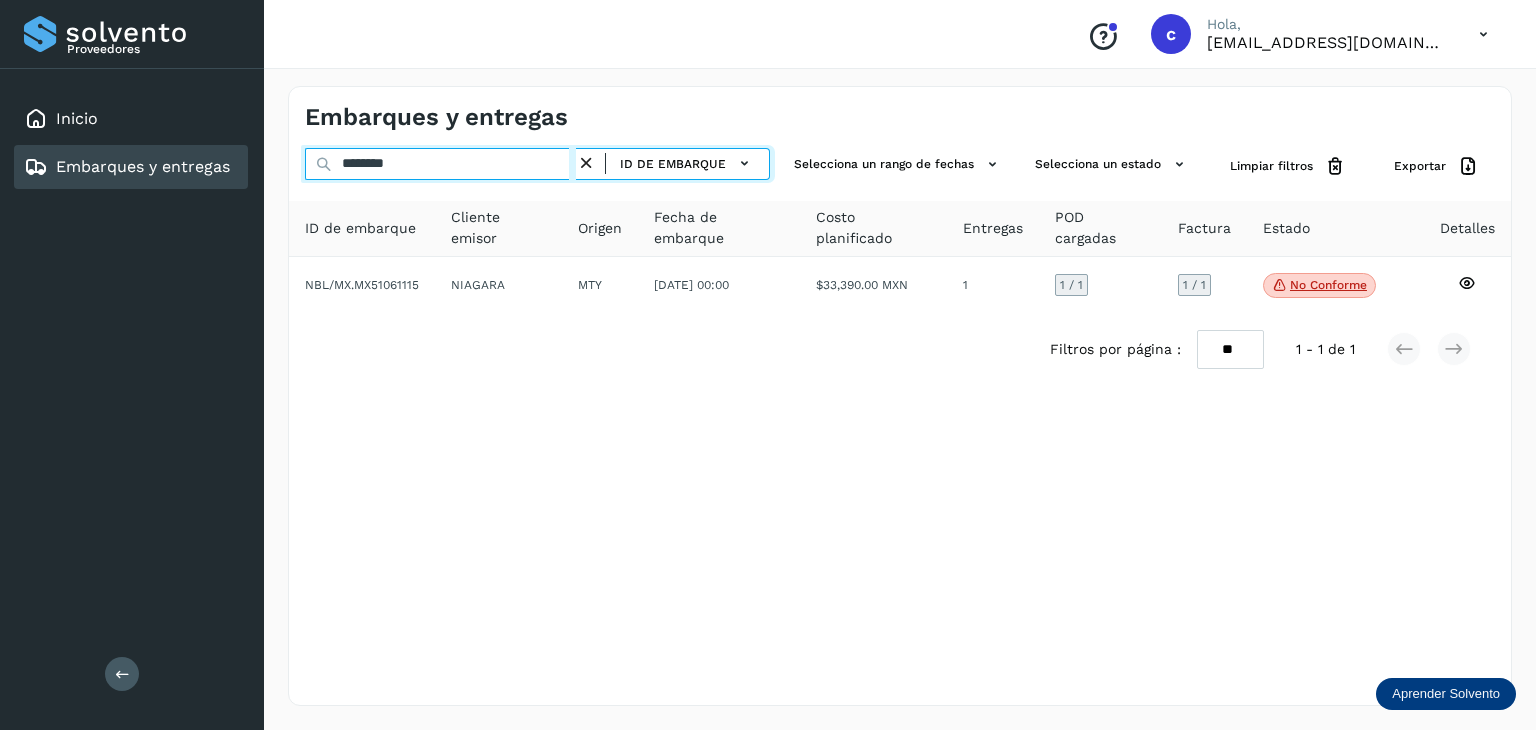 drag, startPoint x: 293, startPoint y: 159, endPoint x: 169, endPoint y: 186, distance: 126.90548 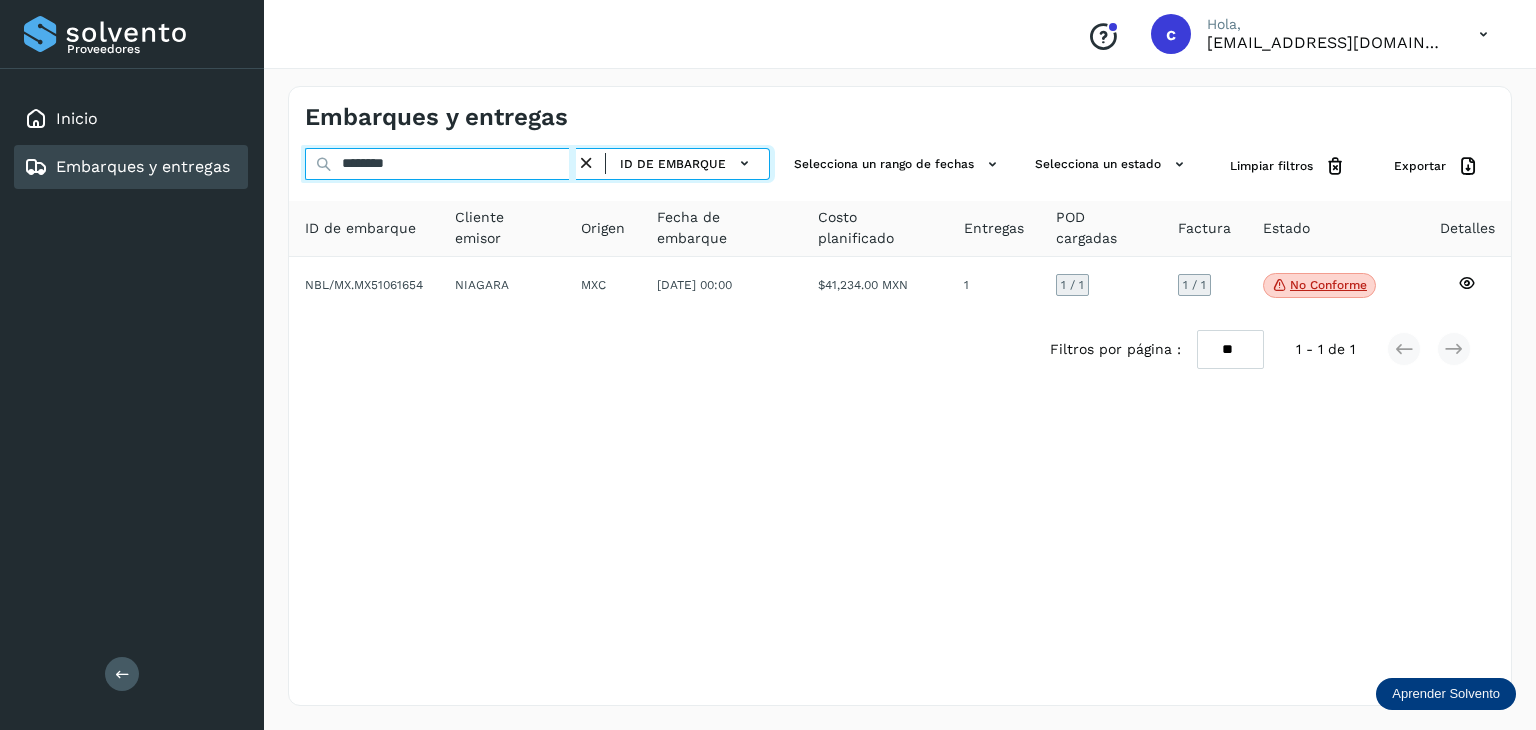 drag, startPoint x: 412, startPoint y: 166, endPoint x: 171, endPoint y: 166, distance: 241 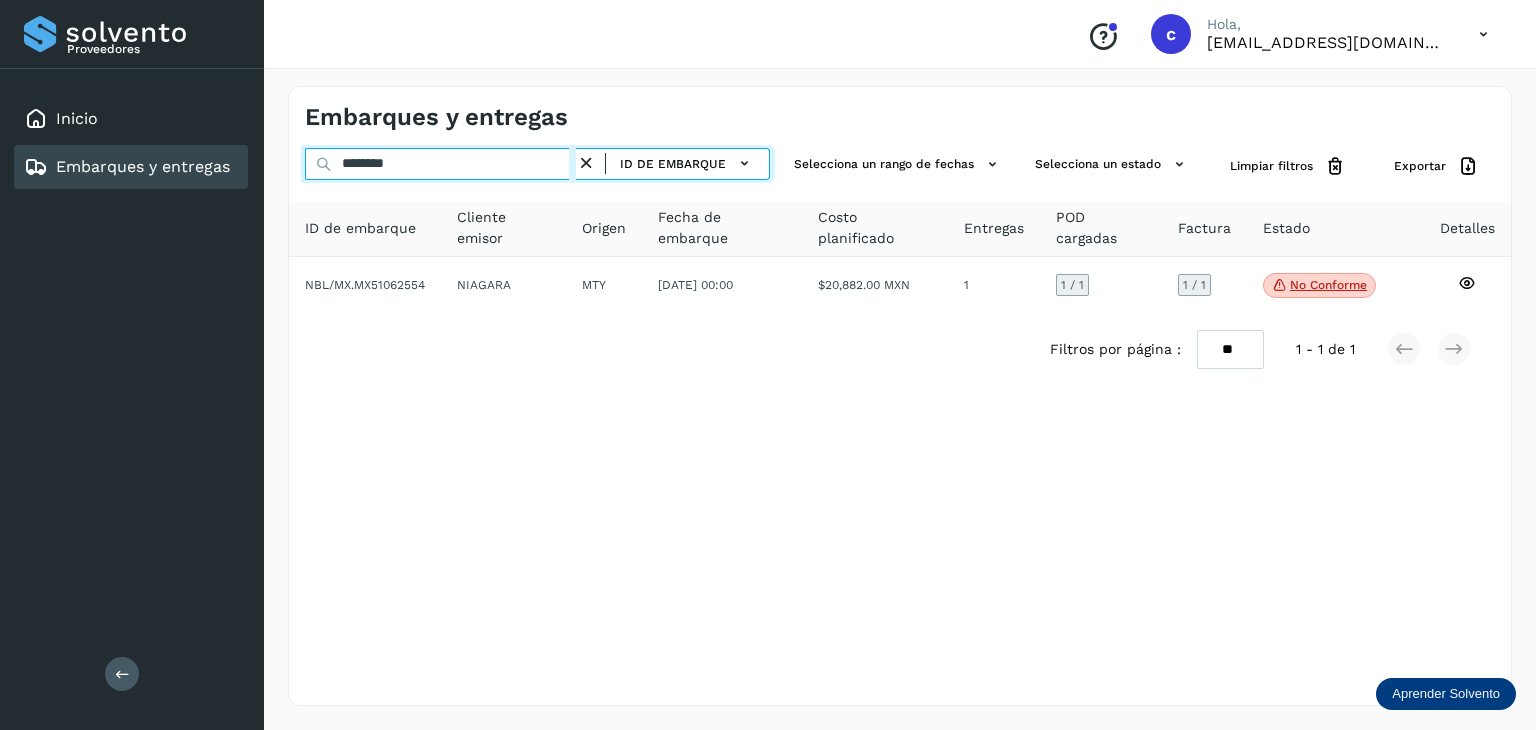 drag, startPoint x: 254, startPoint y: 173, endPoint x: 246, endPoint y: 218, distance: 45.705578 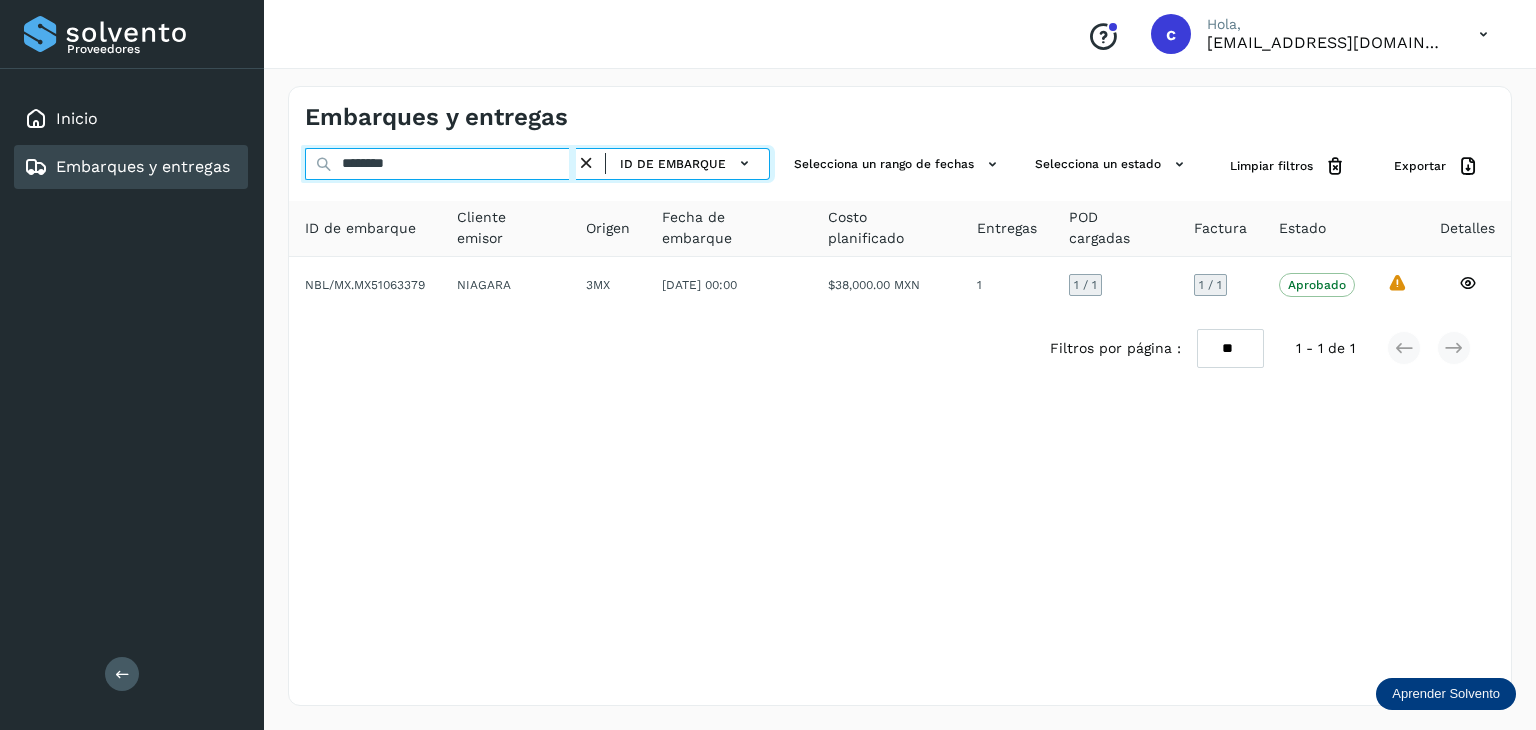 drag, startPoint x: 315, startPoint y: 189, endPoint x: 148, endPoint y: 194, distance: 167.07483 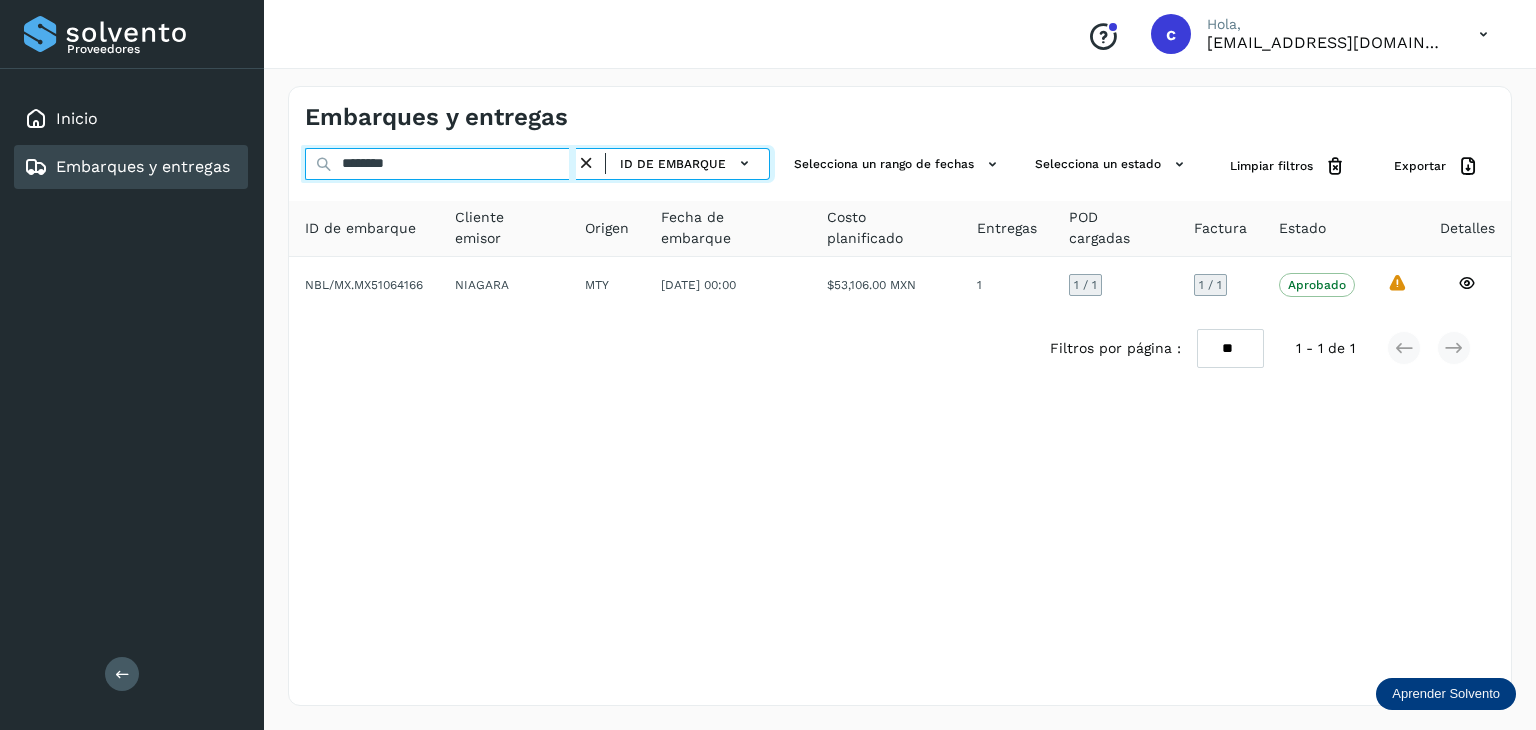 type on "********" 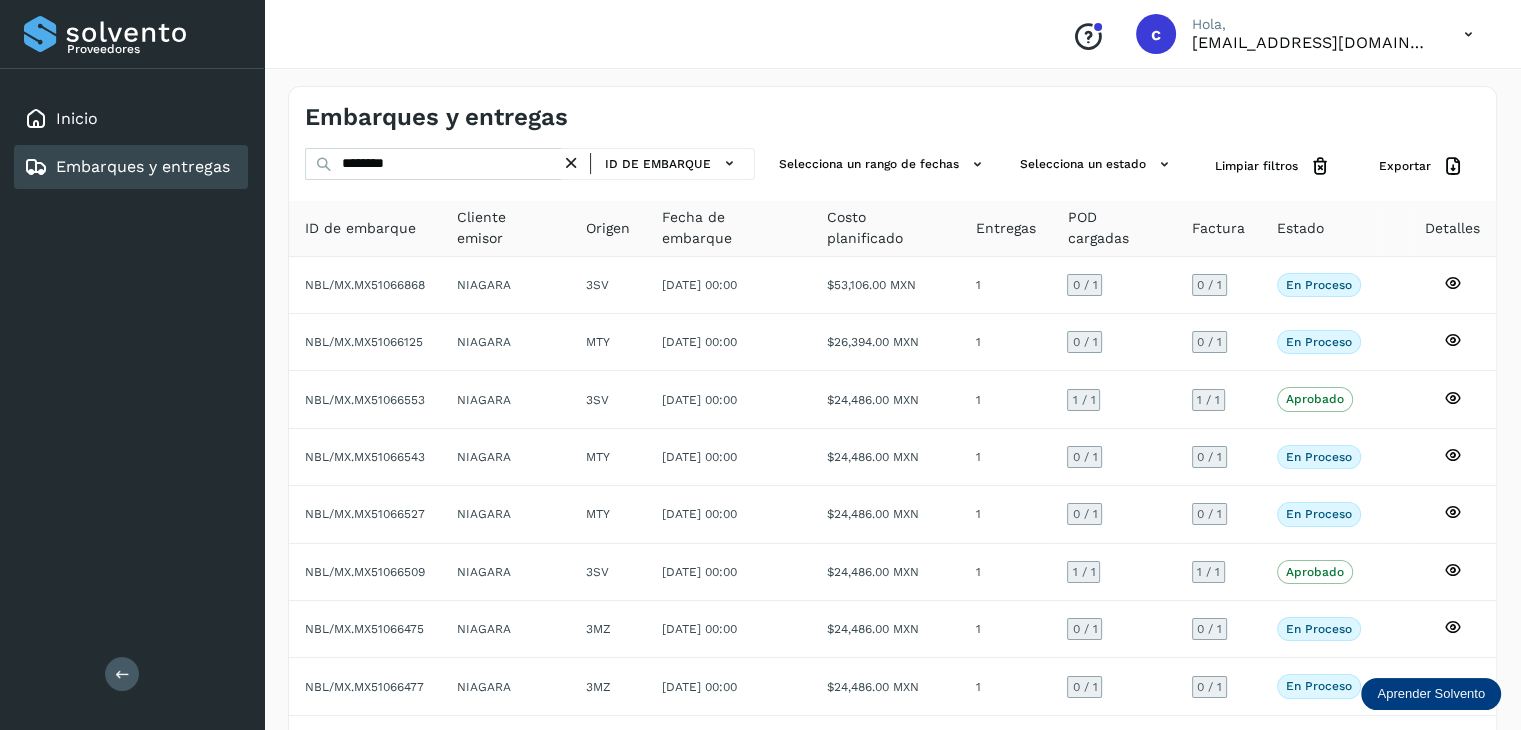 drag, startPoint x: 191, startPoint y: 173, endPoint x: 178, endPoint y: 161, distance: 17.691807 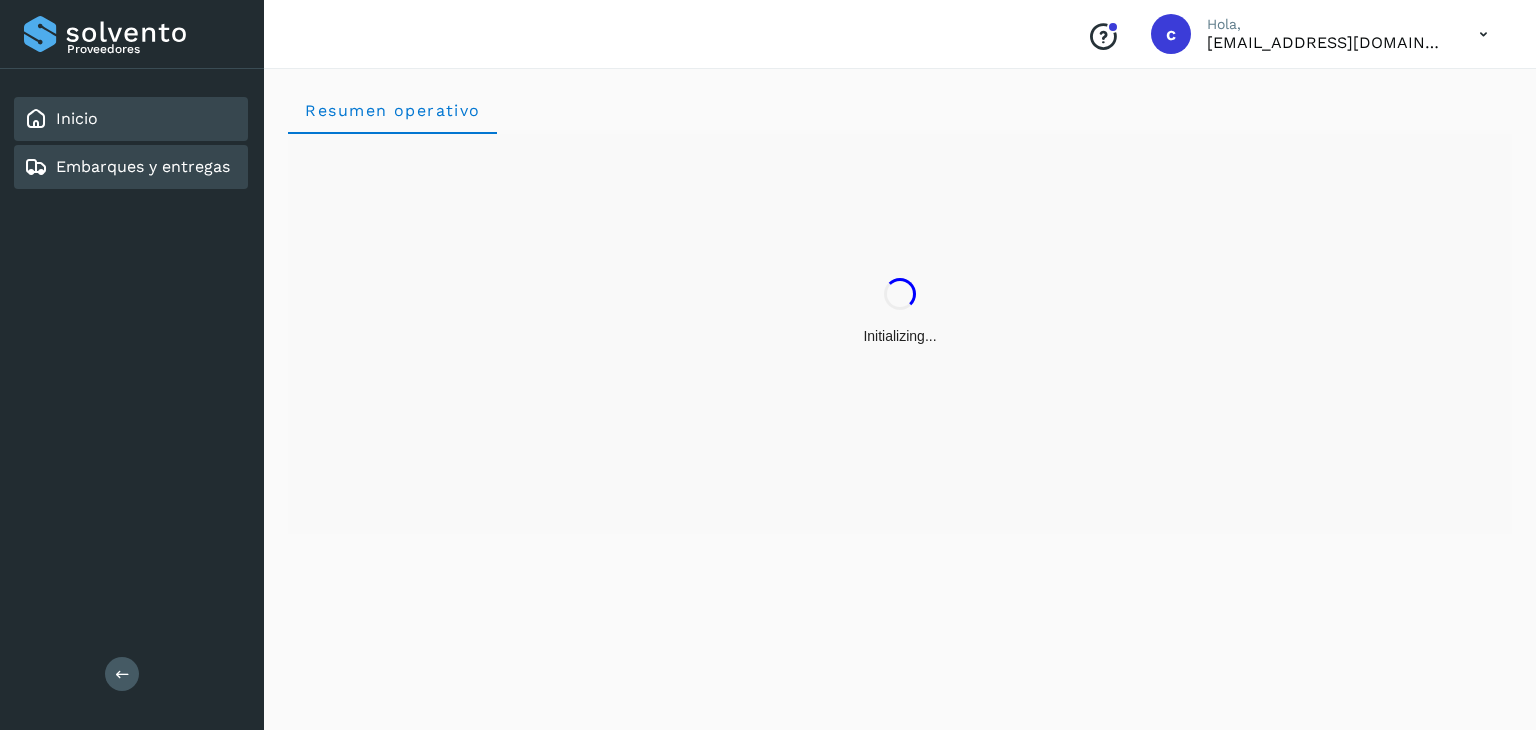 click on "Embarques y entregas" at bounding box center [143, 166] 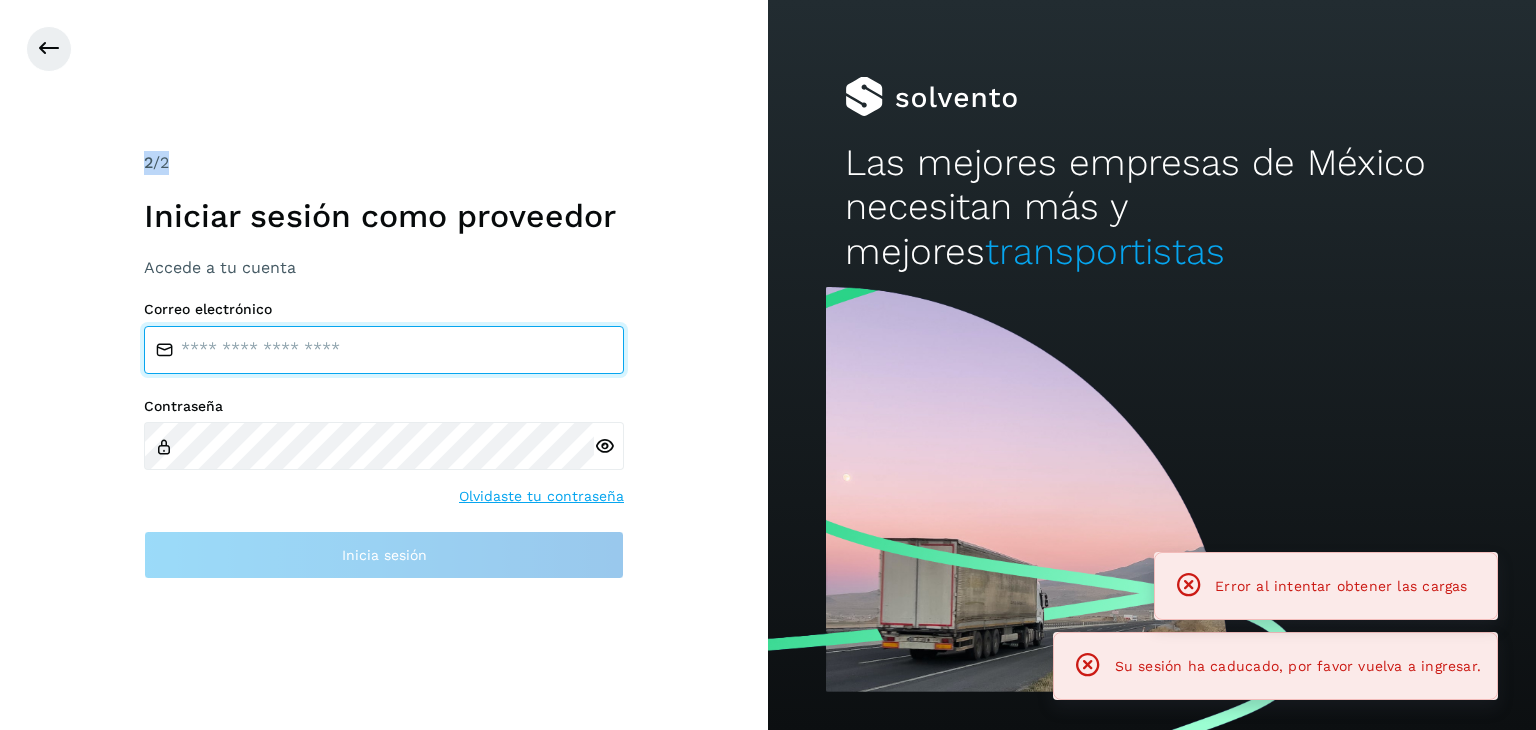 type on "**********" 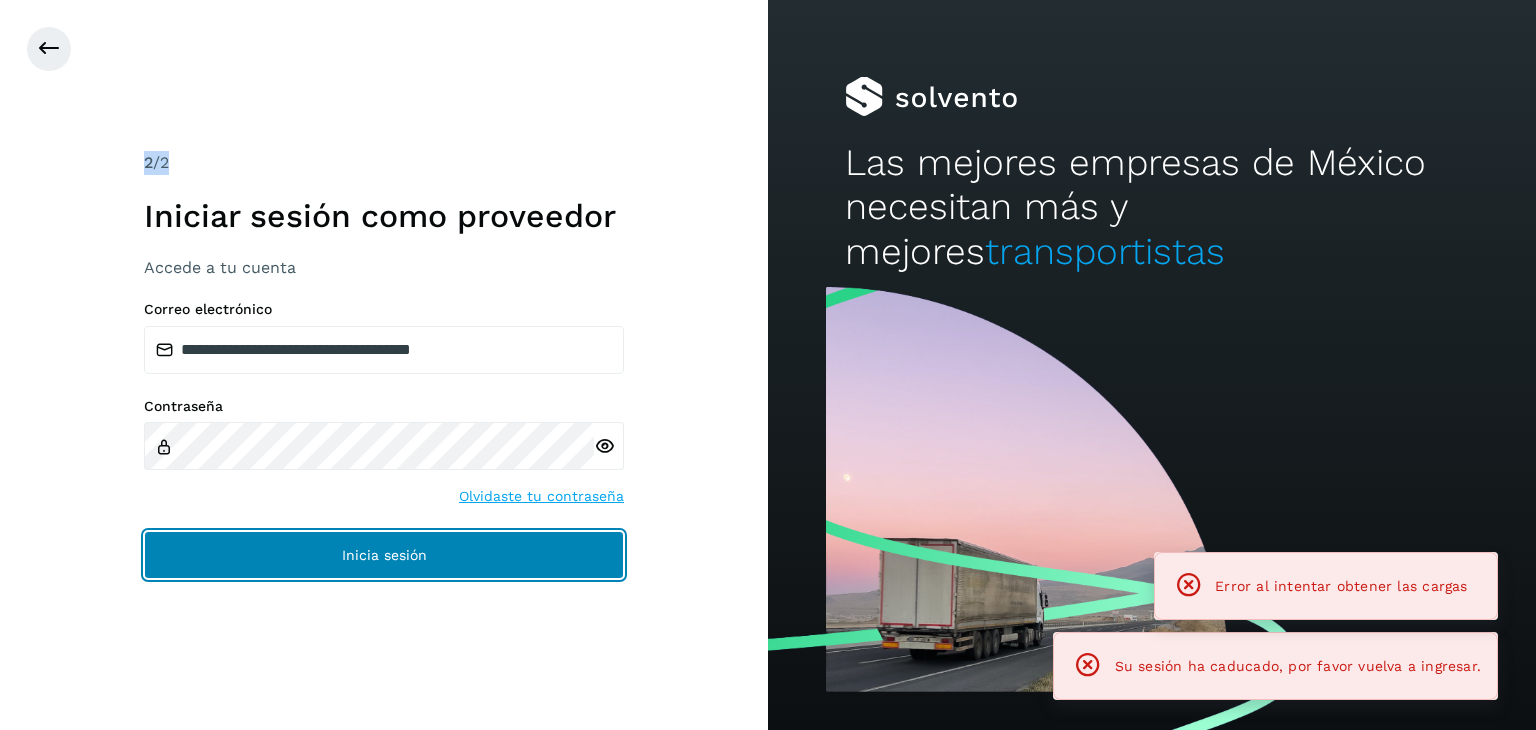 click on "Inicia sesión" 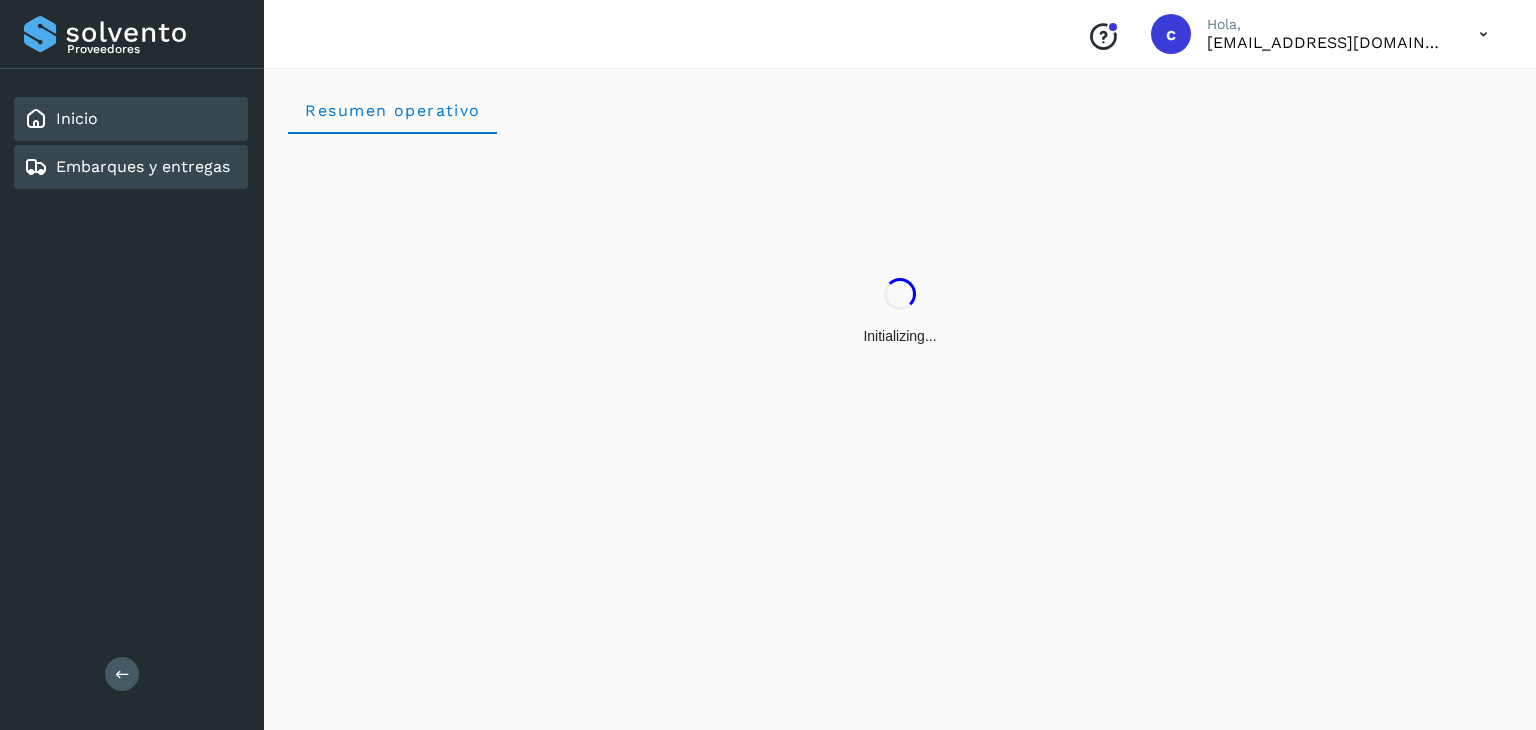 click on "Embarques y entregas" at bounding box center (127, 167) 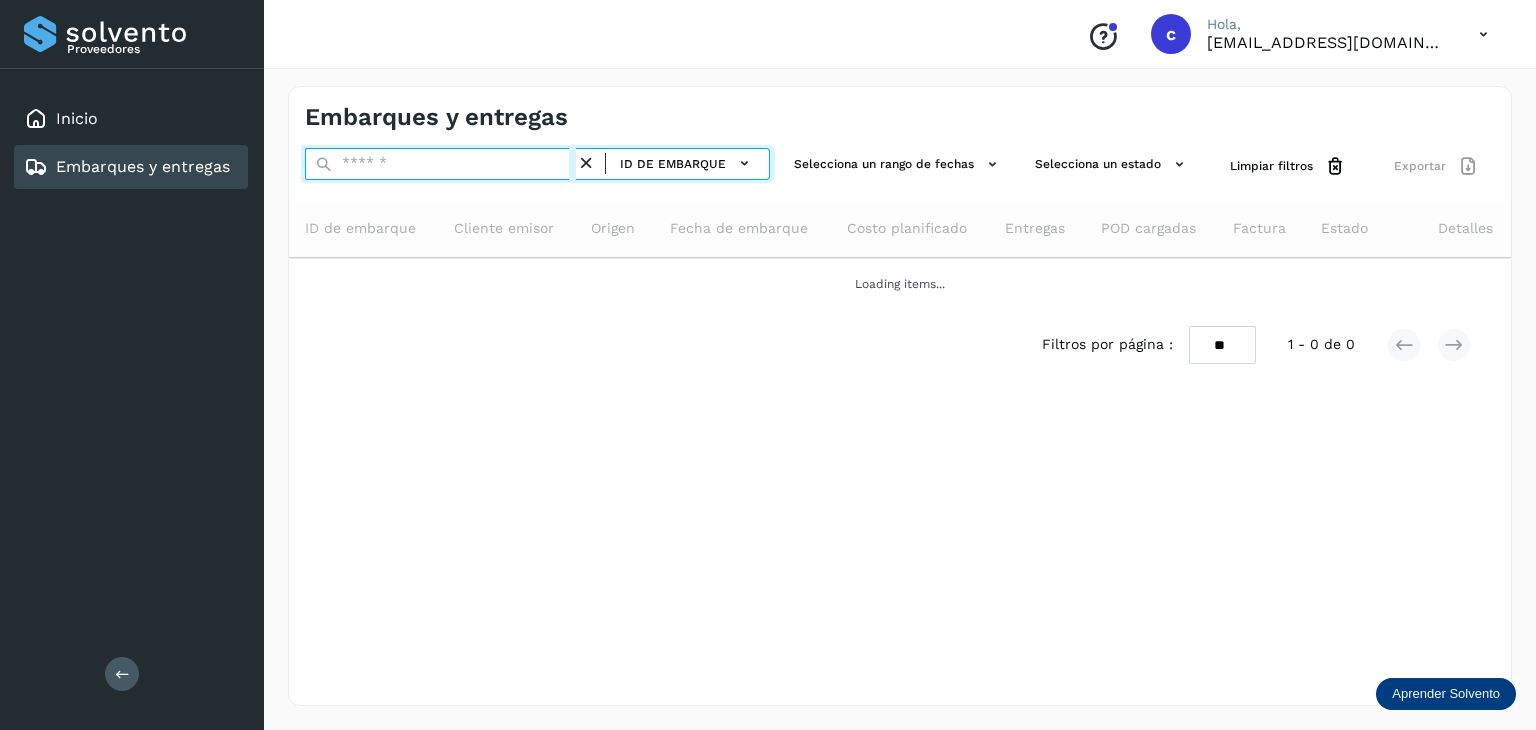 drag, startPoint x: 401, startPoint y: 157, endPoint x: 388, endPoint y: 161, distance: 13.601471 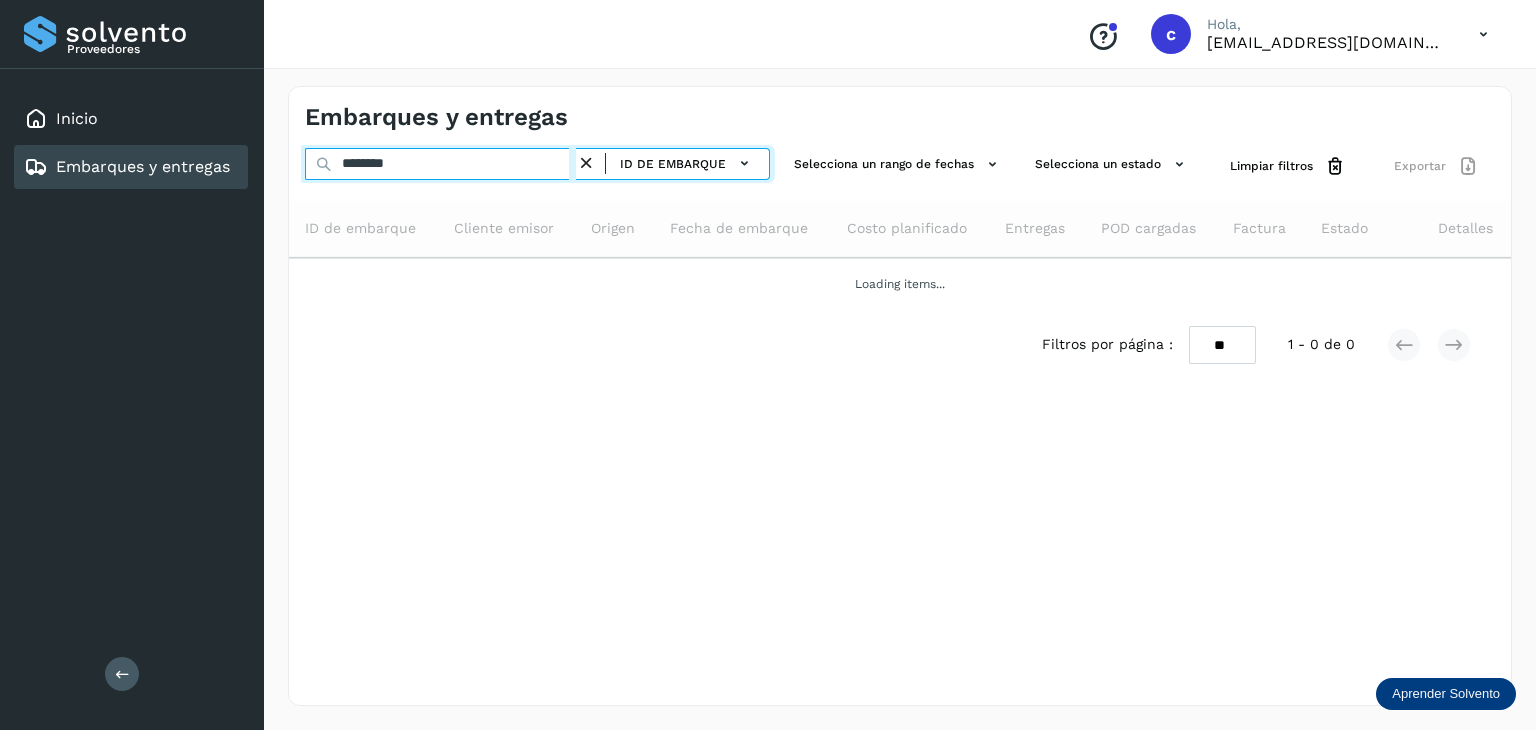 type on "********" 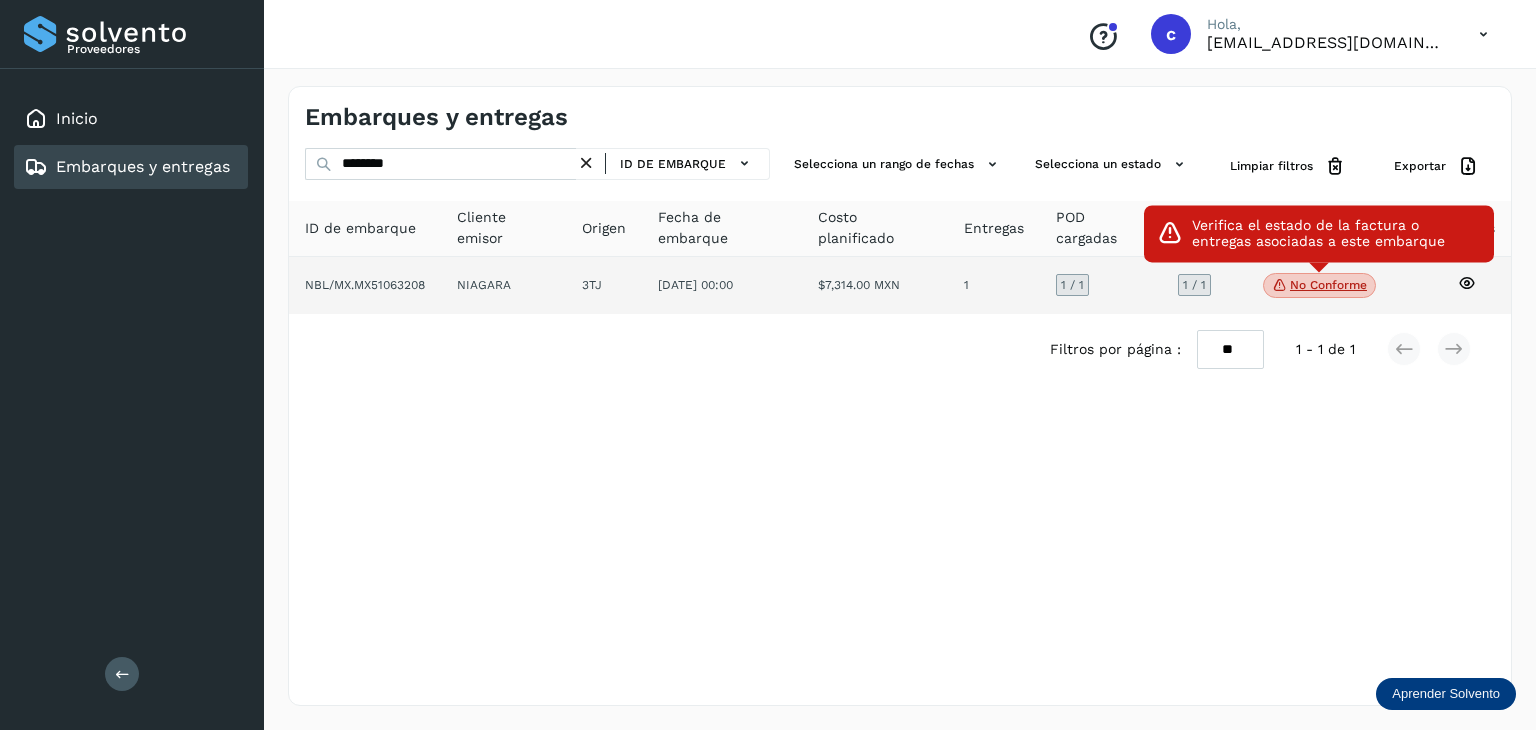 click on "No conforme" 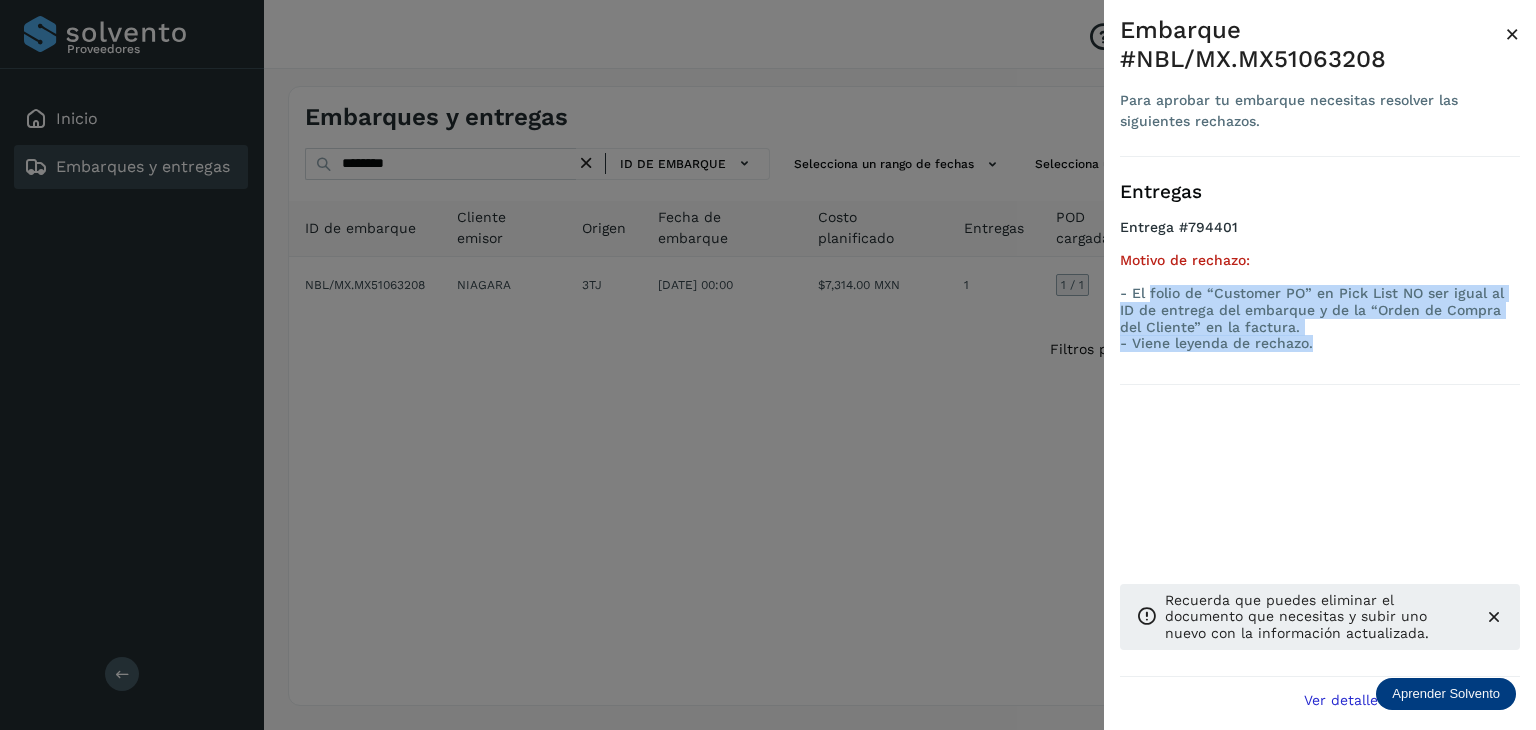 drag, startPoint x: 1271, startPoint y: 353, endPoint x: 1211, endPoint y: 309, distance: 74.404305 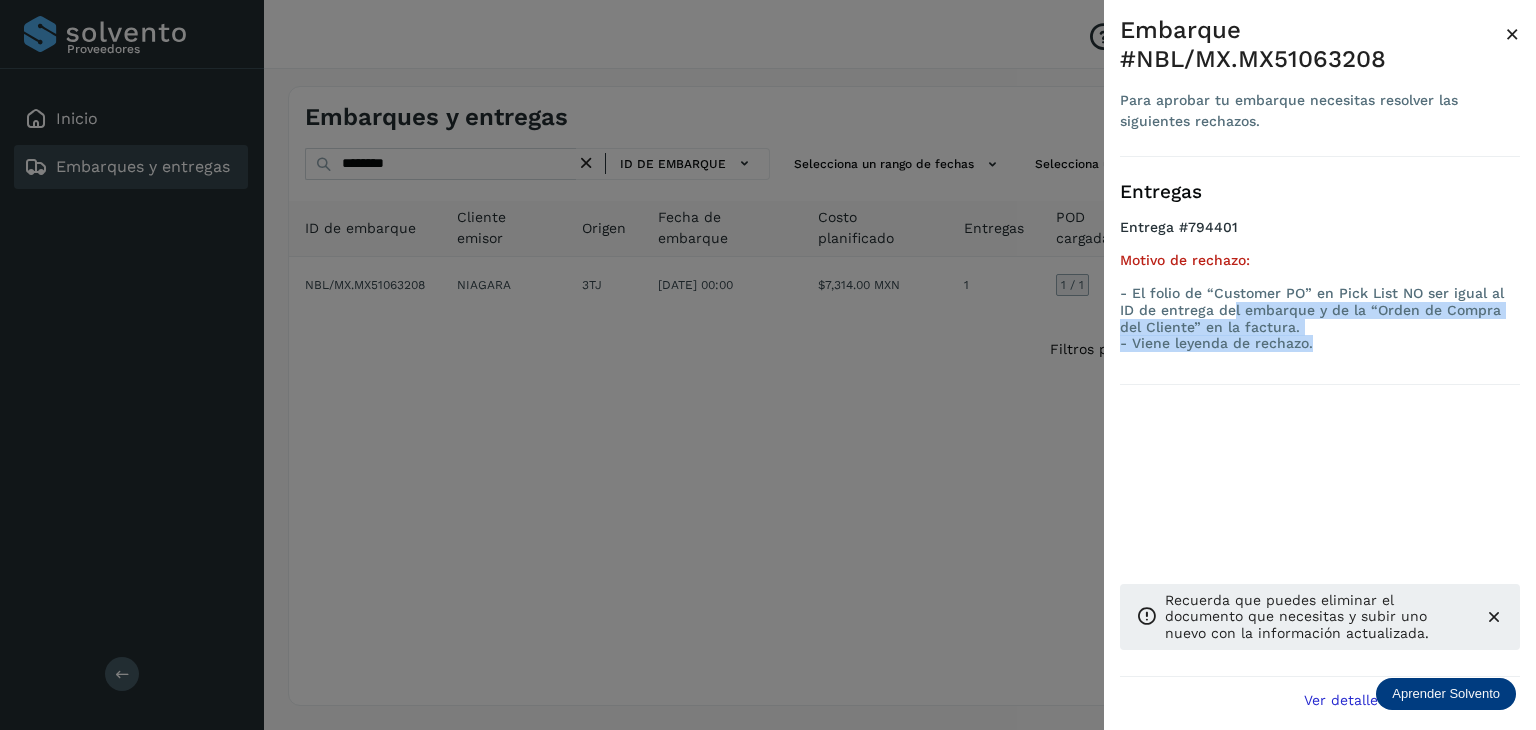 drag, startPoint x: 1272, startPoint y: 353, endPoint x: 1203, endPoint y: 331, distance: 72.42237 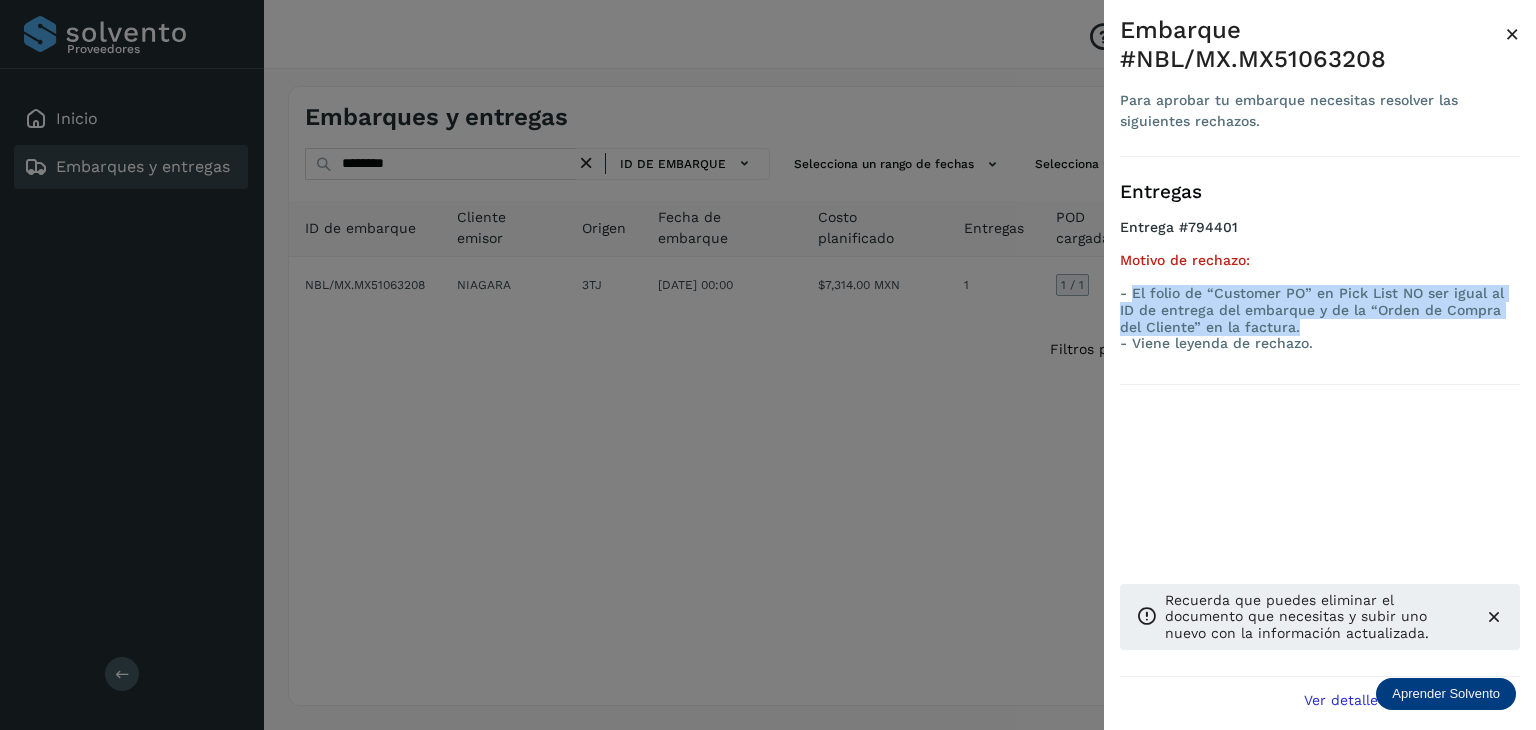 drag, startPoint x: 1132, startPoint y: 289, endPoint x: 1272, endPoint y: 326, distance: 144.80676 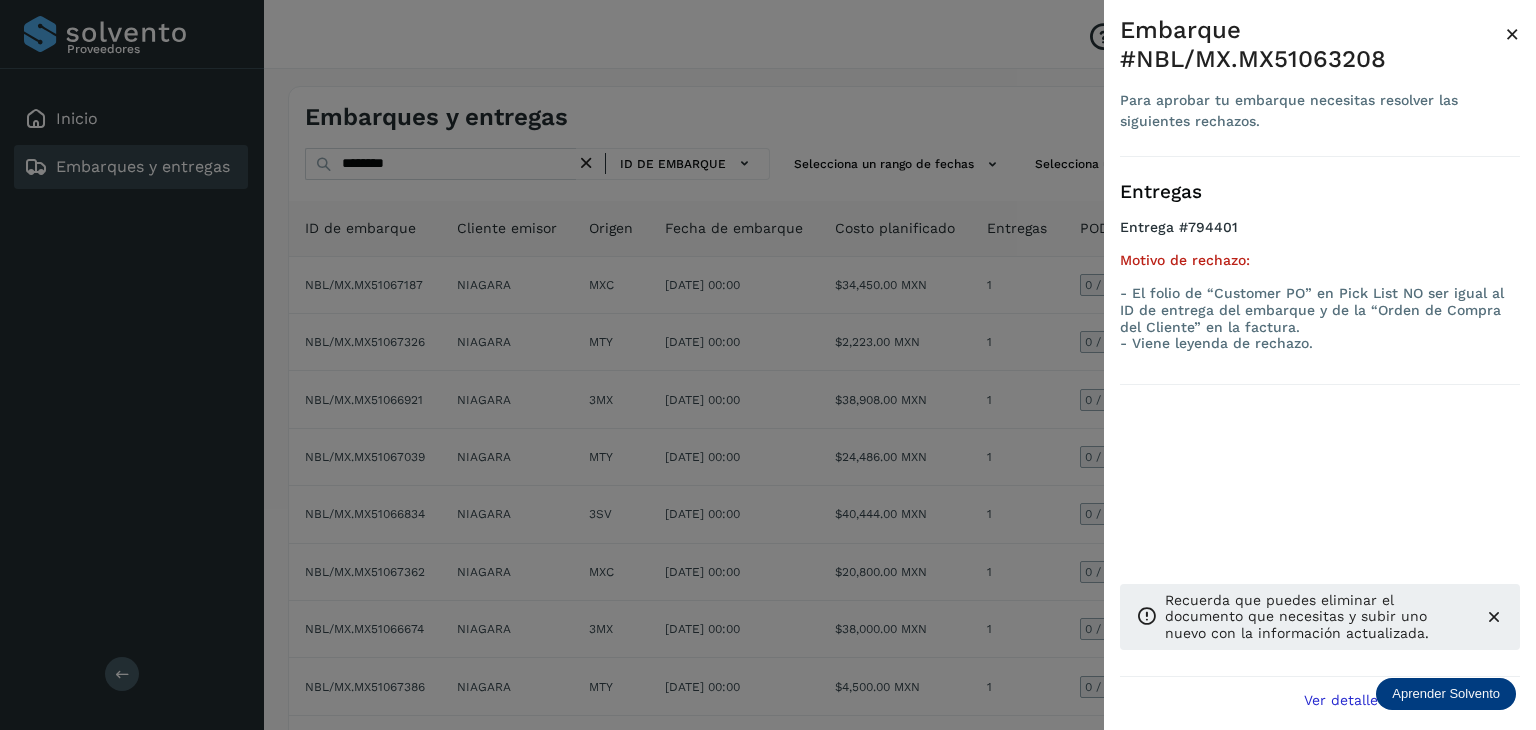 click at bounding box center [768, 365] 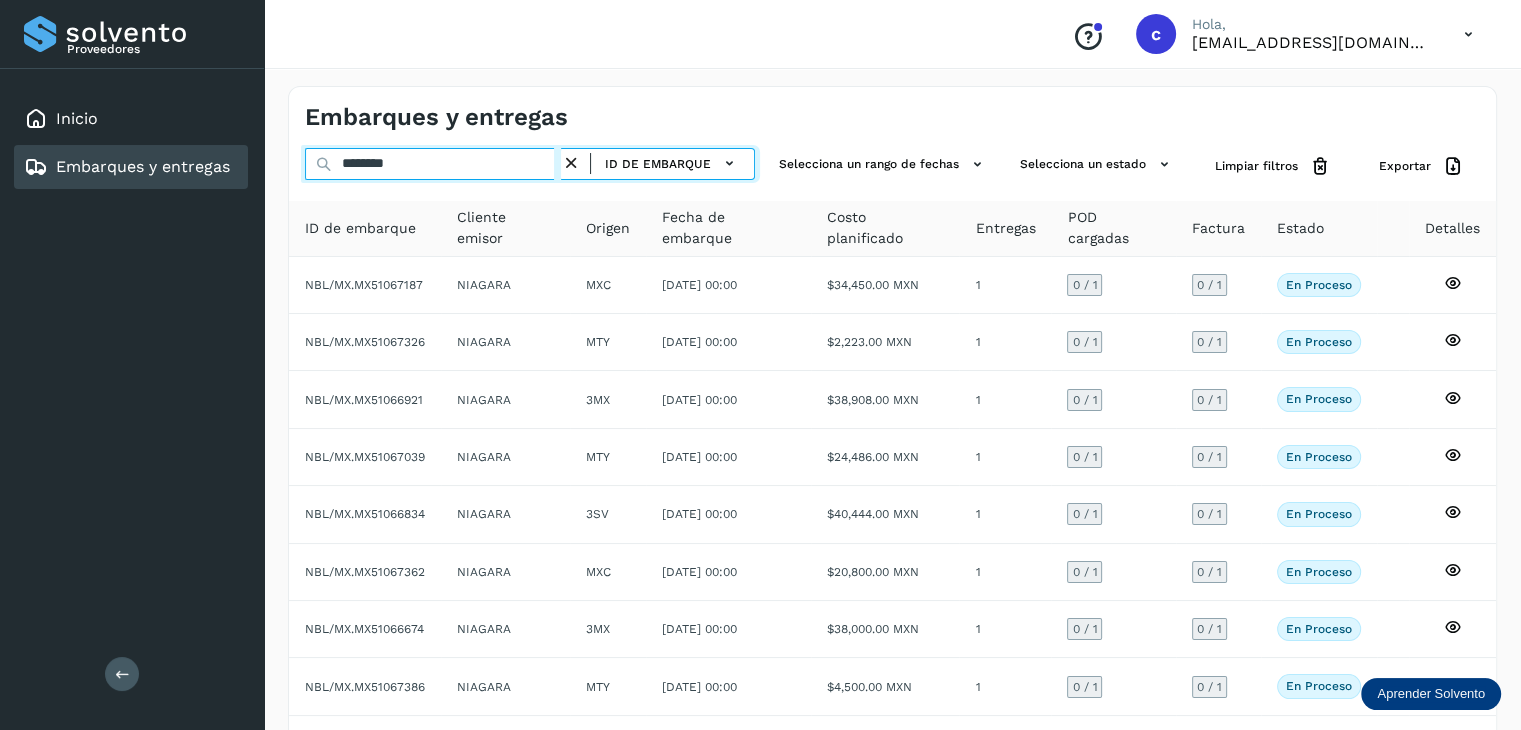 drag, startPoint x: 219, startPoint y: 170, endPoint x: 12, endPoint y: 185, distance: 207.54277 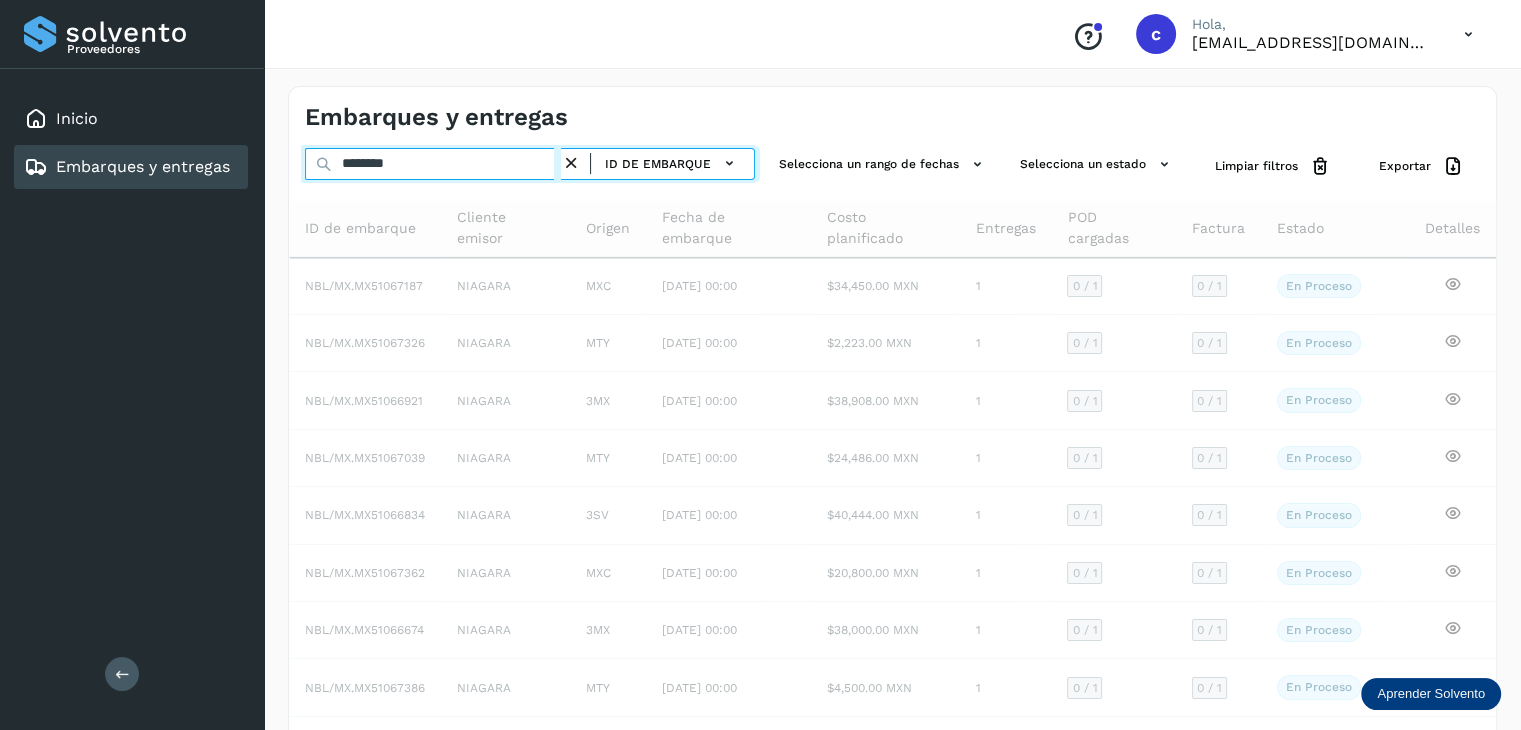 type on "********" 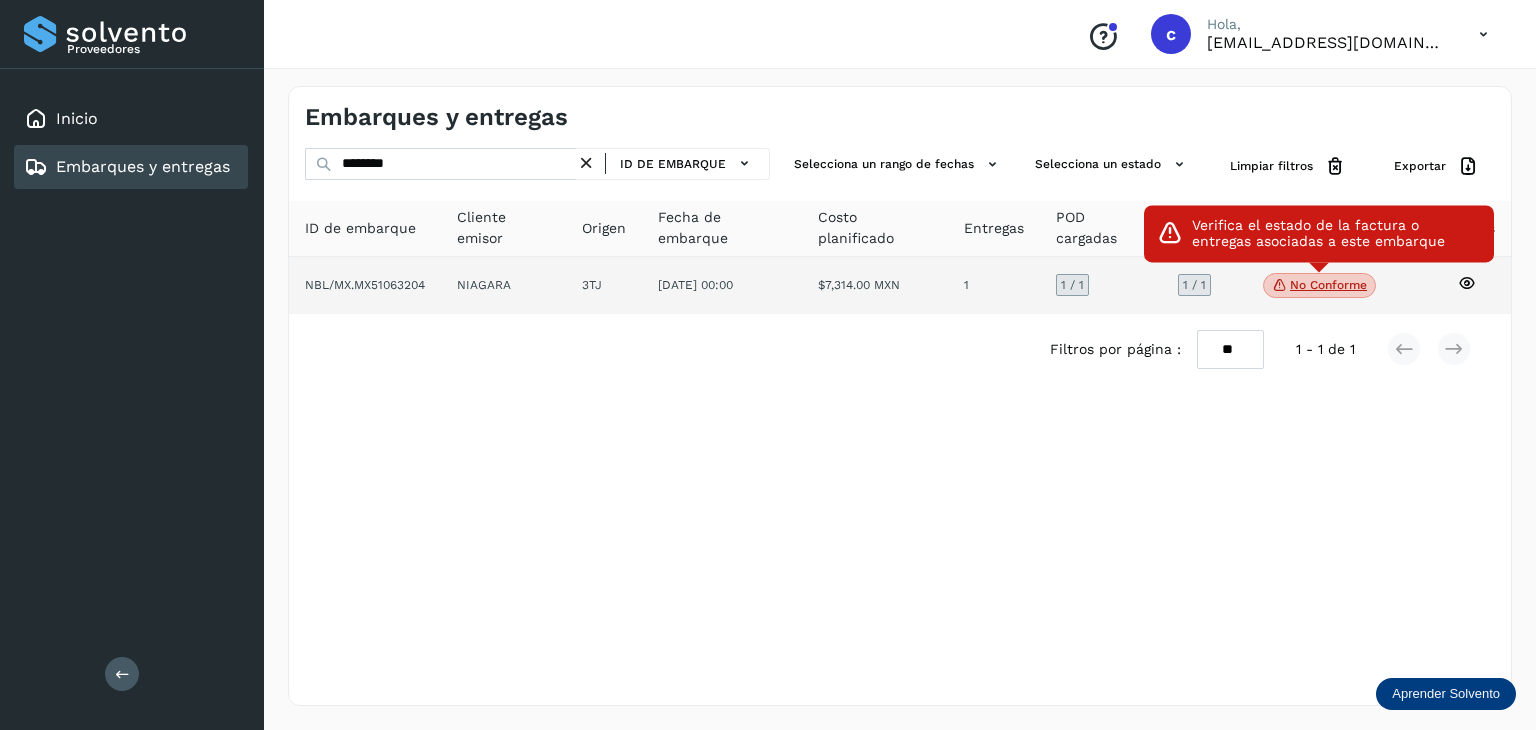 click on "No conforme" 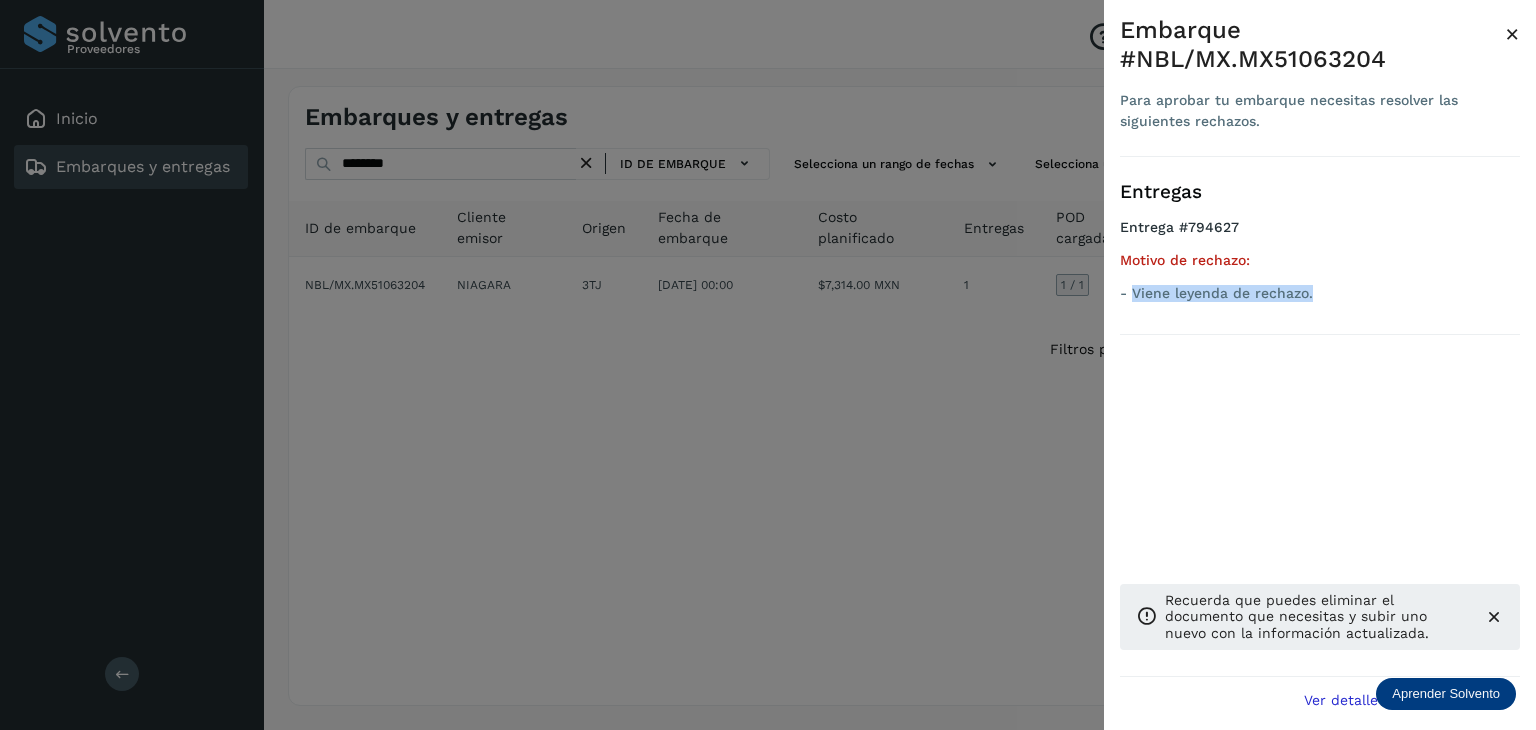 drag, startPoint x: 1196, startPoint y: 299, endPoint x: 1132, endPoint y: 293, distance: 64.28063 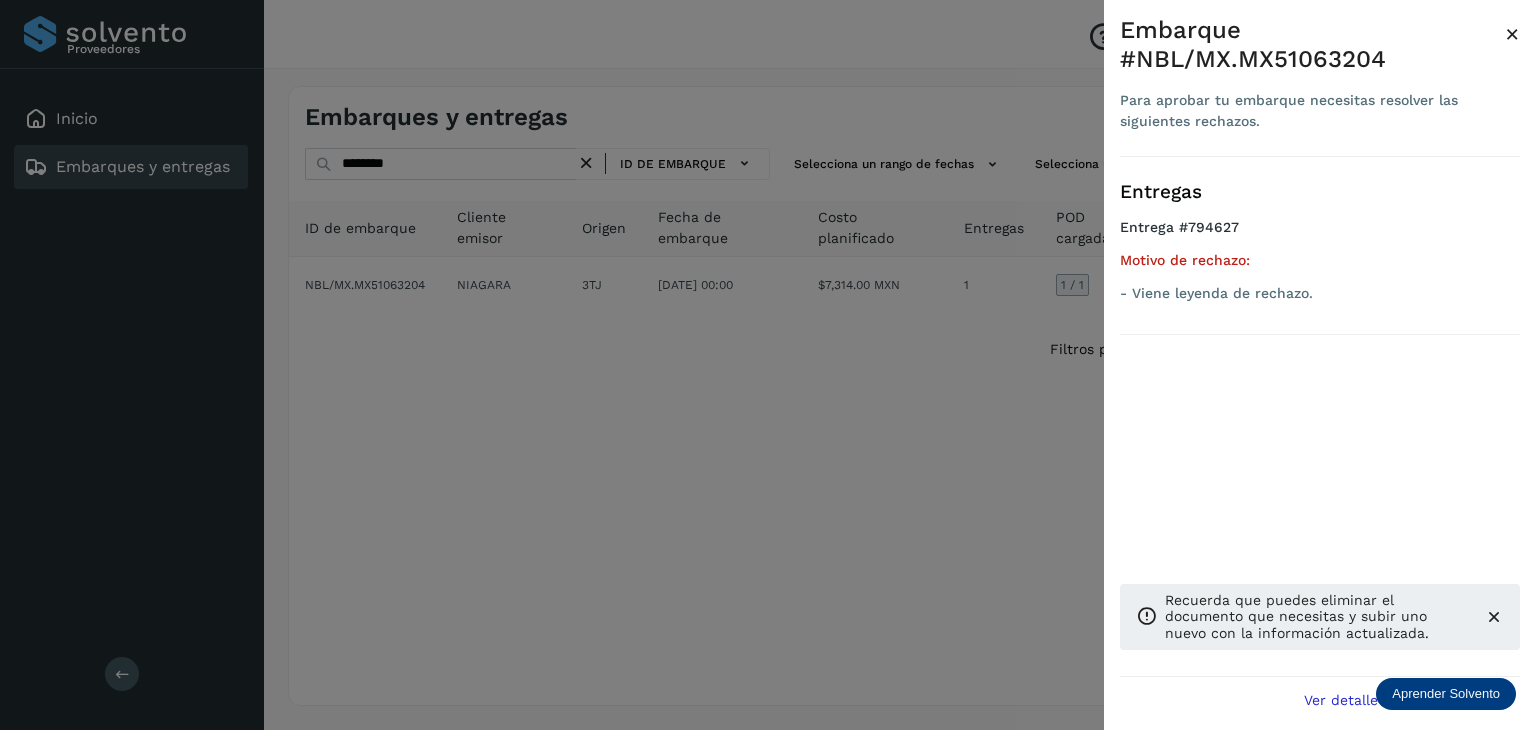 drag, startPoint x: 579, startPoint y: 360, endPoint x: 191, endPoint y: 207, distance: 417.07672 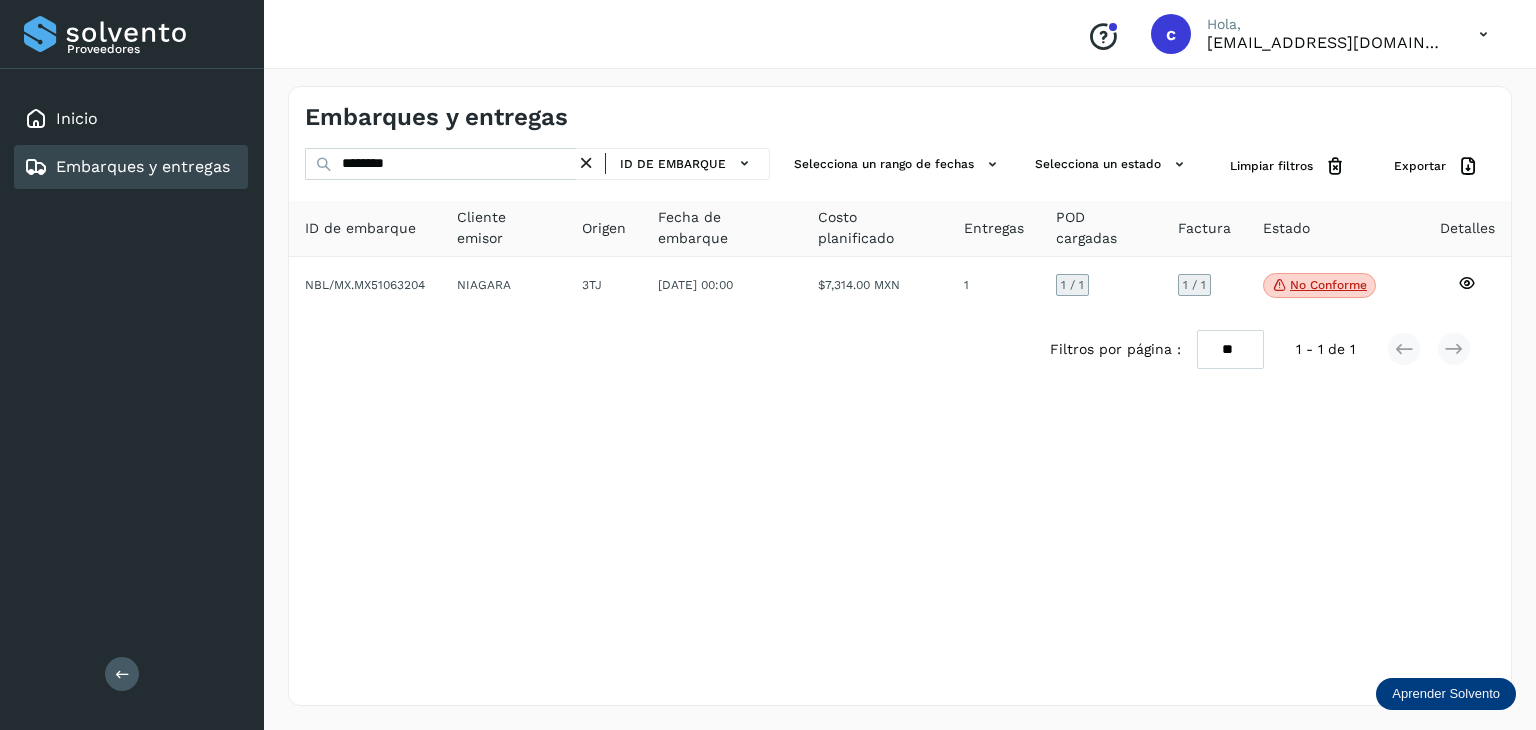 drag, startPoint x: 158, startPoint y: 168, endPoint x: 506, endPoint y: 171, distance: 348.01294 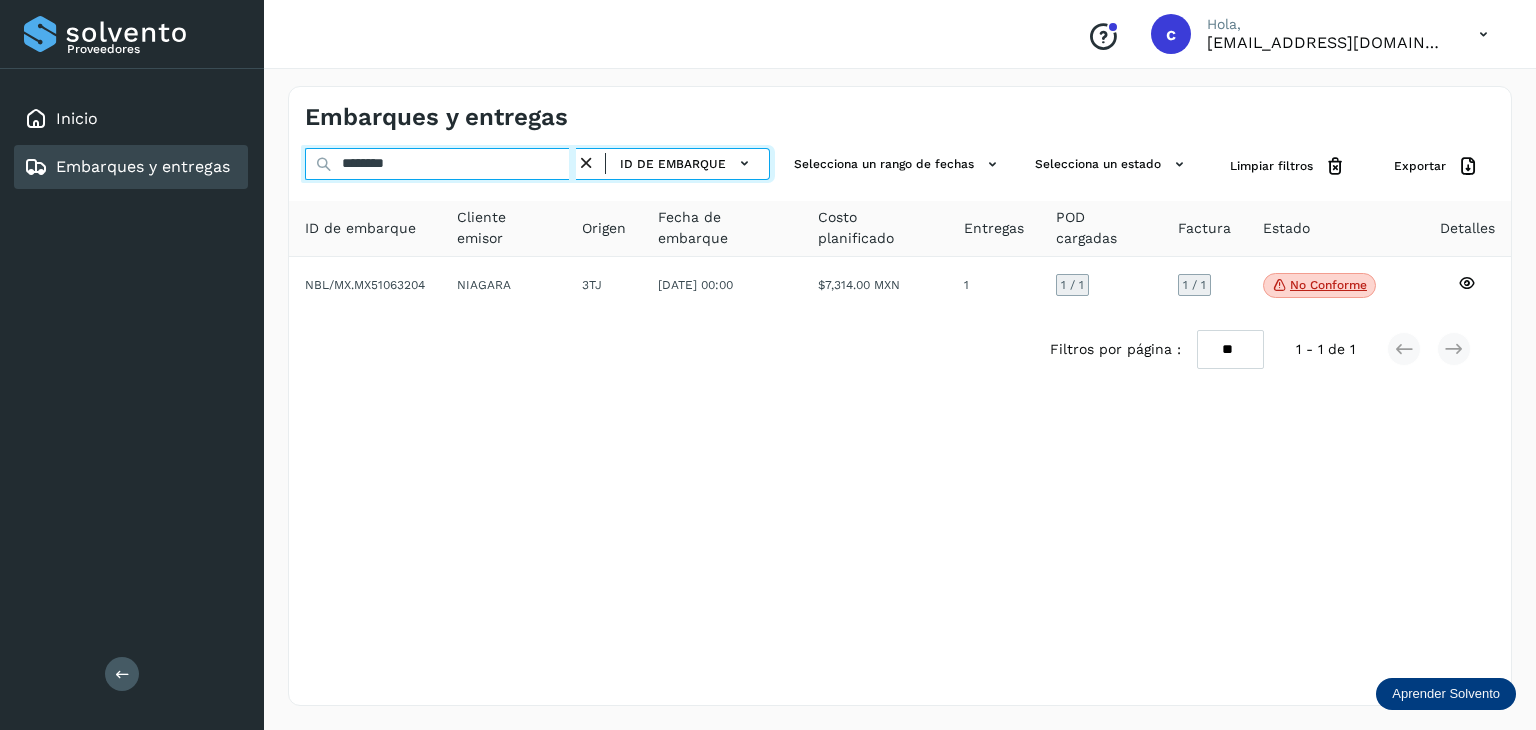 drag, startPoint x: 374, startPoint y: 170, endPoint x: 279, endPoint y: 165, distance: 95.131485 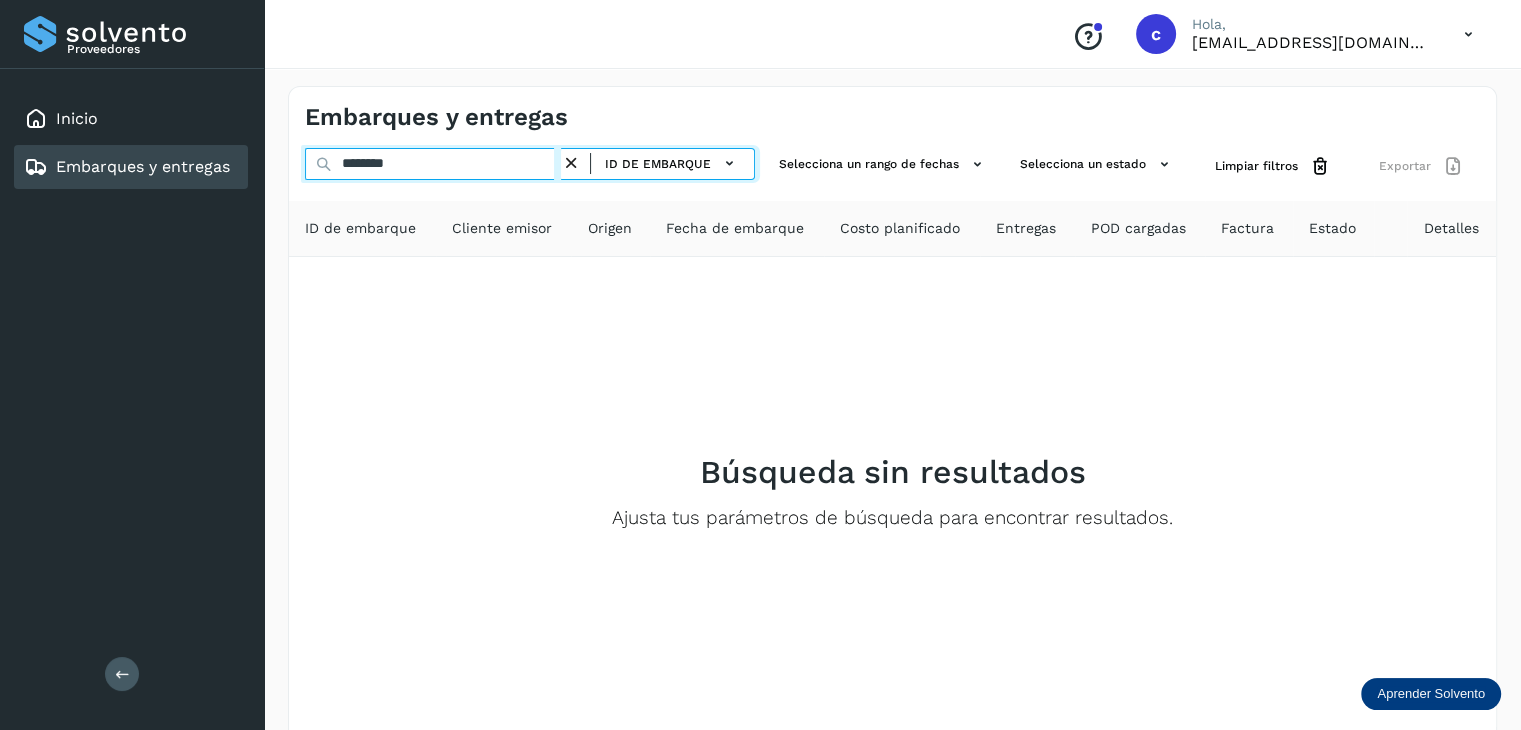 type on "********" 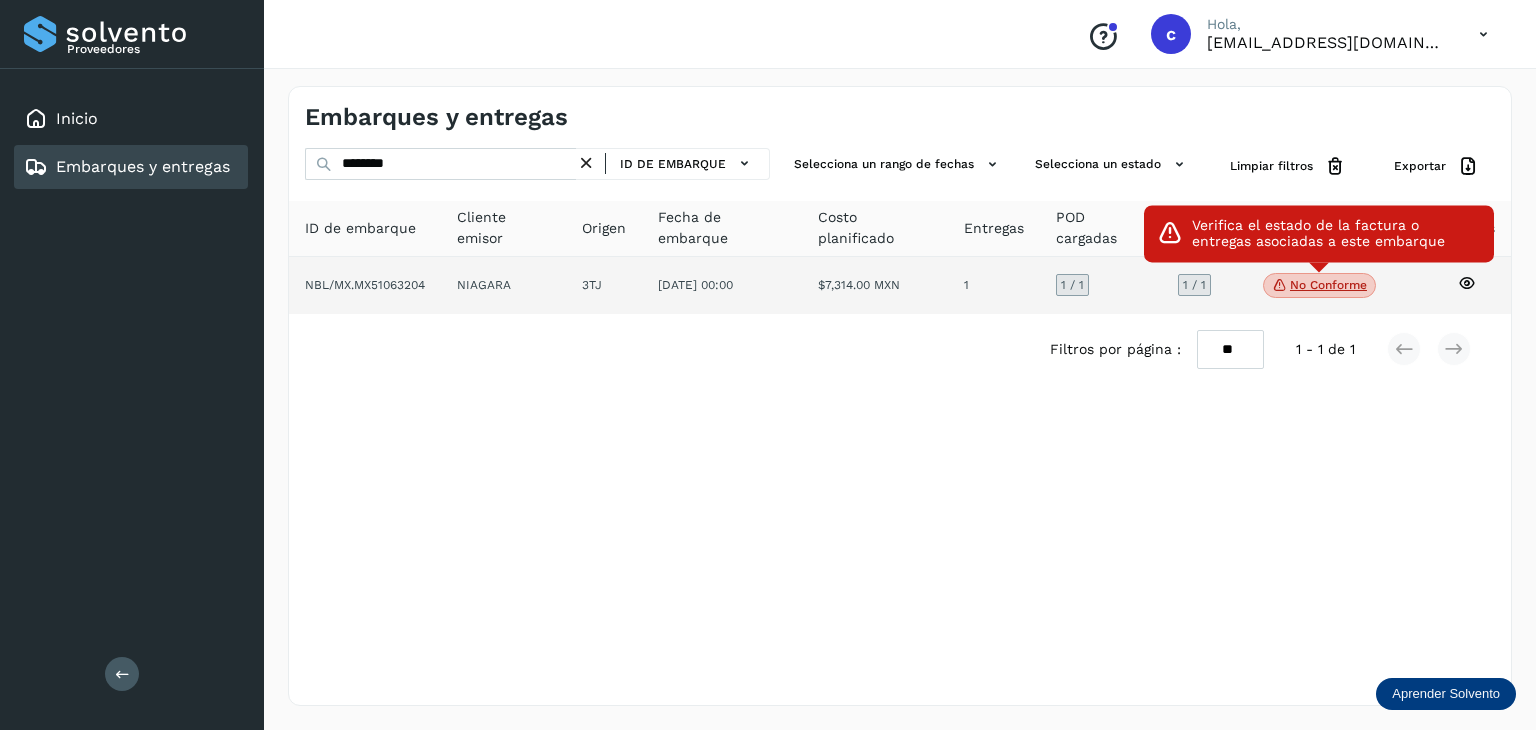 click on "No conforme" 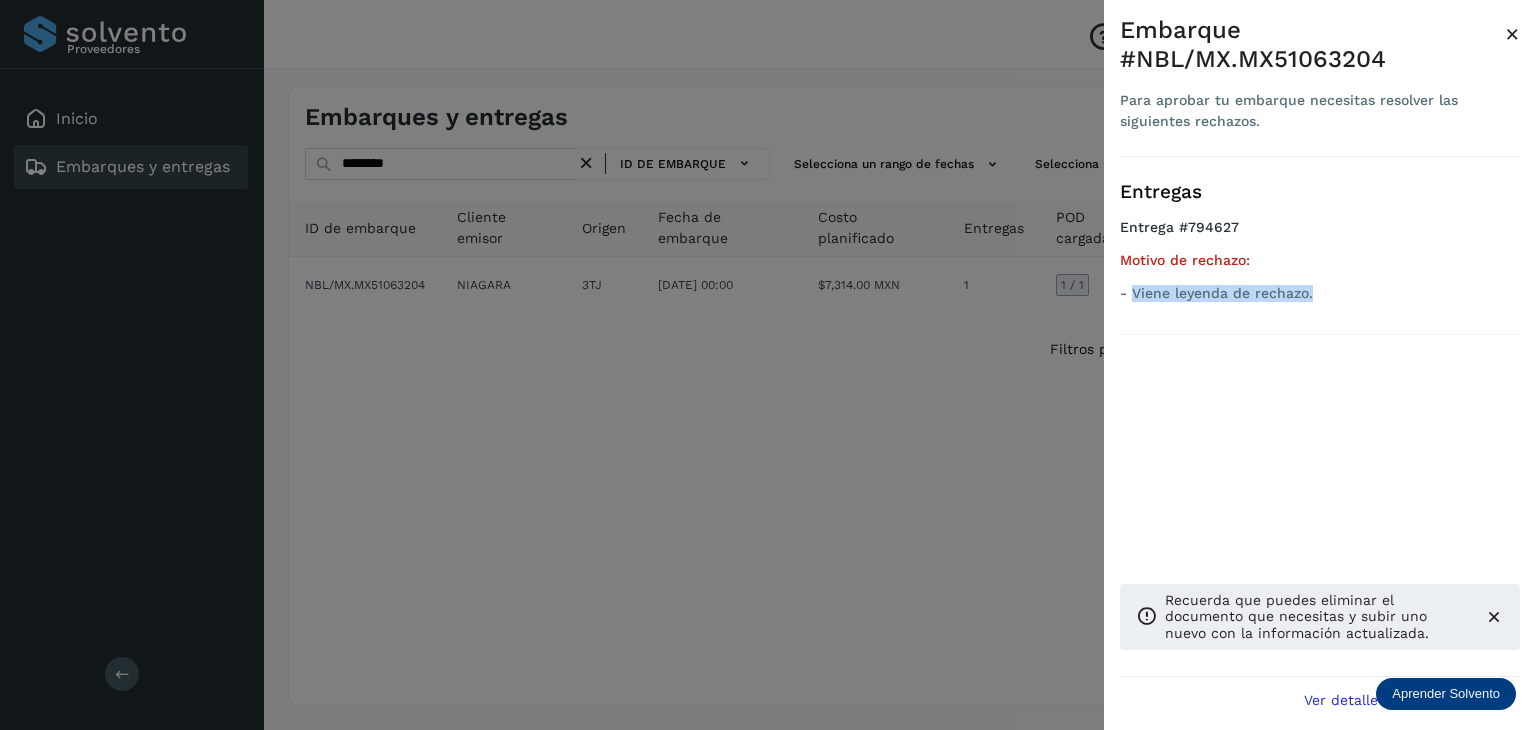 drag, startPoint x: 1338, startPoint y: 298, endPoint x: 1132, endPoint y: 289, distance: 206.1965 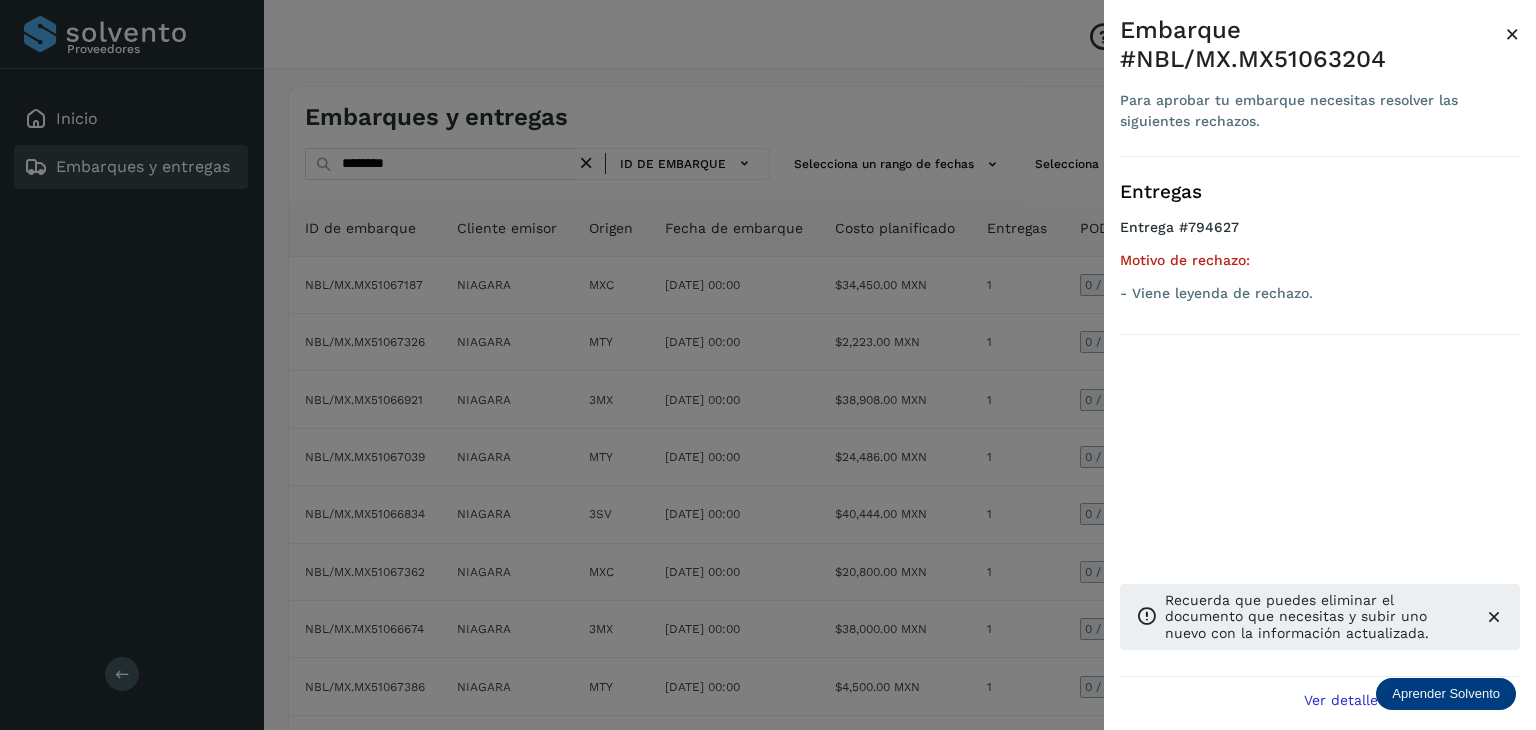 drag, startPoint x: 247, startPoint y: 165, endPoint x: 251, endPoint y: 187, distance: 22.36068 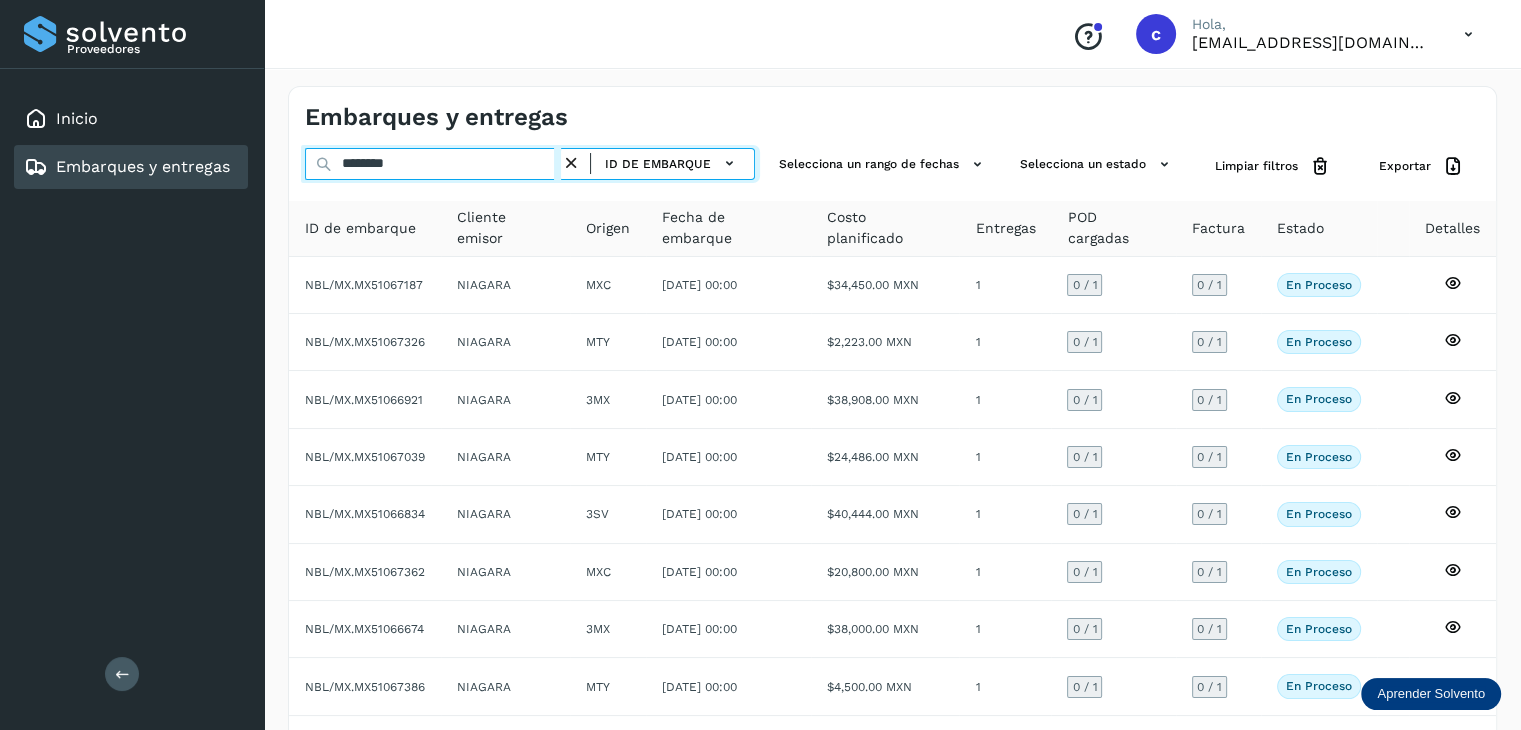 click on "Proveedores Inicio Embarques y entregas Salir
Conoce nuestros beneficios
c Hola, cuentasespeciales8_met@castores.com.mx Embarques y entregas ******** ID de embarque Selecciona un rango de fechas  Selecciona un estado Limpiar filtros Exportar ID de embarque Cliente emisor Origen Fecha de embarque Costo planificado Entregas POD cargadas Factura Estado Detalles NBL/MX.MX51067187 NIAGARA MXC 19/jul/2025 00:00  $34,450.00 MXN  1 0  / 1 0 / 1 En proceso
Verifica el estado de la factura o entregas asociadas a este embarque
NBL/MX.MX51067326 NIAGARA MTY 21/jul/2025 00:00  $2,223.00 MXN  1 0  / 1 0 / 1 En proceso
Verifica el estado de la factura o entregas asociadas a este embarque
NBL/MX.MX51066921 NIAGARA 3MX 21/jul/2025 00:00  $38,908.00 MXN  1 0  / 1 0 / 1 En proceso
NBL/MX.MX51067039 NIAGARA MTY 1 0  / 1 3SV" 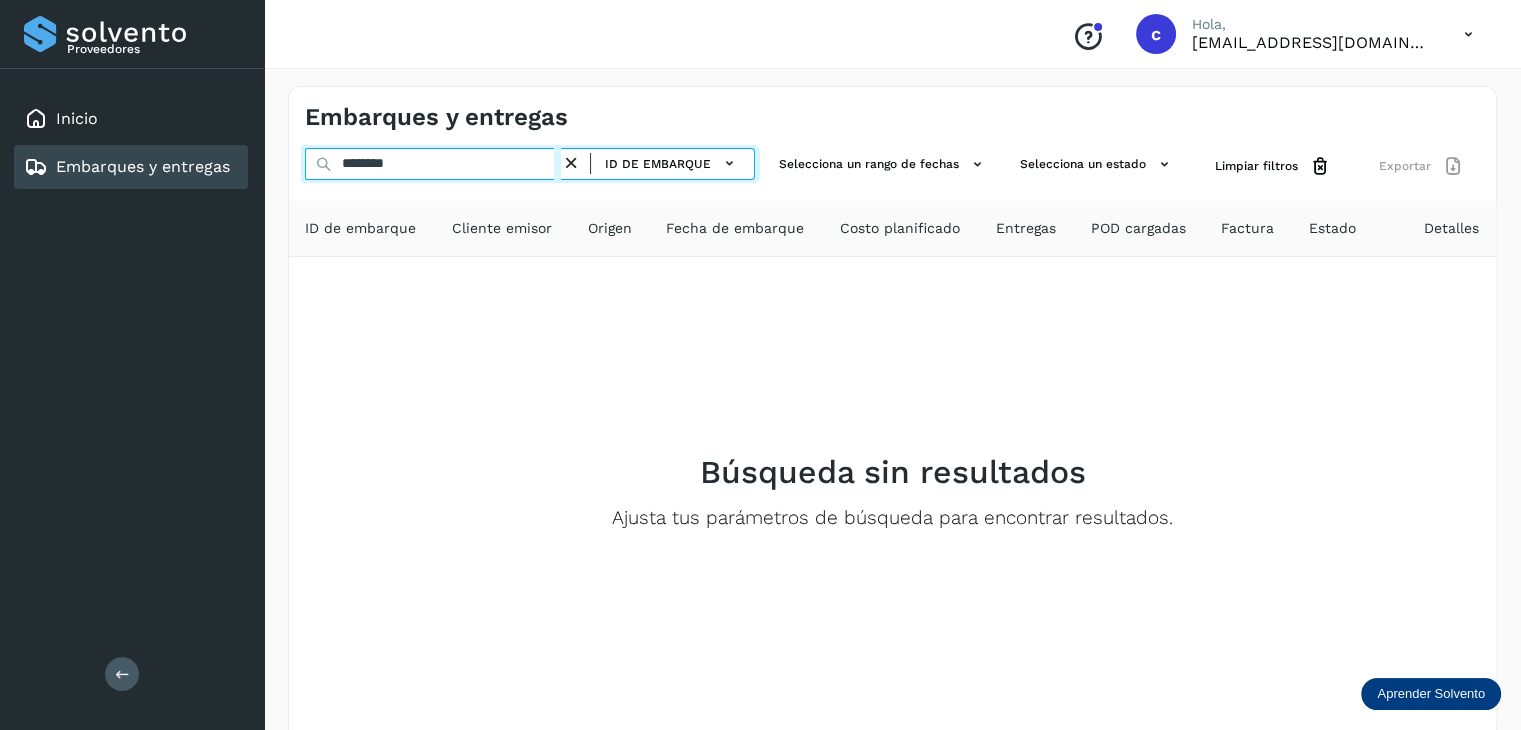 type on "********" 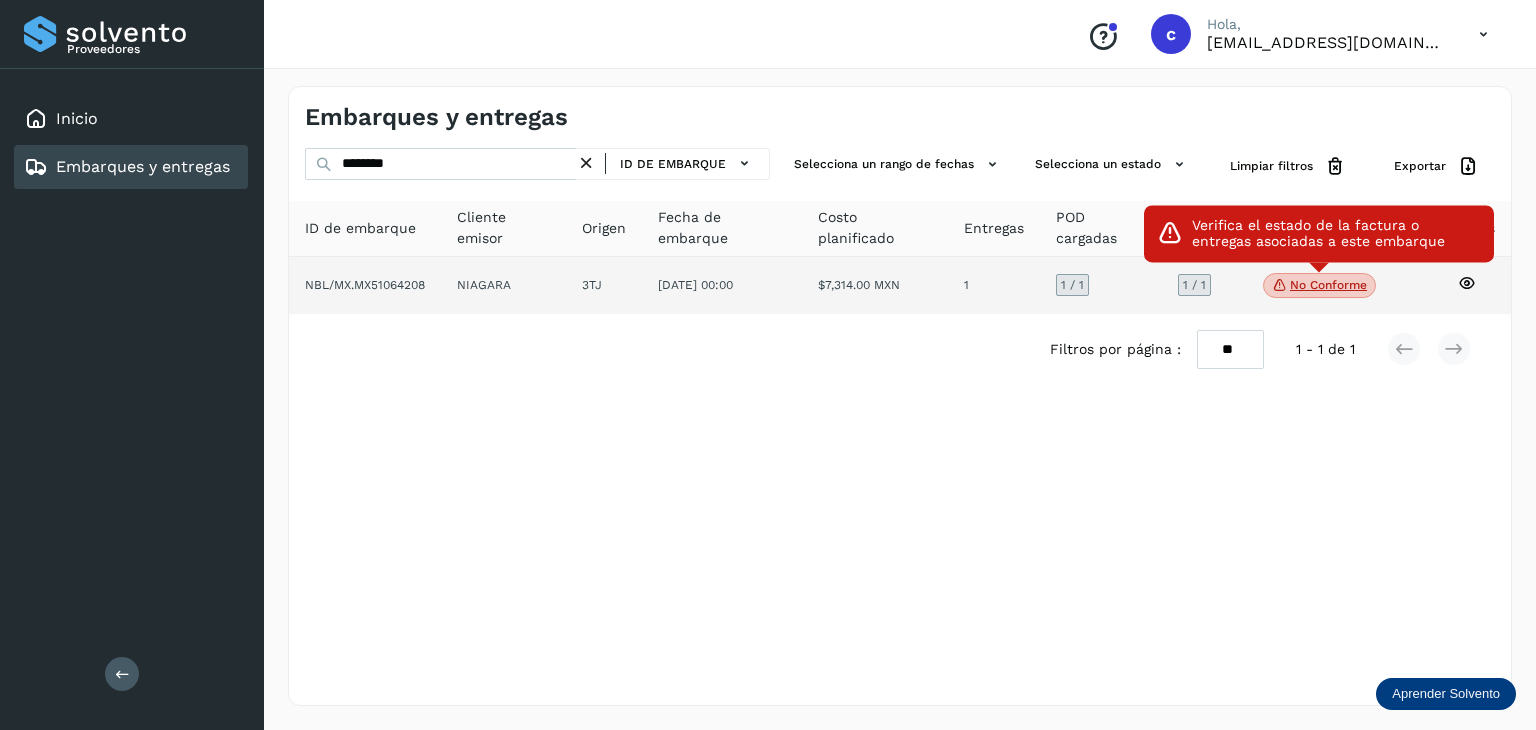 click on "No conforme" 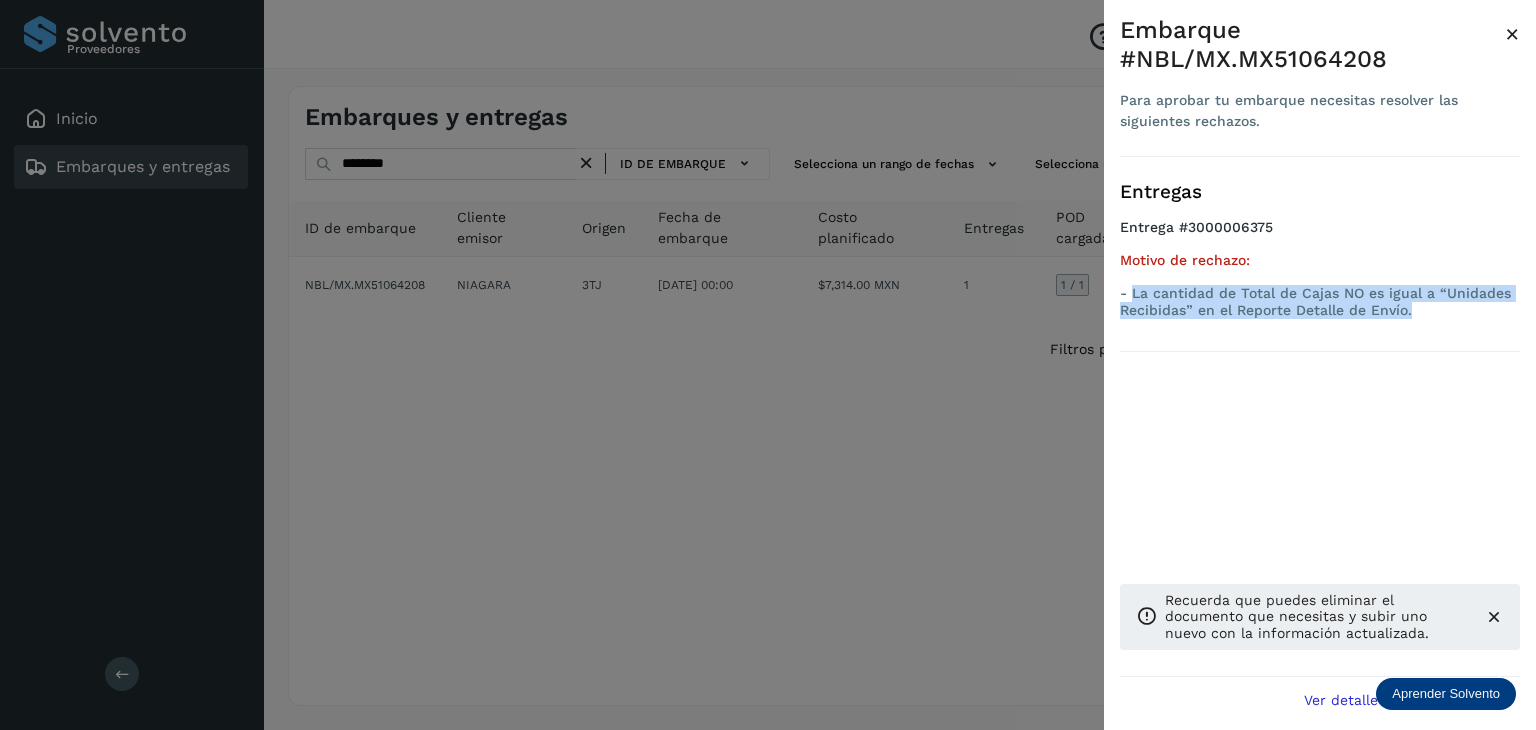 drag, startPoint x: 1420, startPoint y: 316, endPoint x: 1130, endPoint y: 287, distance: 291.44638 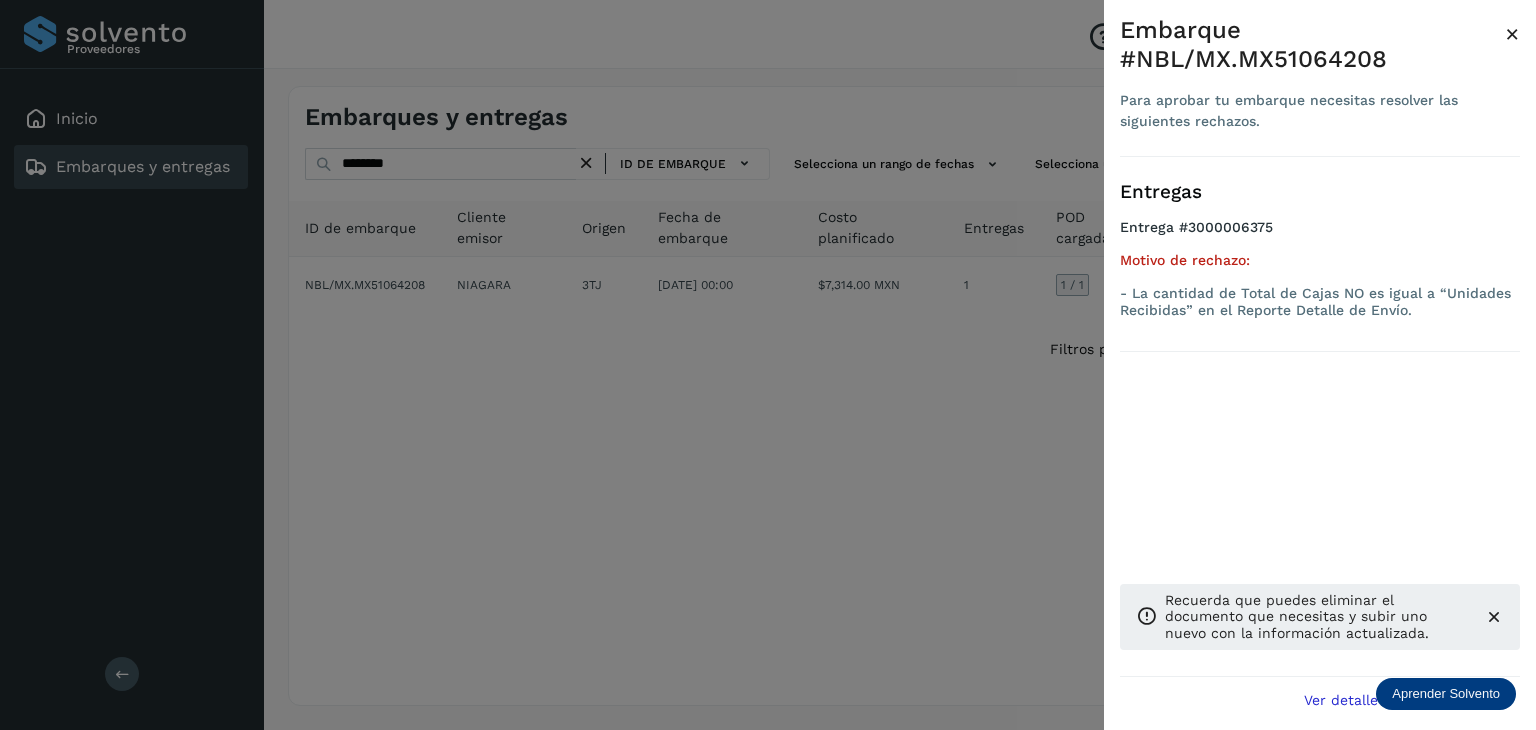 drag, startPoint x: 504, startPoint y: 387, endPoint x: 272, endPoint y: 211, distance: 291.2044 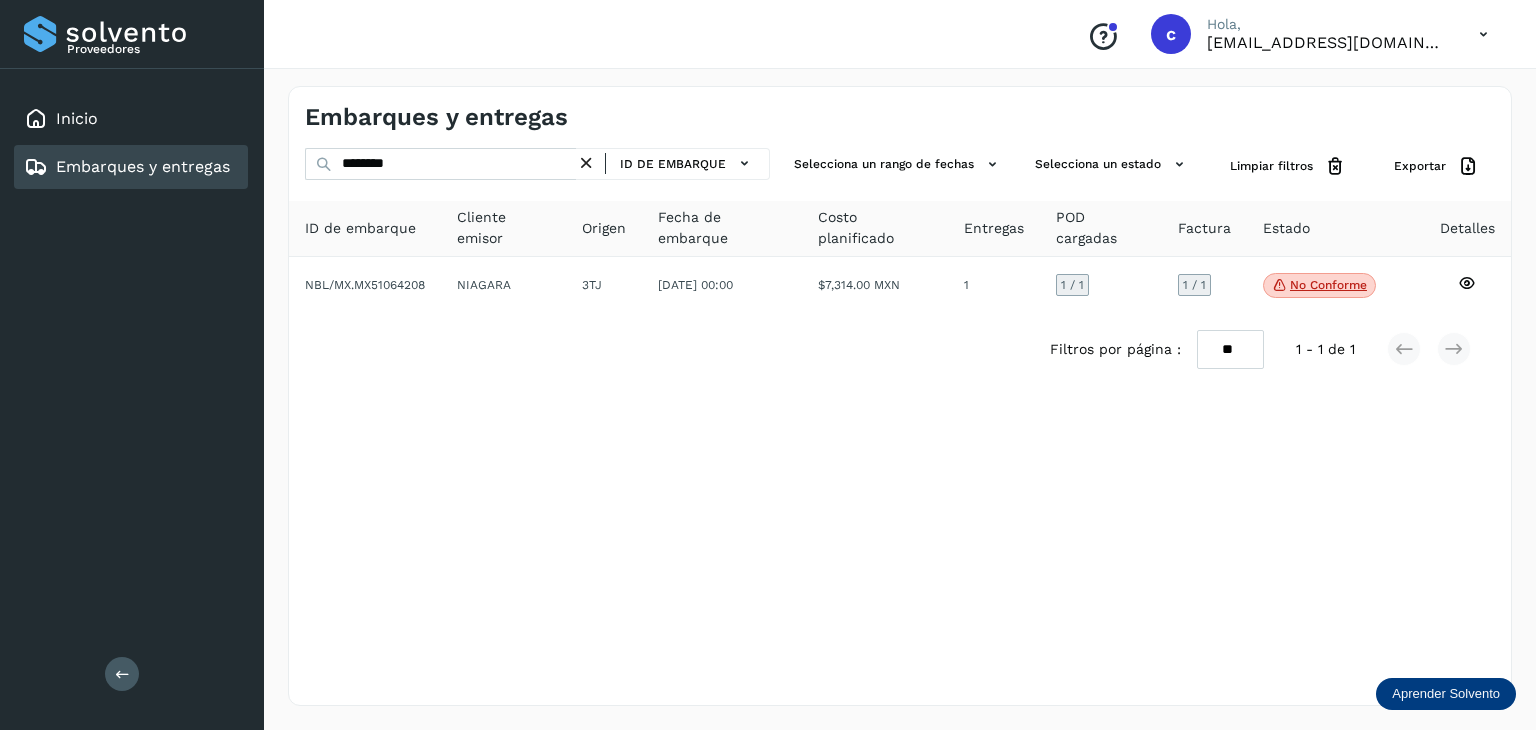 click on "Embarques y entregas" at bounding box center [143, 166] 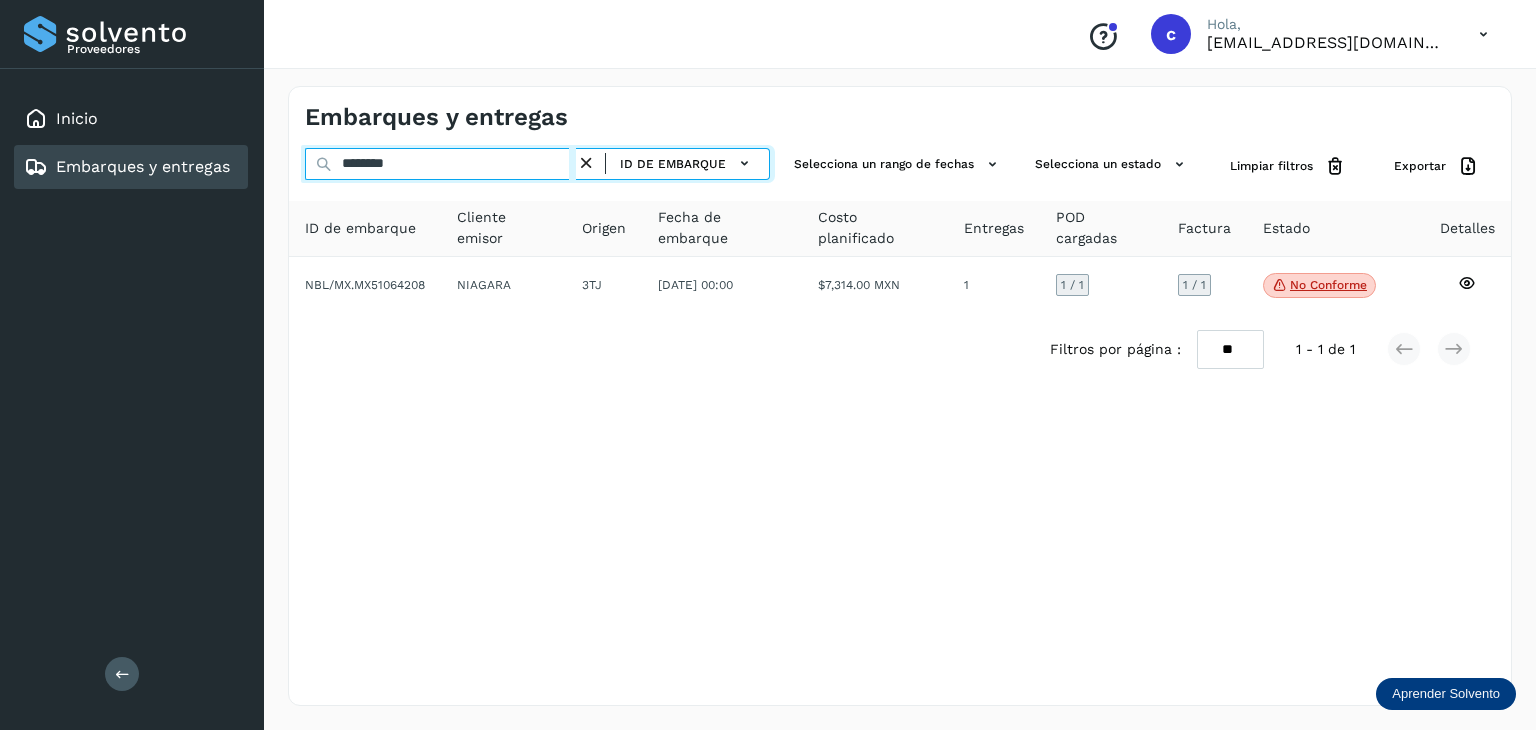 drag, startPoint x: 417, startPoint y: 169, endPoint x: 136, endPoint y: 190, distance: 281.7836 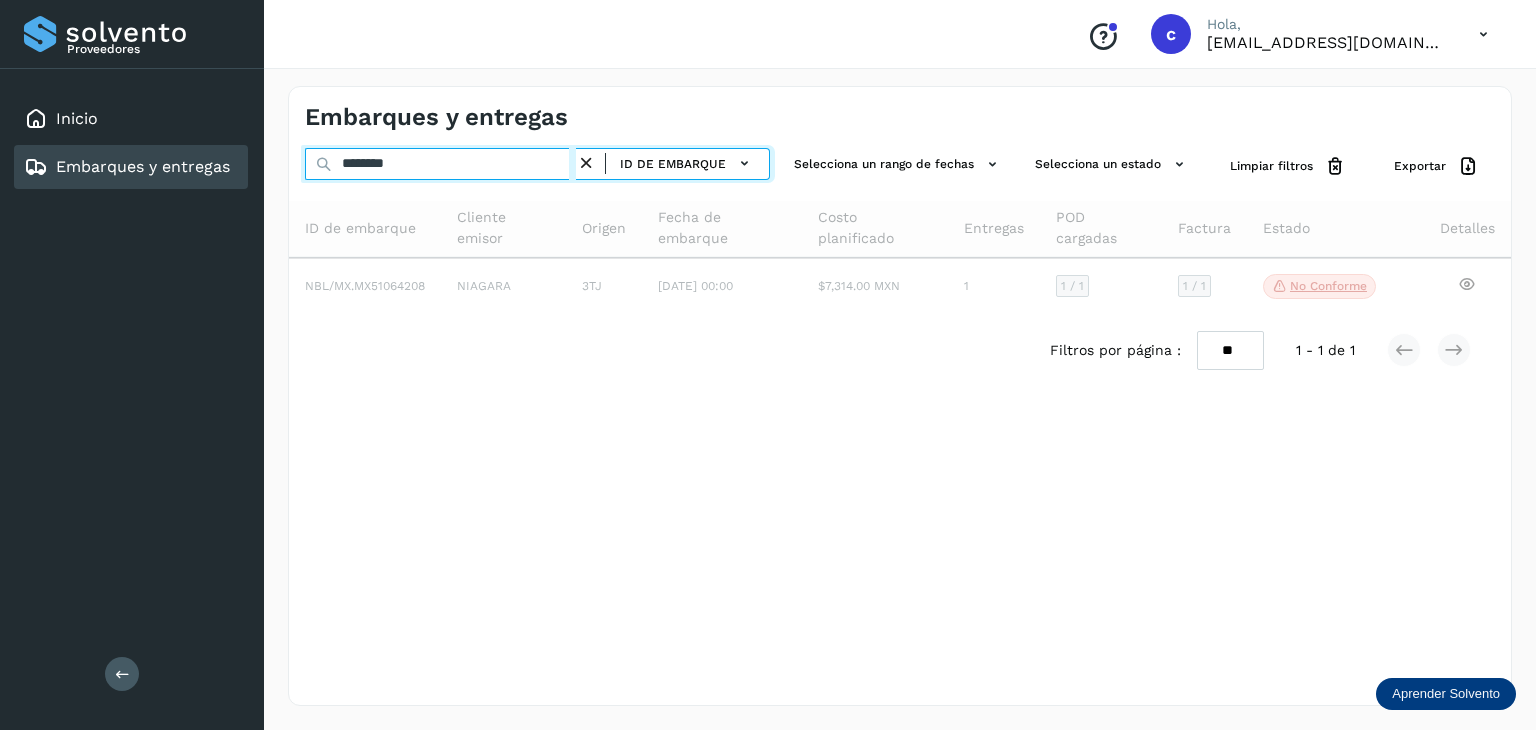type on "********" 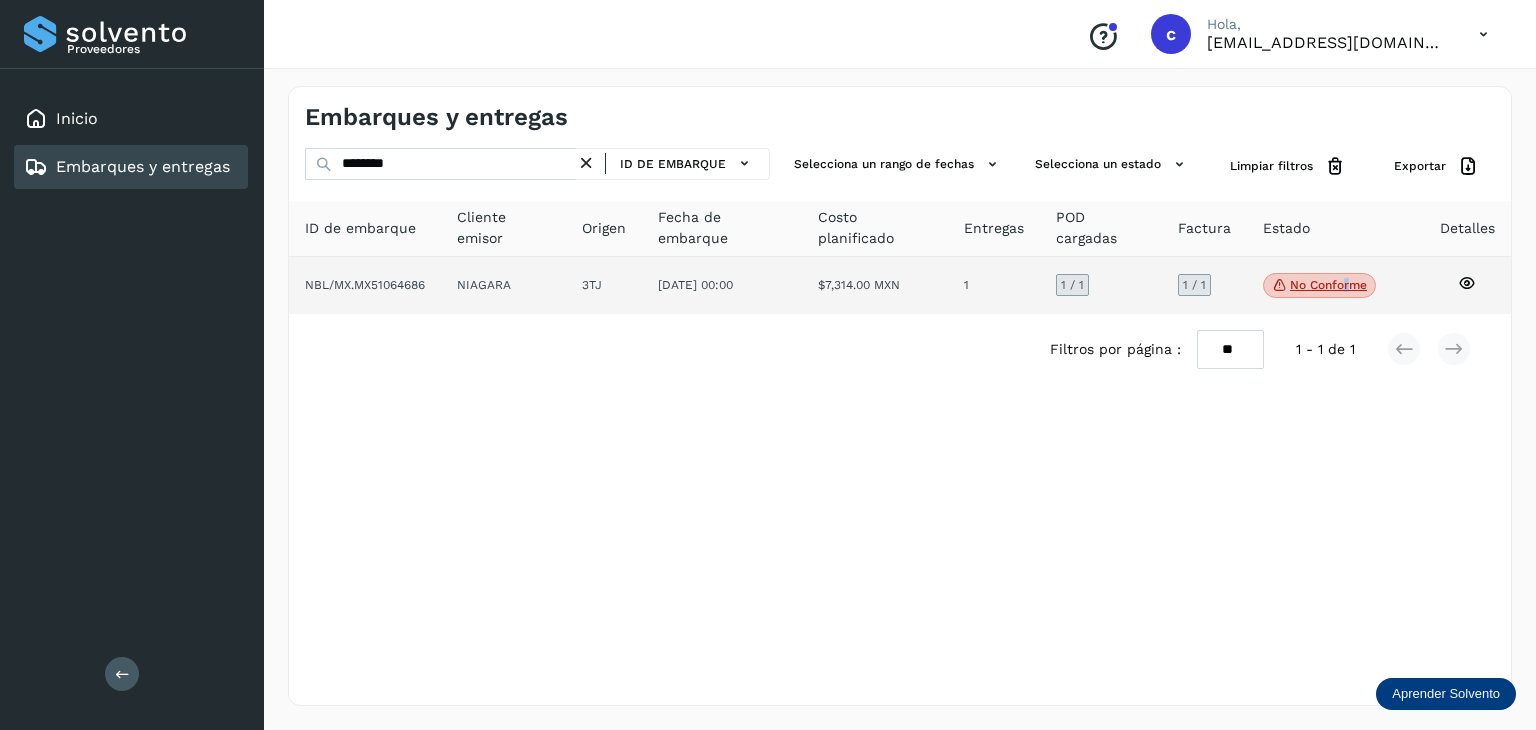 click on "No conforme" 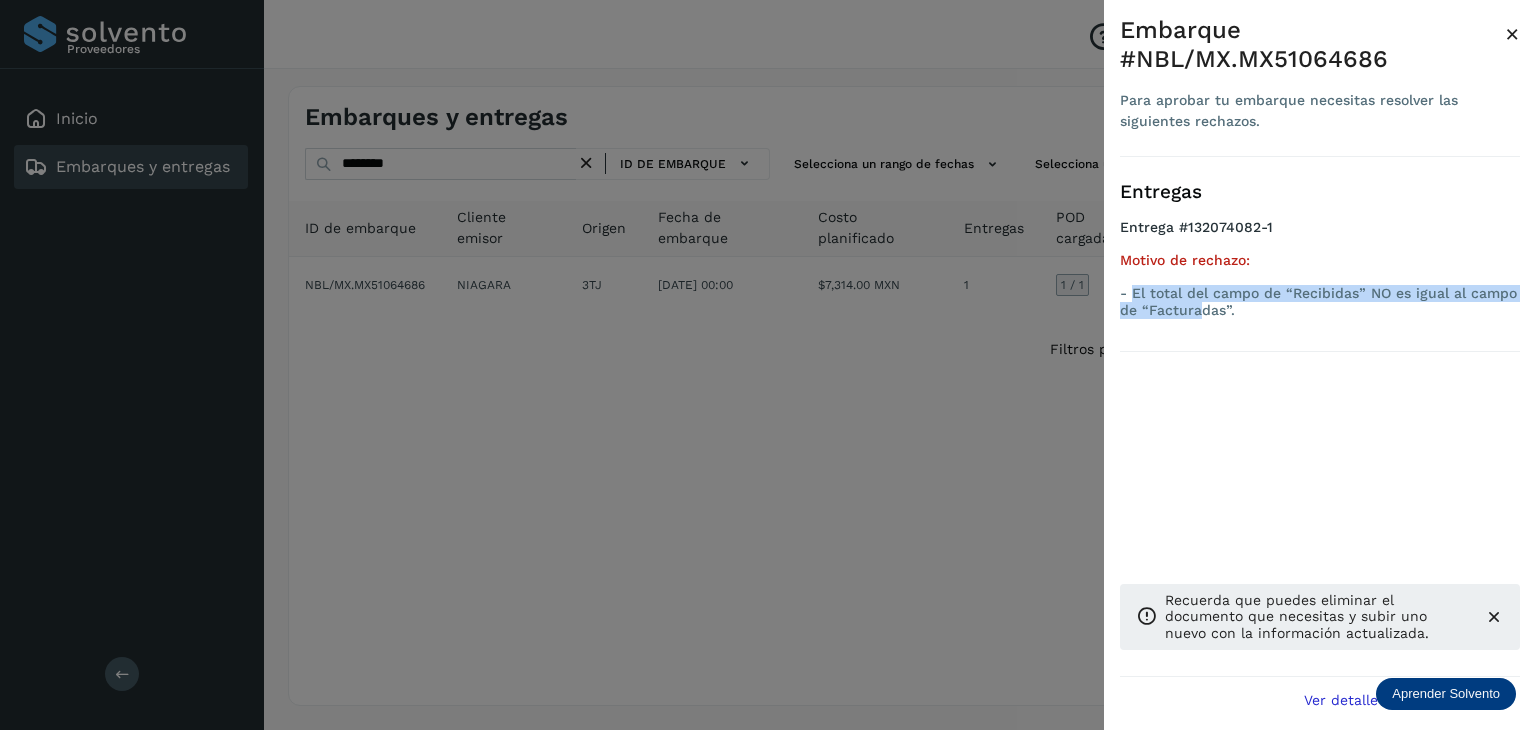 drag, startPoint x: 1184, startPoint y: 306, endPoint x: 1266, endPoint y: 315, distance: 82.492424 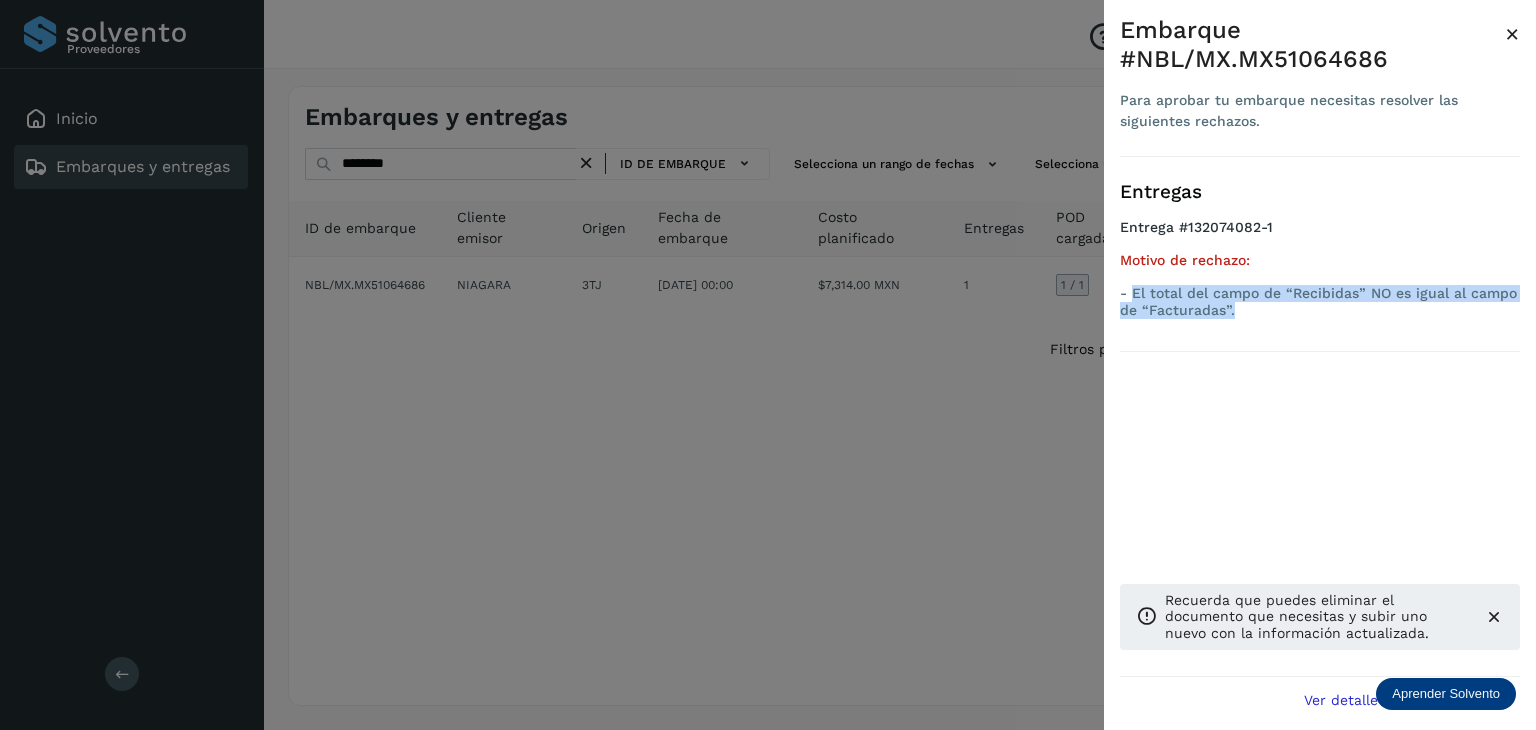 drag, startPoint x: 1267, startPoint y: 315, endPoint x: 1133, endPoint y: 297, distance: 135.20355 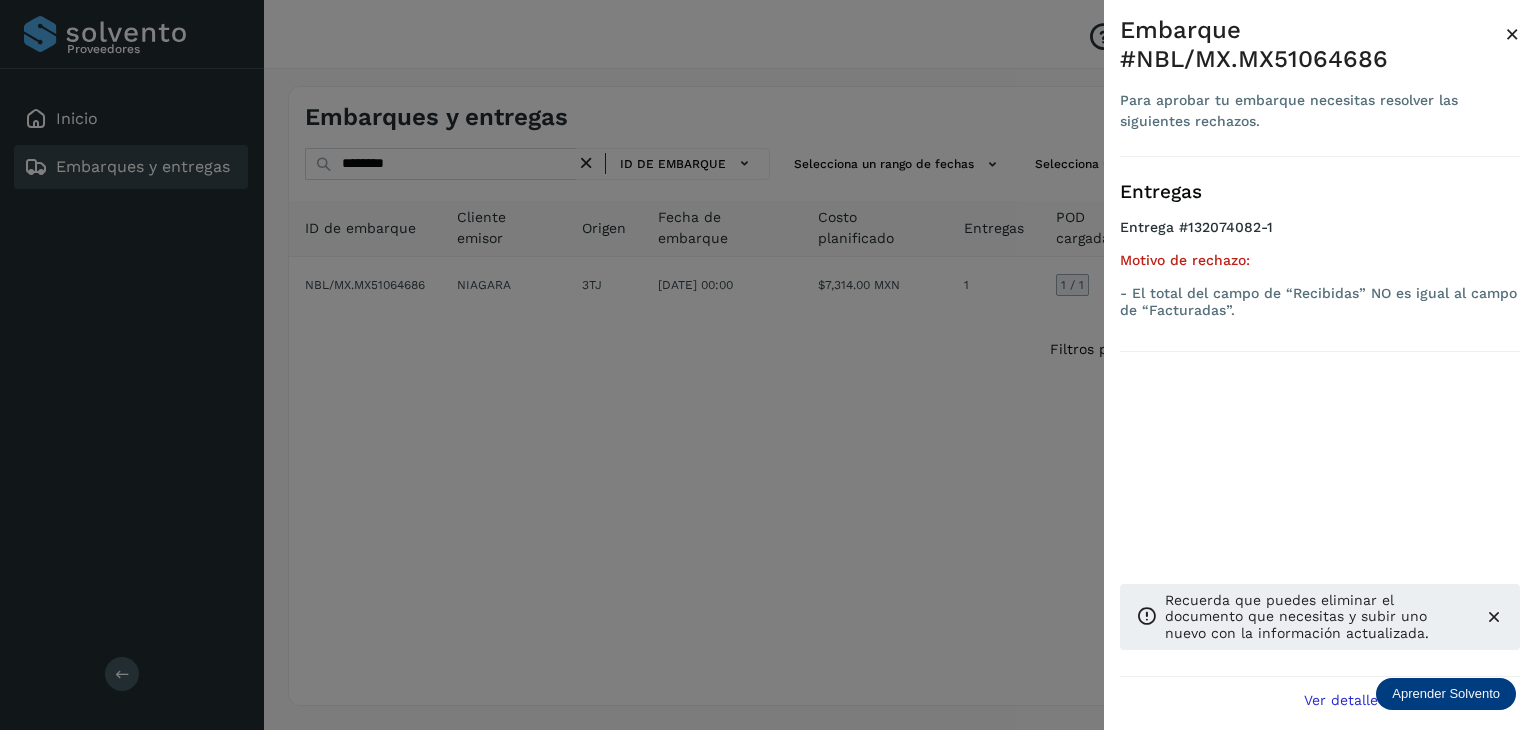 drag, startPoint x: 582, startPoint y: 473, endPoint x: 249, endPoint y: 212, distance: 423.09573 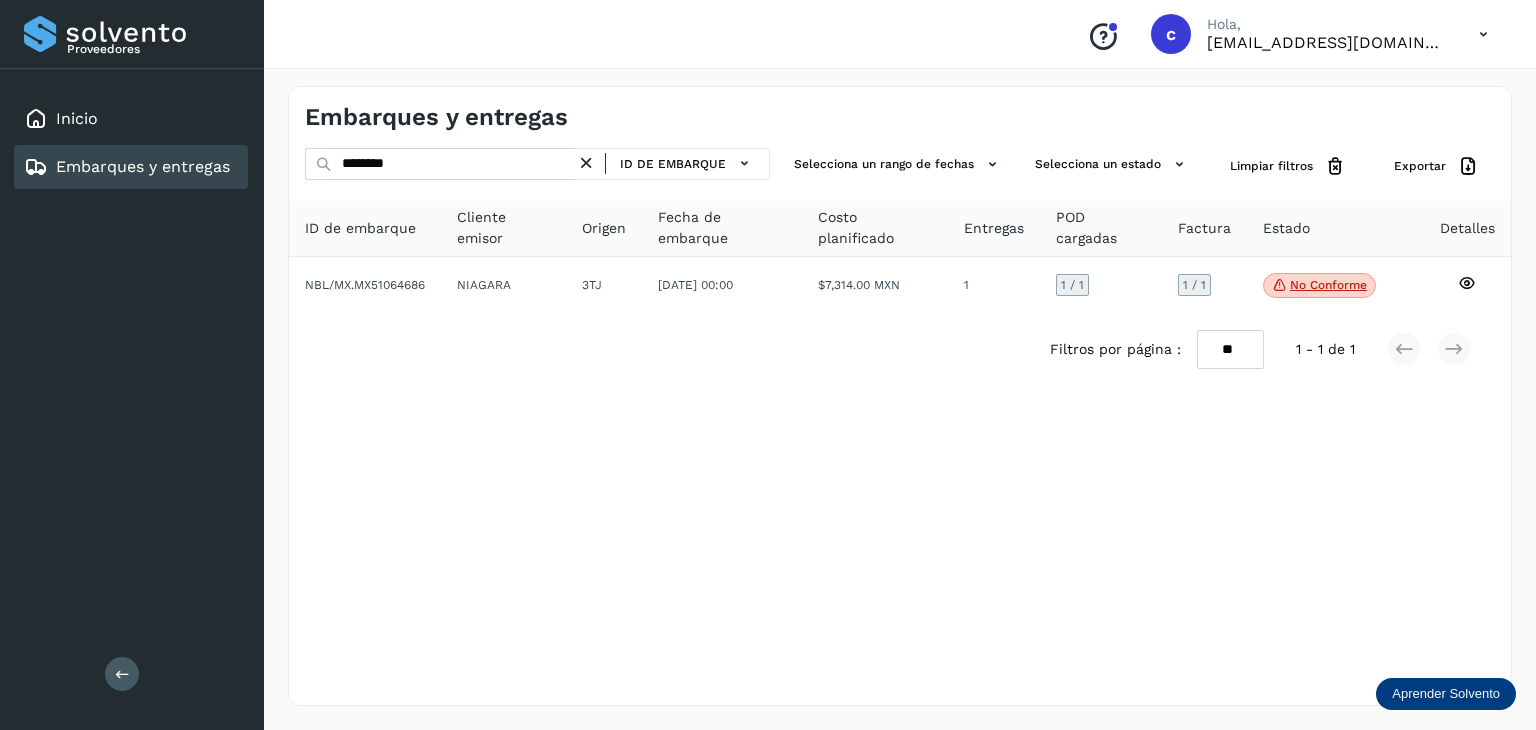 click on "Embarques y entregas" at bounding box center [143, 166] 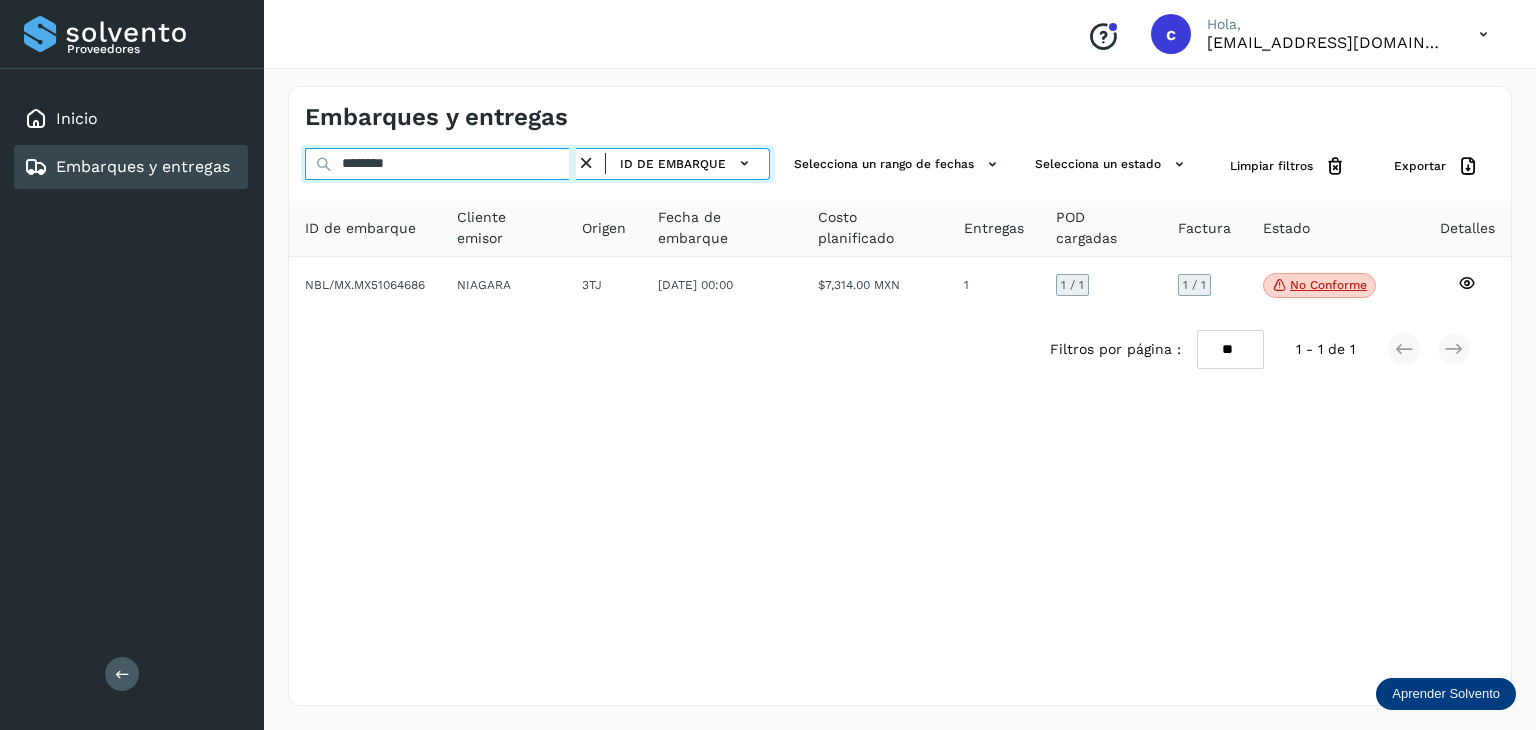 drag, startPoint x: 349, startPoint y: 164, endPoint x: 184, endPoint y: 141, distance: 166.59532 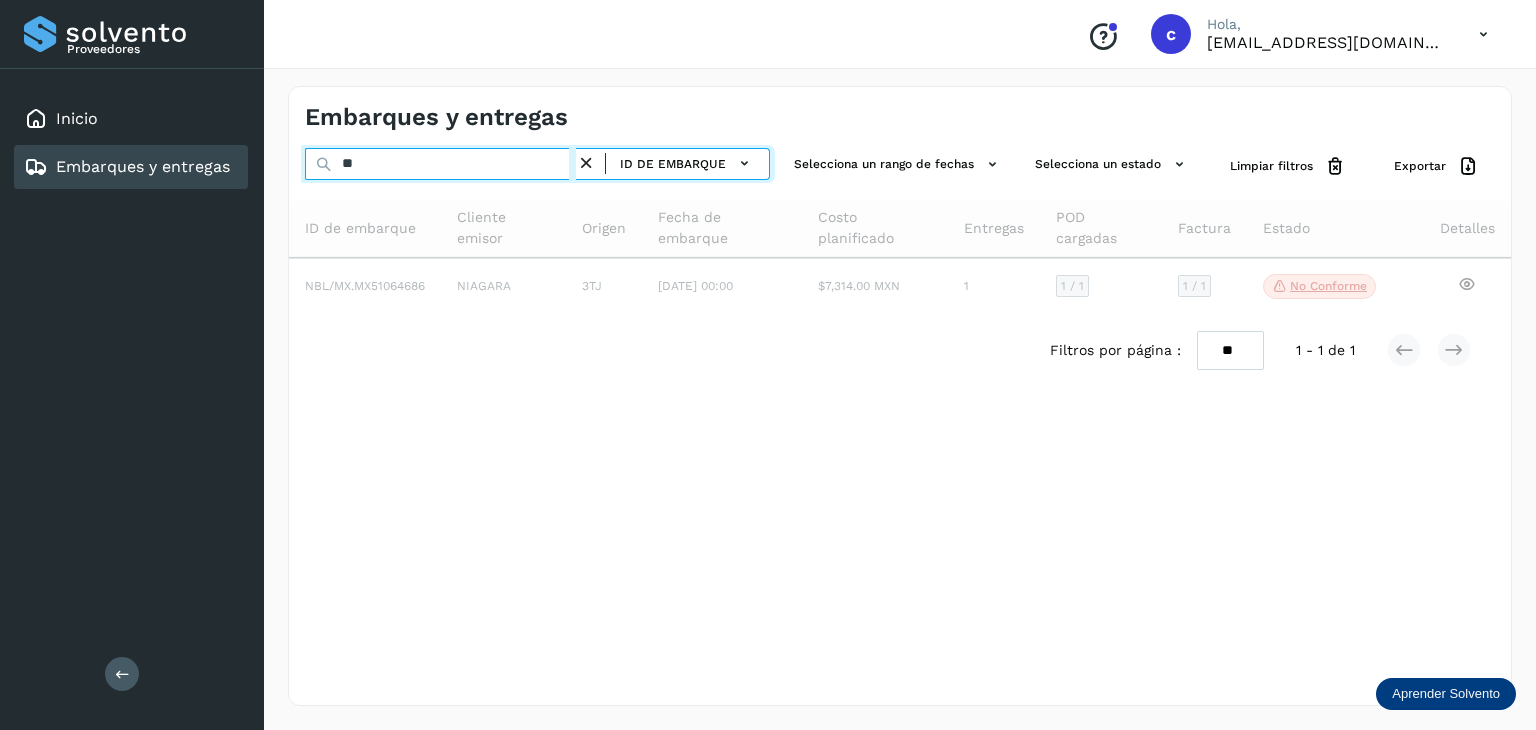 type on "*" 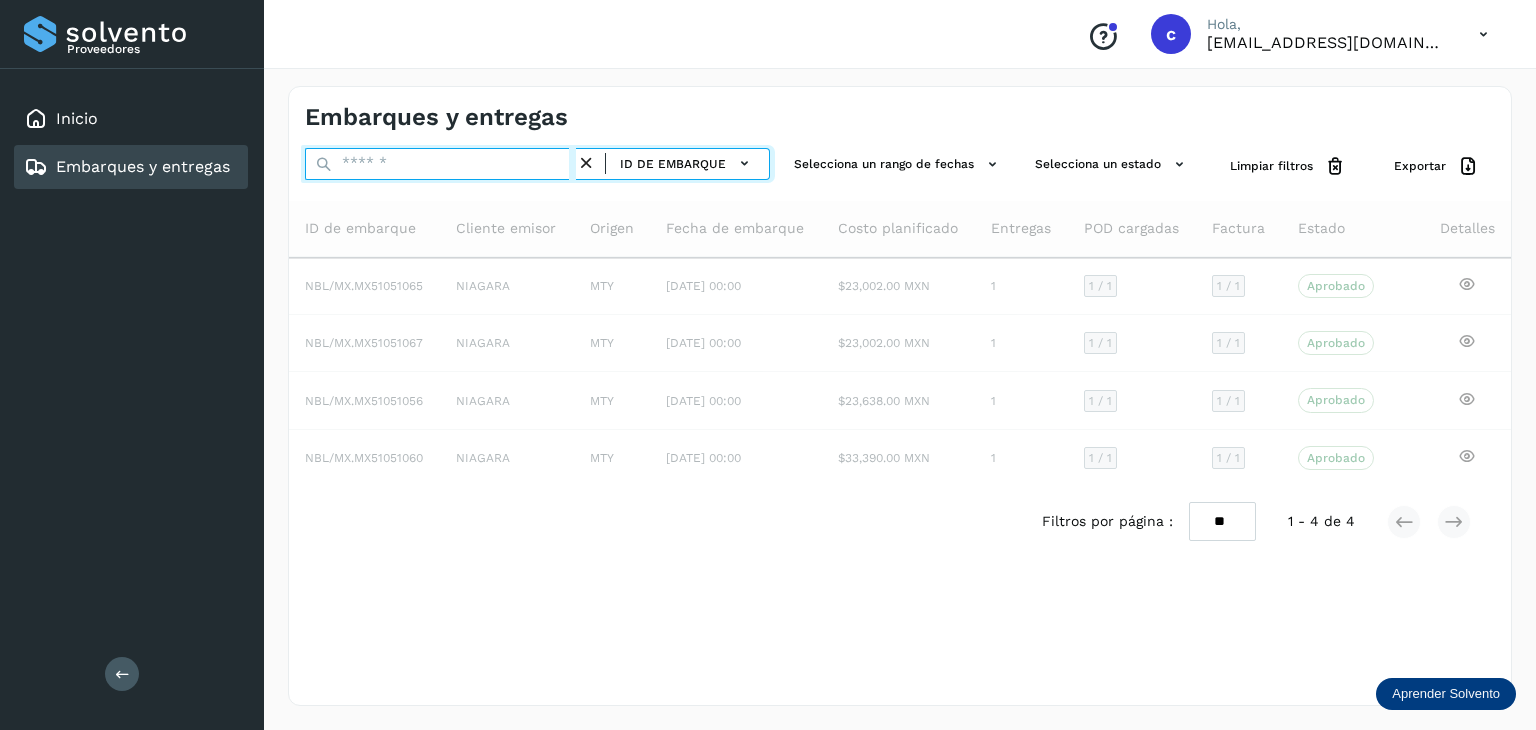 type on "*" 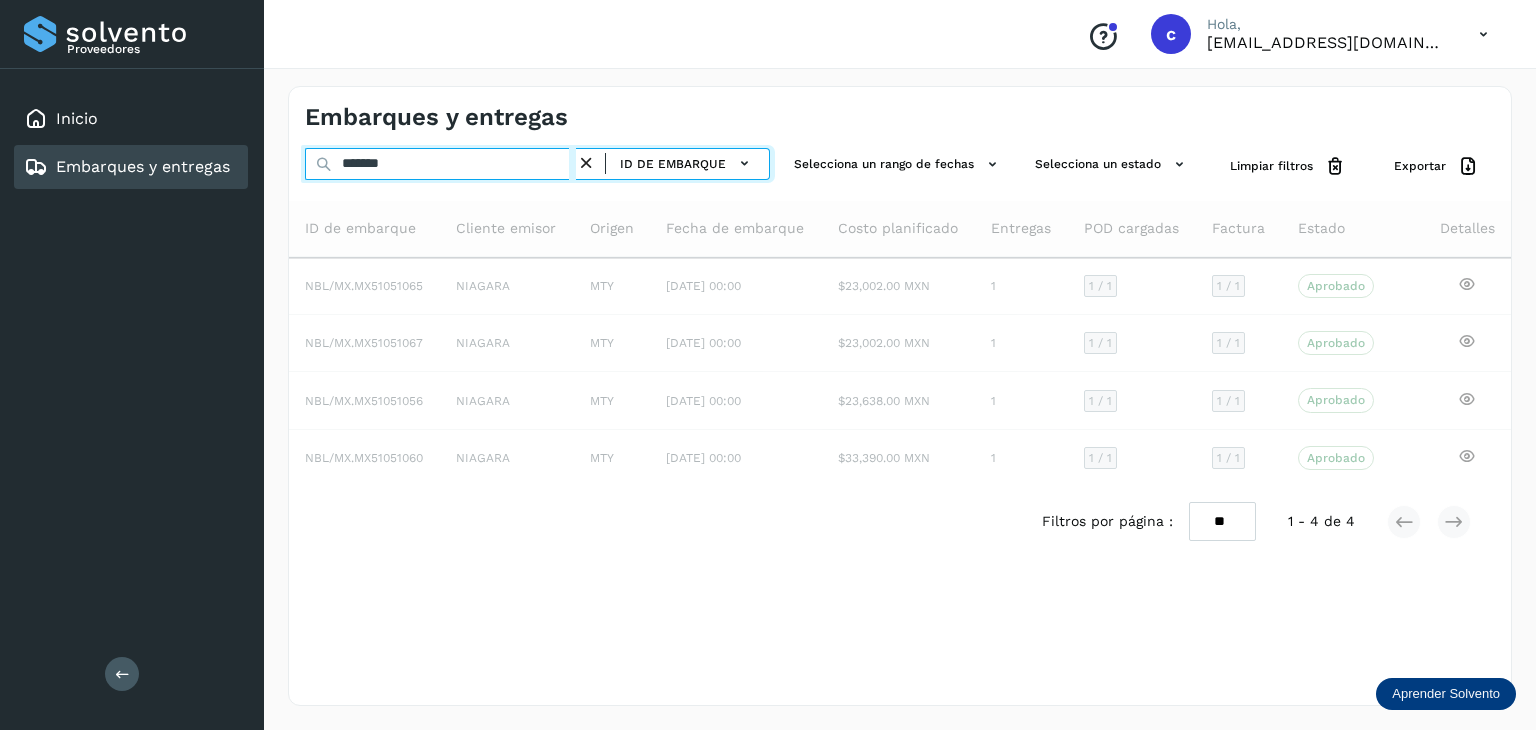 type on "*******" 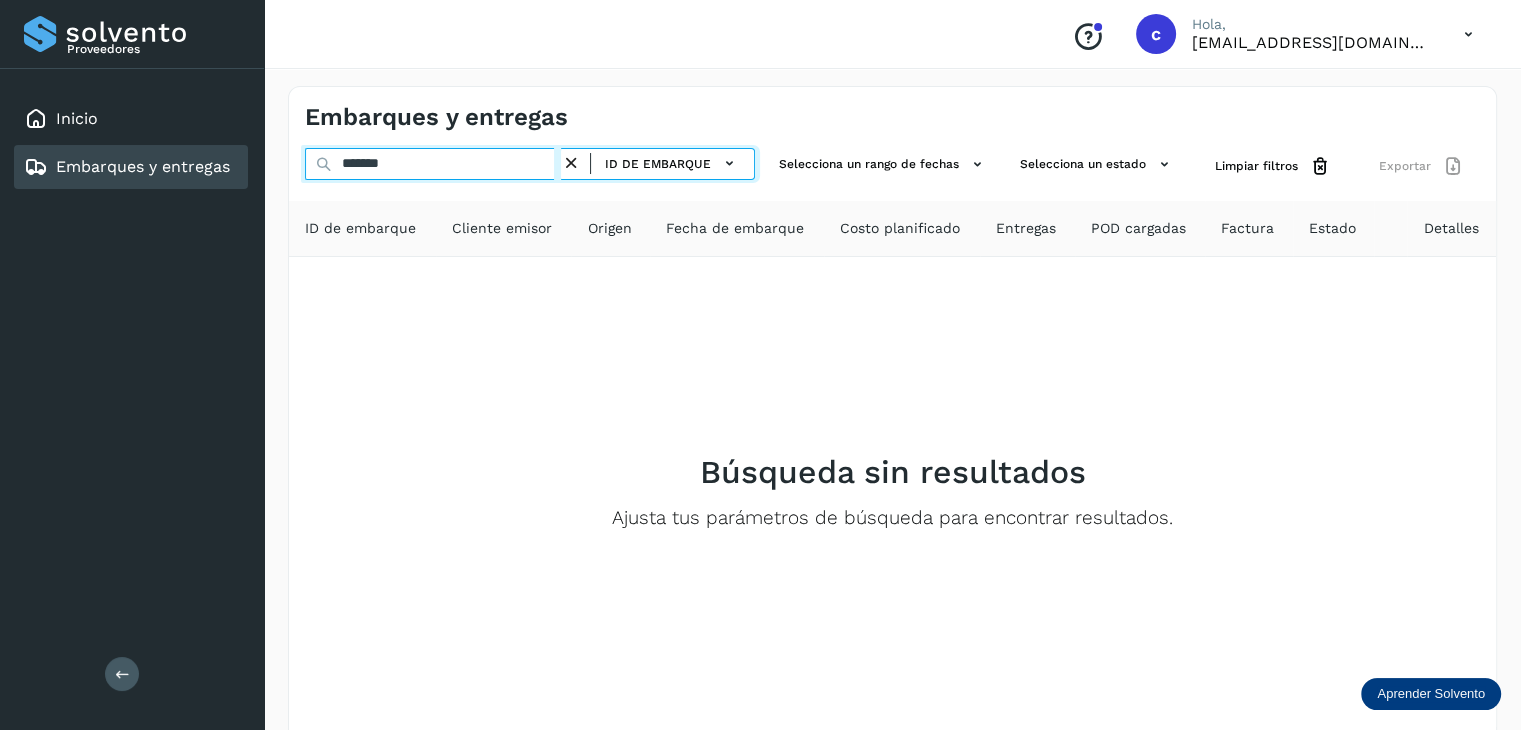 drag, startPoint x: 336, startPoint y: 164, endPoint x: 295, endPoint y: 163, distance: 41.01219 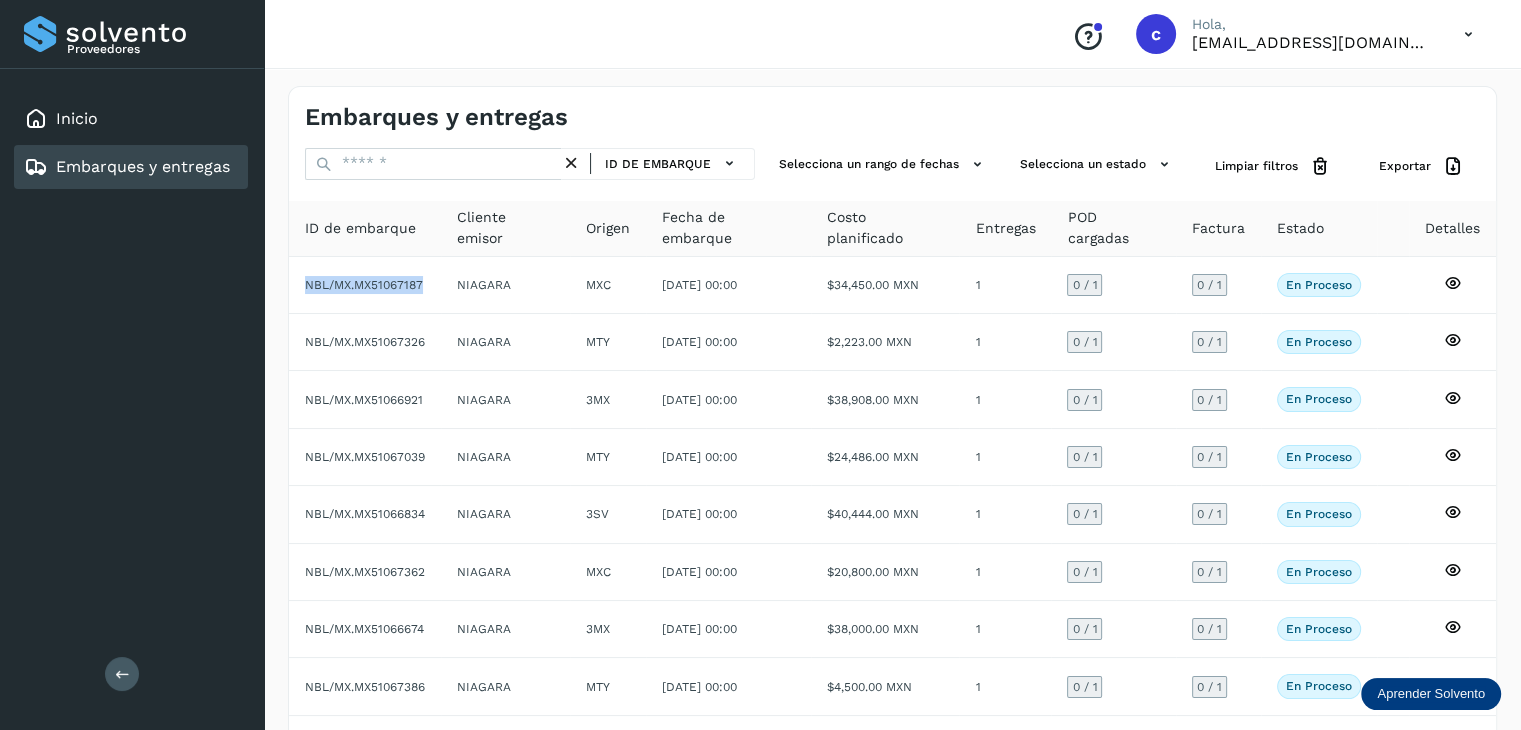 drag, startPoint x: 422, startPoint y: 245, endPoint x: 408, endPoint y: 201, distance: 46.173584 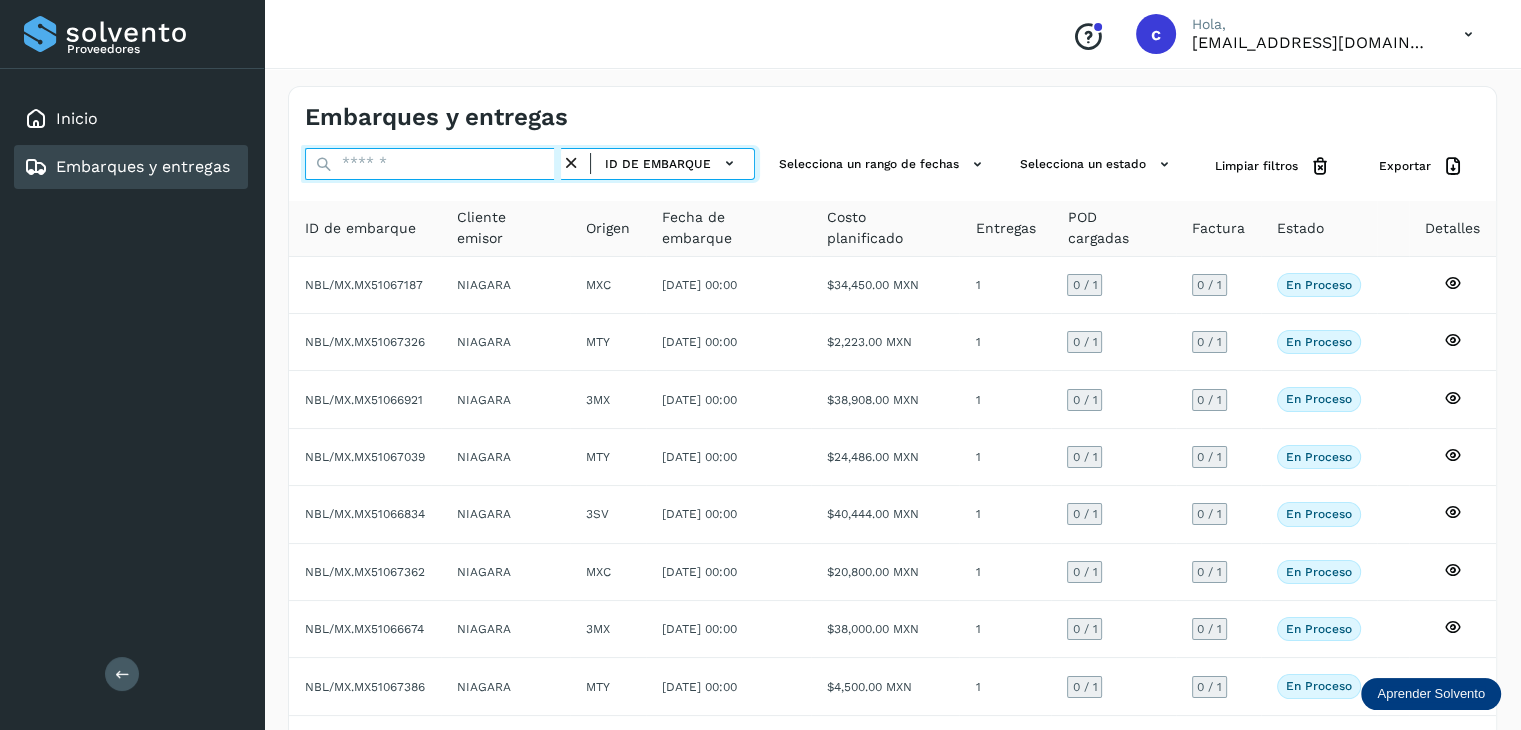 click at bounding box center [433, 164] 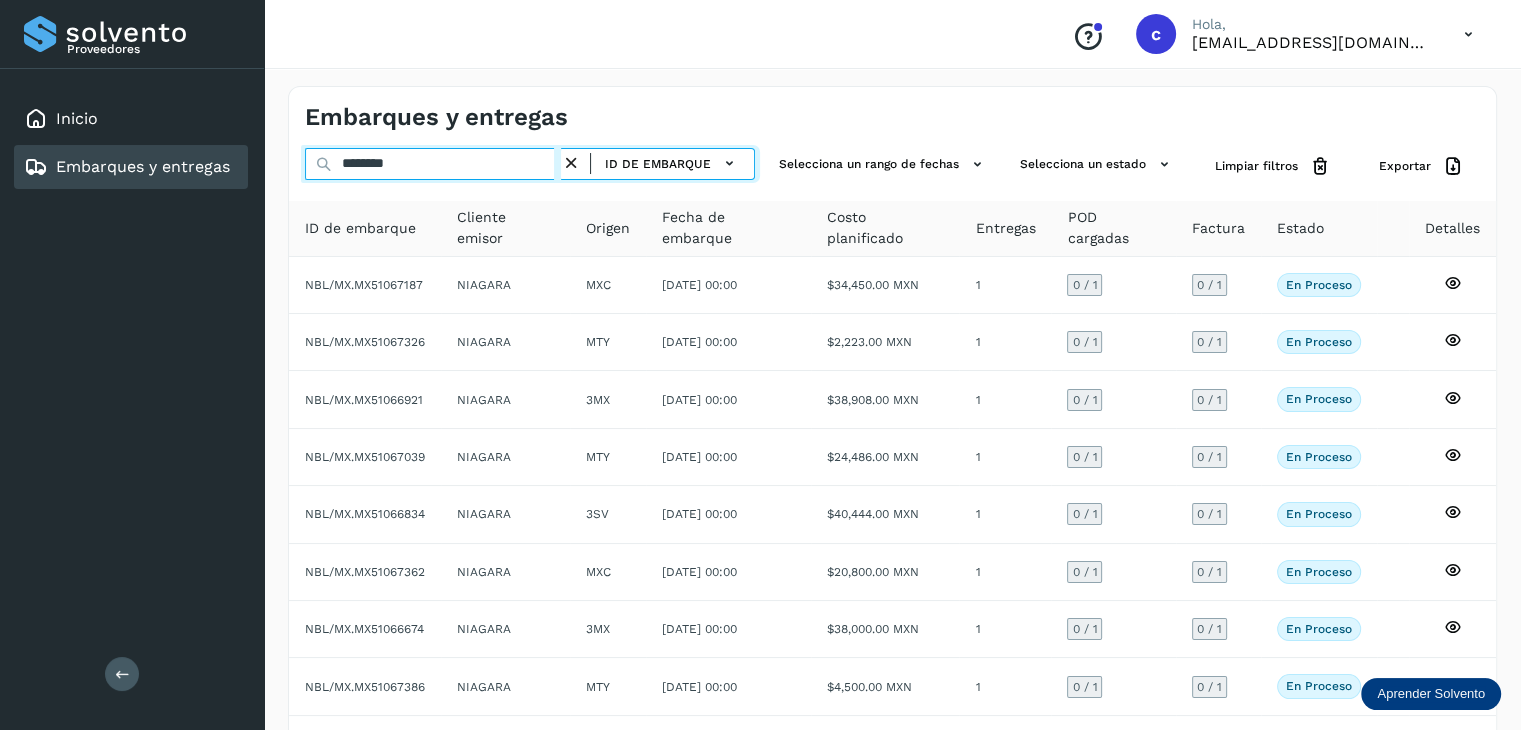 type on "********" 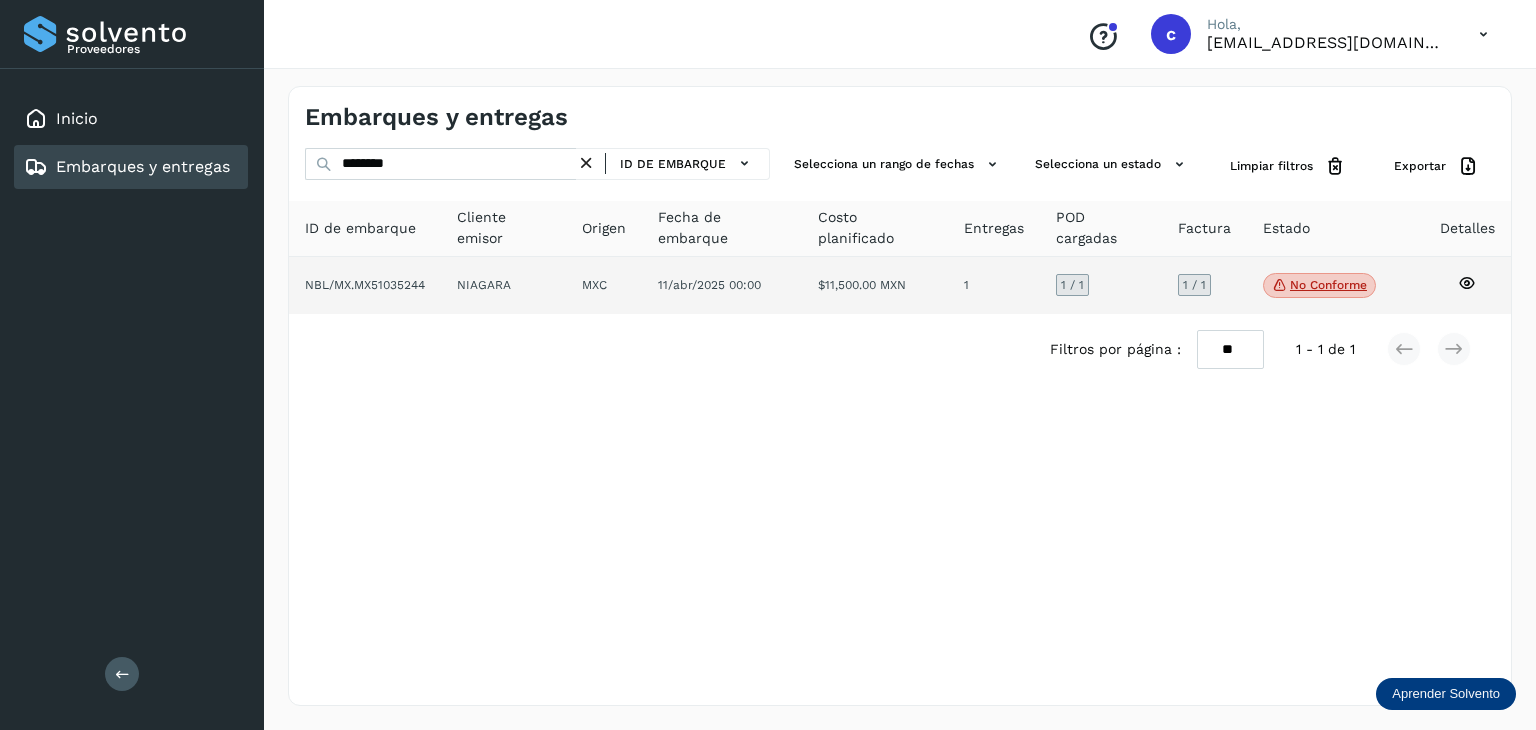 click 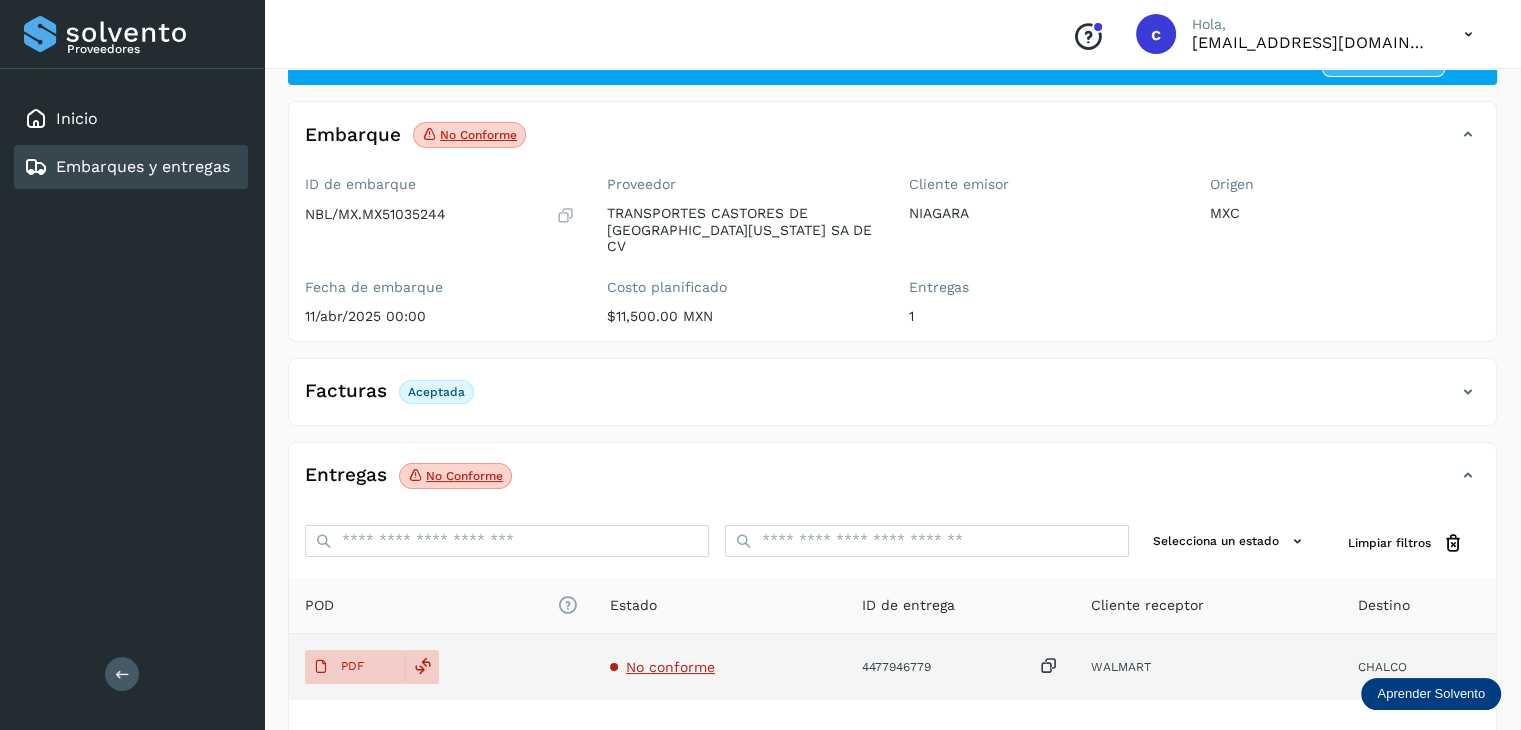scroll, scrollTop: 200, scrollLeft: 0, axis: vertical 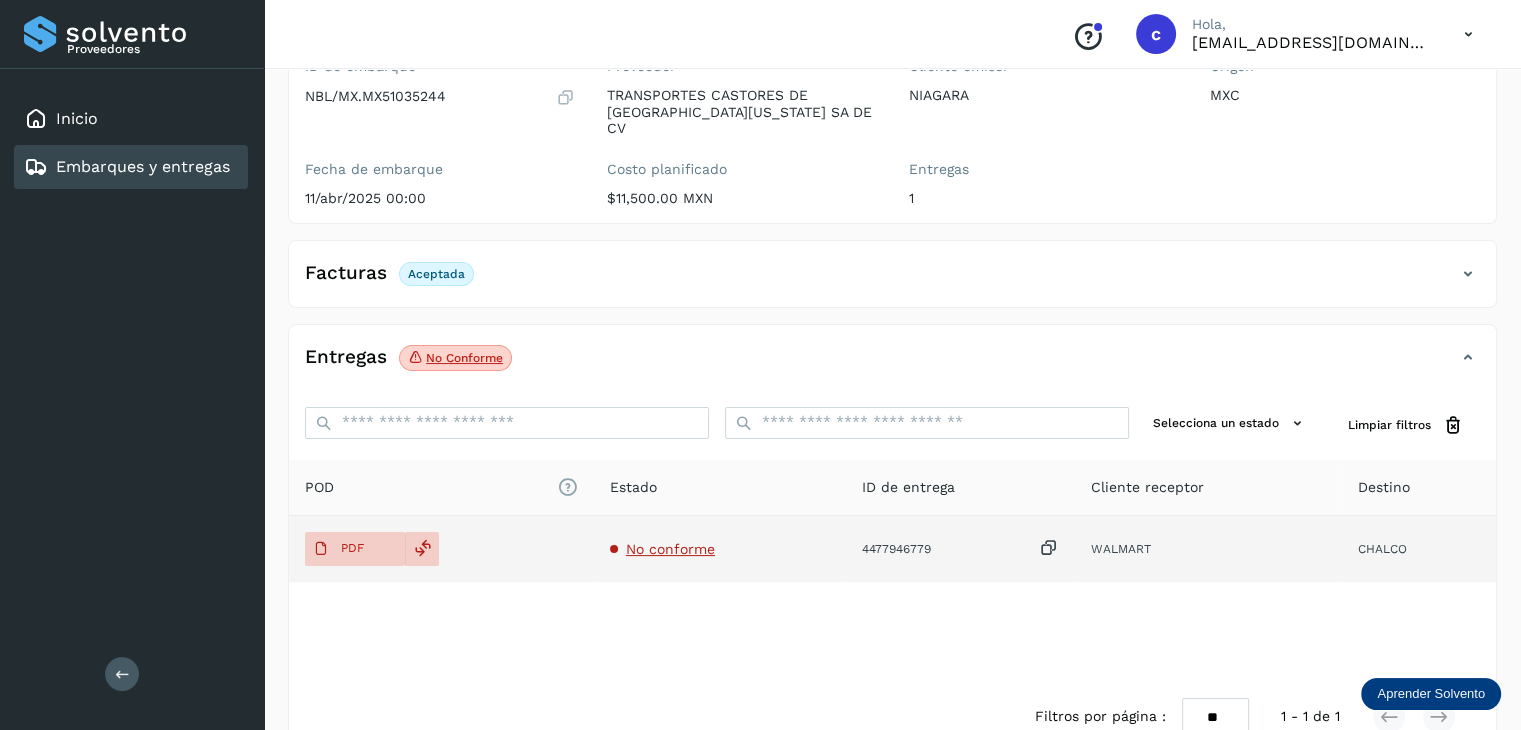 click on "No conforme" at bounding box center [670, 549] 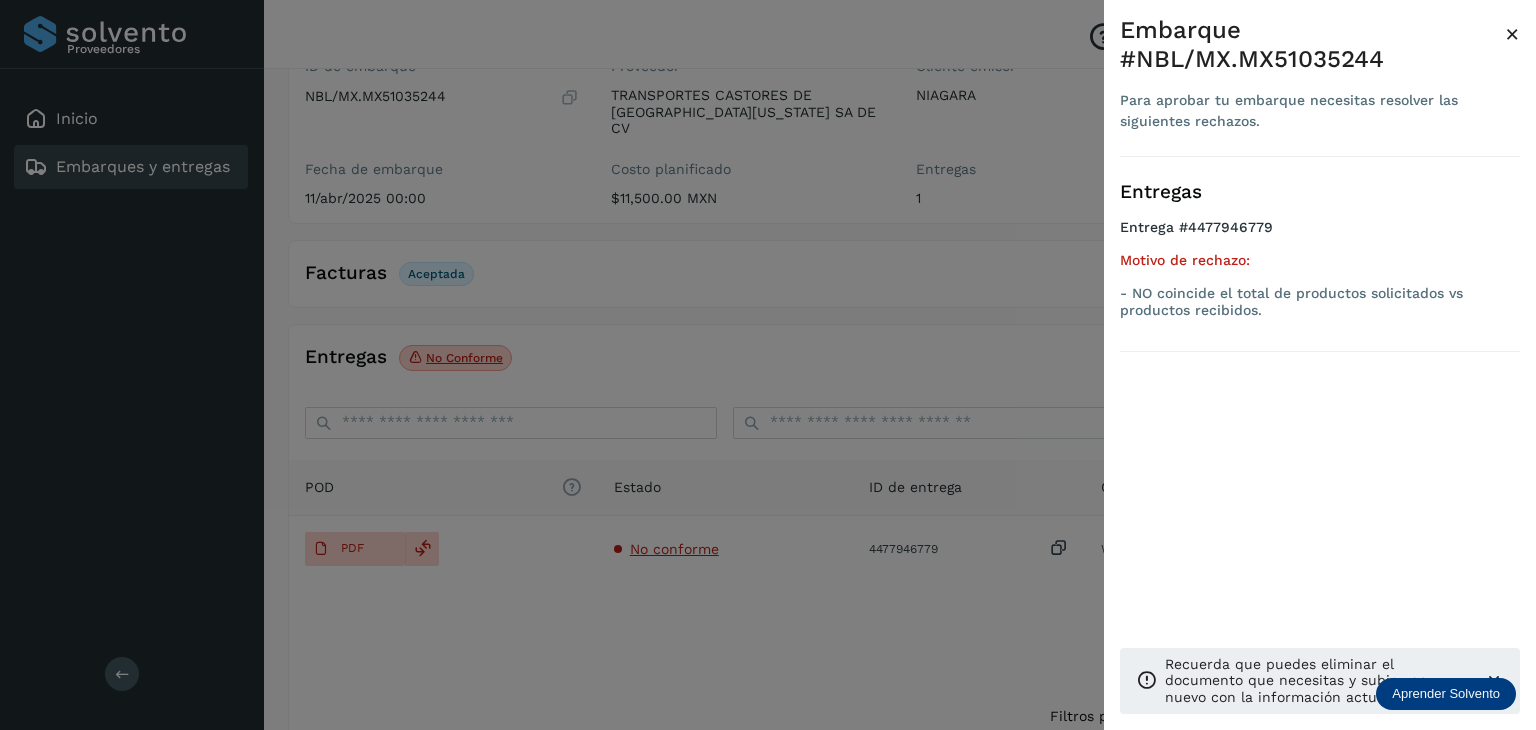 click at bounding box center (768, 365) 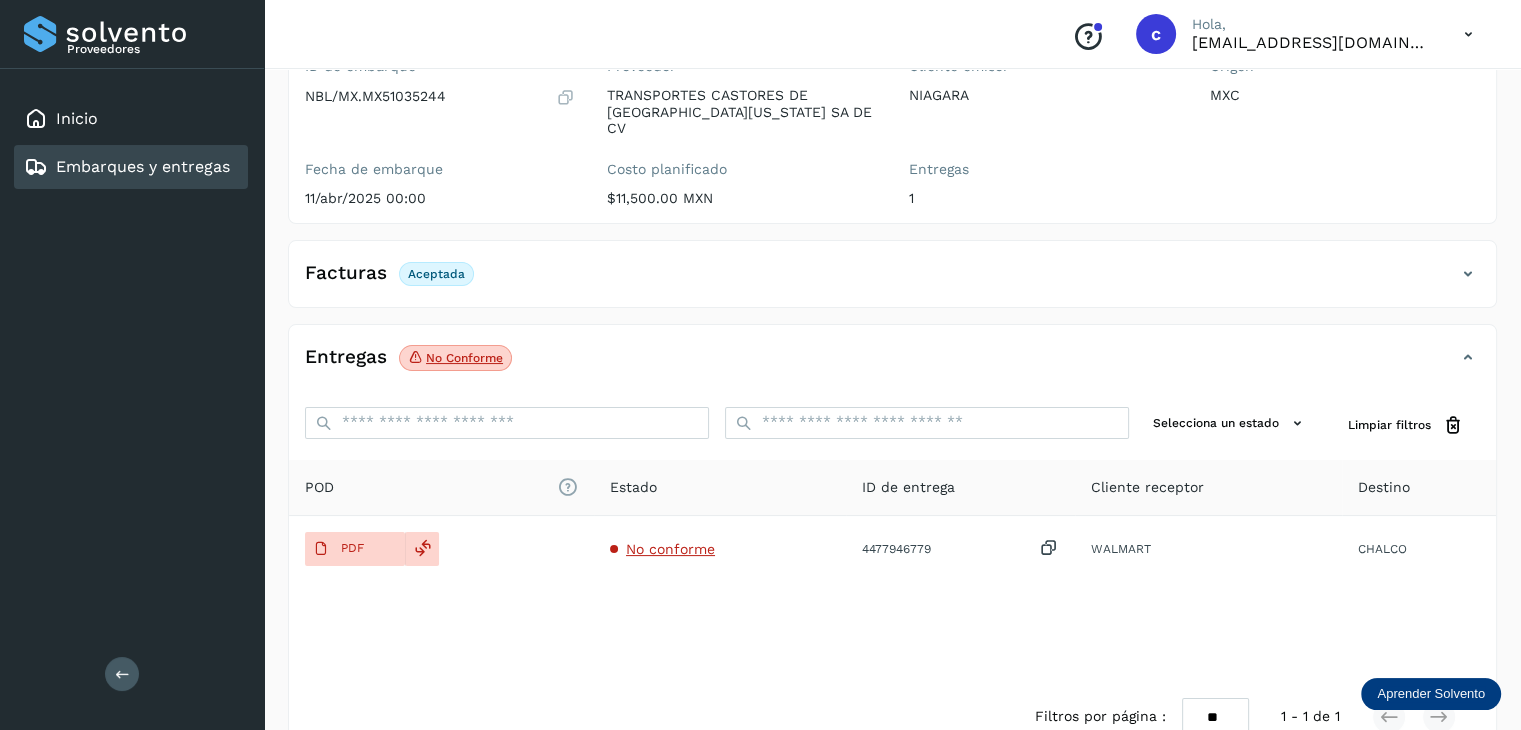drag, startPoint x: 664, startPoint y: 271, endPoint x: 588, endPoint y: 257, distance: 77.27872 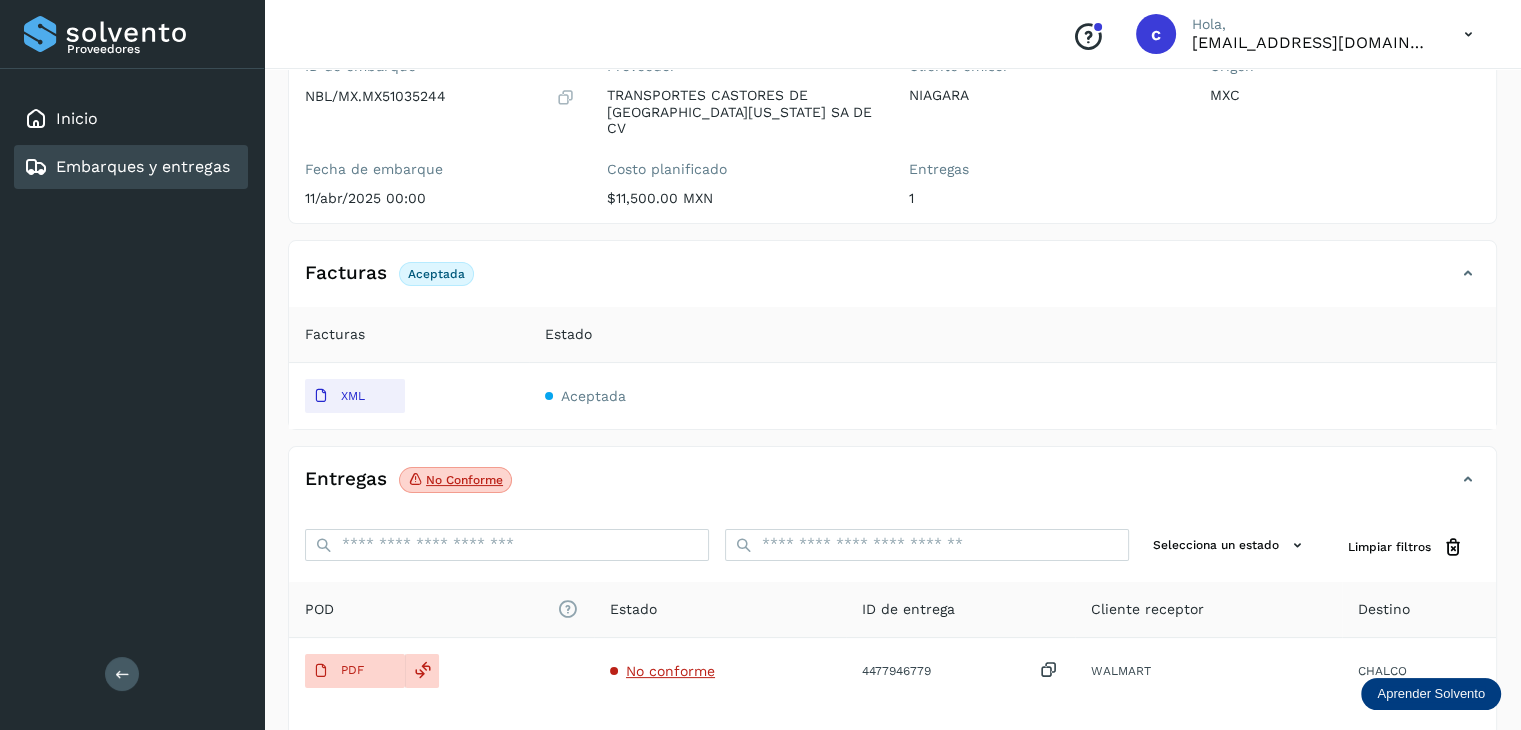 click on "Embarques y entregas" at bounding box center (143, 166) 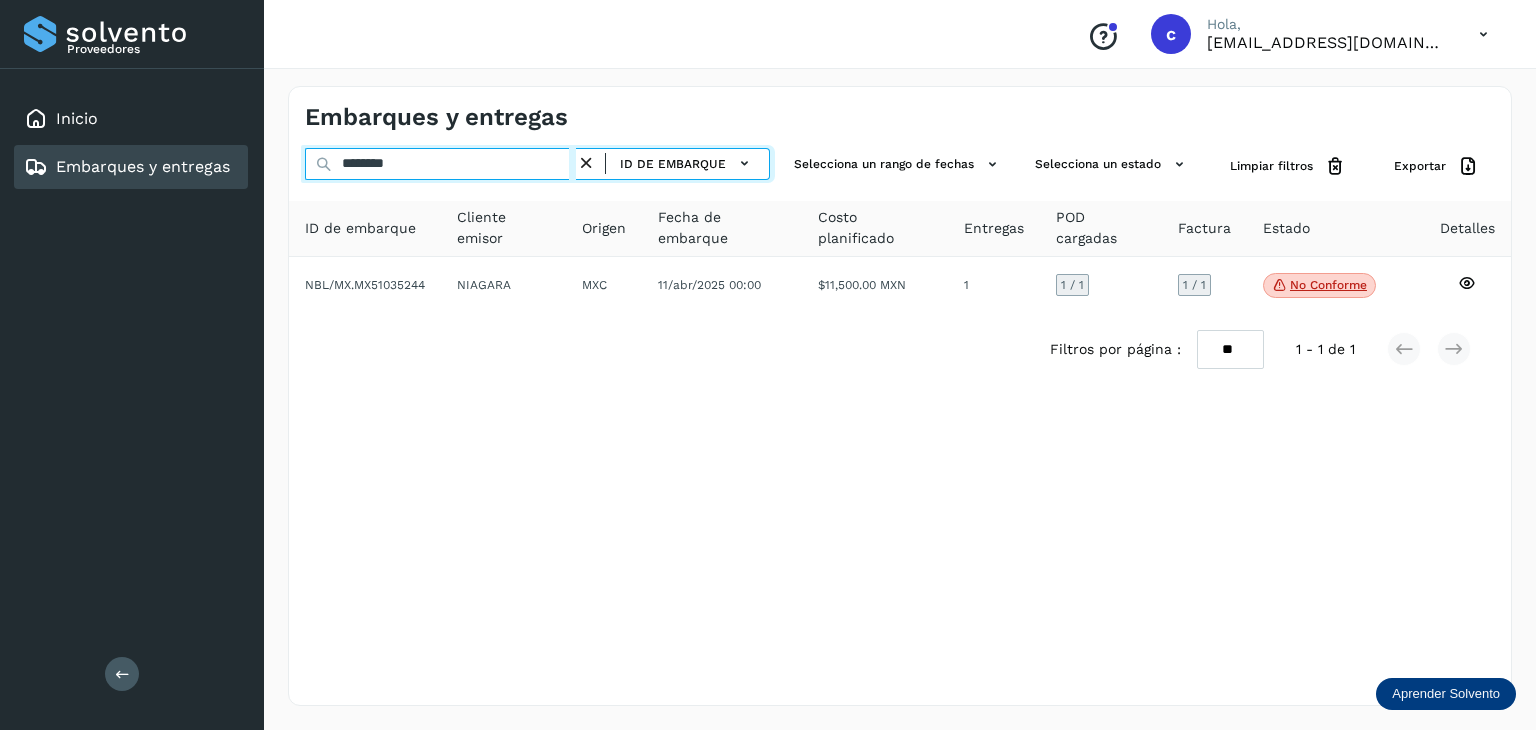 drag, startPoint x: 425, startPoint y: 165, endPoint x: 0, endPoint y: 151, distance: 425.23053 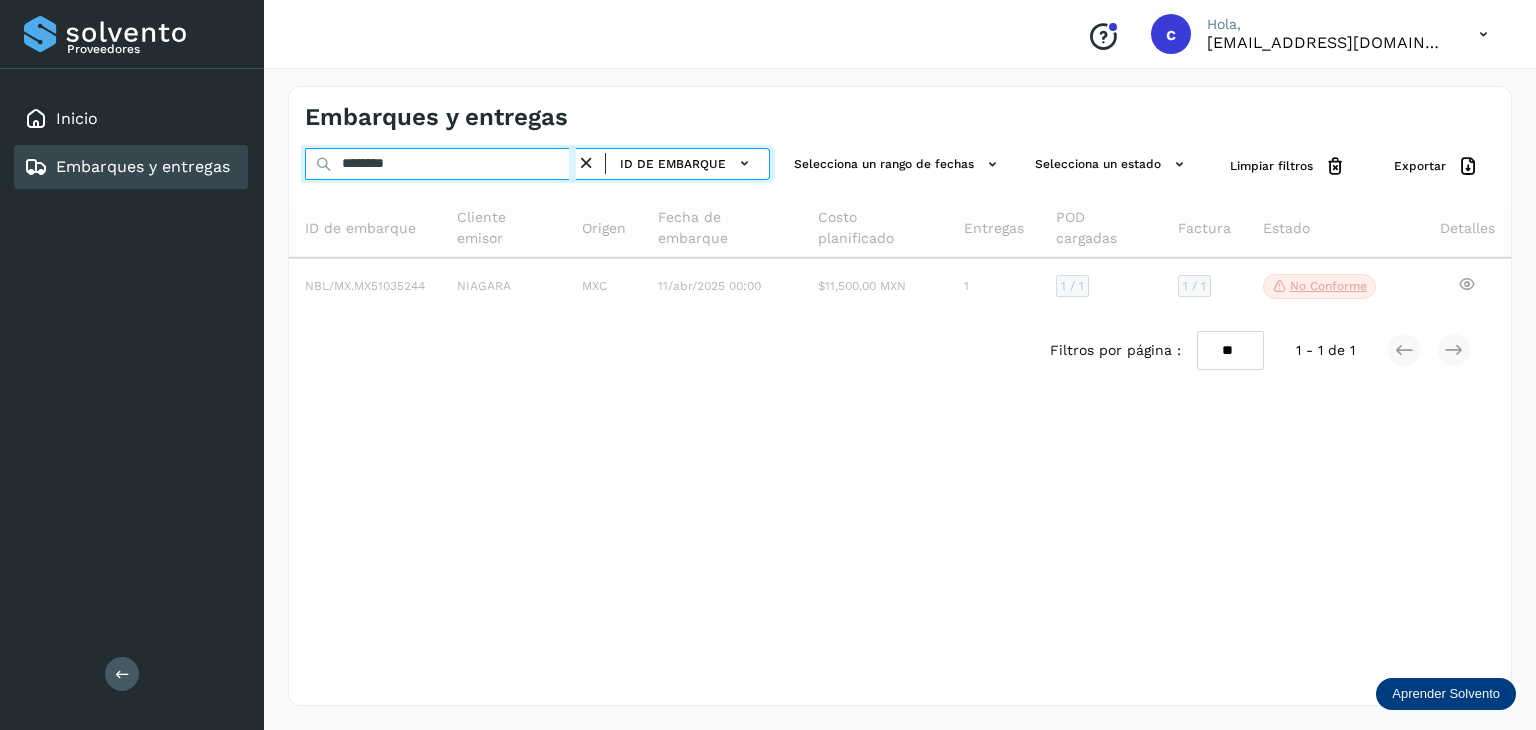 type on "********" 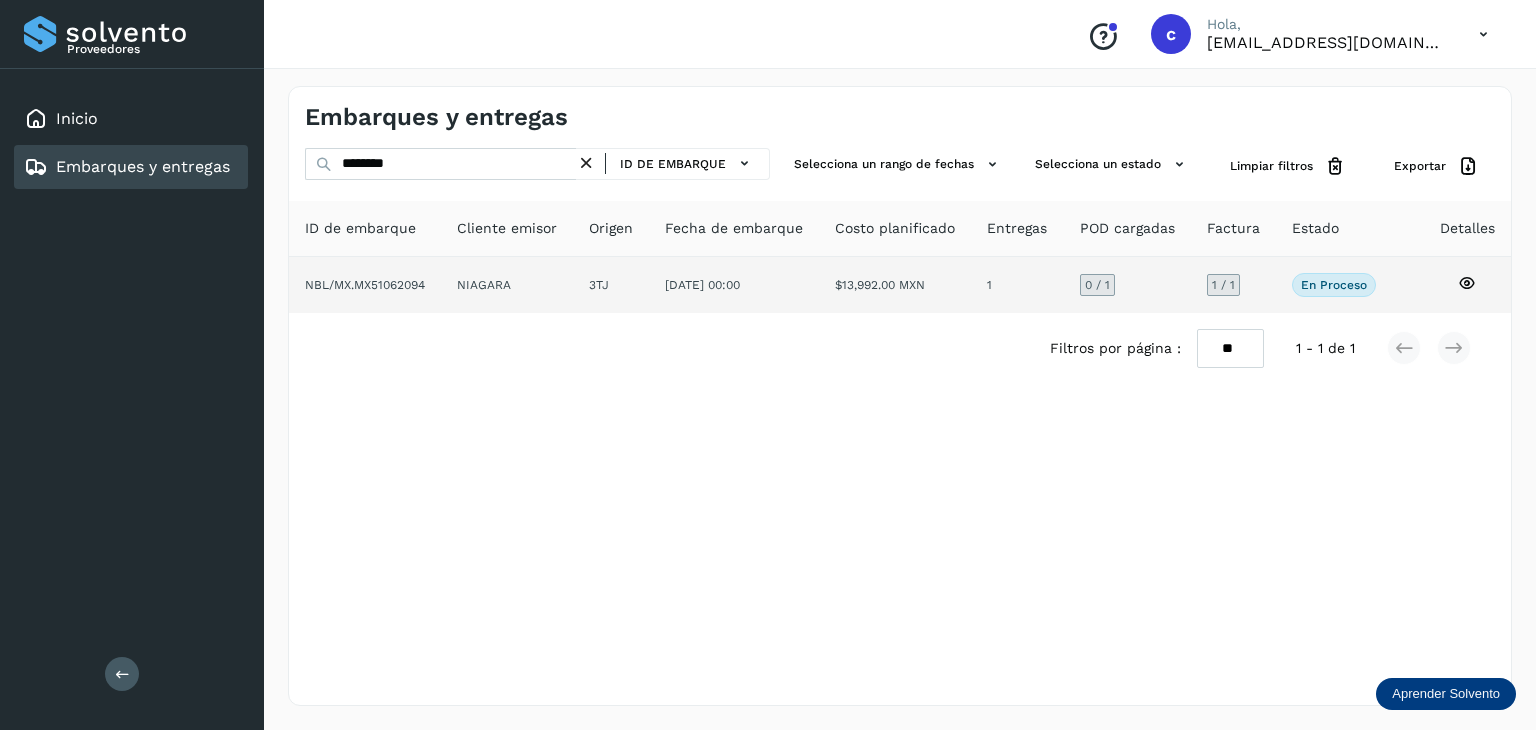 click 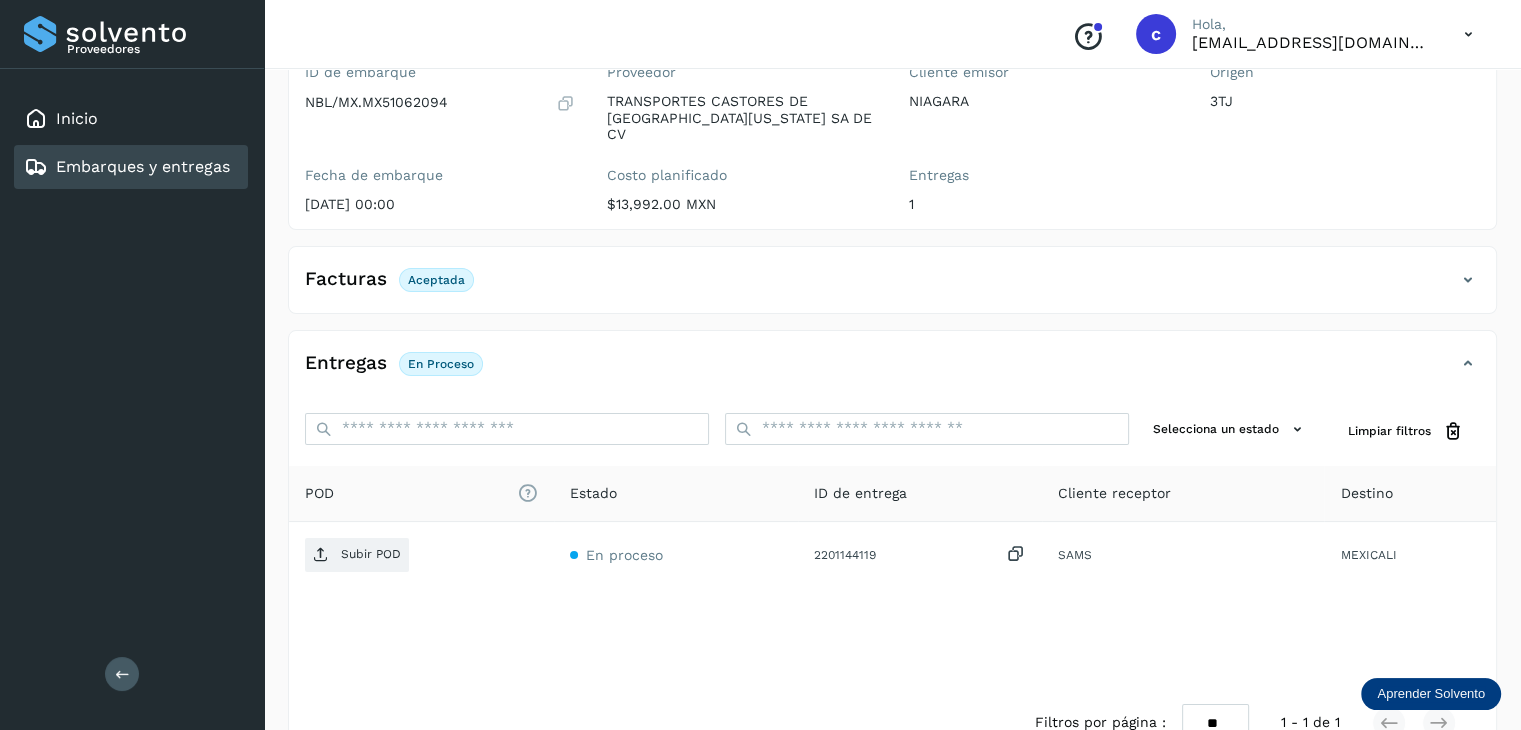 scroll, scrollTop: 200, scrollLeft: 0, axis: vertical 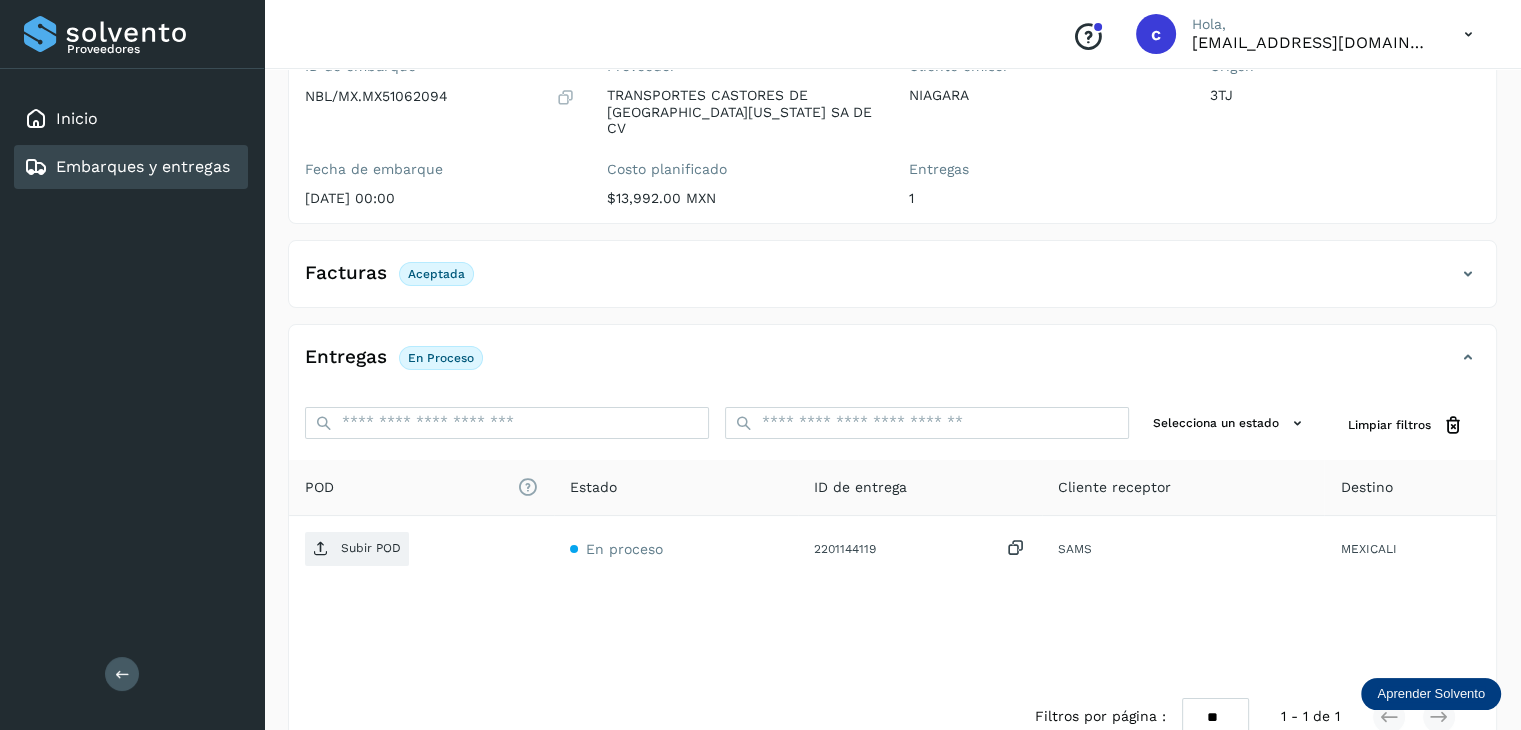 click on "Facturas Aceptada" 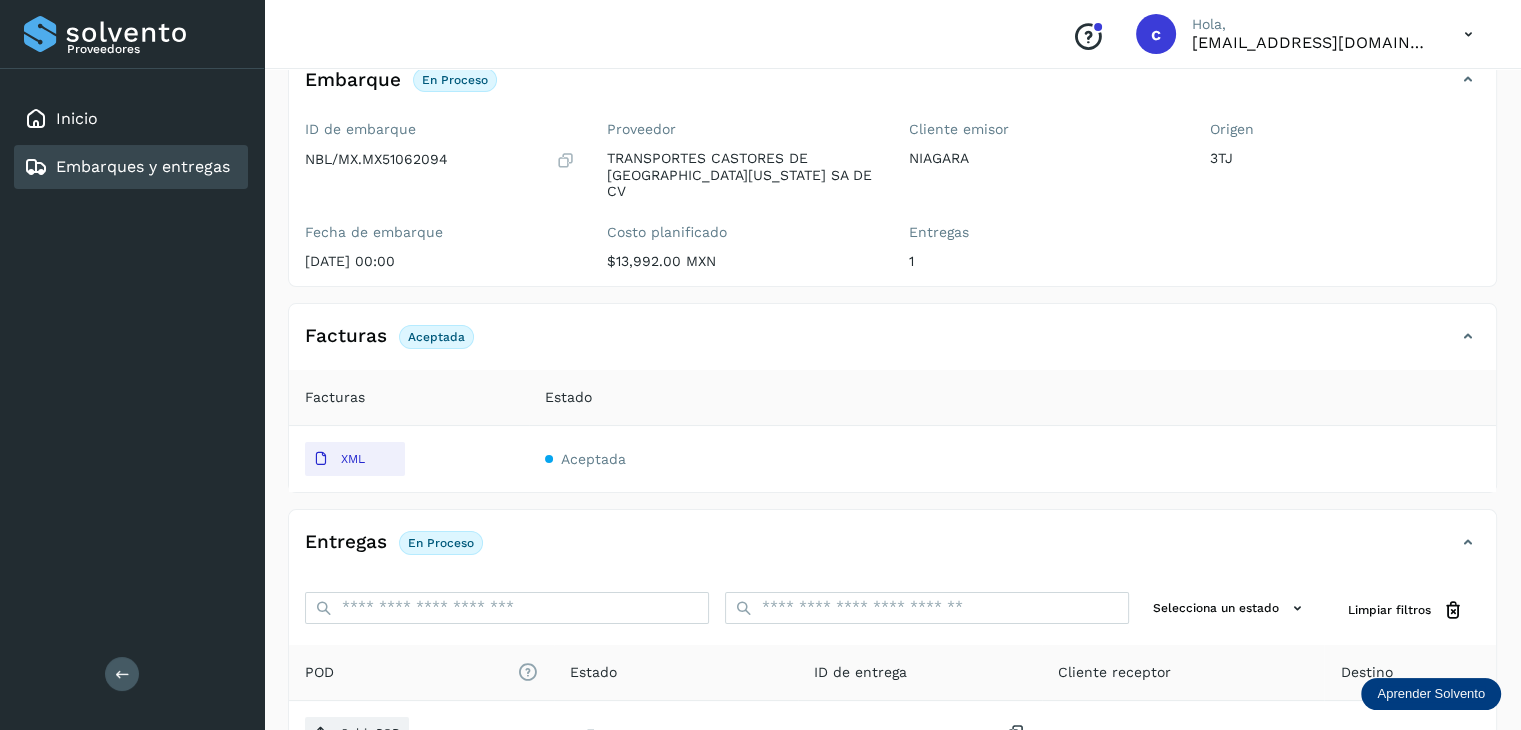 scroll, scrollTop: 200, scrollLeft: 0, axis: vertical 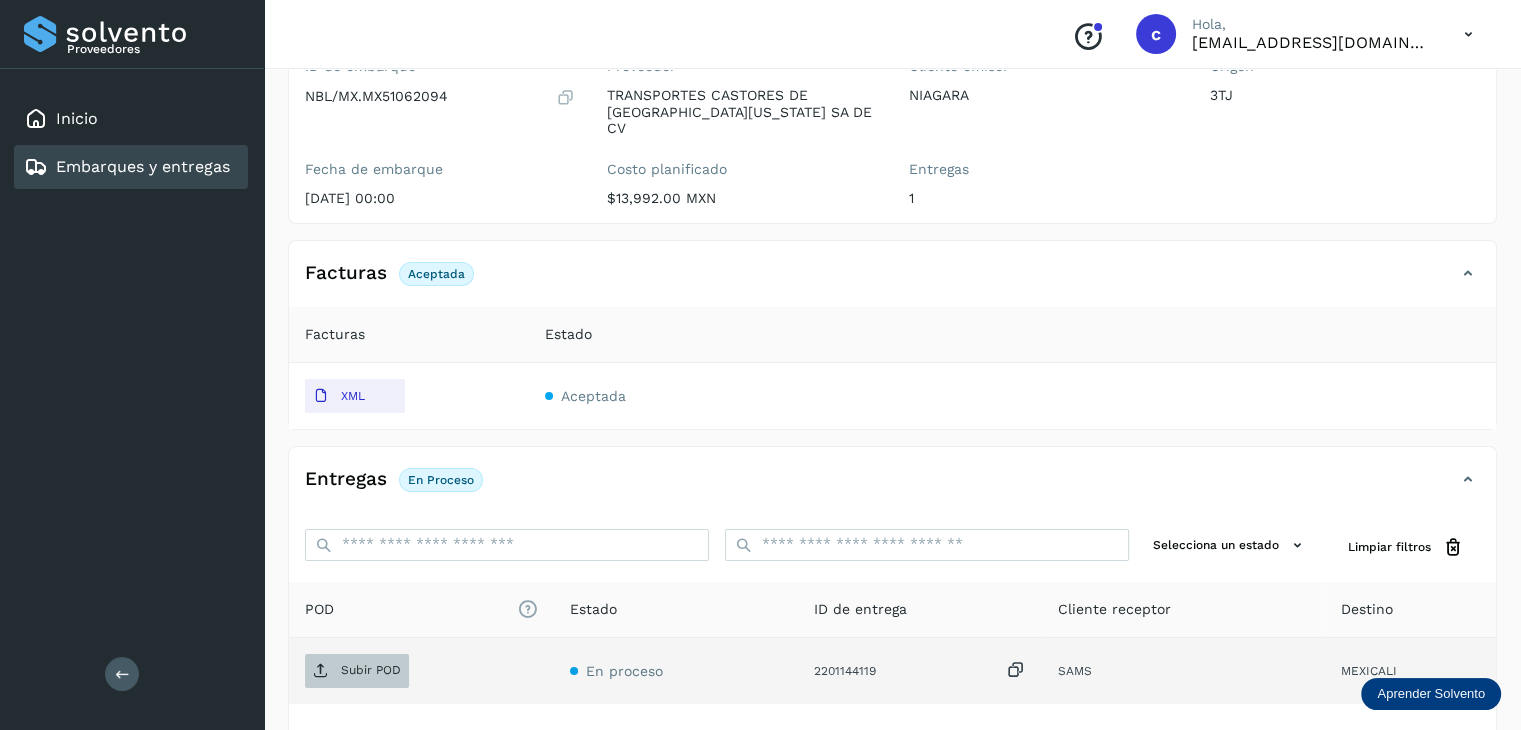 click on "Subir POD" at bounding box center (371, 670) 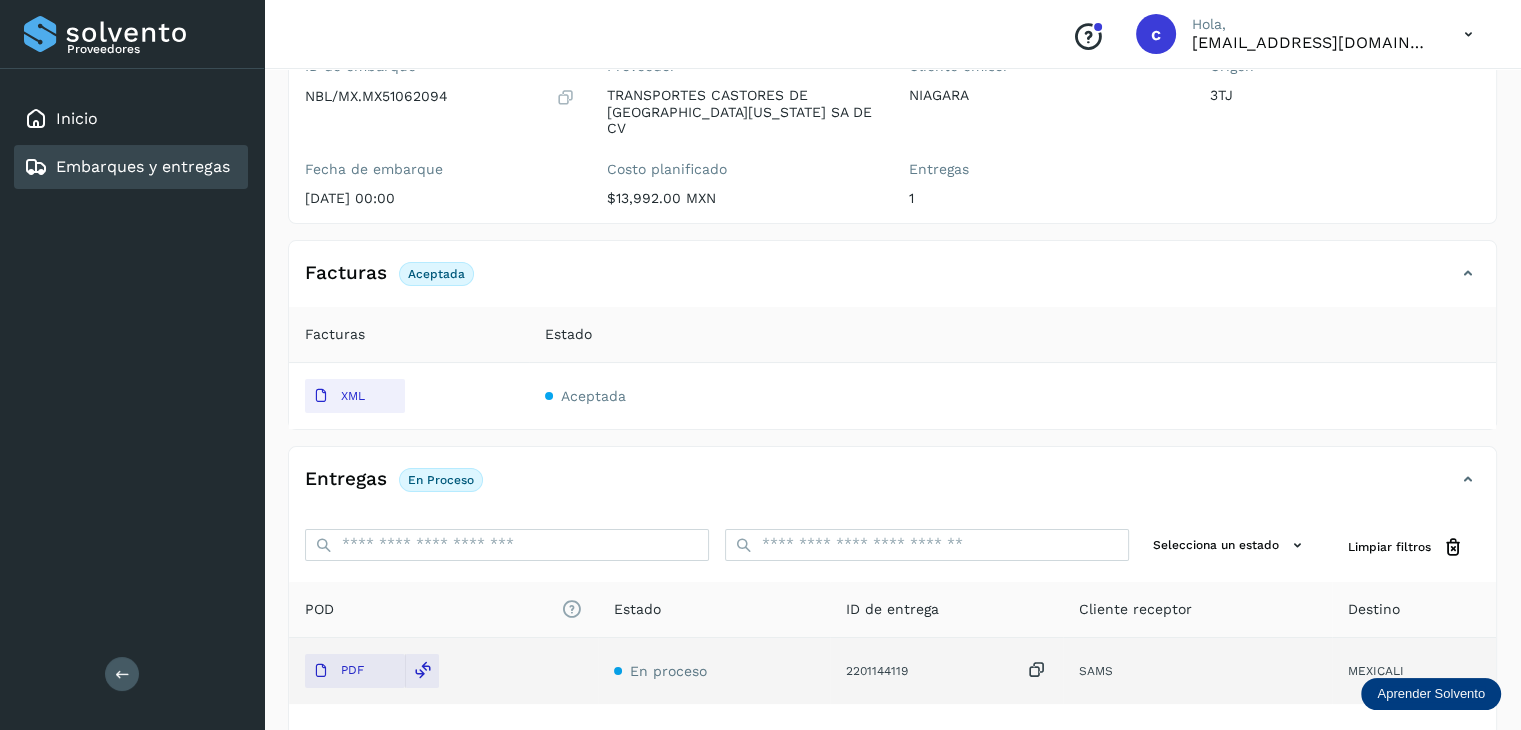drag, startPoint x: 172, startPoint y: 184, endPoint x: 161, endPoint y: 183, distance: 11.045361 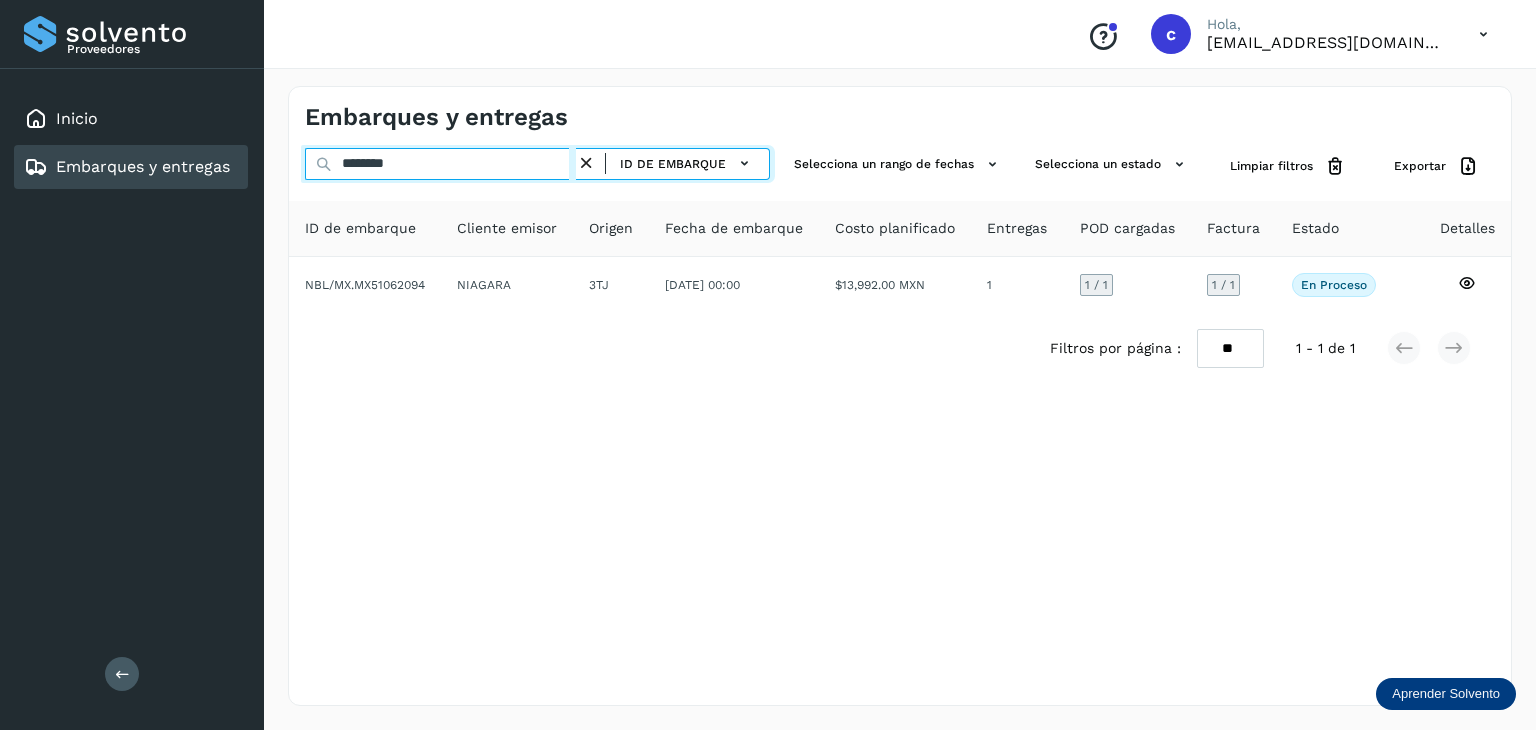 drag, startPoint x: 312, startPoint y: 156, endPoint x: 188, endPoint y: 156, distance: 124 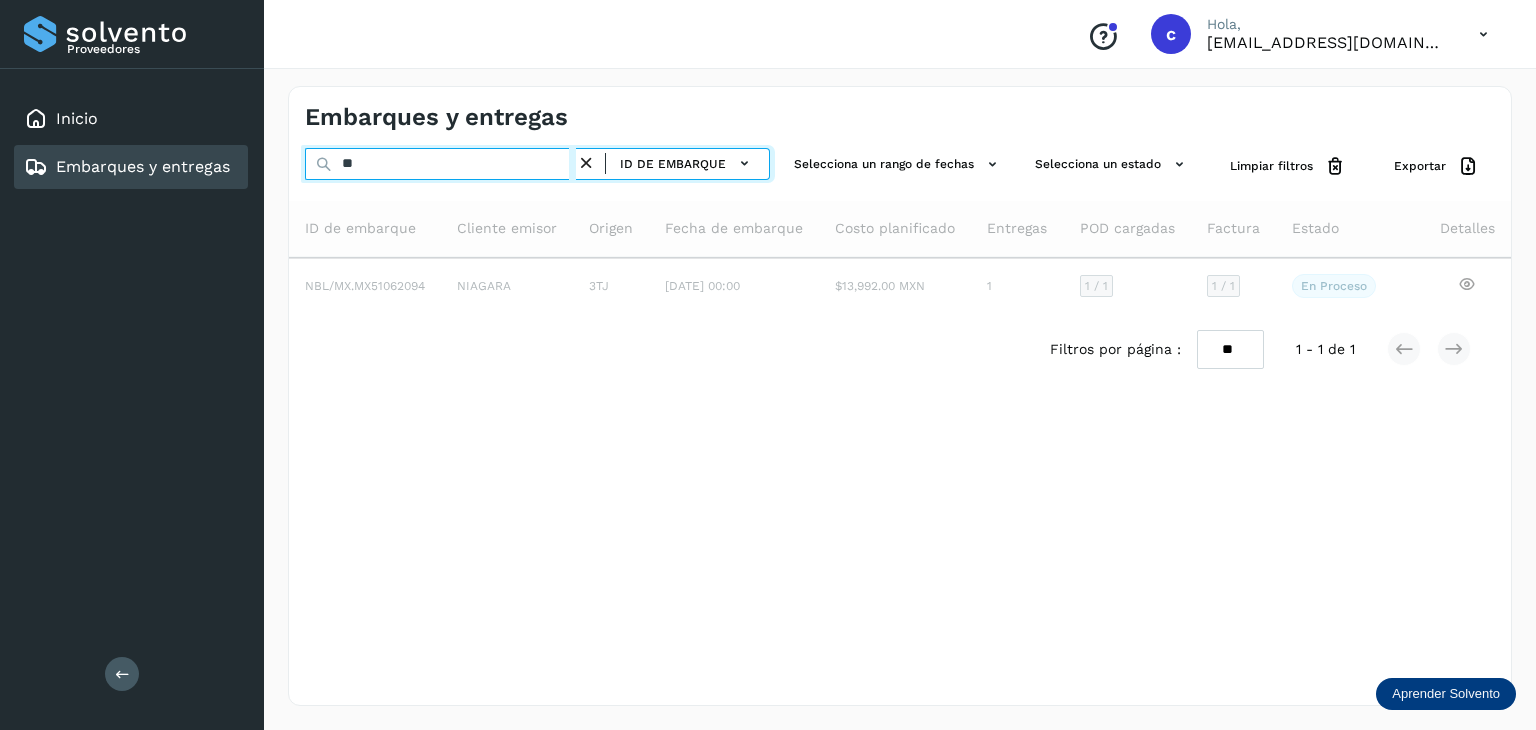type on "*" 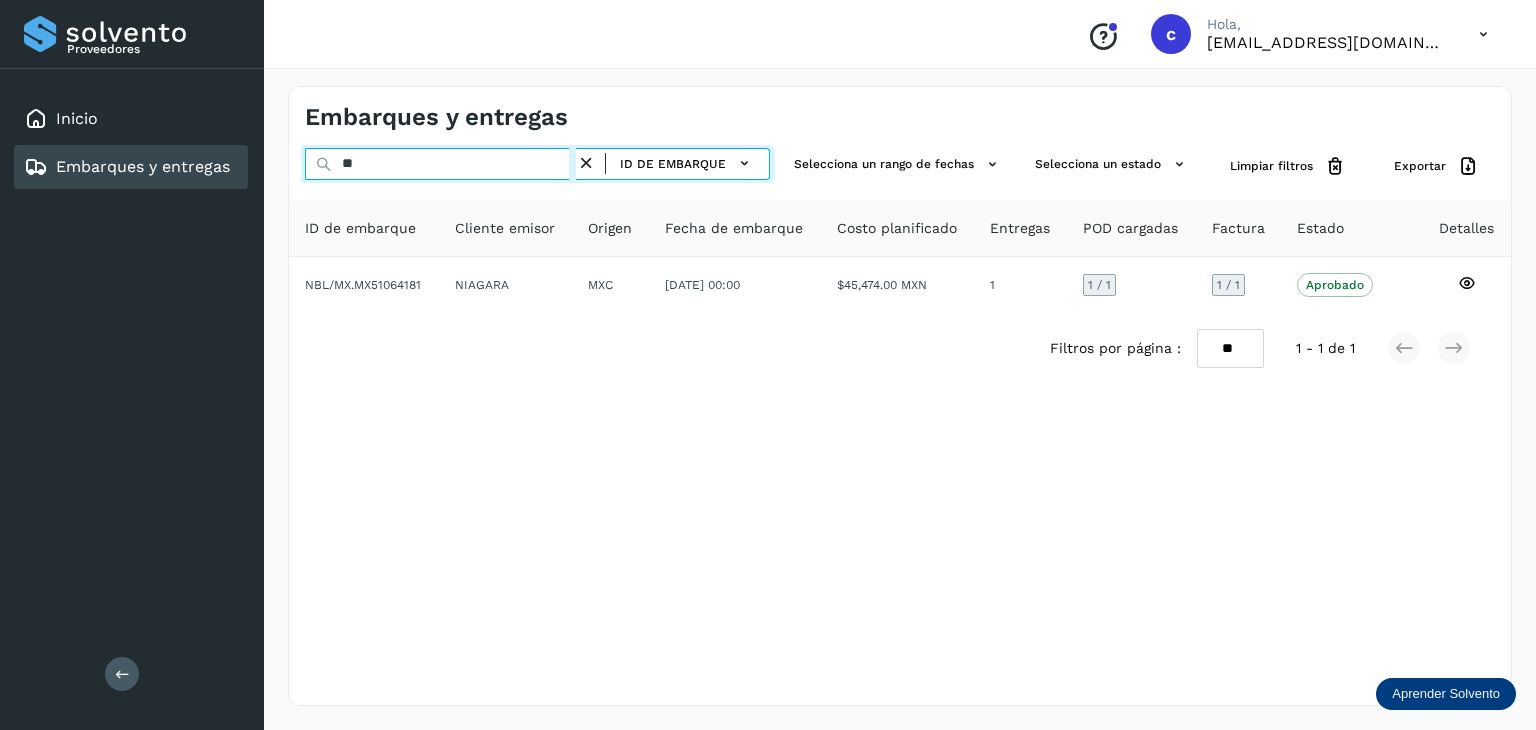 type on "*" 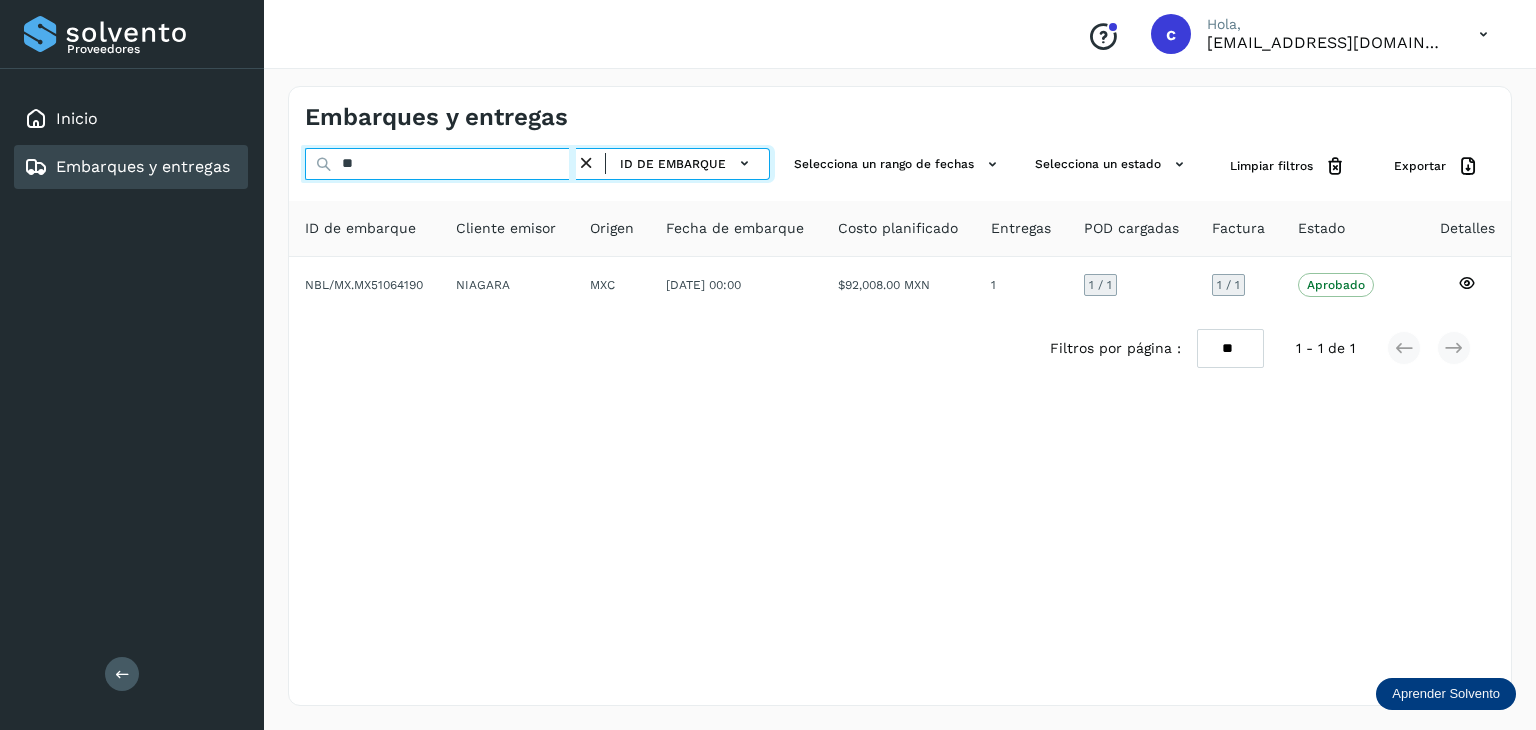 type on "*" 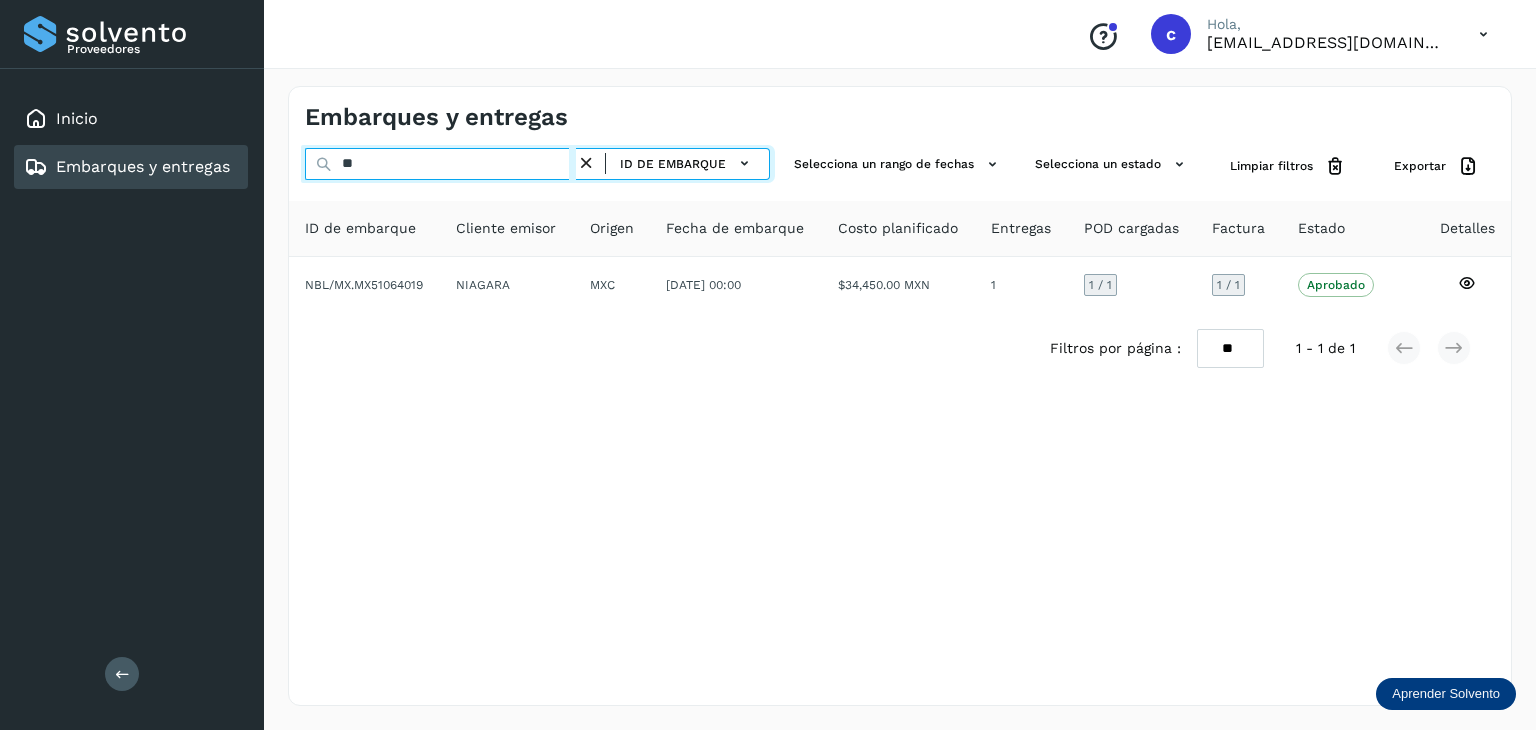 type on "*" 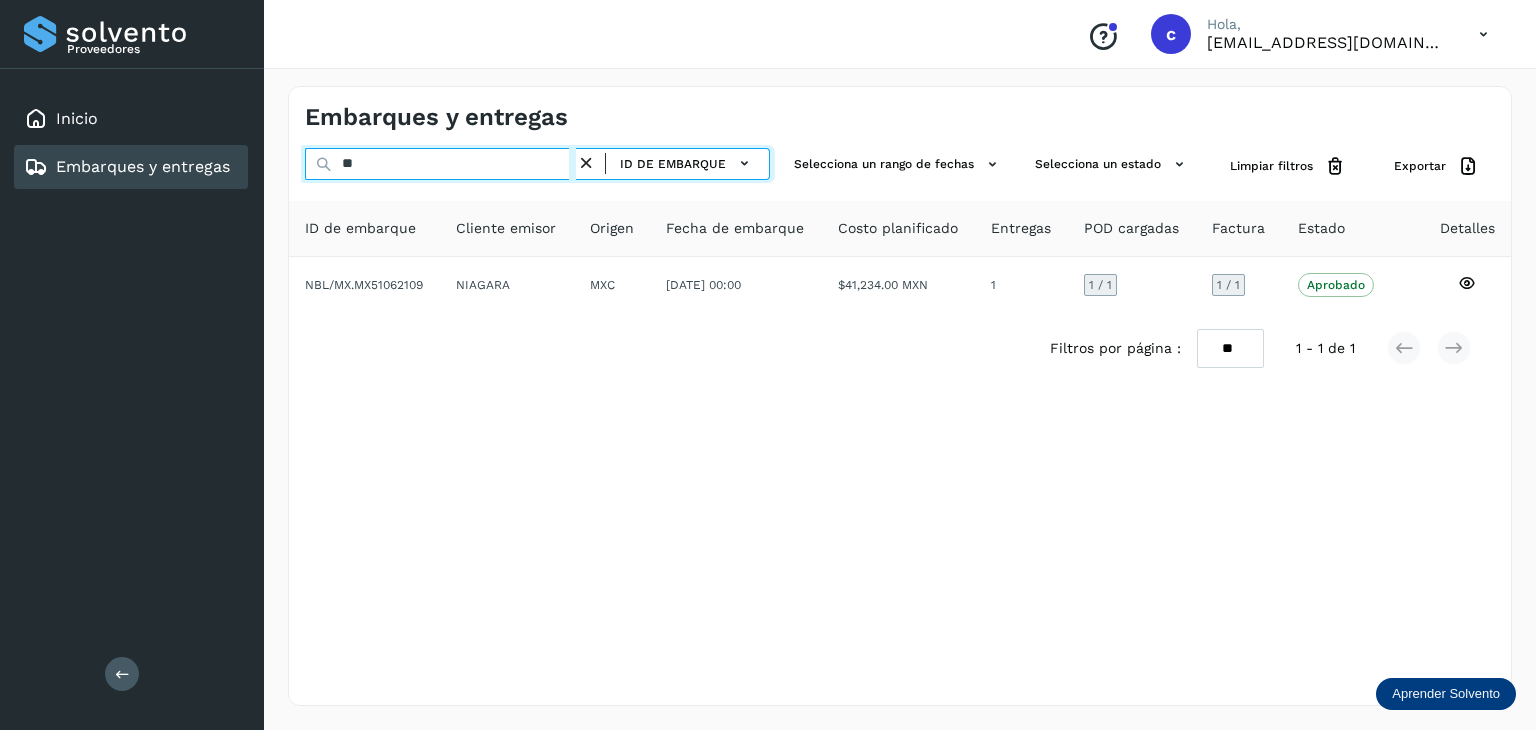 type on "*" 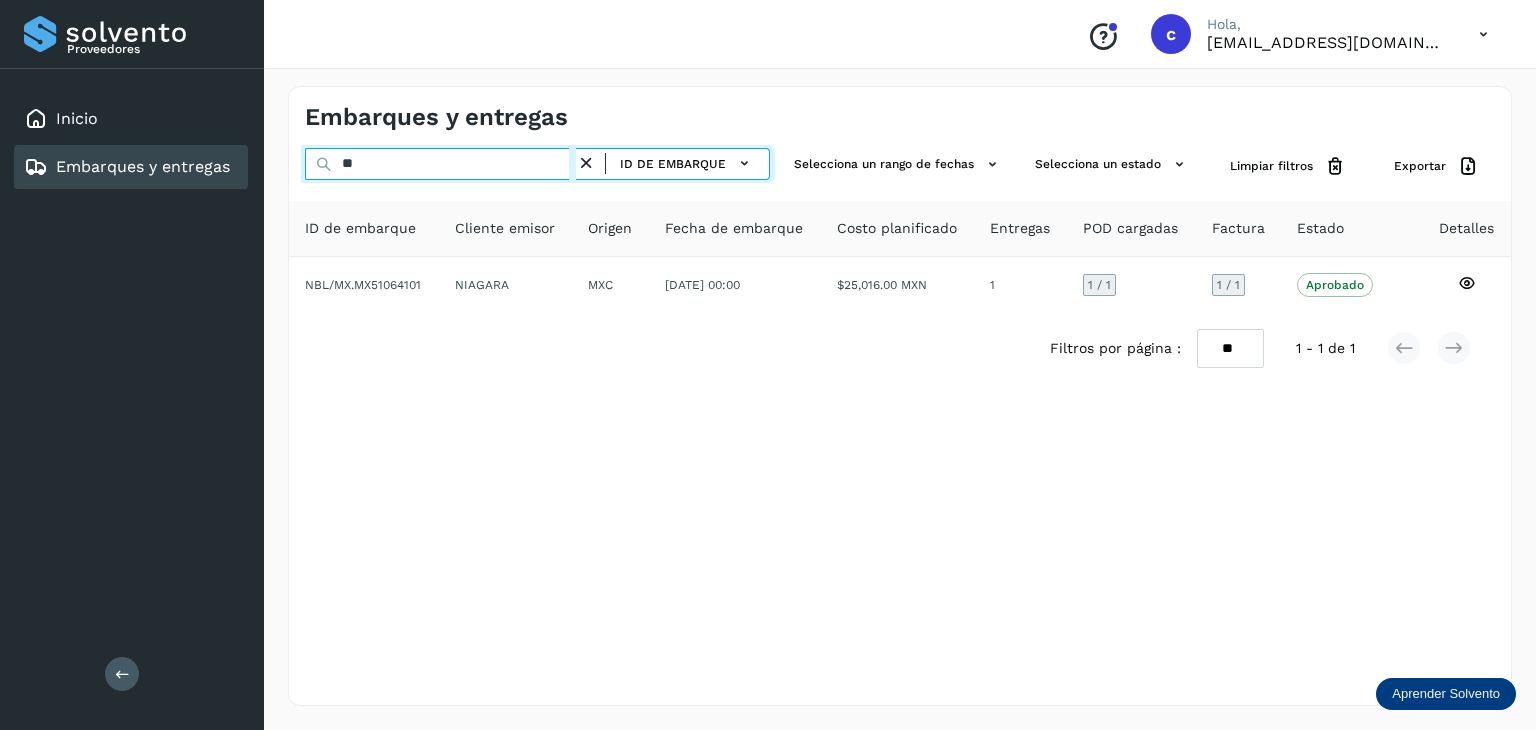 type on "*" 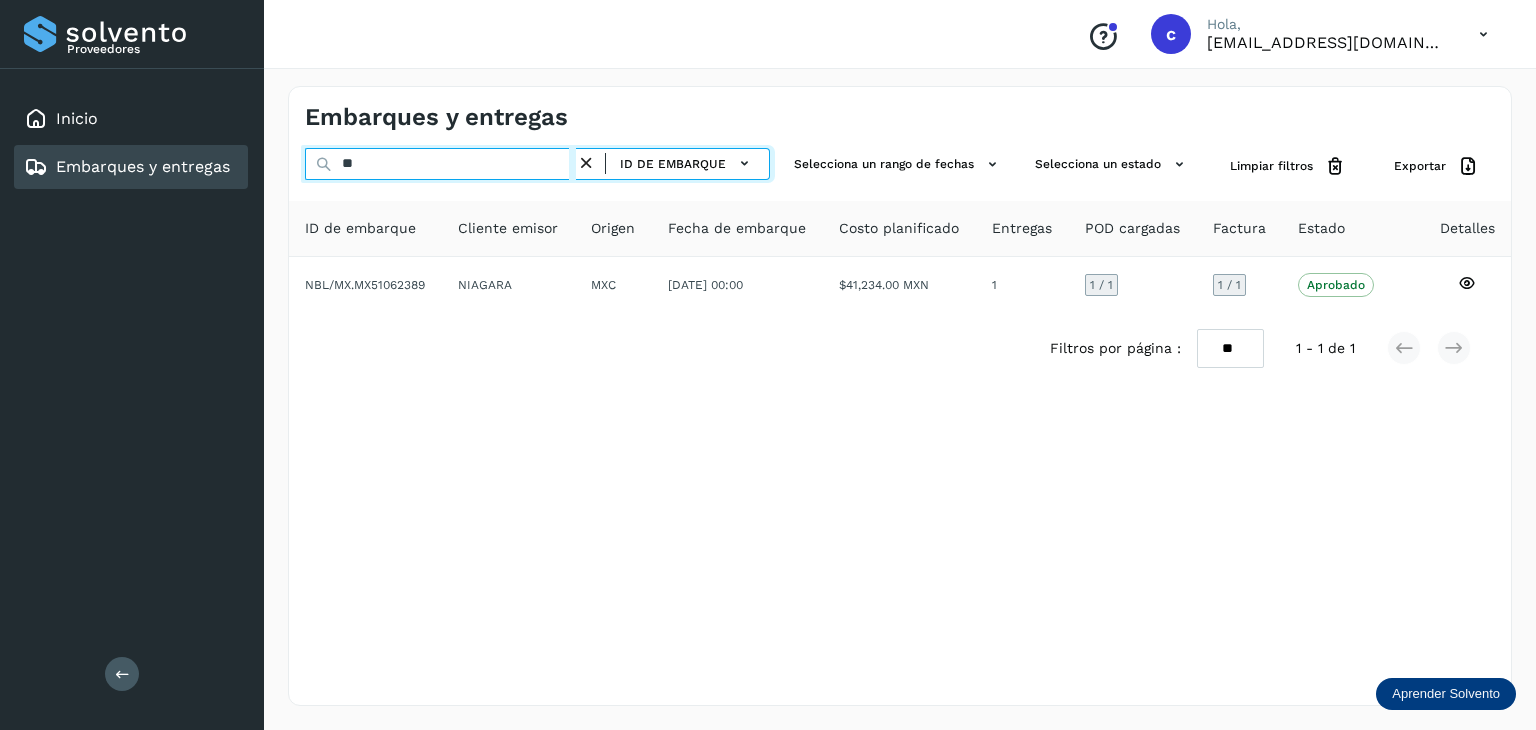 type on "*" 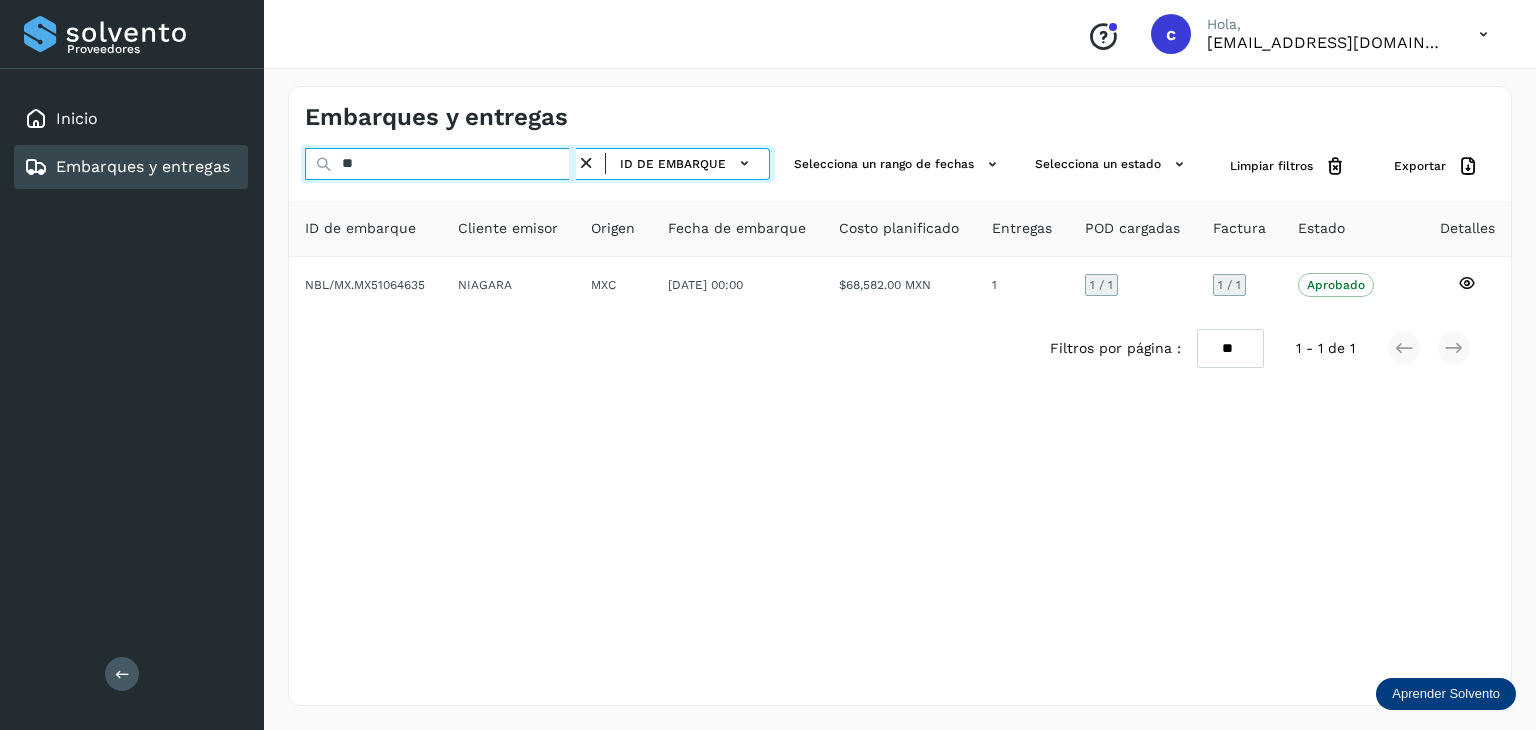 type on "*" 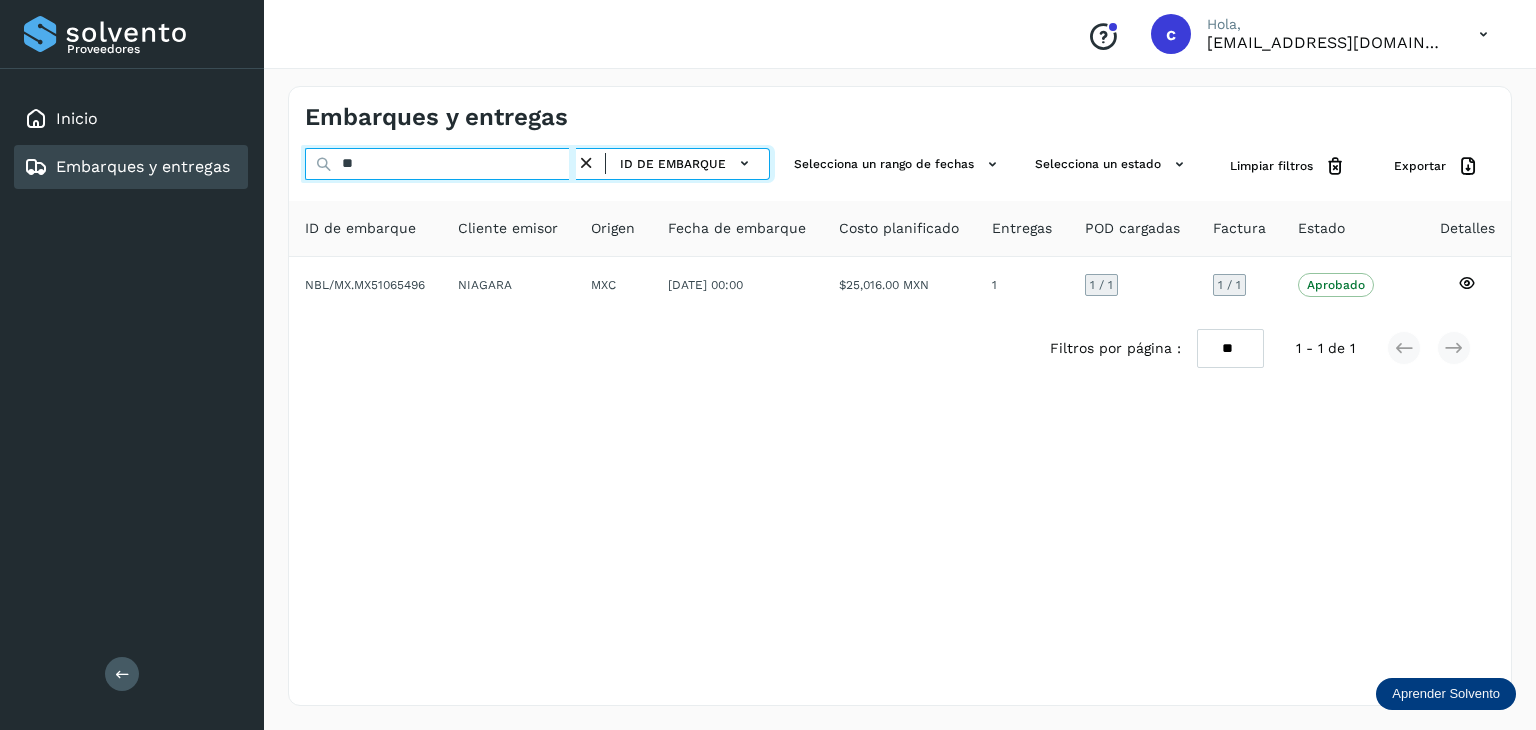 type on "*" 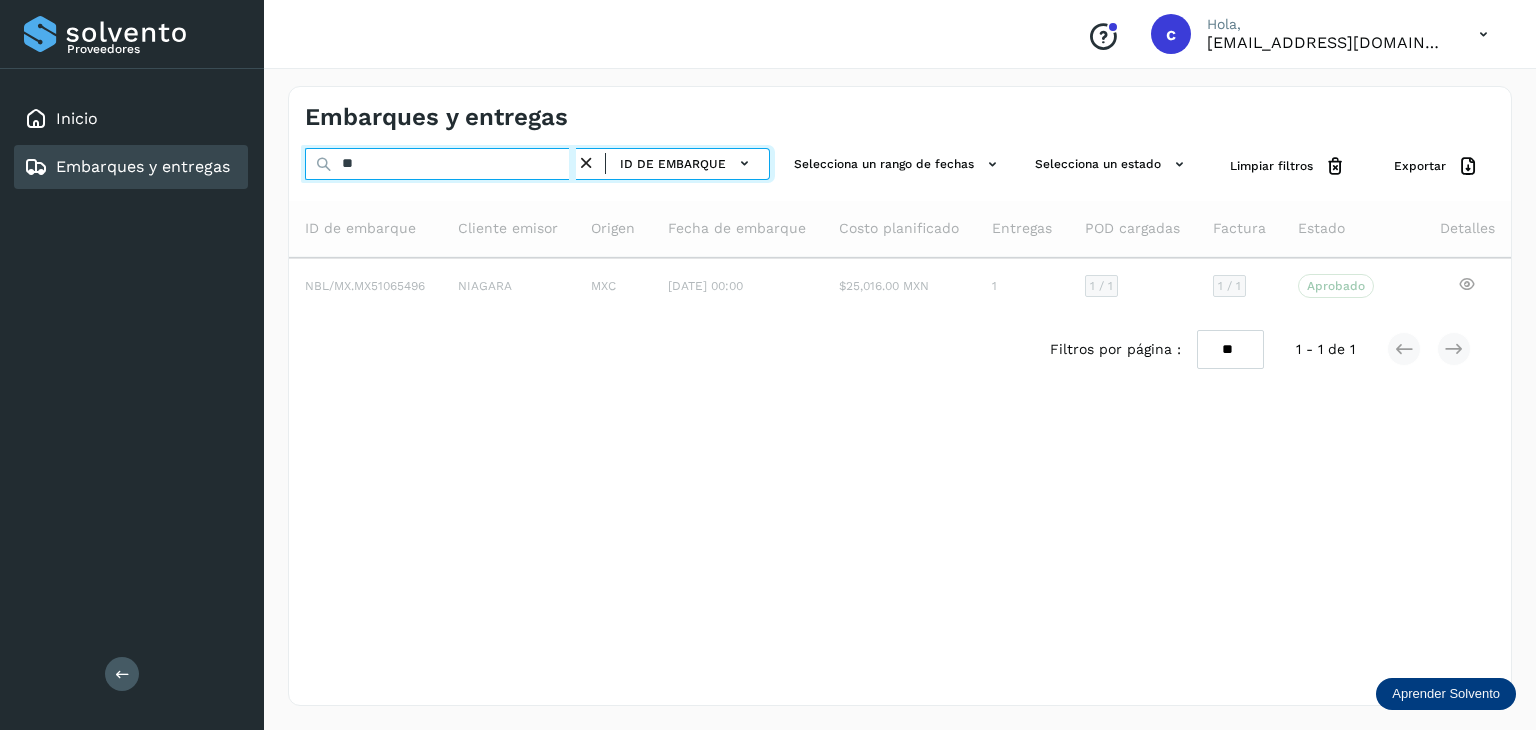 type on "*" 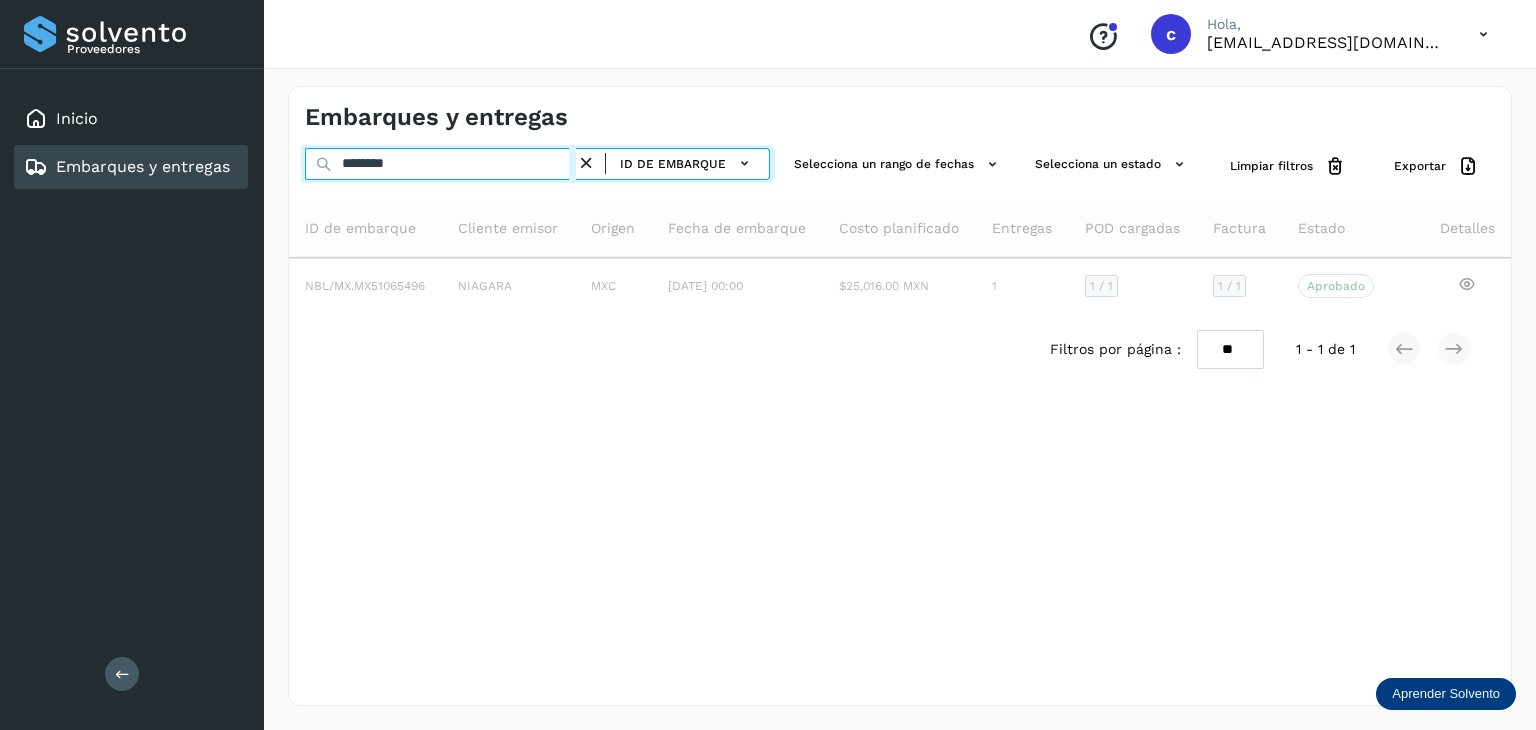 type on "********" 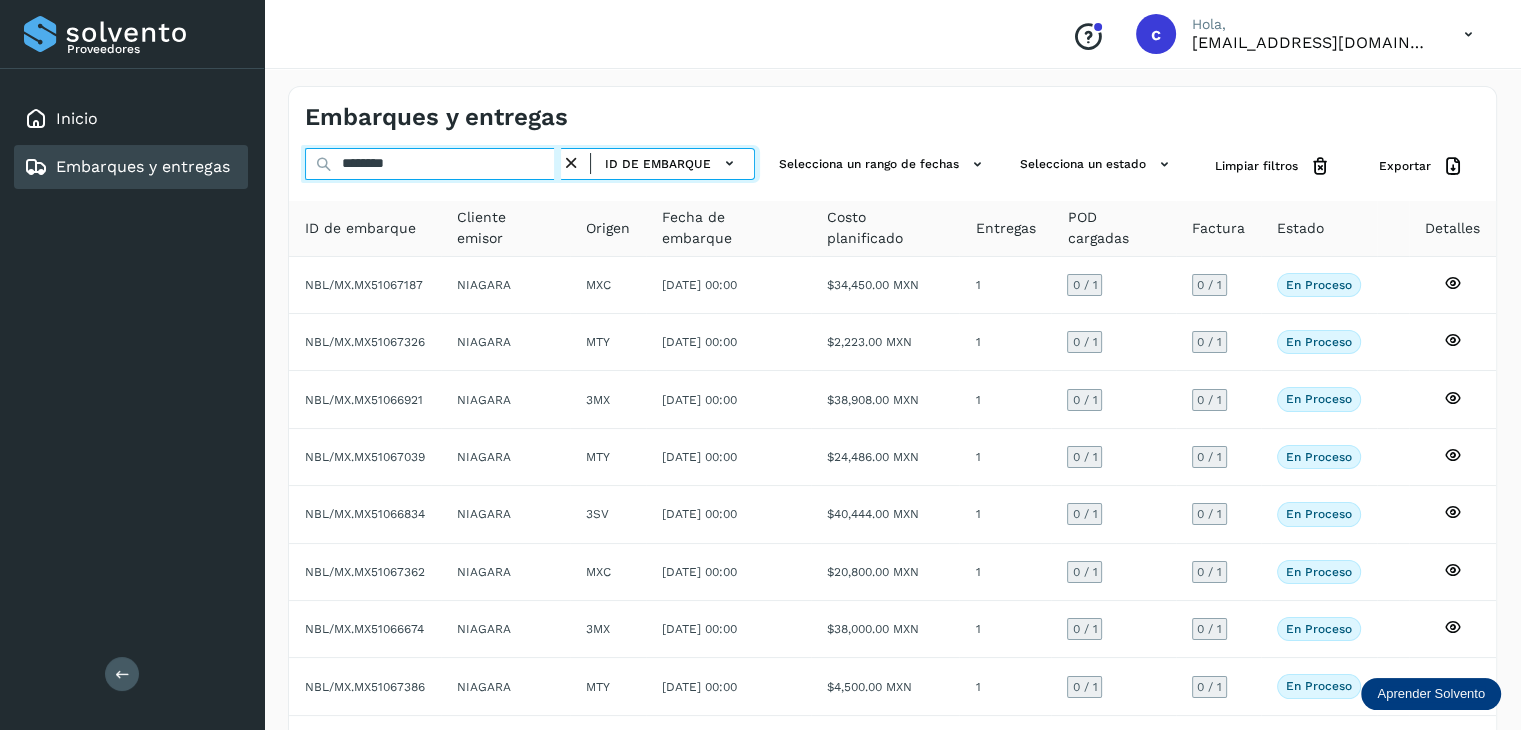 drag, startPoint x: 423, startPoint y: 165, endPoint x: 280, endPoint y: 140, distance: 145.16887 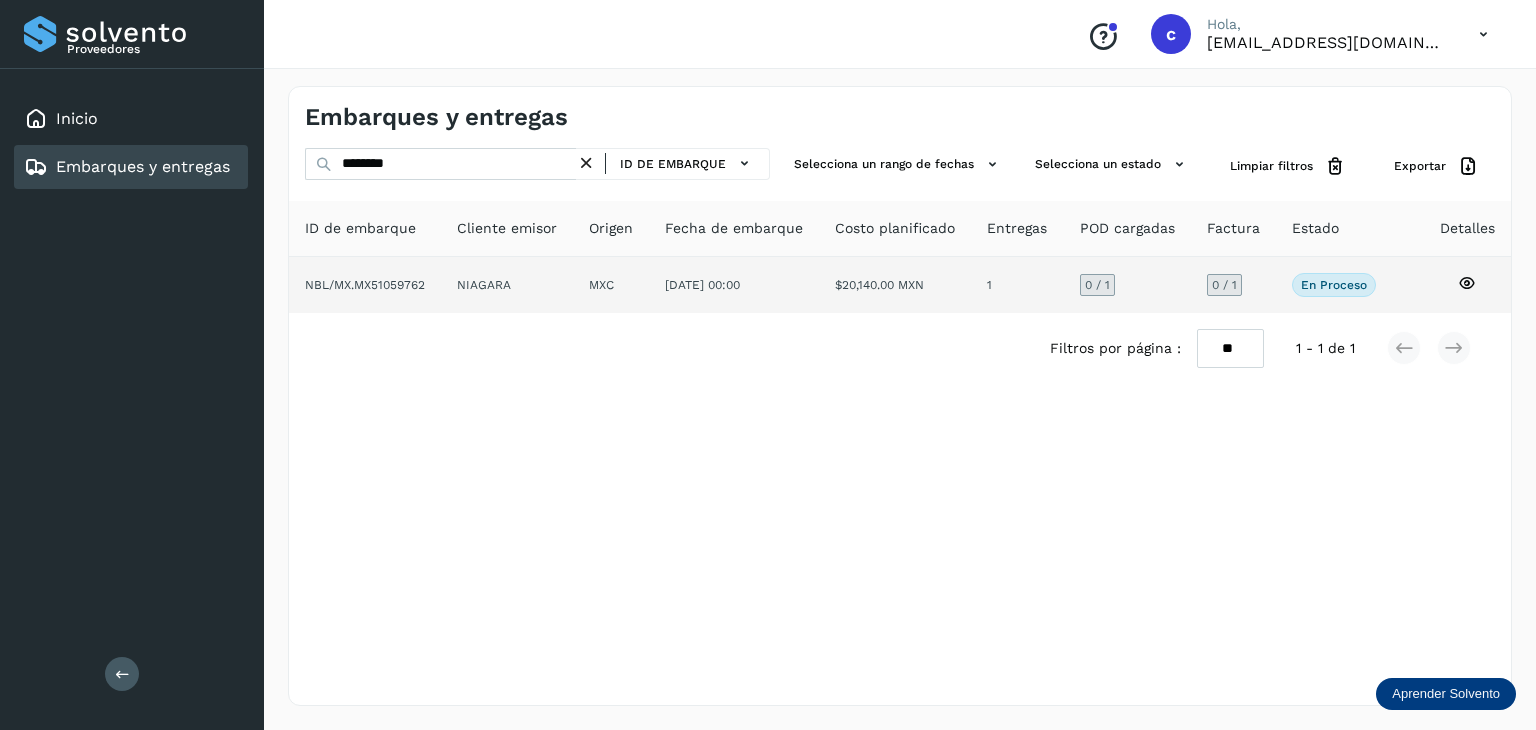 click 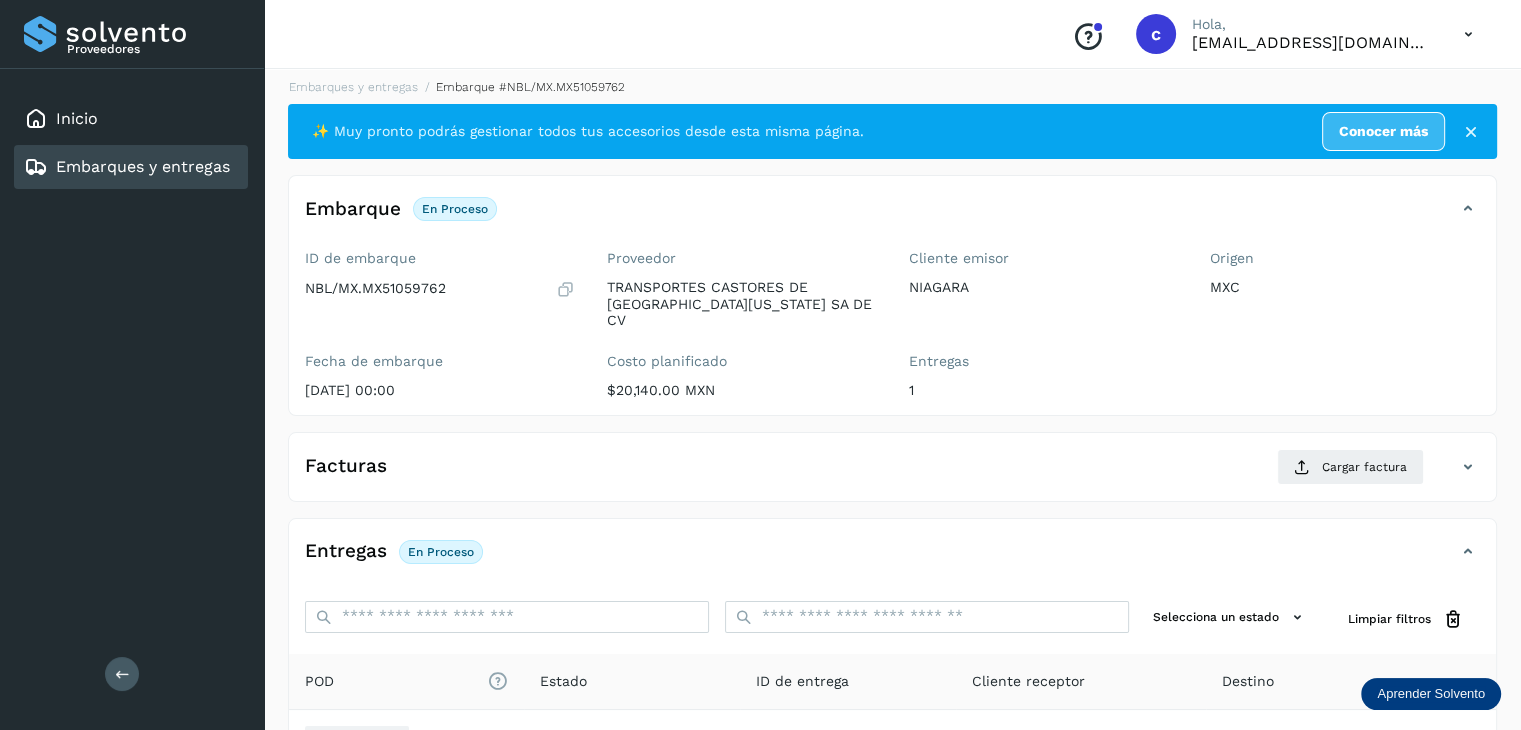 scroll, scrollTop: 0, scrollLeft: 0, axis: both 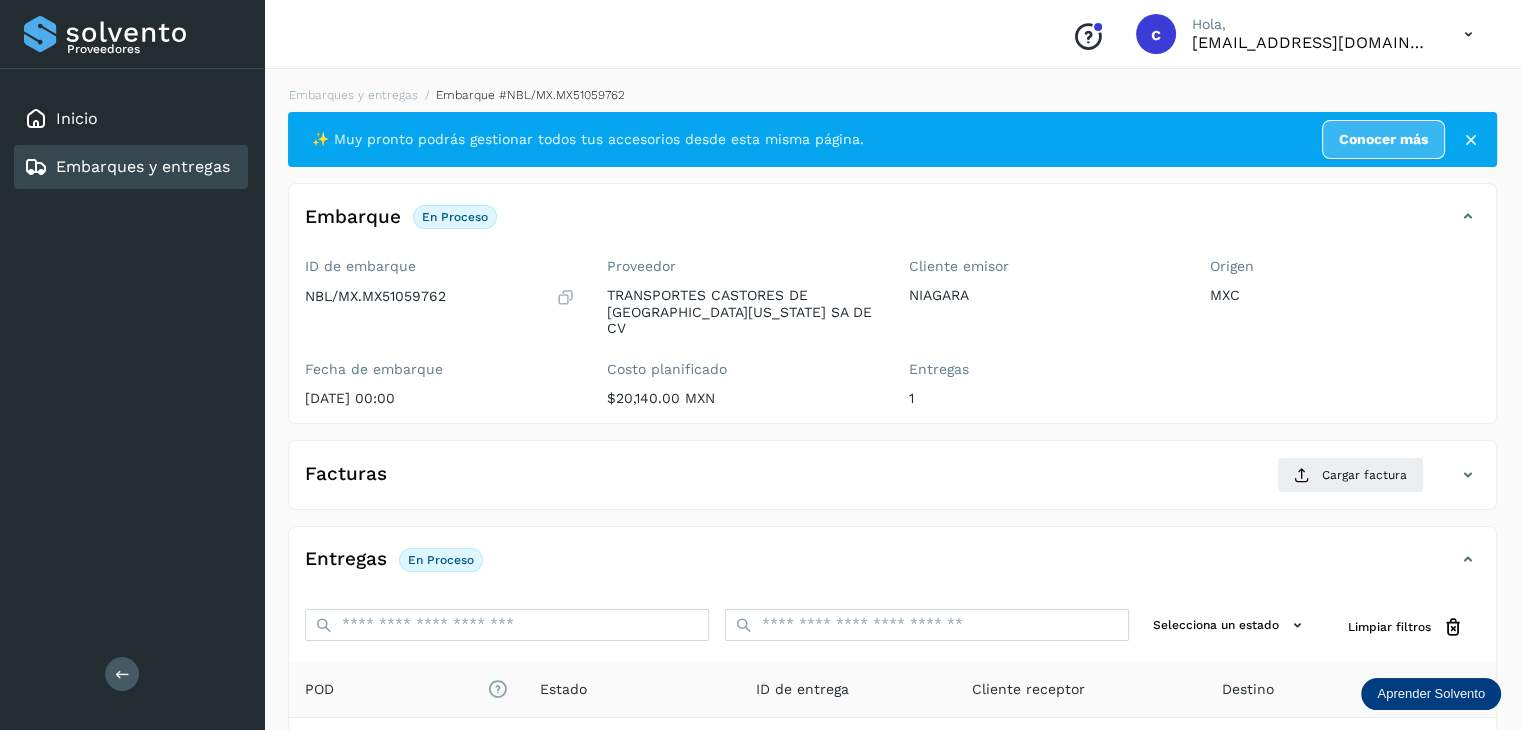 click on "Inicio Embarques y entregas" at bounding box center [132, 143] 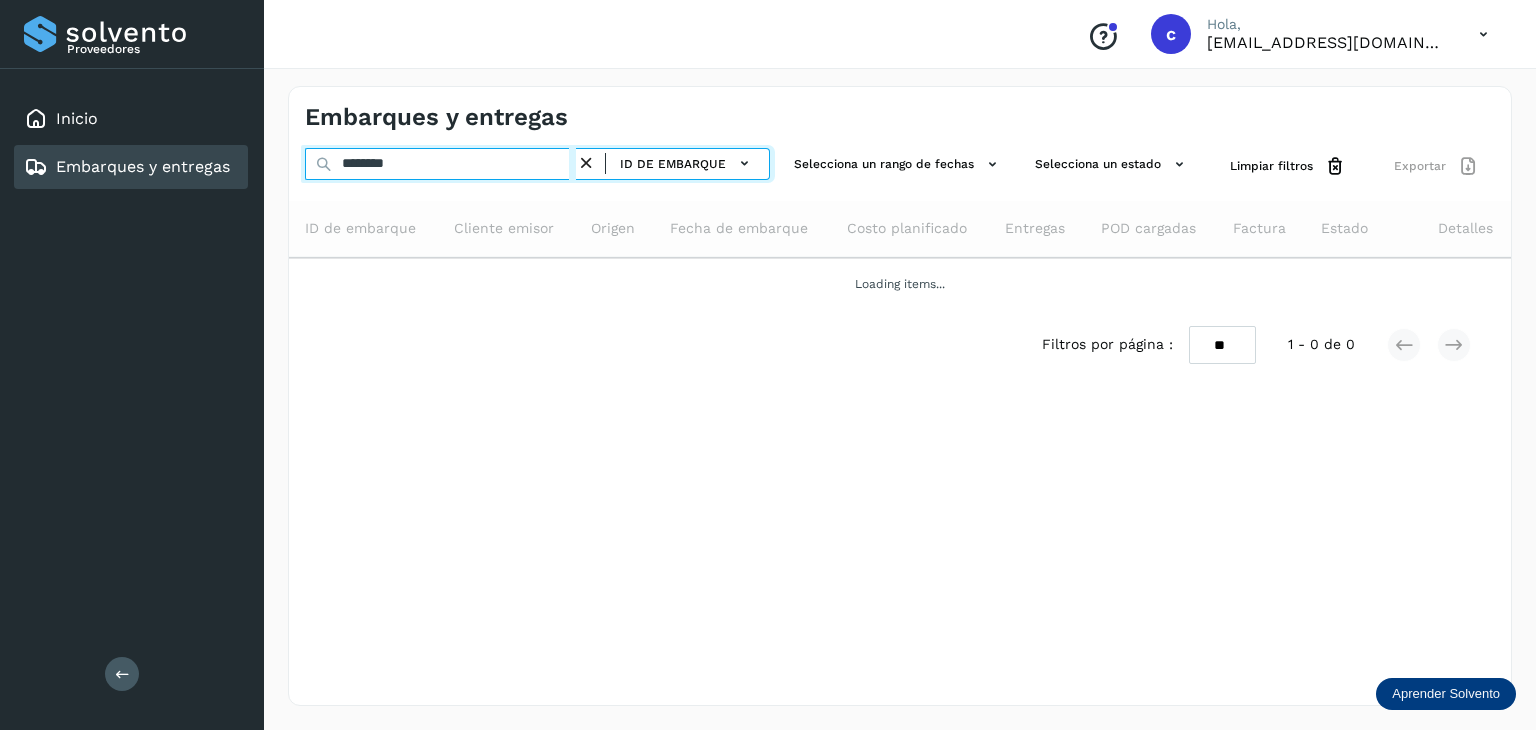drag, startPoint x: 332, startPoint y: 165, endPoint x: 247, endPoint y: 185, distance: 87.32124 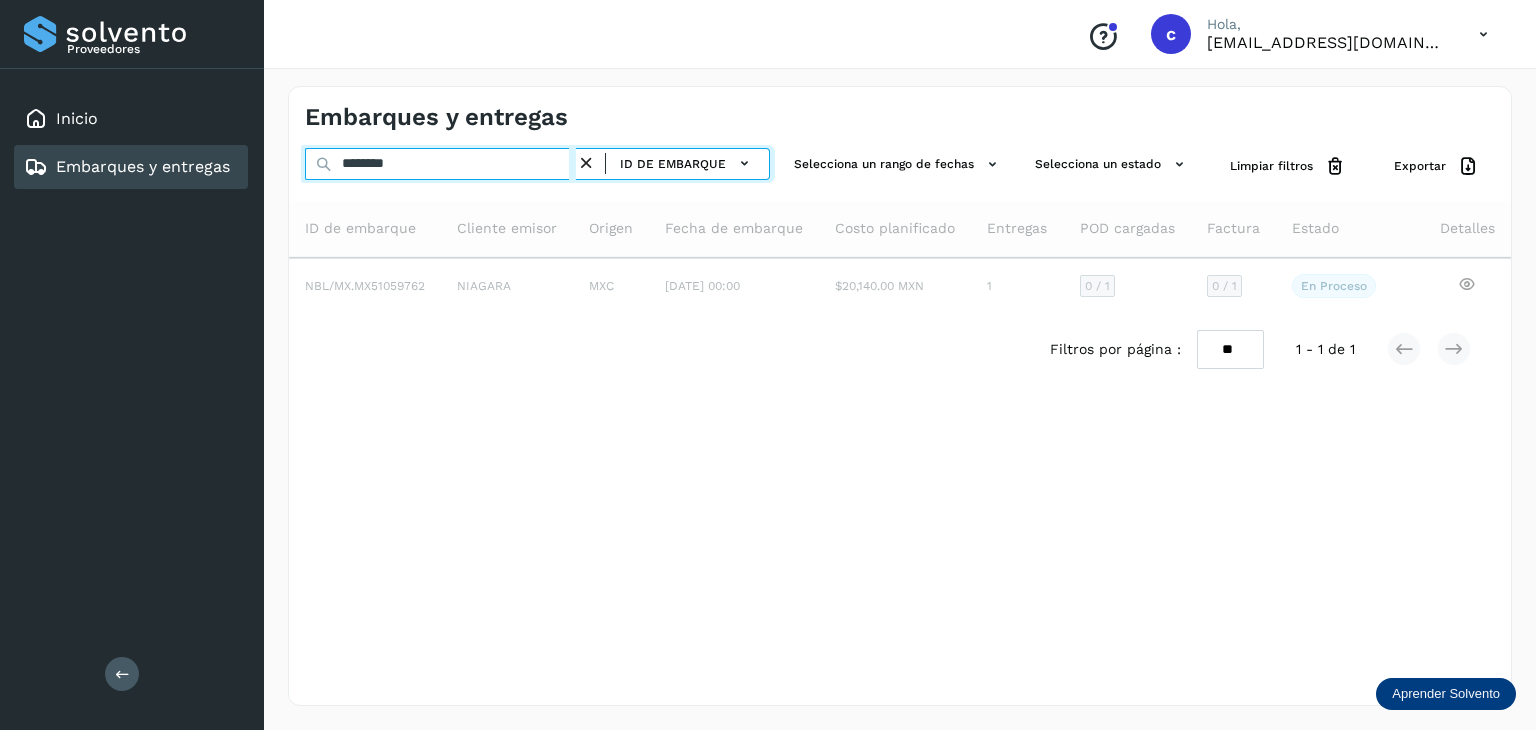 type on "********" 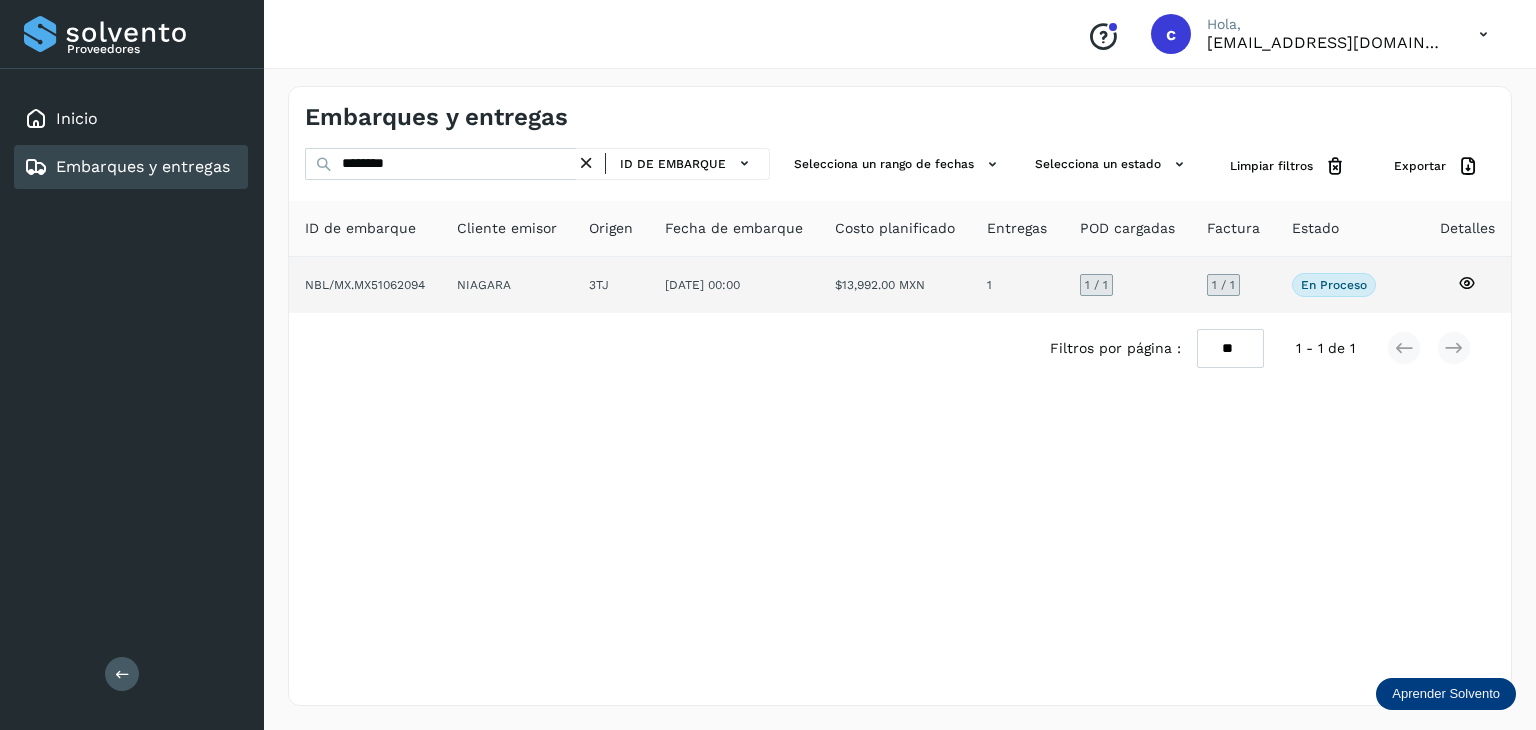 click 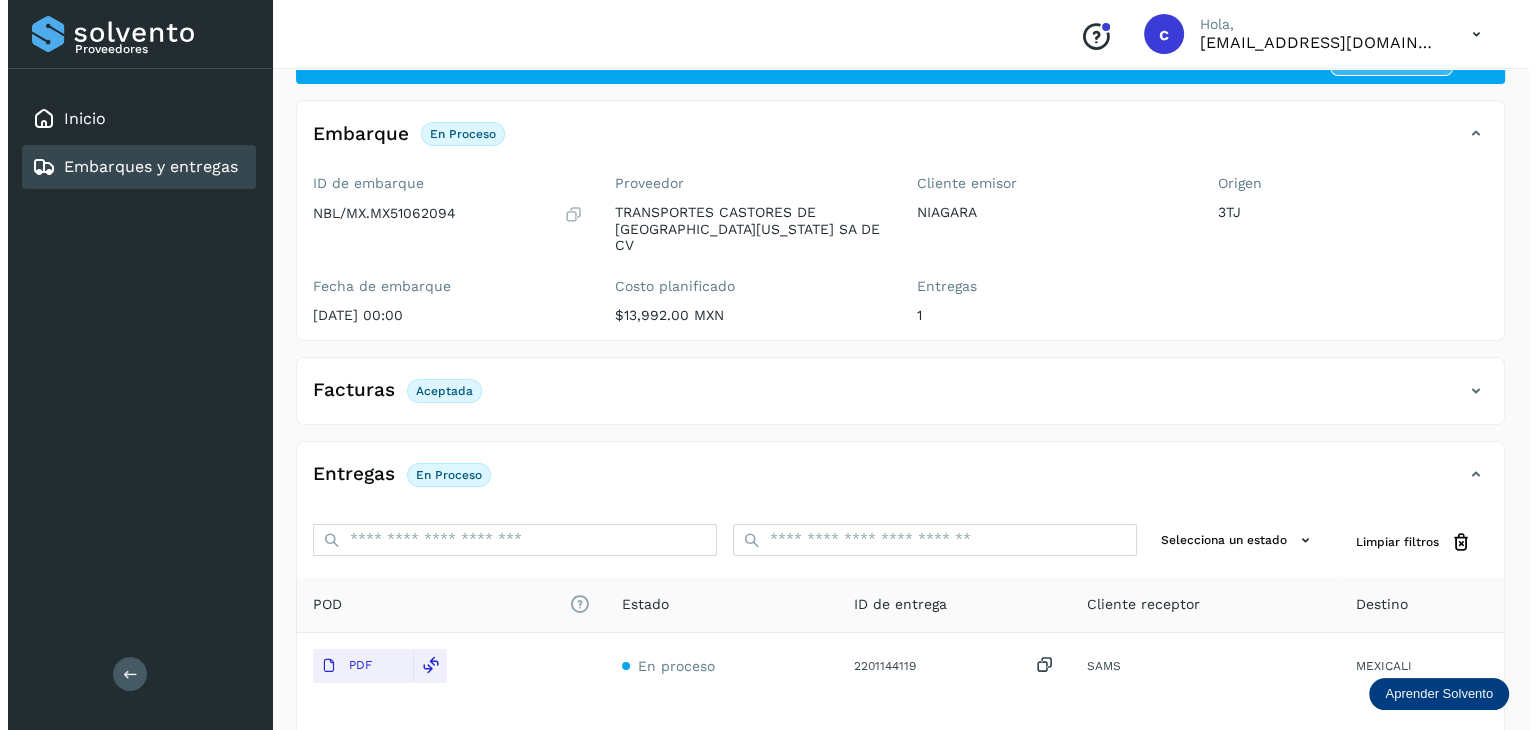 scroll, scrollTop: 0, scrollLeft: 0, axis: both 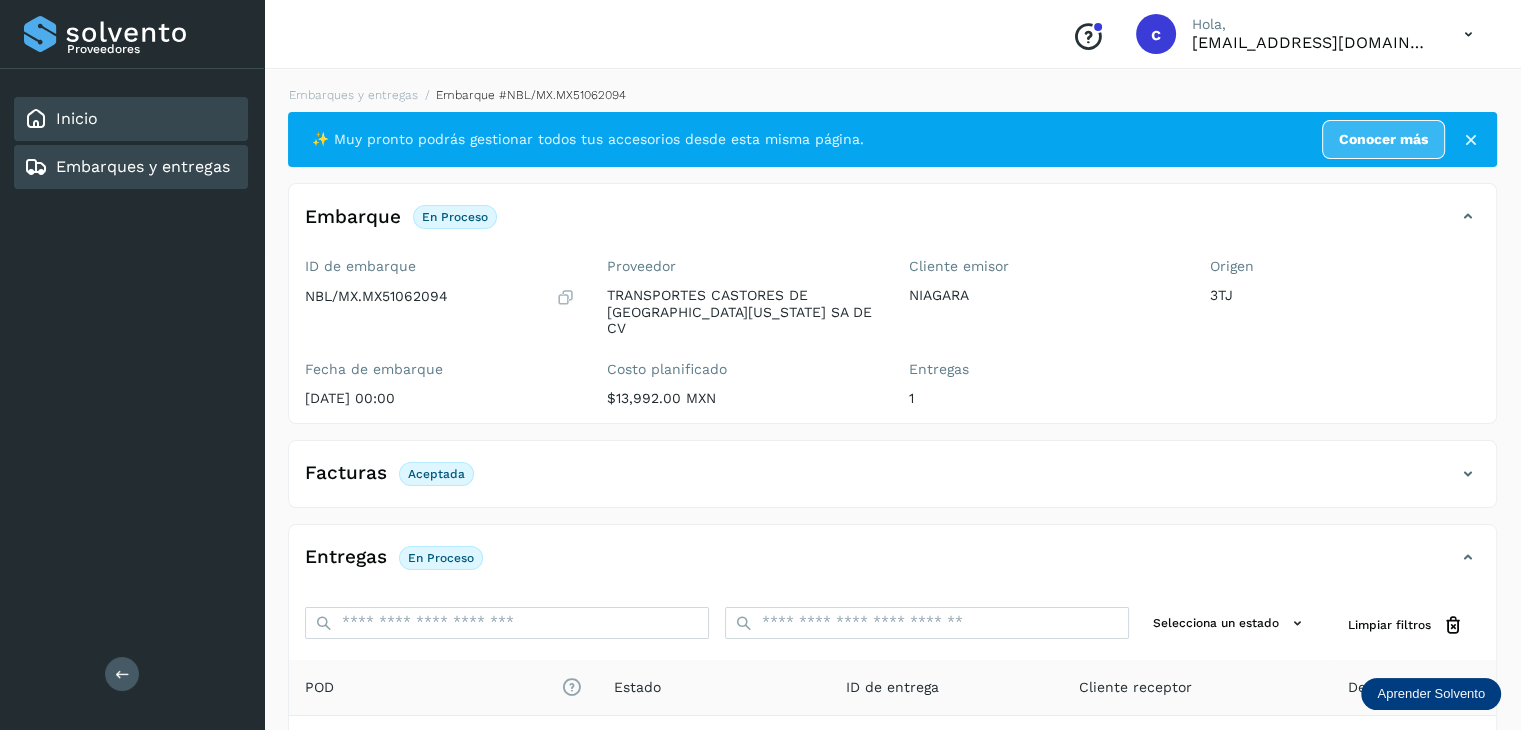 click on "Inicio" 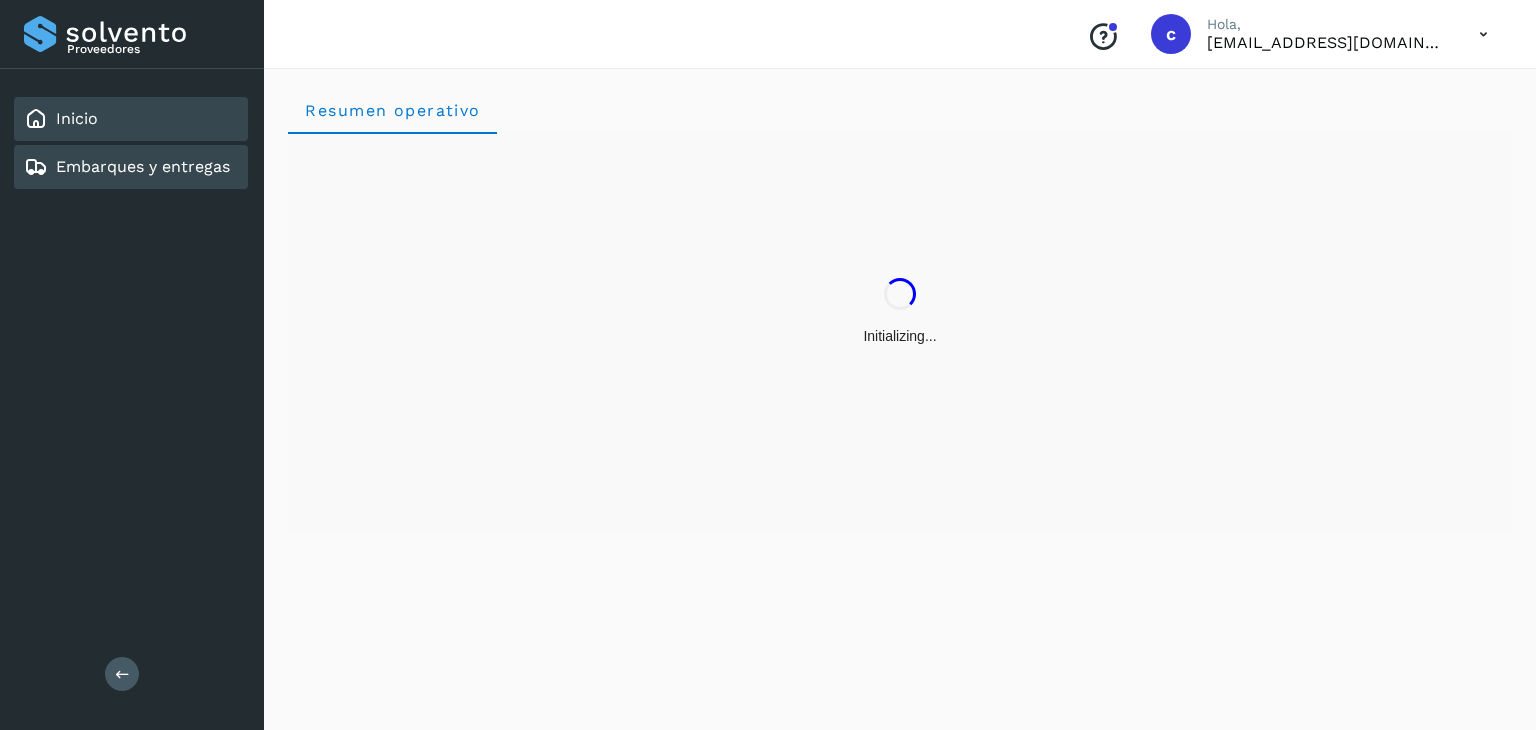 click on "Embarques y entregas" 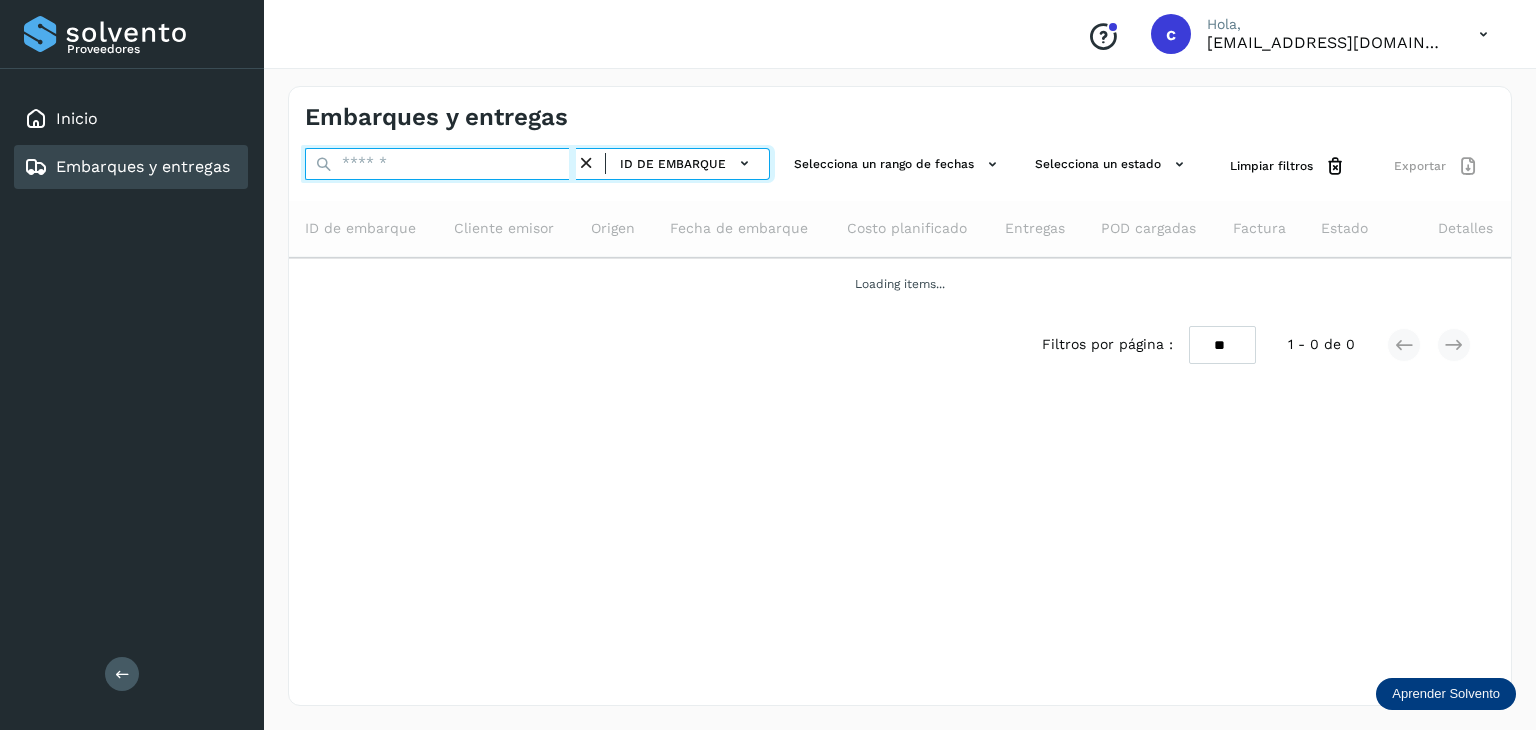 click at bounding box center [440, 164] 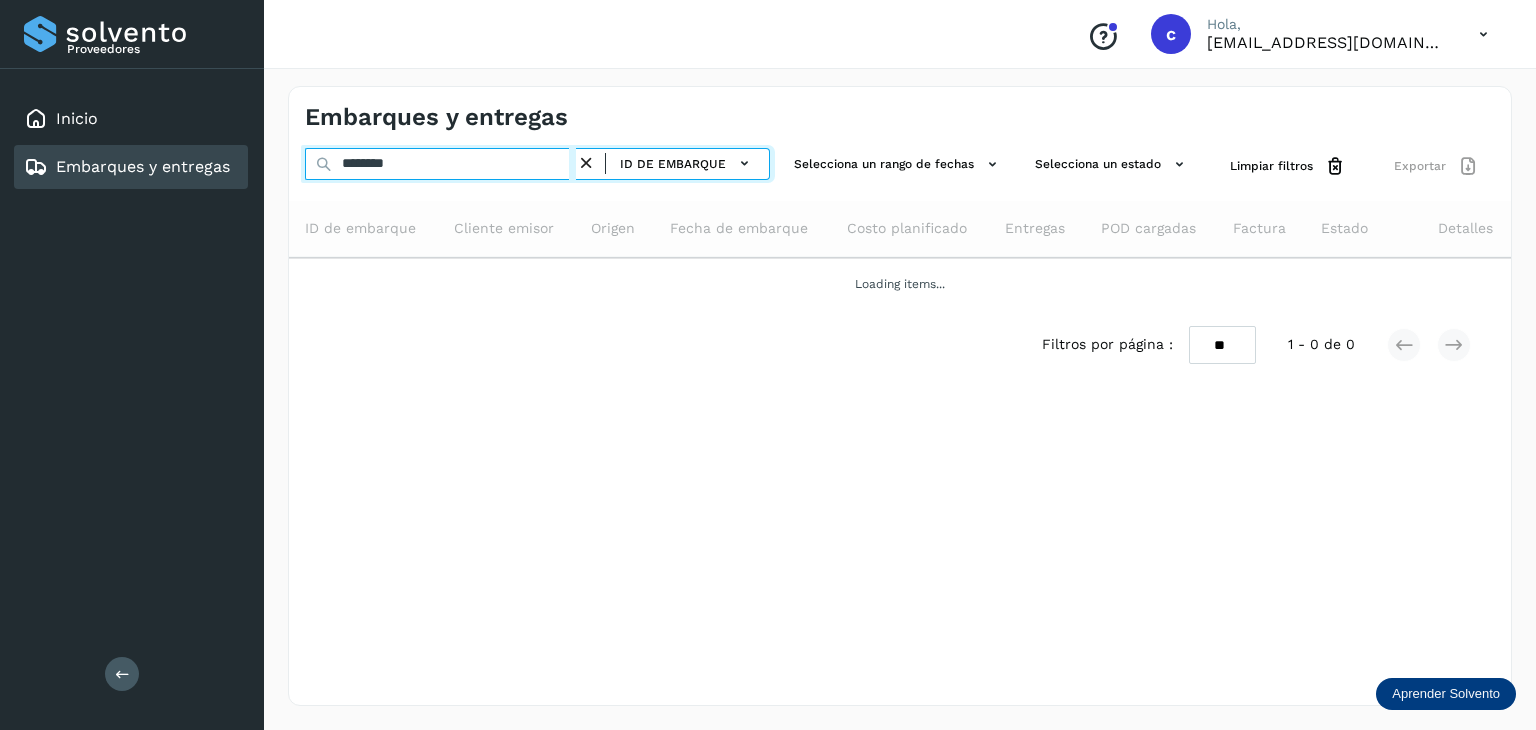 type on "********" 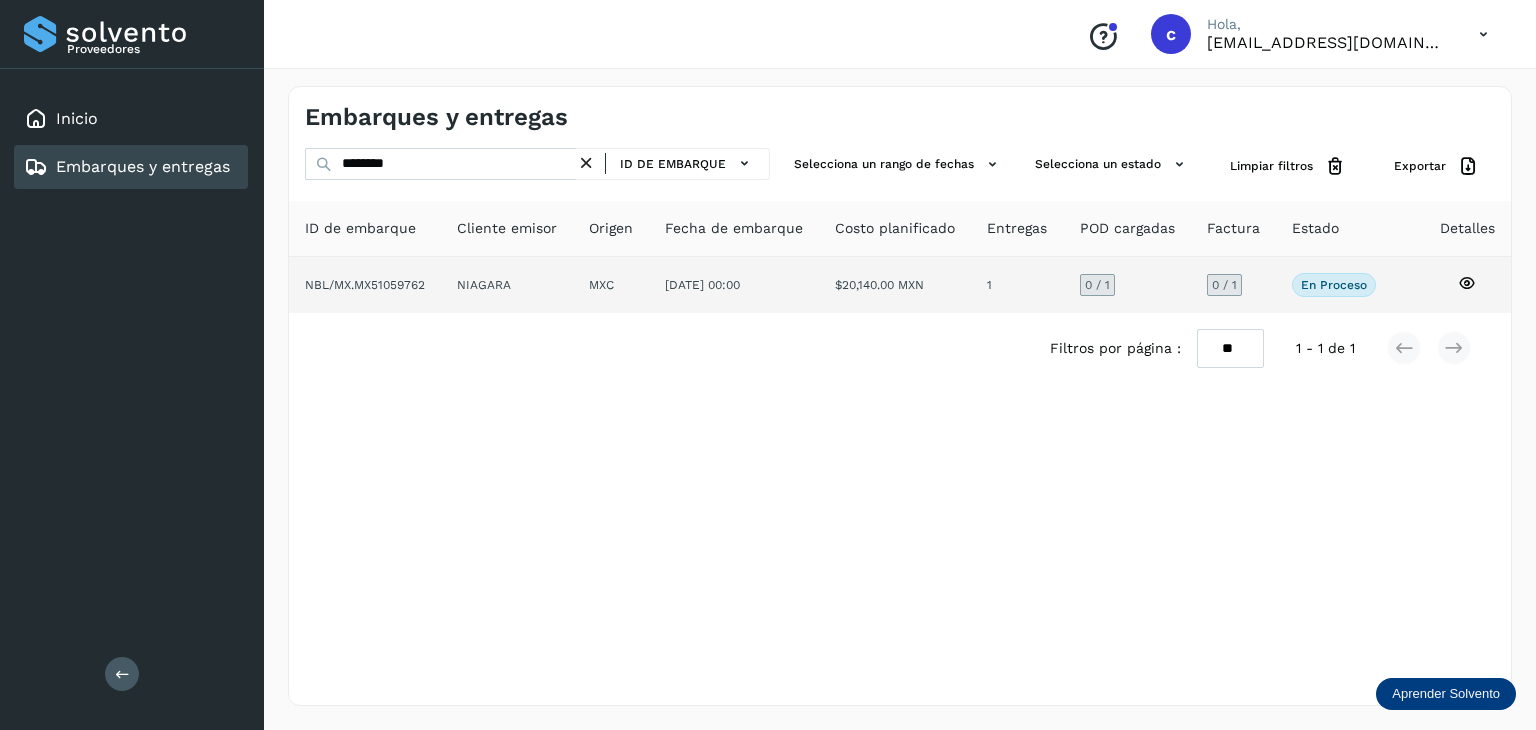 click 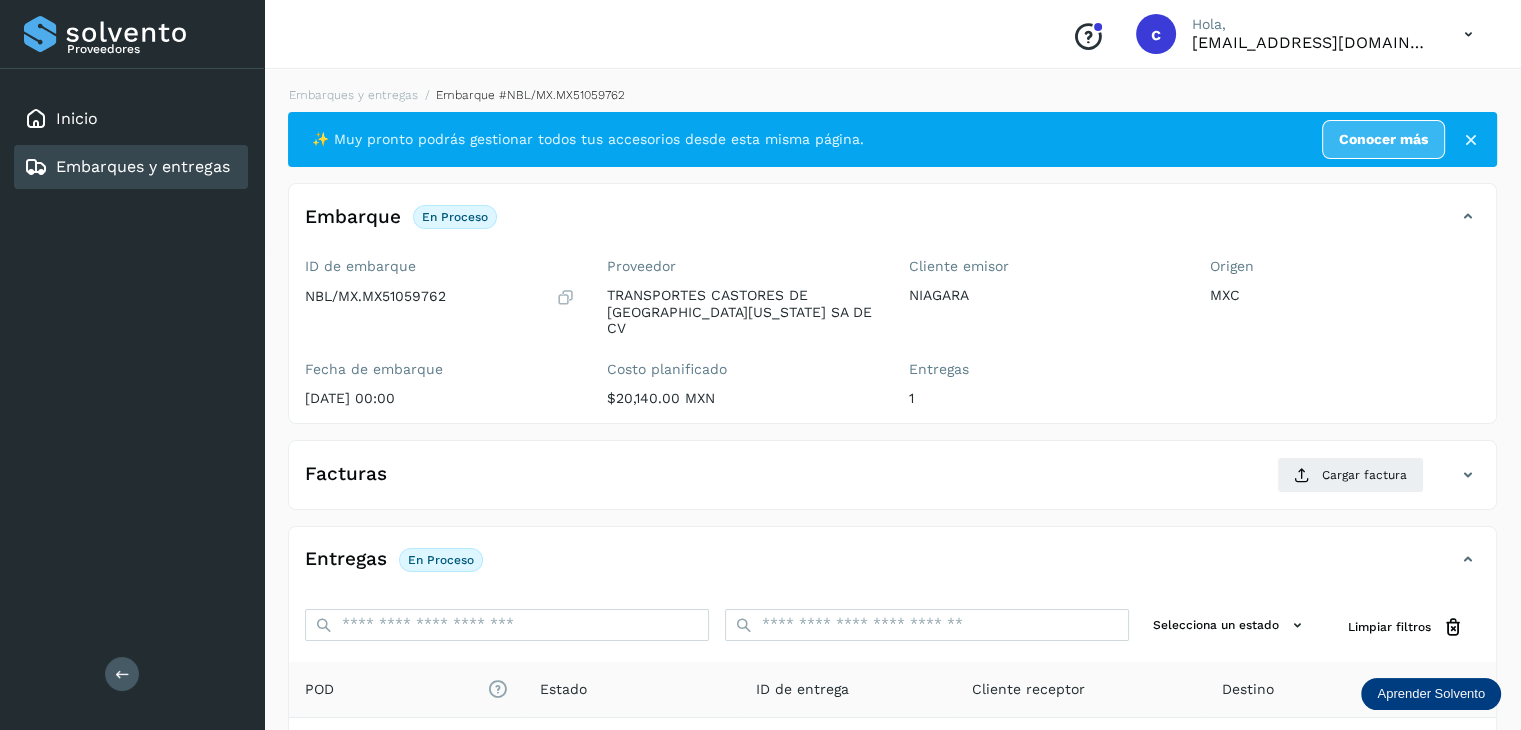 drag, startPoint x: 148, startPoint y: 162, endPoint x: 157, endPoint y: 167, distance: 10.29563 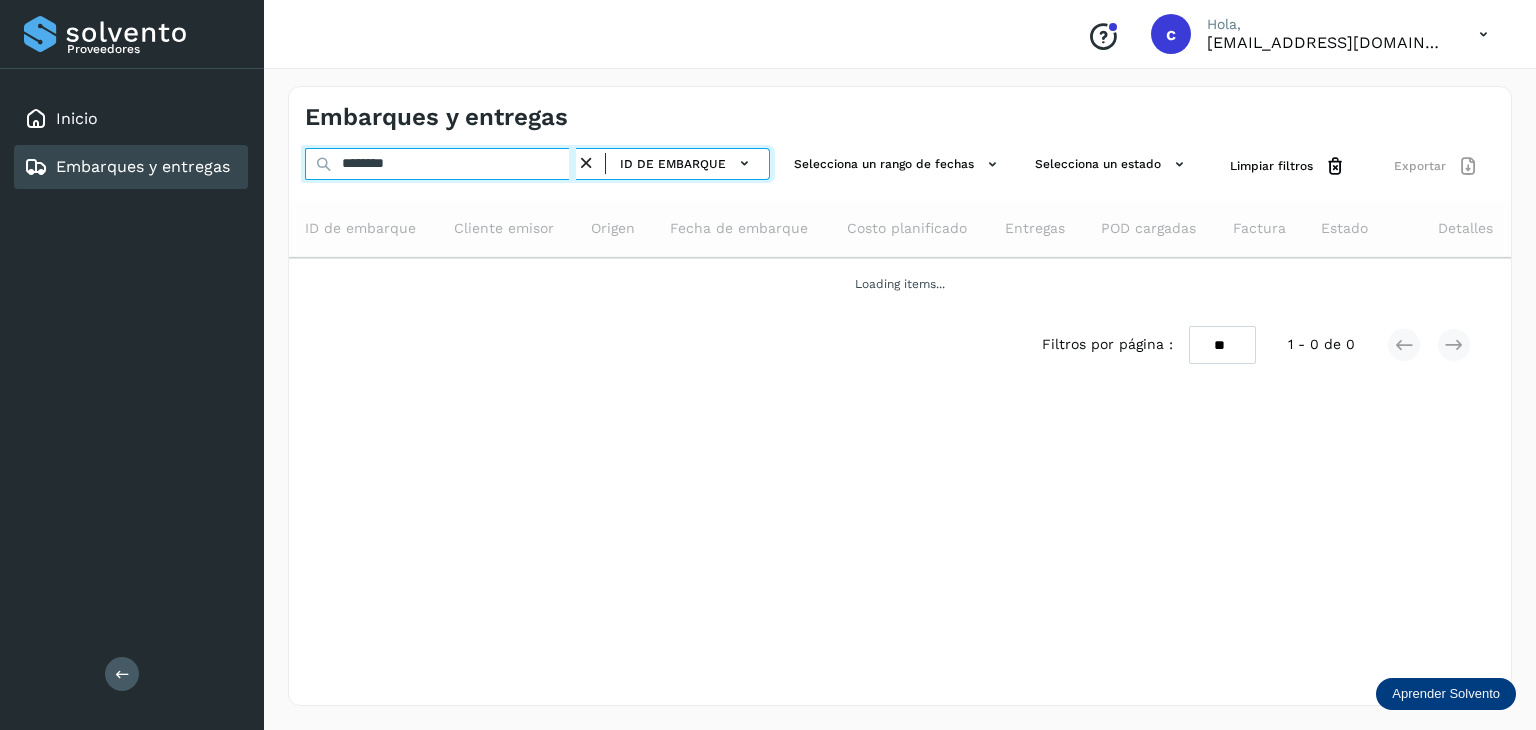drag, startPoint x: 419, startPoint y: 169, endPoint x: 185, endPoint y: 157, distance: 234.3075 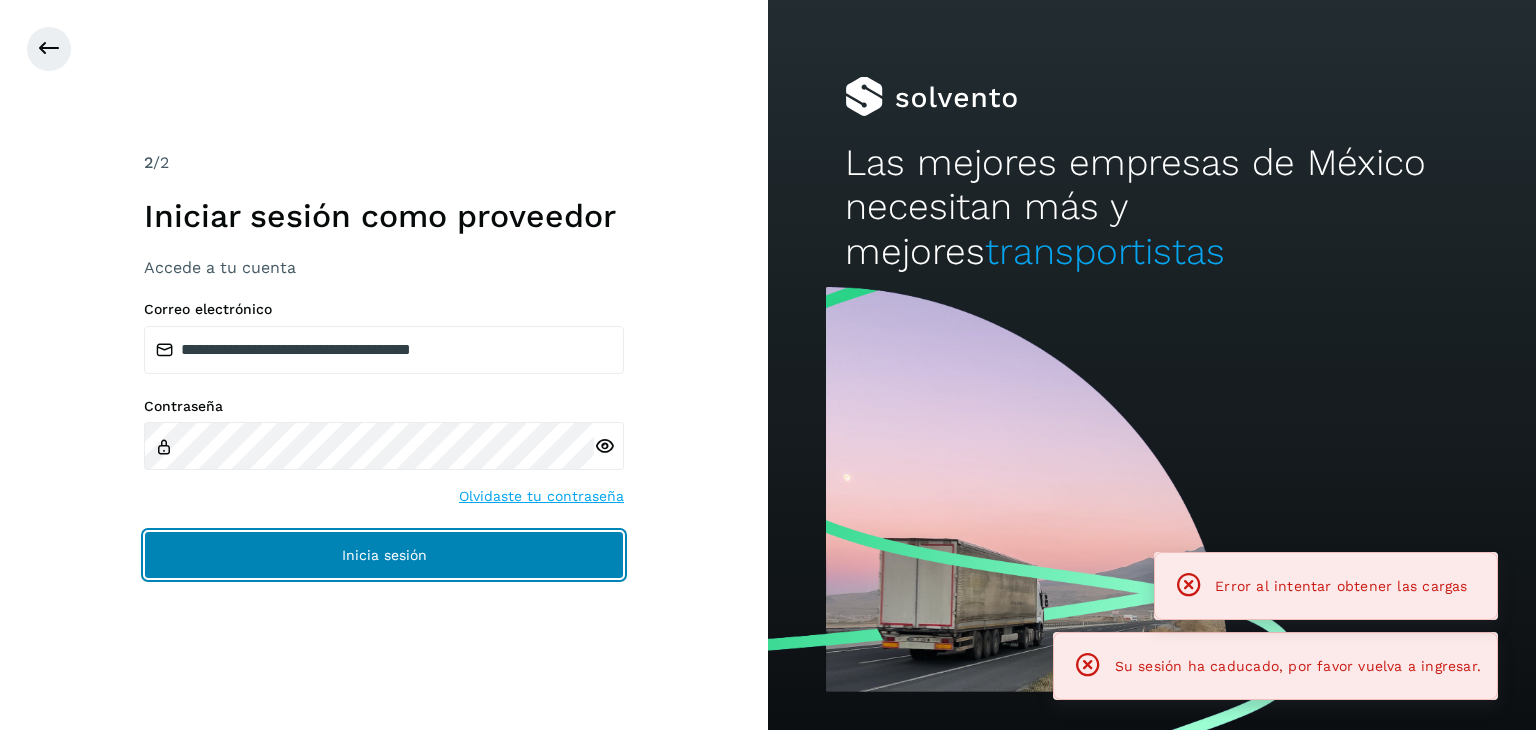 click on "Inicia sesión" 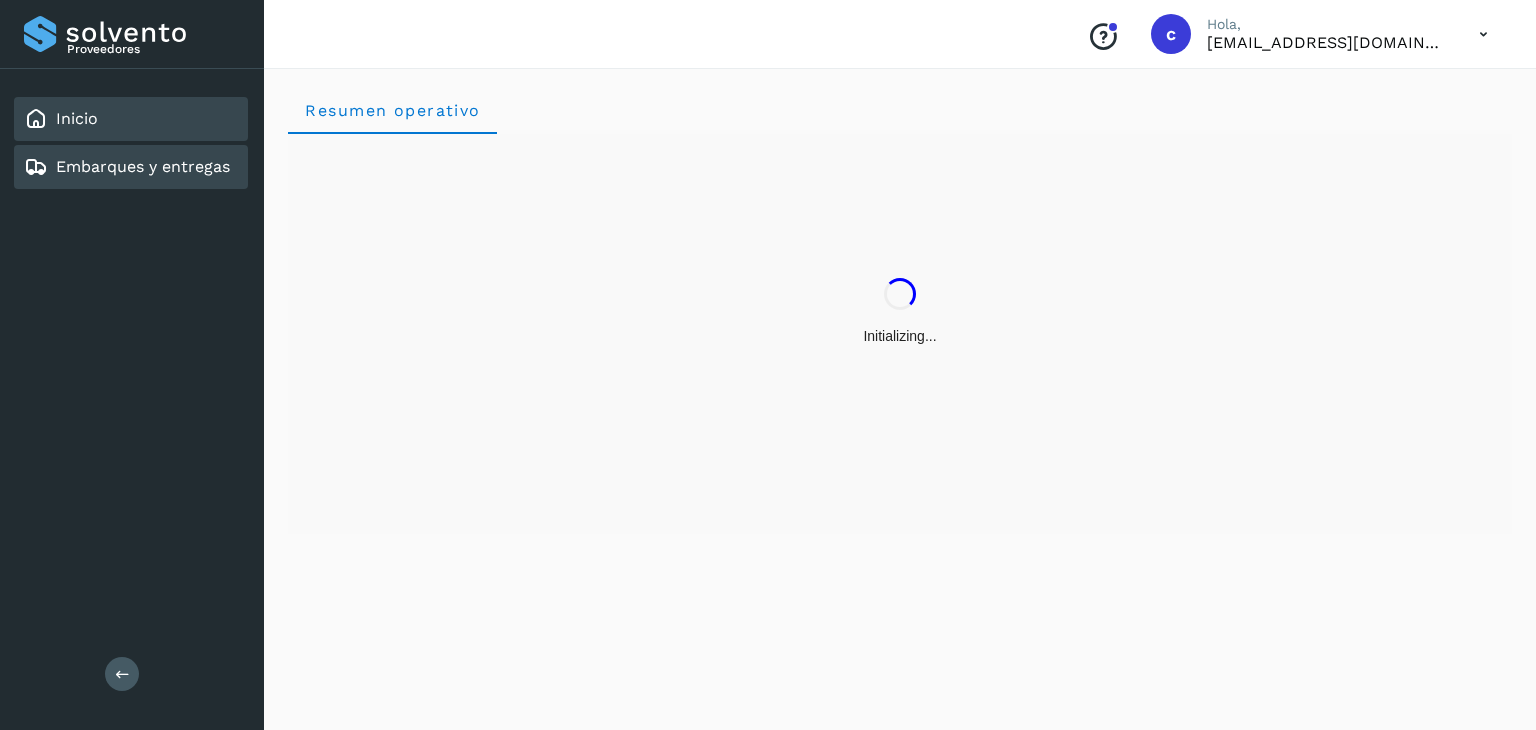 click on "Embarques y entregas" 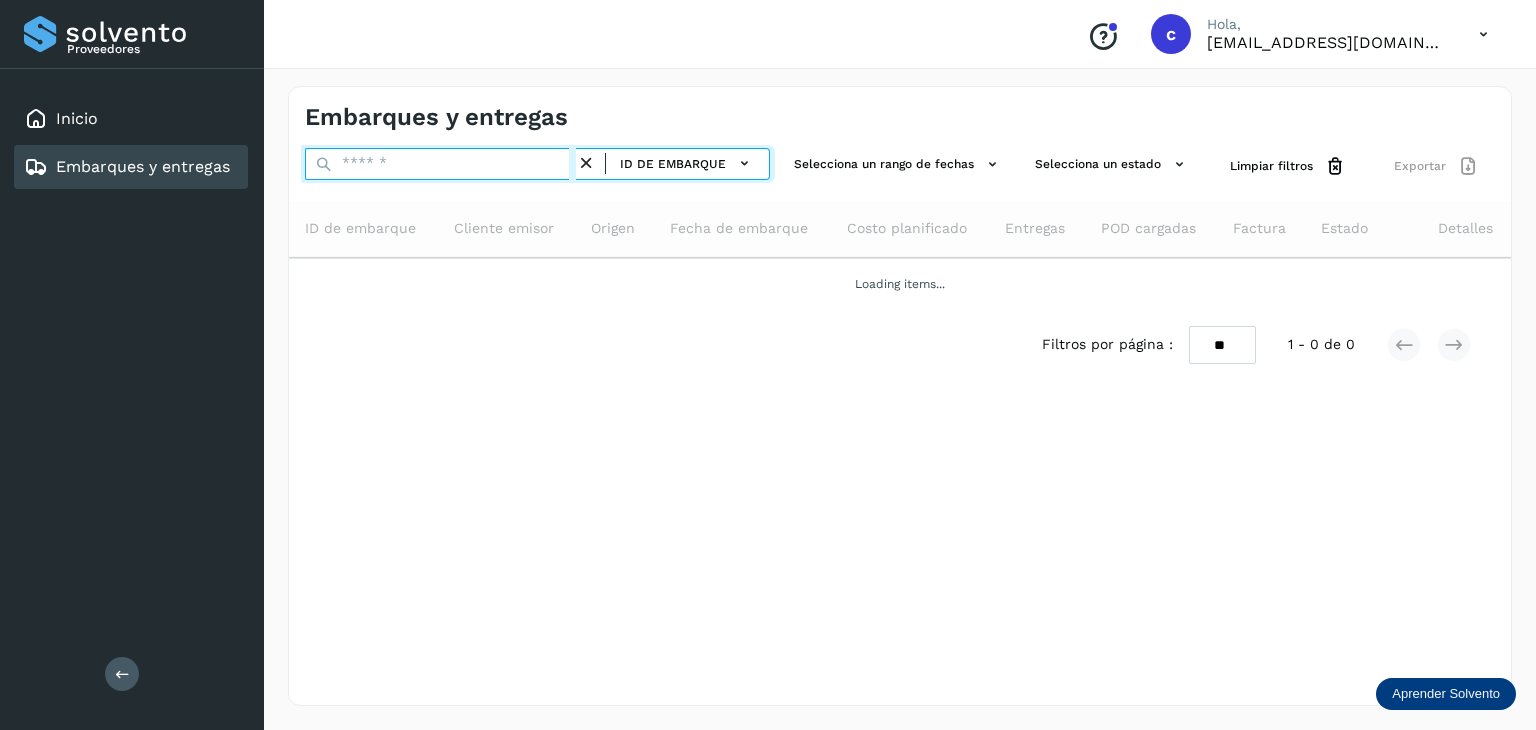 drag, startPoint x: 340, startPoint y: 174, endPoint x: 294, endPoint y: 199, distance: 52.35456 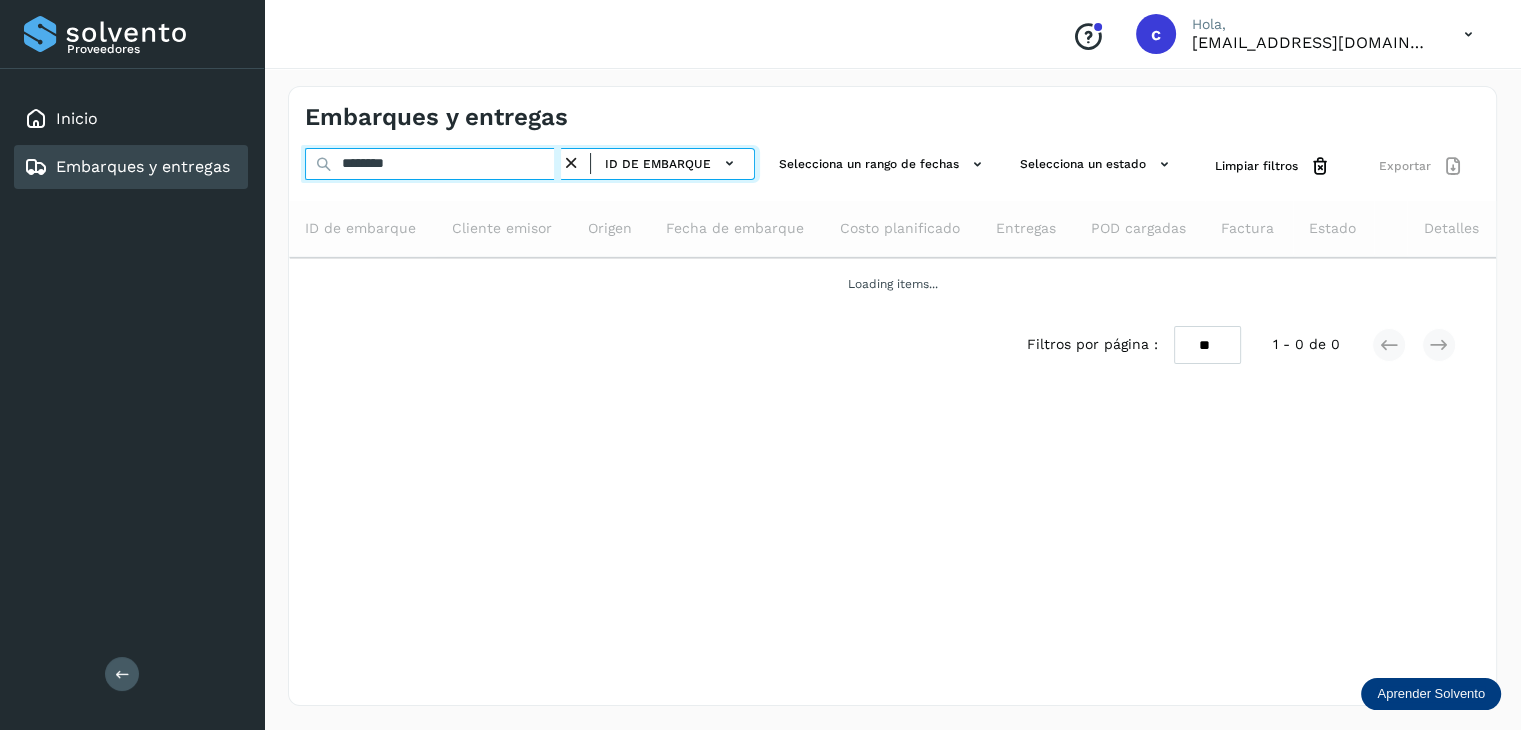 type on "********" 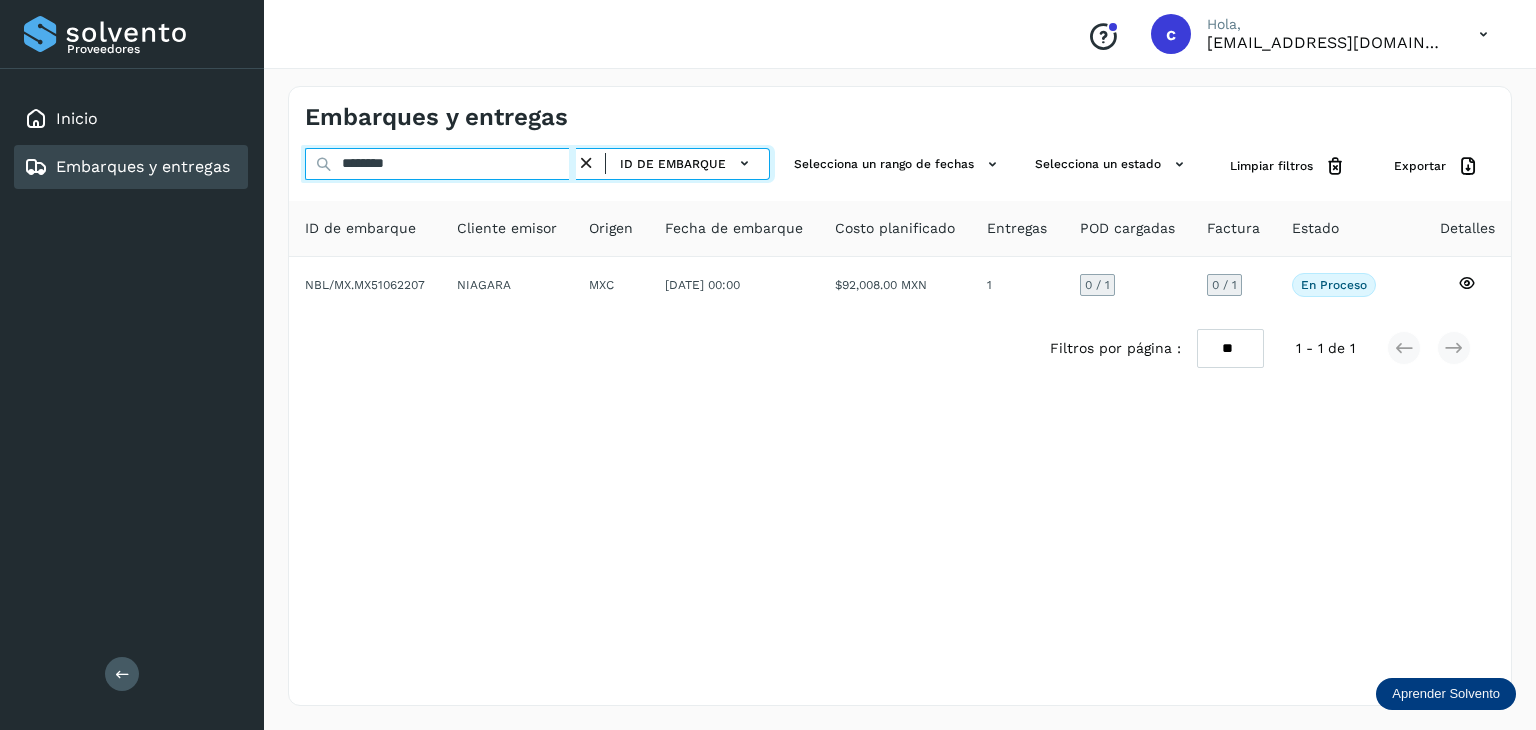 drag, startPoint x: 410, startPoint y: 159, endPoint x: 176, endPoint y: 188, distance: 235.79016 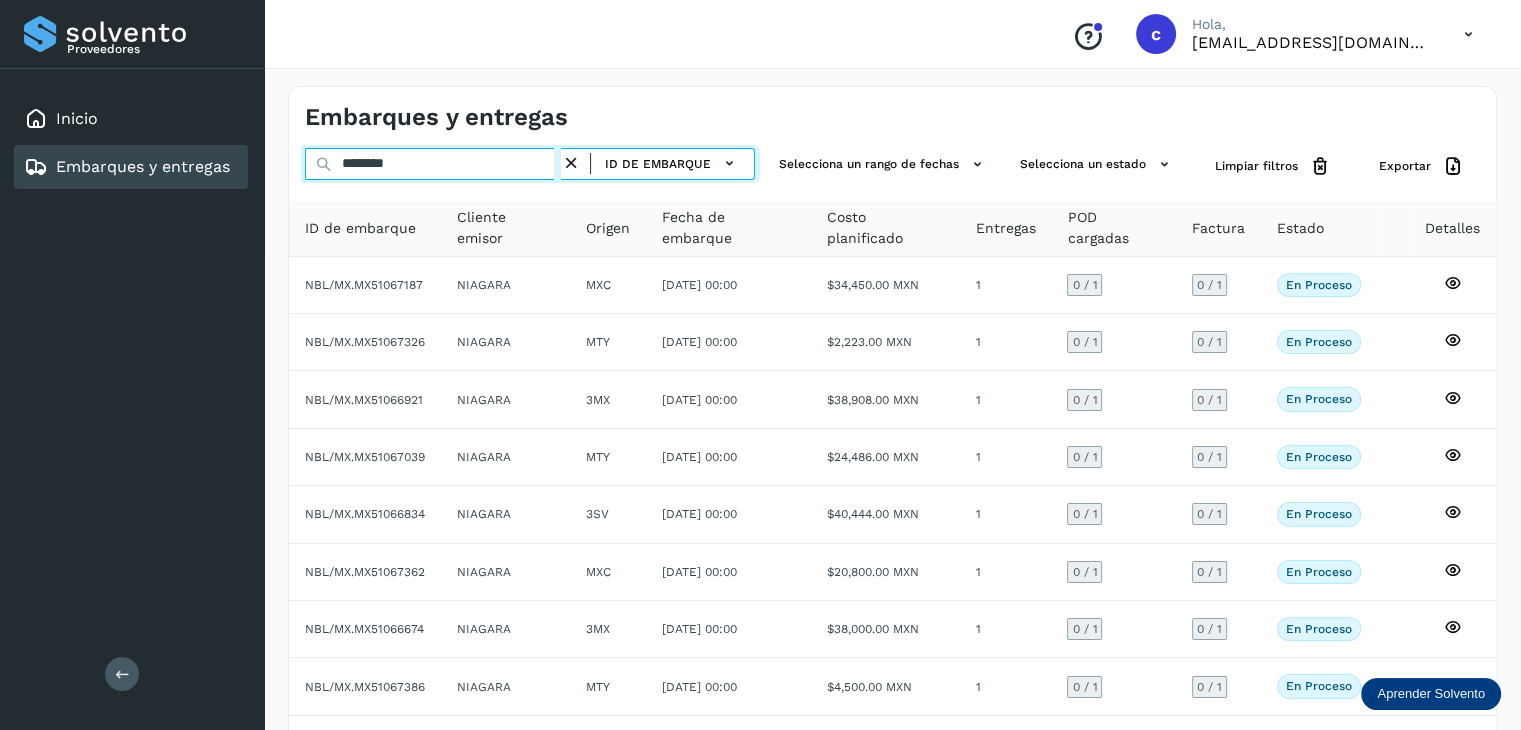 drag, startPoint x: 419, startPoint y: 160, endPoint x: 214, endPoint y: 168, distance: 205.15604 